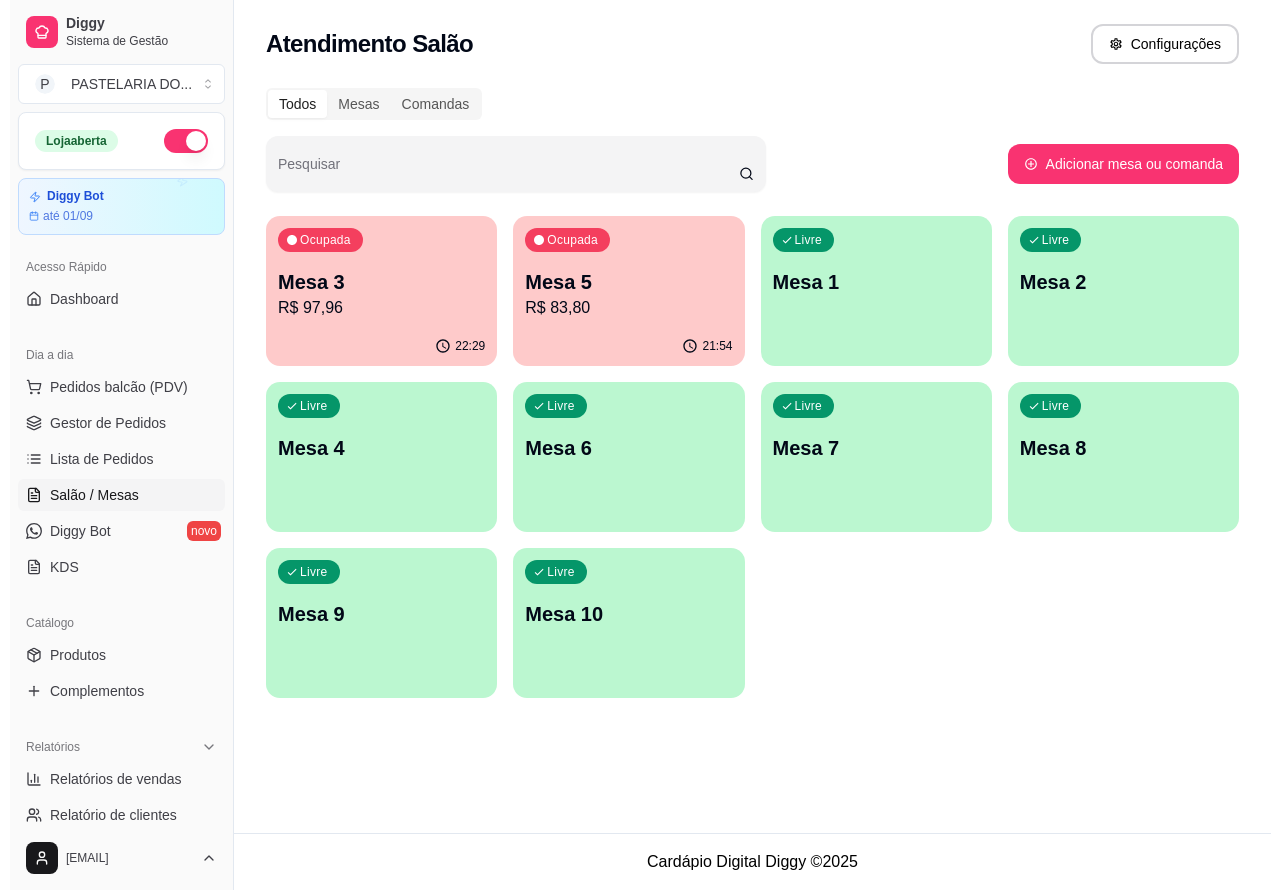 scroll, scrollTop: 0, scrollLeft: 0, axis: both 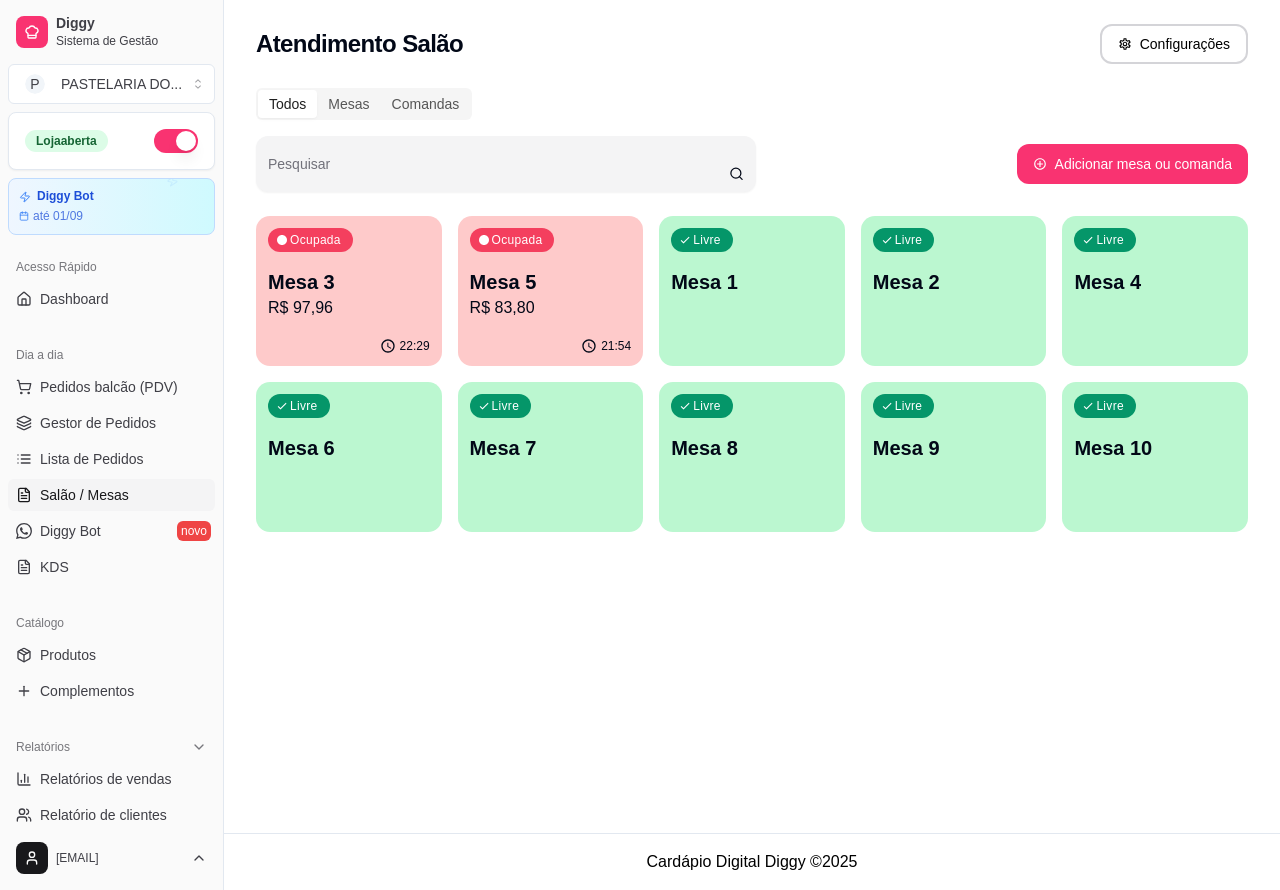click on "Livre Mesa 1" at bounding box center [752, 279] 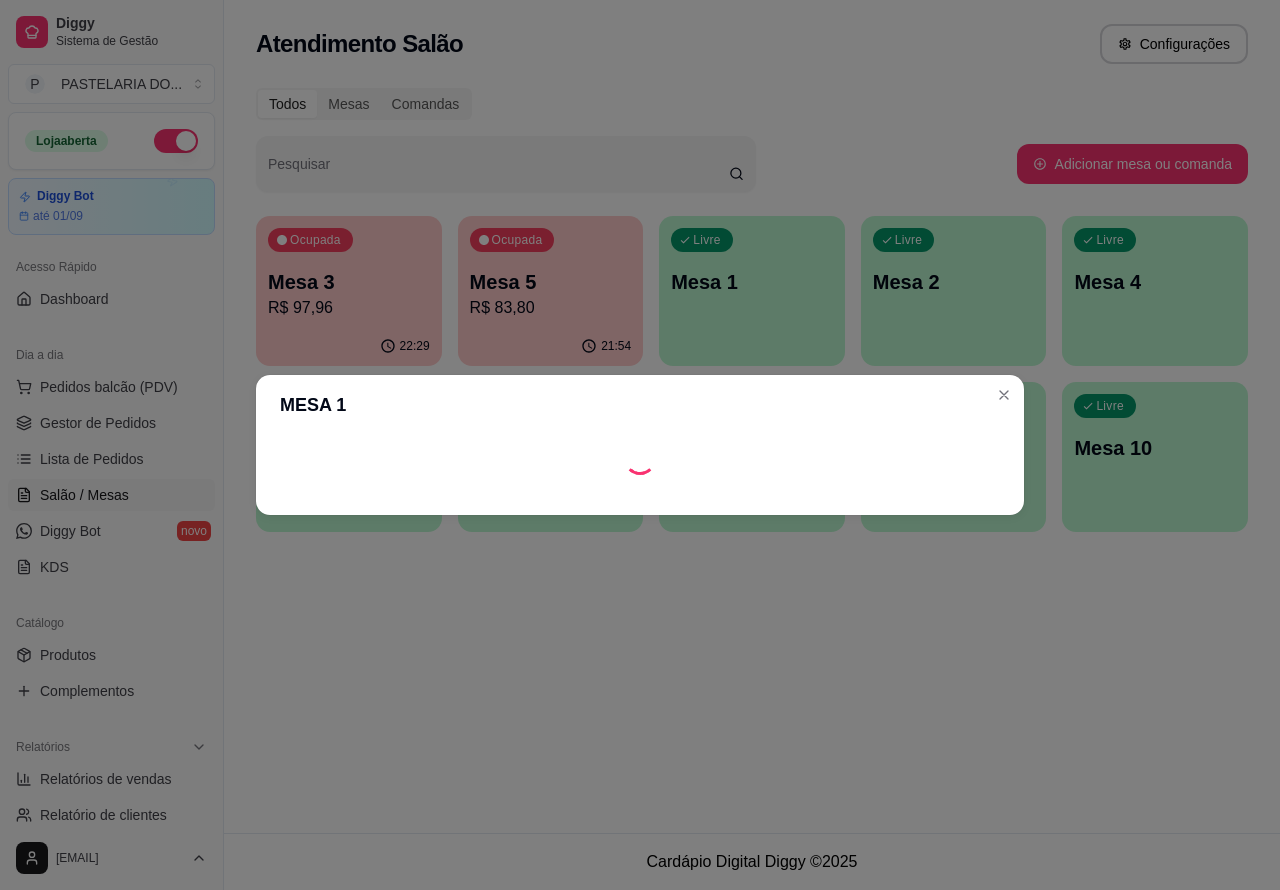 click on "Livre Mesa 2" at bounding box center [954, 279] 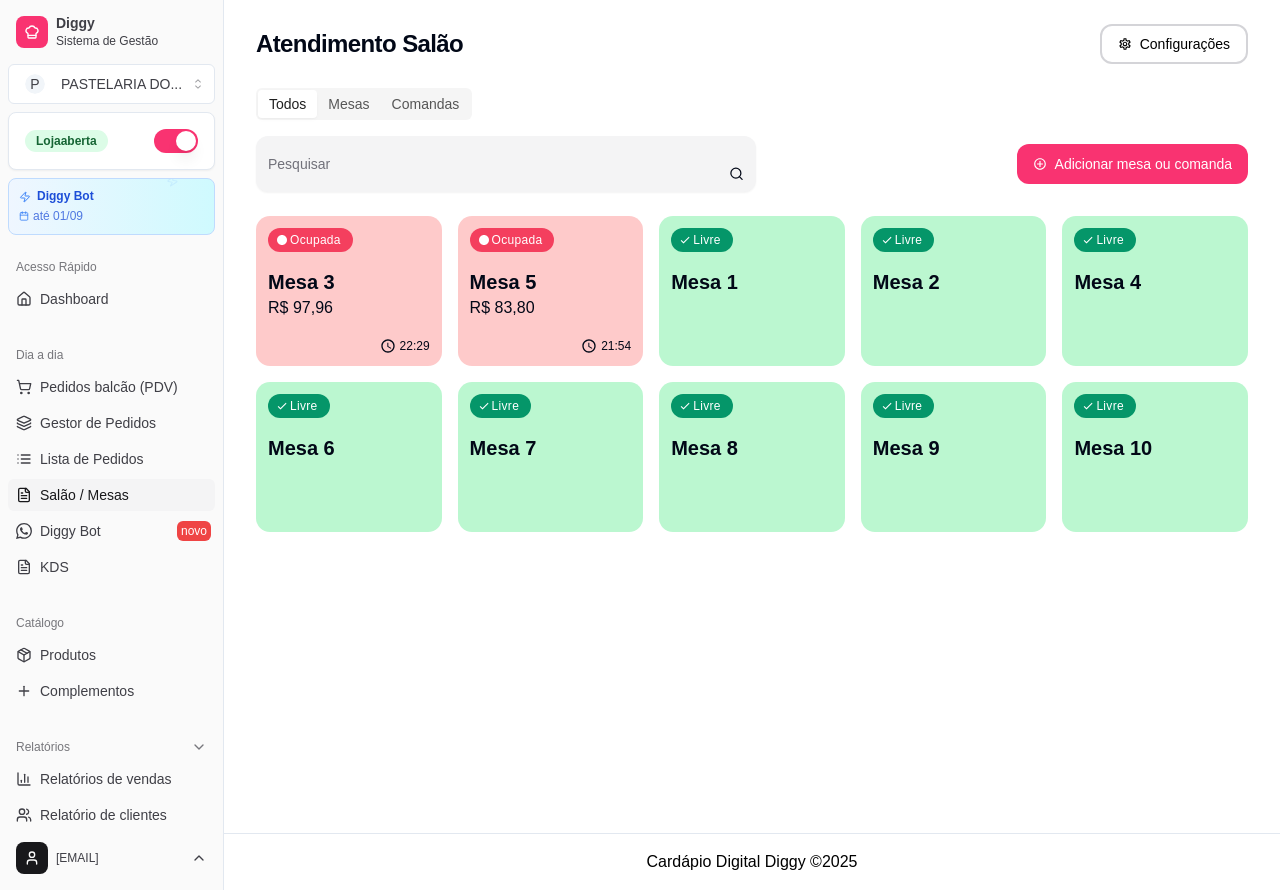 click on "Mesa 2" at bounding box center [954, 282] 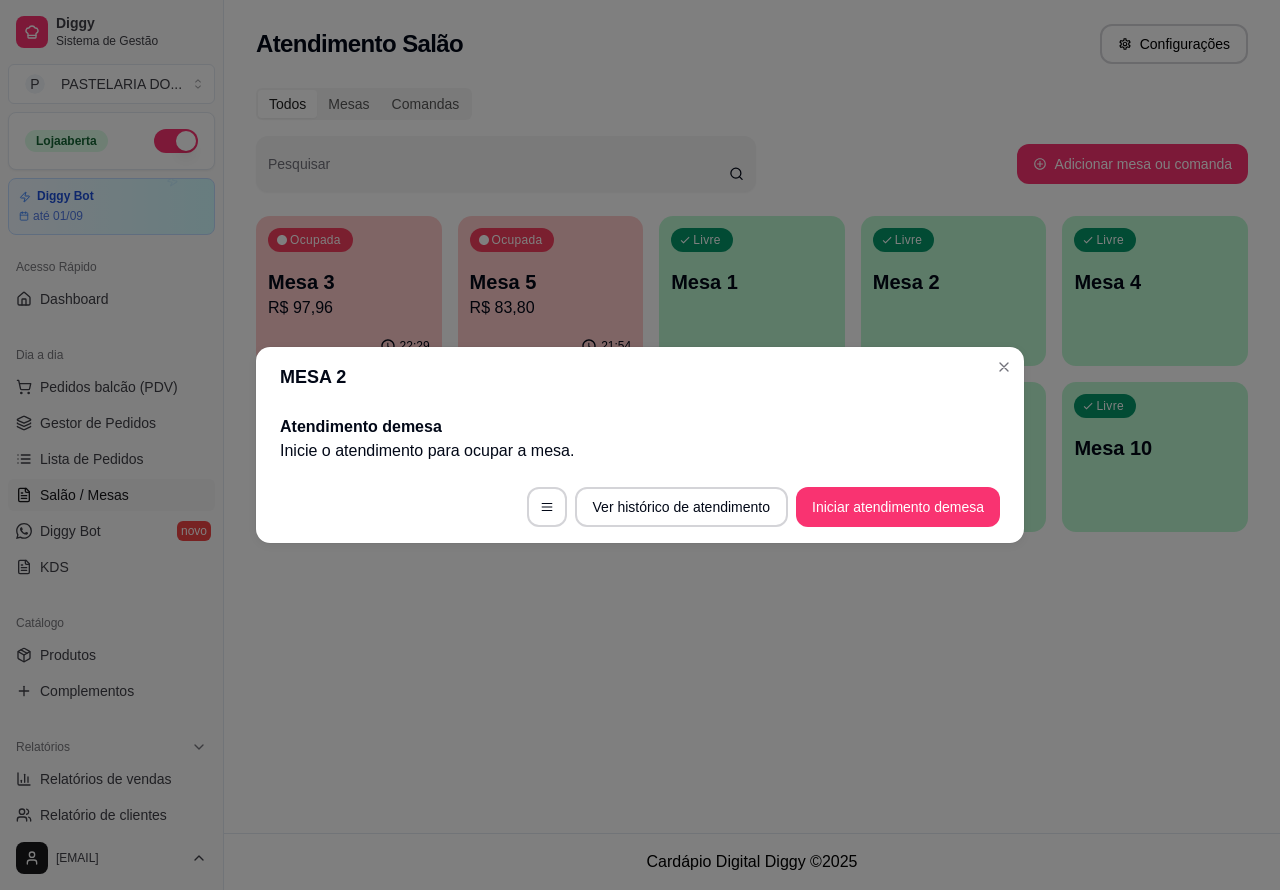 click on "Iniciar atendimento de  mesa" at bounding box center [898, 507] 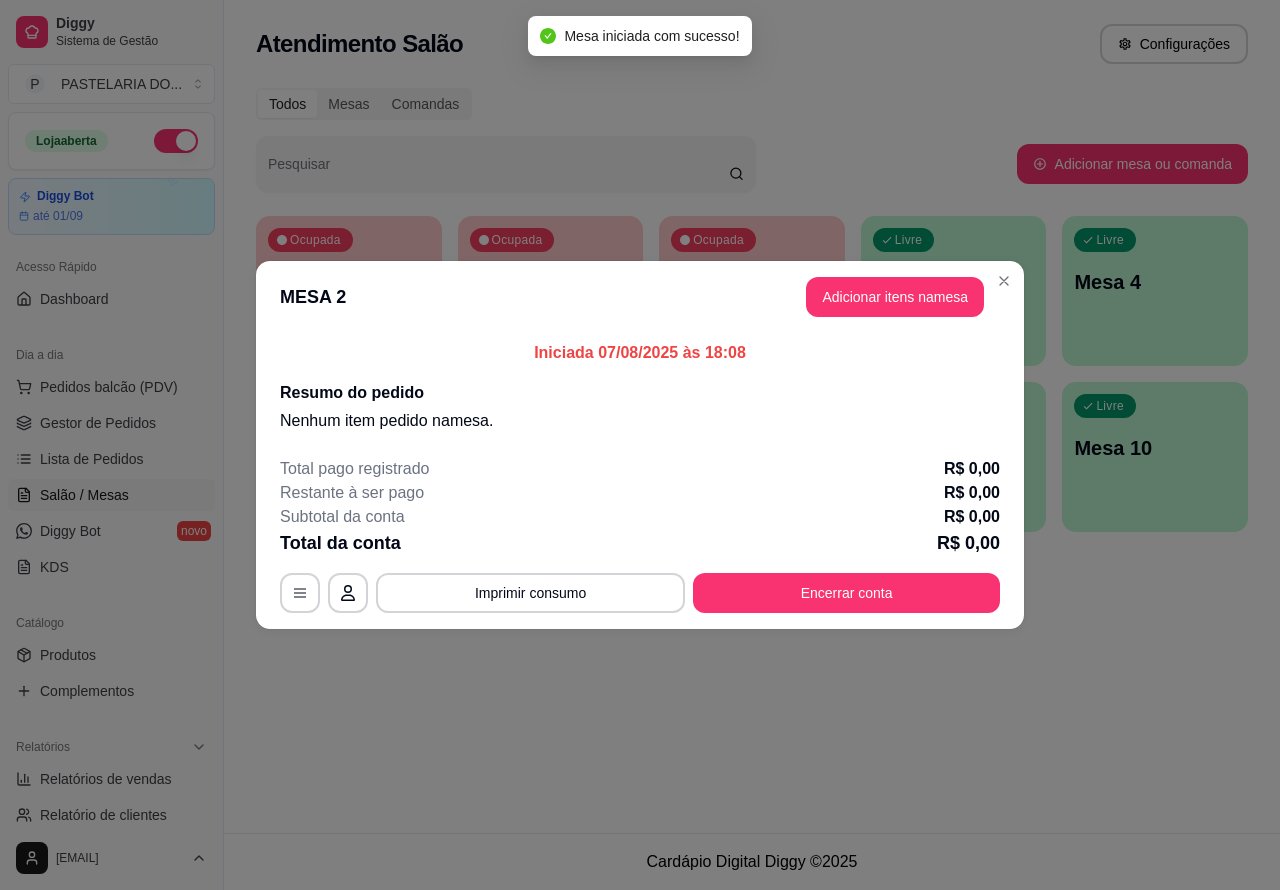 click on "Nenhum produto adicionado" at bounding box center [1057, 286] 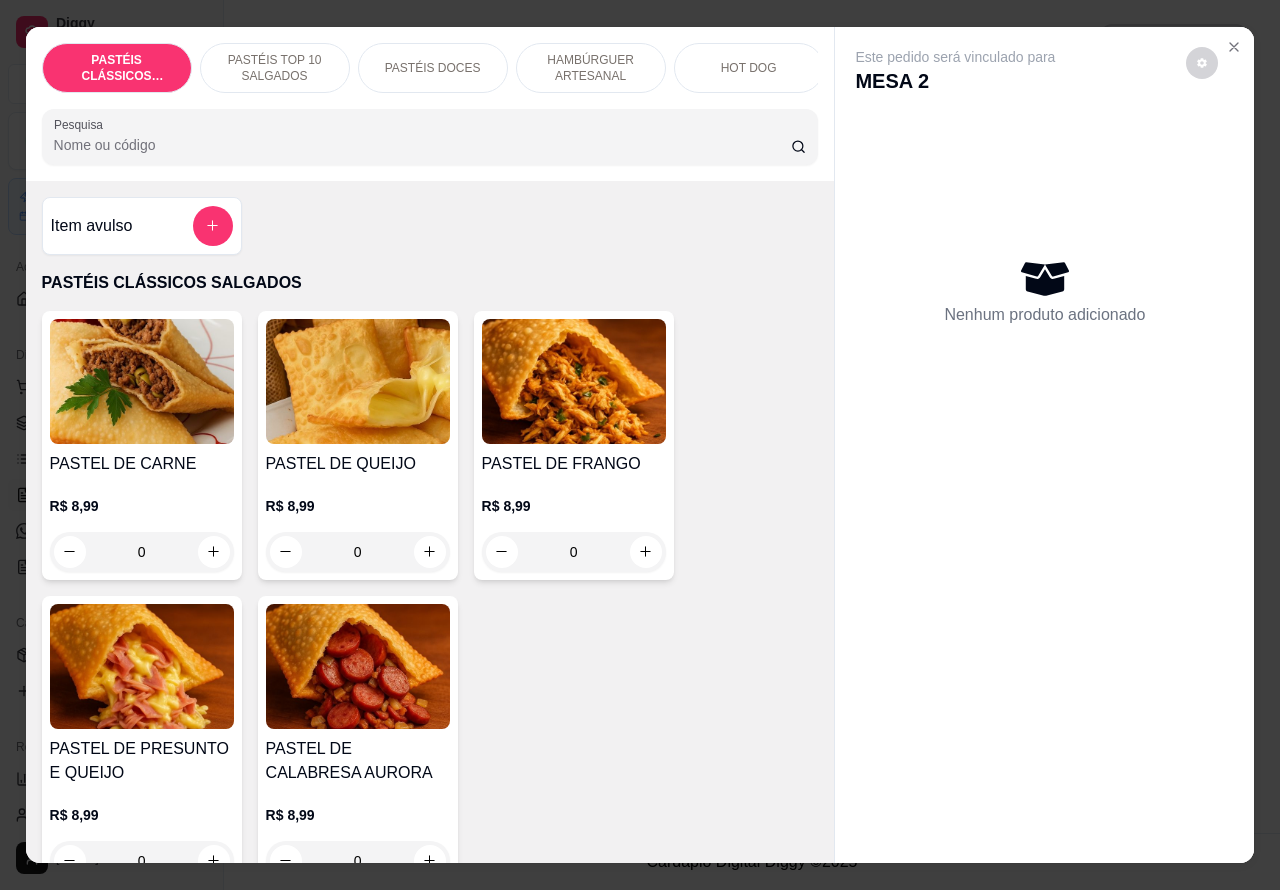 click on "HOT DOG" at bounding box center (749, 68) 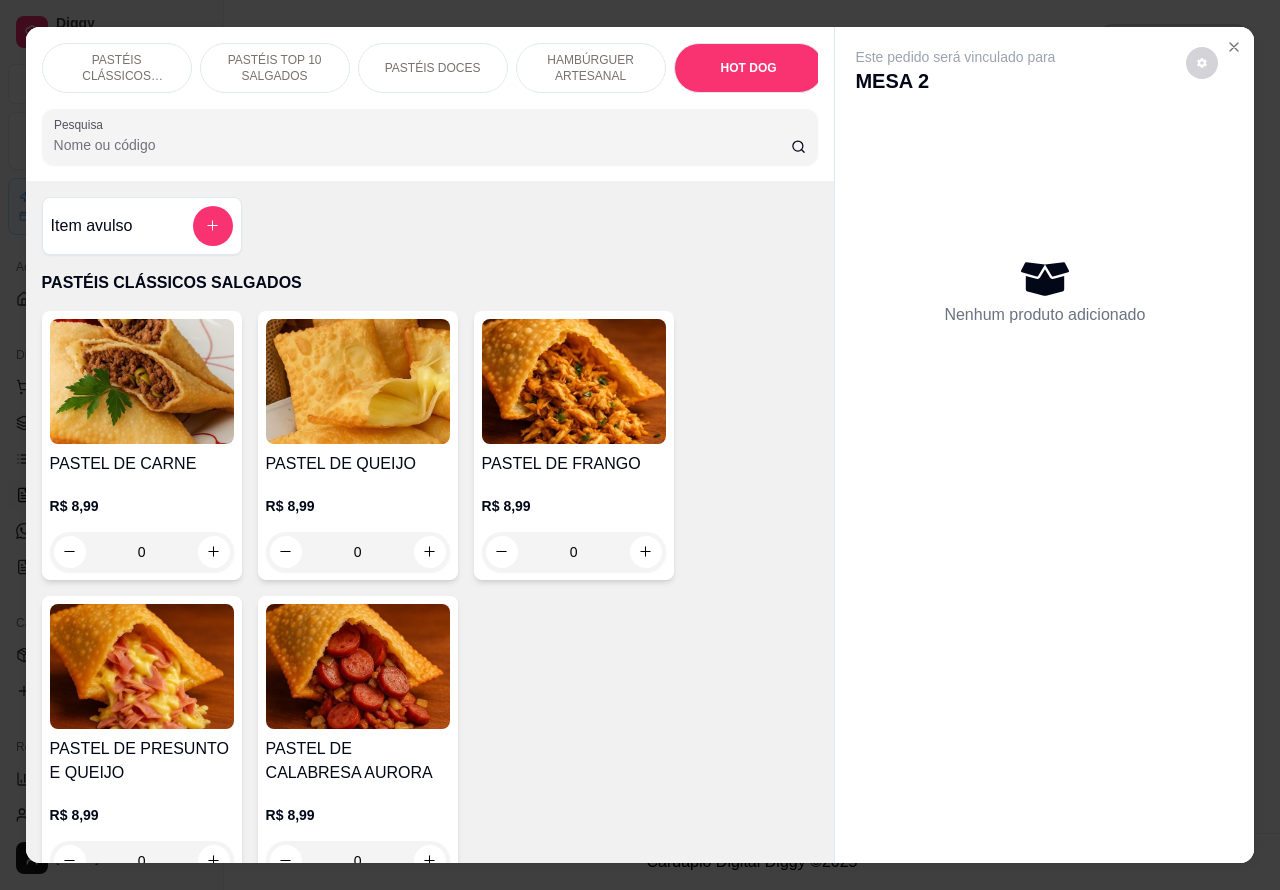 scroll, scrollTop: 5358, scrollLeft: 0, axis: vertical 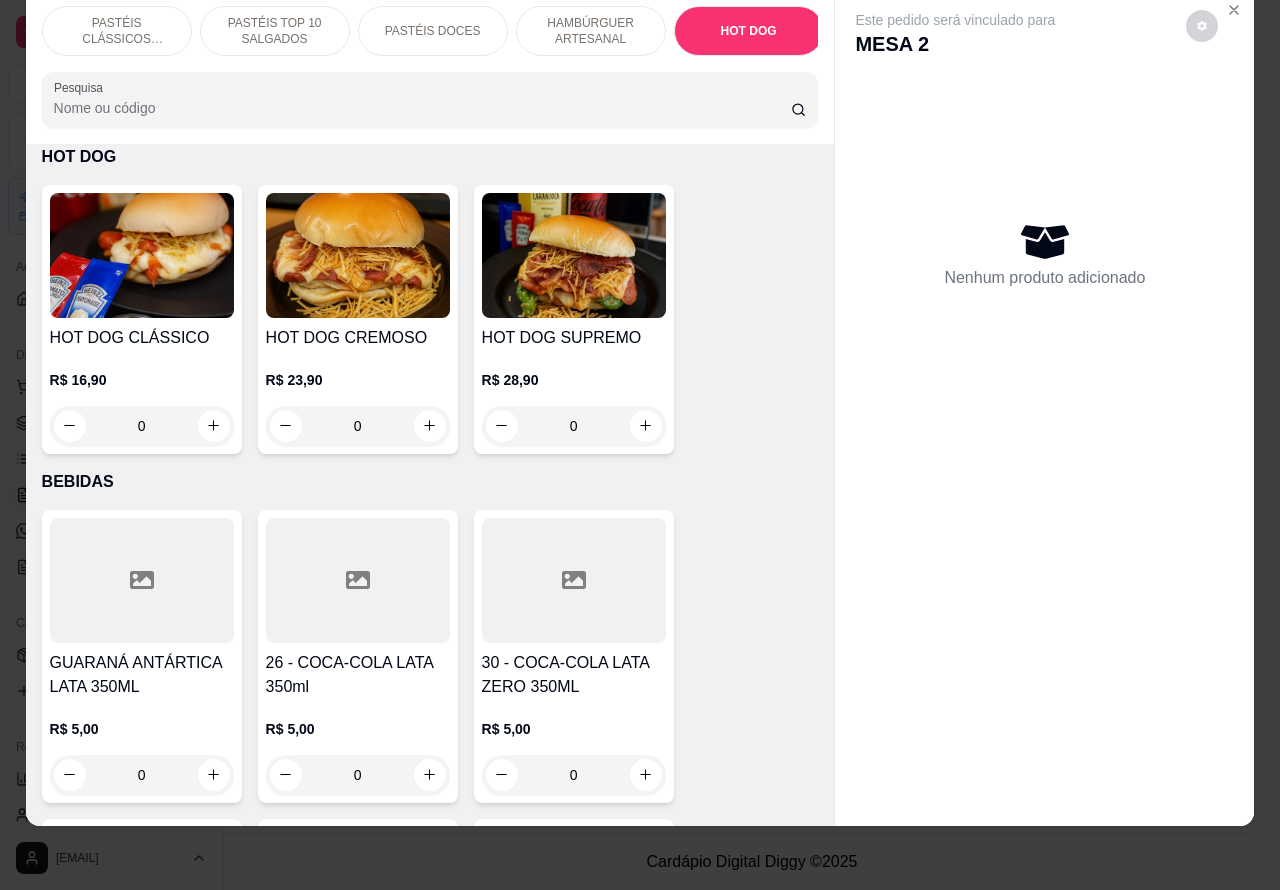 click at bounding box center [574, 255] 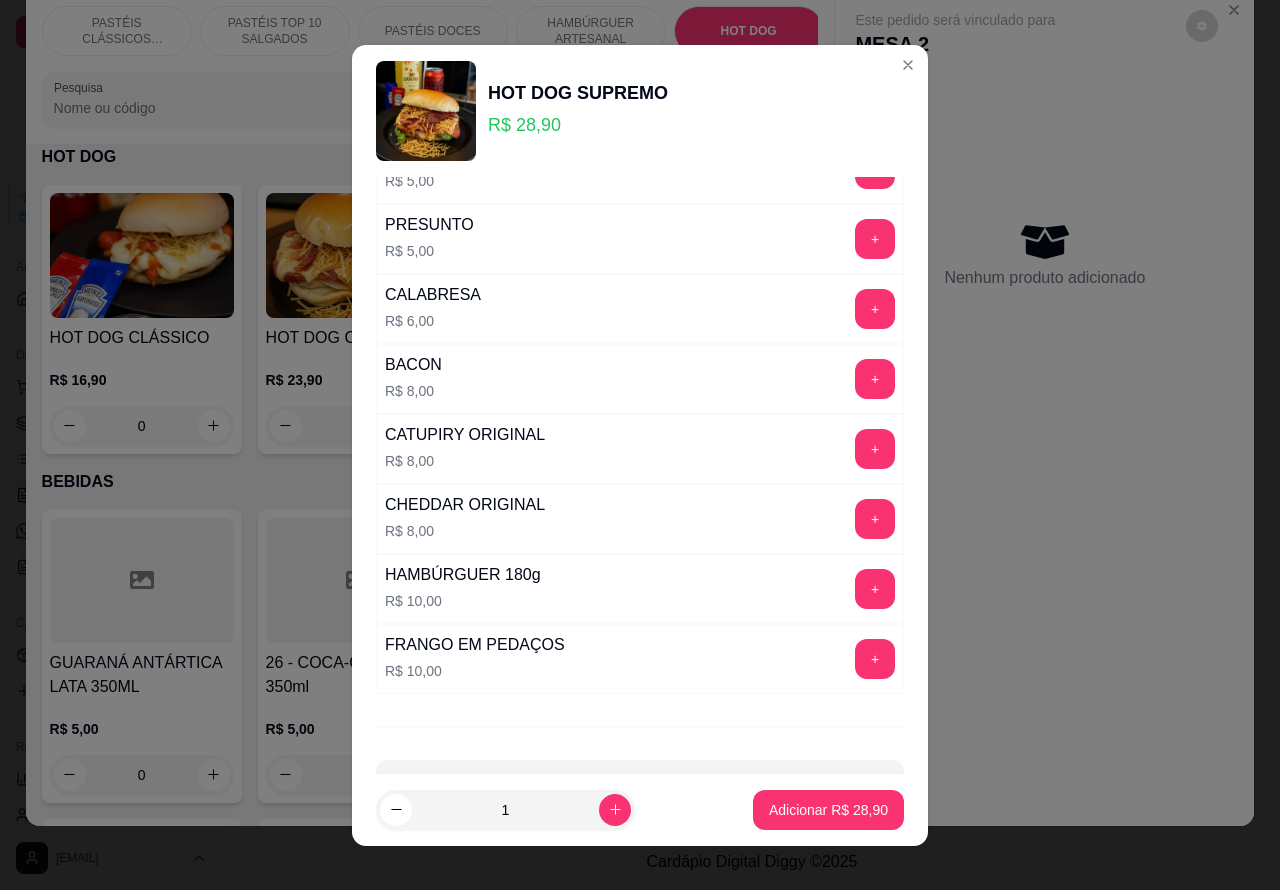 scroll, scrollTop: 542, scrollLeft: 0, axis: vertical 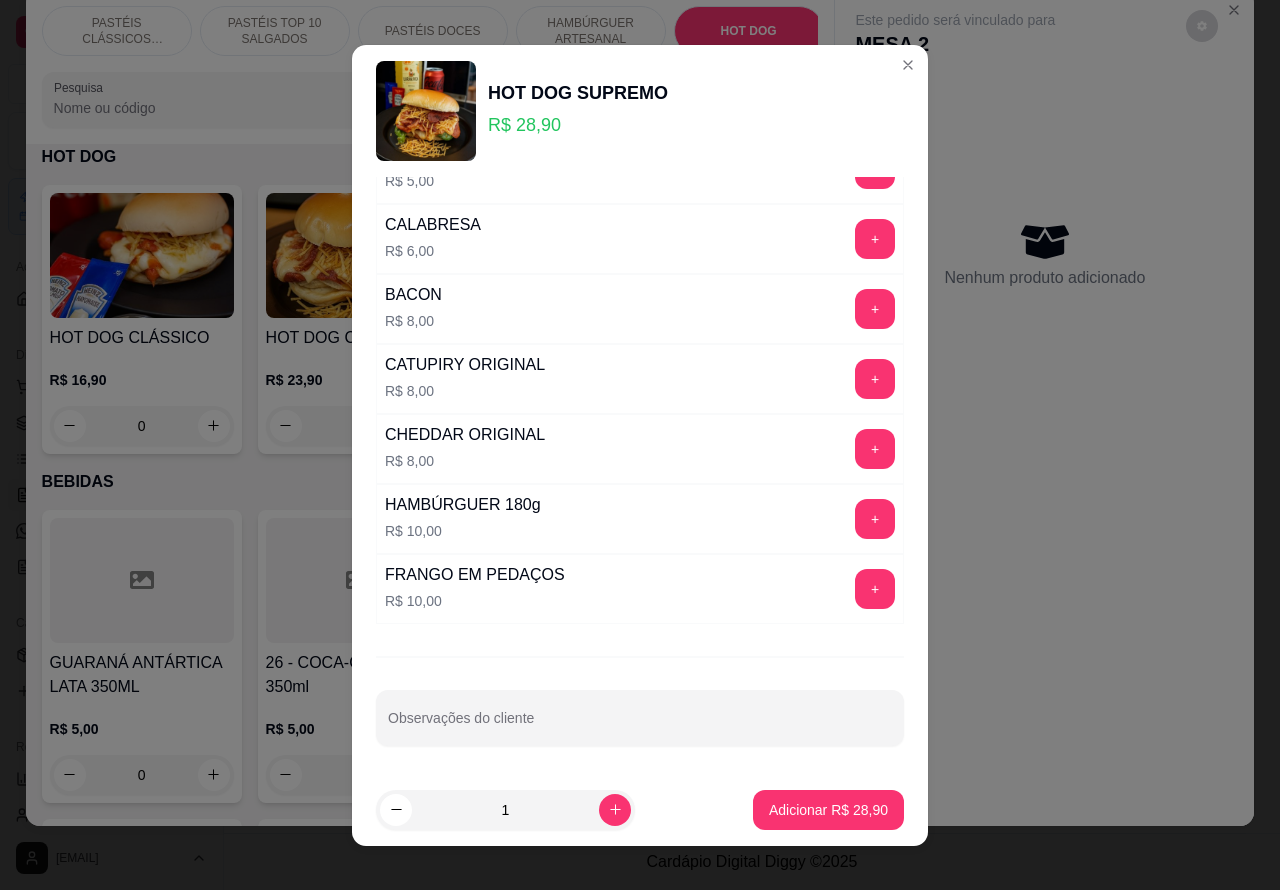 click on "Observações do cliente" at bounding box center [640, 726] 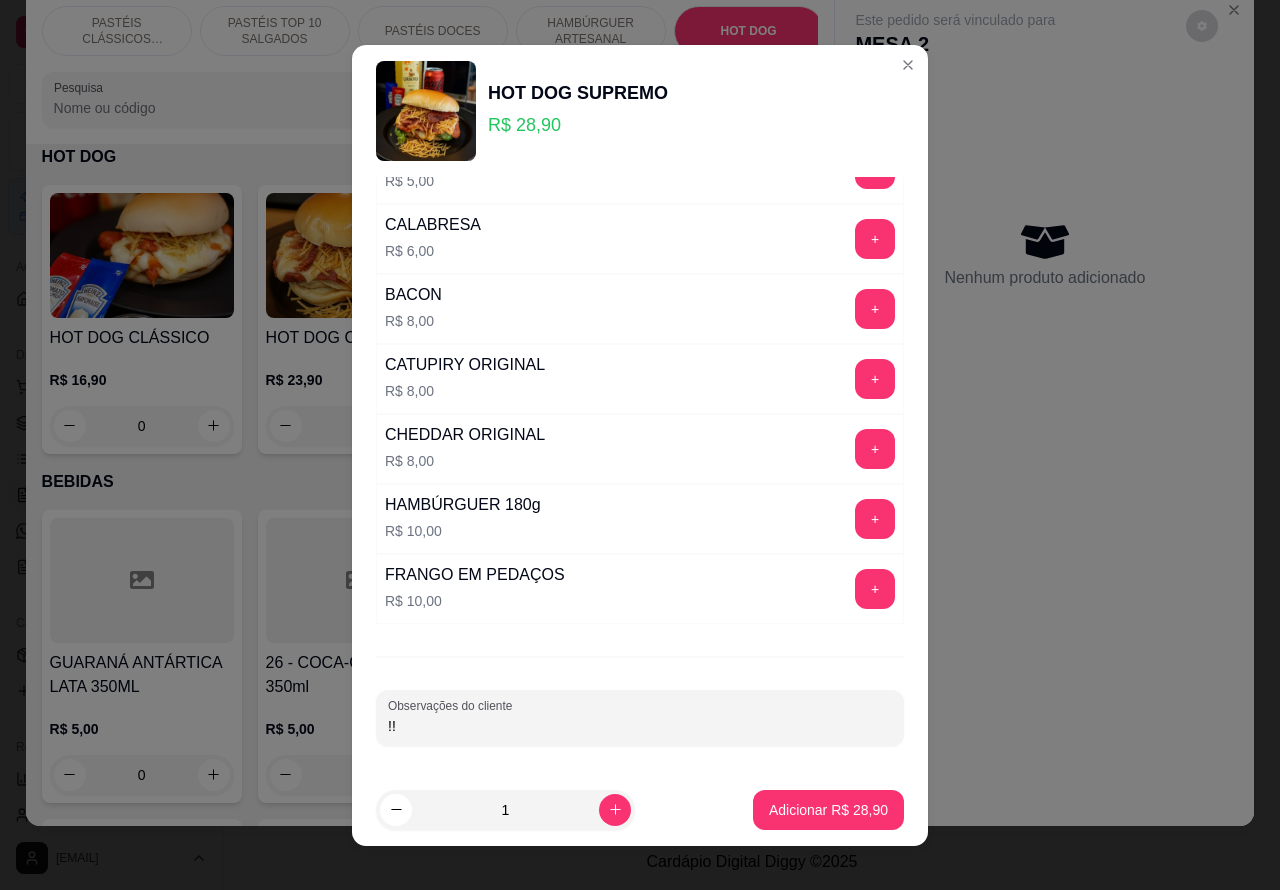 type on "!" 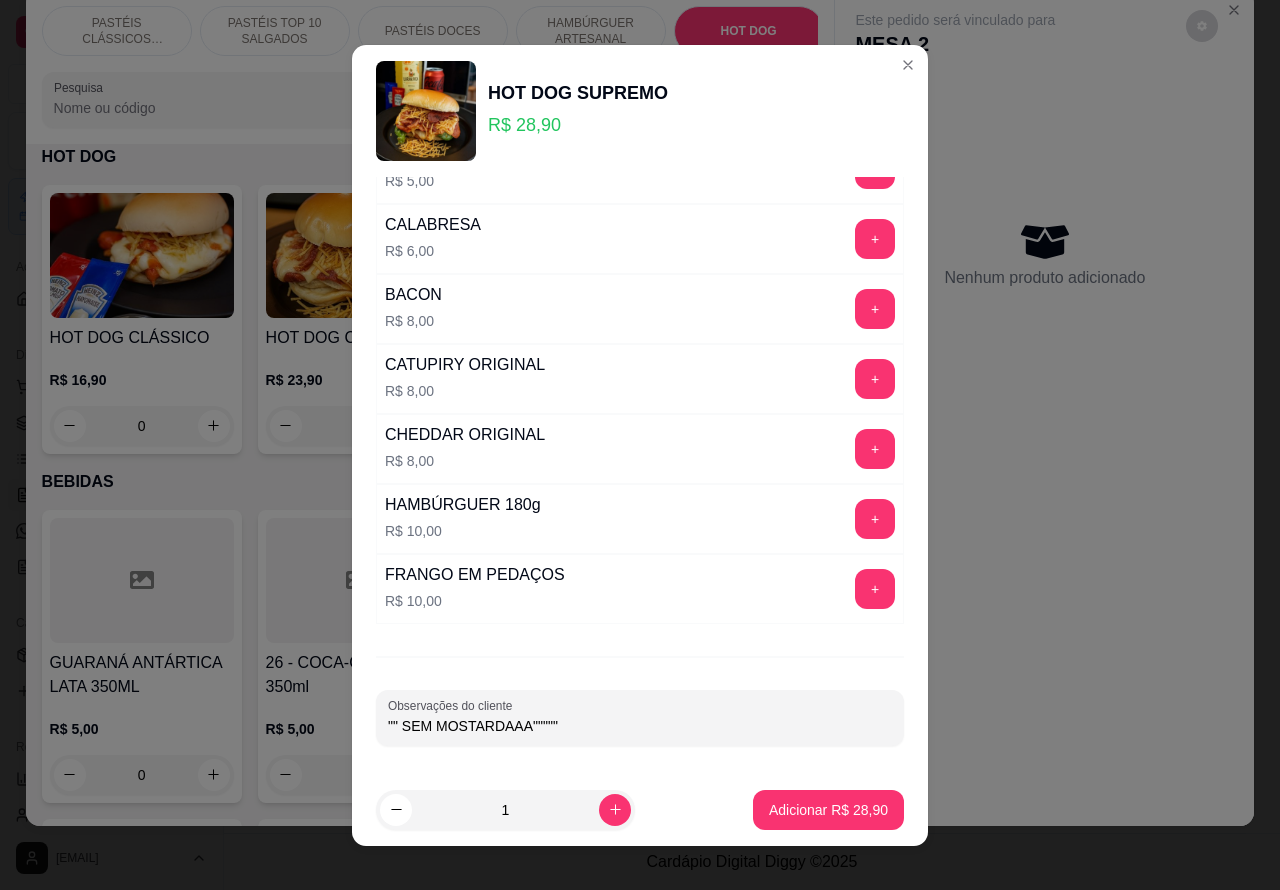 type on """ SEM MOSTARDAAA"""""" 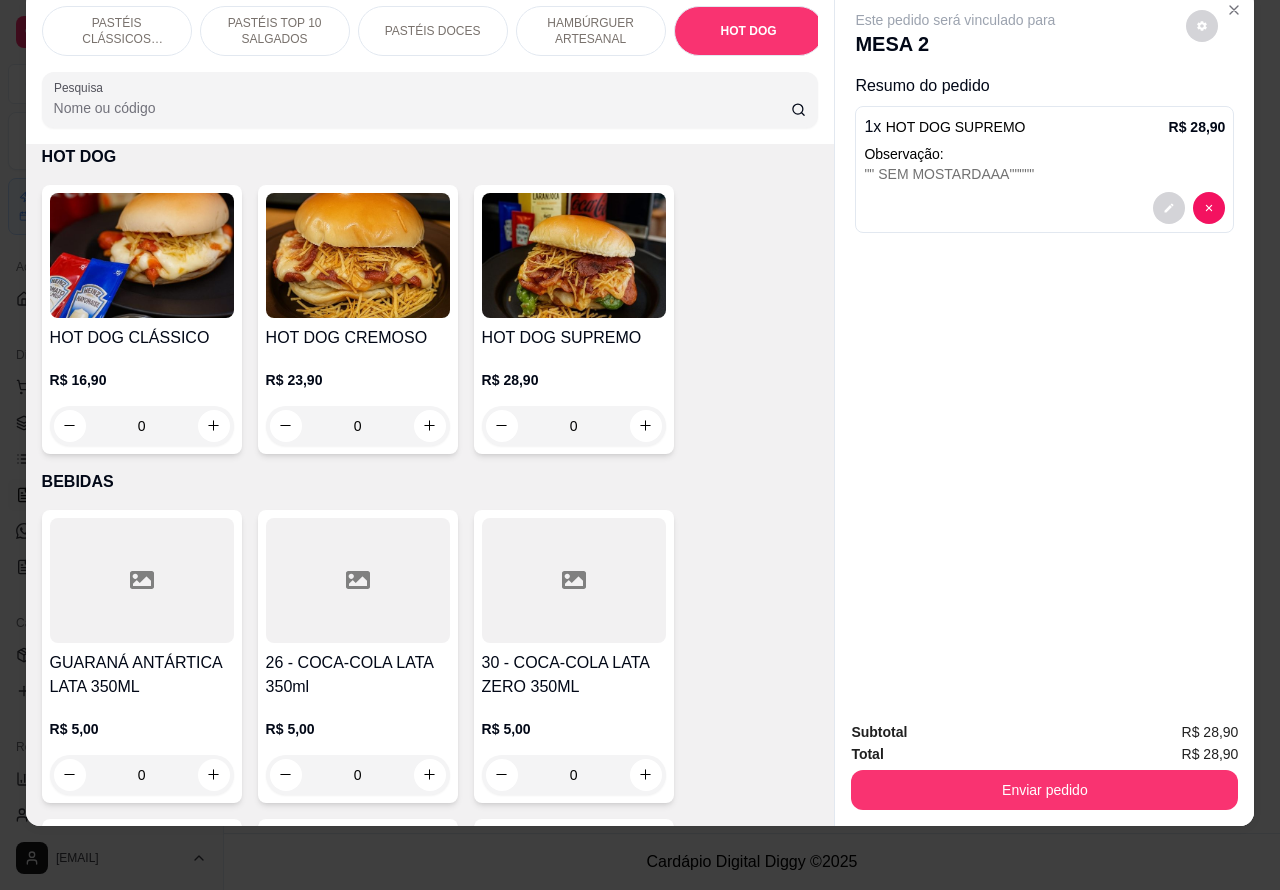 click on "HAMBÚRGUER ARTESANAL" at bounding box center (591, 31) 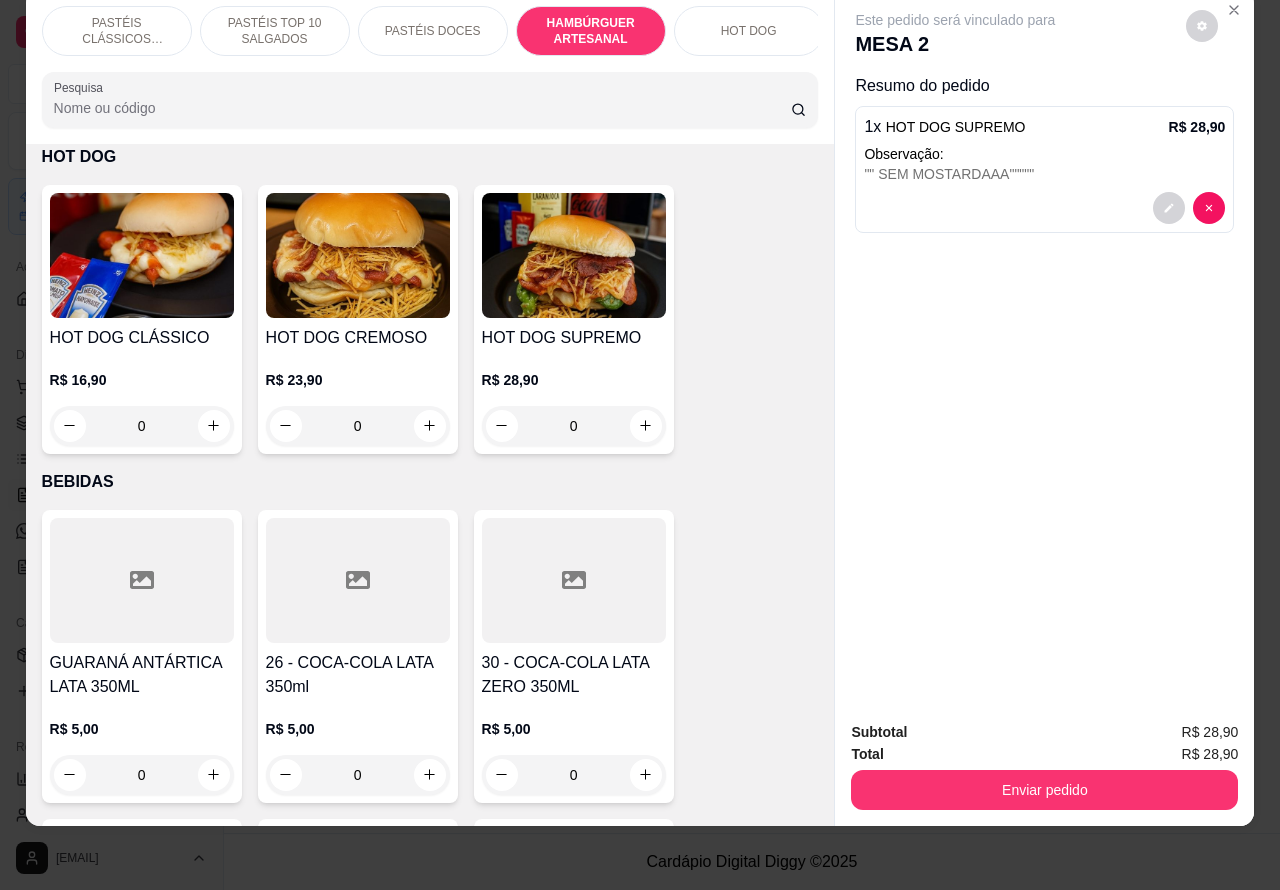 scroll, scrollTop: 3870, scrollLeft: 0, axis: vertical 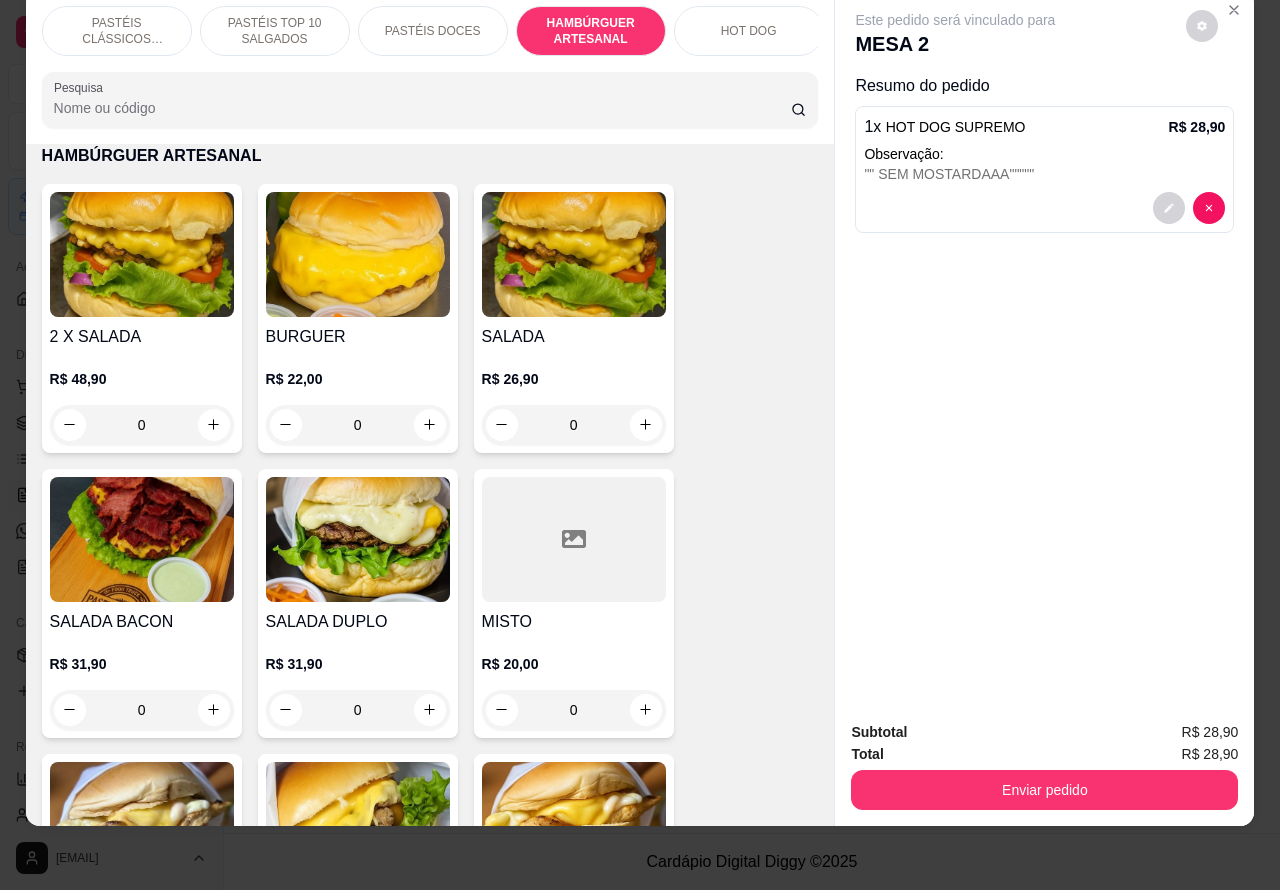 click on "0" at bounding box center (358, 425) 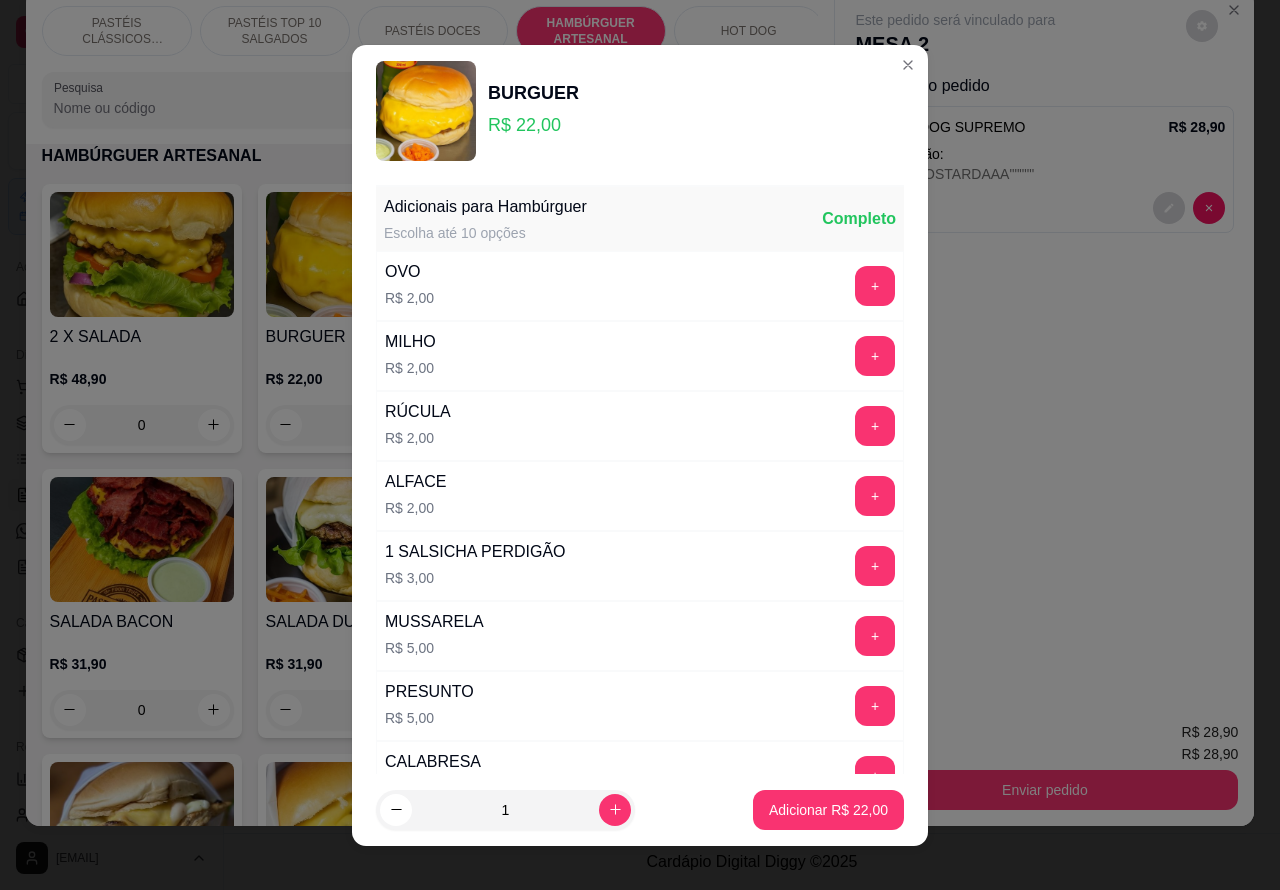 click on "Adicionar   R$ 22,00" at bounding box center (828, 810) 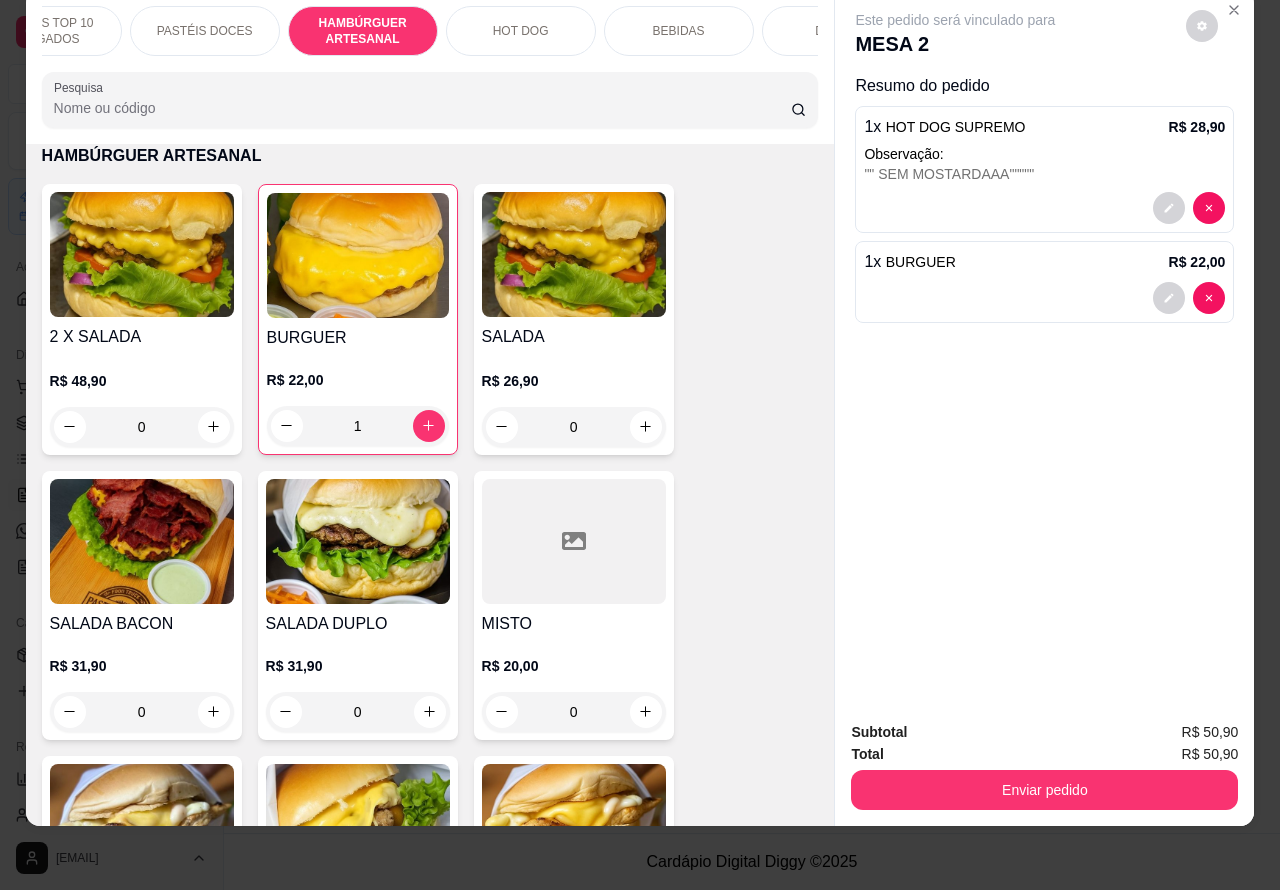 scroll, scrollTop: 0, scrollLeft: 0, axis: both 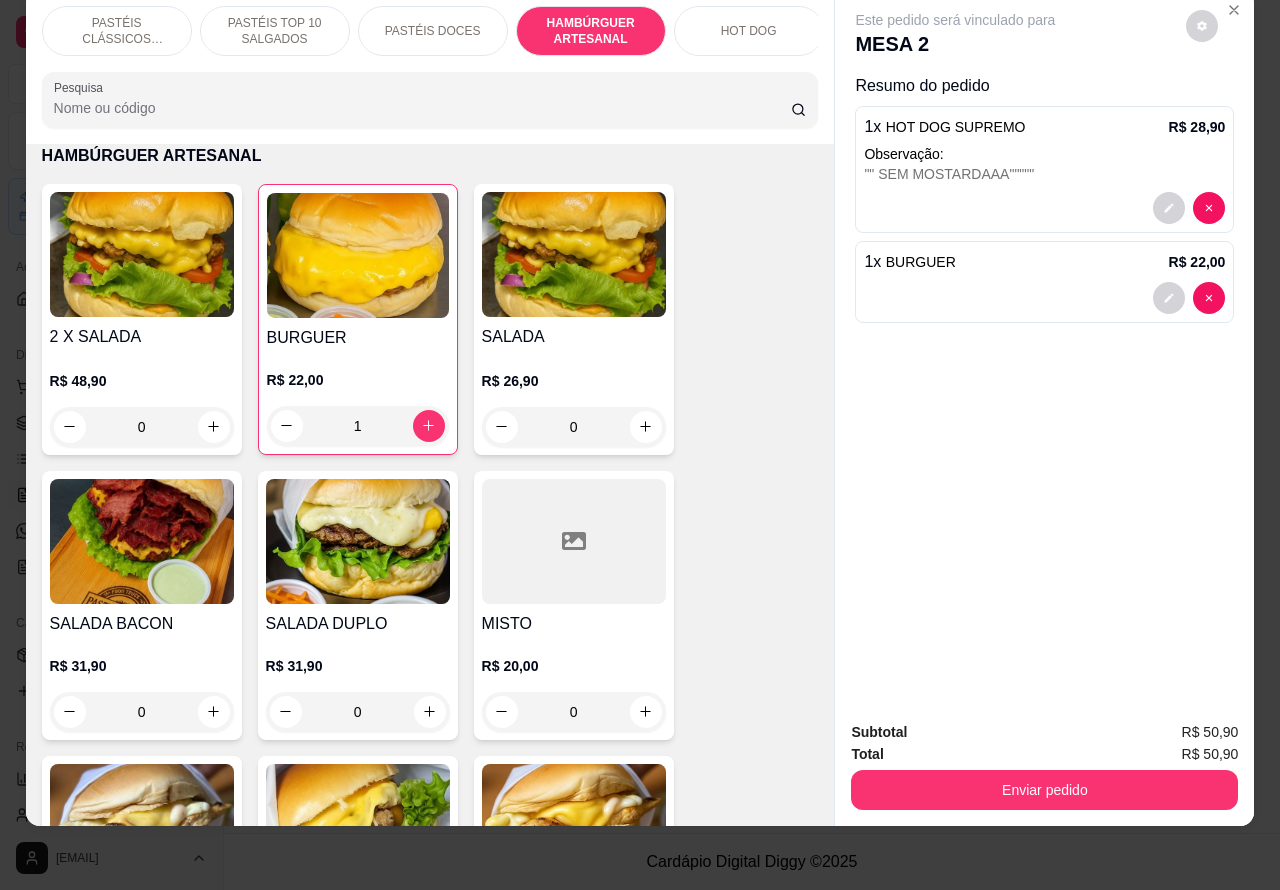 click on "PASTÉIS TOP 10 SALGADOS" at bounding box center (275, 31) 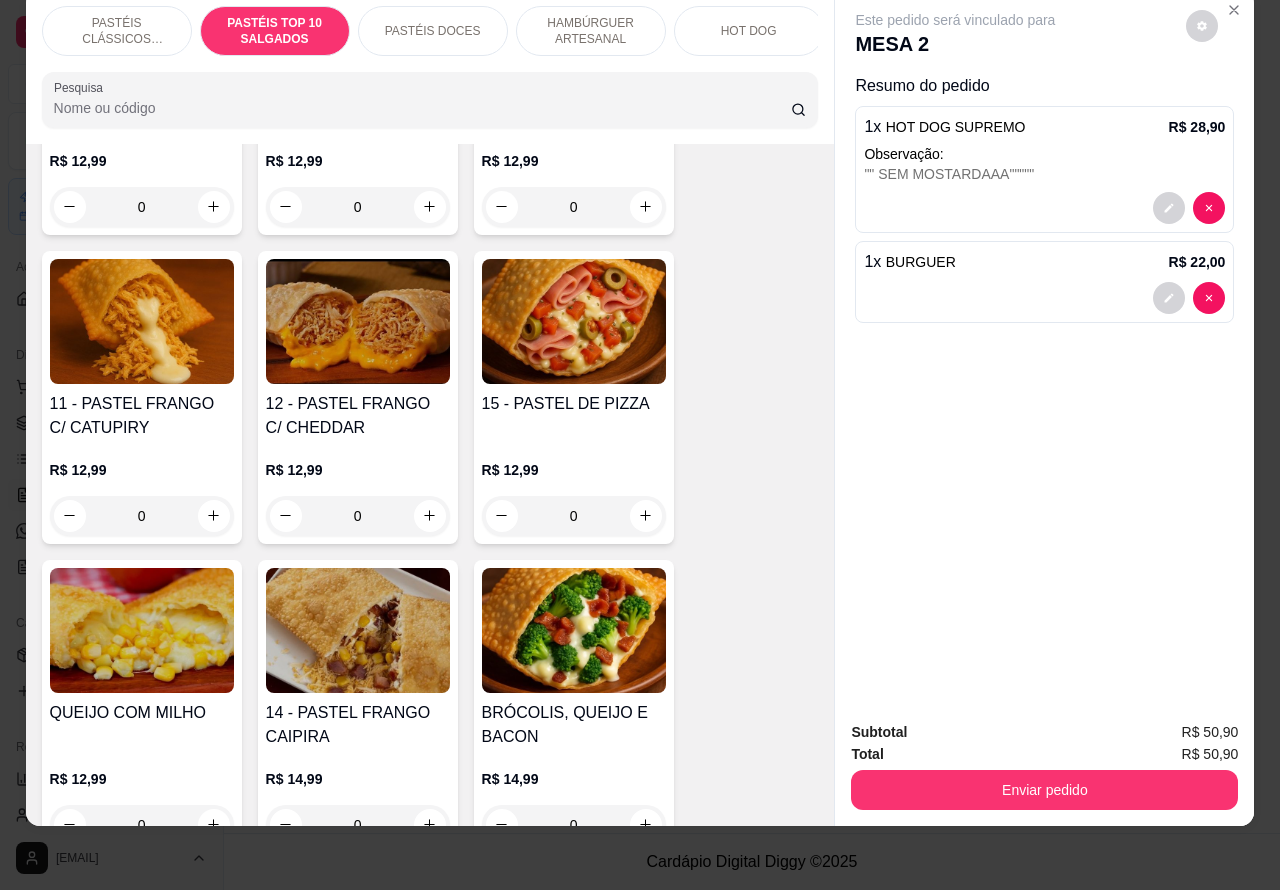 scroll, scrollTop: 1895, scrollLeft: 0, axis: vertical 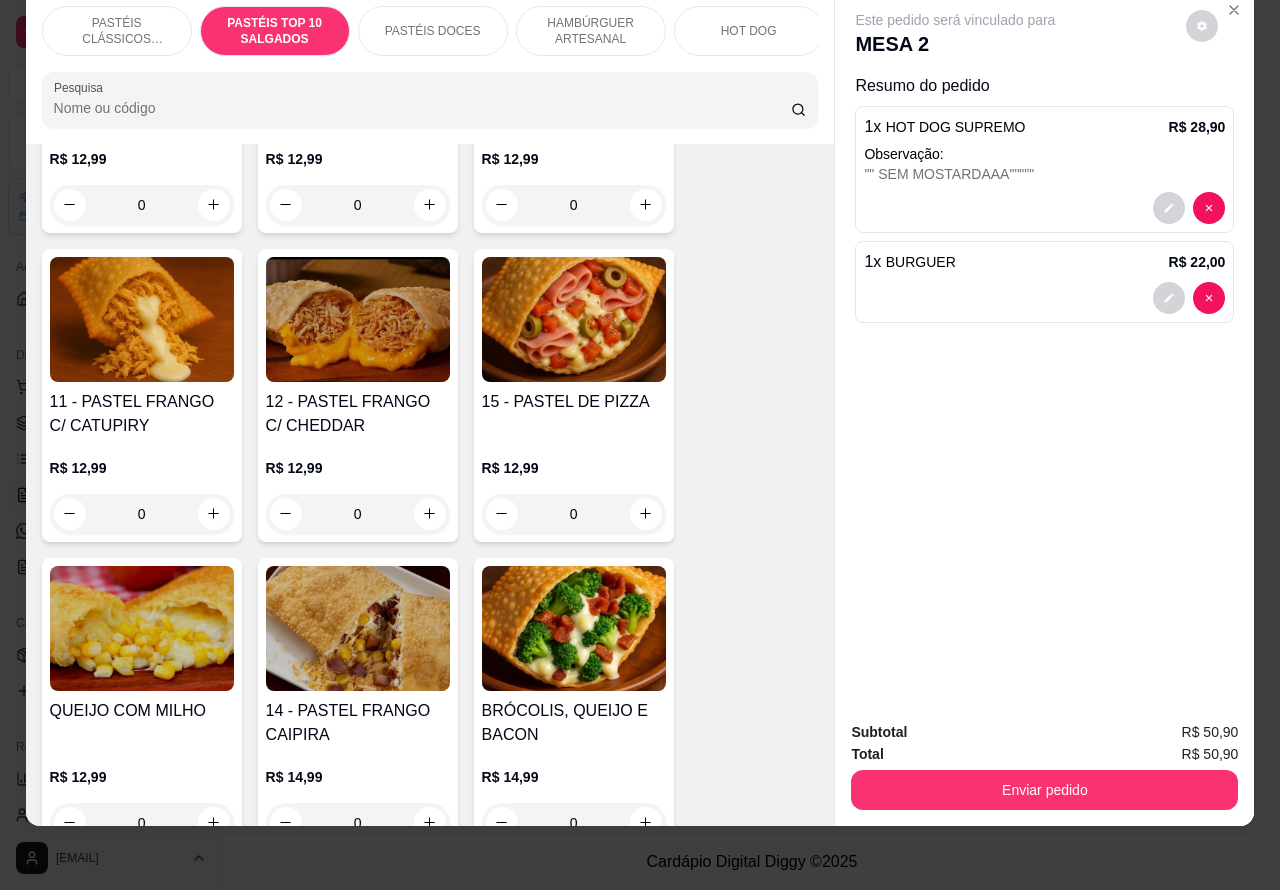 click on "0" at bounding box center [142, 514] 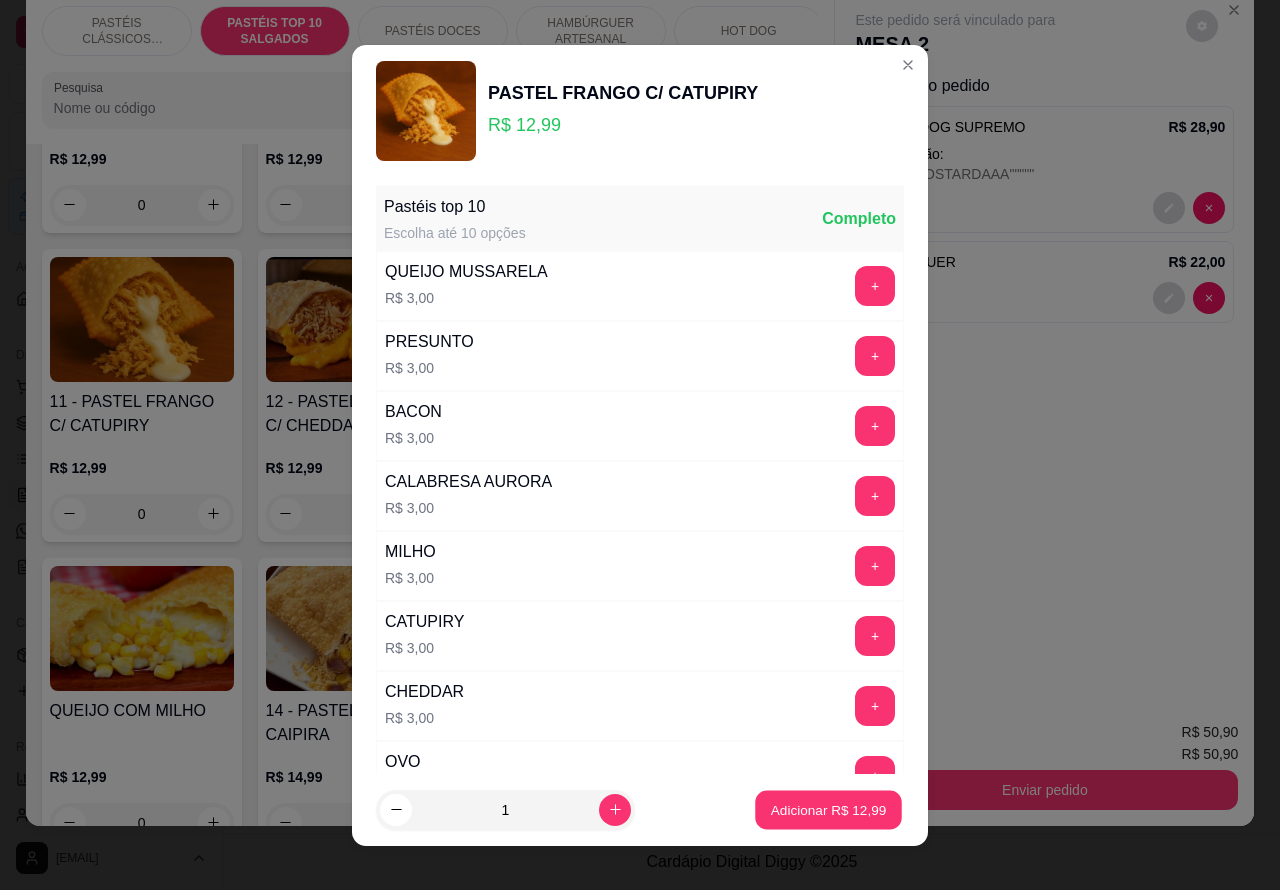 click on "Adicionar R$ 12,99" at bounding box center [829, 809] 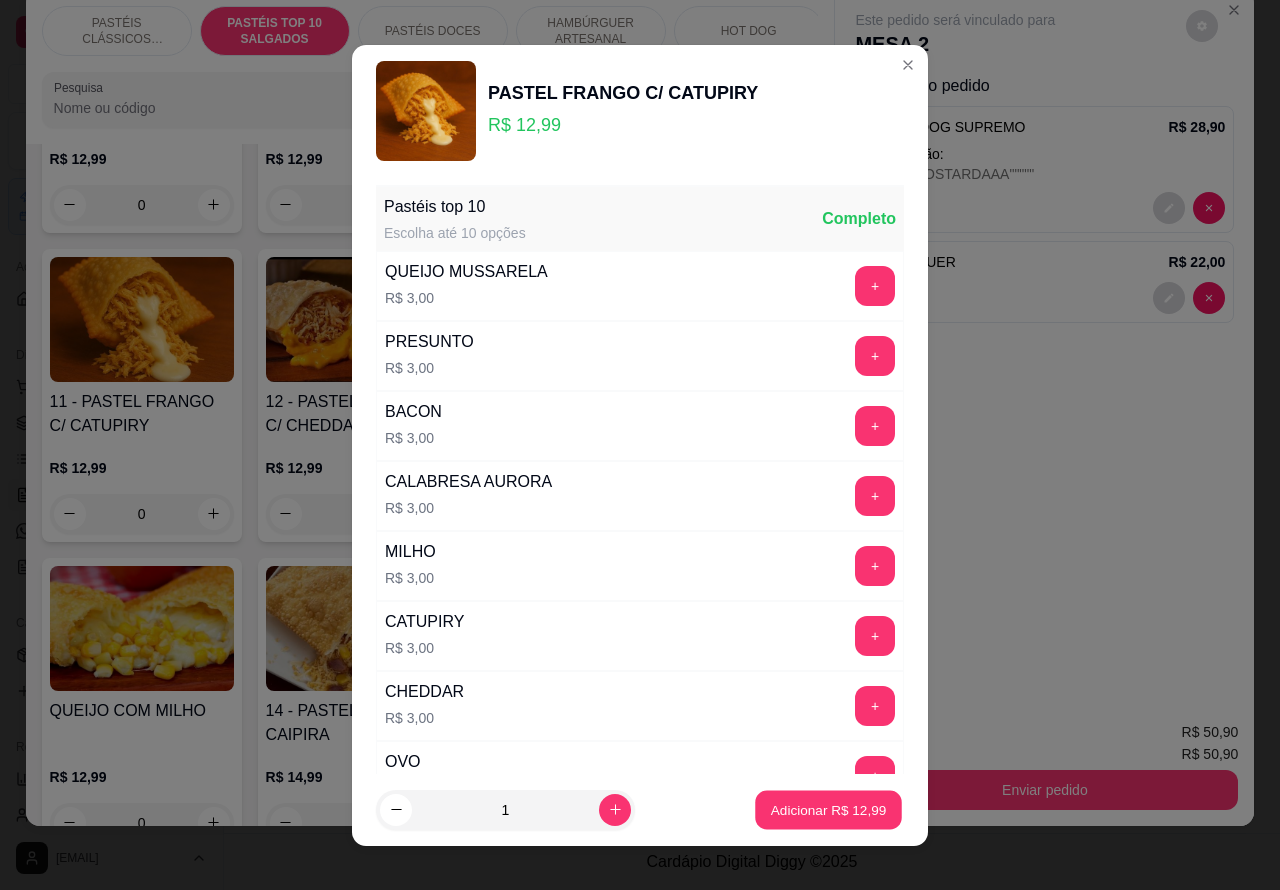 type on "1" 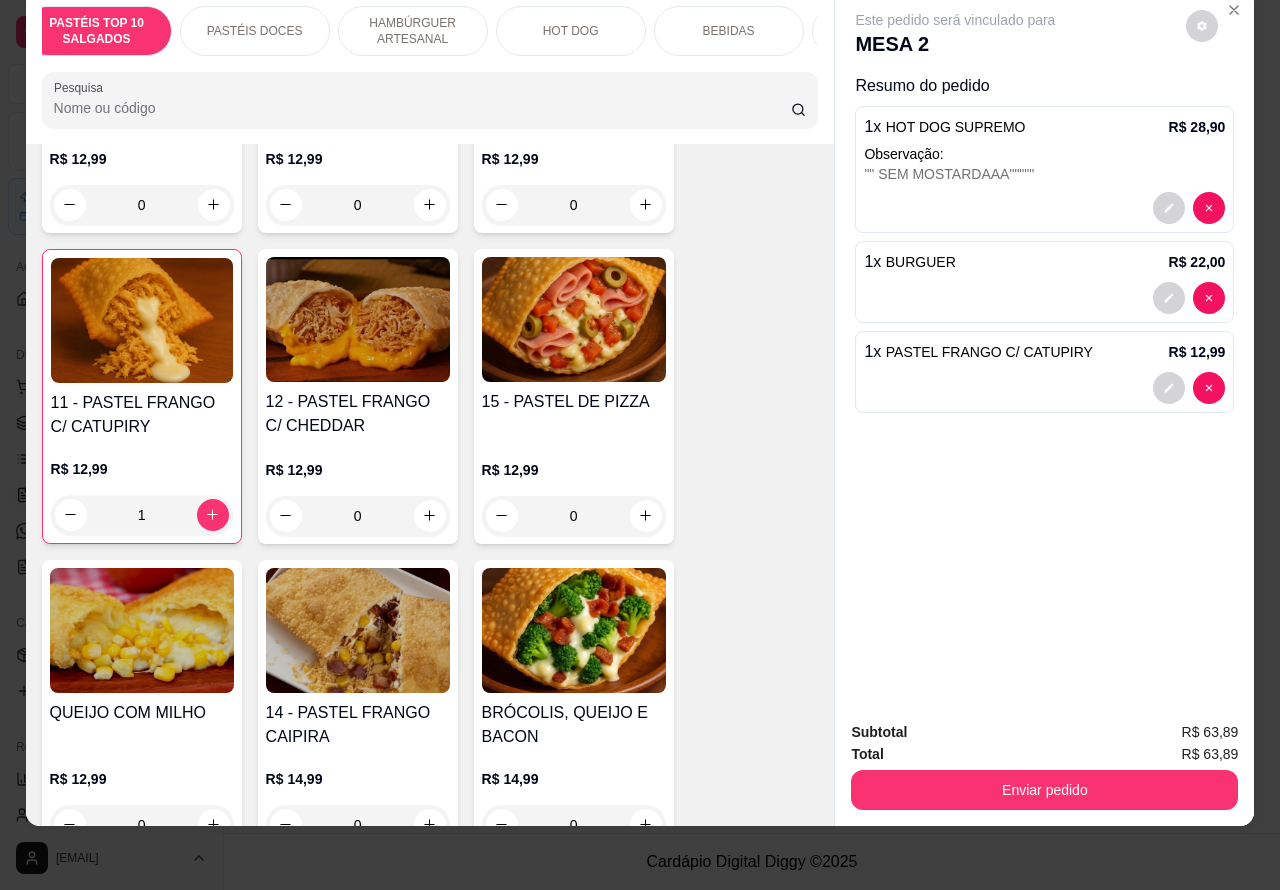 scroll, scrollTop: 0, scrollLeft: 321, axis: horizontal 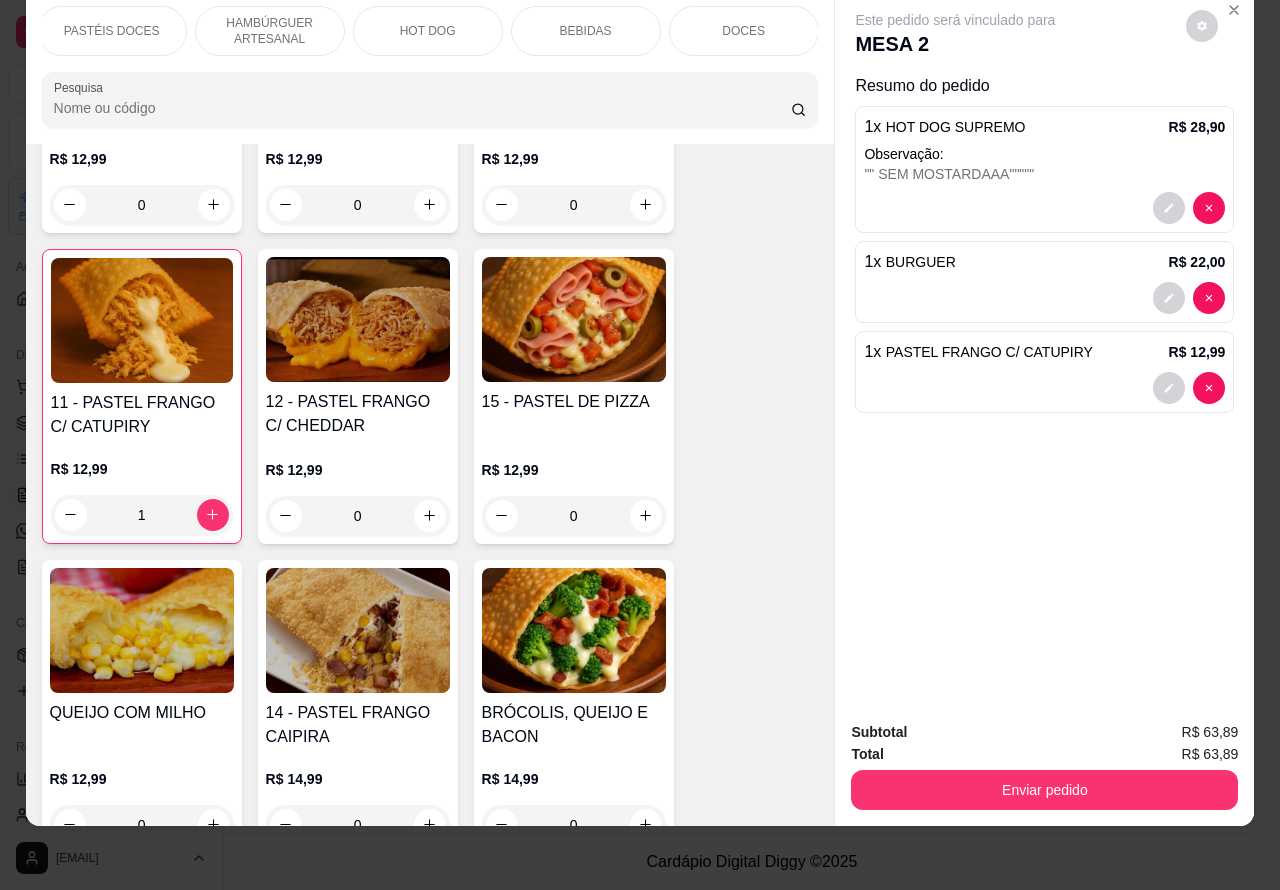 click on "BEBIDAS" at bounding box center [586, 31] 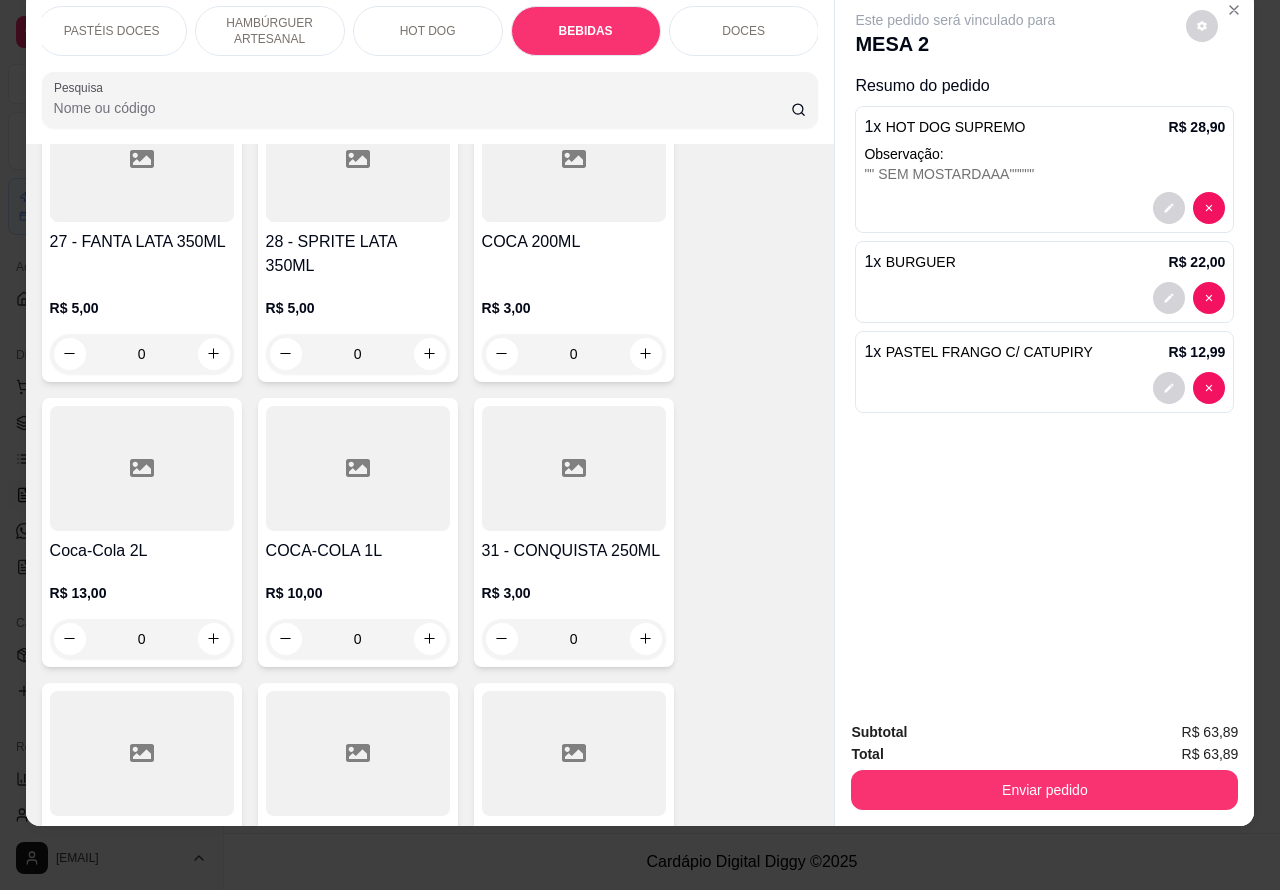 scroll, scrollTop: 6141, scrollLeft: 0, axis: vertical 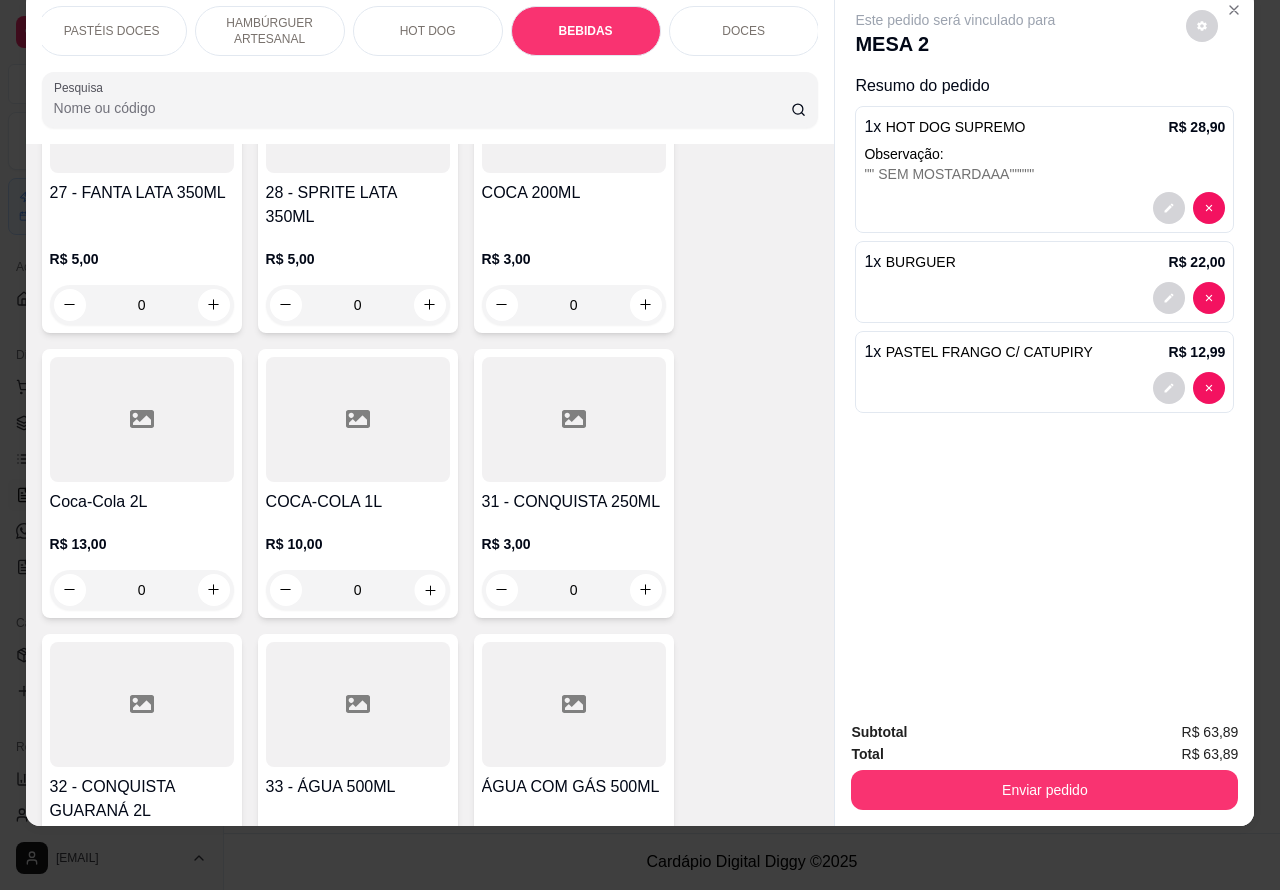 click 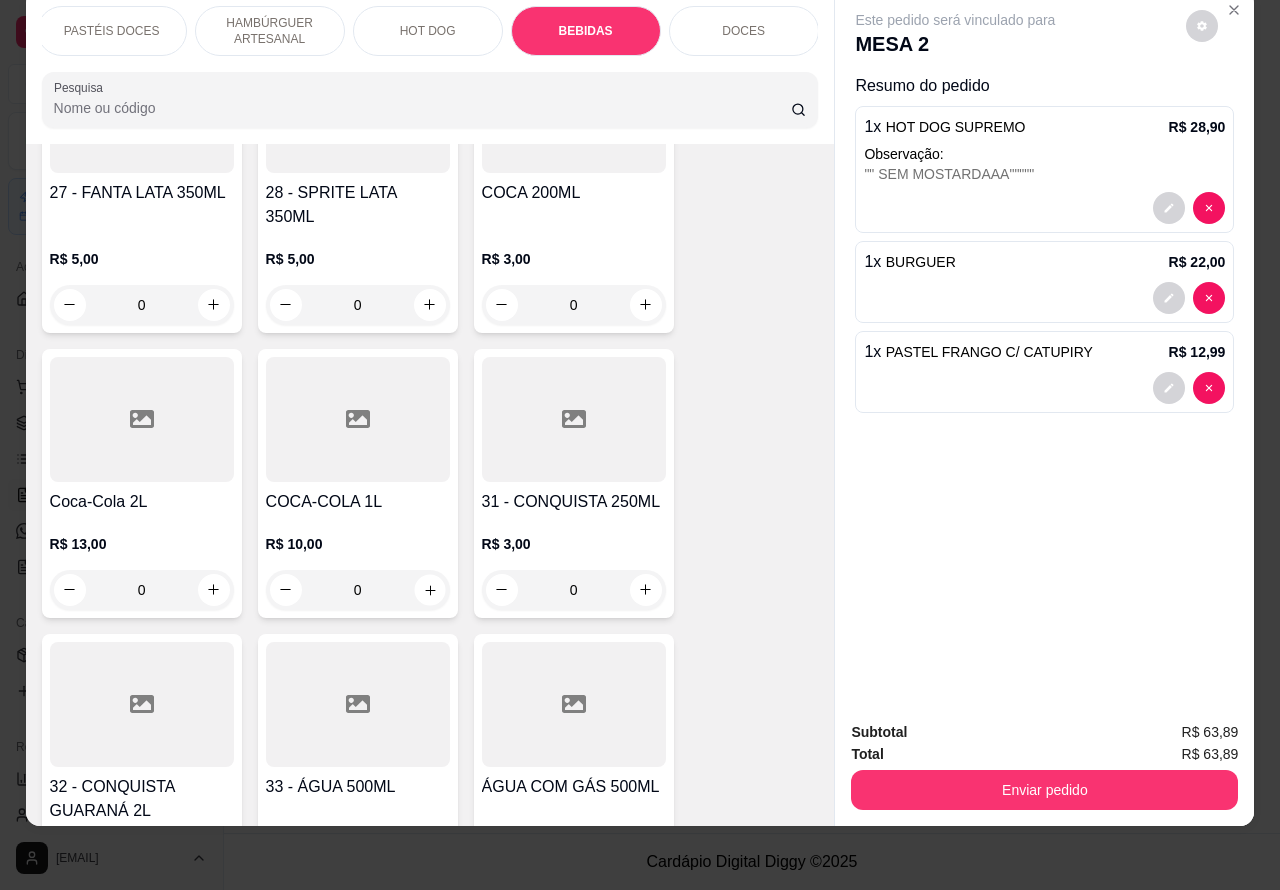 type on "1" 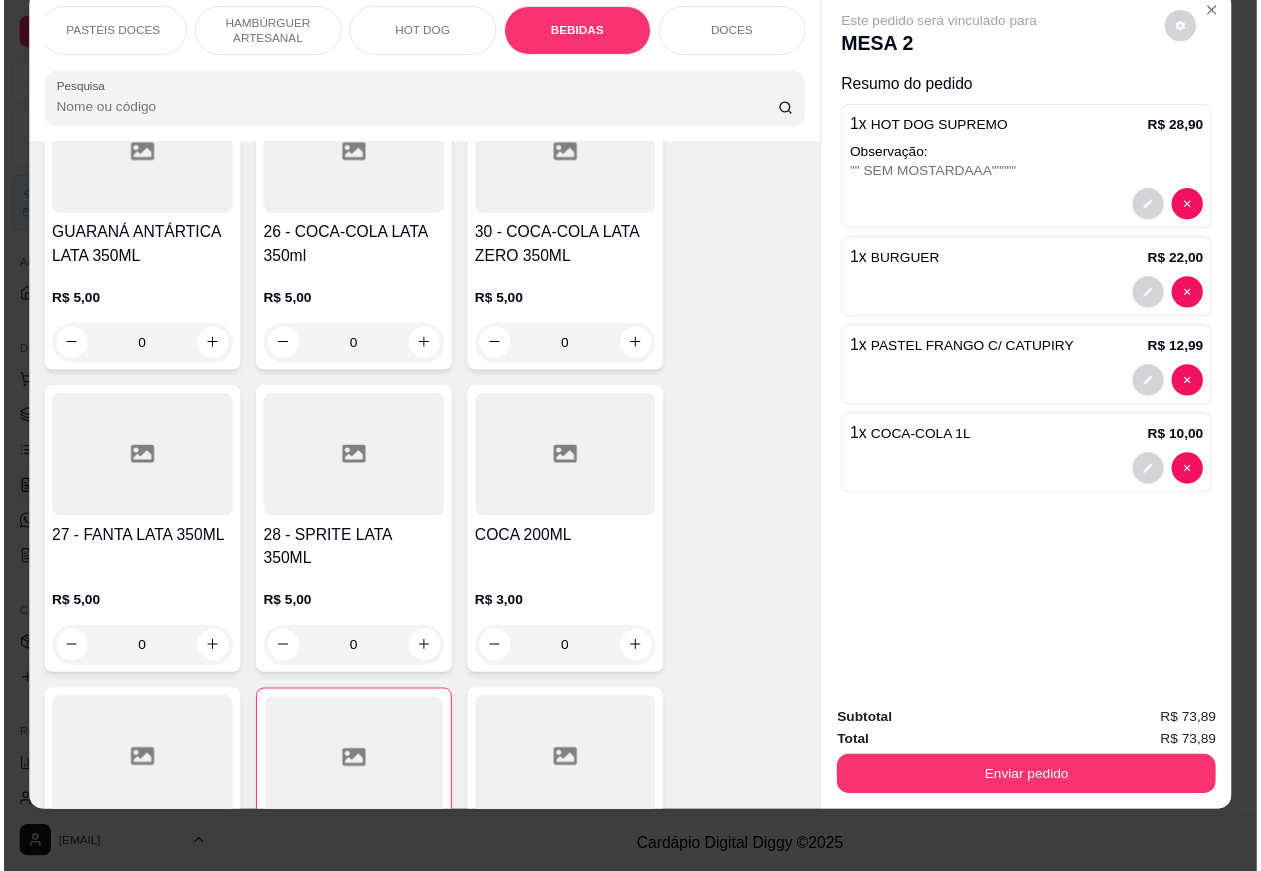 scroll, scrollTop: 5707, scrollLeft: 0, axis: vertical 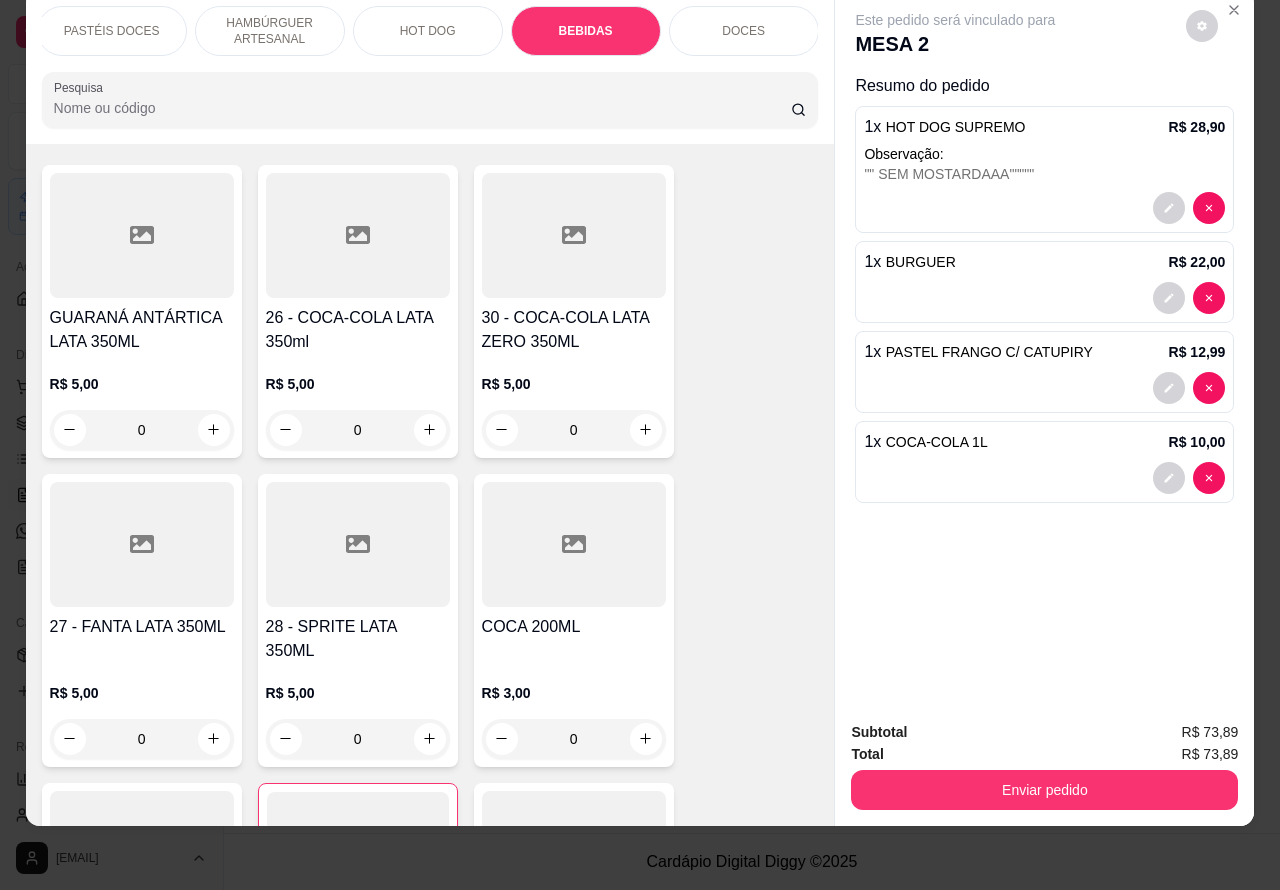 click on "Enviar pedido" at bounding box center (1044, 790) 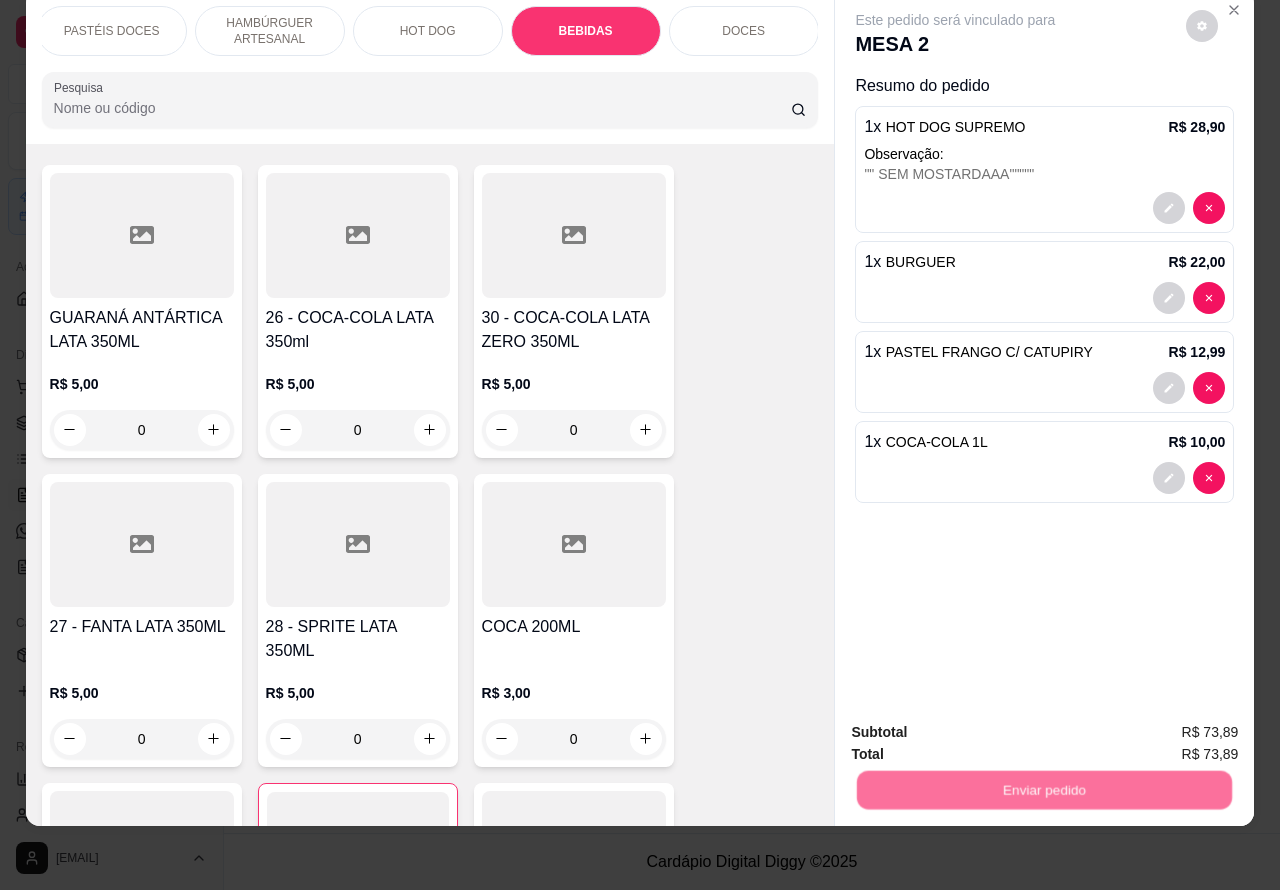 click on "Não registrar e enviar pedido" at bounding box center [977, 722] 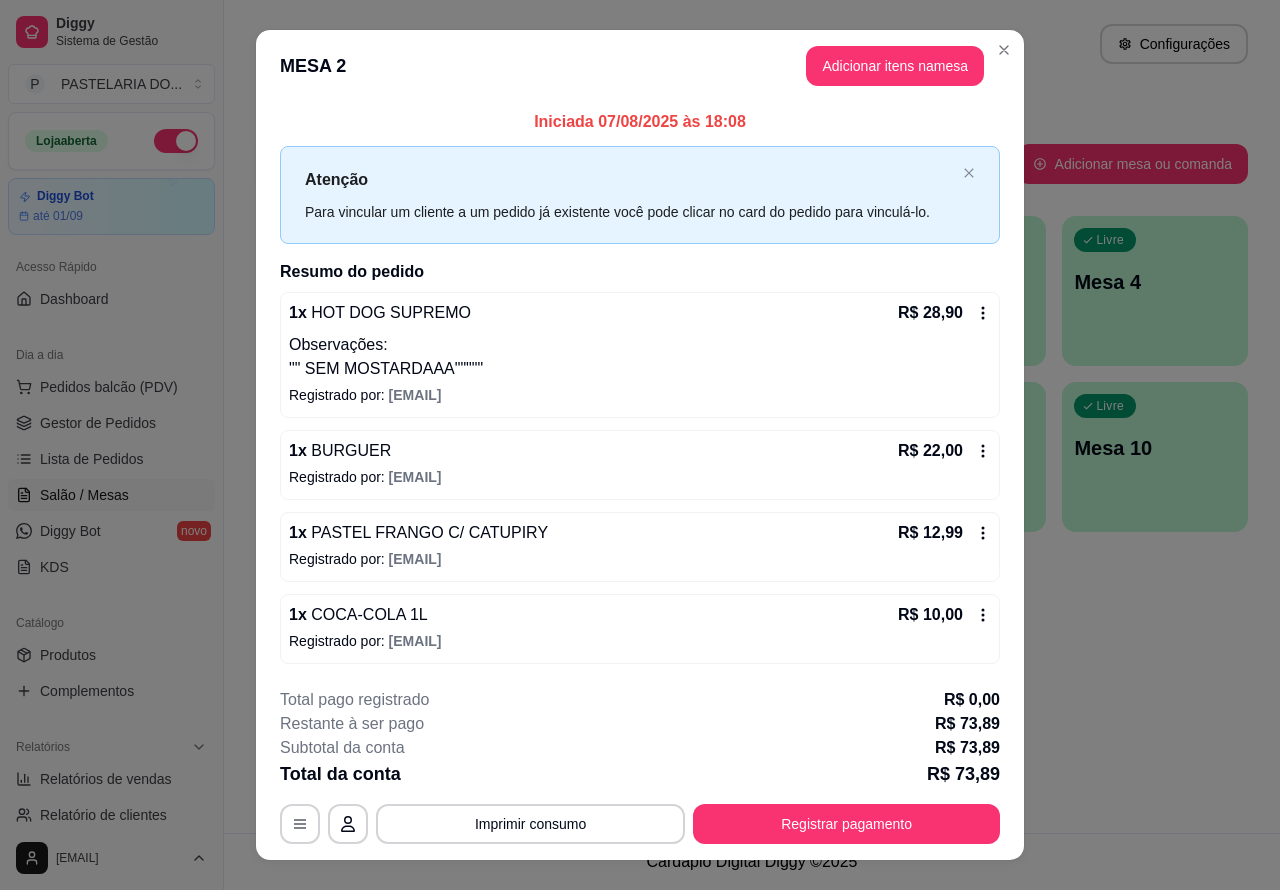 click on "Atendimento Salão Configurações Todos Mesas Comandas Pesquisar Adicionar mesa ou comanda Ocupada Mesa 2 R$ 0,00 00:00 Ocupada Mesa 3 R$ 97,96 22:29 Ocupada Mesa 5 R$ 83,80 21:54 Livre Mesa 1 Livre Mesa 4 Livre Mesa 6 Livre Mesa 7 Livre Mesa 8 Livre Mesa 9 Livre Mesa 10" at bounding box center [752, 416] 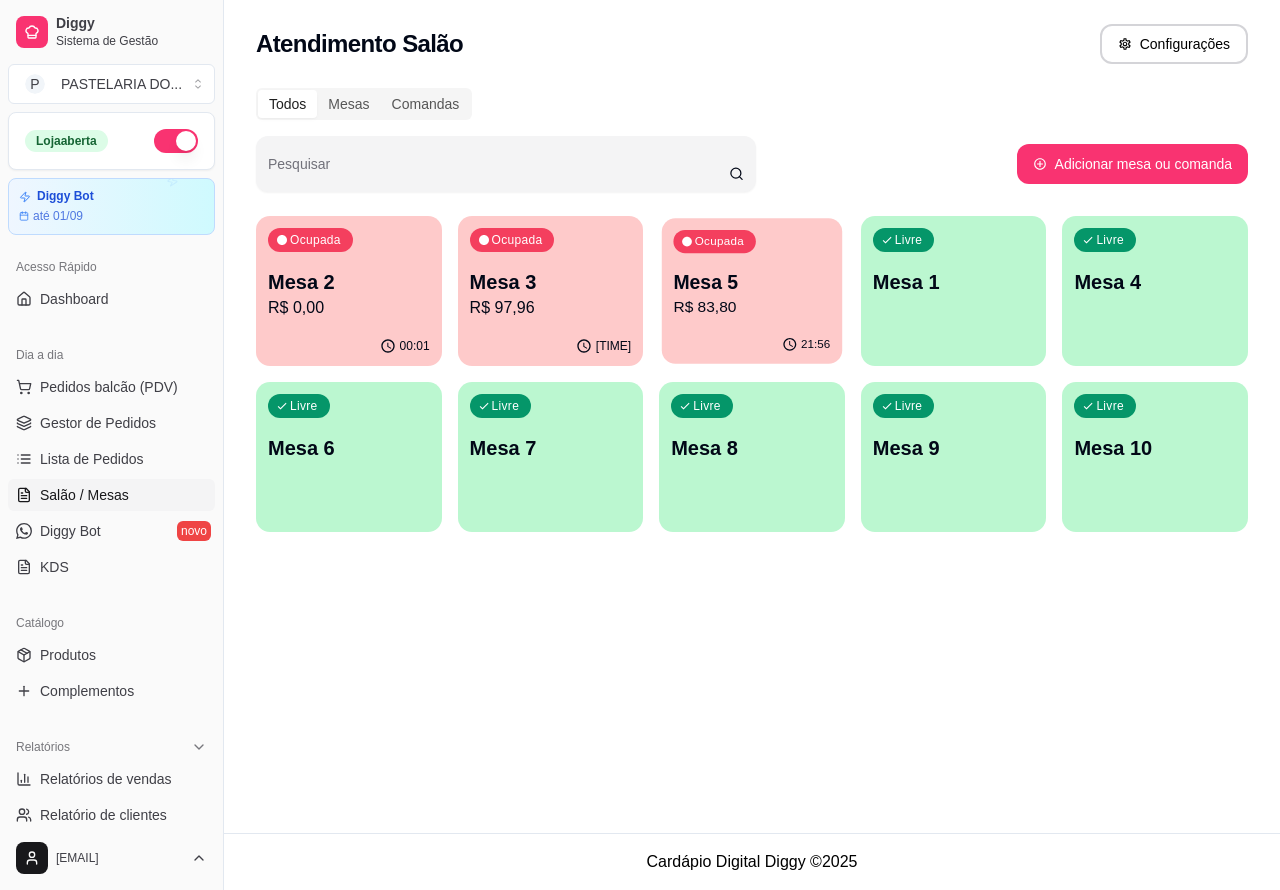 click on "Ocupada Mesa 5 R$ 83,80" at bounding box center [752, 272] 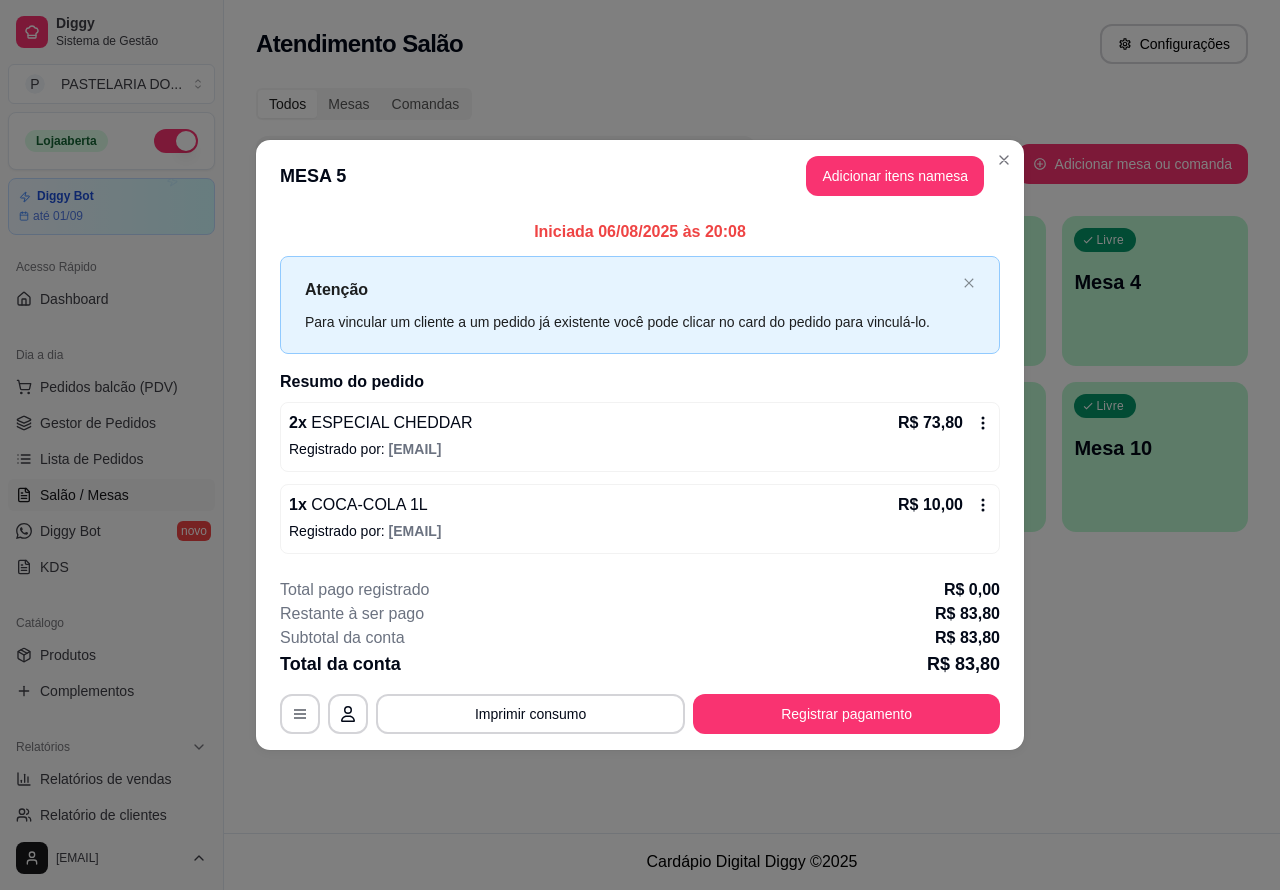 click on "Lista de Pedidos" at bounding box center (92, 459) 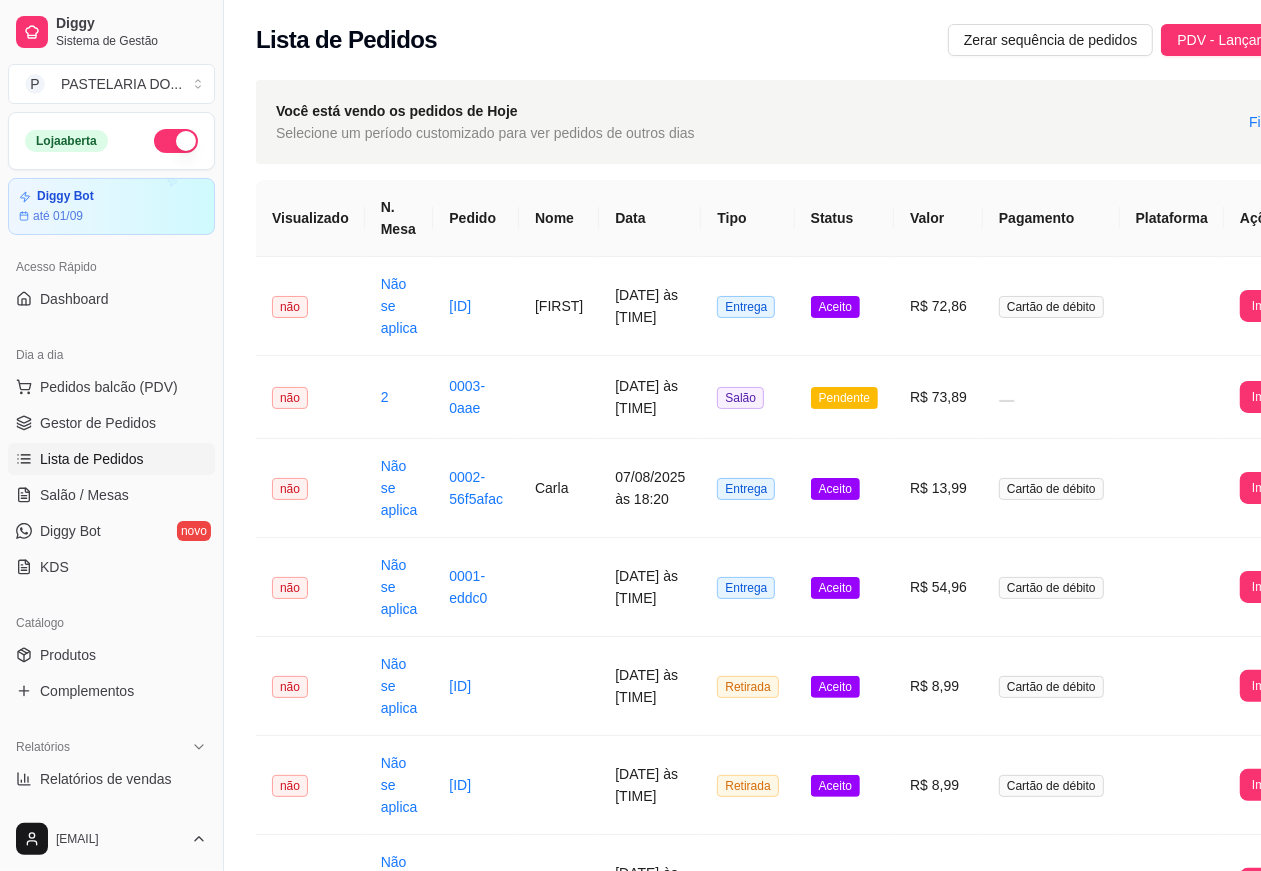 scroll, scrollTop: 0, scrollLeft: 85, axis: horizontal 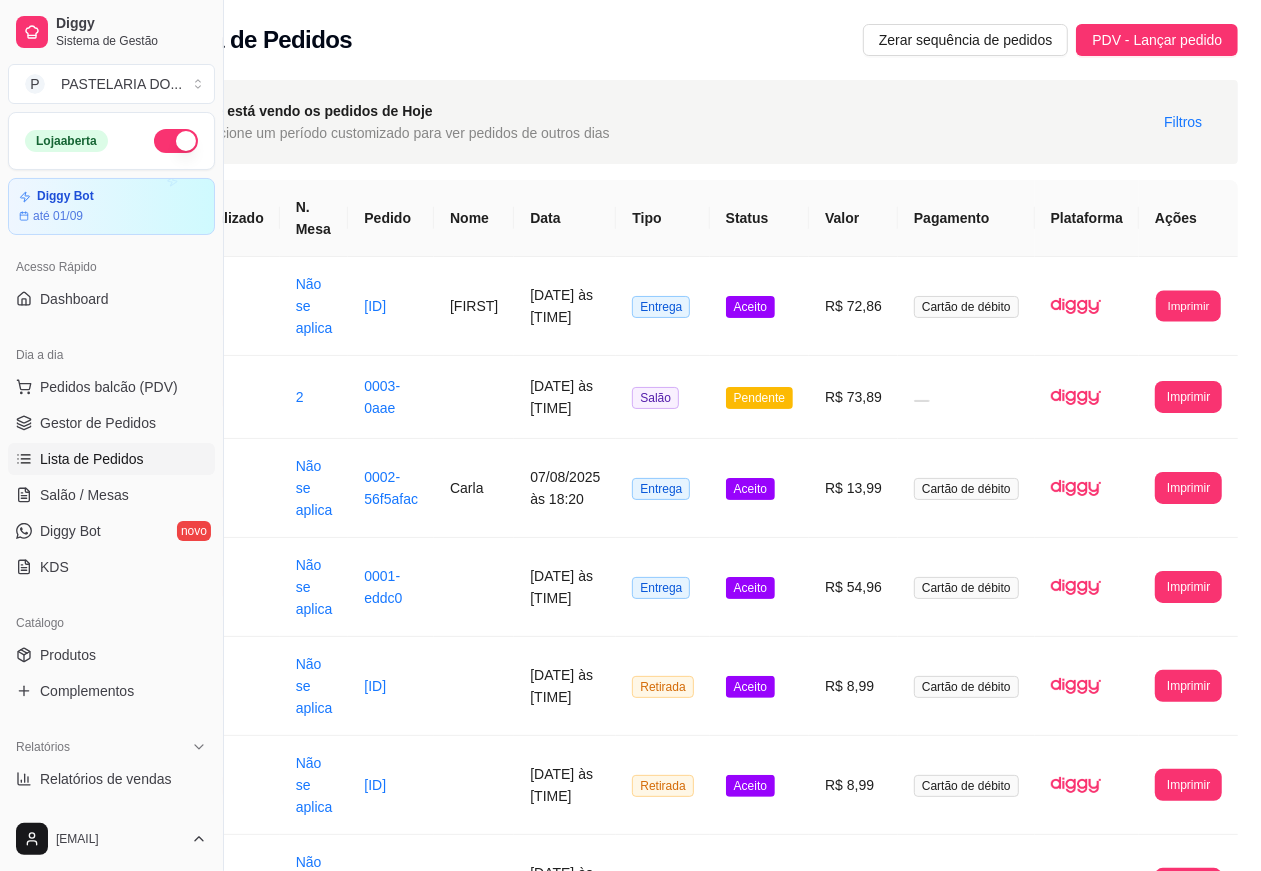 click on "Imprimir" at bounding box center [1188, 305] 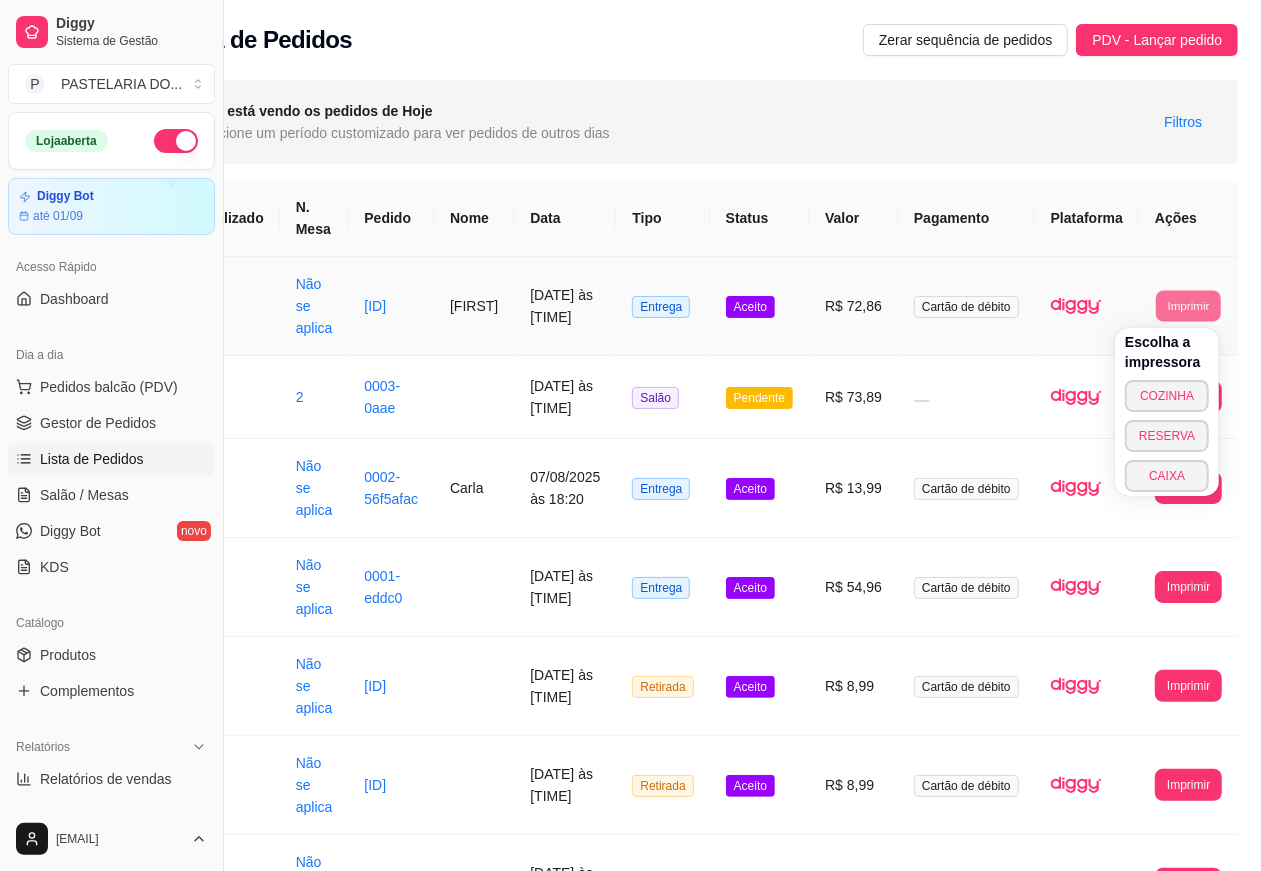 click on "COZINHA" at bounding box center (1167, 396) 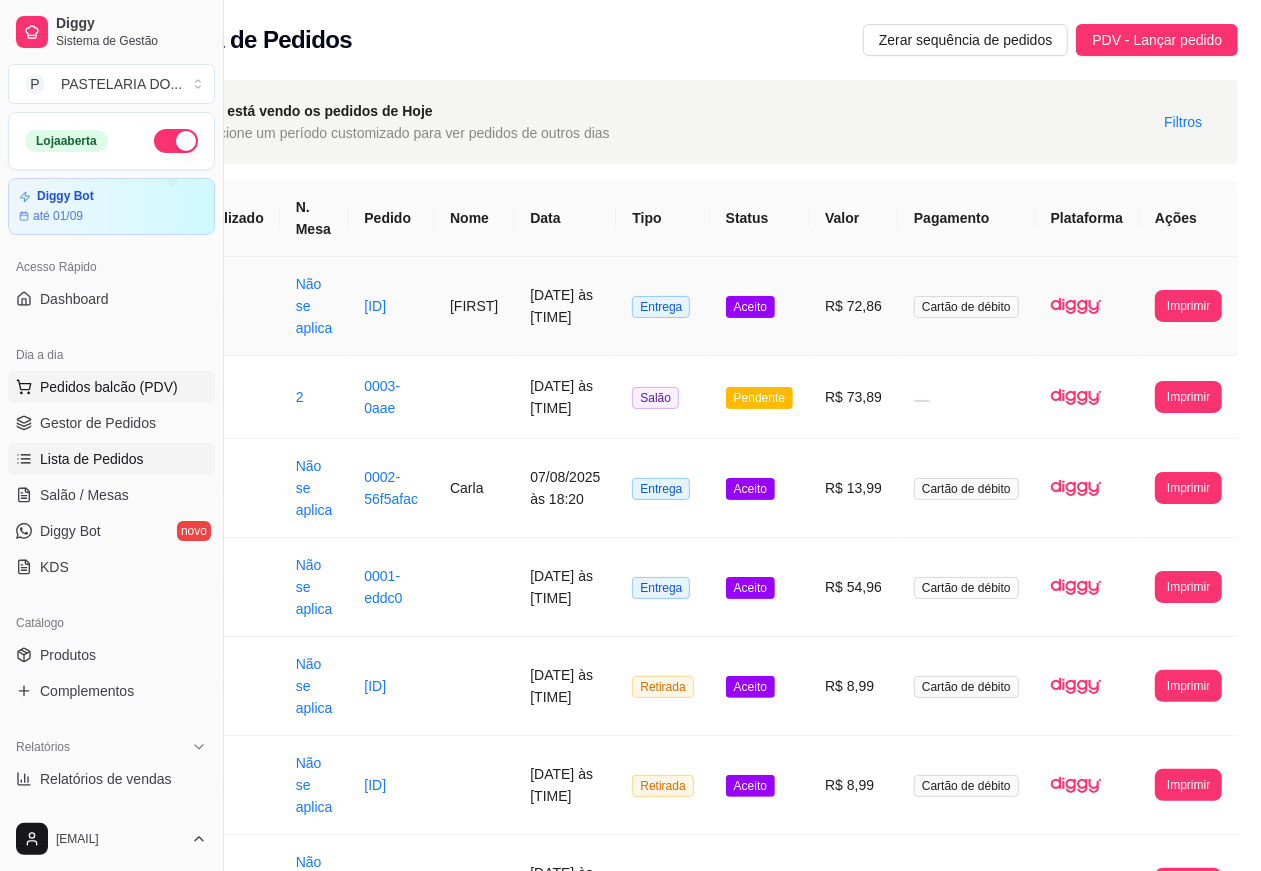 click on "Pedidos balcão (PDV)" at bounding box center (109, 387) 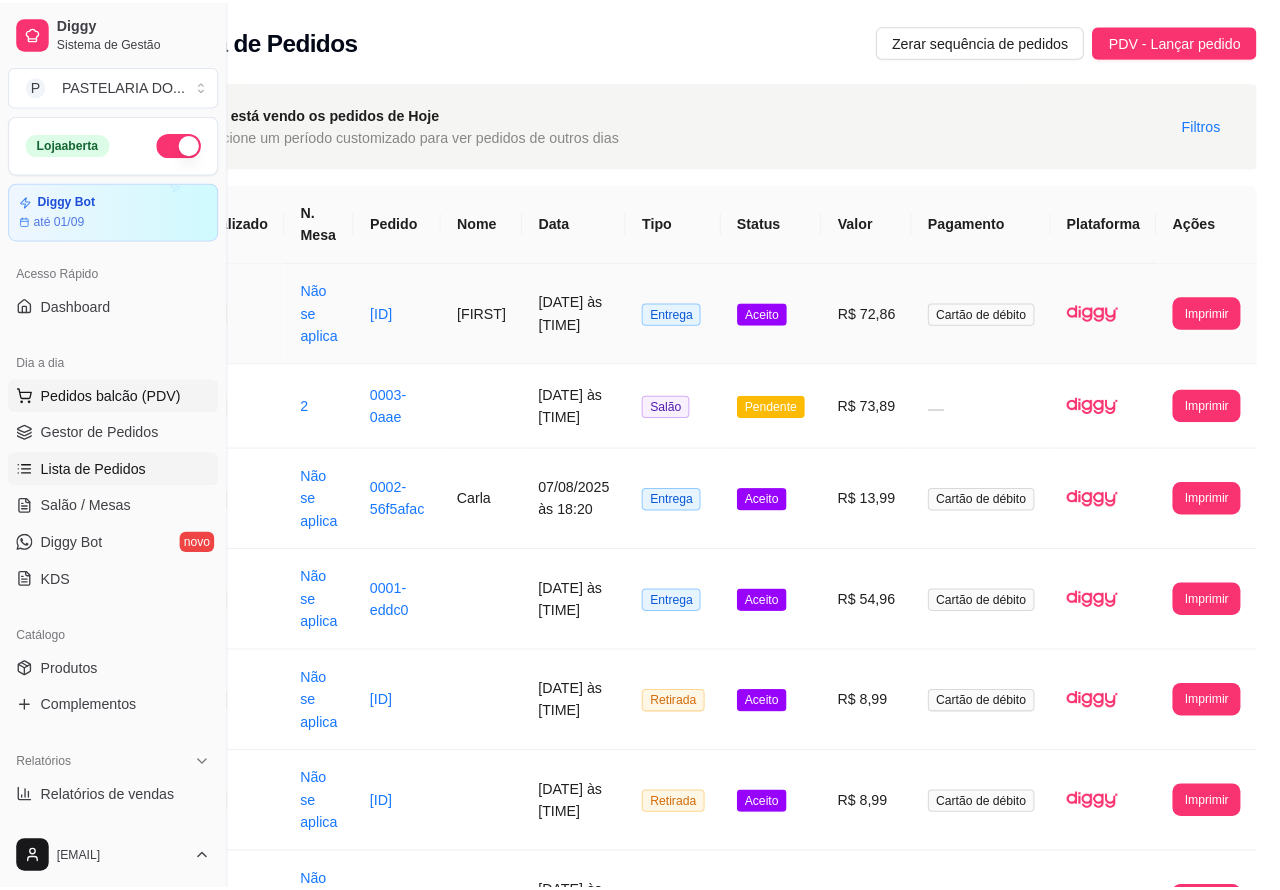 scroll, scrollTop: 0, scrollLeft: 66, axis: horizontal 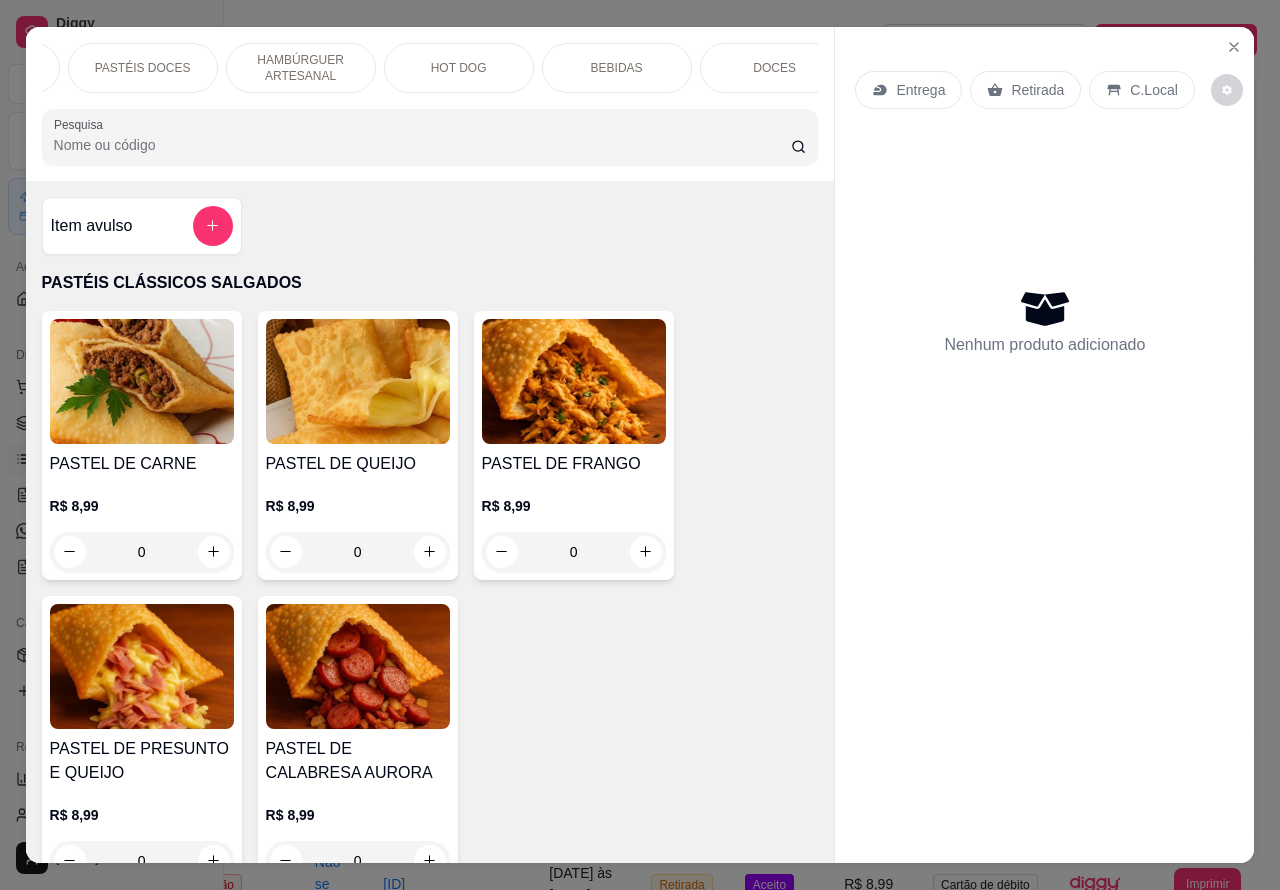 click on "BEBIDAS" at bounding box center (617, 68) 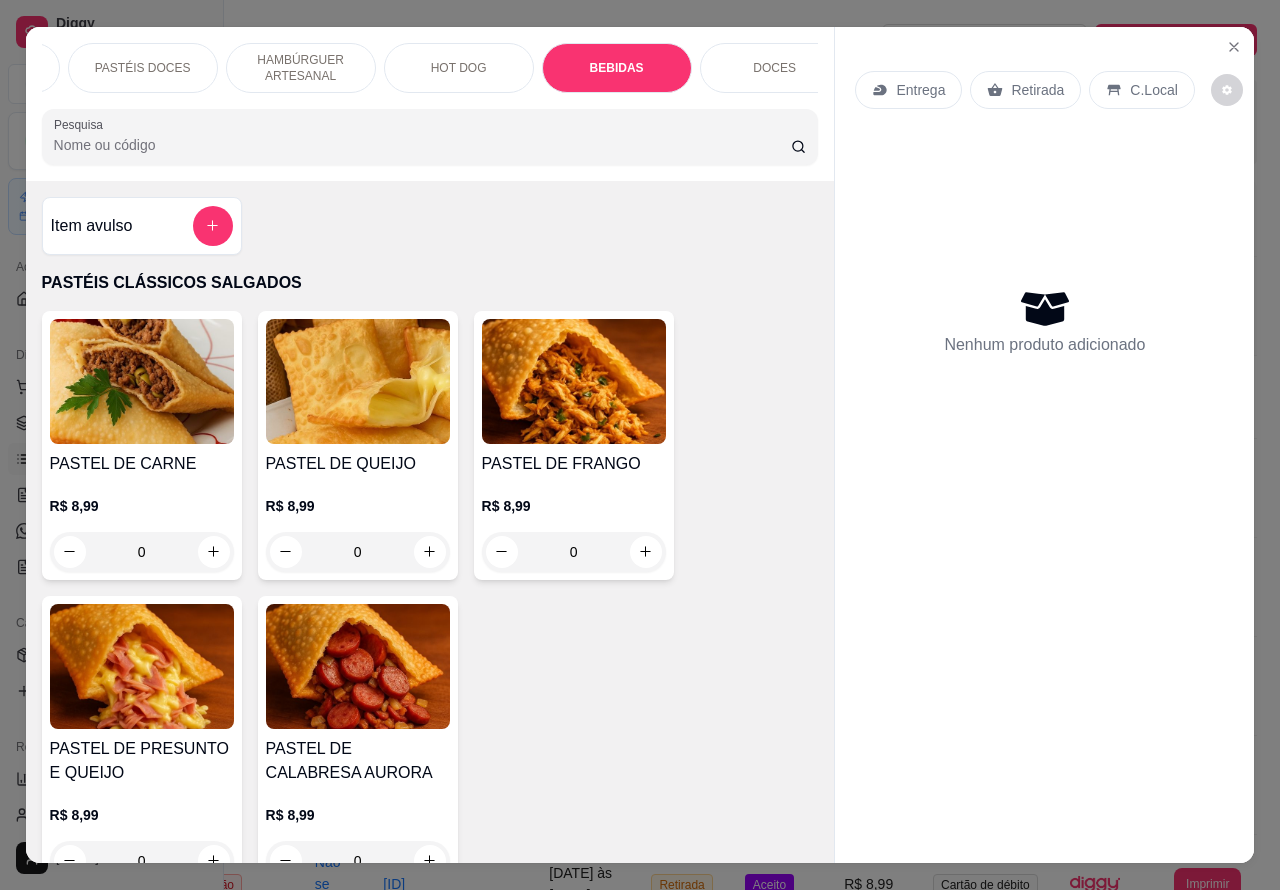 scroll, scrollTop: 5683, scrollLeft: 0, axis: vertical 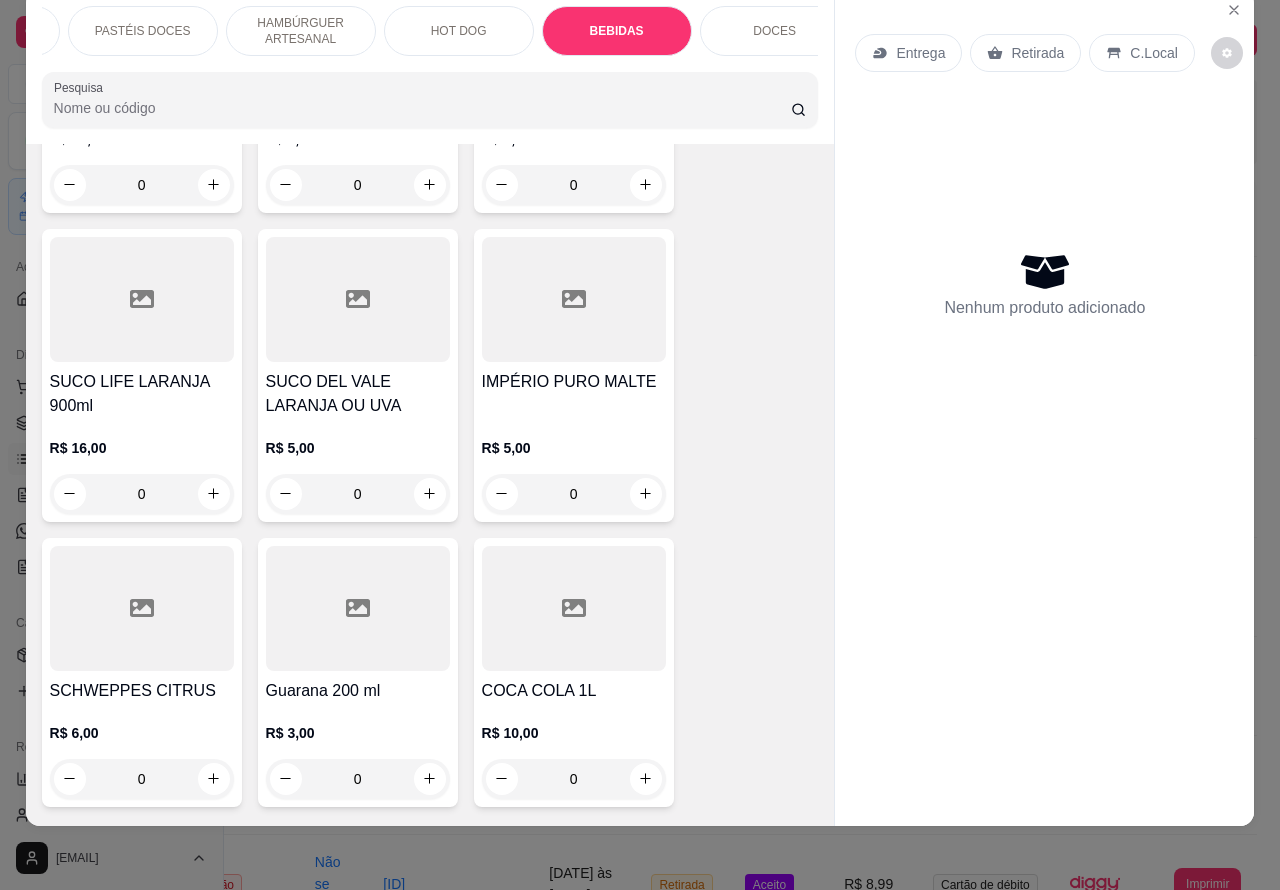 click 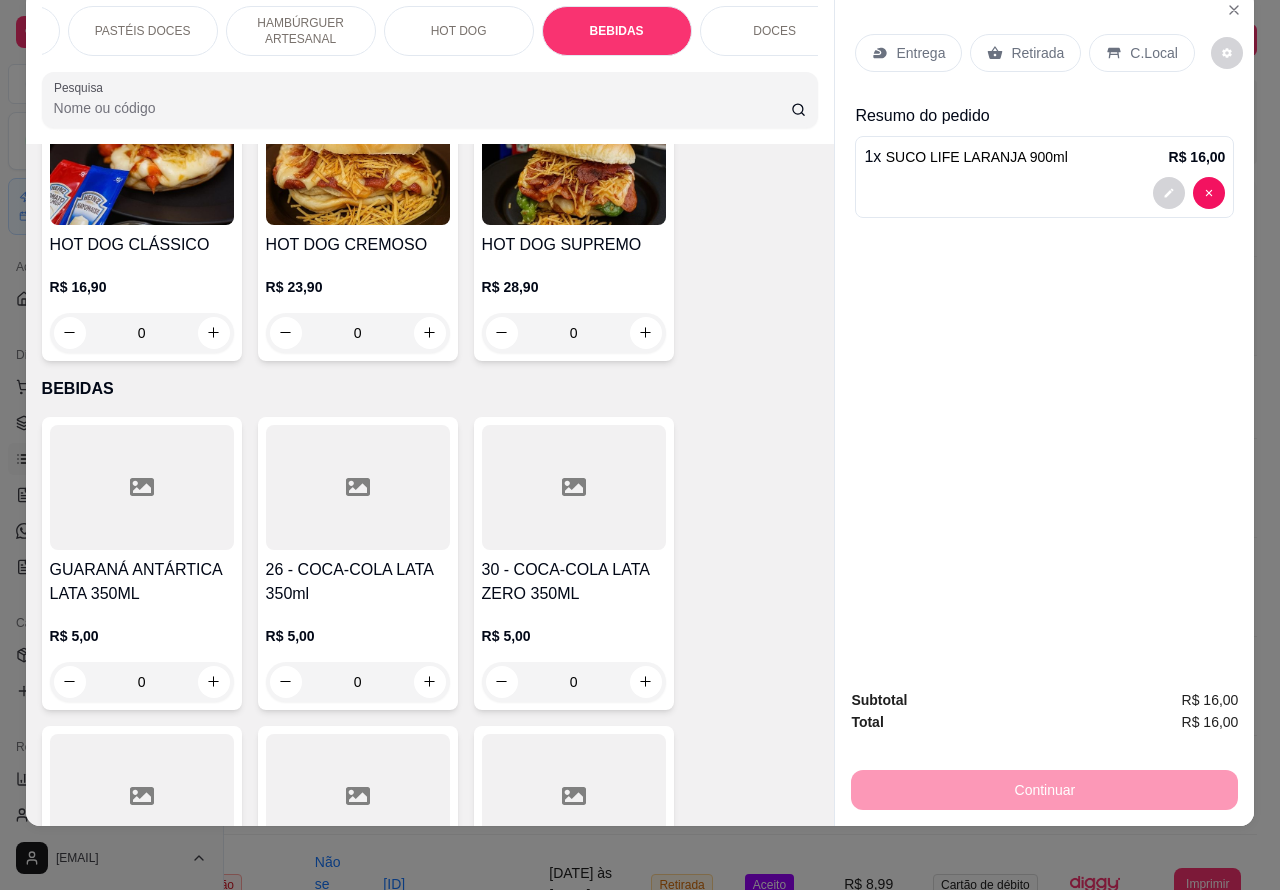 scroll, scrollTop: 5445, scrollLeft: 0, axis: vertical 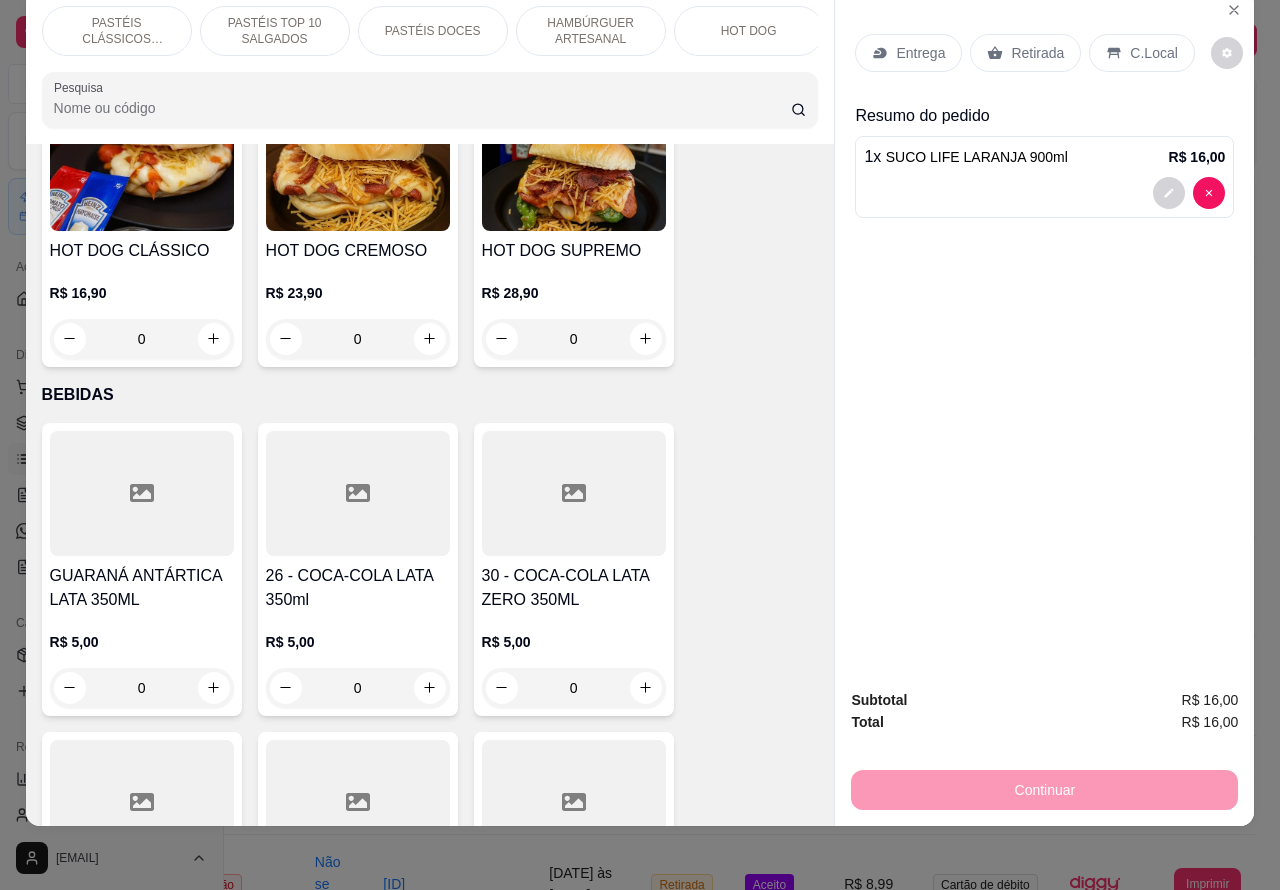 click on "PASTÉIS CLÁSSICOS SALGADOS" at bounding box center (117, 31) 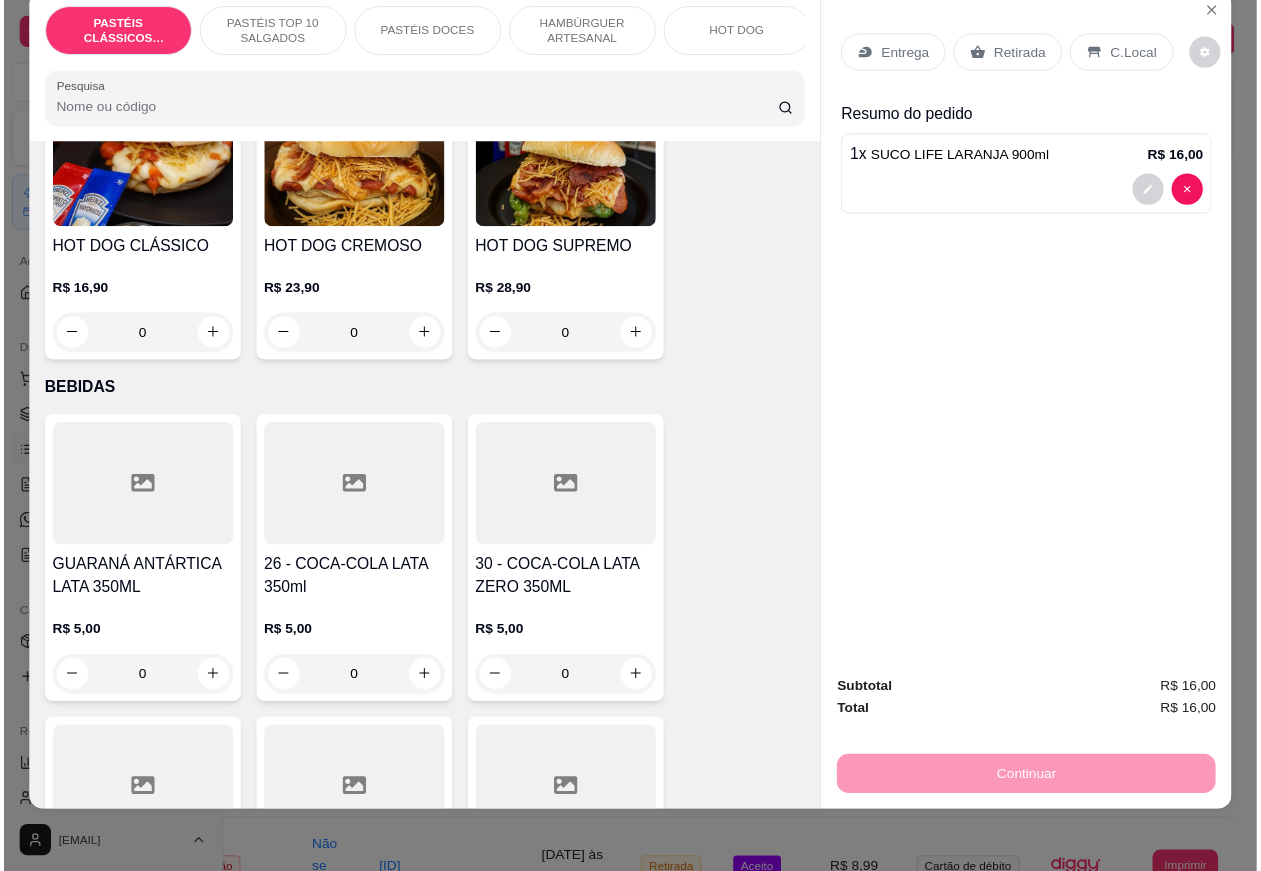 scroll, scrollTop: 90, scrollLeft: 0, axis: vertical 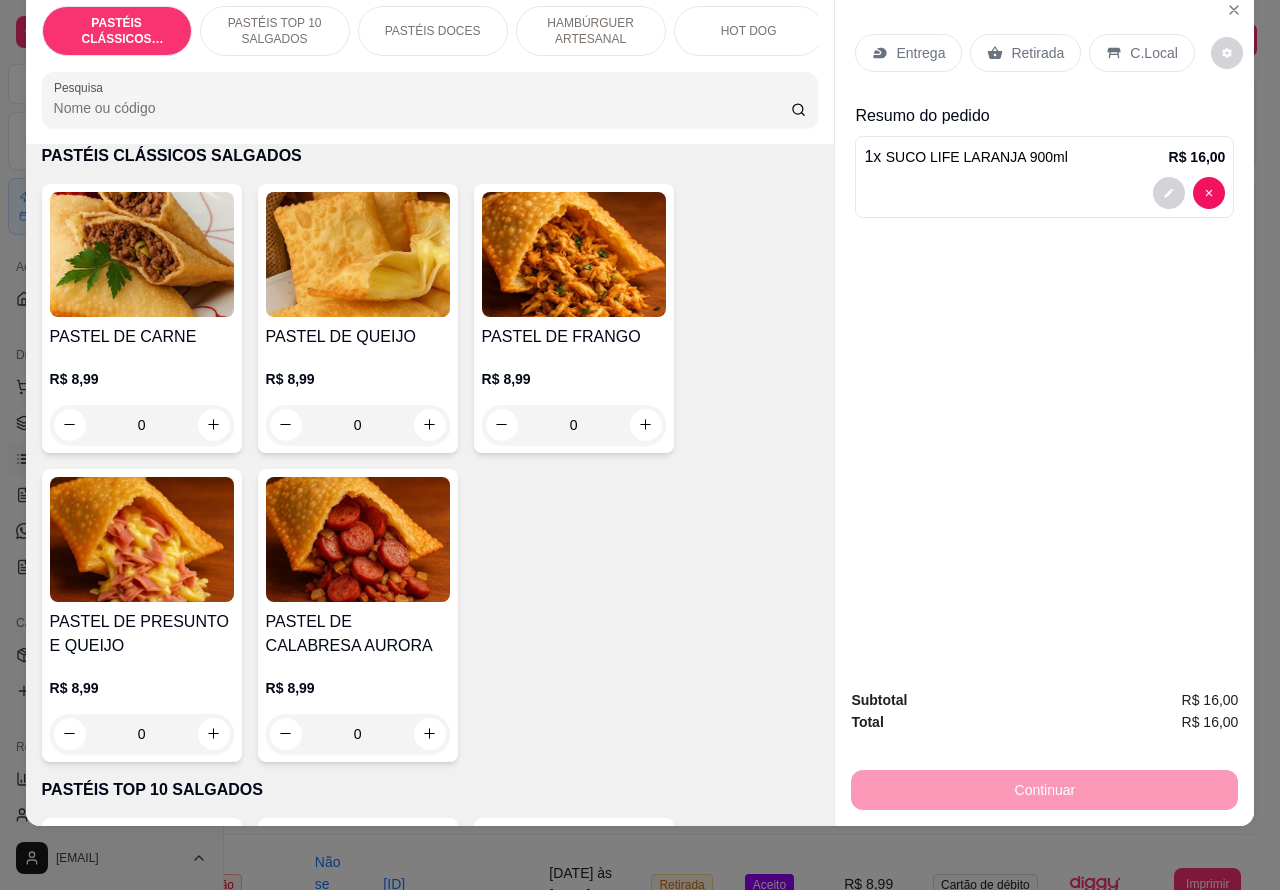 click 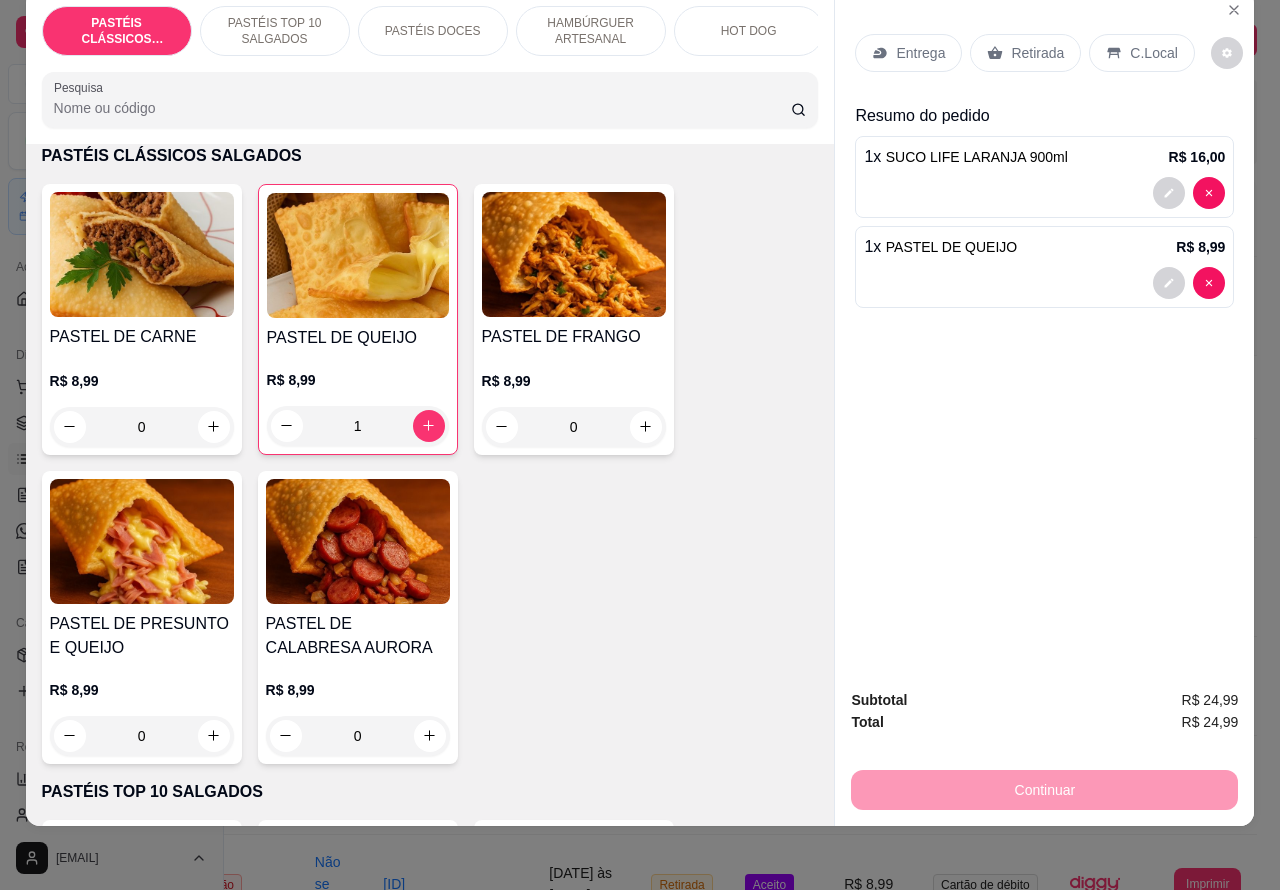 click on "Retirada" at bounding box center [1037, 53] 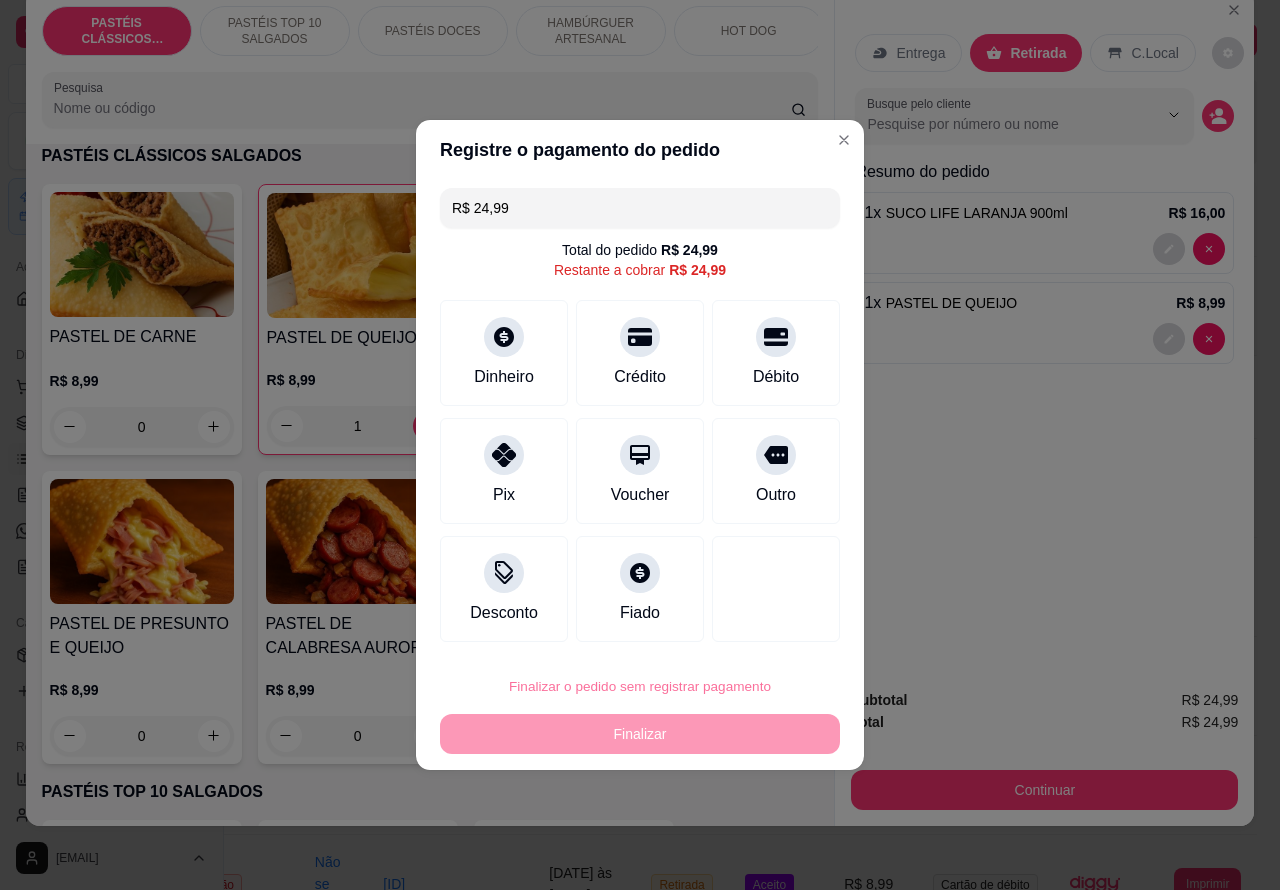 click on "Confirmar" at bounding box center (760, 630) 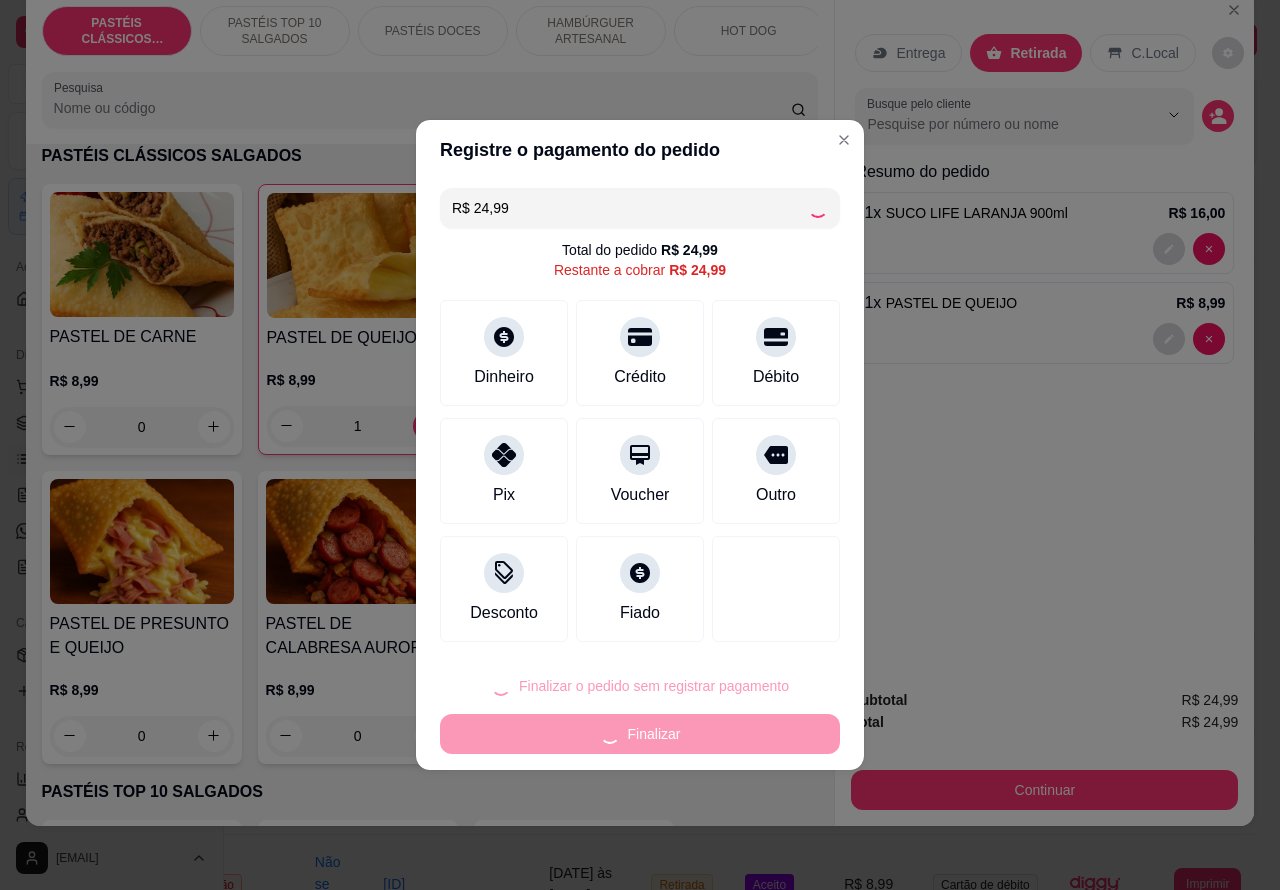 type on "0" 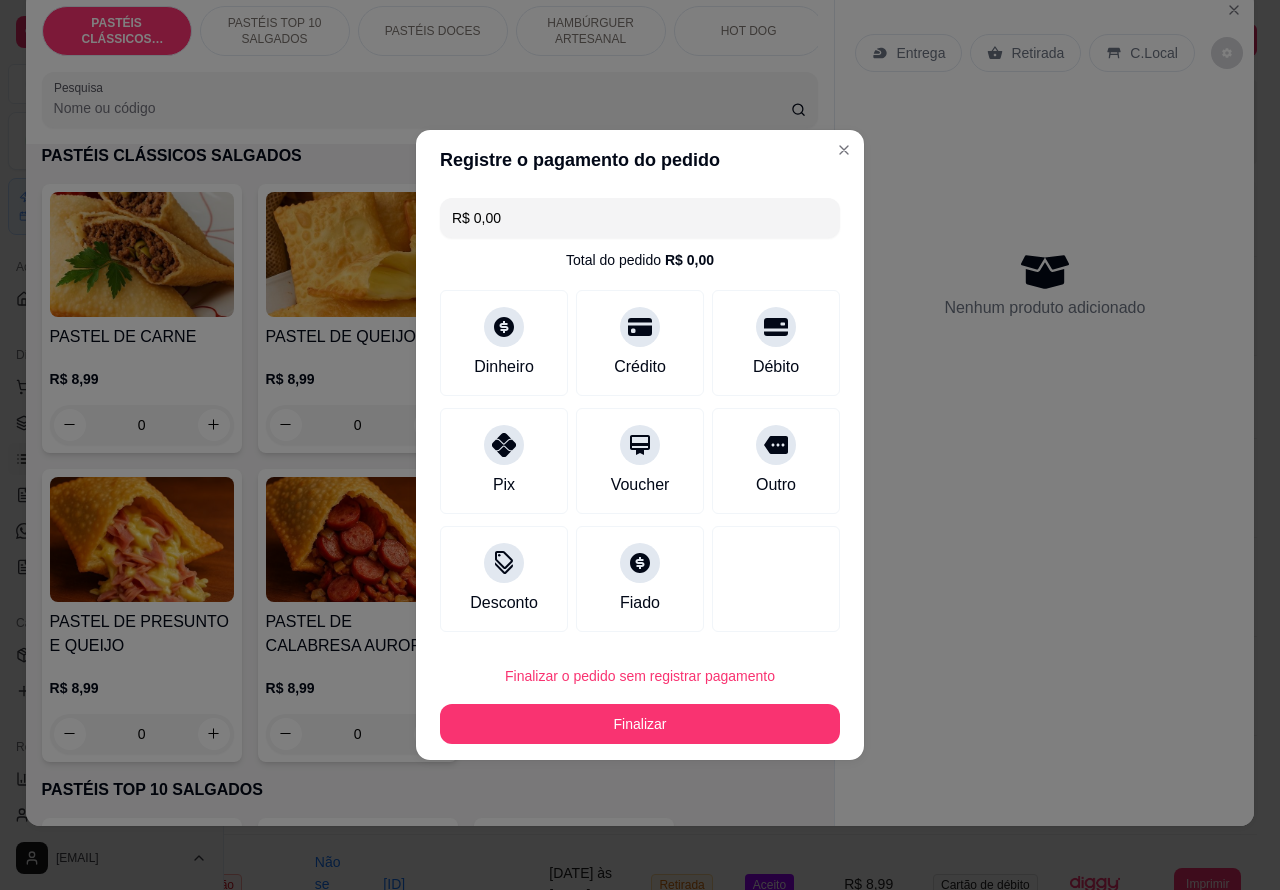 type on "R$ 0,00" 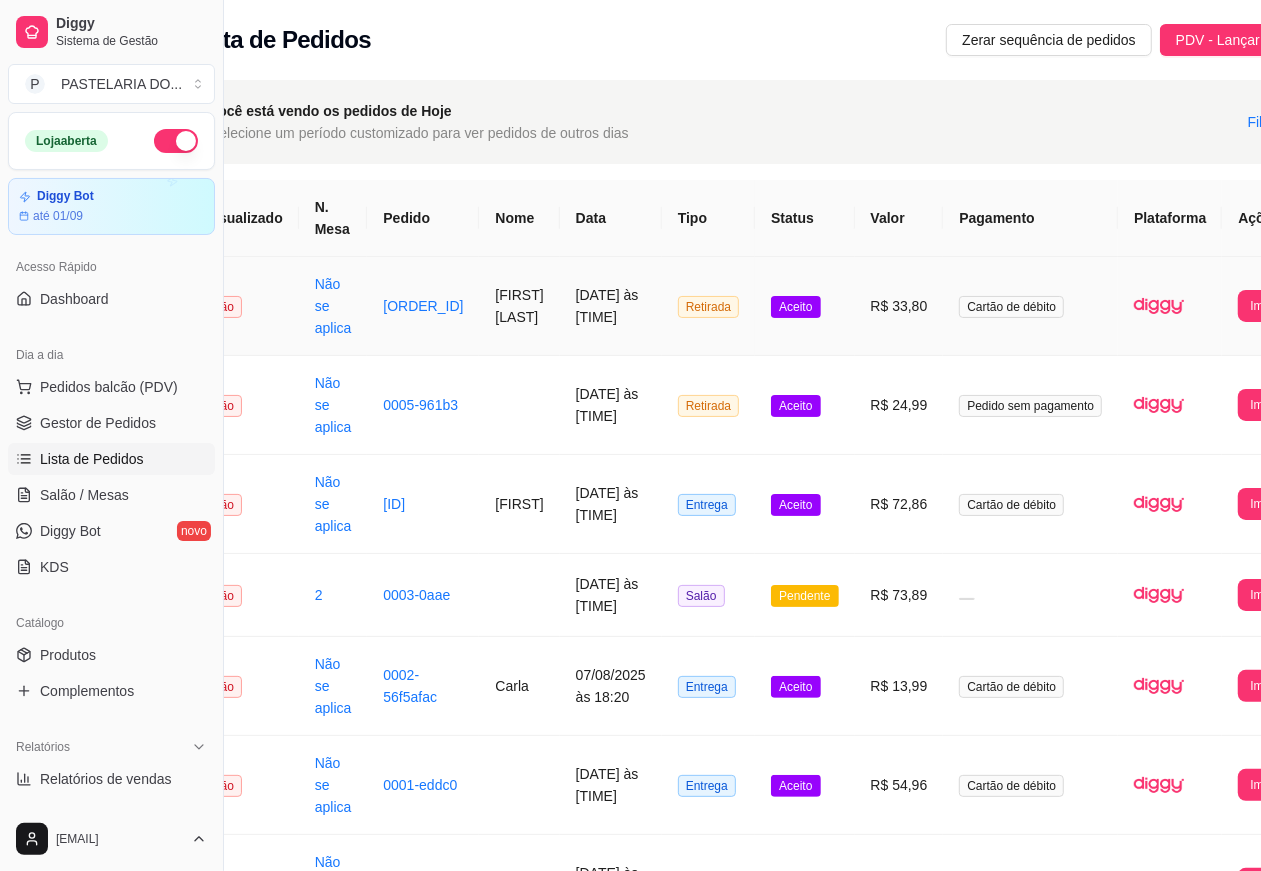 scroll, scrollTop: 0, scrollLeft: 122, axis: horizontal 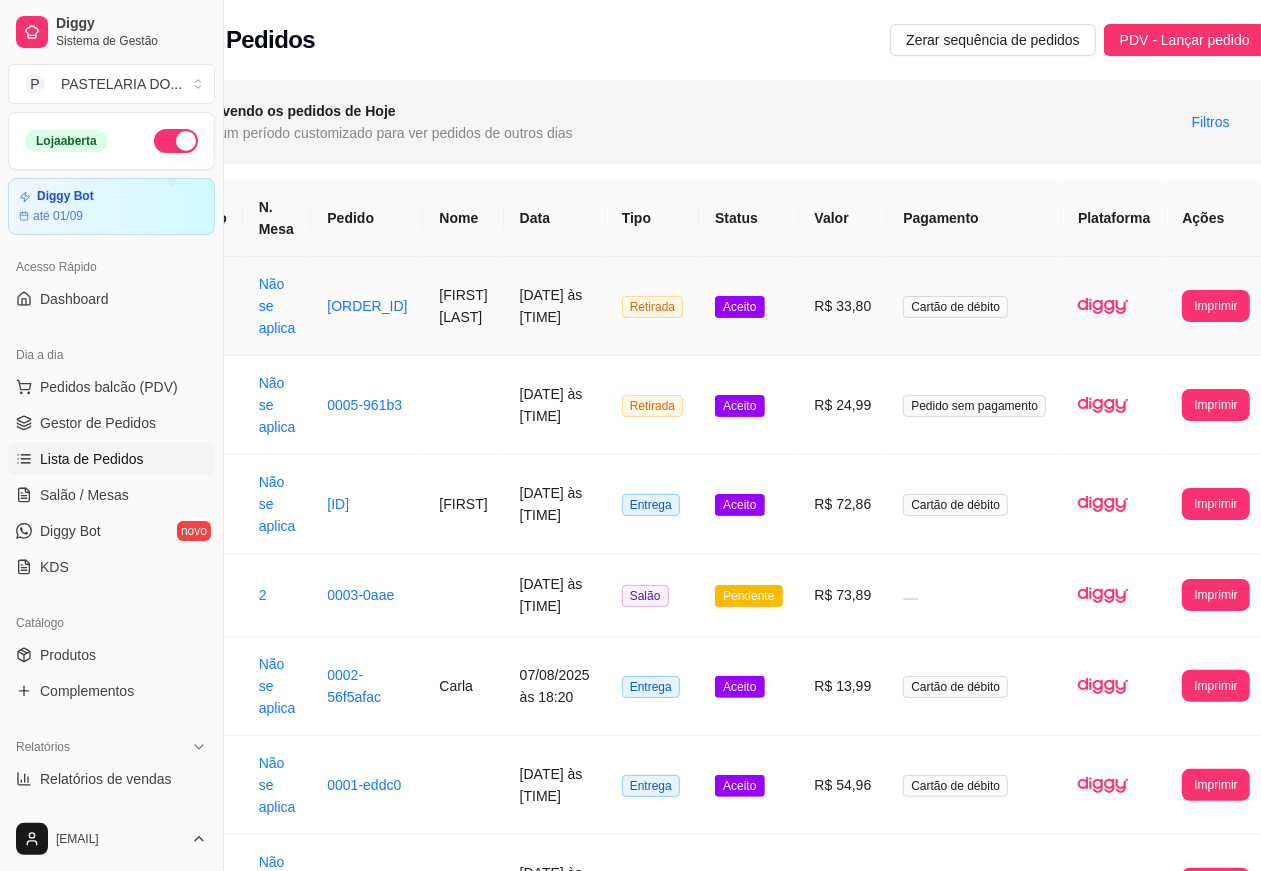 click on "Imprimir" at bounding box center [1215, 595] 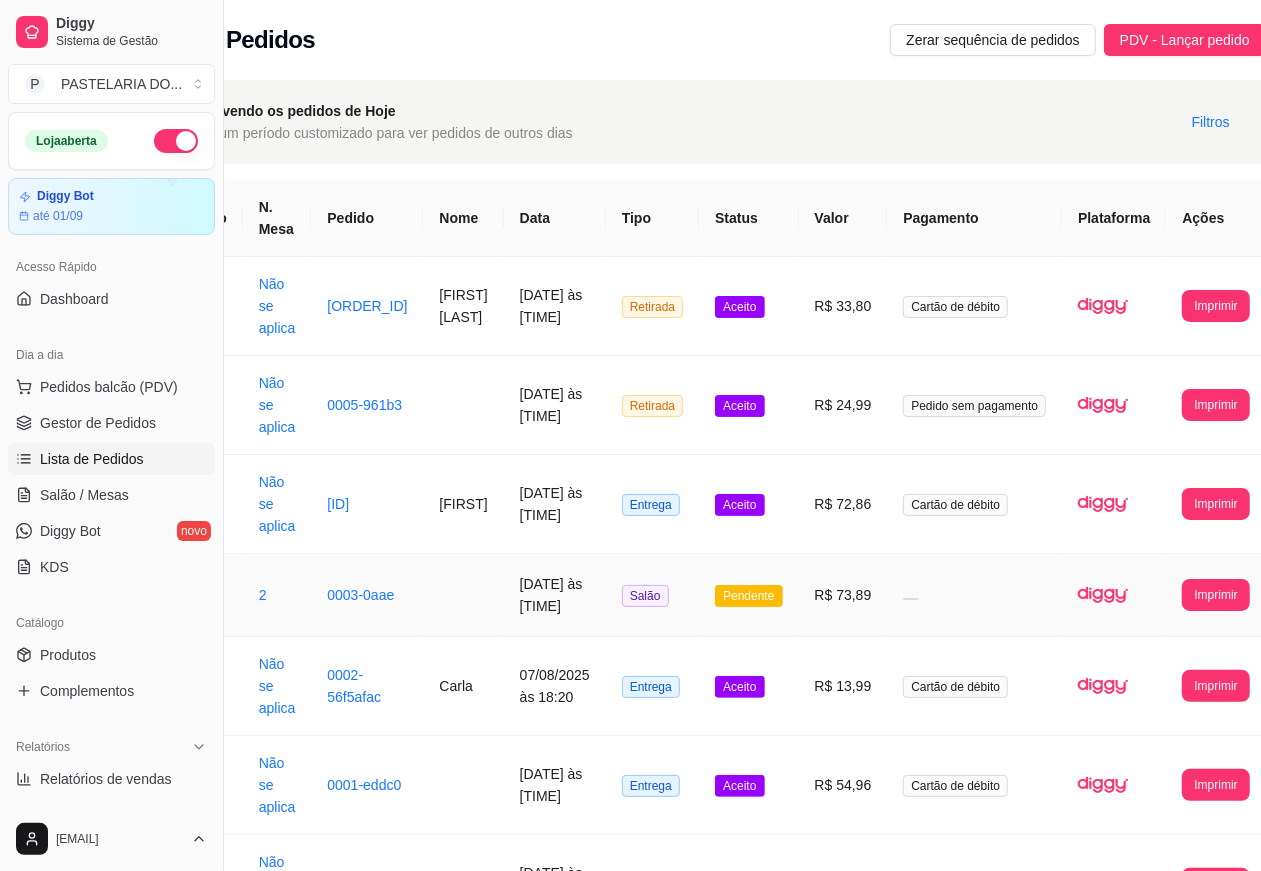 click on "Imprimir" at bounding box center (1215, 595) 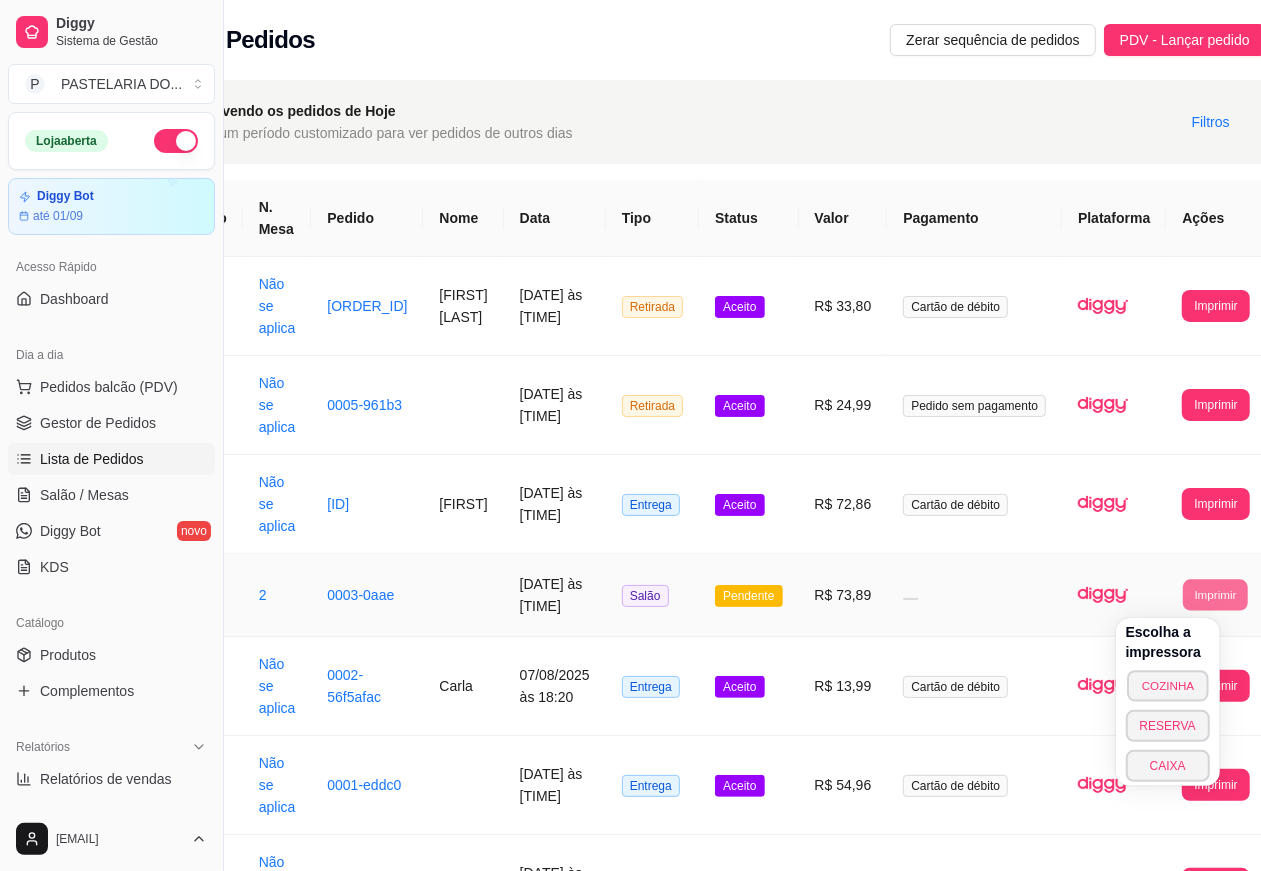 click on "COZINHA" at bounding box center [1168, 685] 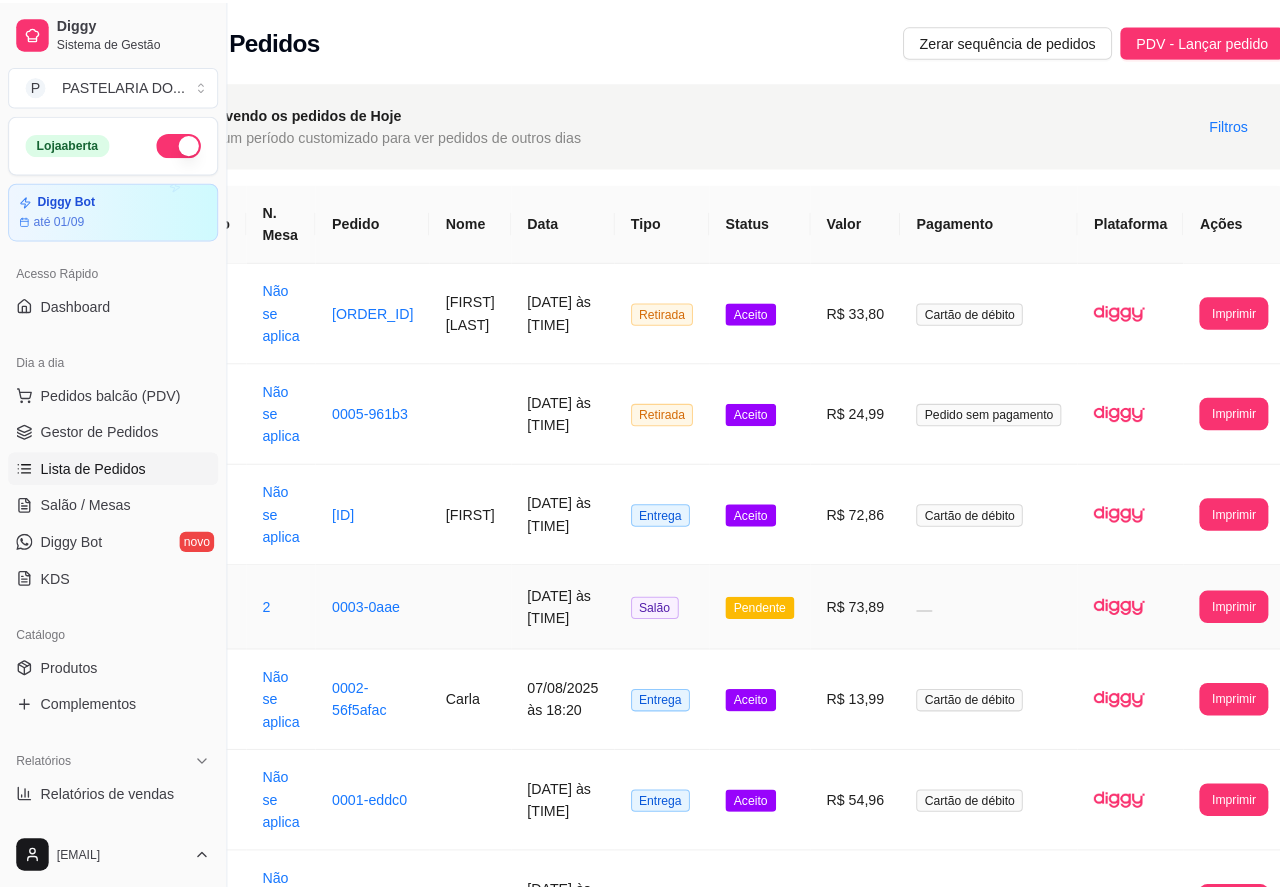 scroll, scrollTop: 0, scrollLeft: 0, axis: both 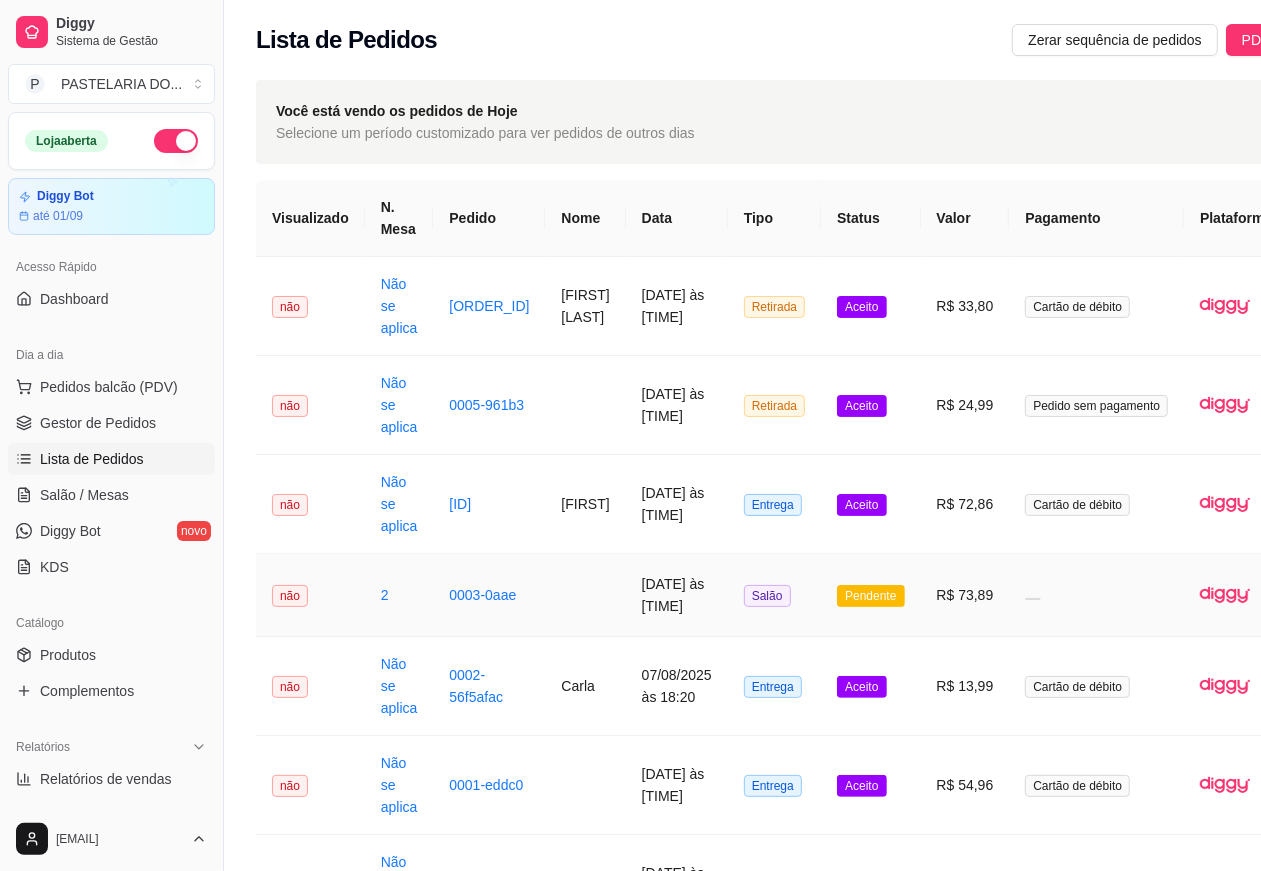 click on "Lista de Pedidos" at bounding box center [92, 459] 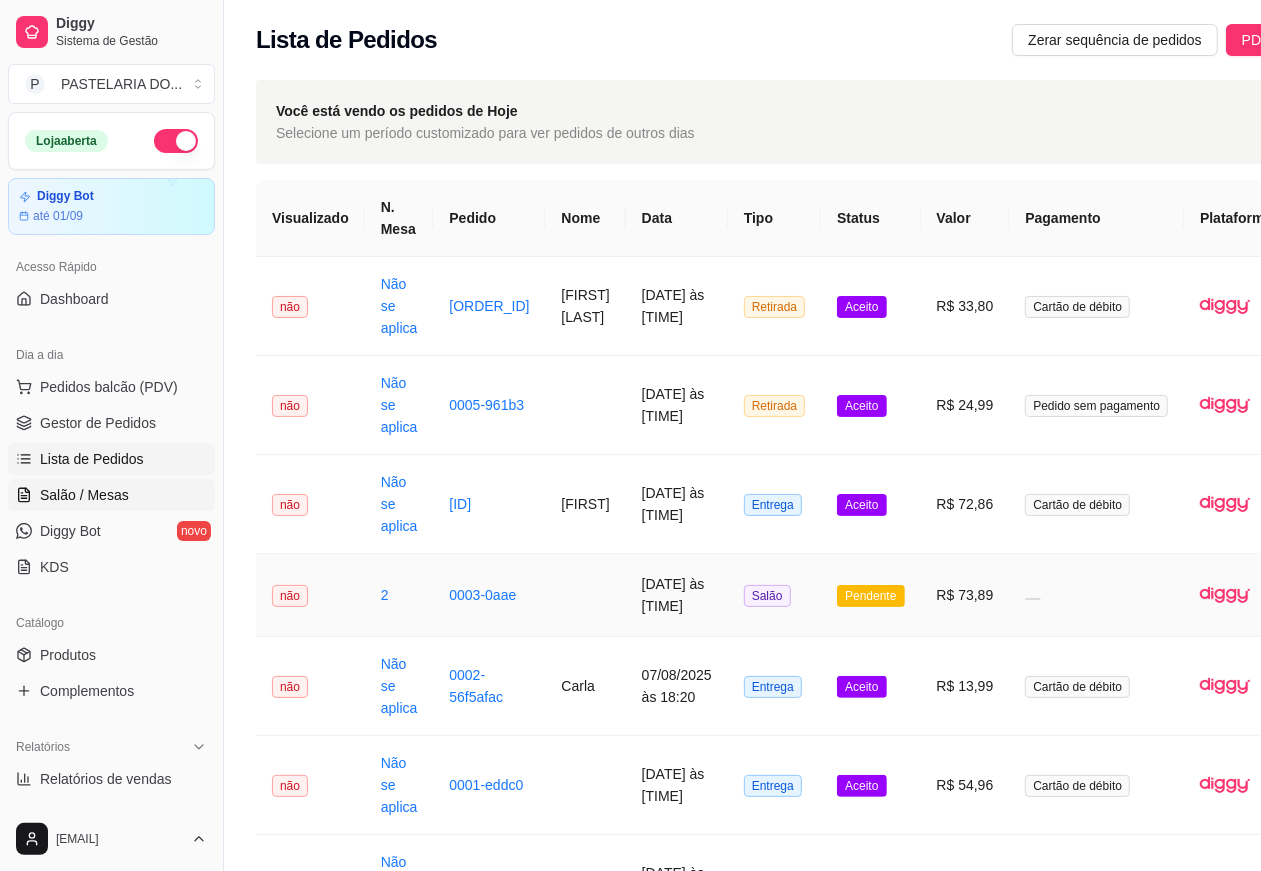 click on "Salão / Mesas" at bounding box center [111, 495] 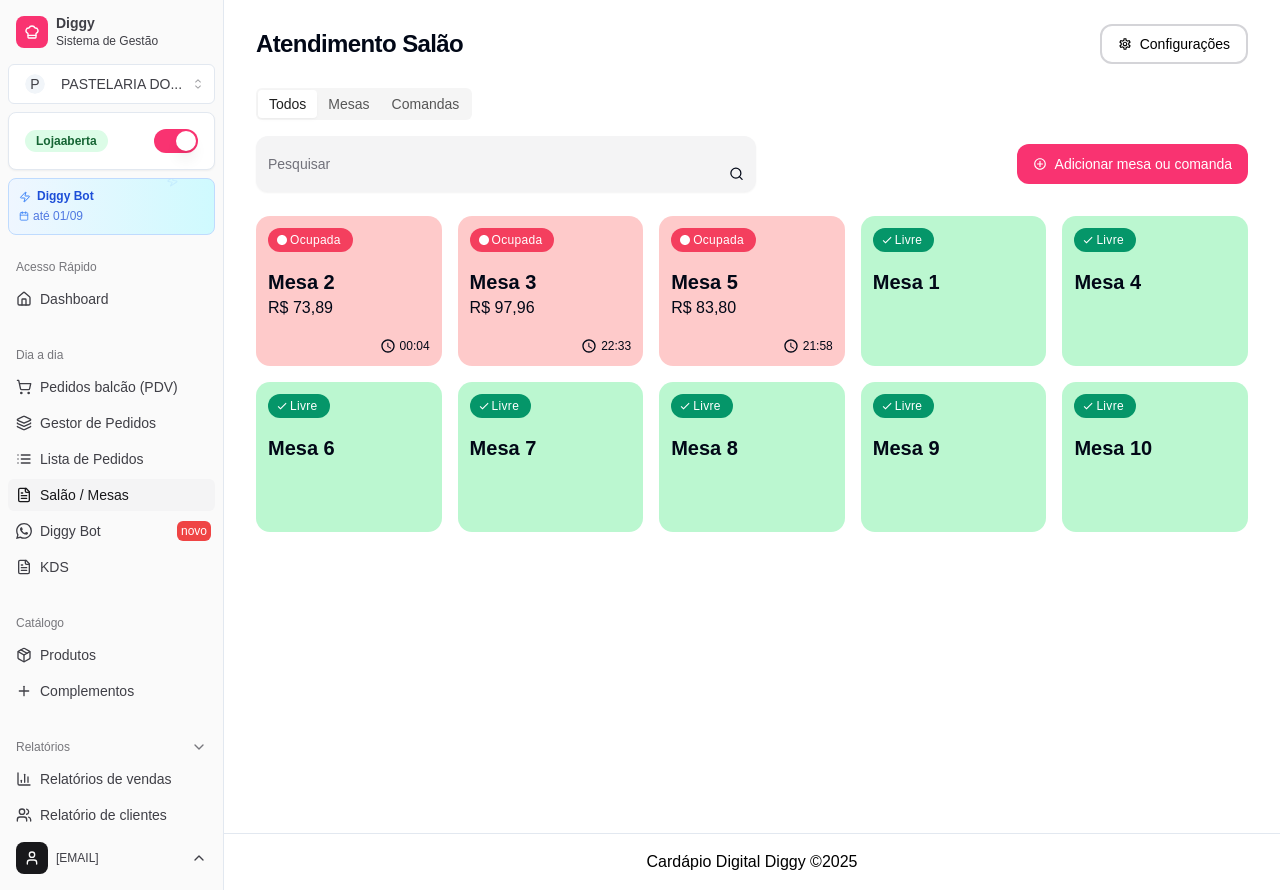 click on "R$ 73,89" at bounding box center (349, 308) 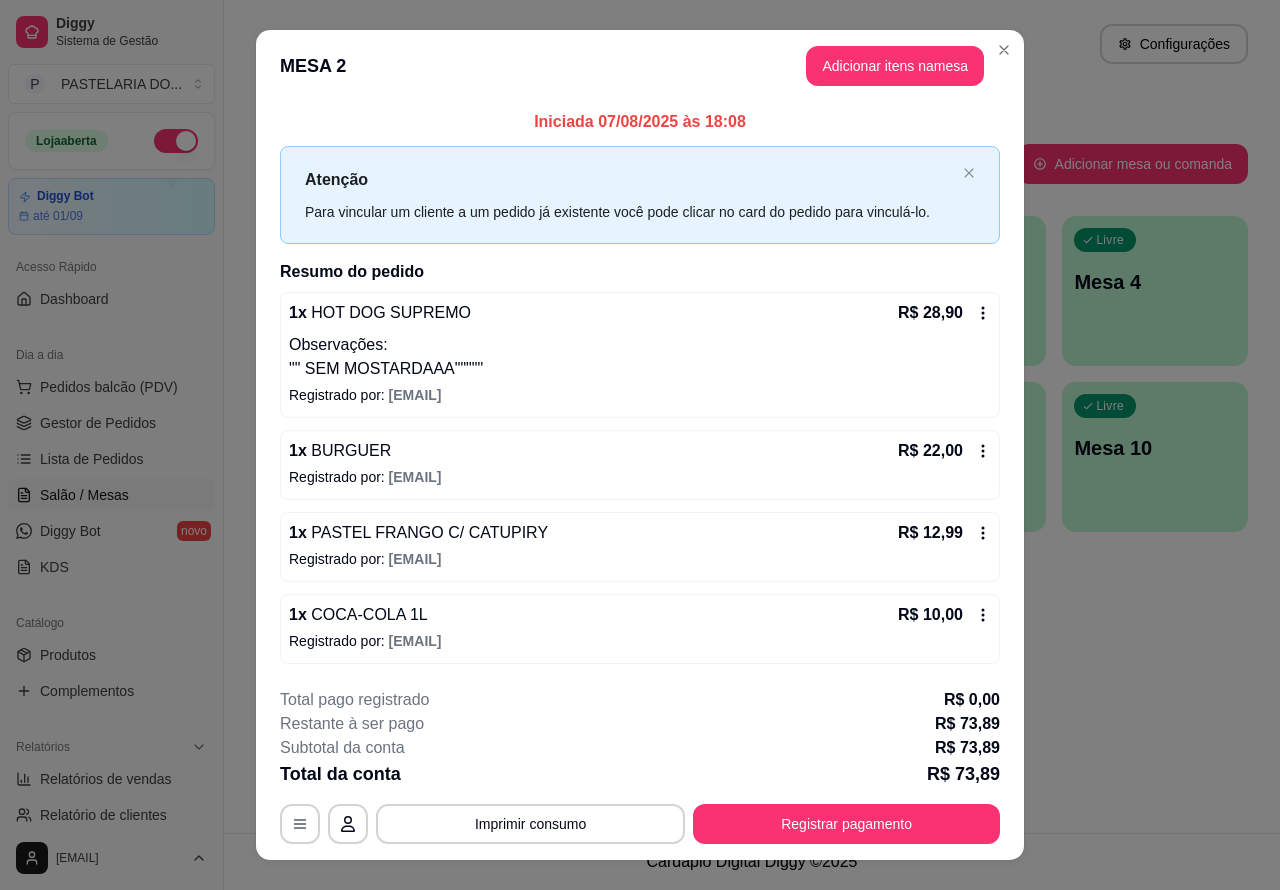 click on "Atendimento Salão Configurações Todos Mesas Comandas Pesquisar Adicionar mesa ou comanda Ocupada Mesa 2 R$ 73,89 00:04 Ocupada Mesa 3 R$ 97,96 22:33 Ocupada Mesa 5 R$ 83,80 21:58 Livre Mesa 1 Livre Mesa 4 Livre Mesa 6 Livre Mesa 7 Livre Mesa 8 Livre Mesa 9 Livre Mesa 10" at bounding box center [752, 416] 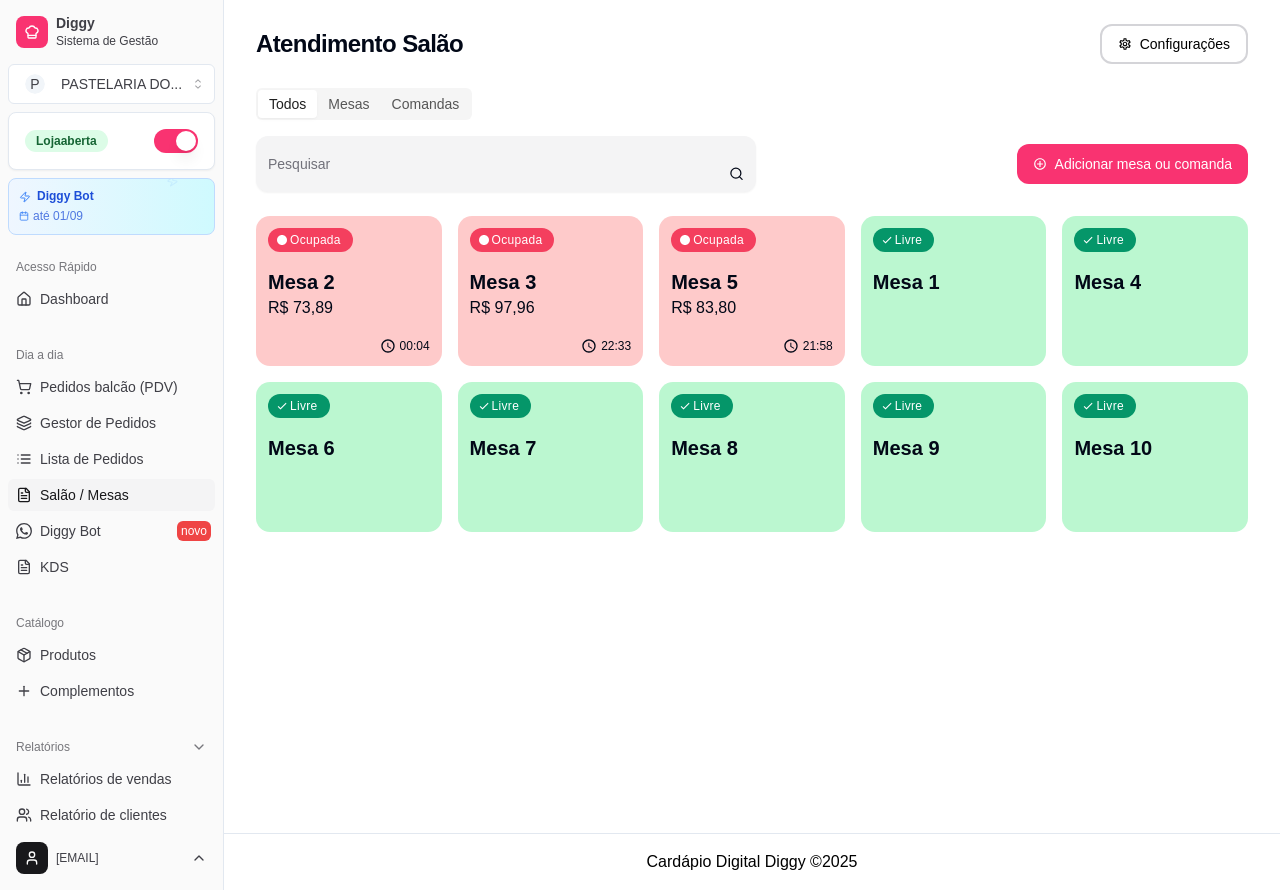 click on "22:33" at bounding box center (551, 346) 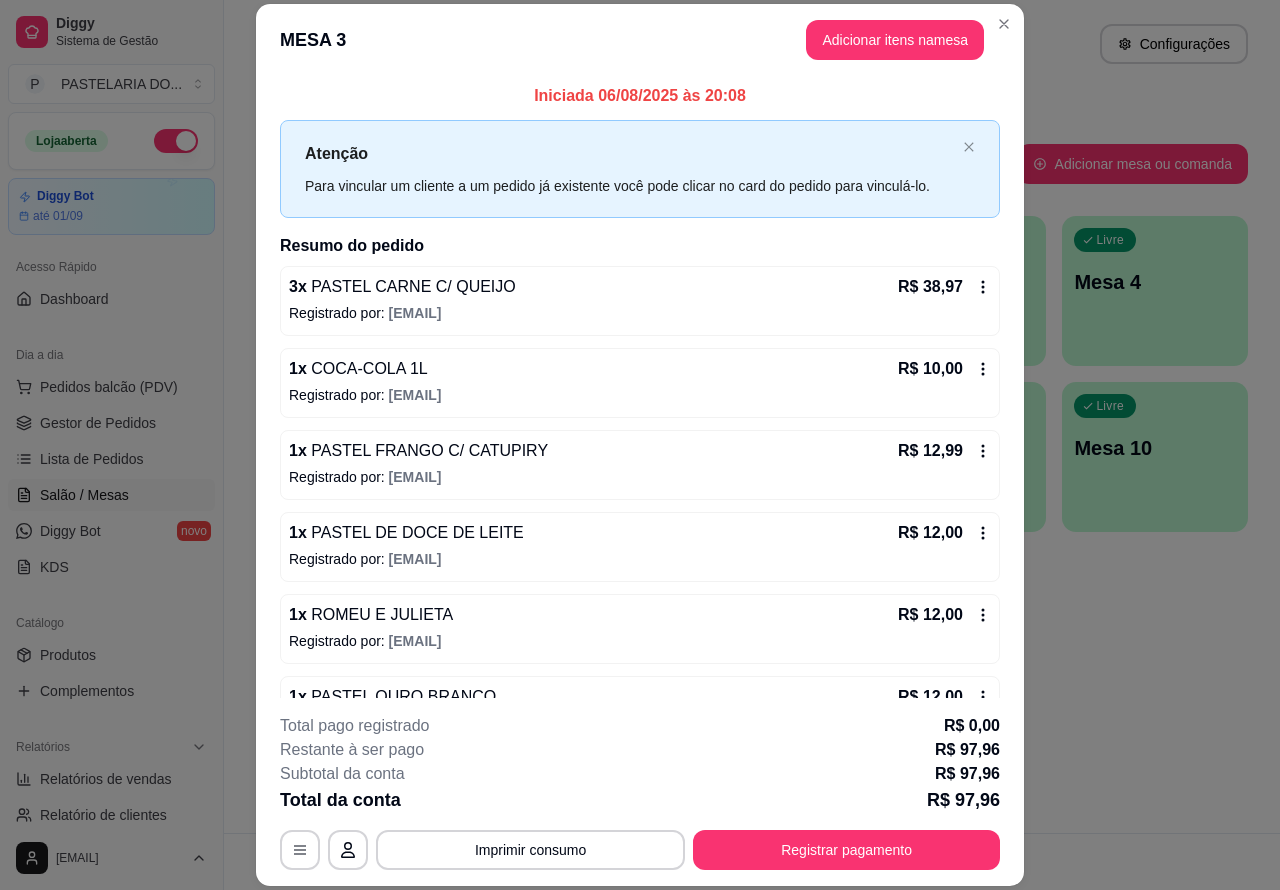 scroll, scrollTop: 58, scrollLeft: 0, axis: vertical 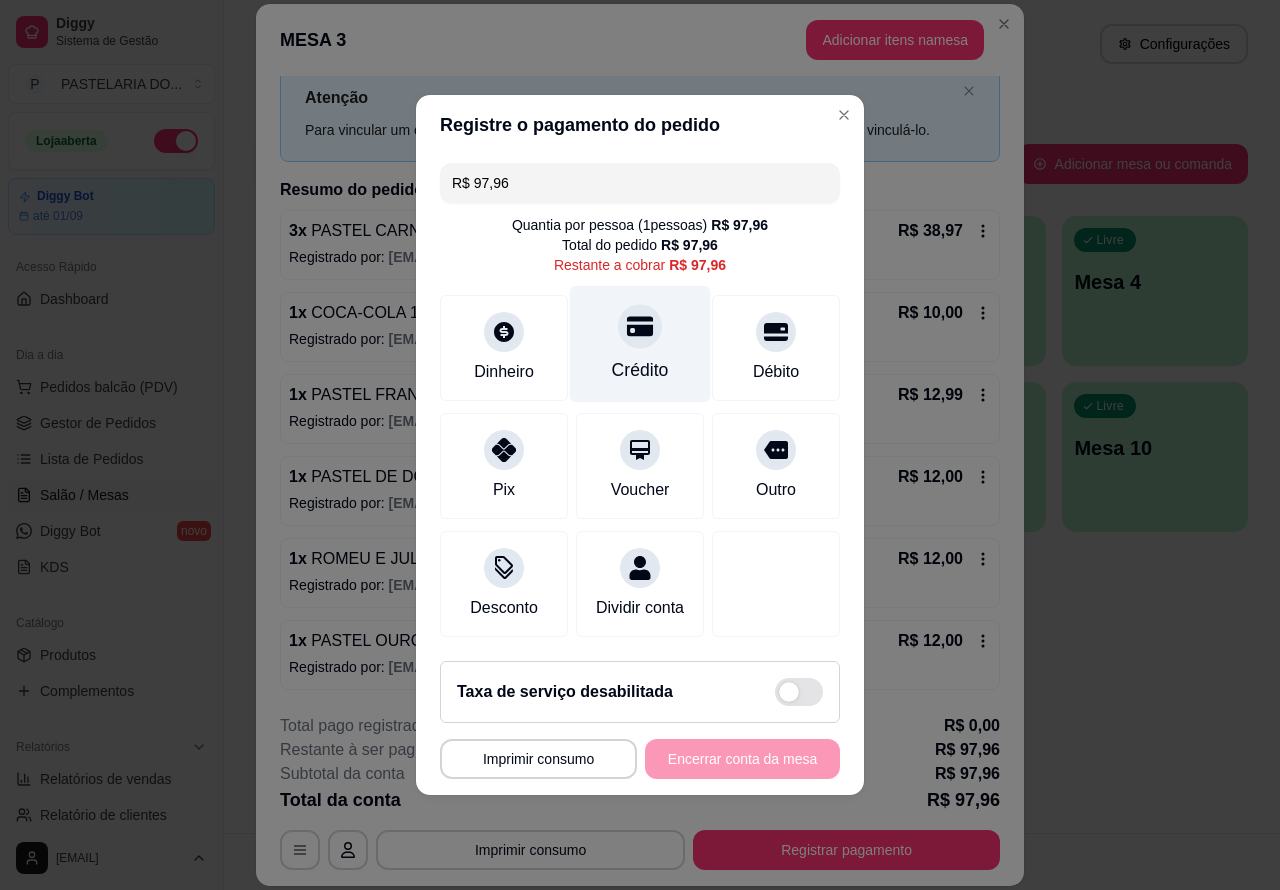 click at bounding box center [640, 326] 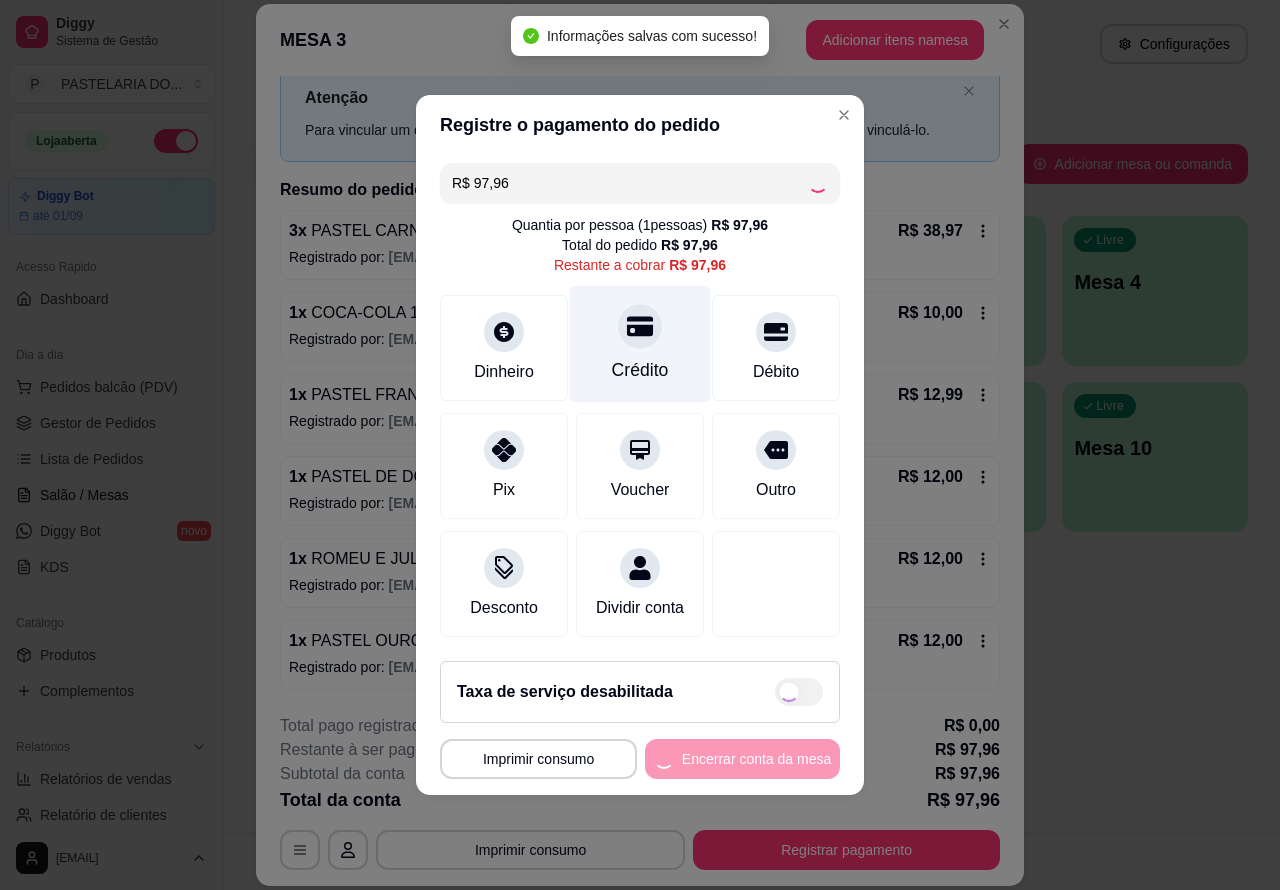 type on "R$ 0,00" 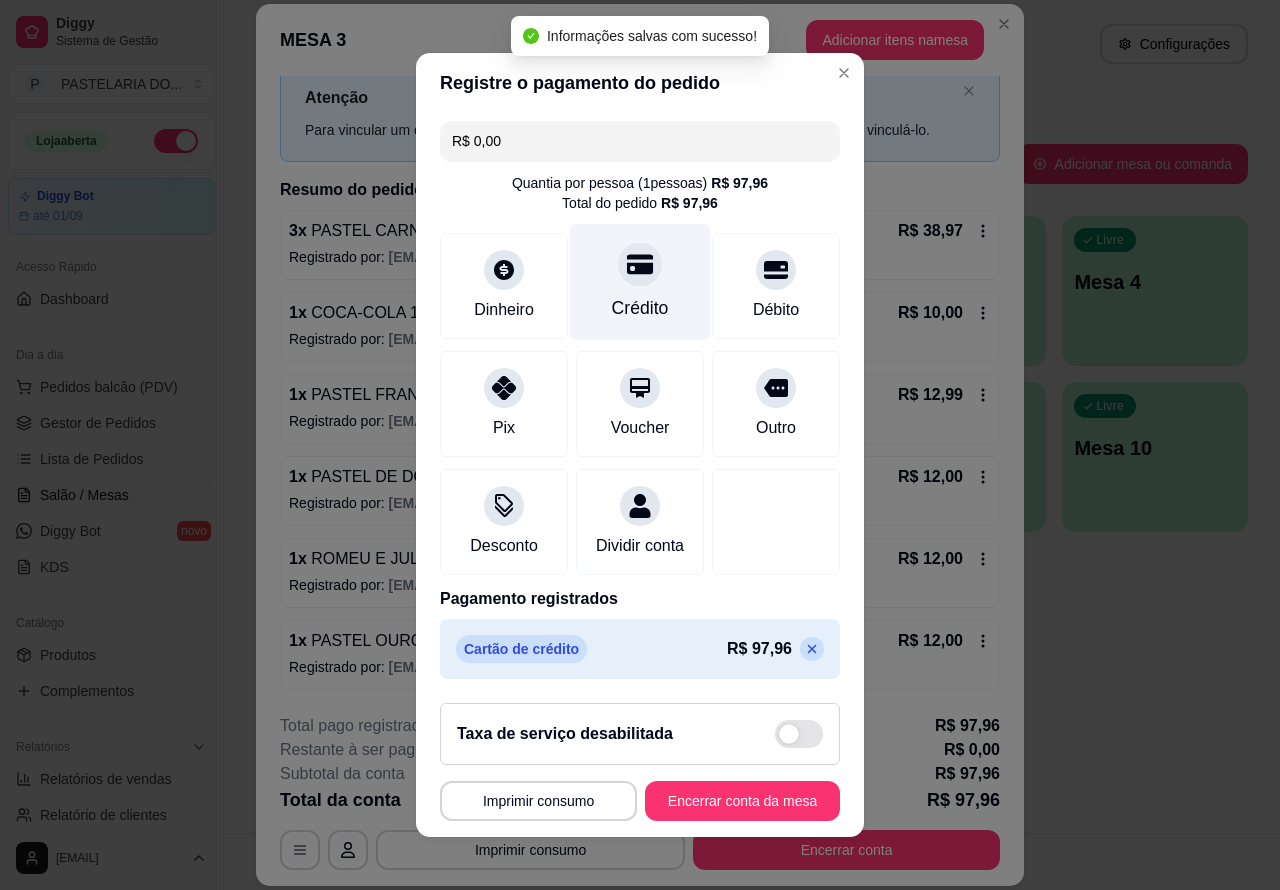 click on "Encerrar conta da mesa" at bounding box center [742, 801] 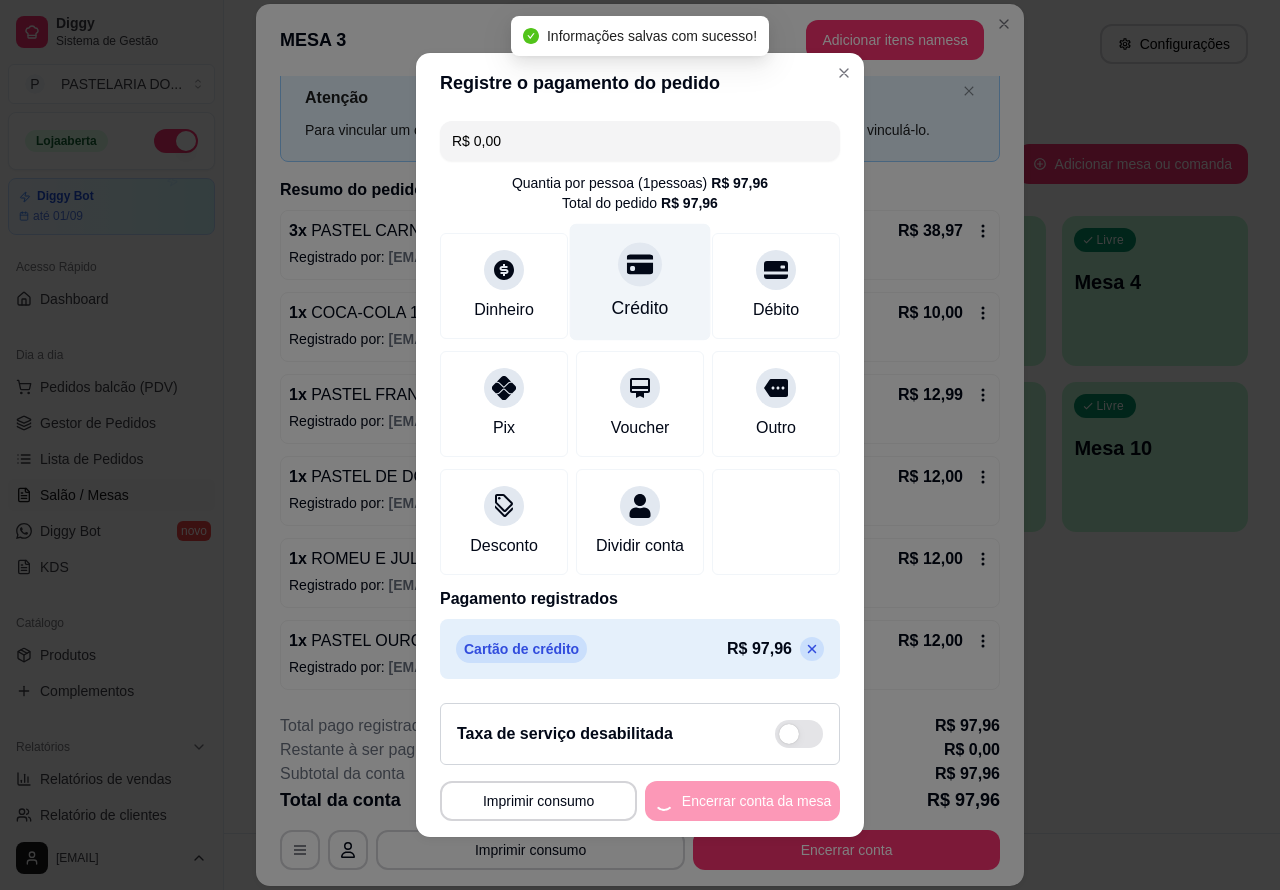 scroll, scrollTop: 0, scrollLeft: 0, axis: both 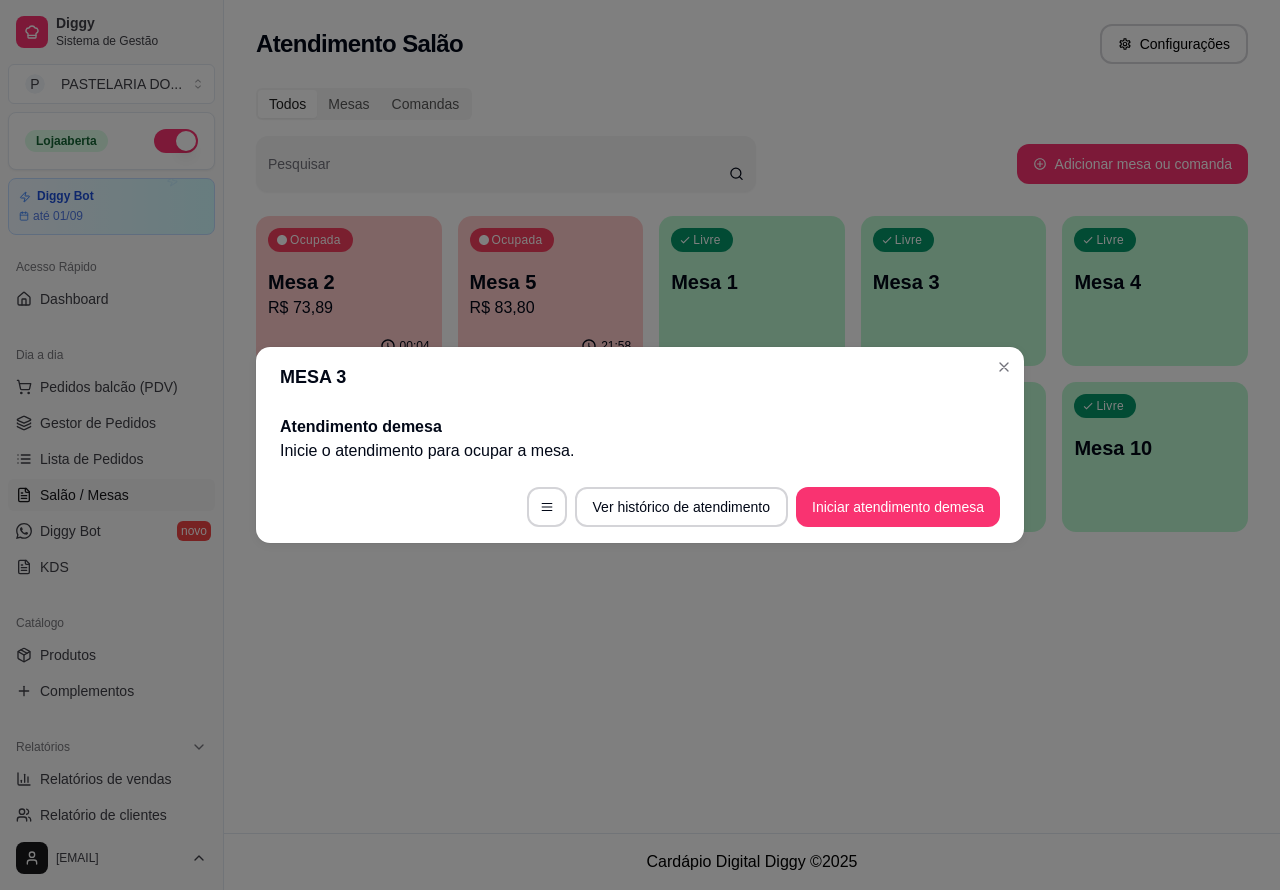 click on "Atendimento Salão Configurações Todos Mesas Comandas Pesquisar Adicionar mesa ou comanda Ocupada Mesa 2 R$ 73,89 00:04 Ocupada Mesa 5 R$ 83,80 21:58 Livre Mesa 1 Livre Mesa 3 Livre Mesa 4 Livre Mesa 6 Livre Mesa 7 Livre Mesa 8 Livre Mesa 9 Livre Mesa 10" at bounding box center [752, 416] 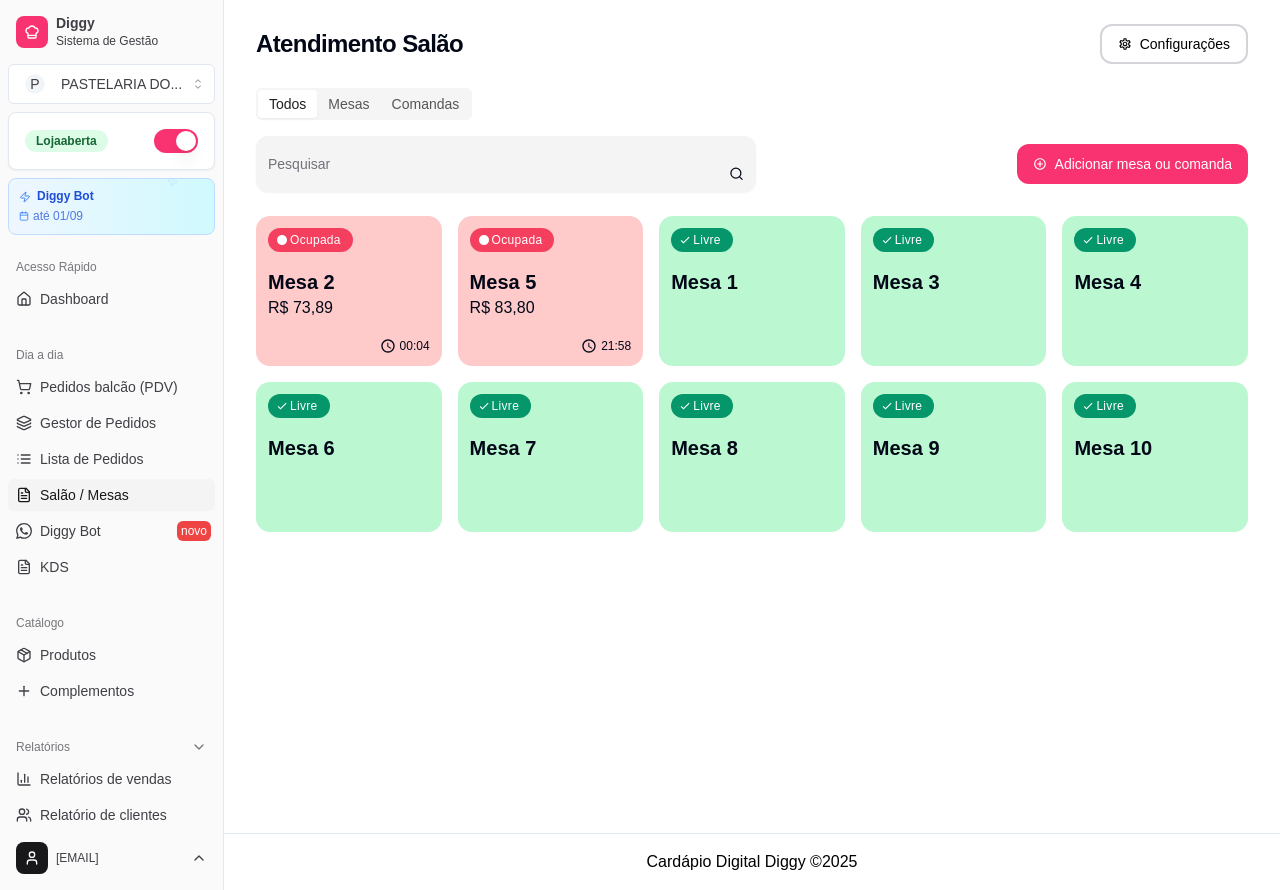 click on "R$ 83,80" at bounding box center (551, 308) 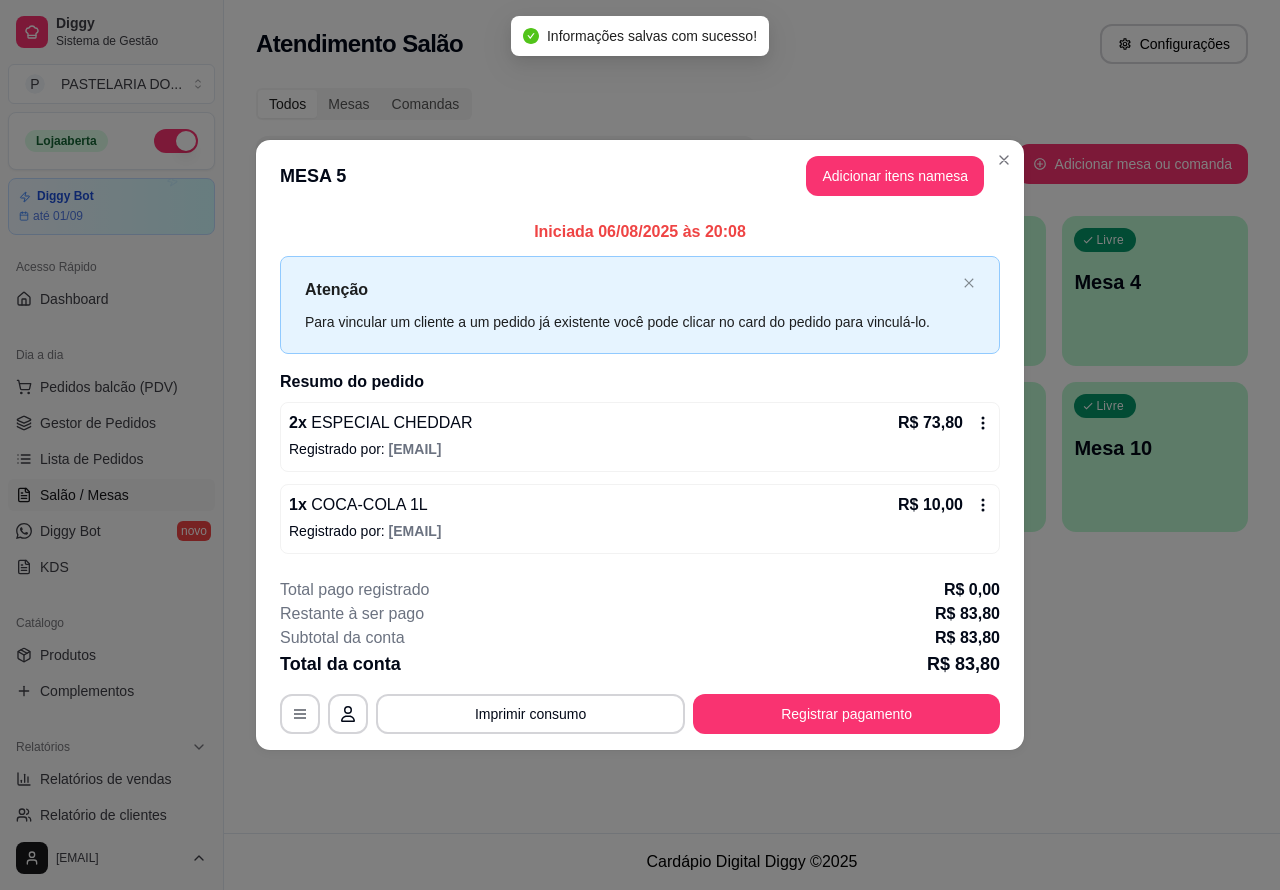 checkbox on "true" 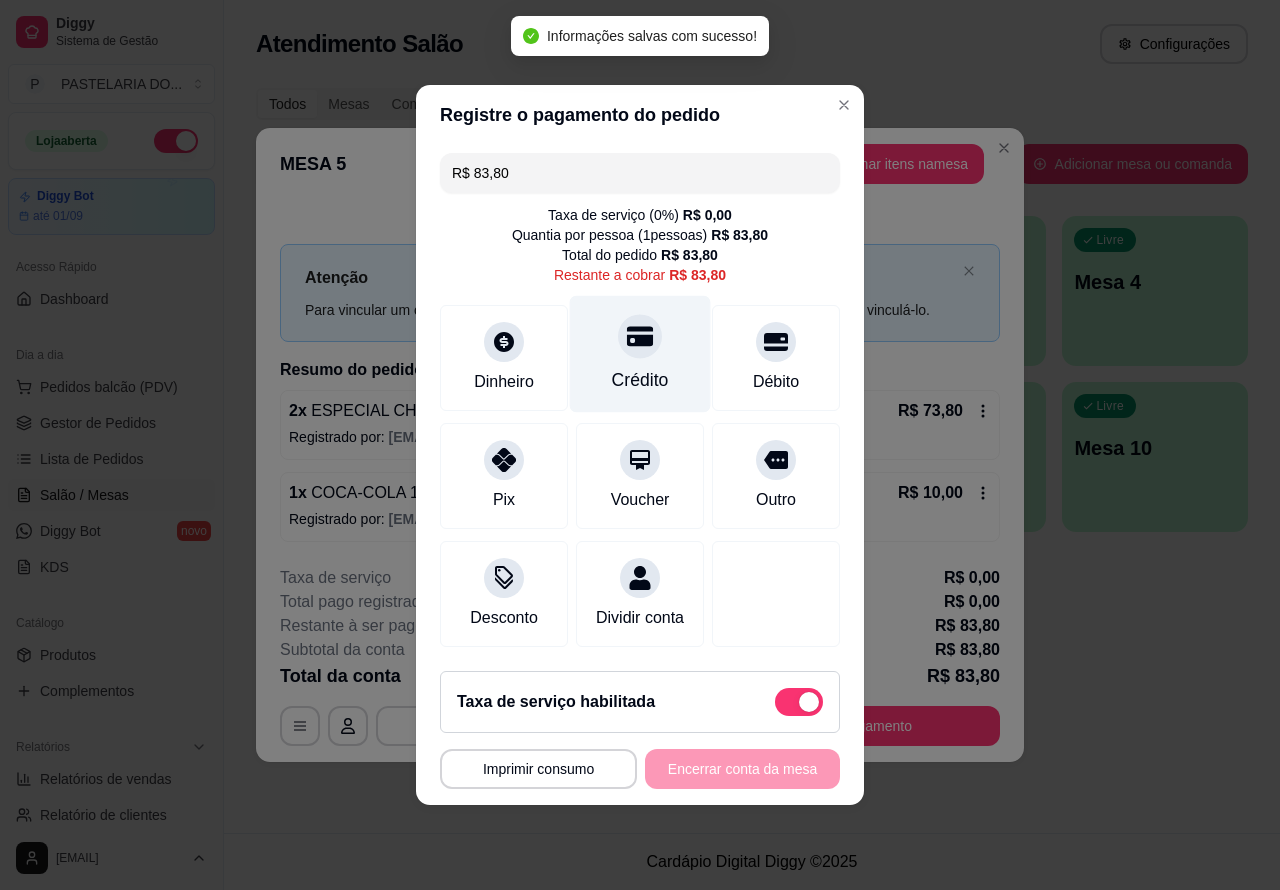 click 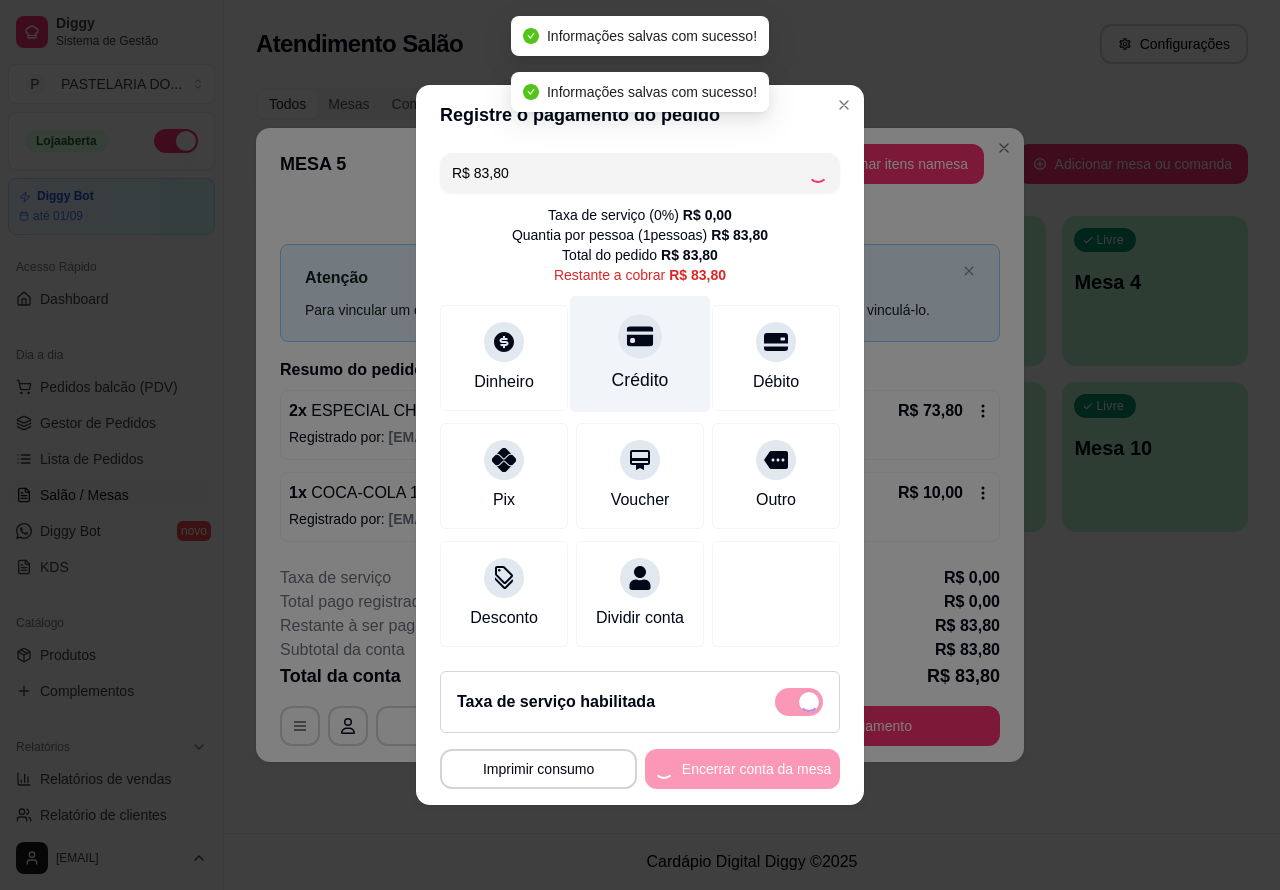 type on "R$ 0,00" 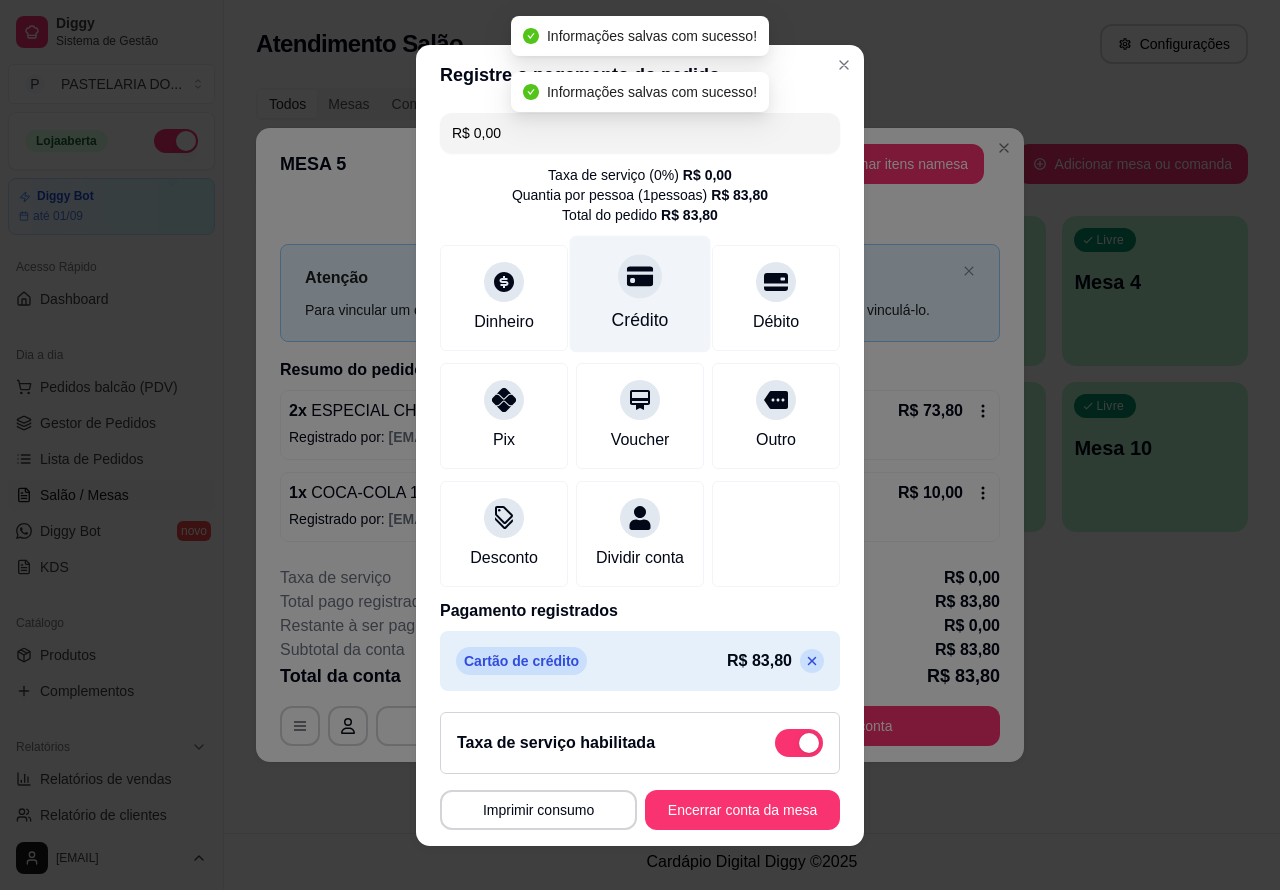 click on "Encerrar conta da mesa" at bounding box center (742, 810) 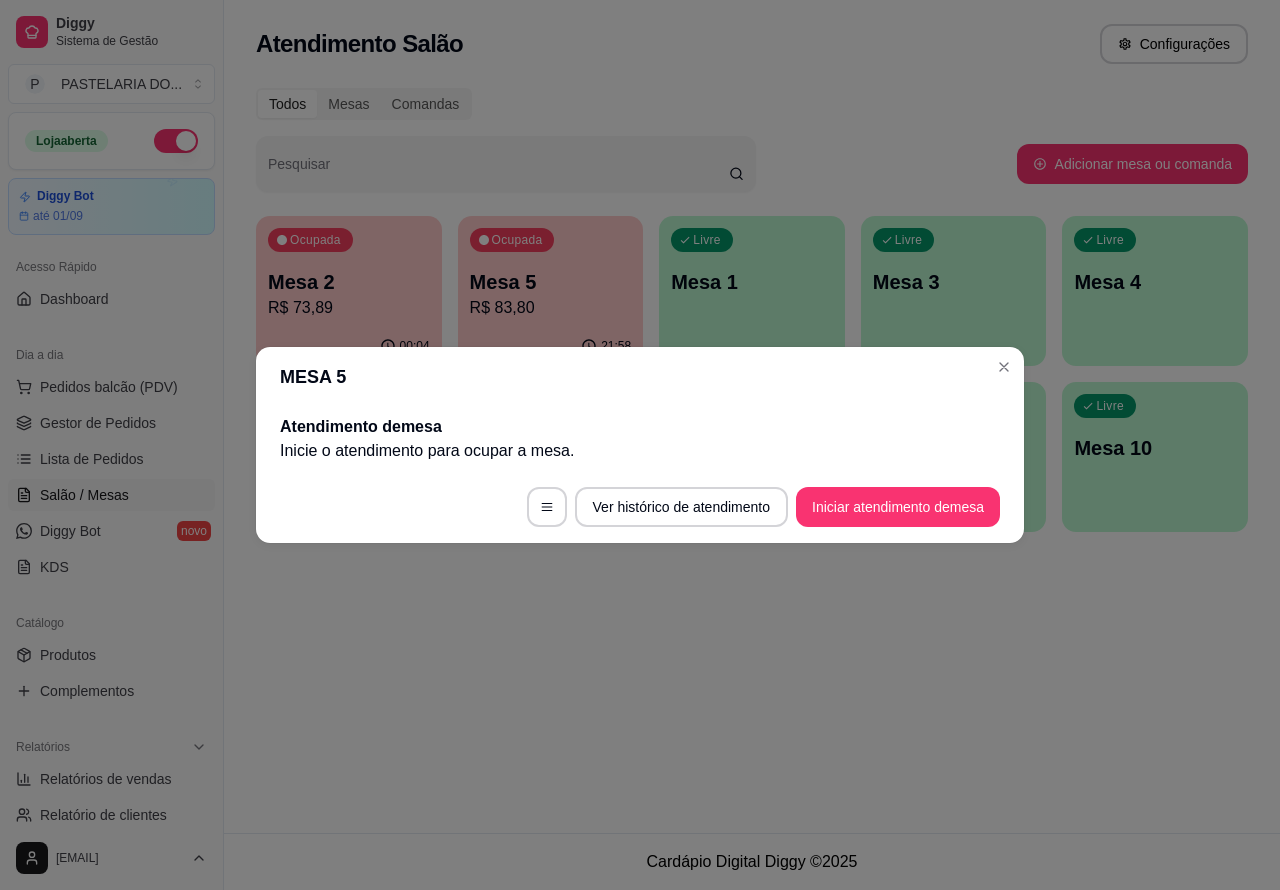 click on "Atendimento Salão Configurações Todos Mesas Comandas Pesquisar Adicionar mesa ou comanda Ocupada Mesa 2 R$ 73,89 00:04 Ocupada Mesa 5 R$ 83,80 21:58 Livre Mesa 1 Livre Mesa 3 Livre Mesa 4 Livre Mesa 6 Livre Mesa 7 Livre Mesa 8 Livre Mesa 9 Livre Mesa 10" at bounding box center (752, 416) 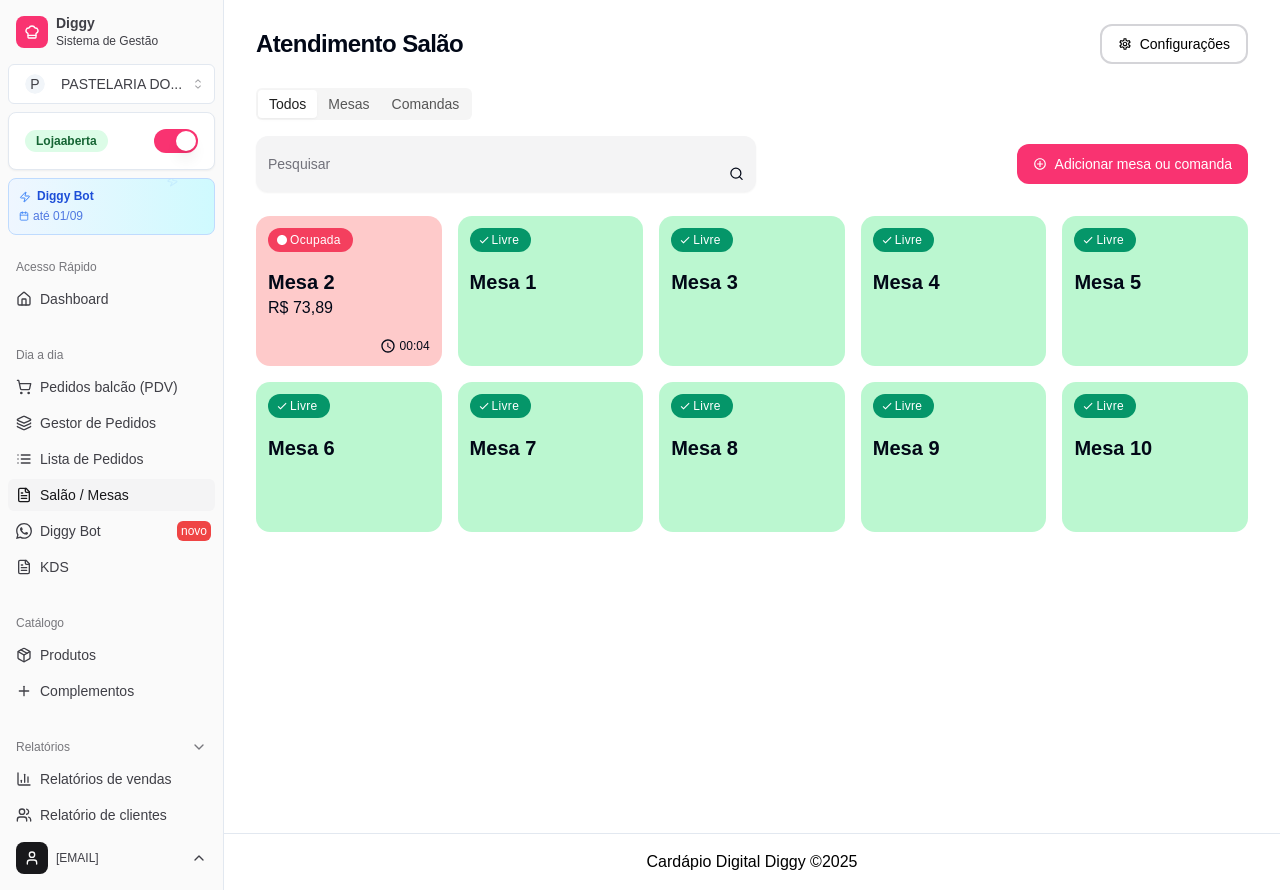 click on "Configurações" at bounding box center (1174, 44) 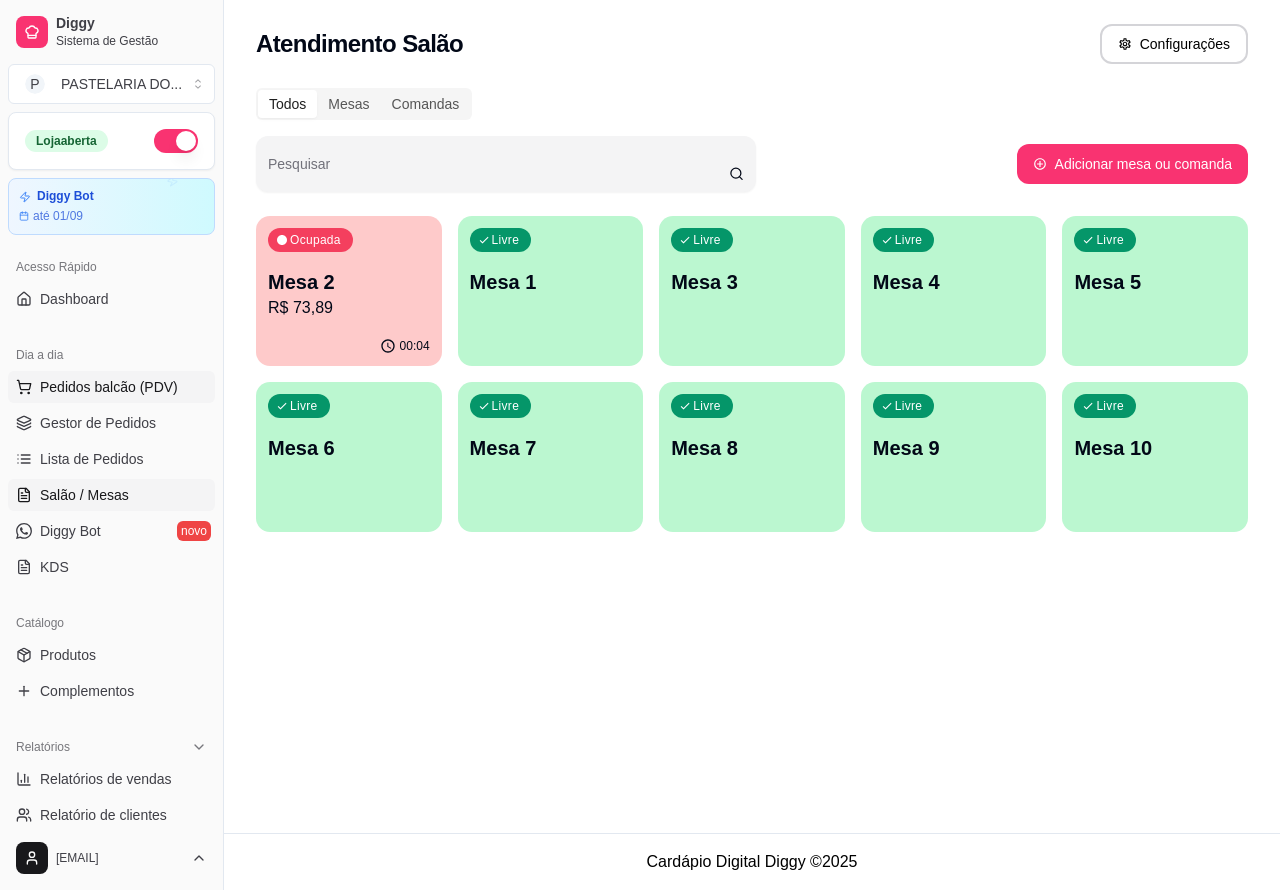 click on "Pedidos balcão (PDV)" at bounding box center (109, 387) 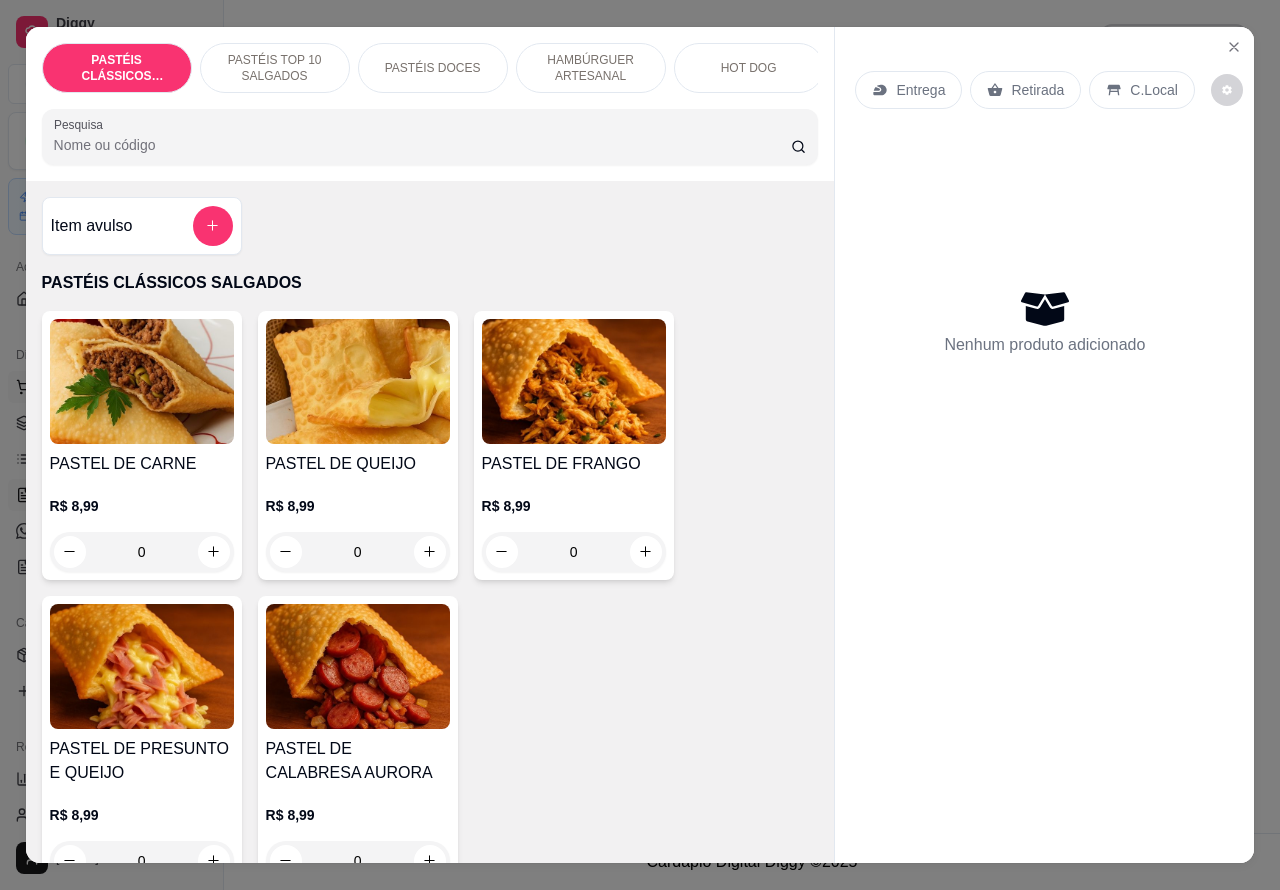 click 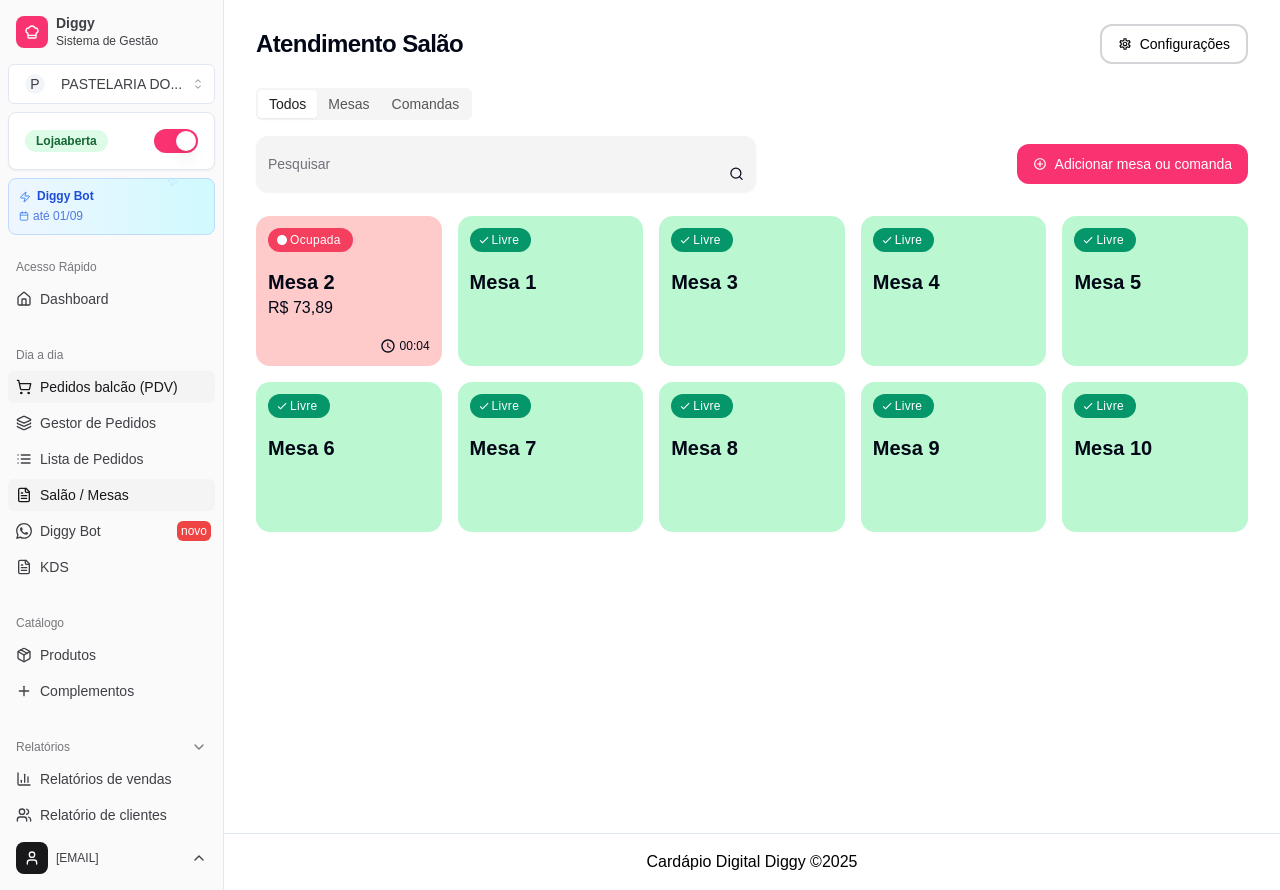 click on "Pedidos balcão (PDV)" at bounding box center (109, 387) 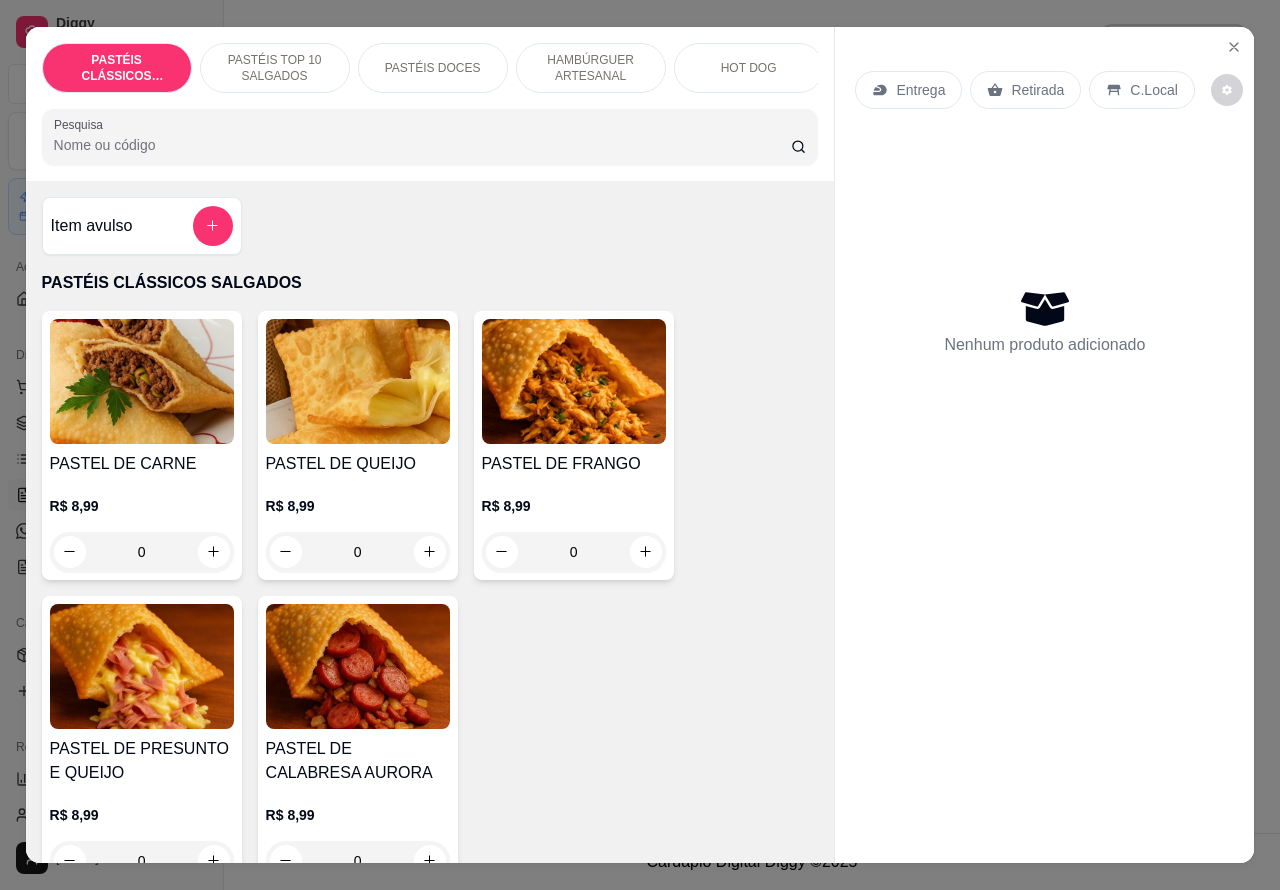 click on "PASTÉIS TOP 10 SALGADOS" at bounding box center [275, 68] 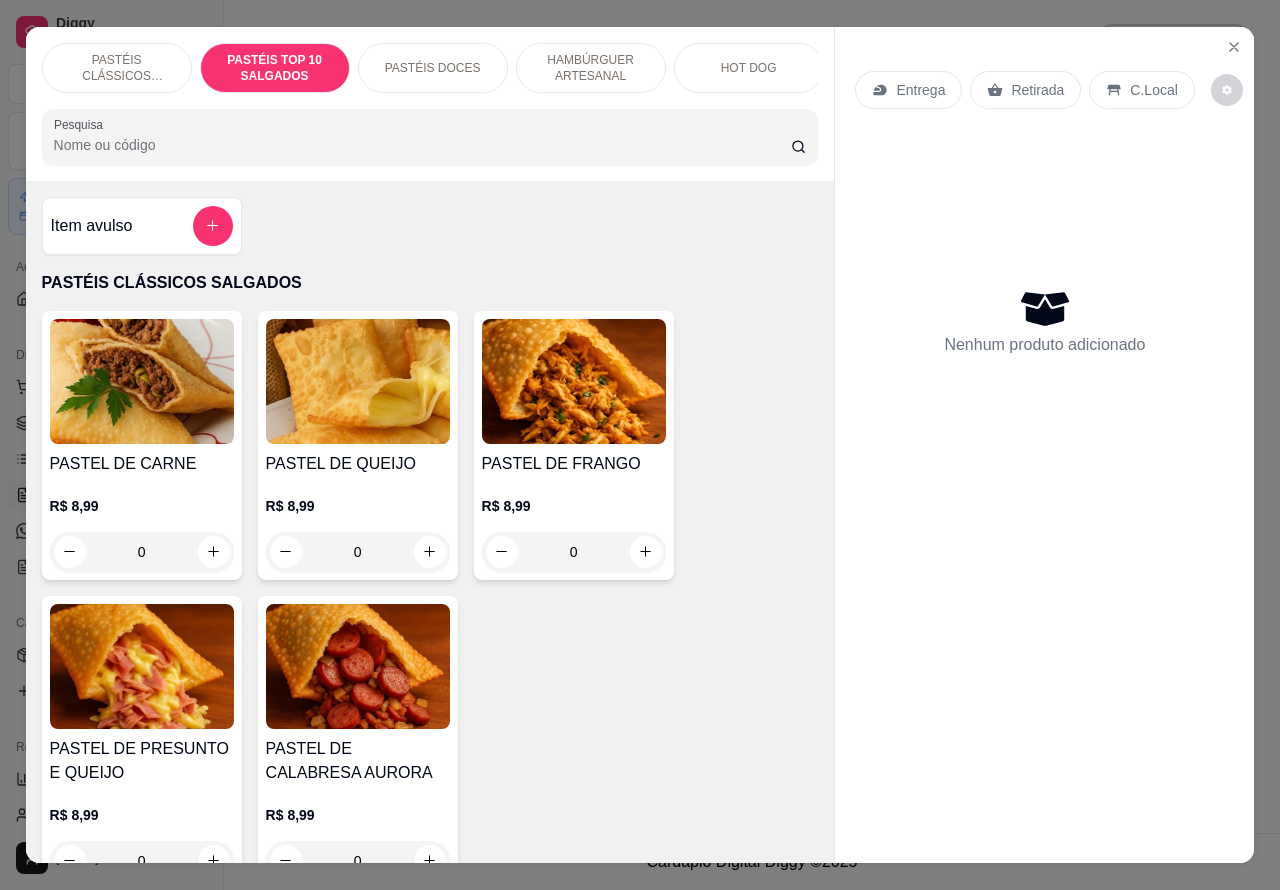 scroll, scrollTop: 723, scrollLeft: 0, axis: vertical 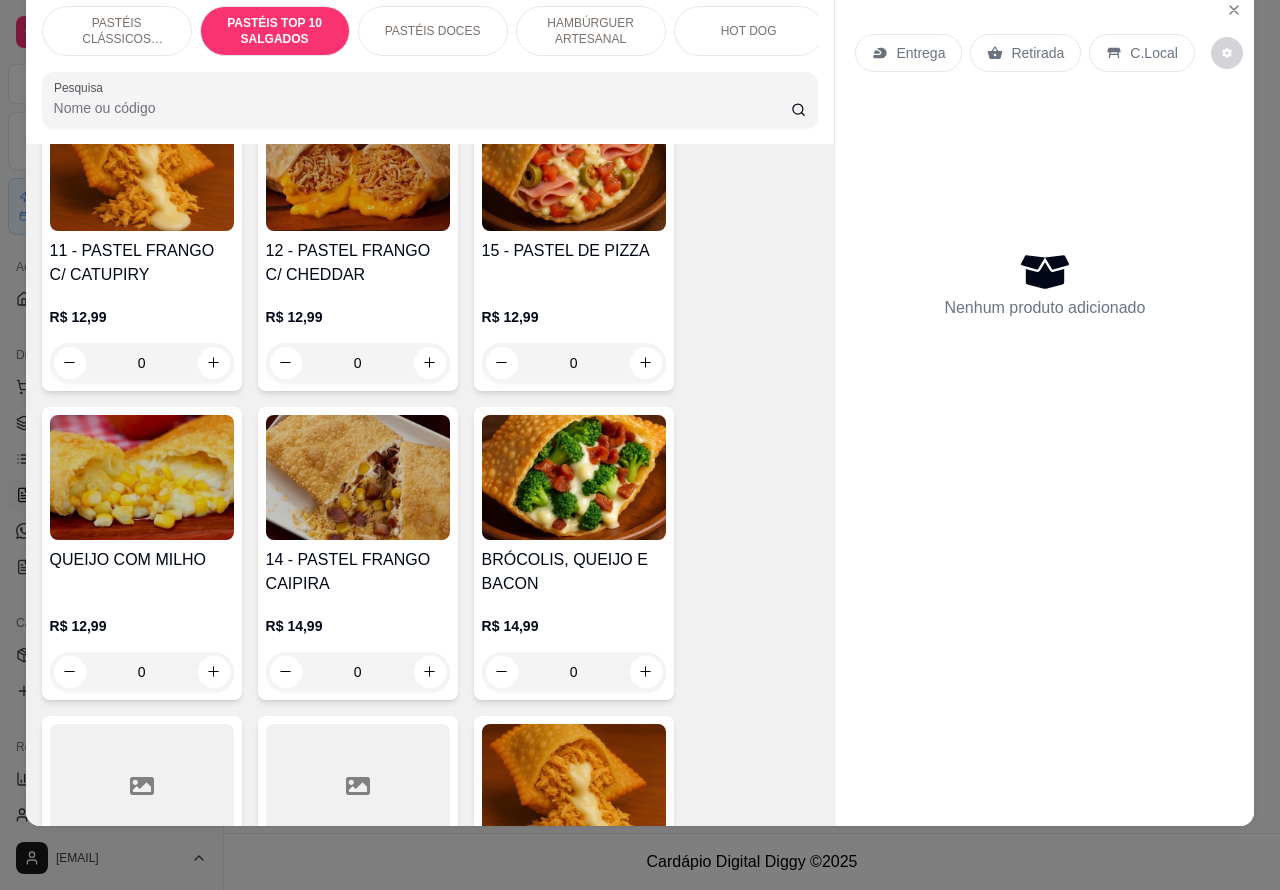 click on "0" at bounding box center [574, 672] 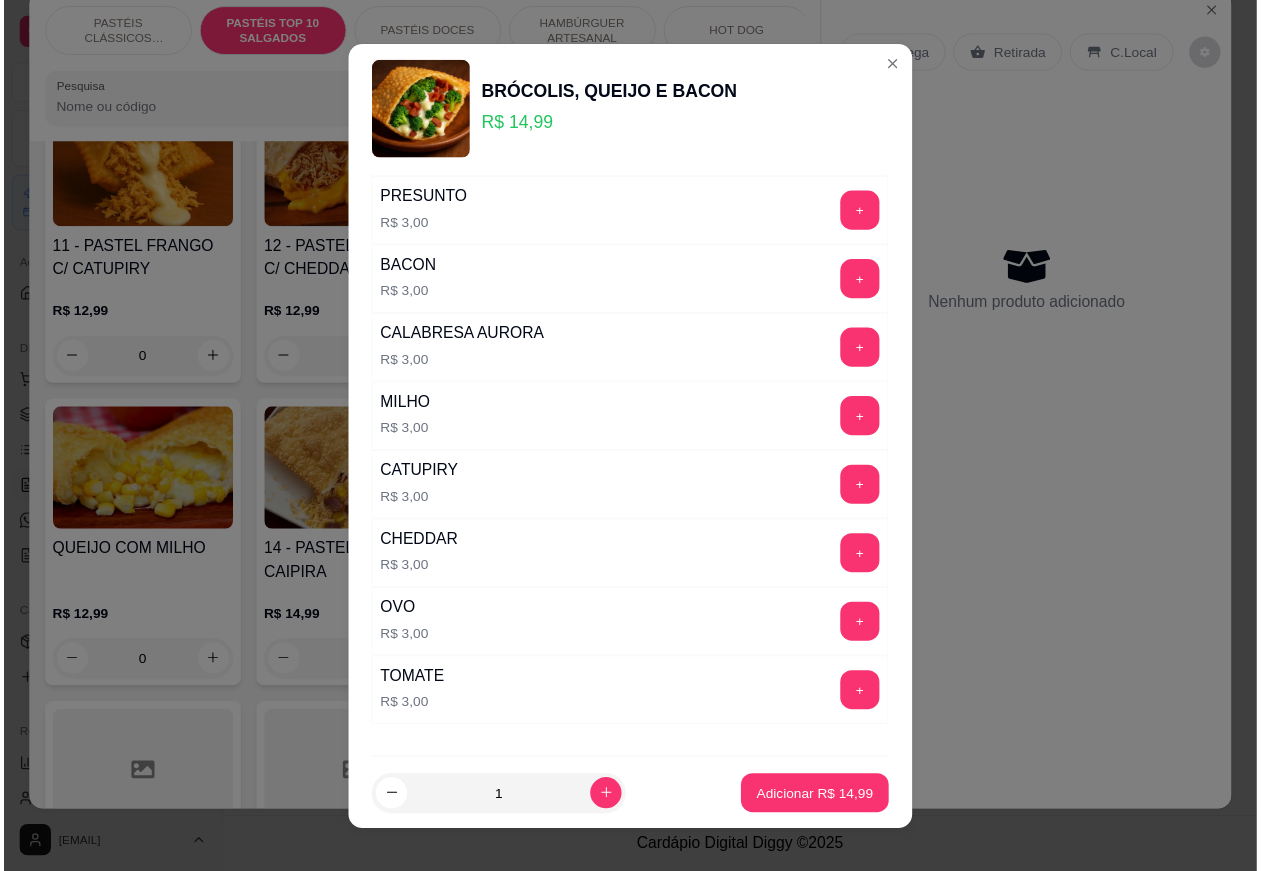 scroll, scrollTop: 231, scrollLeft: 0, axis: vertical 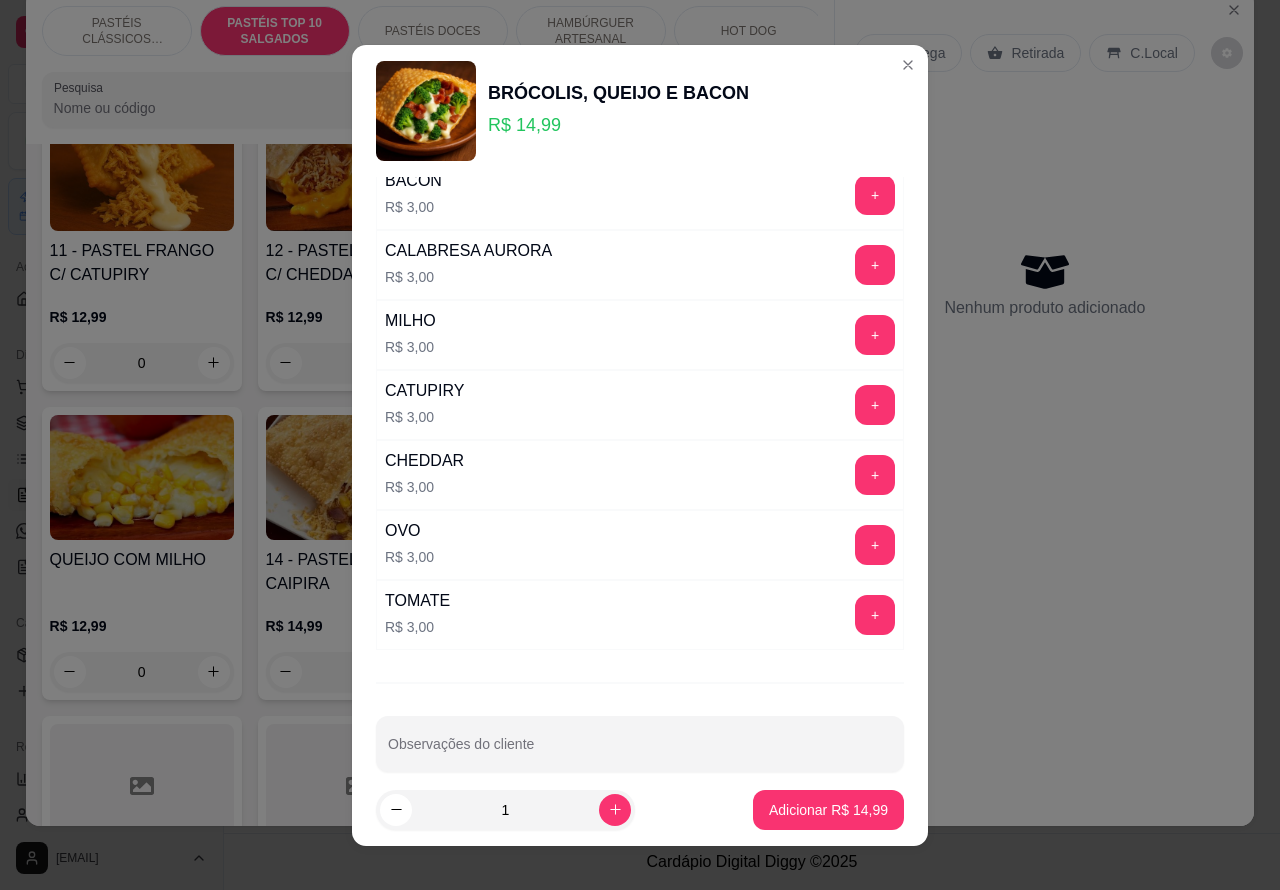click on "Observações do cliente" at bounding box center [640, 752] 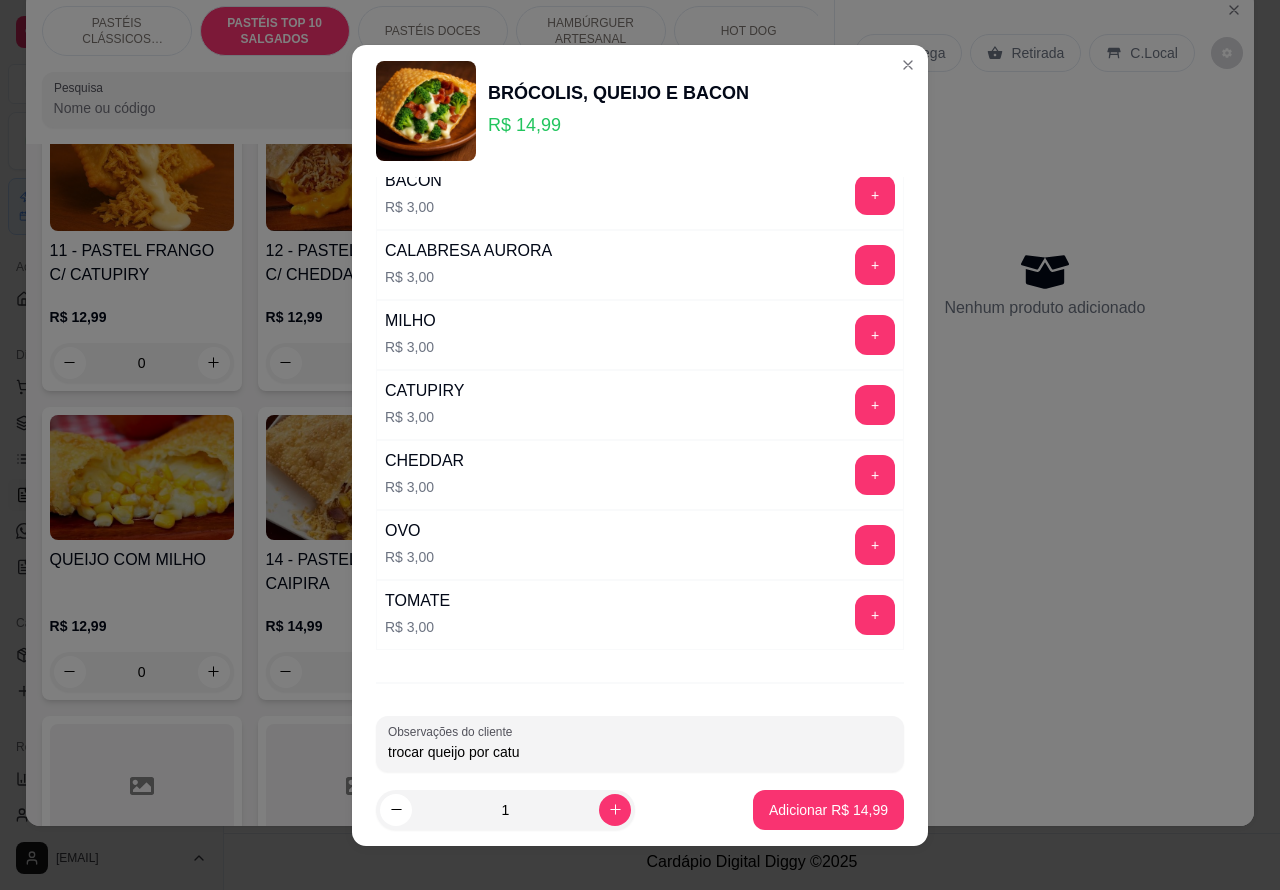 type on "trocar queijo por catu" 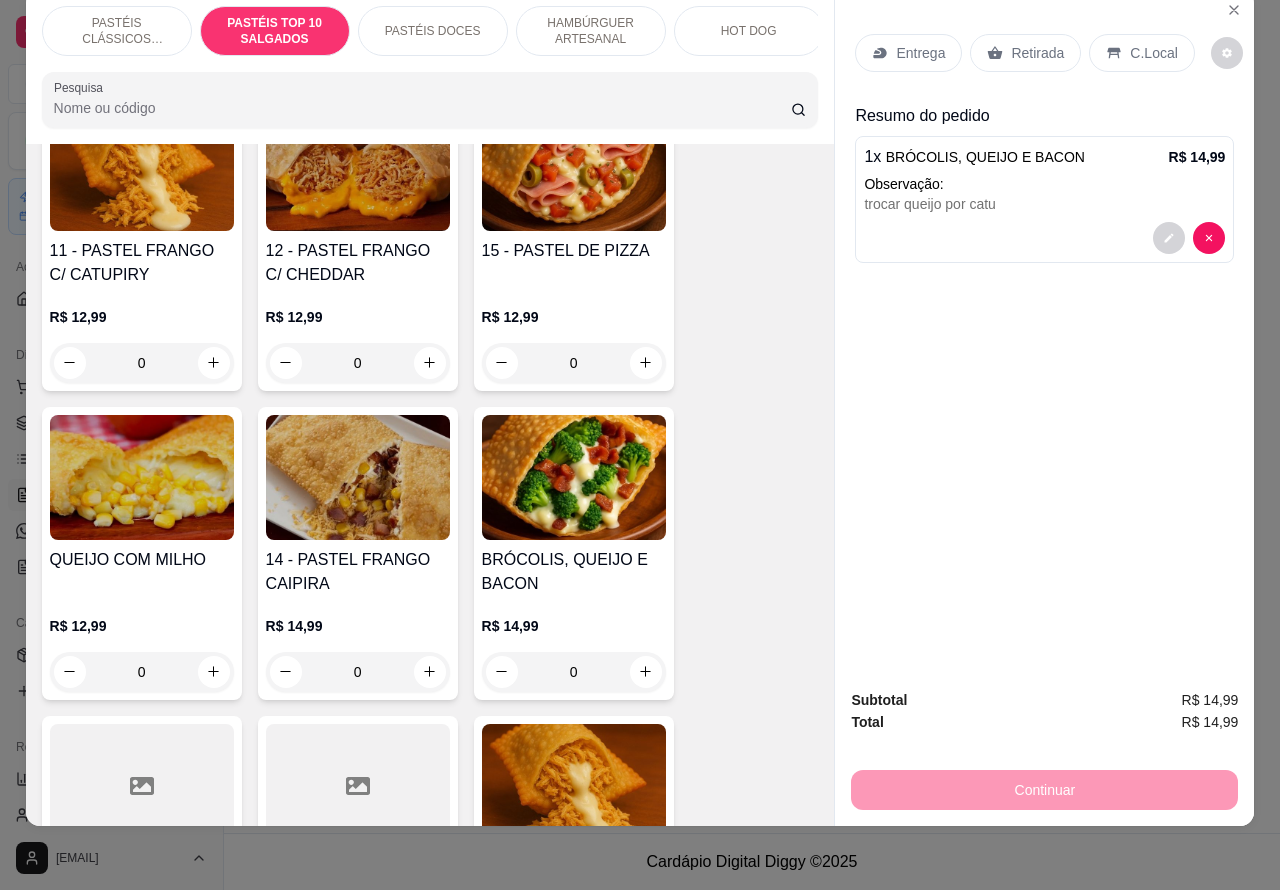 click on "Retirada" at bounding box center [1037, 53] 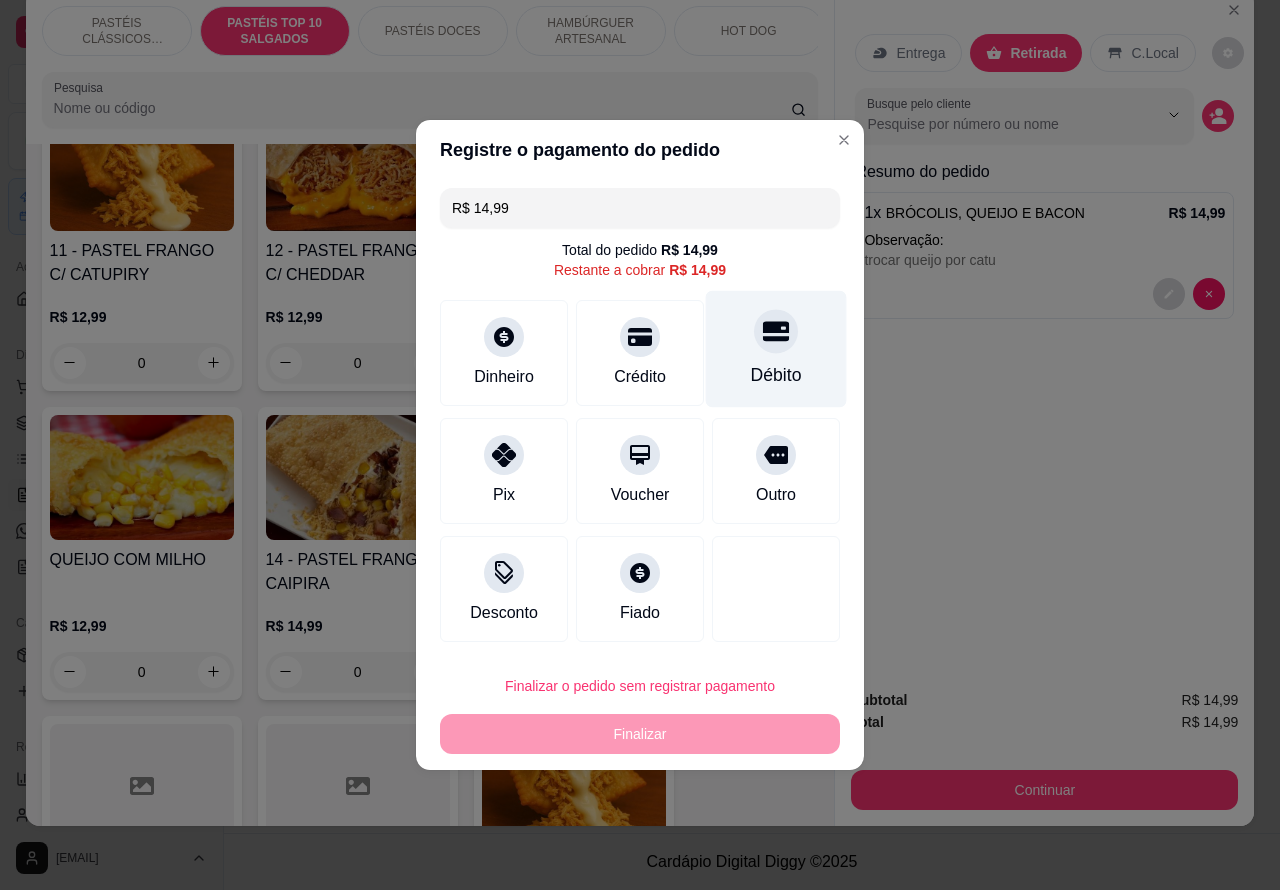 click at bounding box center (776, 331) 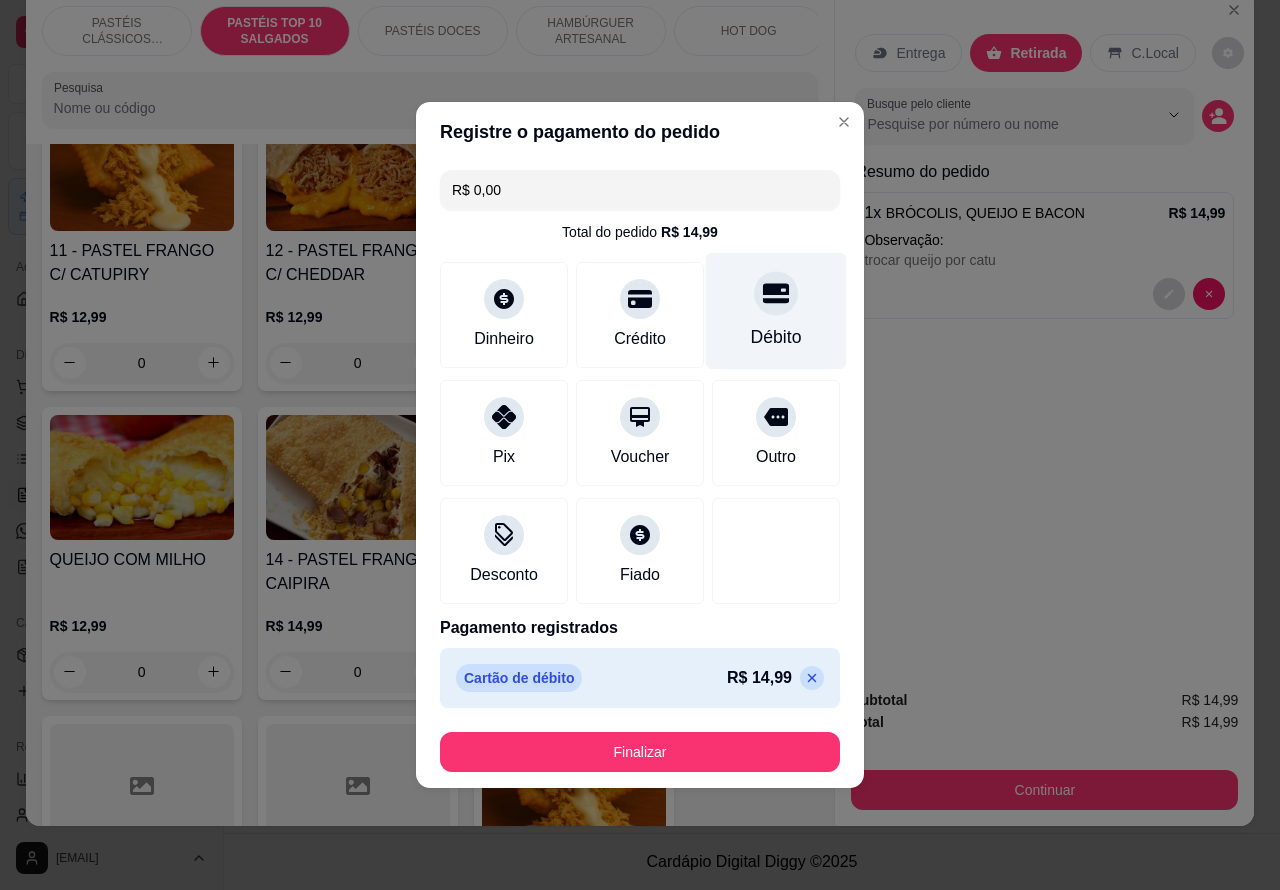 click on "Finalizar" at bounding box center [640, 752] 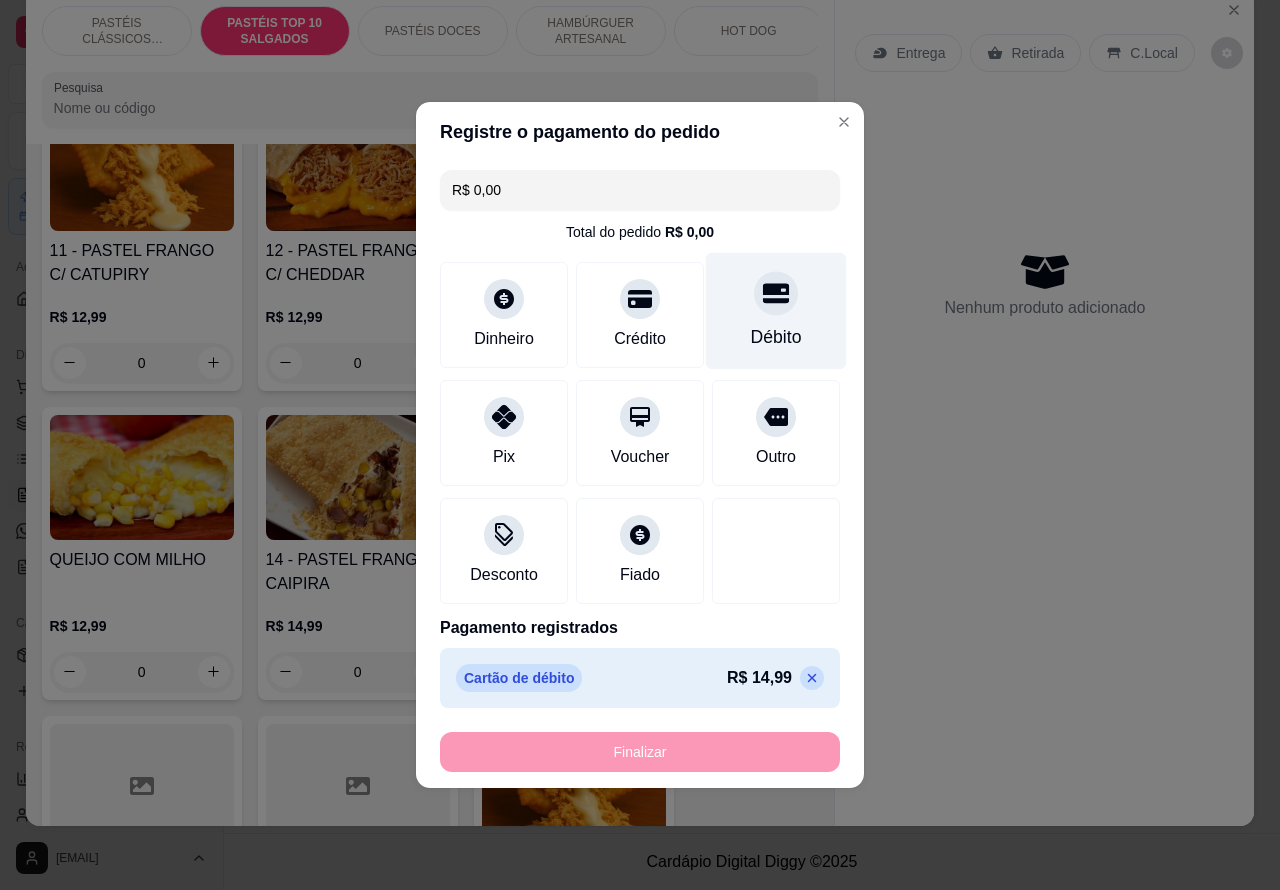 type on "-R$ 14,99" 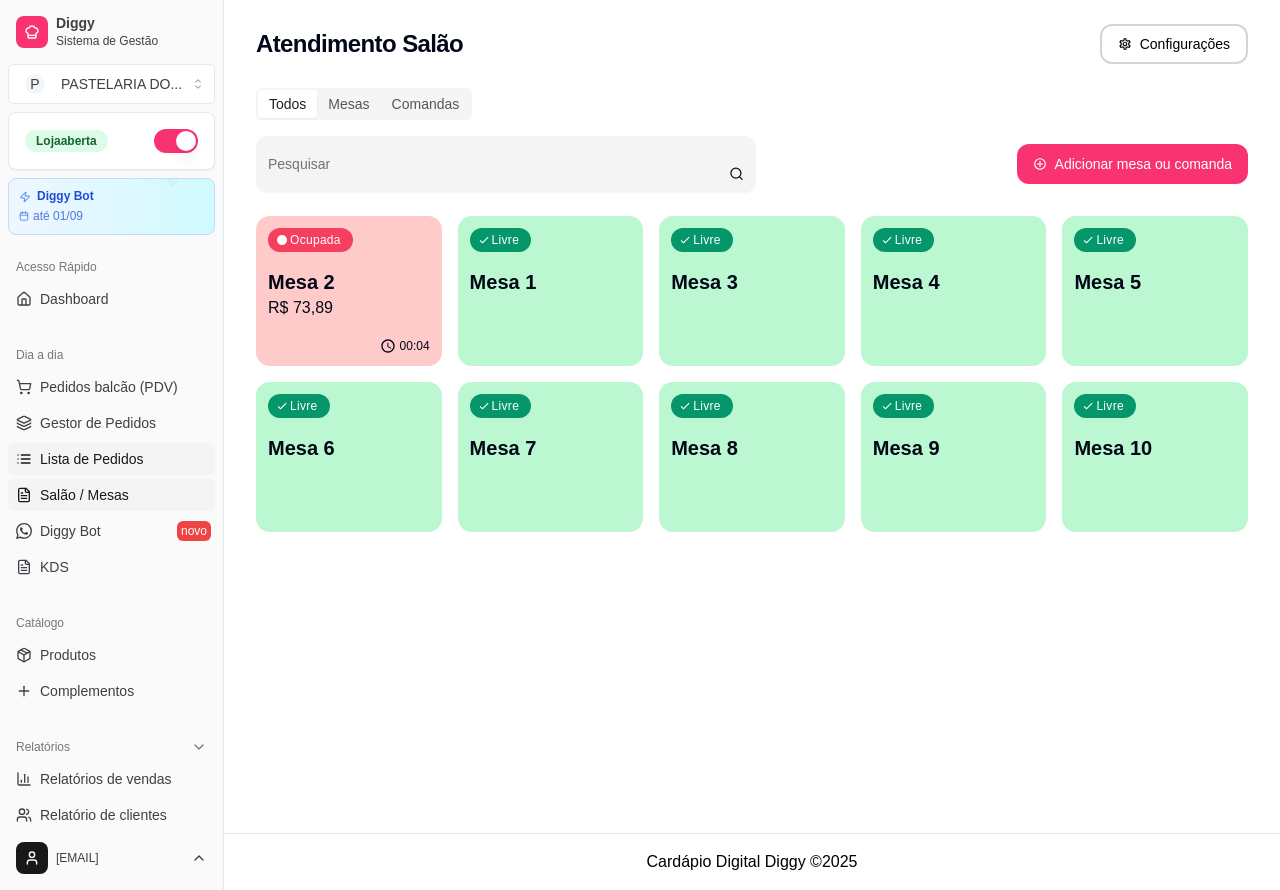 click on "Lista de Pedidos" at bounding box center (92, 459) 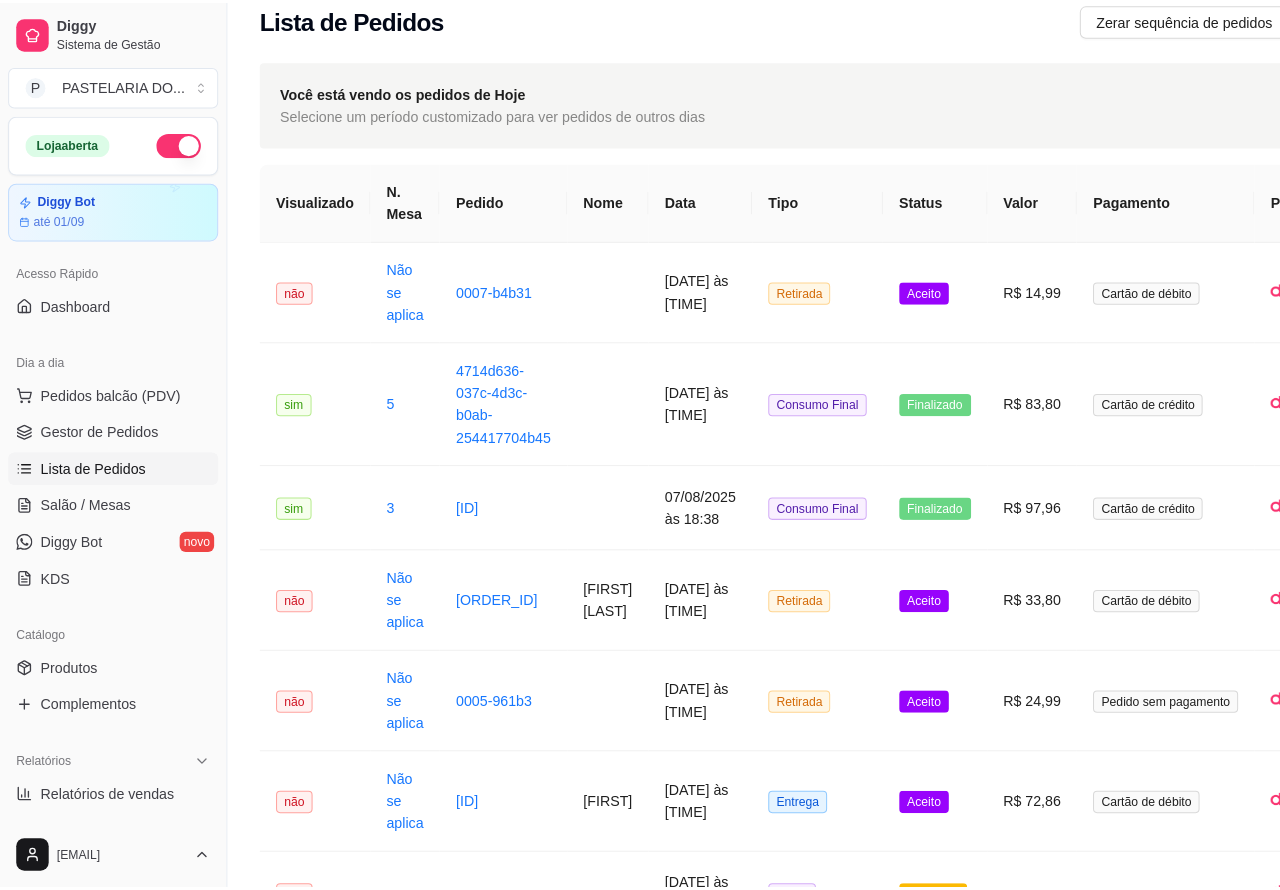scroll, scrollTop: 0, scrollLeft: 0, axis: both 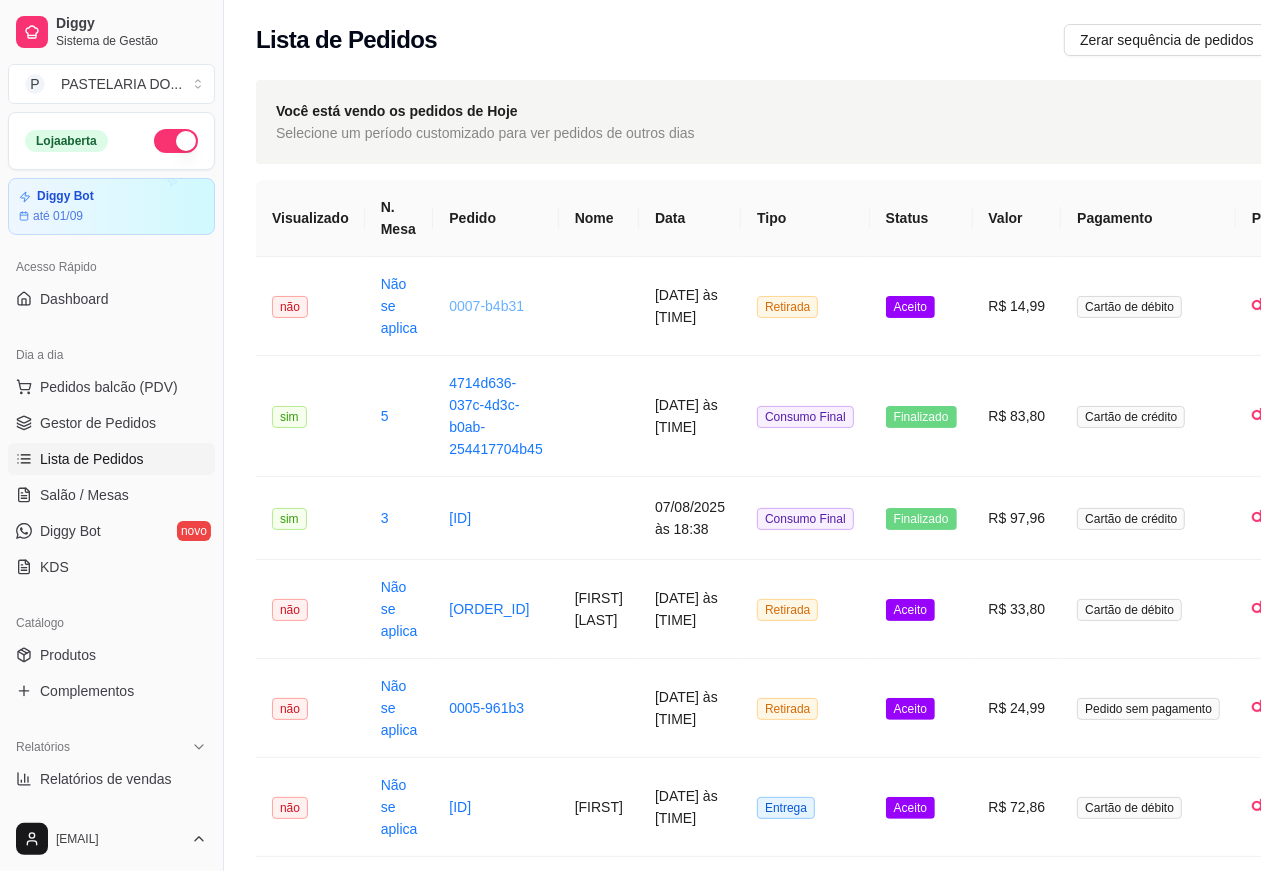 click on "[CODE]" at bounding box center (486, 306) 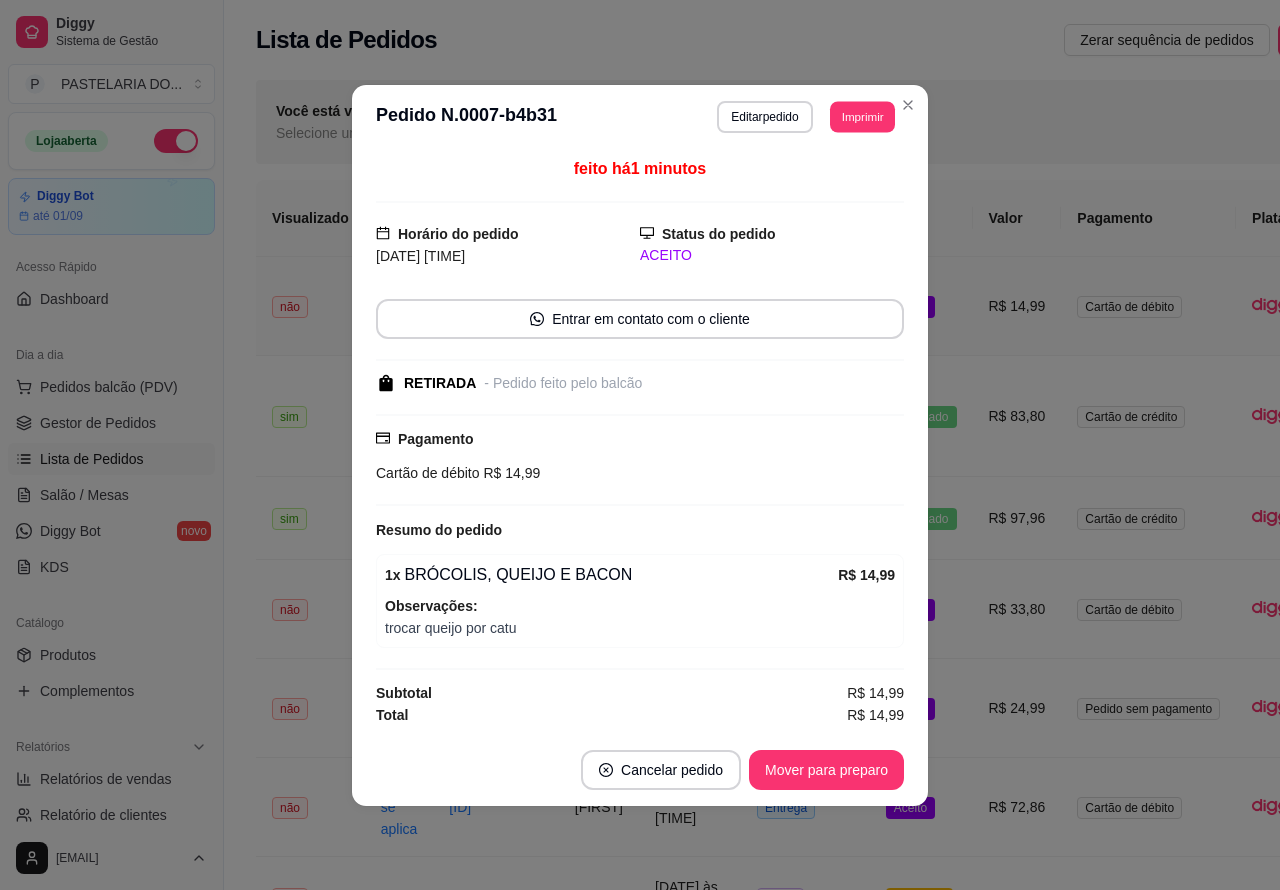 click on "Imprimir" at bounding box center (862, 116) 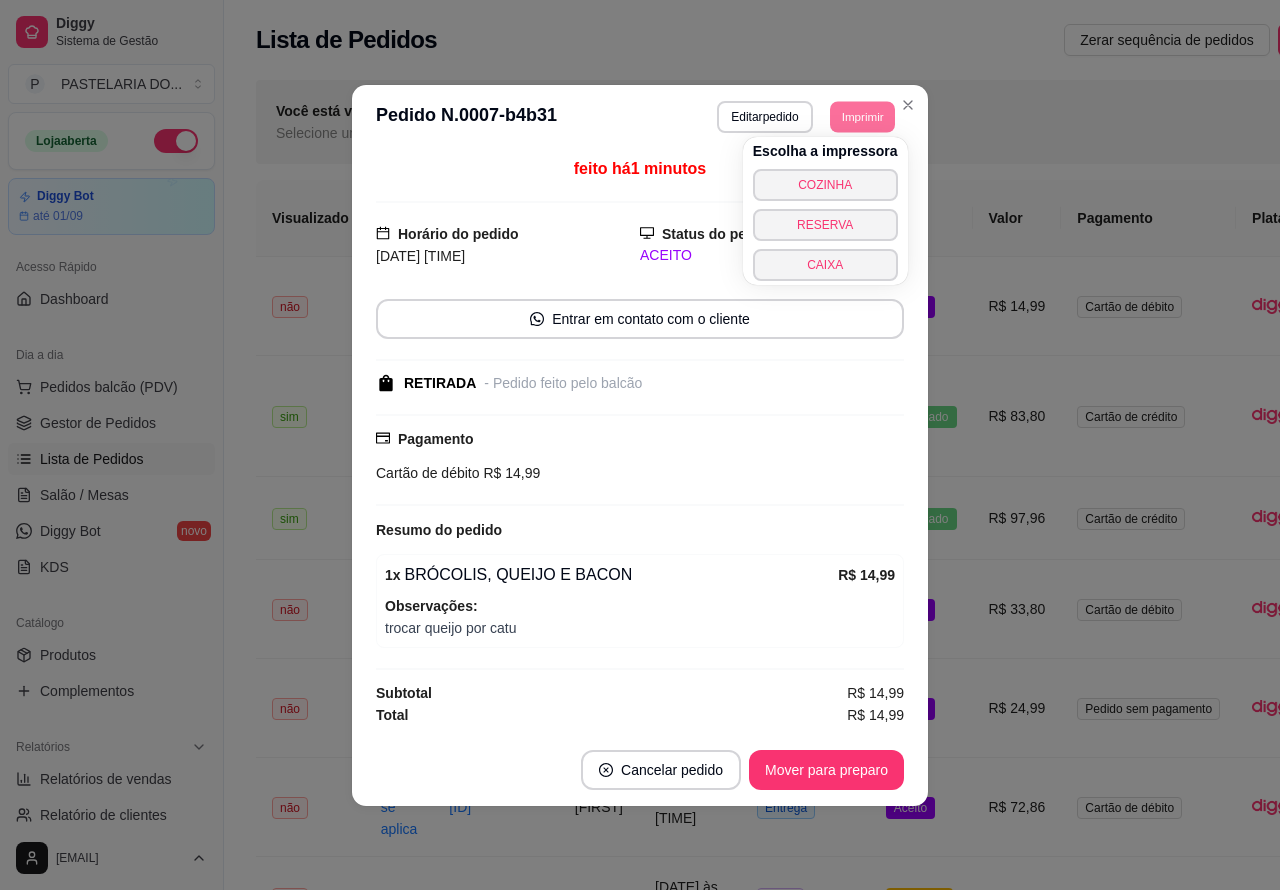 click on "CAIXA" at bounding box center (825, 265) 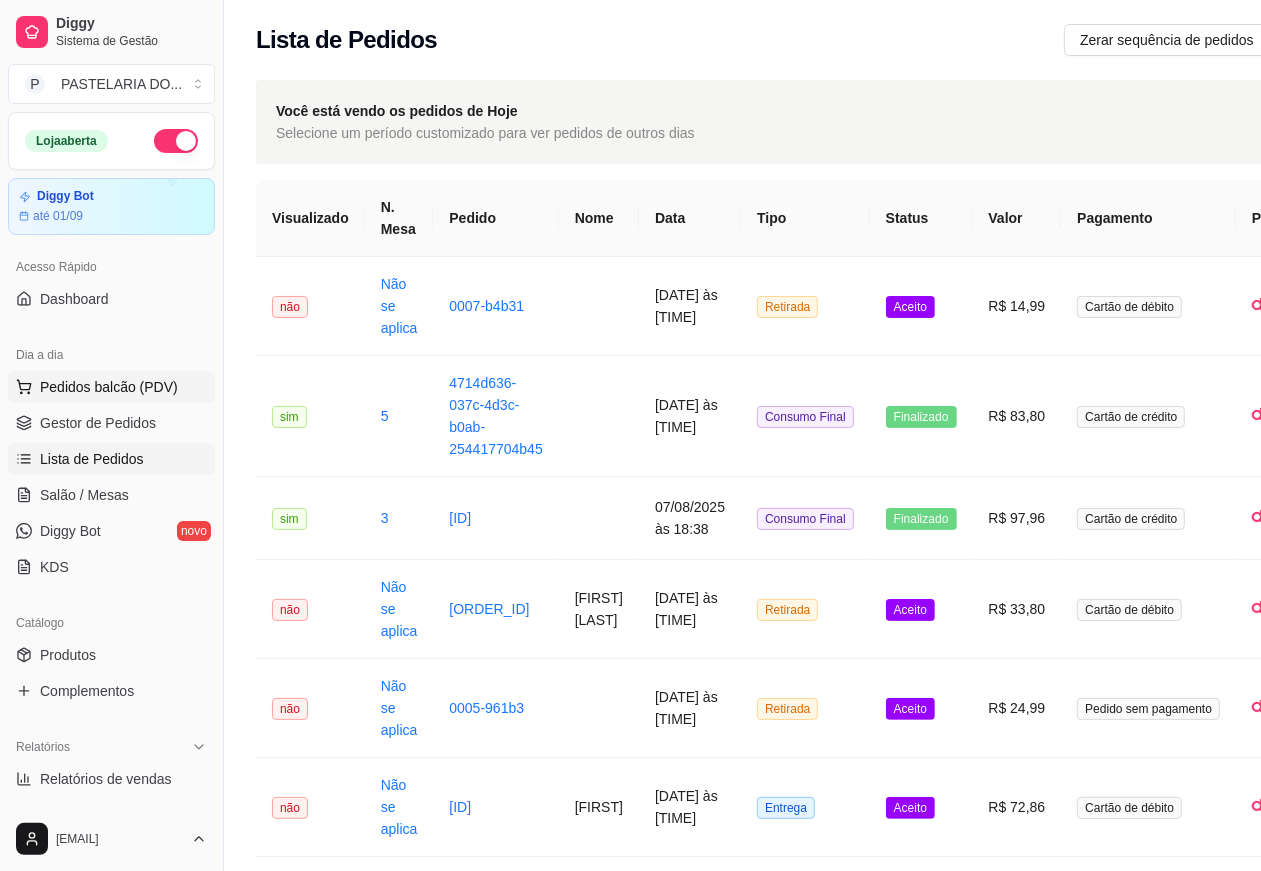 click on "Pedidos balcão (PDV)" at bounding box center (109, 387) 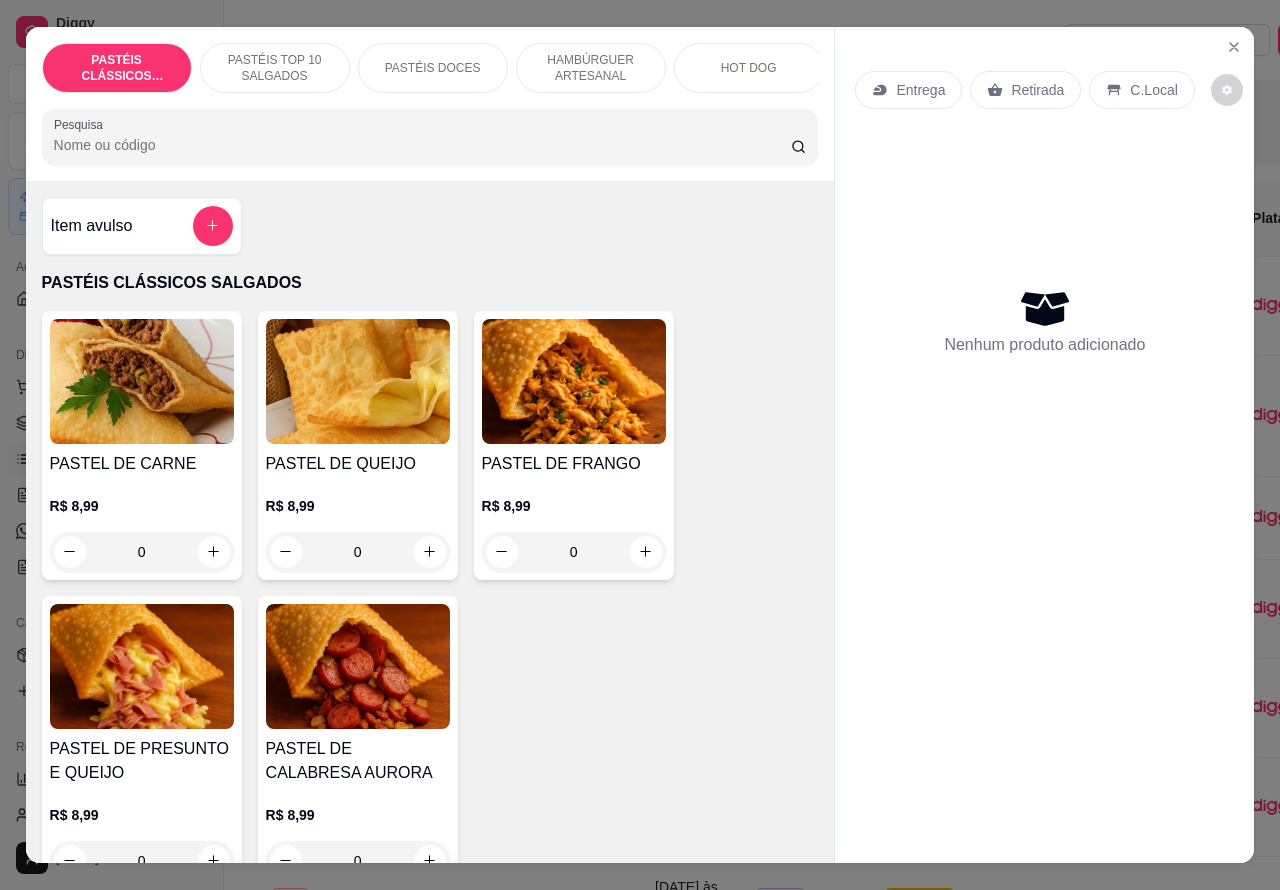 click on "Entrega" at bounding box center [920, 90] 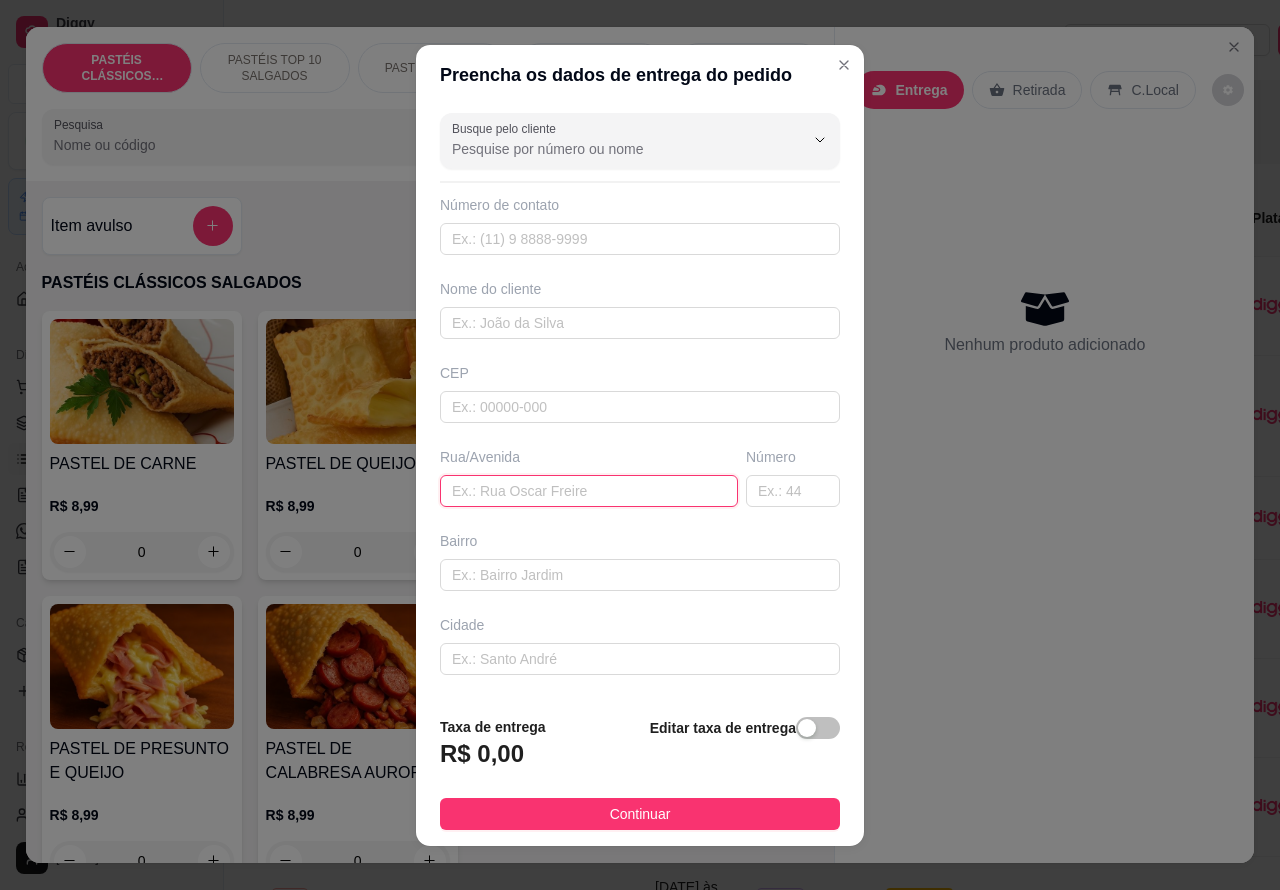 paste on "[FIRST] [LAST] [NUMBER]" 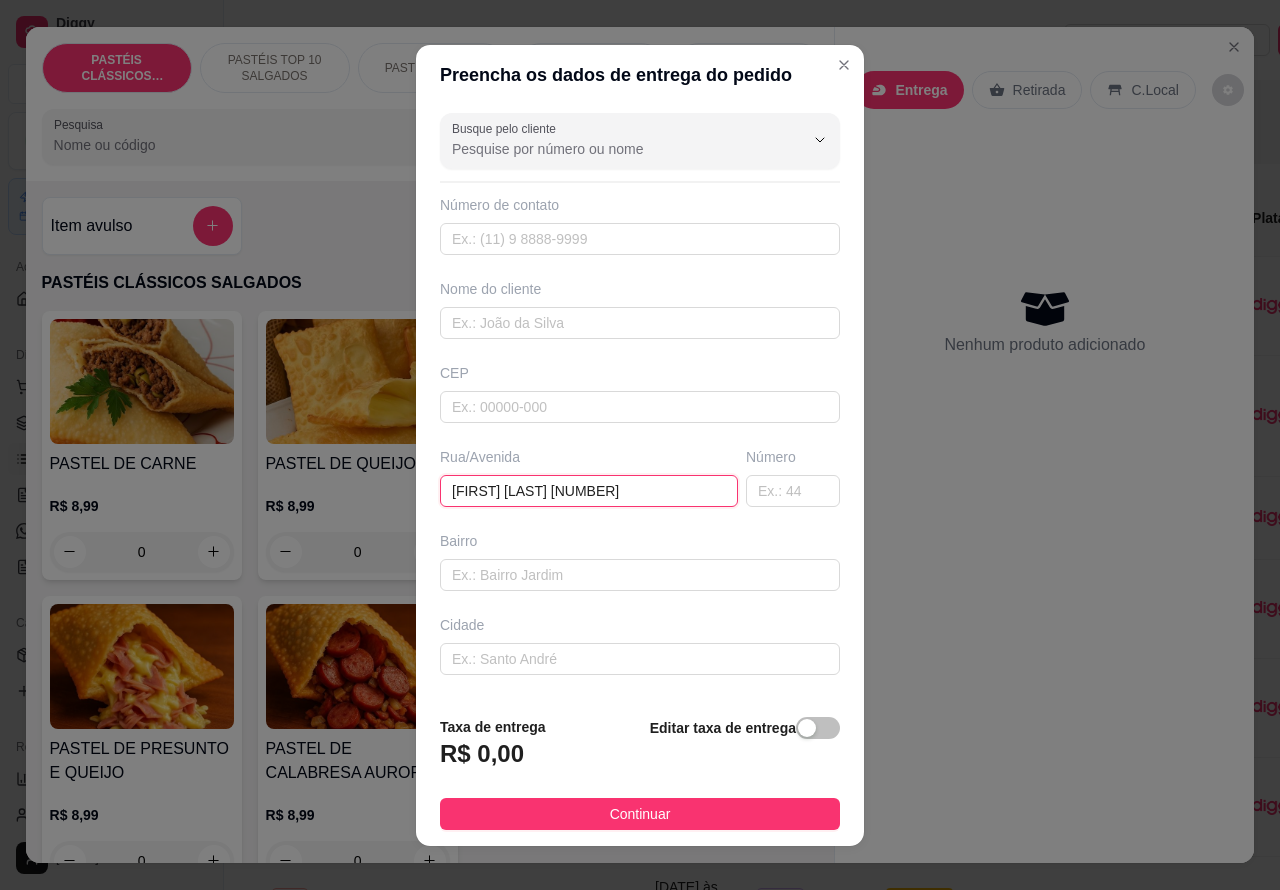 type on "[FIRST] [LAST] [NUMBER]" 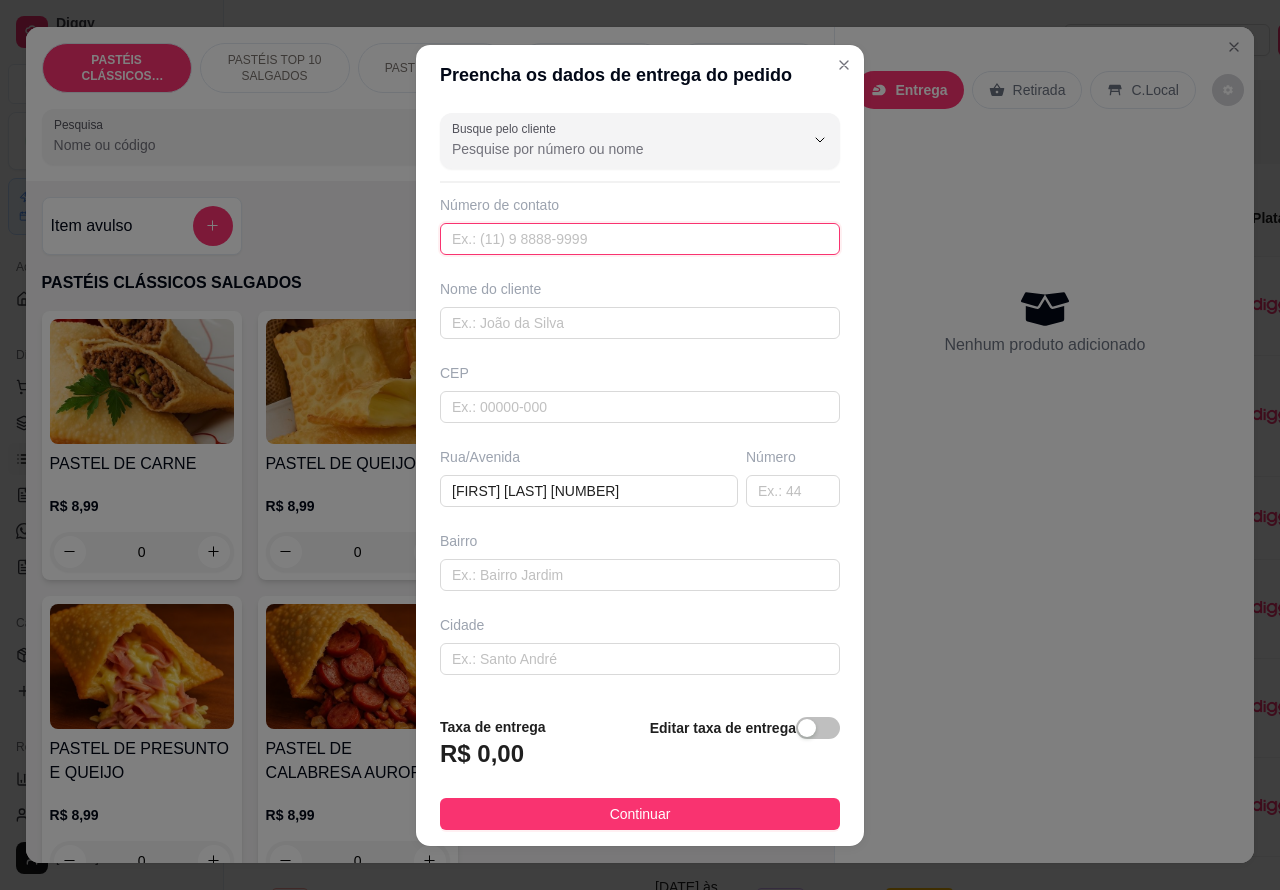 paste on "([AREA_CODE]) [PHONE]" 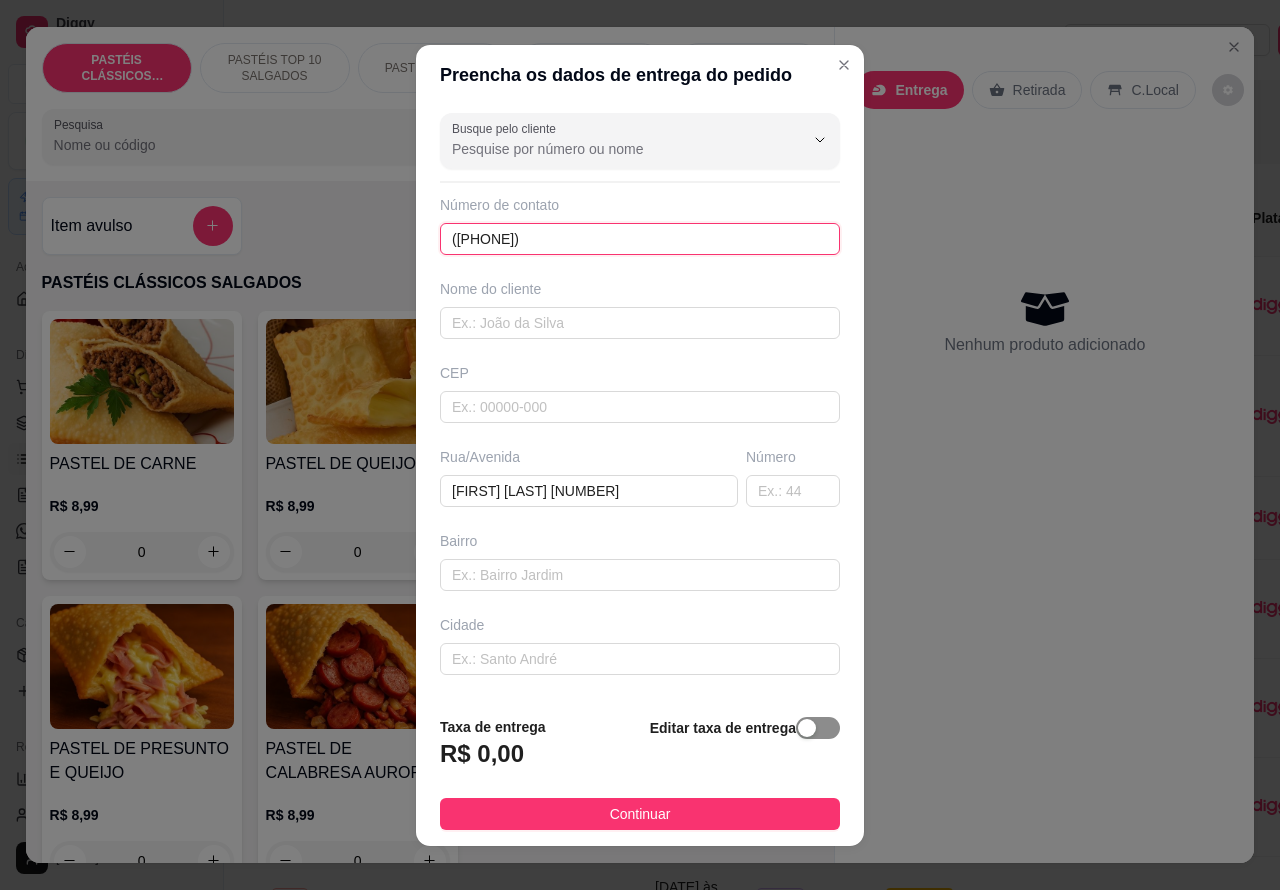 type on "([AREA_CODE]) [PHONE]" 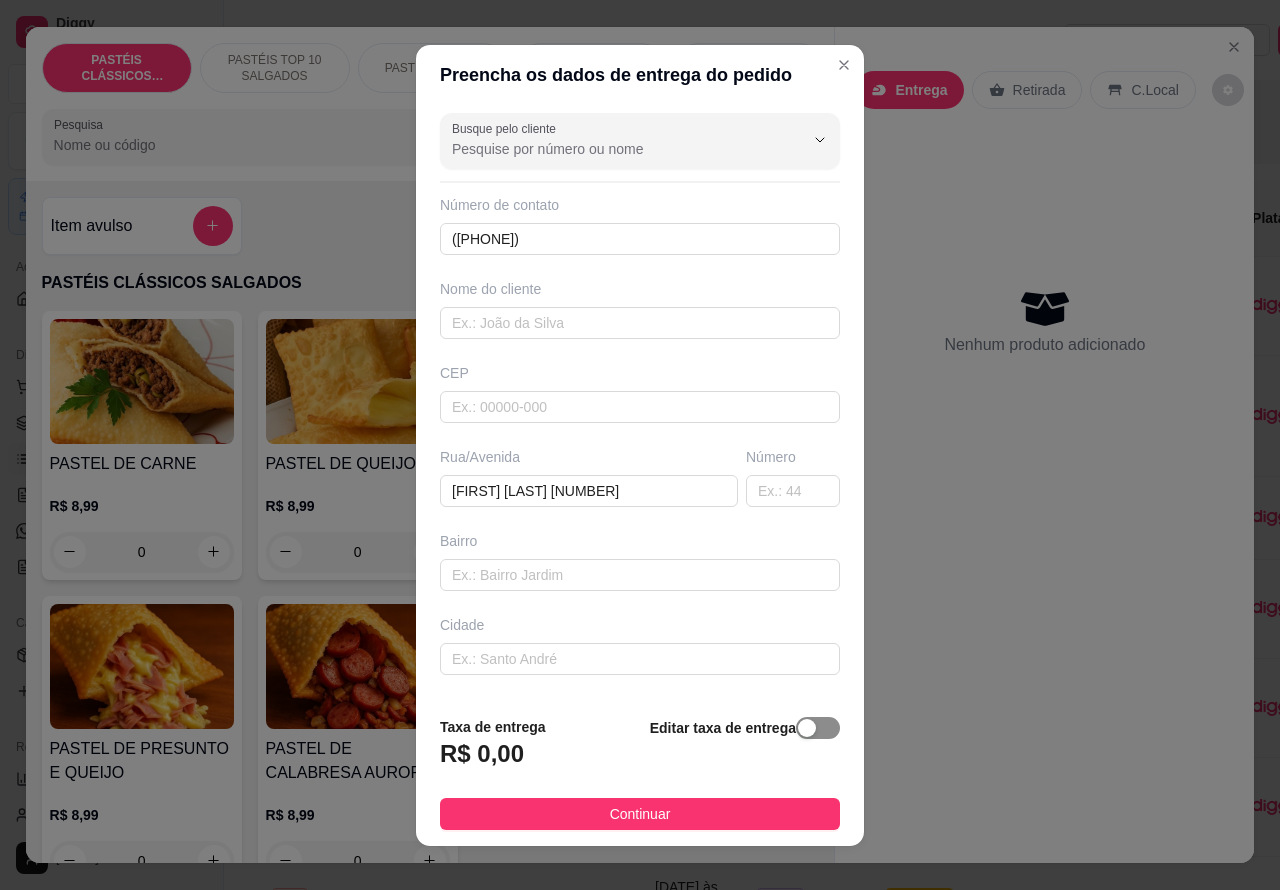 click at bounding box center (807, 728) 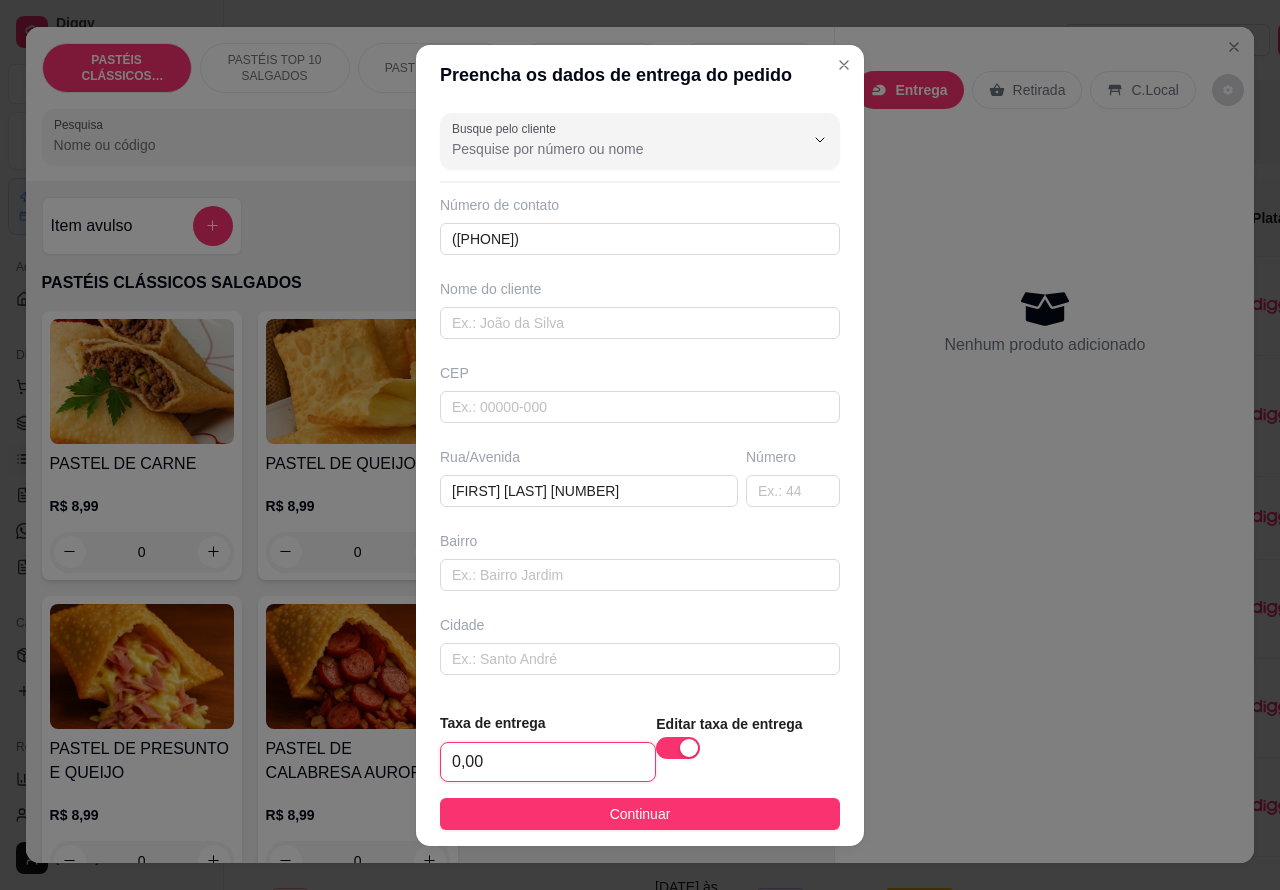 click on "0,00" at bounding box center [548, 762] 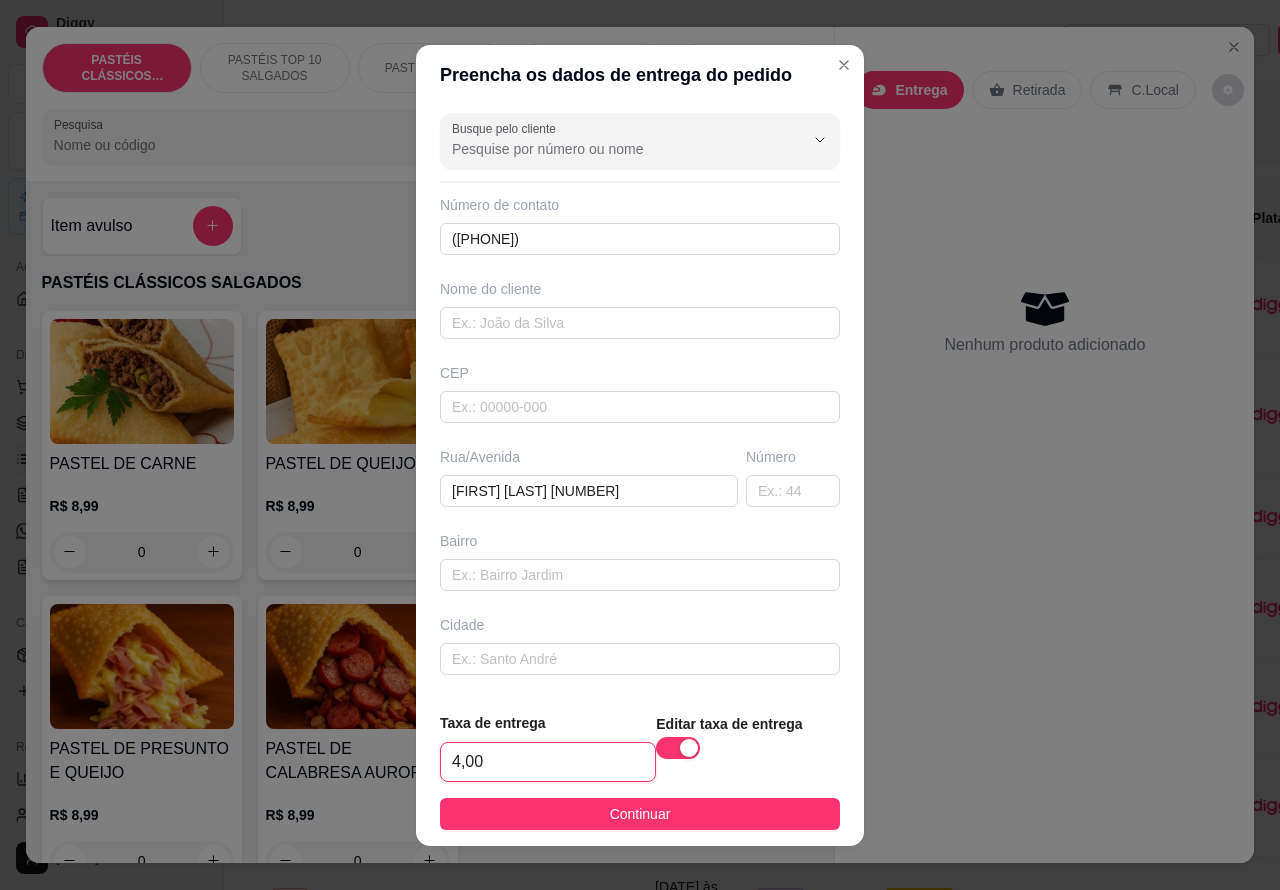 click on "4,00" at bounding box center [548, 762] 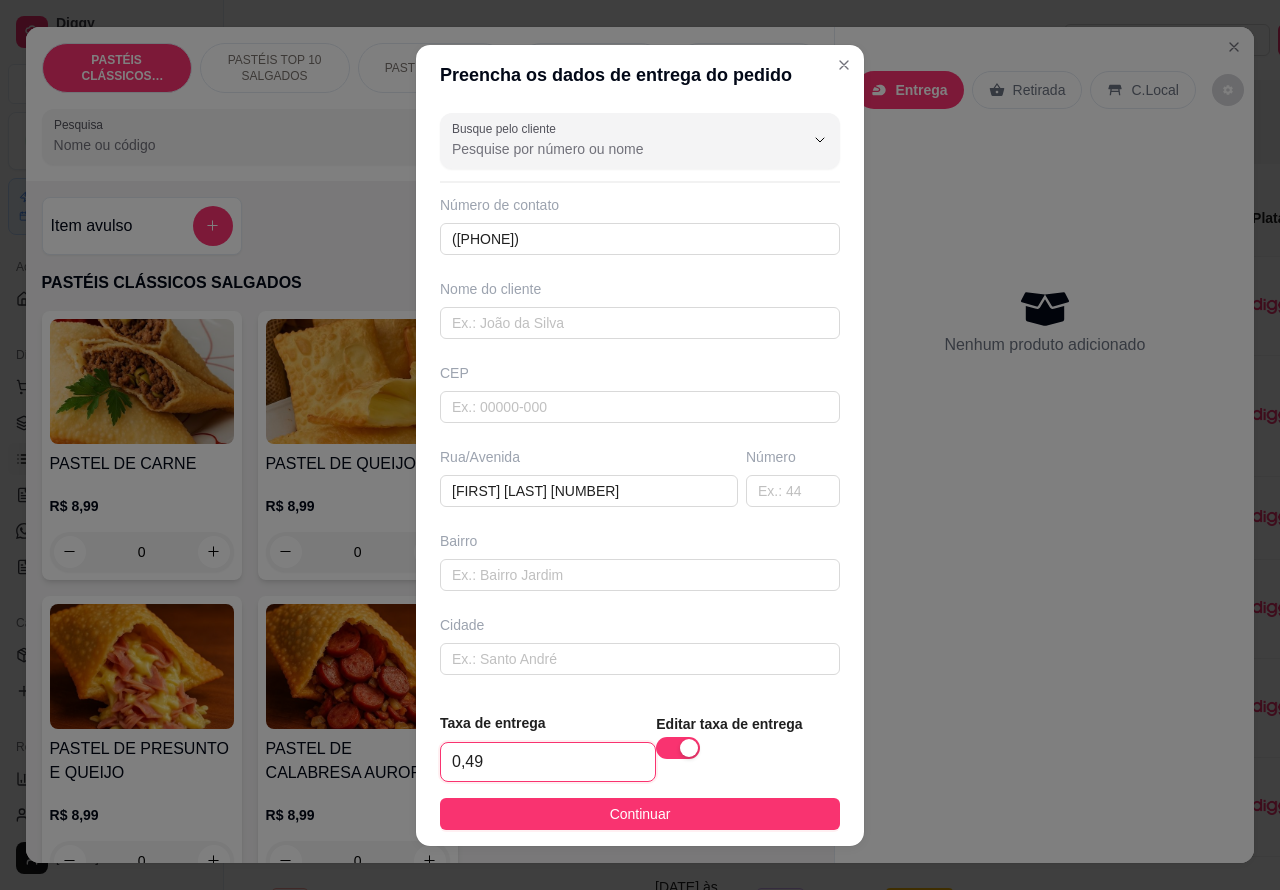 type on "4,99" 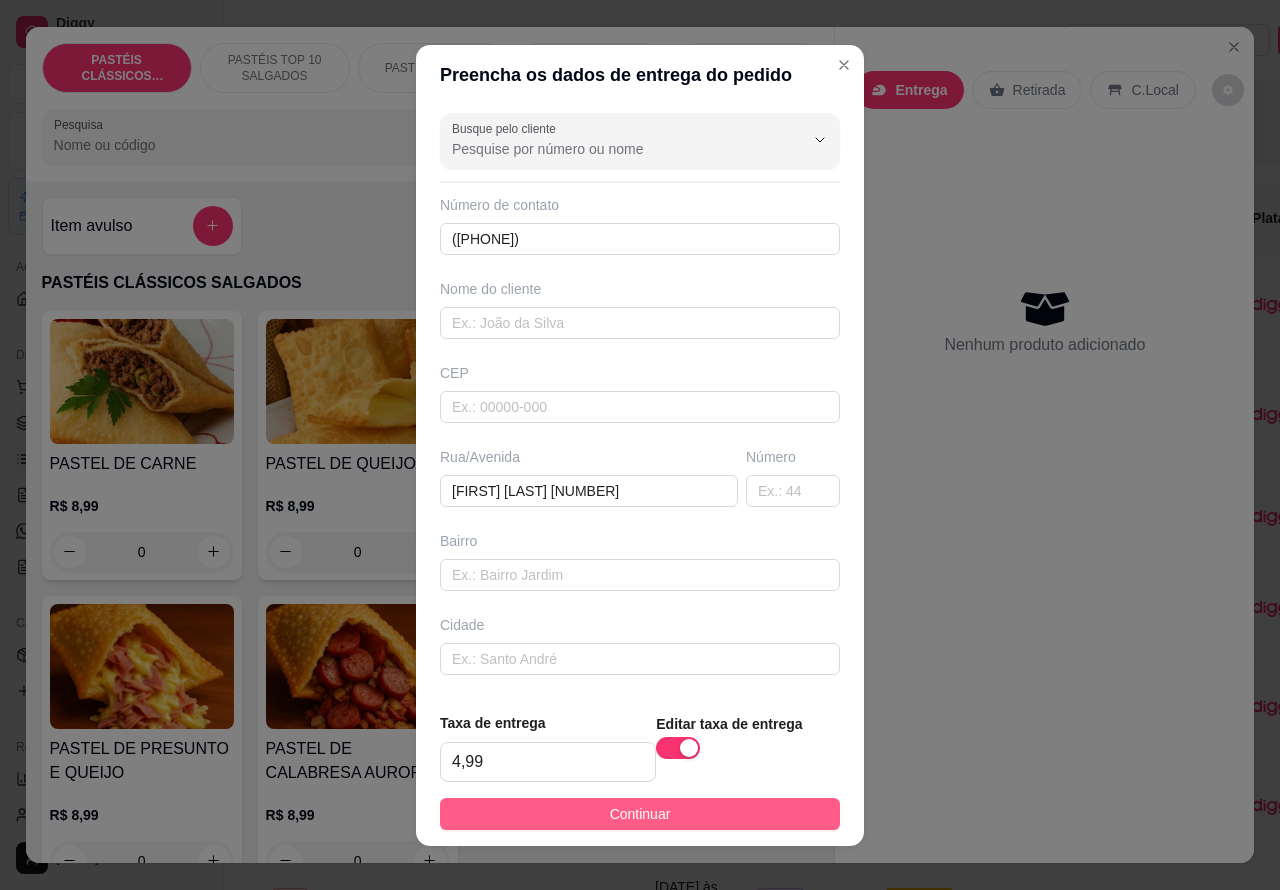 click on "Continuar" at bounding box center (640, 814) 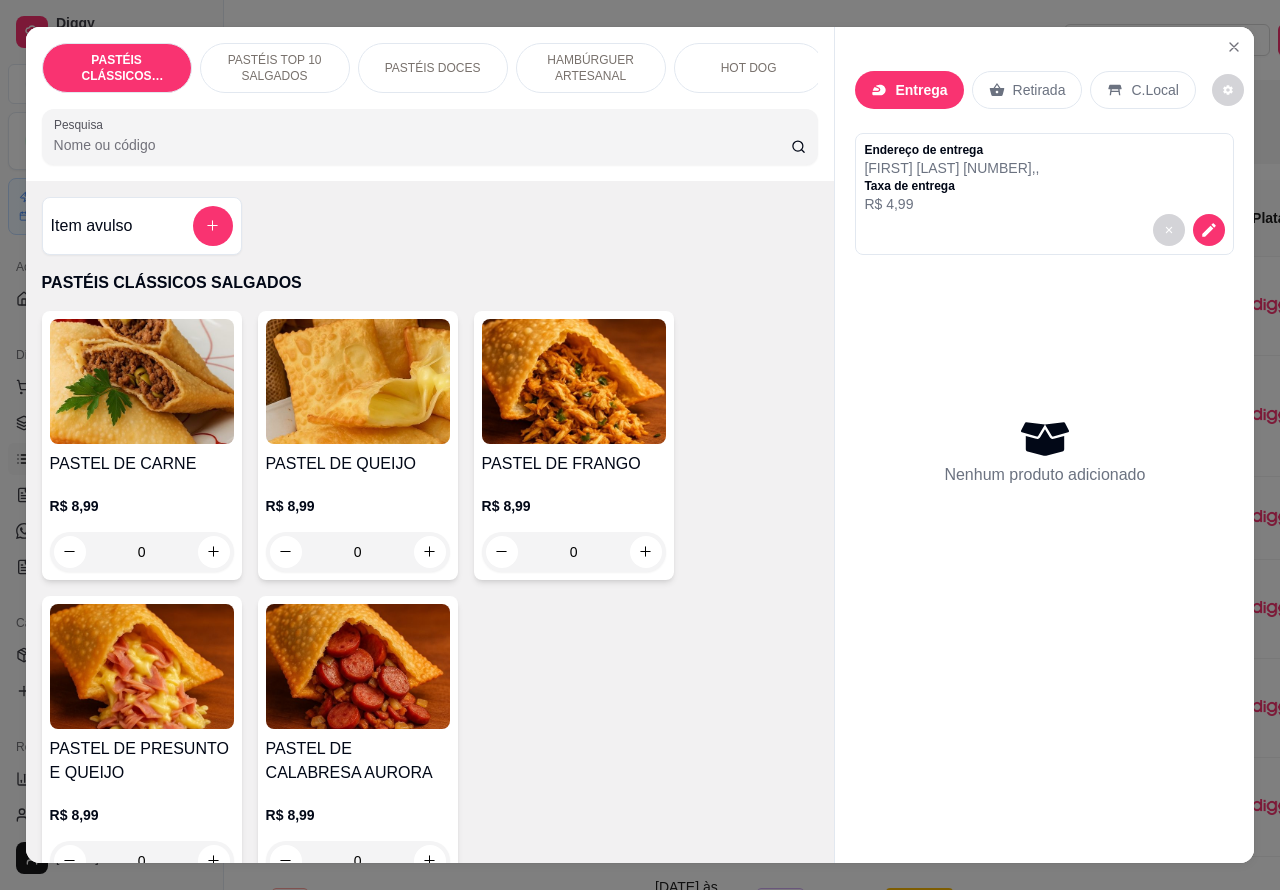 click on "HOT DOG" at bounding box center [749, 68] 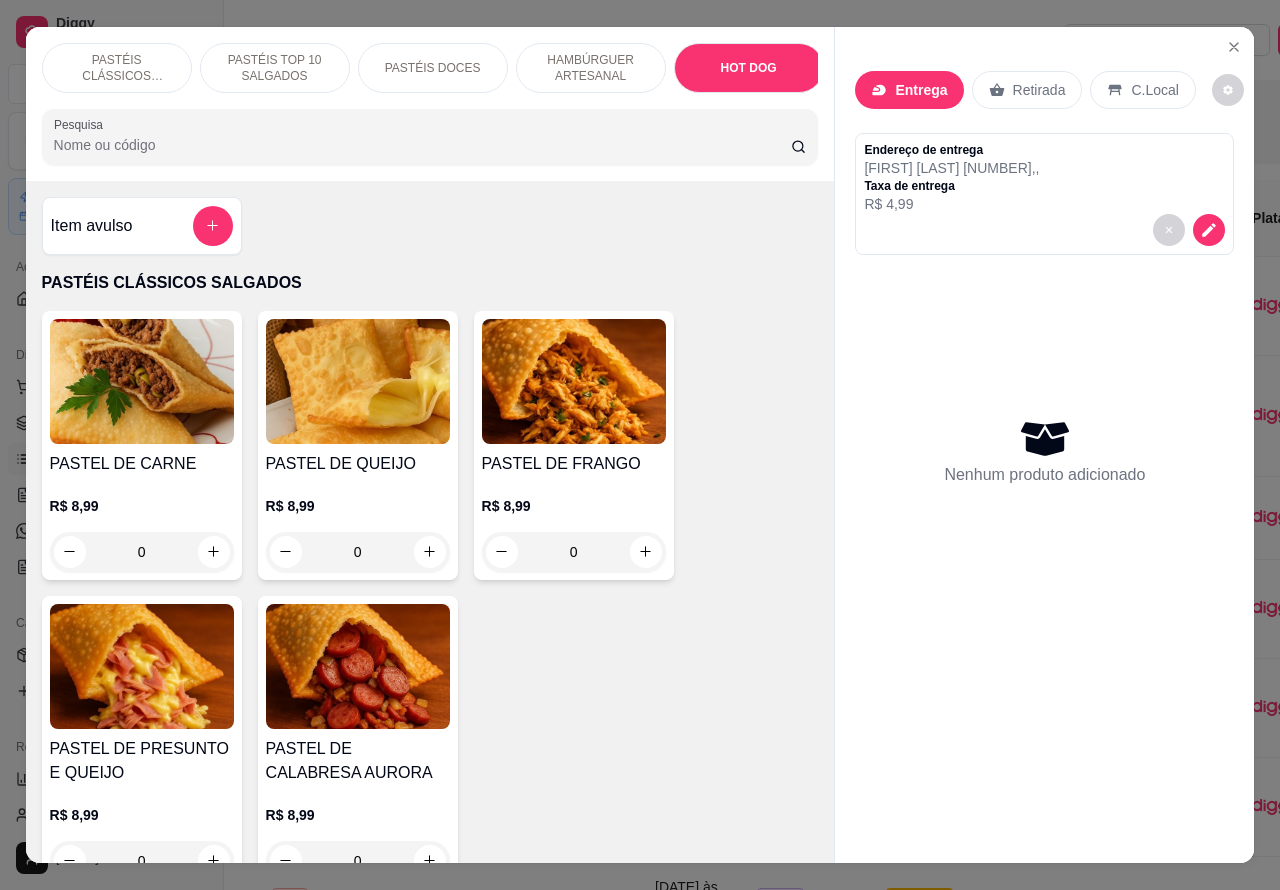 scroll, scrollTop: 5358, scrollLeft: 0, axis: vertical 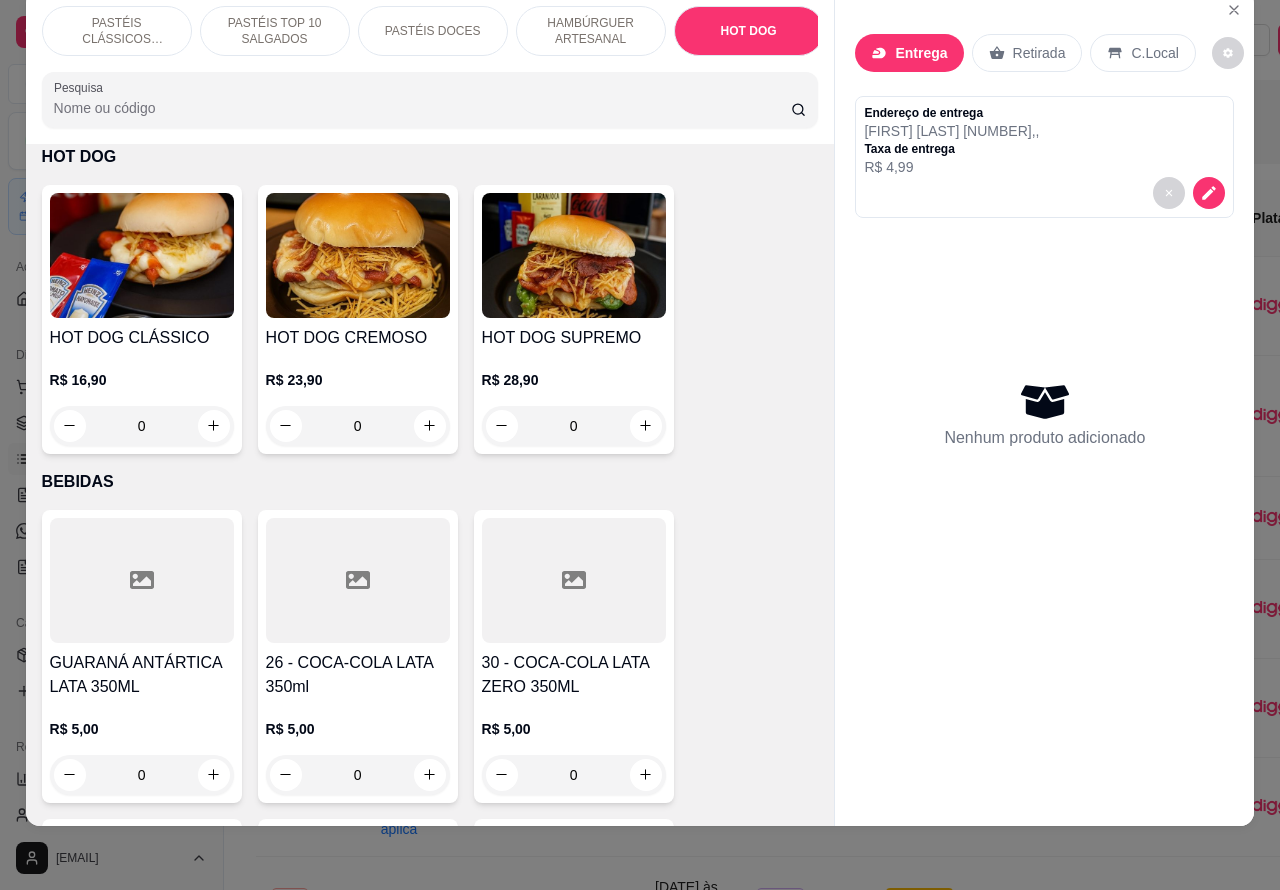 click on "0" at bounding box center (358, 426) 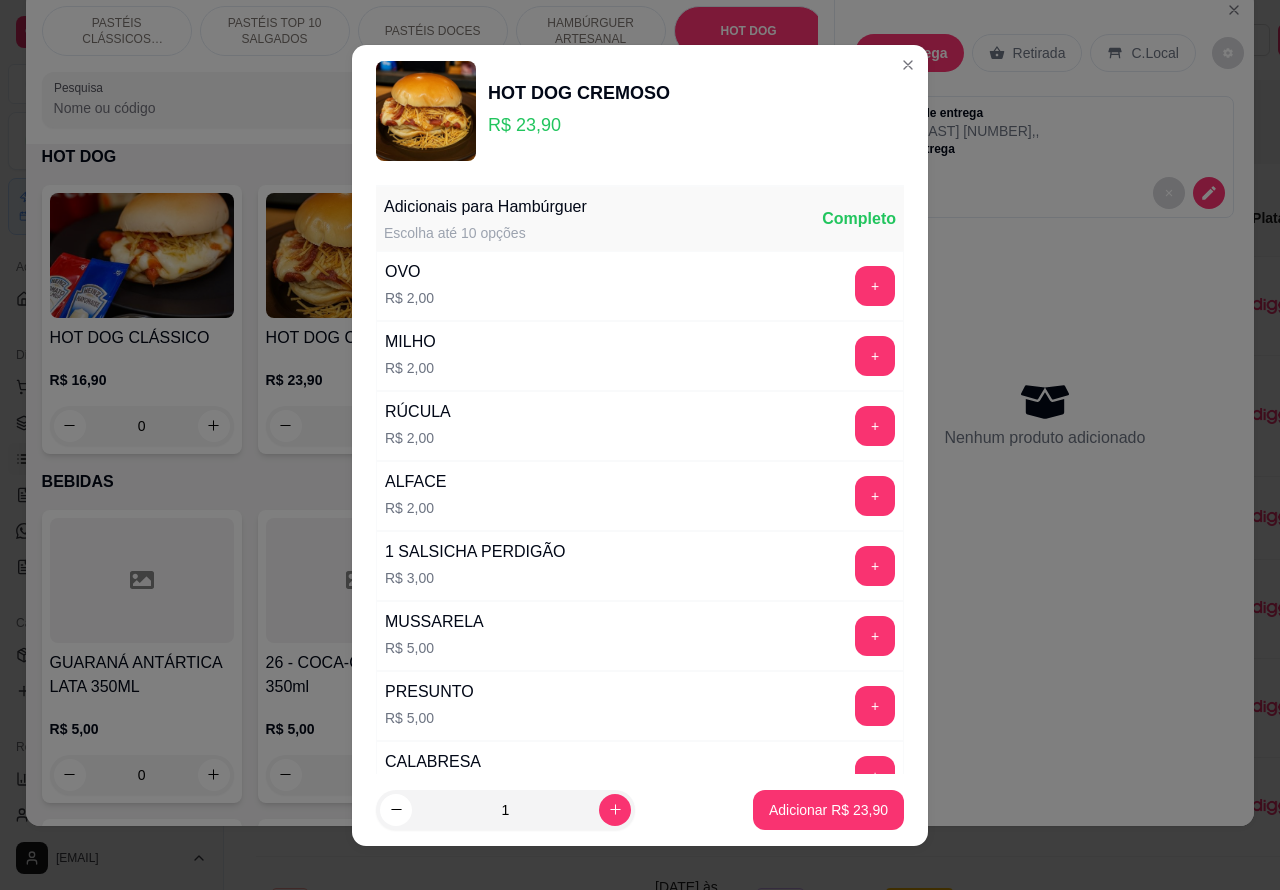 click on "Adicionar   R$ 23,90" at bounding box center [828, 810] 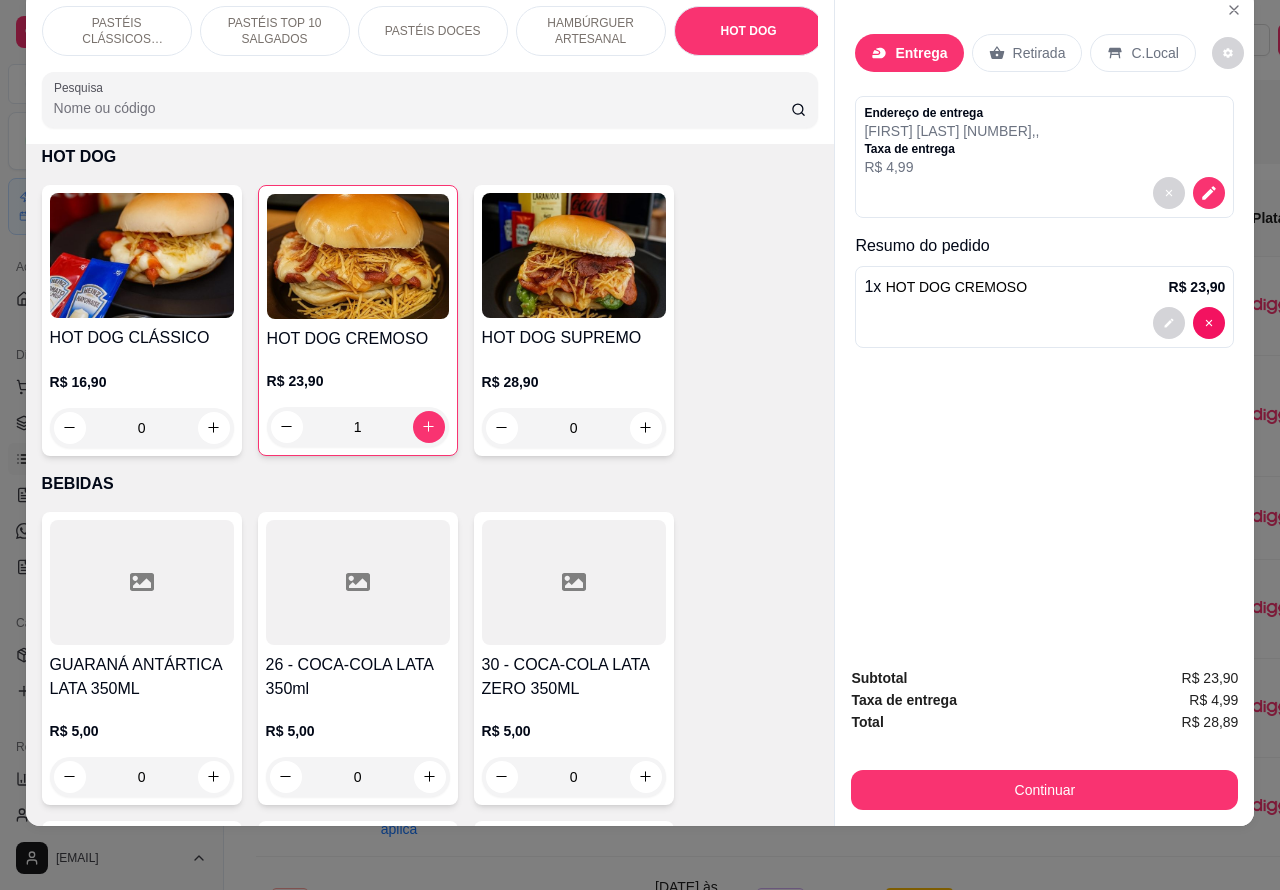 click on "HOT DOG CREMOSO    R$ 23,90 1" at bounding box center [358, 320] 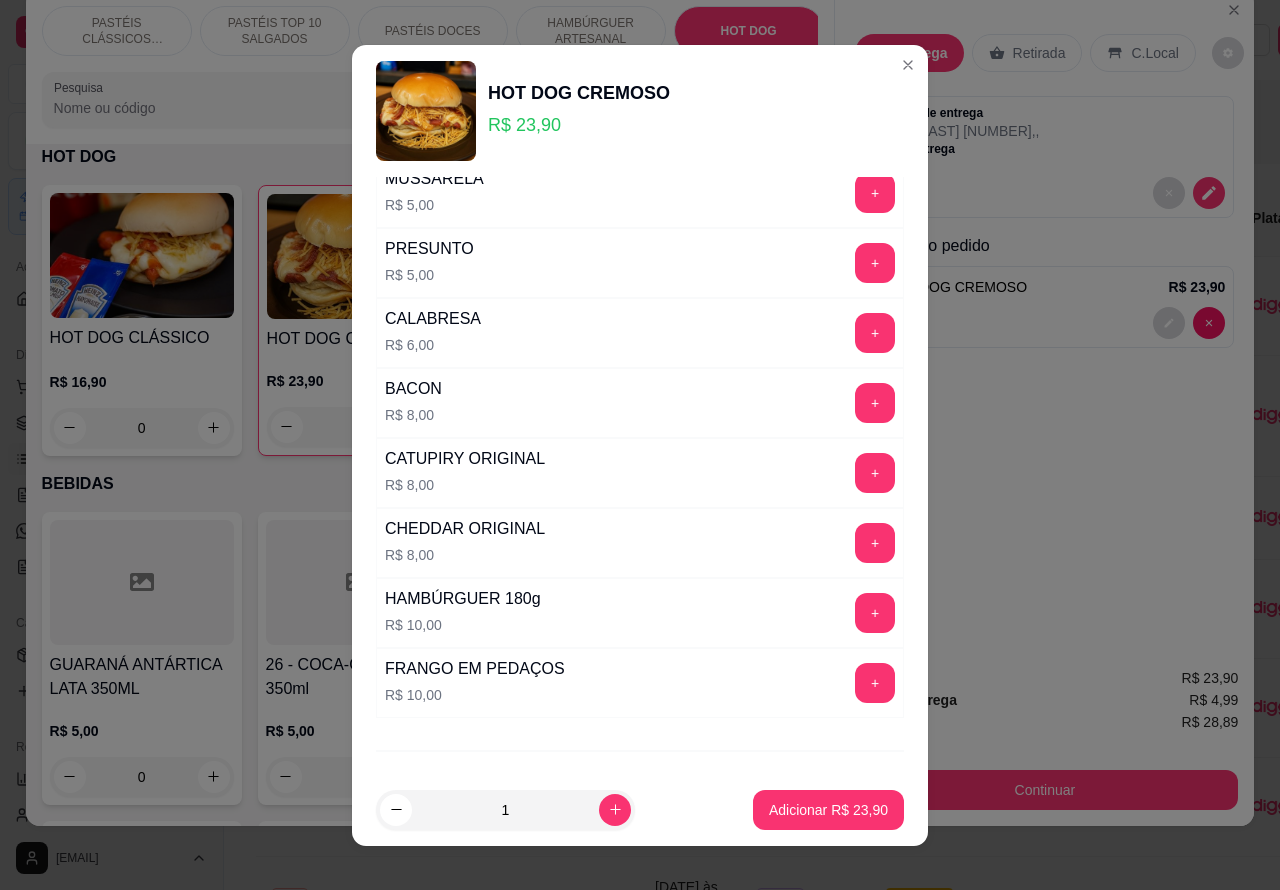 scroll, scrollTop: 453, scrollLeft: 0, axis: vertical 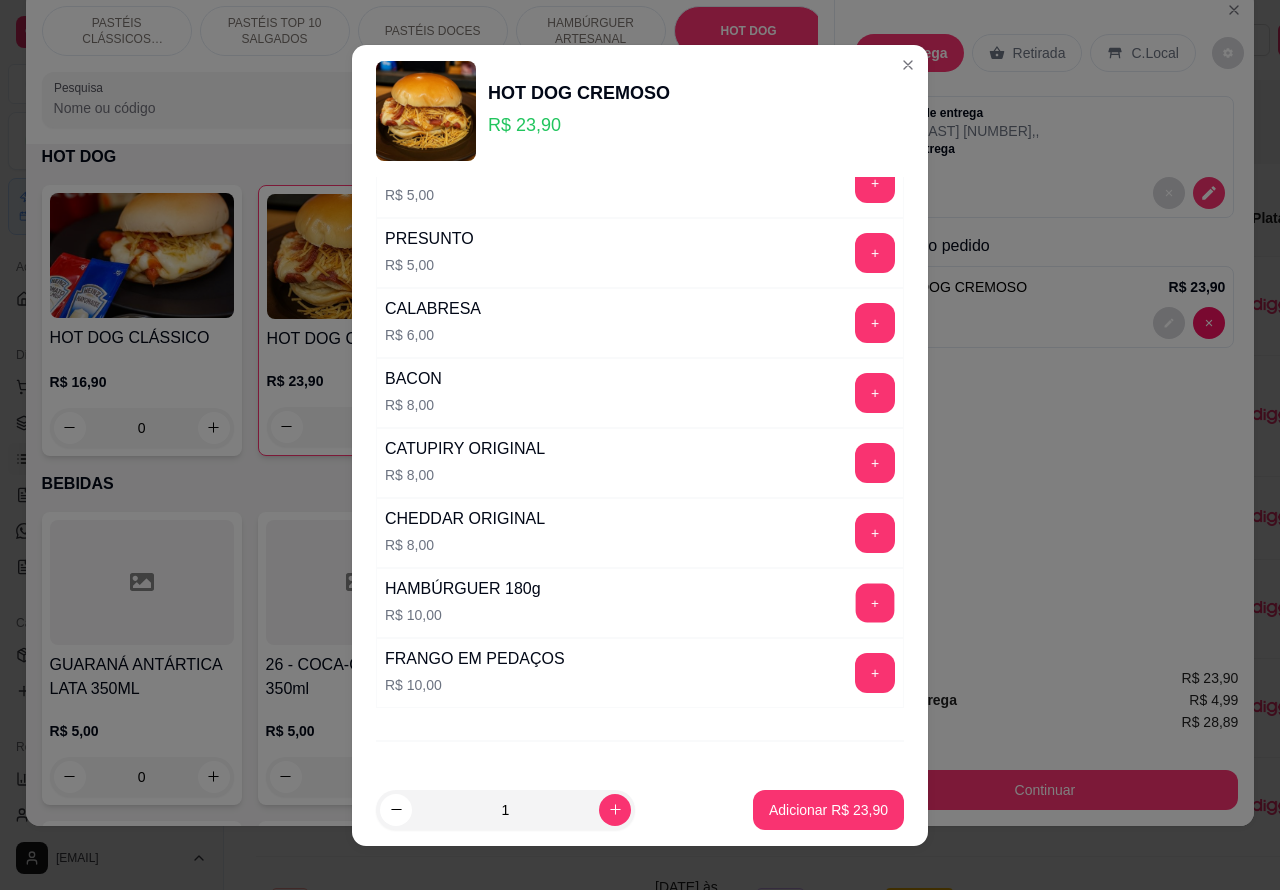 click on "+" at bounding box center [875, 602] 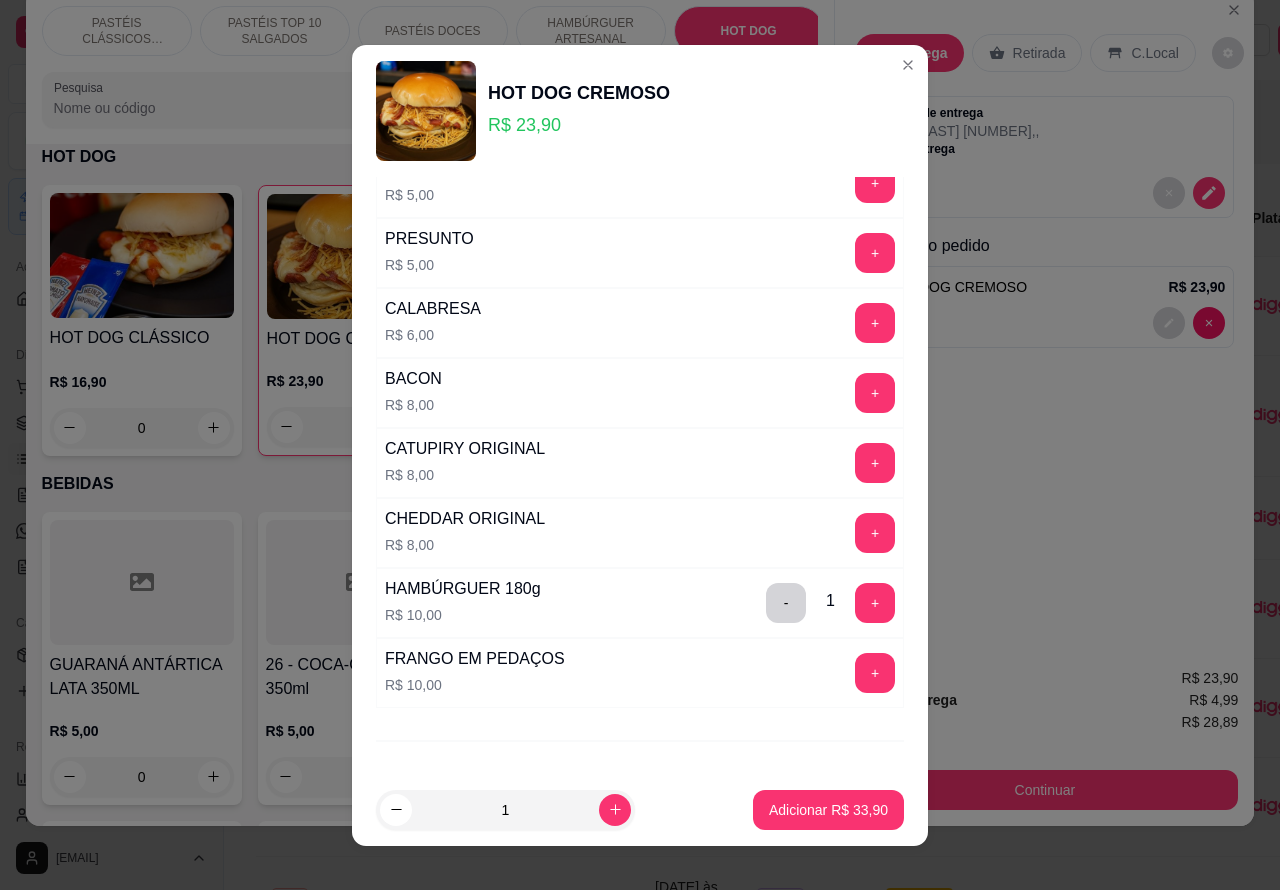 click on "Adicionar   R$ 33,90" at bounding box center [828, 810] 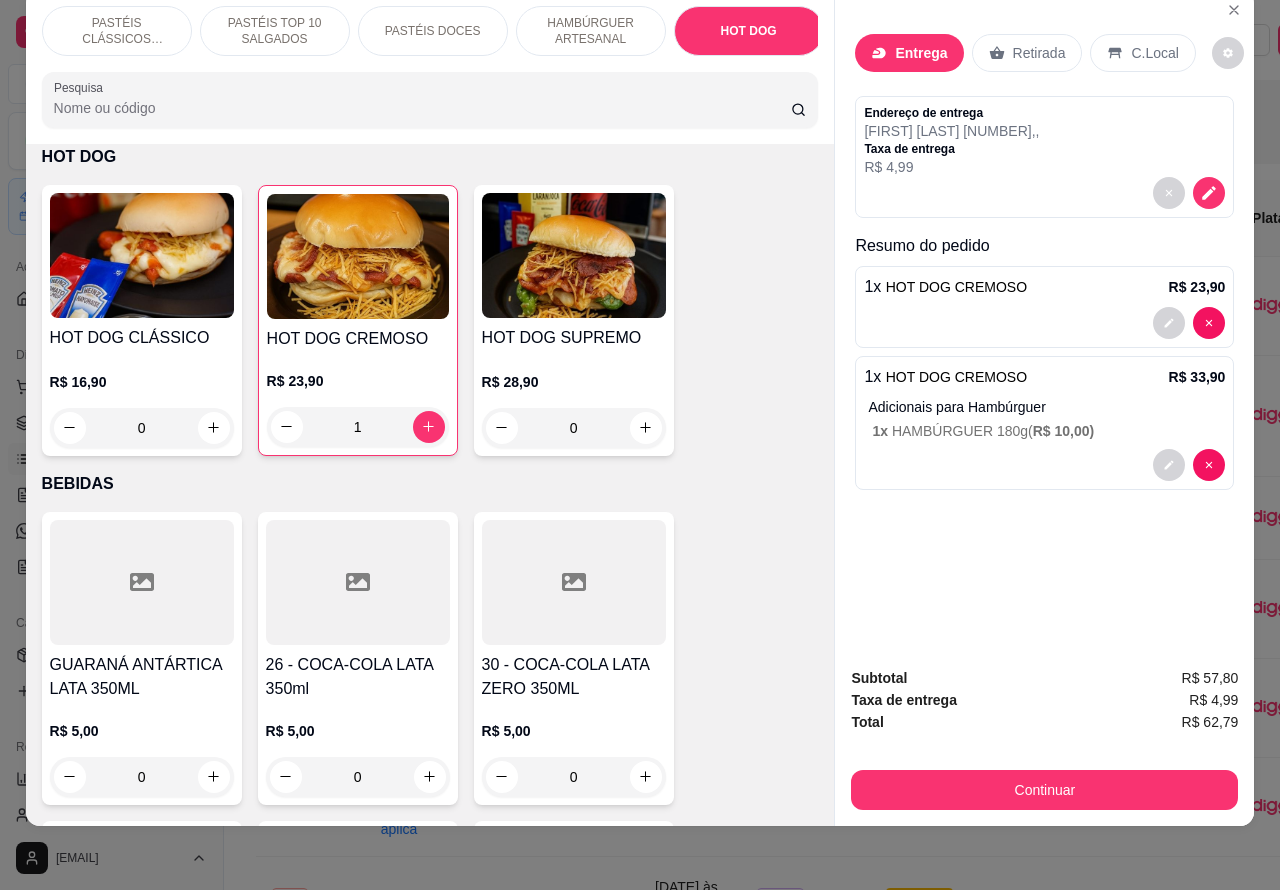 scroll, scrollTop: 0, scrollLeft: 0, axis: both 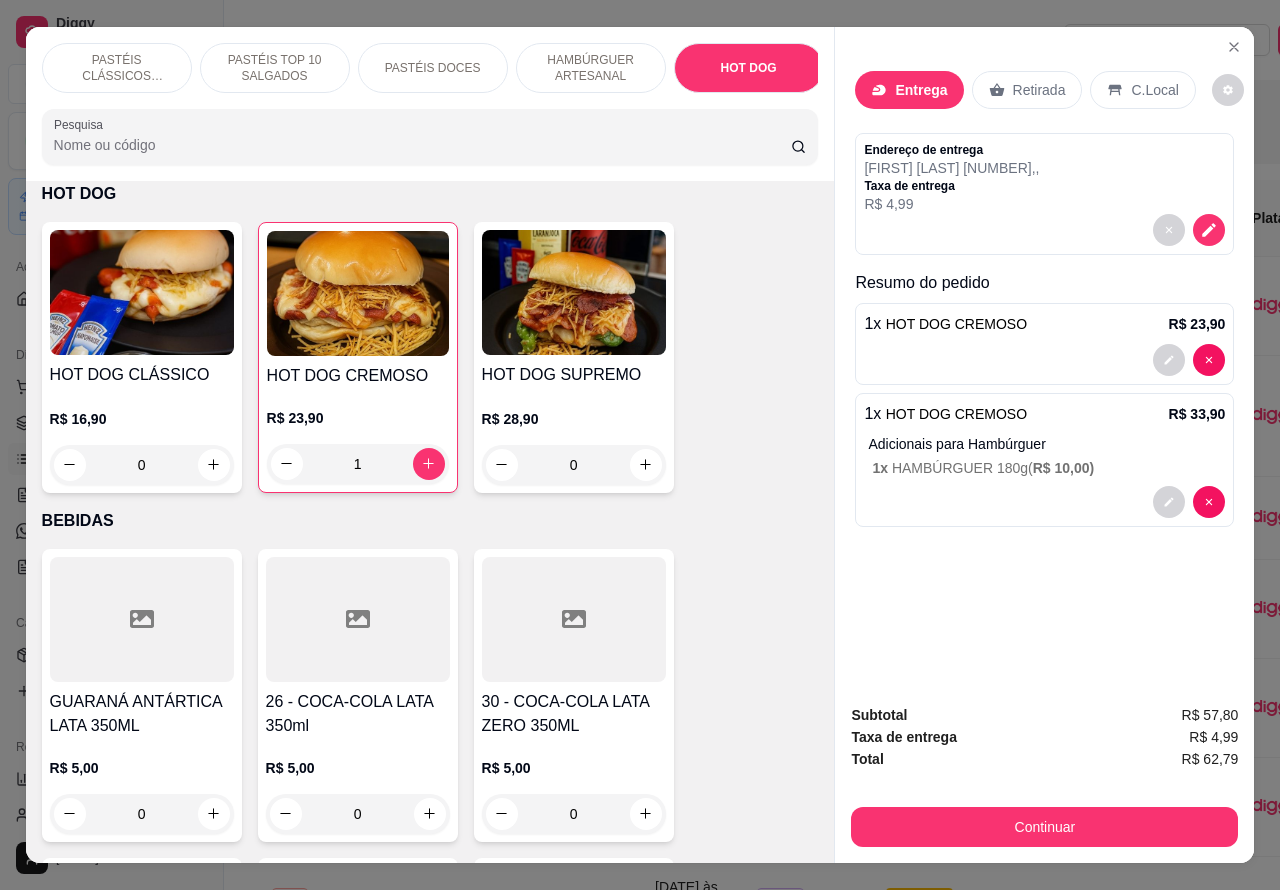 click at bounding box center [1044, 360] 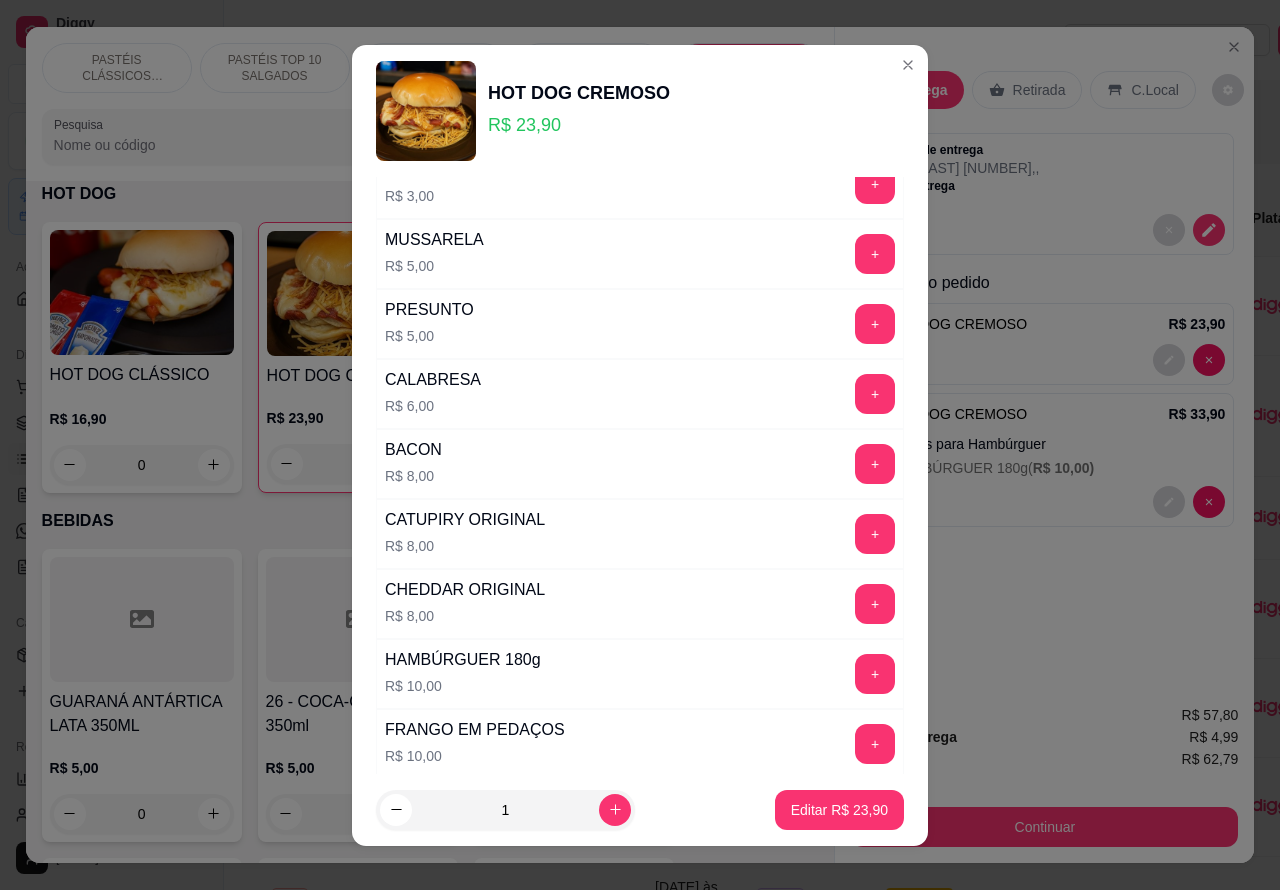 scroll, scrollTop: 542, scrollLeft: 0, axis: vertical 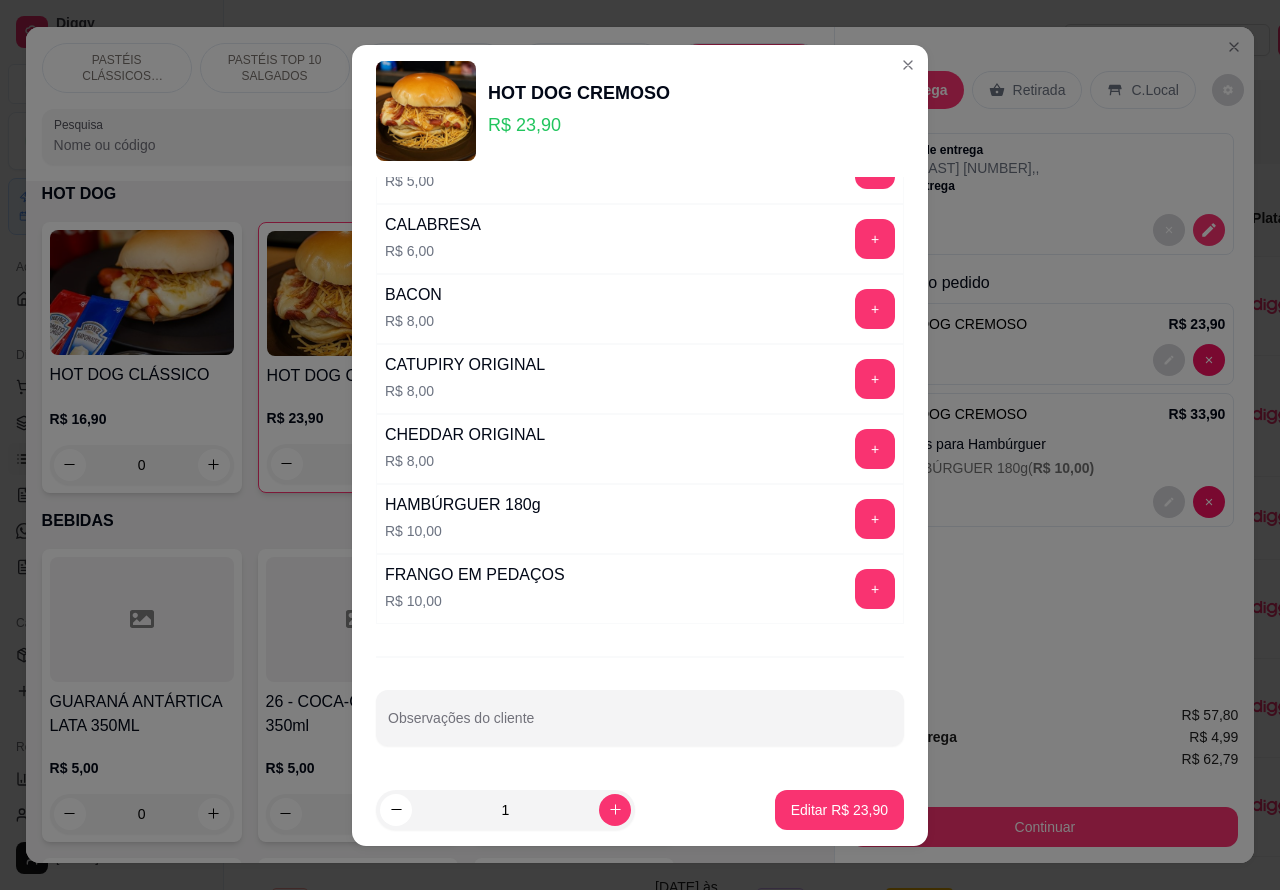 click on "Entrega Retirada C.Local Endereço de entrega José andozia 1108 ,  ,   Taxa de entrega R$ 4,99 Resumo do pedido 1 x   HOT DOG CREMOSO  R$ 23,90 1 x   HOT DOG CREMOSO  R$ 33,90 Adicionais para Hambúrguer  1 x   HAMBÚRGUER 180g   ( R$ 10,00 )" at bounding box center (1044, 358) 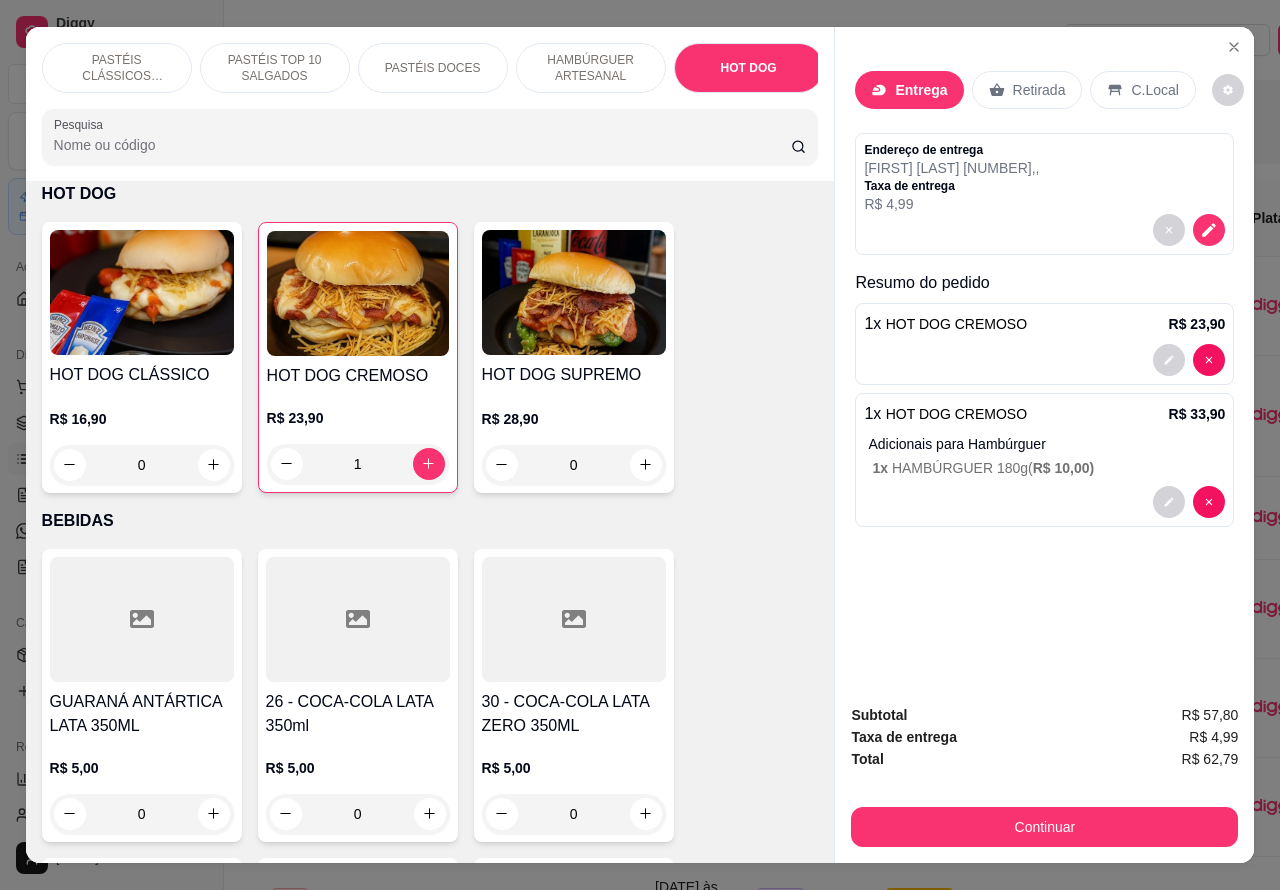 click at bounding box center [1044, 360] 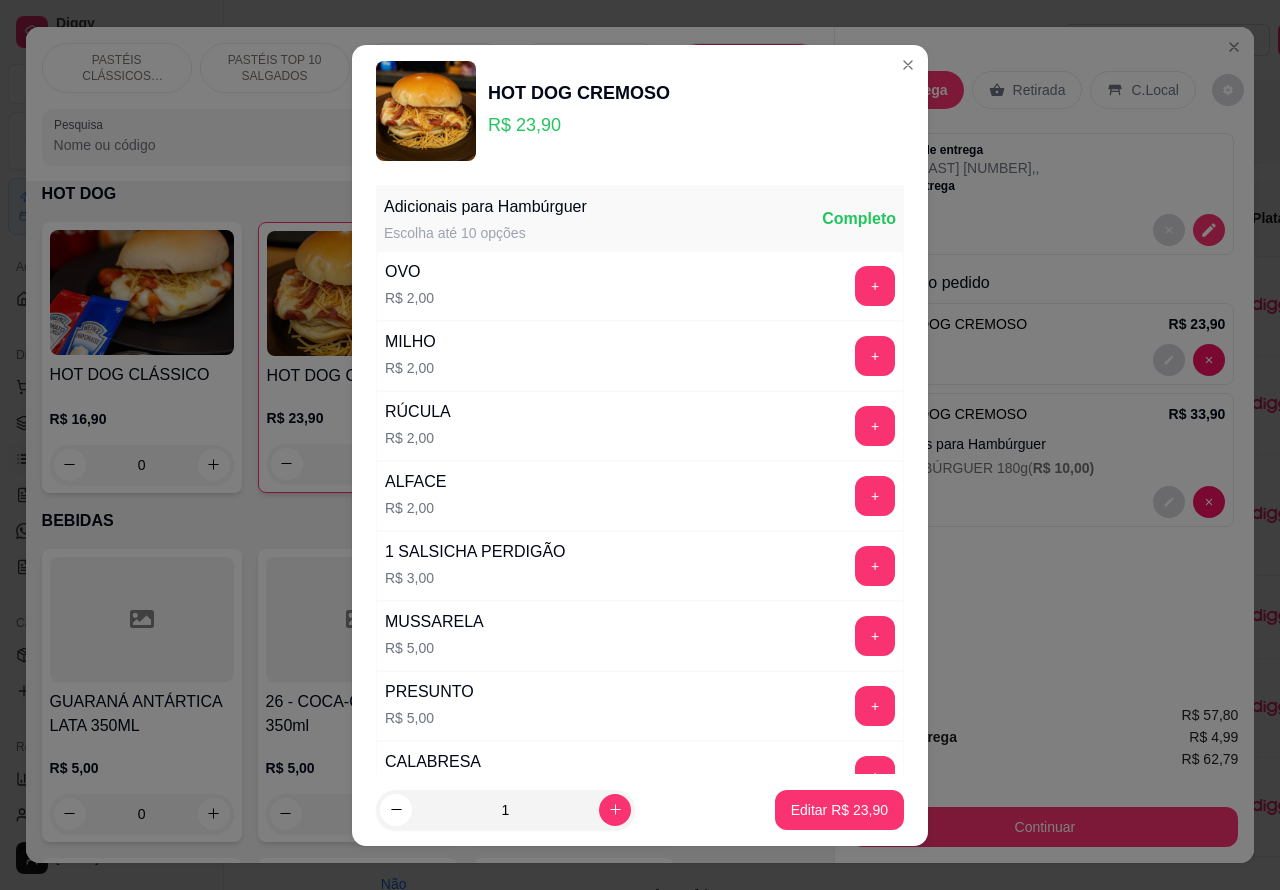scroll, scrollTop: 20, scrollLeft: 0, axis: vertical 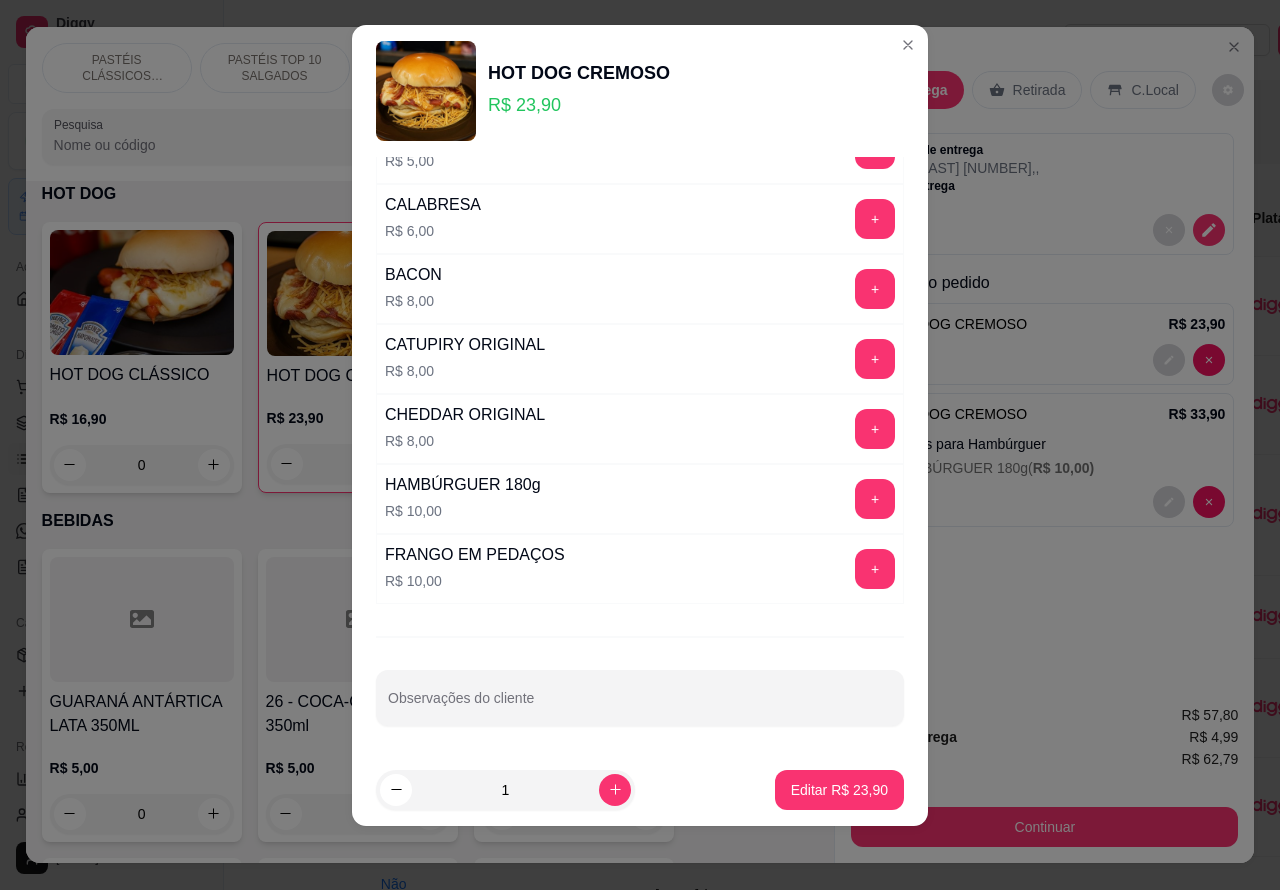 click on "Observações do cliente" at bounding box center (640, 706) 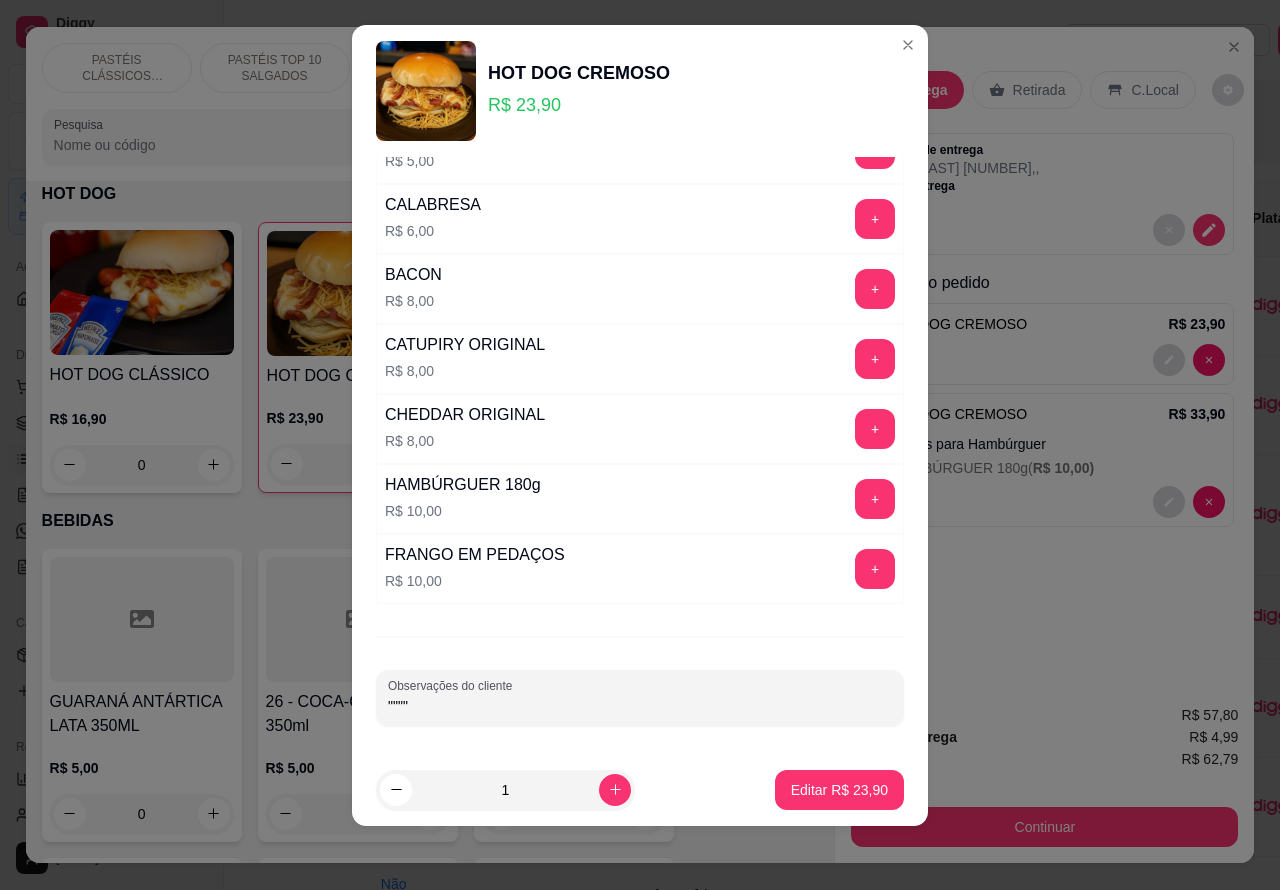 click on """""" at bounding box center (640, 706) 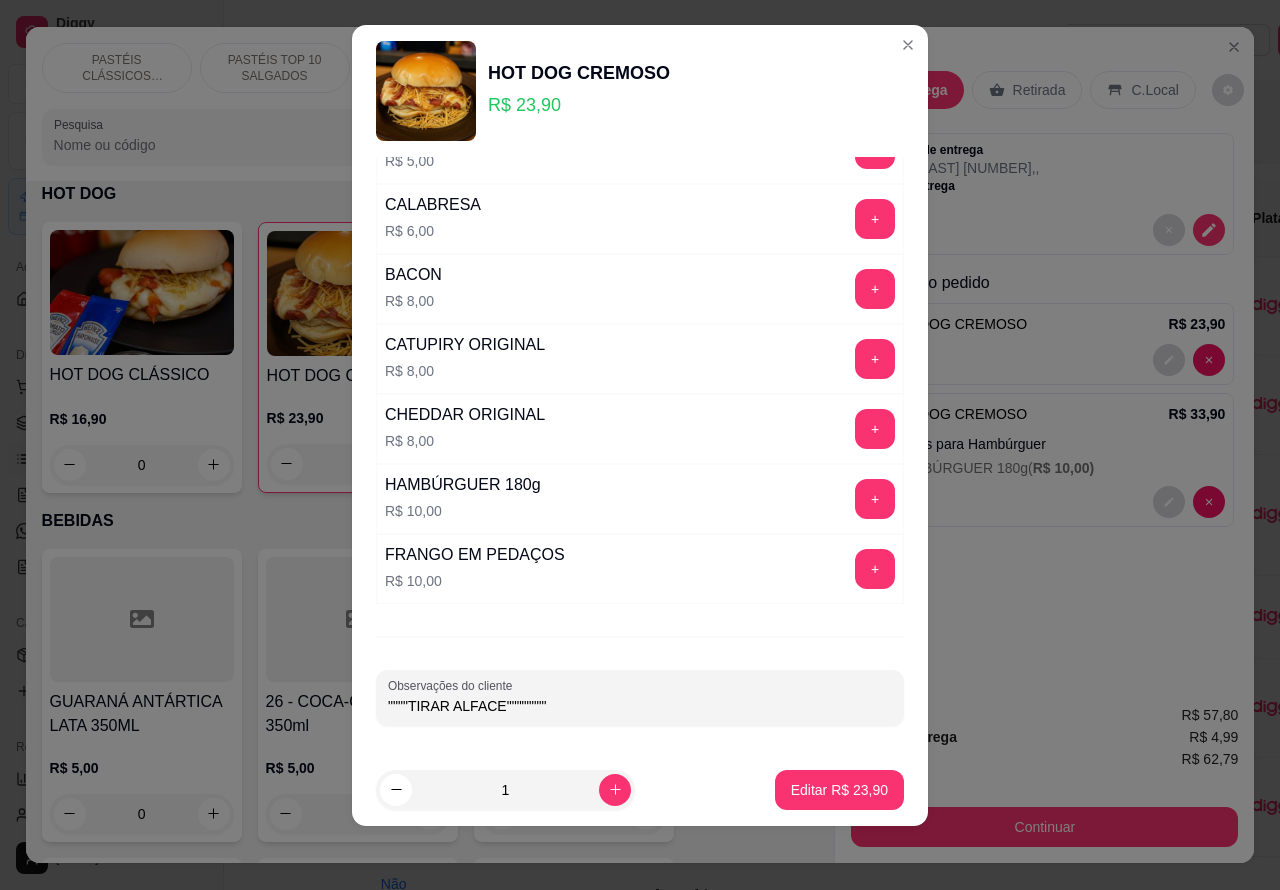 type on """""TIRAR ALFACE"""""""""" 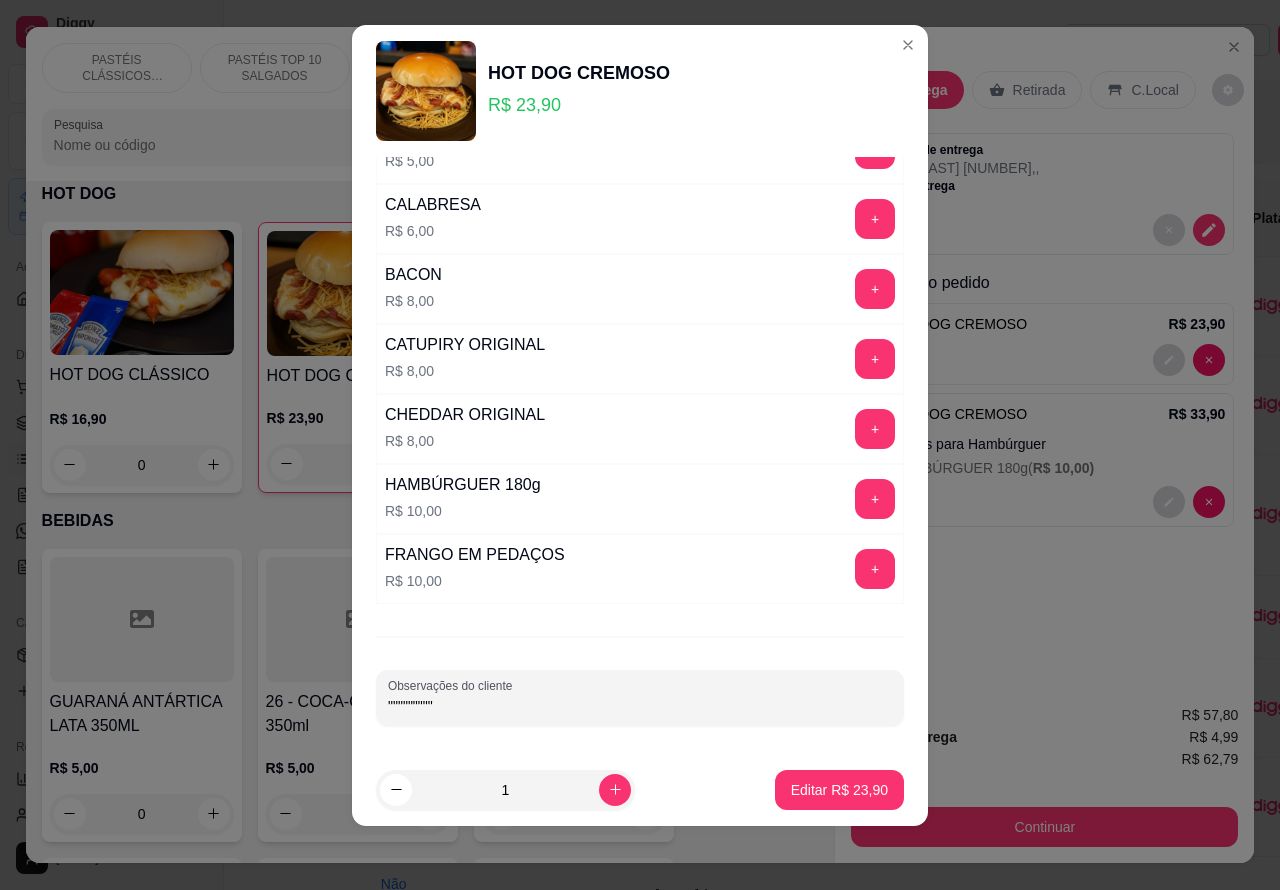 click on "Editar   R$ 23,90" at bounding box center [839, 790] 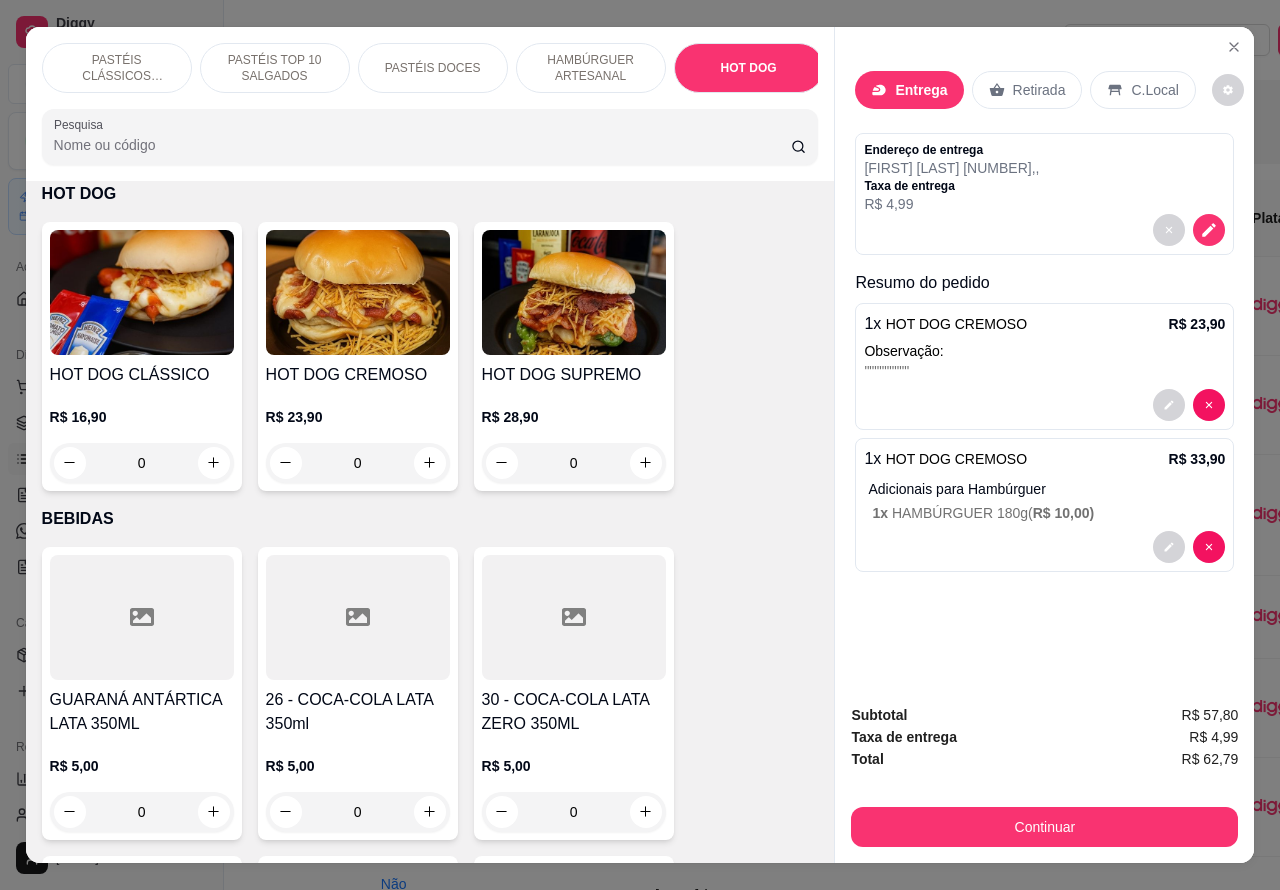 click on "HAMBÚRGUER ARTESANAL" at bounding box center (591, 68) 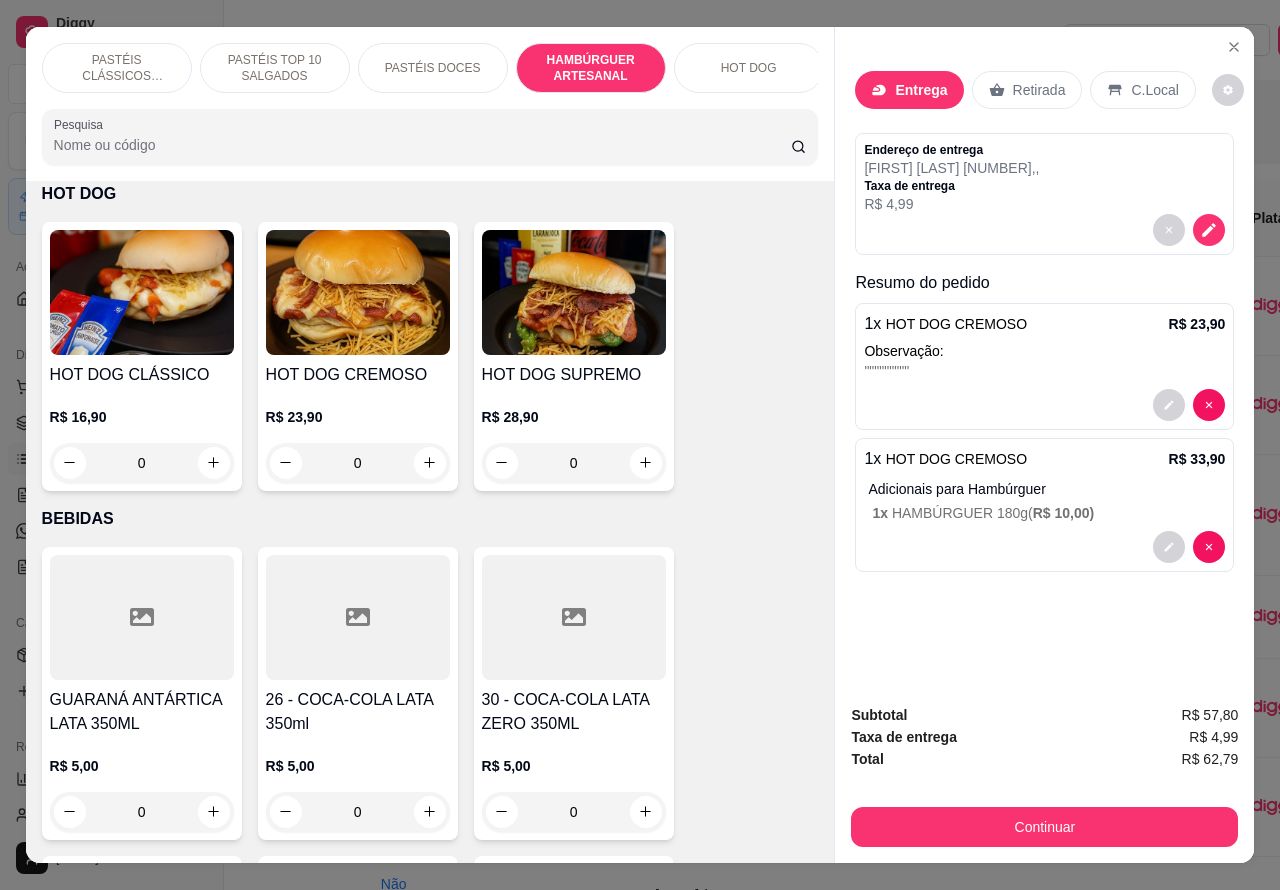 scroll, scrollTop: 3870, scrollLeft: 0, axis: vertical 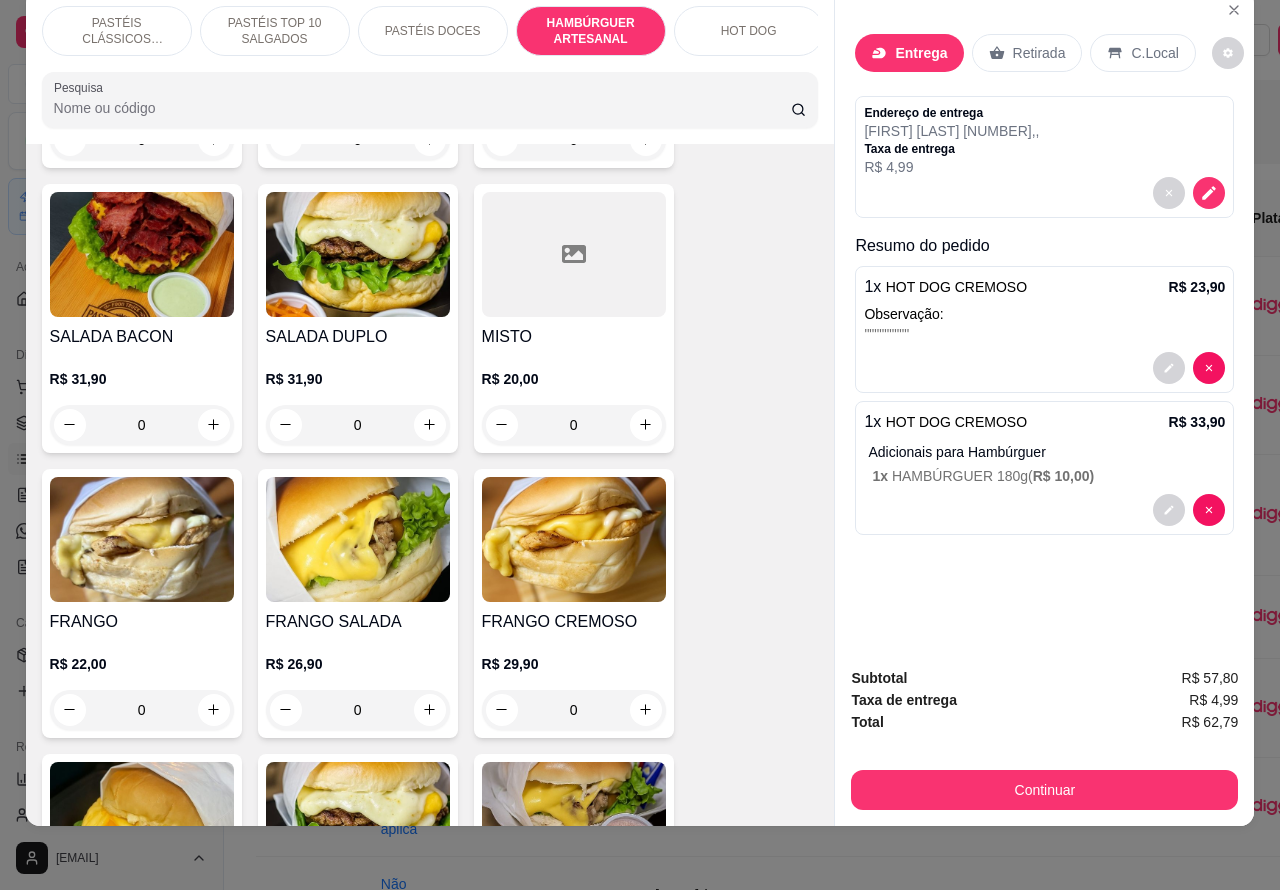 click on "0" at bounding box center (358, 425) 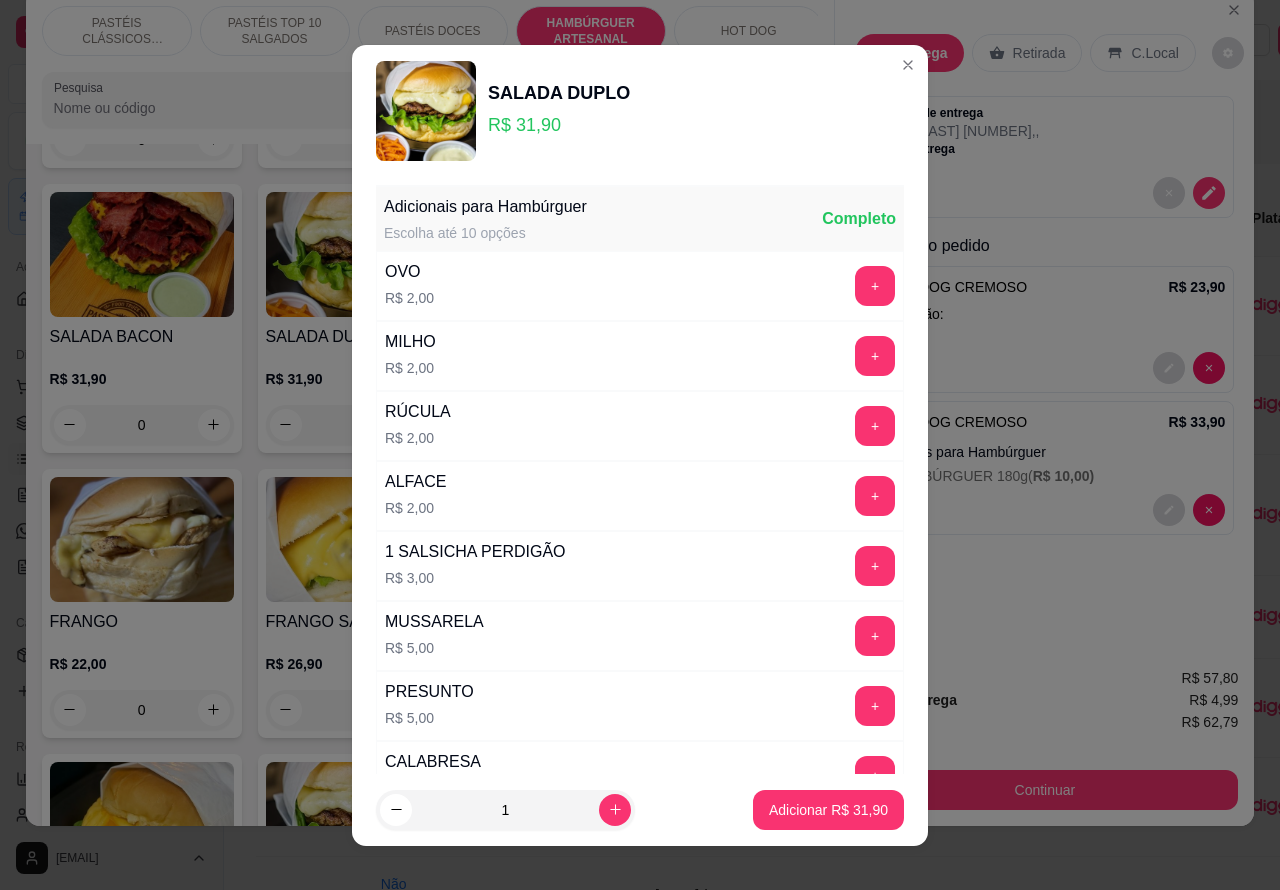 click on "Adicionar   R$ [PRICE]" at bounding box center [828, 810] 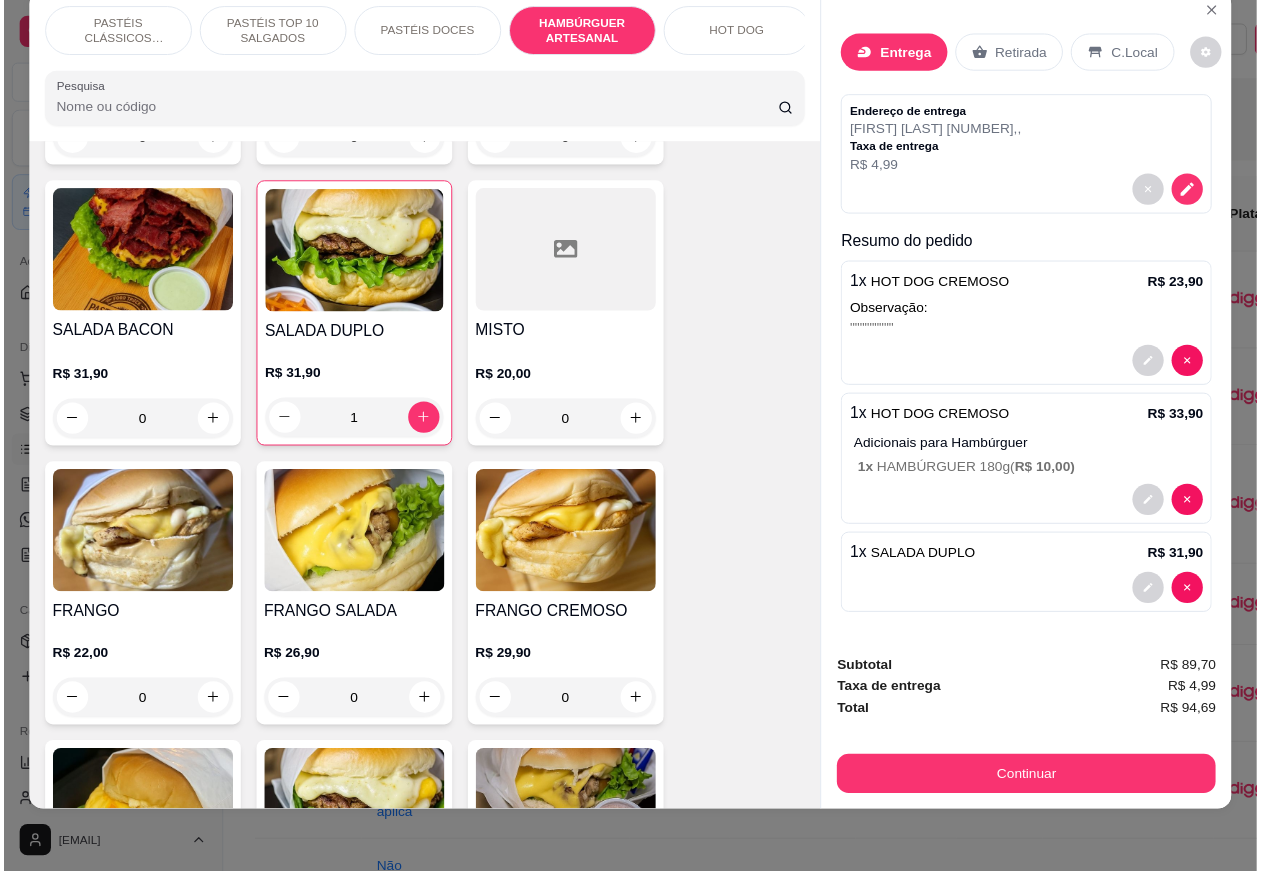 scroll, scrollTop: 0, scrollLeft: 108, axis: horizontal 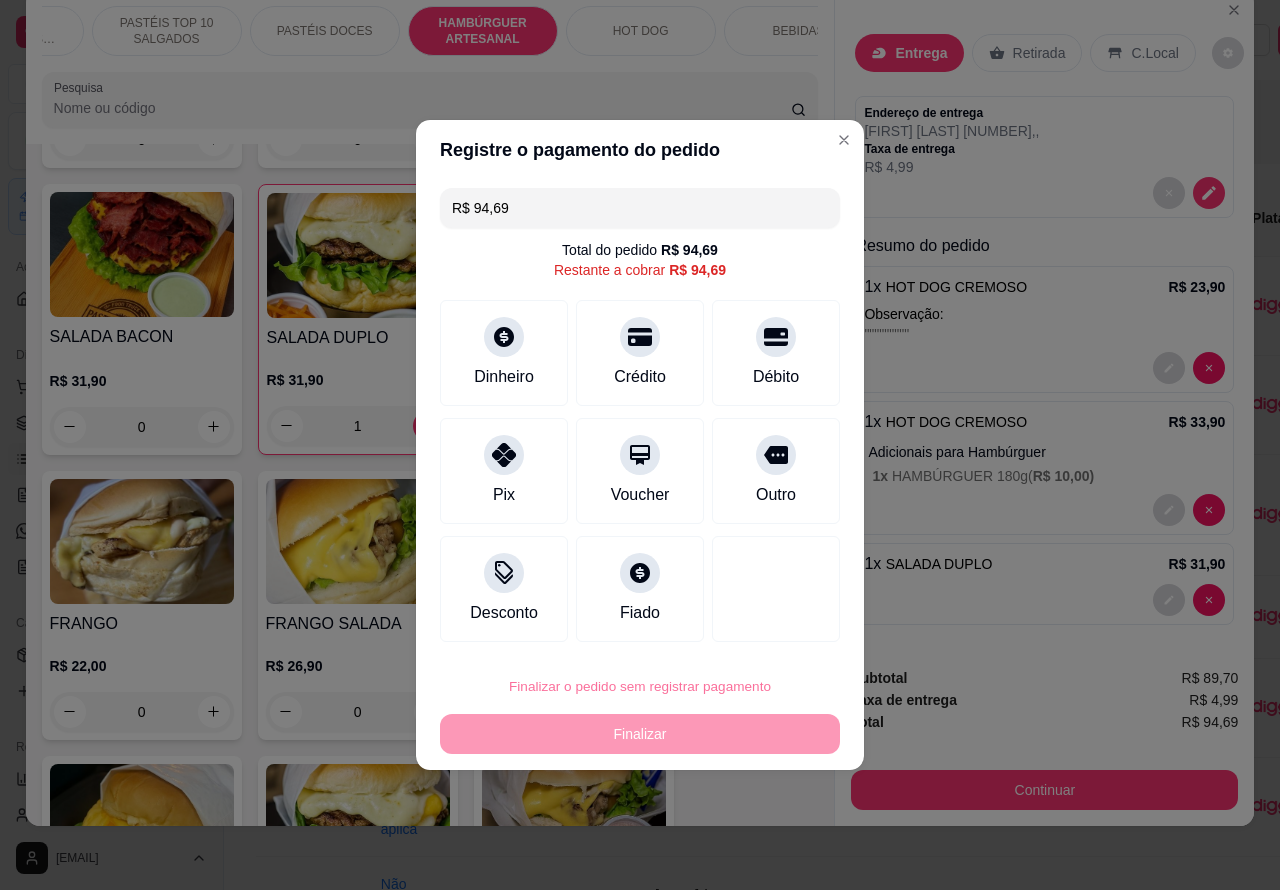 click on "Confirmar" at bounding box center (759, 630) 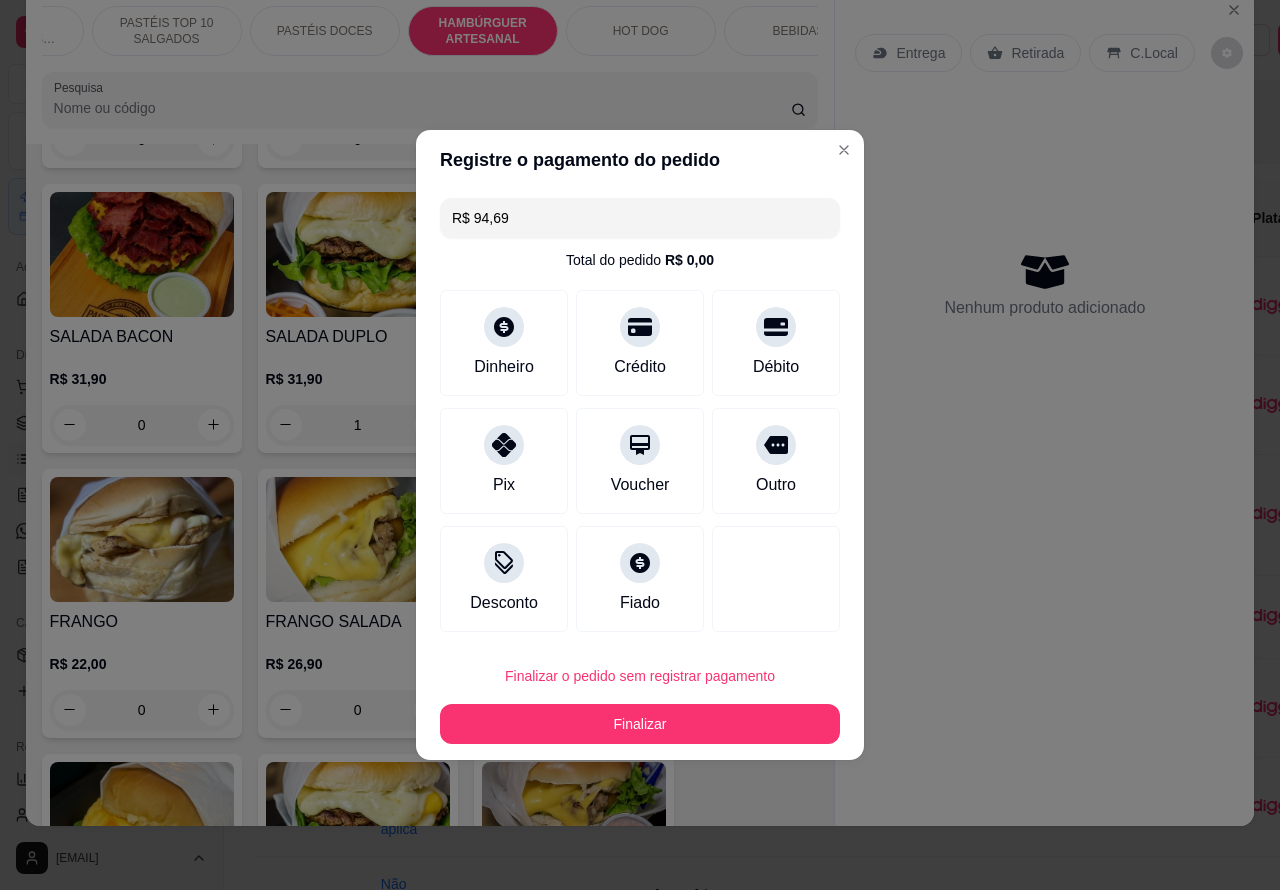 type on "0" 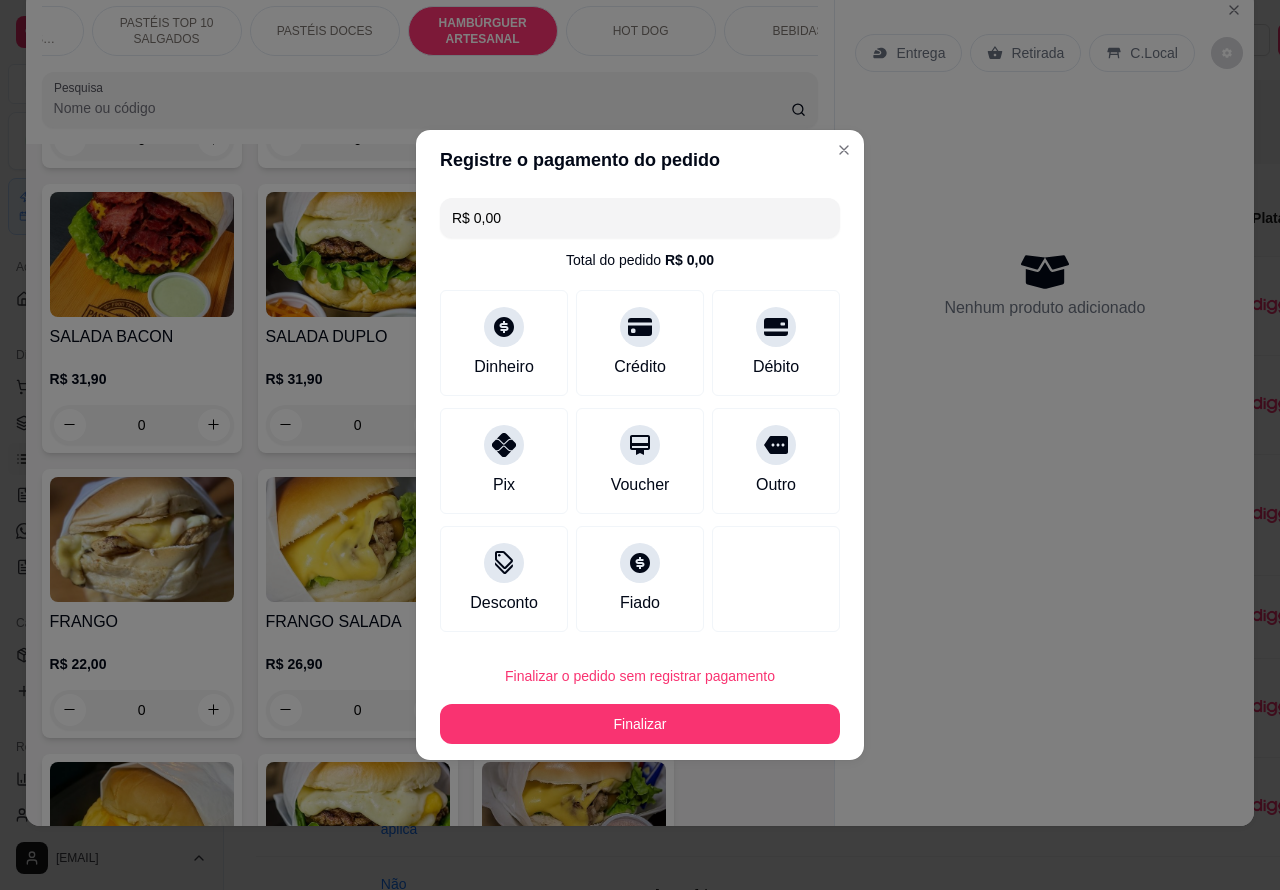 type on "R$ 0,00" 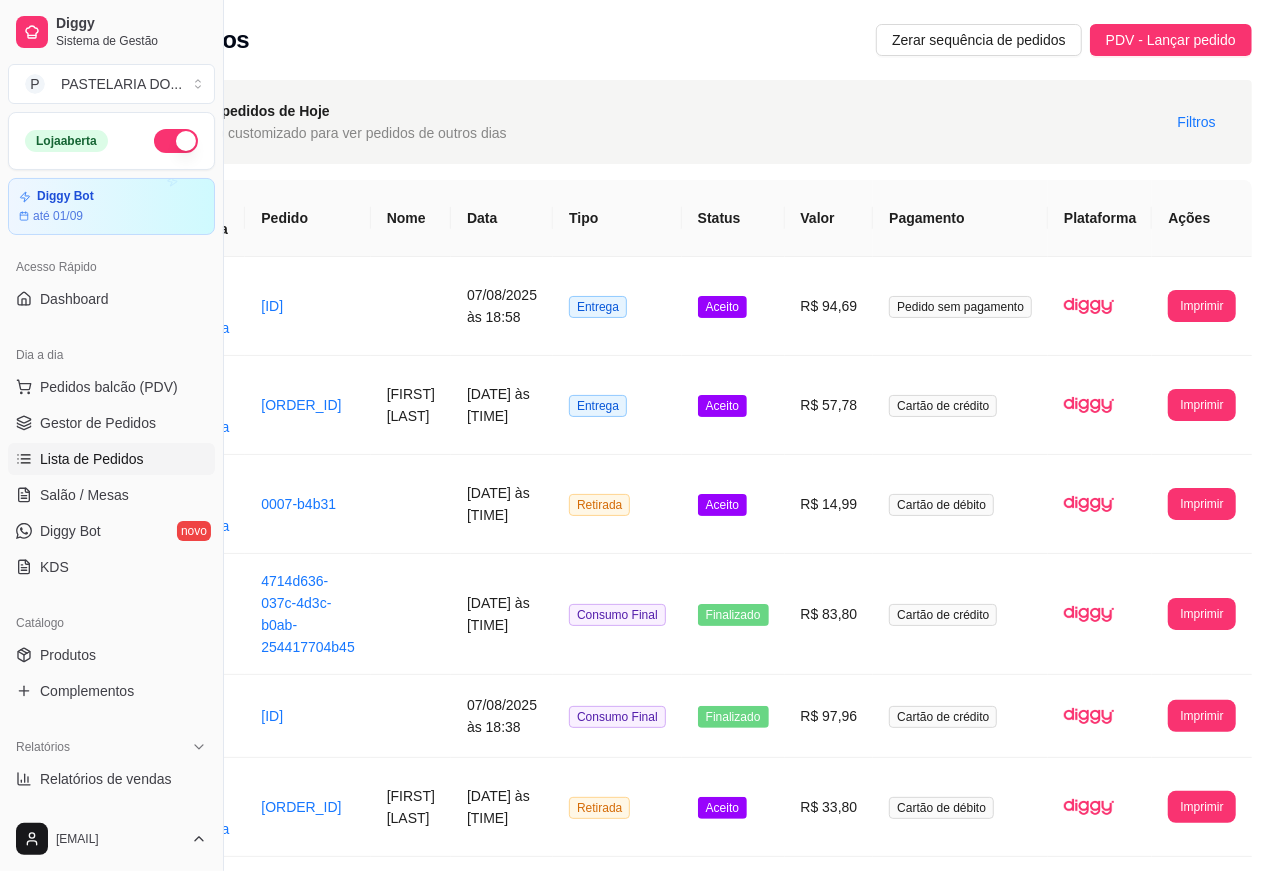 scroll, scrollTop: 0, scrollLeft: 208, axis: horizontal 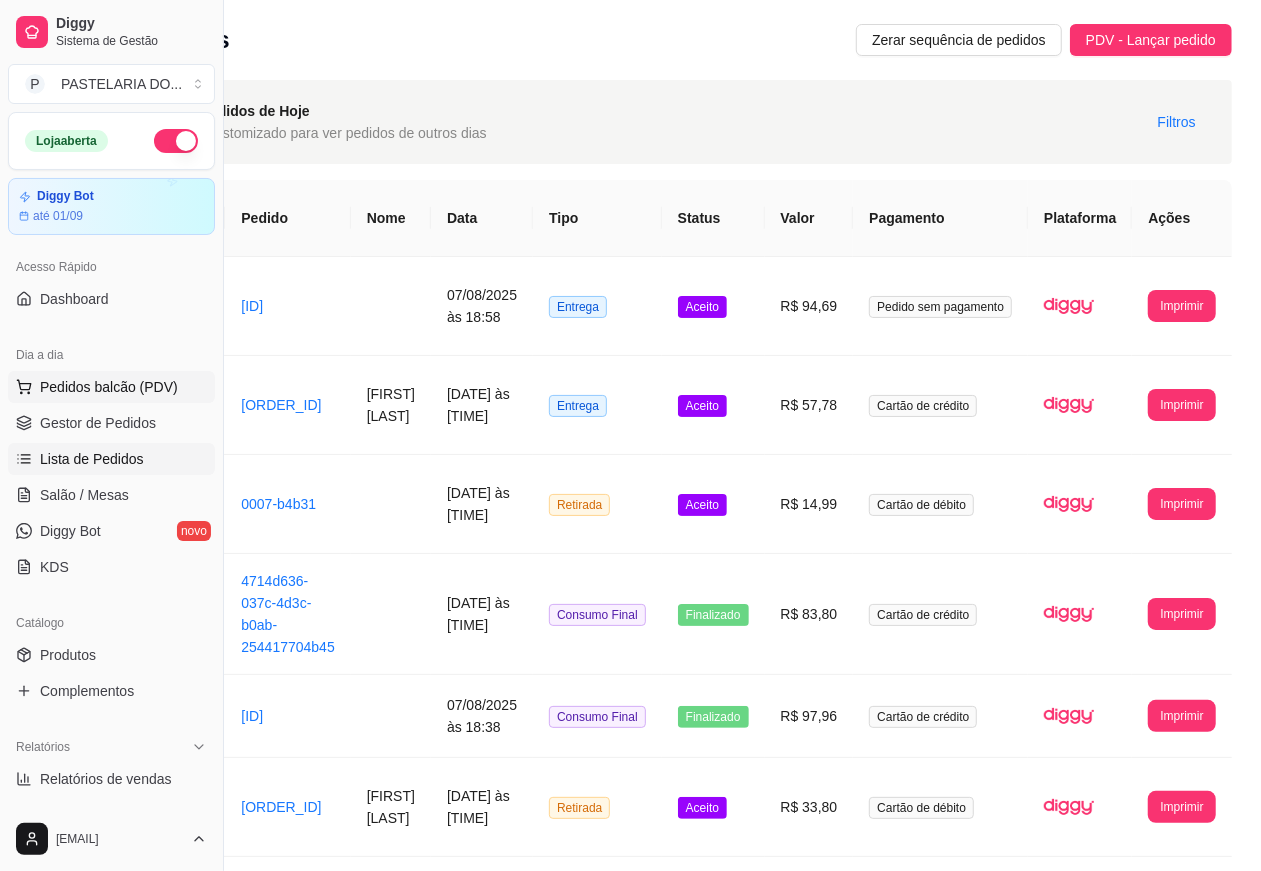 click on "Pedidos balcão (PDV)" at bounding box center [109, 387] 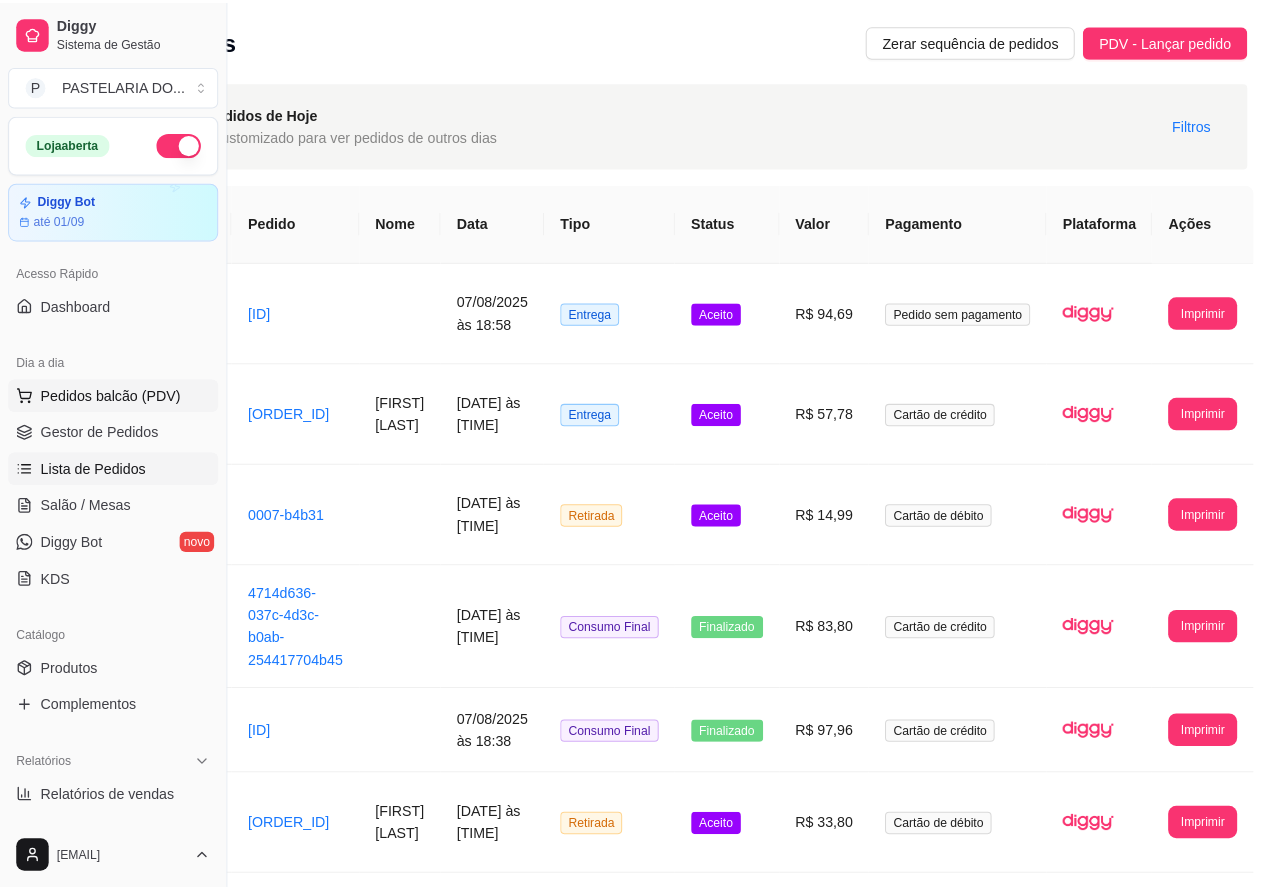 scroll, scrollTop: 0, scrollLeft: 190, axis: horizontal 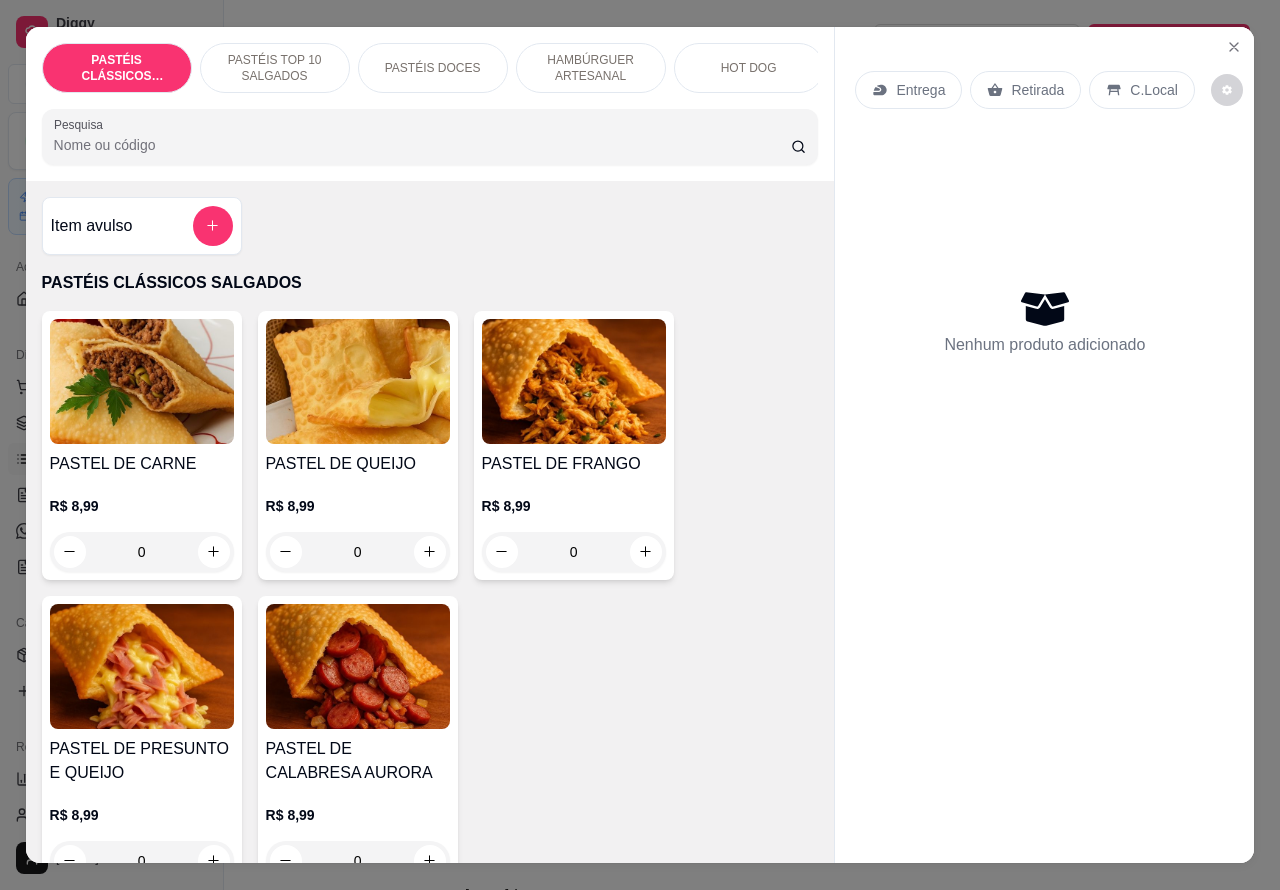 click on "PASTÉIS DOCES" at bounding box center (433, 68) 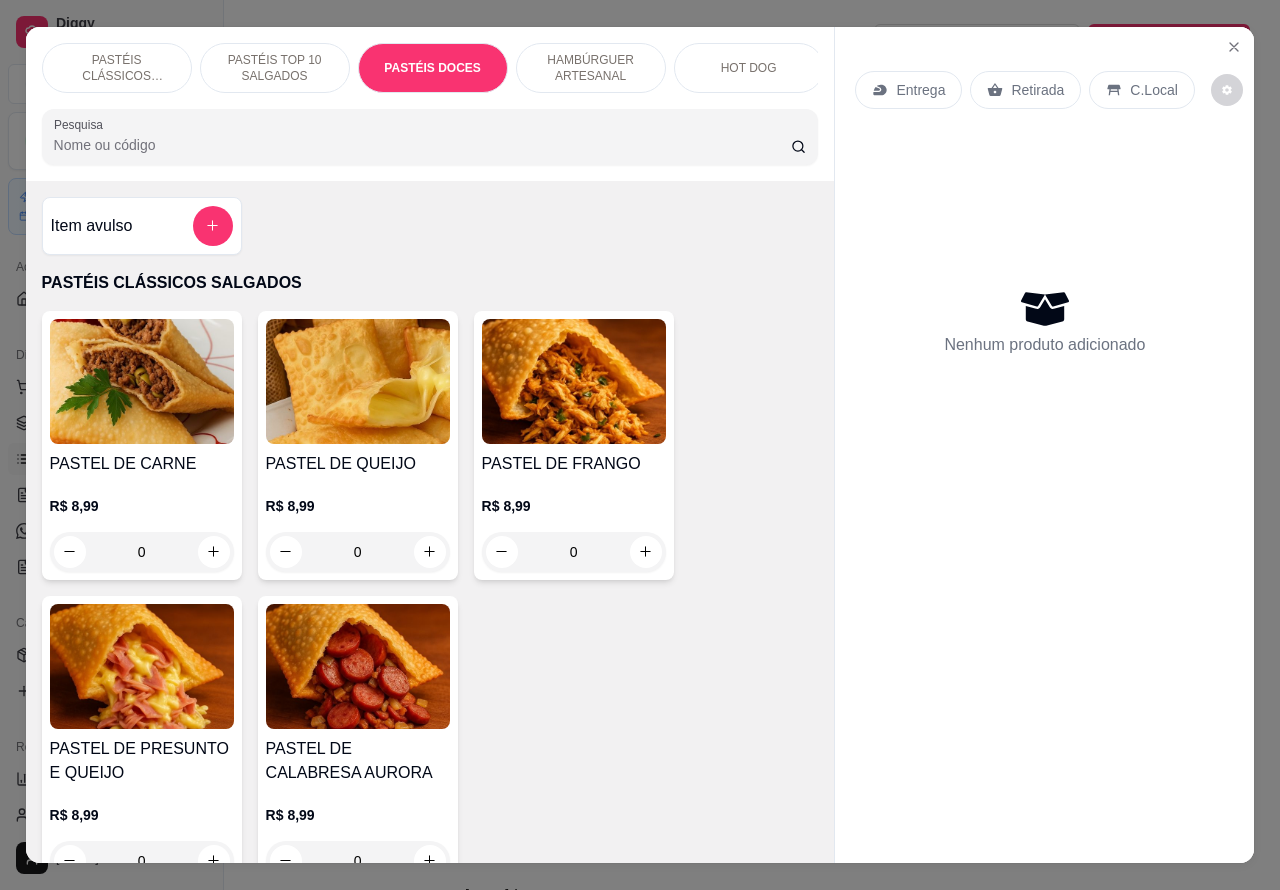 scroll, scrollTop: 2926, scrollLeft: 0, axis: vertical 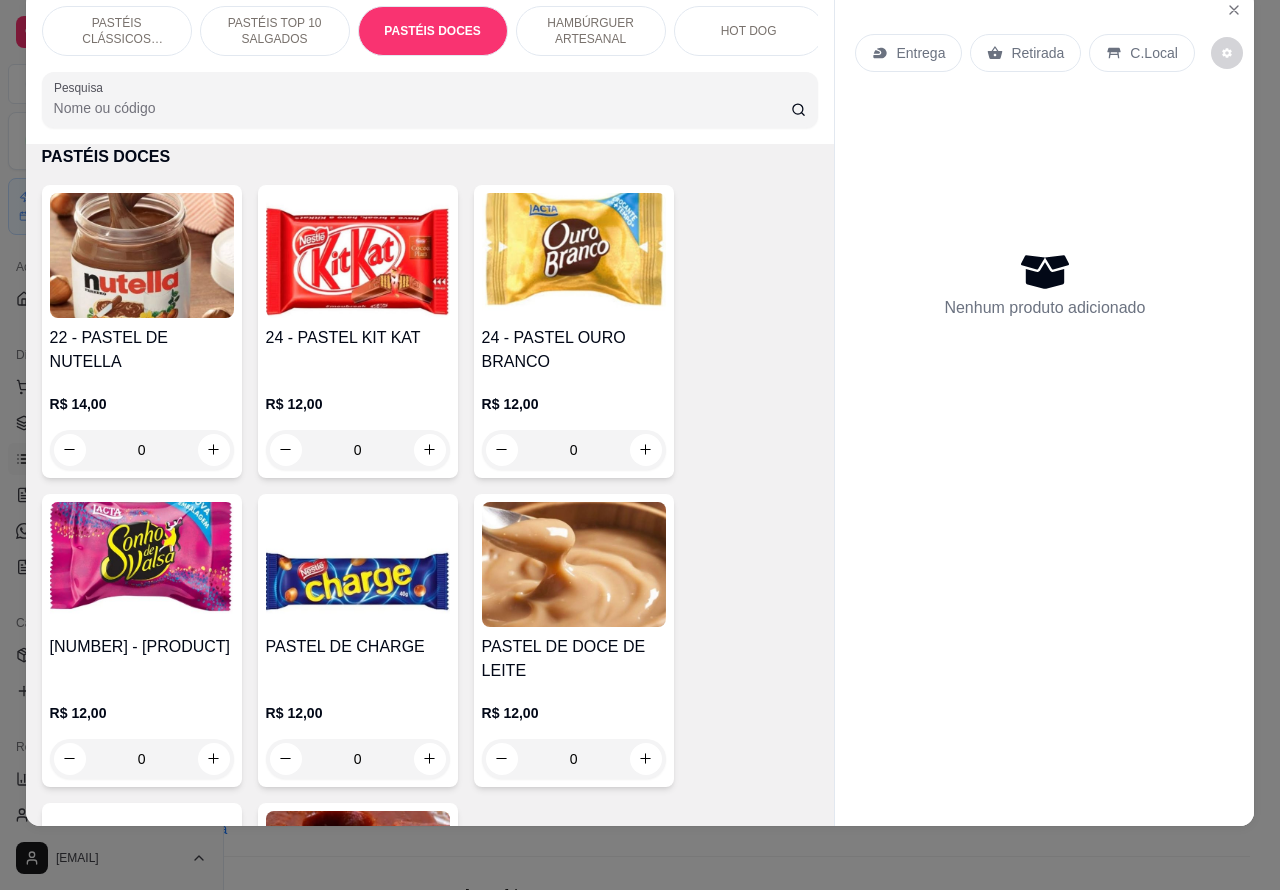 click 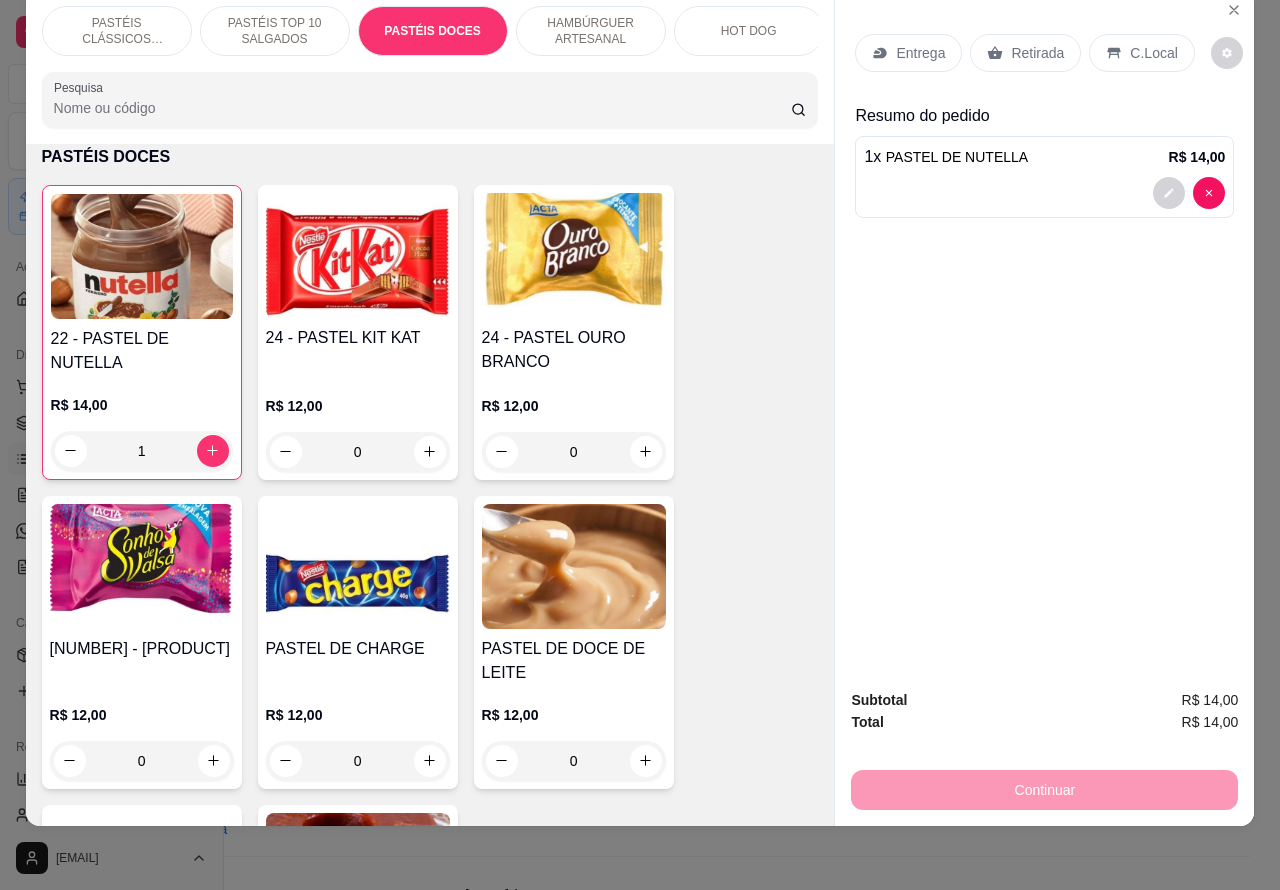 type on "1" 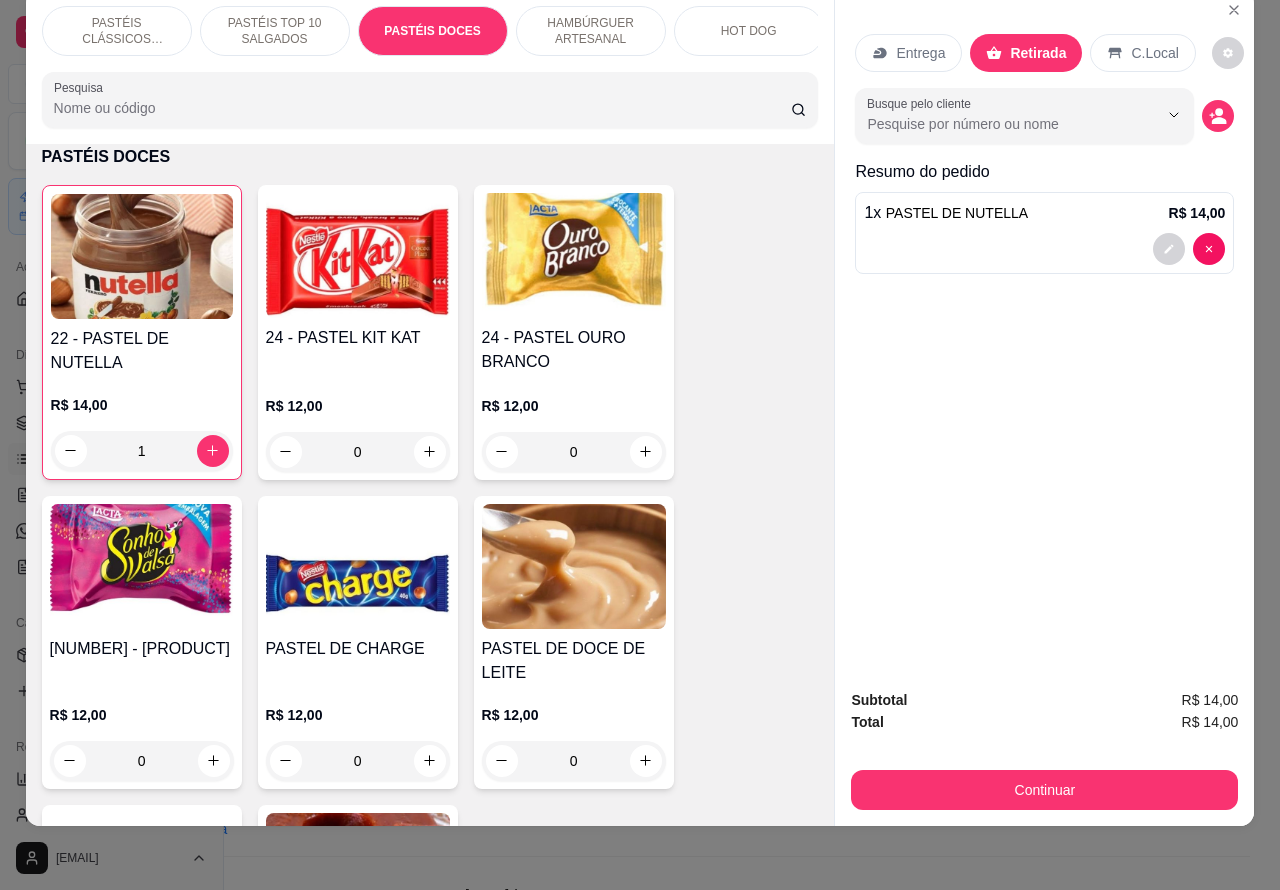 click at bounding box center [1044, 249] 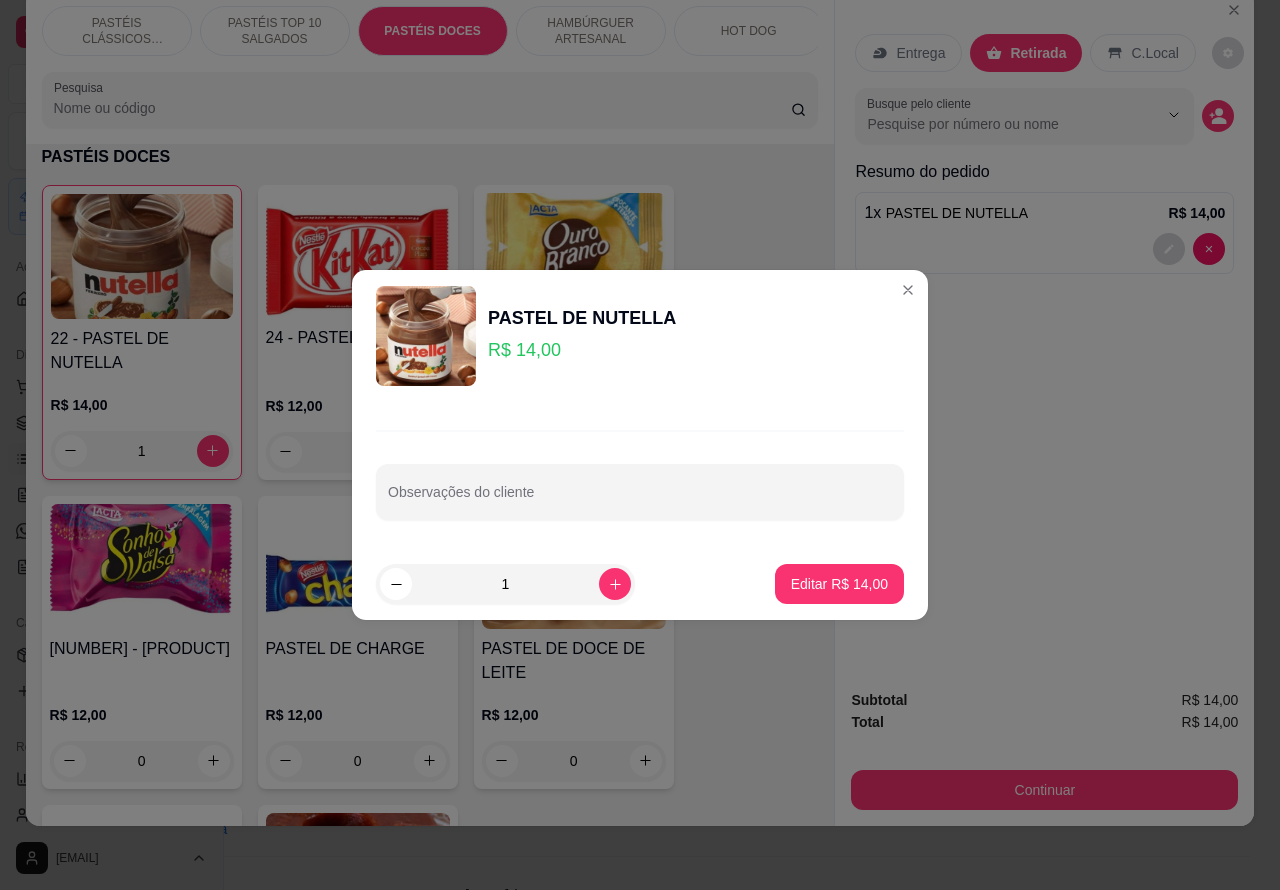 click on "Observações do cliente" at bounding box center (640, 500) 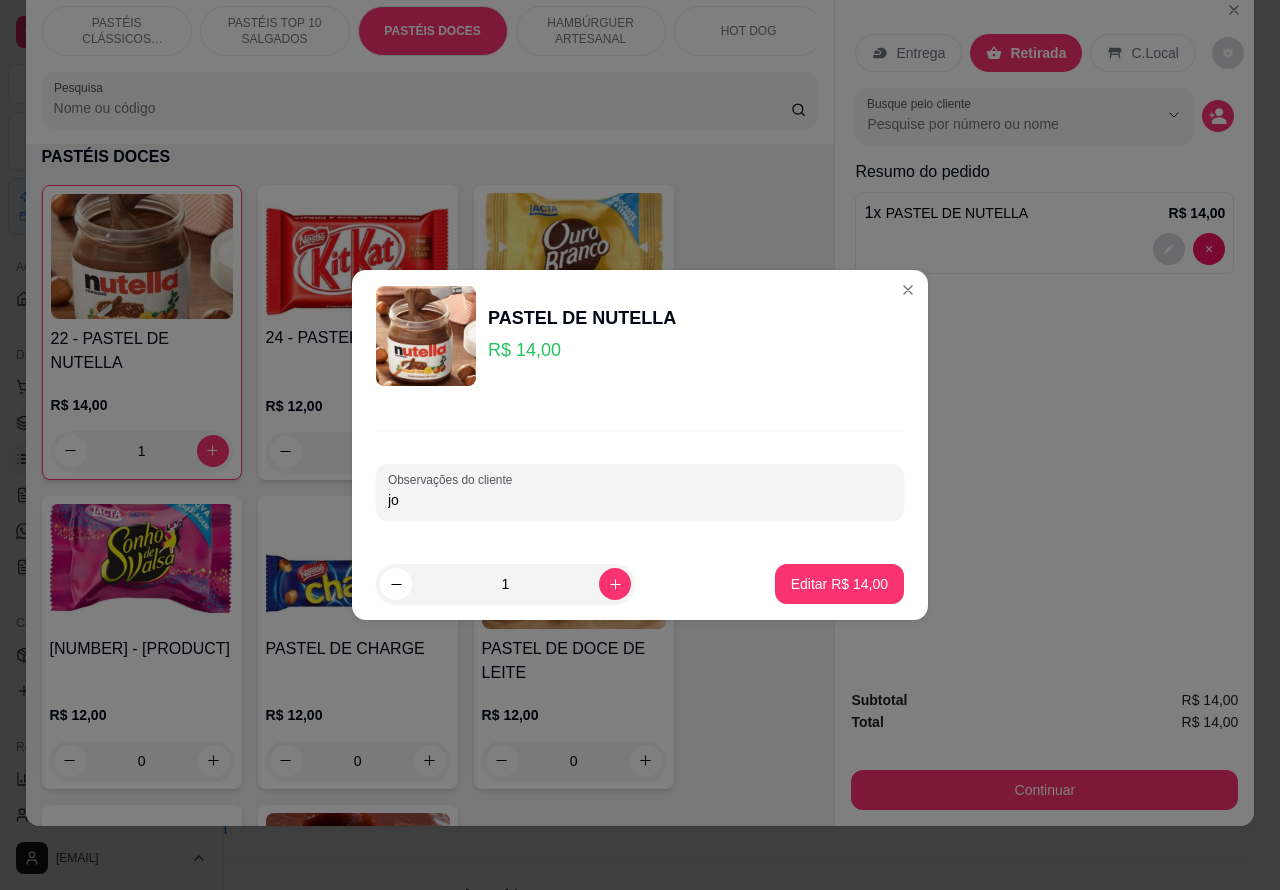type on "j" 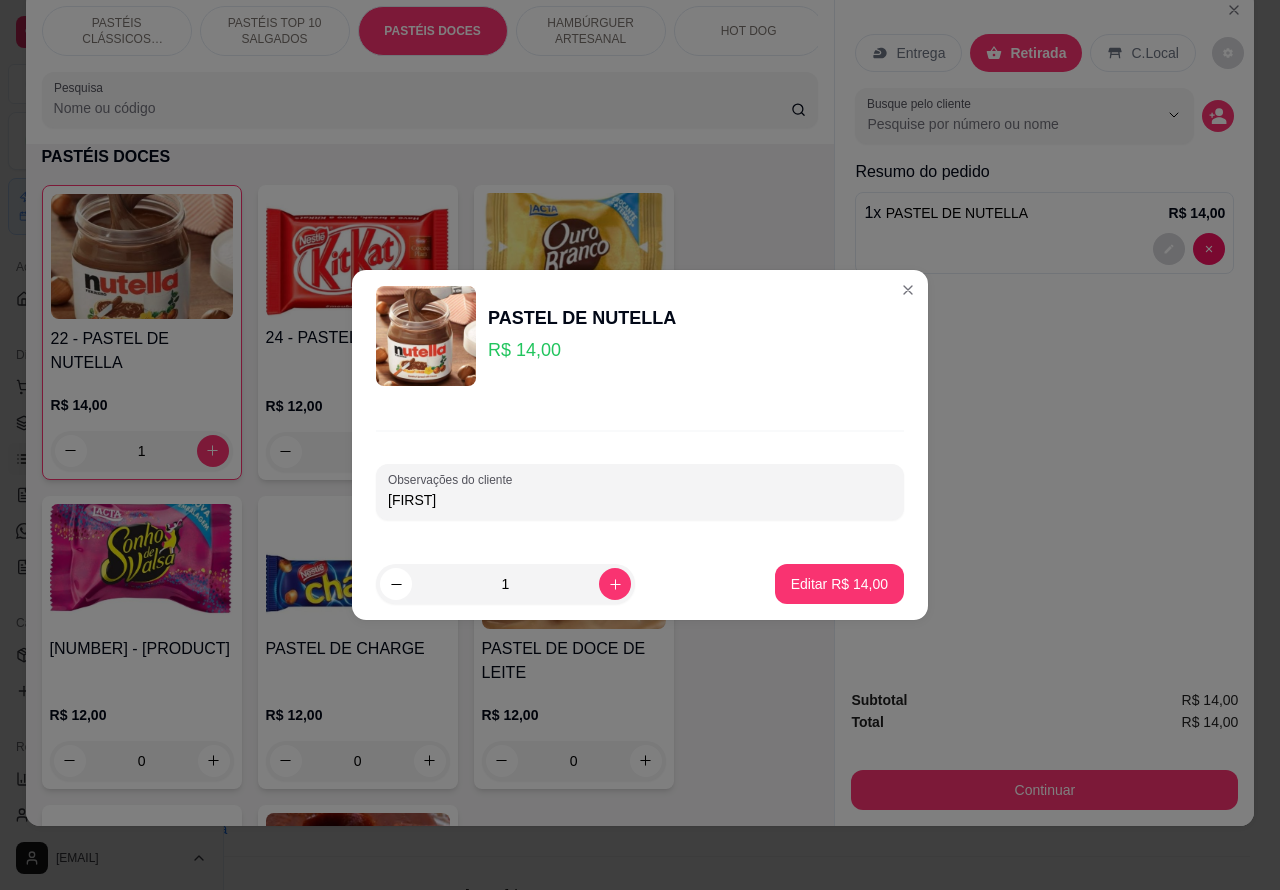 type on "[NAME]" 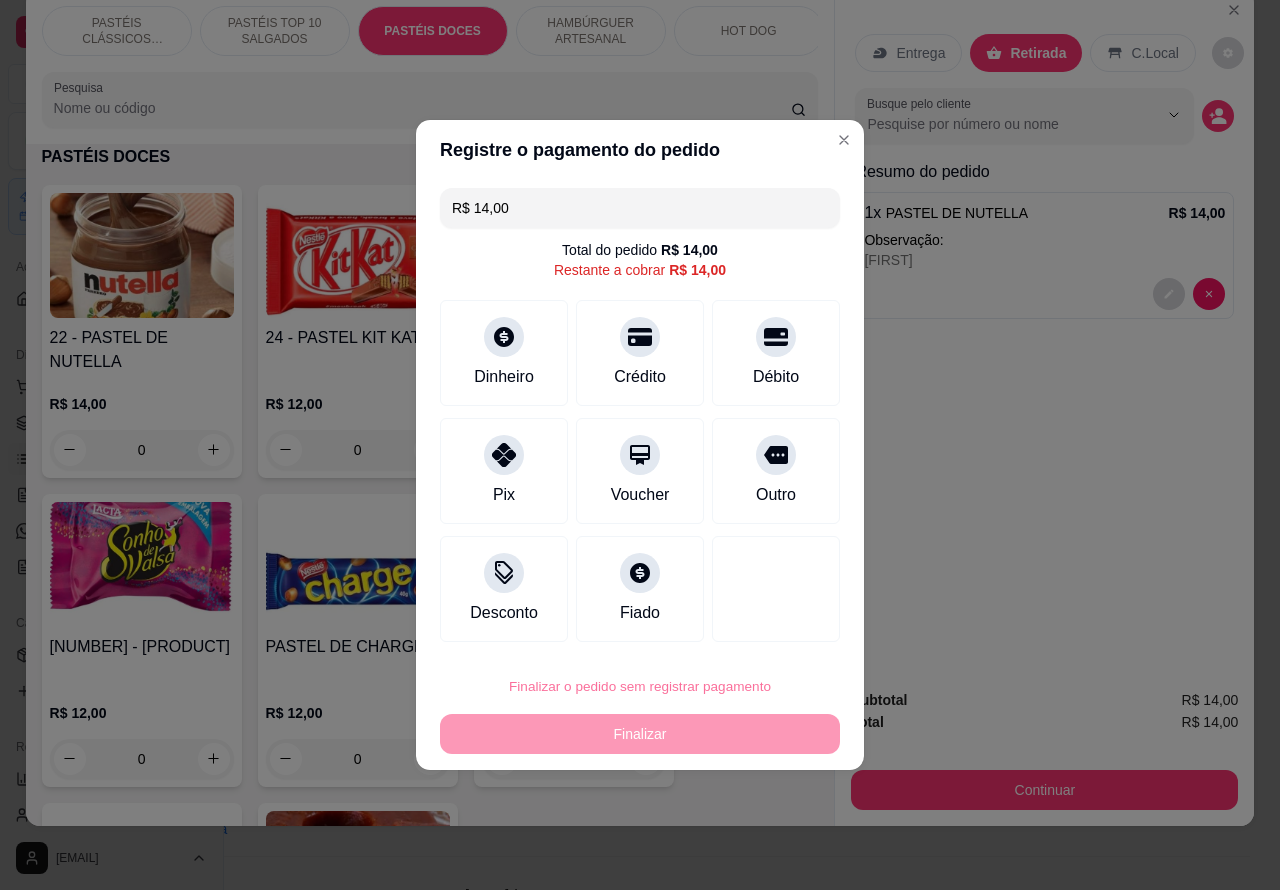 click on "Confirmar" at bounding box center [759, 630] 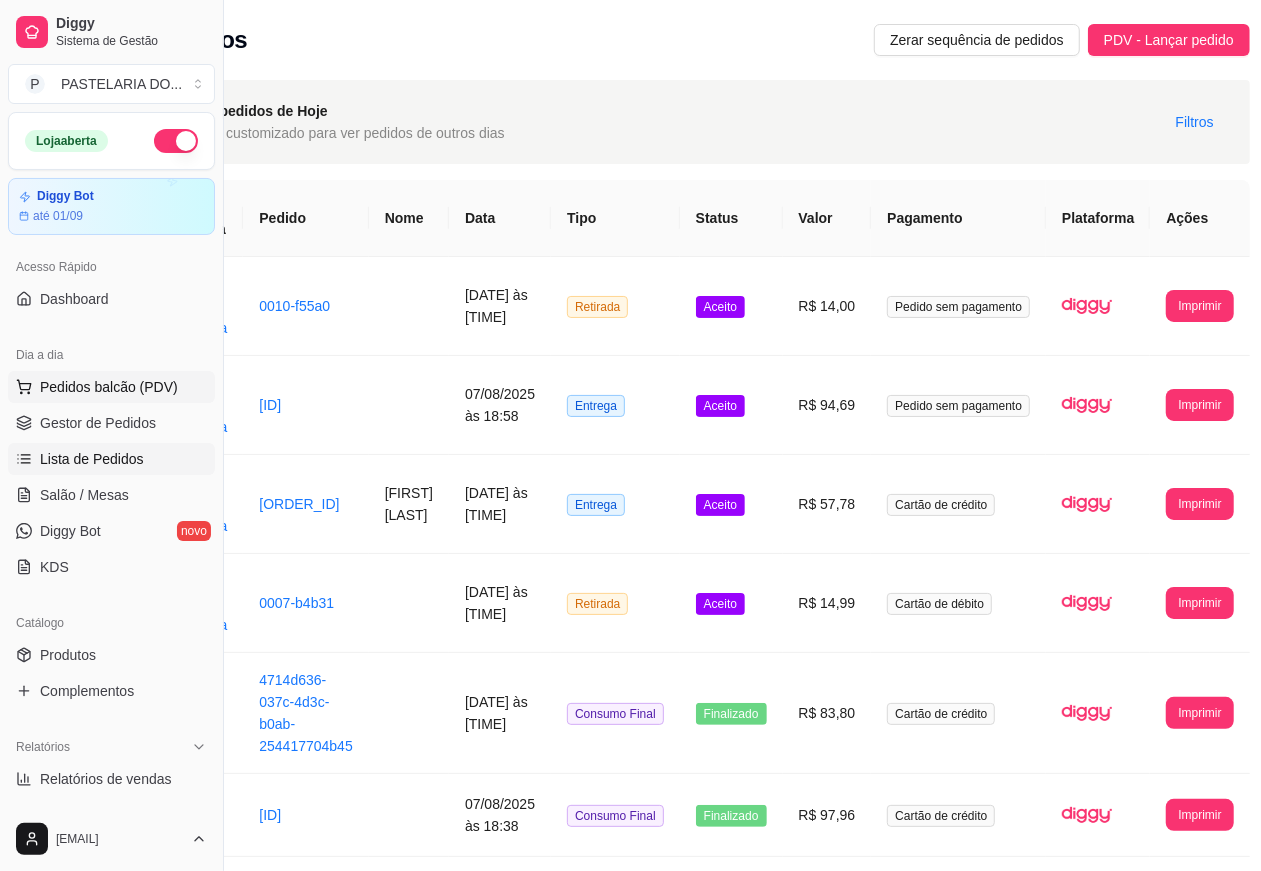 click on "Pedidos balcão (PDV)" at bounding box center [109, 387] 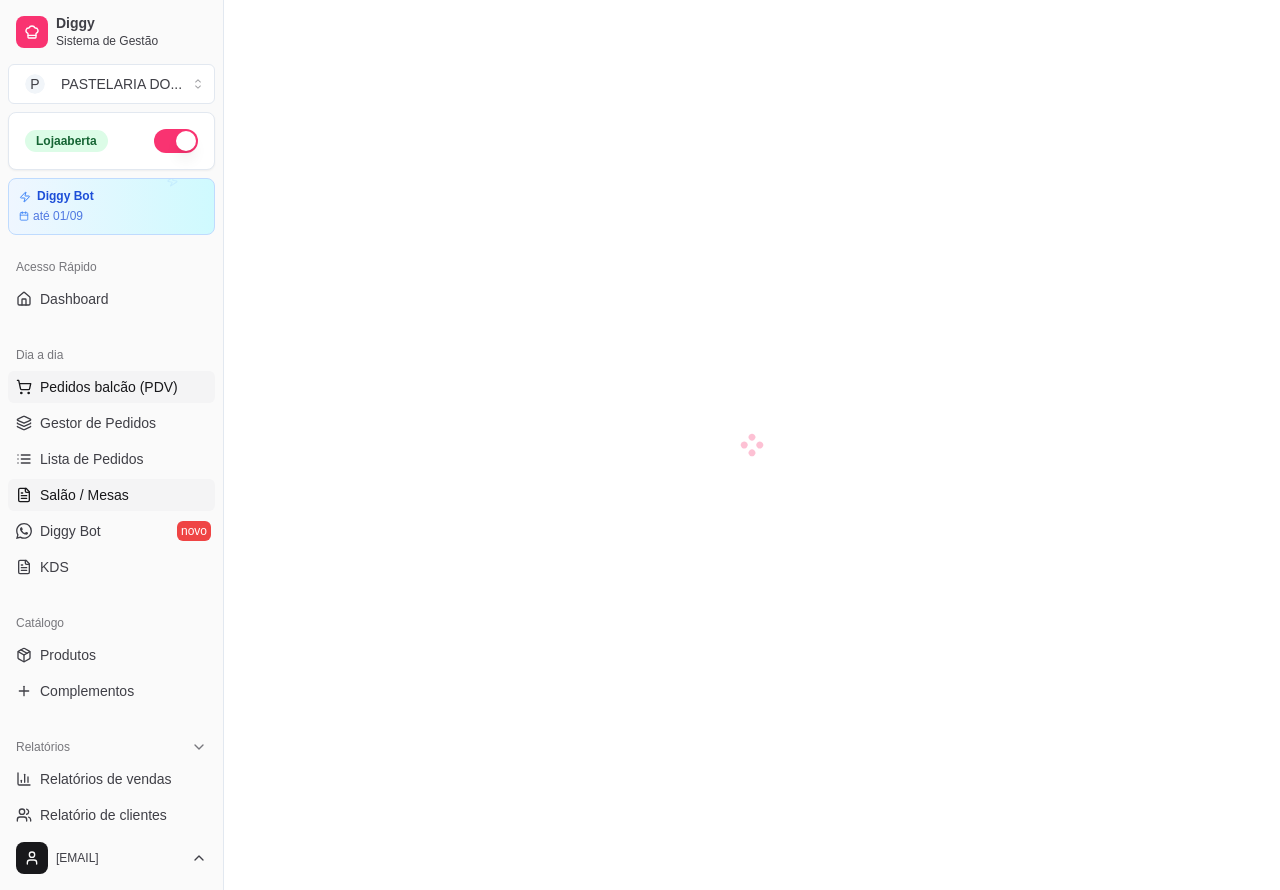 scroll, scrollTop: 0, scrollLeft: 0, axis: both 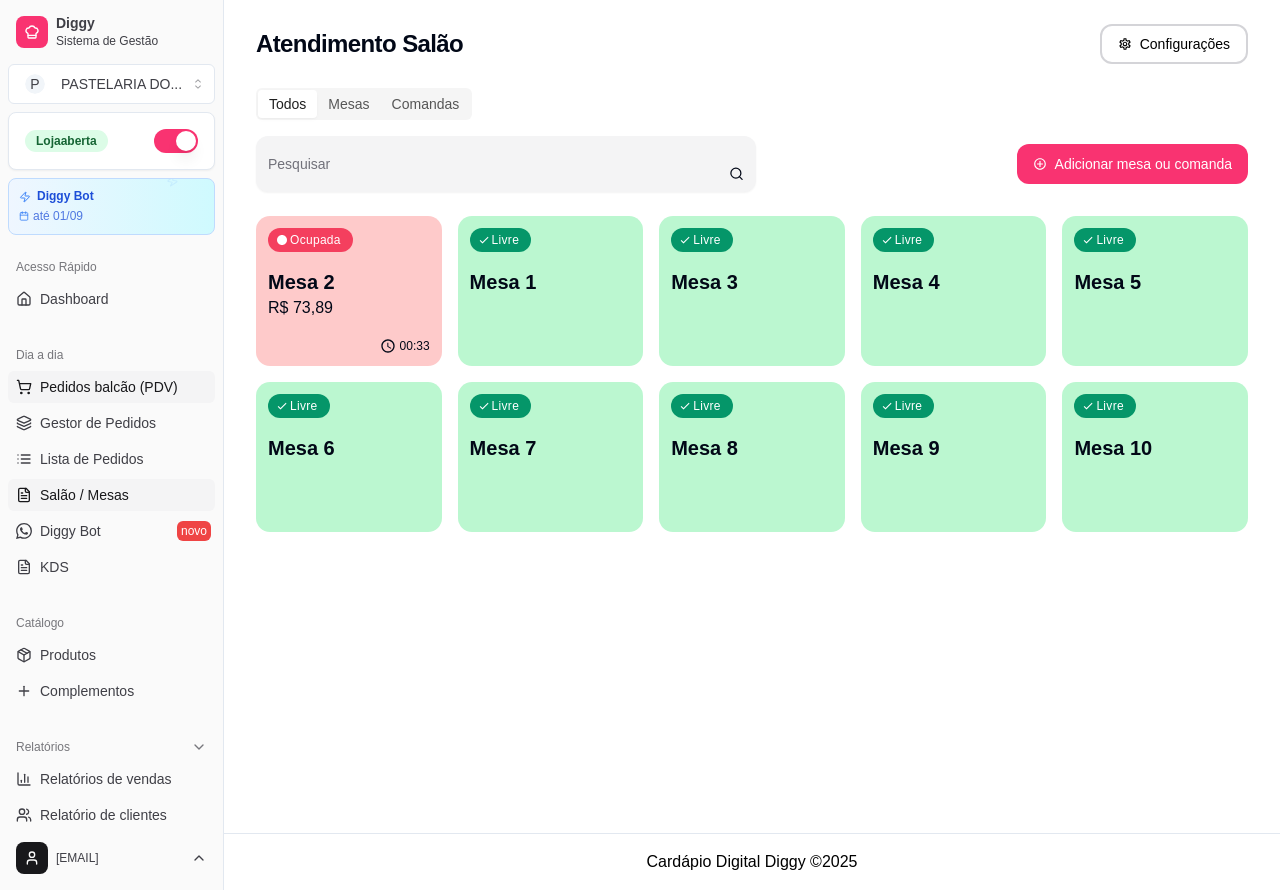 click on "Pedidos balcão (PDV)" at bounding box center (109, 387) 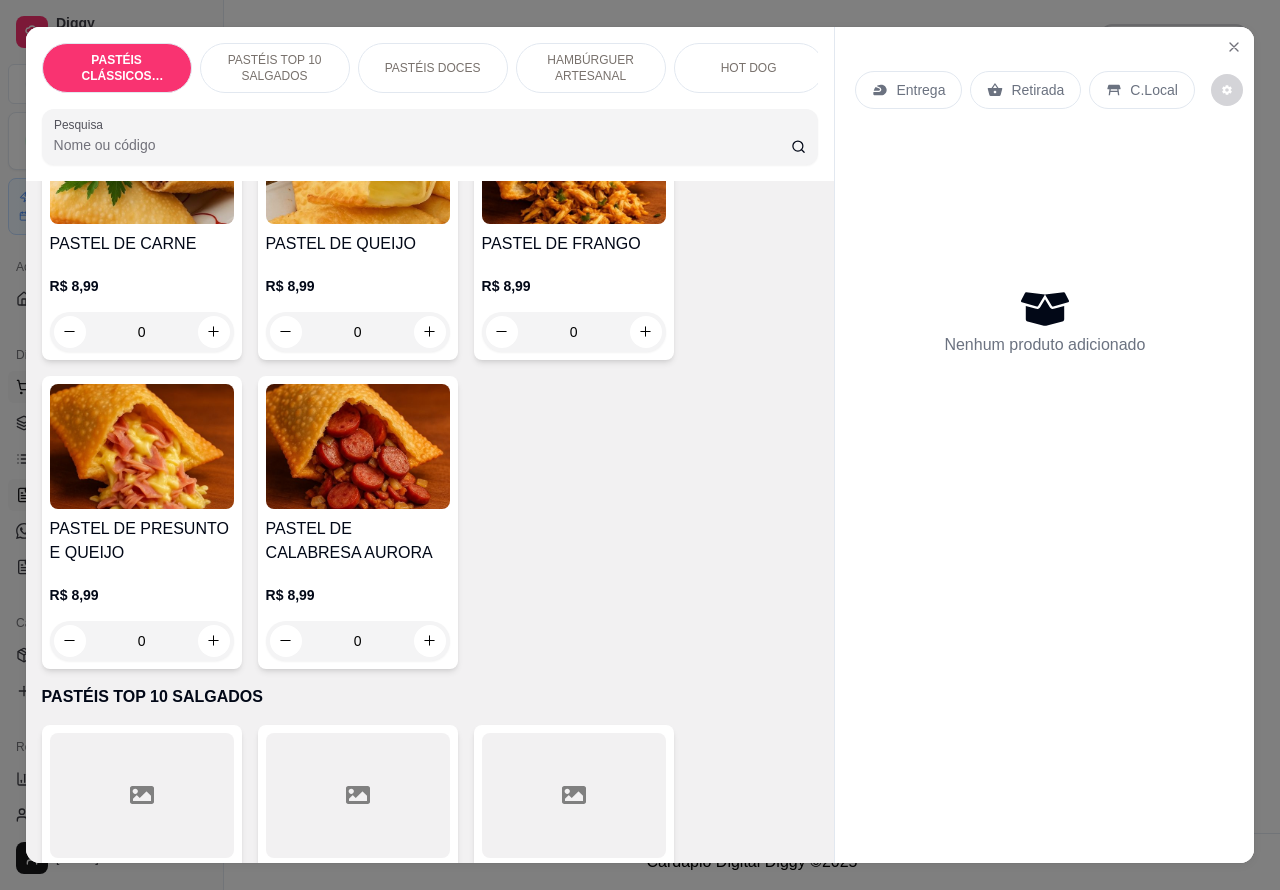 scroll, scrollTop: 228, scrollLeft: 0, axis: vertical 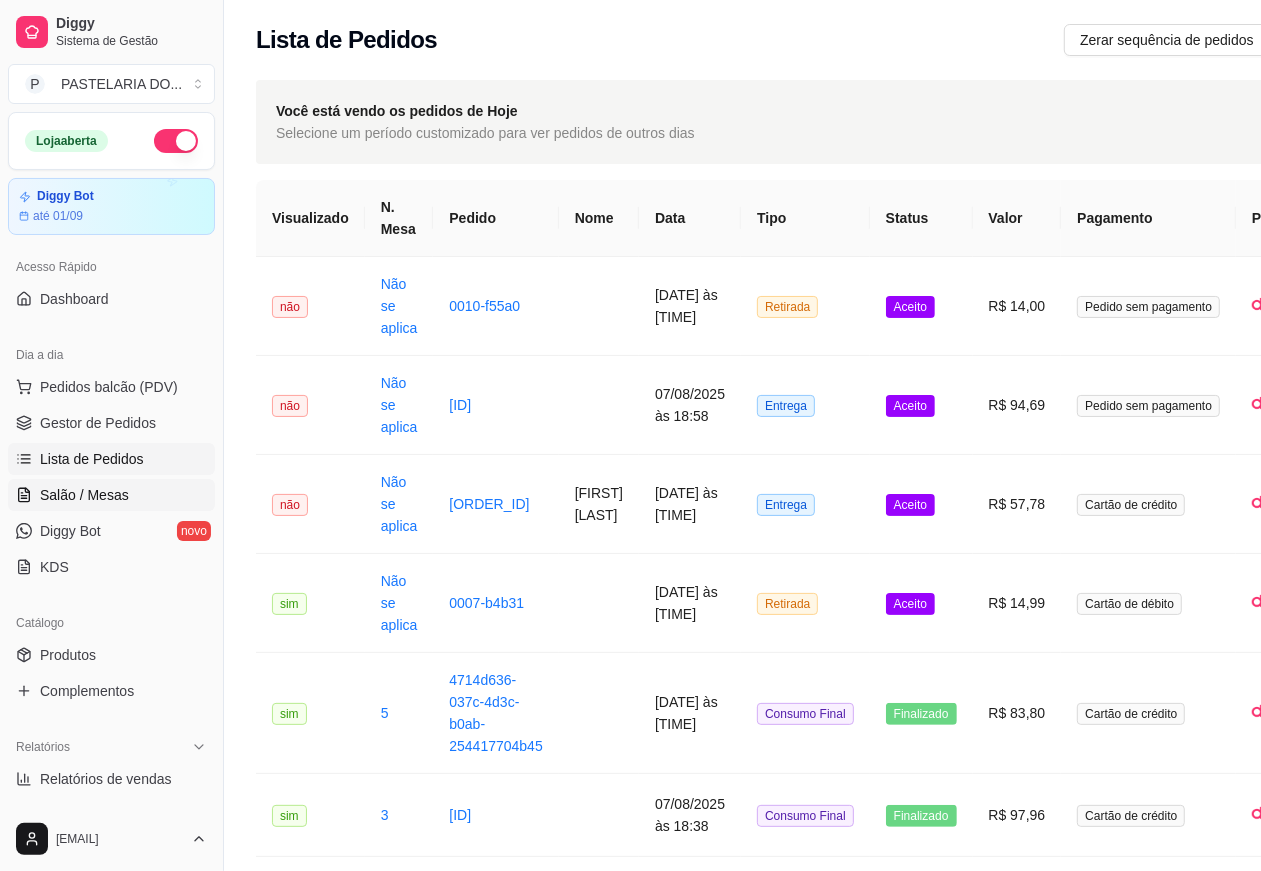 click on "Salão / Mesas" at bounding box center [84, 495] 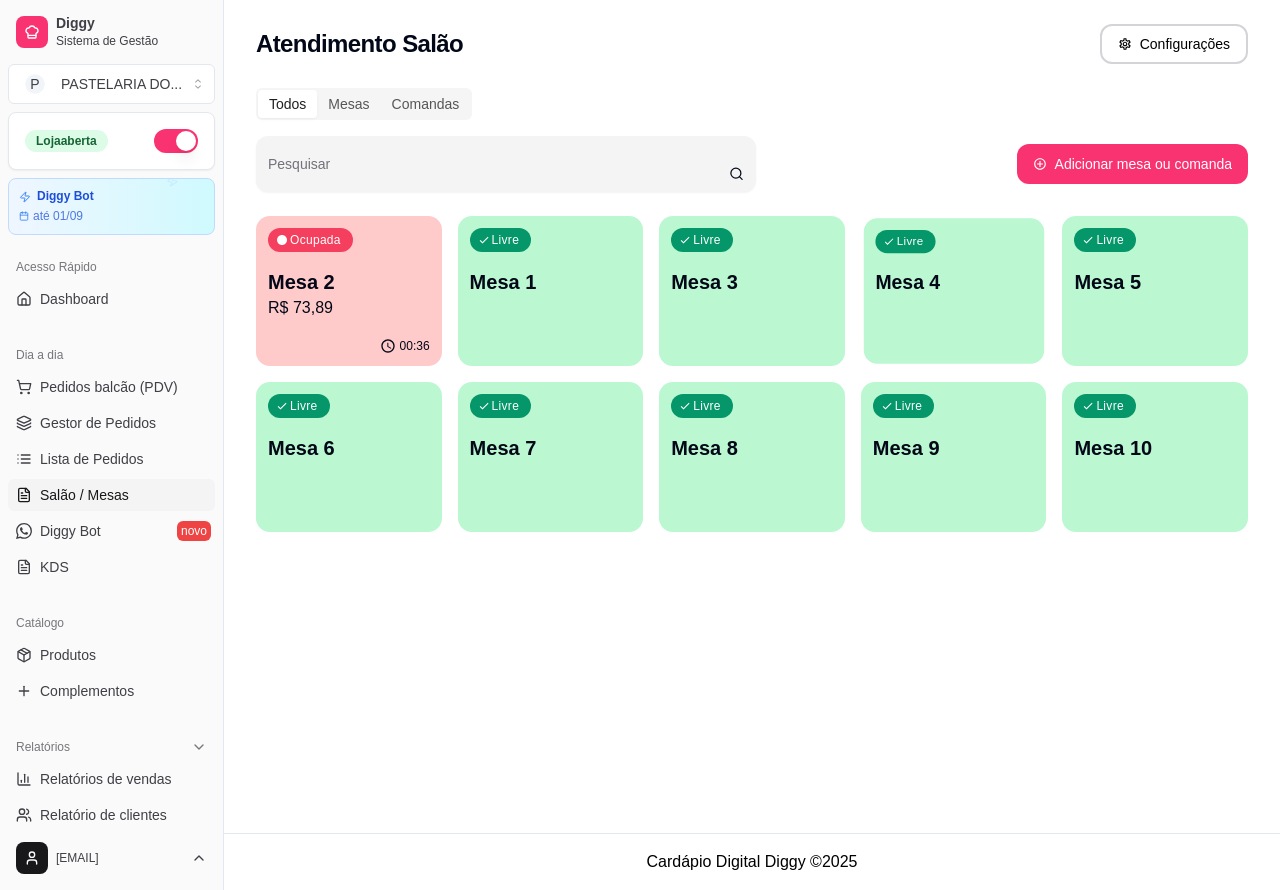 click on "Livre Mesa 4" at bounding box center [954, 279] 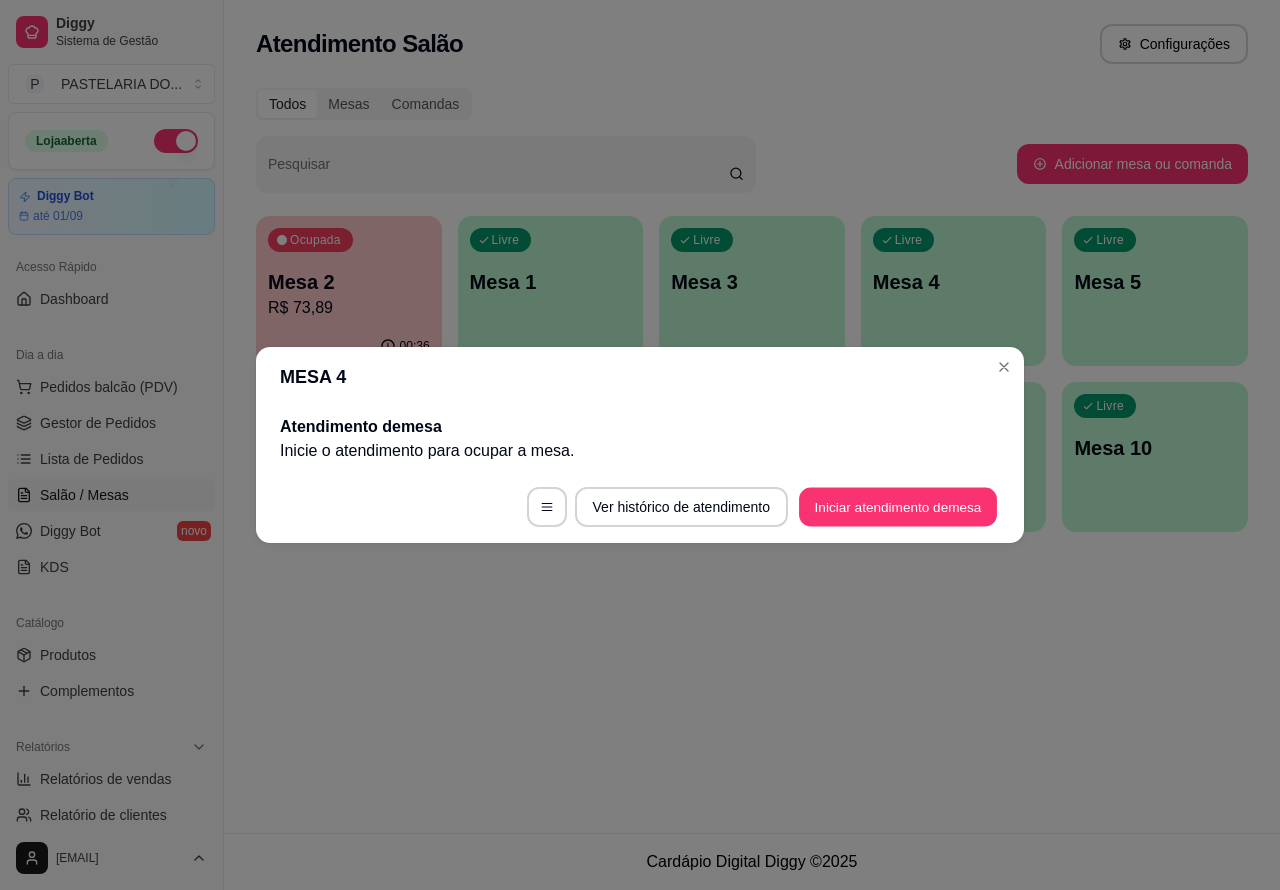 click on "Iniciar atendimento de  mesa" at bounding box center [898, 507] 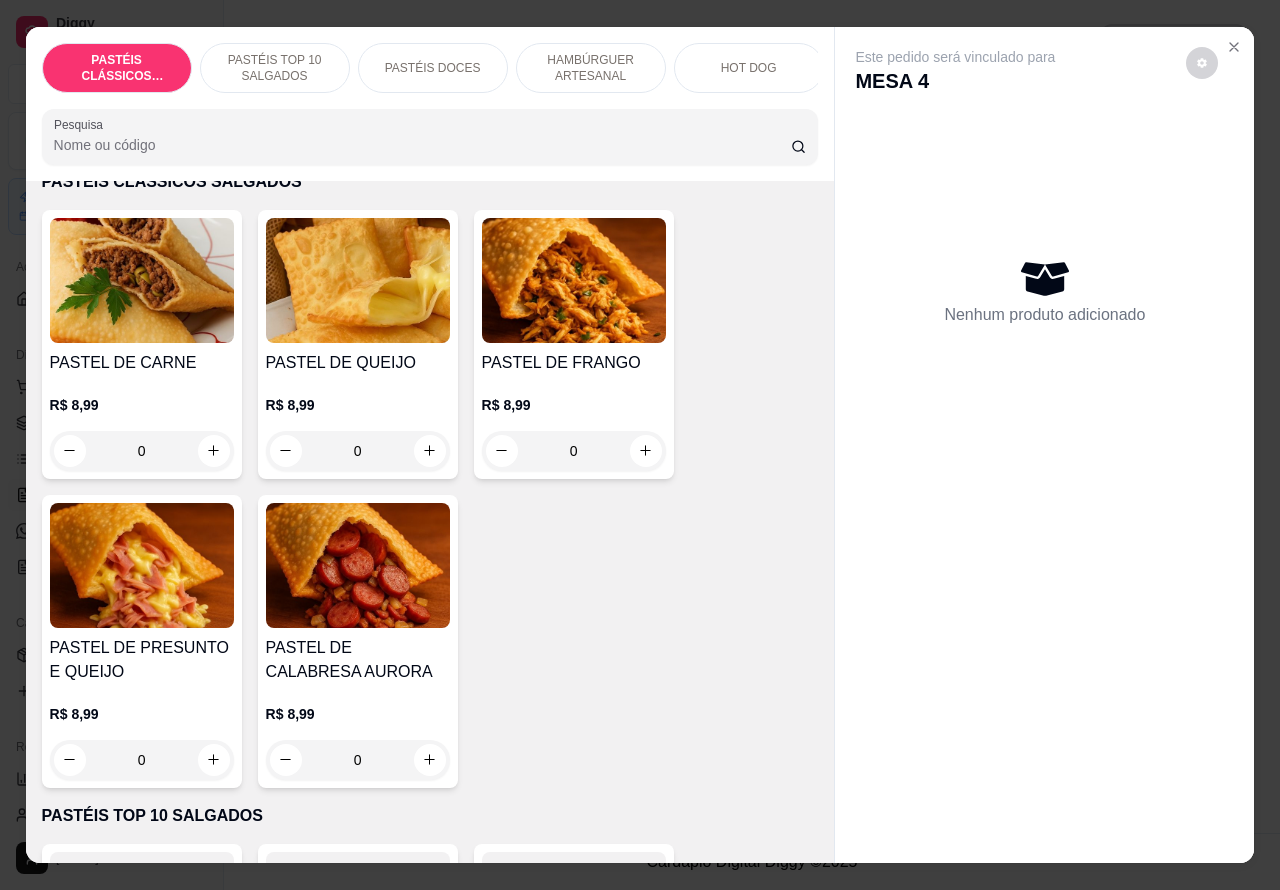 click on "PASTÉIS TOP 10 SALGADOS" at bounding box center (275, 68) 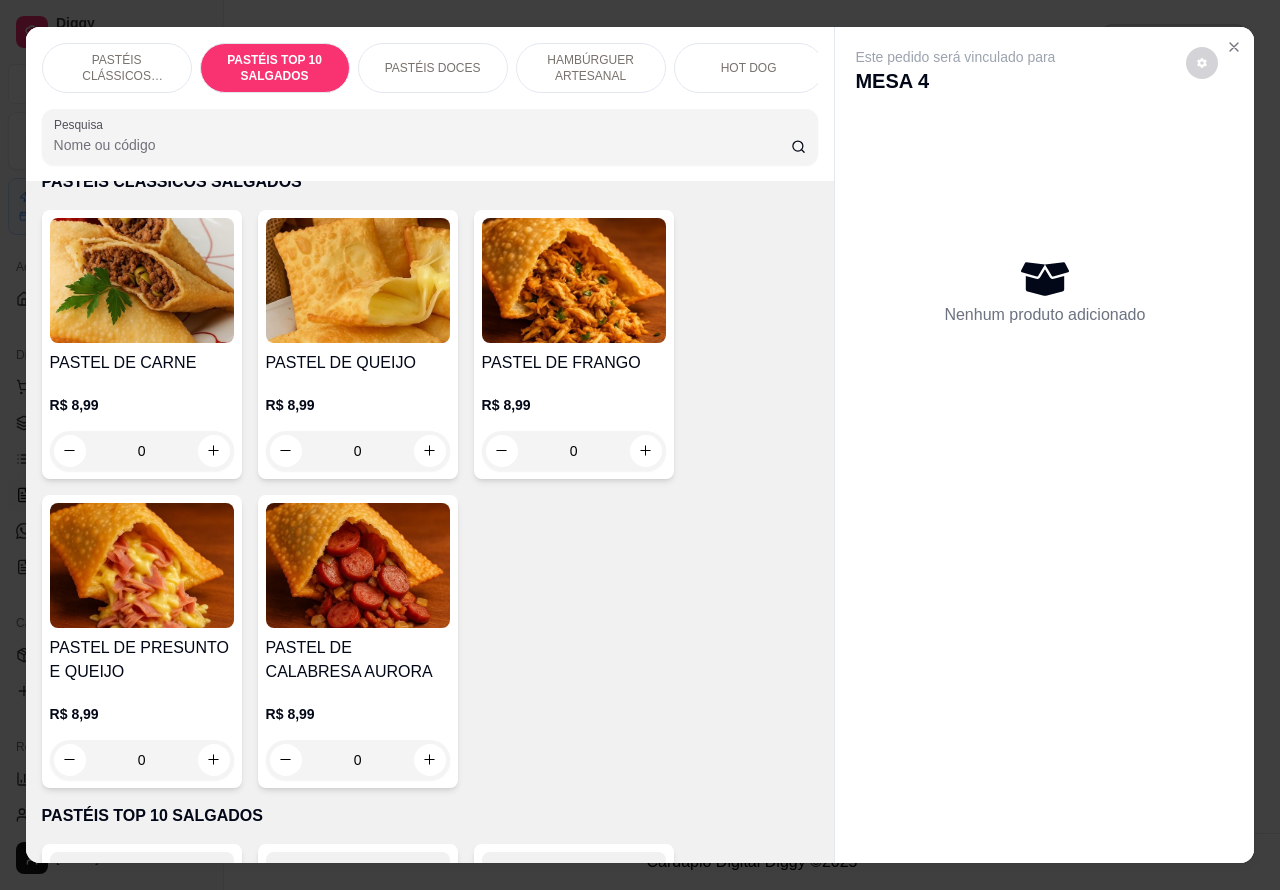 scroll, scrollTop: 723, scrollLeft: 0, axis: vertical 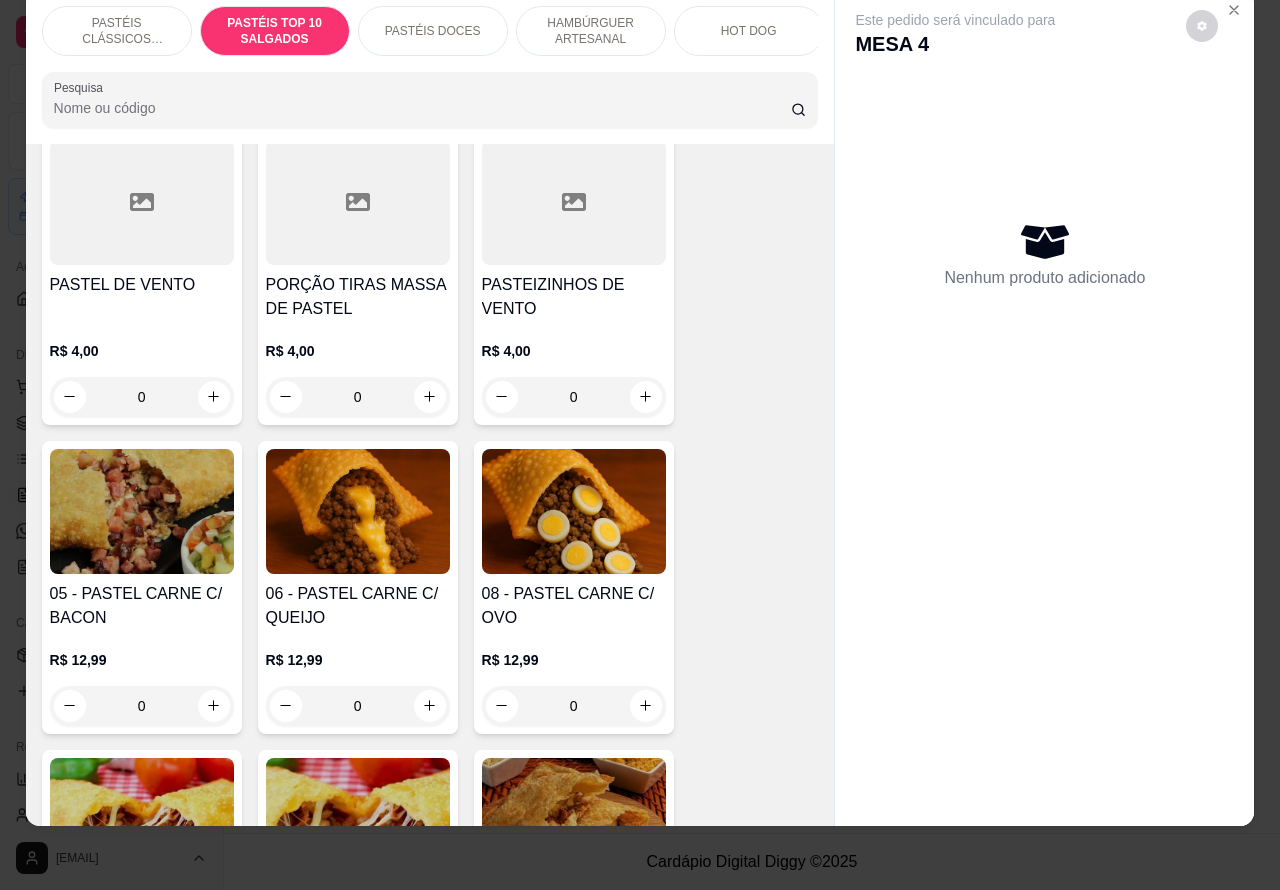 click on "0" at bounding box center [574, 706] 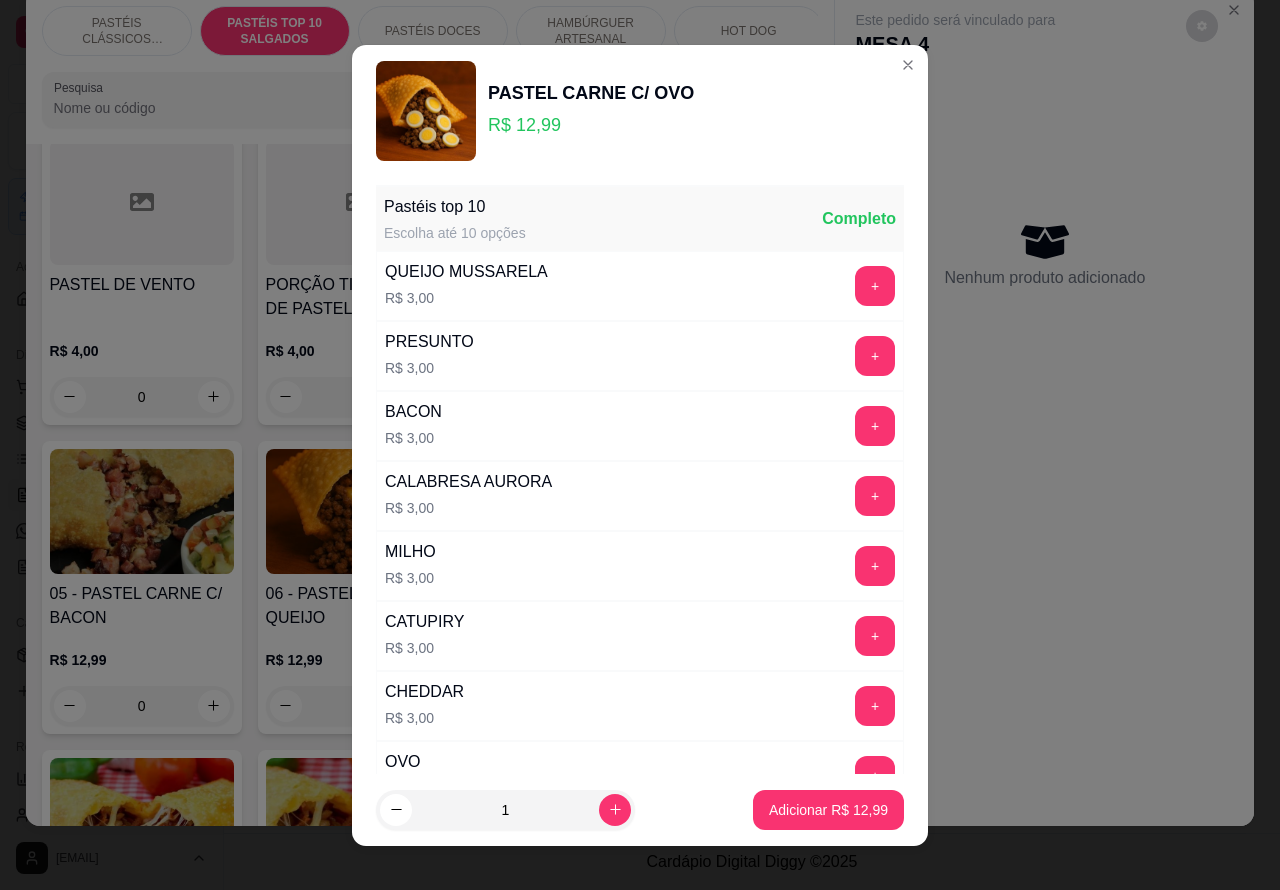 click on "Adicionar R$ 12,99" at bounding box center [828, 810] 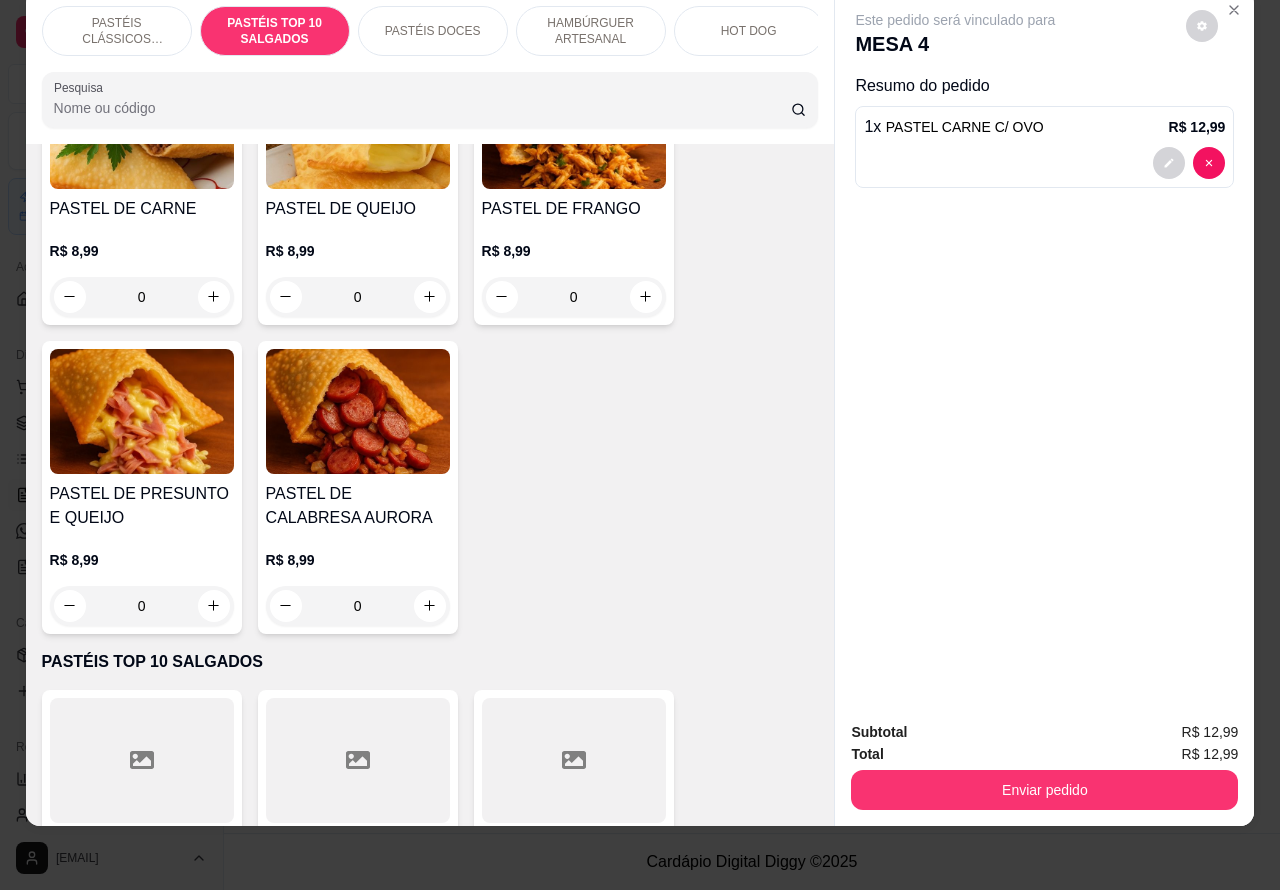 scroll, scrollTop: 0, scrollLeft: 0, axis: both 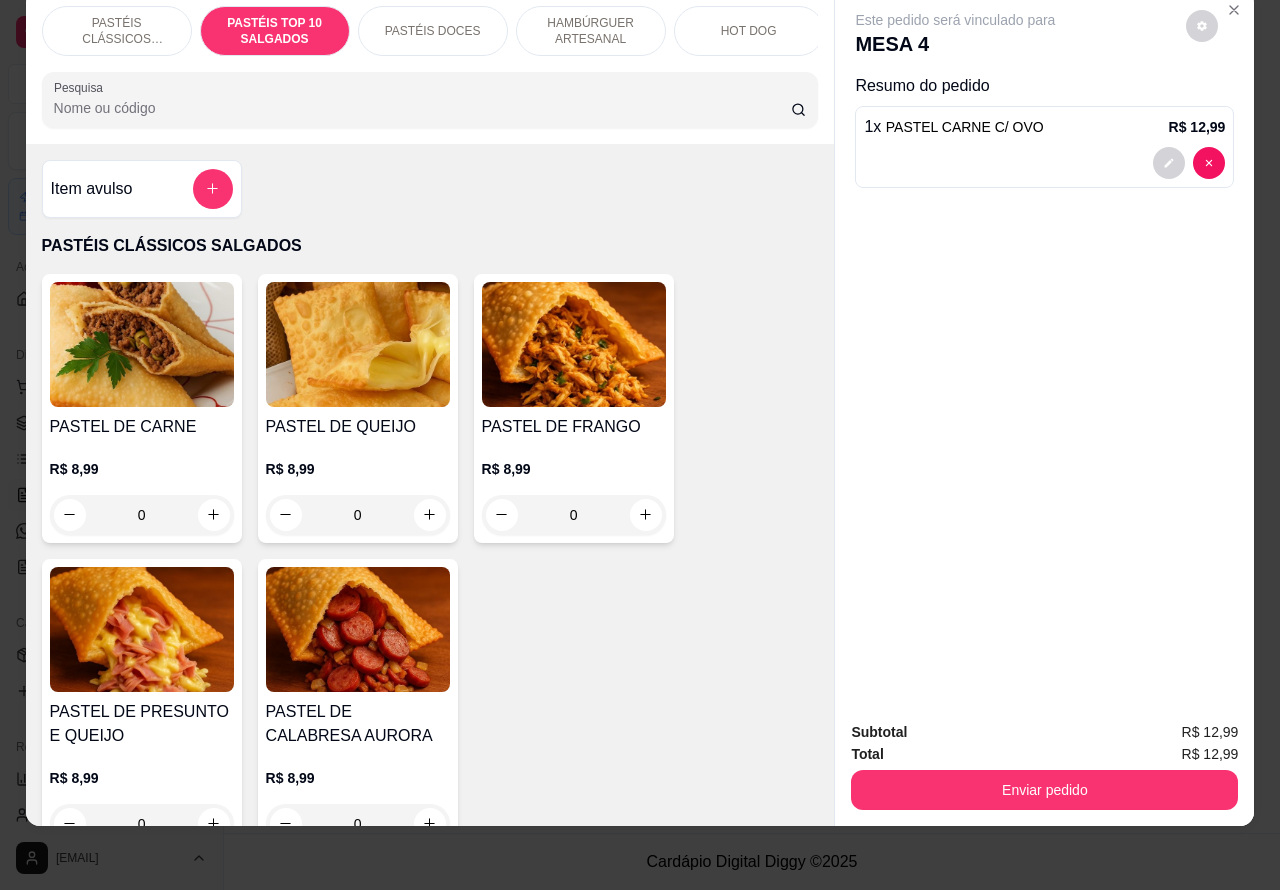 click on "PASTÉIS CLÁSSICOS SALGADOS" at bounding box center (117, 31) 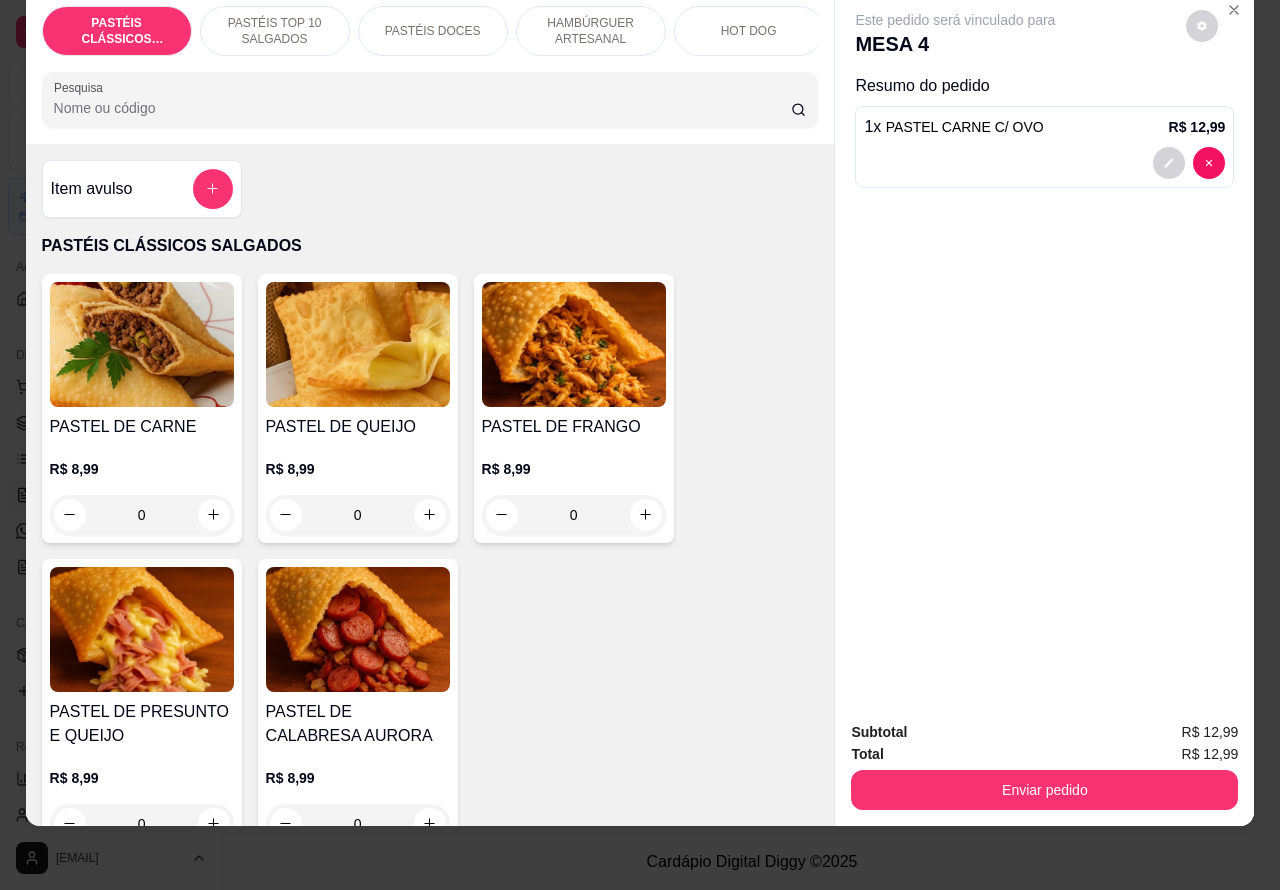 scroll, scrollTop: 90, scrollLeft: 0, axis: vertical 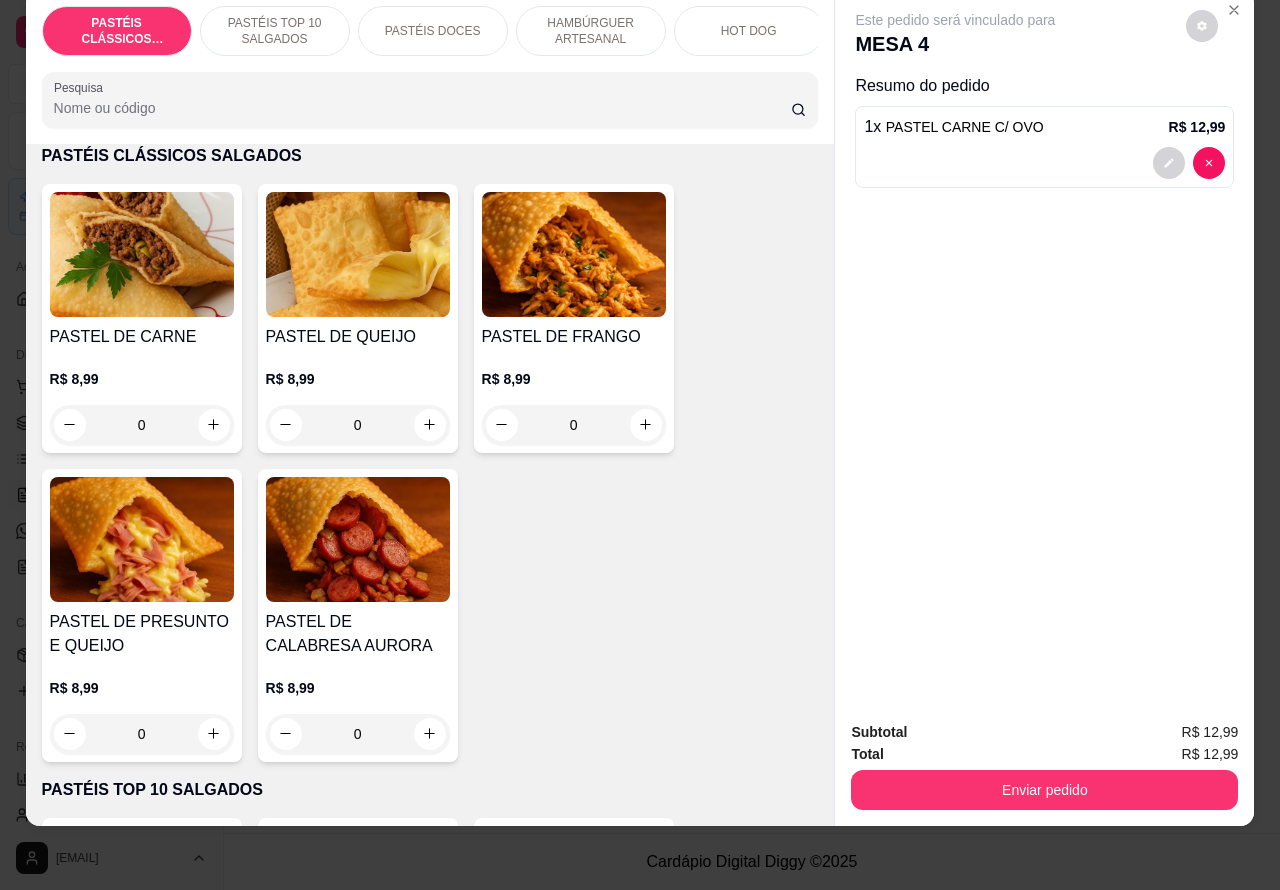 click 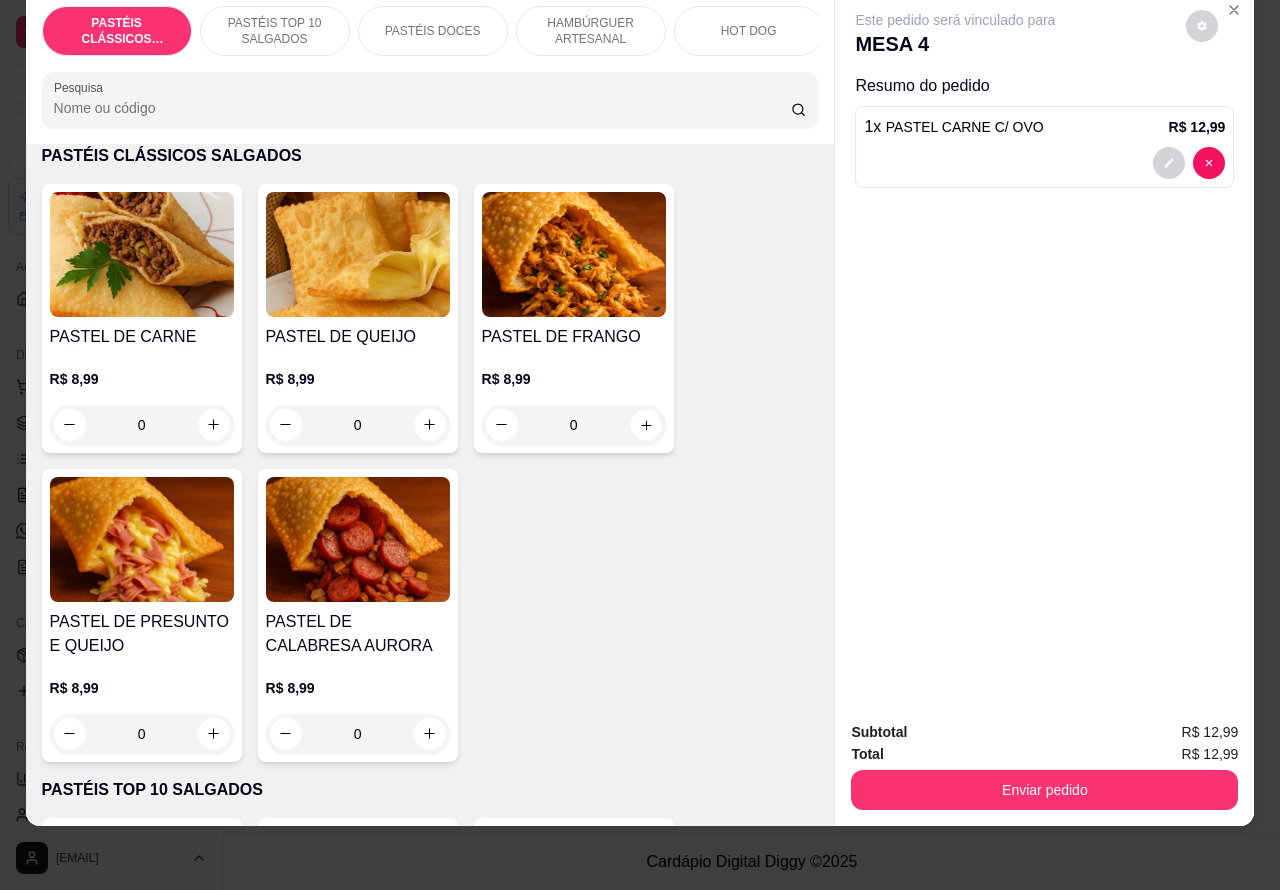 click at bounding box center (645, 424) 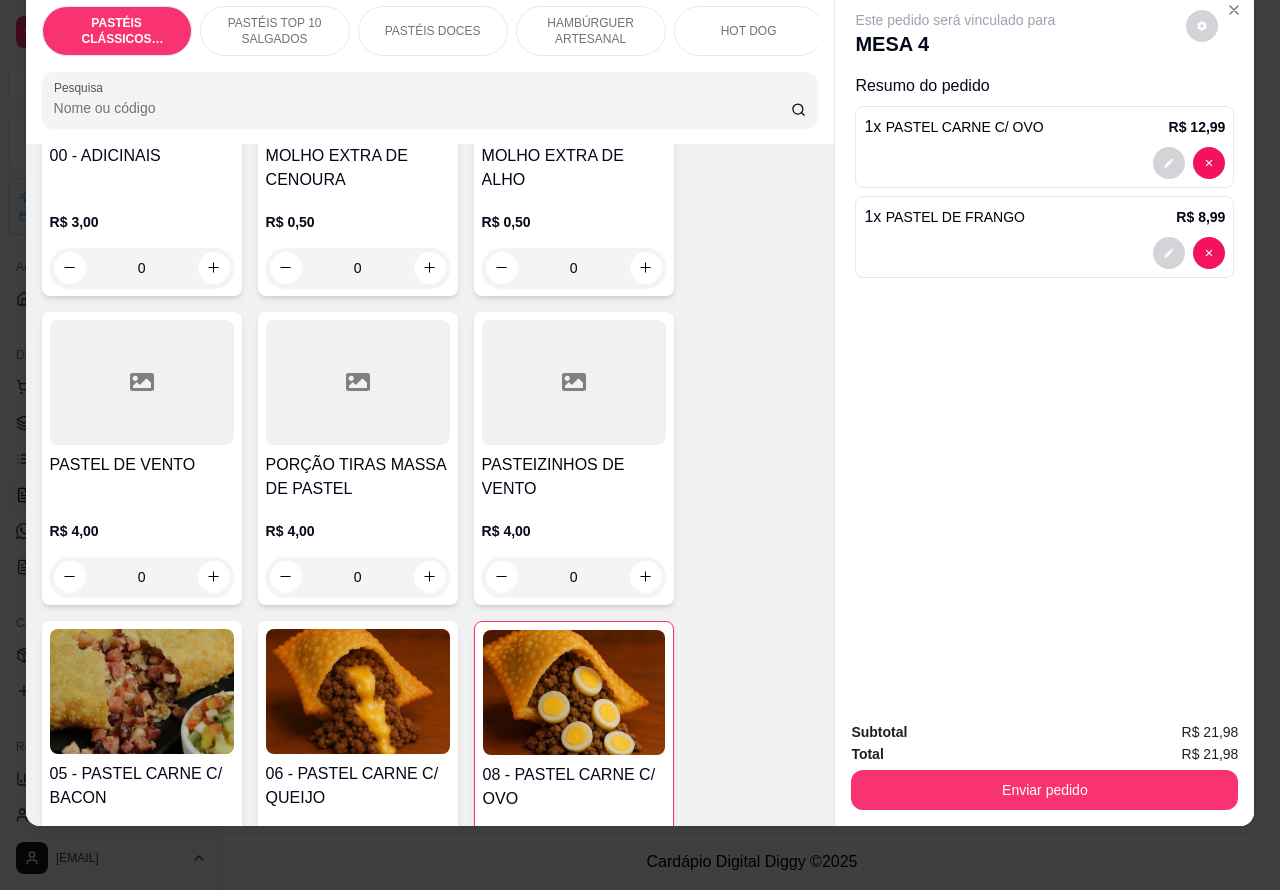 scroll, scrollTop: 908, scrollLeft: 0, axis: vertical 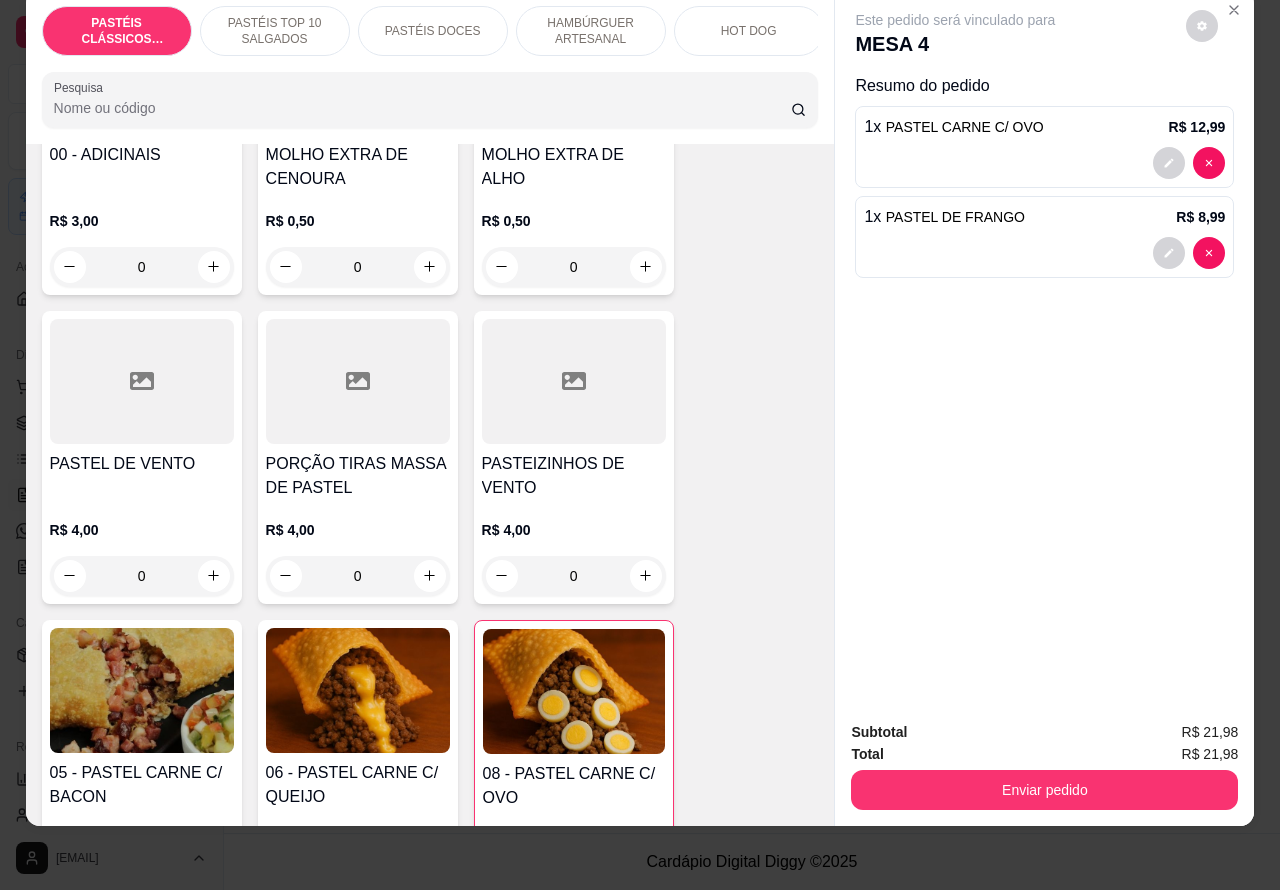 click 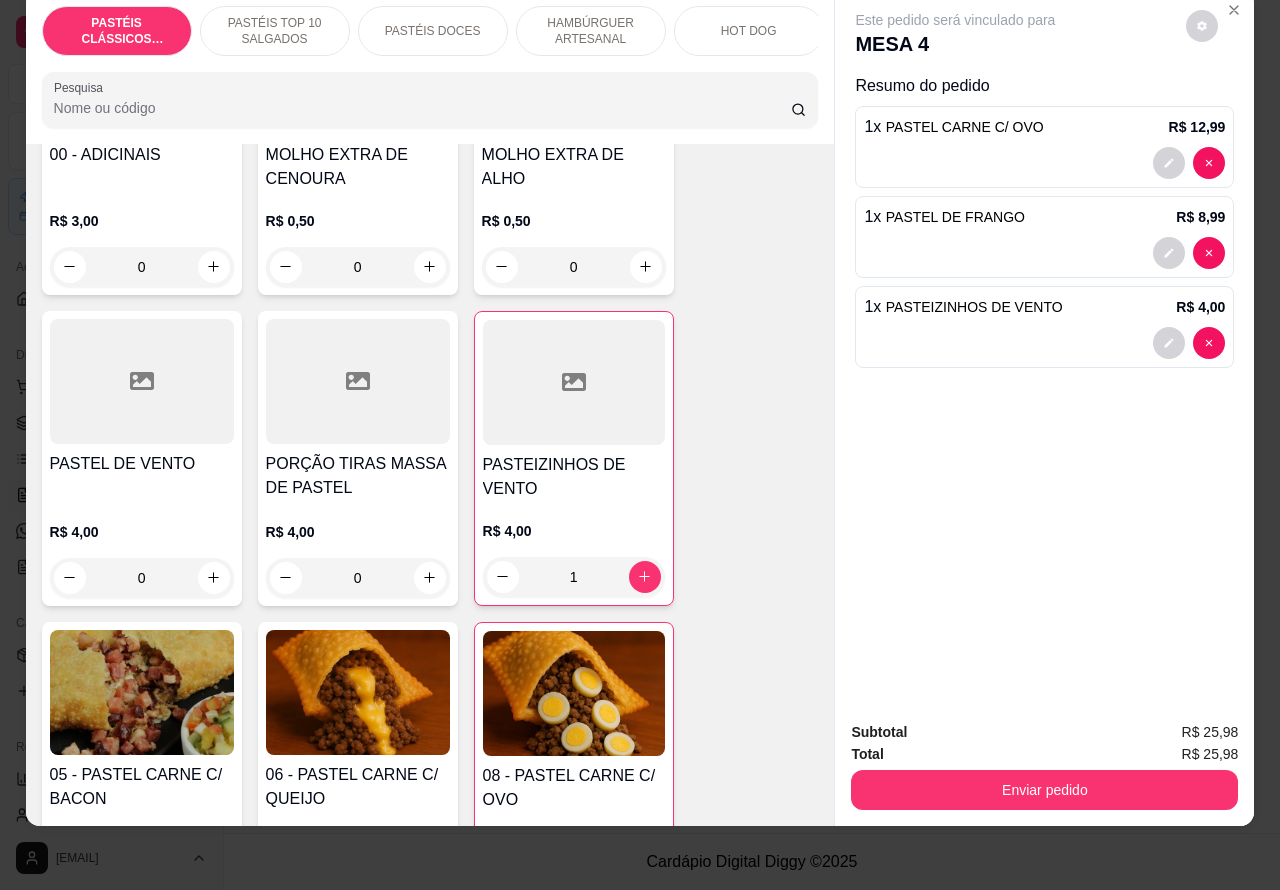 scroll, scrollTop: 0, scrollLeft: 0, axis: both 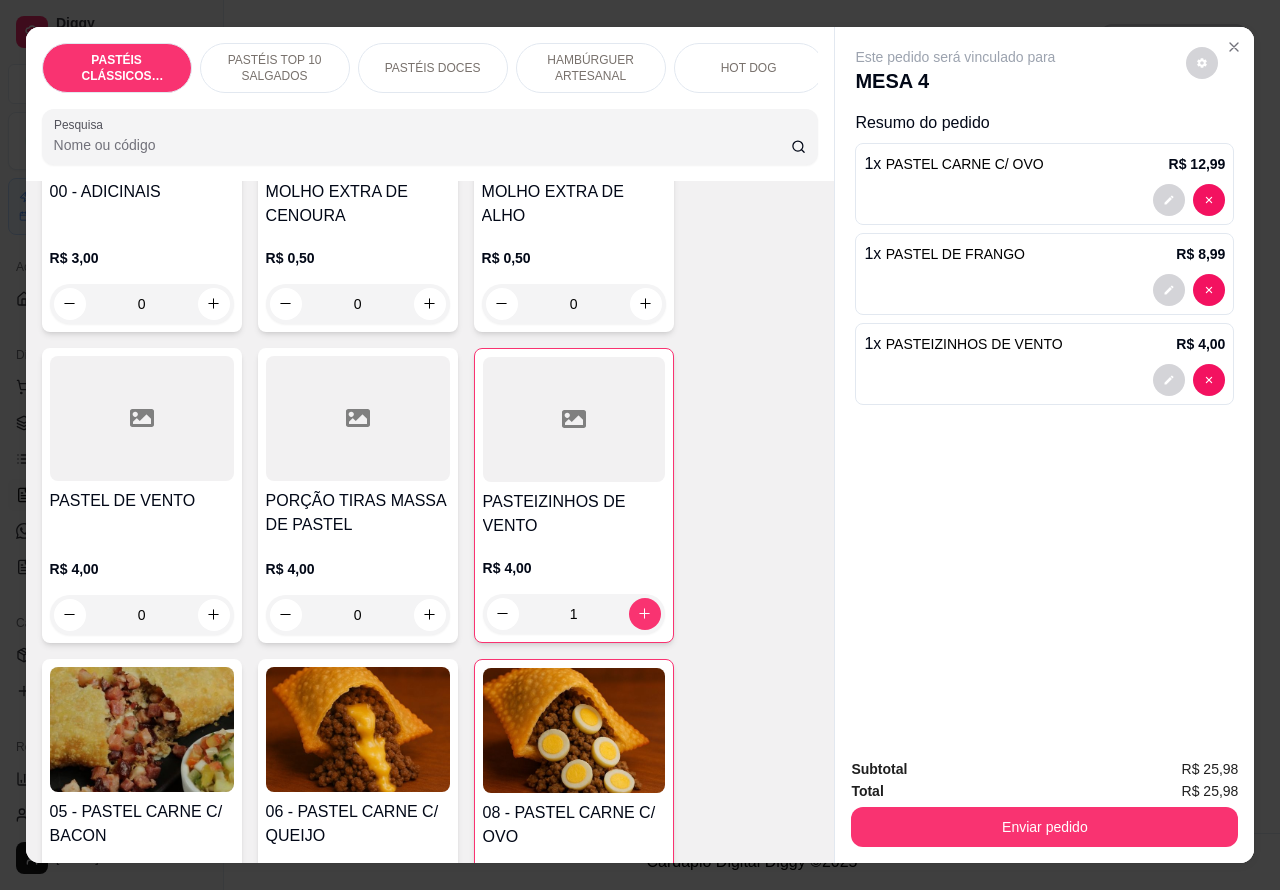 click on "PASTÉIS TOP 10 SALGADOS" at bounding box center [275, 68] 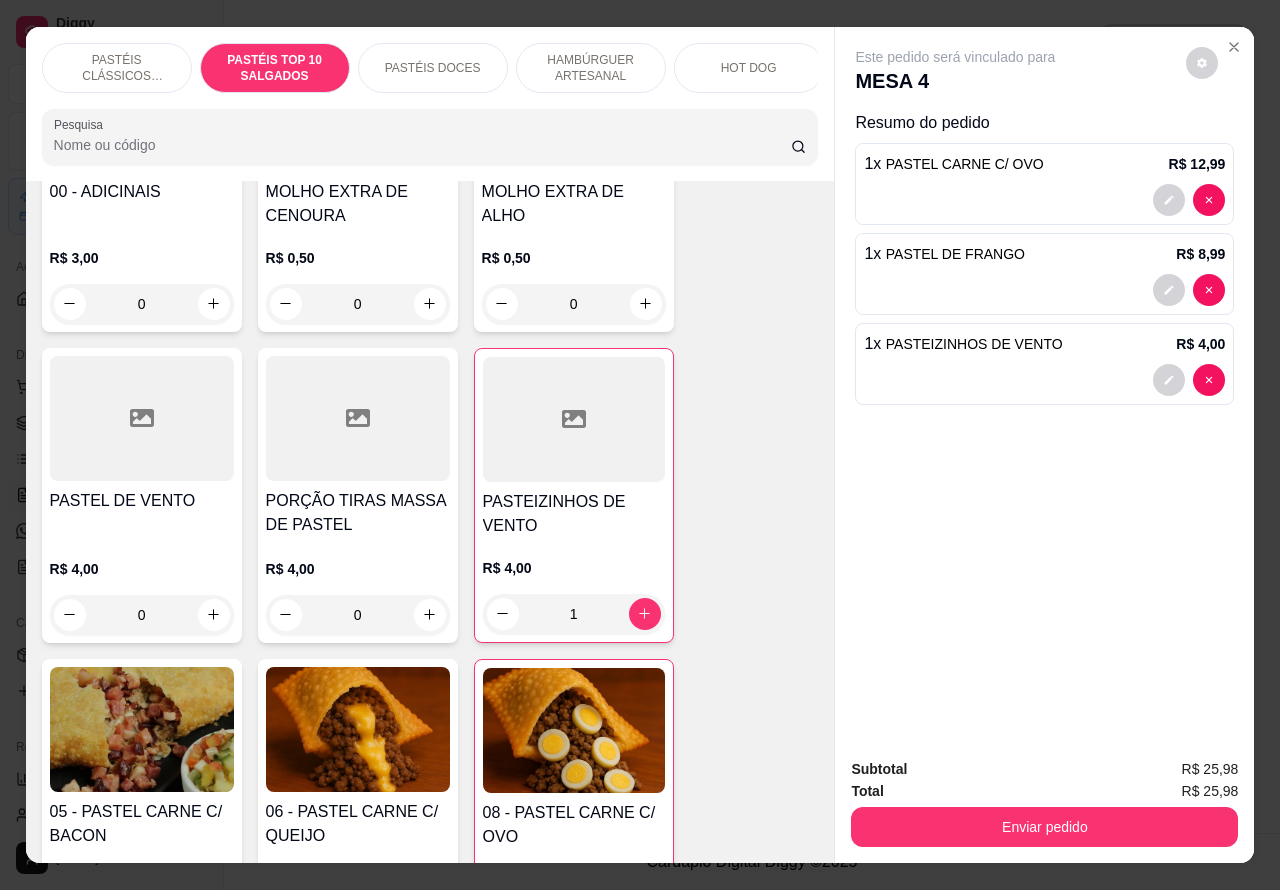scroll, scrollTop: 726, scrollLeft: 0, axis: vertical 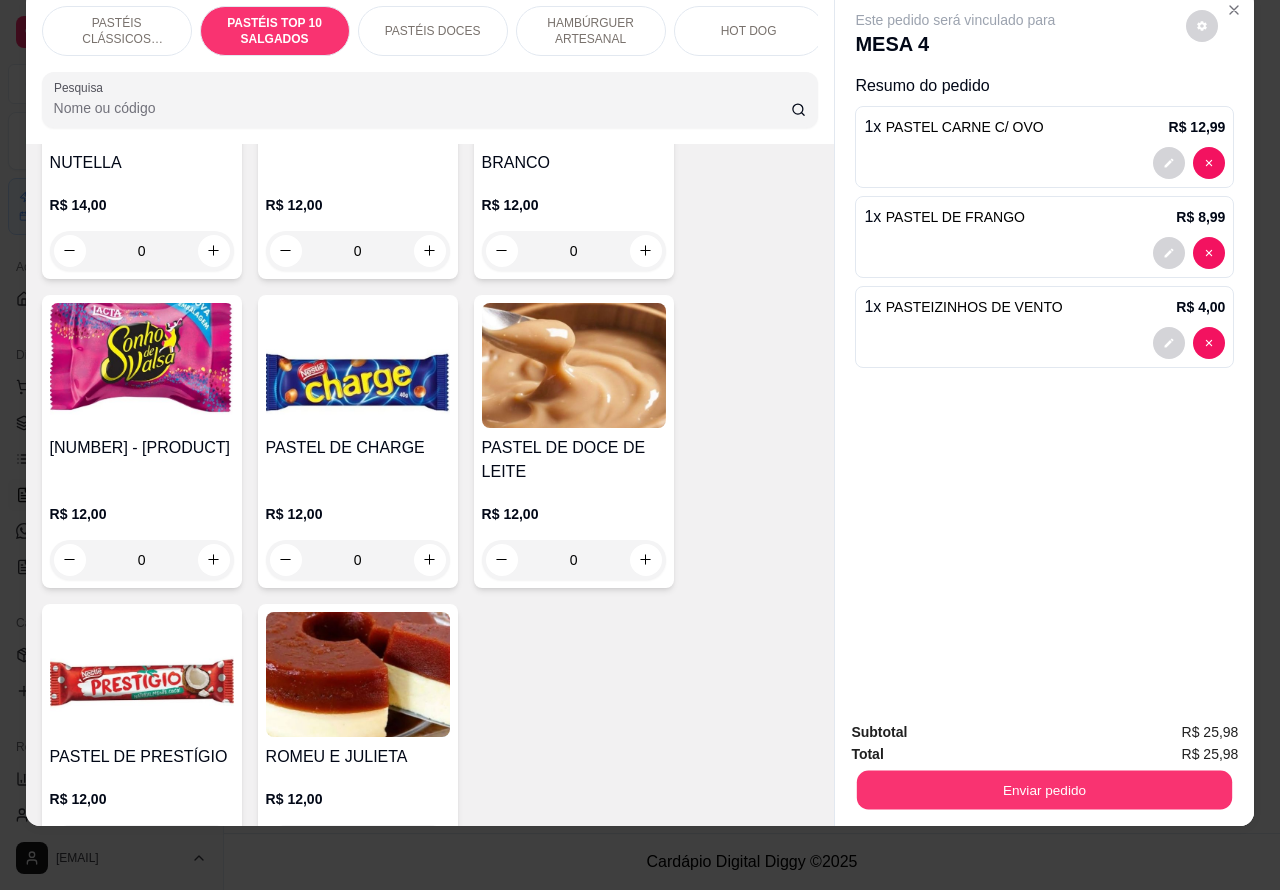 click on "Enviar pedido" at bounding box center (1044, 790) 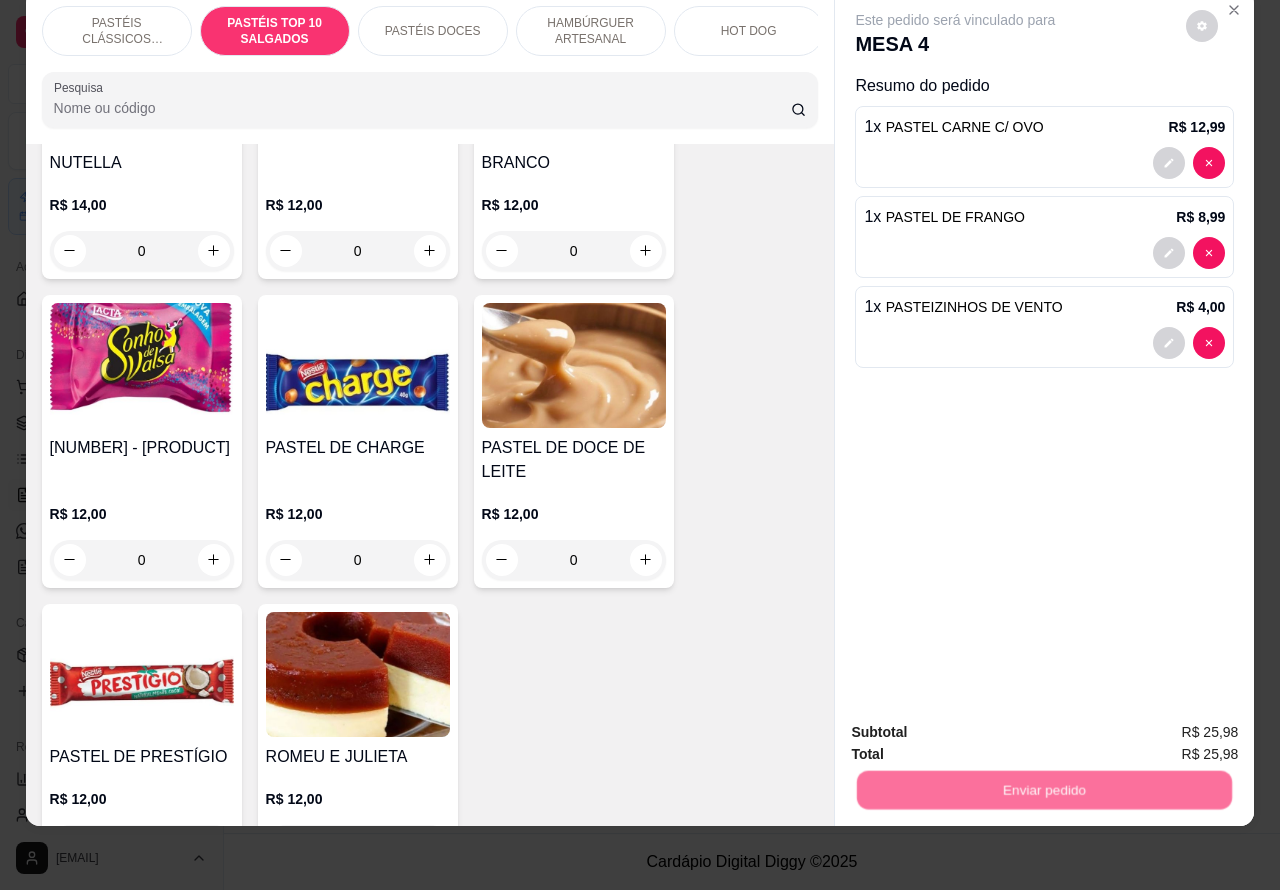 click on "Não registrar e enviar pedido" at bounding box center (977, 723) 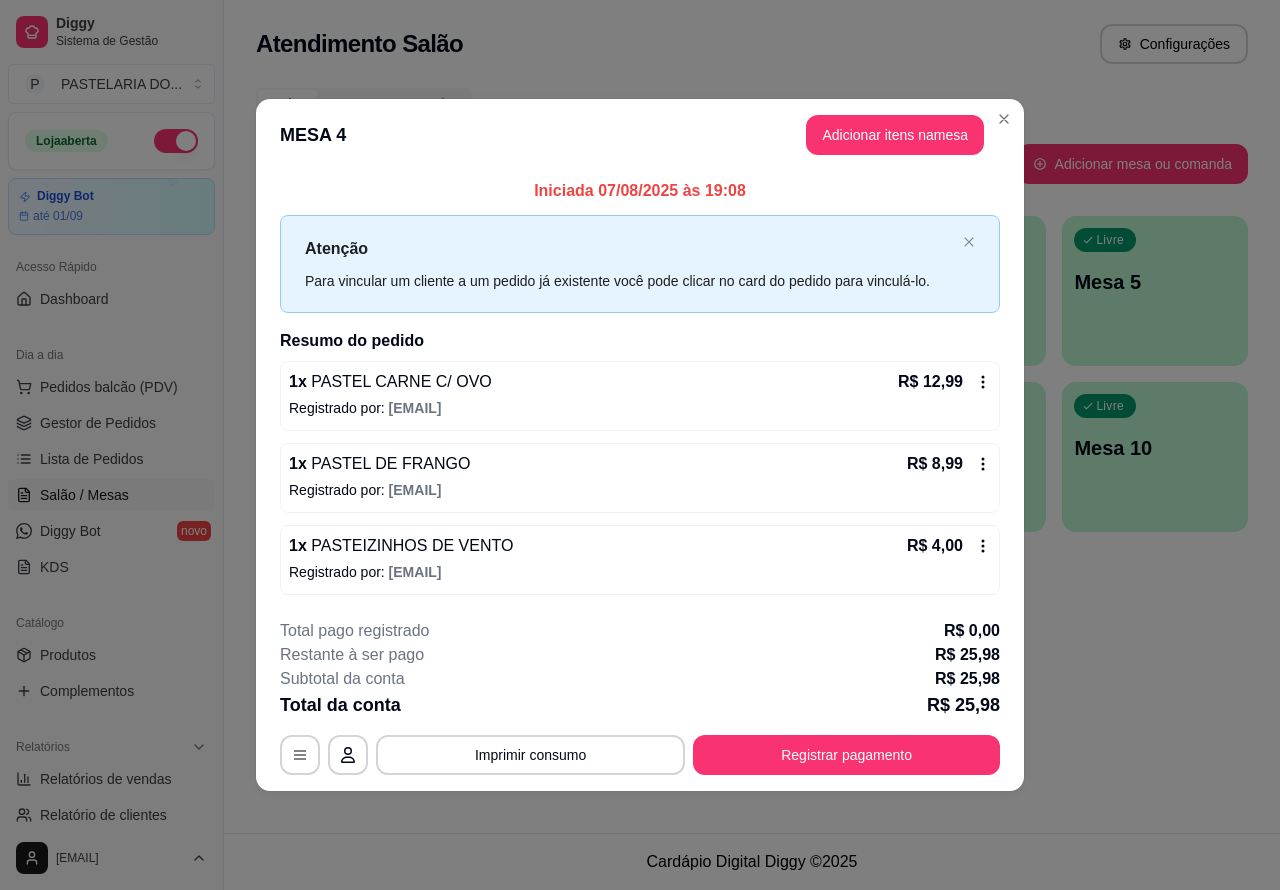 click on "Salão / Mesas" at bounding box center [111, 495] 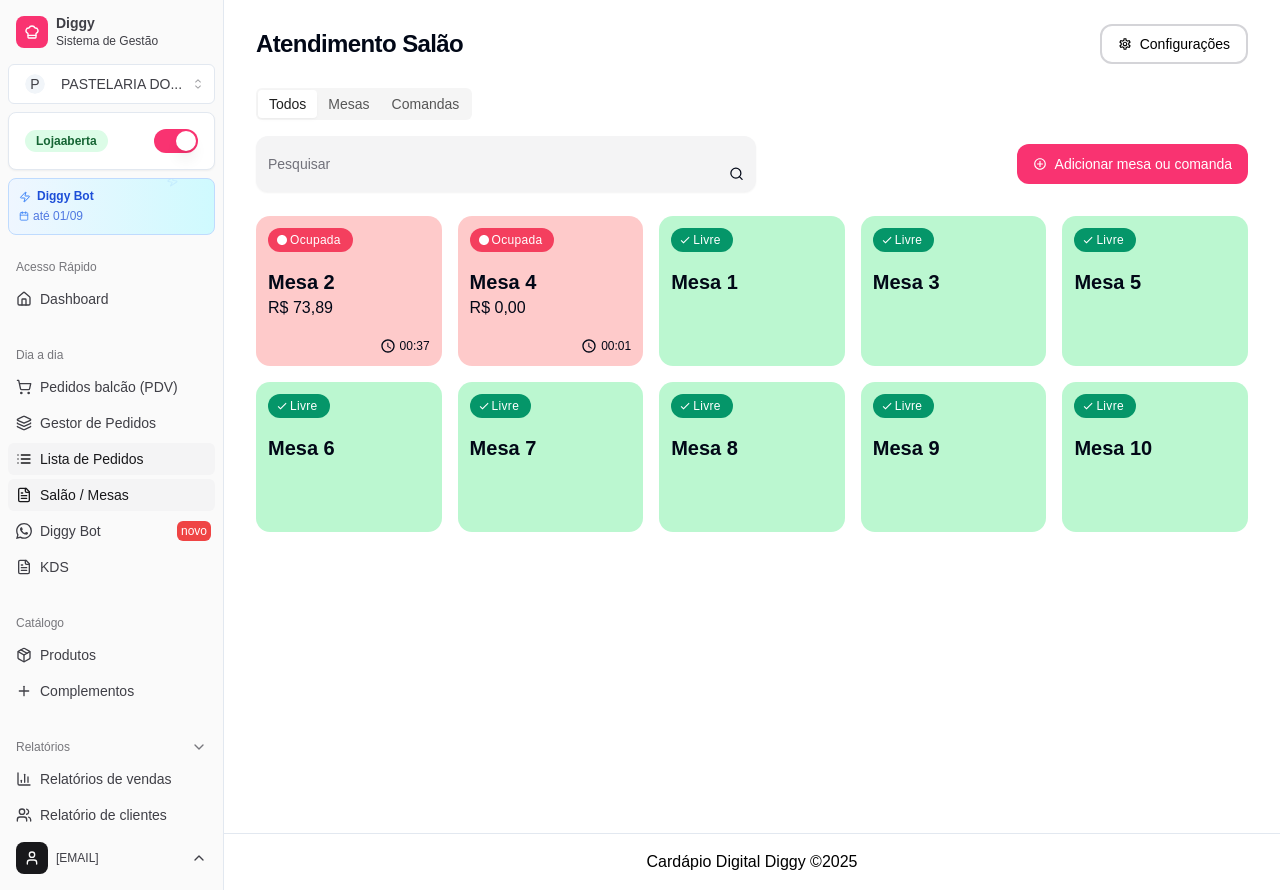 click on "Lista de Pedidos" at bounding box center [111, 459] 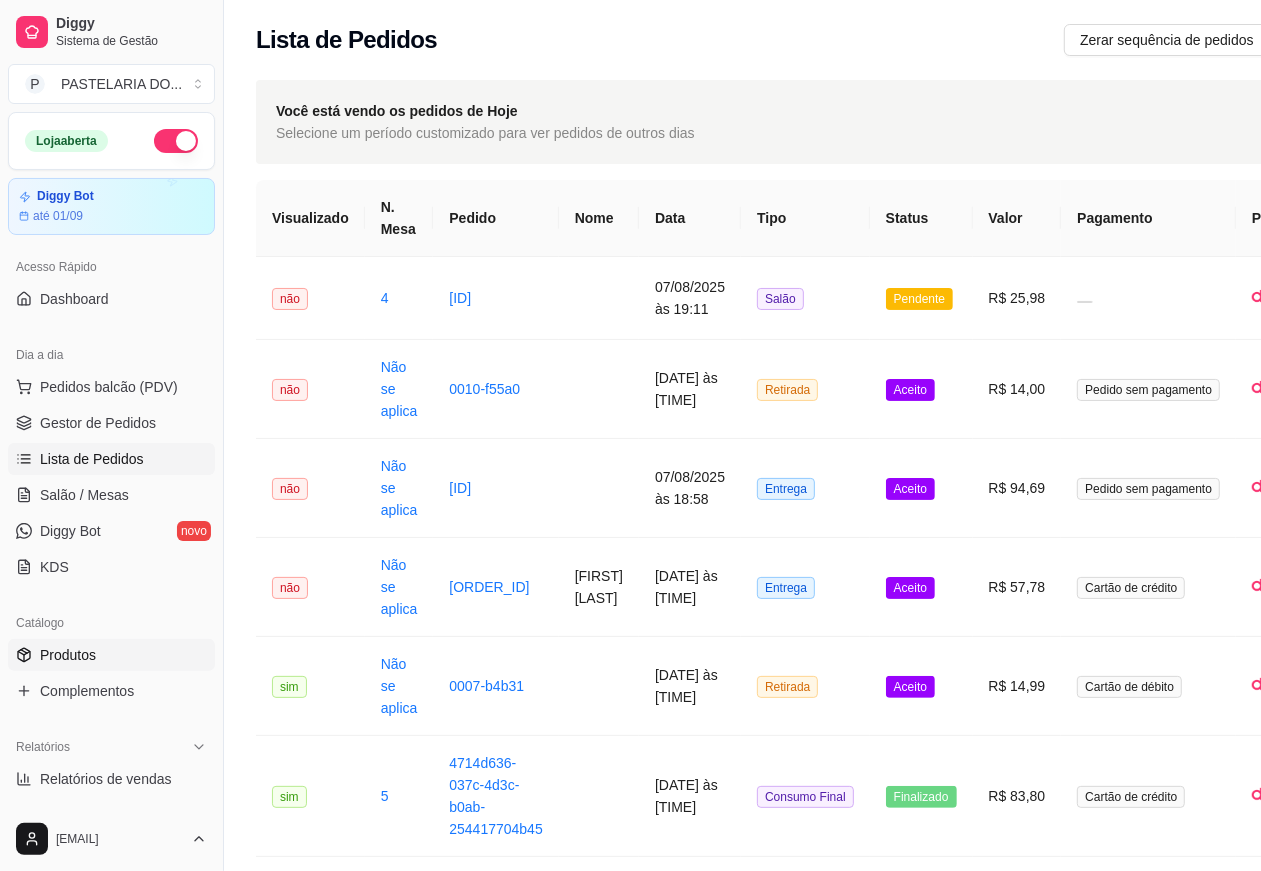 click on "Produtos" at bounding box center [111, 655] 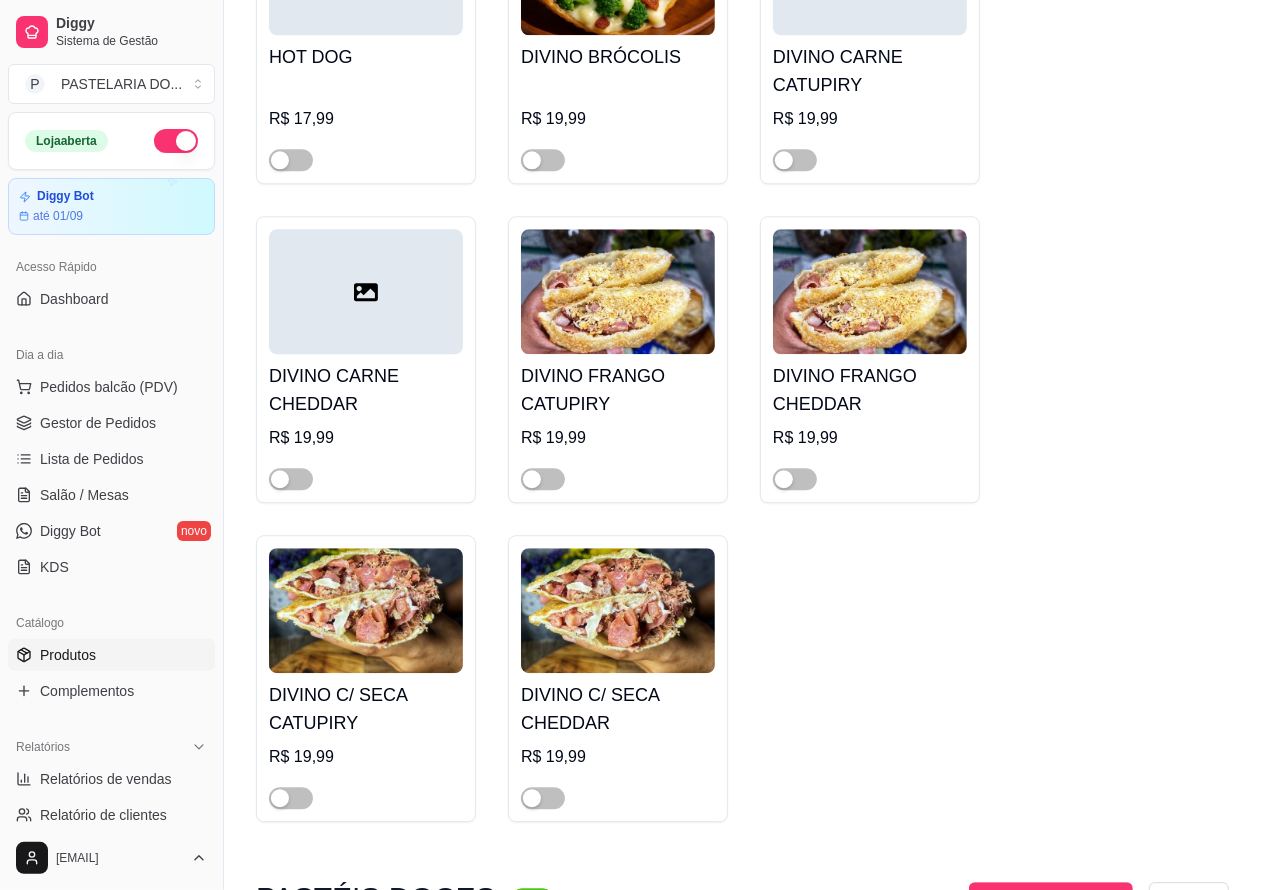scroll, scrollTop: 3367, scrollLeft: 0, axis: vertical 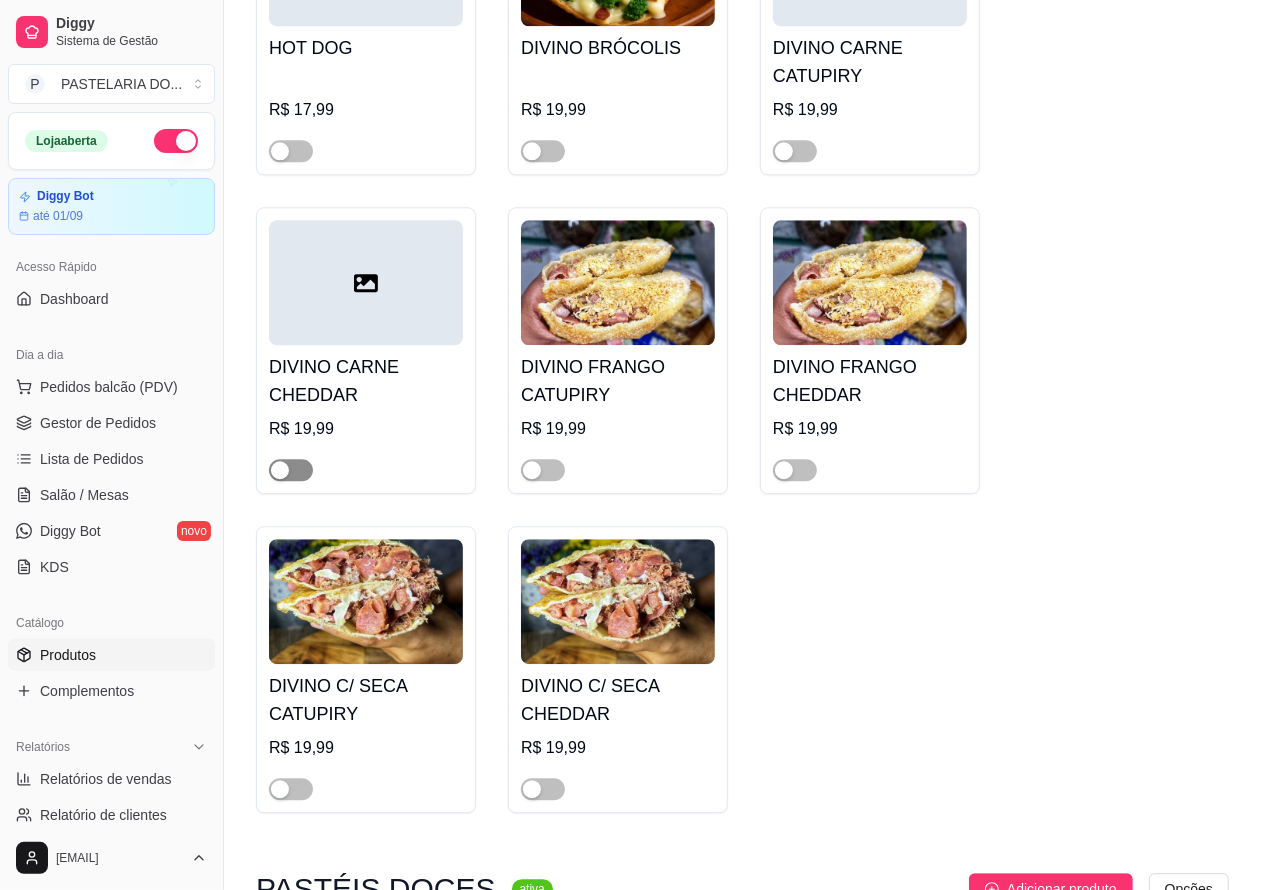 click at bounding box center [280, 470] 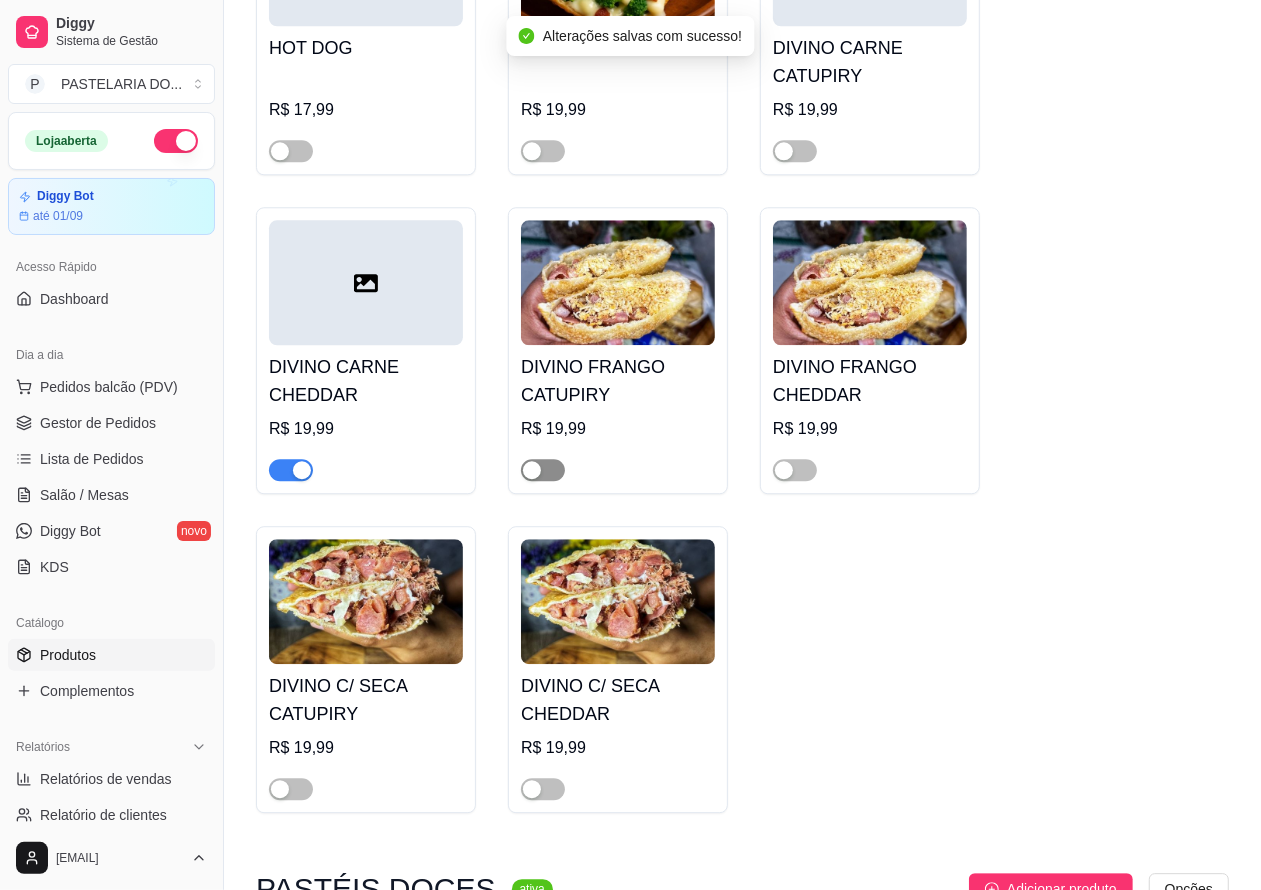 click at bounding box center (532, 470) 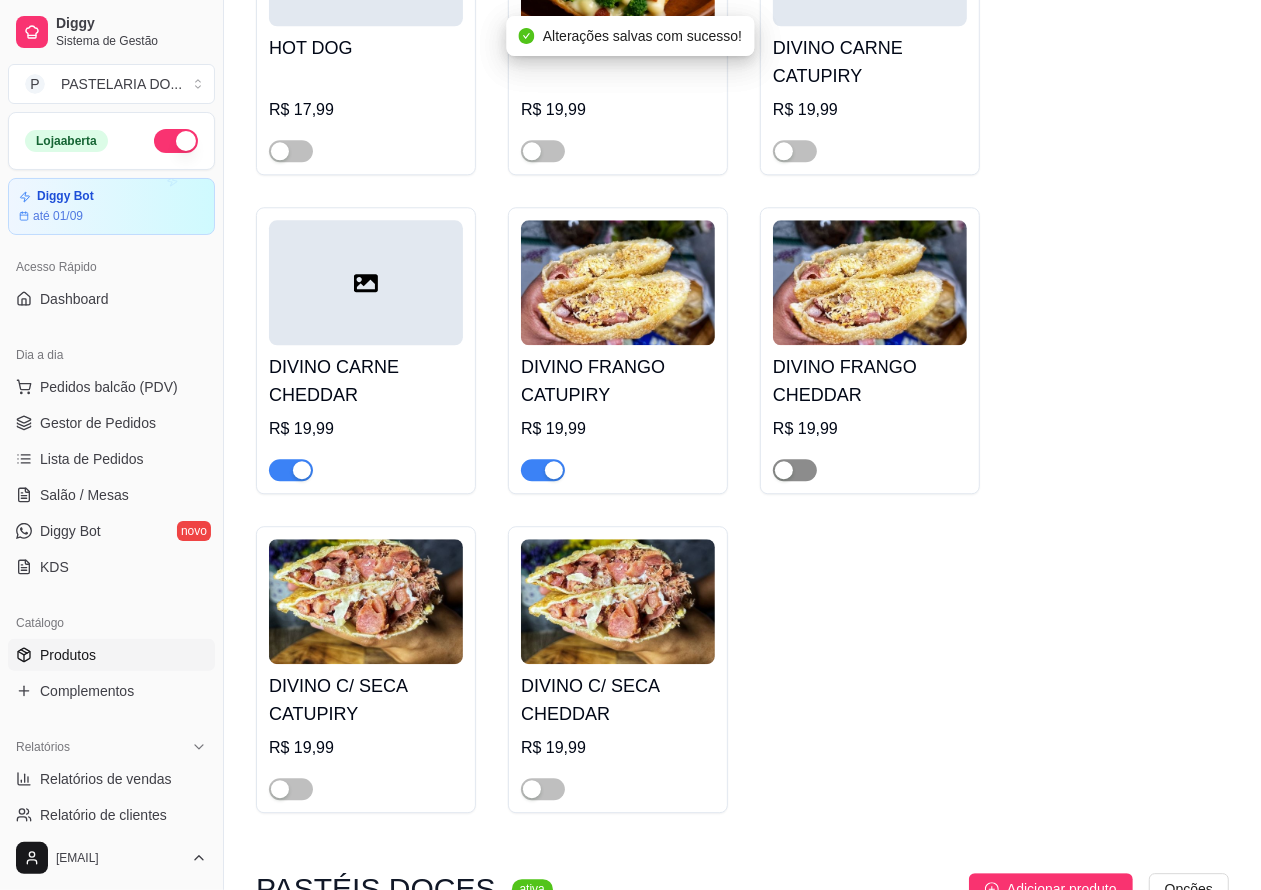 click at bounding box center [795, 470] 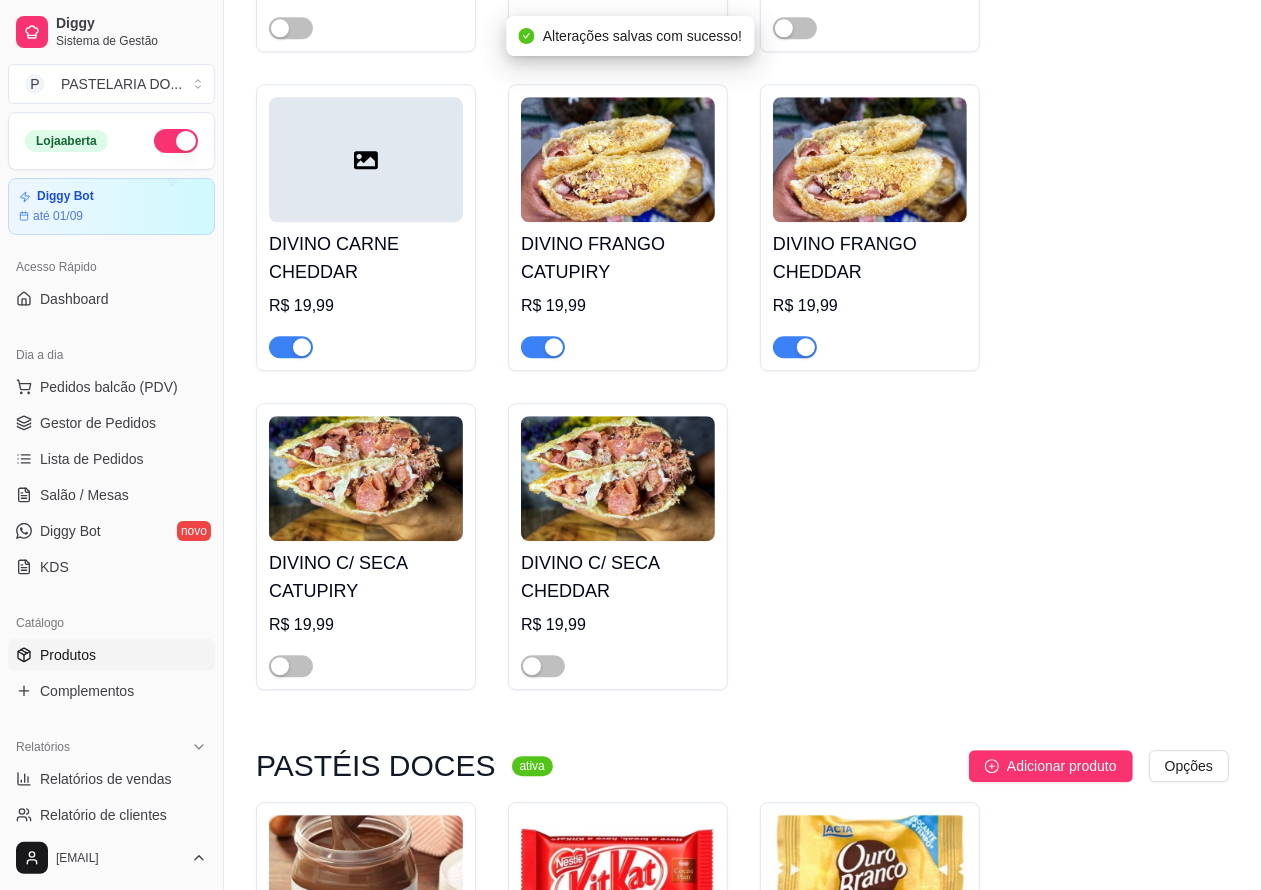 scroll, scrollTop: 3785, scrollLeft: 0, axis: vertical 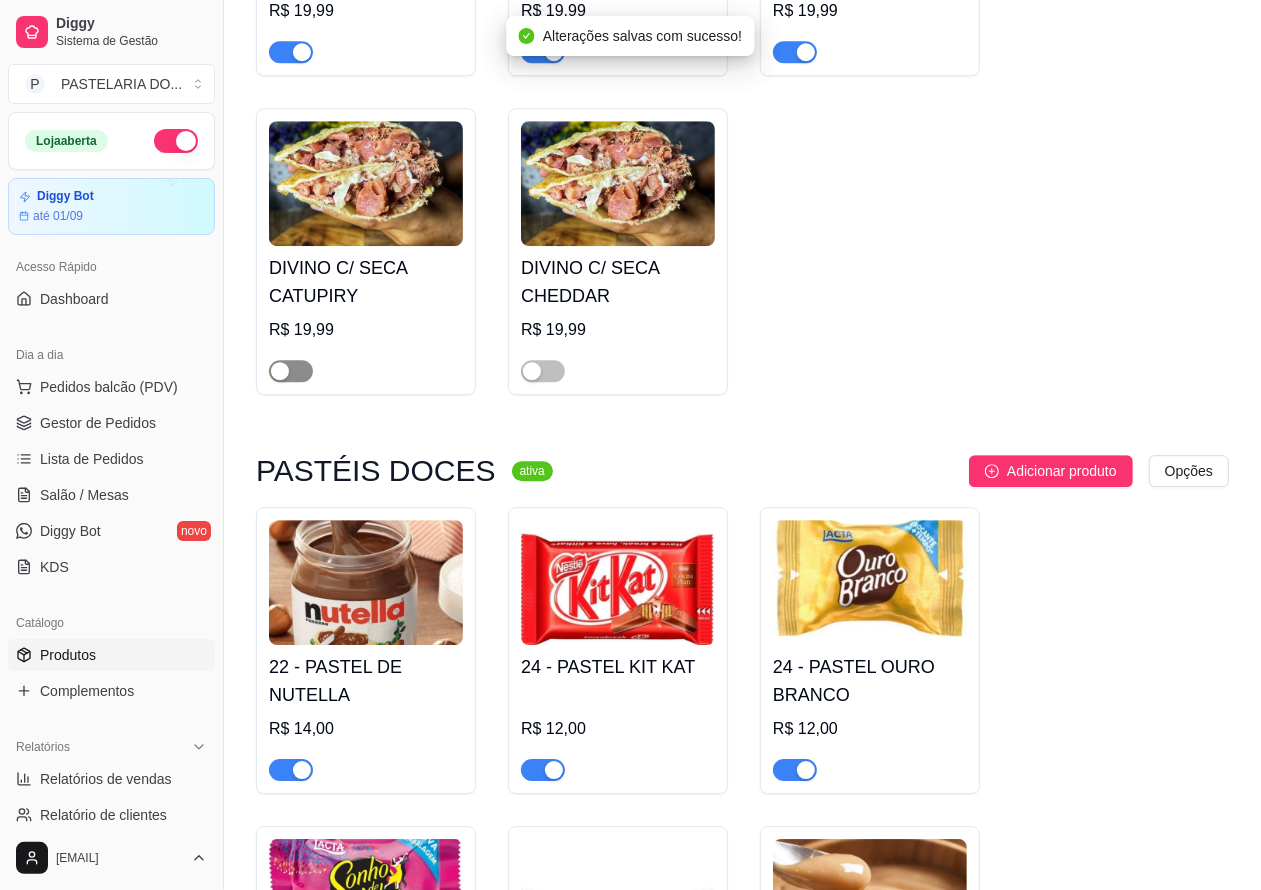 click at bounding box center (280, 371) 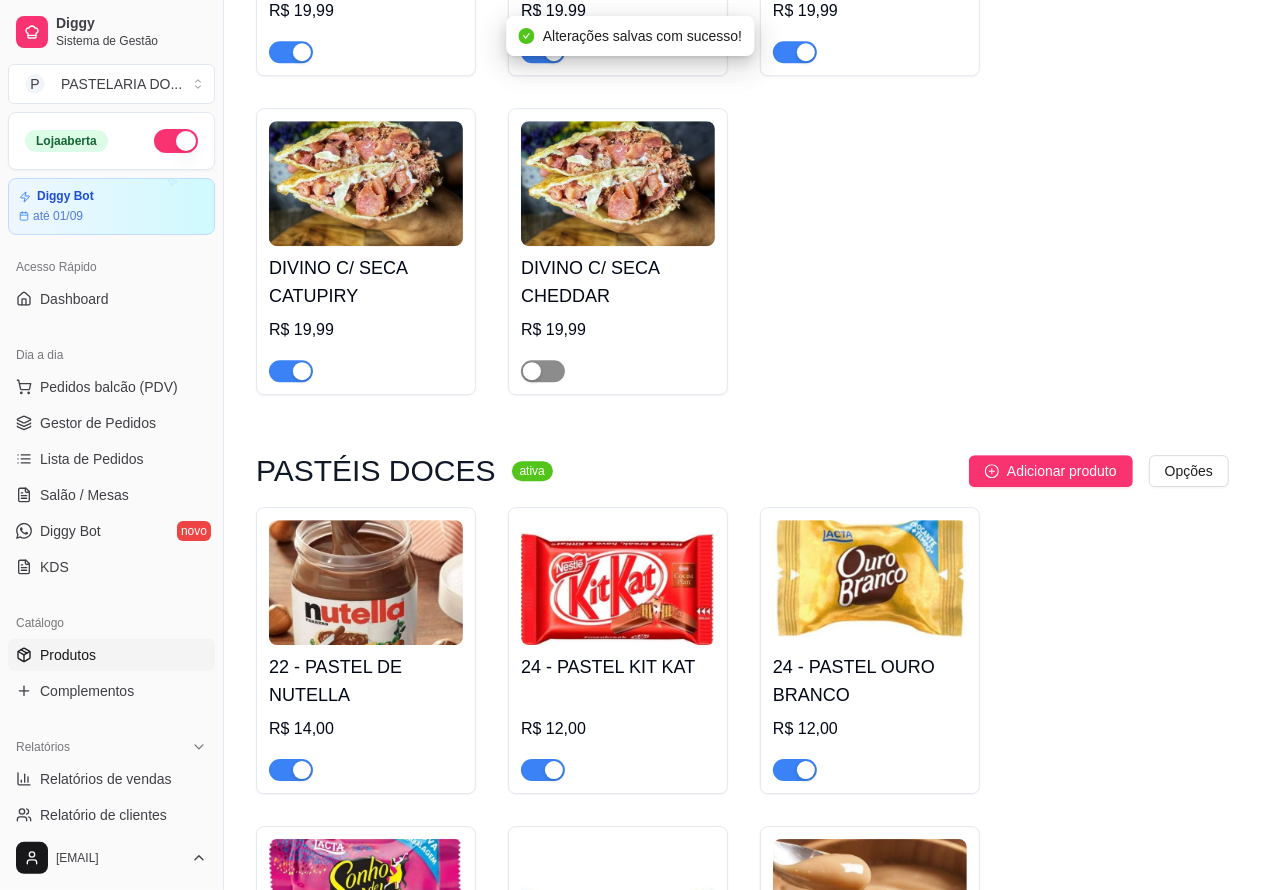 click at bounding box center [543, 371] 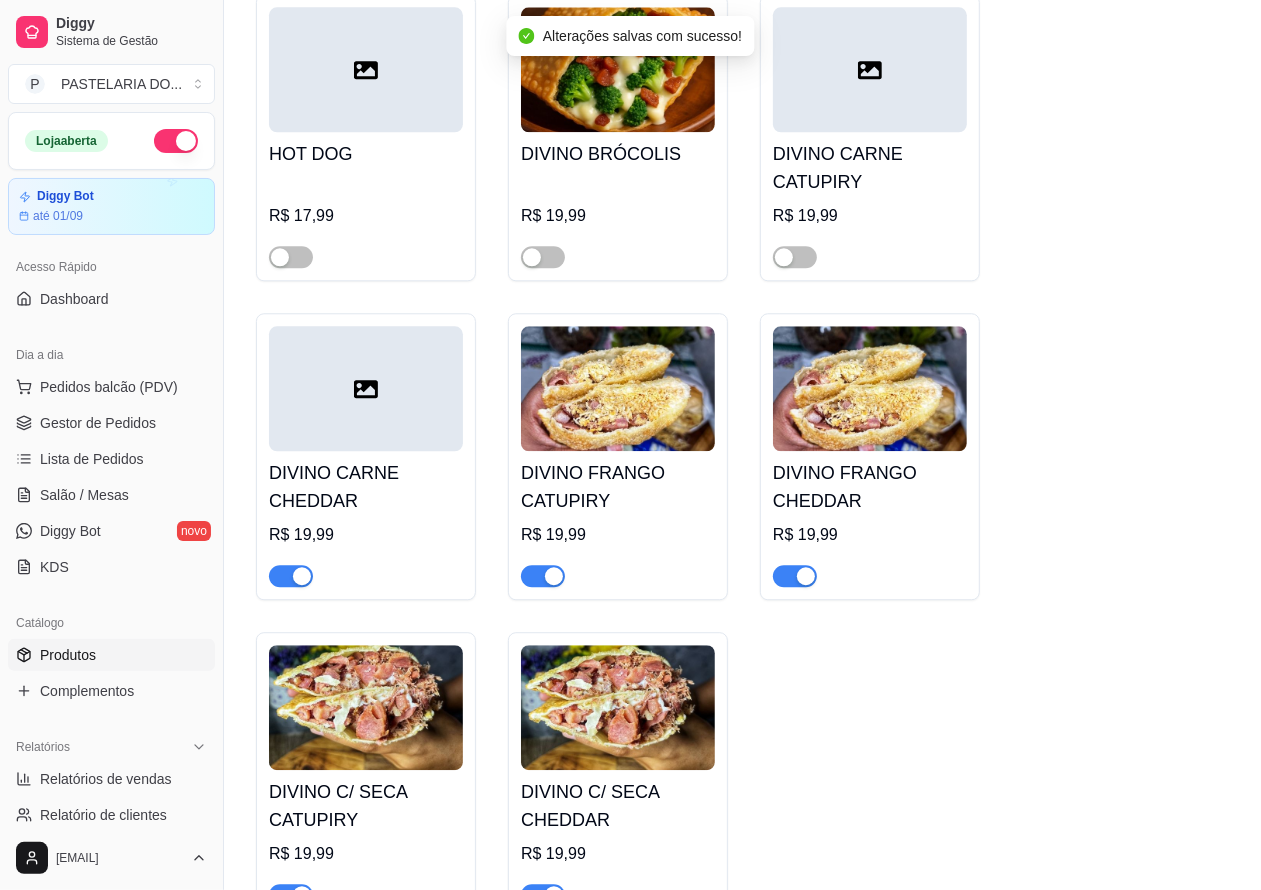 scroll, scrollTop: 3121, scrollLeft: 0, axis: vertical 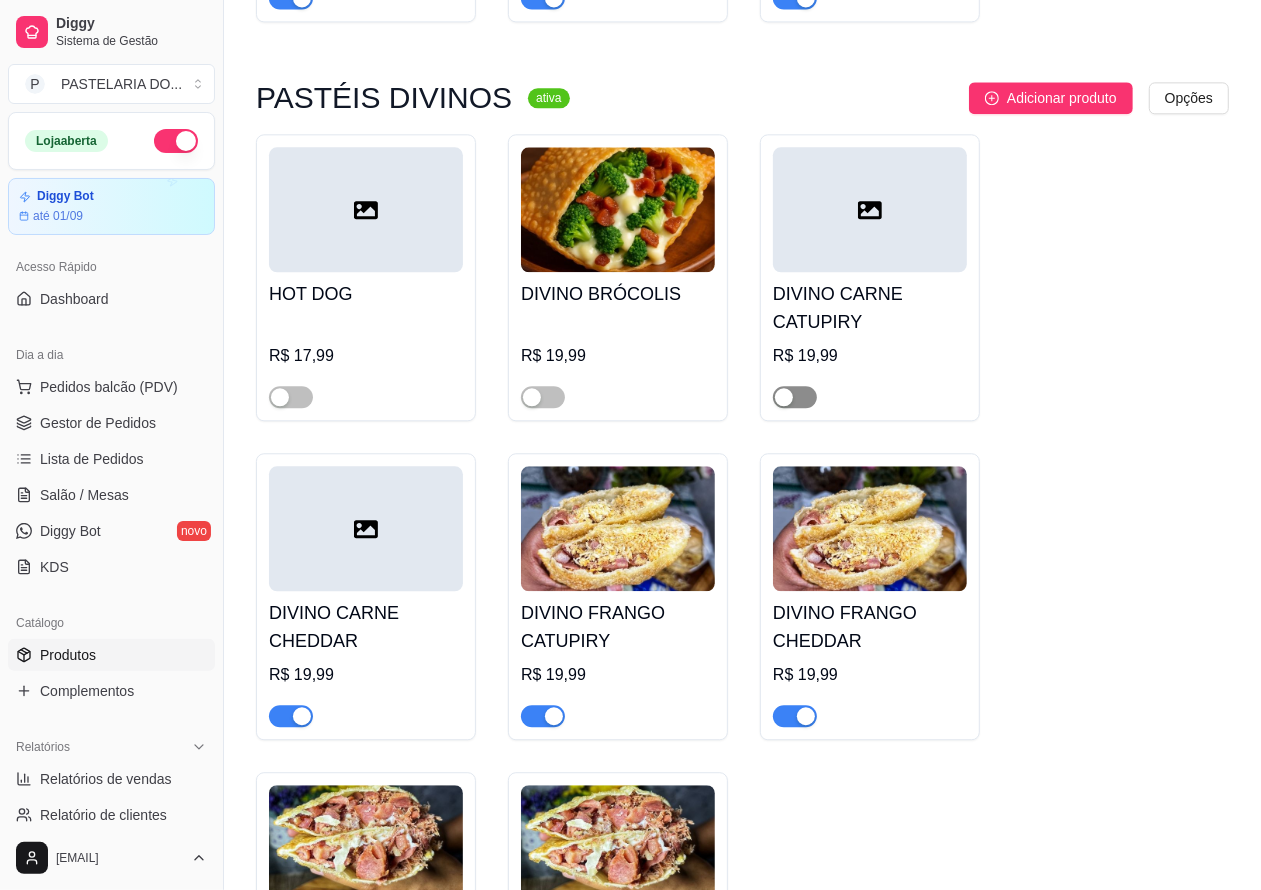 click at bounding box center (795, 397) 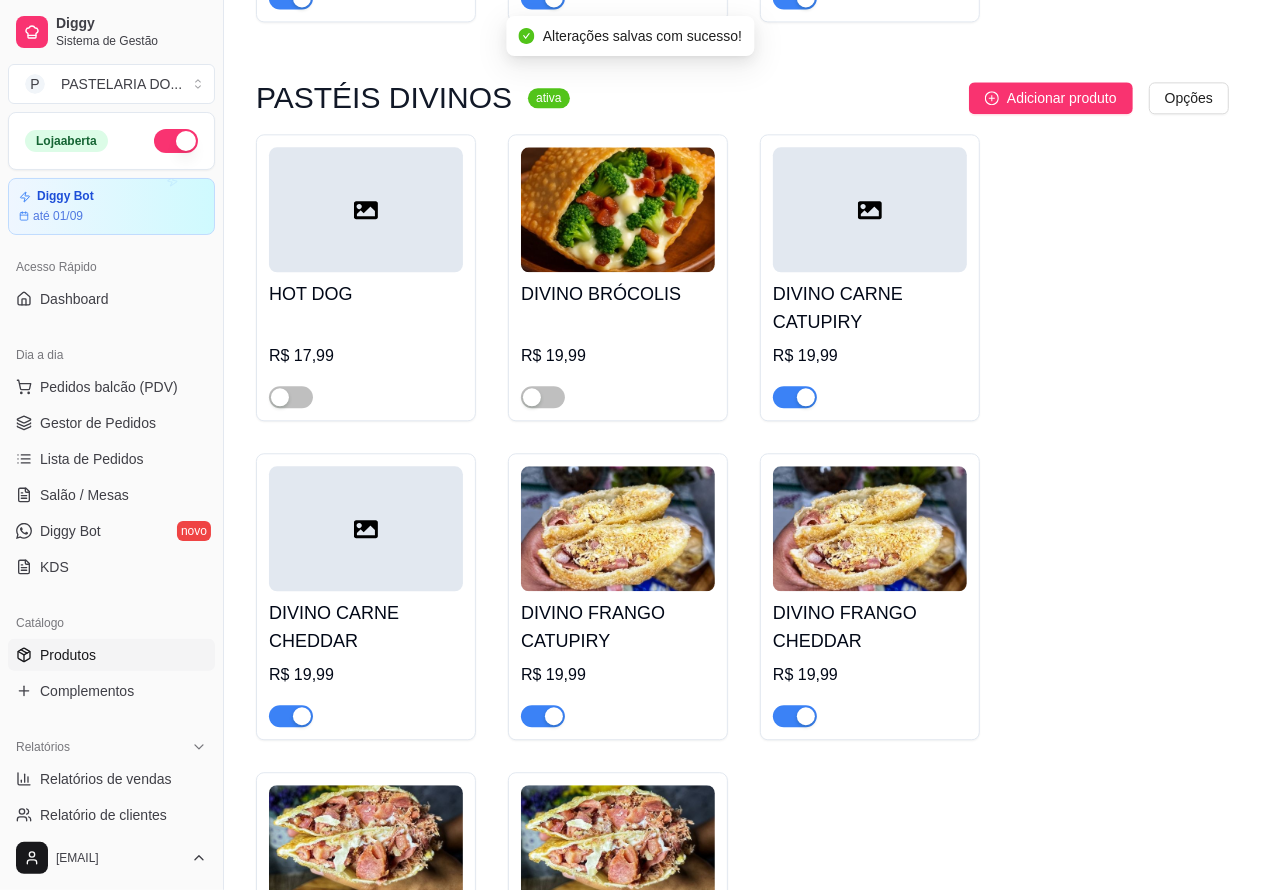click at bounding box center (870, 528) 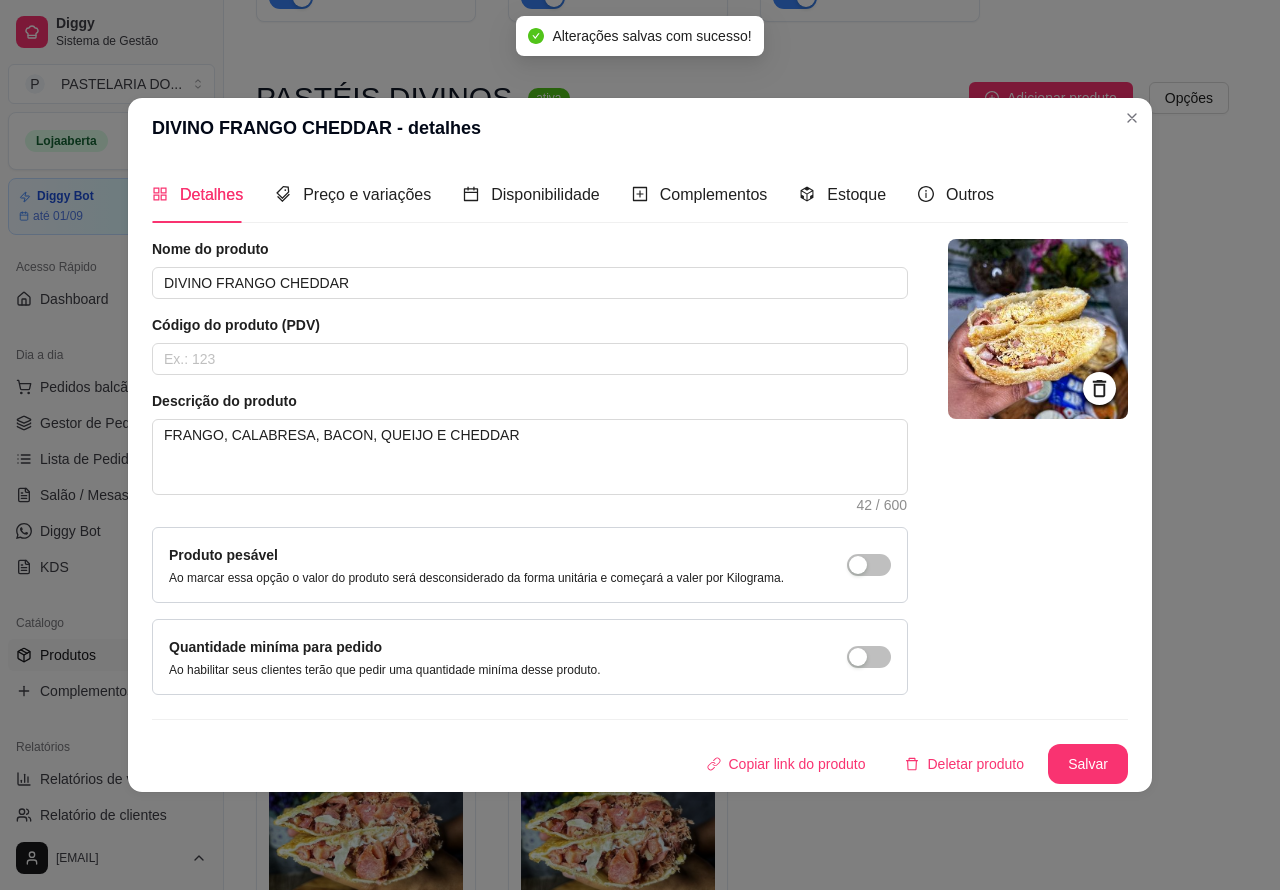 click on "HOT DOG   R$ 17,99 DIVINO BRÓCOLIS    R$ 19,99 DIVINO CARNE CATUPIRY    R$ 19,99 DIVINO CARNE CHEDDAR   R$ 19,99 DIVINO FRANGO CATUPIRY    R$ 19,99 DIVINO FRANGO CHEDDAR    R$ 19,99 DIVINO C/ SECA CATUPIRY    R$ 19,99 DIVINO C/ SECA CHEDDAR   R$ 19,99" at bounding box center [742, 596] 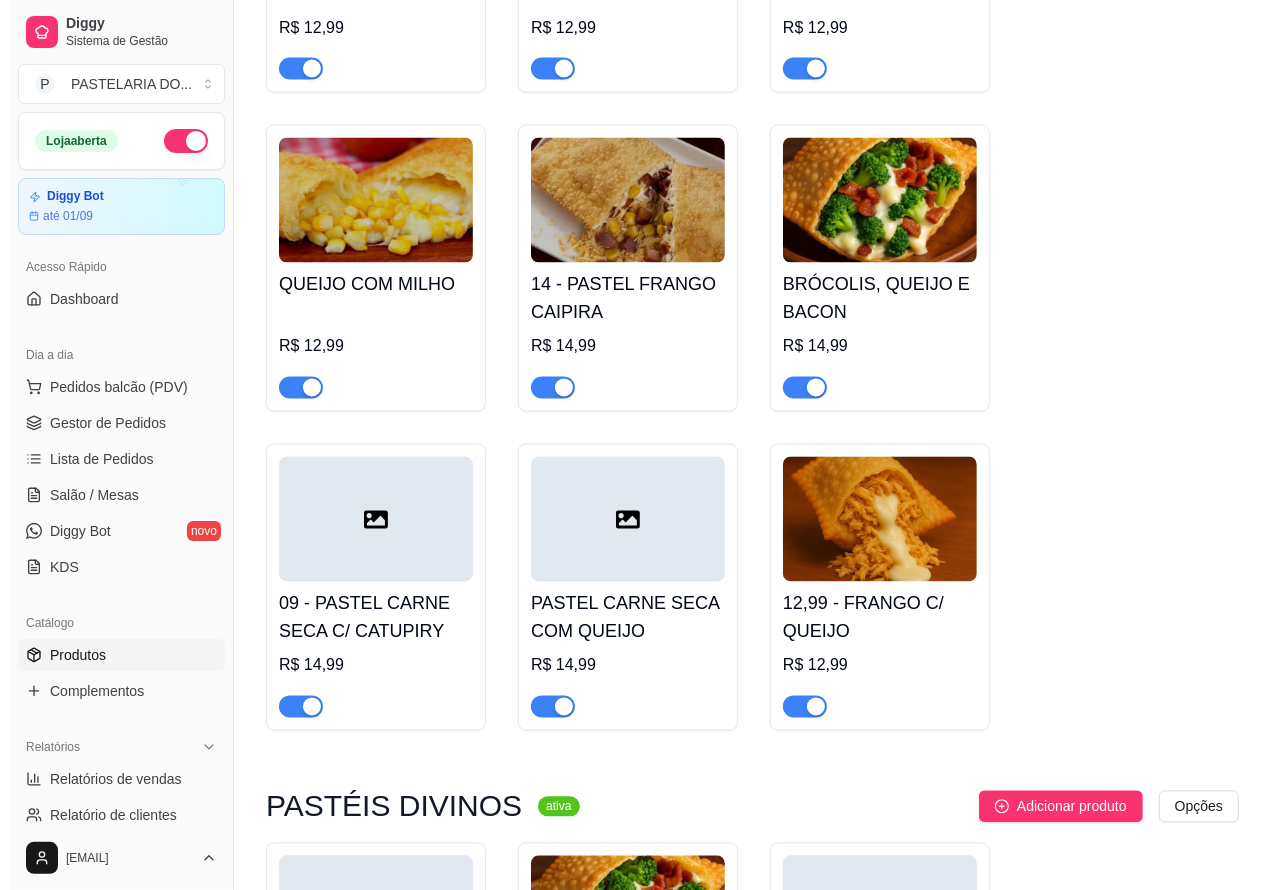 scroll, scrollTop: 2411, scrollLeft: 0, axis: vertical 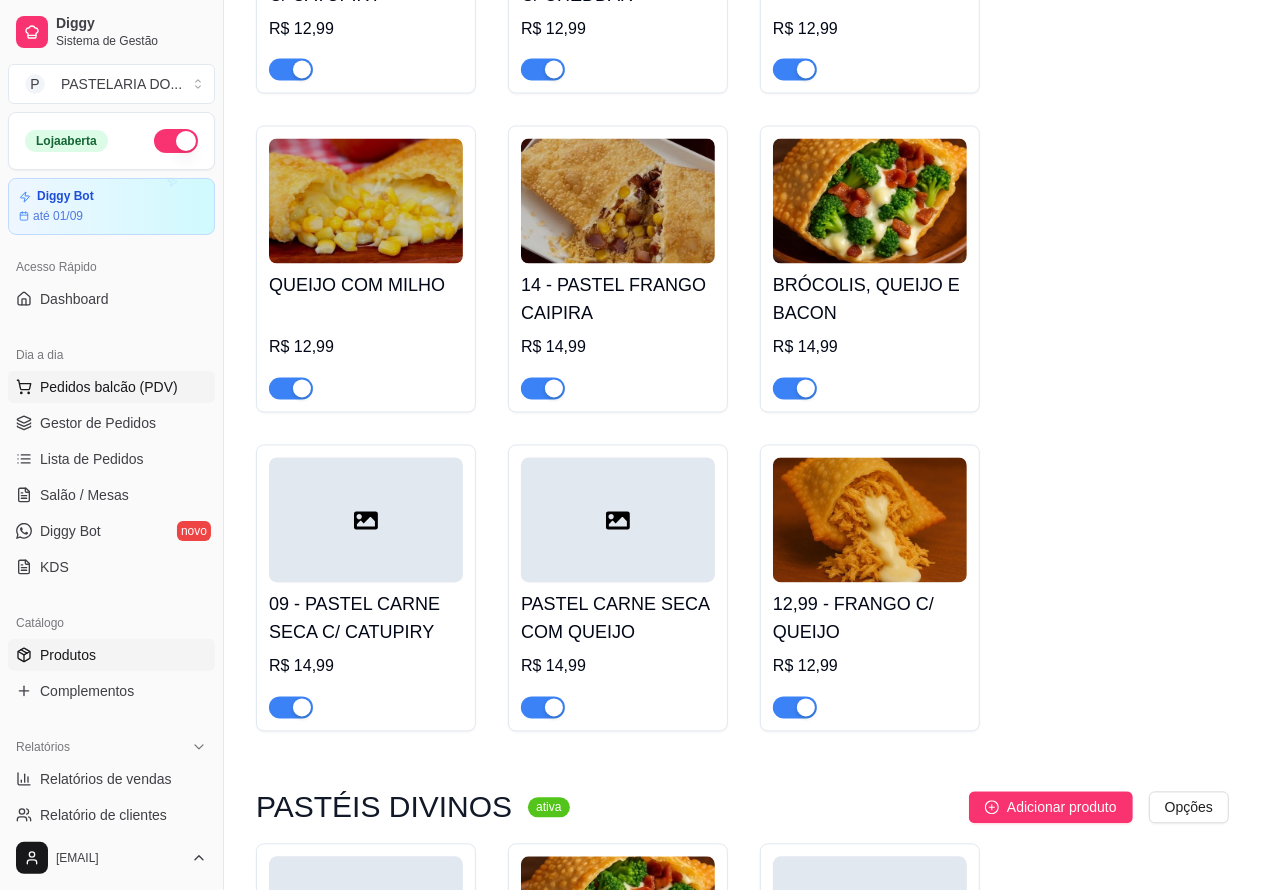 click on "Pedidos balcão (PDV)" at bounding box center (109, 387) 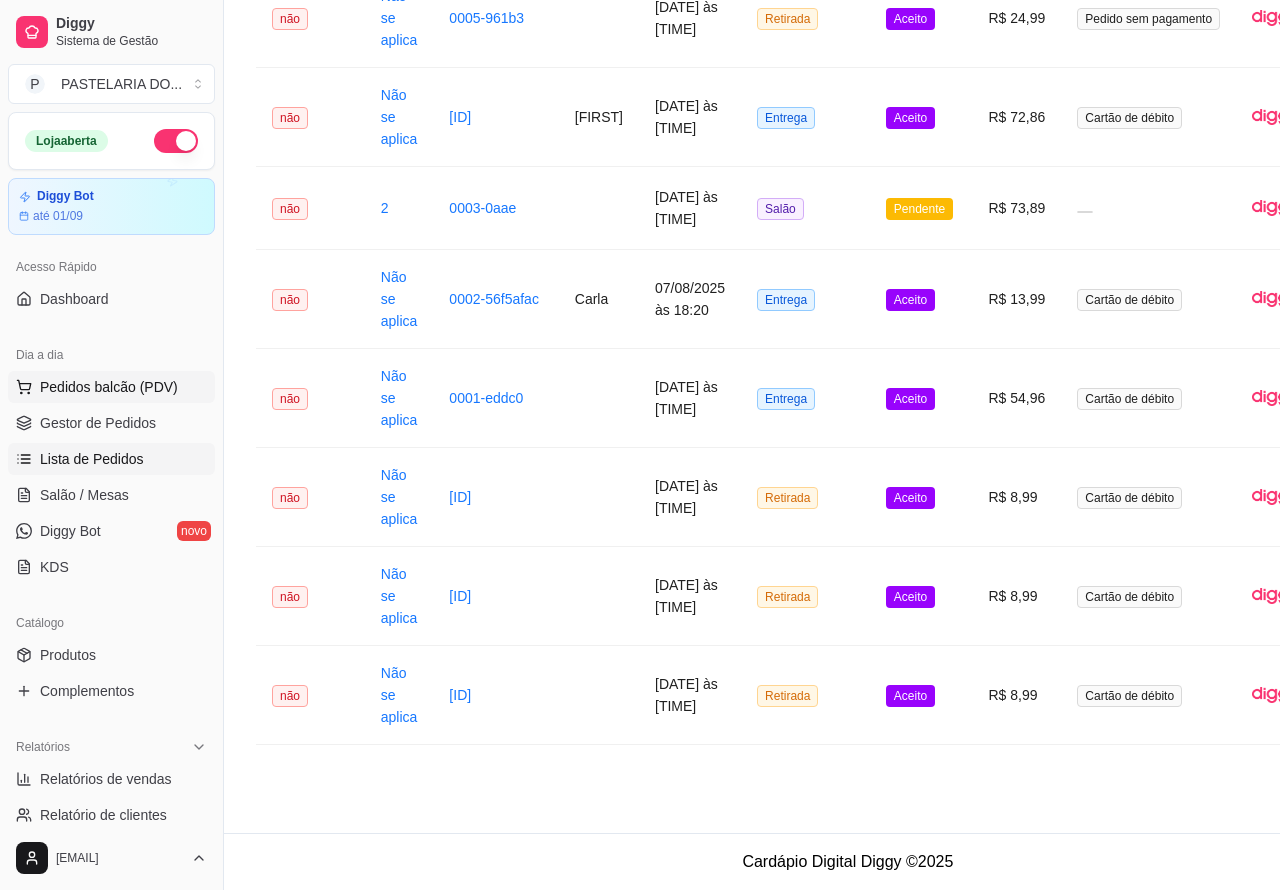 scroll, scrollTop: 0, scrollLeft: 0, axis: both 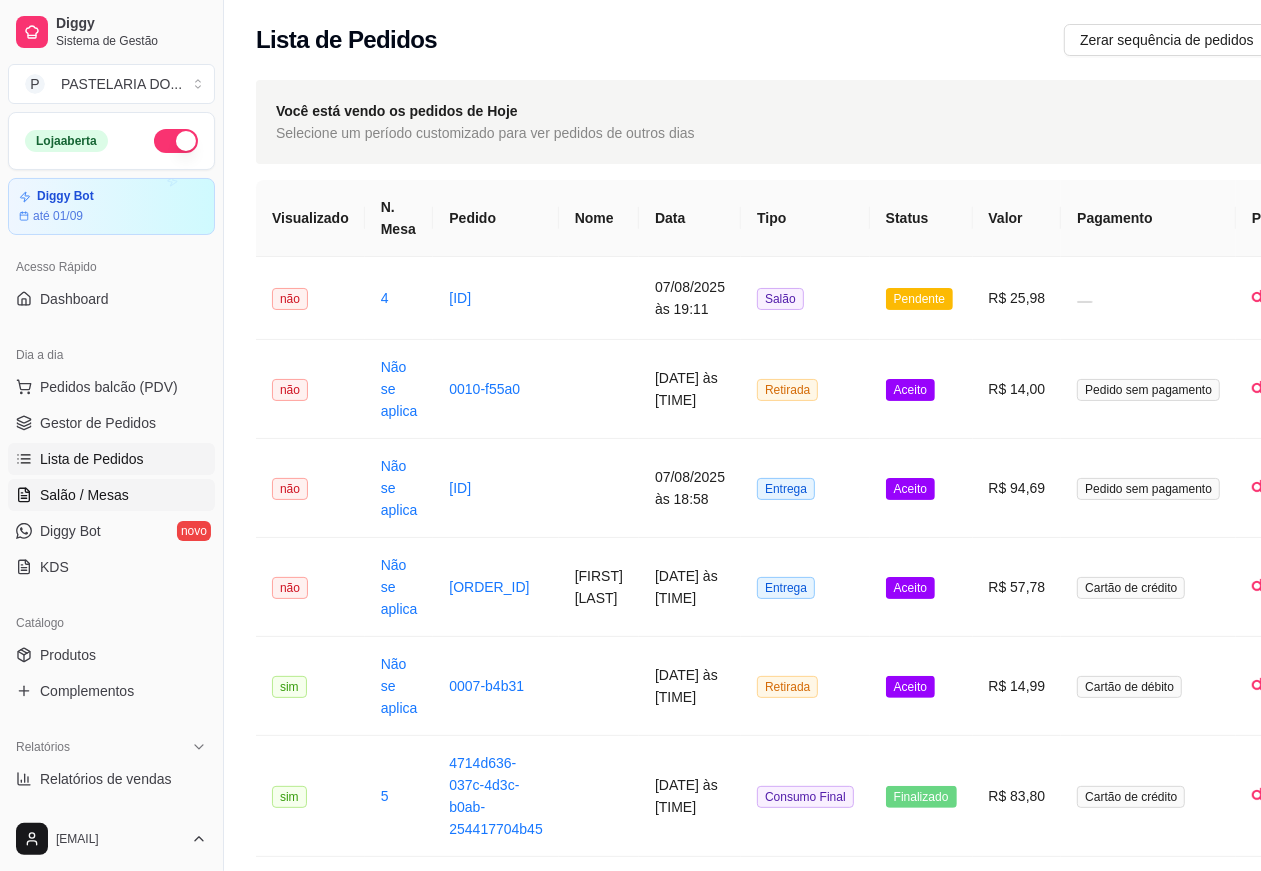 click on "Salão / Mesas" at bounding box center (84, 495) 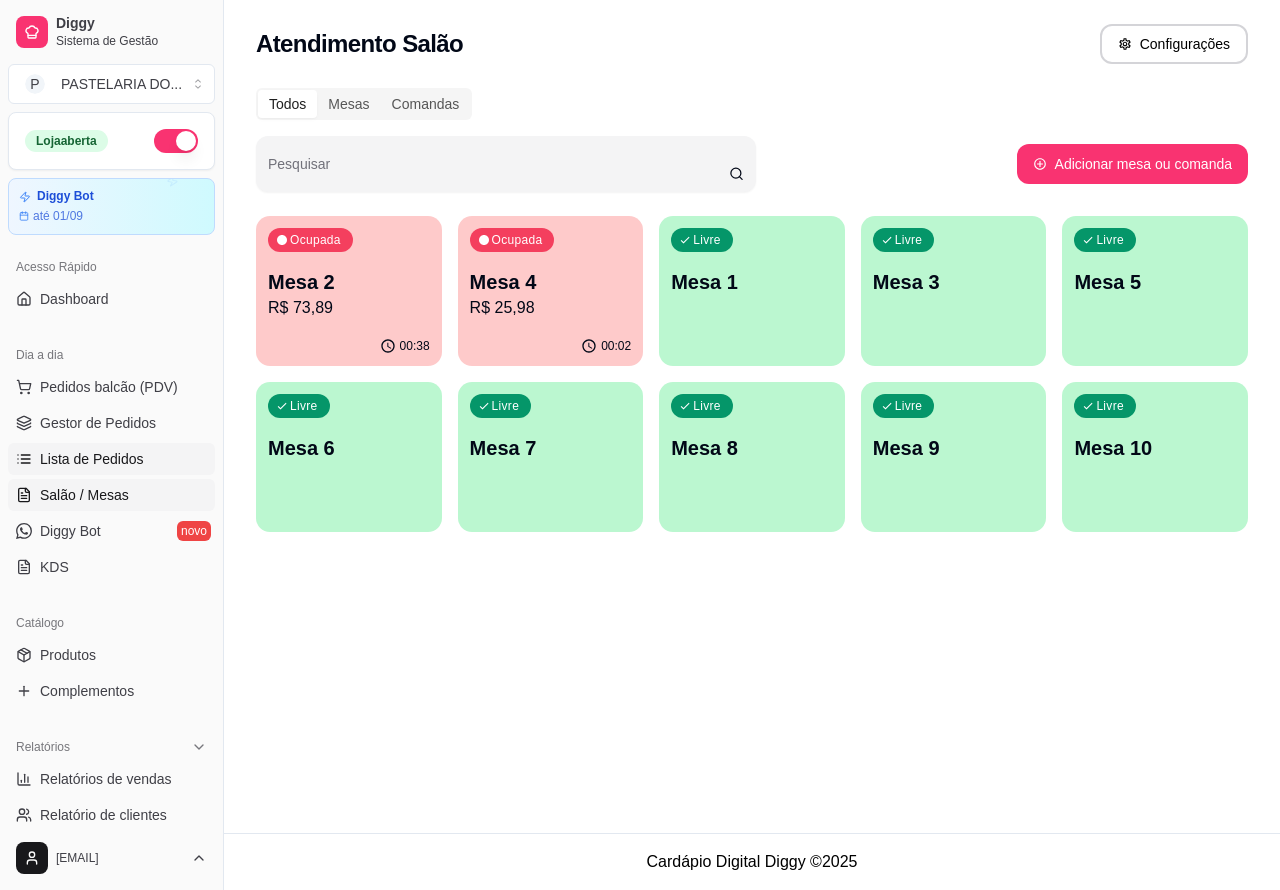 click on "Lista de Pedidos" at bounding box center [92, 459] 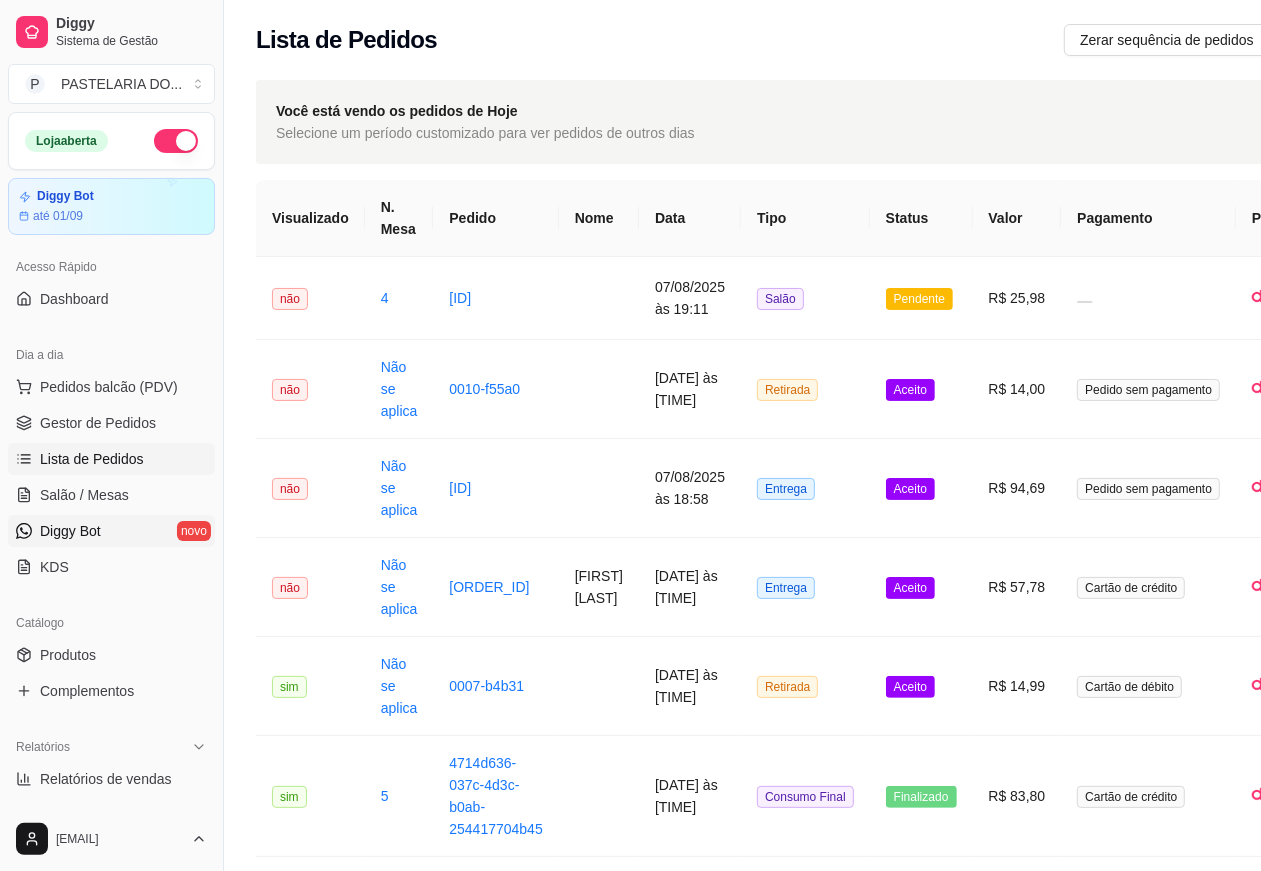 click on "Diggy Bot novo" at bounding box center (111, 531) 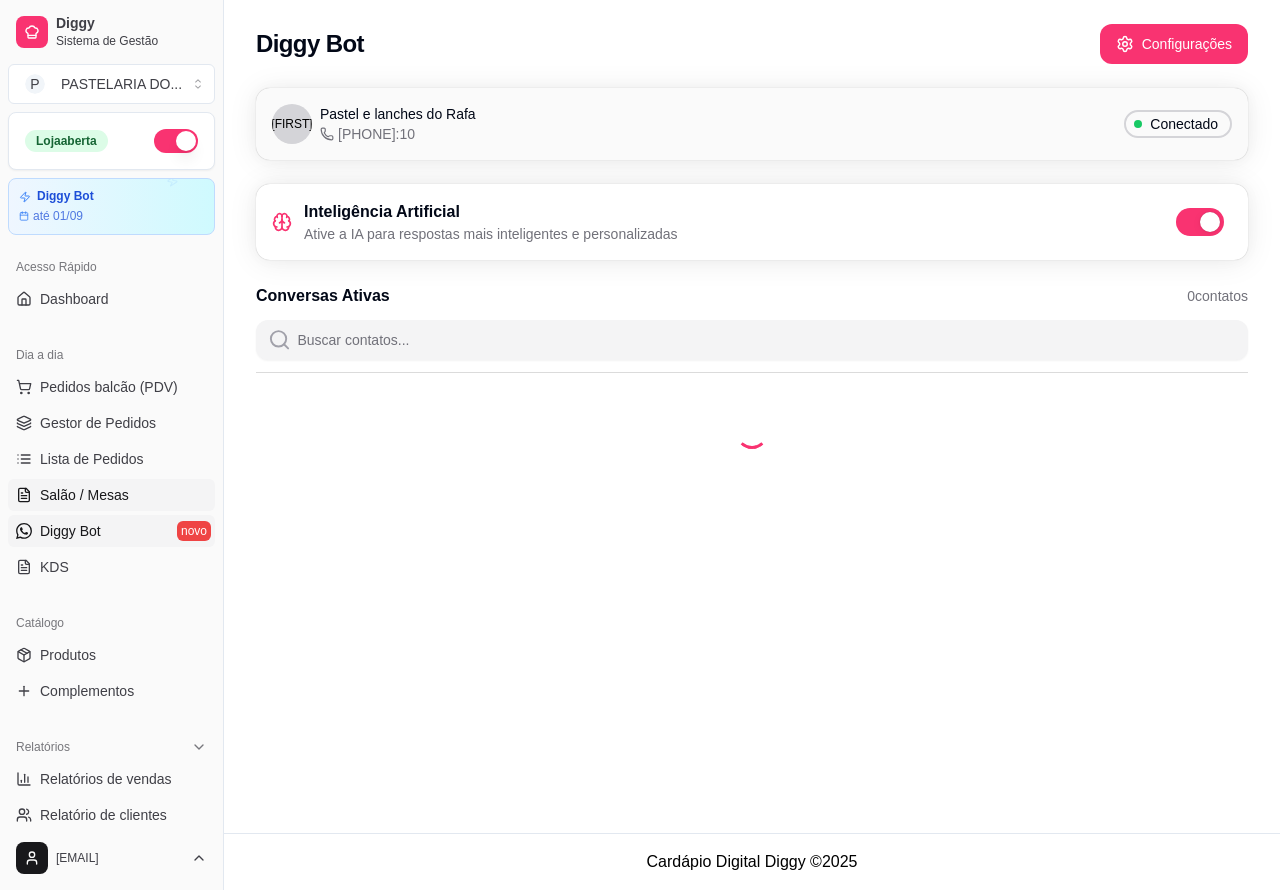 click on "Salão / Mesas" at bounding box center [84, 495] 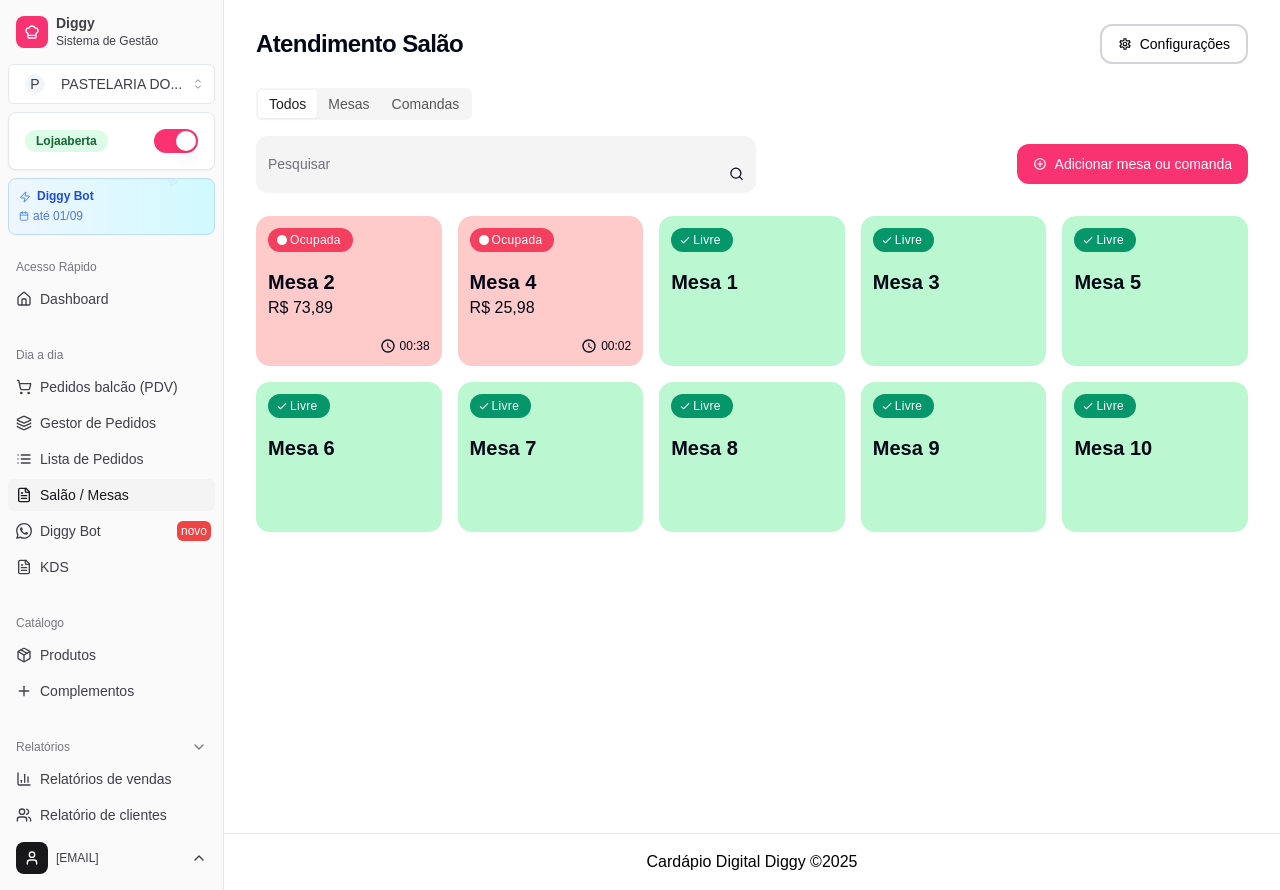 click on "R$ 25,98" at bounding box center [551, 308] 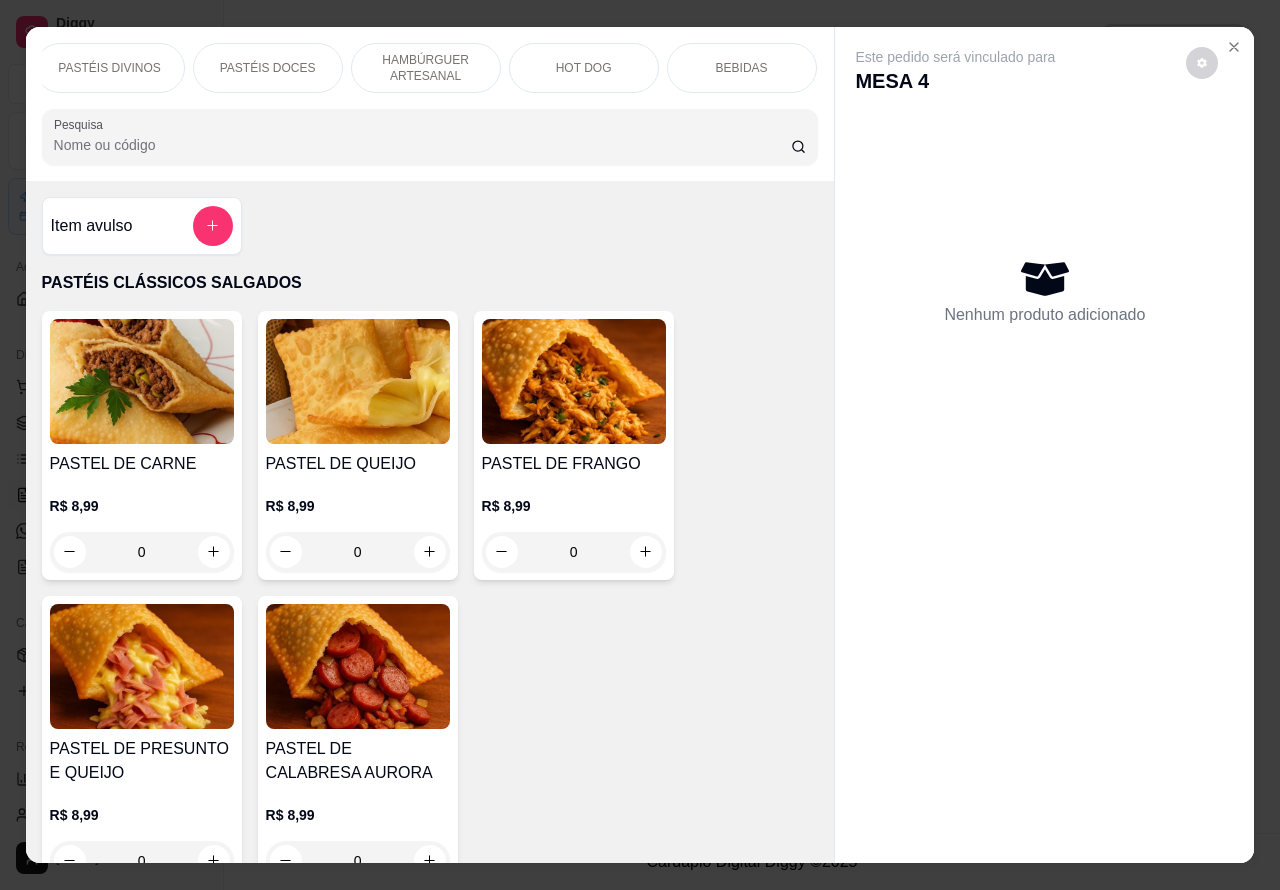 scroll, scrollTop: 0, scrollLeft: 351, axis: horizontal 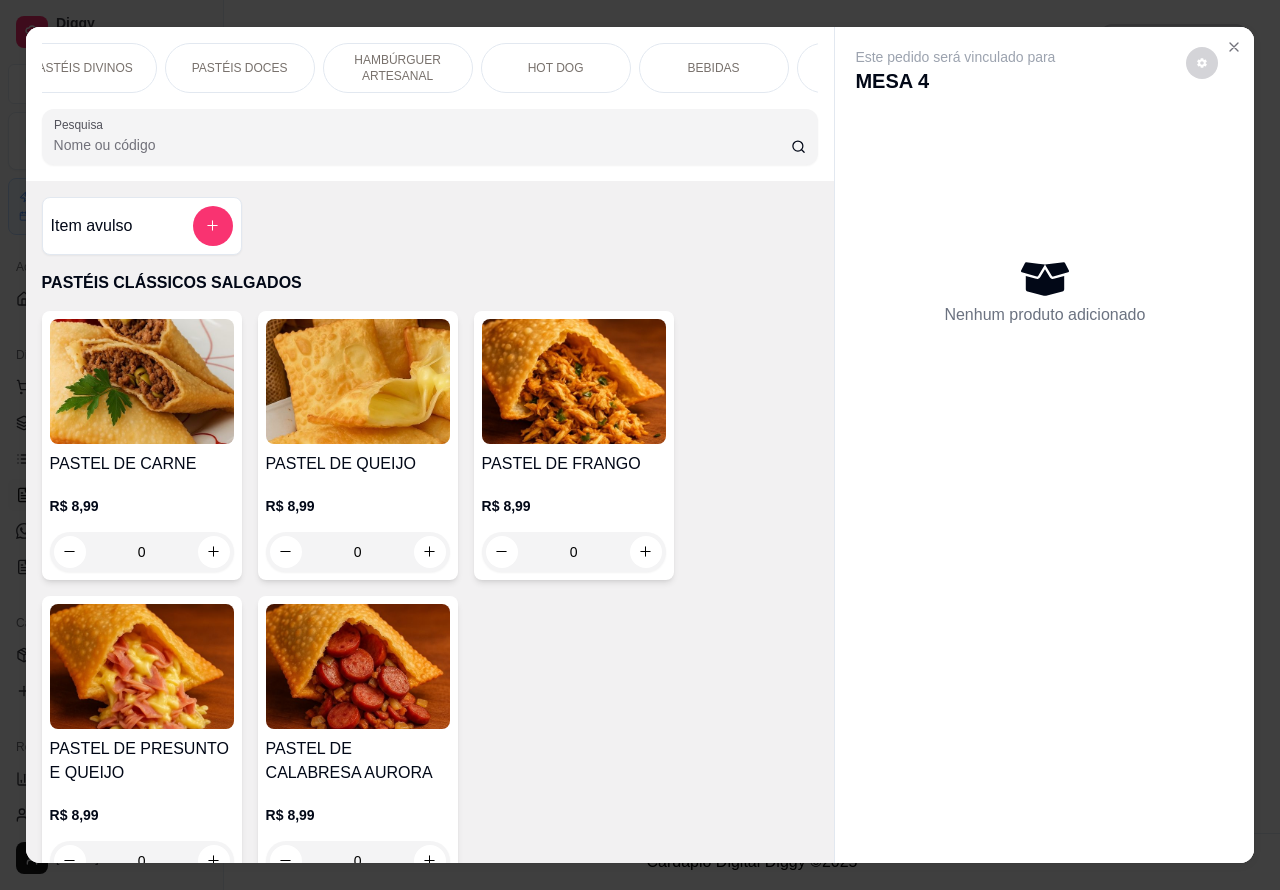 click on "HOT DOG" at bounding box center [556, 68] 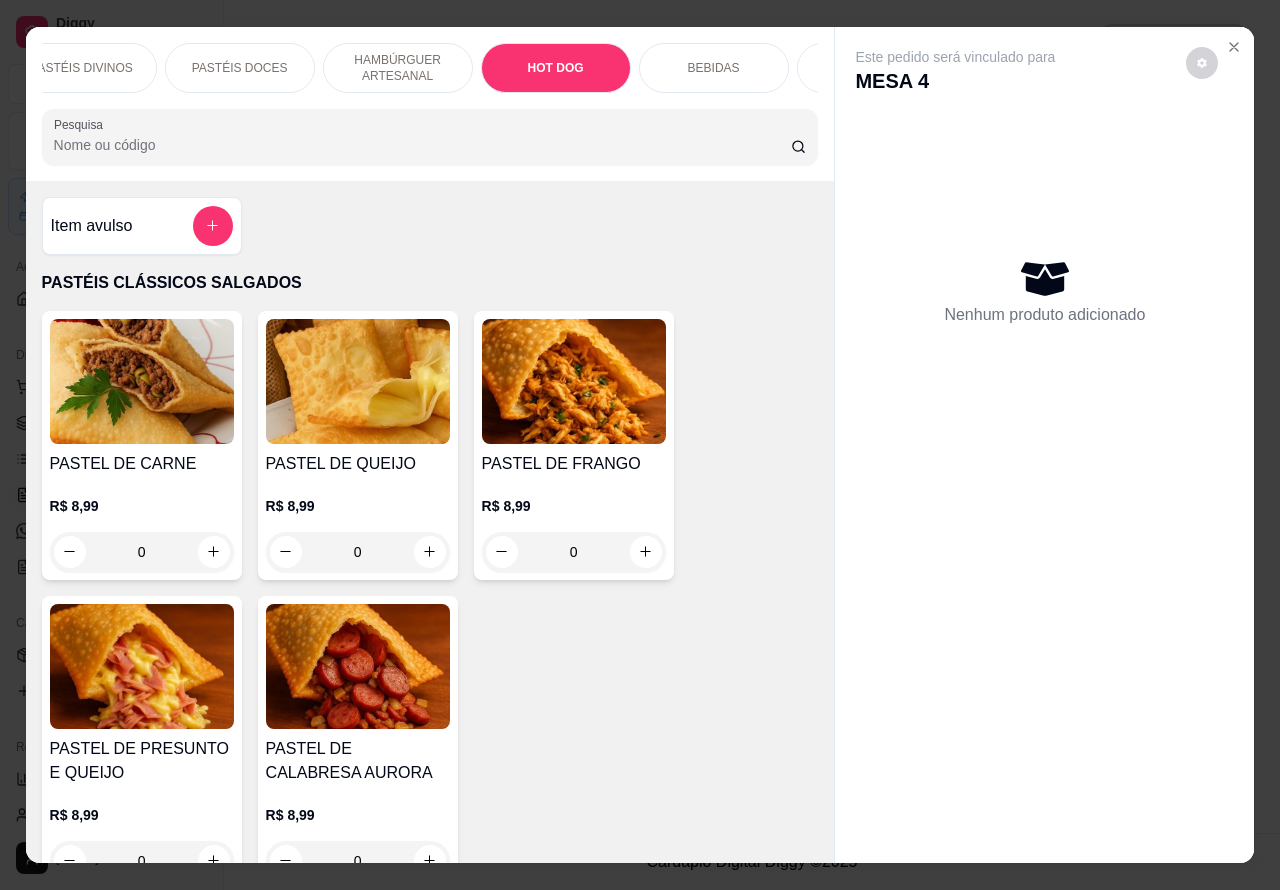 scroll, scrollTop: 6016, scrollLeft: 0, axis: vertical 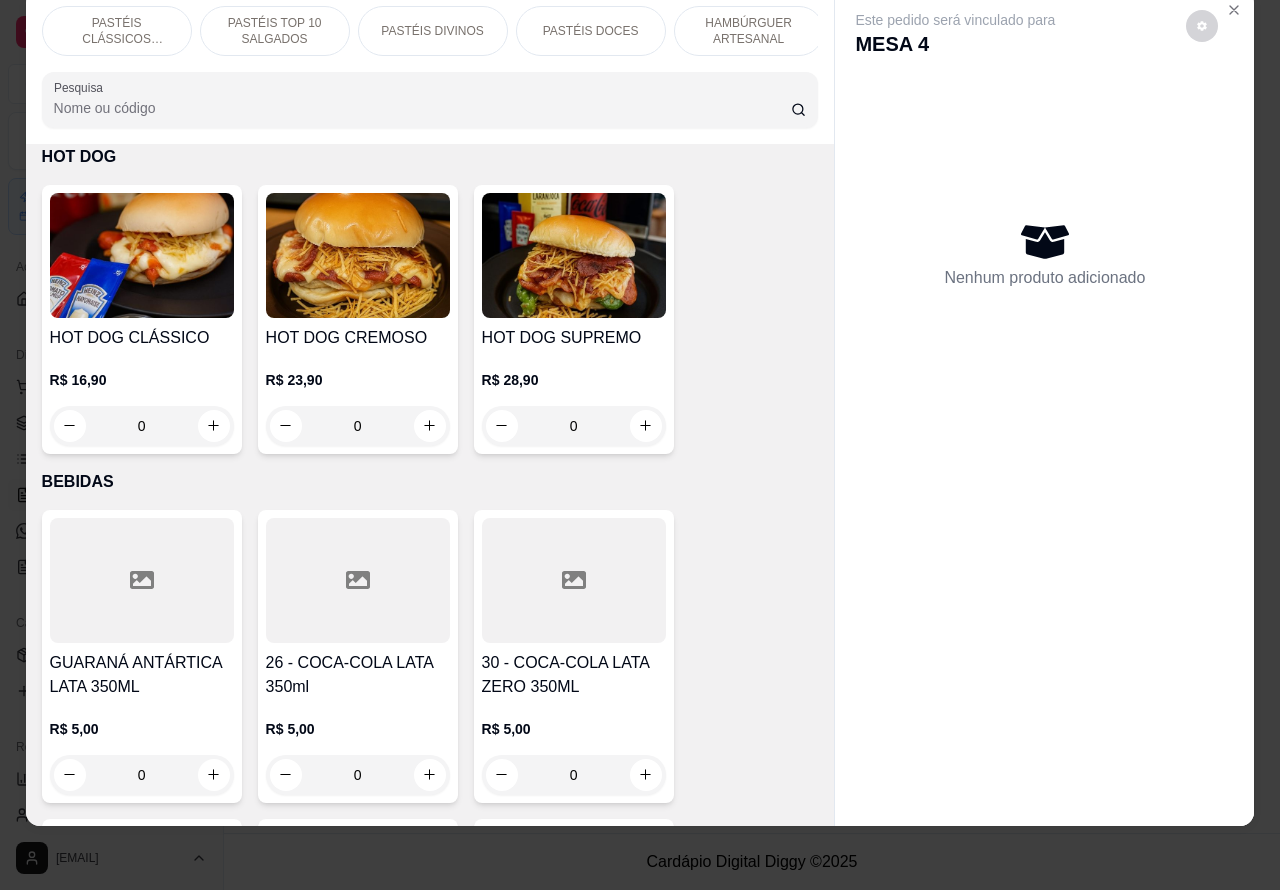 click on "PASTÉIS TOP 10 SALGADOS" at bounding box center (275, 31) 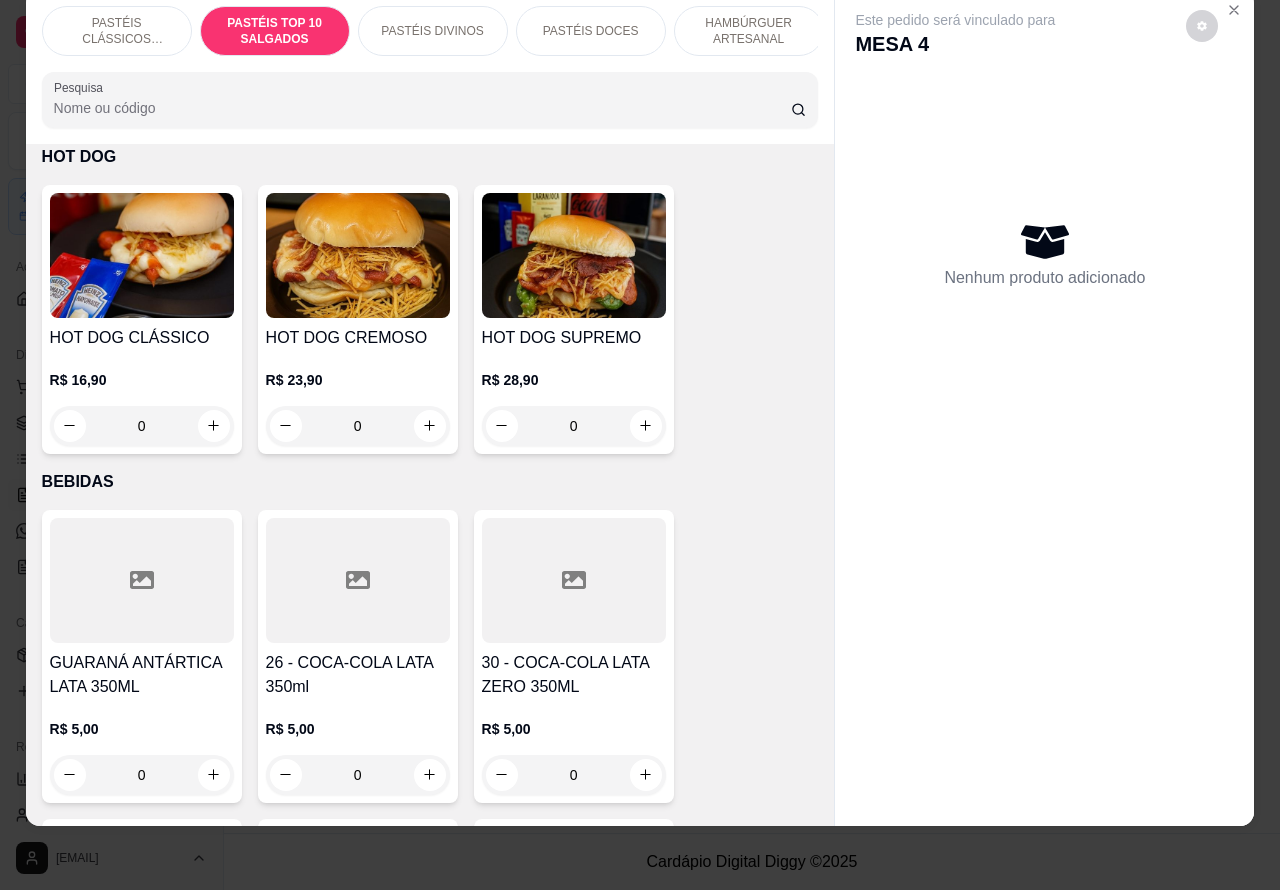 scroll, scrollTop: 723, scrollLeft: 0, axis: vertical 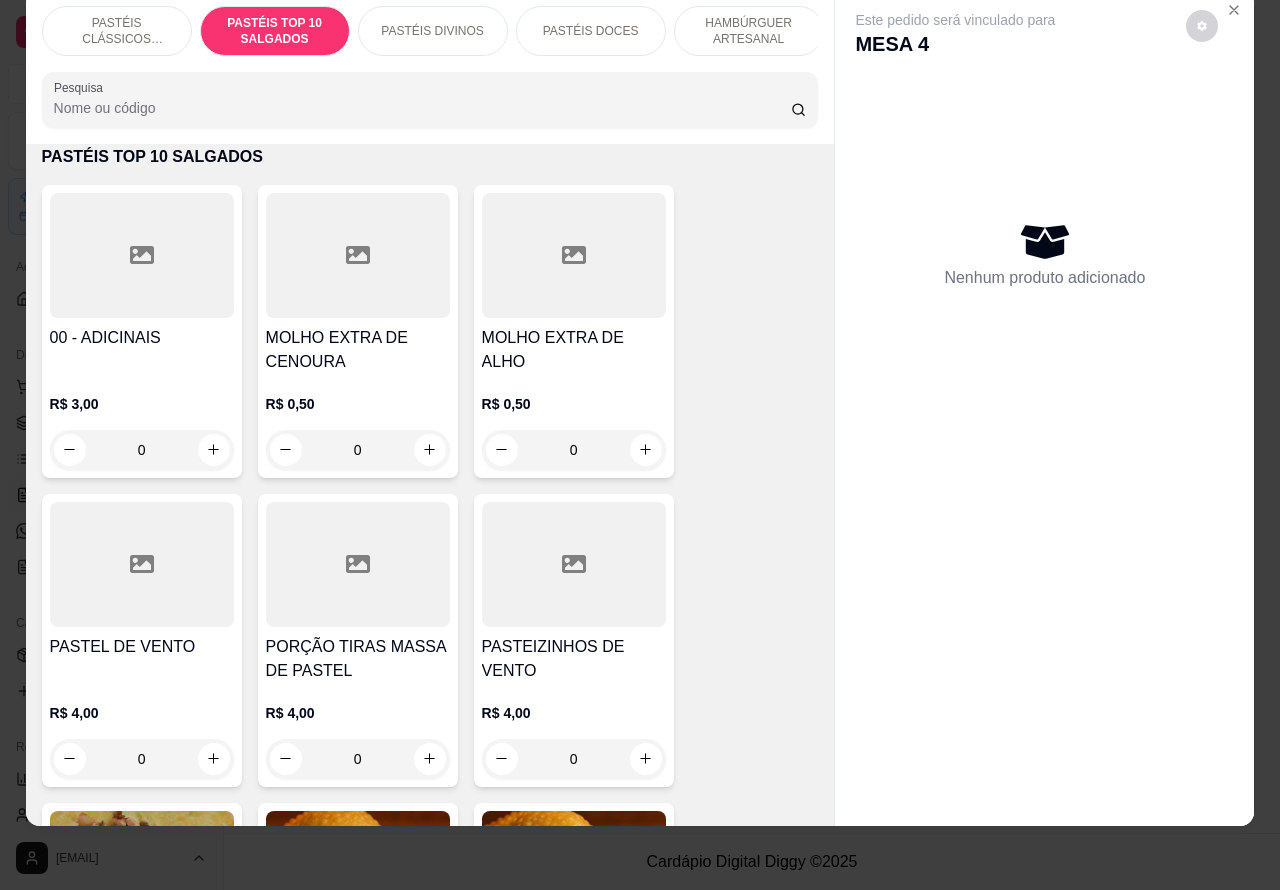 click on "PASTÉIS DIVINOS" at bounding box center (432, 31) 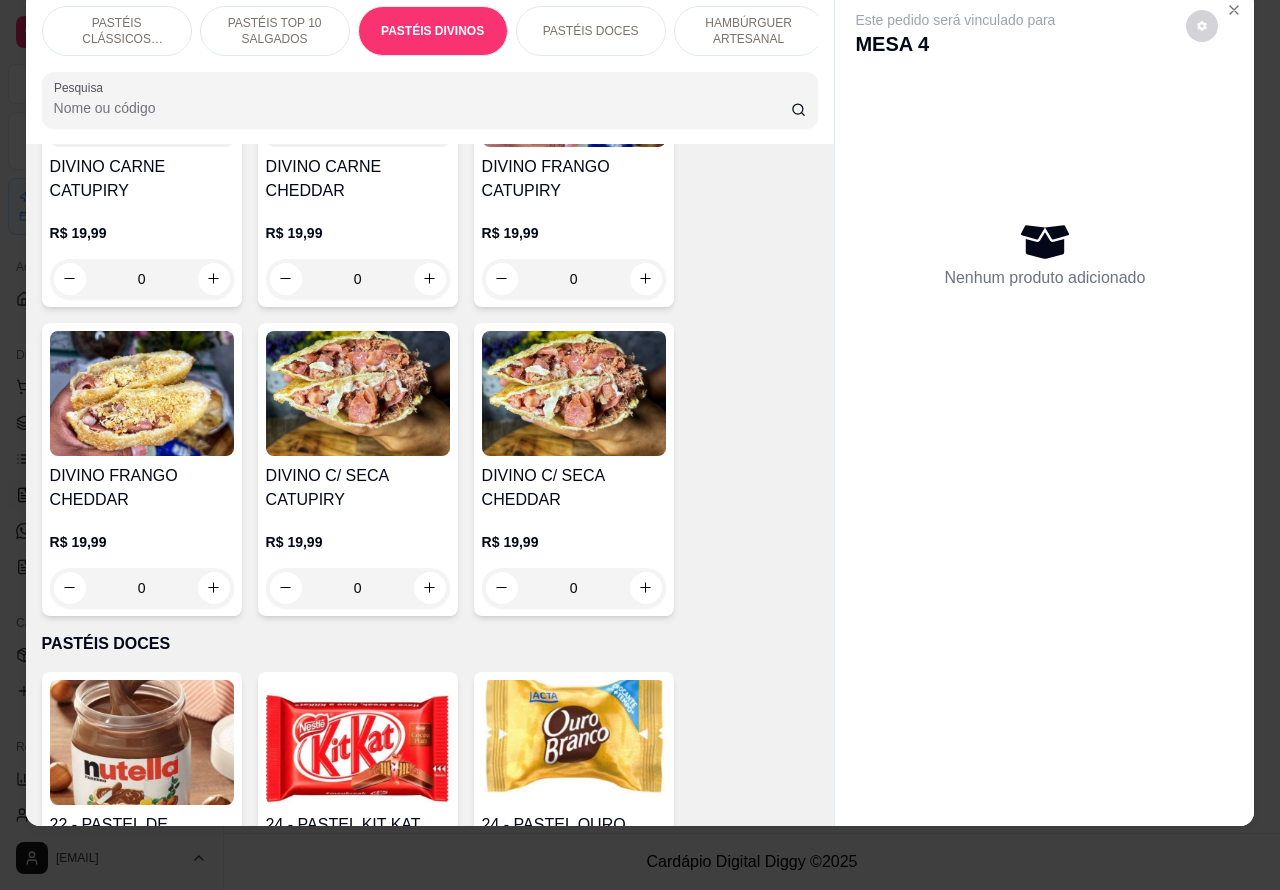 scroll, scrollTop: 3161, scrollLeft: 0, axis: vertical 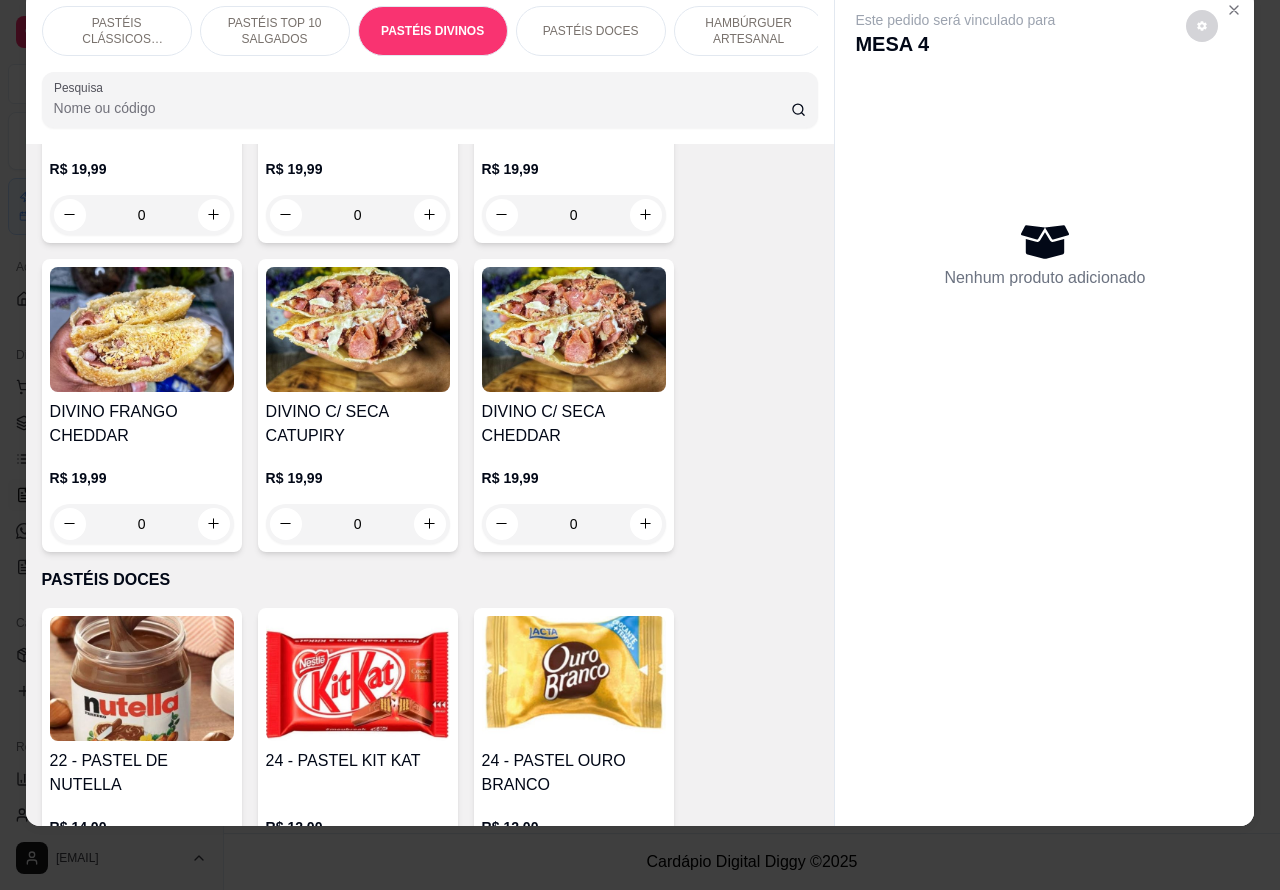 click on "0" at bounding box center [574, 524] 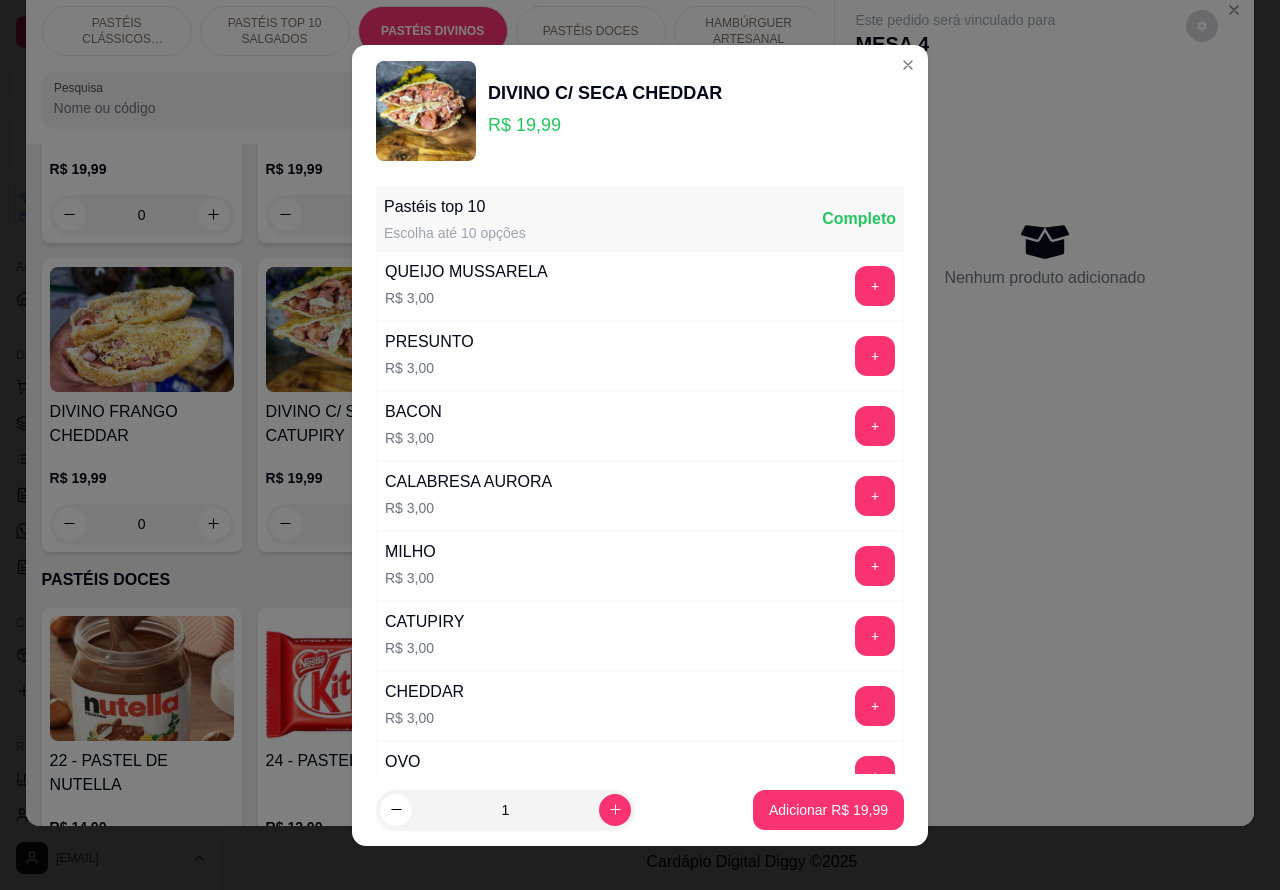 click on "Adicionar   R$ 19,99" at bounding box center [828, 810] 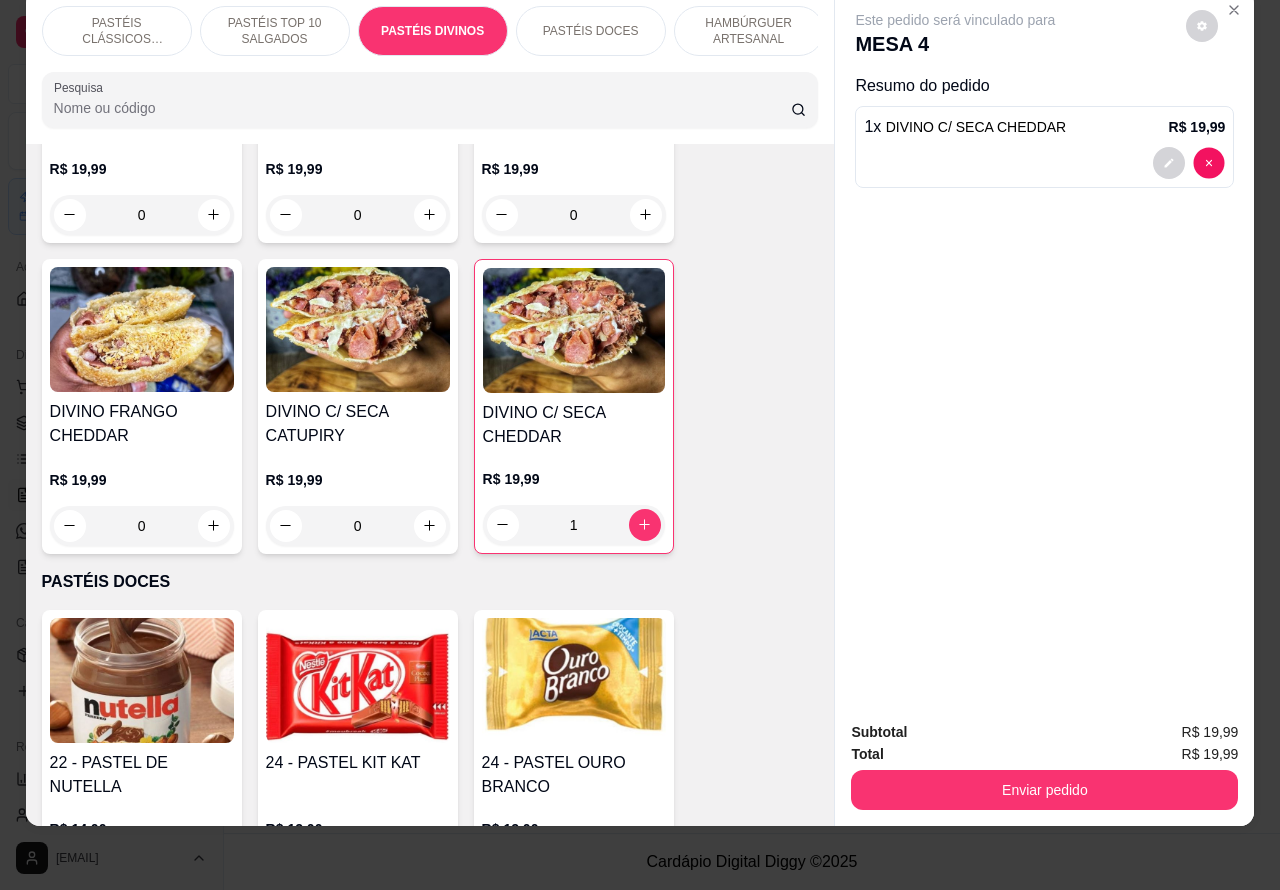 type on "0" 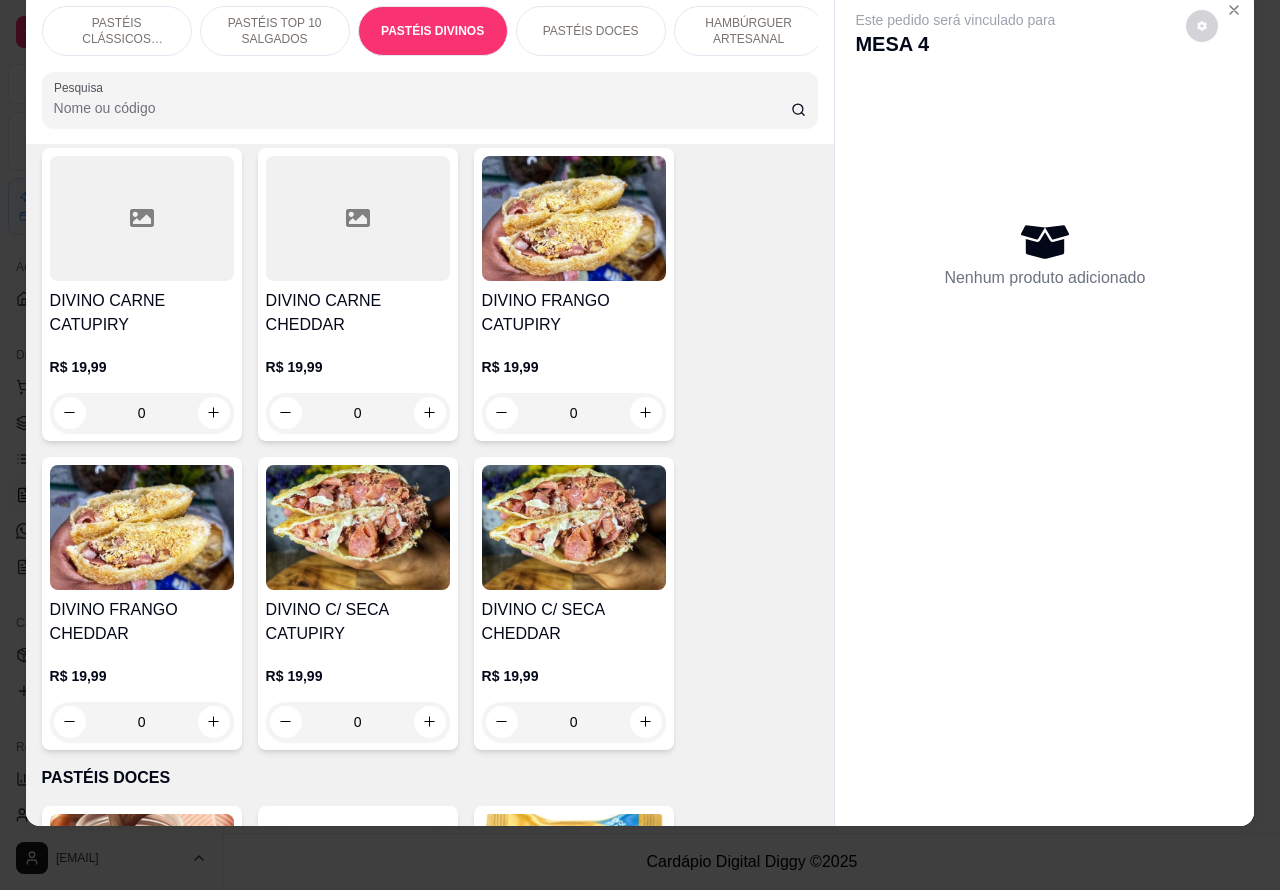 scroll, scrollTop: 2961, scrollLeft: 0, axis: vertical 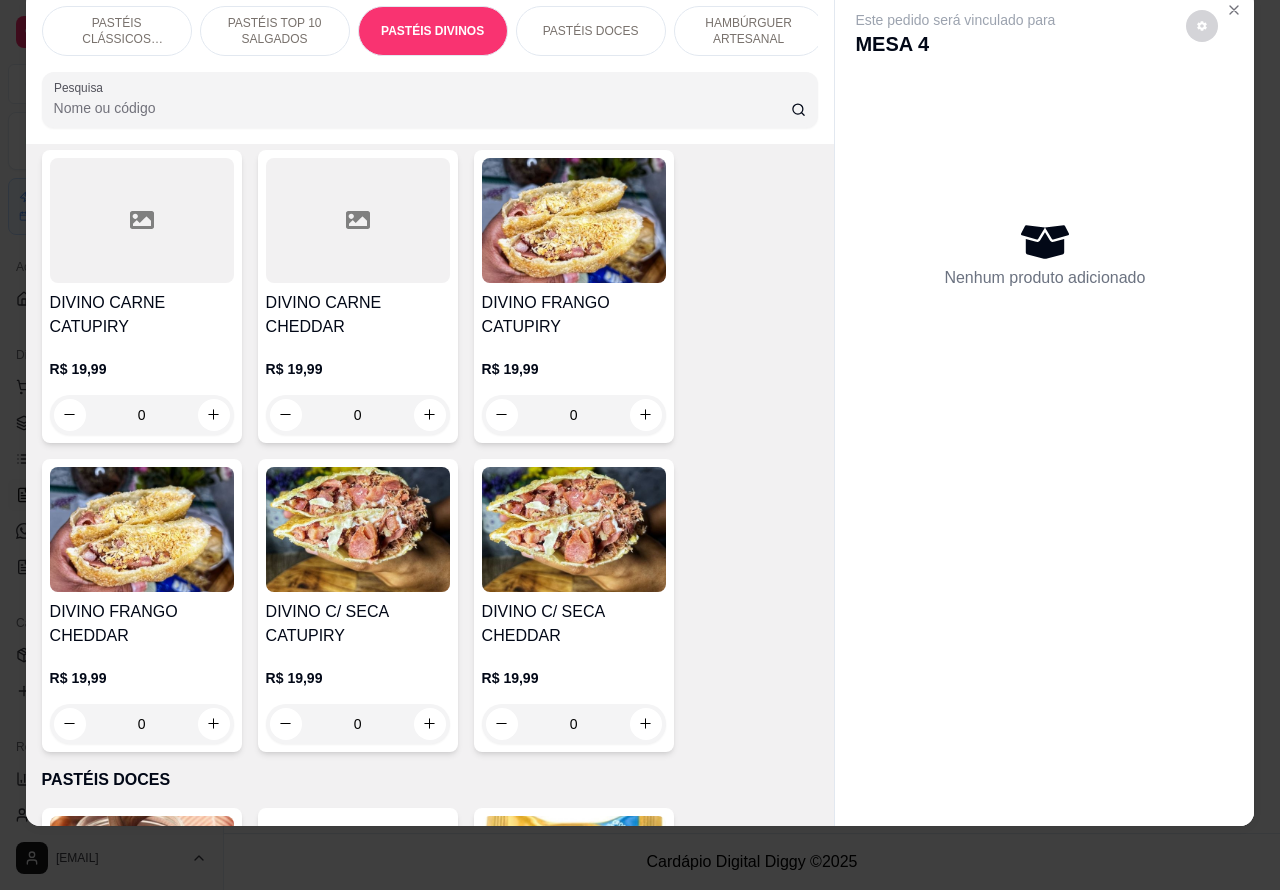click on "0" at bounding box center (142, 724) 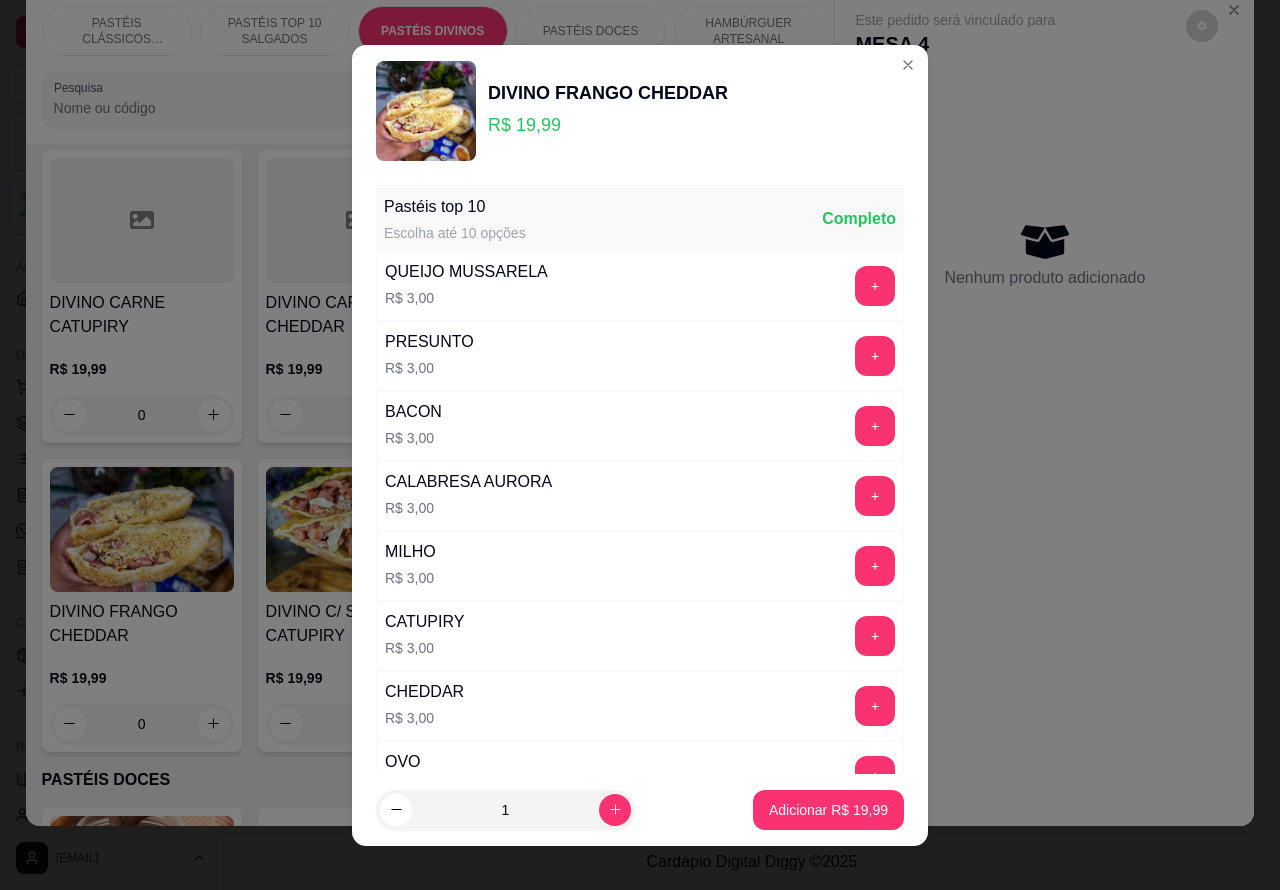 click on "Adicionar   R$ 19,99" at bounding box center [828, 810] 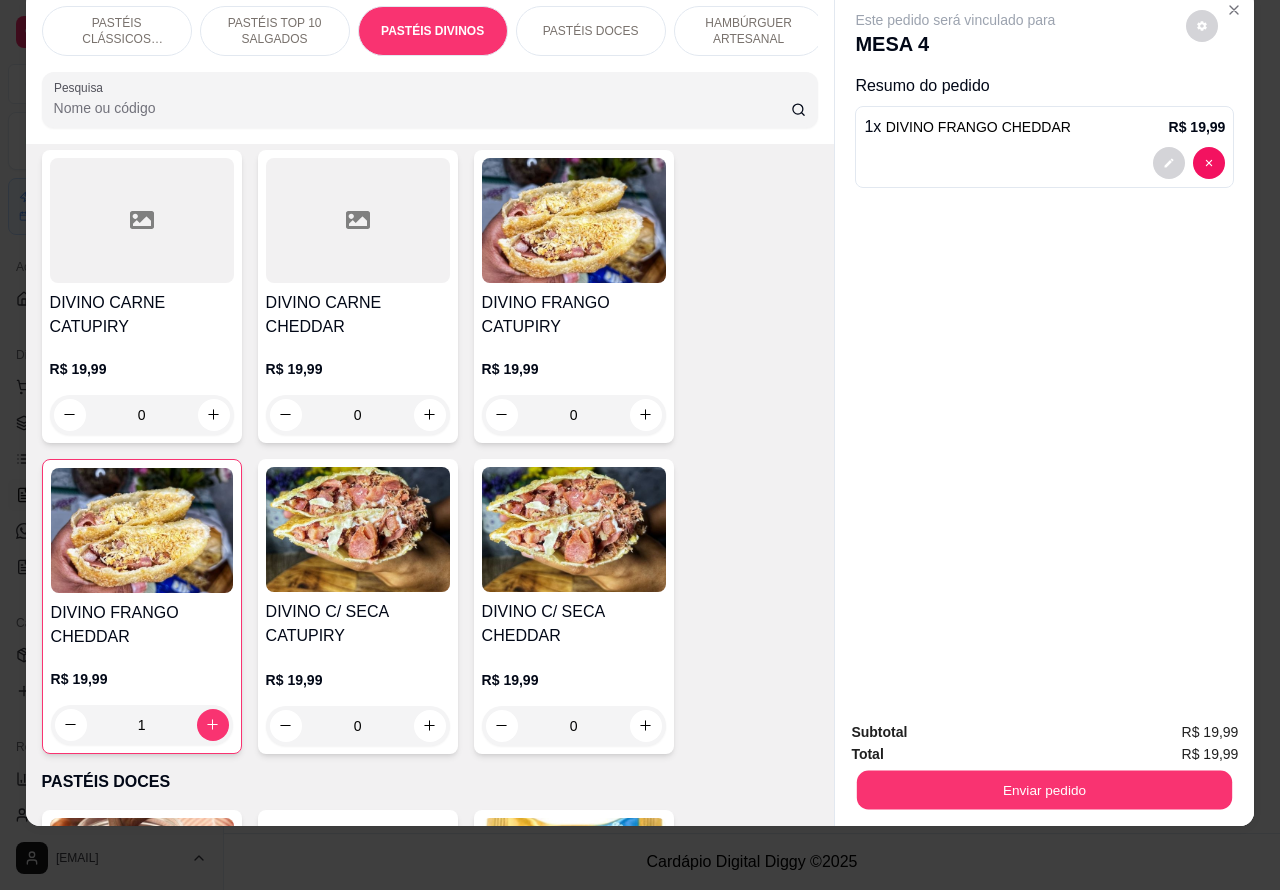 click on "Enviar pedido" at bounding box center [1044, 790] 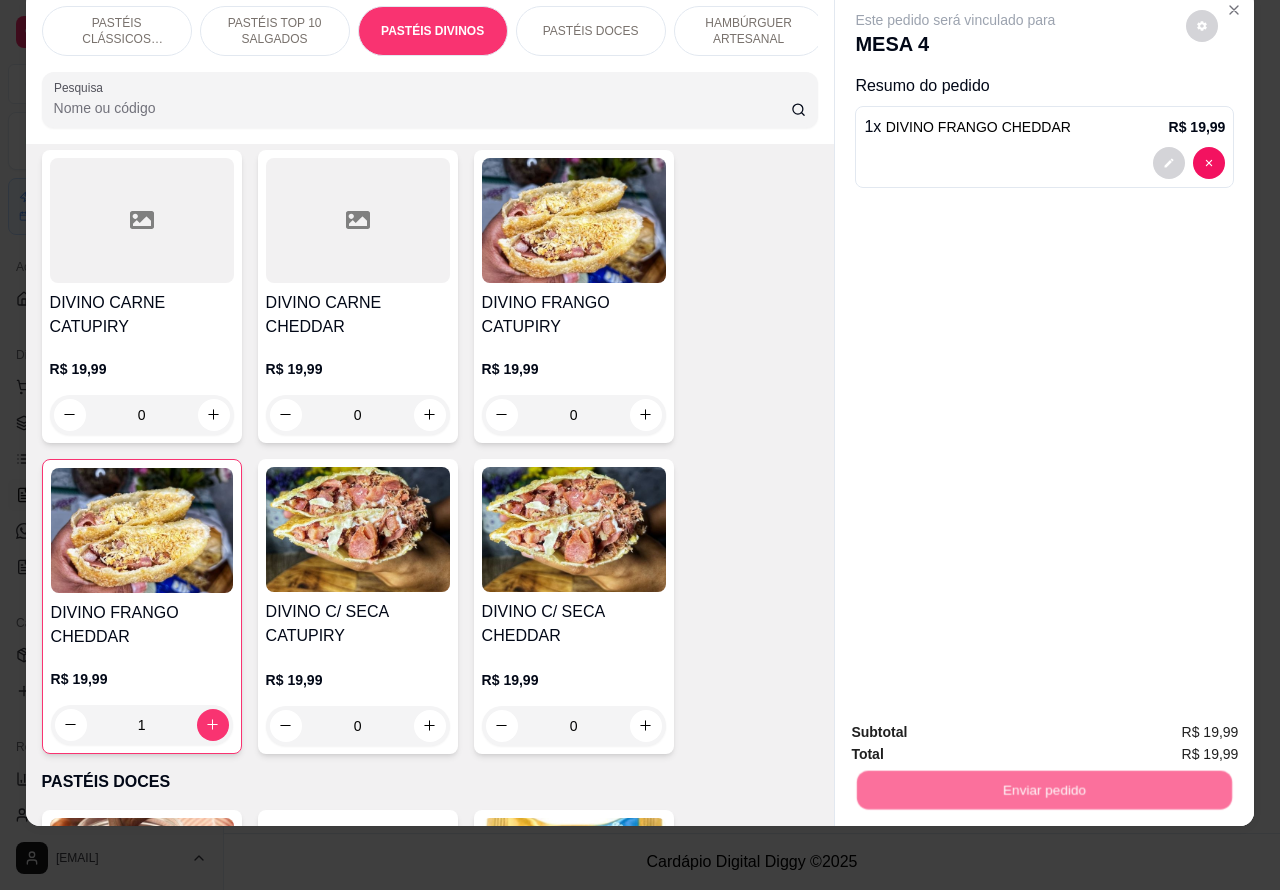 click on "Não registrar e enviar pedido" at bounding box center (977, 722) 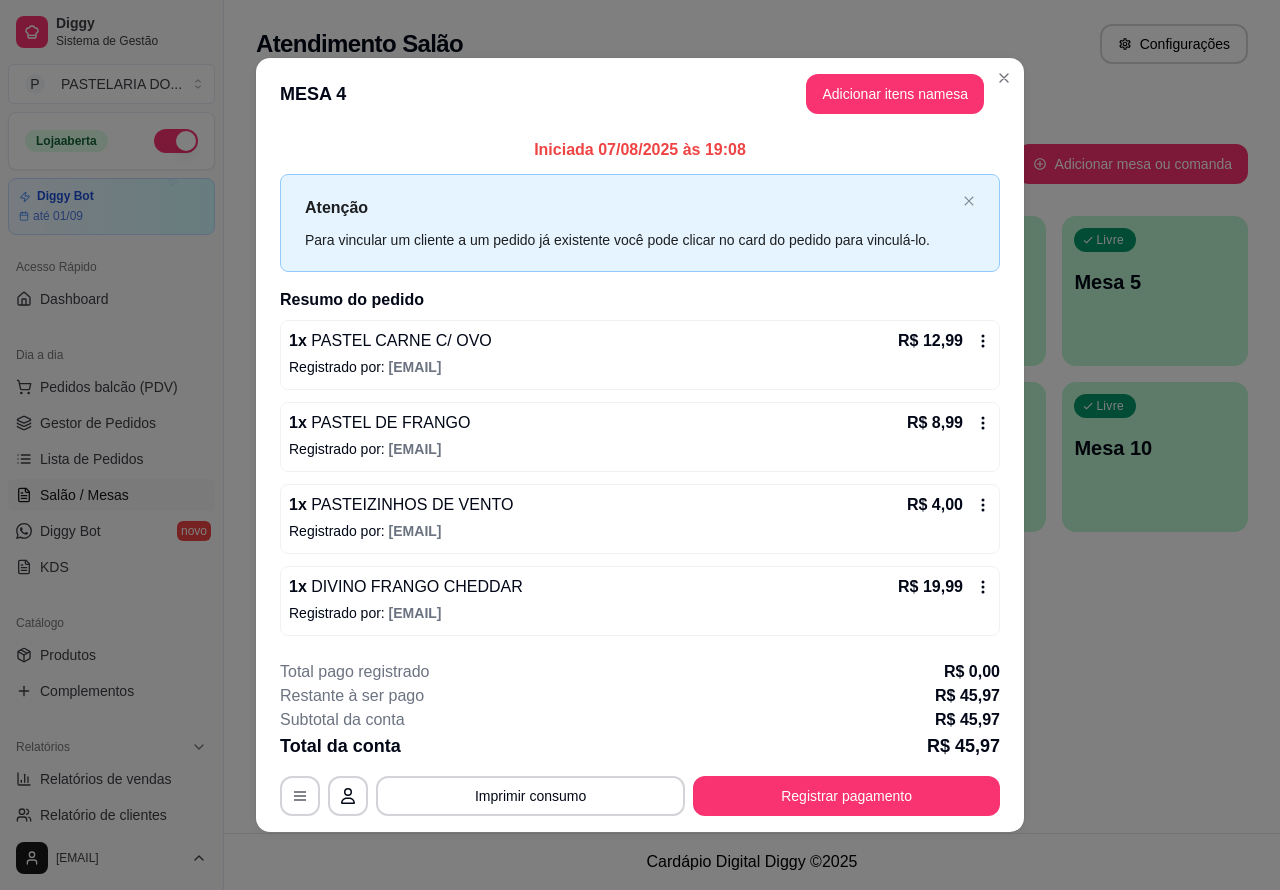 click on "Cardápio Digital Diggy © 2025" at bounding box center (752, 861) 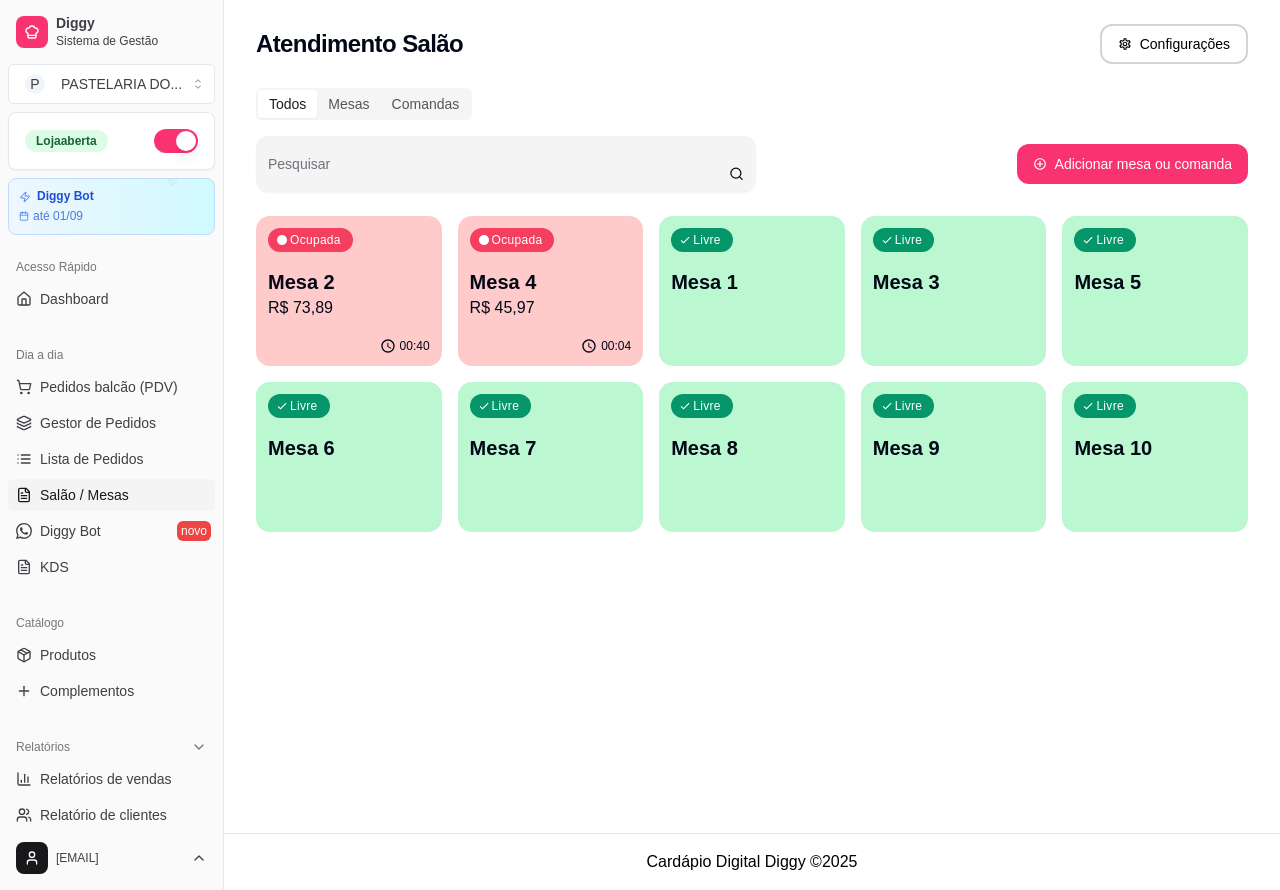 click on "R$ 73,89" at bounding box center [349, 308] 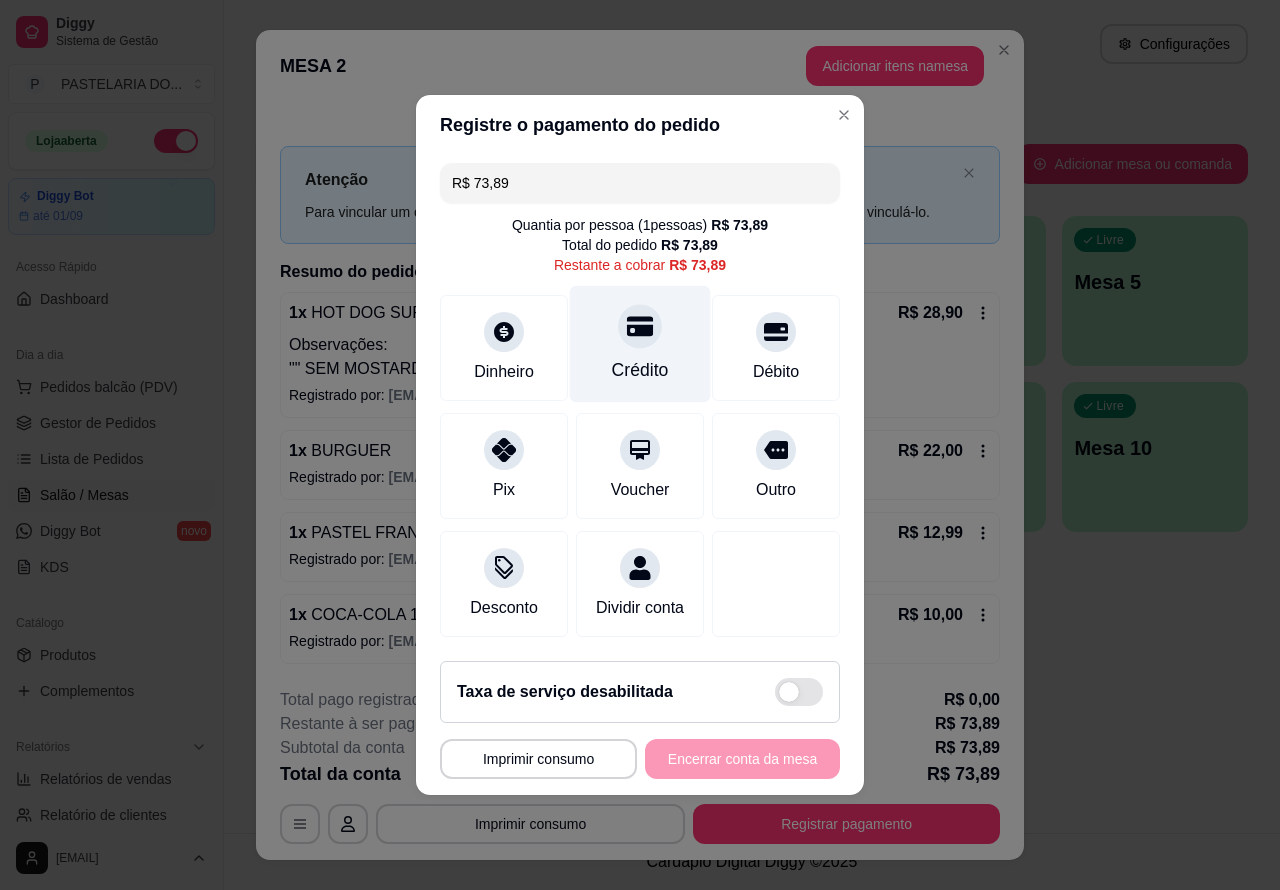 click 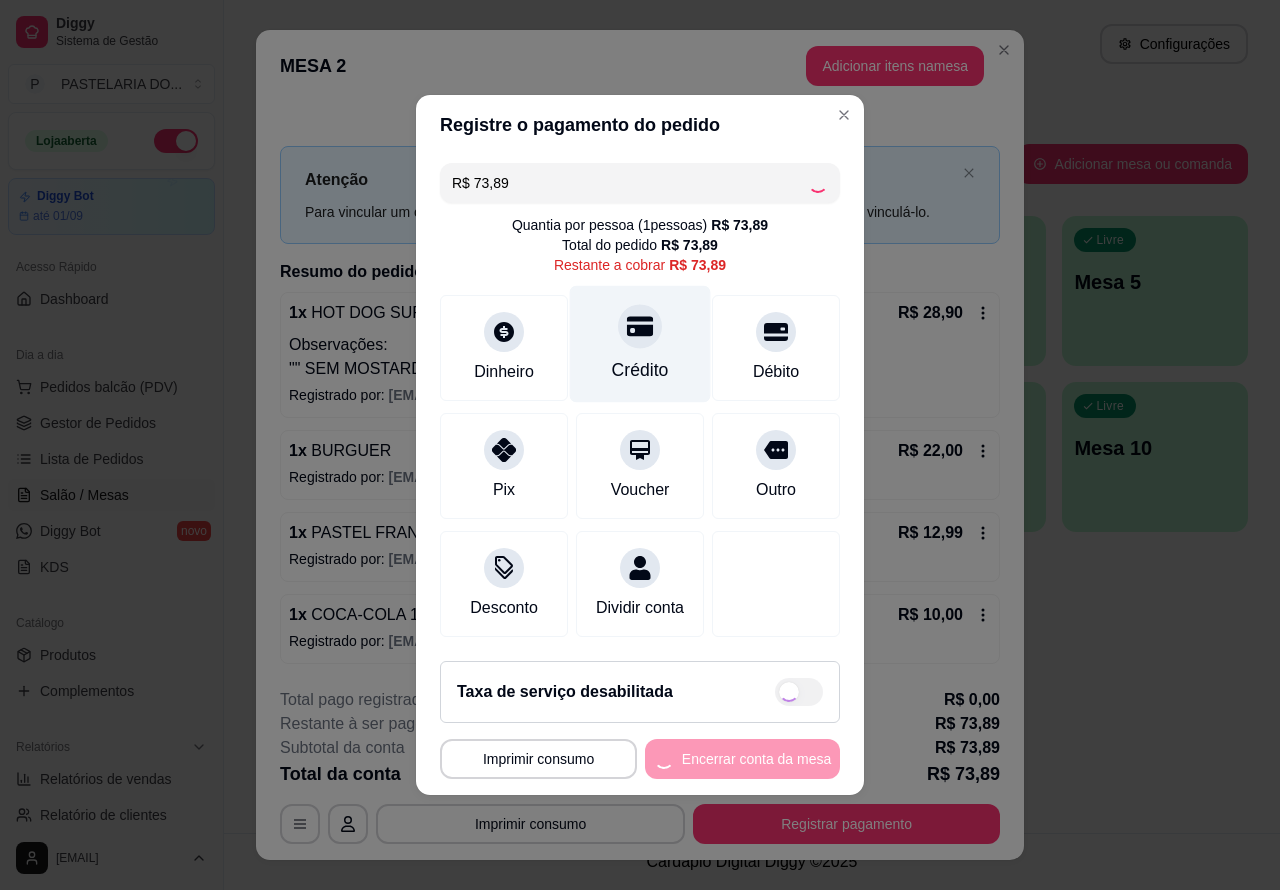 type on "R$ 0,00" 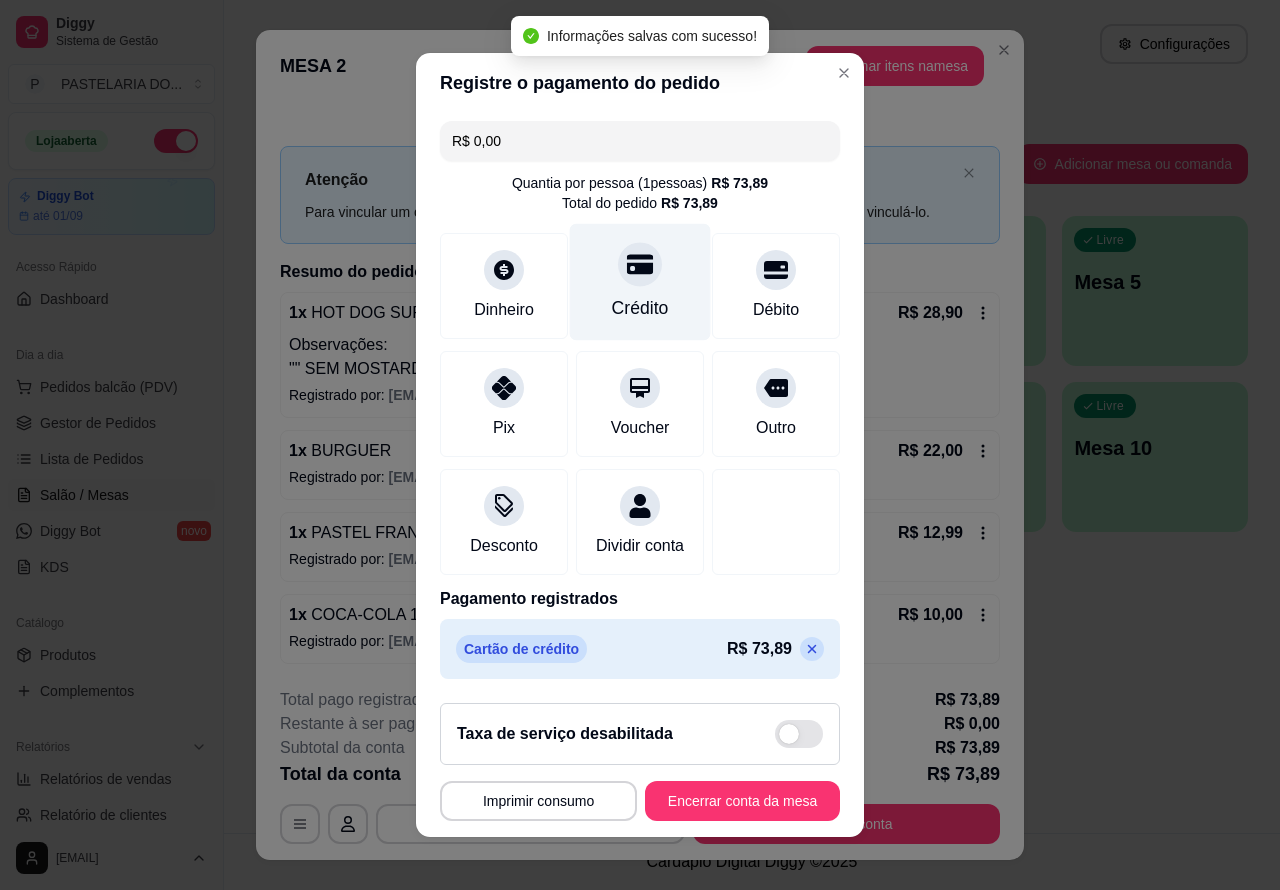 click on "Encerrar conta da mesa" at bounding box center [742, 801] 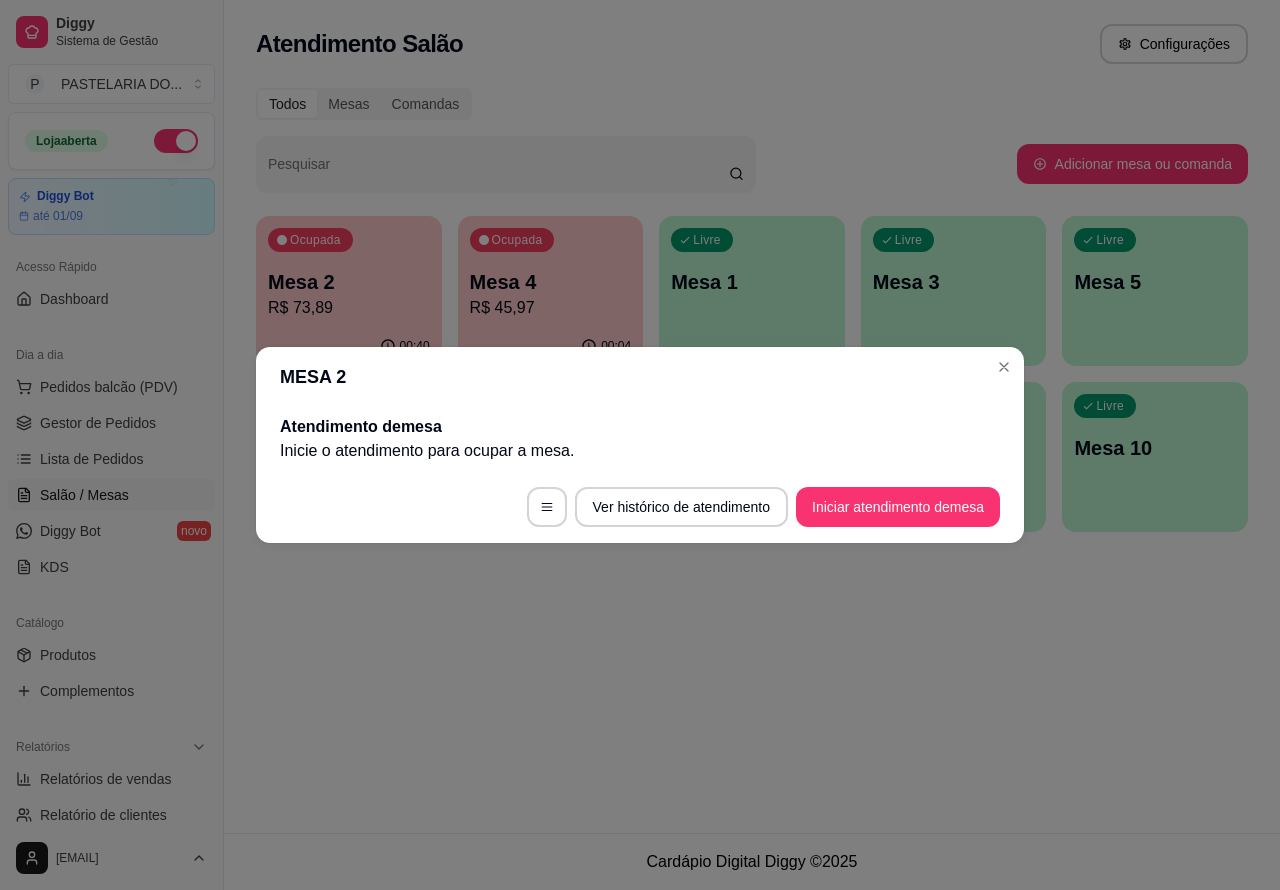 click on "Atendimento Salão Configurações Todos Mesas Comandas Pesquisar Adicionar mesa ou comanda Ocupada Mesa 2 R$ 73,89 00:40 Ocupada Mesa 4 R$ 45,97 00:04 Livre Mesa 1 Livre Mesa 3 Livre Mesa 5 Livre Mesa 6 Livre Mesa 7 Livre Mesa 8 Livre Mesa 9 Livre Mesa 10" at bounding box center [752, 416] 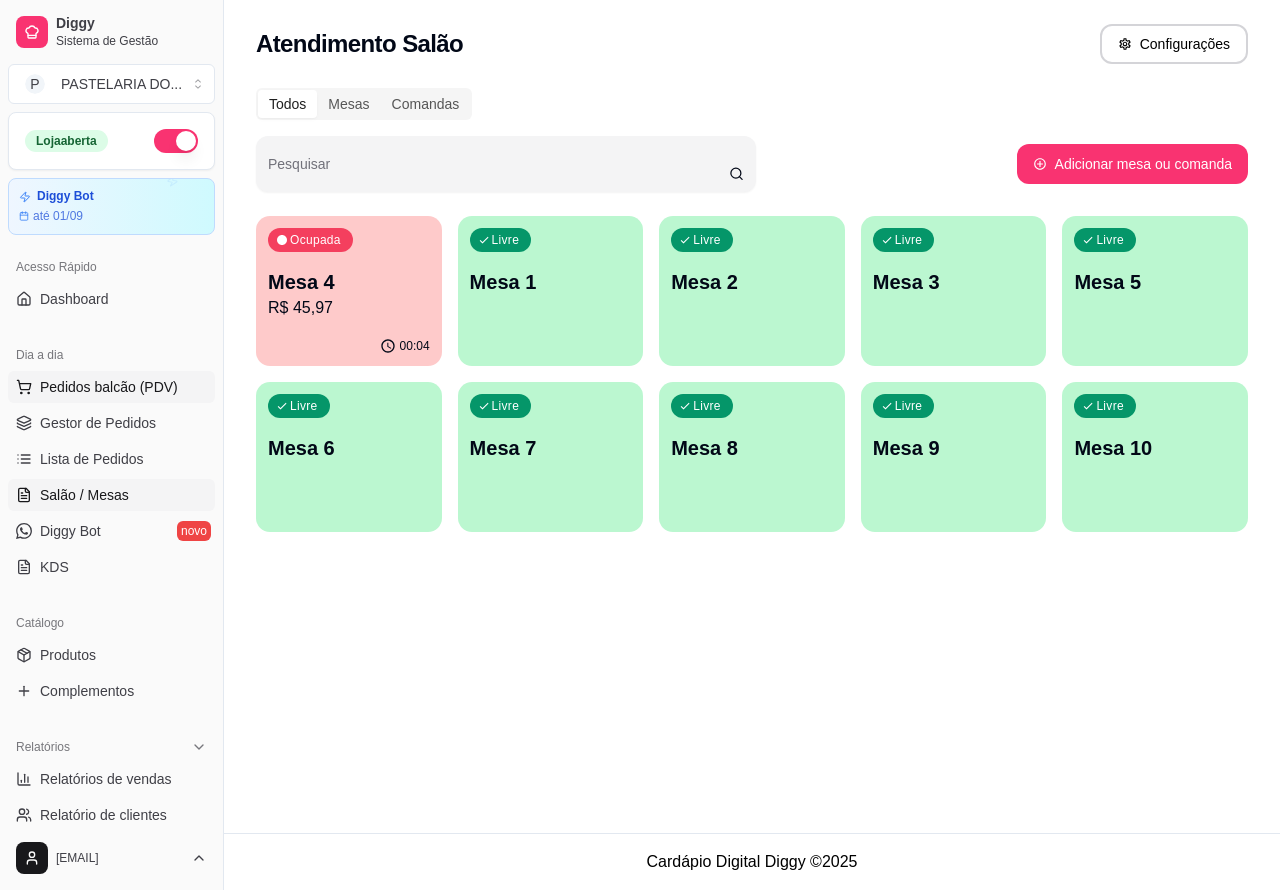 click on "Pedidos balcão (PDV)" at bounding box center (109, 387) 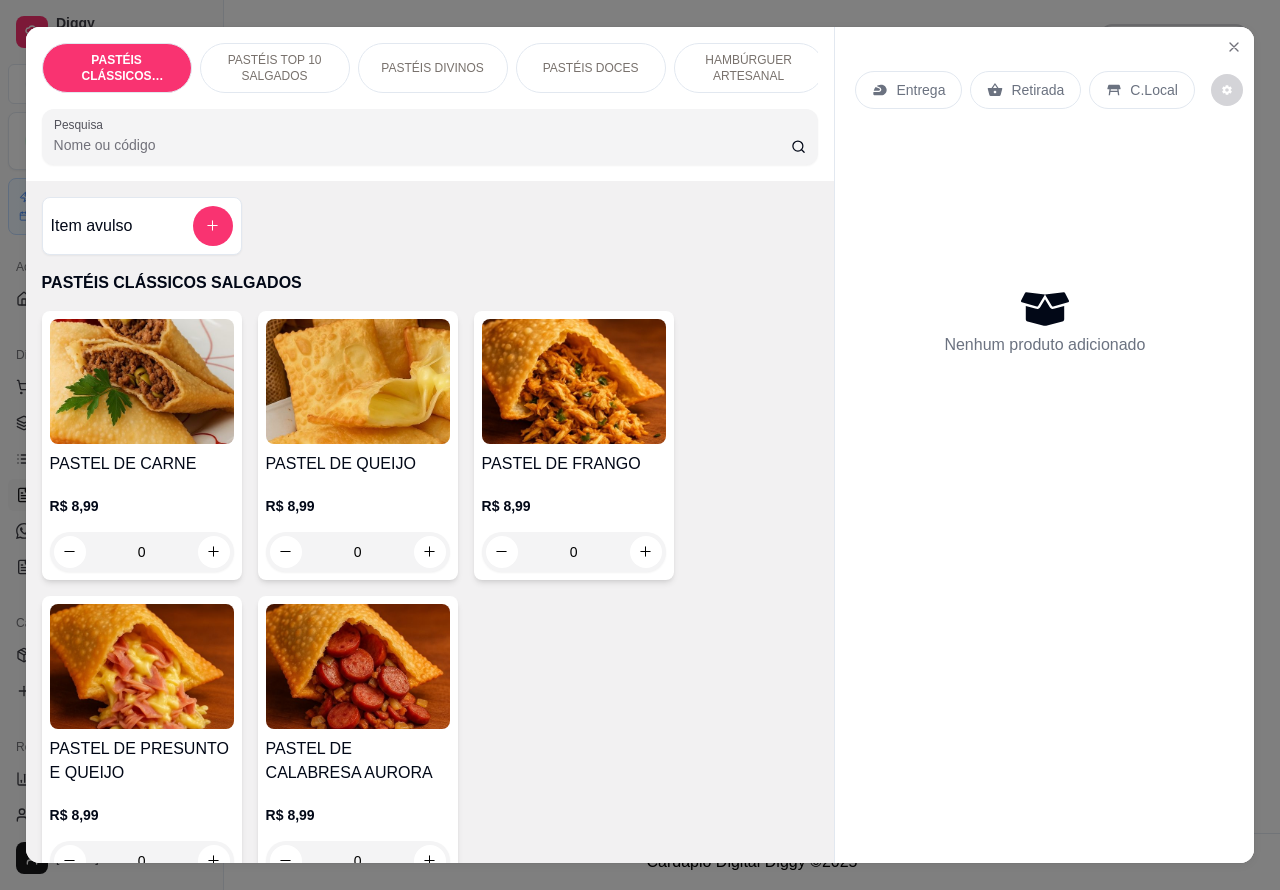 click on "Entrega" at bounding box center (920, 90) 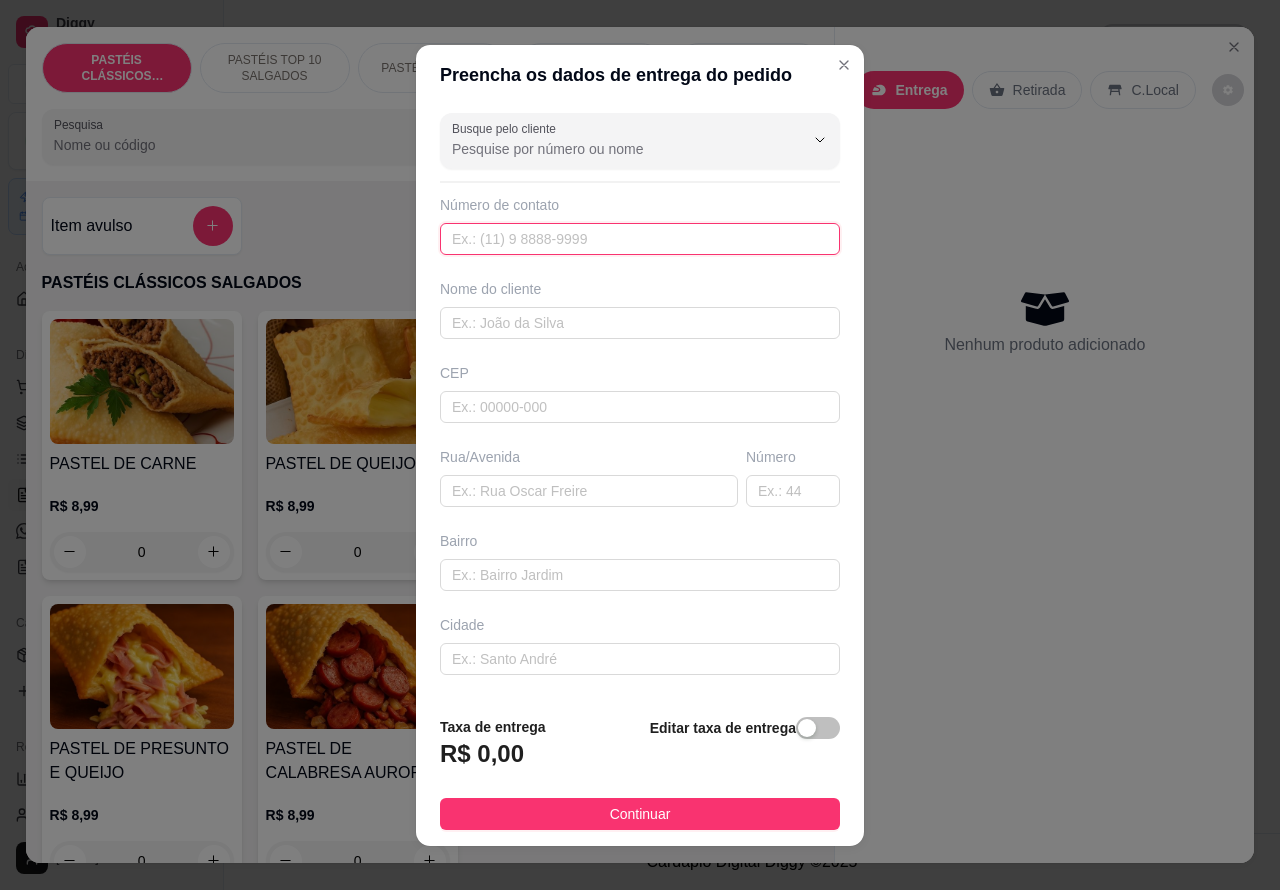 paste on "([PHONE])" 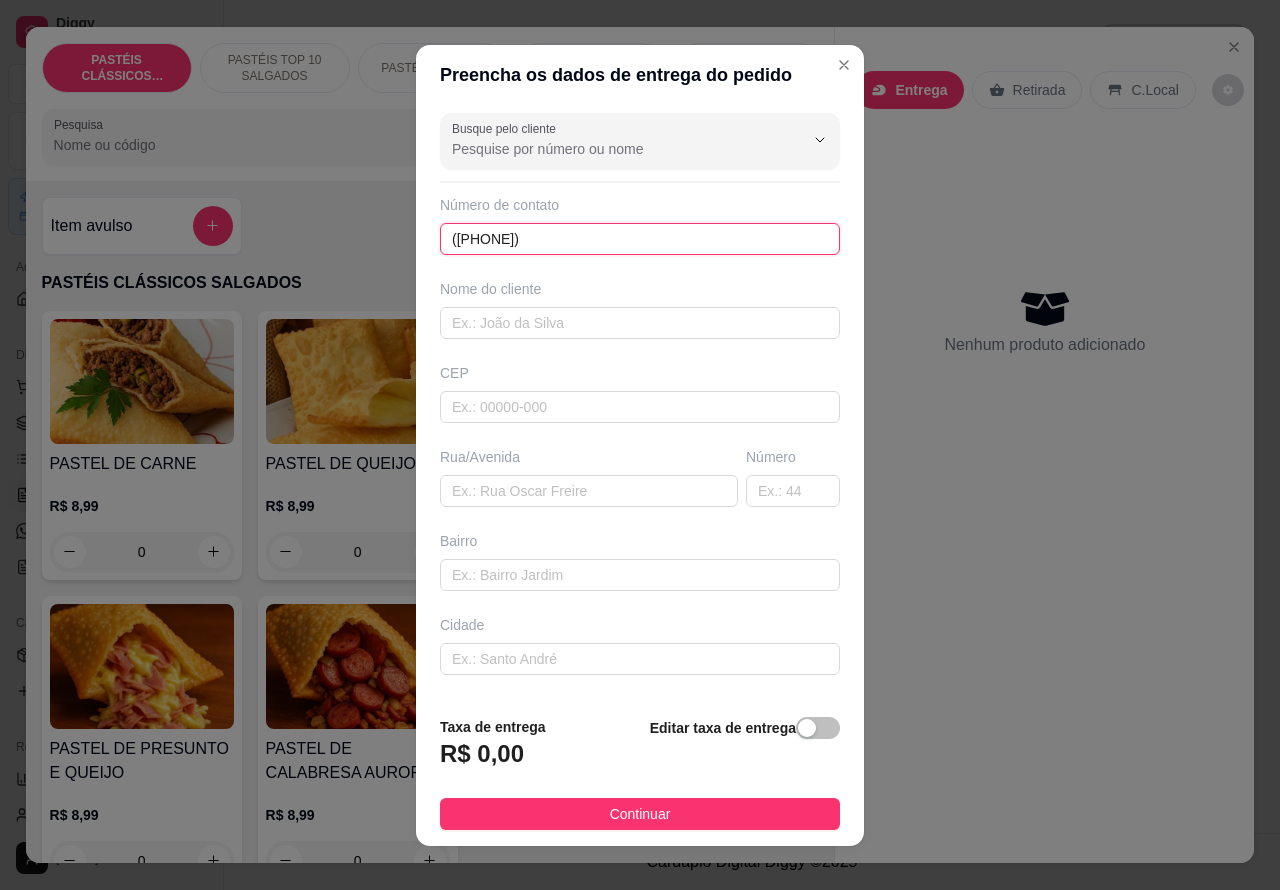 type on "([PHONE])" 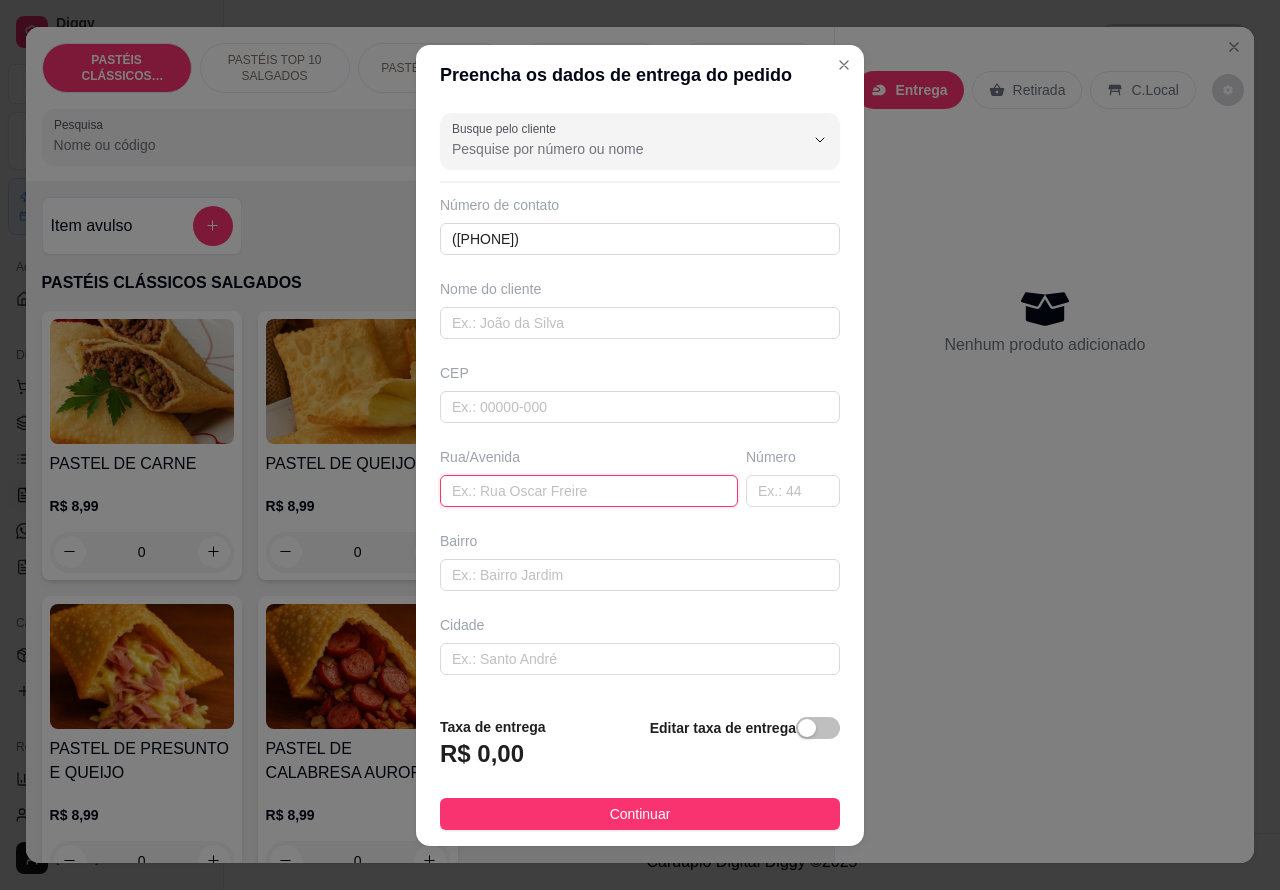 paste on "[STREET] [NUMBER]" 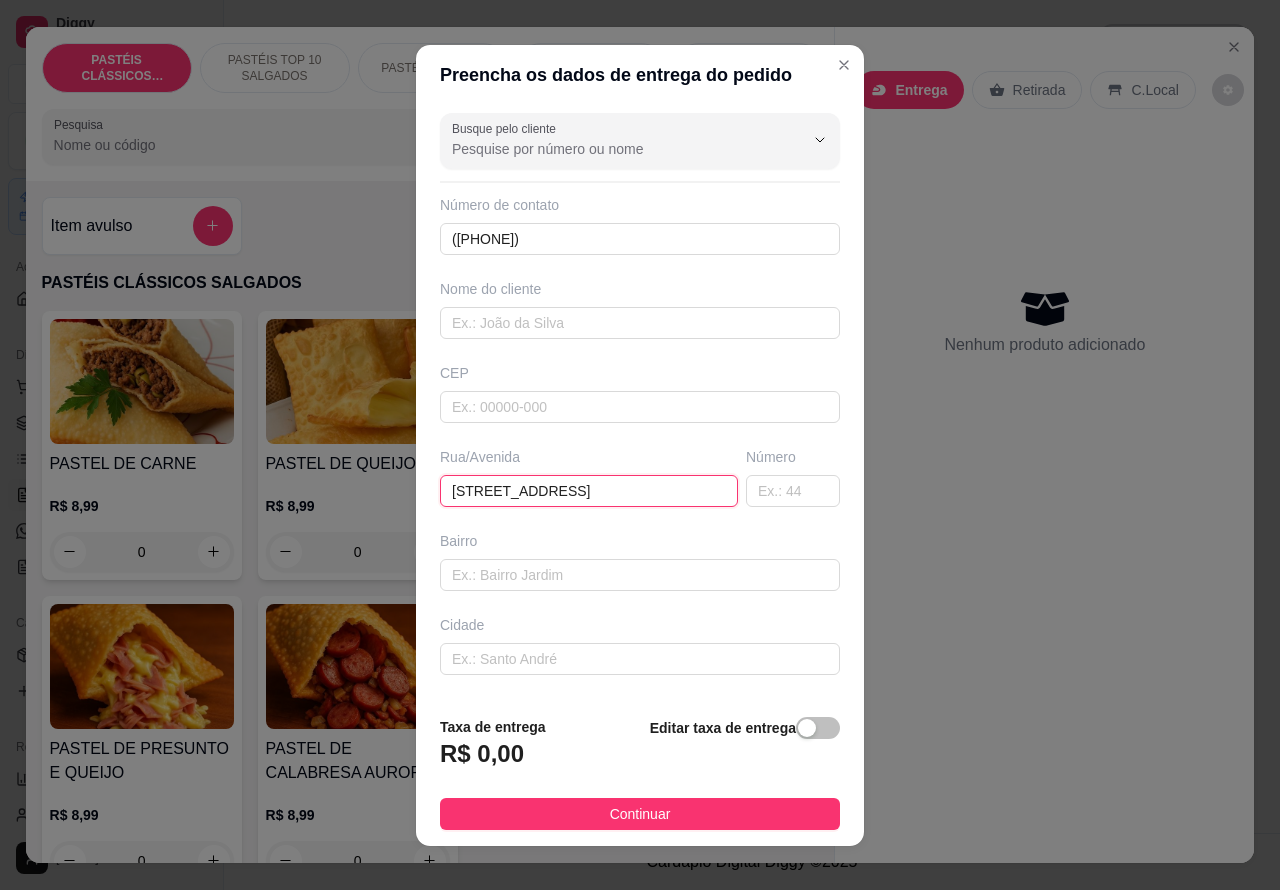 scroll, scrollTop: 0, scrollLeft: 13, axis: horizontal 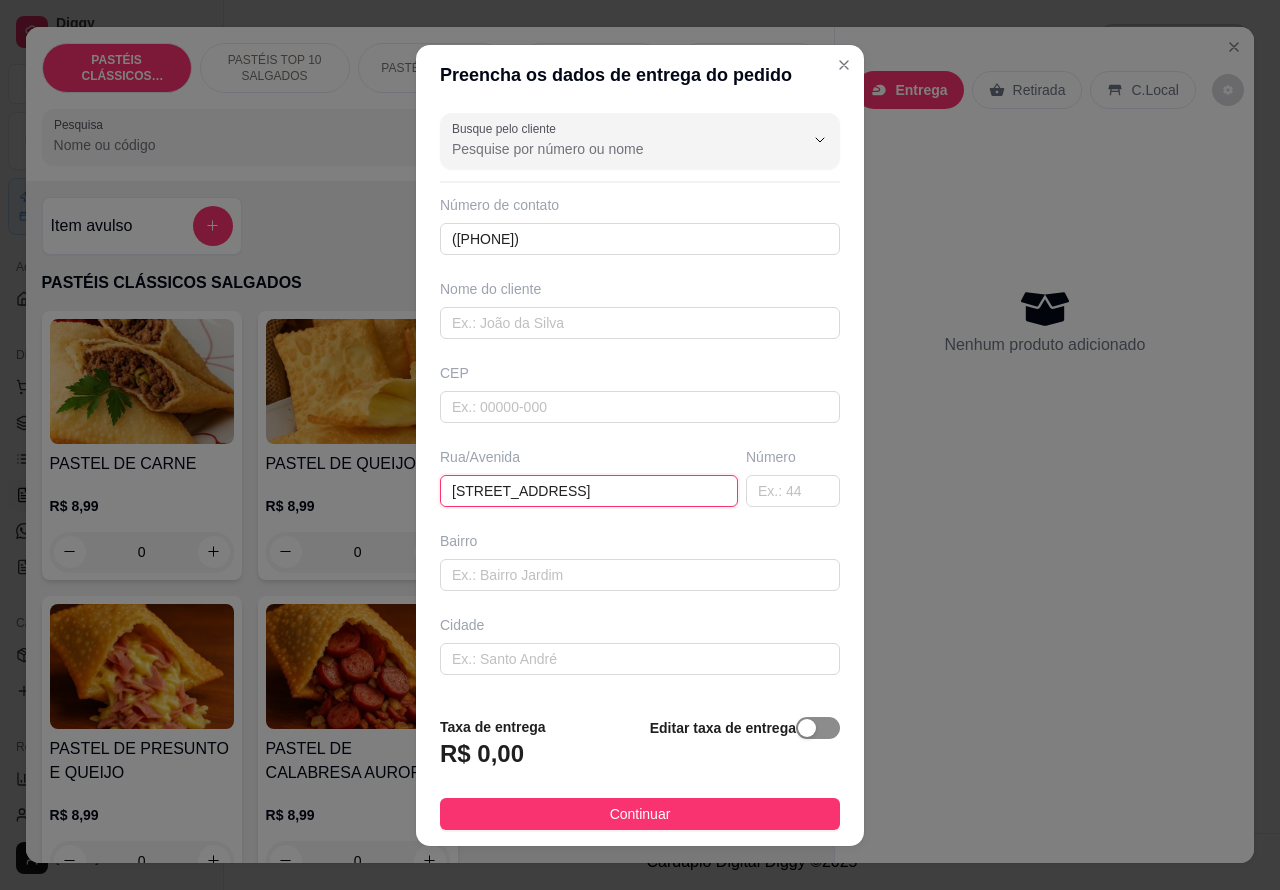 type on "[STREET] [NUMBER]" 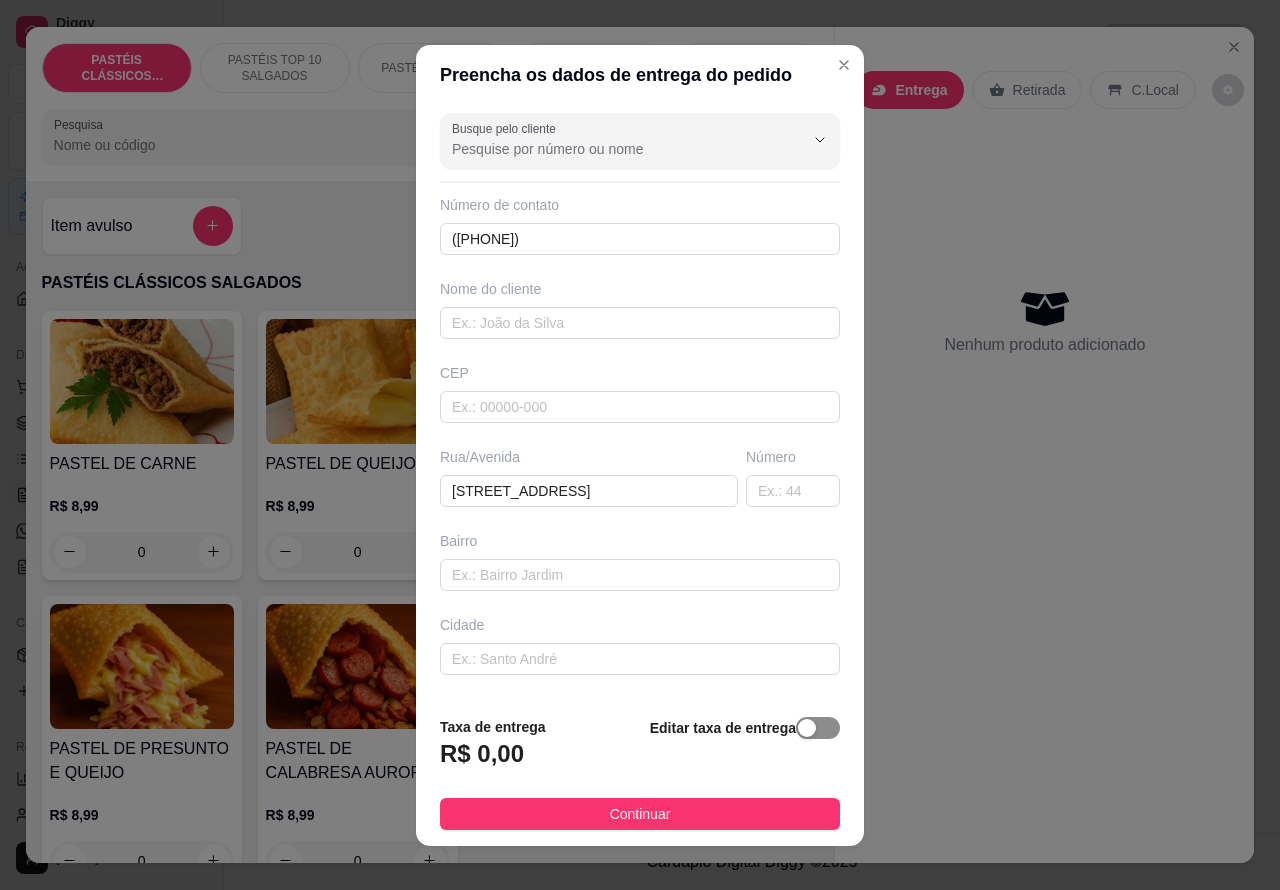click at bounding box center [807, 728] 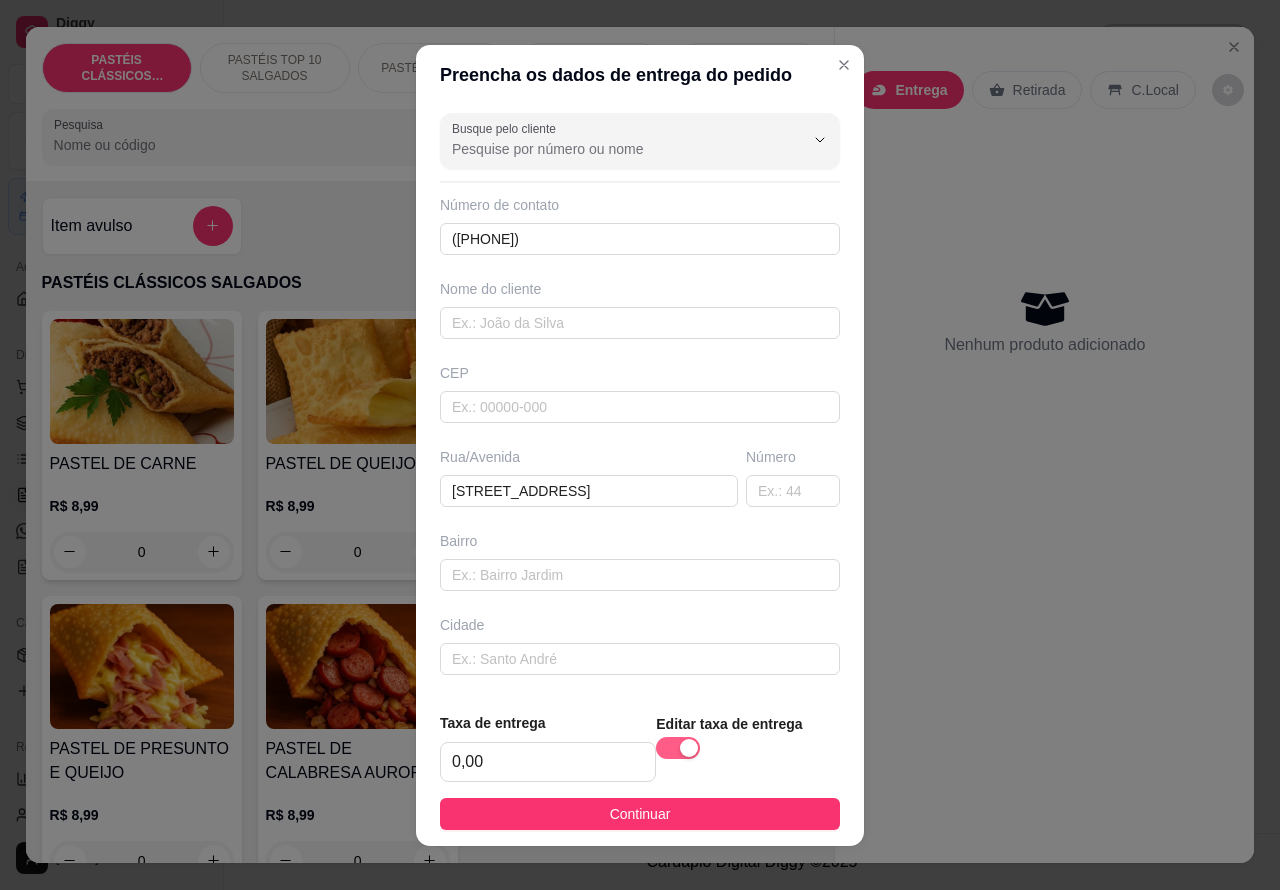 scroll, scrollTop: 0, scrollLeft: 0, axis: both 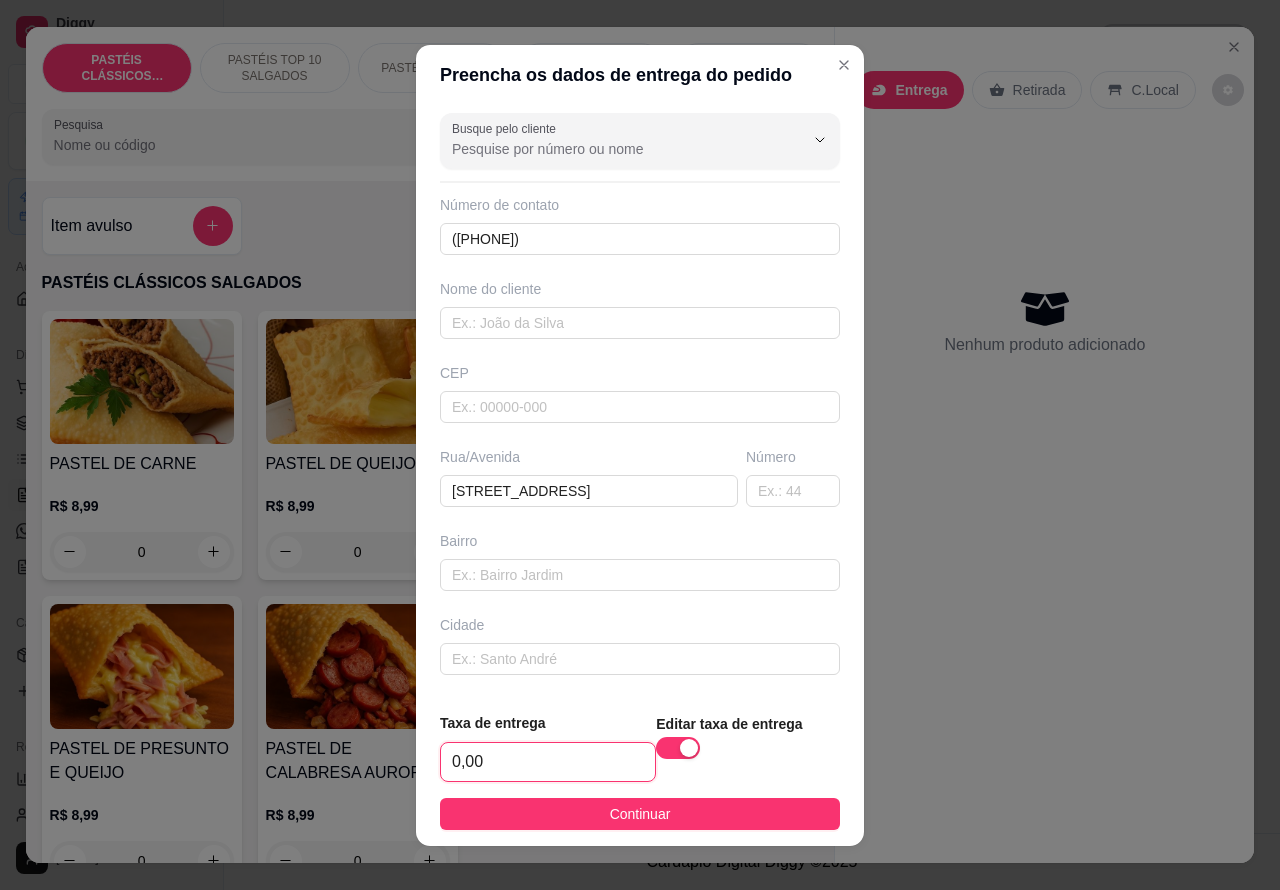 click on "0,00" at bounding box center [548, 762] 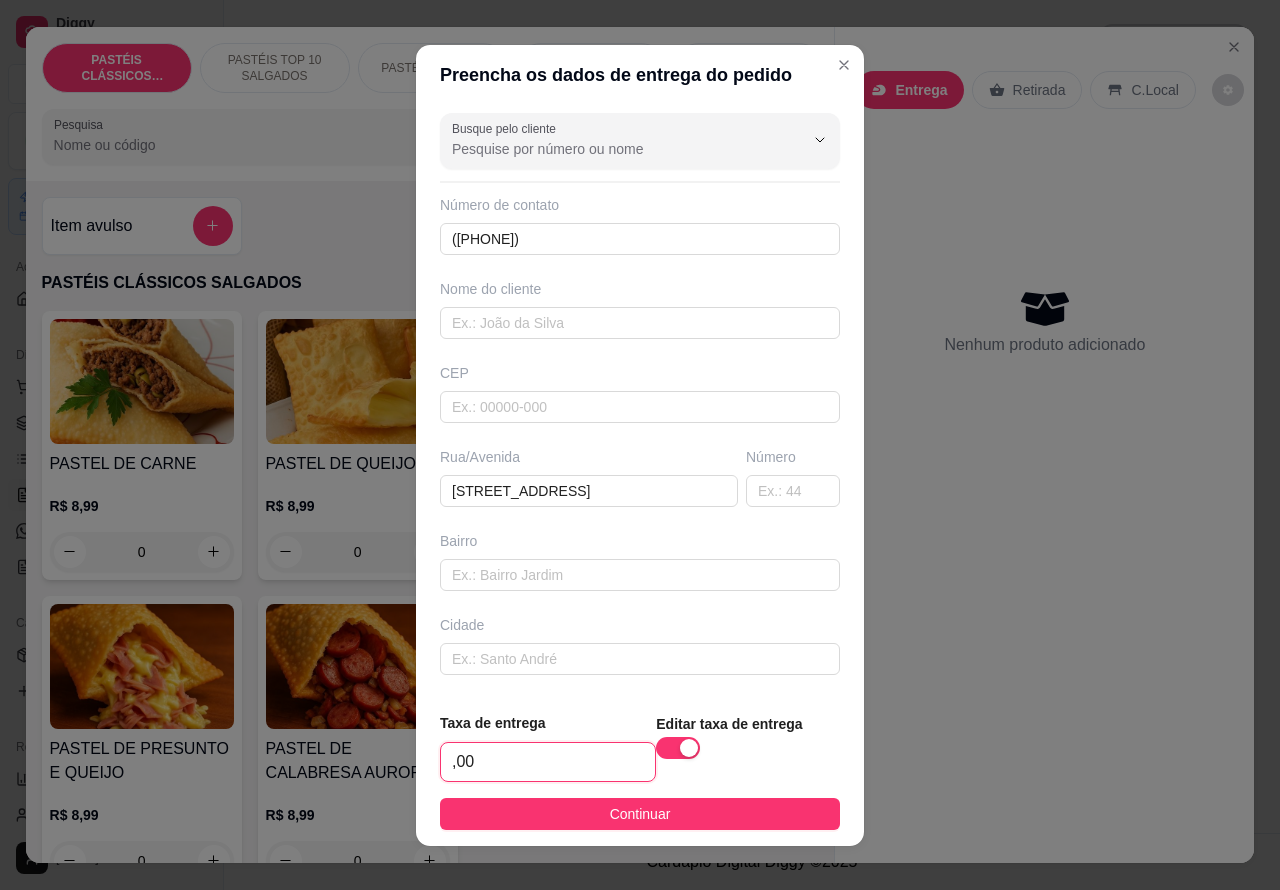 click on ",00" at bounding box center (548, 762) 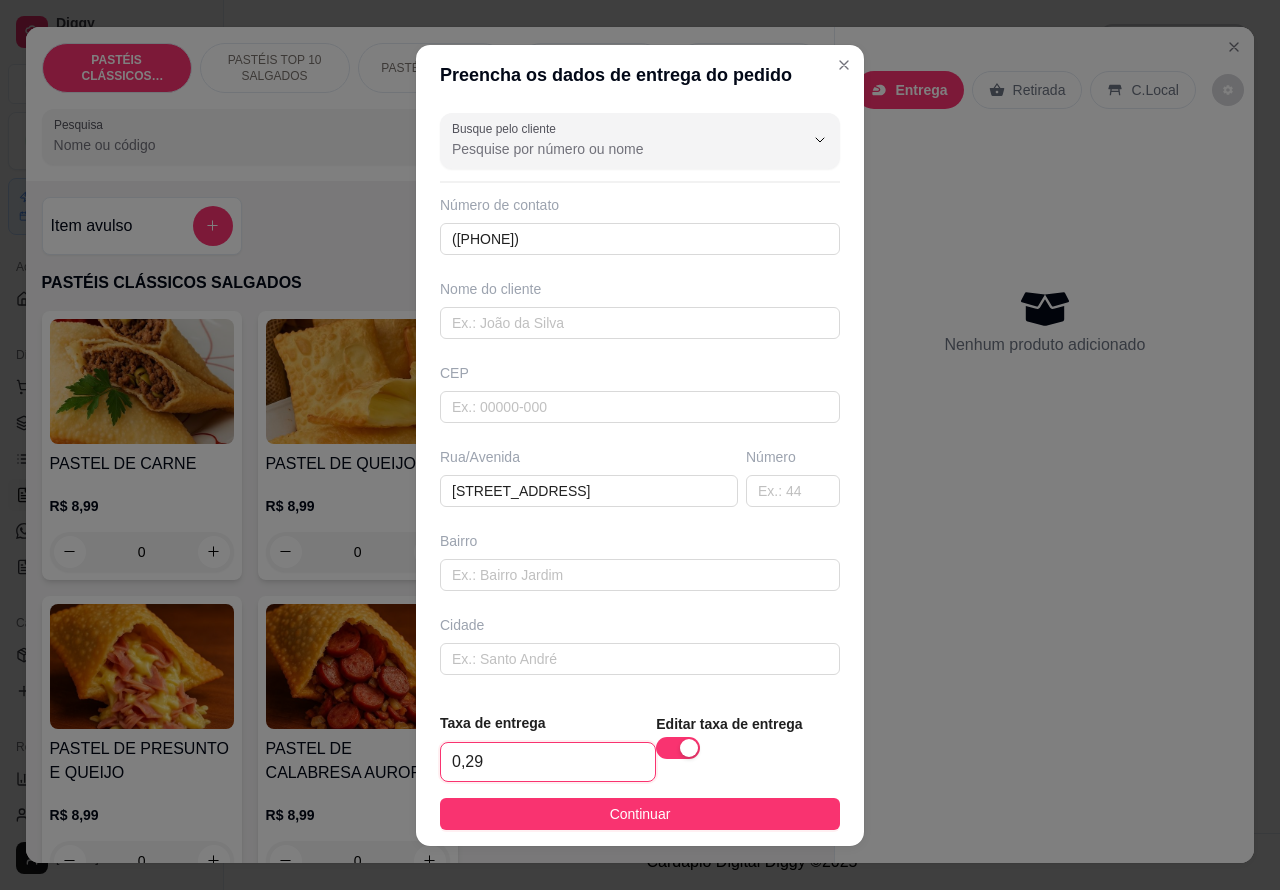 type on "2,99" 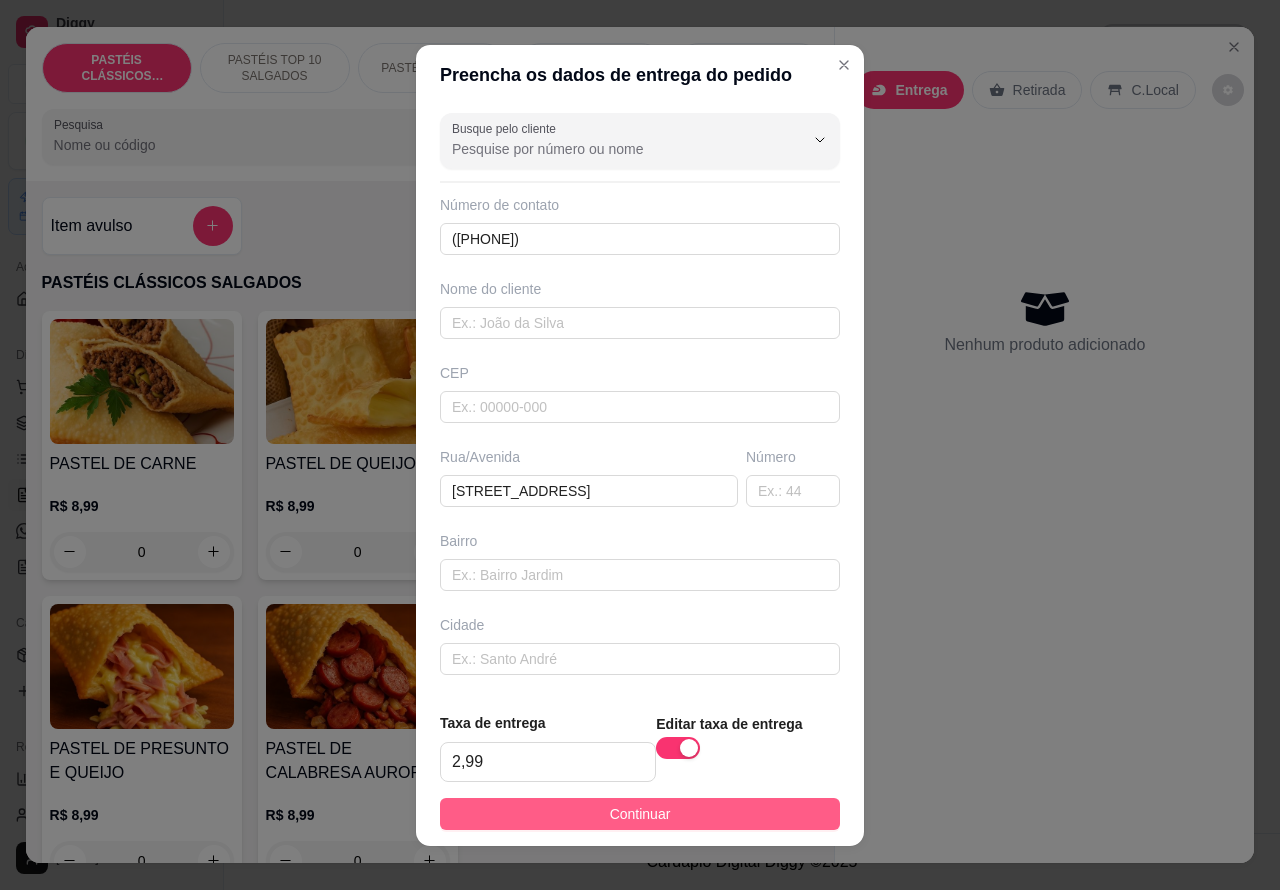 click on "Continuar" at bounding box center (640, 814) 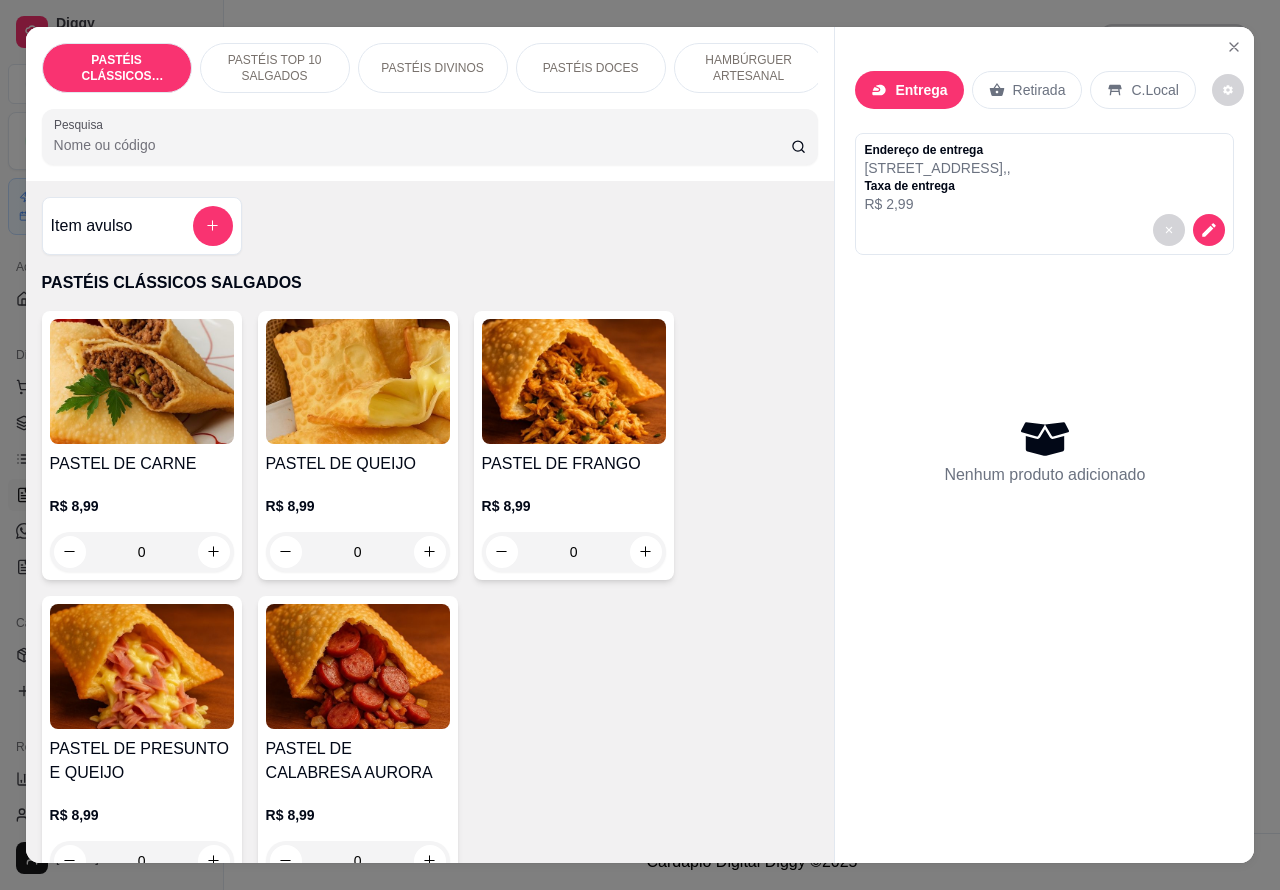 click on "HAMBÚRGUER ARTESANAL" at bounding box center (749, 68) 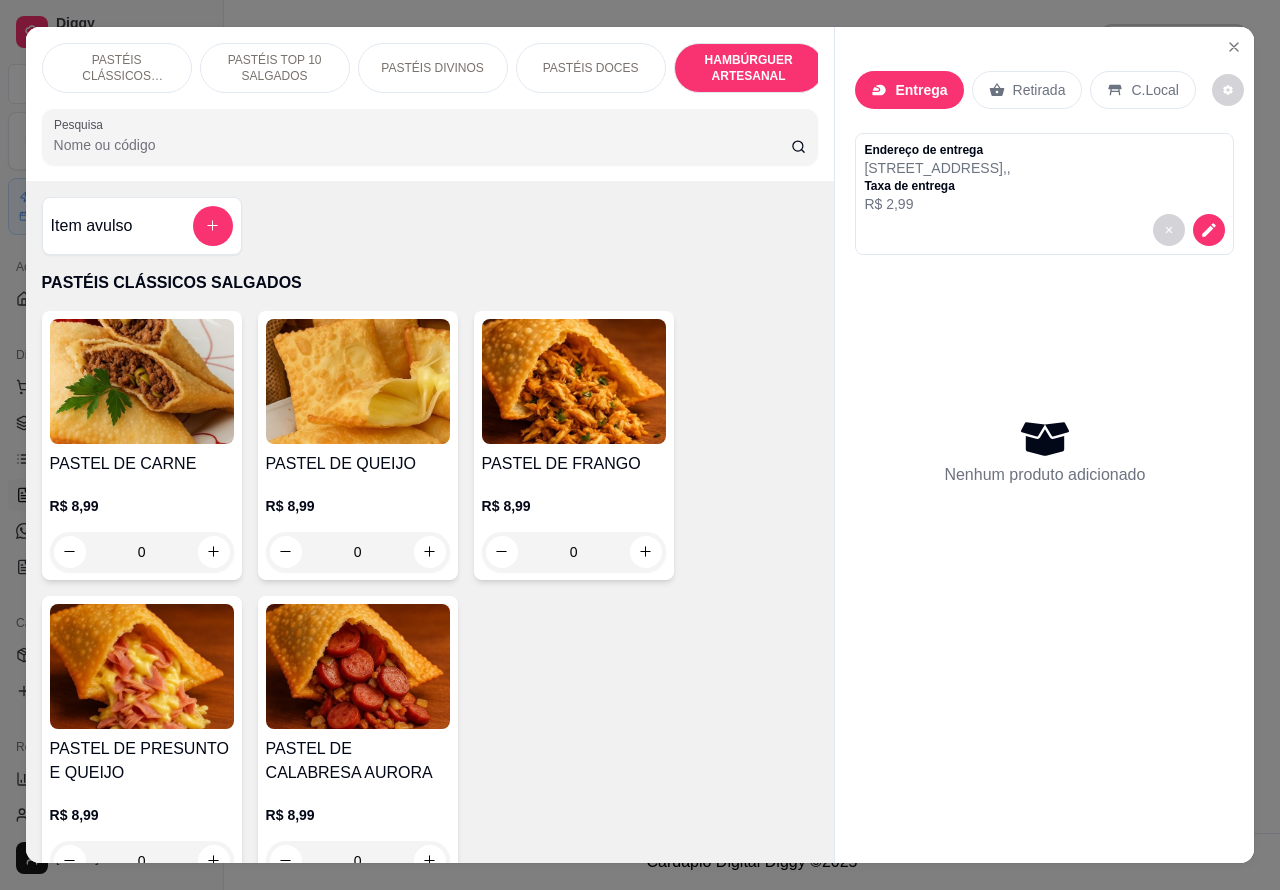 scroll, scrollTop: 4527, scrollLeft: 0, axis: vertical 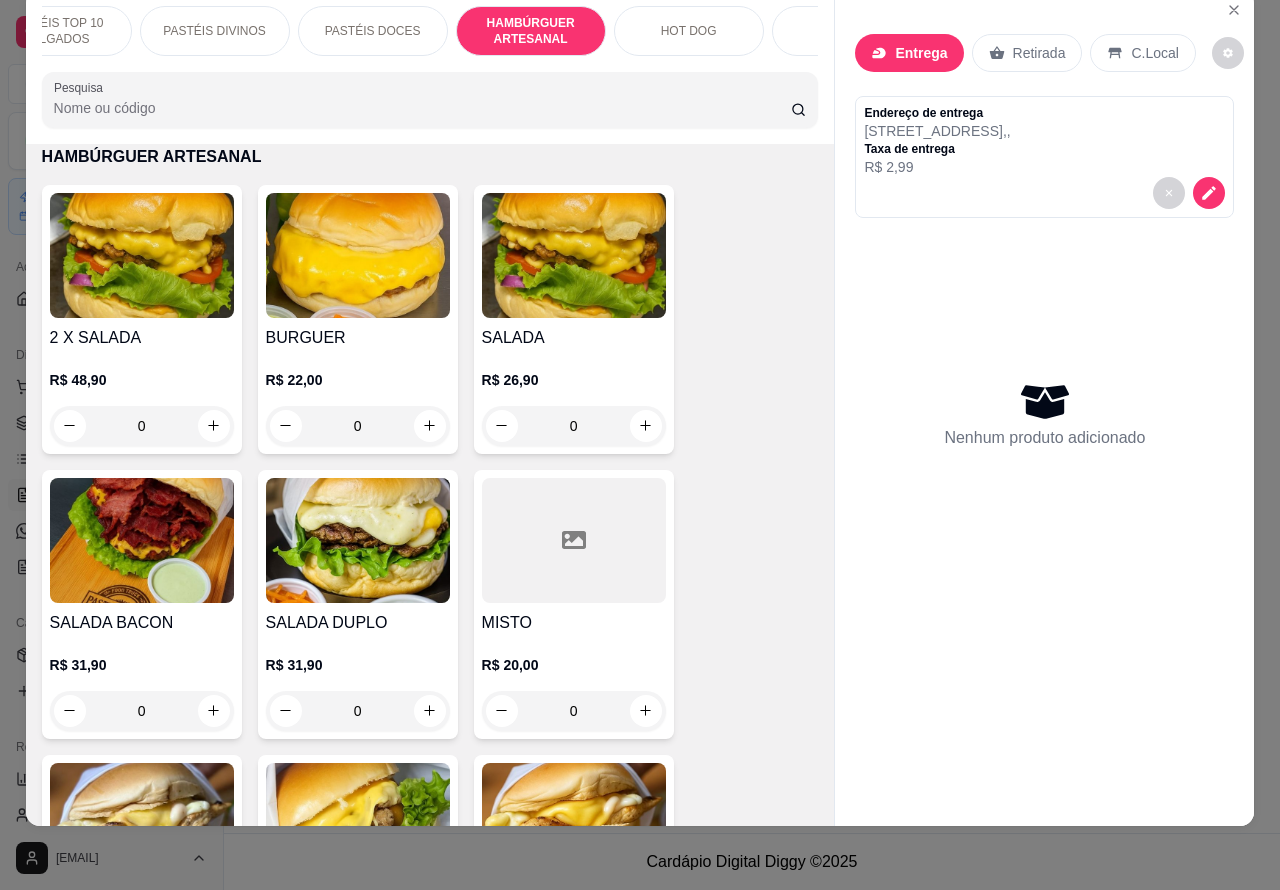 click on "HOT DOG" at bounding box center (689, 31) 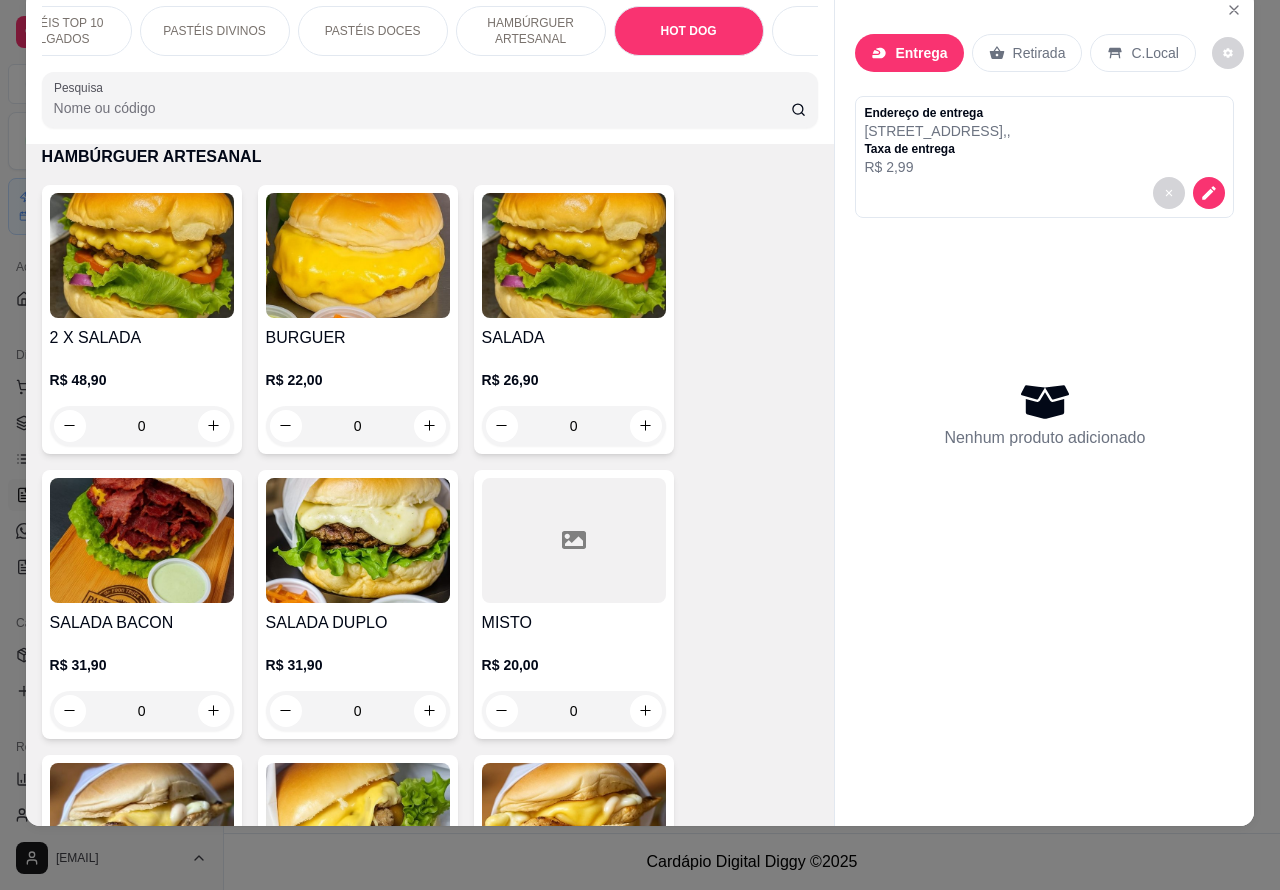 scroll, scrollTop: 6016, scrollLeft: 0, axis: vertical 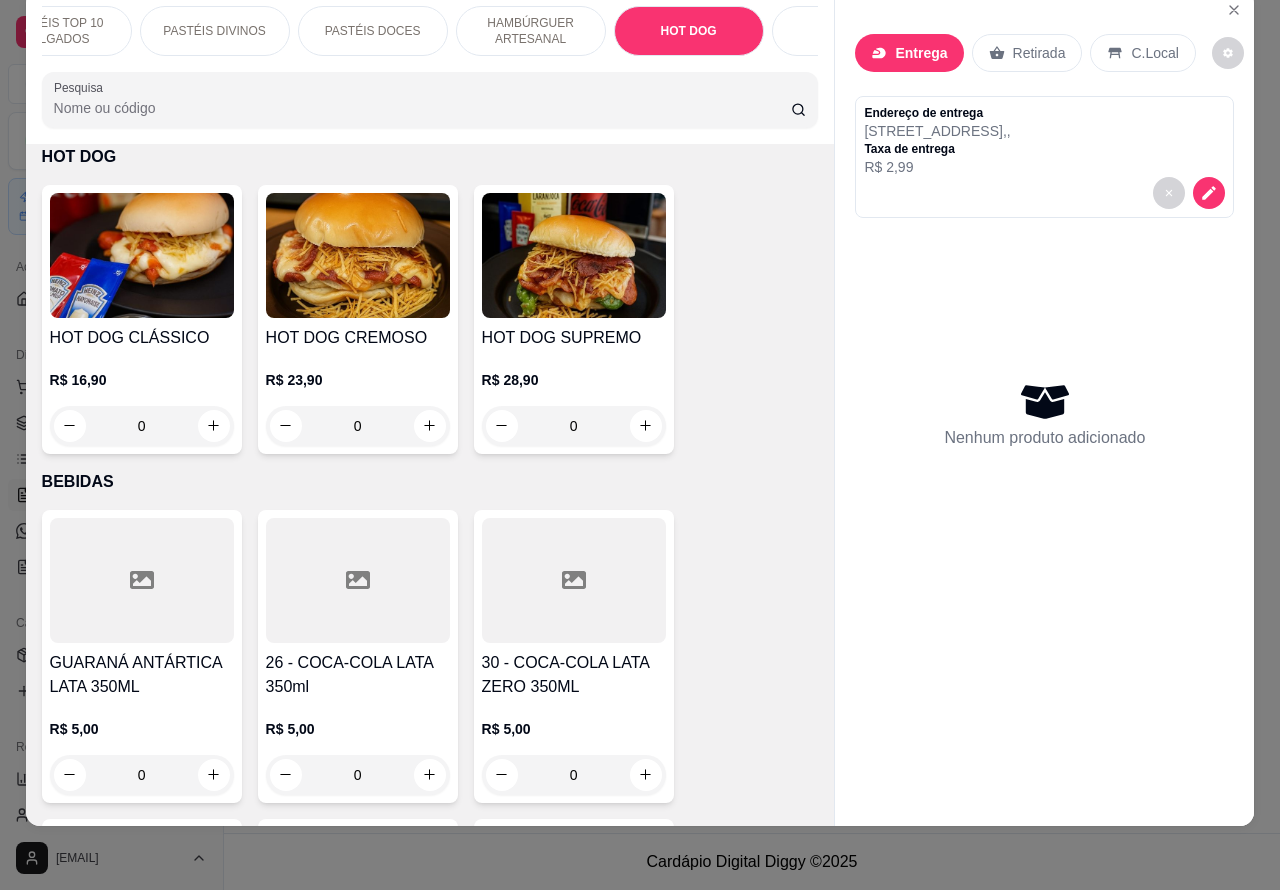 click on "0" at bounding box center [142, 426] 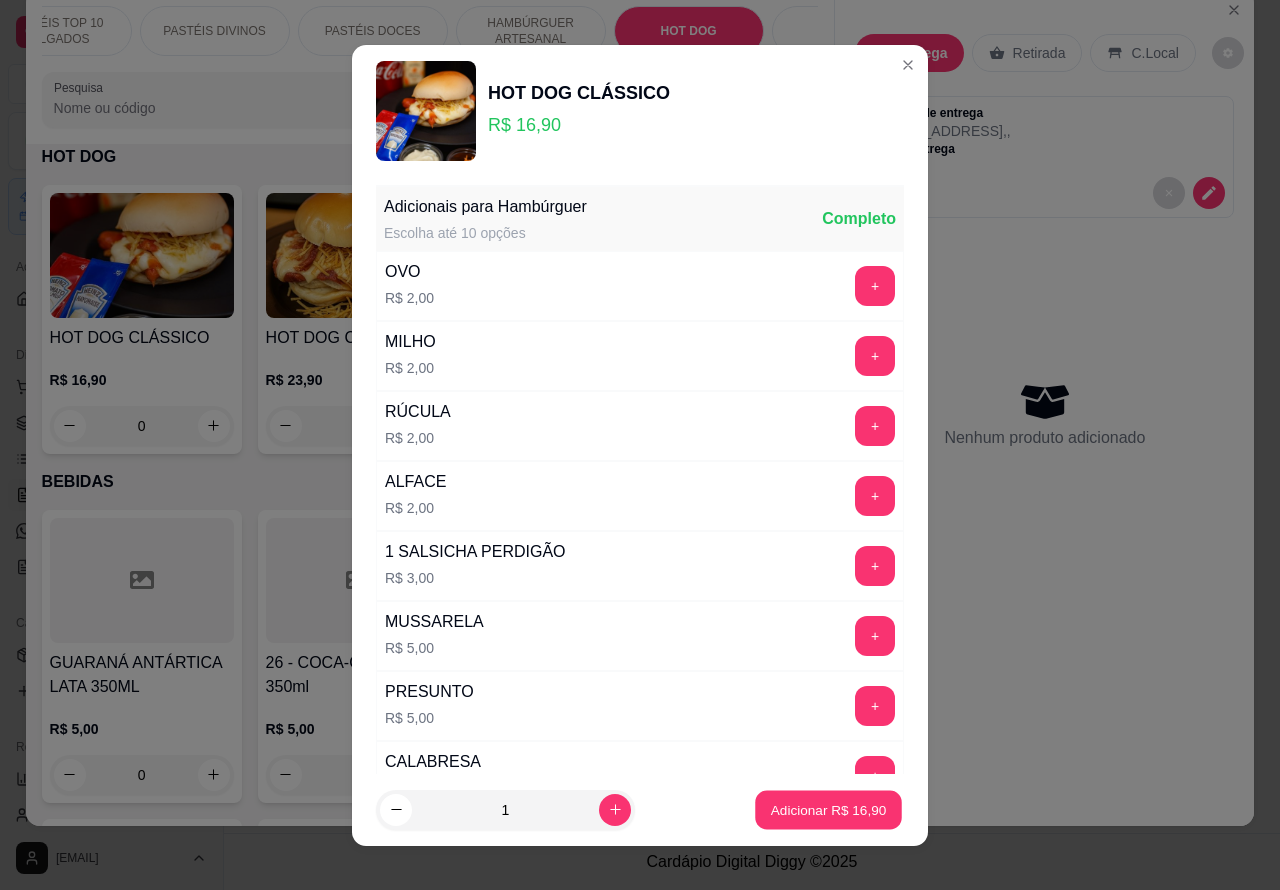 click on "Adicionar   R$ [PRICE]" at bounding box center (829, 809) 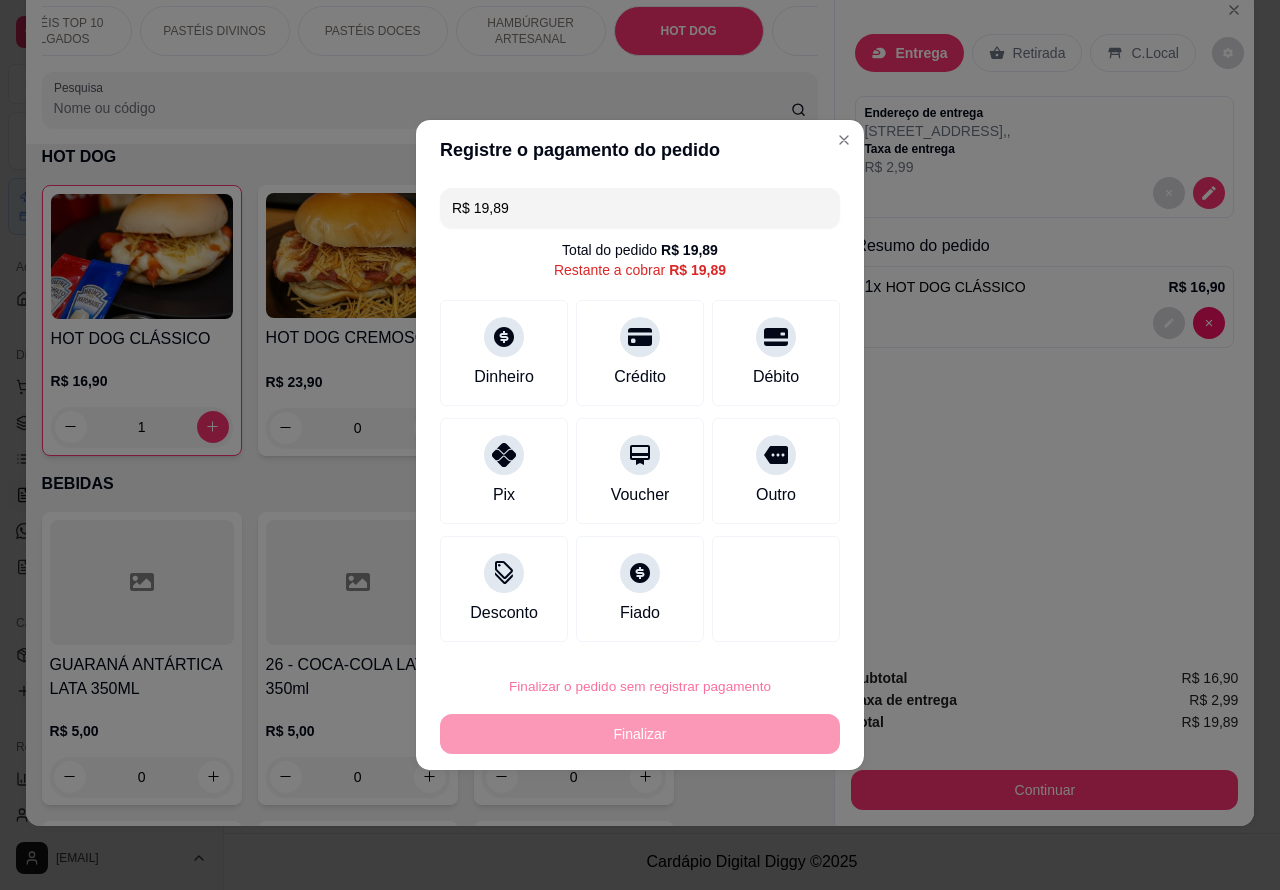 click on "Confirmar" at bounding box center (759, 630) 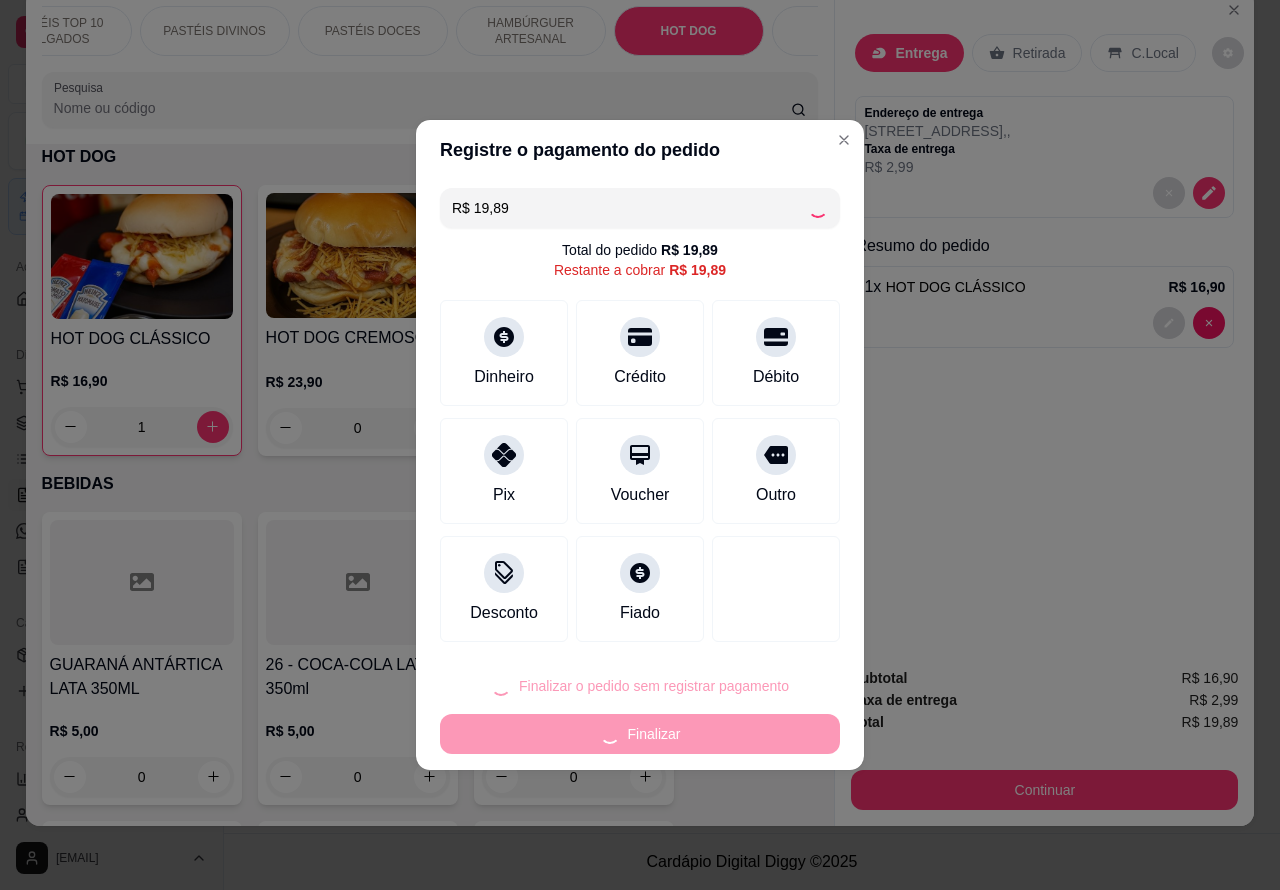 type on "0" 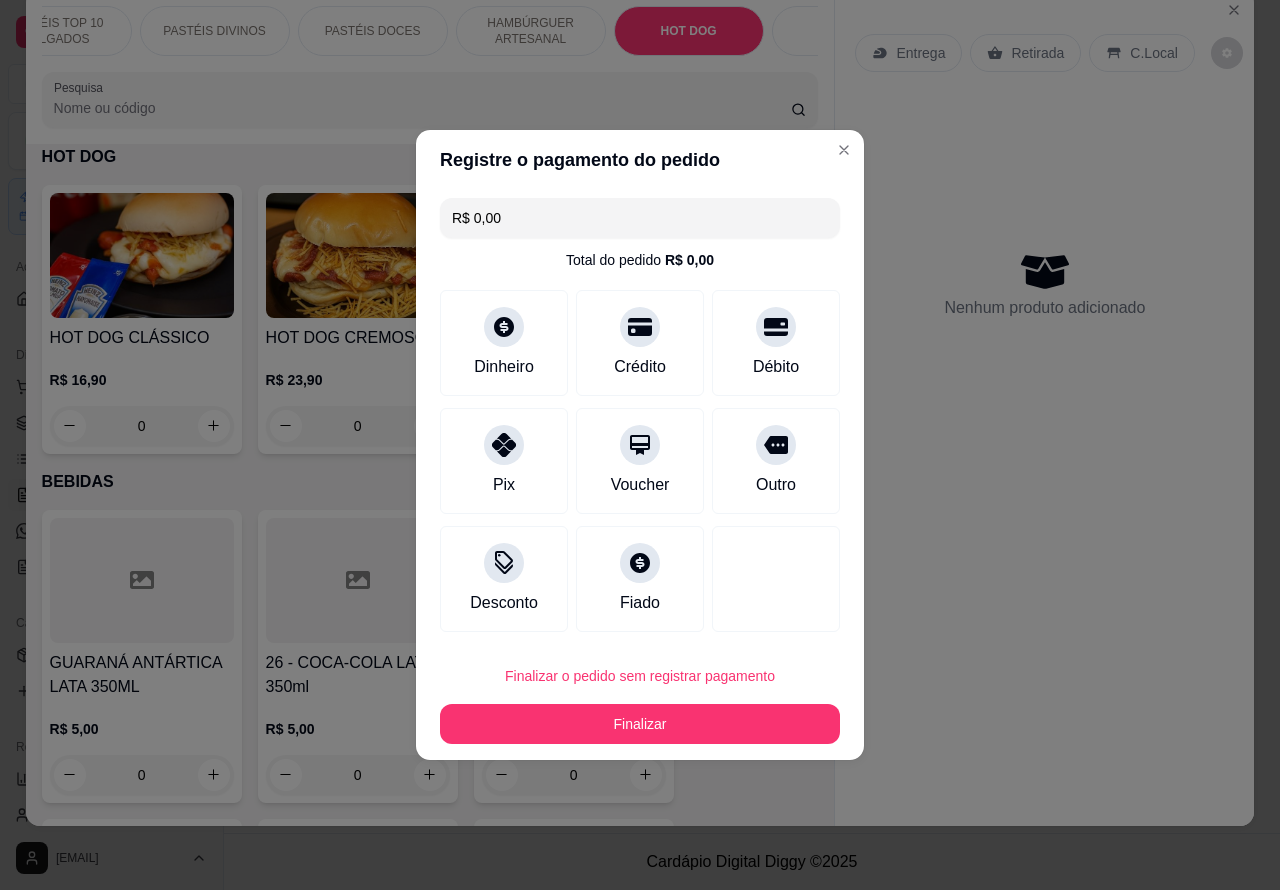 type on "R$ 0,00" 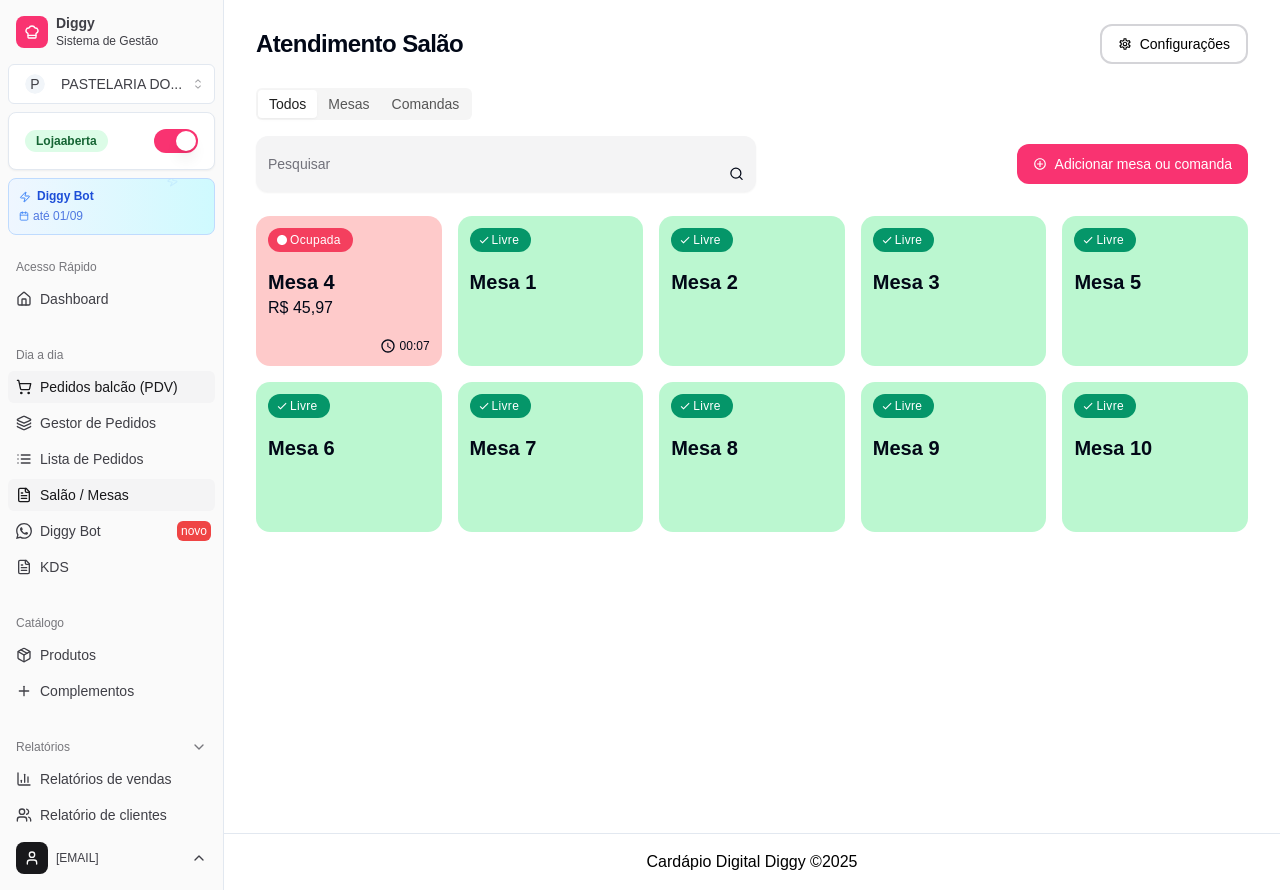 click on "Pedidos balcão (PDV)" at bounding box center [109, 387] 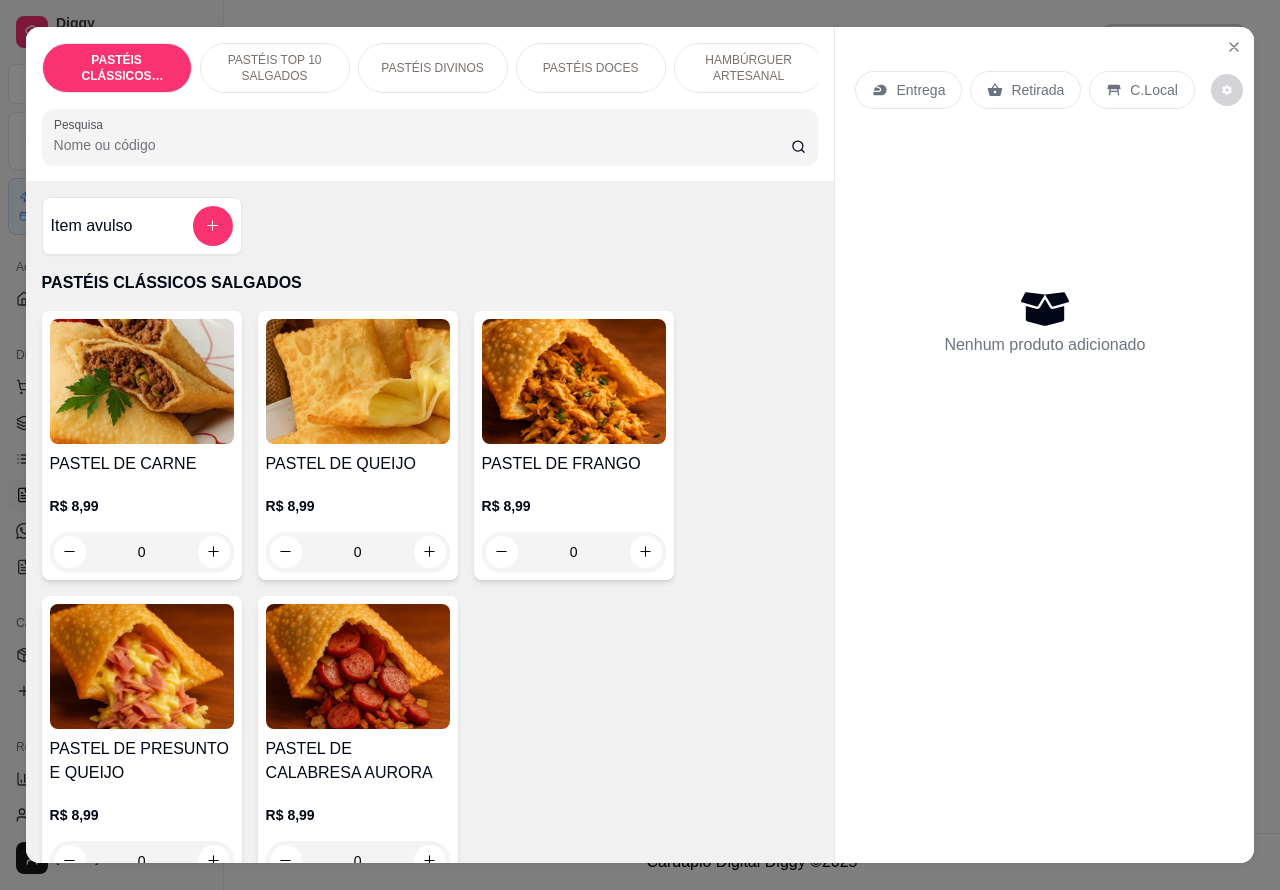 click on "Entrega" at bounding box center [920, 90] 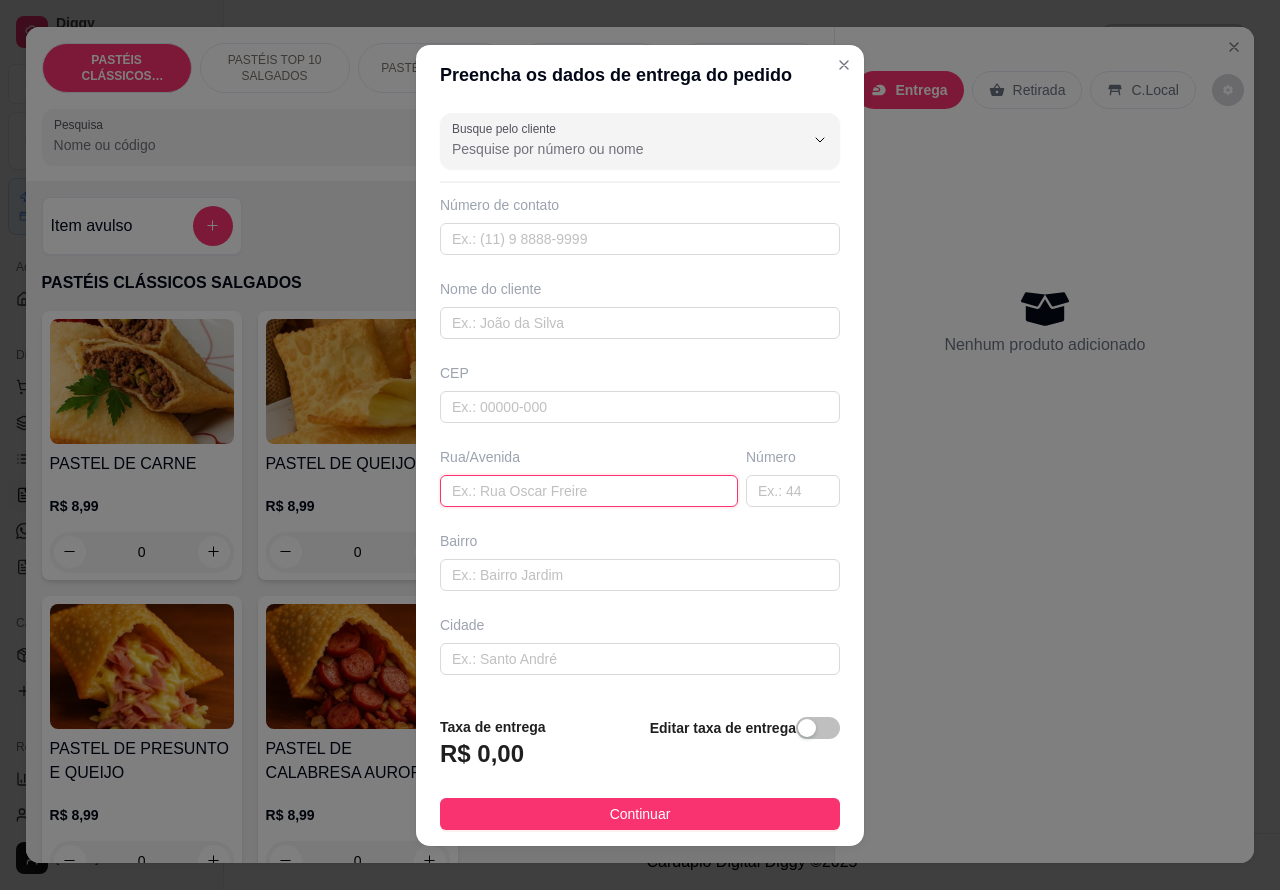 paste on "14 99602-5821" 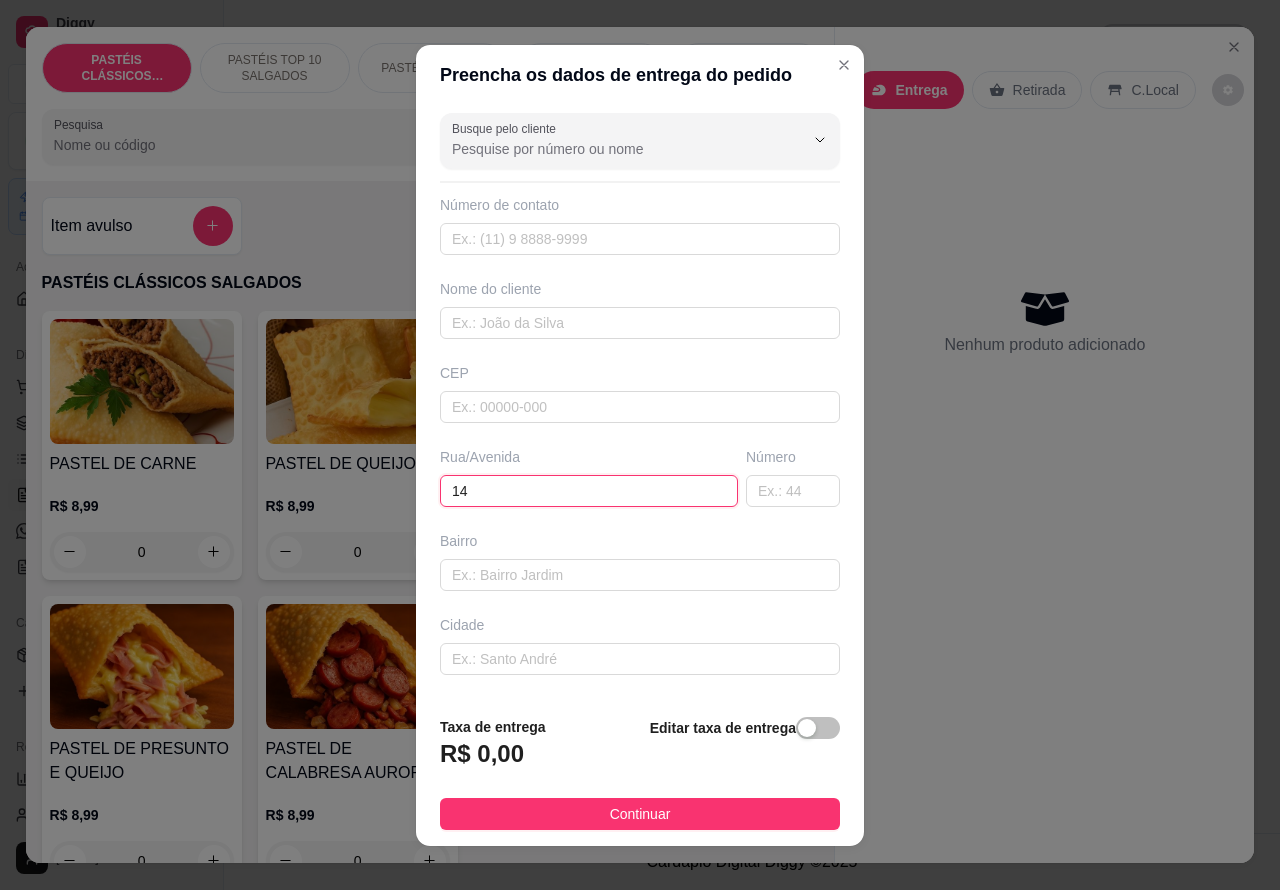 type on "1" 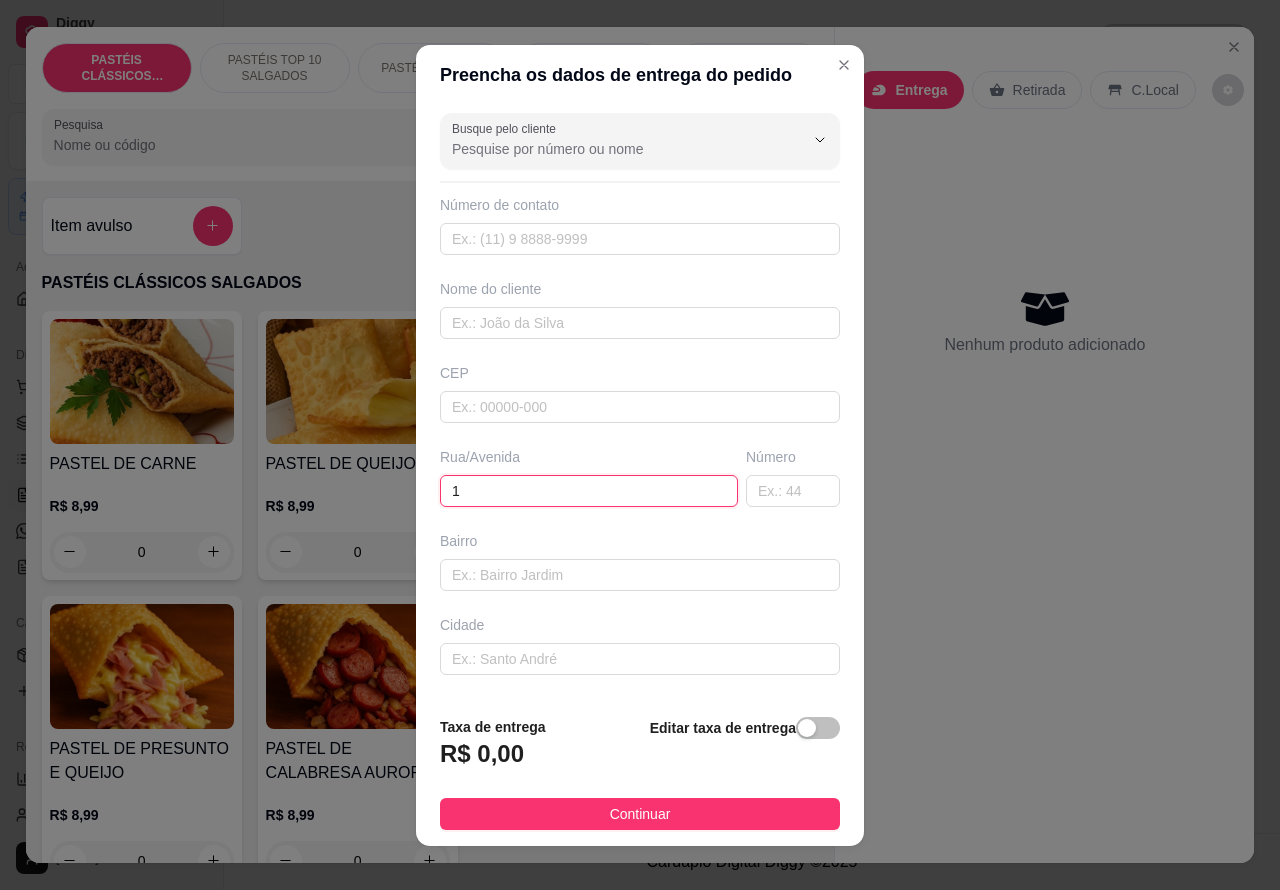 type 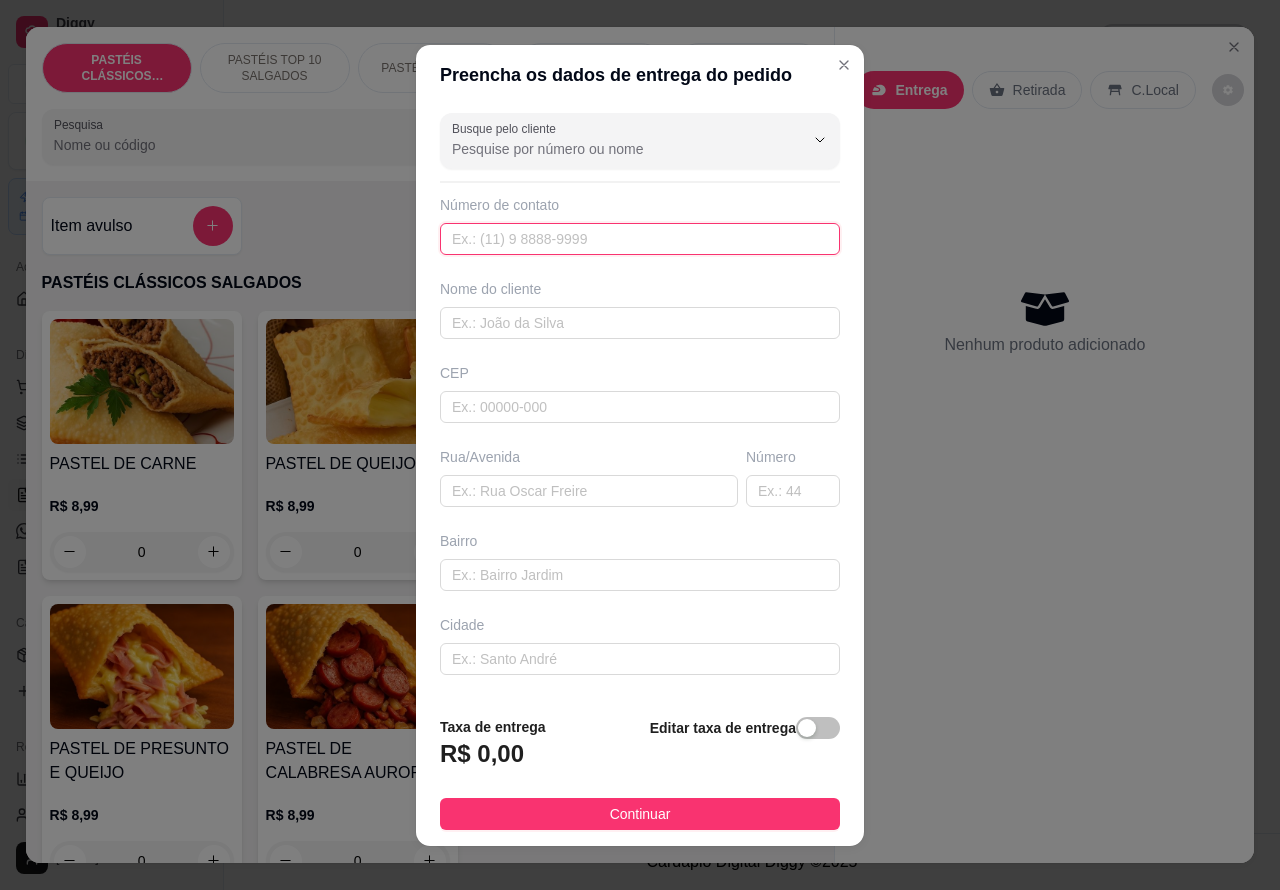 paste on "([PHONE])" 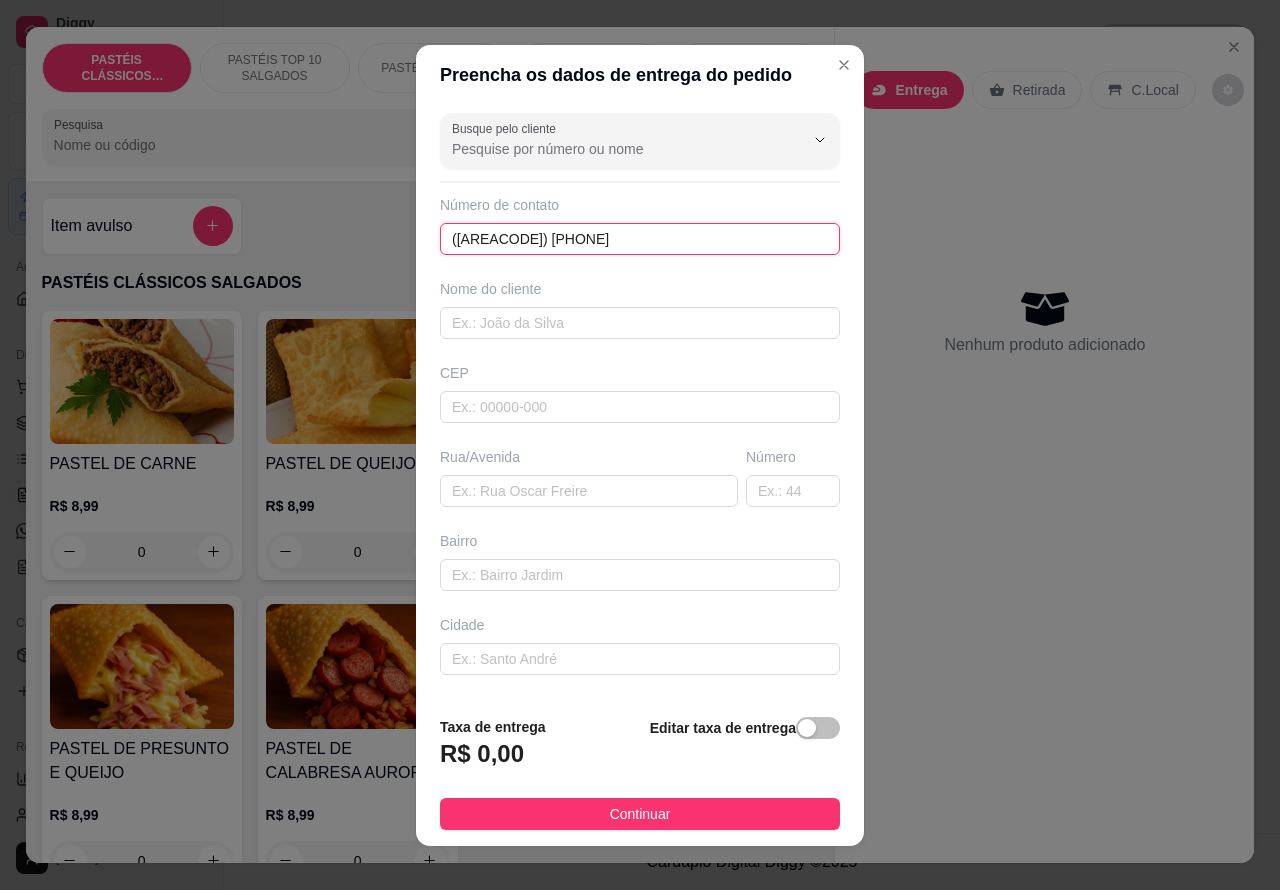 type on "([PHONE])" 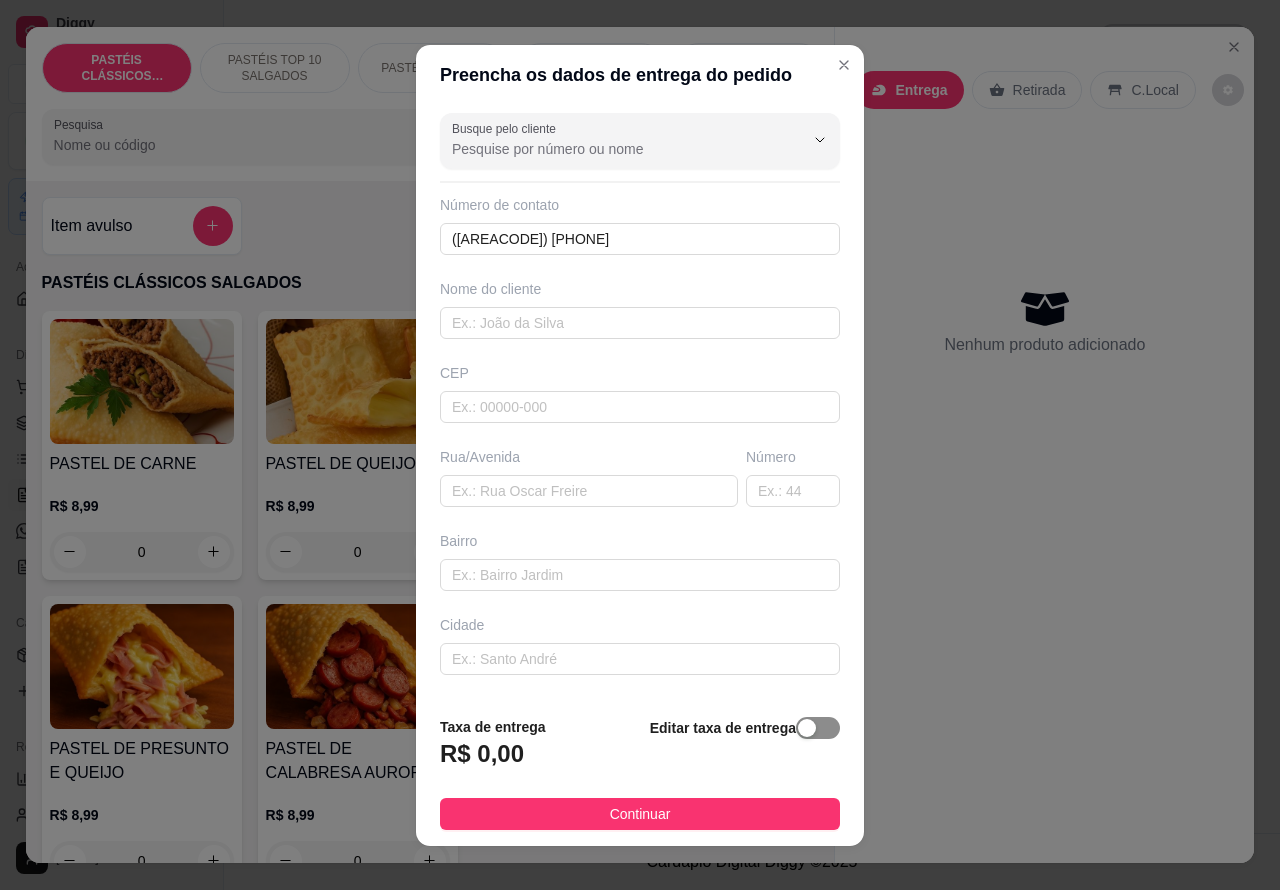 click at bounding box center [807, 728] 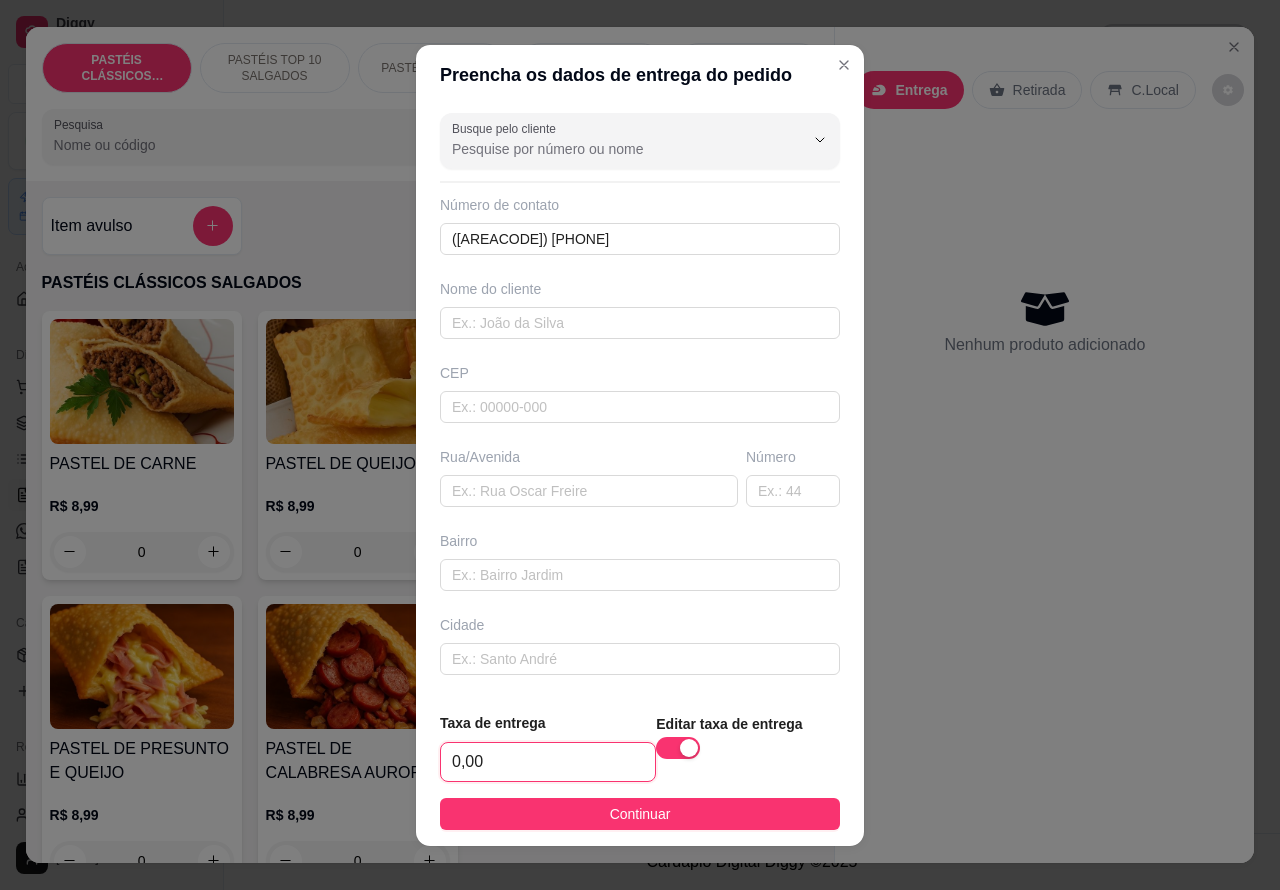 click on "0,00" at bounding box center (548, 762) 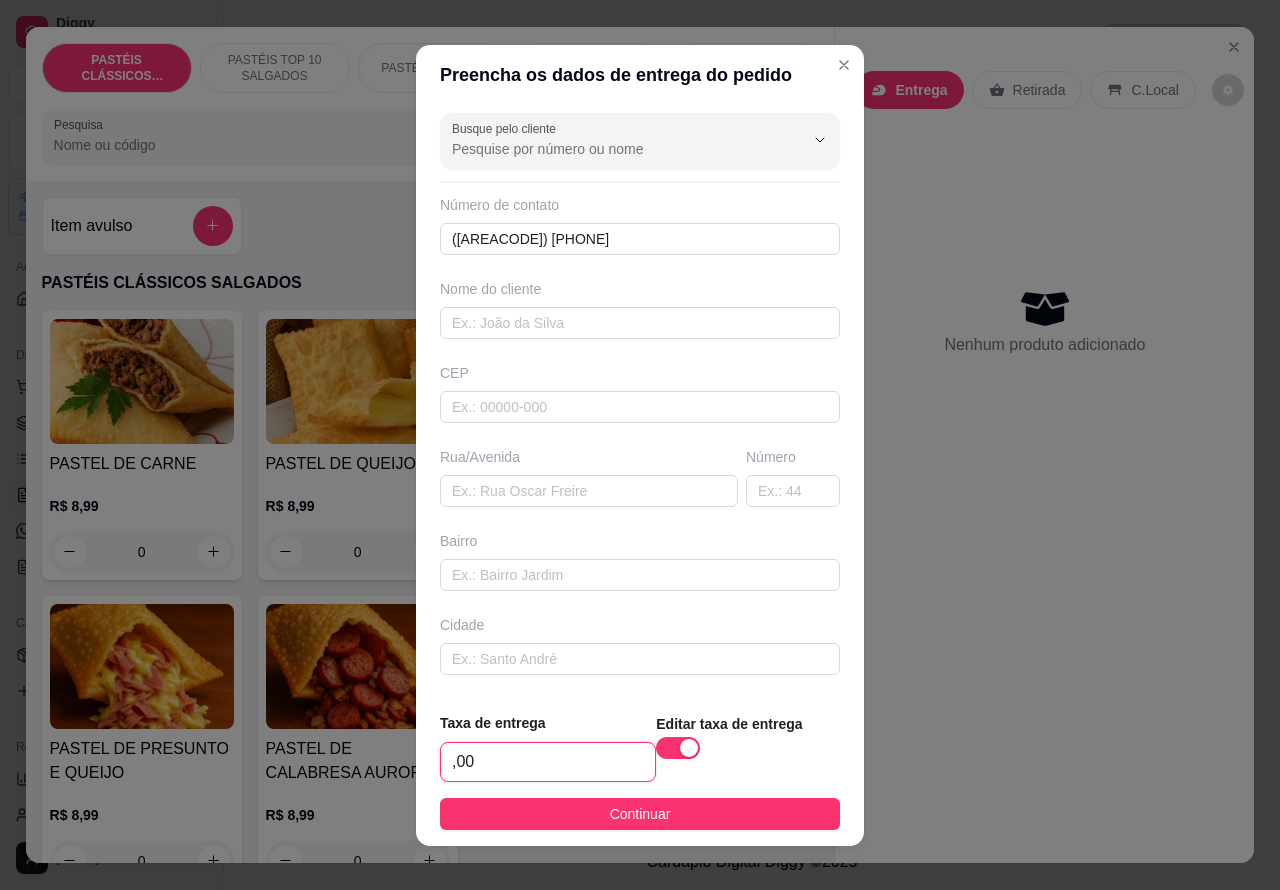 type on "1,00" 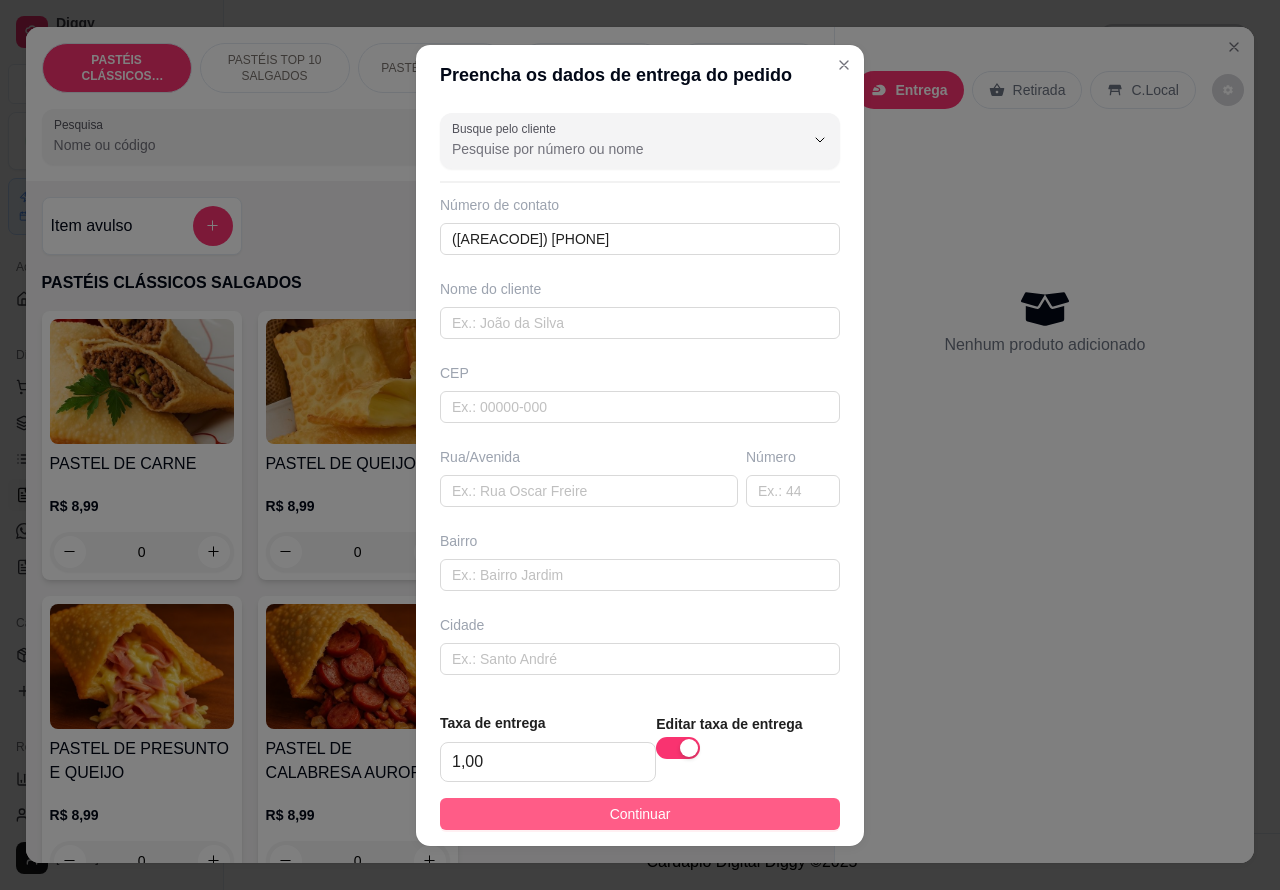 click on "Continuar" at bounding box center [640, 814] 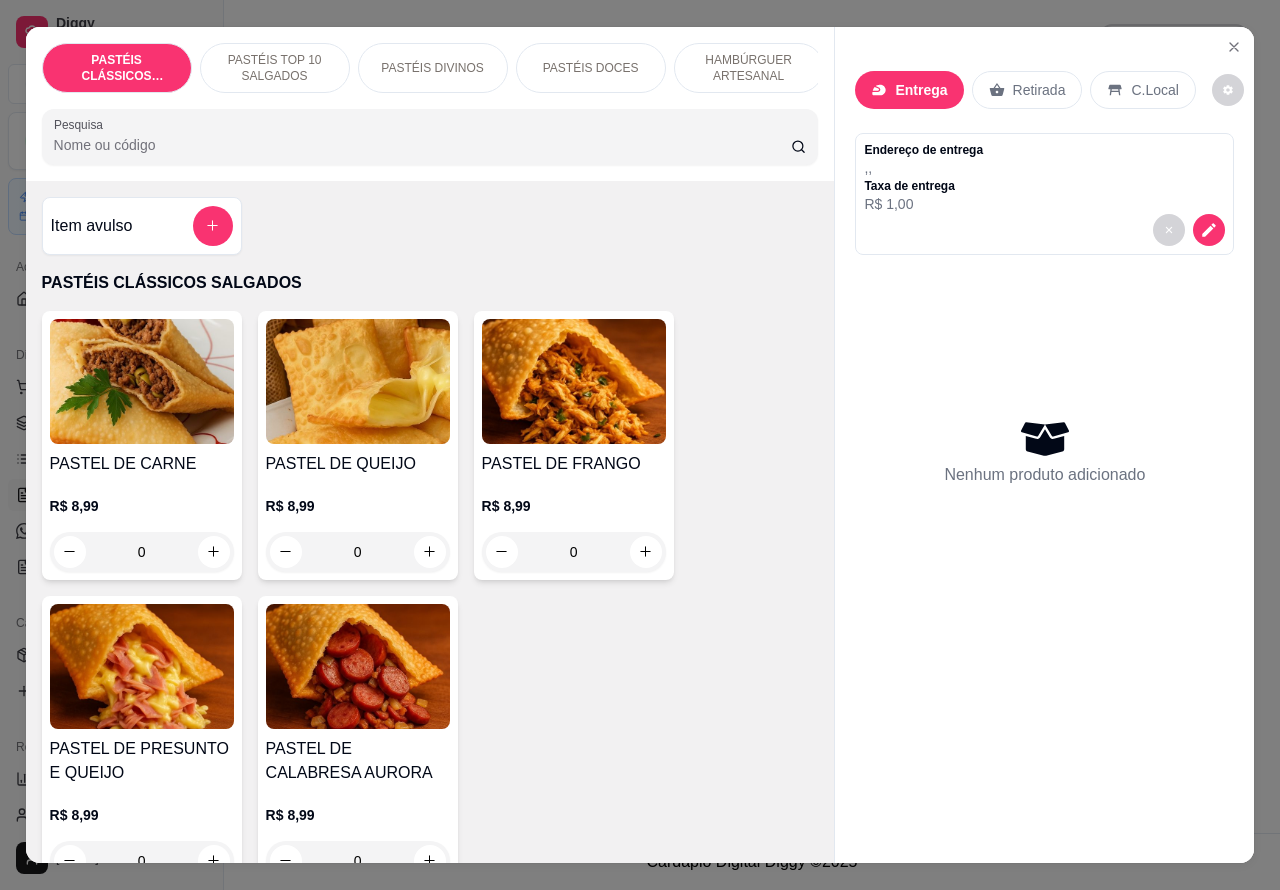 click on "PASTÉIS TOP 10 SALGADOS" at bounding box center [275, 68] 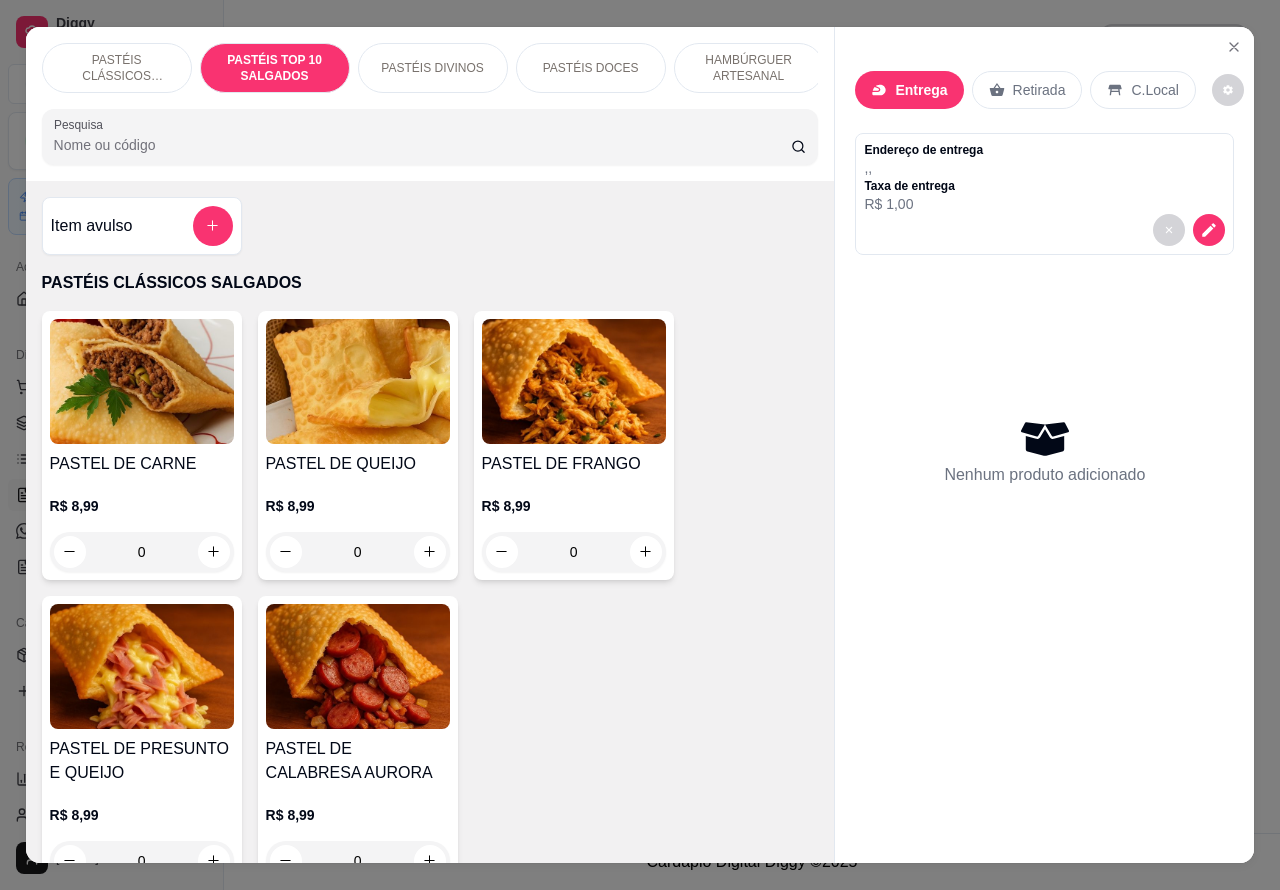 scroll, scrollTop: 723, scrollLeft: 0, axis: vertical 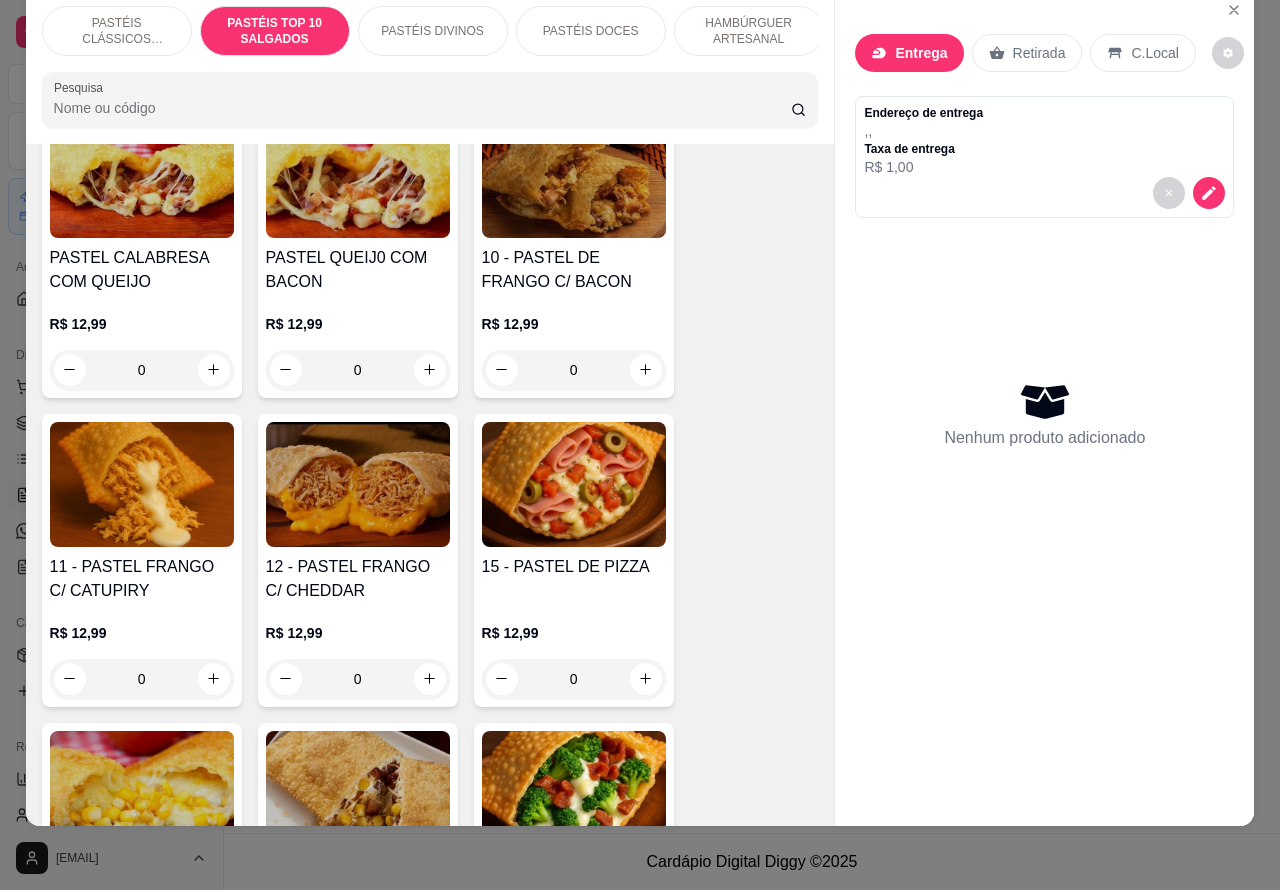 click on "0" at bounding box center [142, 679] 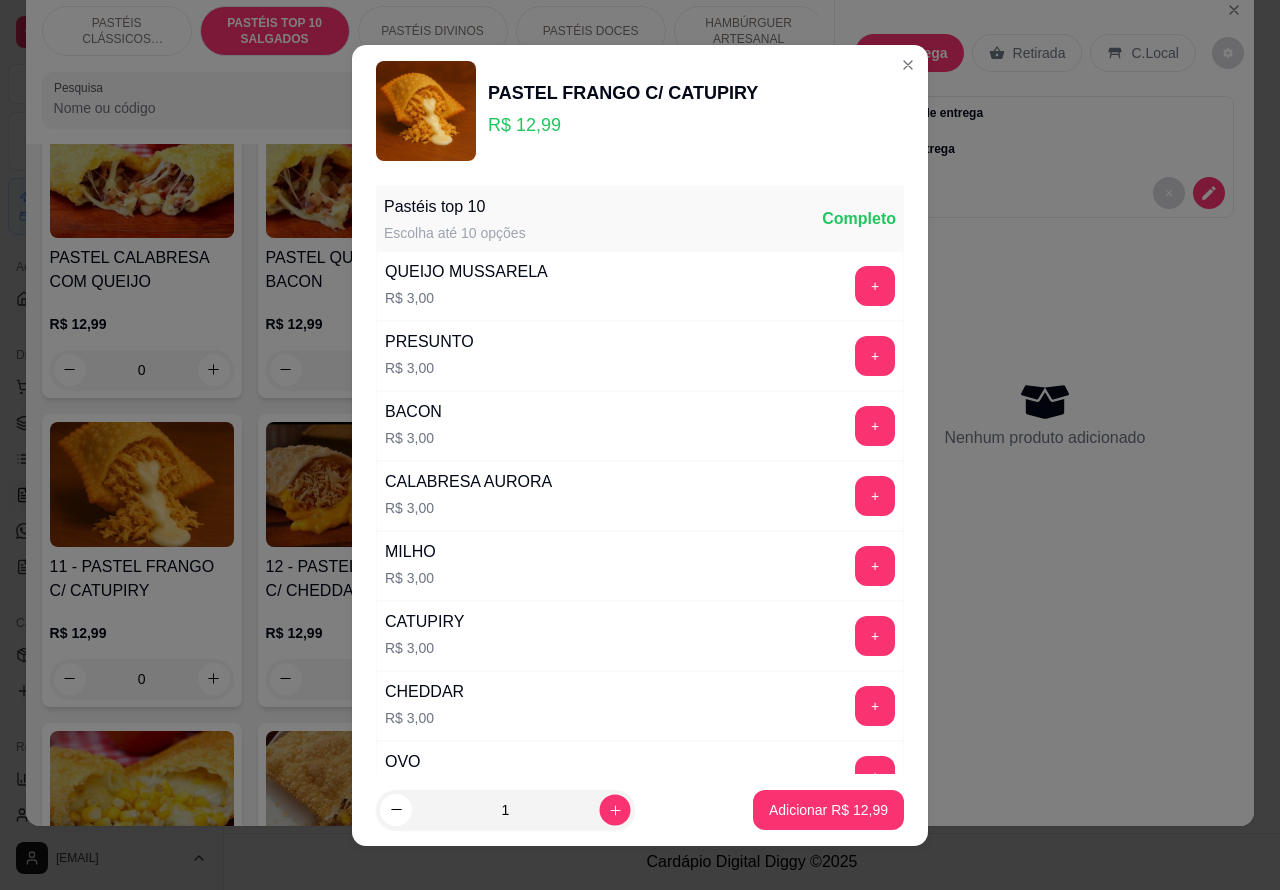click 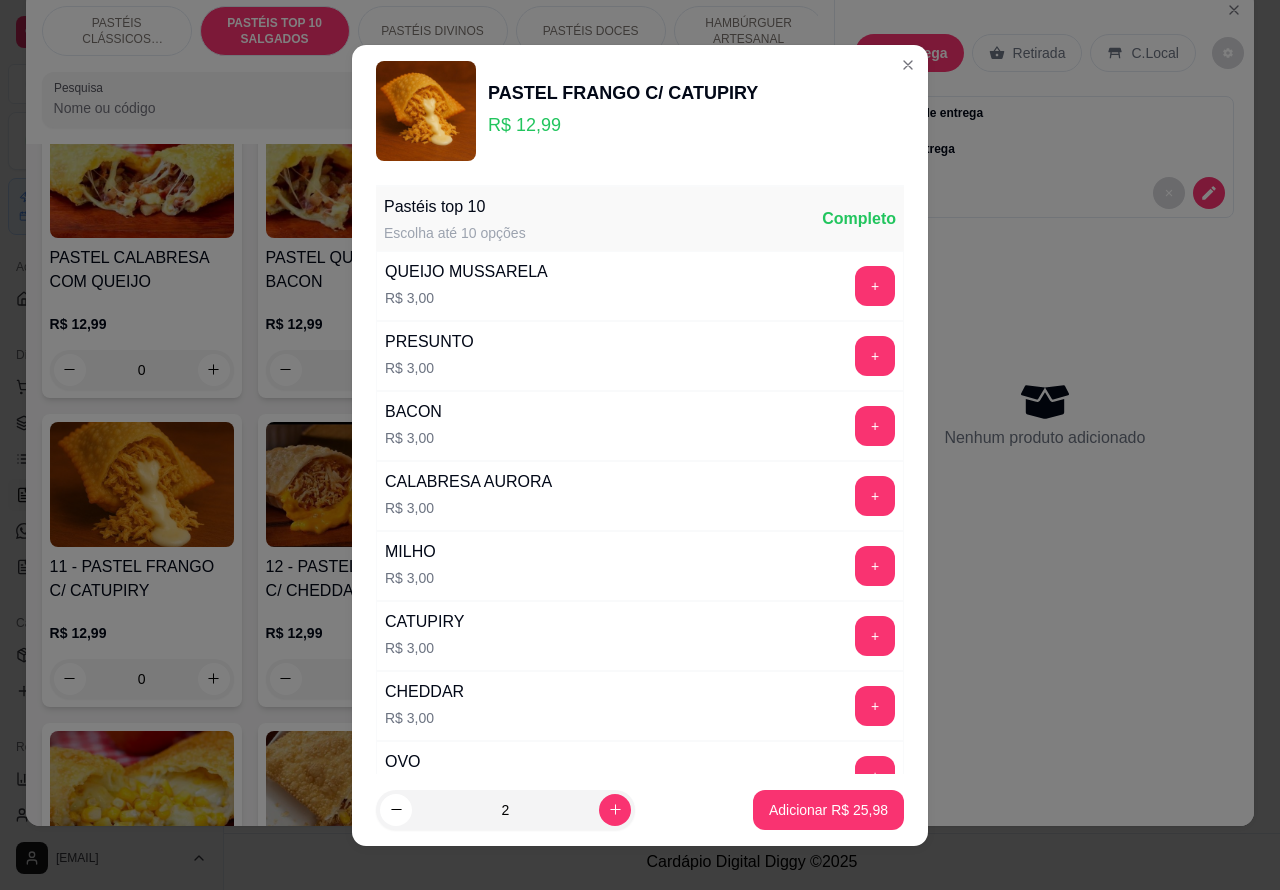 click on "Adicionar   R$ 25,98" at bounding box center [828, 810] 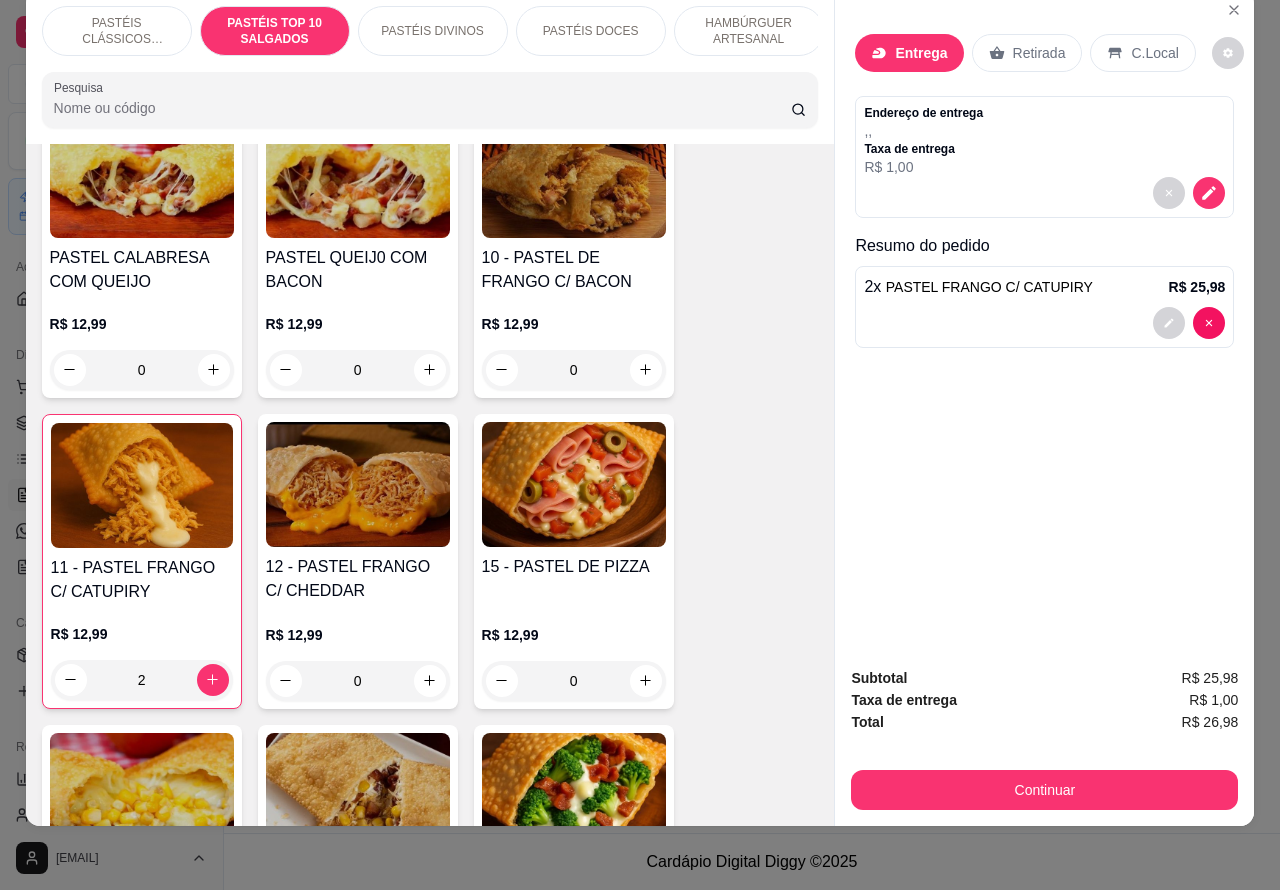 click on "11 - PASTEL FRANGO C/ CATUPIRY    R$ 12,99 2" at bounding box center (142, 561) 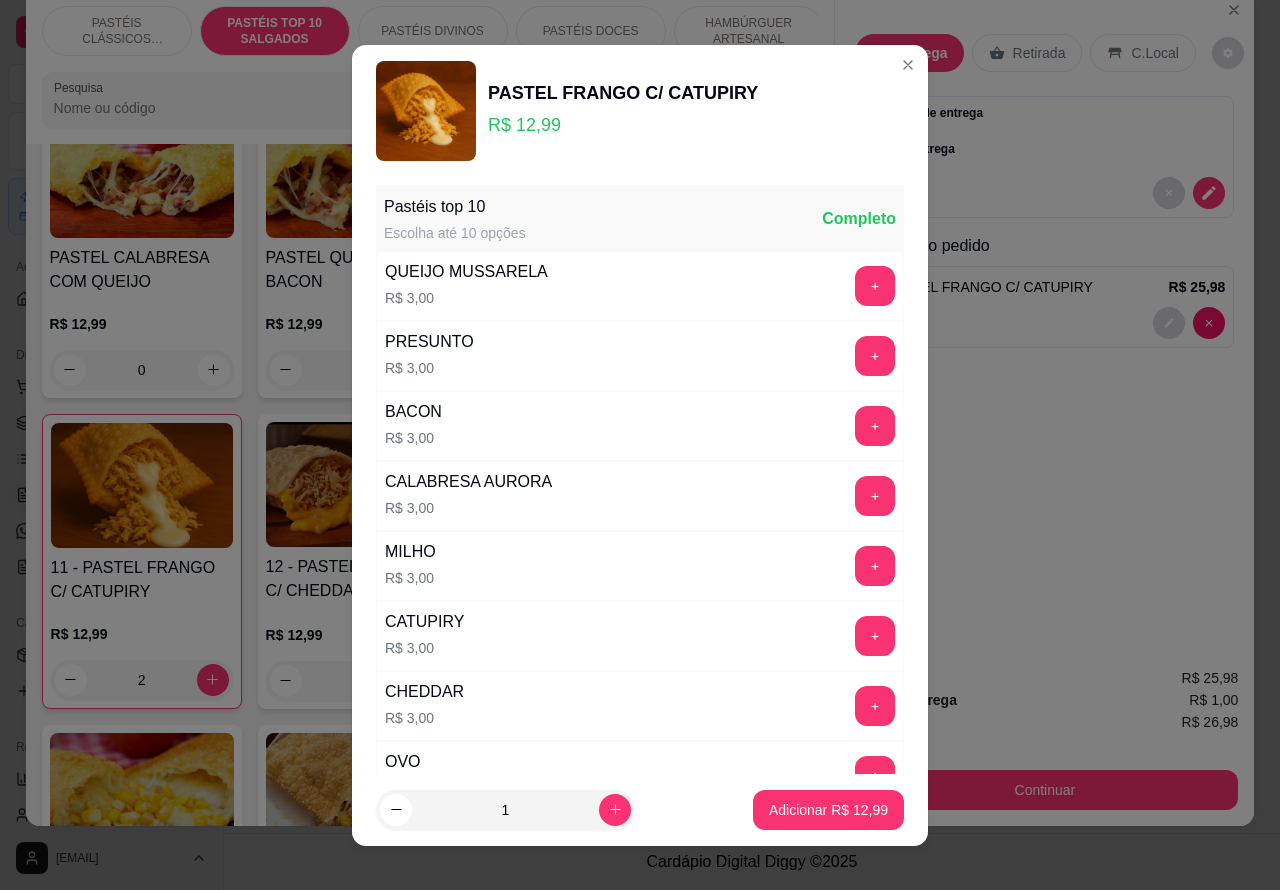 scroll, scrollTop: 261, scrollLeft: 0, axis: vertical 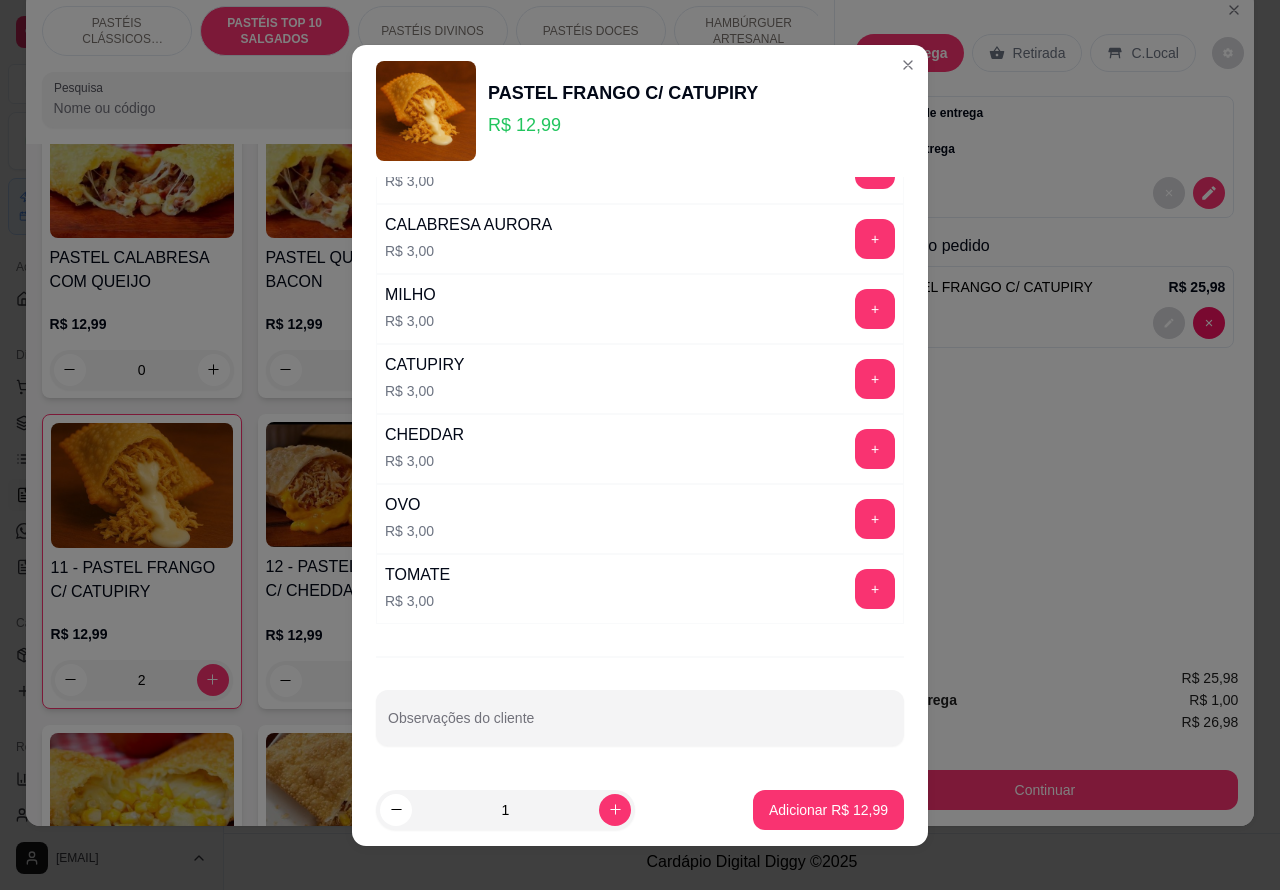 click on "Observações do cliente" at bounding box center (640, 726) 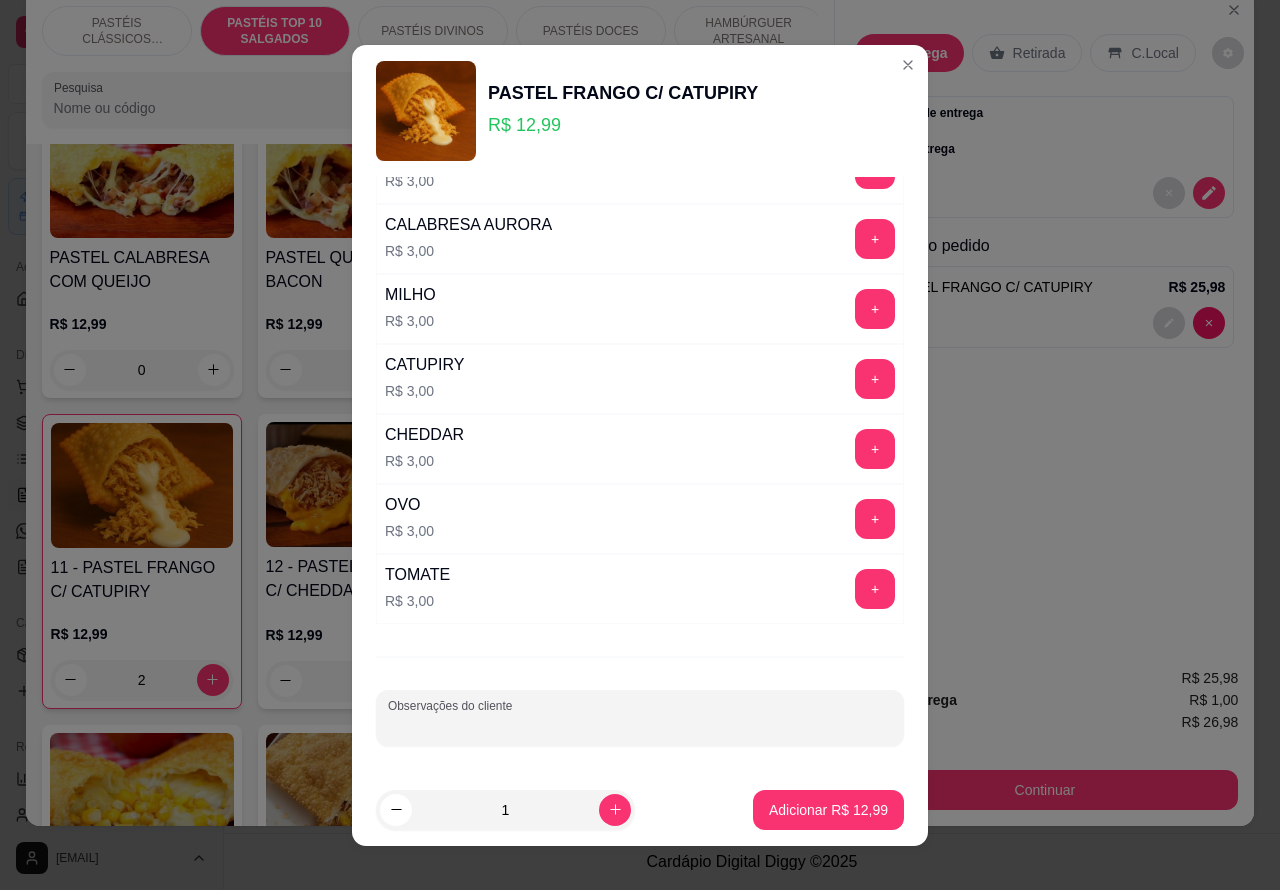 type on "P" 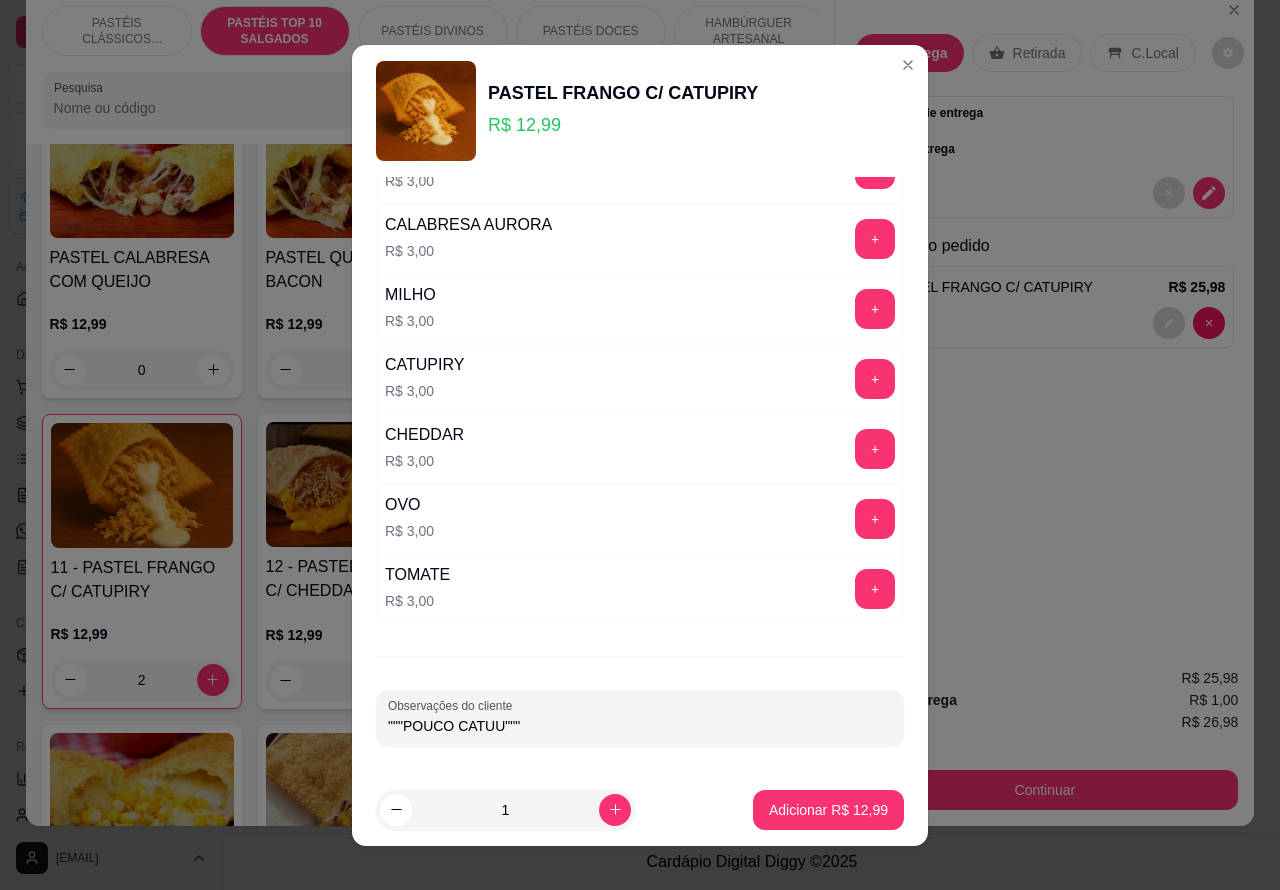 type on """"POUCO CATUU"""" 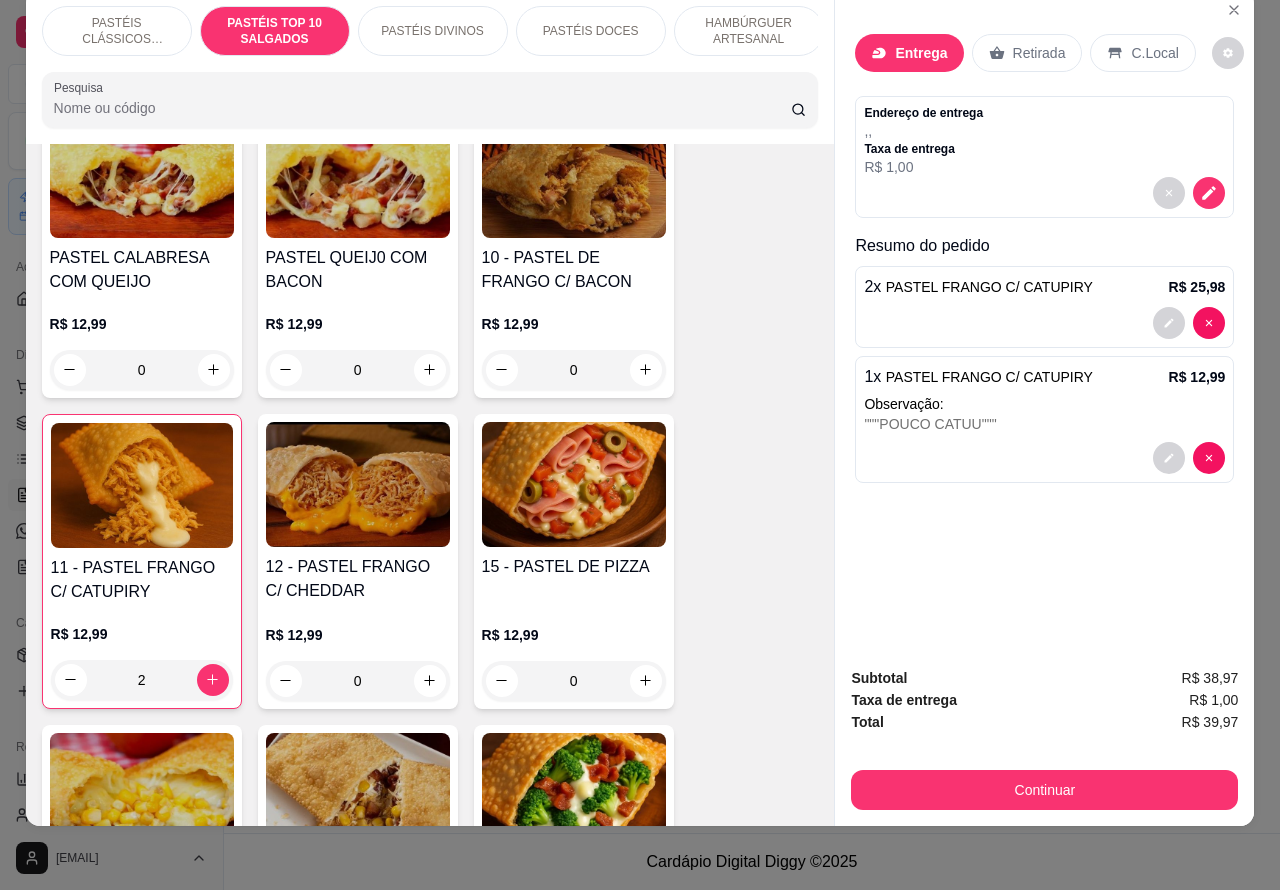 click on "Endereço de entrega" at bounding box center (923, 113) 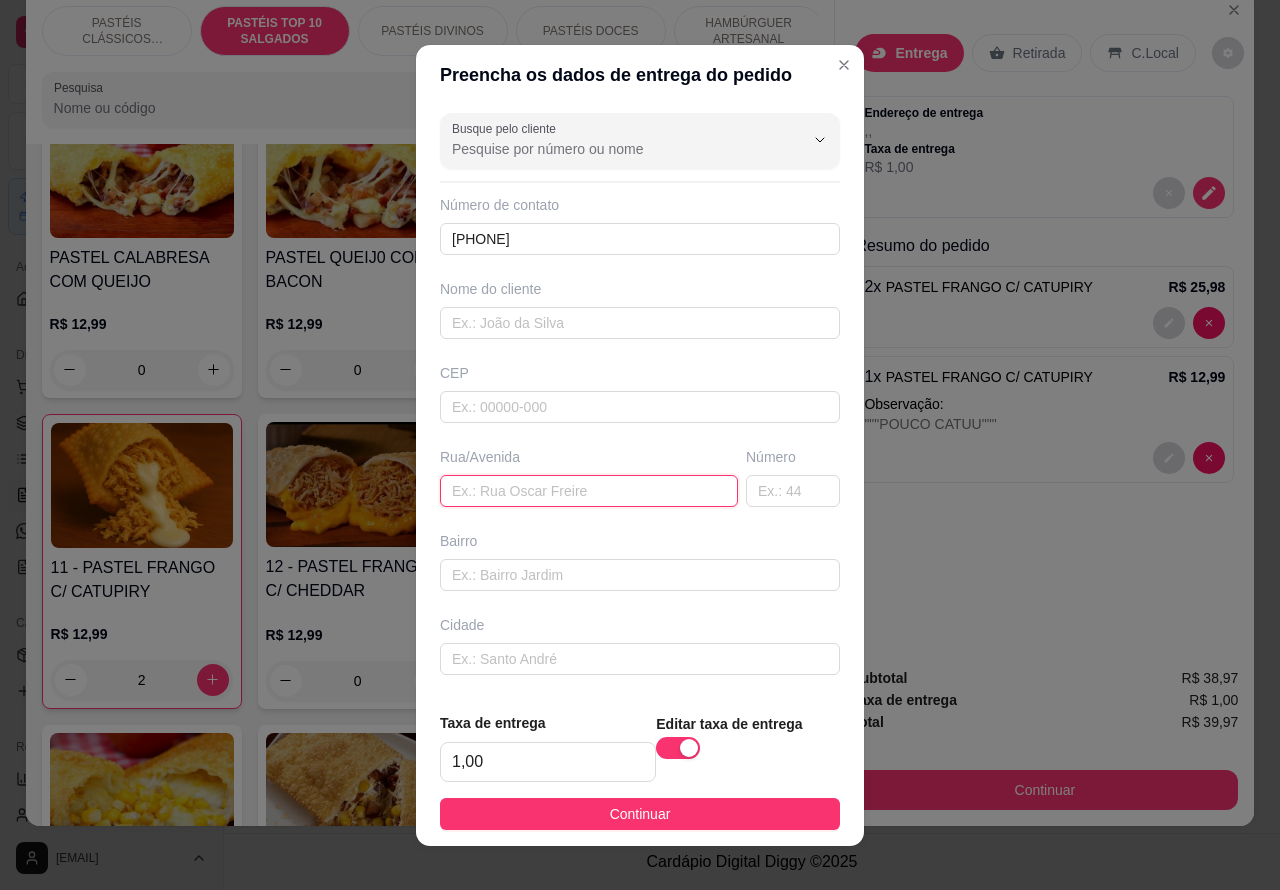 paste on "[FIRST] [LAST] 92" 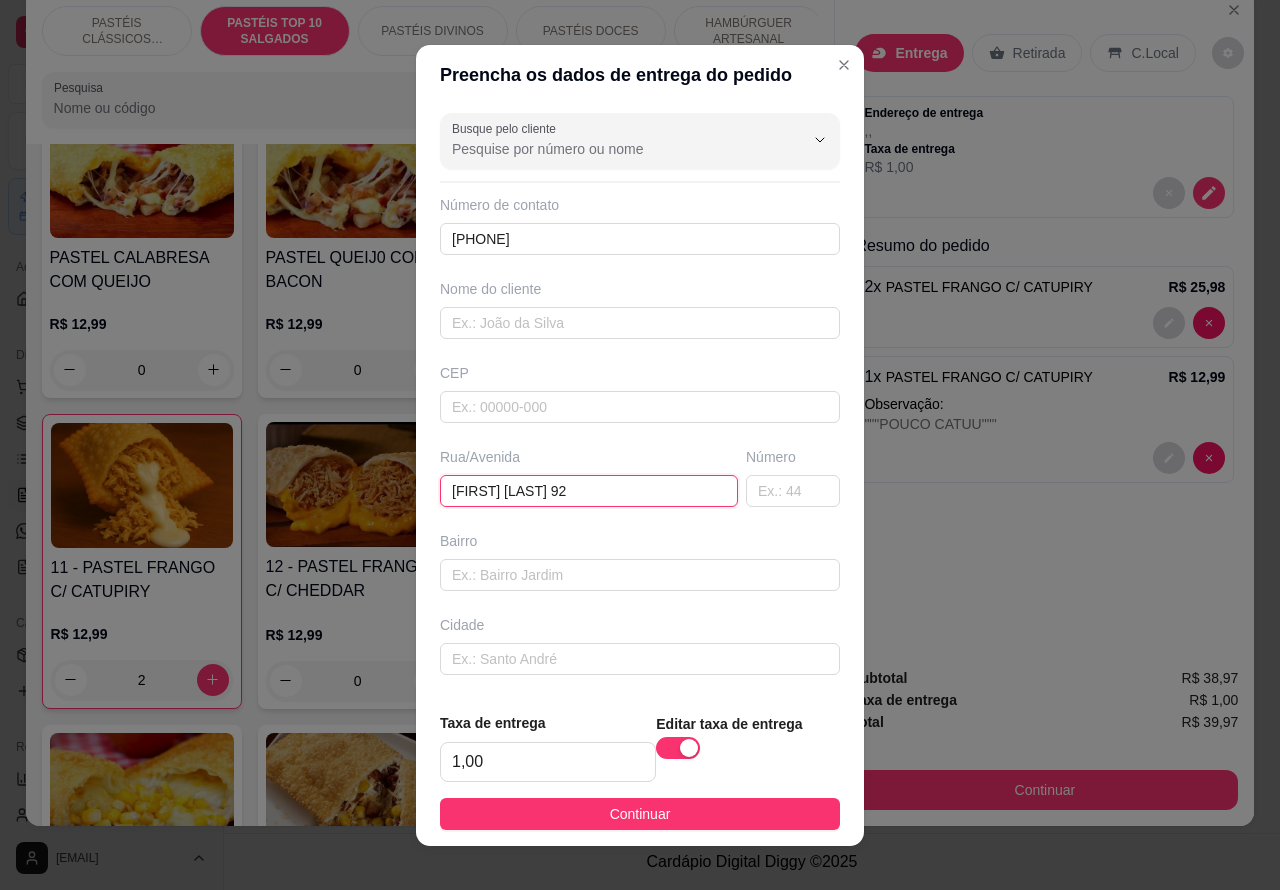 type on "[FIRST] [LAST] 92" 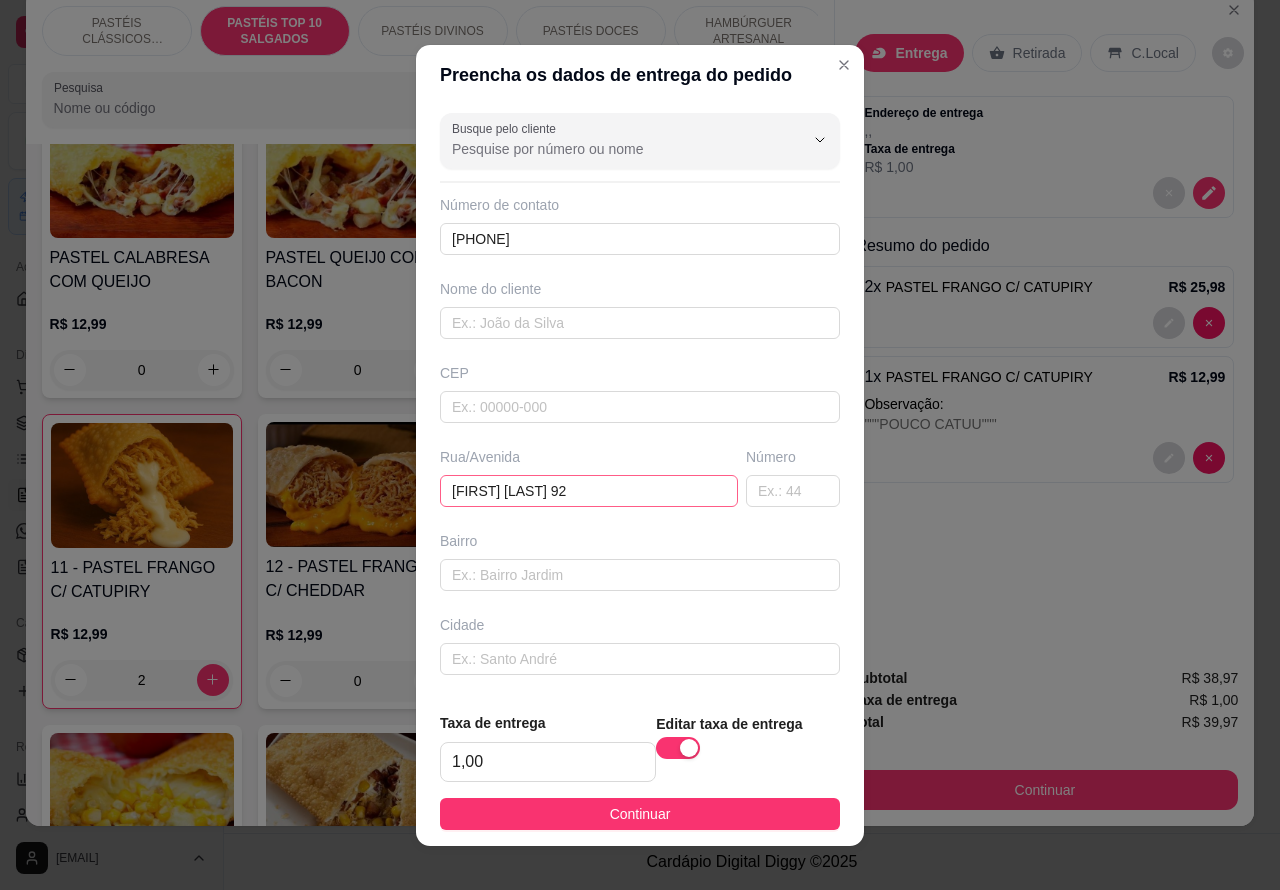 click on "Entrega Retirada C.Local Endereço de entrega ,  ,   Taxa de entrega R$ 1,00 Resumo do pedido 2 x   PASTEL FRANGO C/ CATUPIRY  R$ 25,98 1 x   PASTEL FRANGO C/ CATUPIRY  R$ 12,99 Observação:  """POUCO CATUU"""" at bounding box center [1044, 321] 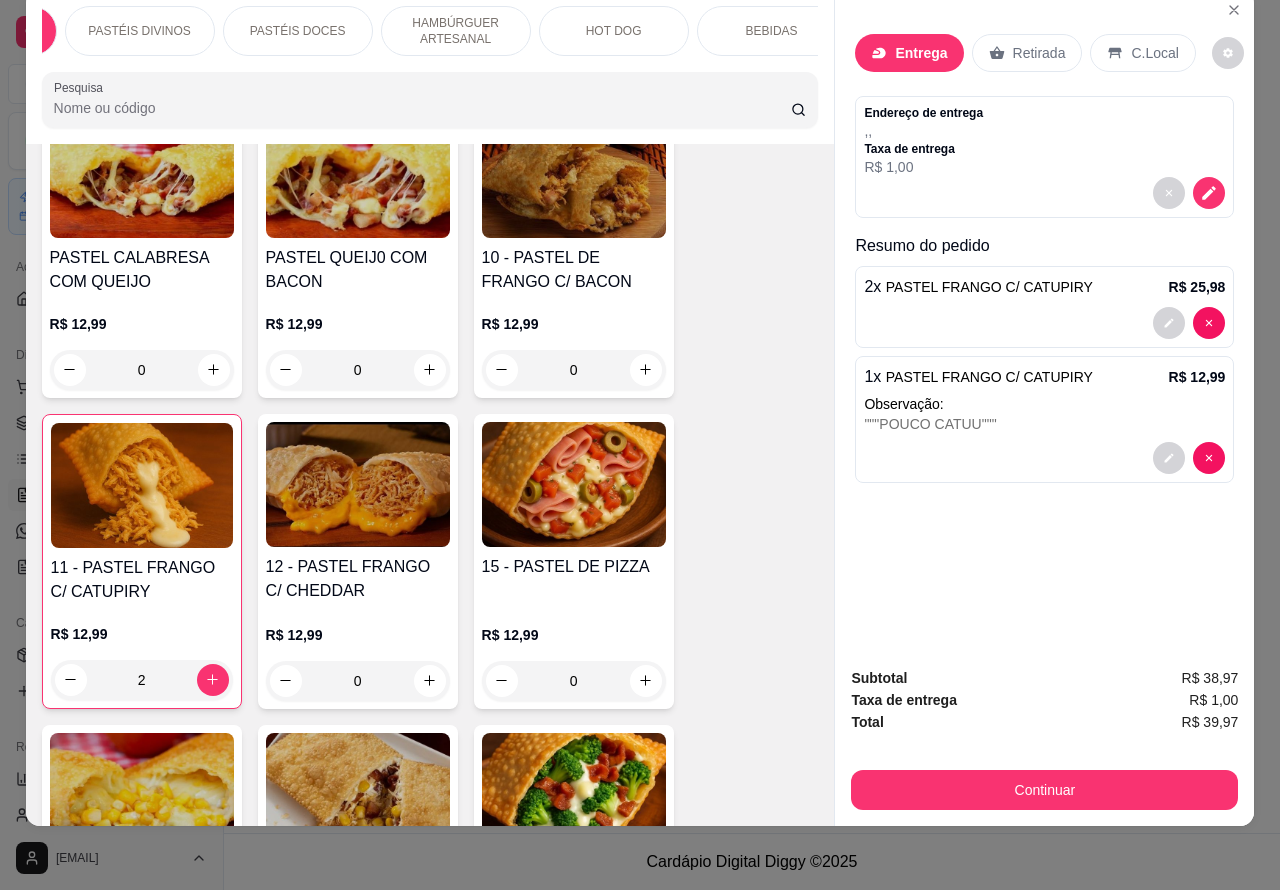 scroll, scrollTop: 0, scrollLeft: 296, axis: horizontal 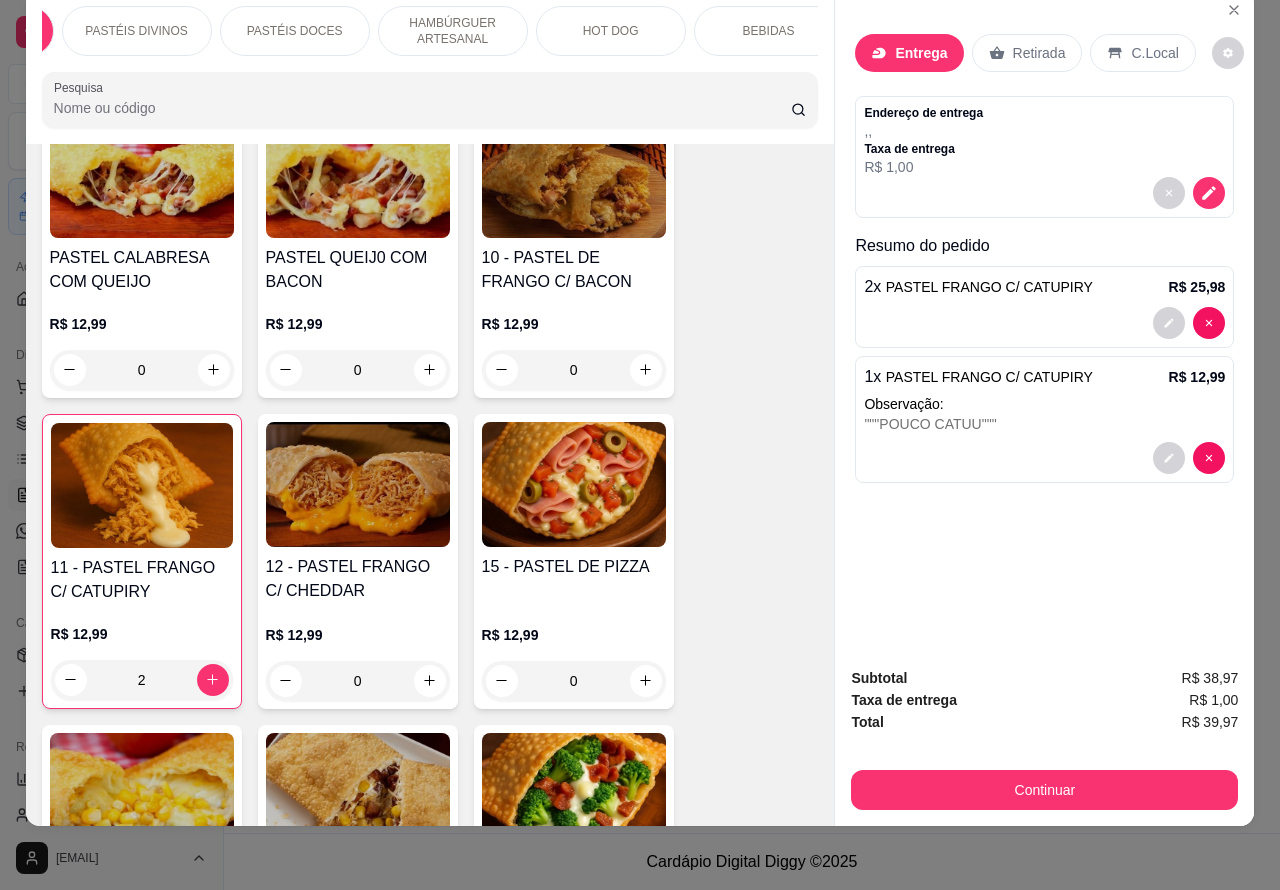 click on "BEBIDAS" at bounding box center [769, 31] 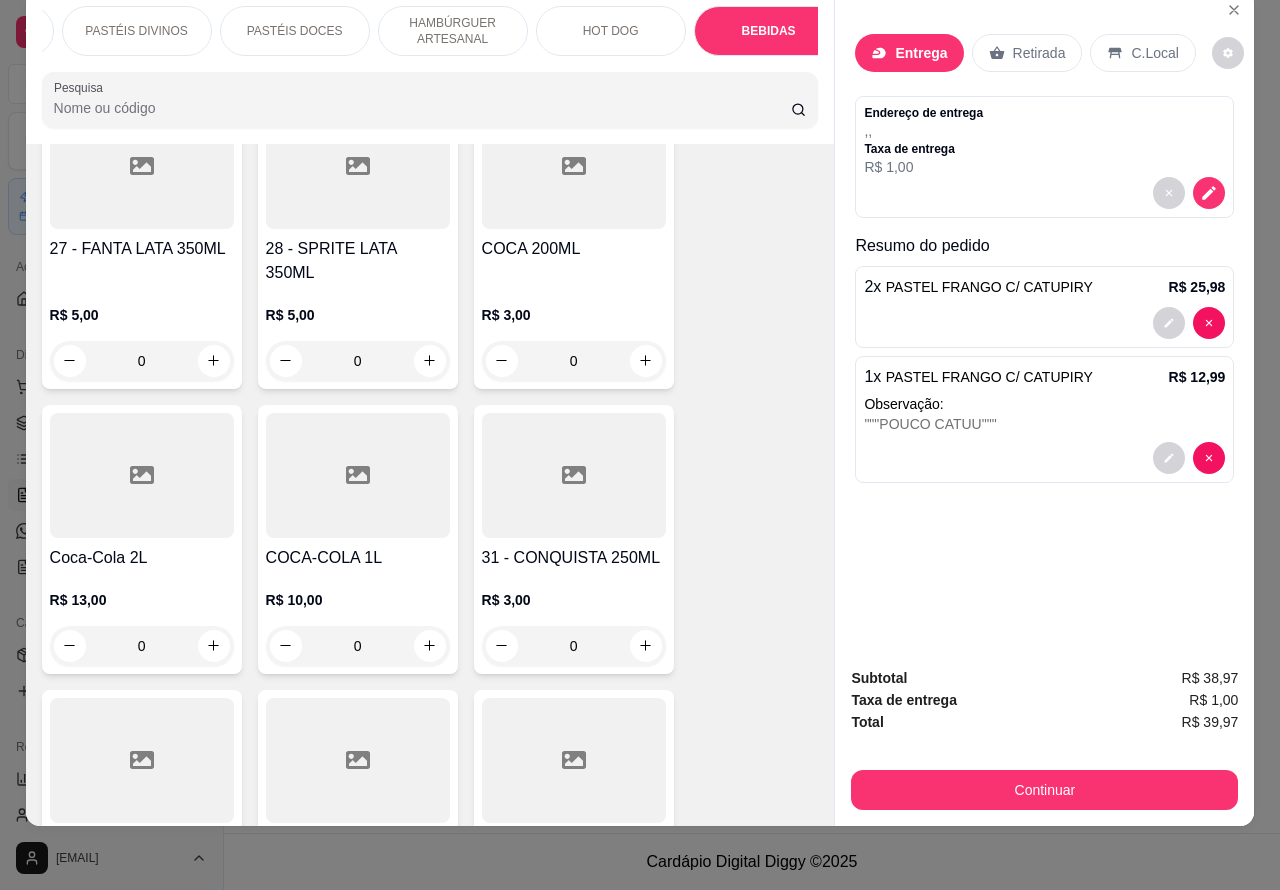 scroll, scrollTop: 6743, scrollLeft: 0, axis: vertical 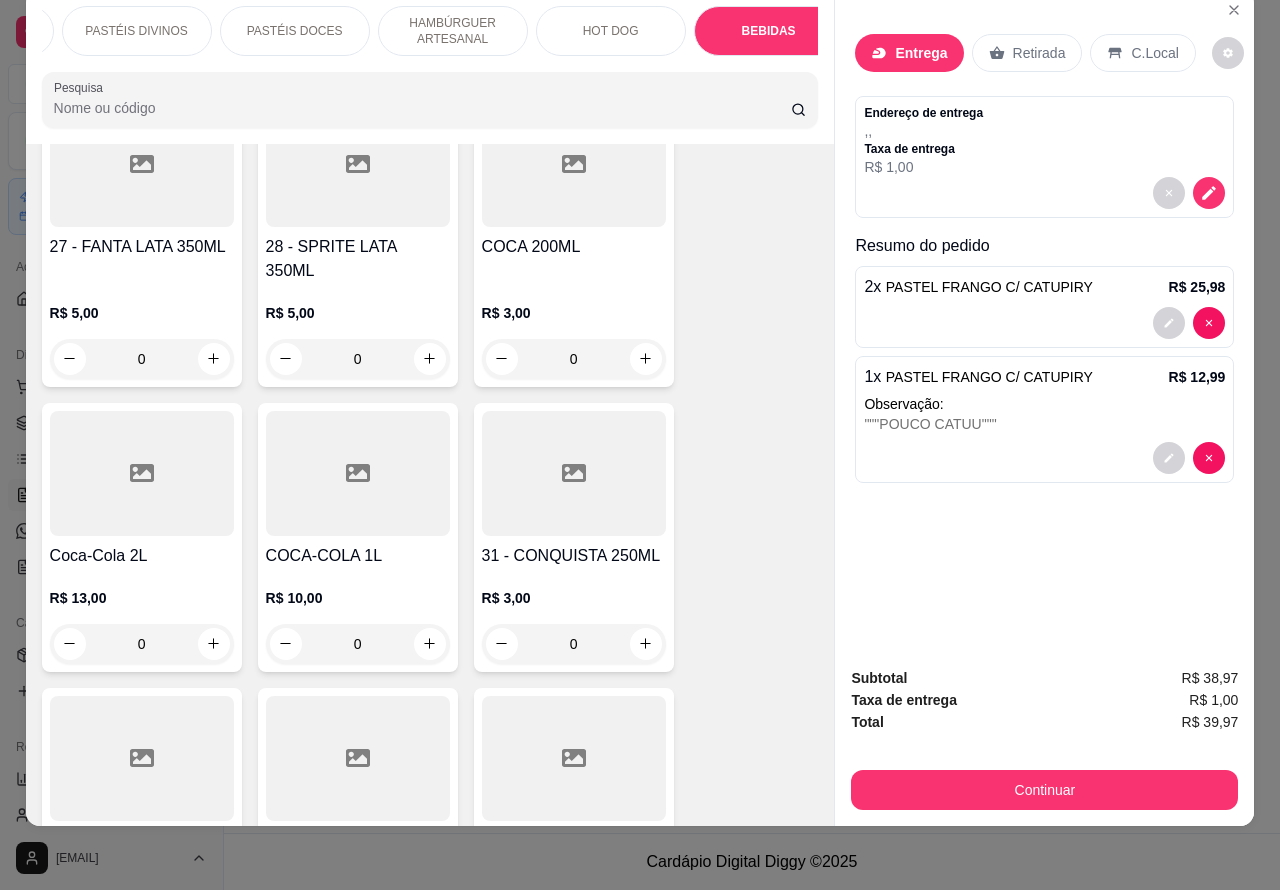 click 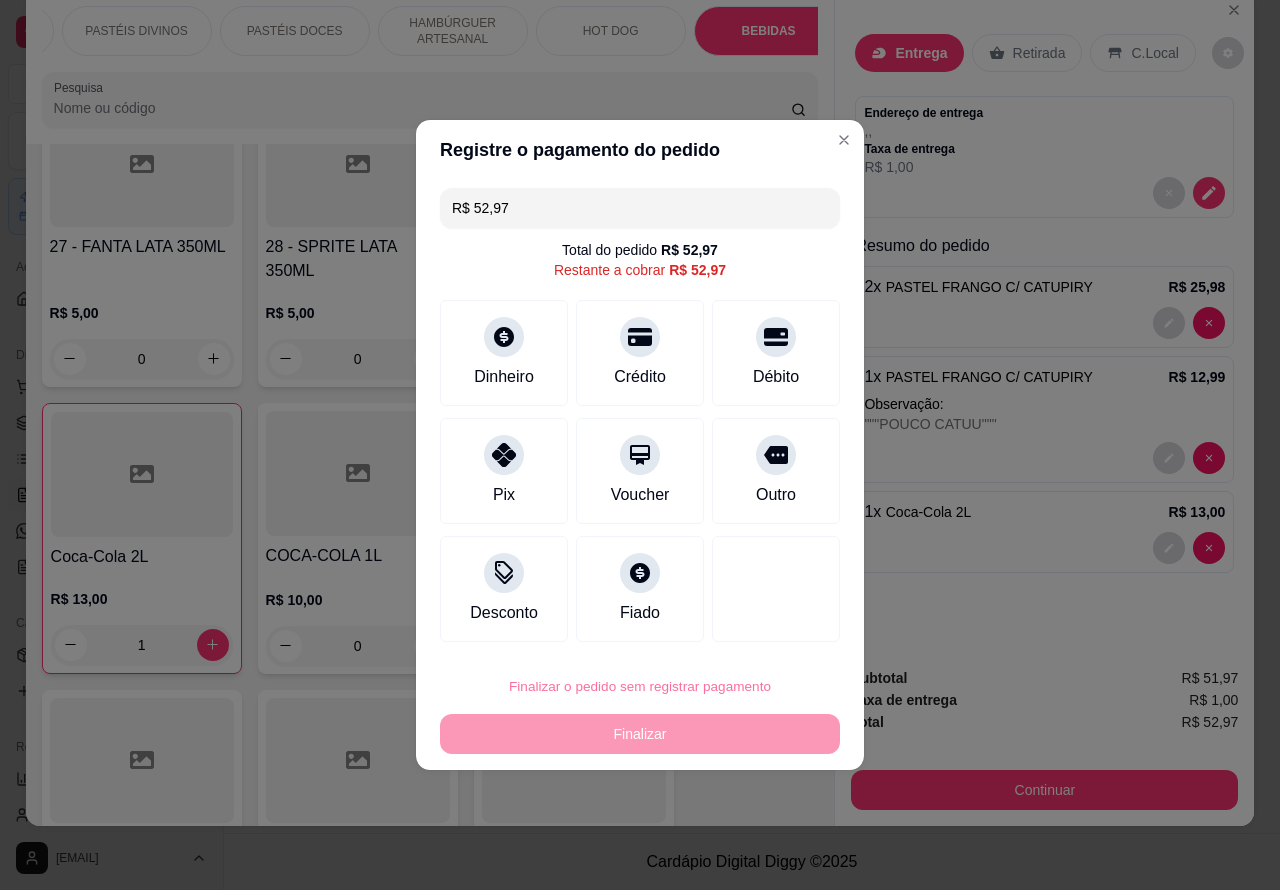 click on "Confirmar" at bounding box center [758, 630] 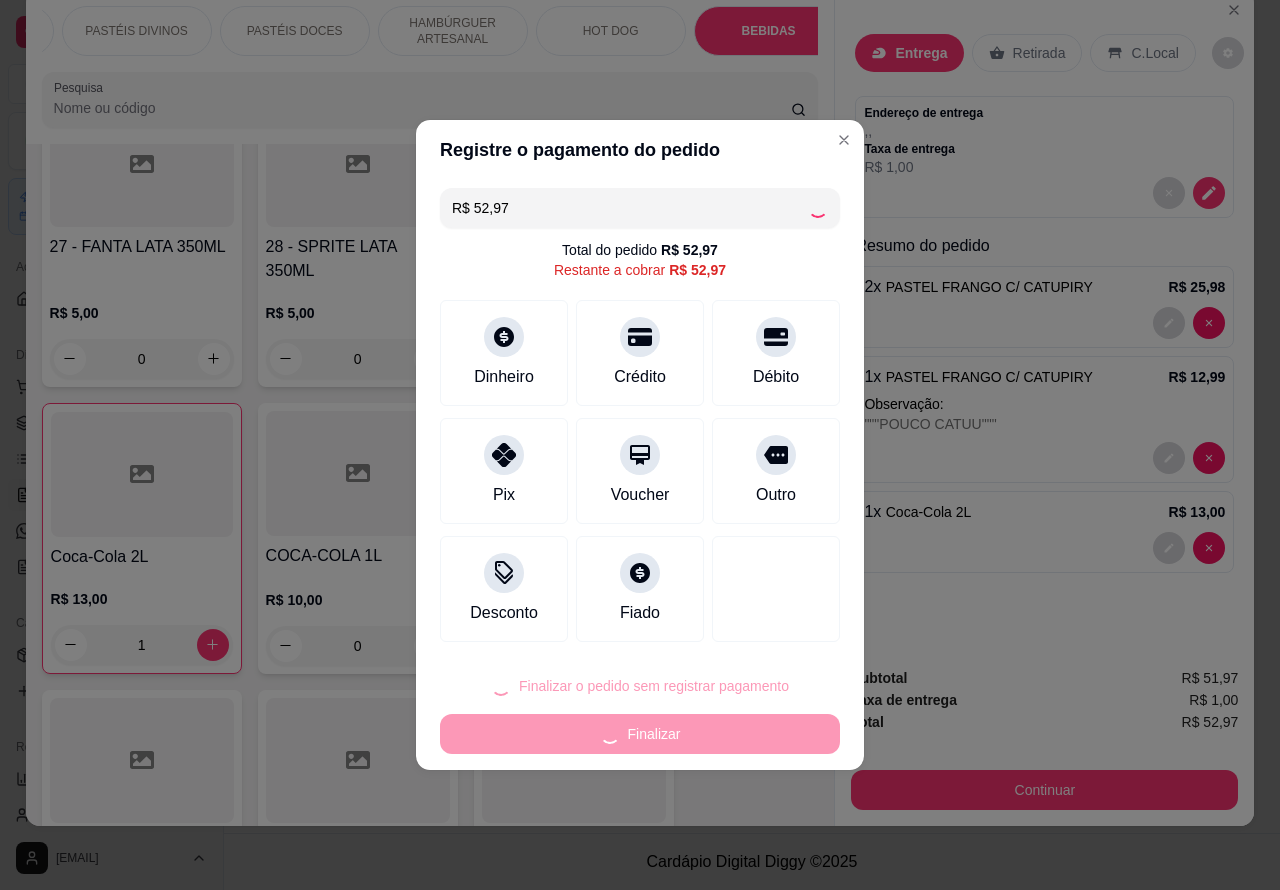 type on "0" 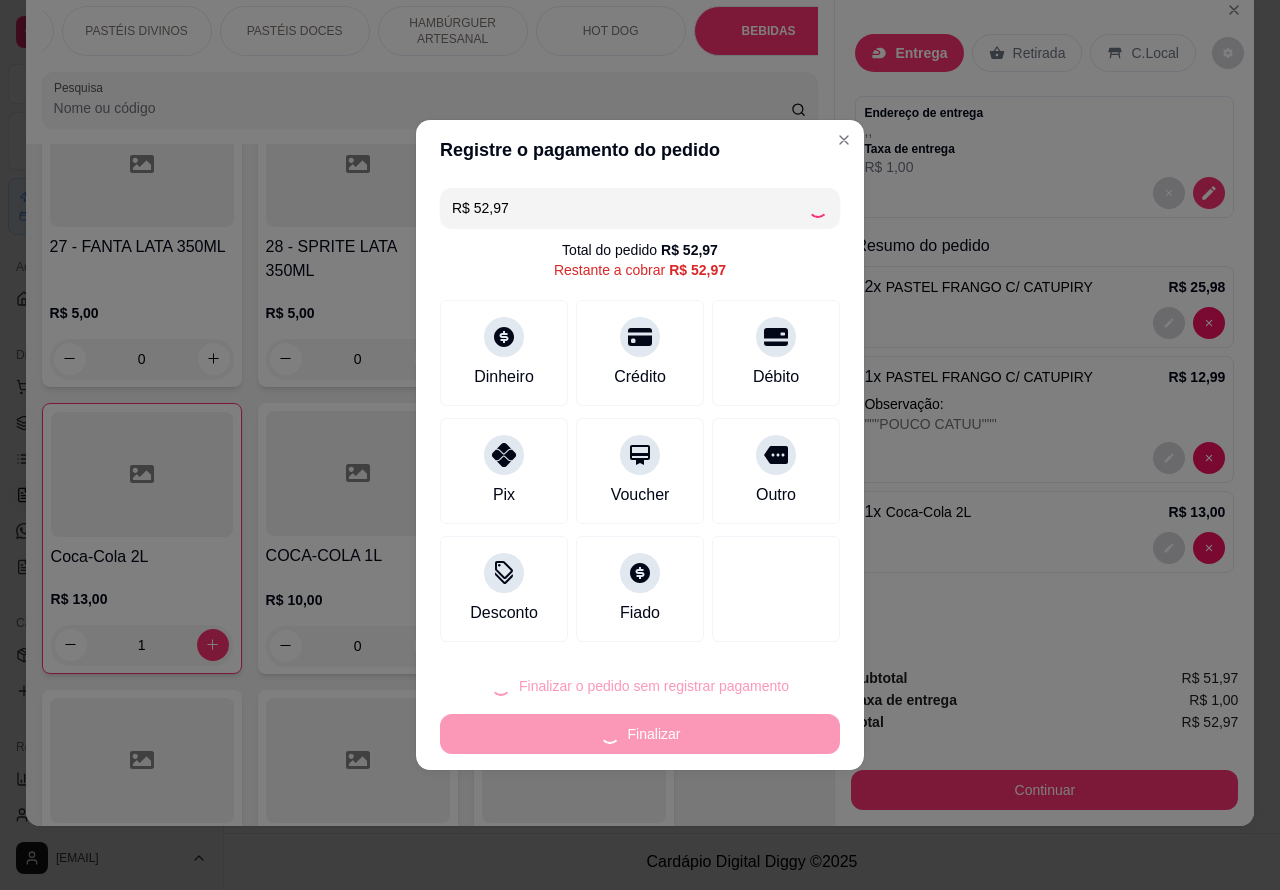 type on "0" 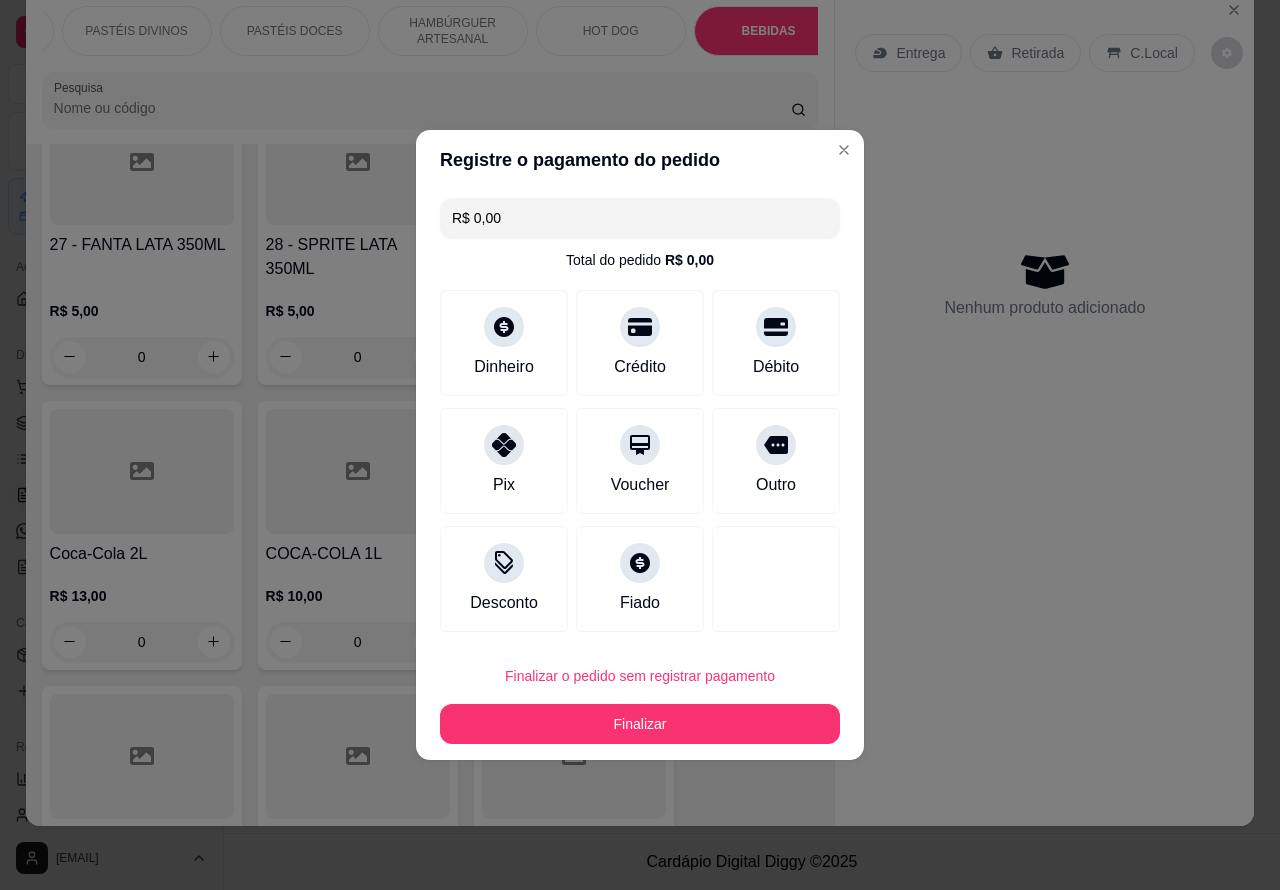 type on "R$ 0,00" 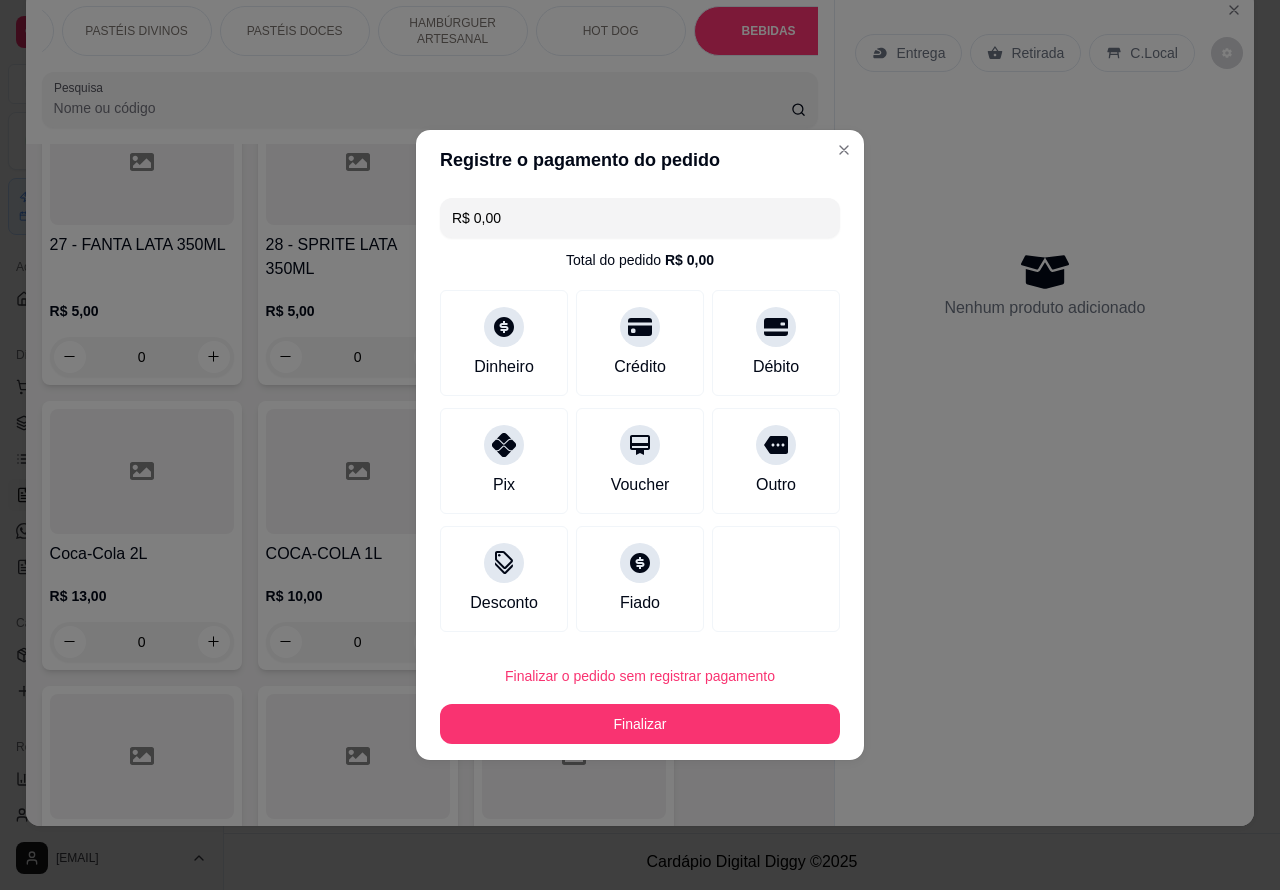 scroll, scrollTop: 6741, scrollLeft: 0, axis: vertical 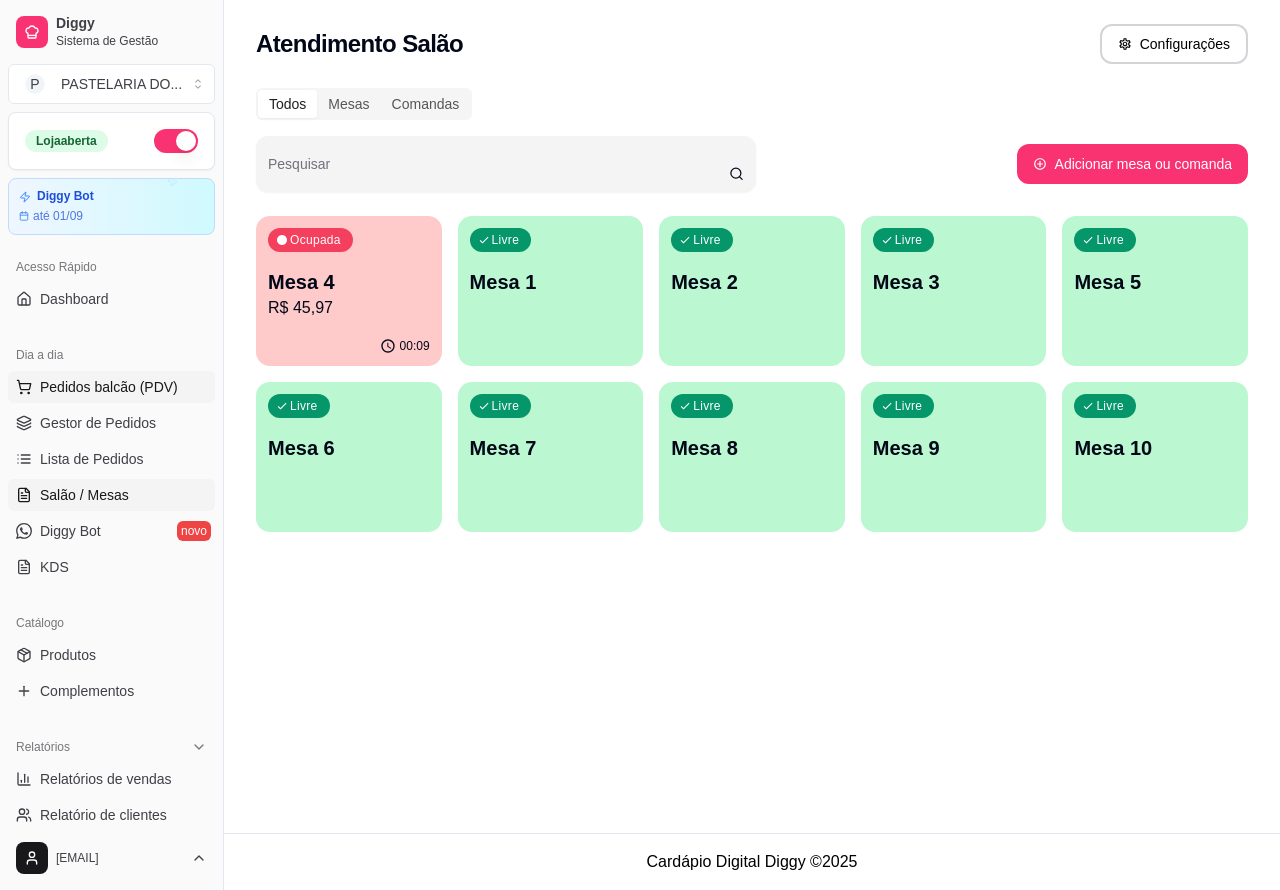 click on "Pedidos balcão (PDV)" at bounding box center [109, 387] 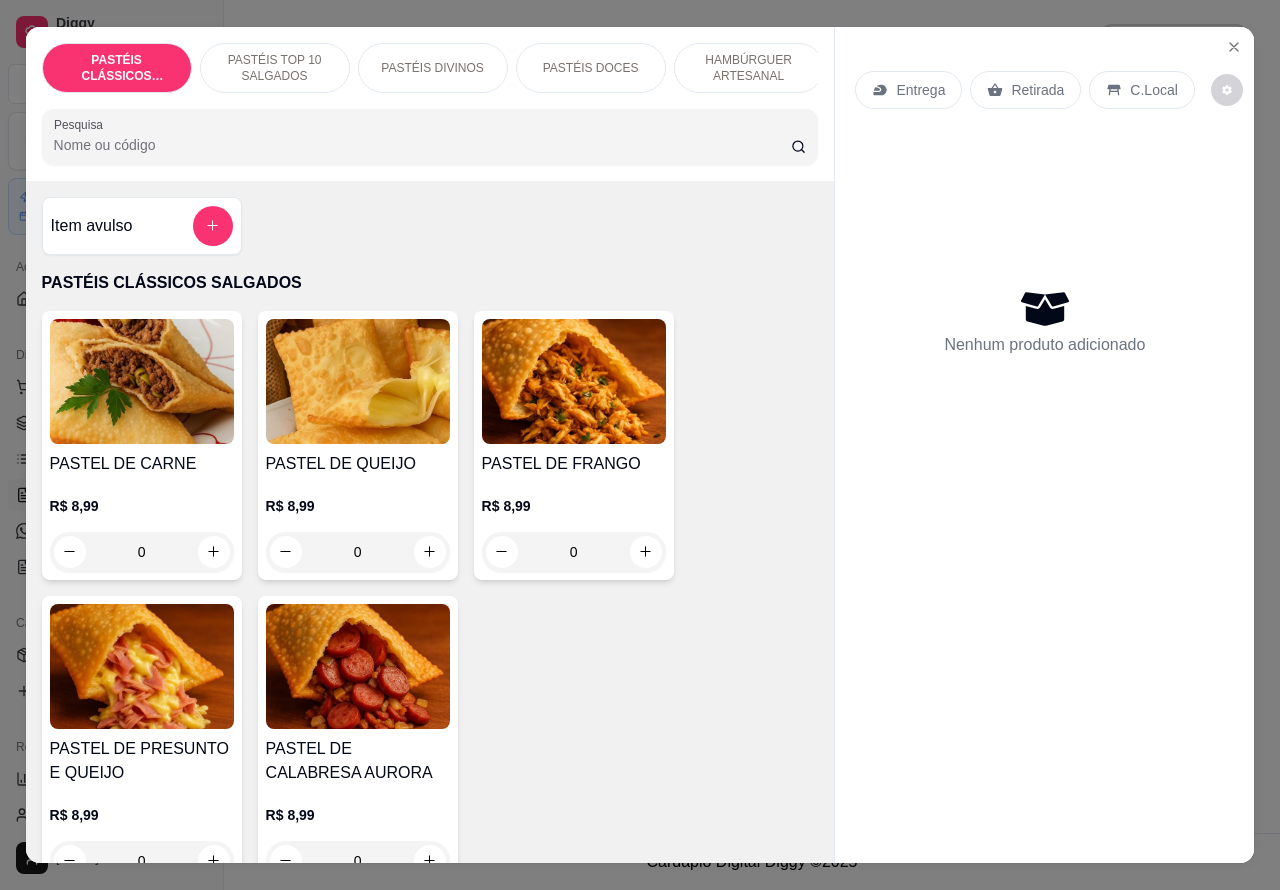 click on "Entrega" at bounding box center (920, 90) 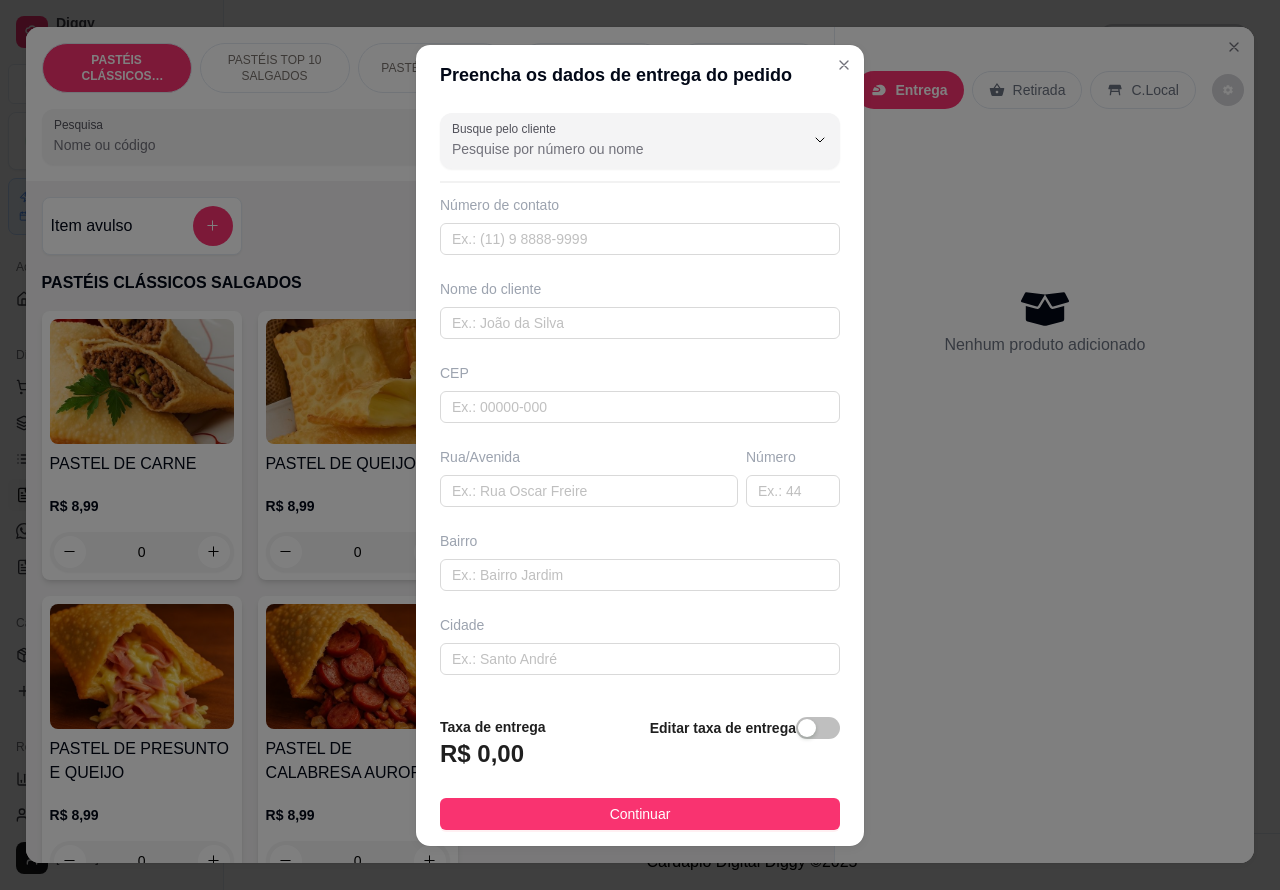 click on "PASTÉIS CLÁSSICOS SALGADOS  PASTÉIS TOP 10 SALGADOS PASTÉIS DIVINOS  PASTÉIS DOCES HAMBÚRGUER ARTESANAL HOT DOG  BEBIDAS DOCES Pesquisa" at bounding box center [430, 104] 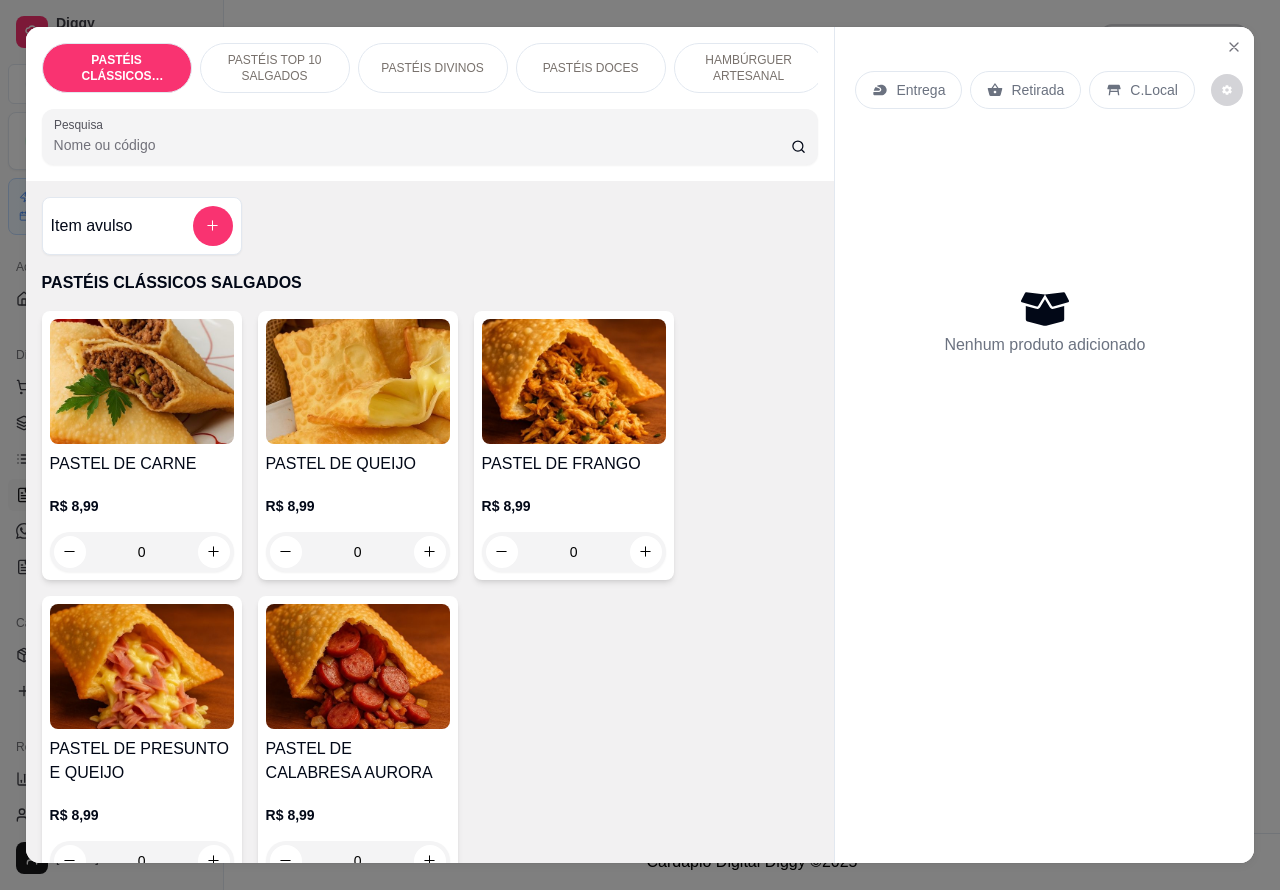 click on "Entrega" at bounding box center (920, 90) 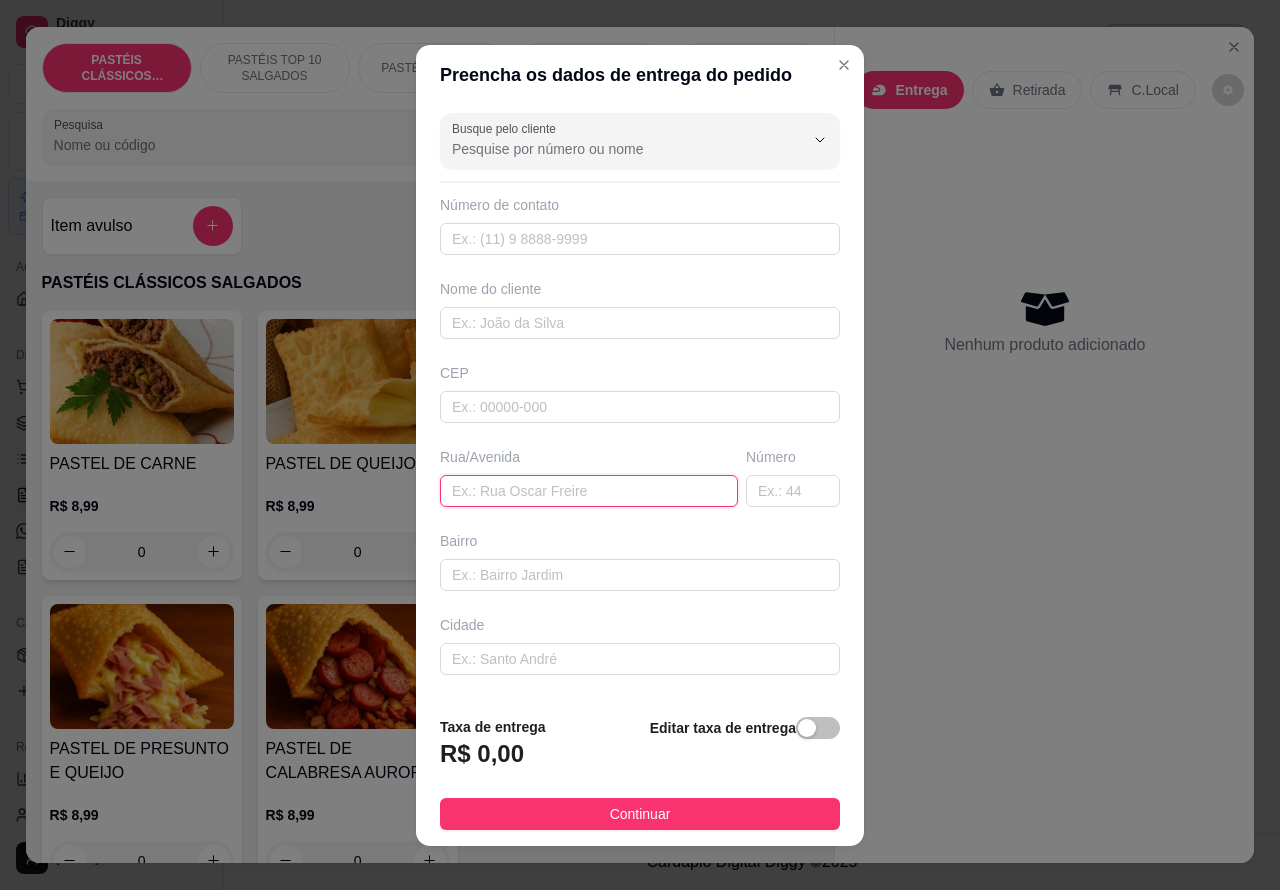 paste on "[FIRST] [LAST]," 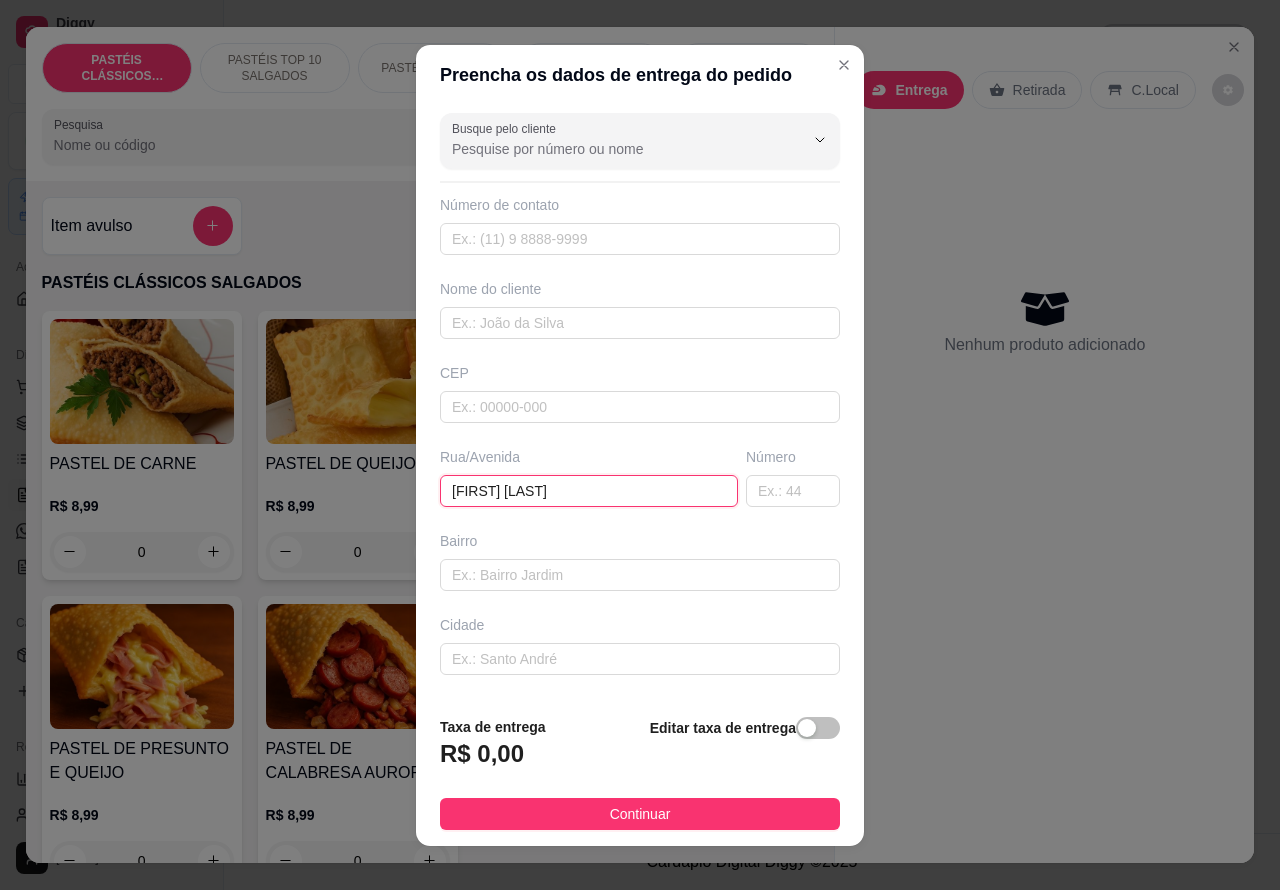 type on "[FIRST] [LAST]," 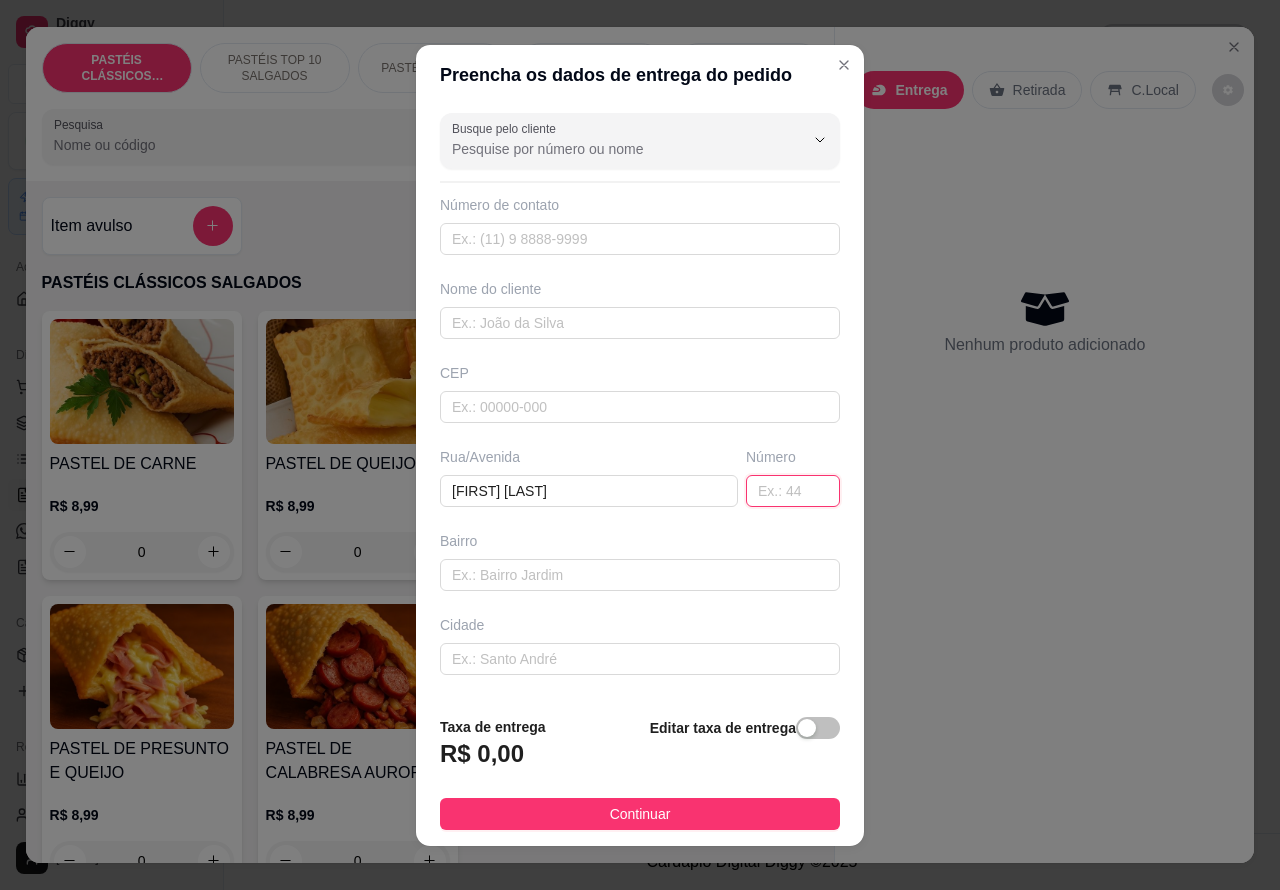 click at bounding box center [793, 491] 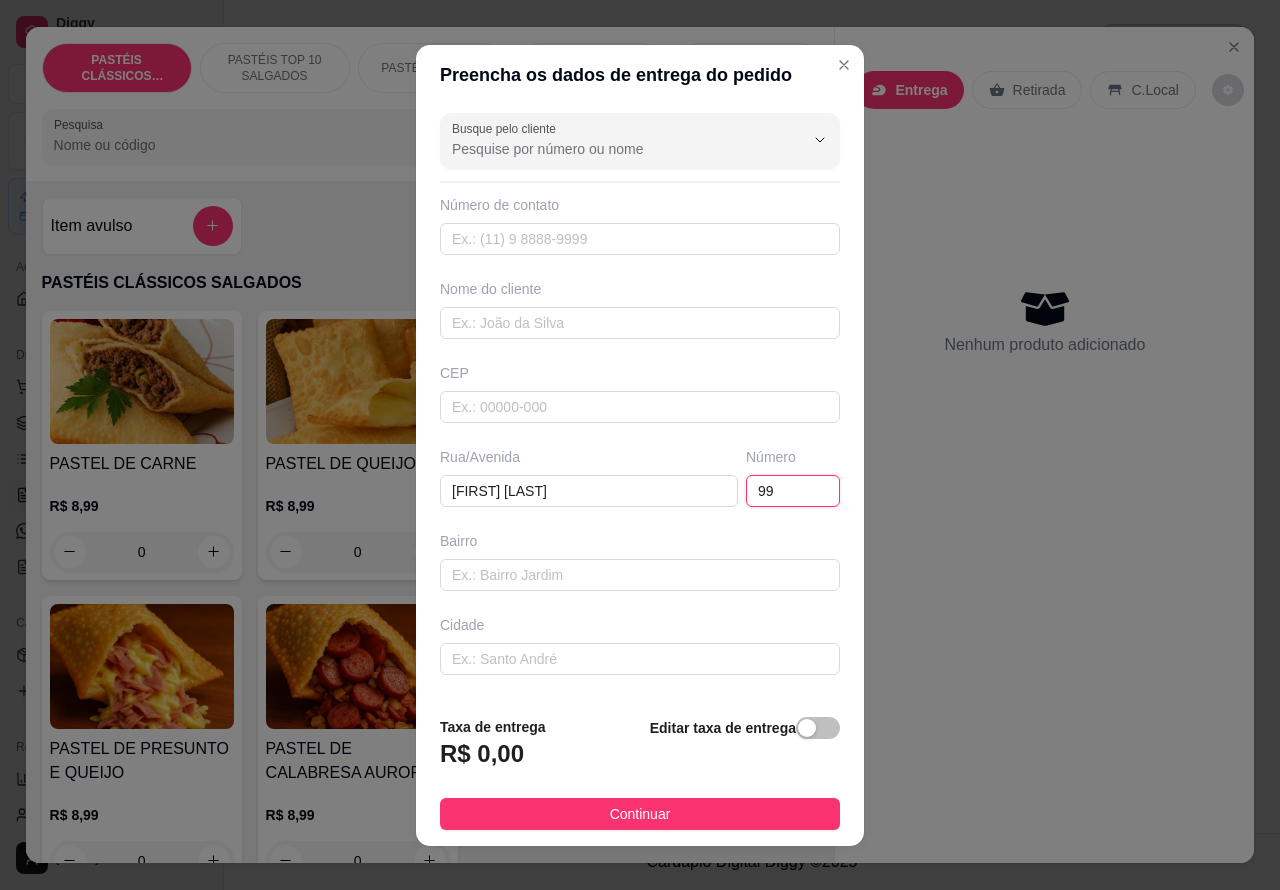 type on "99" 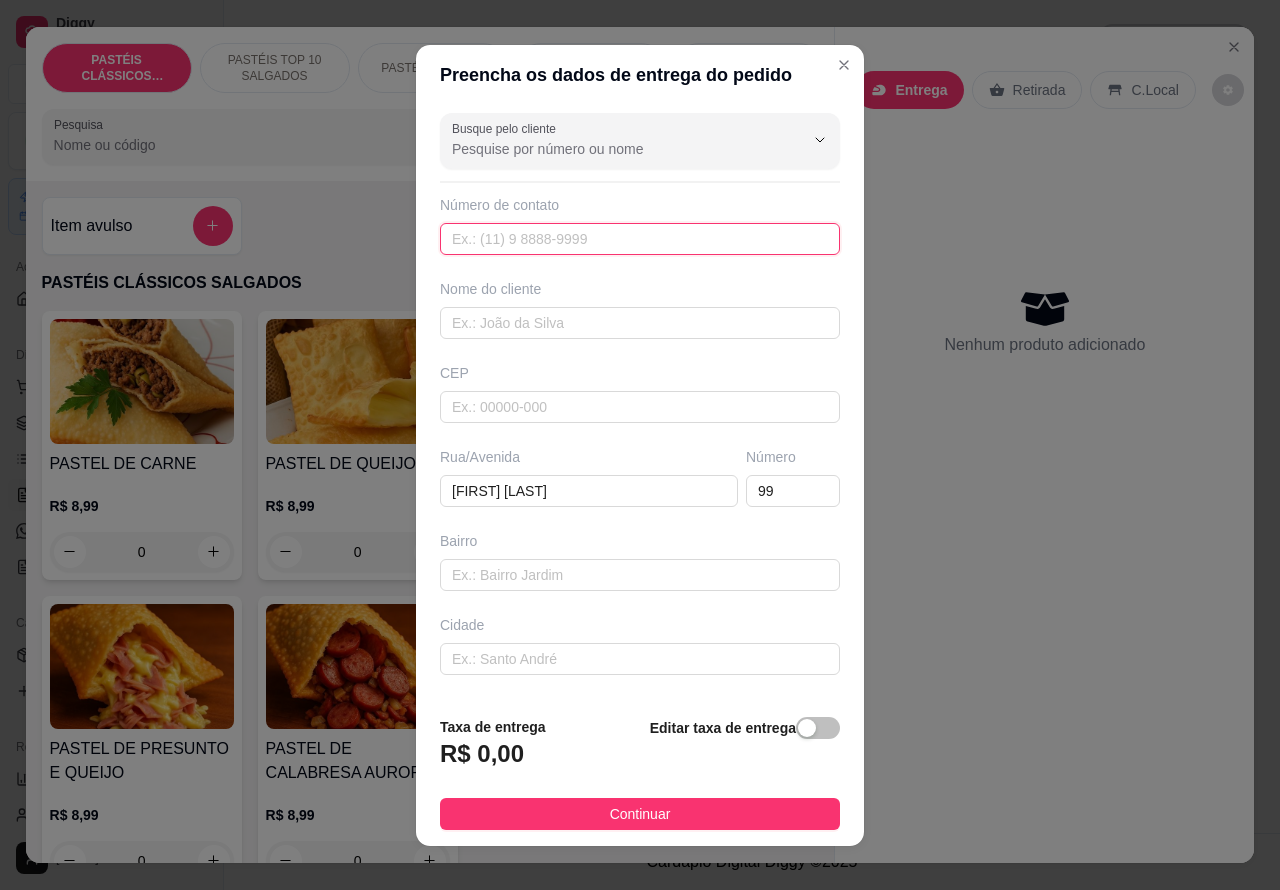 paste on "([PHONE])" 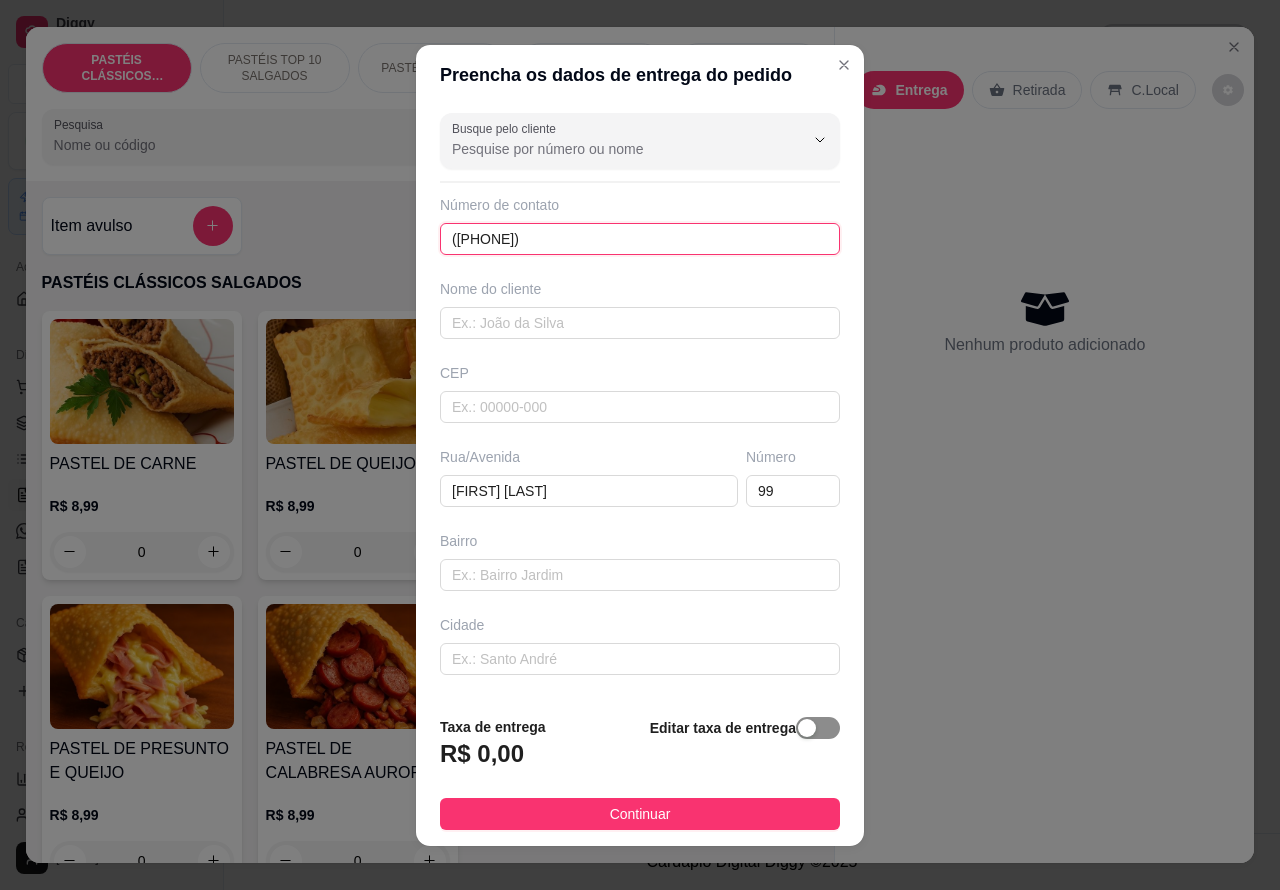 type on "([PHONE])" 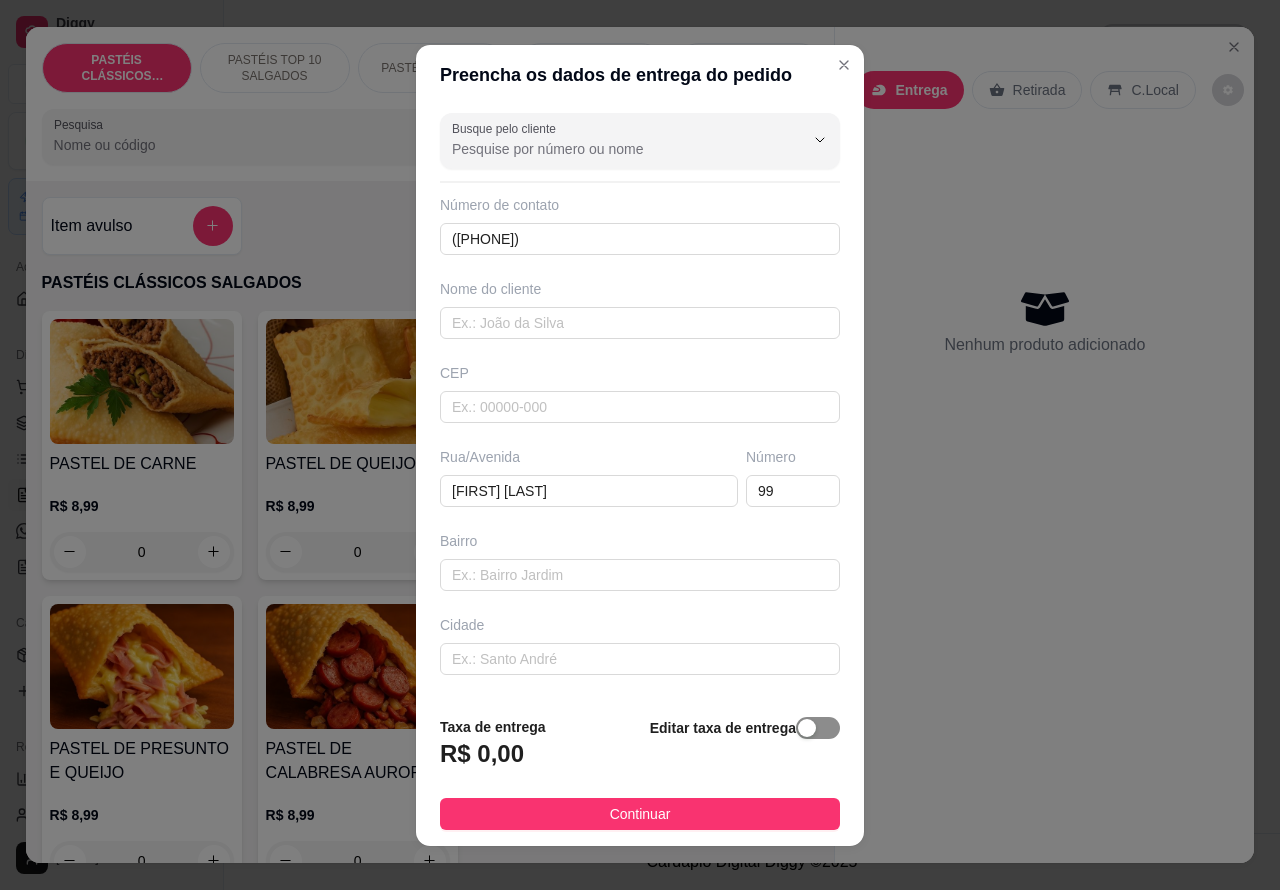 click at bounding box center (807, 728) 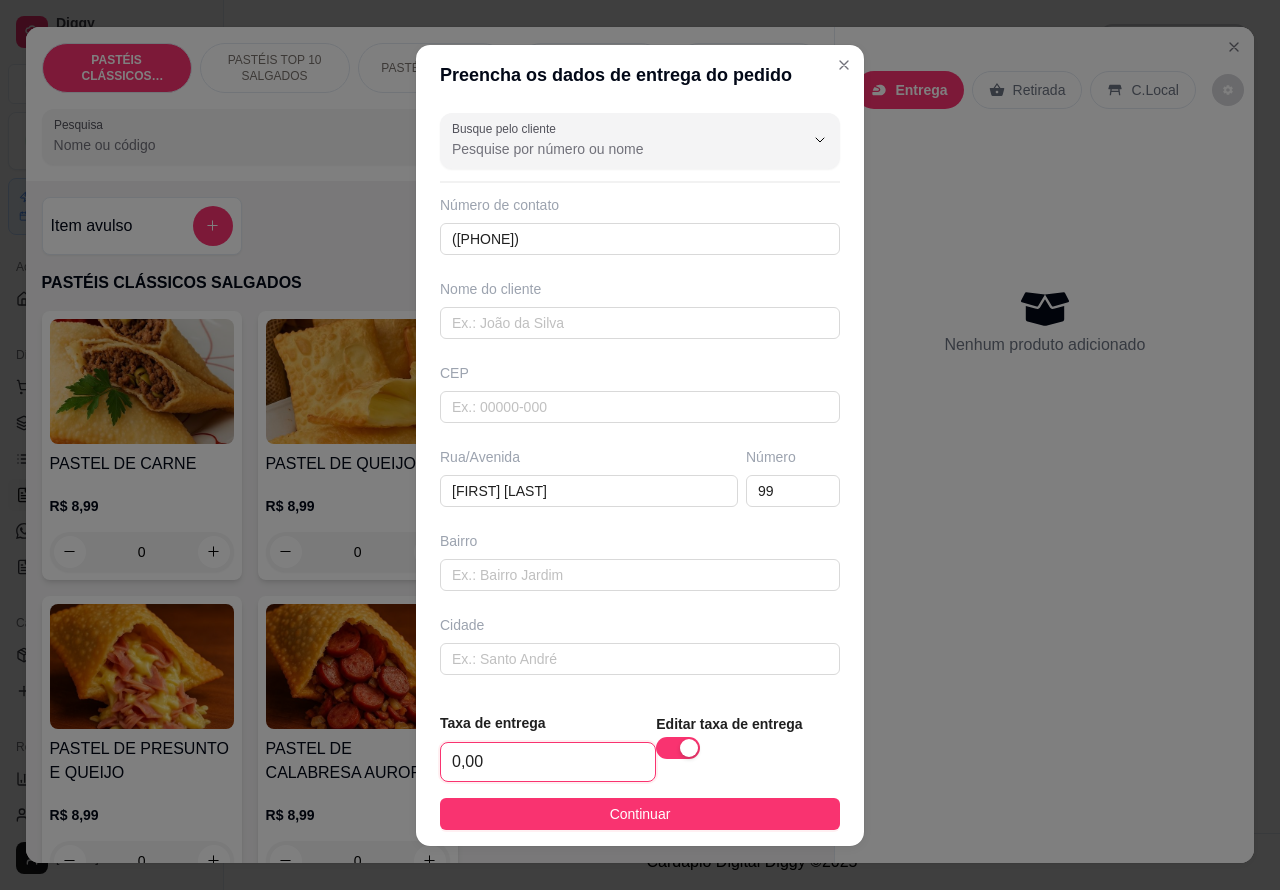 click on "0,00" at bounding box center (548, 762) 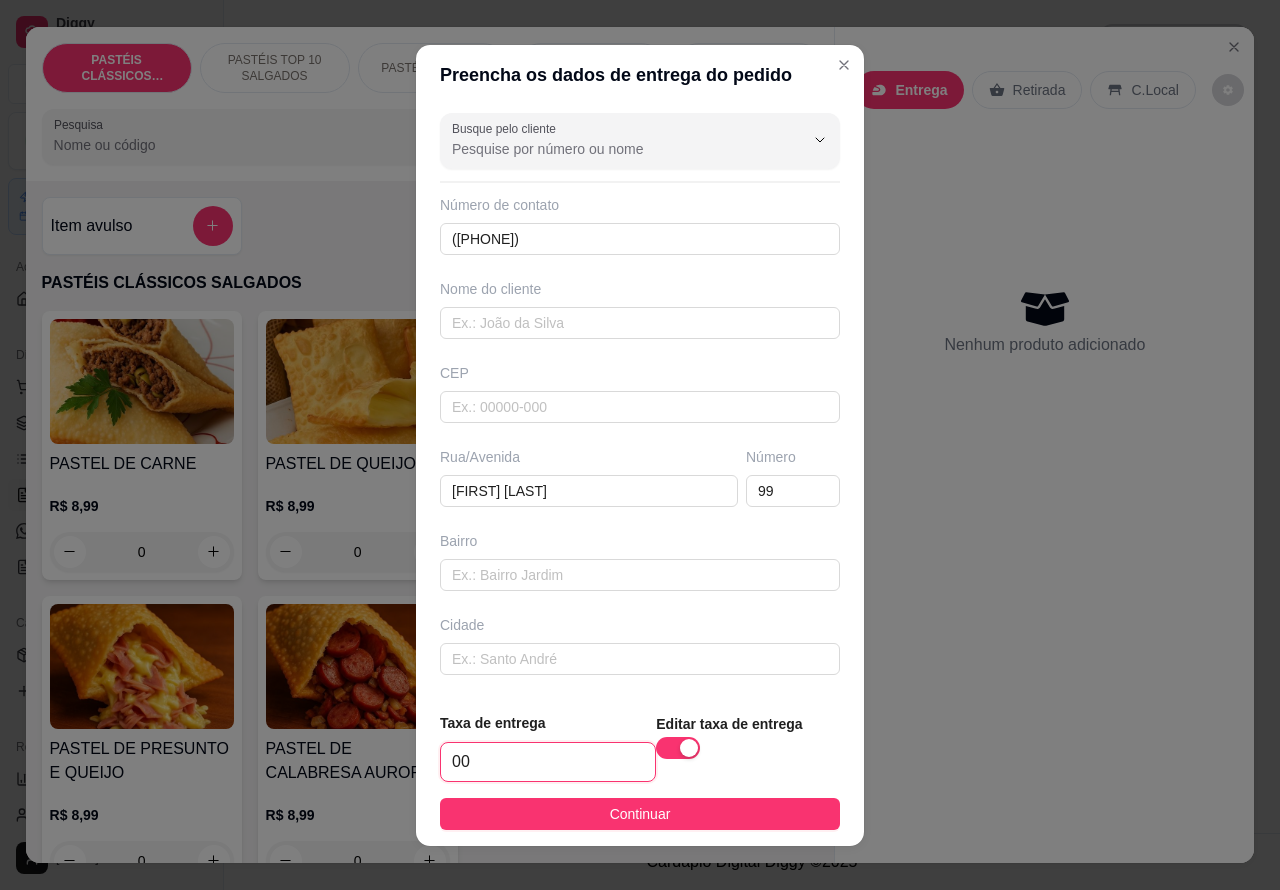 type on "1,00" 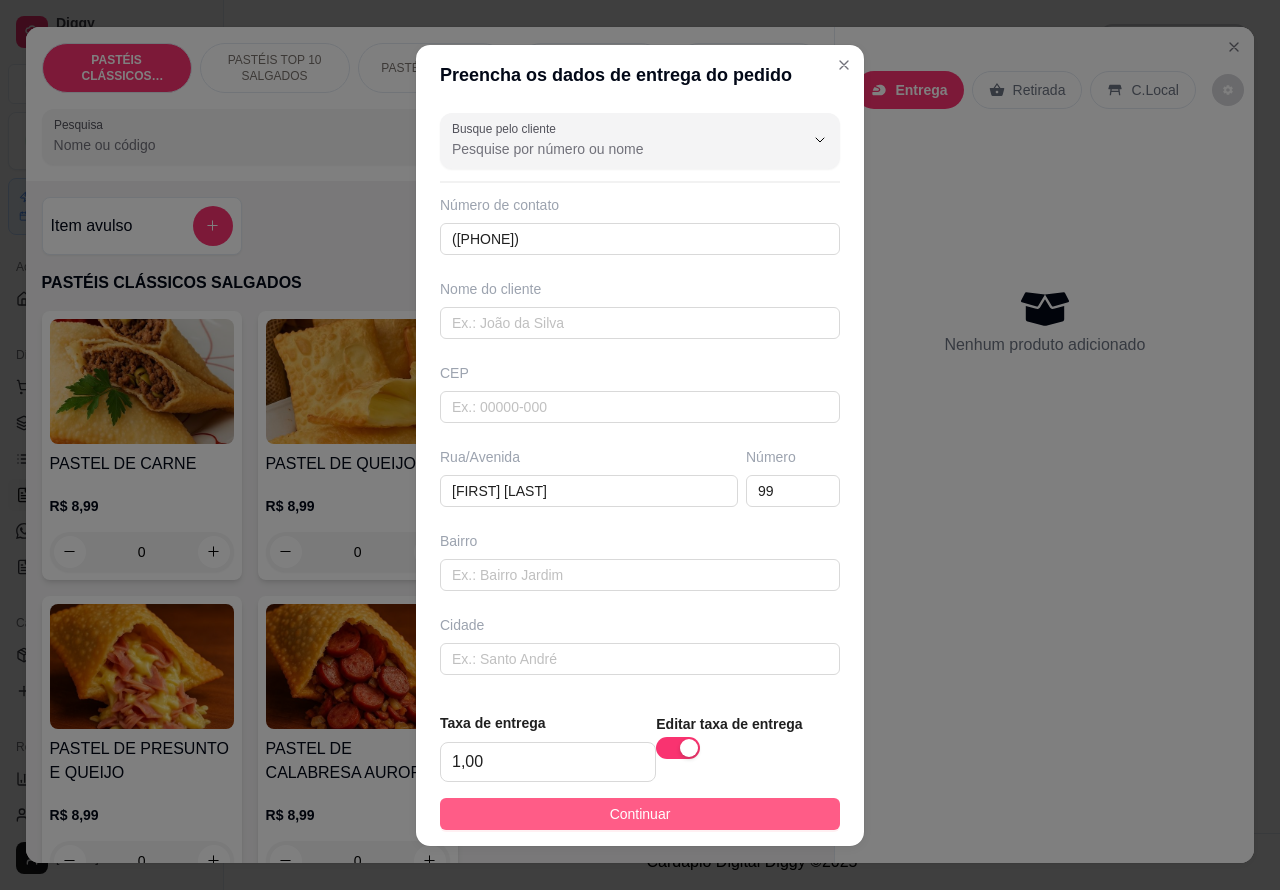 click on "Continuar" at bounding box center [640, 814] 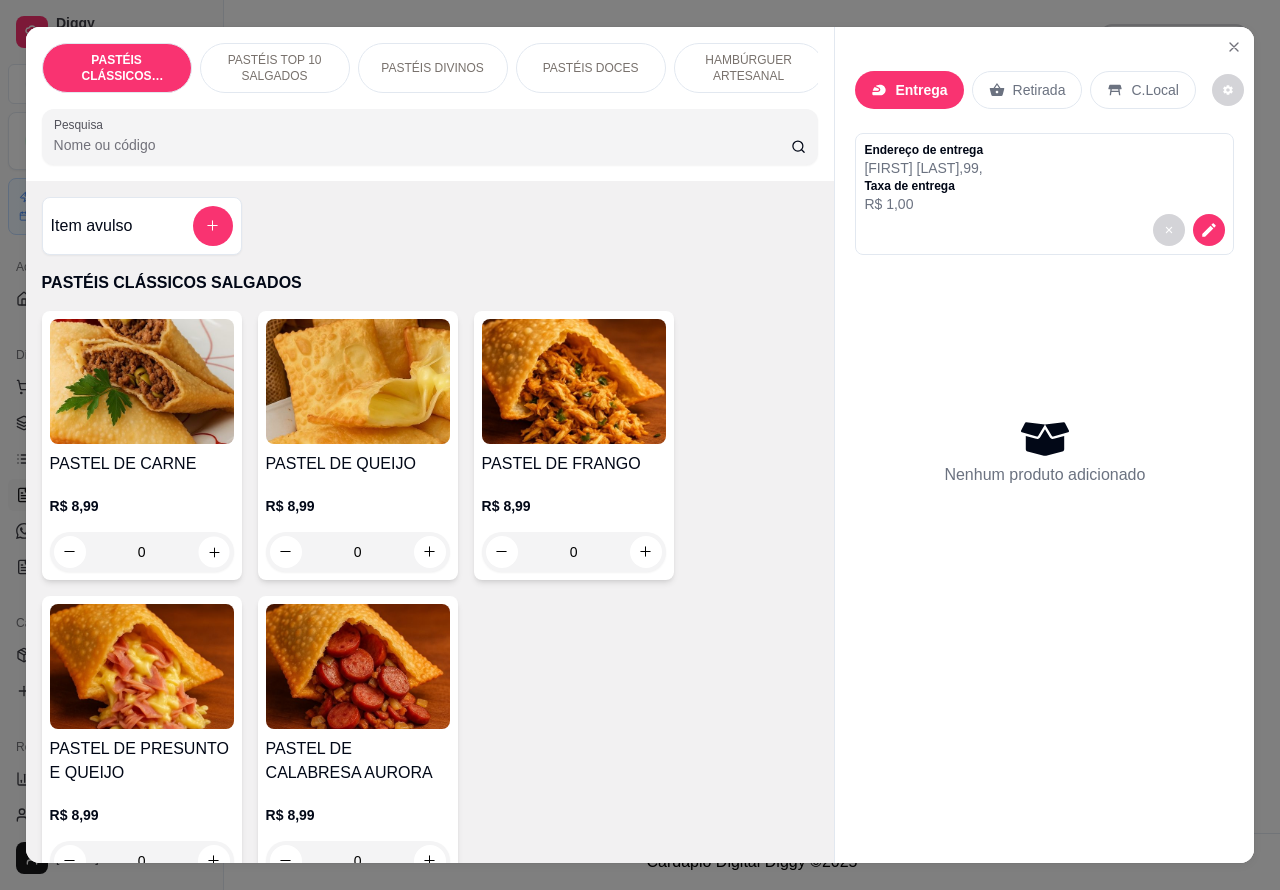 click 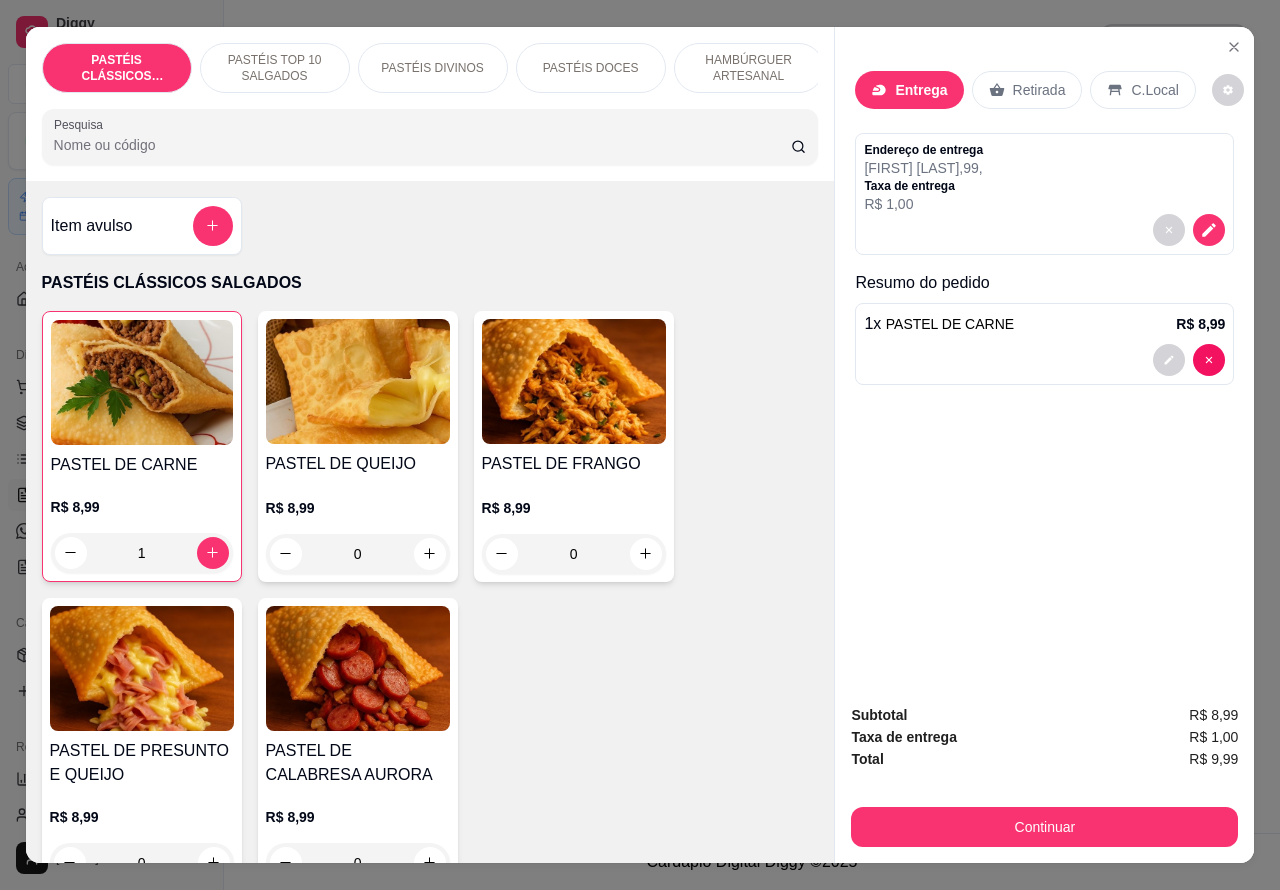 click 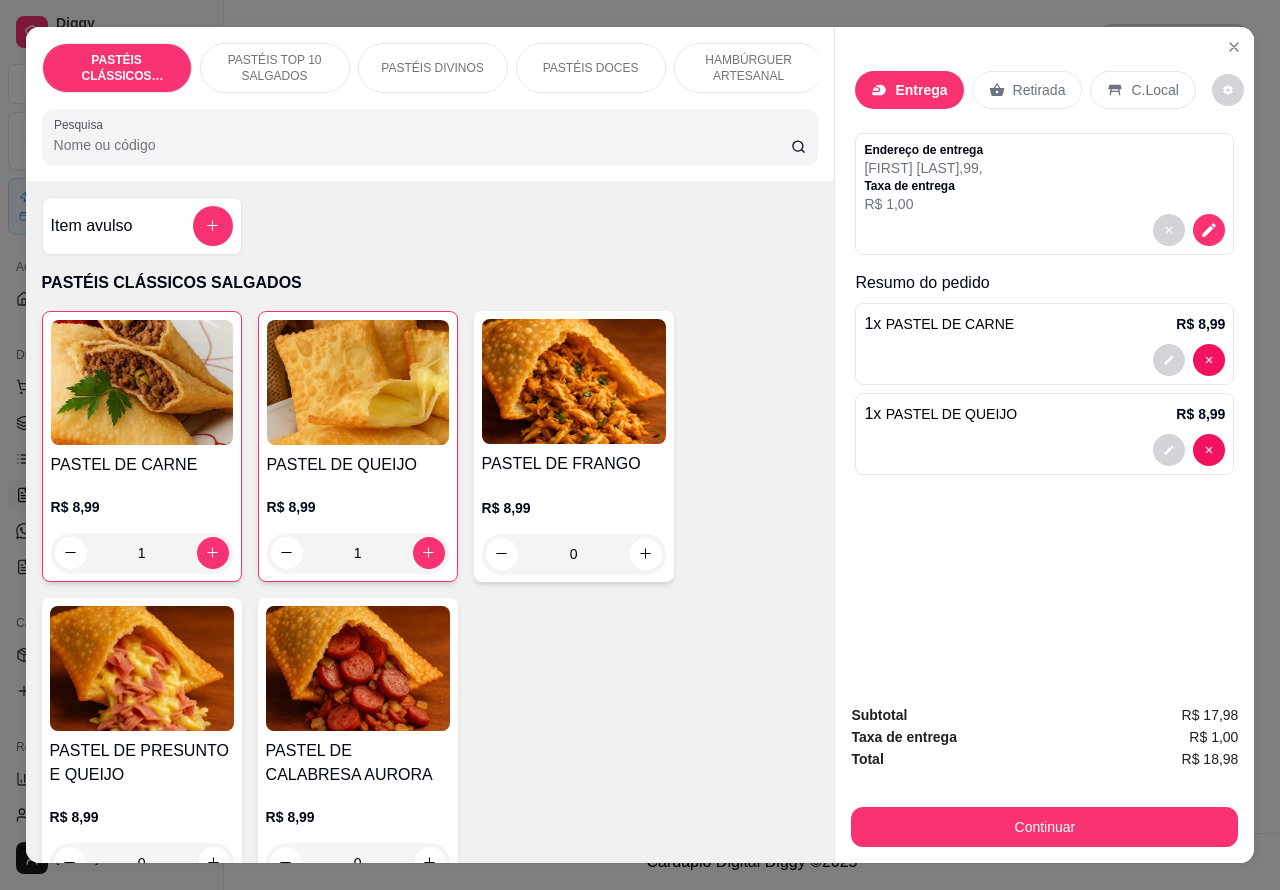 click on "HAMBÚRGUER ARTESANAL" at bounding box center [749, 68] 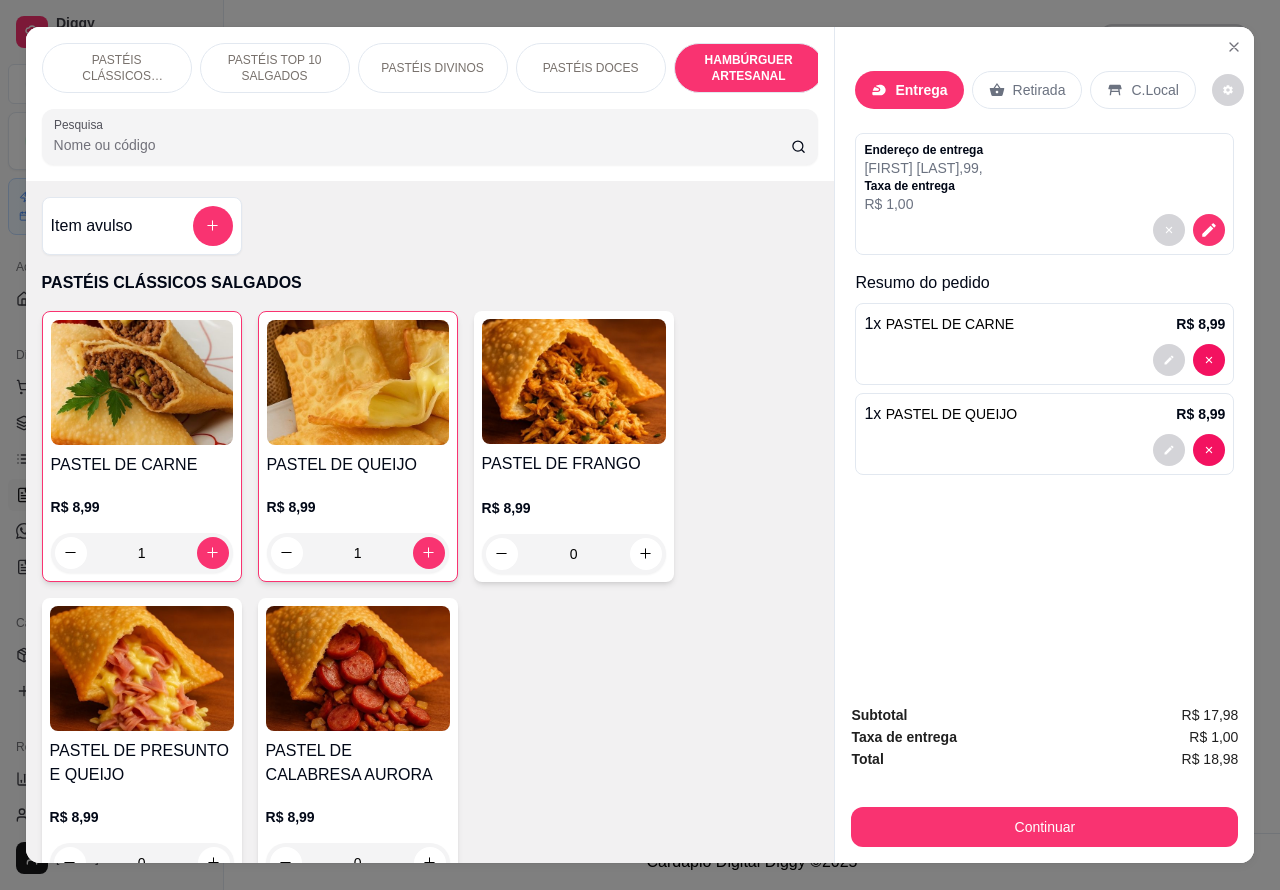 scroll, scrollTop: 4530, scrollLeft: 0, axis: vertical 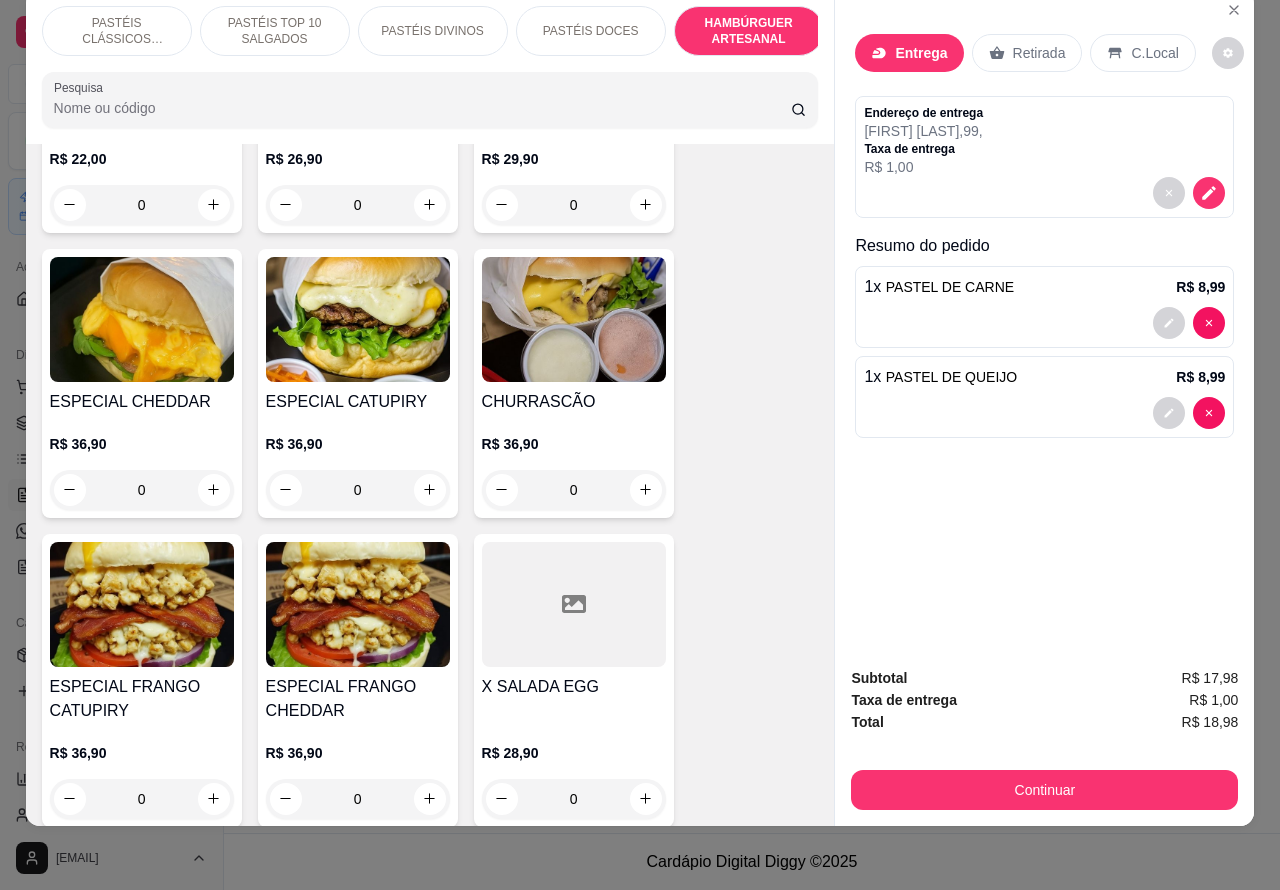 click on "0" at bounding box center (142, 490) 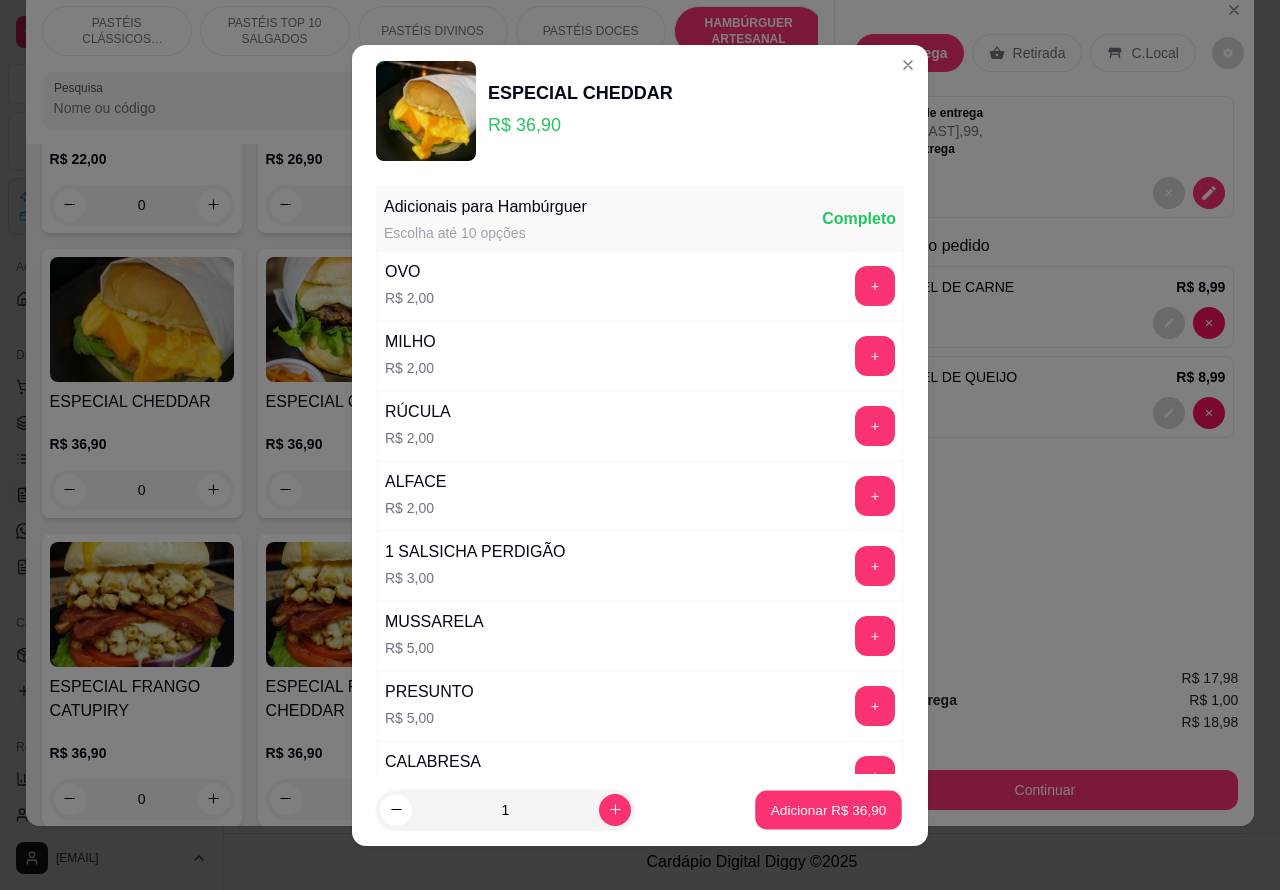click on "Adicionar   R$ 36,90" at bounding box center (829, 809) 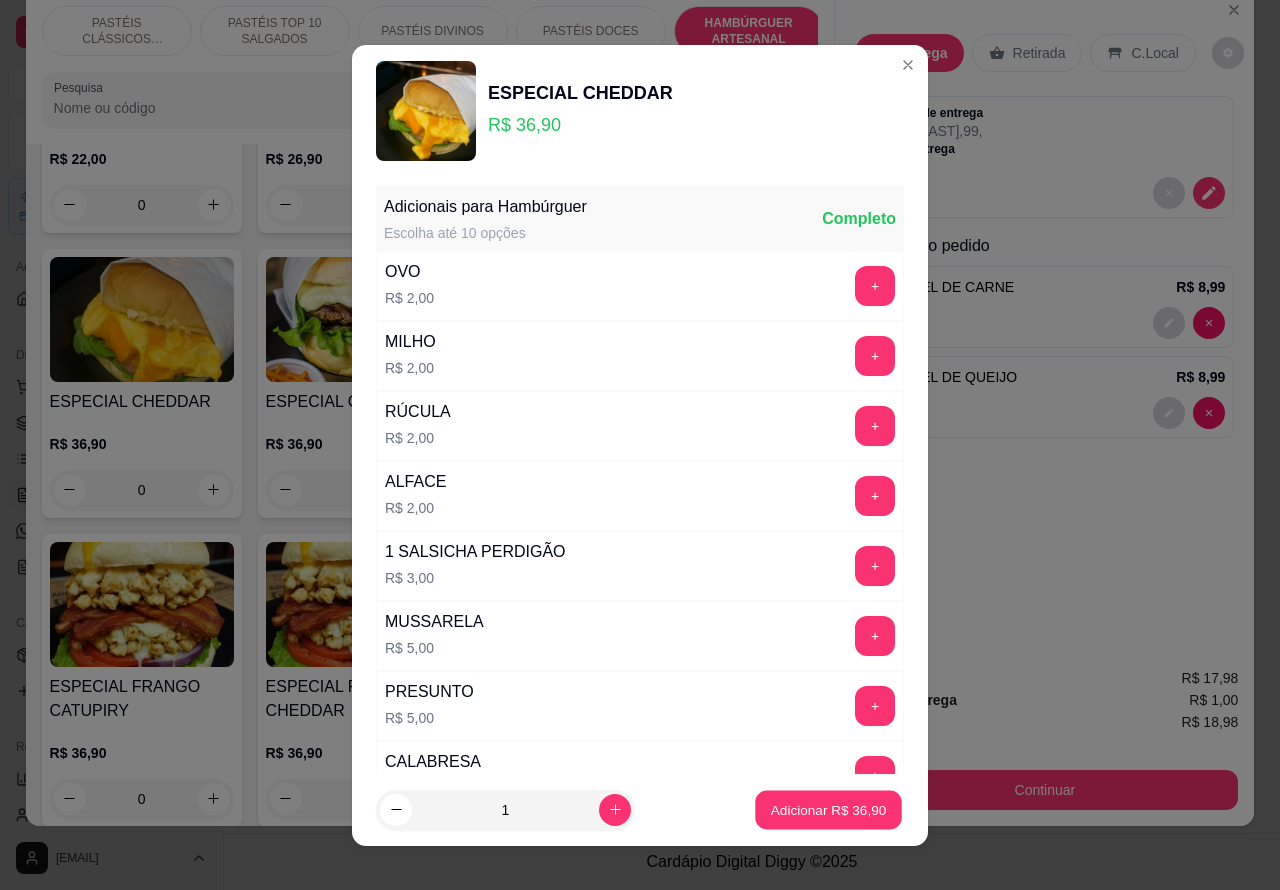 type on "1" 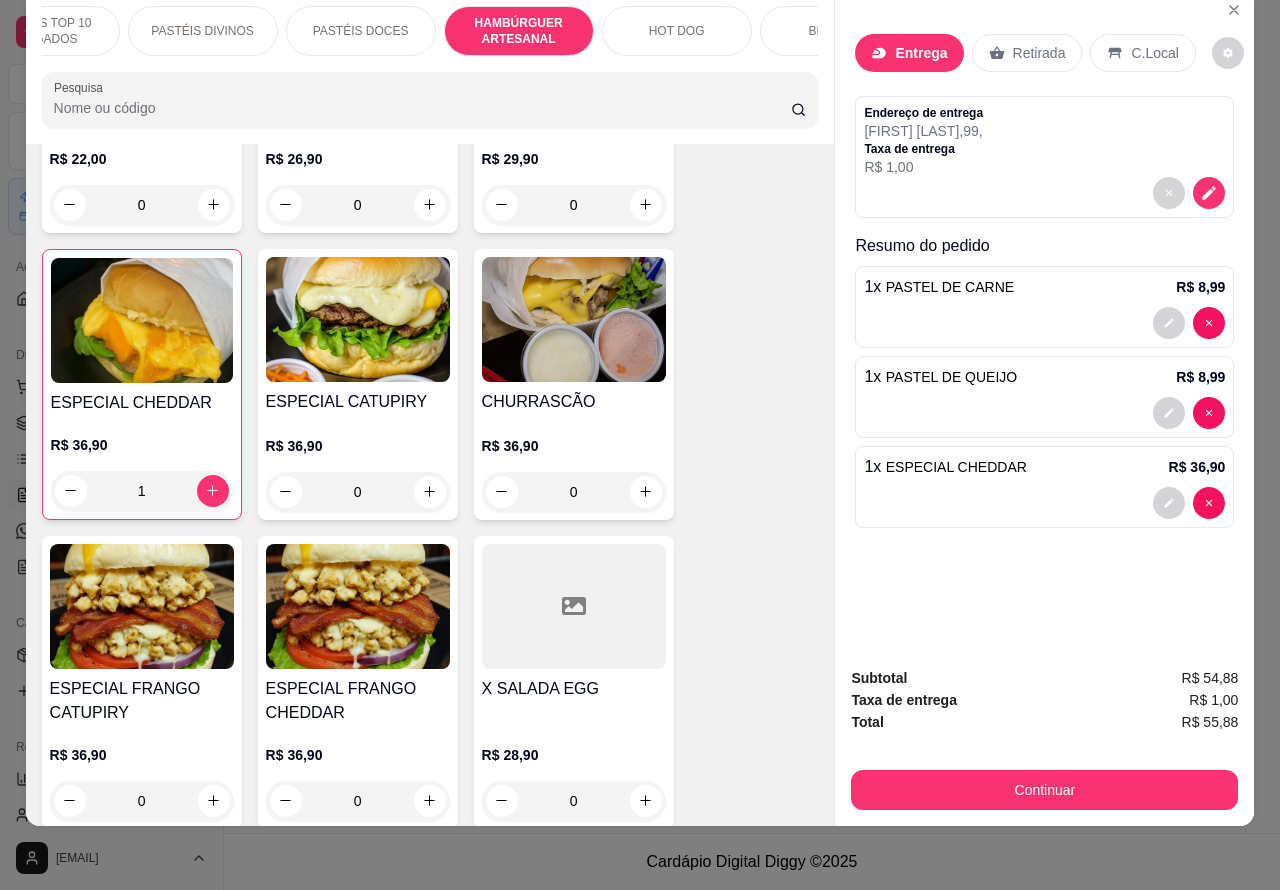 scroll, scrollTop: 0, scrollLeft: 383, axis: horizontal 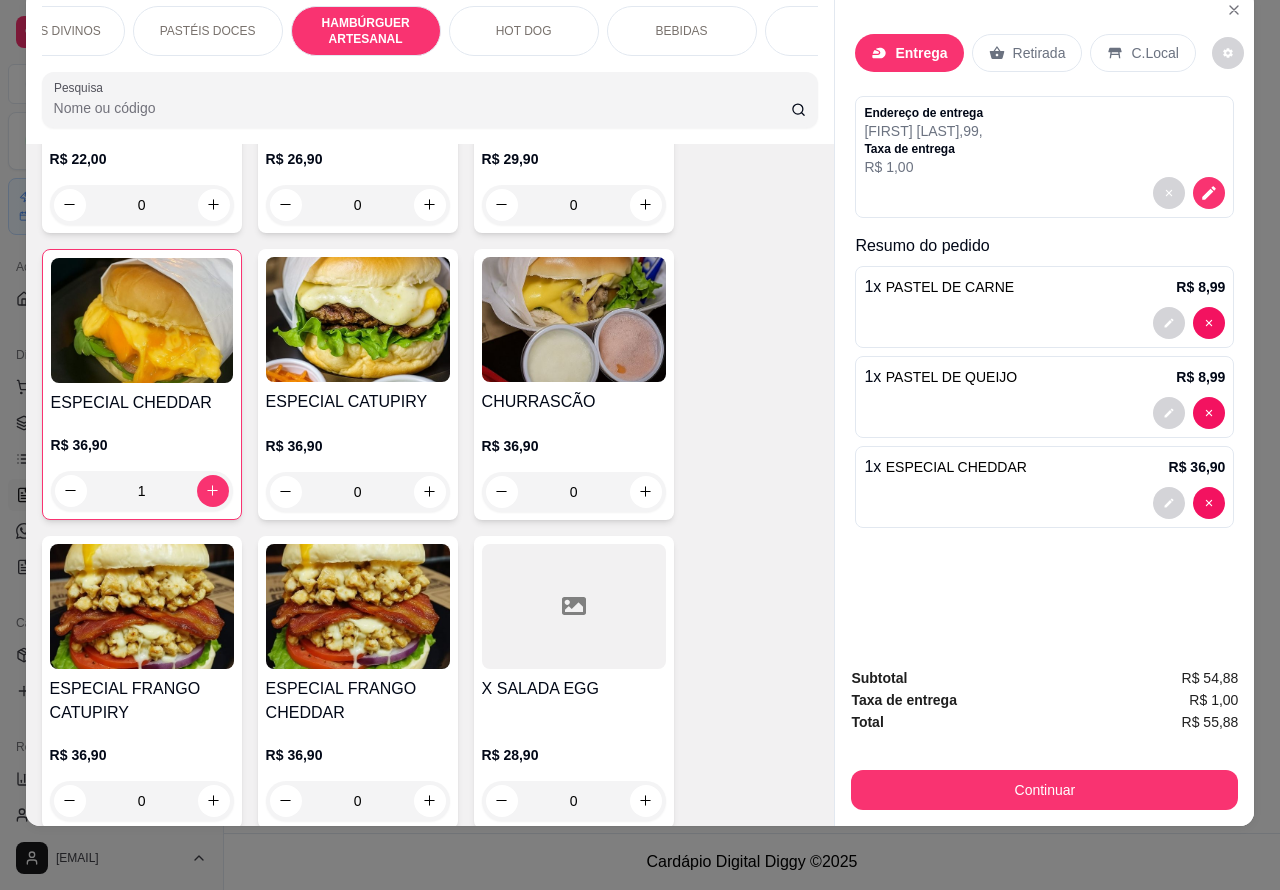 click on "BEBIDAS" at bounding box center [682, 31] 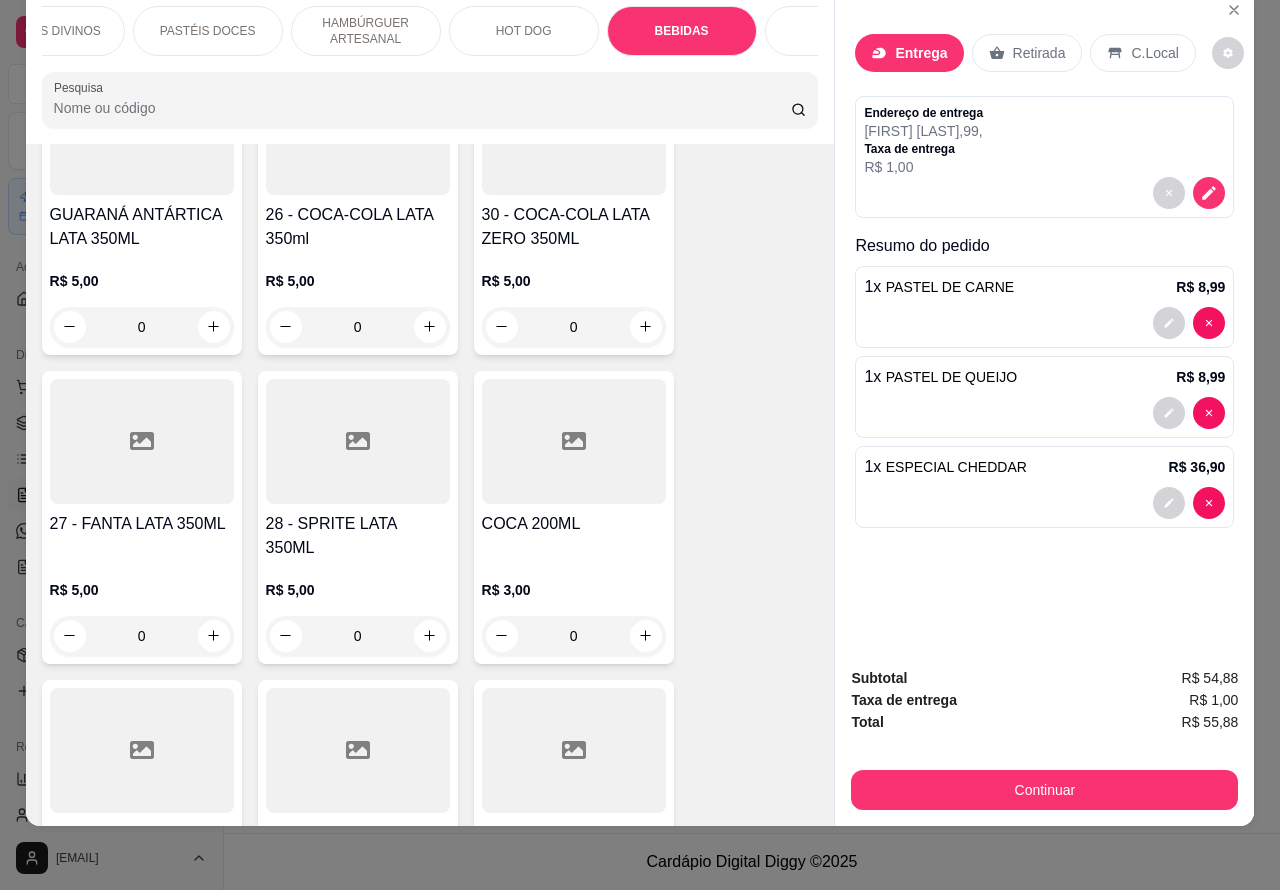 scroll, scrollTop: 6607, scrollLeft: 0, axis: vertical 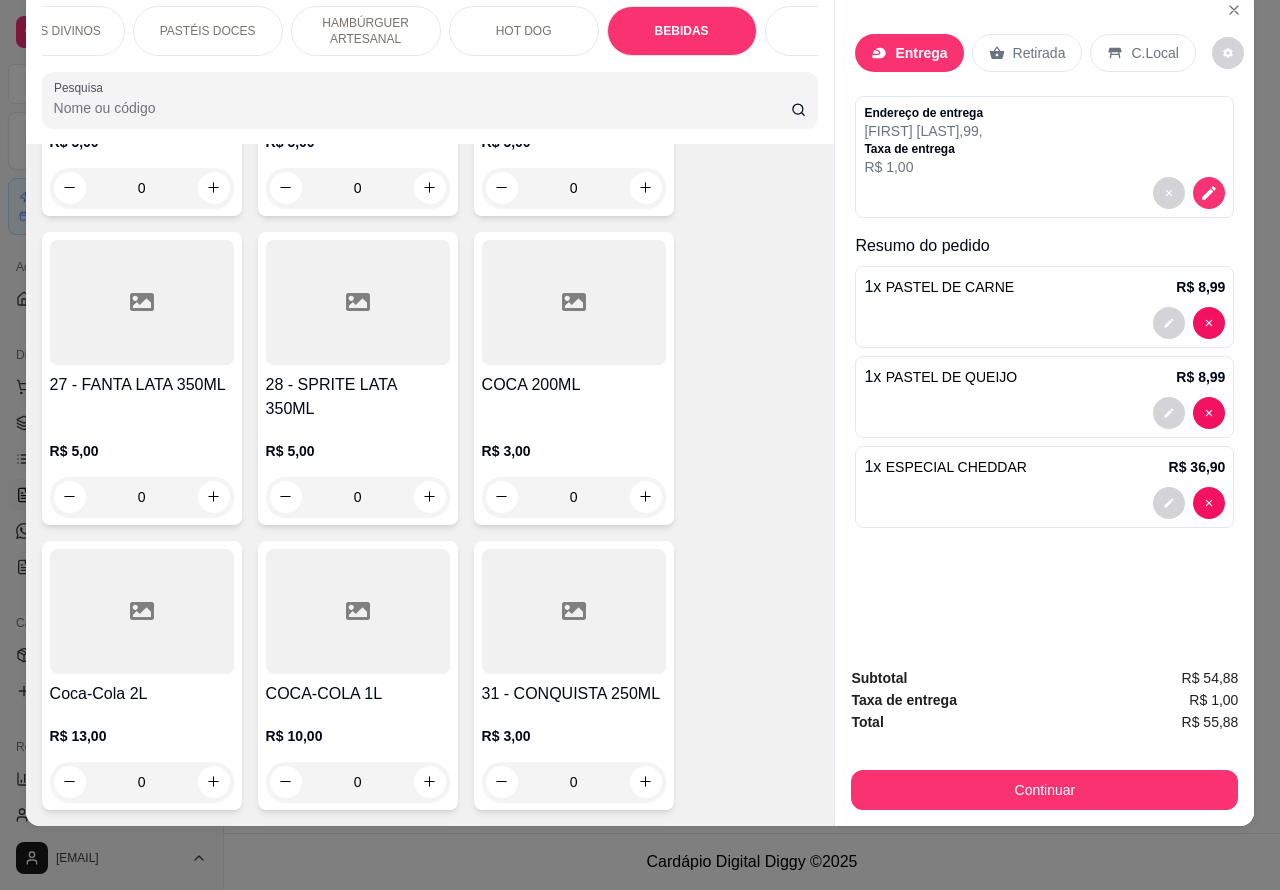 click 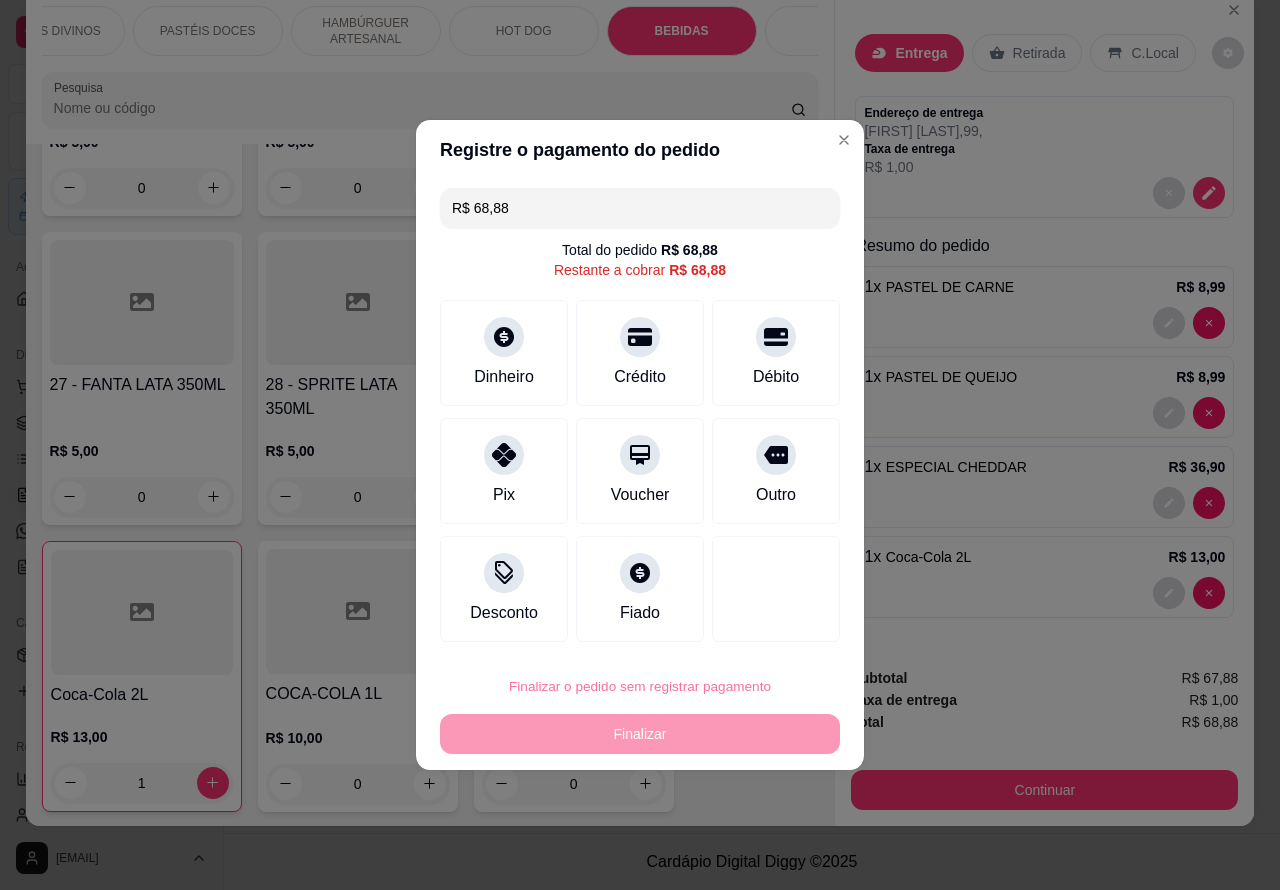 click on "Confirmar" at bounding box center (759, 630) 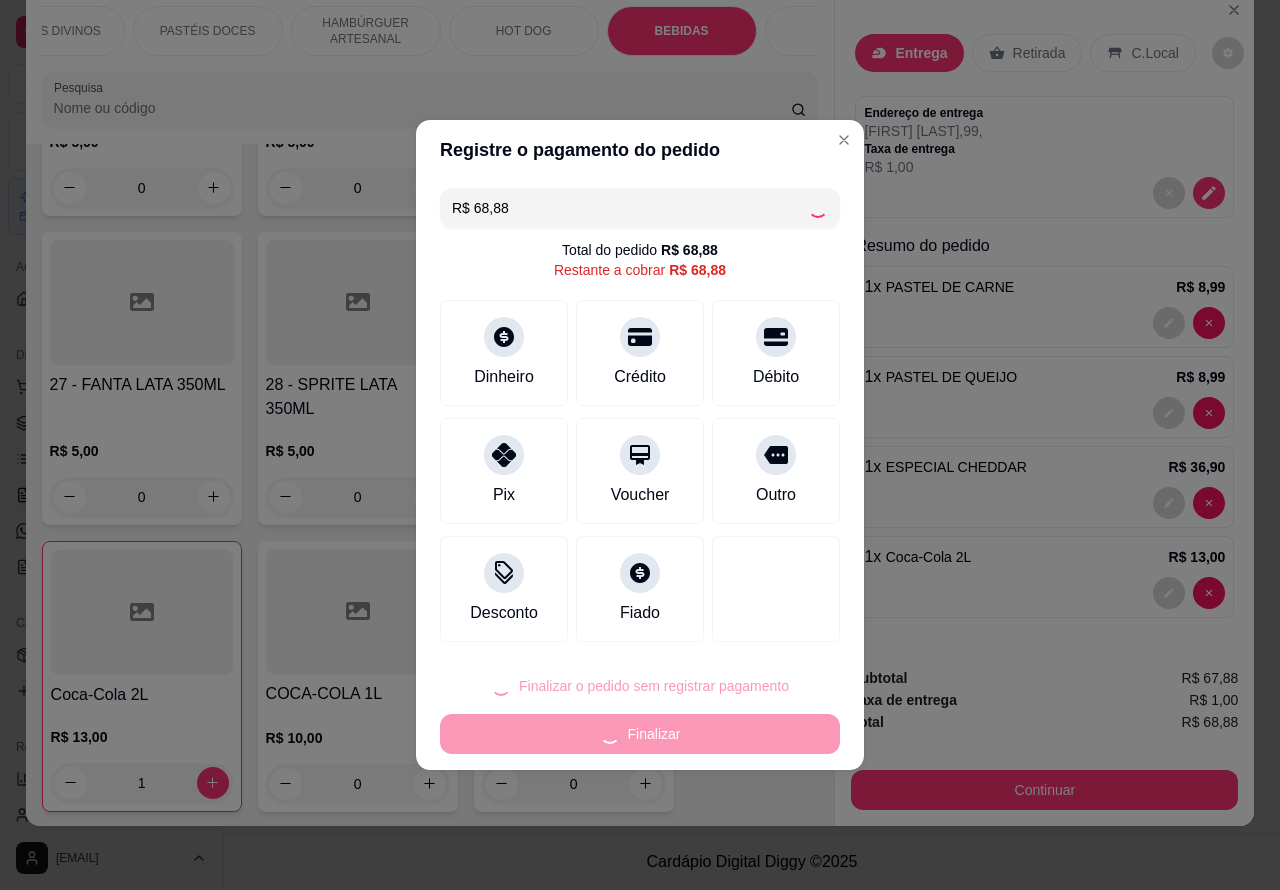 type on "0" 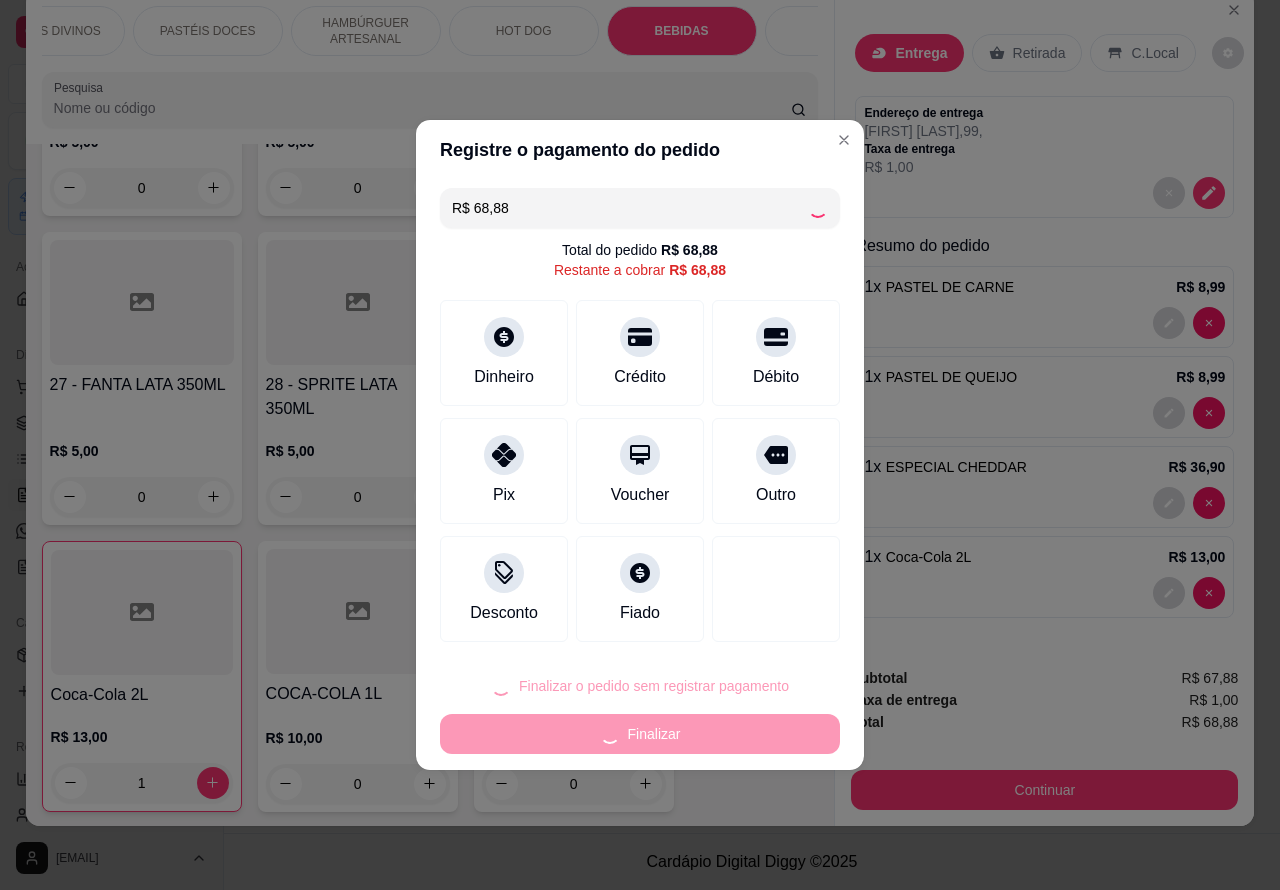 type on "0" 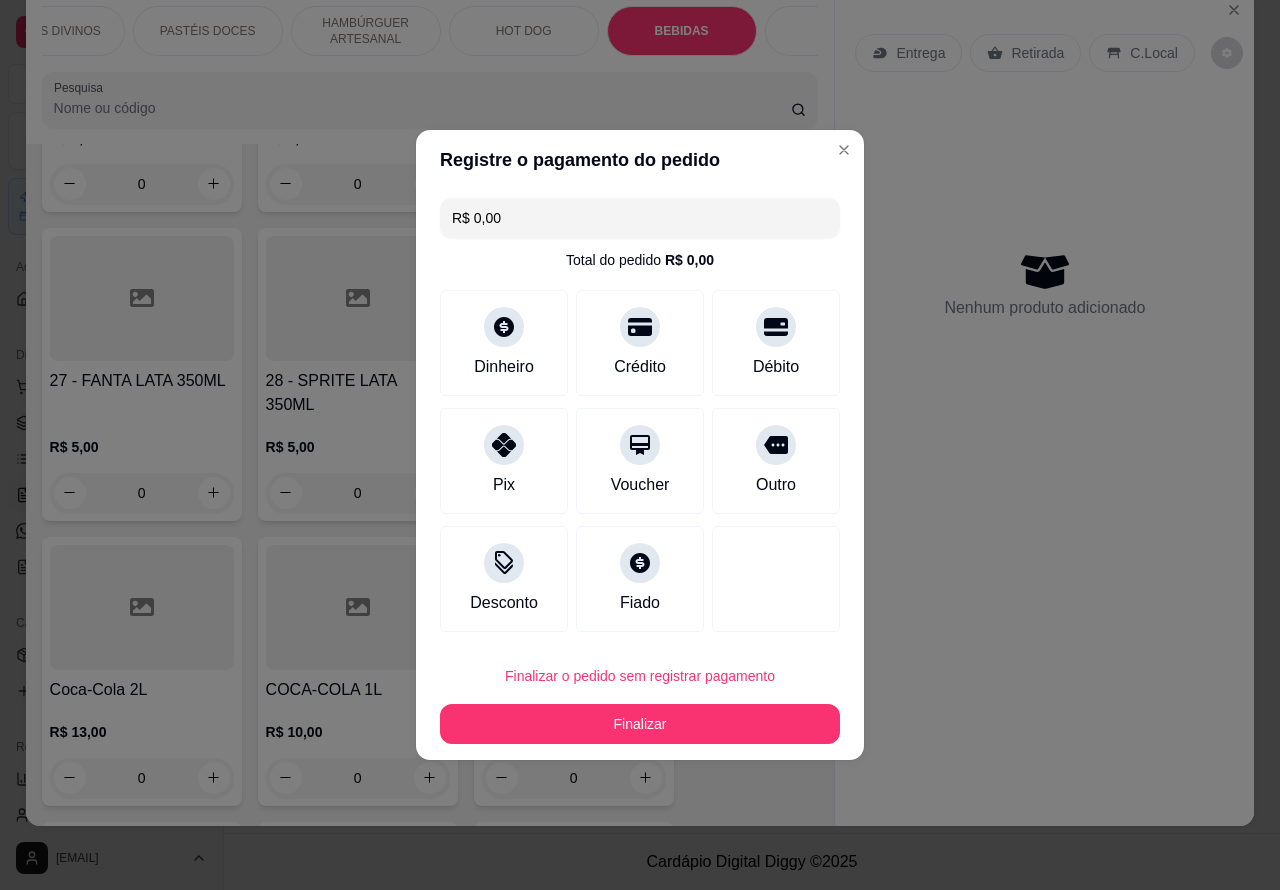 type on "R$ 0,00" 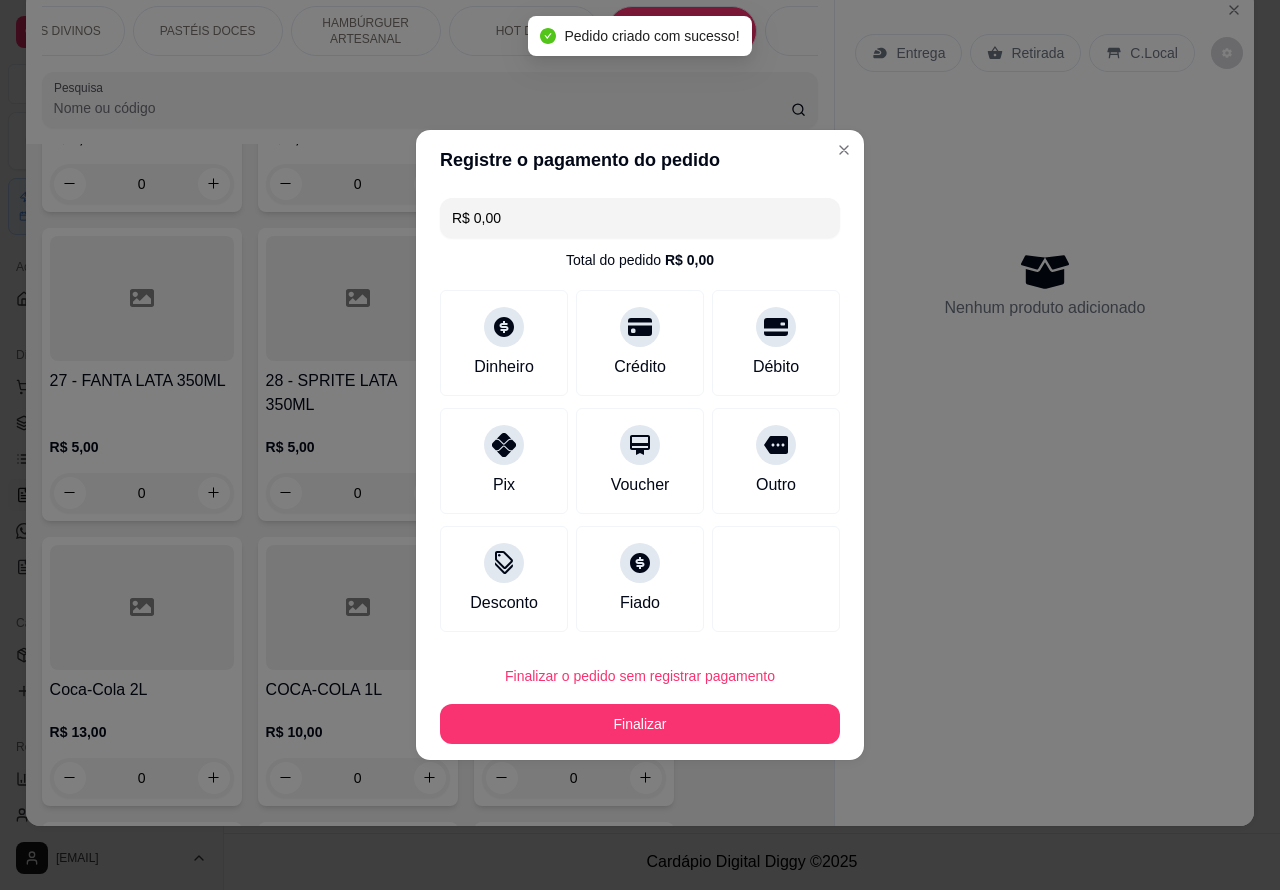 scroll, scrollTop: 6602, scrollLeft: 0, axis: vertical 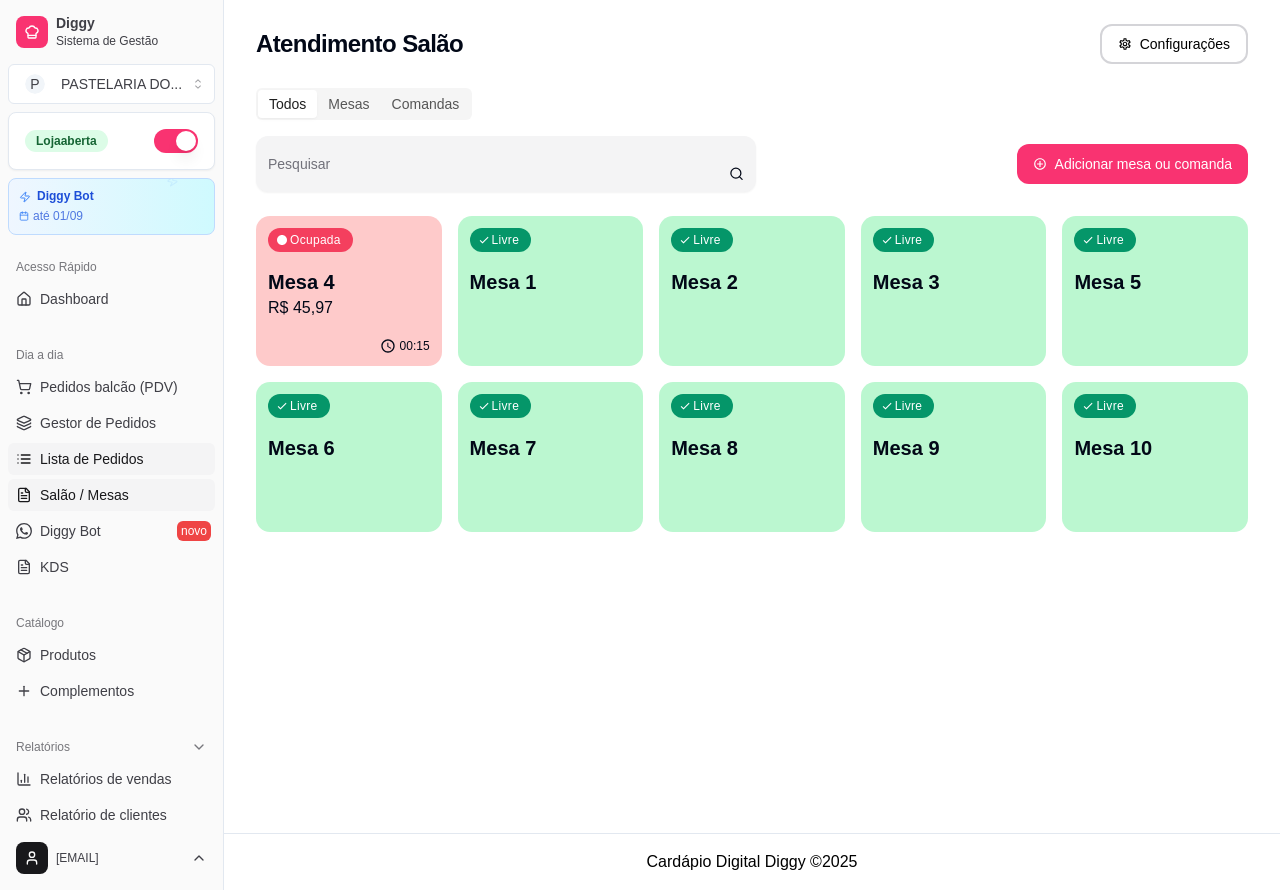 click on "Lista de Pedidos" at bounding box center [92, 459] 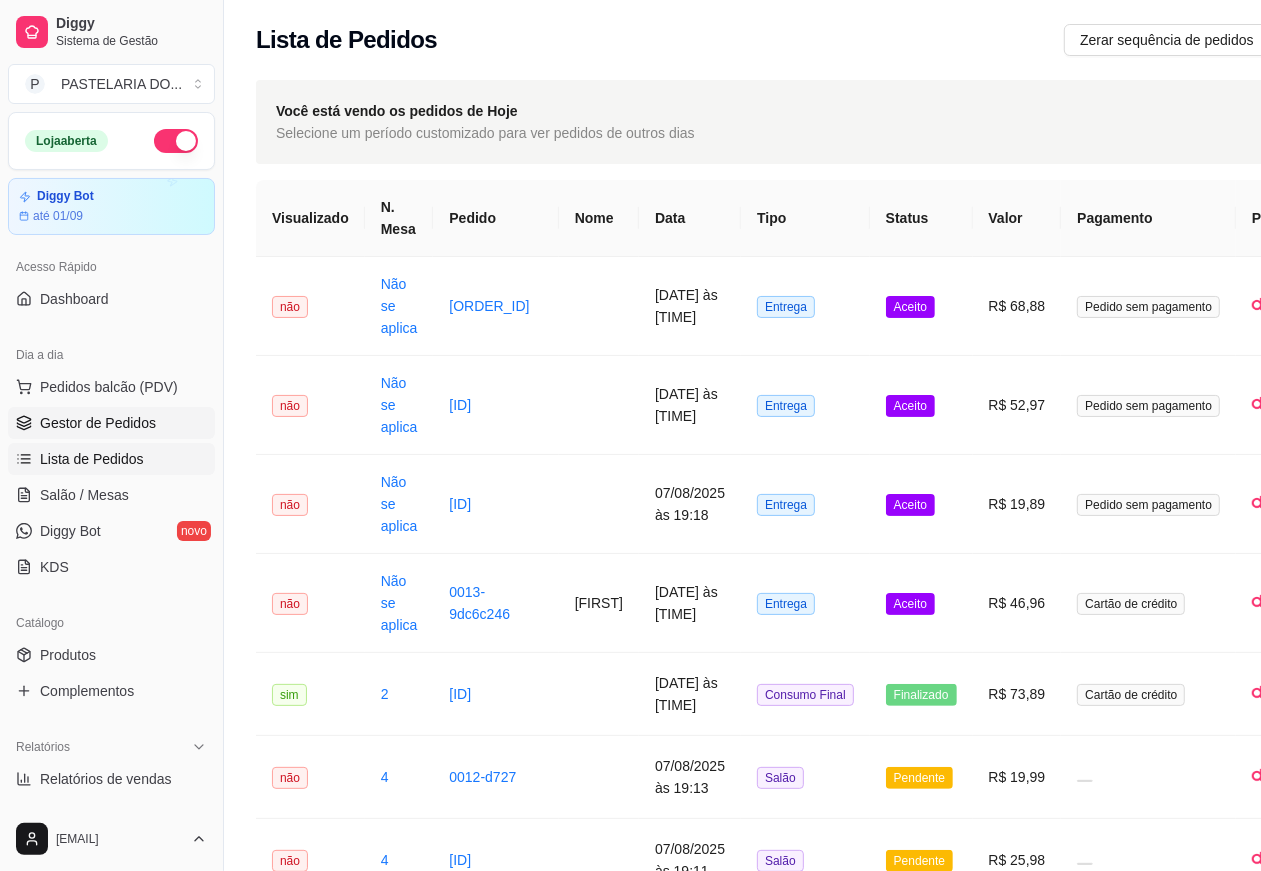 click on "Gestor de Pedidos" at bounding box center (98, 423) 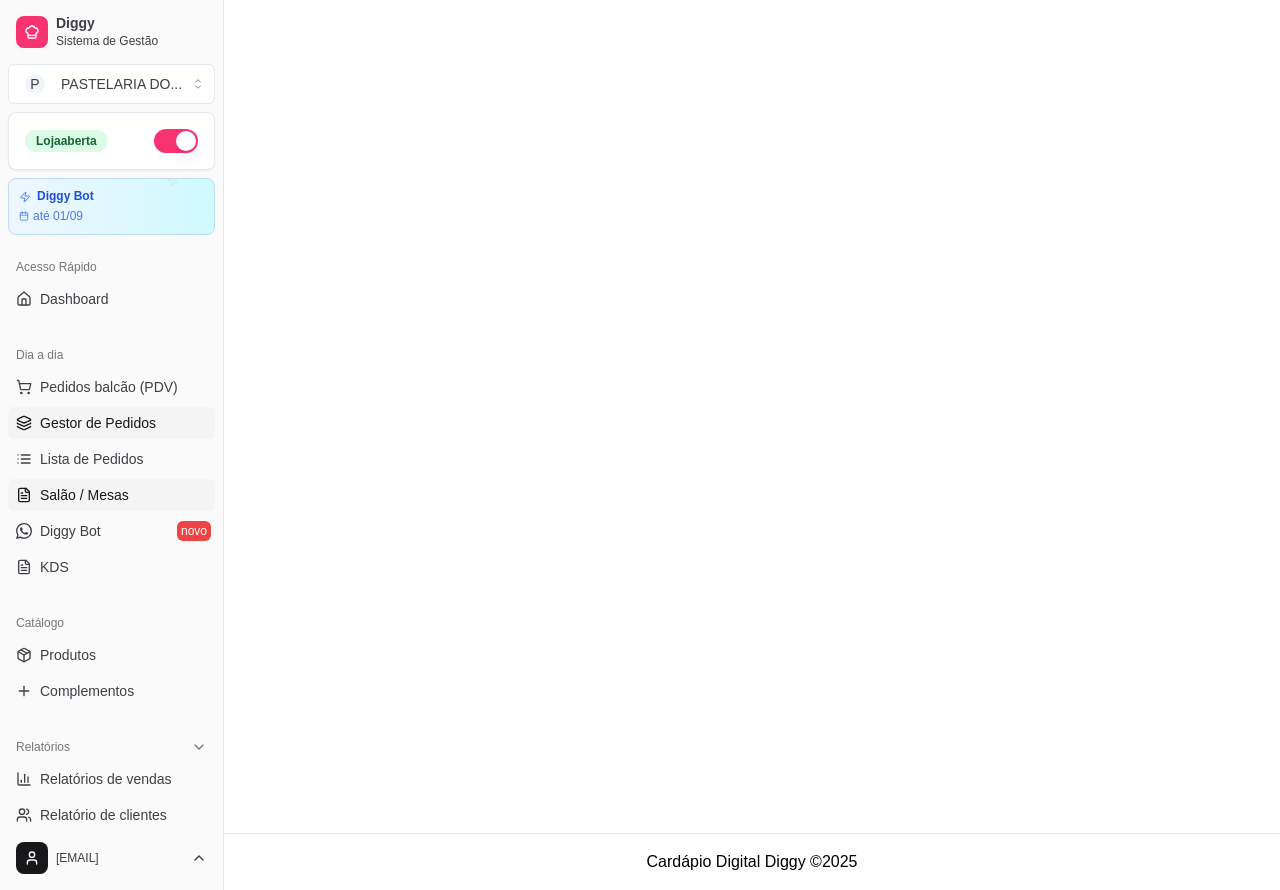 click on "Salão / Mesas" at bounding box center [84, 495] 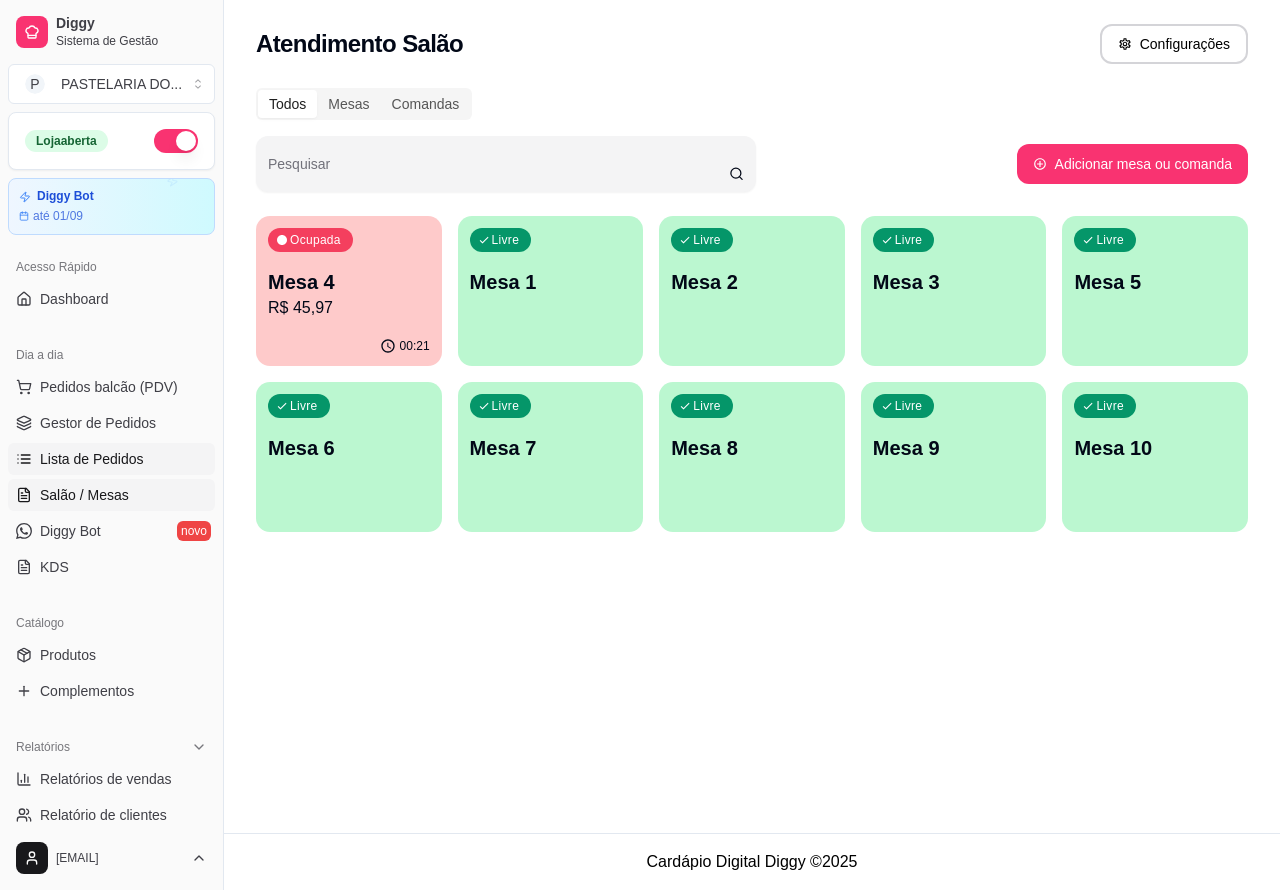 click on "Lista de Pedidos" at bounding box center [92, 459] 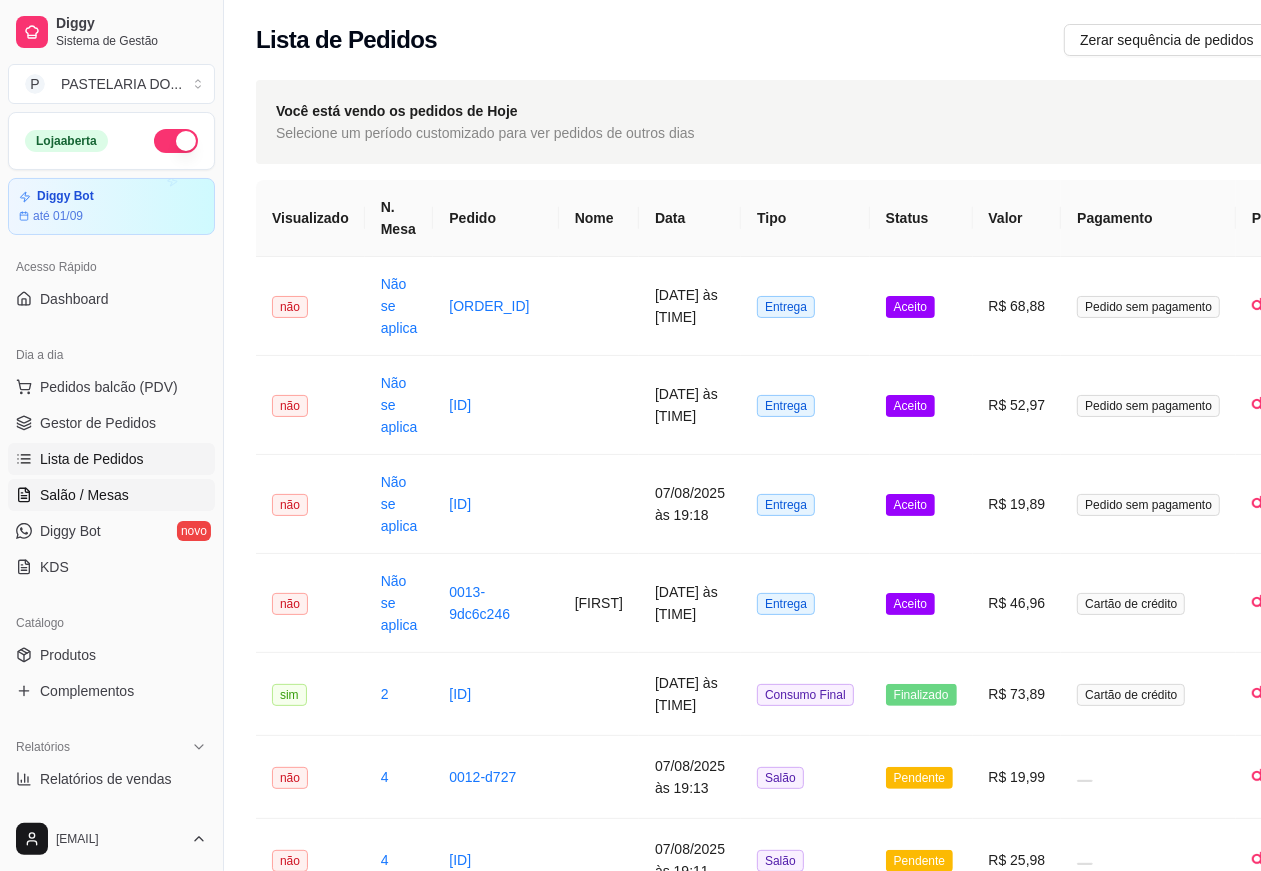 click on "Salão / Mesas" at bounding box center [84, 495] 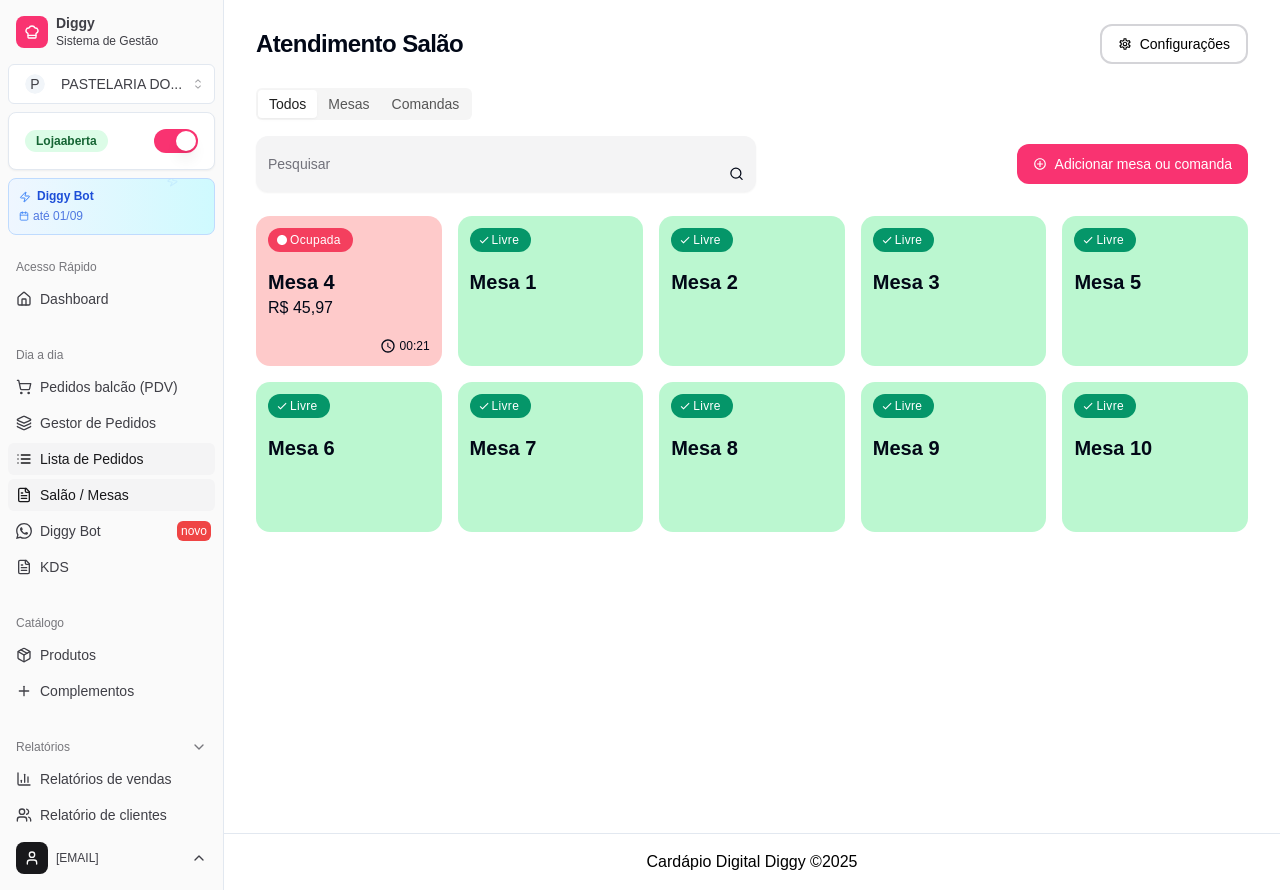 click on "Lista de Pedidos" at bounding box center [92, 459] 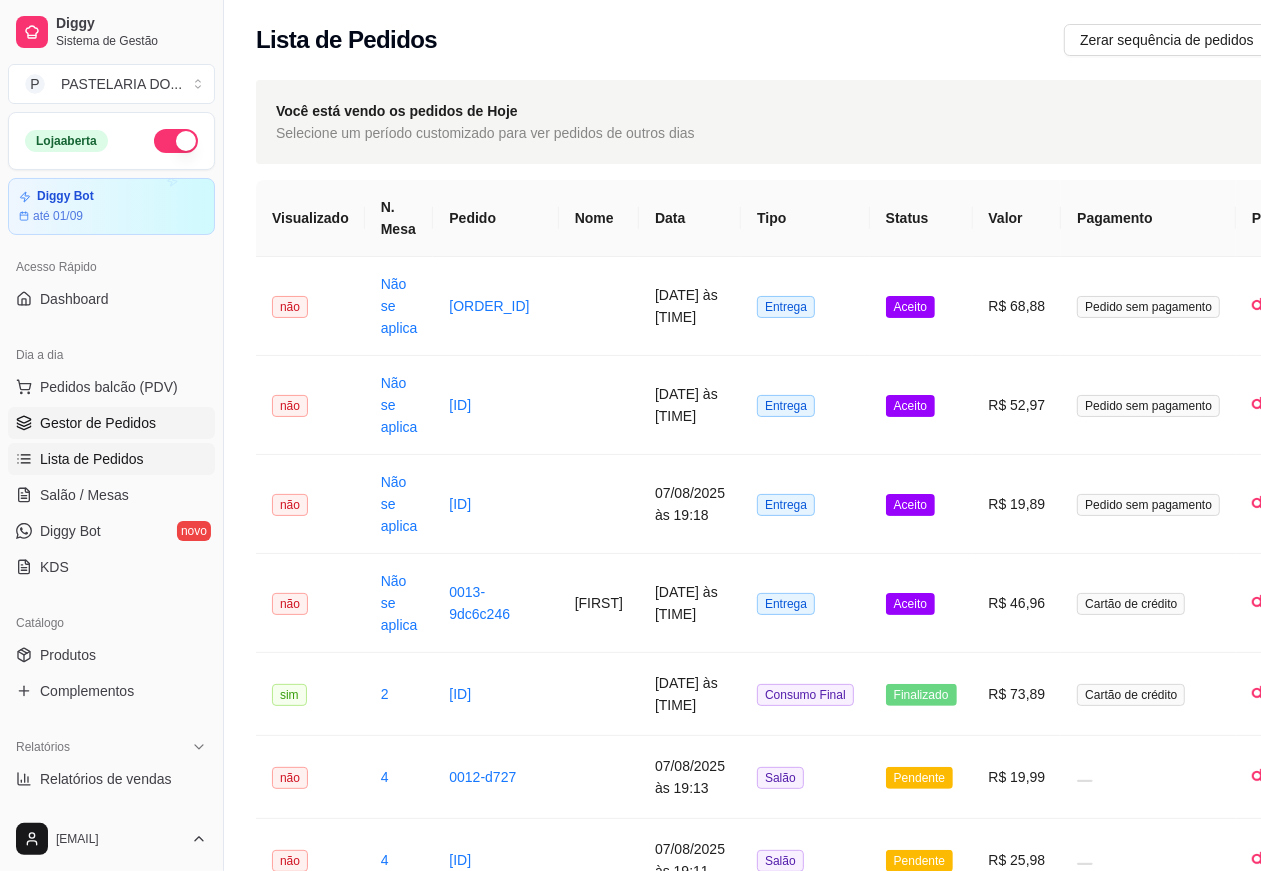click on "Gestor de Pedidos" at bounding box center [98, 423] 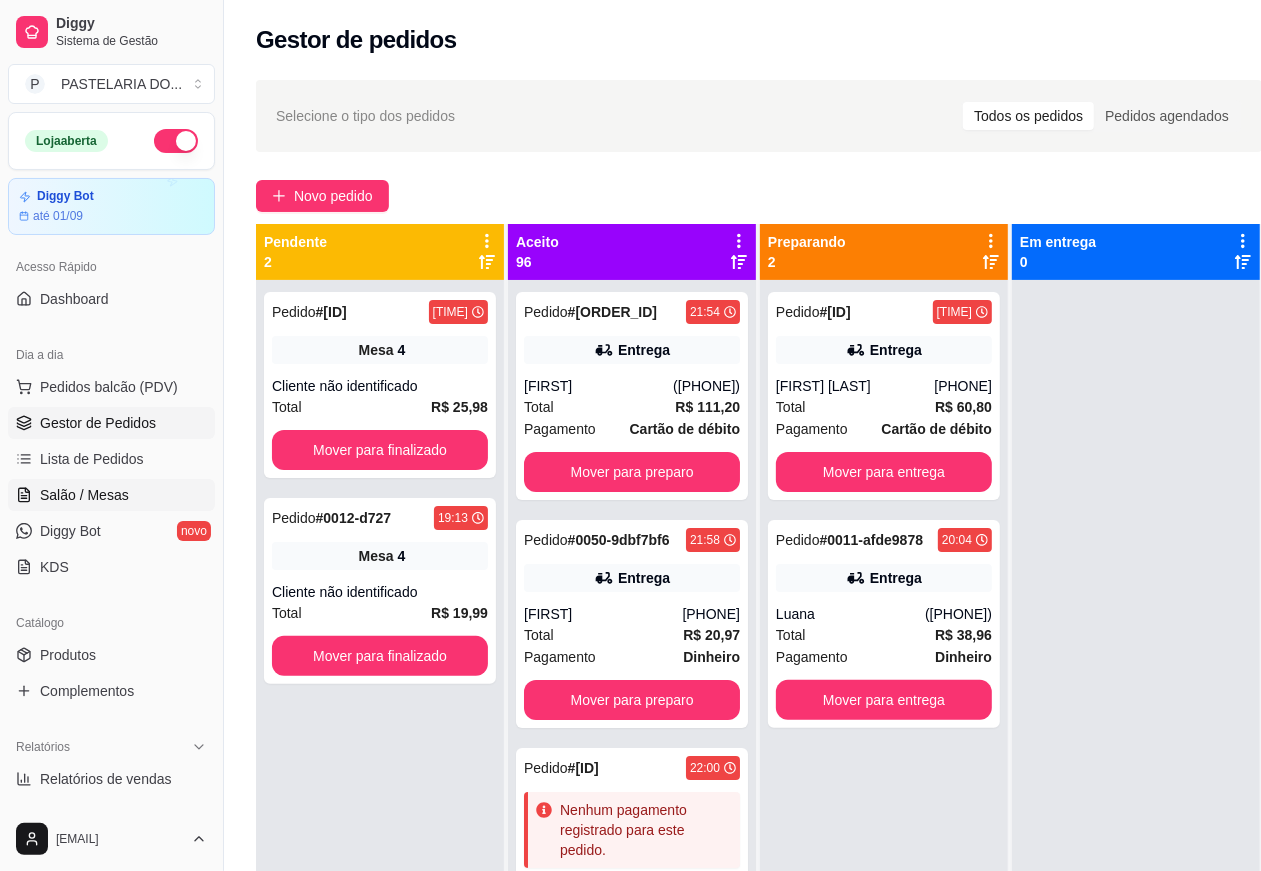 click on "Salão / Mesas" at bounding box center [84, 495] 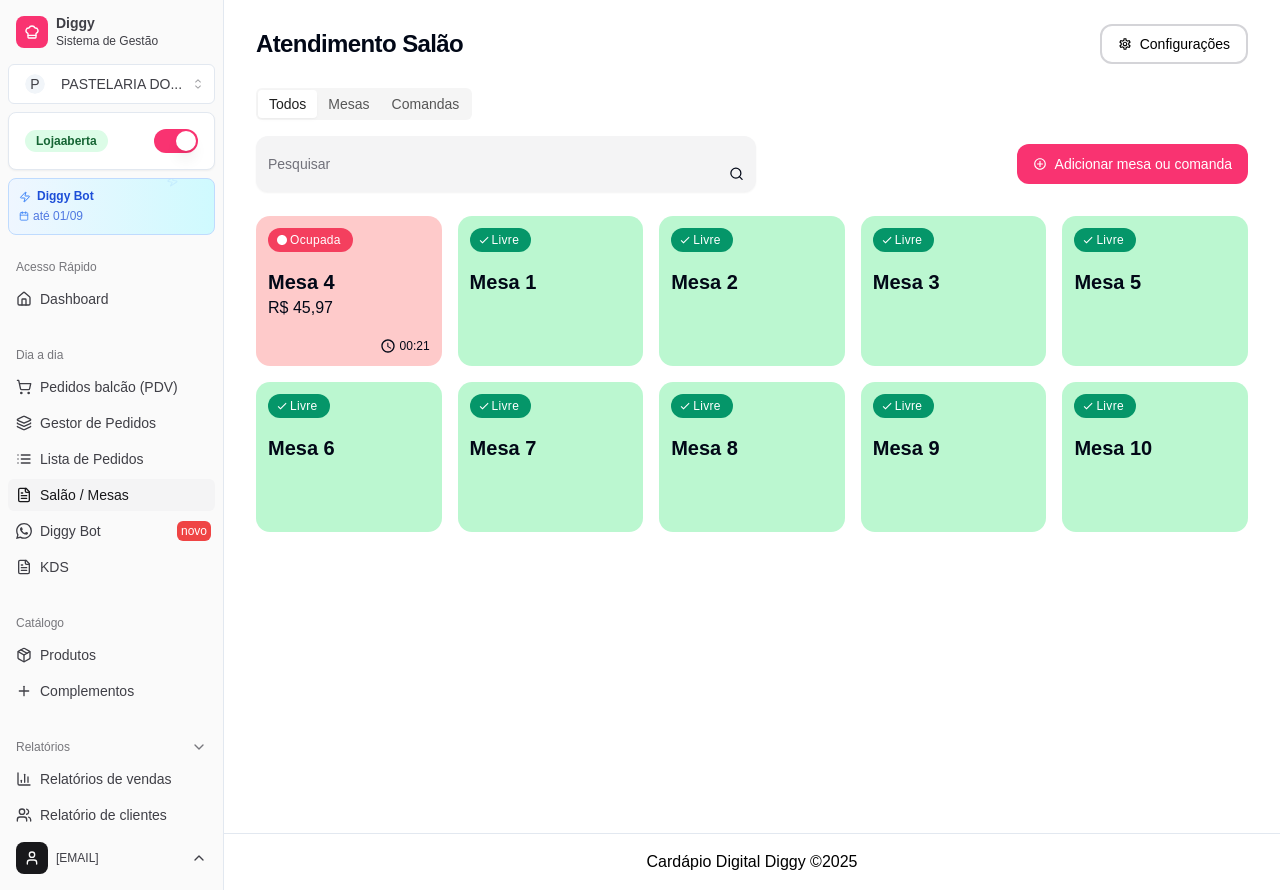click on "Salão / Mesas" at bounding box center [84, 495] 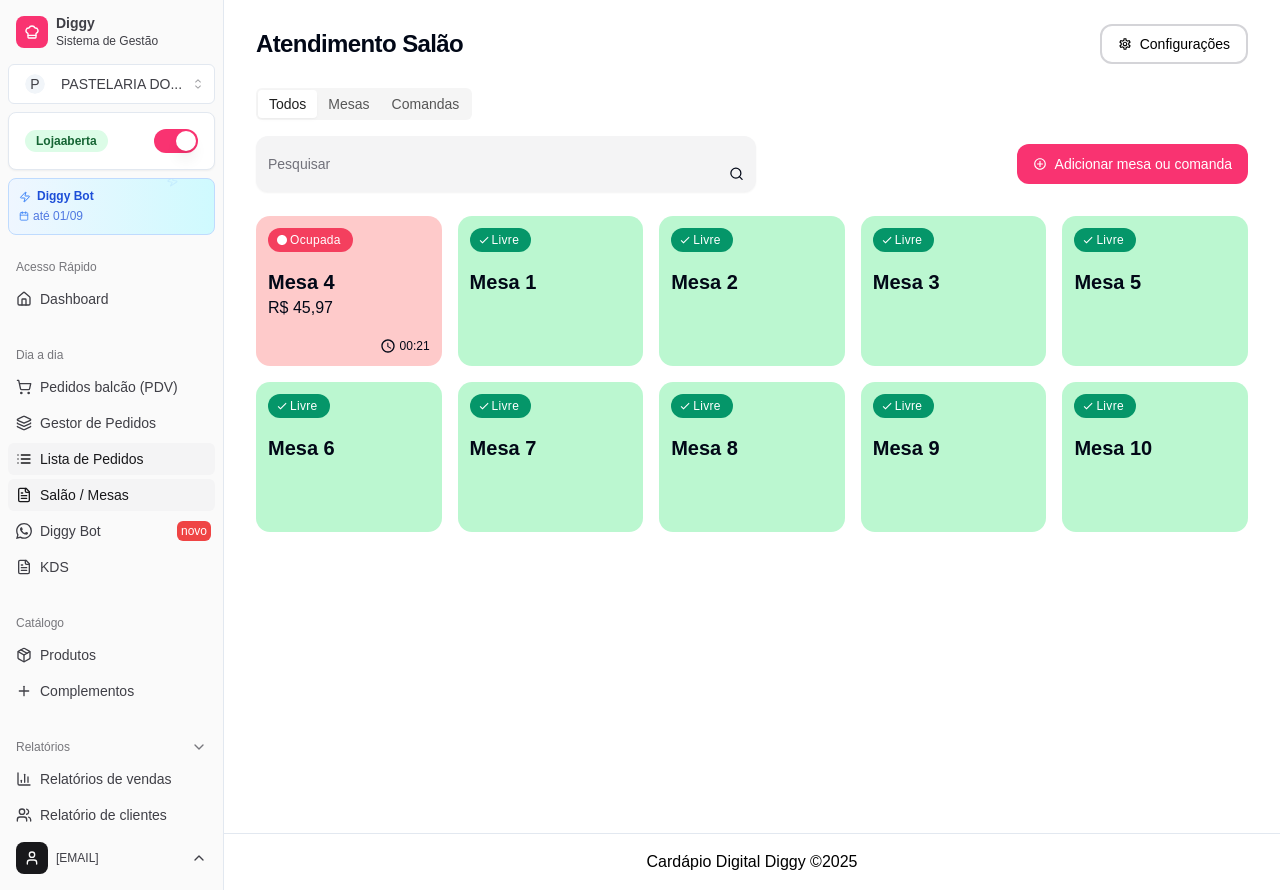 click on "Lista de Pedidos" at bounding box center [92, 459] 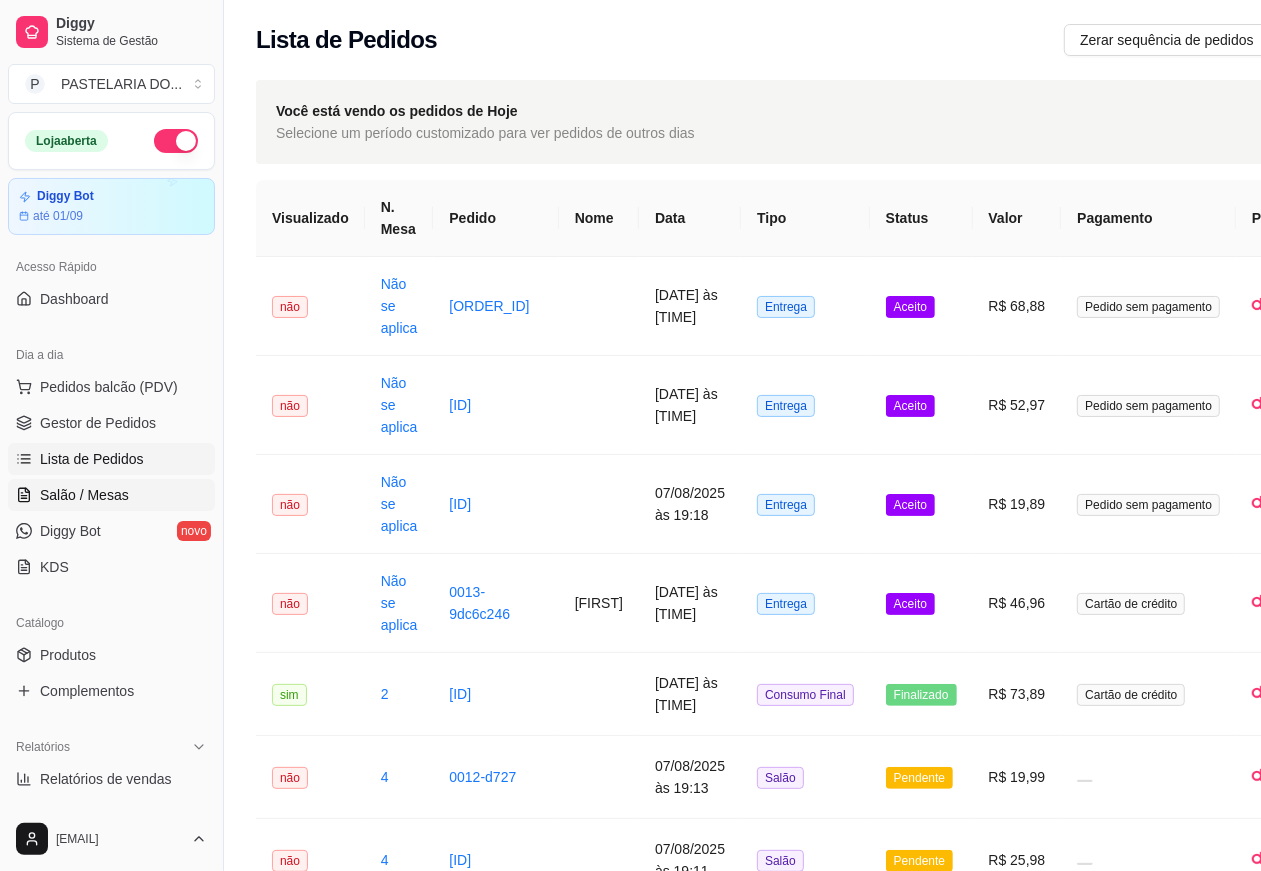 click on "Salão / Mesas" at bounding box center [84, 495] 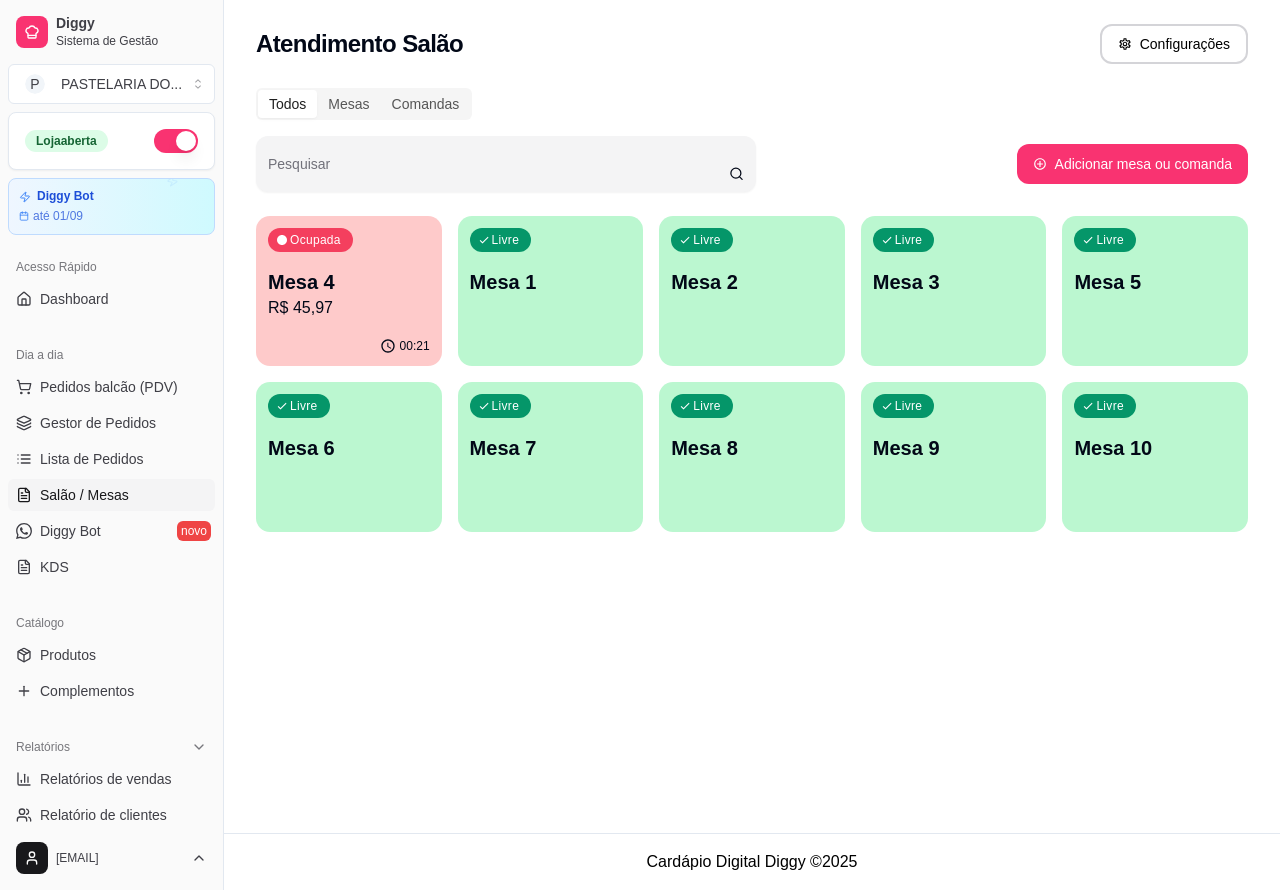 click on "Salão / Mesas" at bounding box center [84, 495] 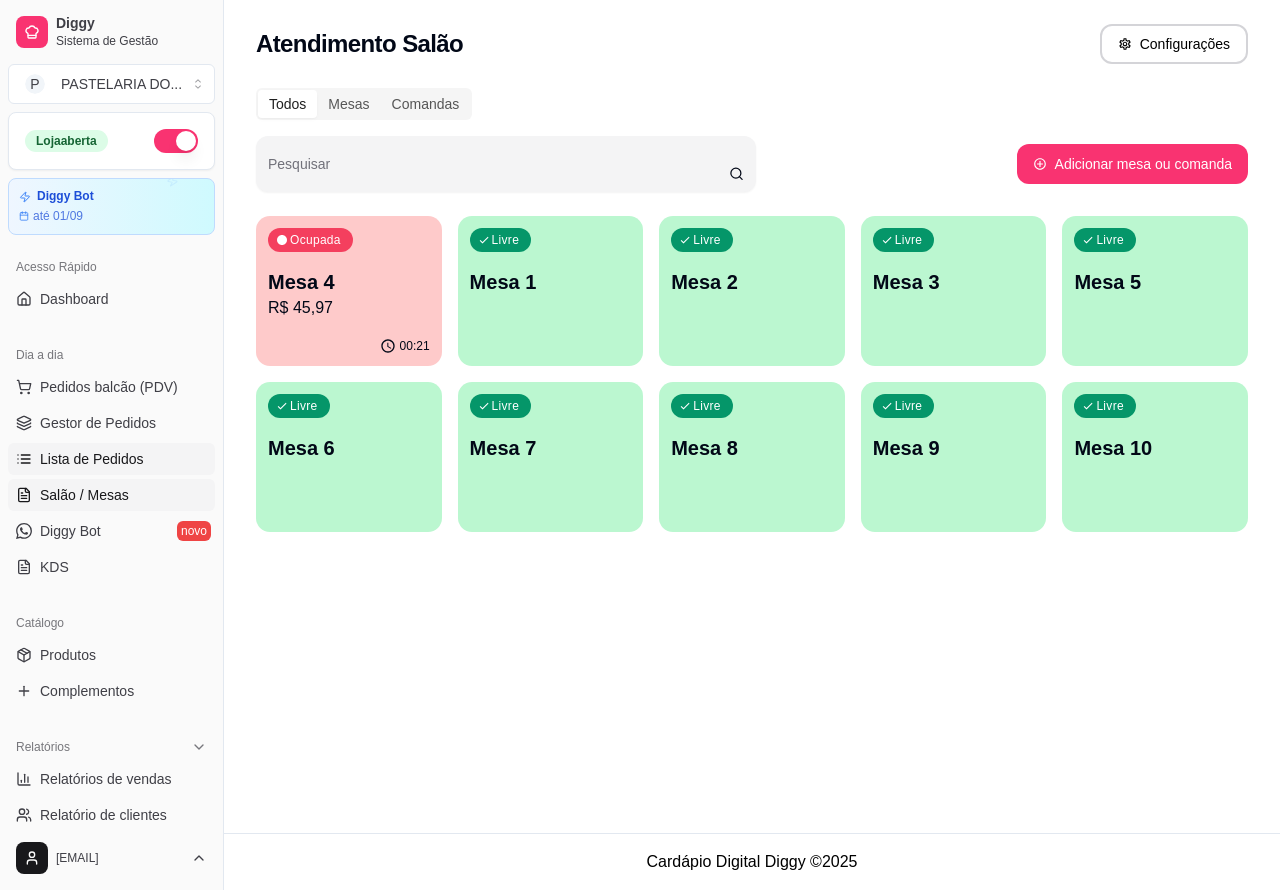 click on "Lista de Pedidos" at bounding box center [92, 459] 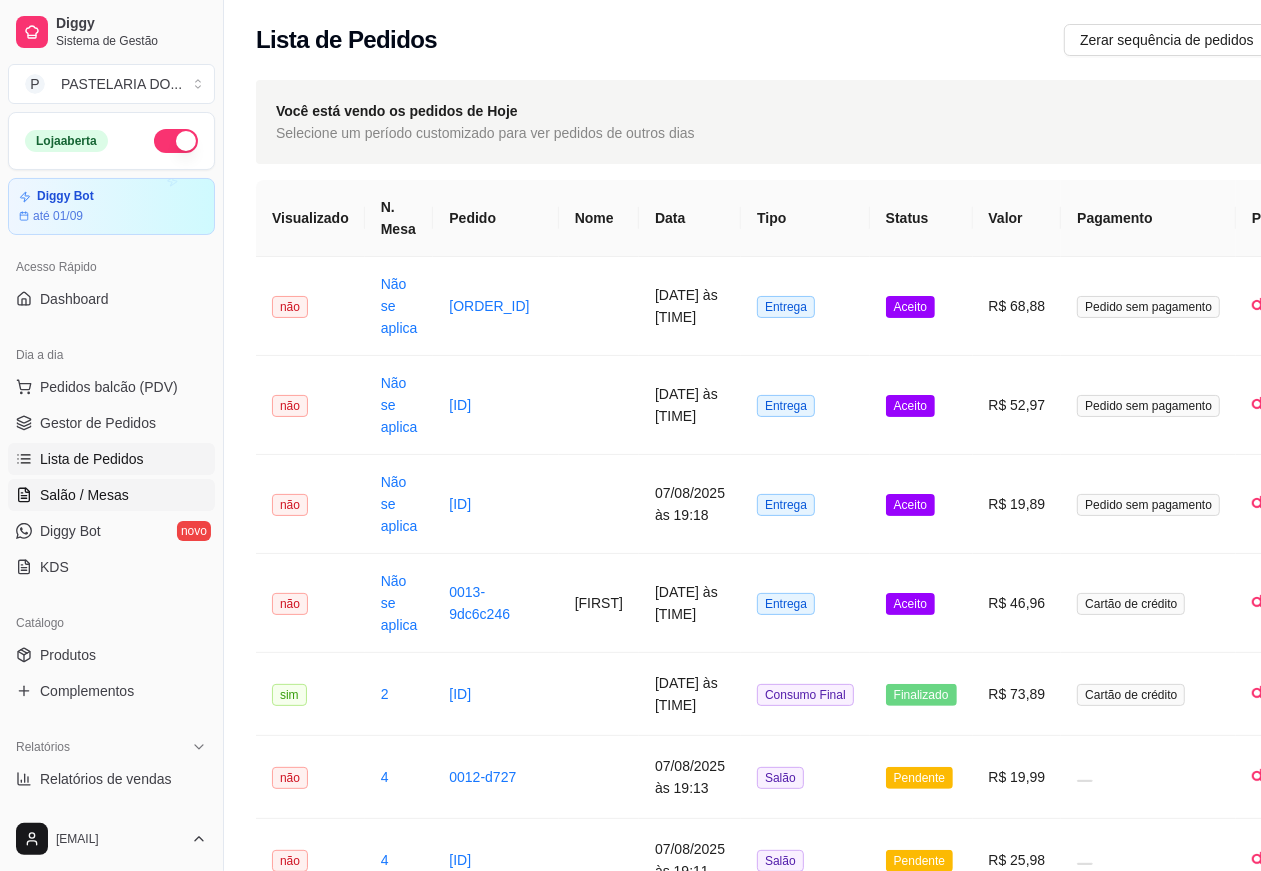 click on "Salão / Mesas" at bounding box center (84, 495) 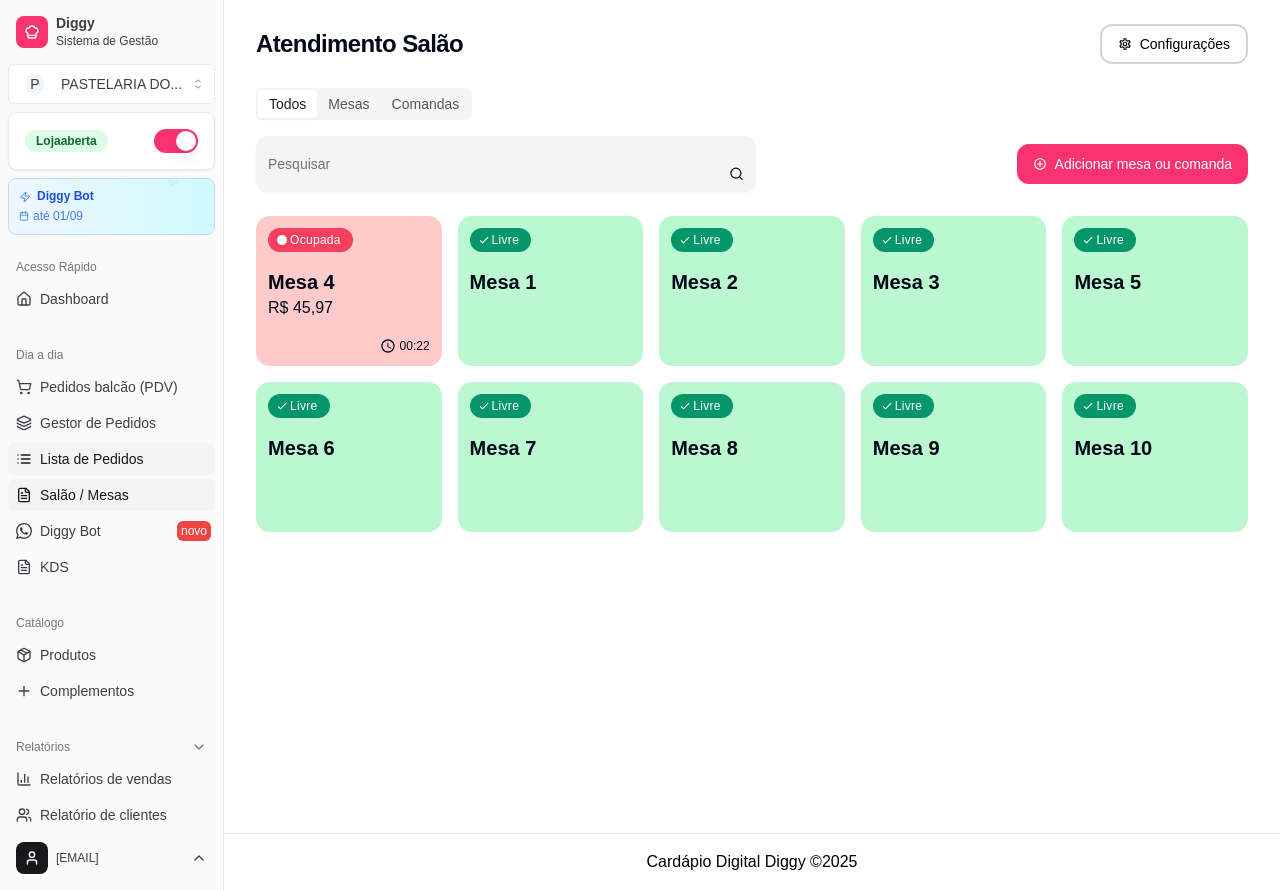 click on "Lista de Pedidos" at bounding box center [92, 459] 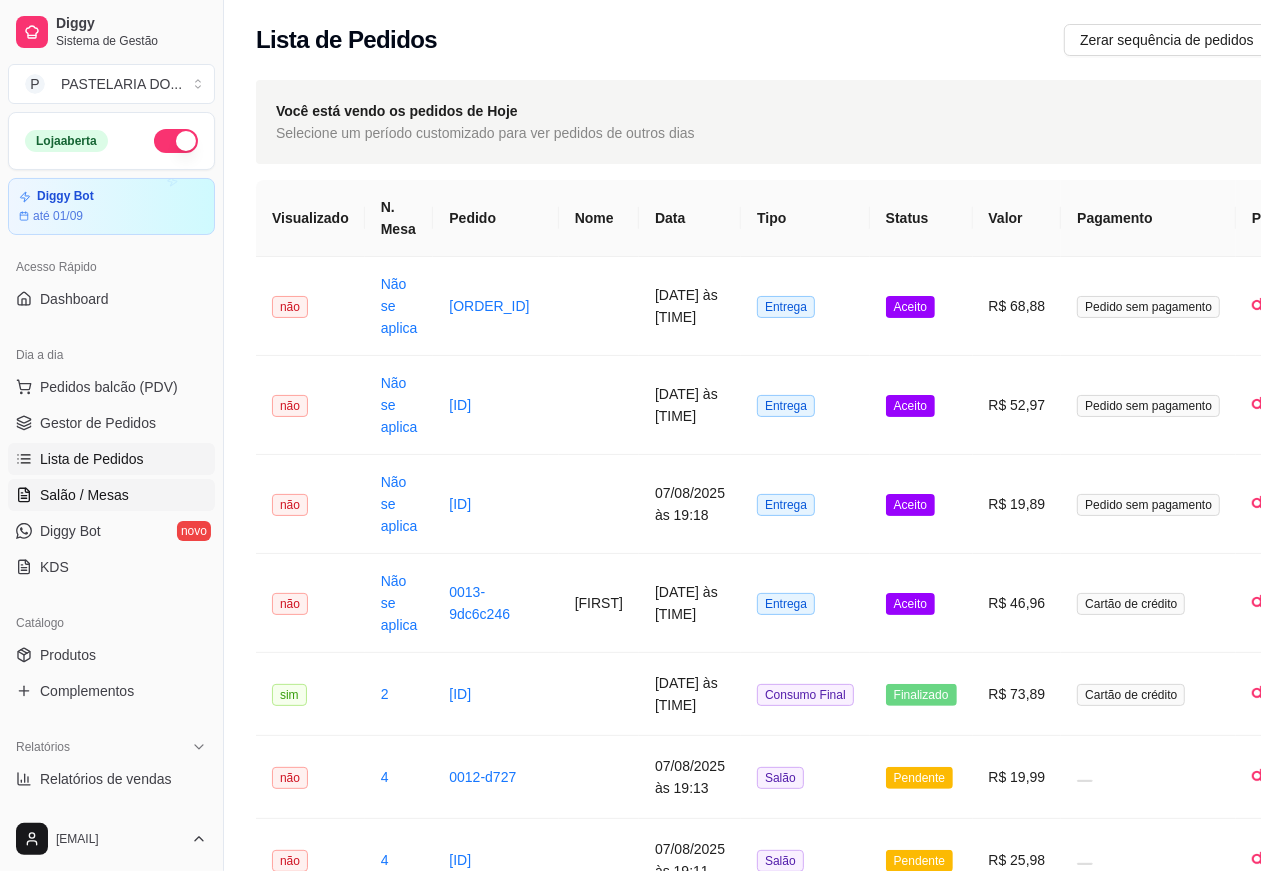 click on "Salão / Mesas" at bounding box center [84, 495] 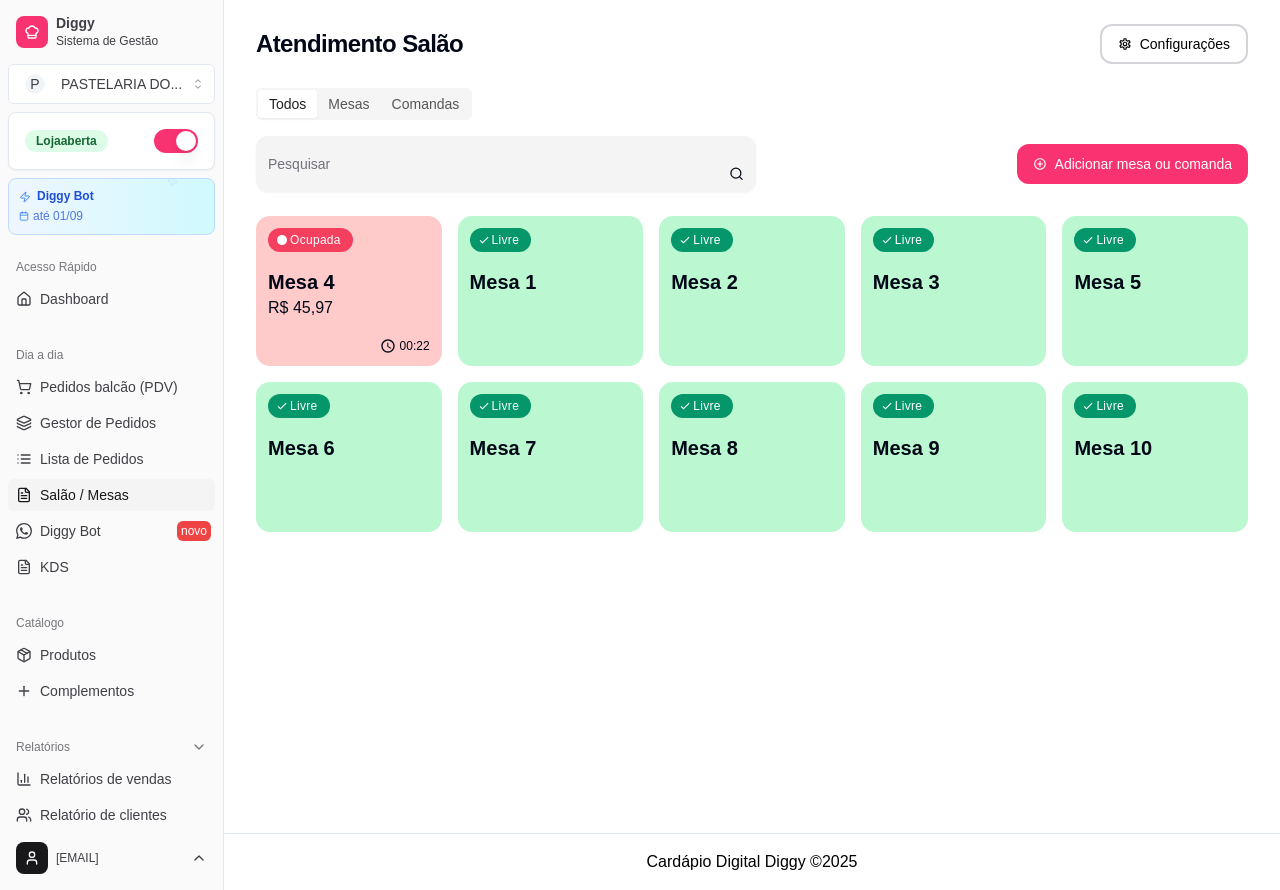 click on "Livre Mesa 1" at bounding box center [551, 279] 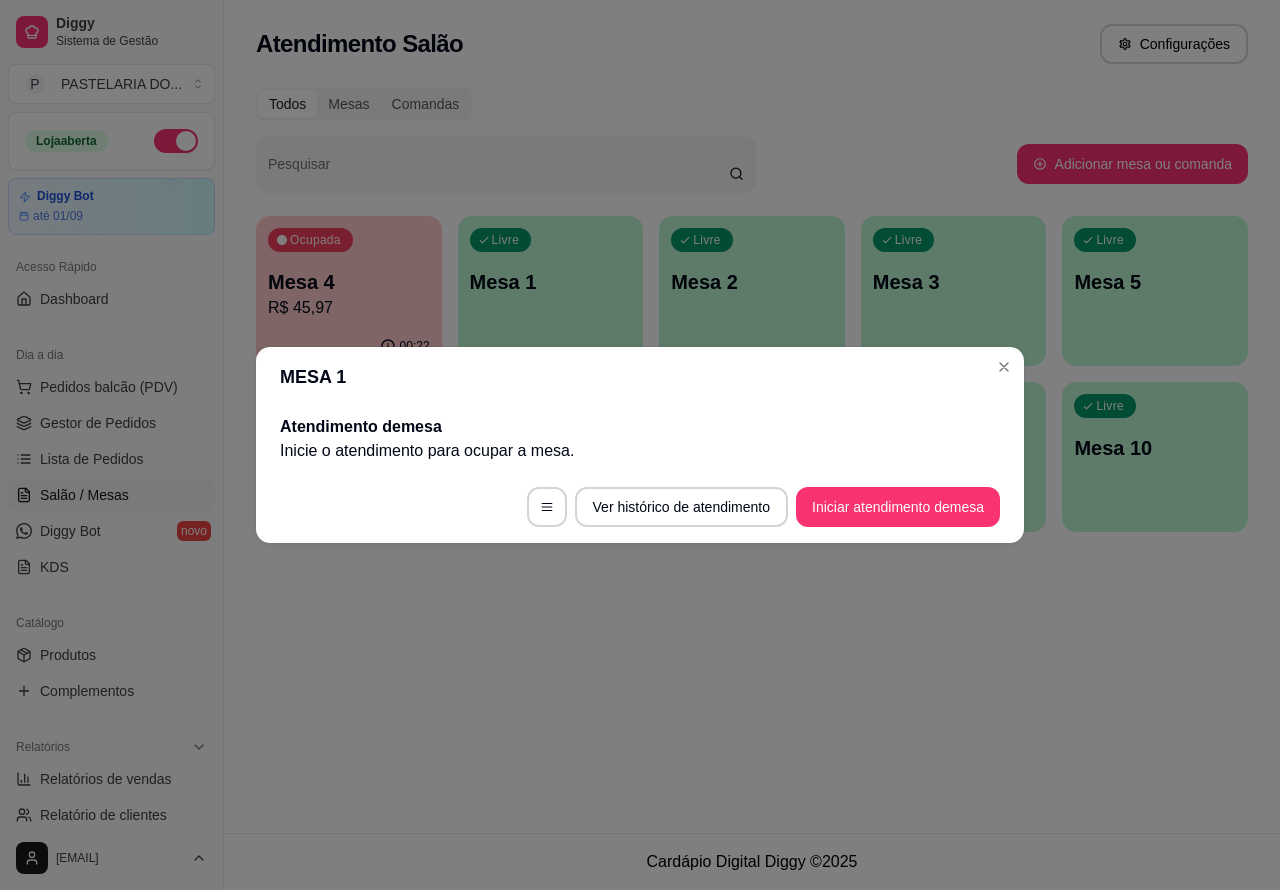 click on "Ocupada Mesa 4 R$ 45,97 00:22 Livre Mesa 1 Livre Mesa 2 Livre Mesa 3 Livre Mesa 5 Livre Mesa 6 Livre Mesa 7 Livre Mesa 8 Livre Mesa 9 Livre Mesa 10" at bounding box center [752, 374] 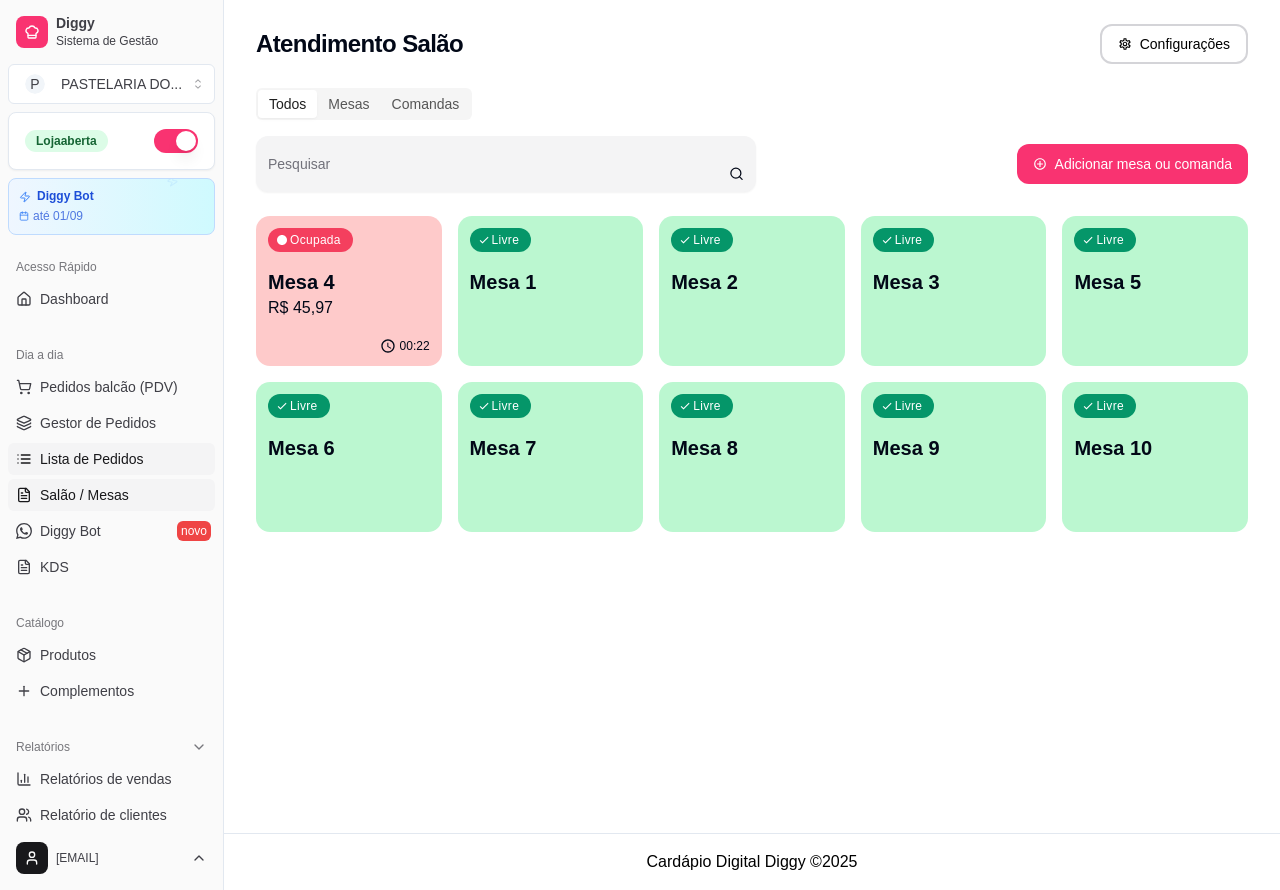 click on "Lista de Pedidos" at bounding box center [92, 459] 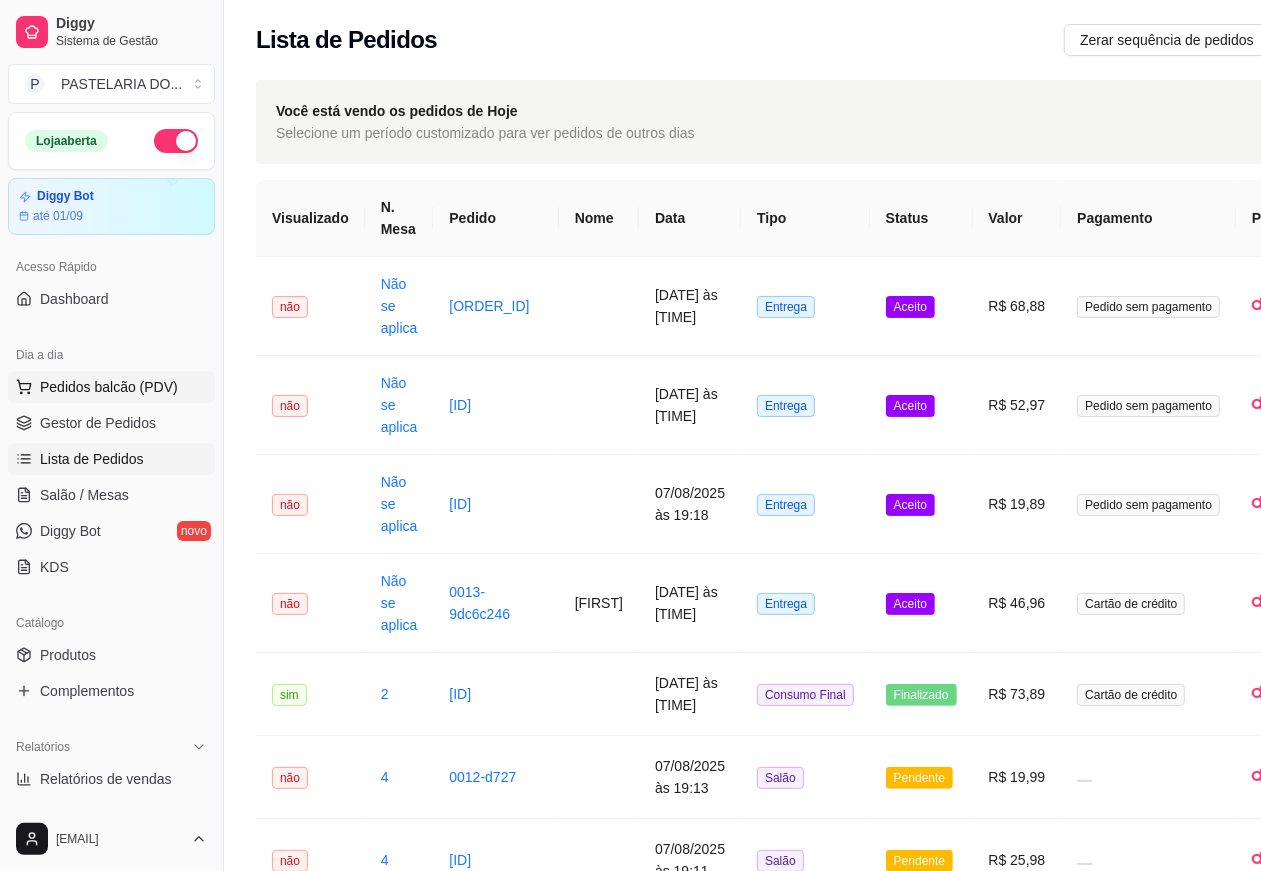 click on "Pedidos balcão (PDV)" at bounding box center [109, 387] 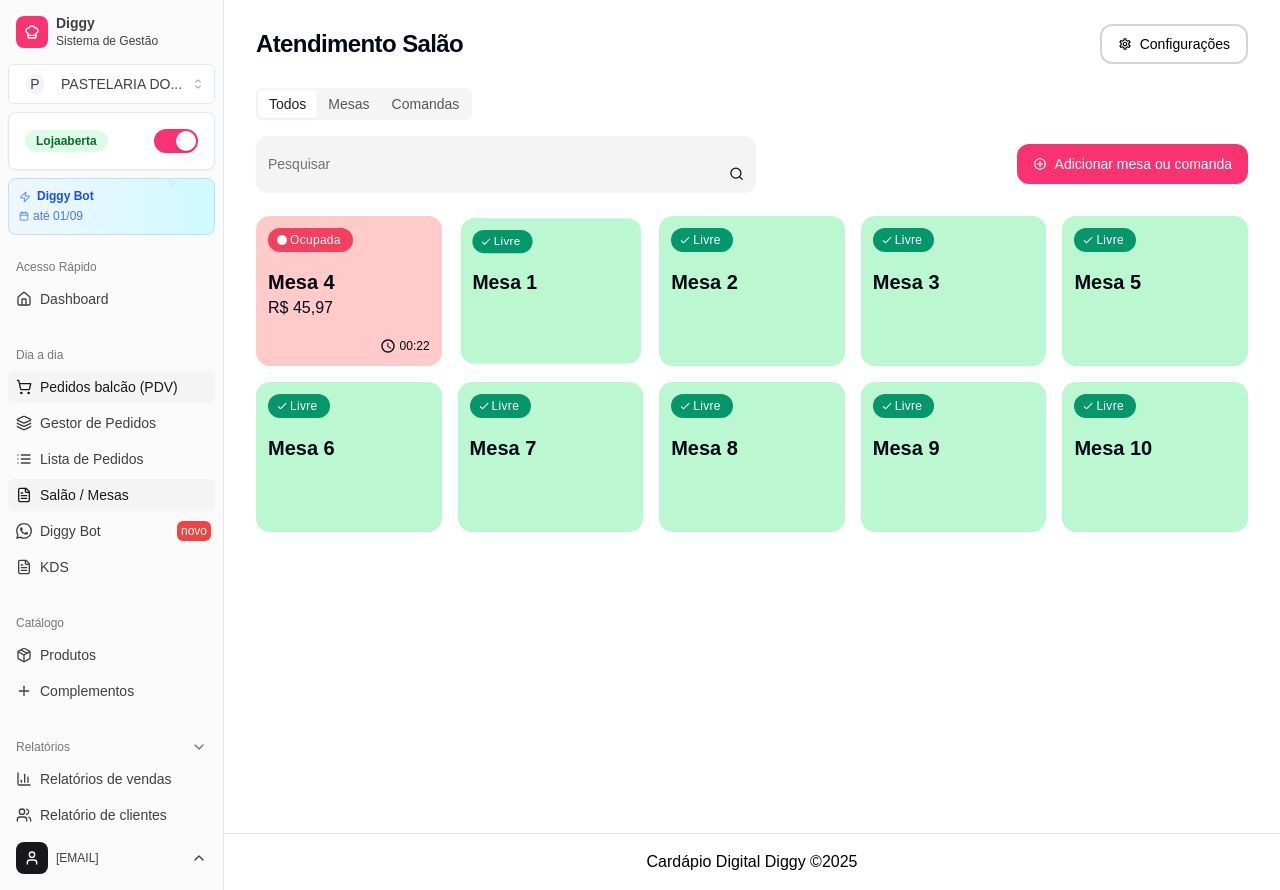 click on "Livre Mesa 1" at bounding box center (550, 279) 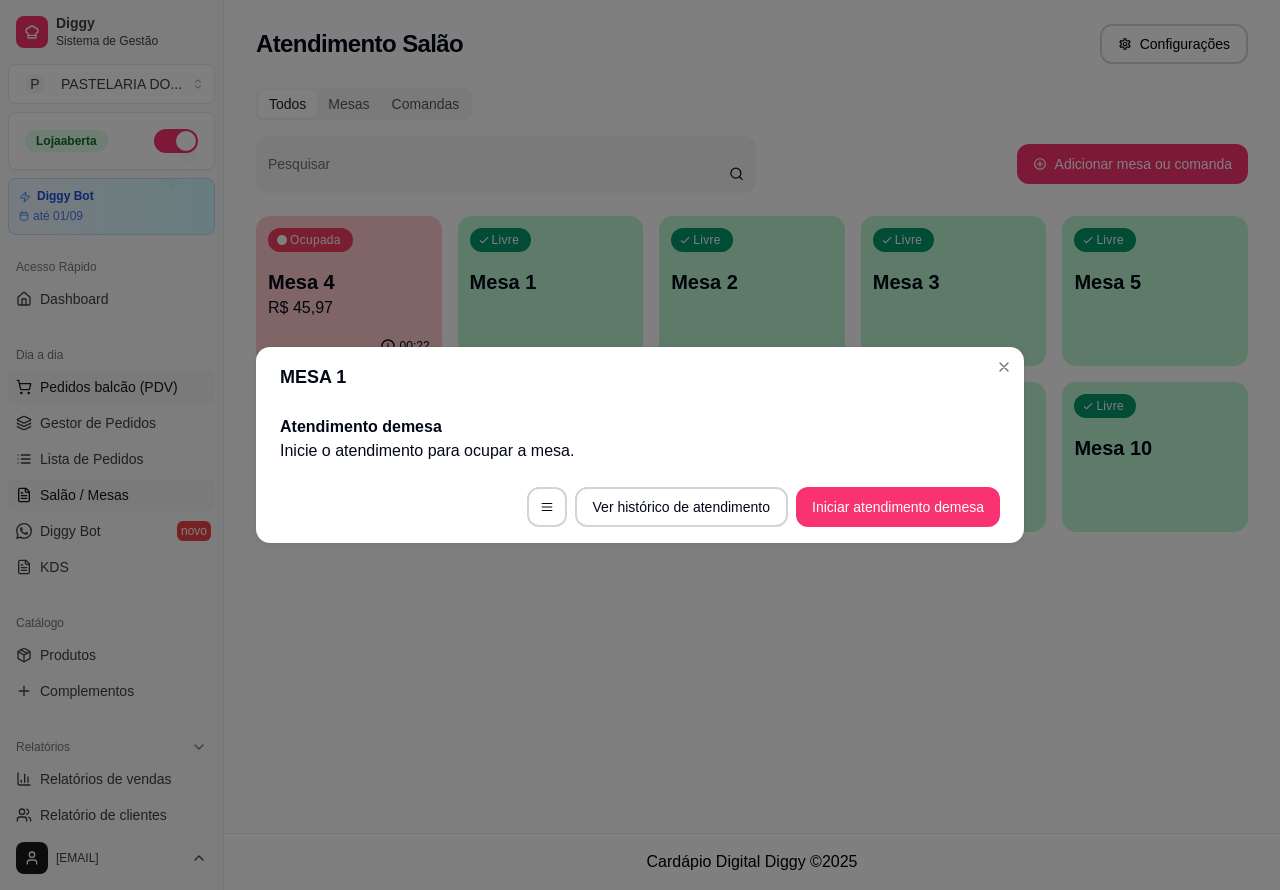 click on "Iniciar atendimento de  mesa" at bounding box center [898, 507] 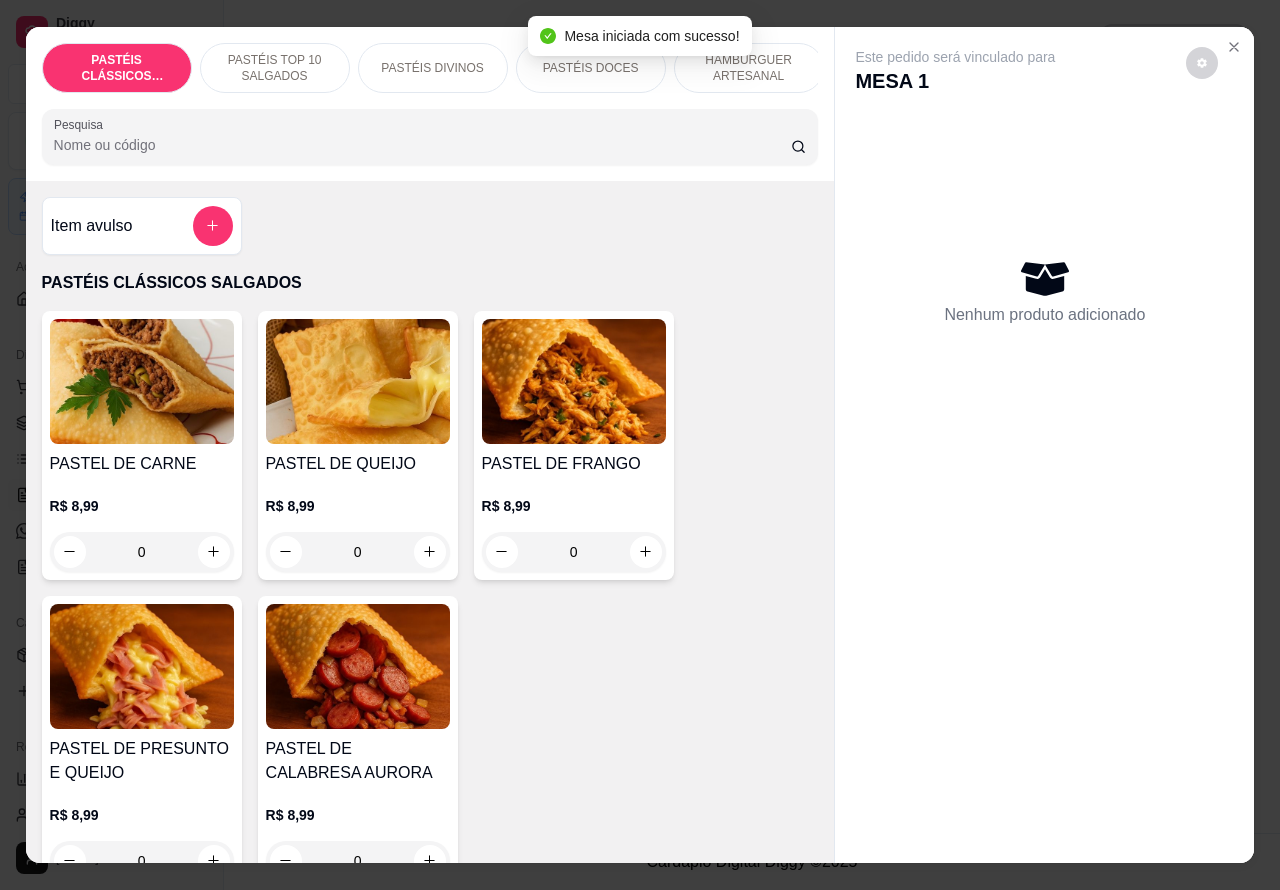 click on "HAMBÚRGUER ARTESANAL" at bounding box center (749, 68) 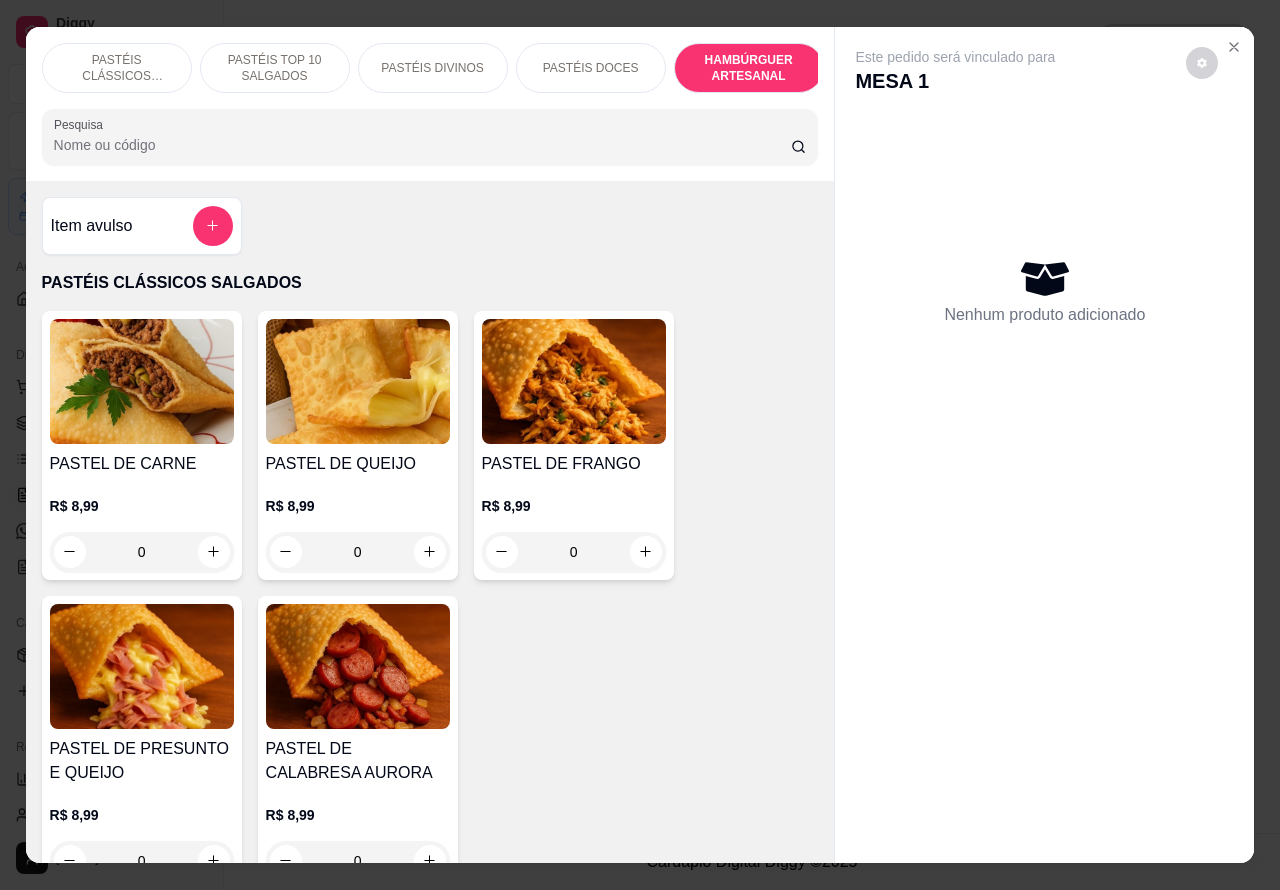 scroll, scrollTop: 4527, scrollLeft: 0, axis: vertical 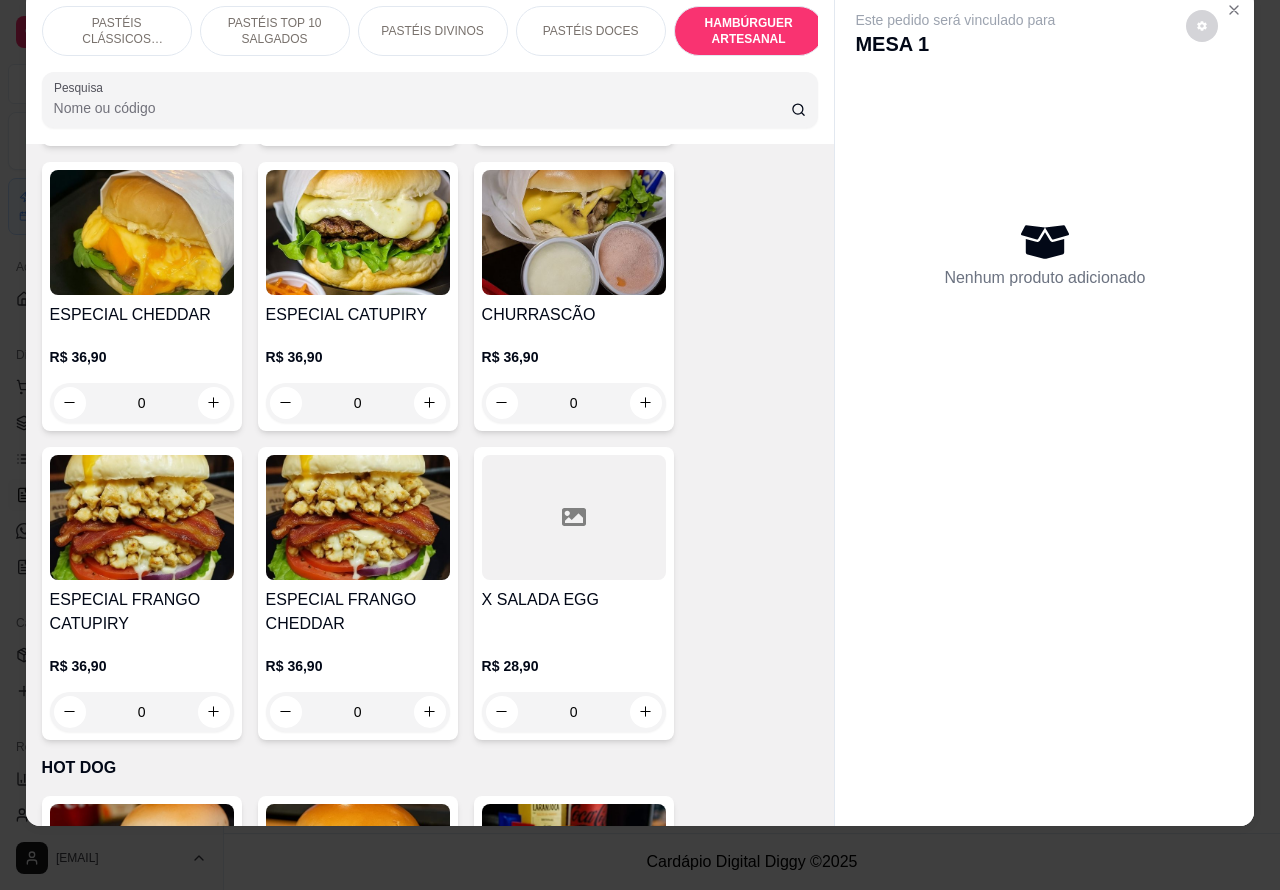 click on "ESPECIAL CATUPIRY    R$ 36,90 0" at bounding box center [358, 296] 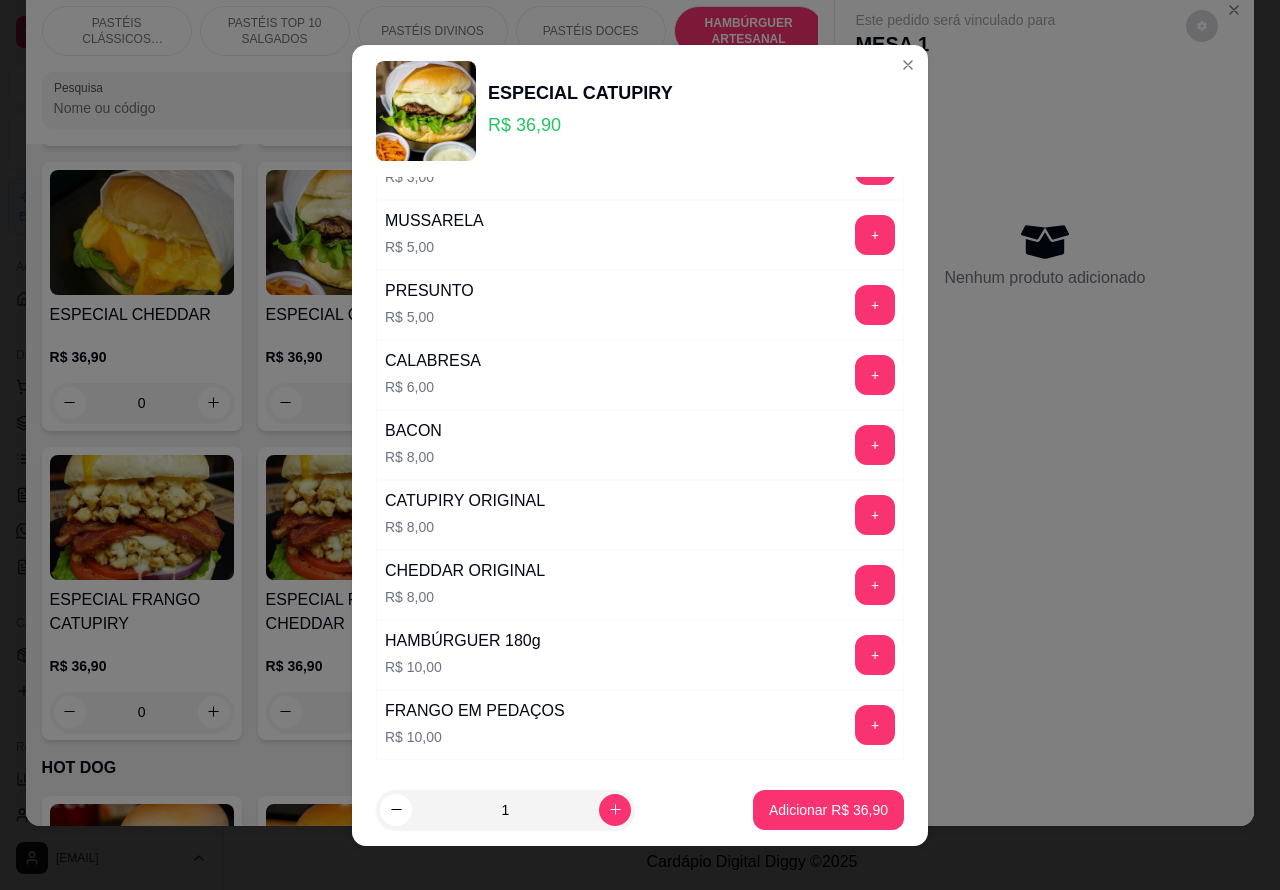 scroll, scrollTop: 542, scrollLeft: 0, axis: vertical 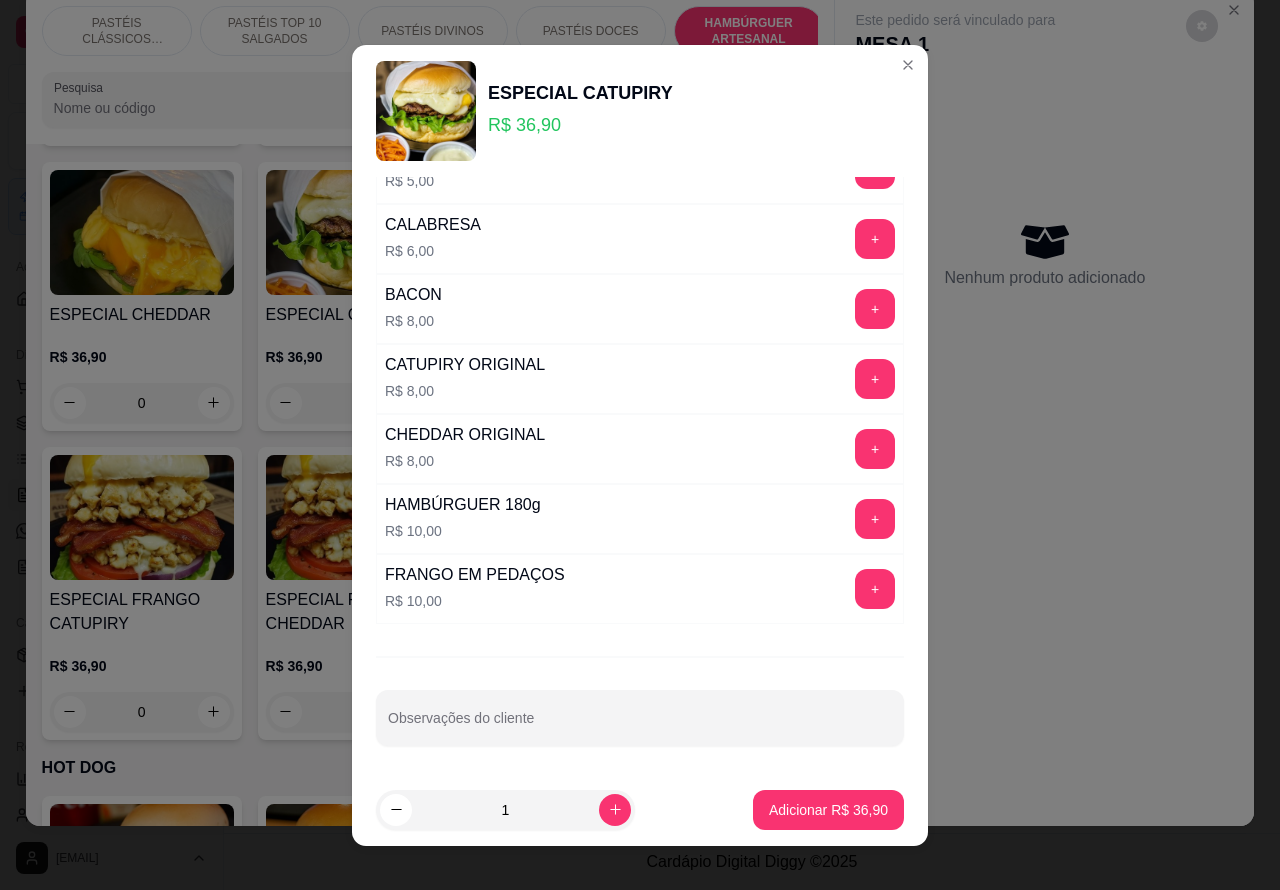 click on "Observações do cliente" at bounding box center (640, 726) 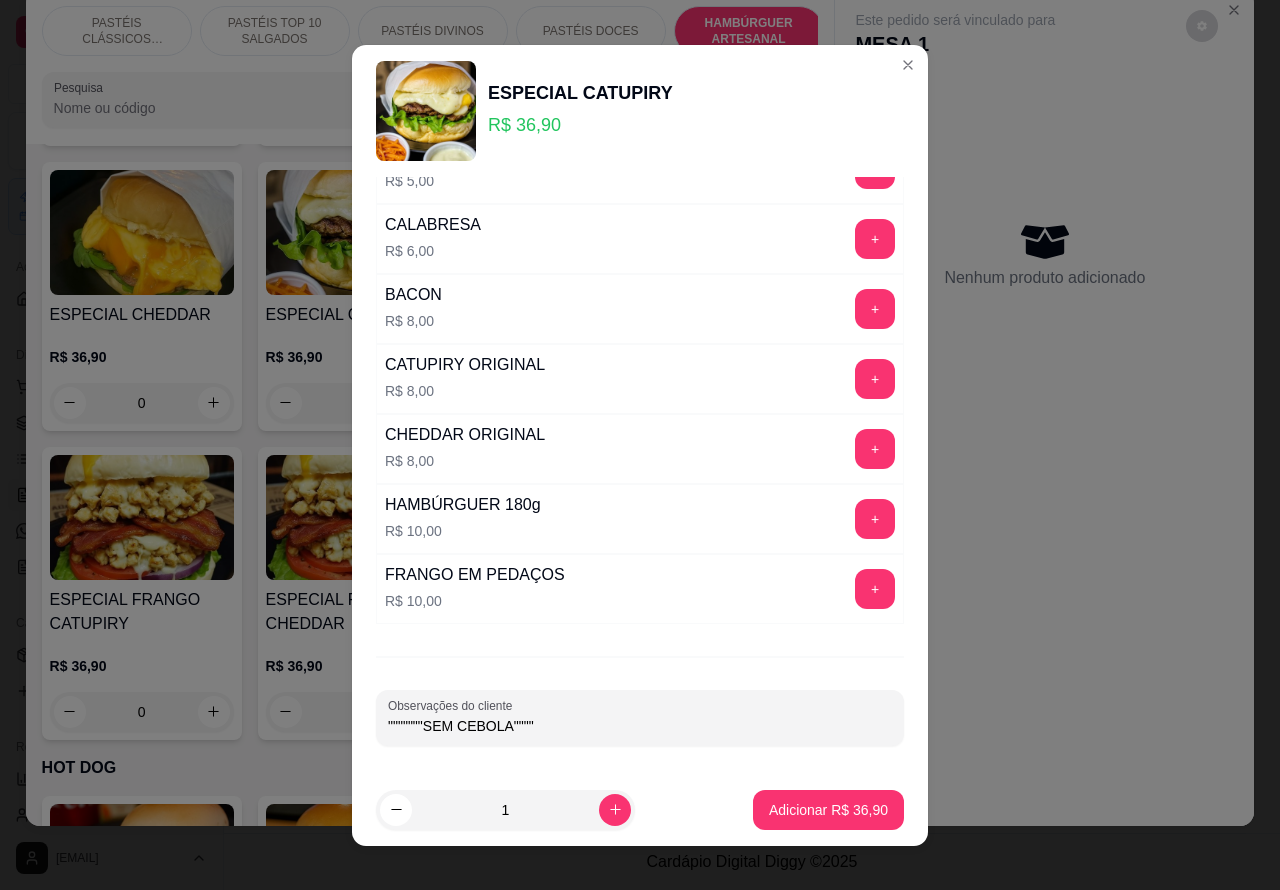 type on """"""""SEM CEBOLA"""""" 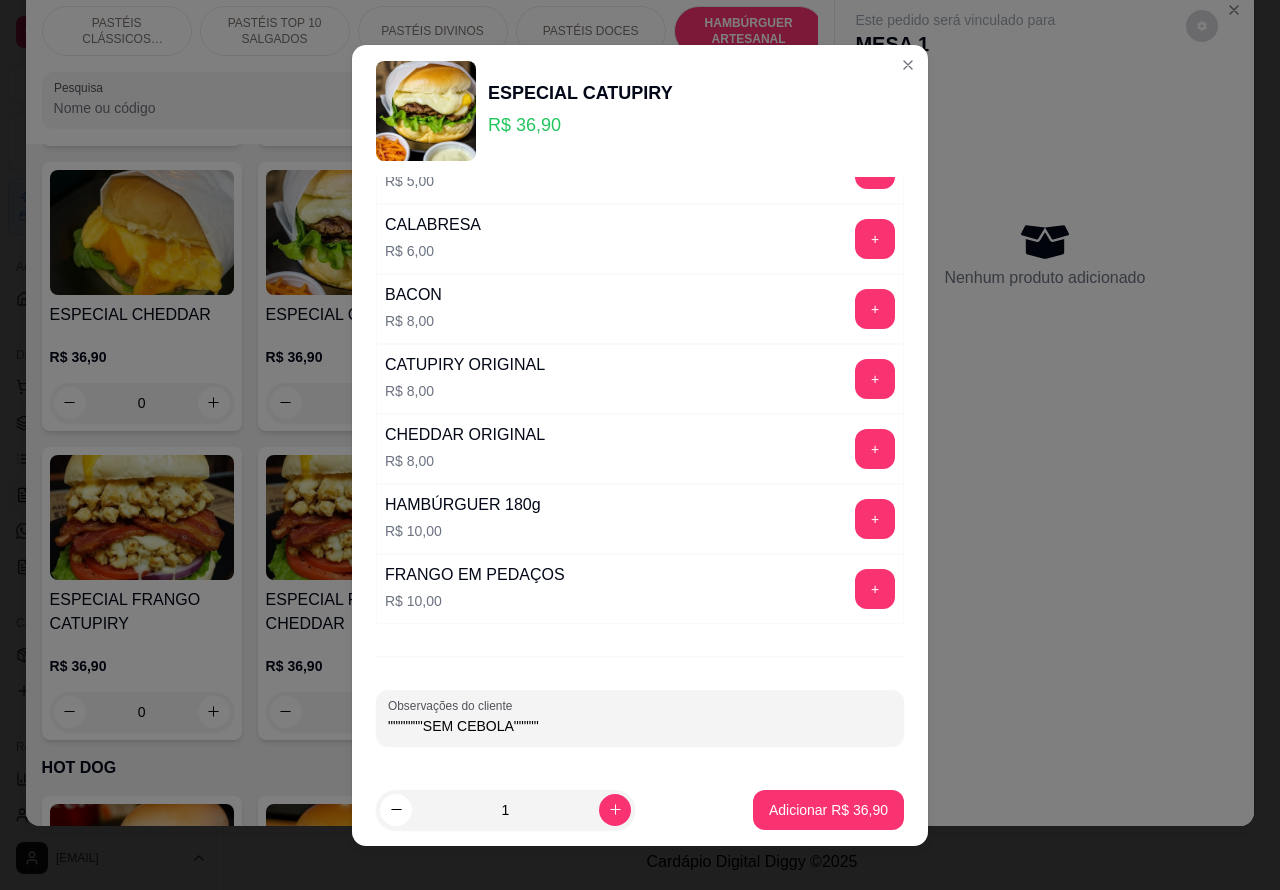 click on "Adicionar   R$ 36,90" at bounding box center (828, 810) 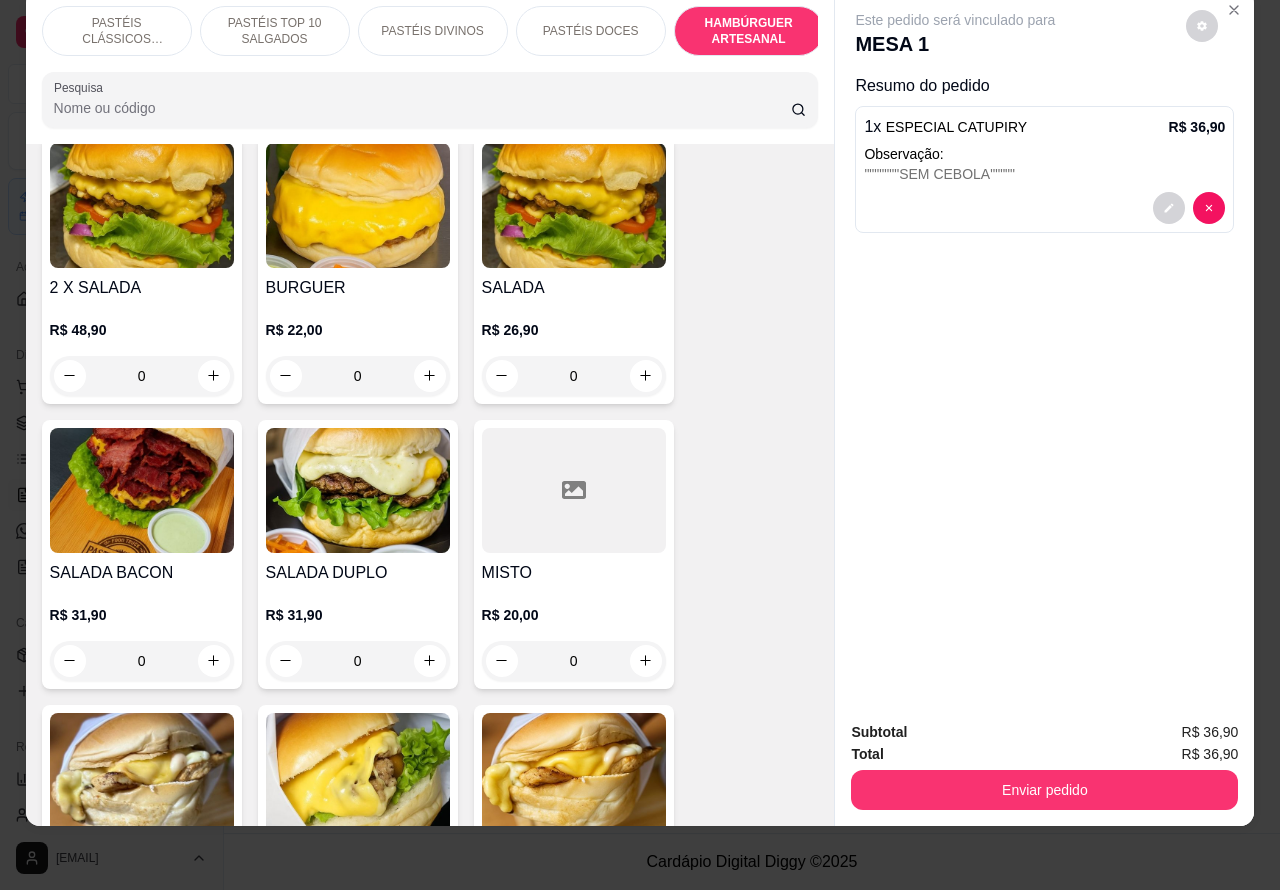 scroll, scrollTop: 4580, scrollLeft: 0, axis: vertical 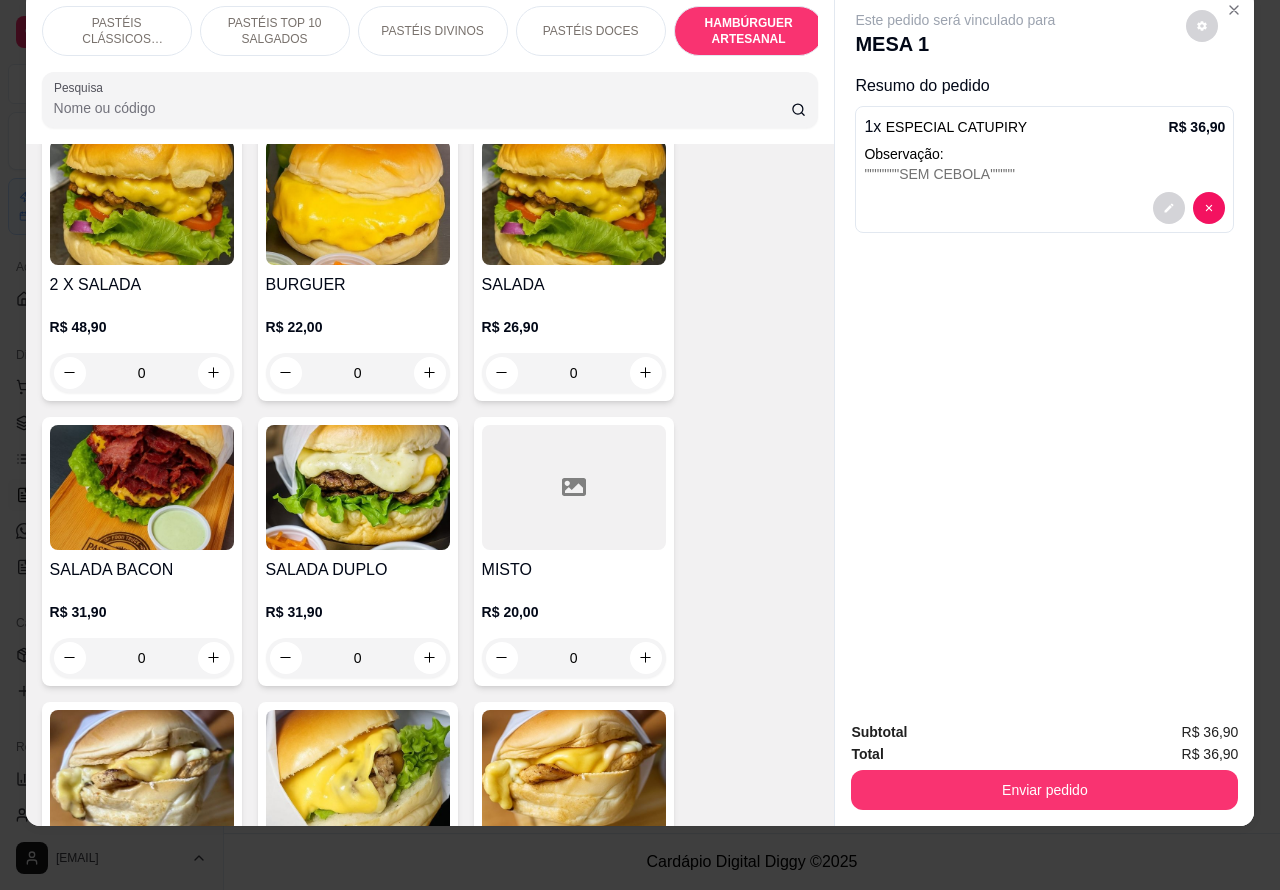 click at bounding box center [142, 487] 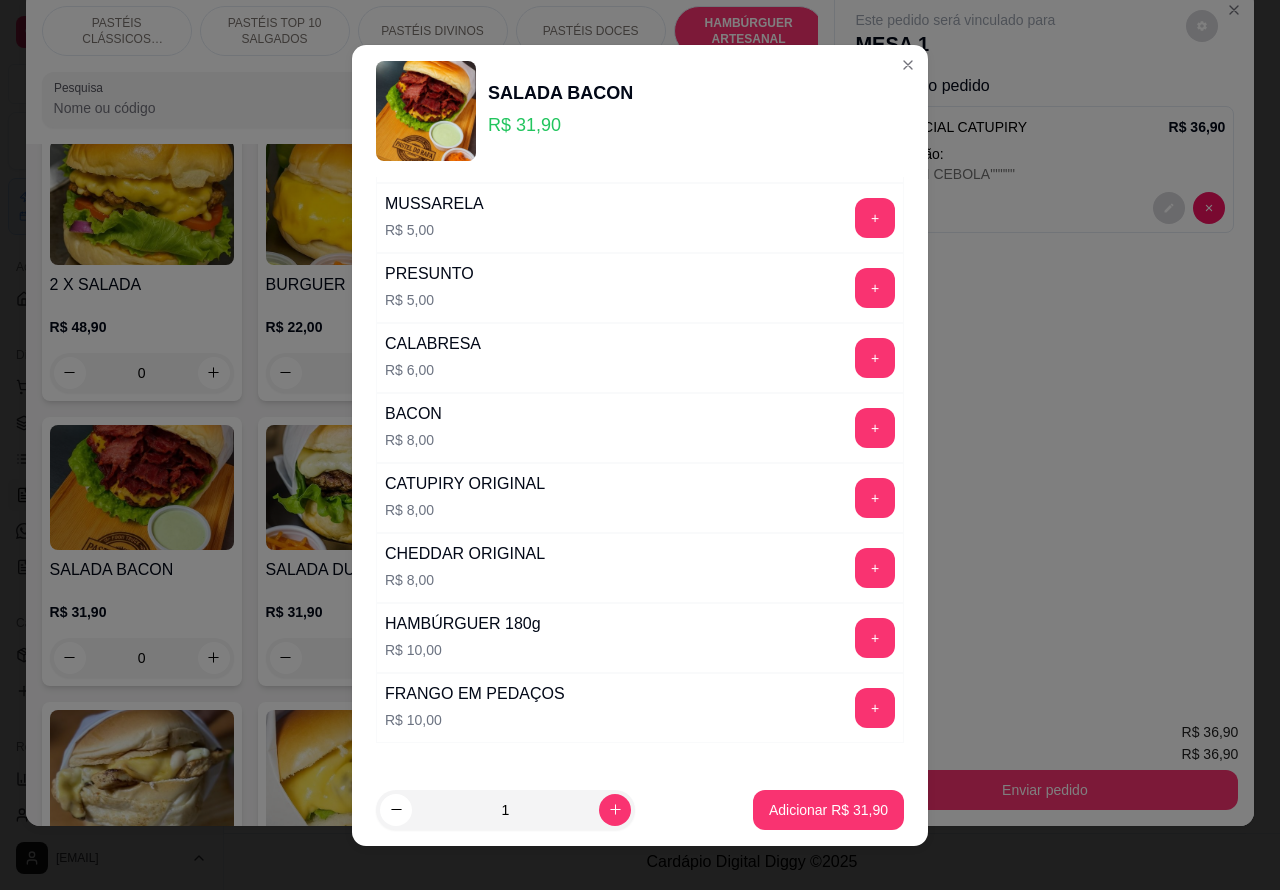 scroll, scrollTop: 542, scrollLeft: 0, axis: vertical 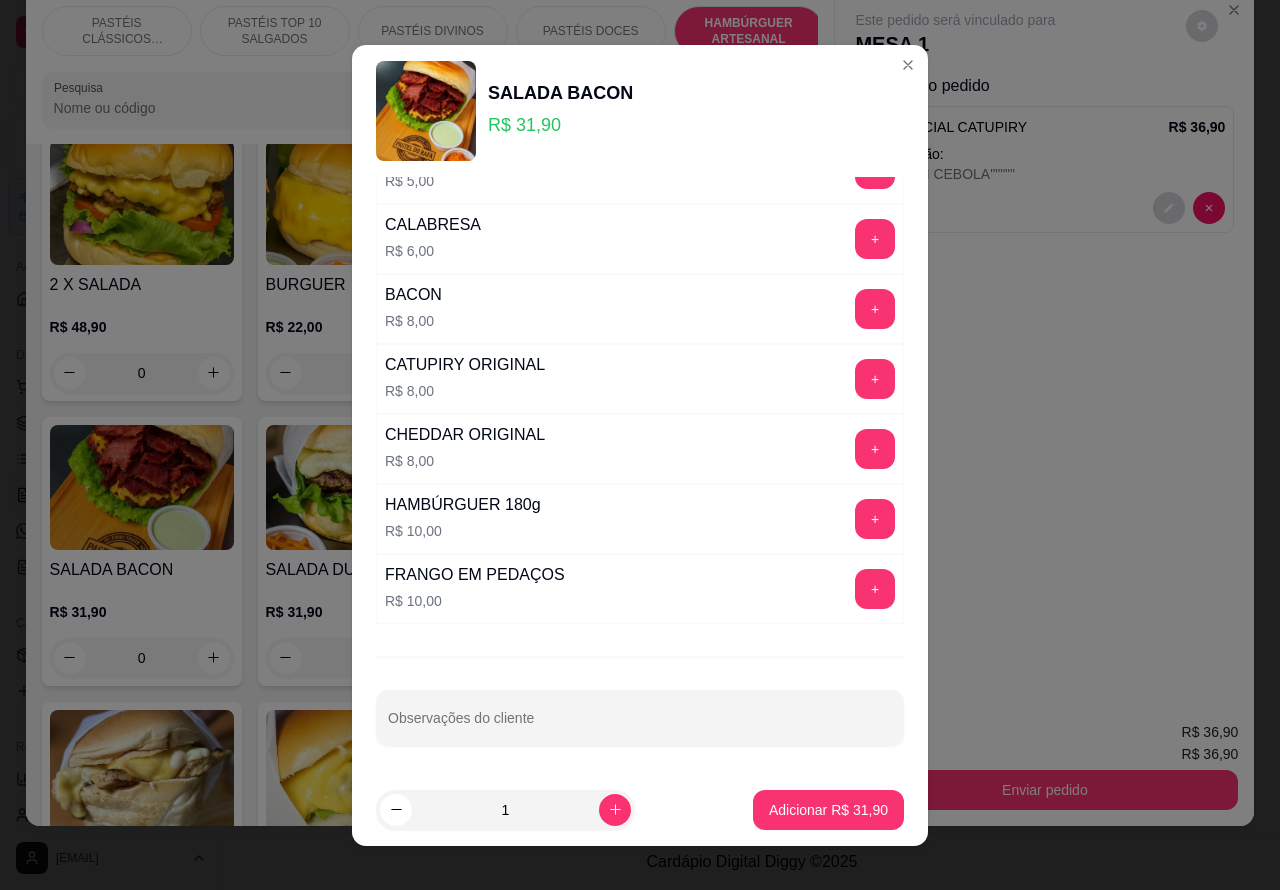 click on "Observações do cliente" at bounding box center [640, 726] 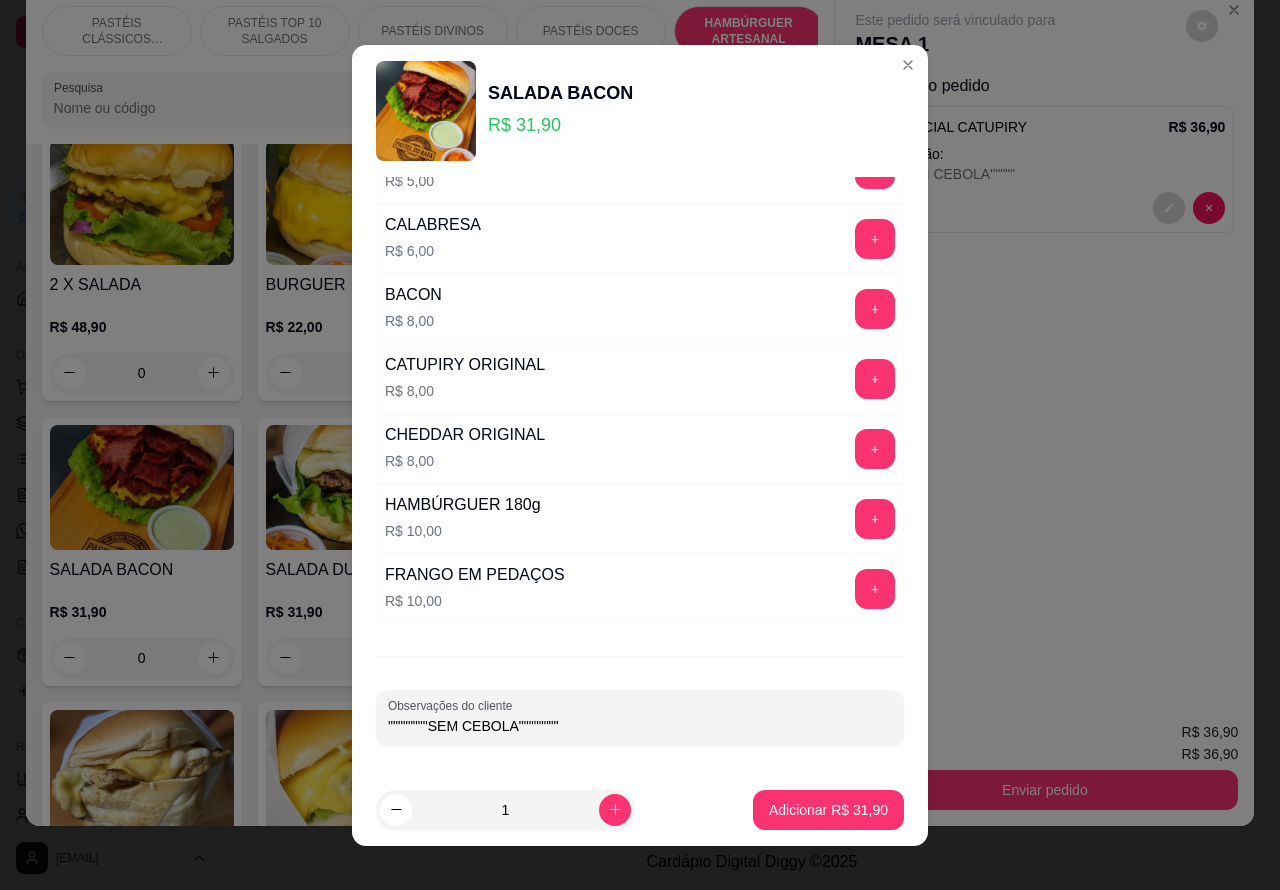type on """""""""SEM CEBOLA""""""""" 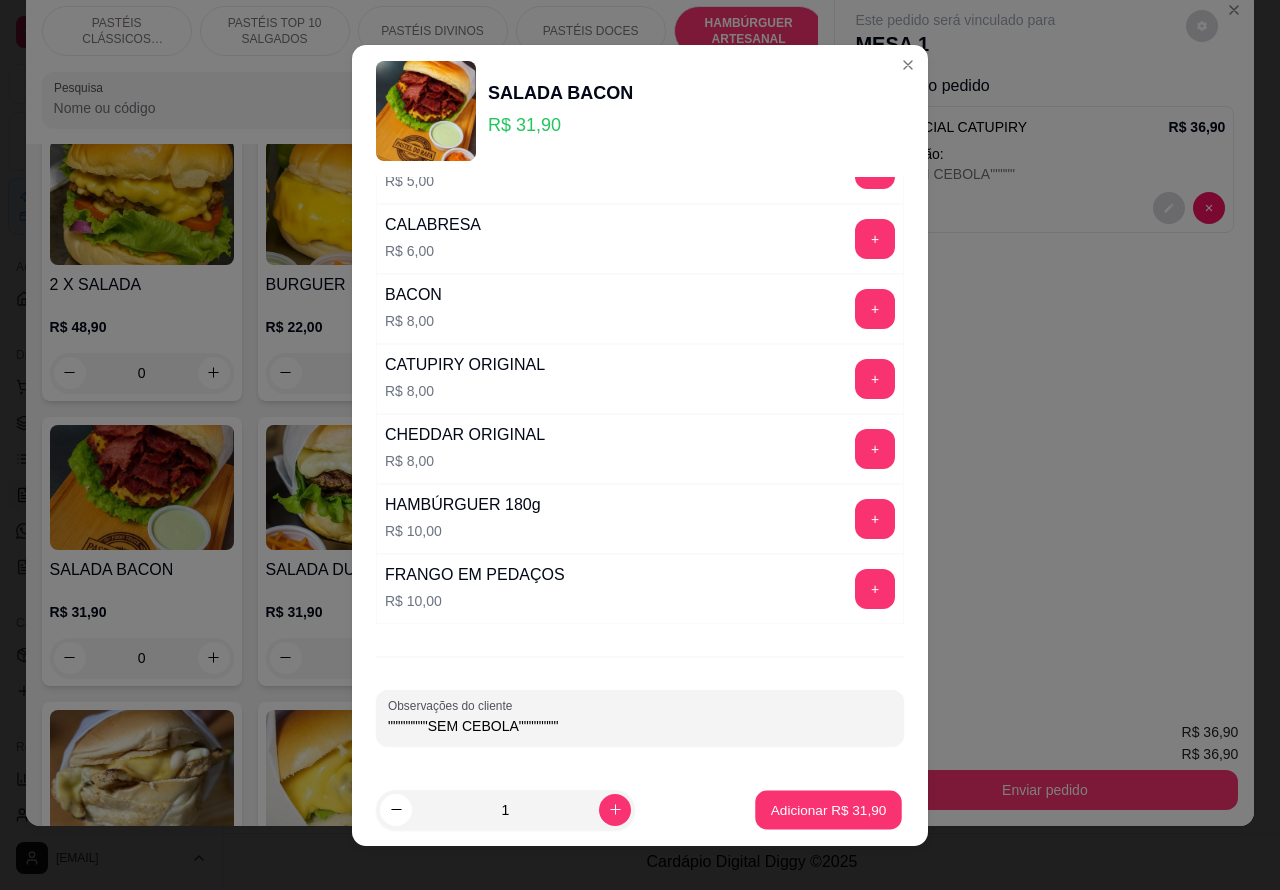 click on "Adicionar   R$ [PRICE]" at bounding box center (829, 809) 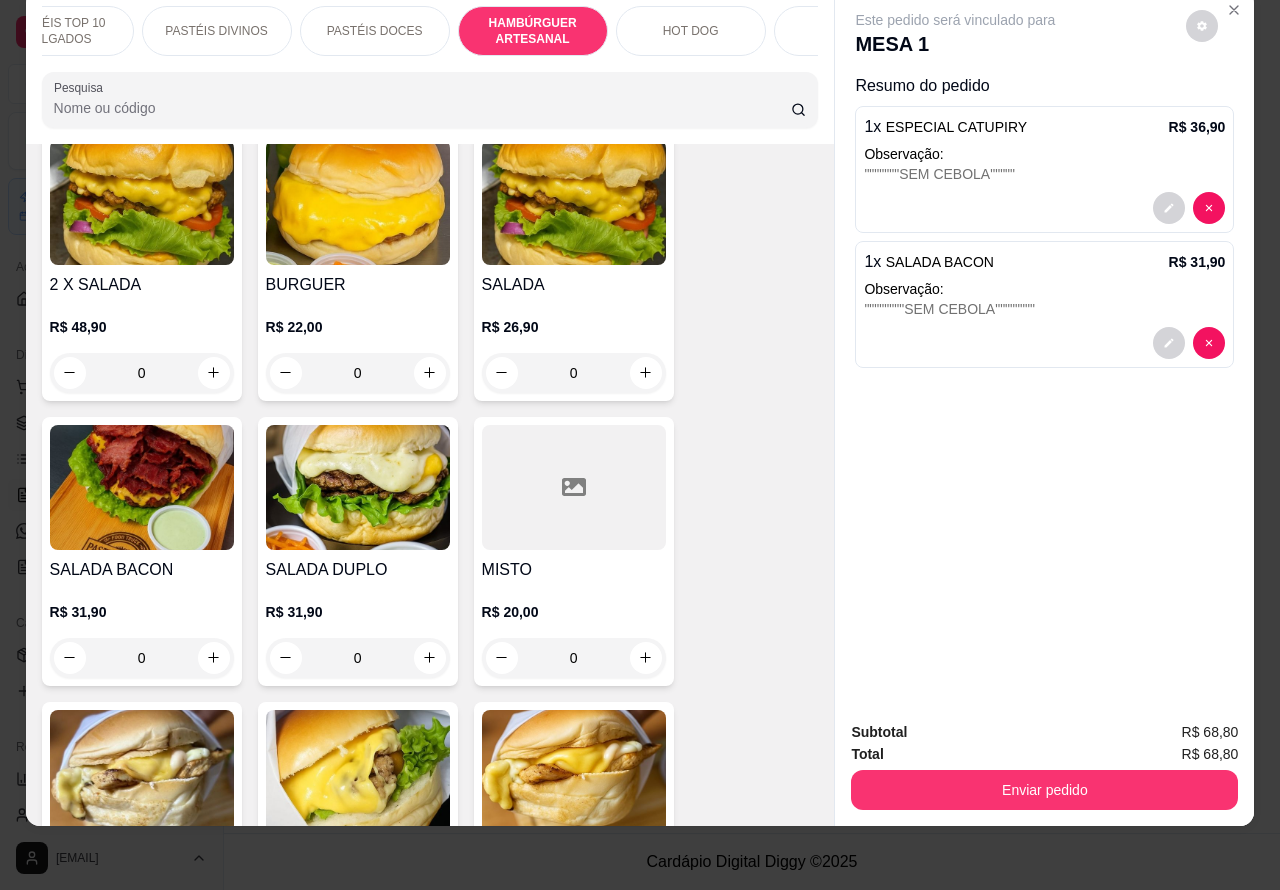 scroll, scrollTop: 0, scrollLeft: 218, axis: horizontal 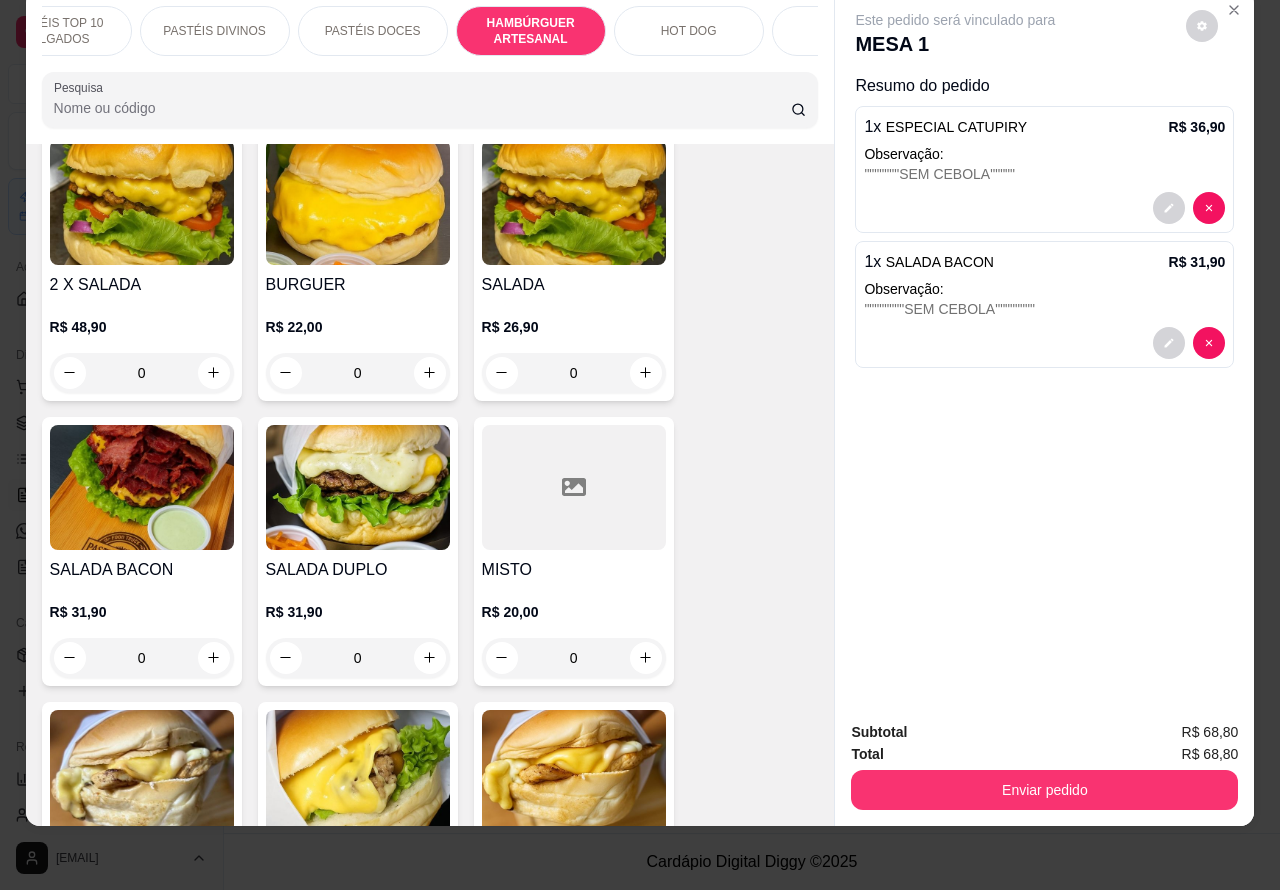 click on "HOT DOG" at bounding box center (689, 31) 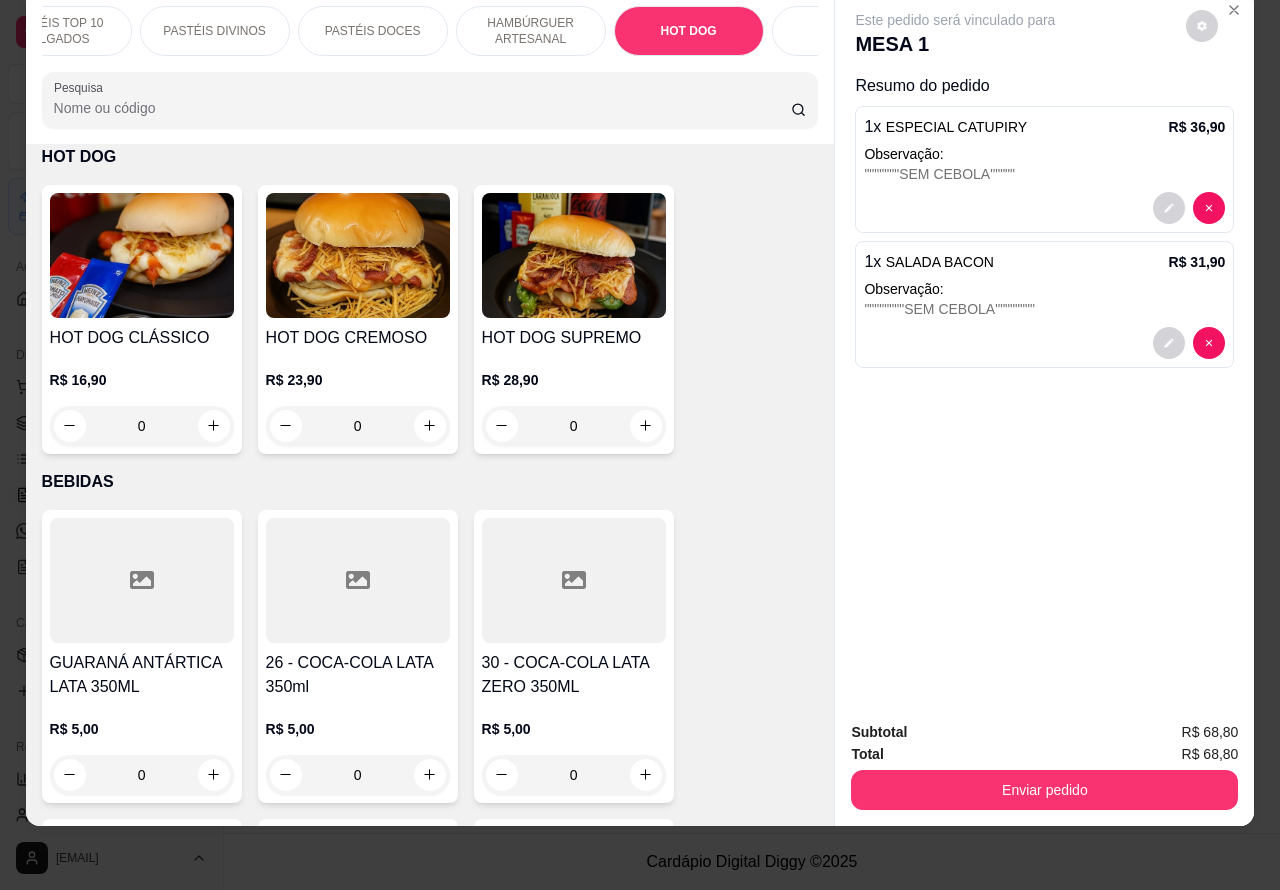click on "PASTÉIS DOCES" at bounding box center (373, 31) 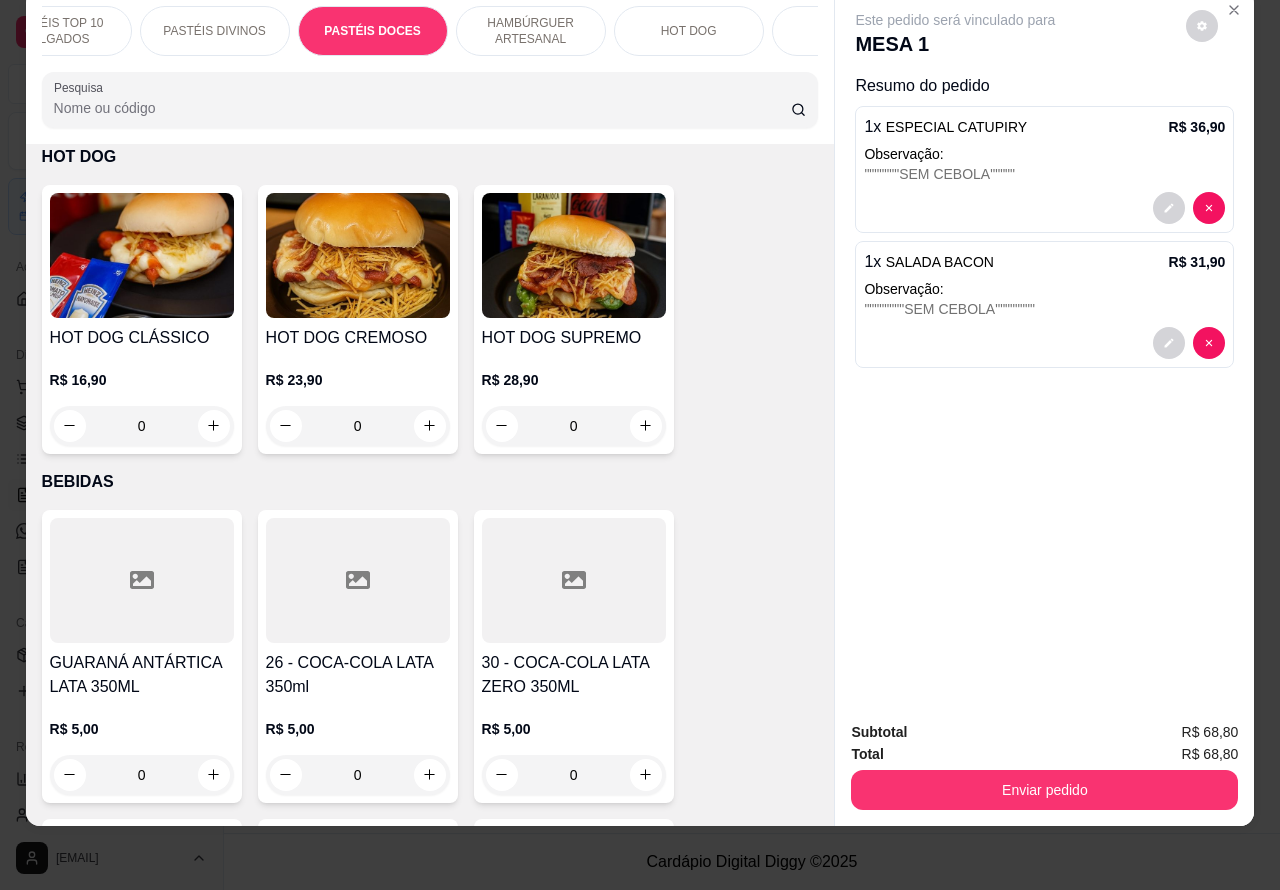 scroll, scrollTop: 3585, scrollLeft: 0, axis: vertical 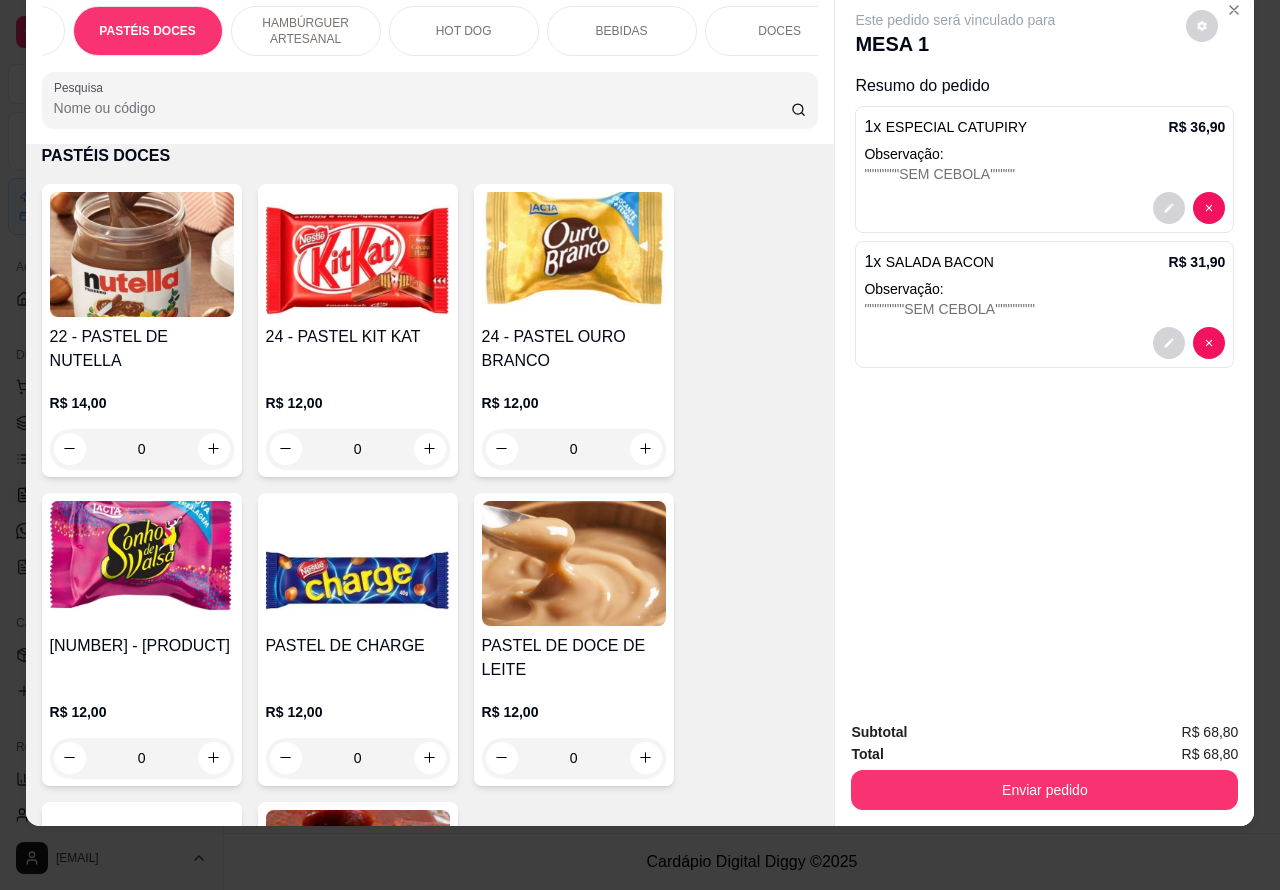 click on "BEBIDAS" at bounding box center [622, 31] 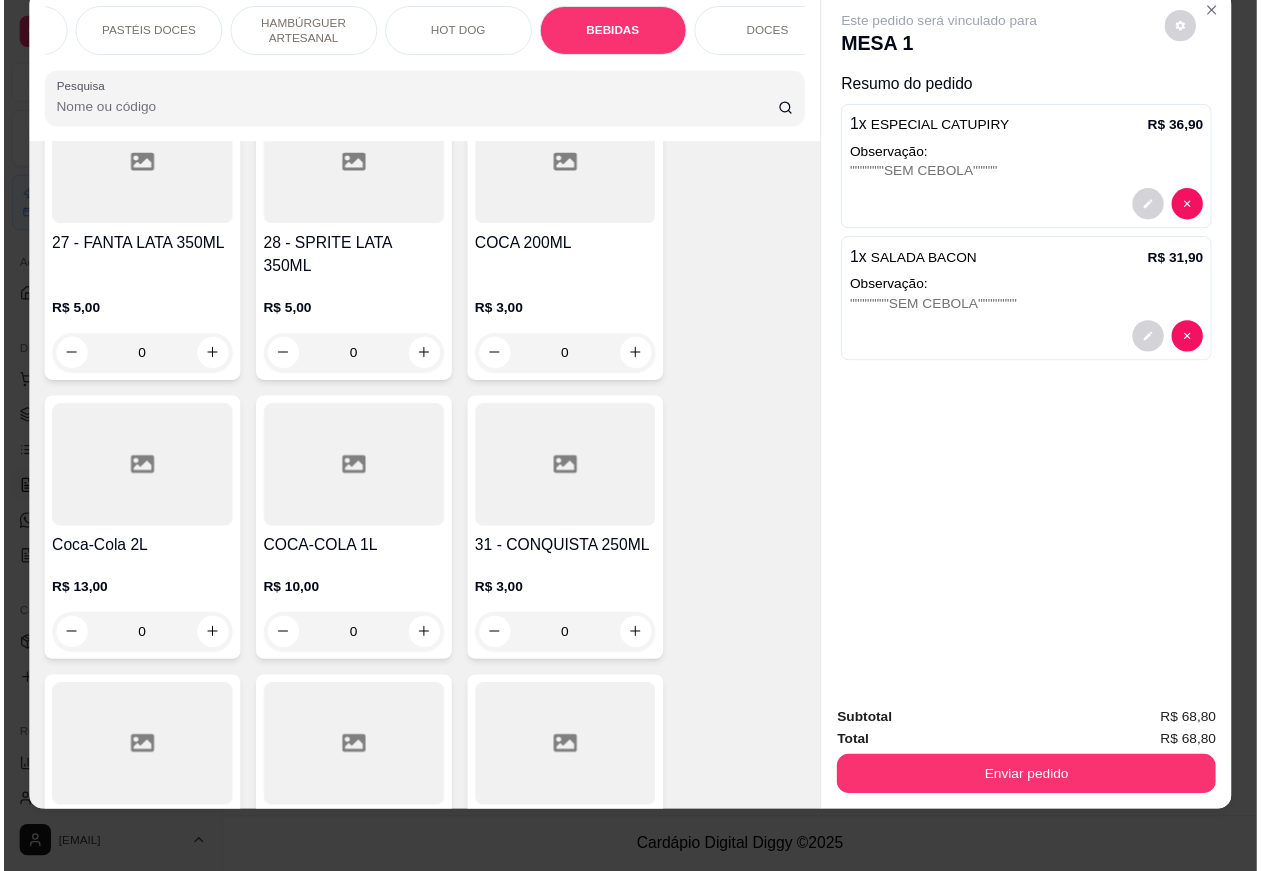 scroll, scrollTop: 6745, scrollLeft: 0, axis: vertical 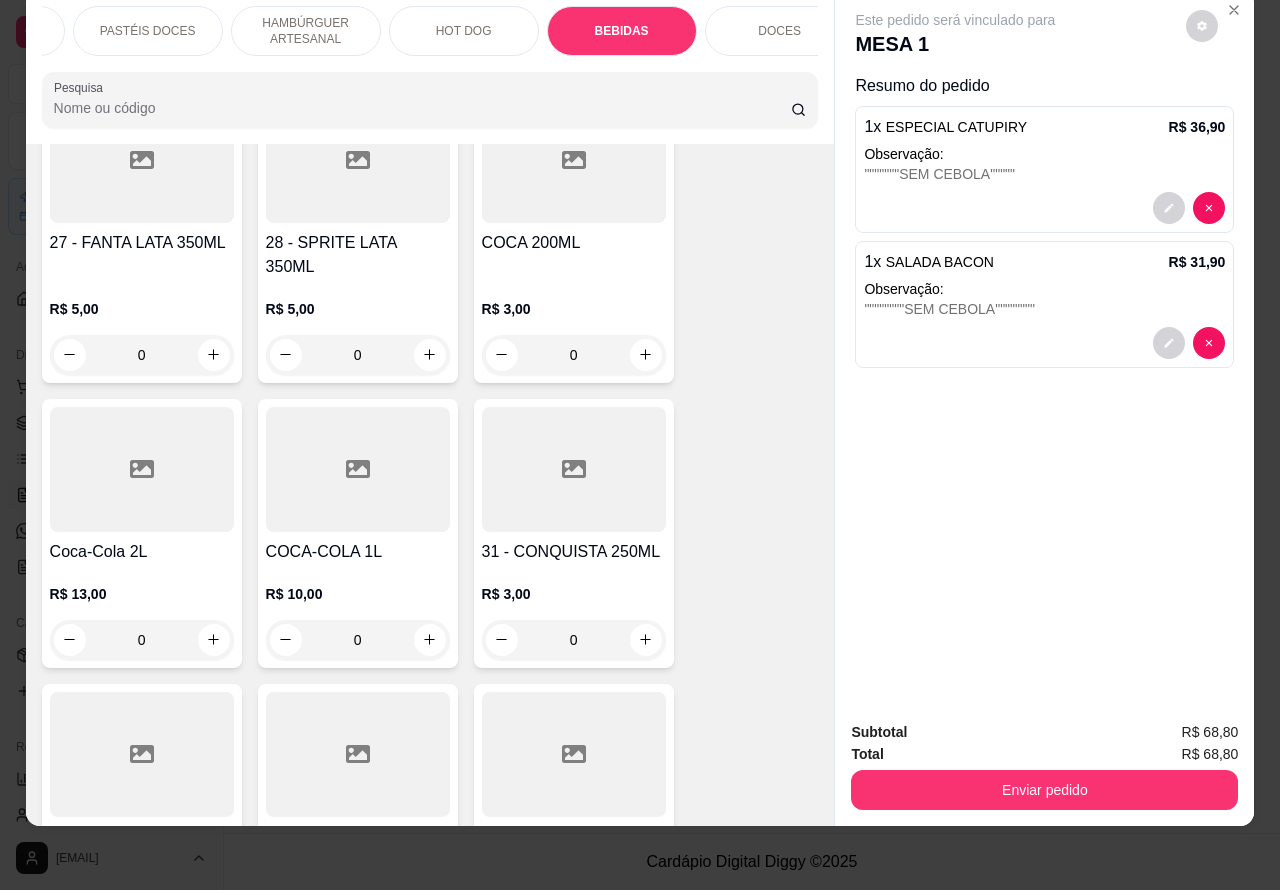 click 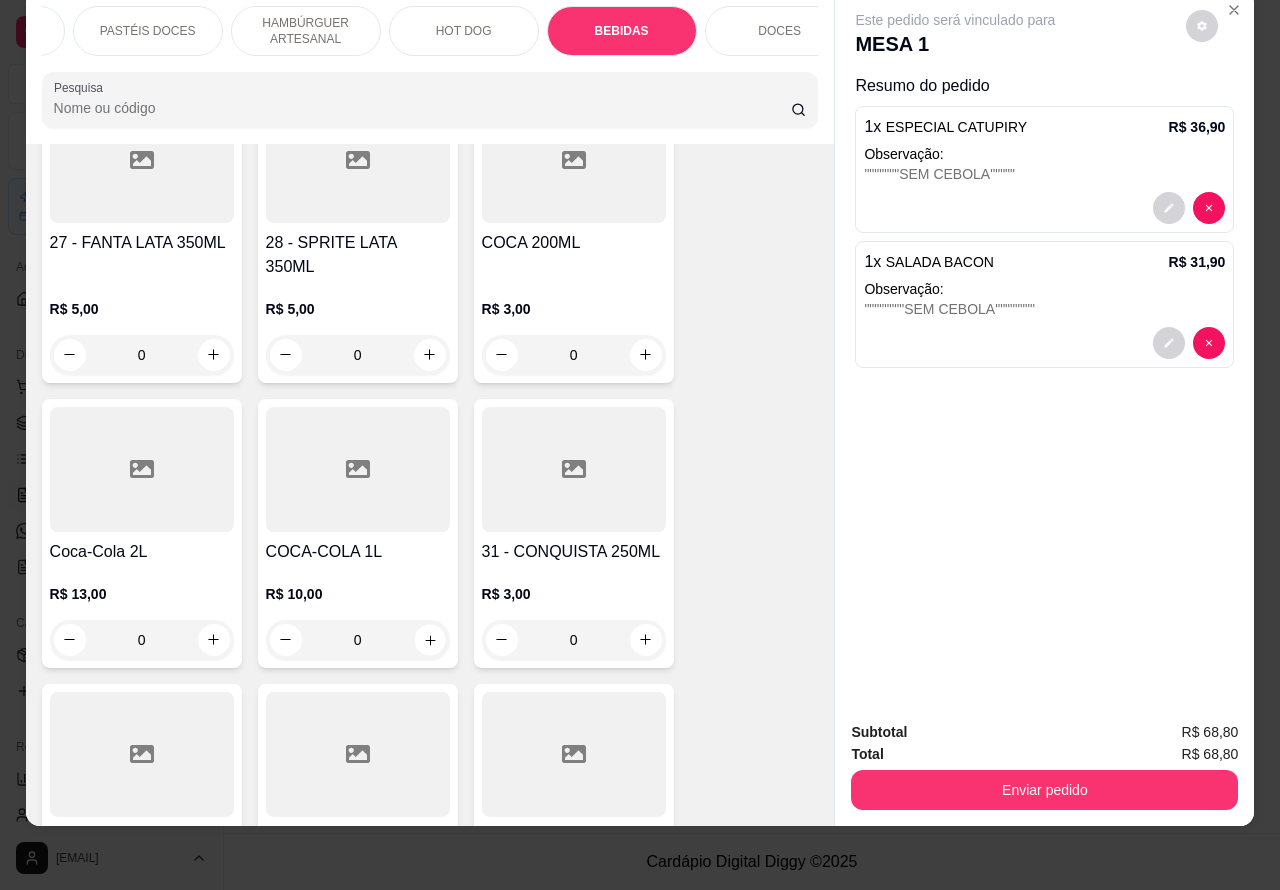 click 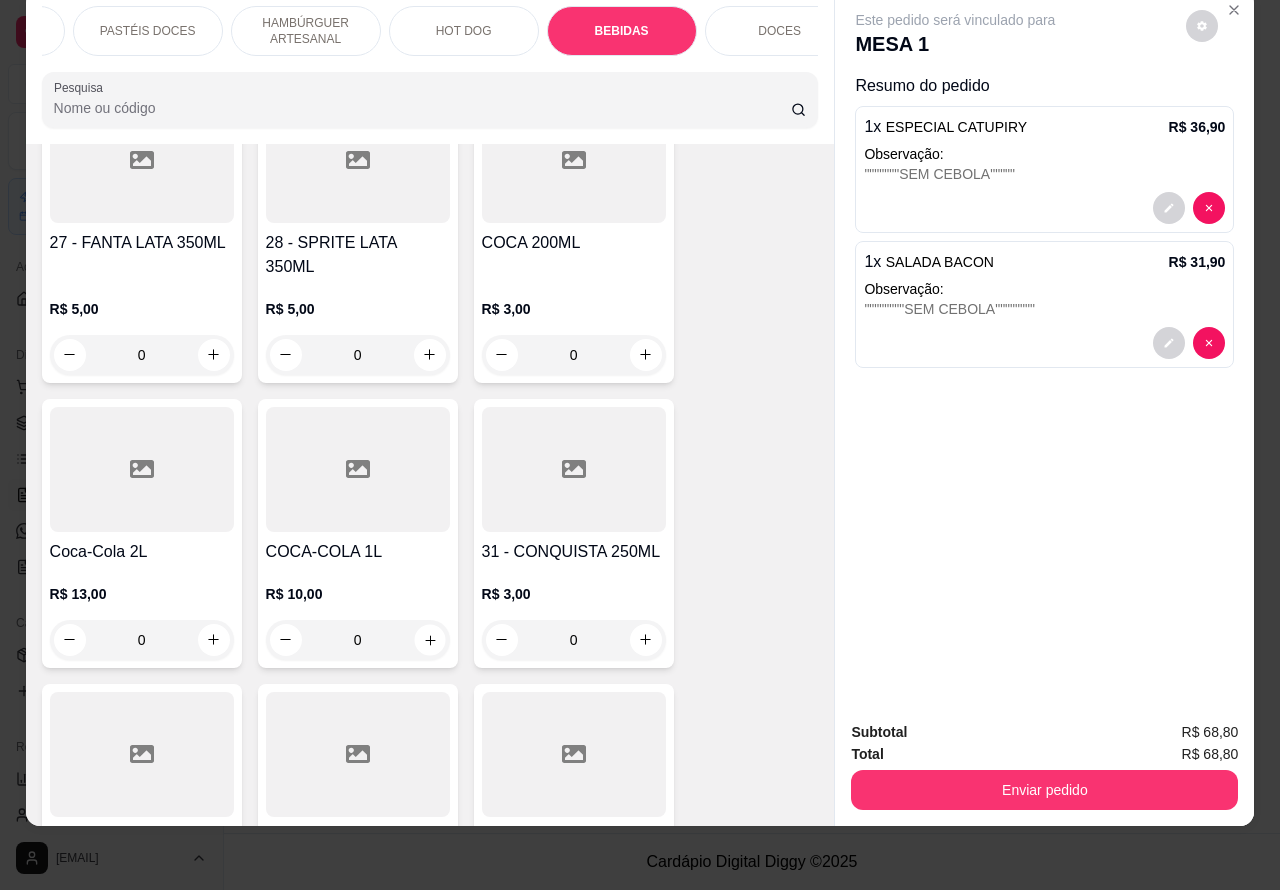 type on "1" 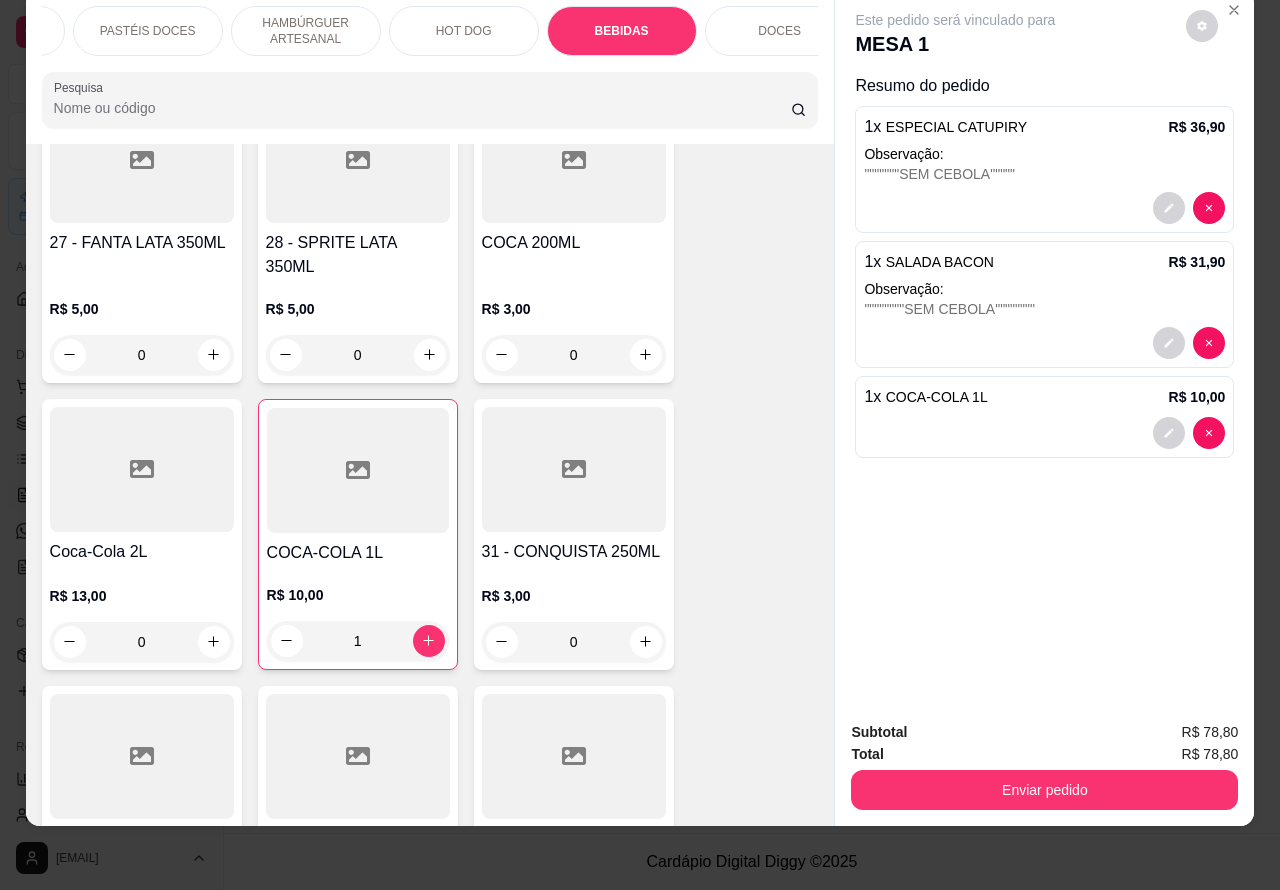 click on "Enviar pedido" at bounding box center (1044, 790) 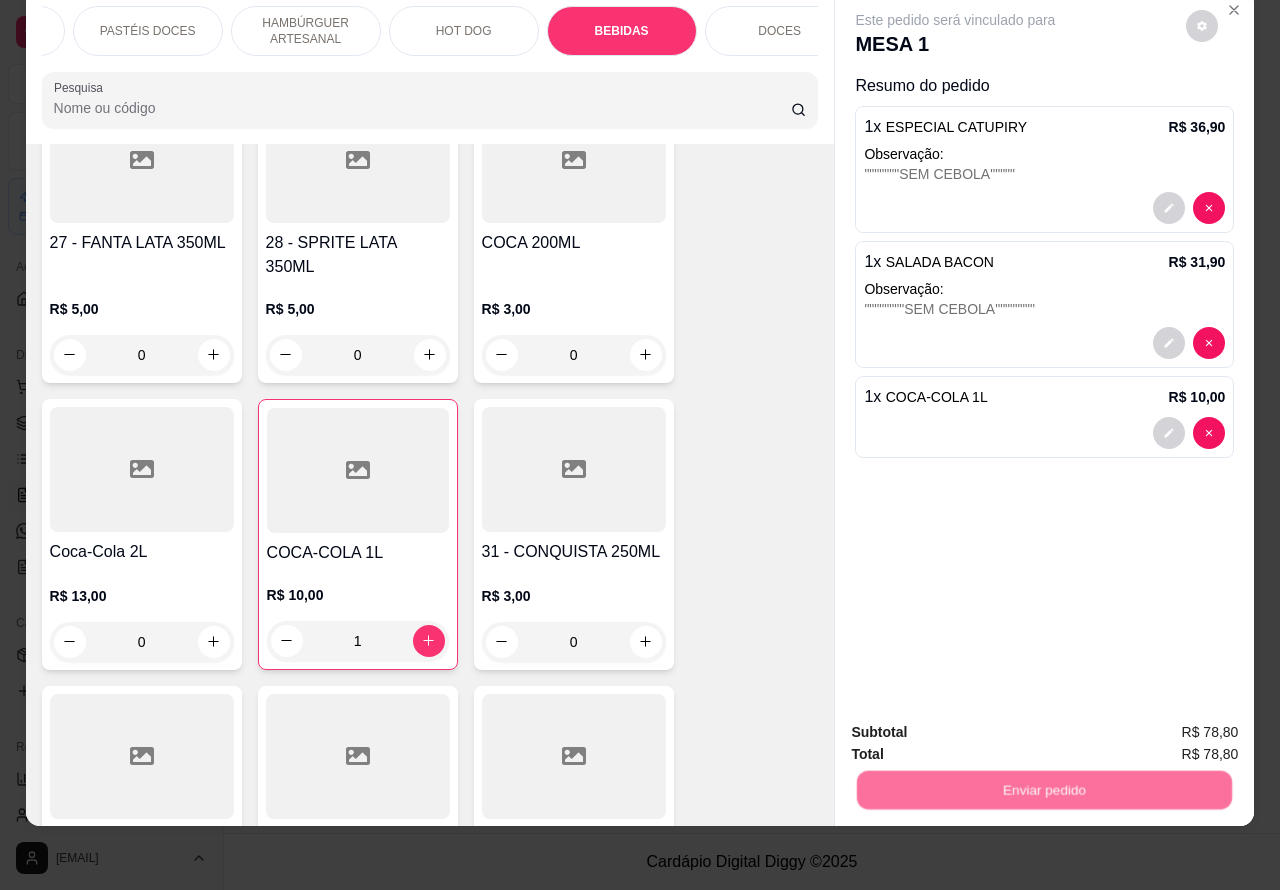 click on "Não registrar e enviar pedido" at bounding box center (977, 723) 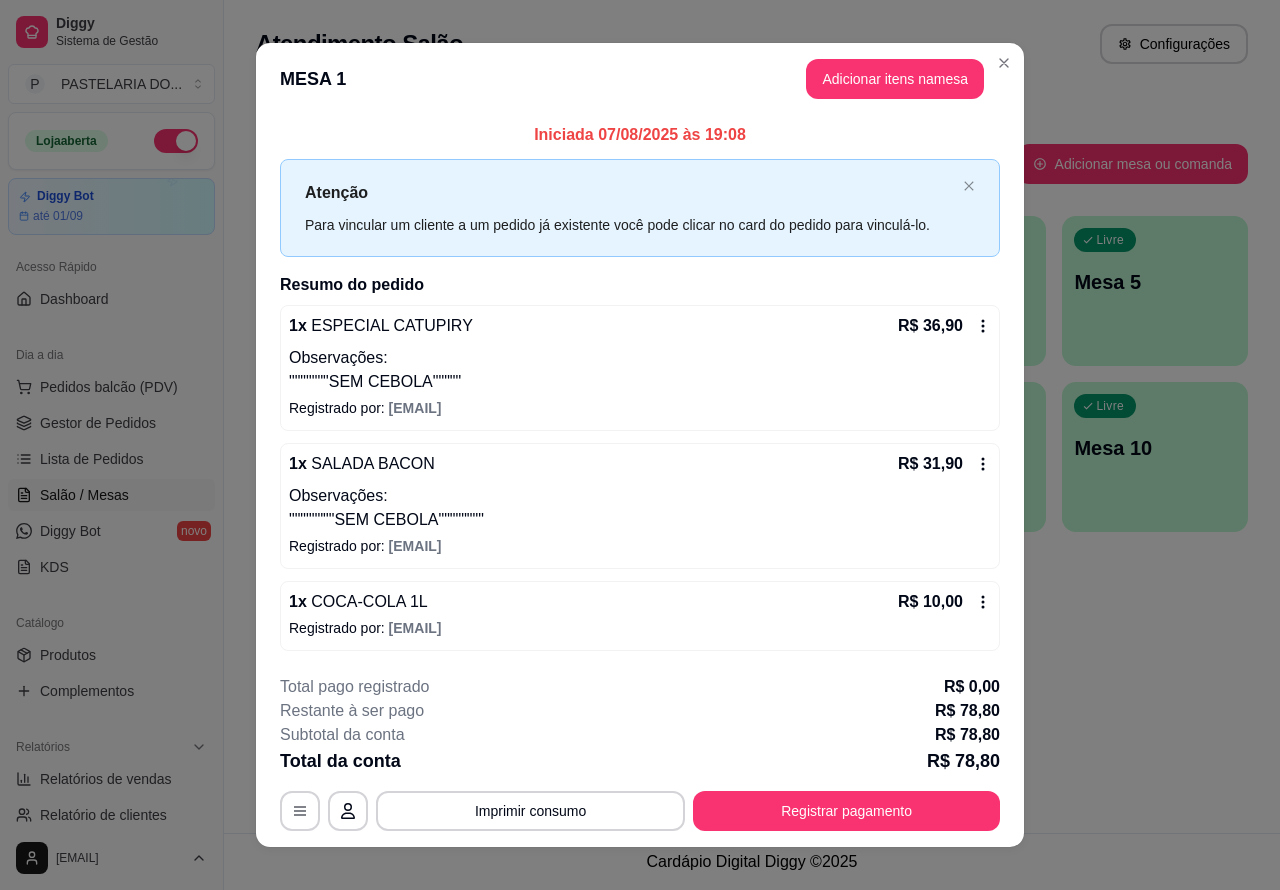 click on "Salão / Mesas" at bounding box center [84, 495] 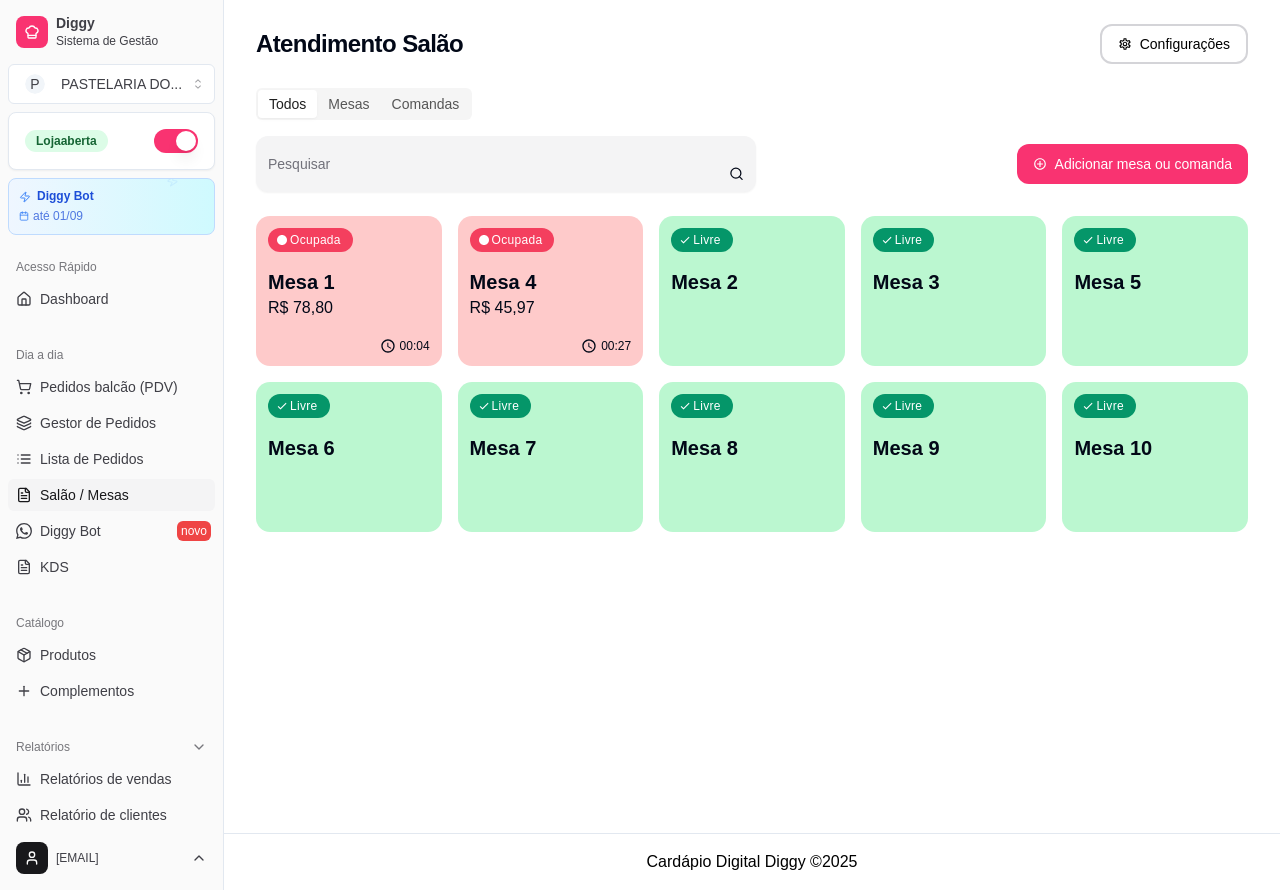 click on "Salão / Mesas" at bounding box center (111, 495) 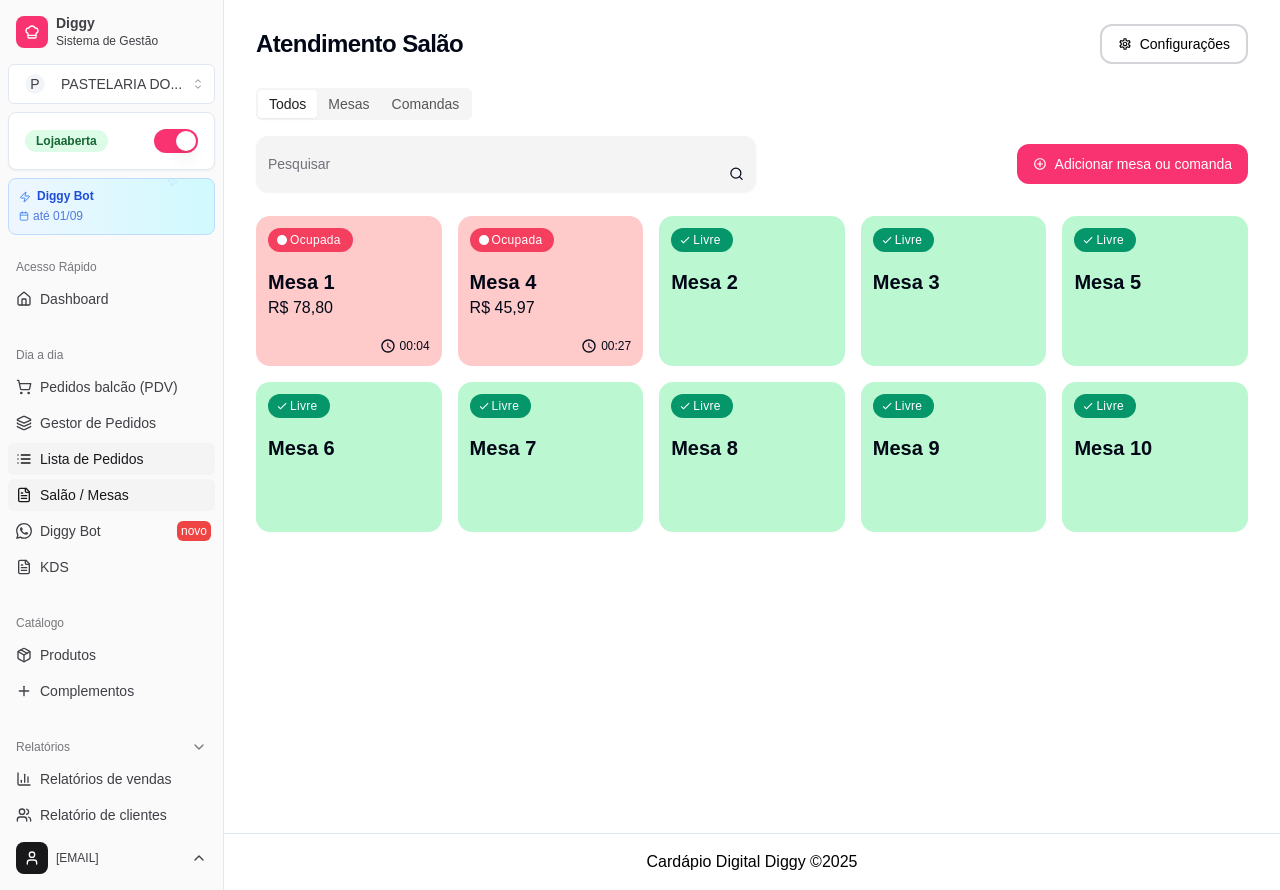 click on "Lista de Pedidos" at bounding box center (92, 459) 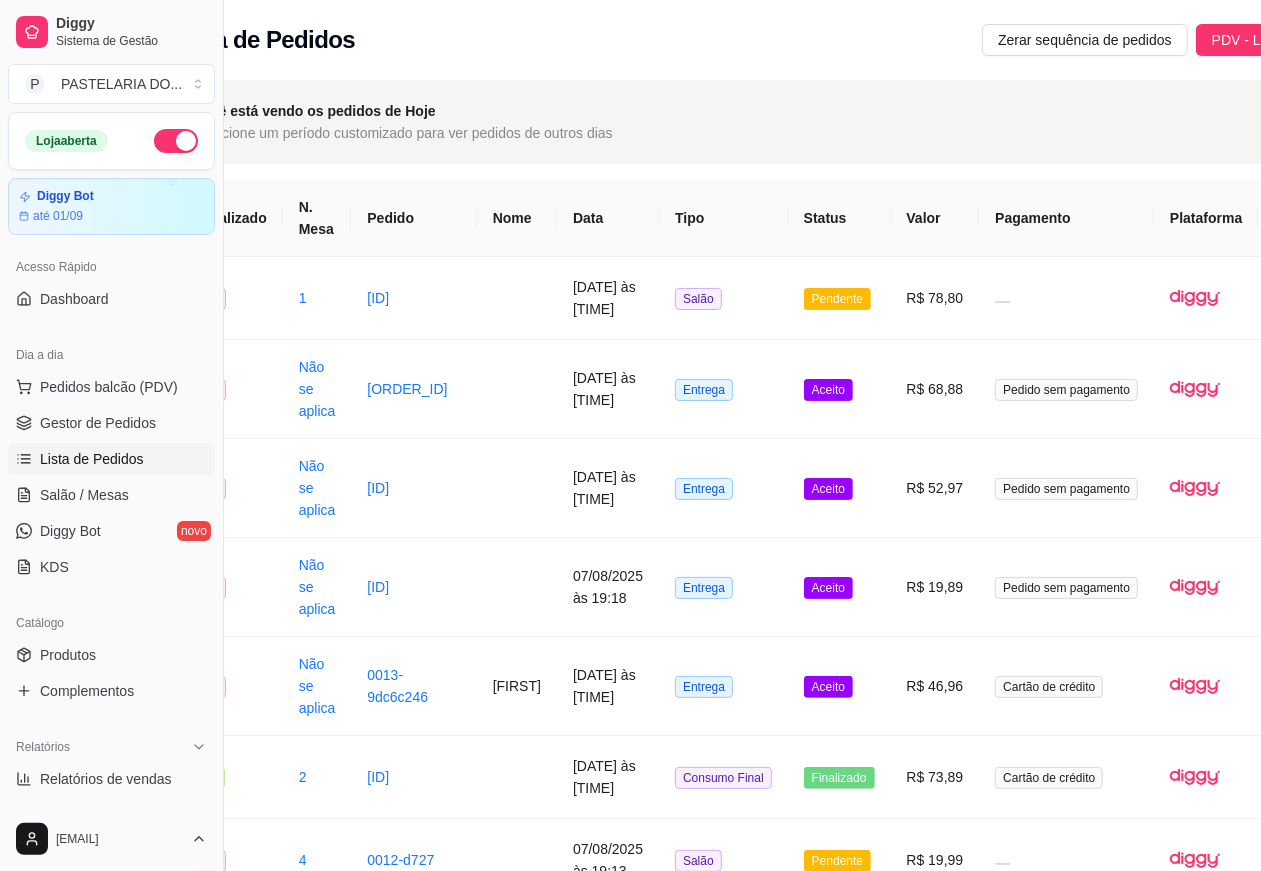 scroll, scrollTop: 0, scrollLeft: 210, axis: horizontal 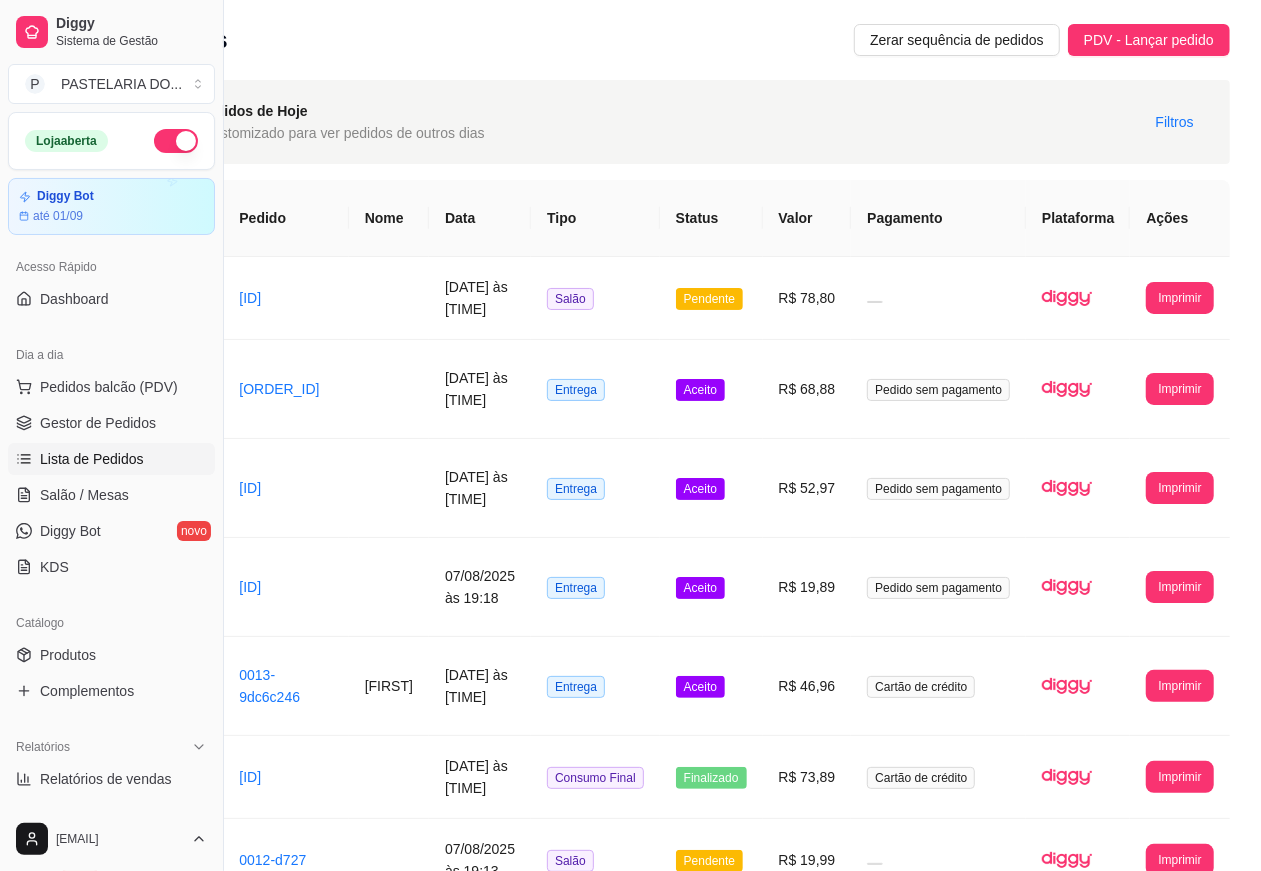 click on "Imprimir" at bounding box center [1179, 389] 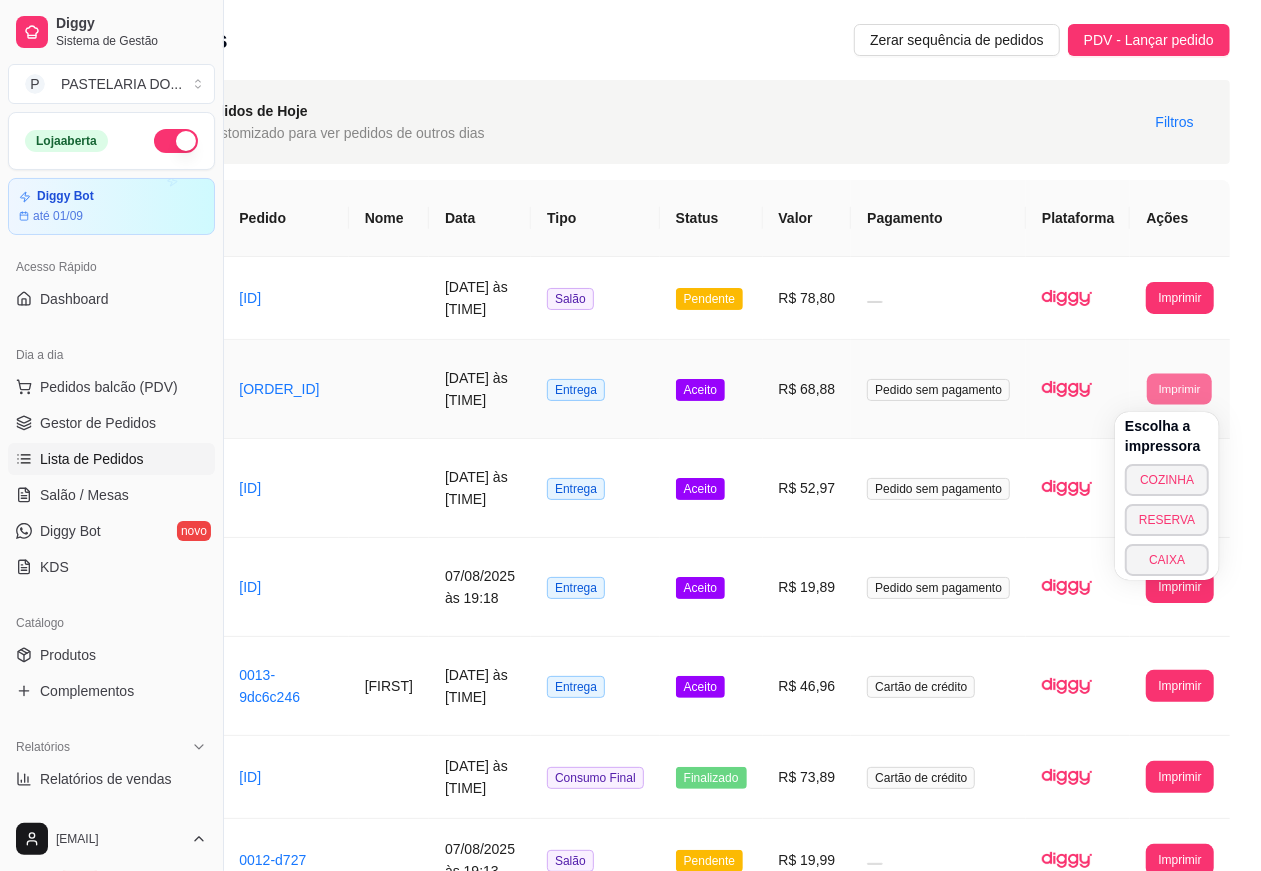 click on "COZINHA" at bounding box center (1167, 480) 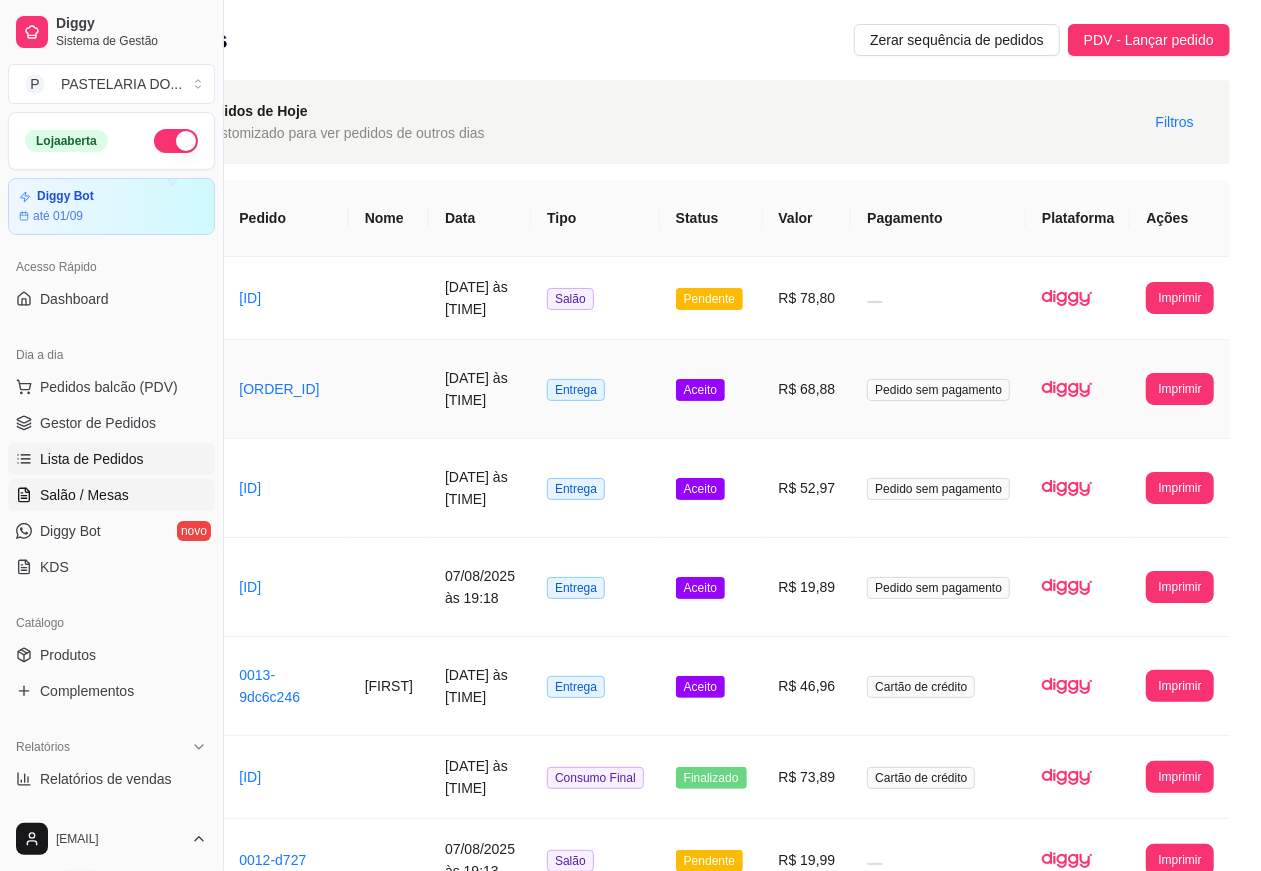 click on "Salão / Mesas" at bounding box center (84, 495) 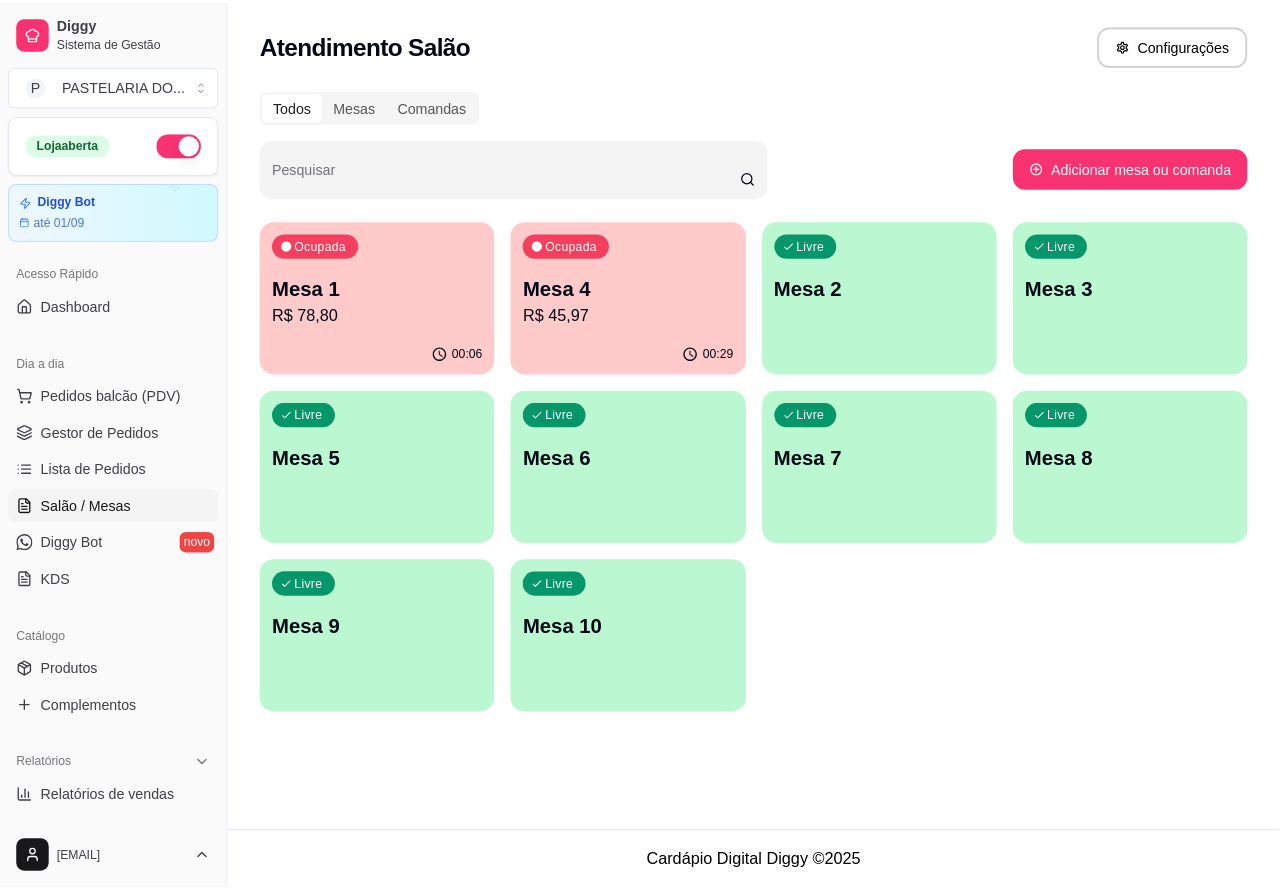 scroll, scrollTop: 0, scrollLeft: 0, axis: both 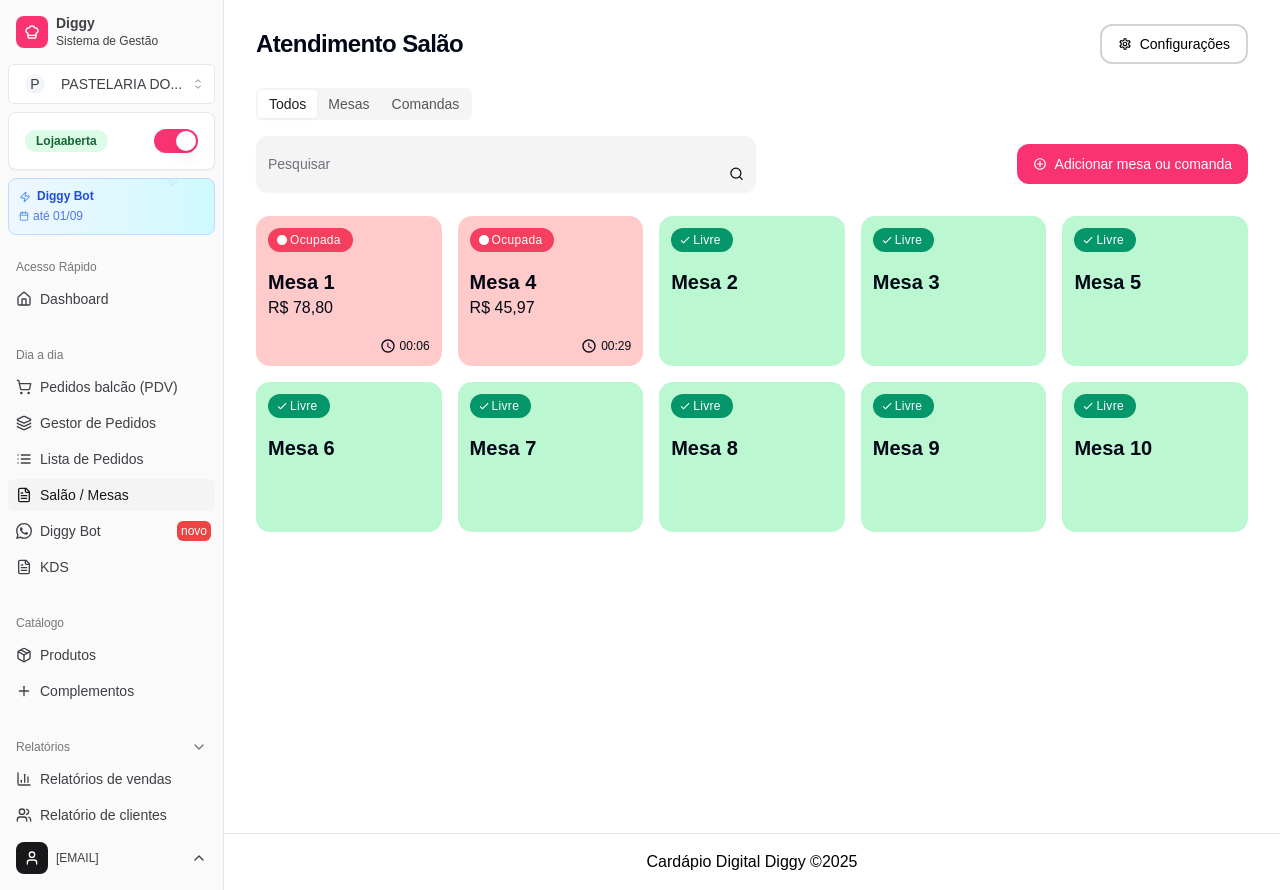 click on "R$ 45,97" at bounding box center (551, 308) 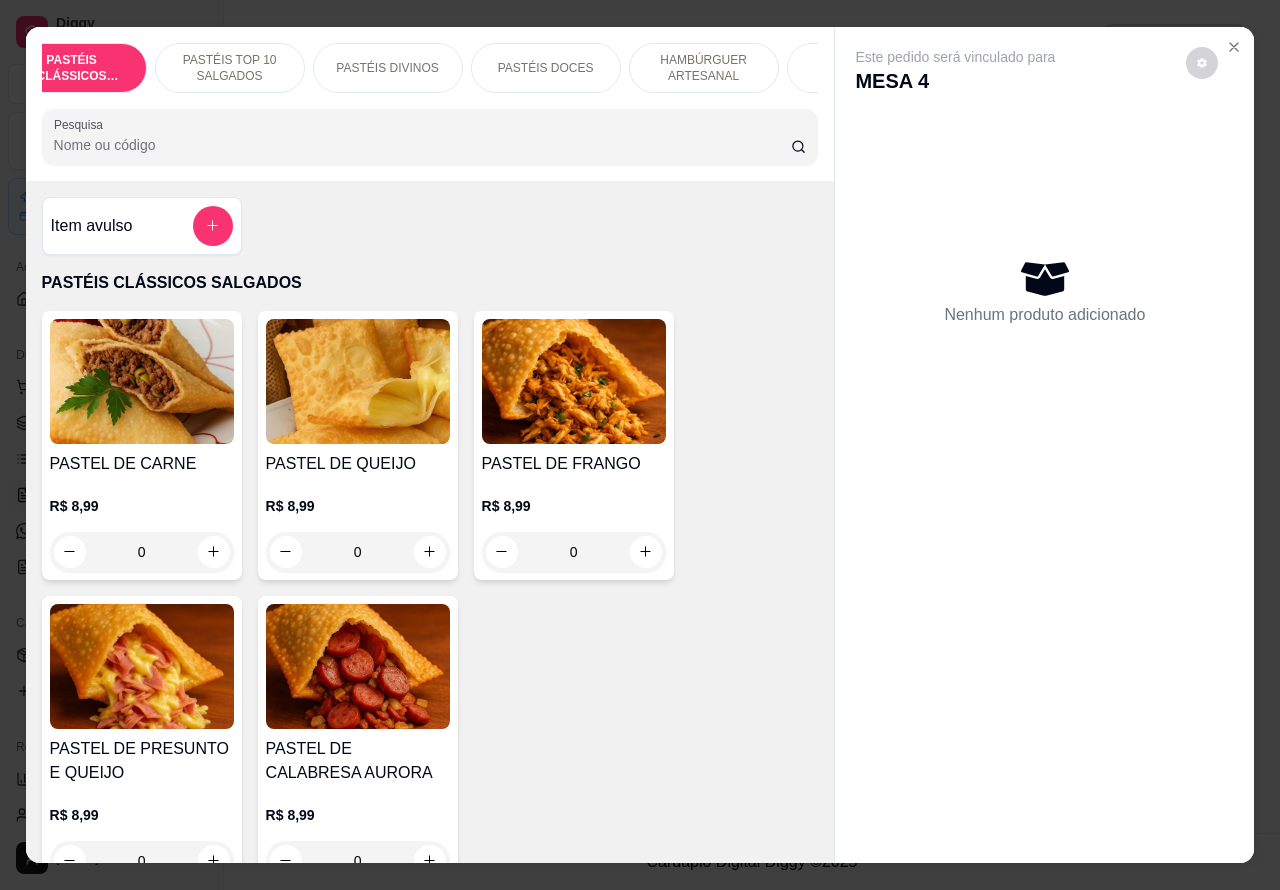 scroll, scrollTop: 0, scrollLeft: 53, axis: horizontal 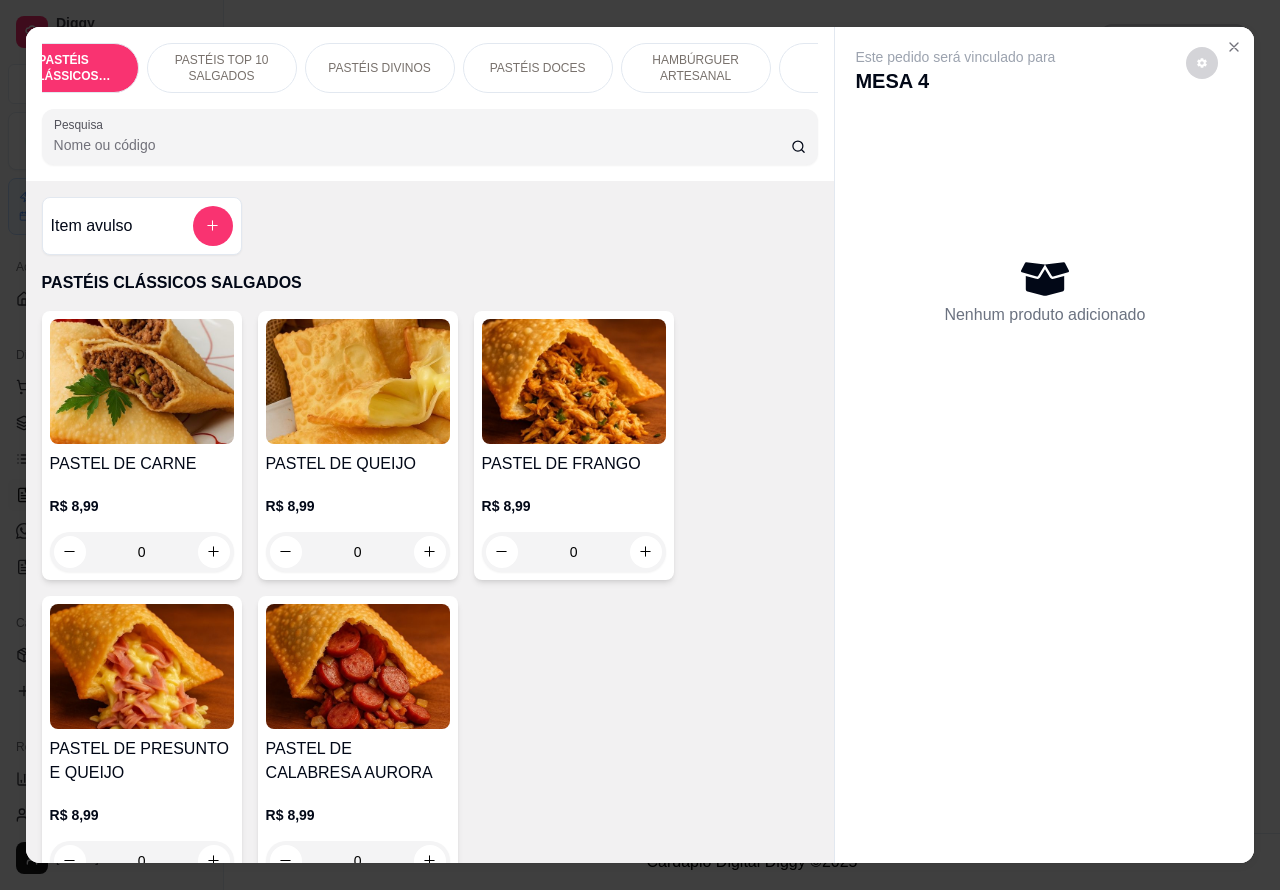 click on "PASTÉIS DOCES" at bounding box center [538, 68] 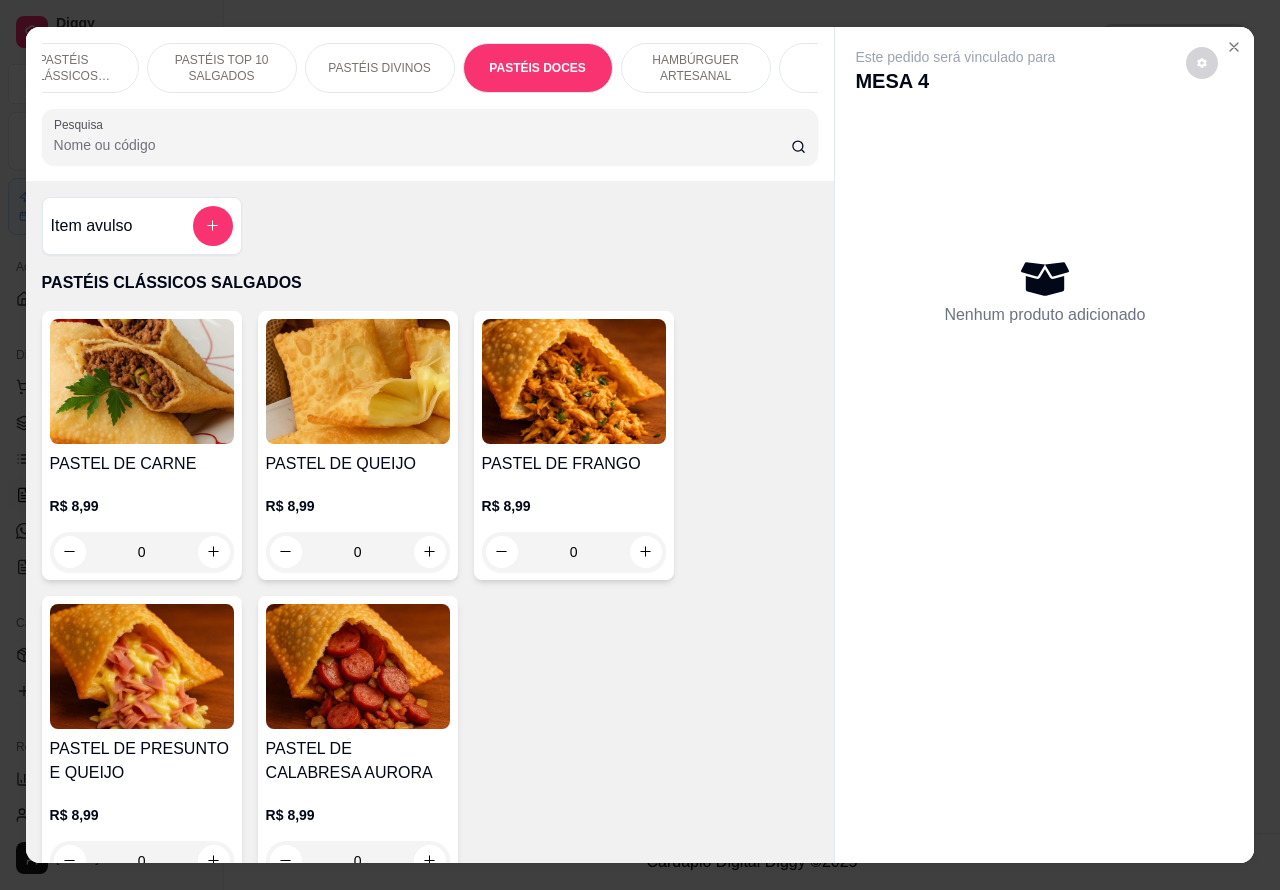 scroll, scrollTop: 3585, scrollLeft: 0, axis: vertical 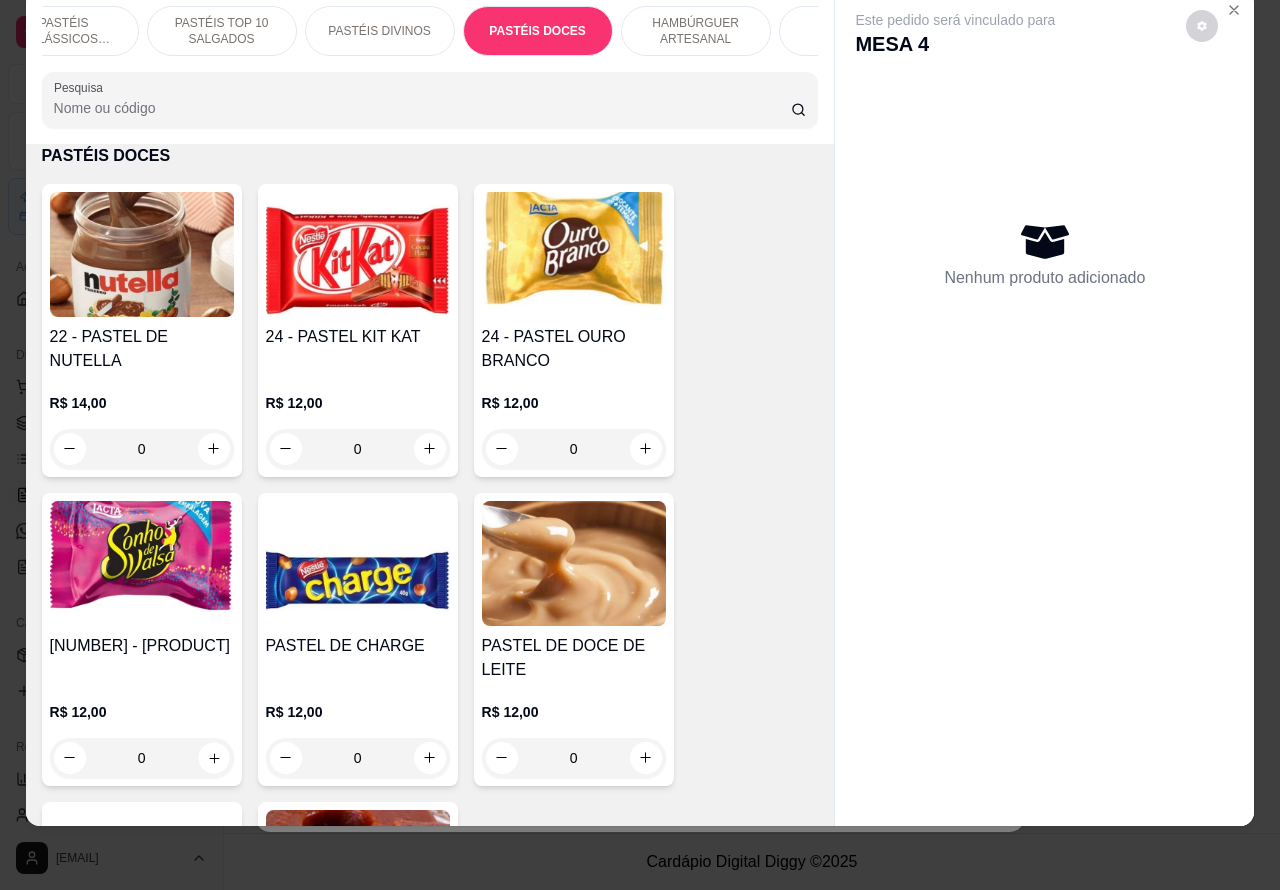click 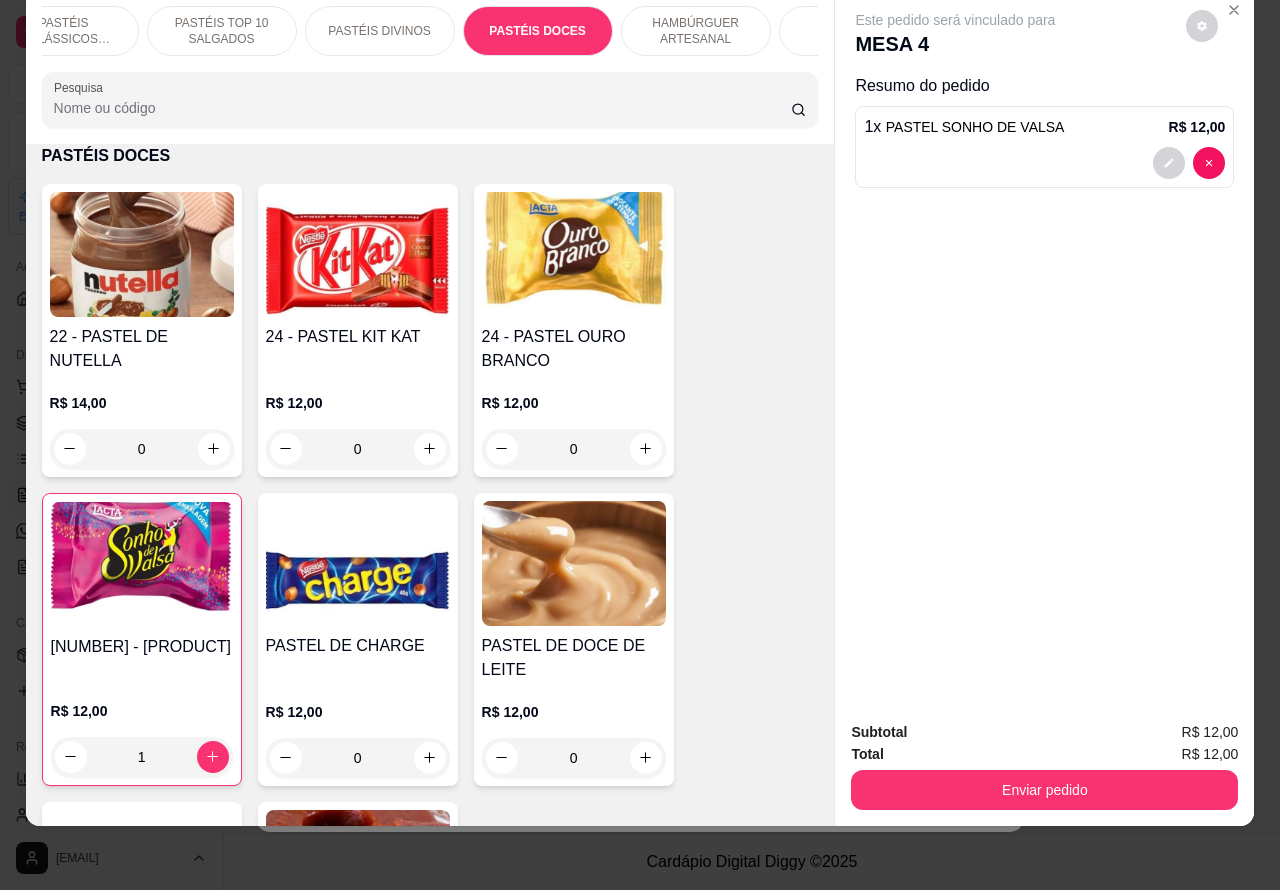 click on "Enviar pedido" at bounding box center [1044, 790] 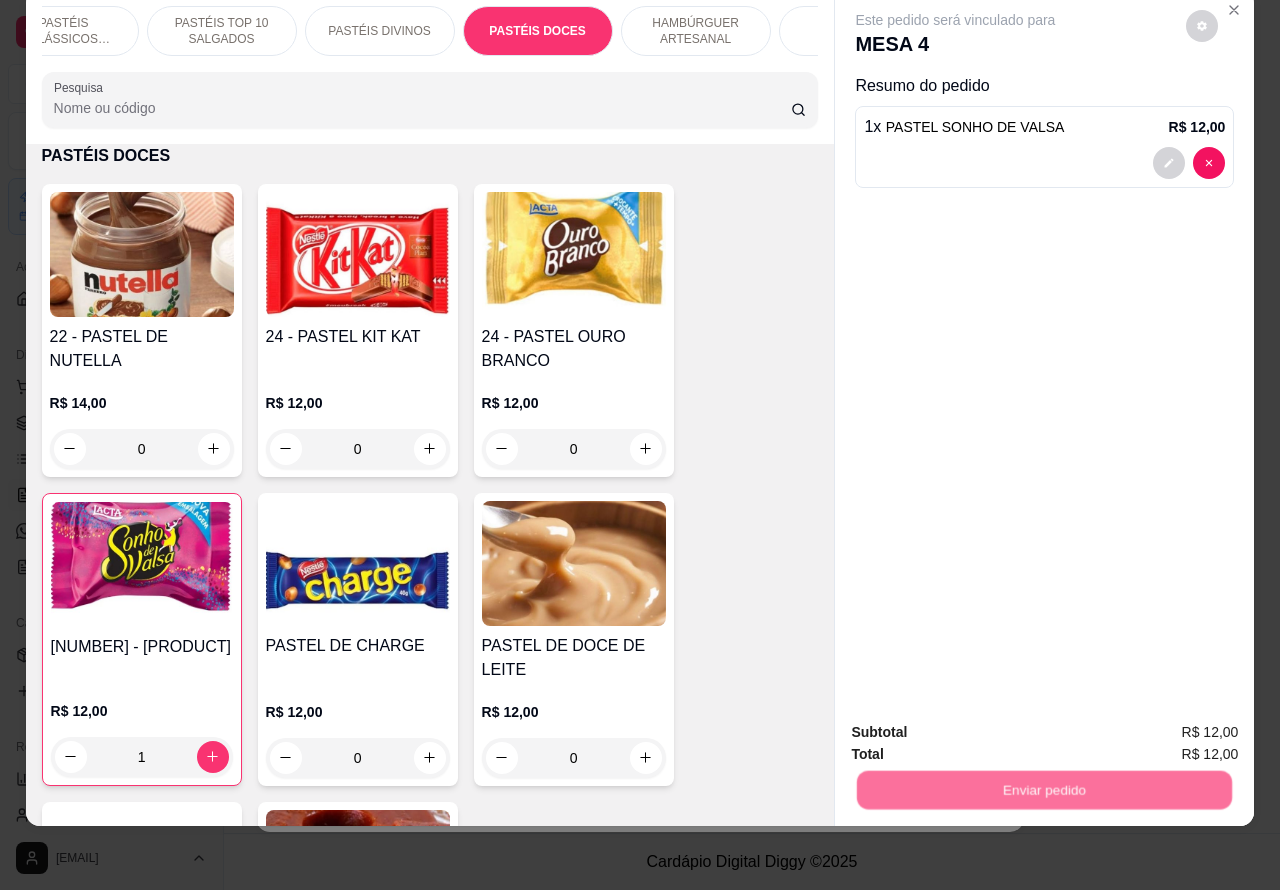 click on "Não registrar e enviar pedido" at bounding box center (977, 723) 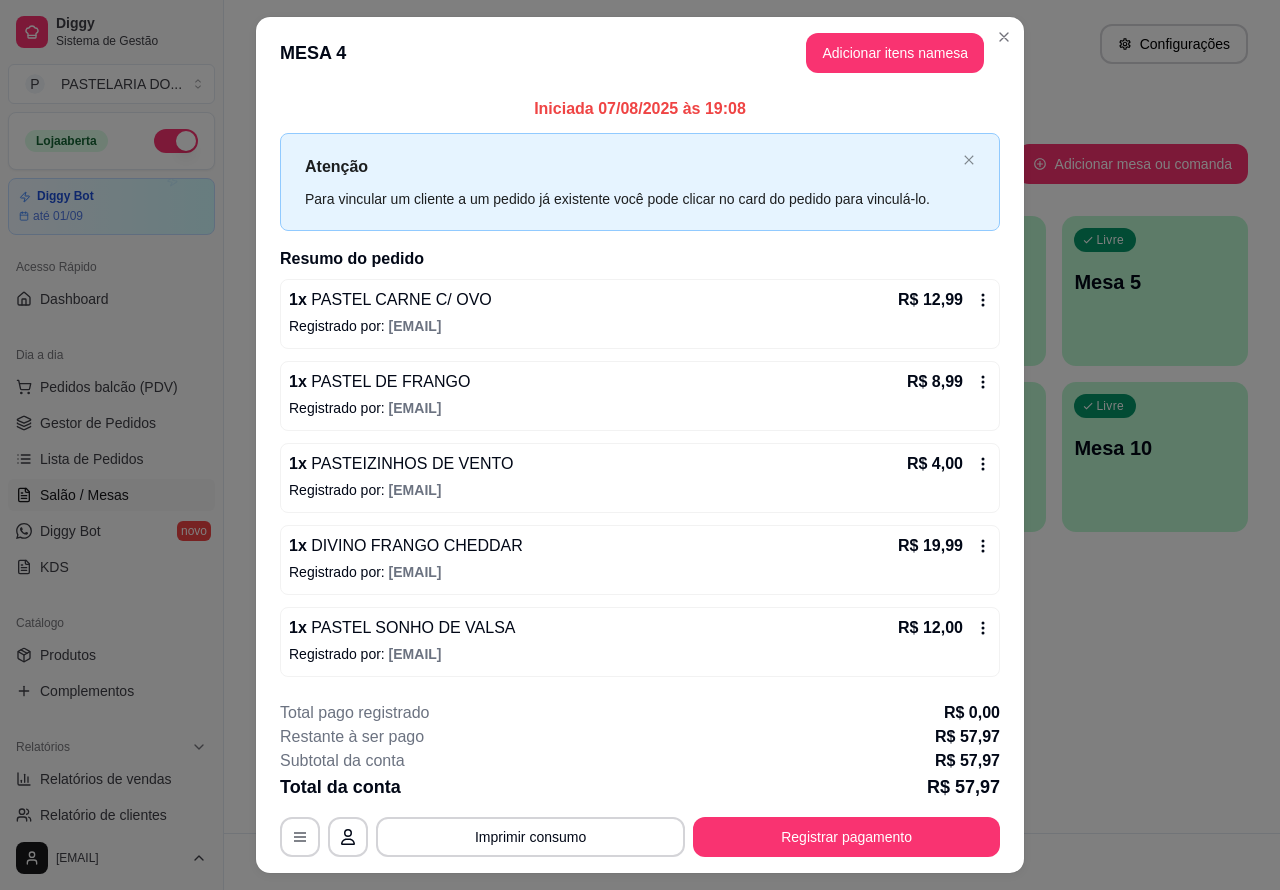 click on "Atendimento Salão Configurações Todos Mesas Comandas Pesquisar Adicionar mesa ou comanda Ocupada Mesa 1 R$ 78,80 00:06 Ocupada Mesa 4 R$ 45,97 00:29 Livre Mesa 2 Livre Mesa 3 Livre Mesa 5 Livre Mesa 6 Livre Mesa 7 Livre Mesa 8 Livre Mesa 9 Livre Mesa 10" at bounding box center [752, 416] 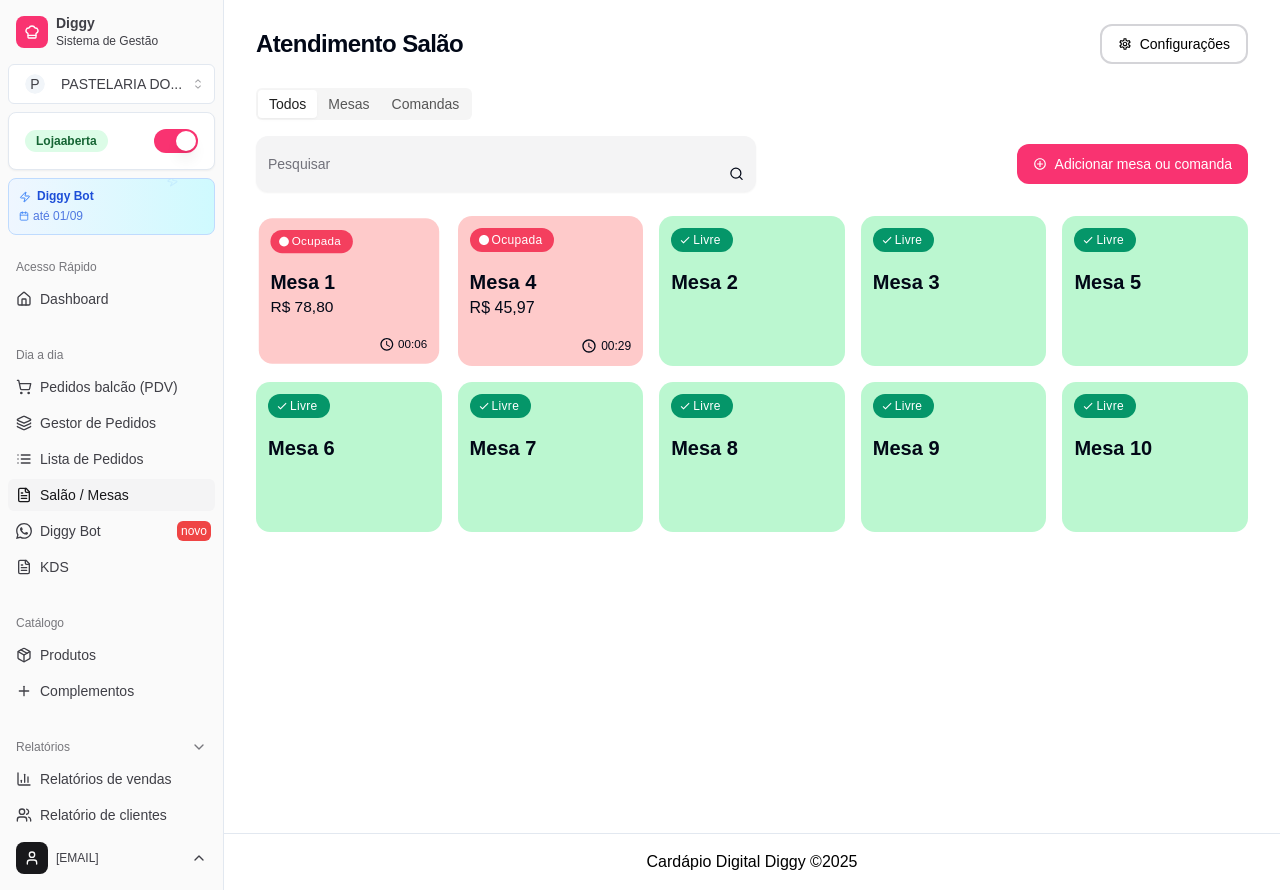 click on "Mesa 1" at bounding box center [348, 282] 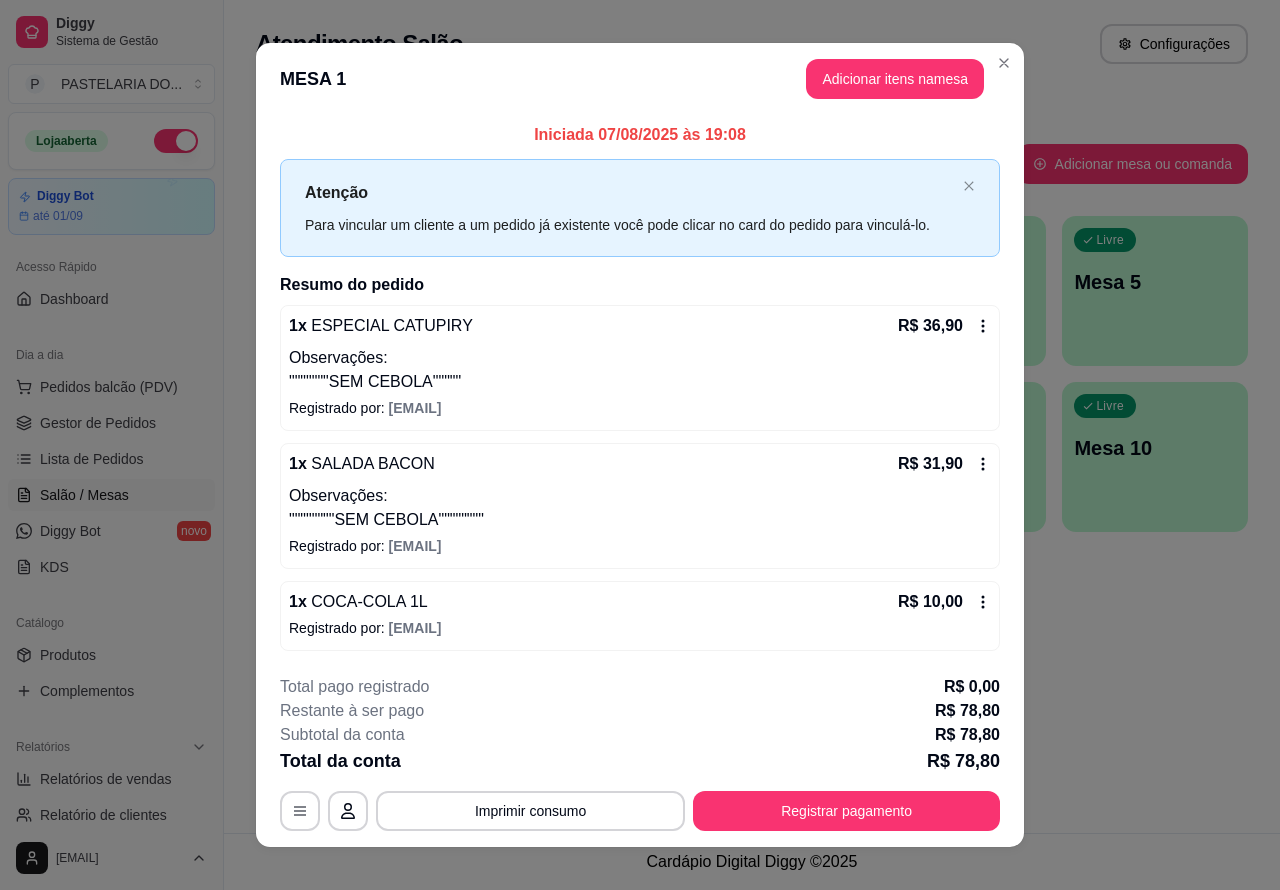 click on "Atendimento Salão Configurações Todos Mesas Comandas Pesquisar Adicionar mesa ou comanda Ocupada Mesa 1 R$ 78,80 00:06 Ocupada Mesa 4 R$ 45,97 00:29 Livre Mesa 2 Livre Mesa 3 Livre Mesa 5 Livre Mesa 6 Livre Mesa 7 Livre Mesa 8 Livre Mesa 9 Livre Mesa 10" at bounding box center (752, 416) 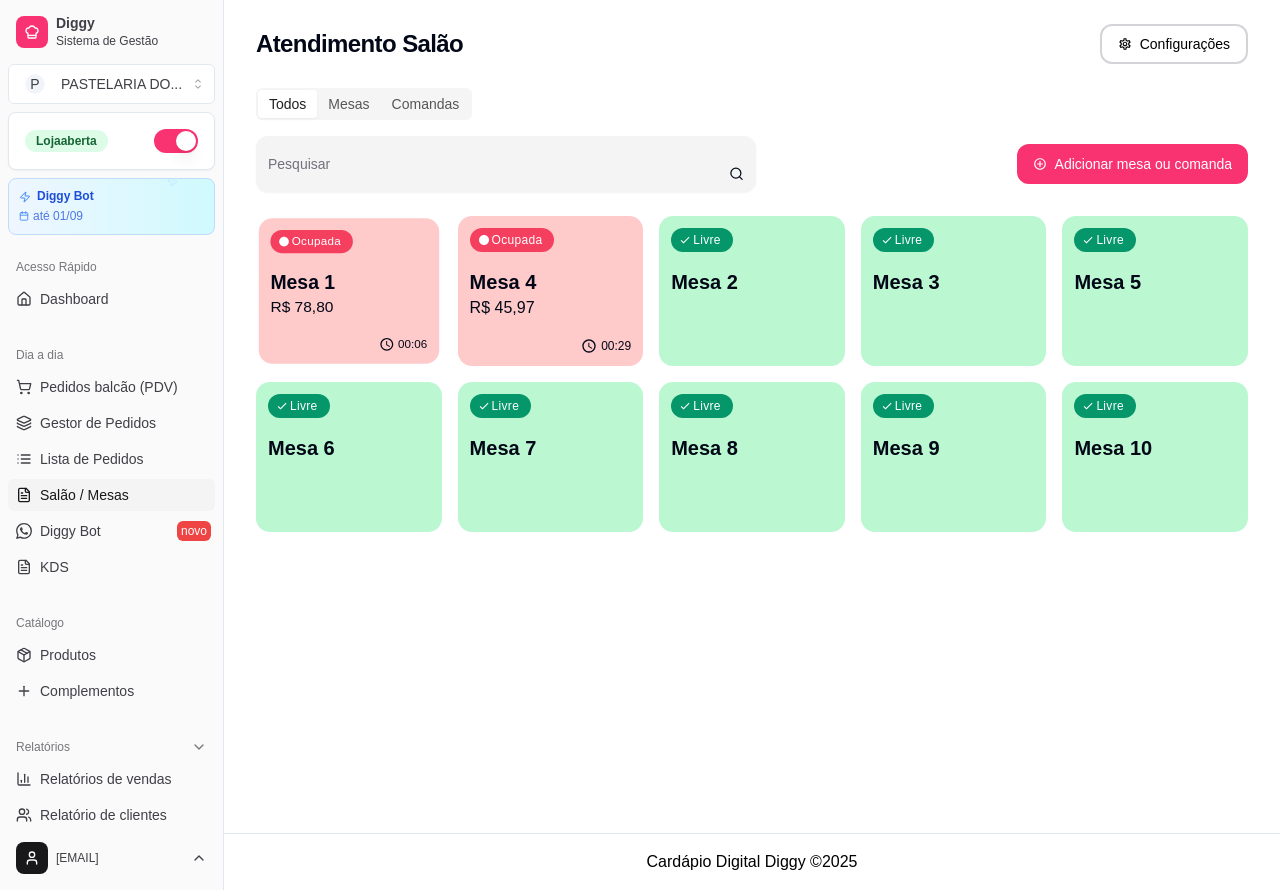 click on "R$ 78,80" at bounding box center (348, 307) 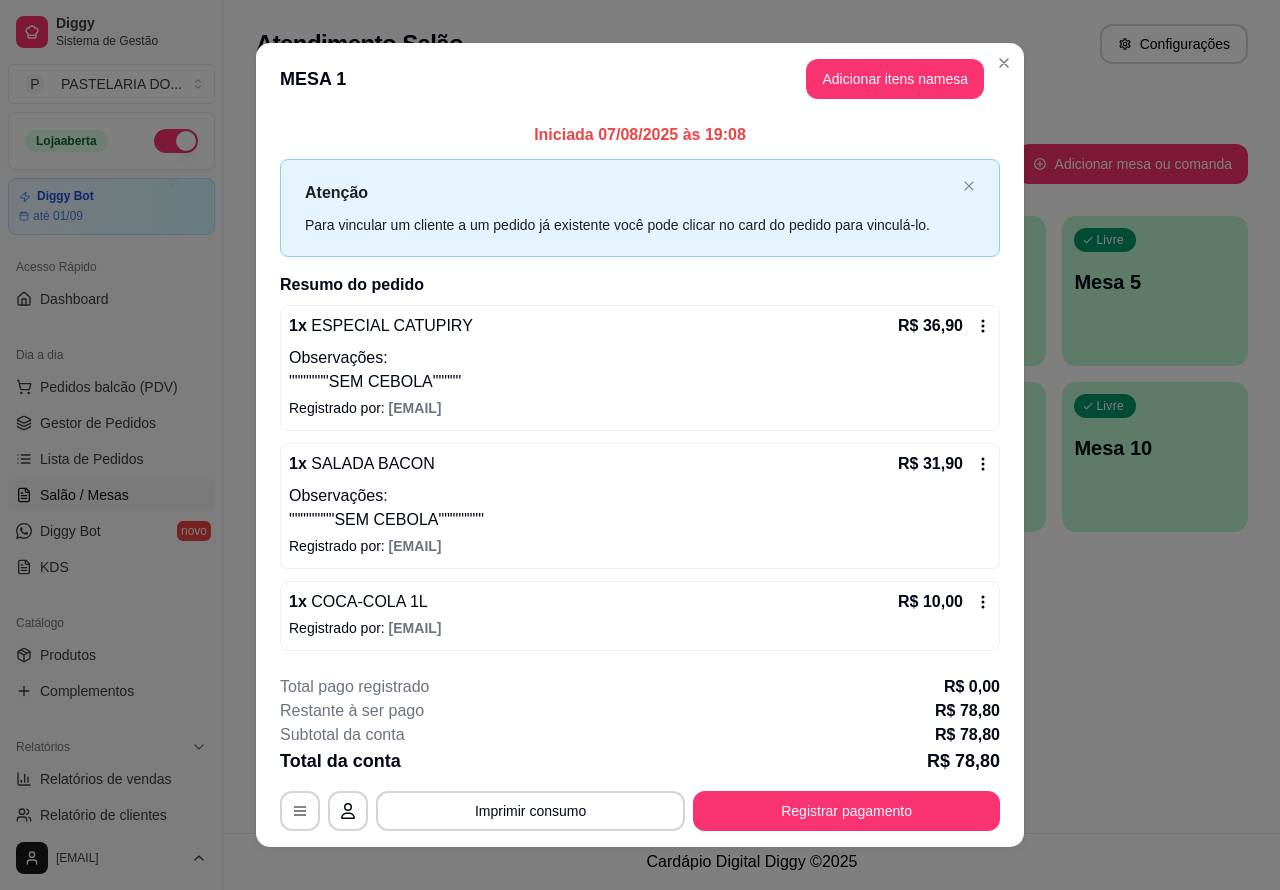 click on "Atendimento Salão Configurações Todos Mesas Comandas Pesquisar Adicionar mesa ou comanda Ocupada Mesa 1 R$ 78,80 00:06 Ocupada Mesa 4 R$ 45,97 00:29 Livre Mesa 2 Livre Mesa 3 Livre Mesa 5 Livre Mesa 6 Livre Mesa 7 Livre Mesa 8 Livre Mesa 9 Livre Mesa 10" at bounding box center (752, 416) 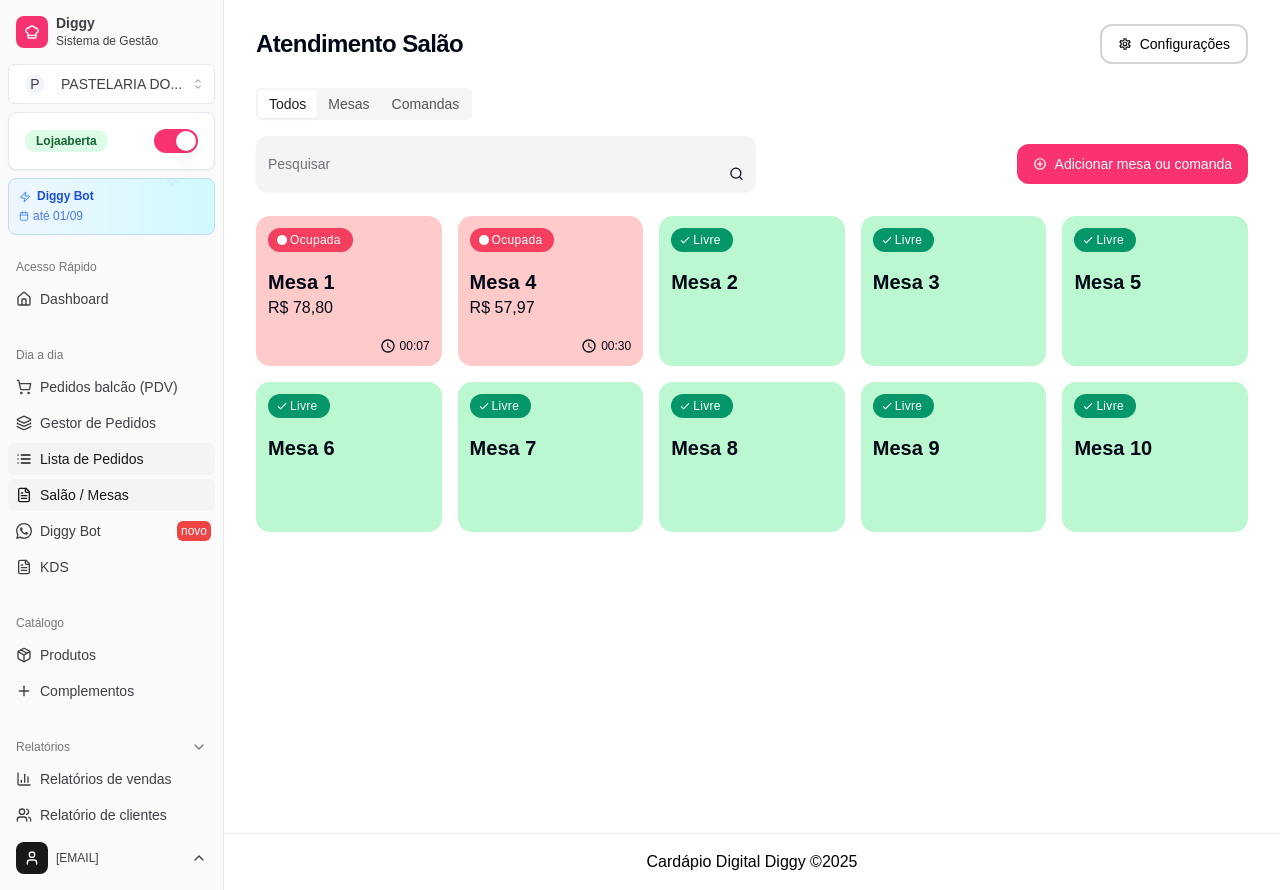 click on "Lista de Pedidos" at bounding box center [92, 459] 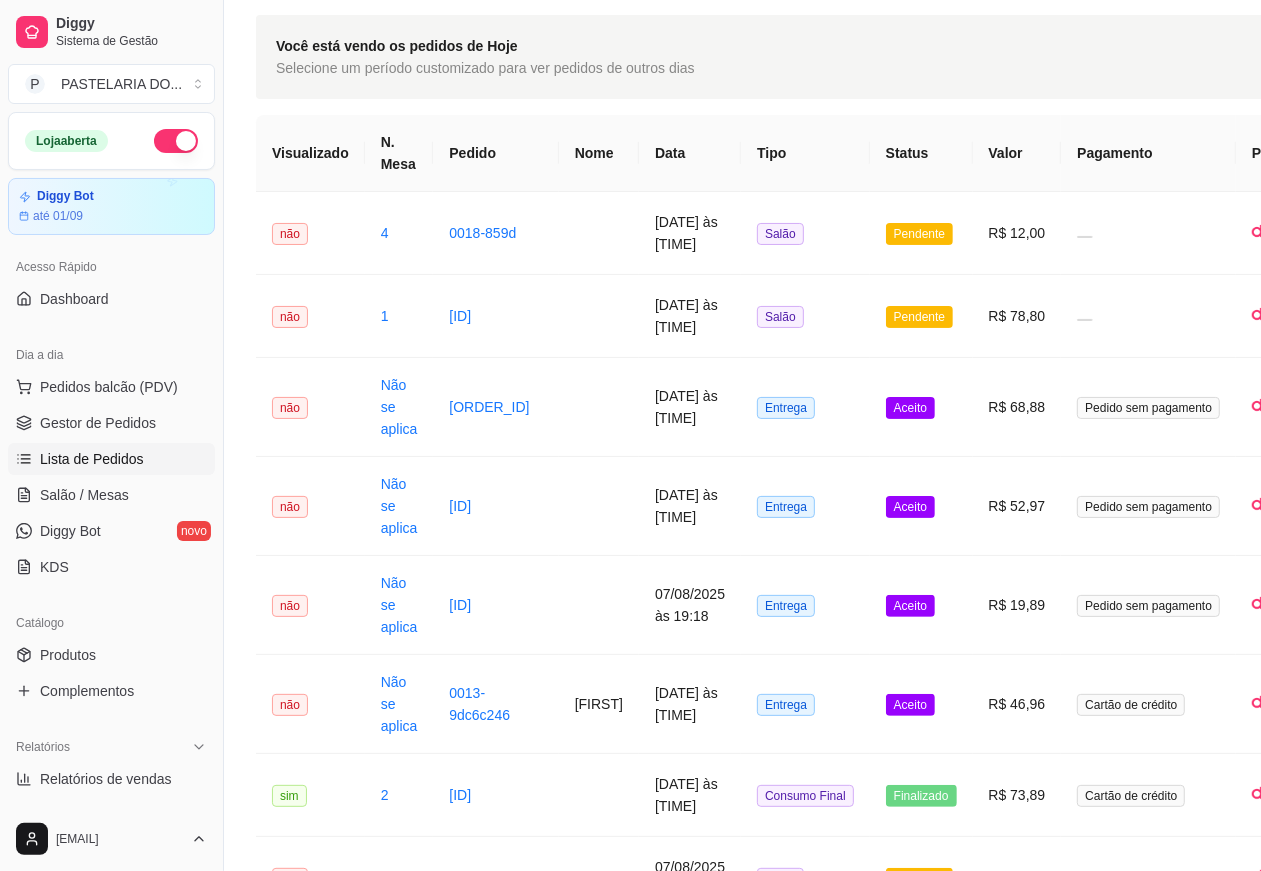 scroll, scrollTop: 63, scrollLeft: 0, axis: vertical 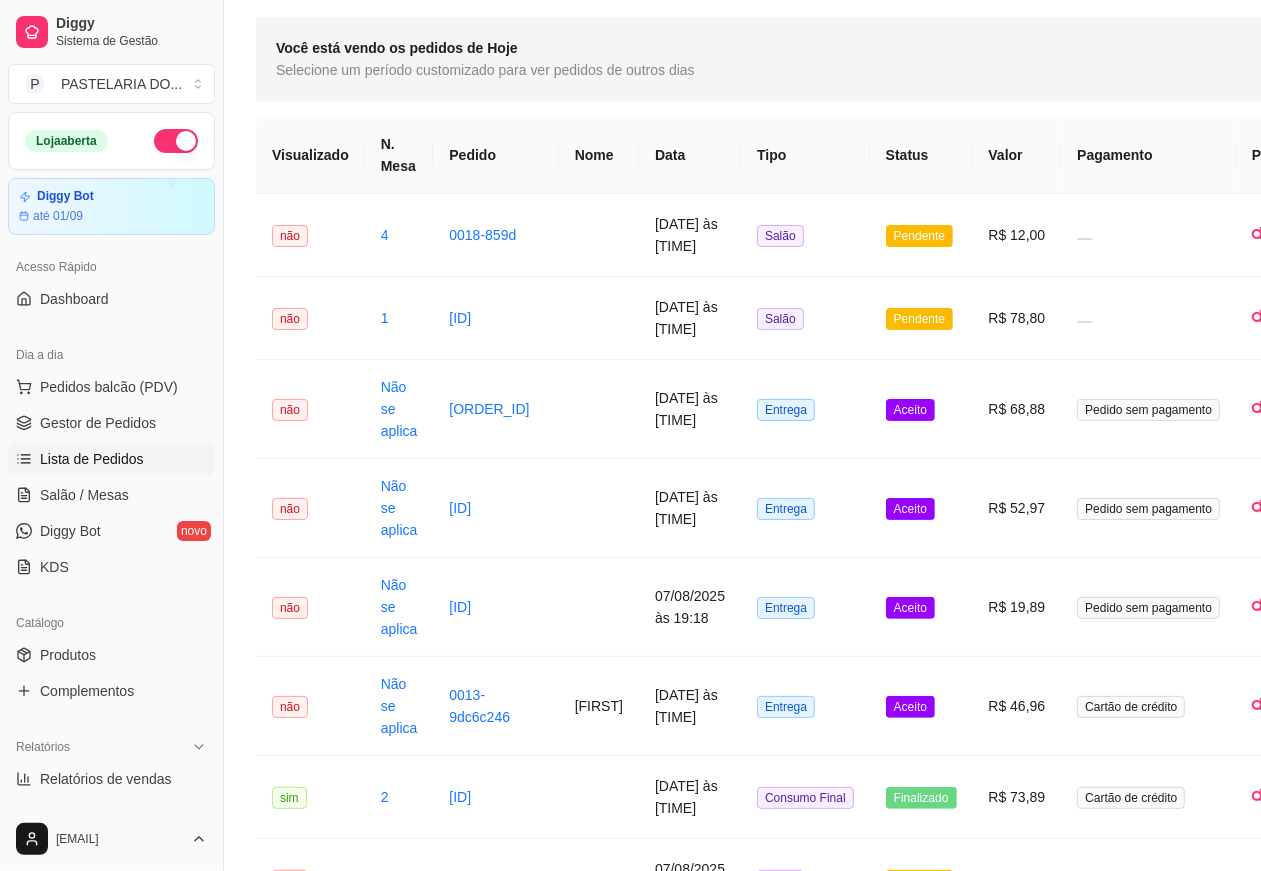 click at bounding box center [599, 508] 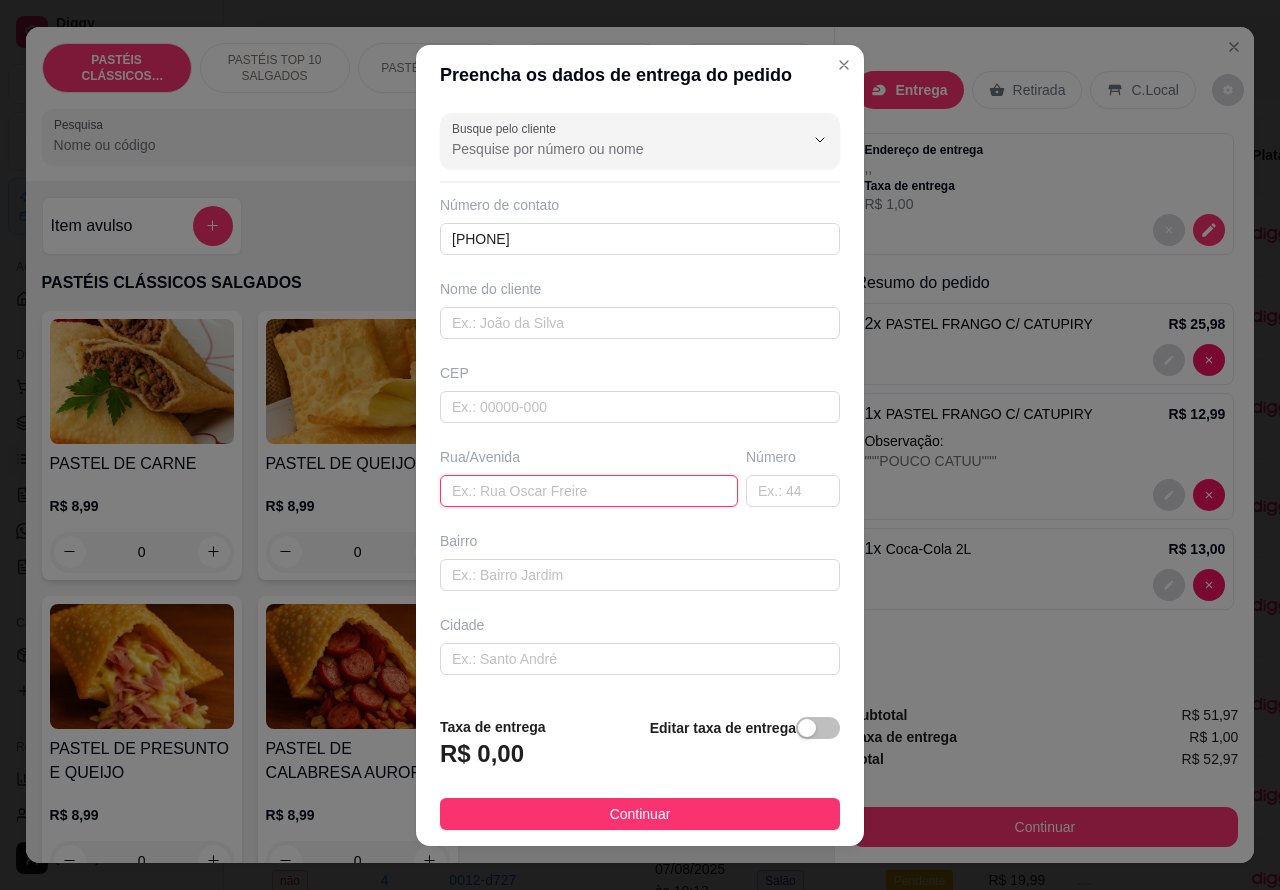 paste on "[FIRST] [LAST] 92" 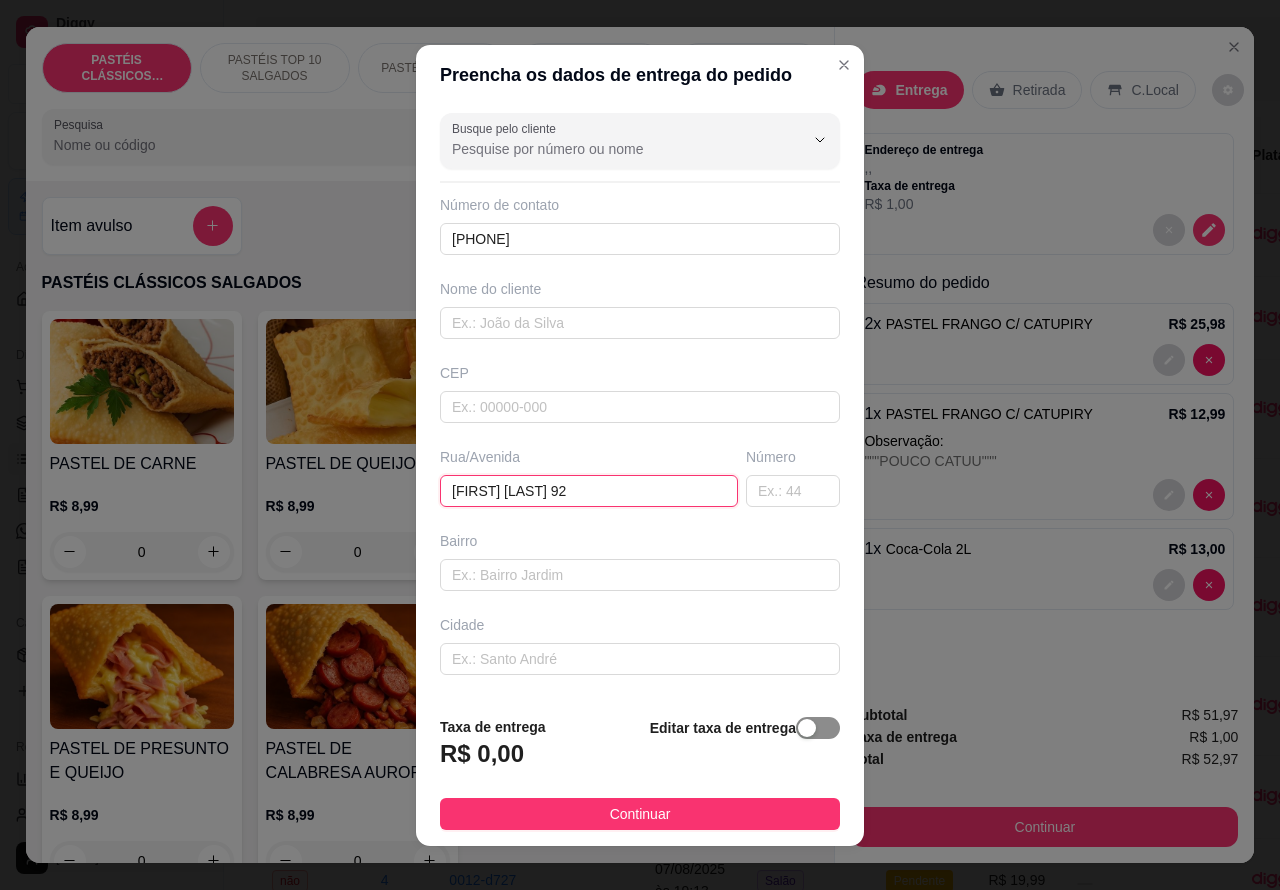 type on "[FIRST] [LAST] 92" 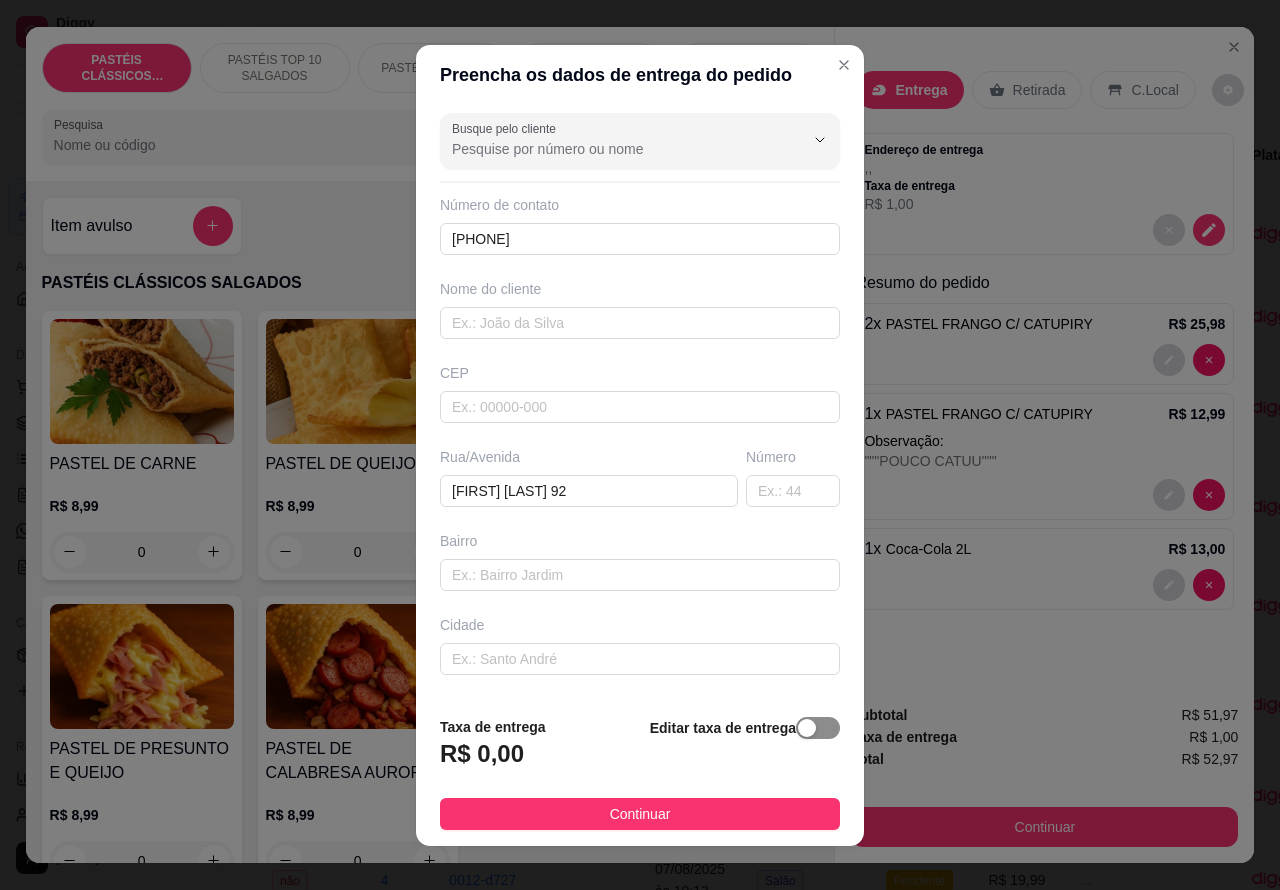 click at bounding box center (807, 728) 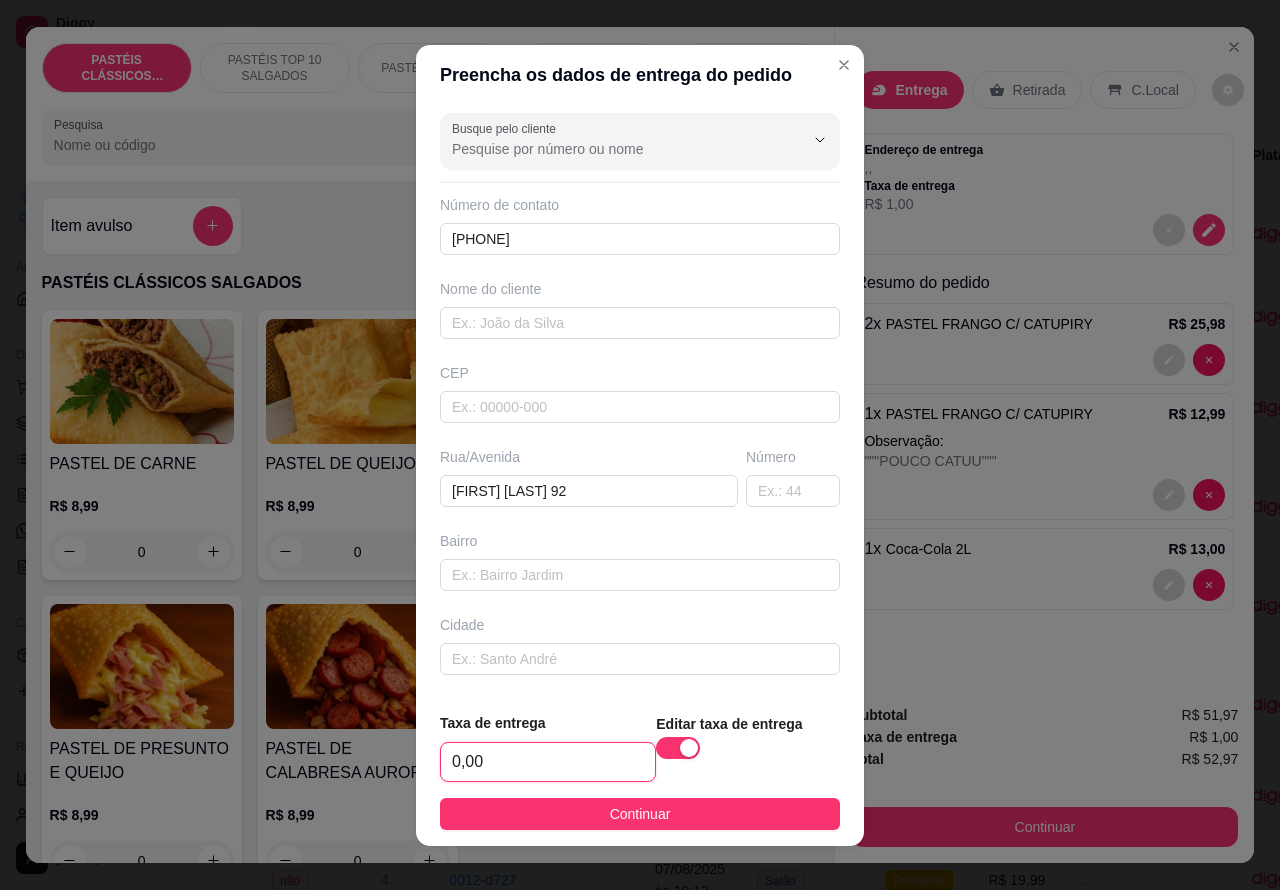 click on "0,00" at bounding box center (548, 762) 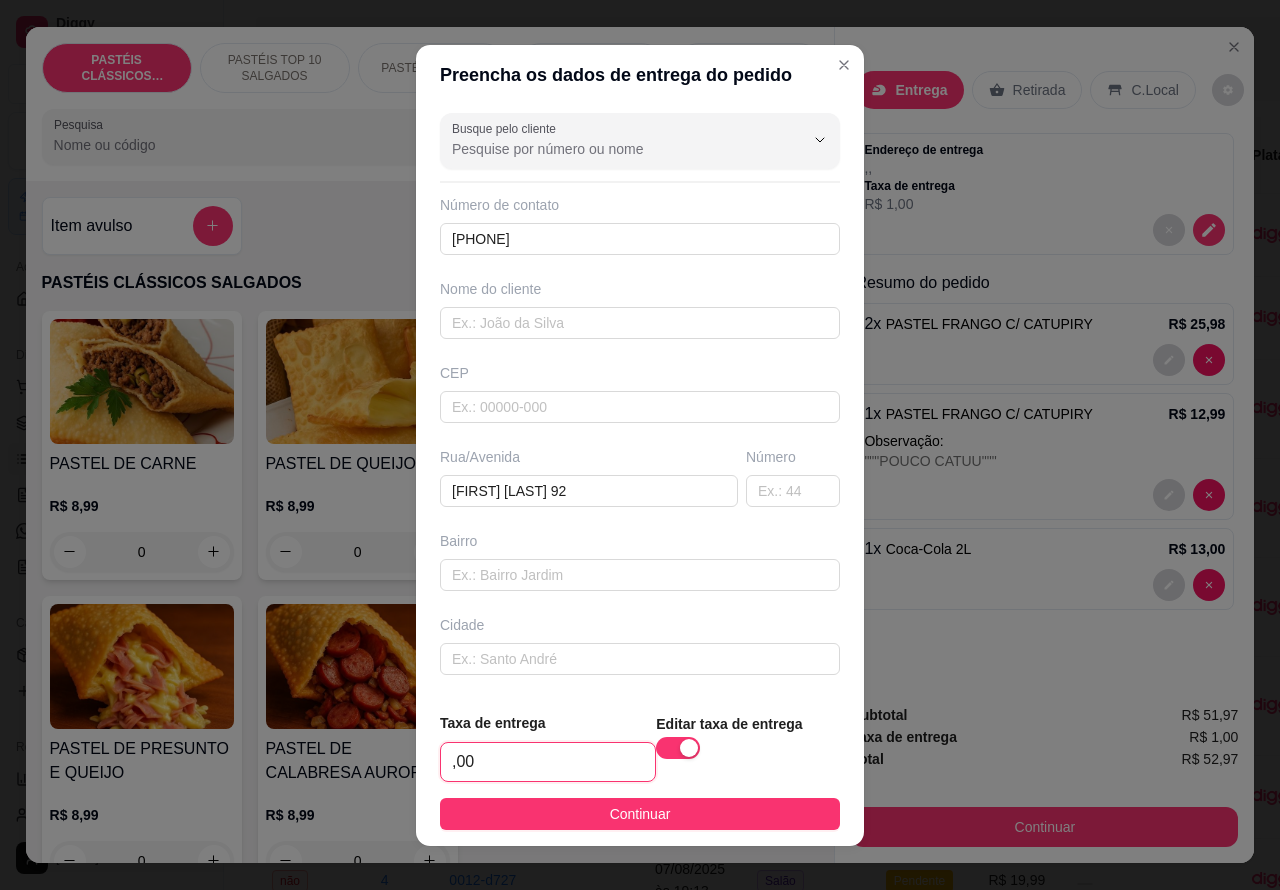 type on "1,00" 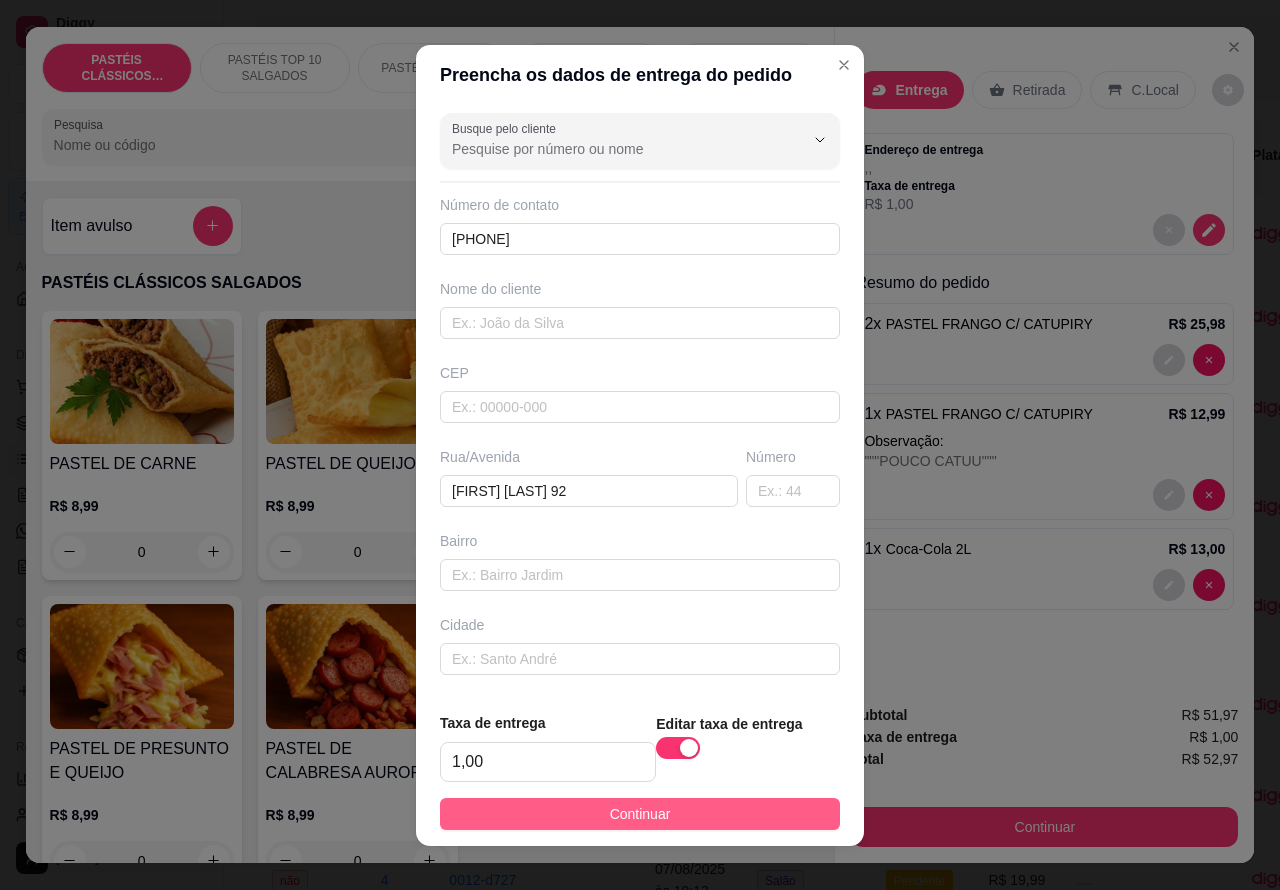 click on "Continuar" at bounding box center [640, 814] 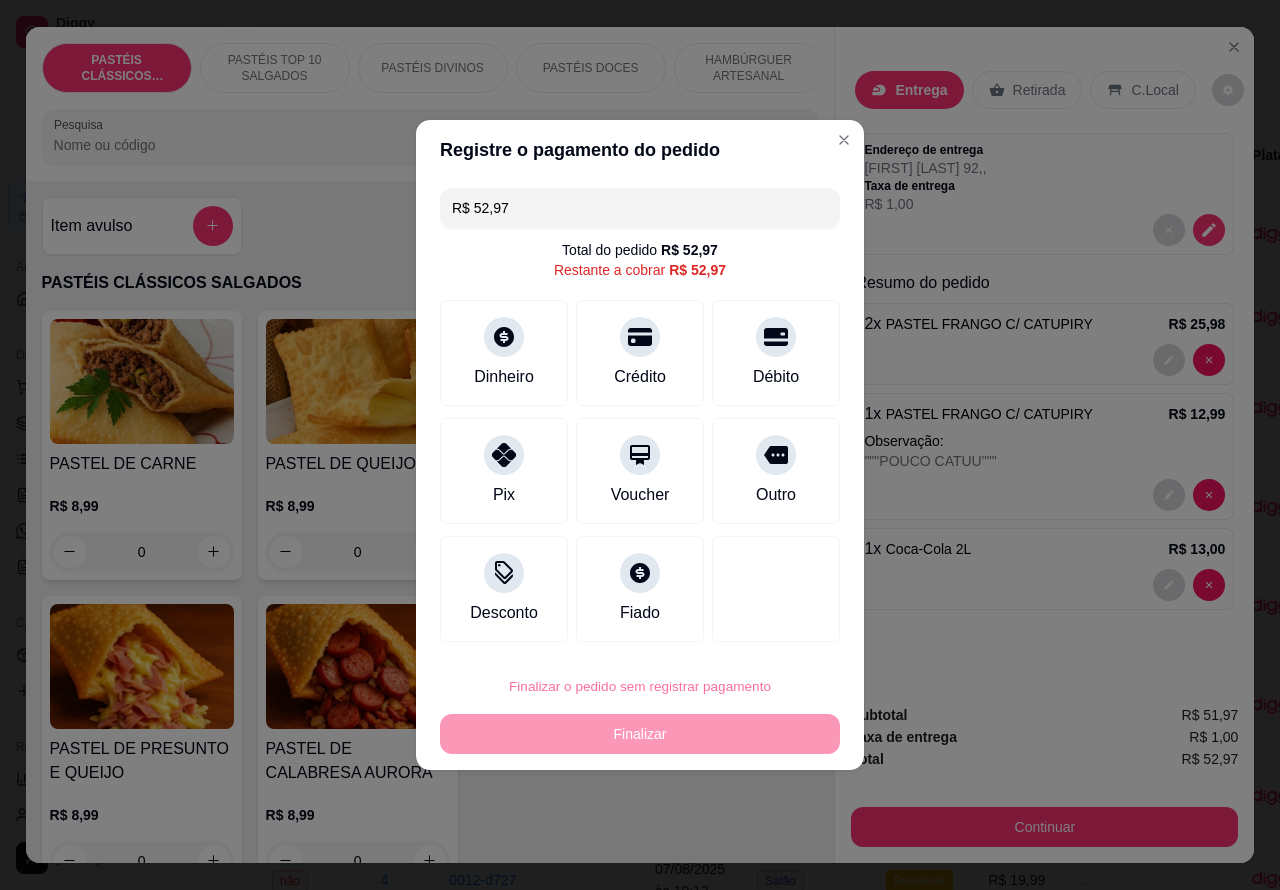 click on "Confirmar" at bounding box center (759, 630) 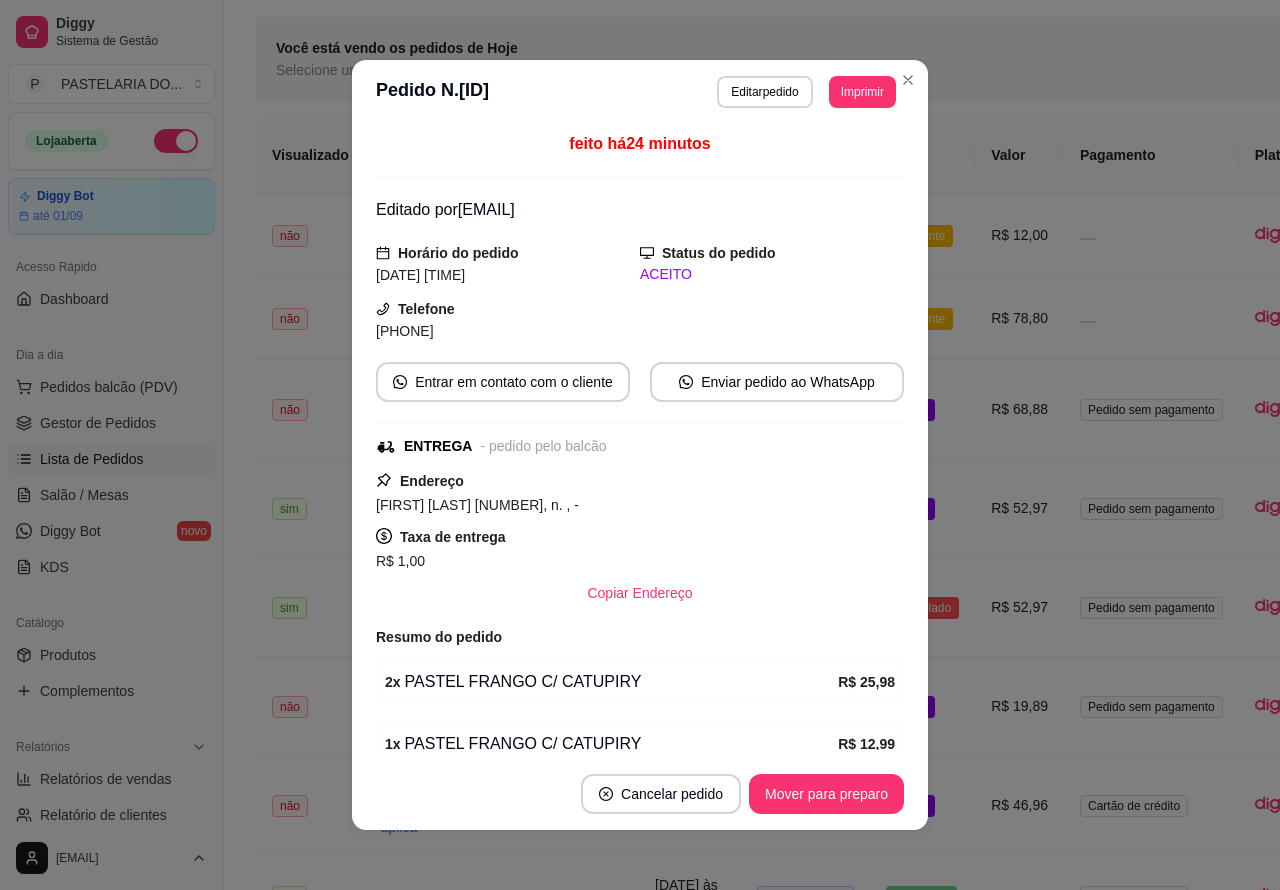 click on "Você está vendo os pedidos de Hoje Selecione um período customizado para ver pedidos de outros dias Filtros" at bounding box center (849, 59) 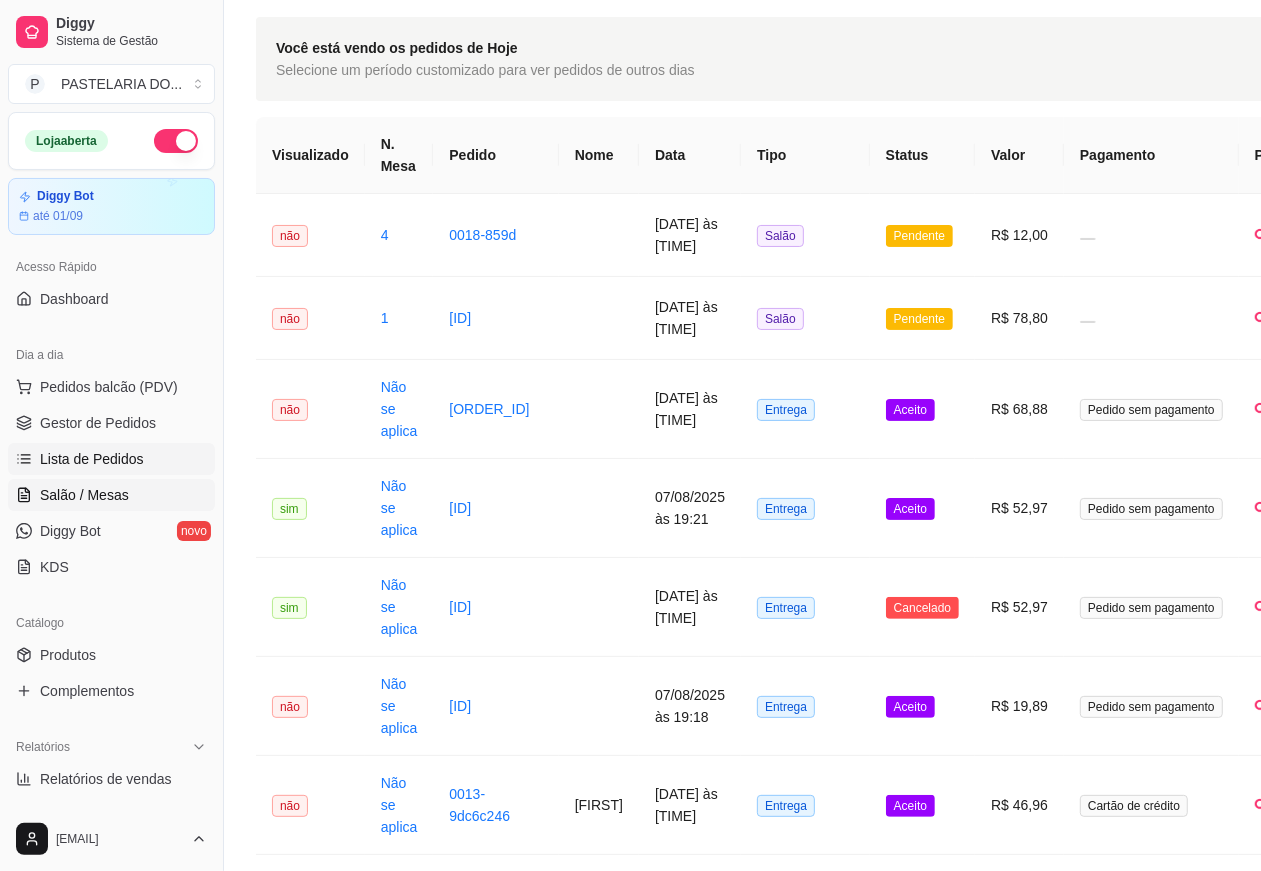 click on "Salão / Mesas" at bounding box center [84, 495] 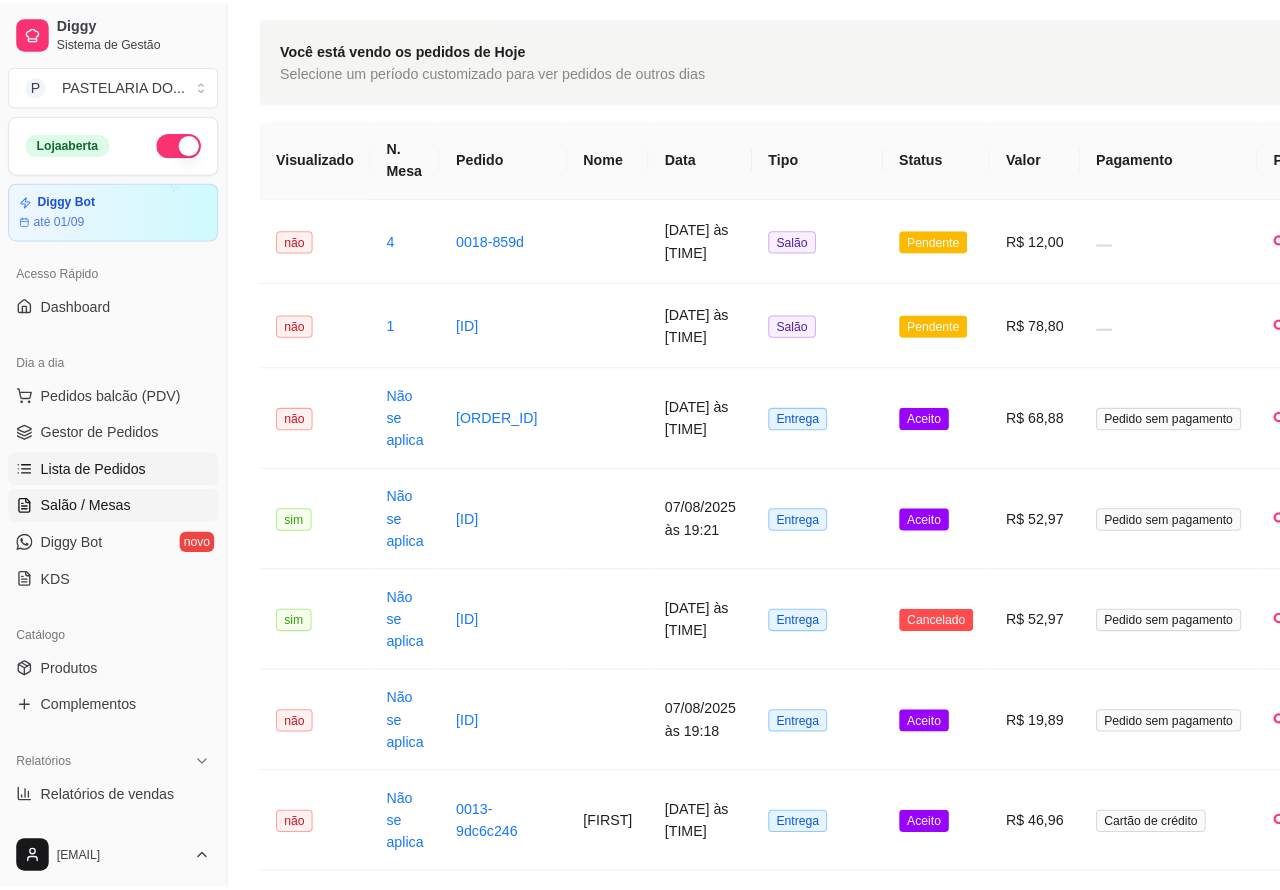 scroll, scrollTop: 0, scrollLeft: 0, axis: both 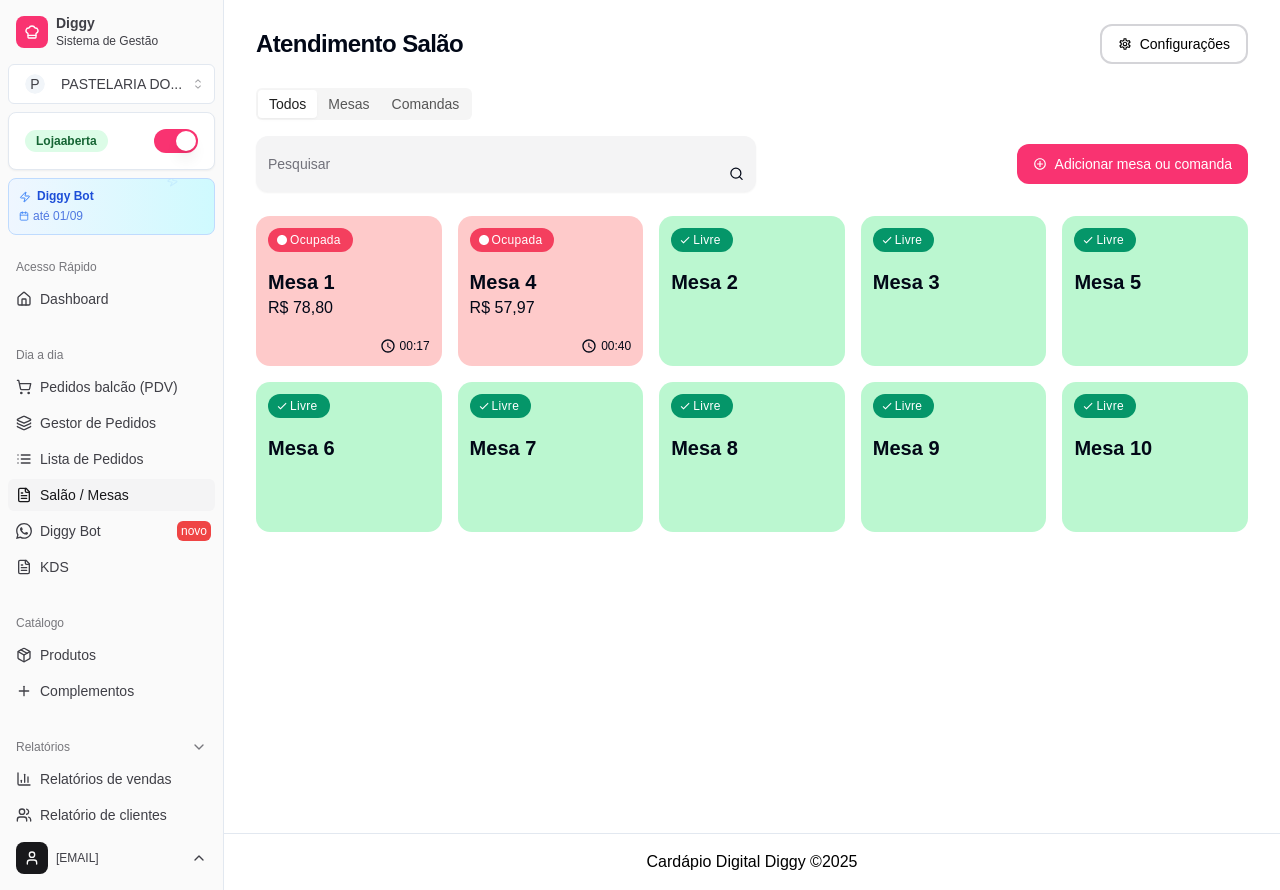click on "Mesa 1" at bounding box center [349, 282] 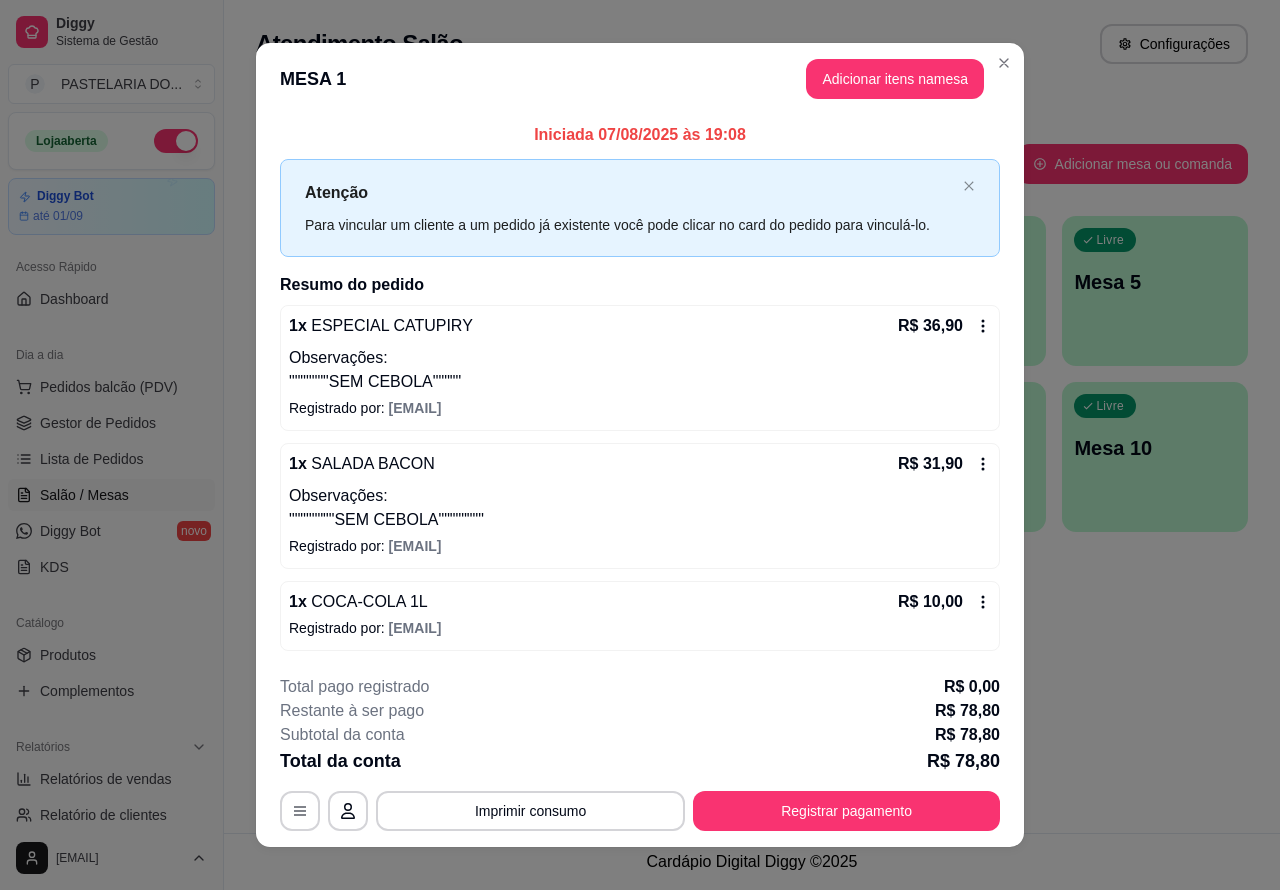 click on "Atendimento Salão Configurações Todos Mesas Comandas Pesquisar Adicionar mesa ou comanda Ocupada Mesa 1 R$ 78,80 00:18 Ocupada Mesa 4 R$ 57,97 00:41 Livre Mesa 2 Livre Mesa 3 Livre Mesa 5 Livre Mesa 6 Livre Mesa 7 Livre Mesa 8 Livre Mesa 9 Livre Mesa 10" at bounding box center (752, 416) 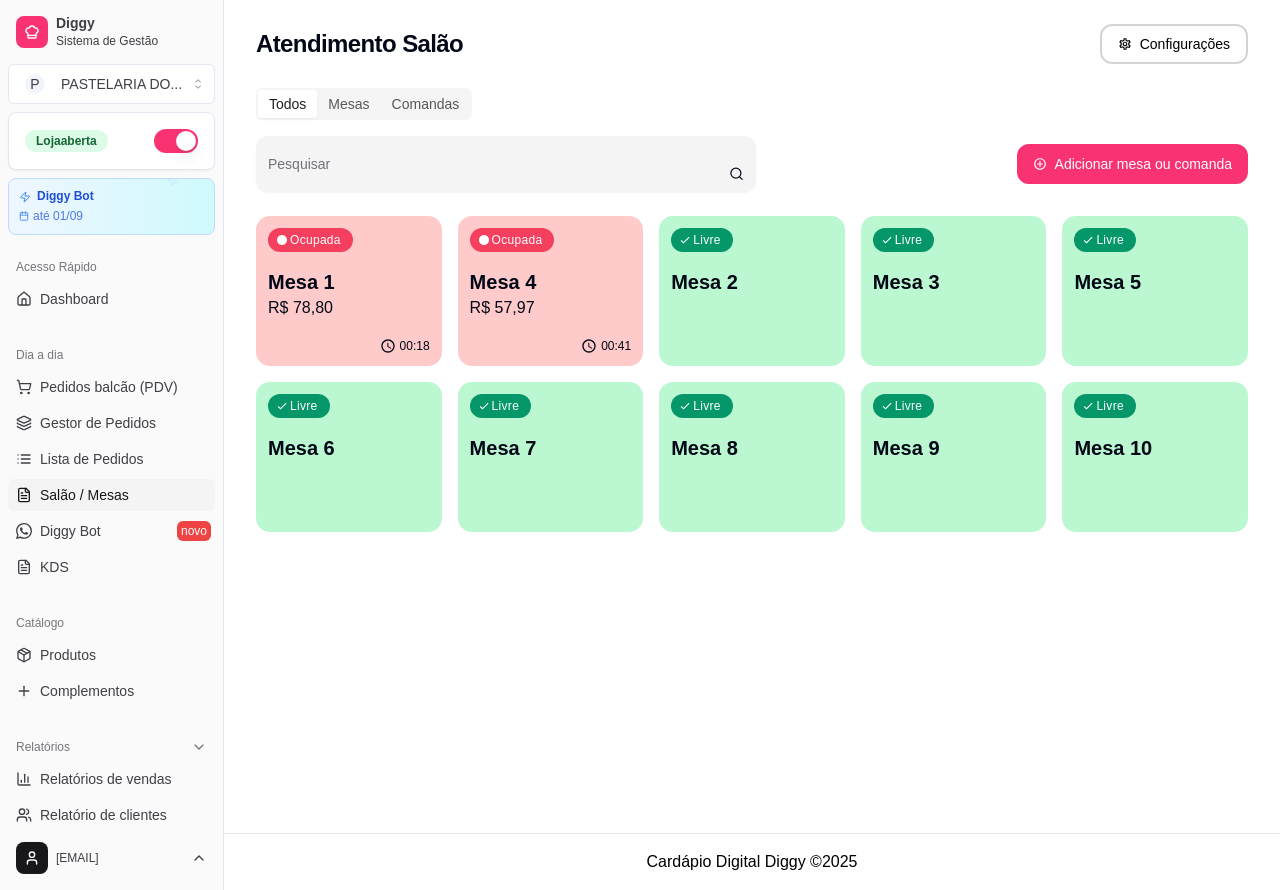 click on "R$ 57,97" at bounding box center (551, 308) 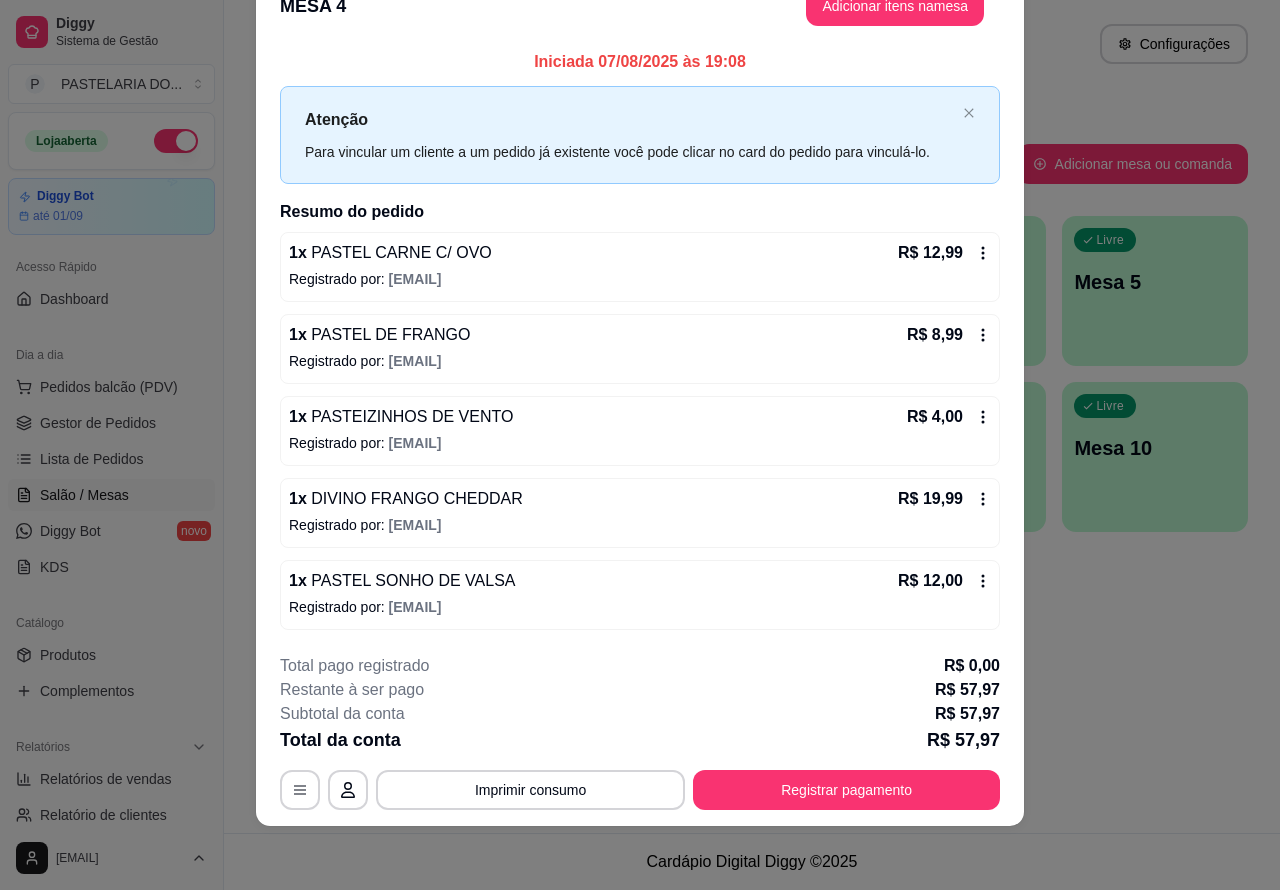 scroll, scrollTop: 0, scrollLeft: 0, axis: both 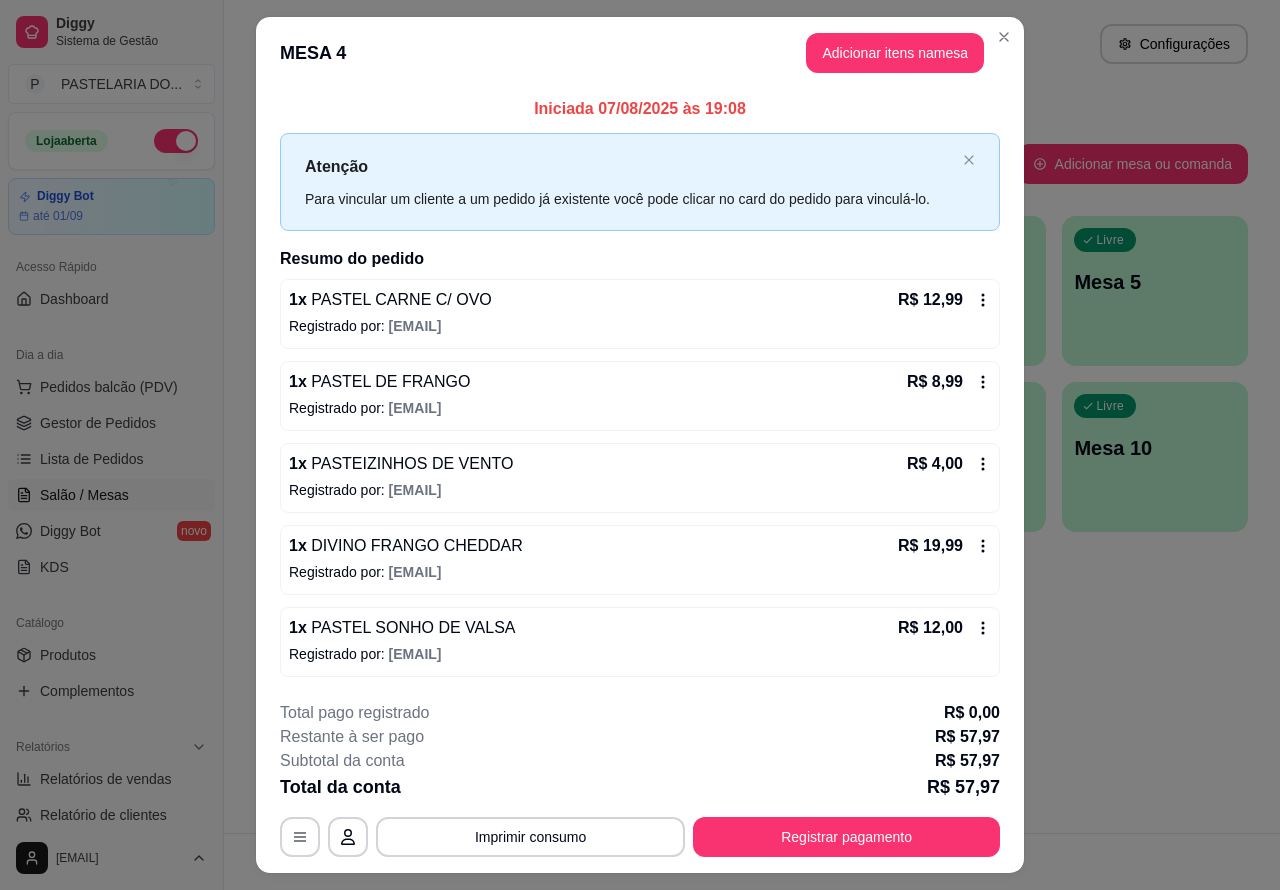 click on "Atendimento Salão Configurações Todos Mesas Comandas Pesquisar Adicionar mesa ou comanda Ocupada Mesa 1 R$ 78,80 00:18 Ocupada Mesa 4 R$ 57,97 00:41 Livre Mesa 2 Livre Mesa 3 Livre Mesa 5 Livre Mesa 6 Livre Mesa 7 Livre Mesa 8 Livre Mesa 9 Livre Mesa 10" at bounding box center [752, 416] 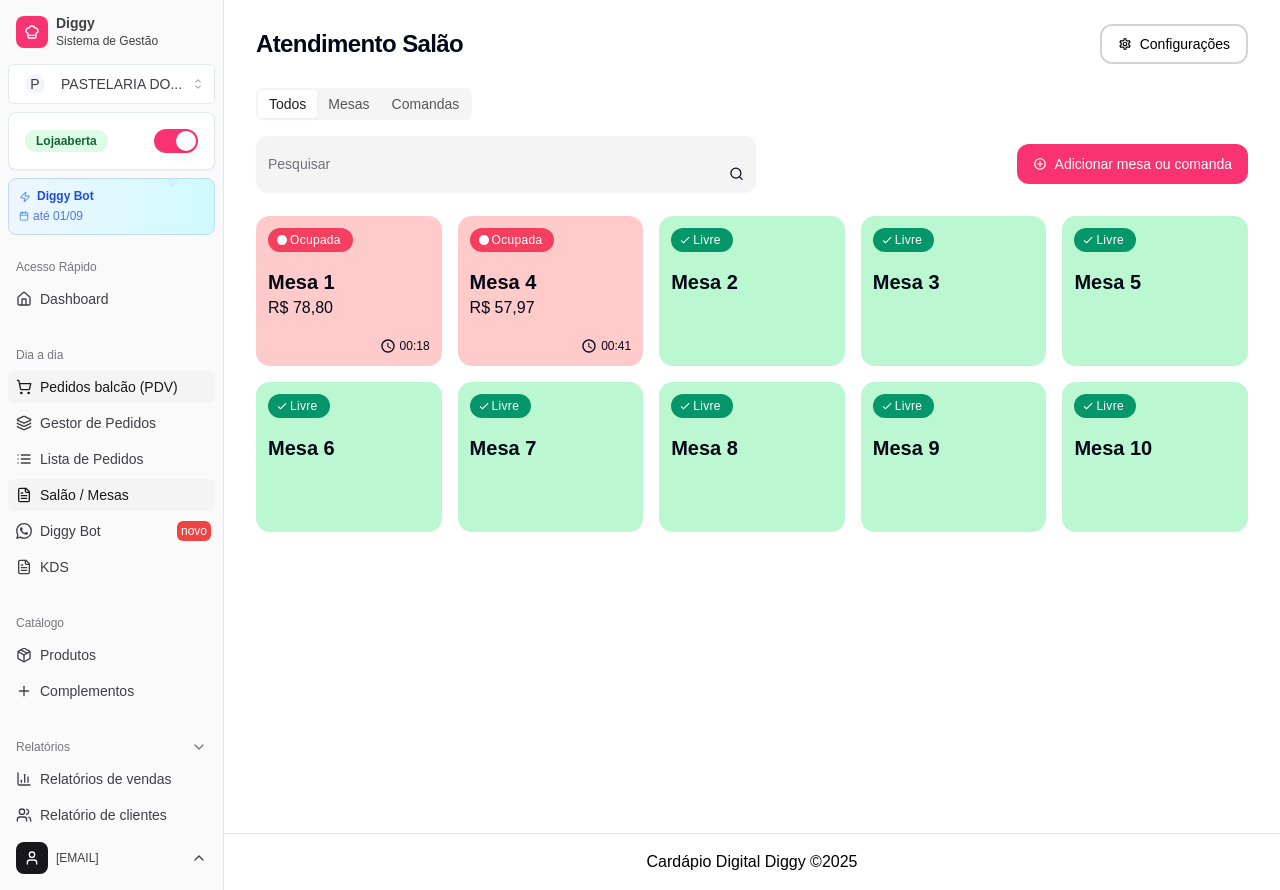click on "Pedidos balcão (PDV)" at bounding box center (109, 387) 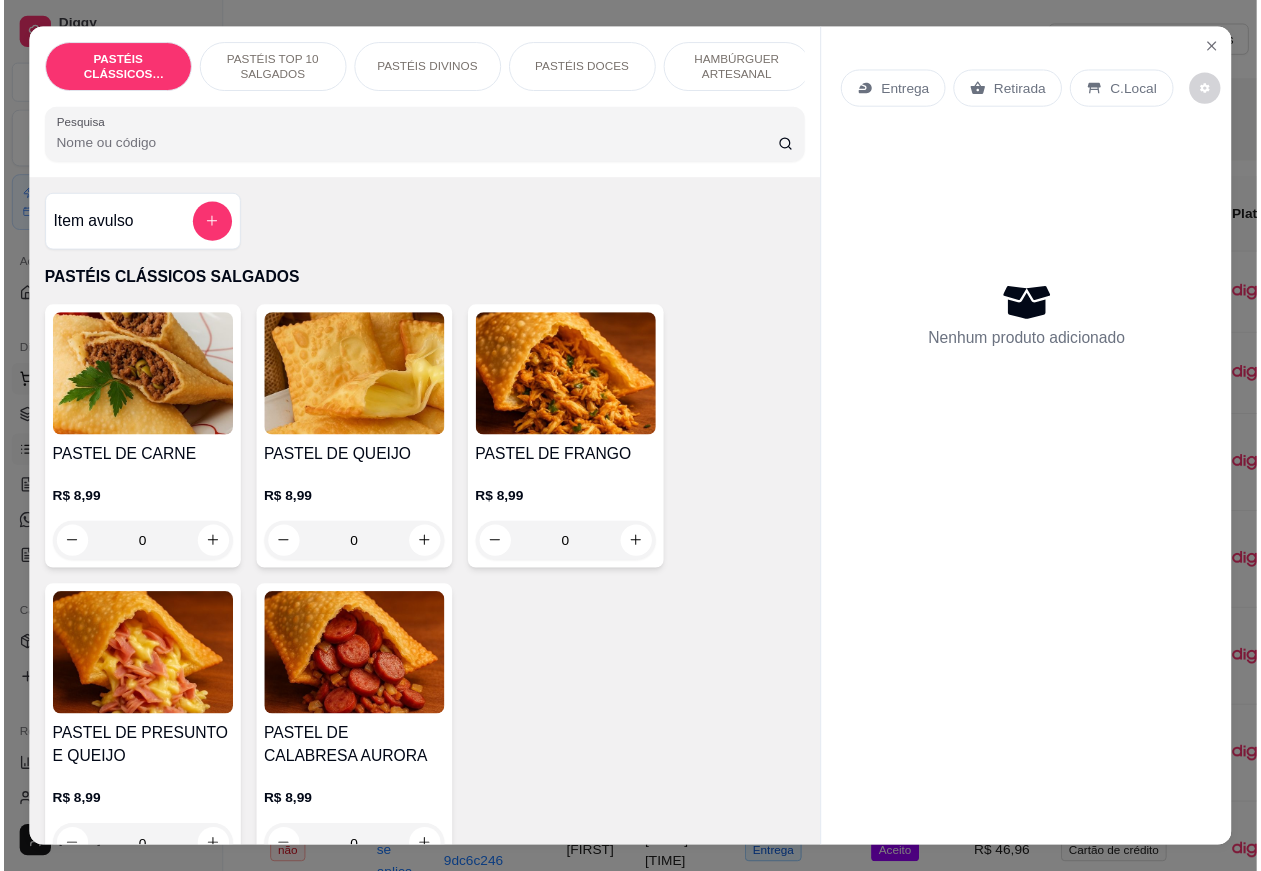 scroll, scrollTop: 63, scrollLeft: 0, axis: vertical 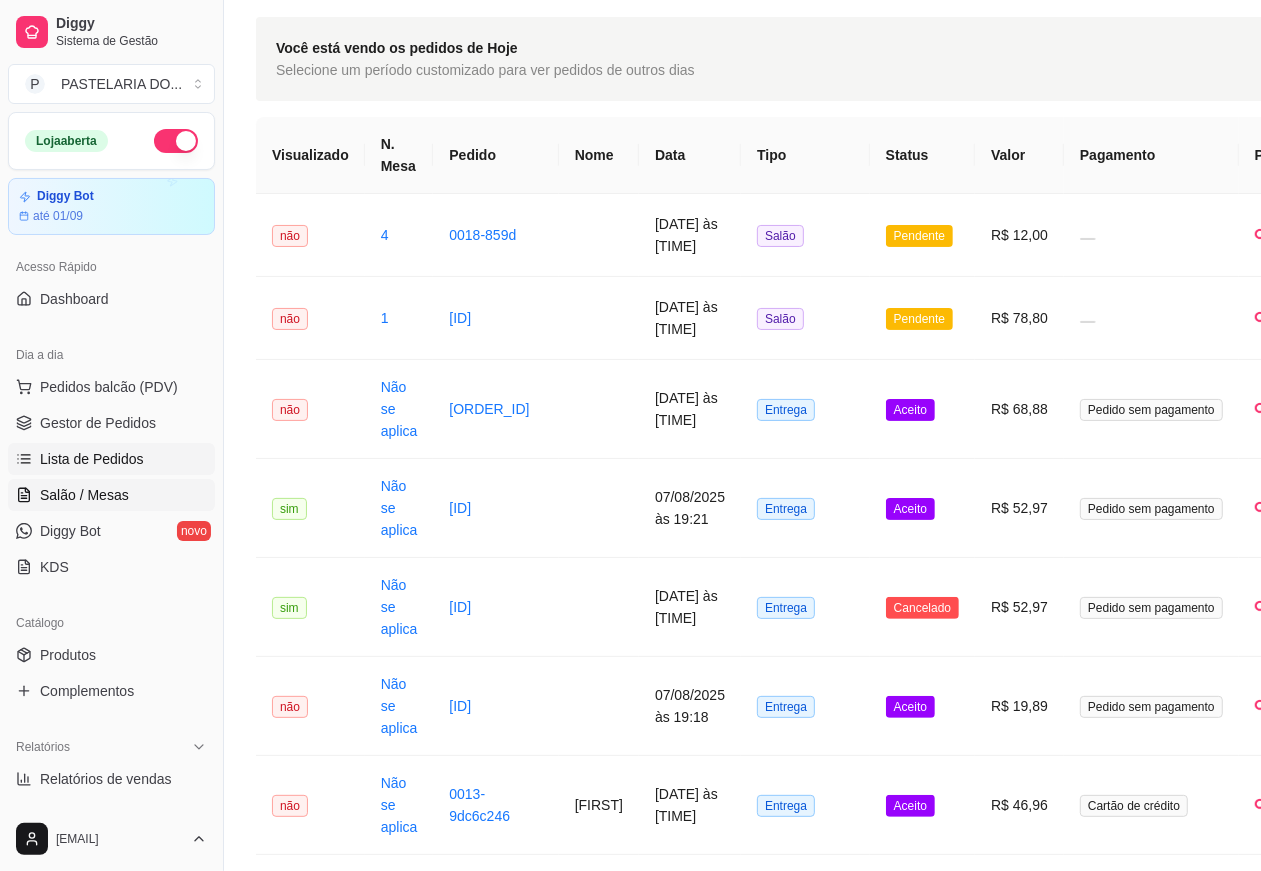 click on "Salão / Mesas" at bounding box center (84, 495) 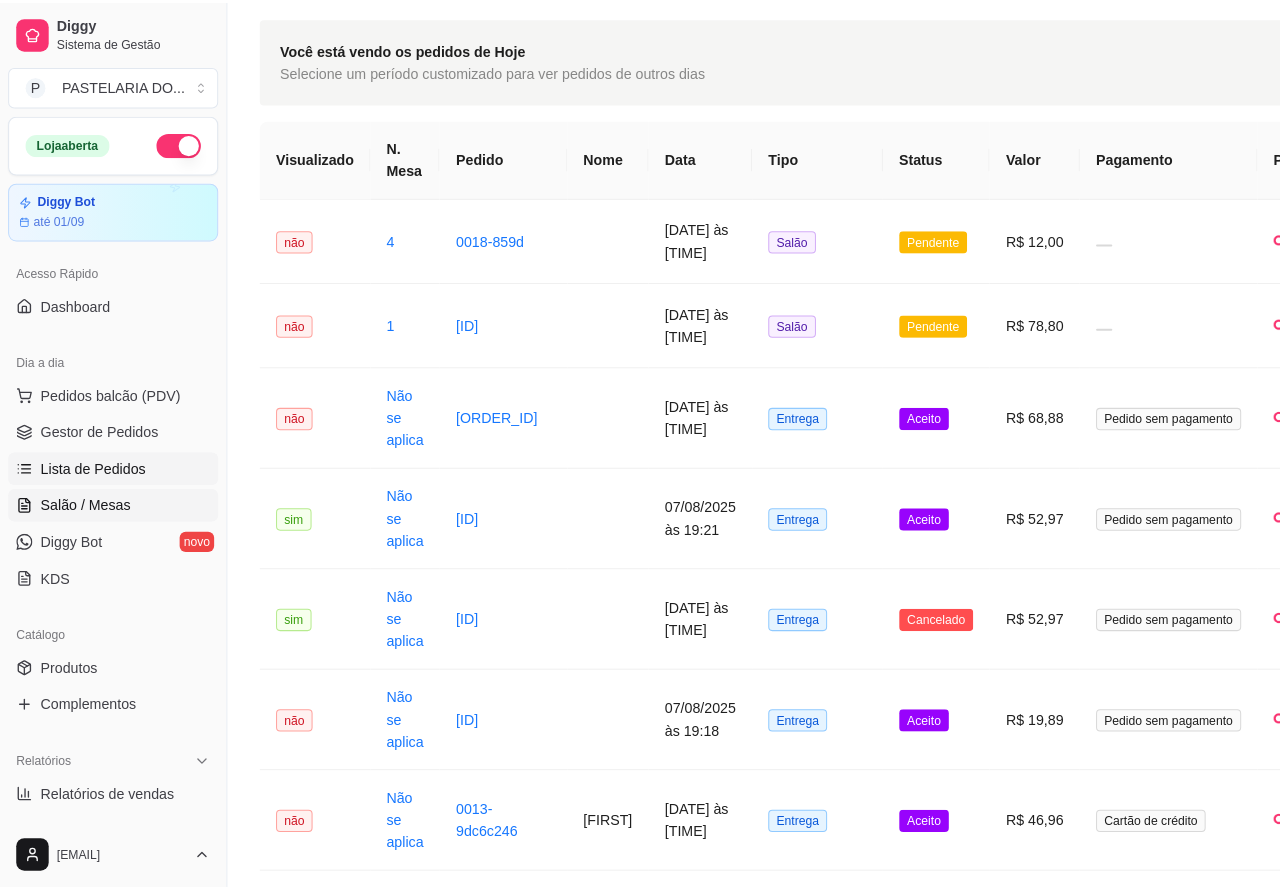 scroll, scrollTop: 0, scrollLeft: 0, axis: both 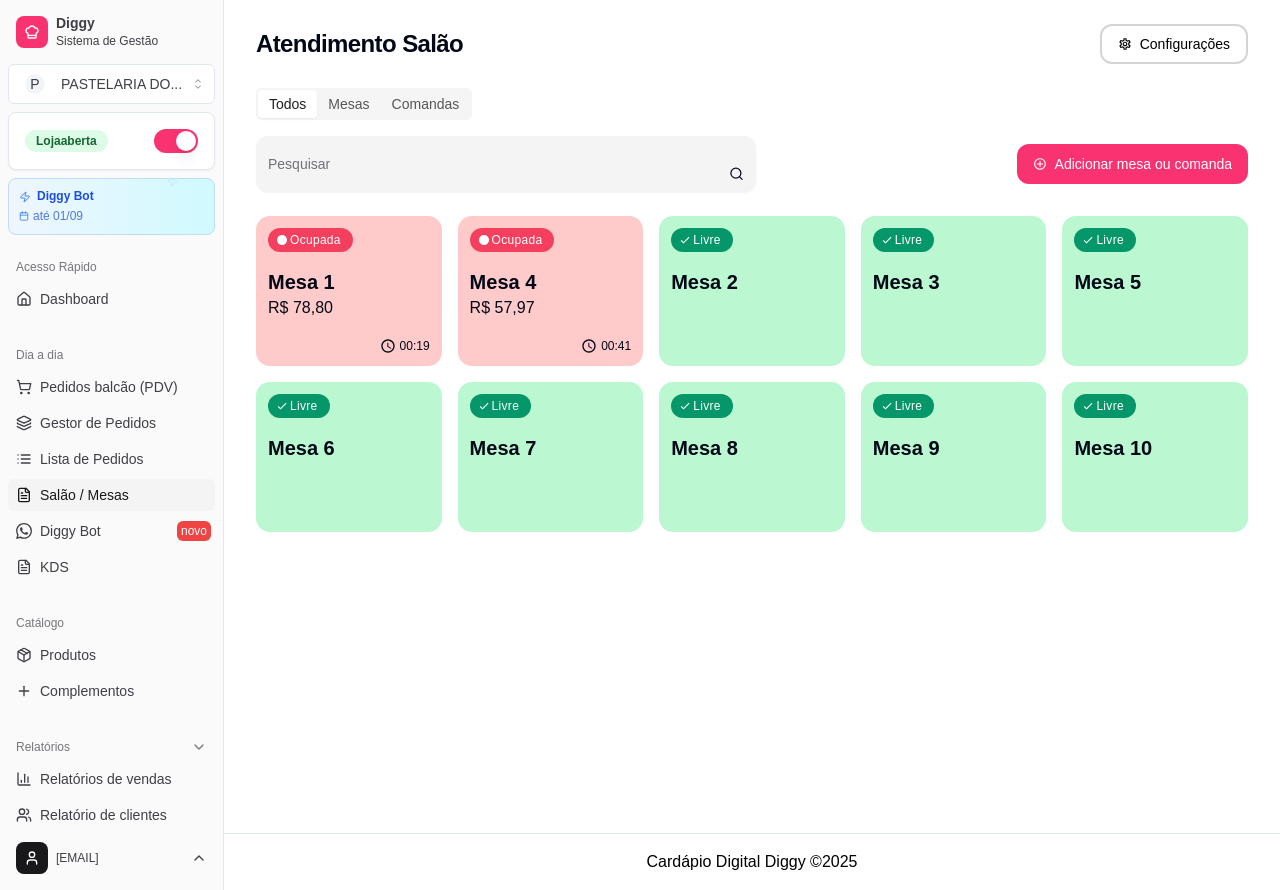 click on "Livre Mesa 3" at bounding box center (954, 279) 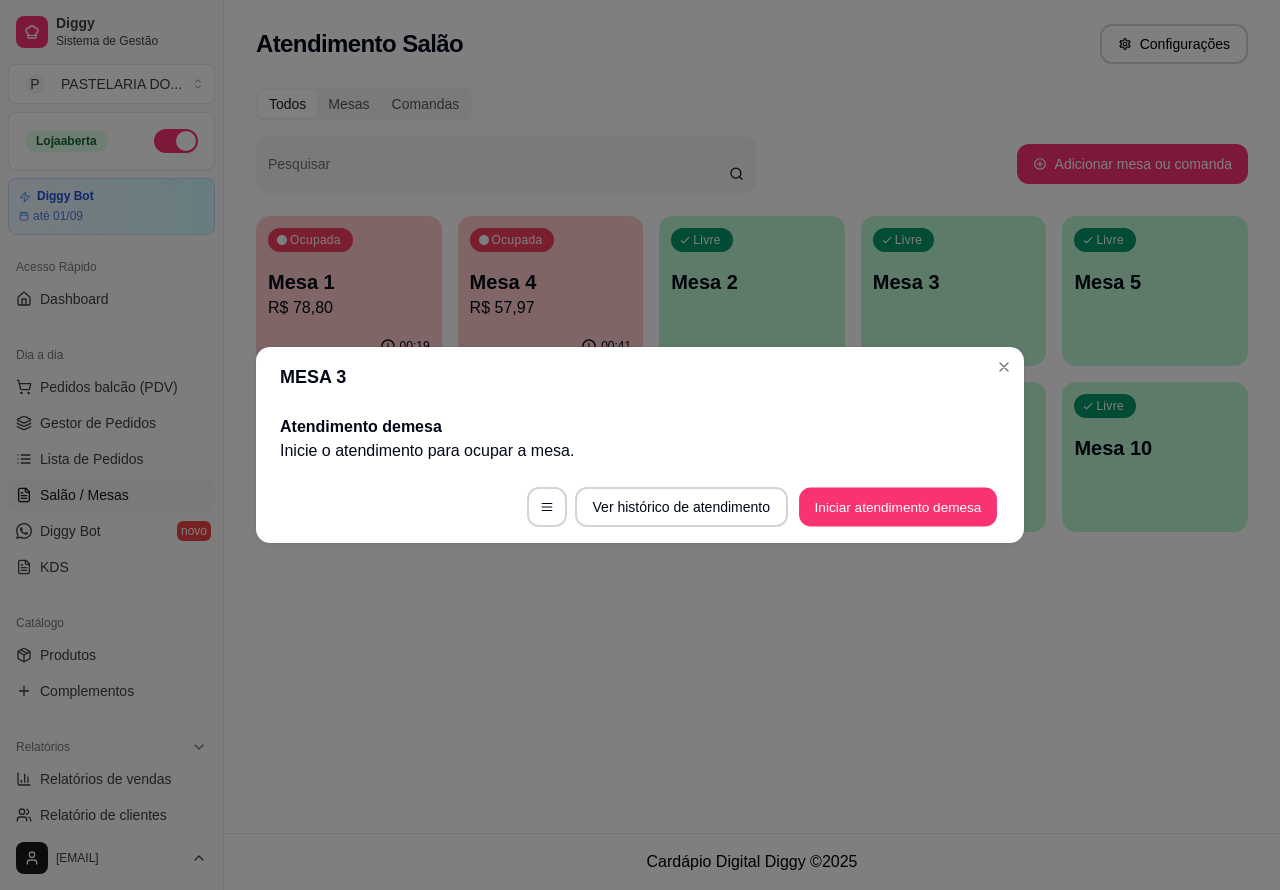 click on "Iniciar atendimento de  mesa" at bounding box center [898, 507] 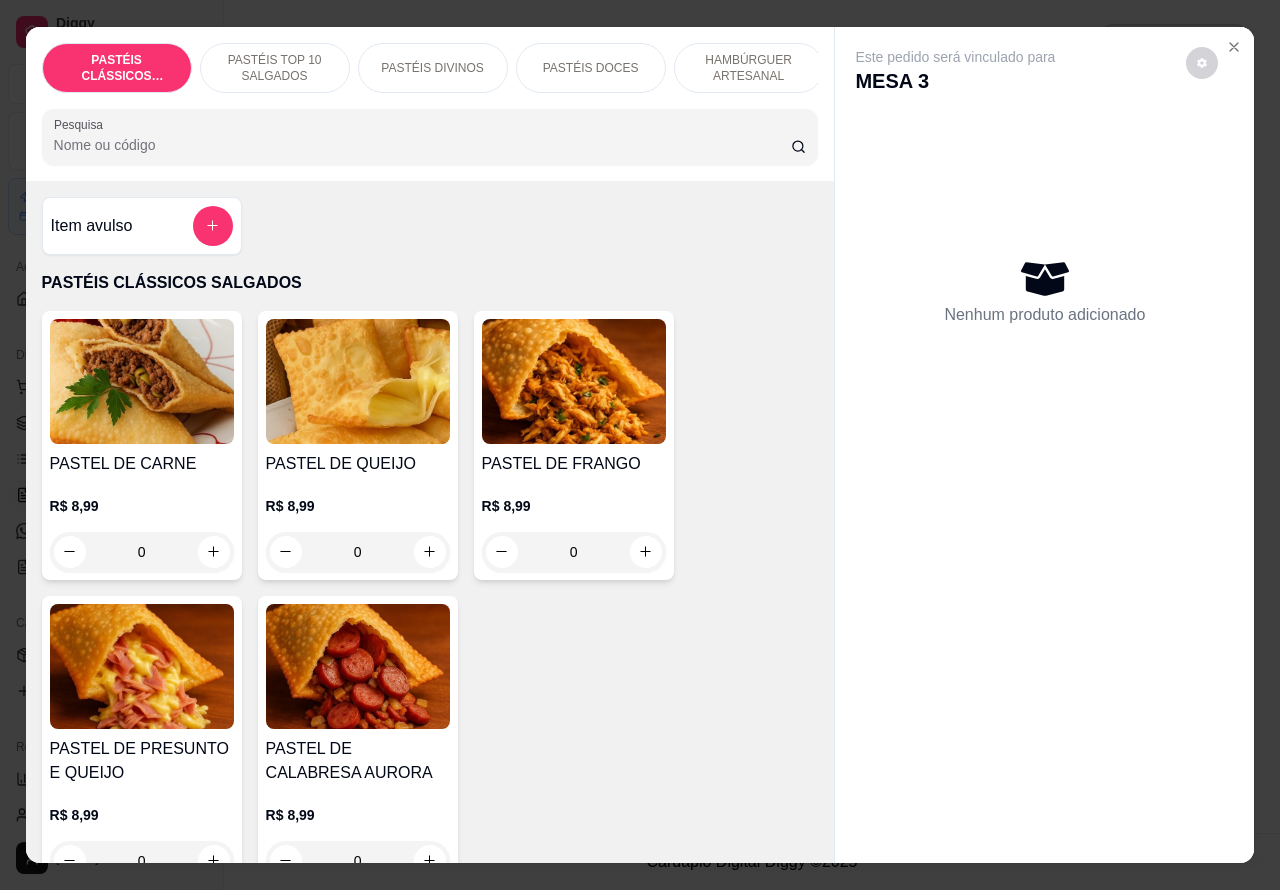 click 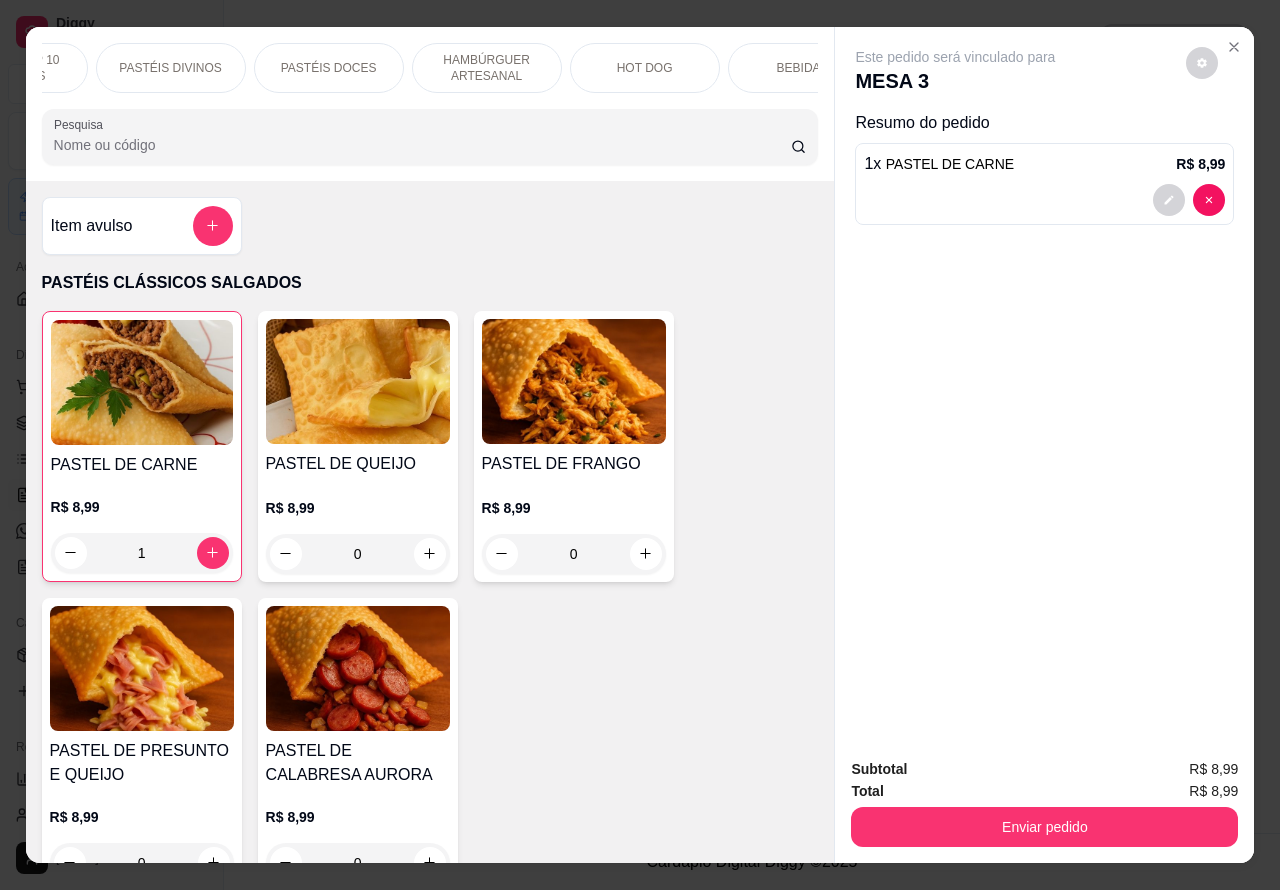 scroll, scrollTop: 0, scrollLeft: 271, axis: horizontal 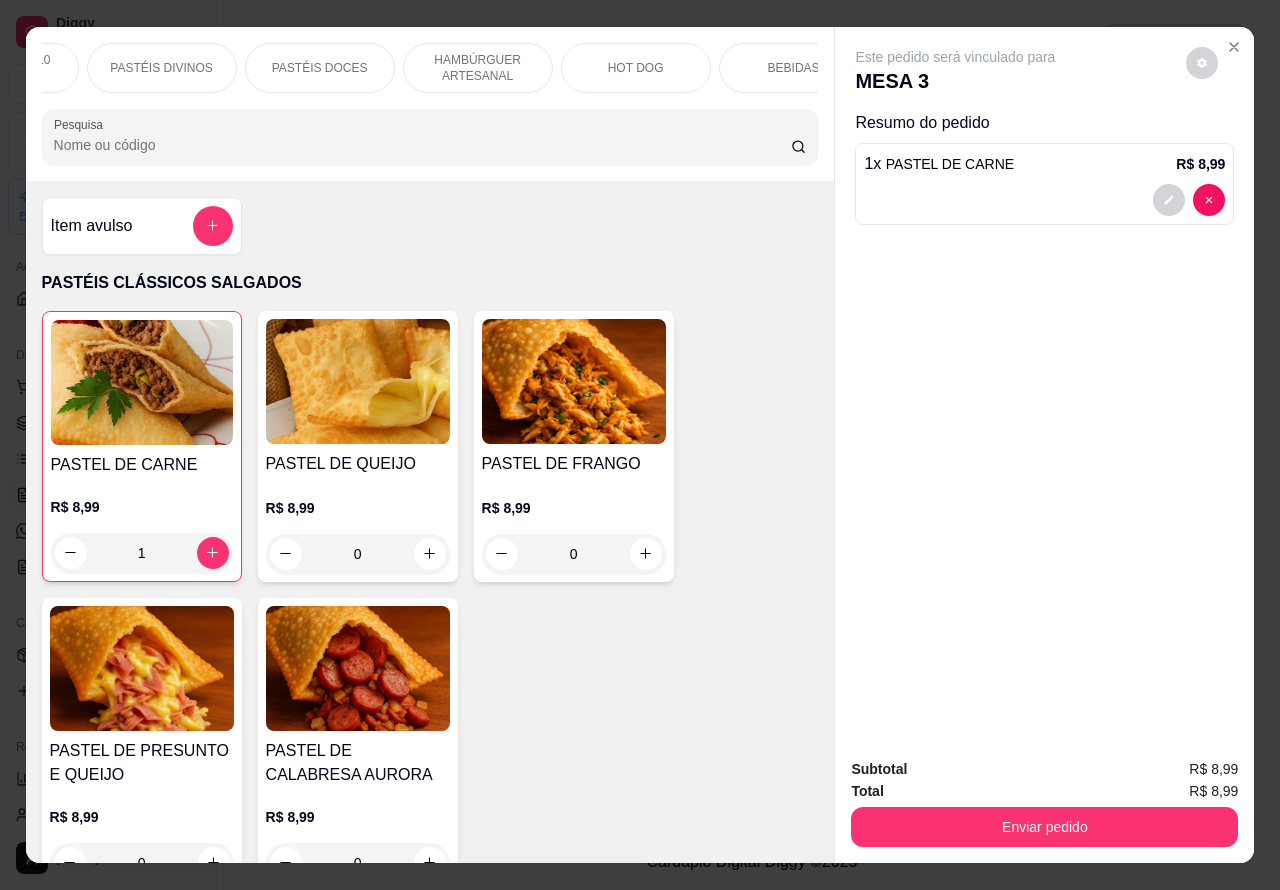 click on "BEBIDAS" at bounding box center (794, 68) 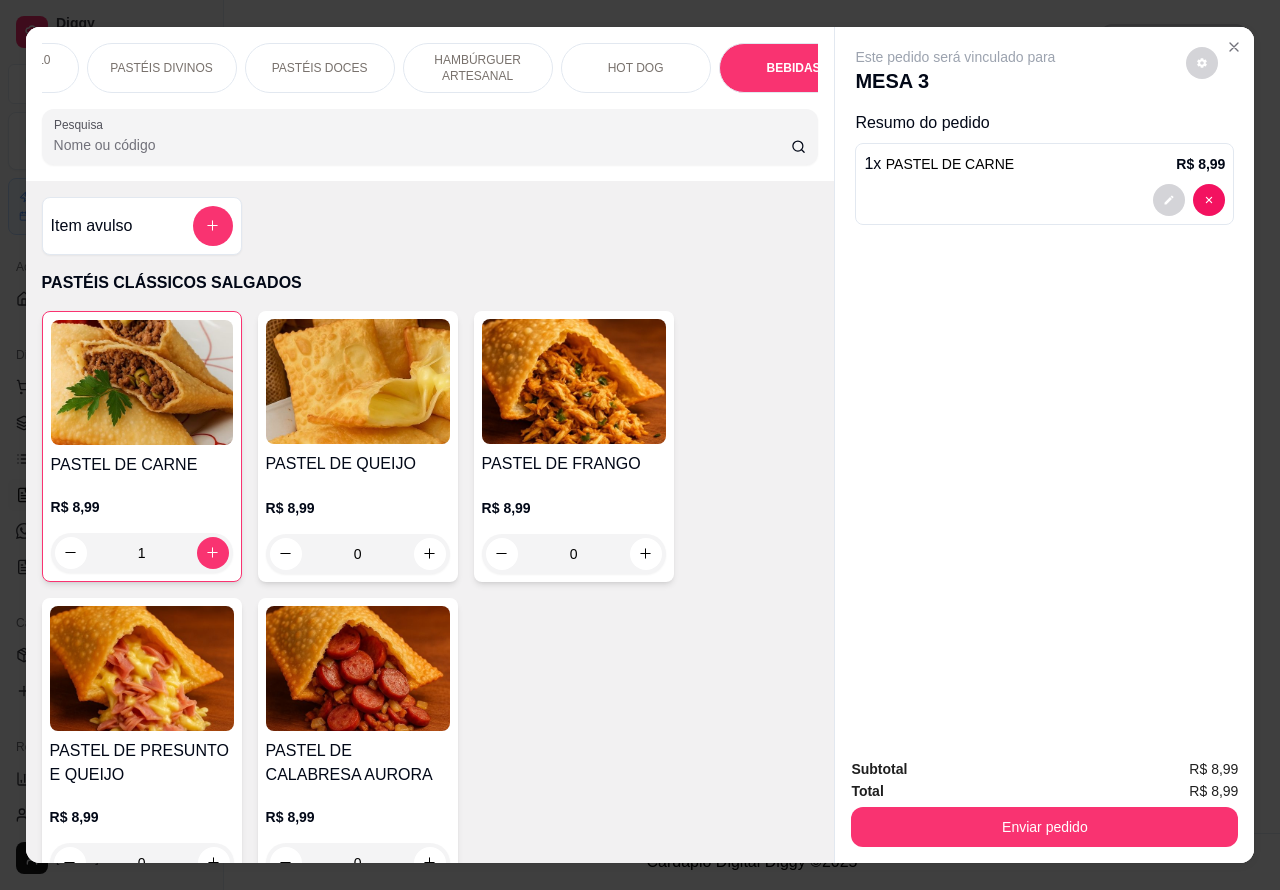 scroll, scrollTop: 6343, scrollLeft: 0, axis: vertical 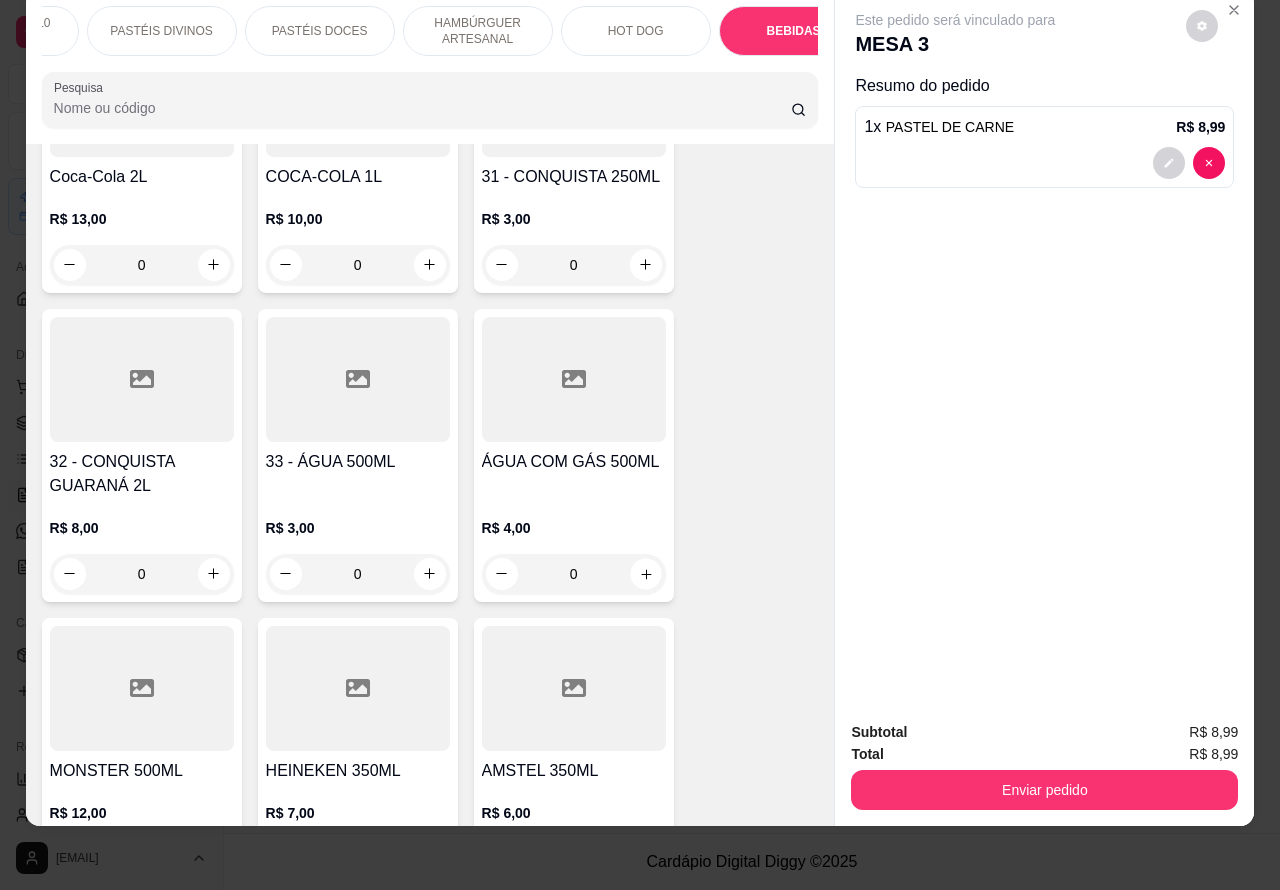 click at bounding box center (645, 573) 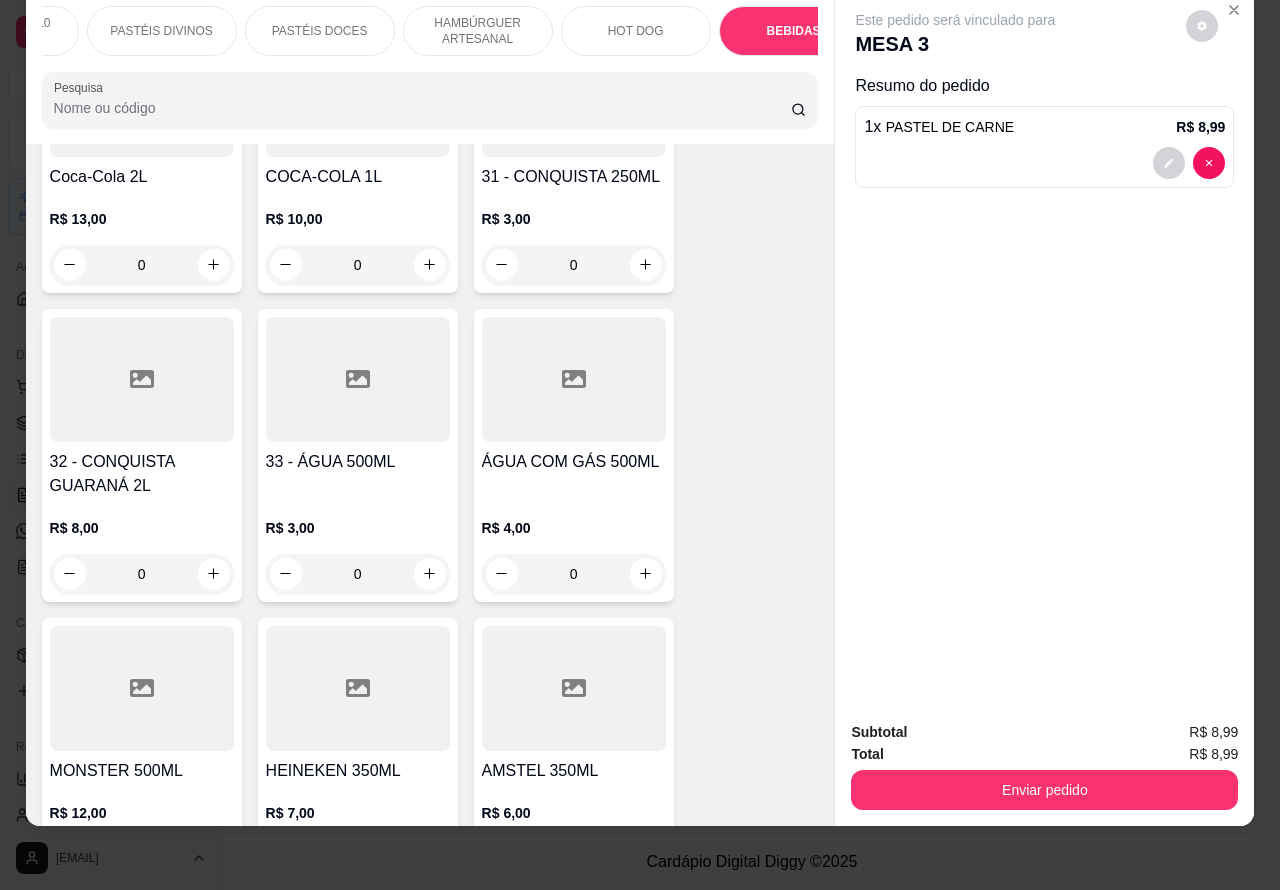 click 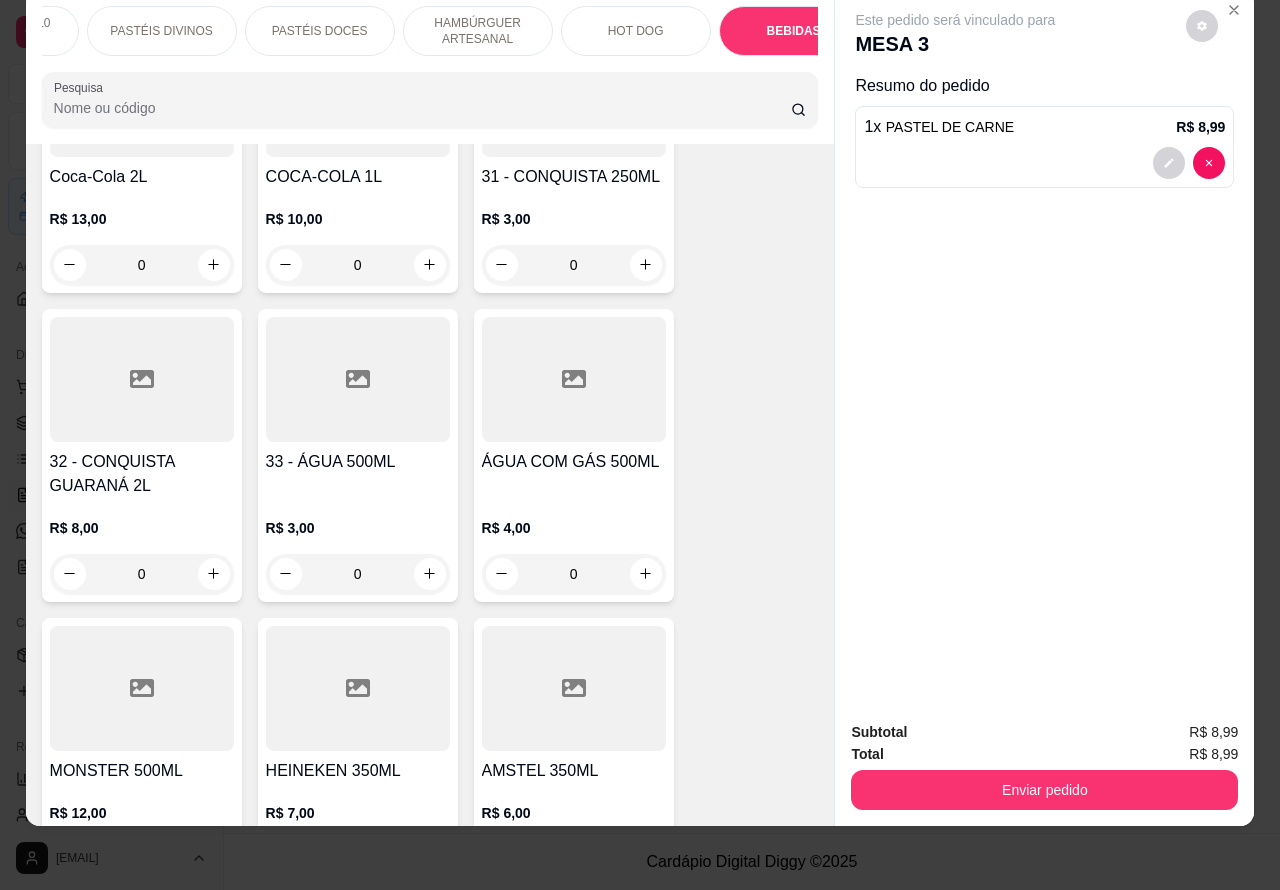type on "1" 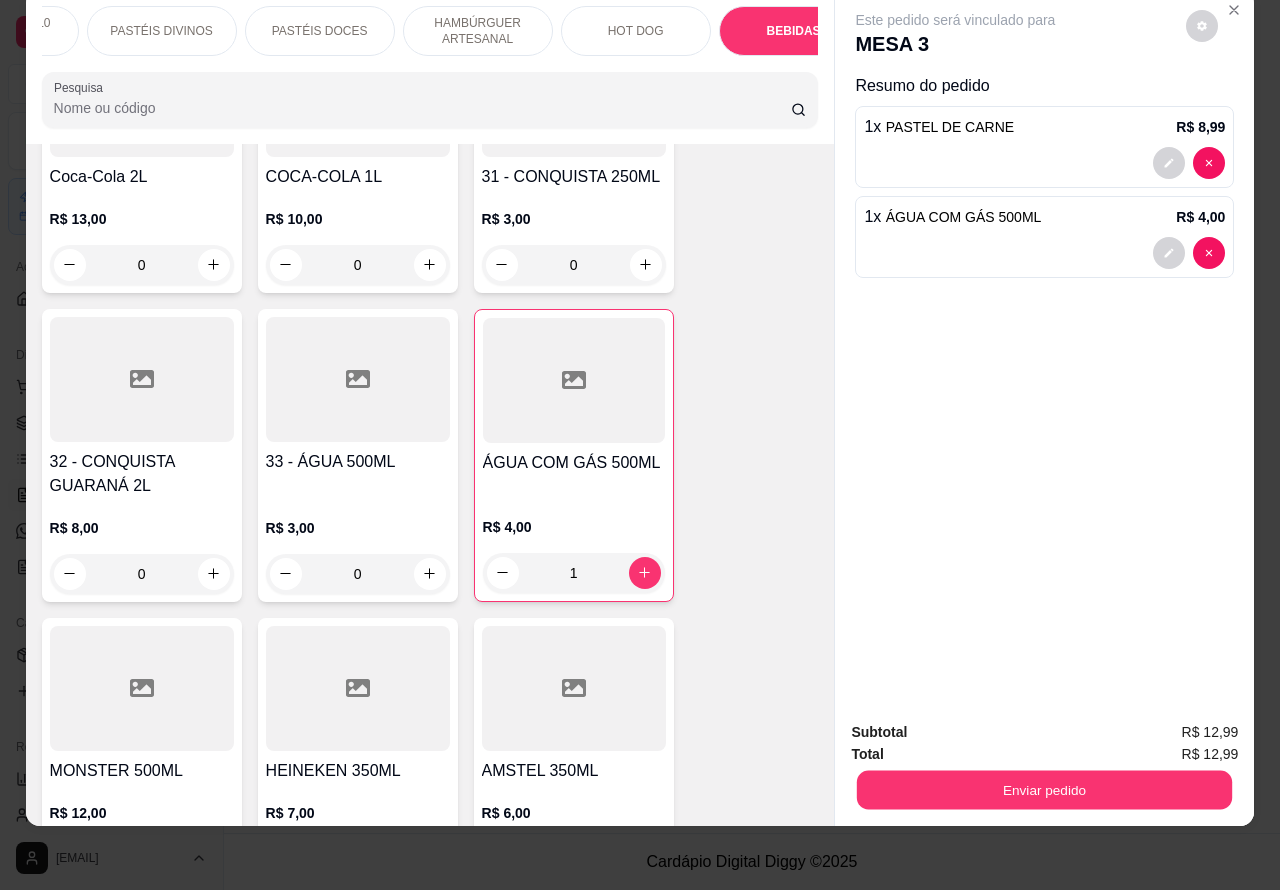 click on "Enviar pedido" at bounding box center (1044, 790) 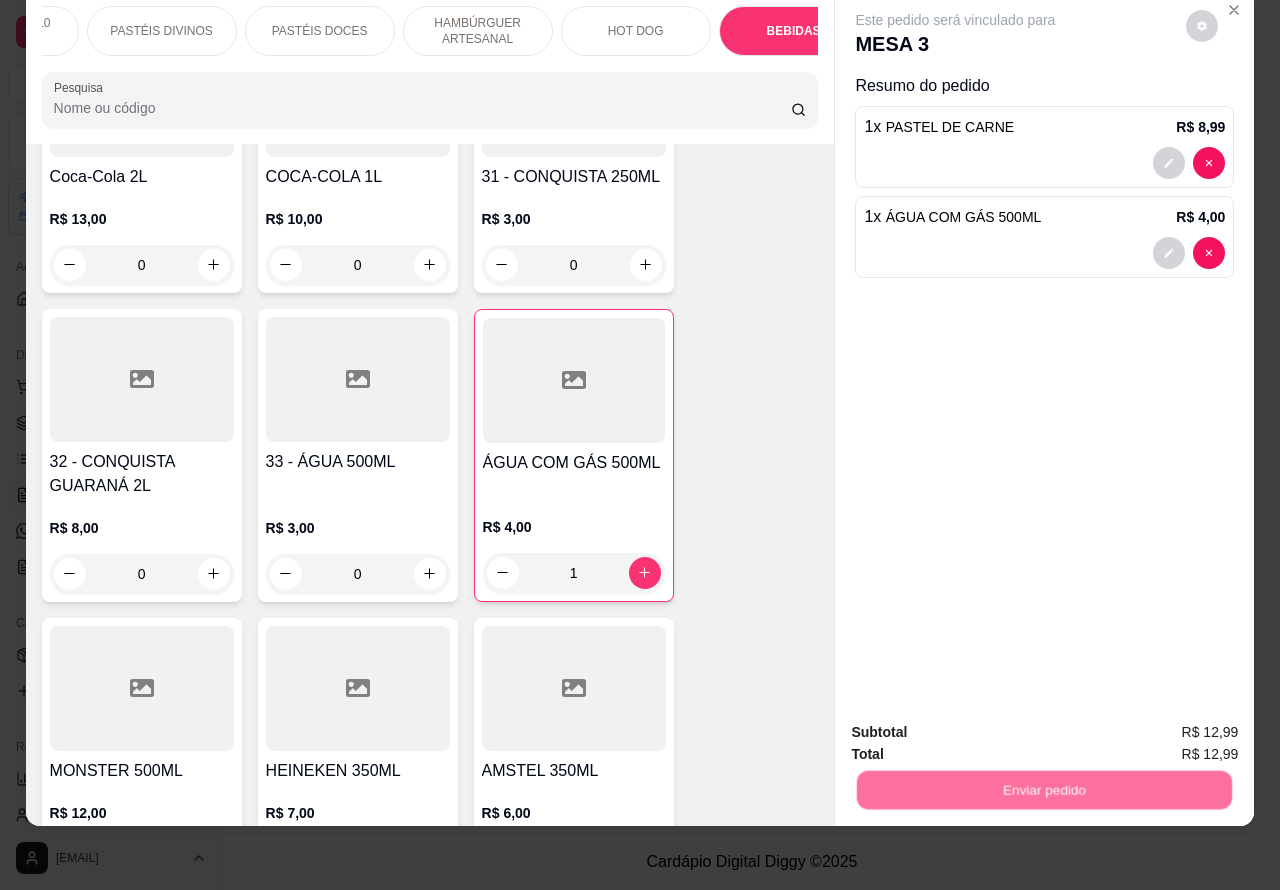 click on "Não registrar e enviar pedido" at bounding box center [977, 723] 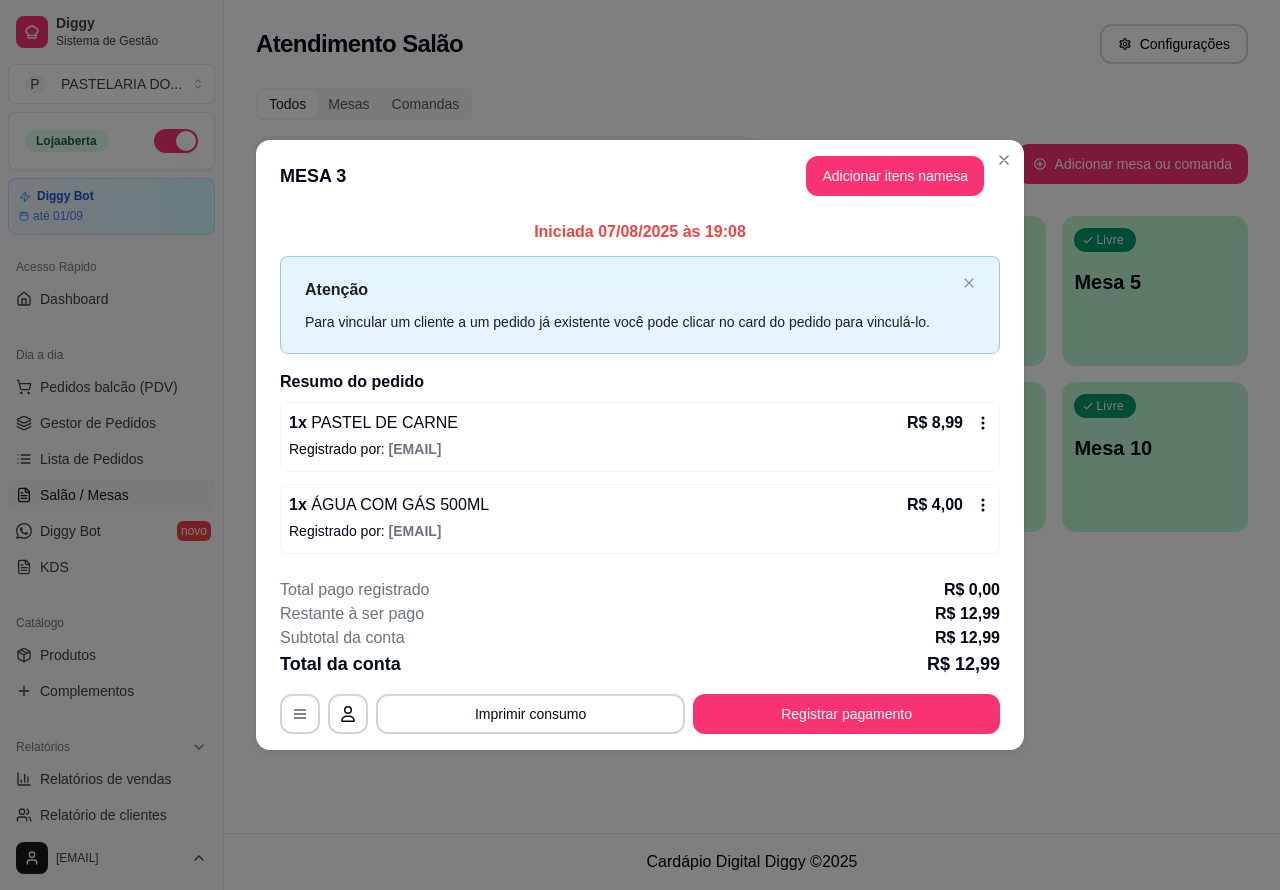 click on "Pedidos balcão (PDV)" at bounding box center [109, 387] 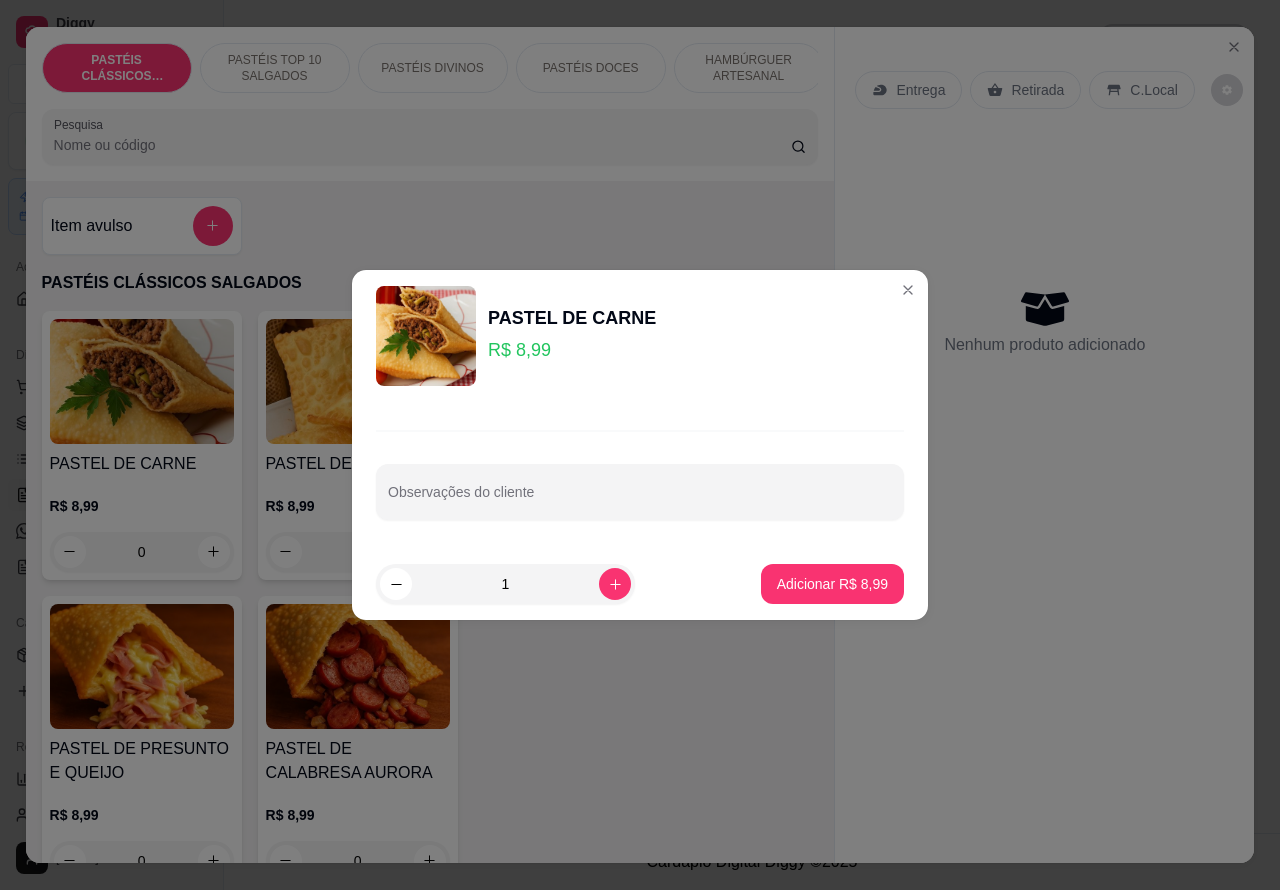 click on "Nenhum produto adicionado" at bounding box center (1044, 321) 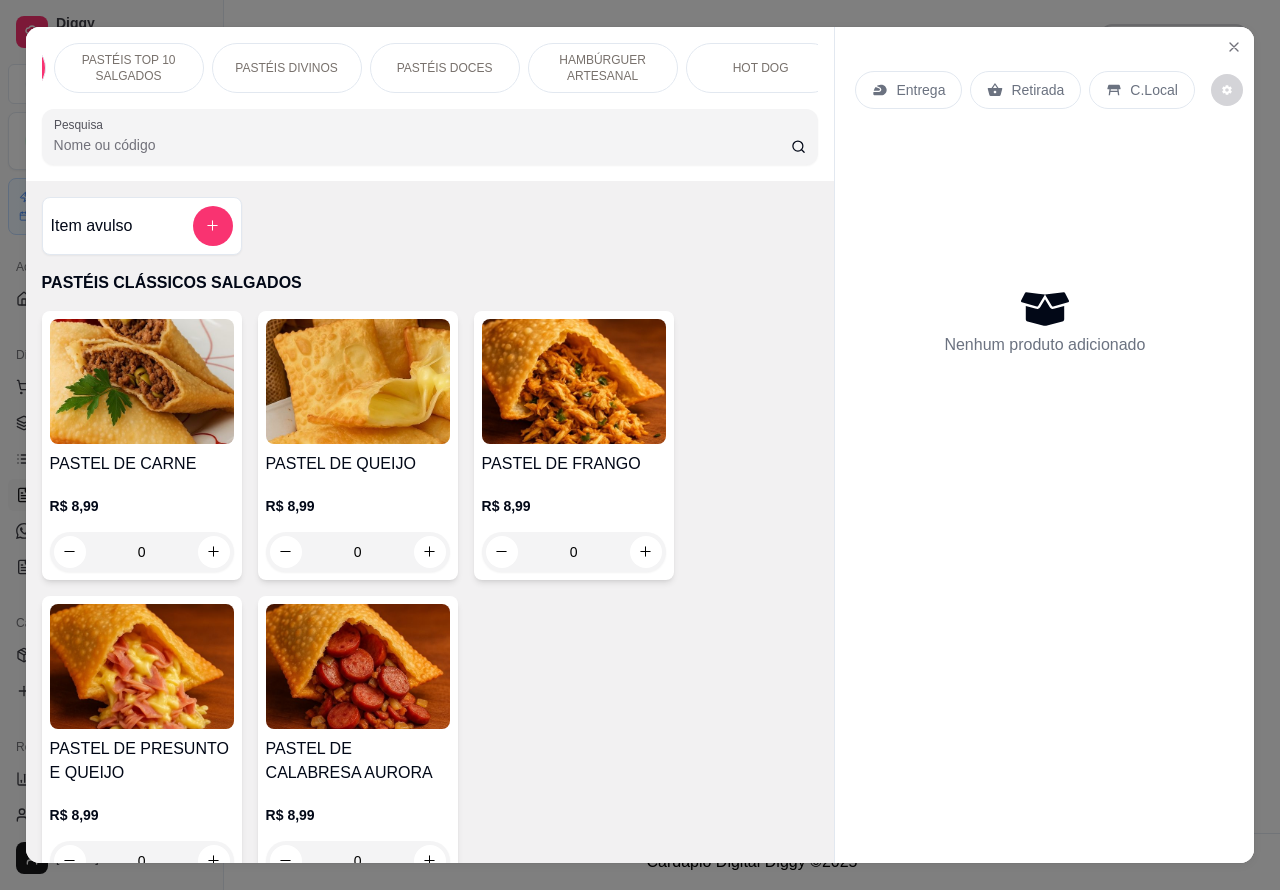 scroll, scrollTop: 0, scrollLeft: 225, axis: horizontal 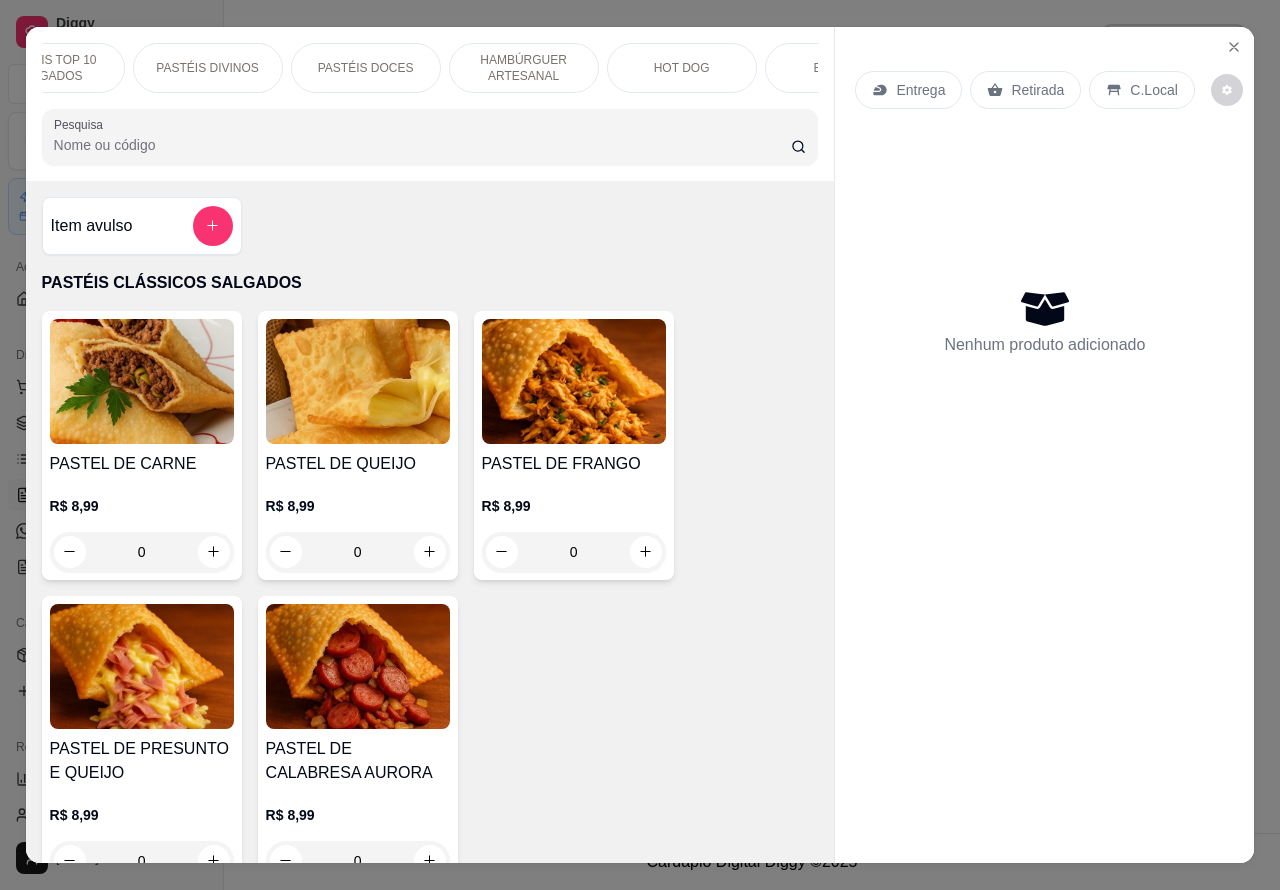 click on "HOT DOG" at bounding box center (682, 68) 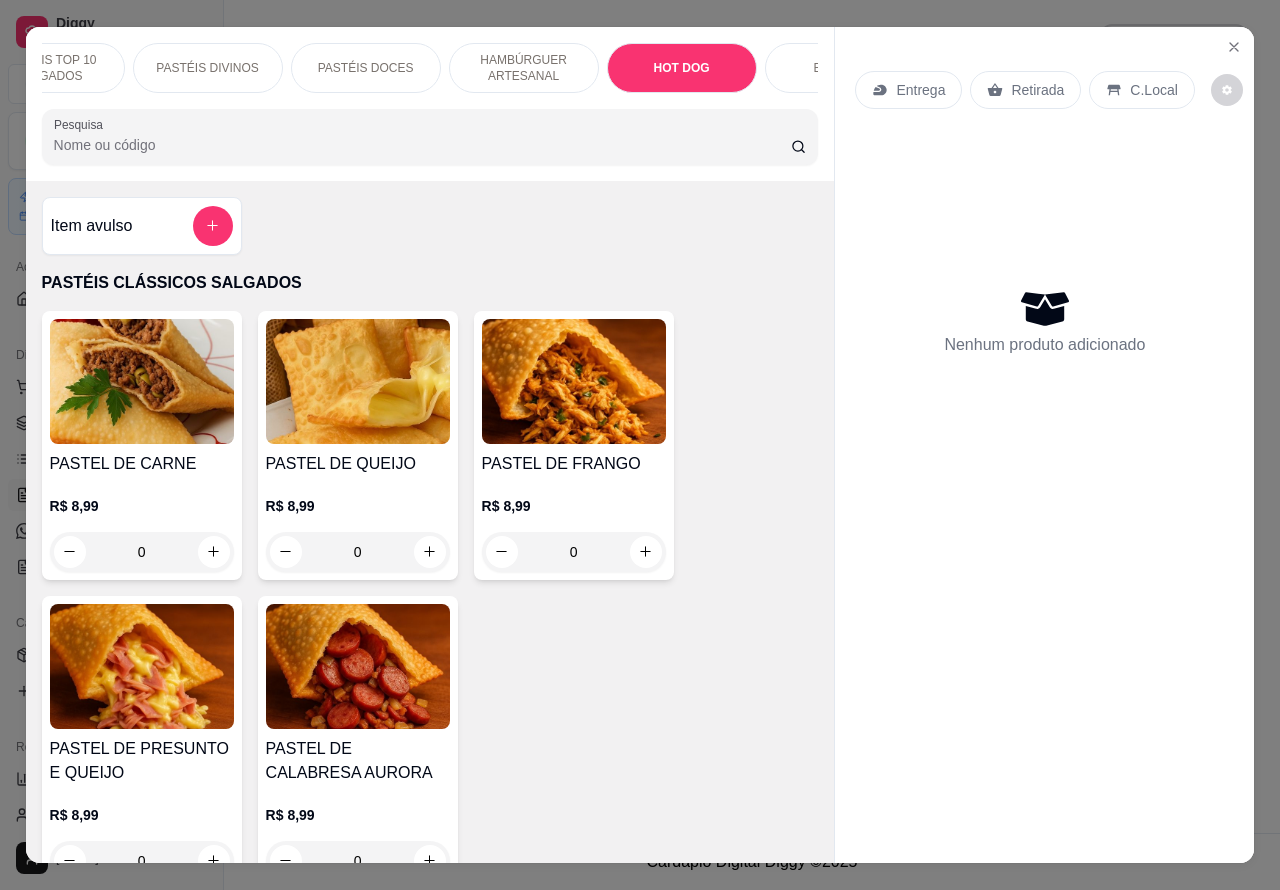 scroll, scrollTop: 6016, scrollLeft: 0, axis: vertical 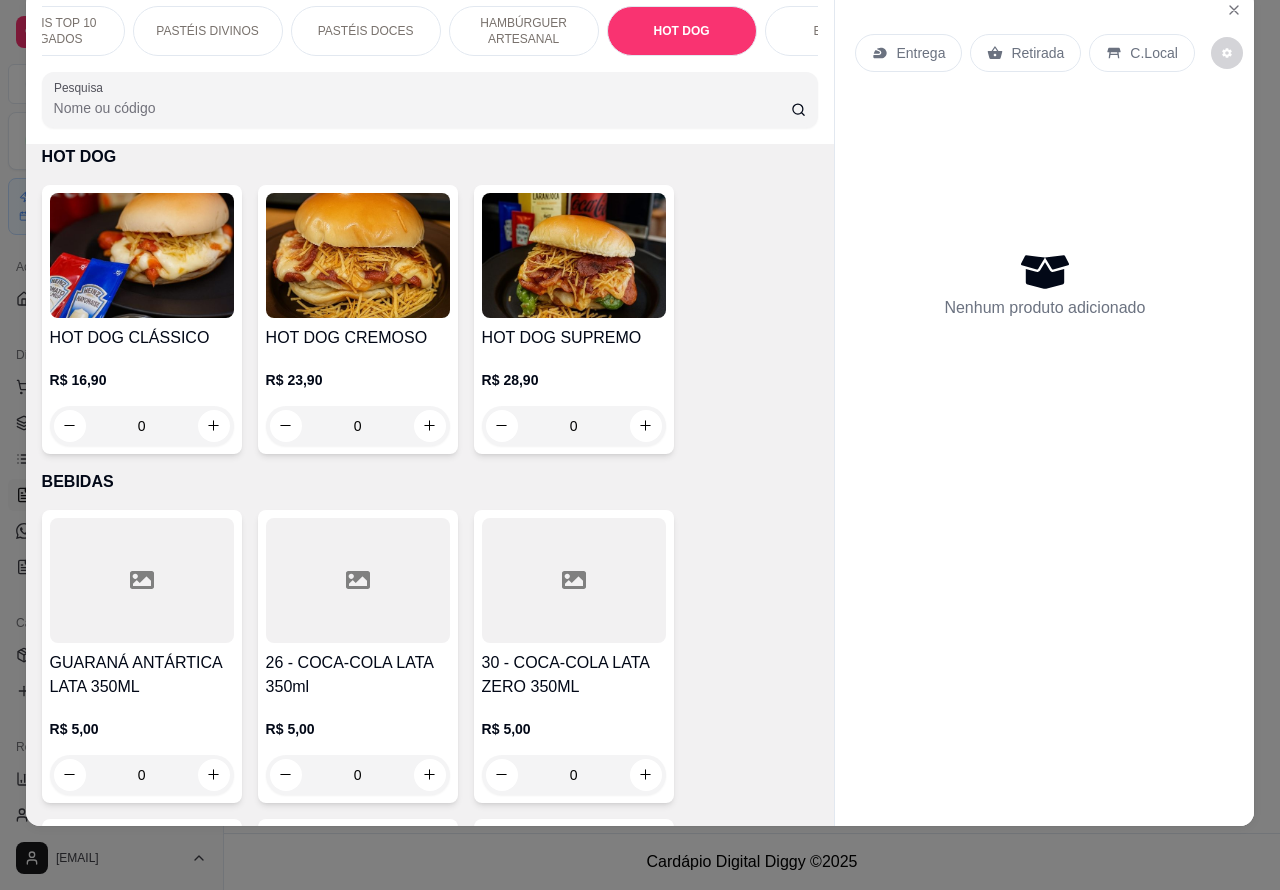 click on "0" at bounding box center [142, 426] 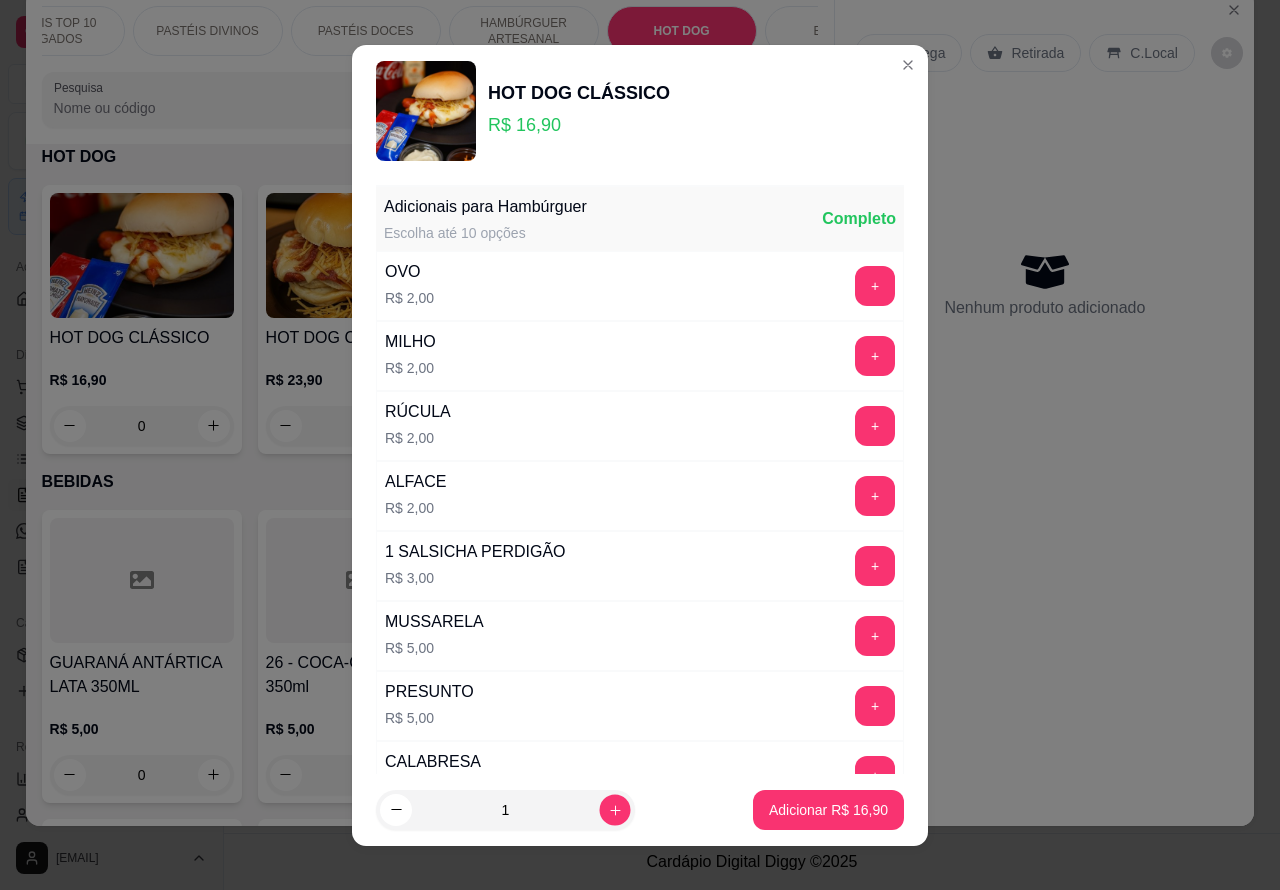 click 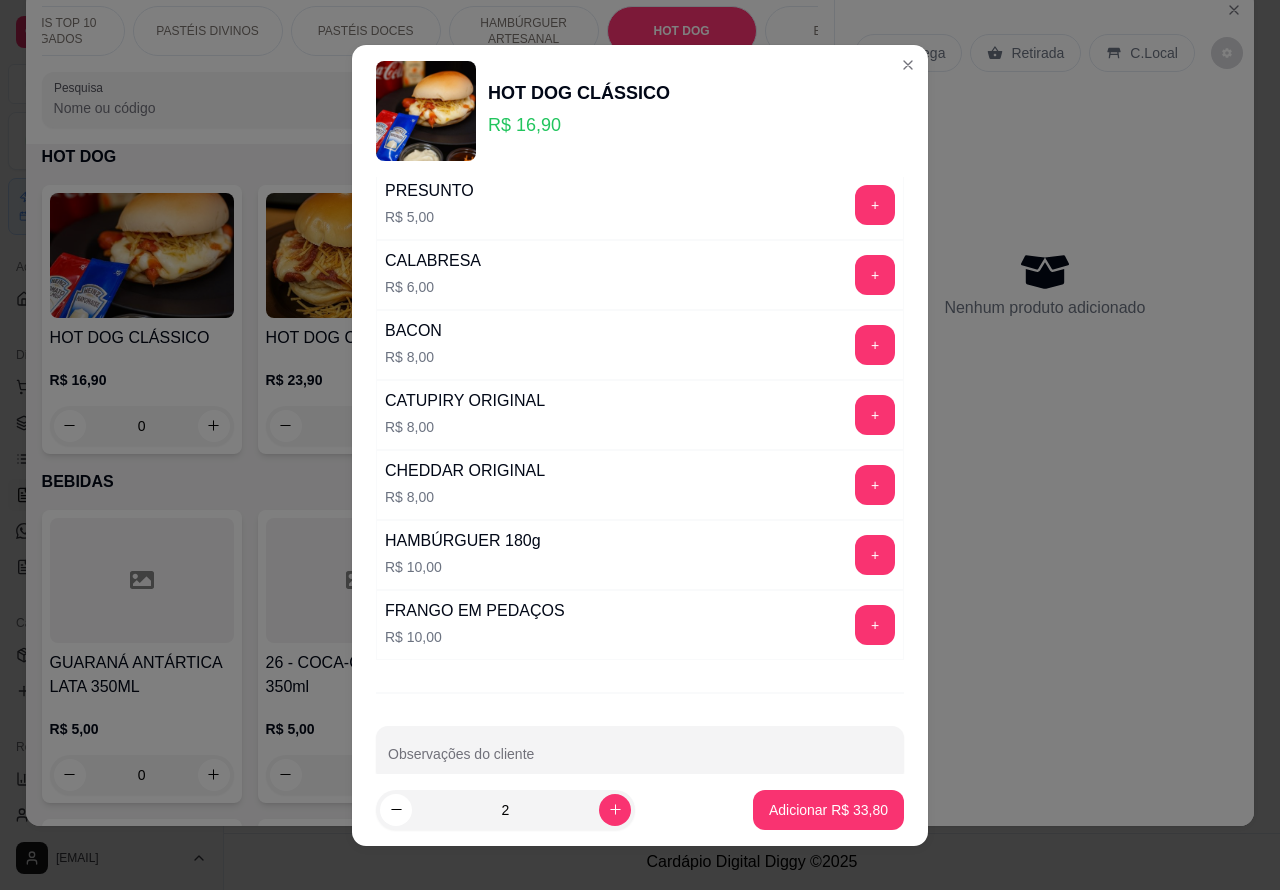 scroll, scrollTop: 542, scrollLeft: 0, axis: vertical 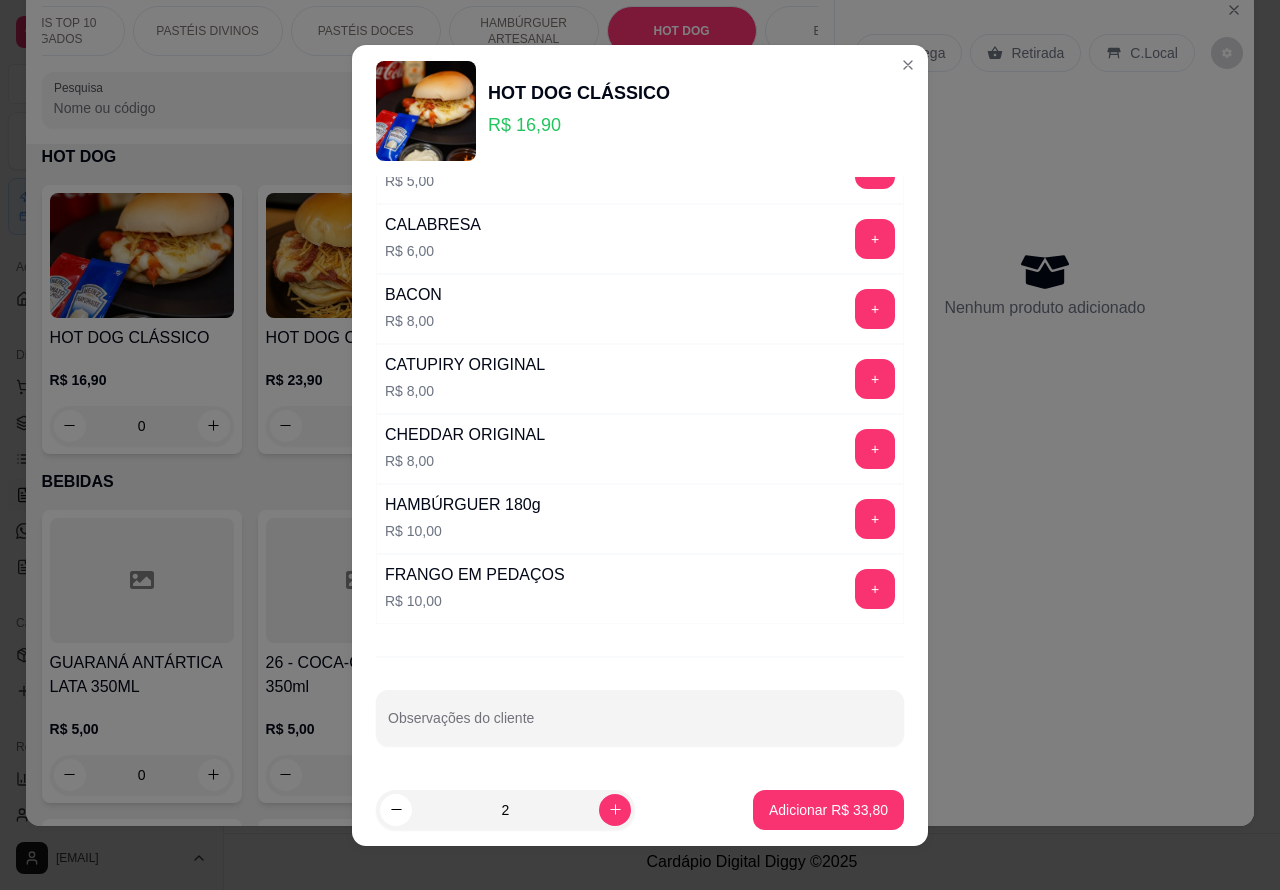 click on "Observações do cliente" at bounding box center [640, 726] 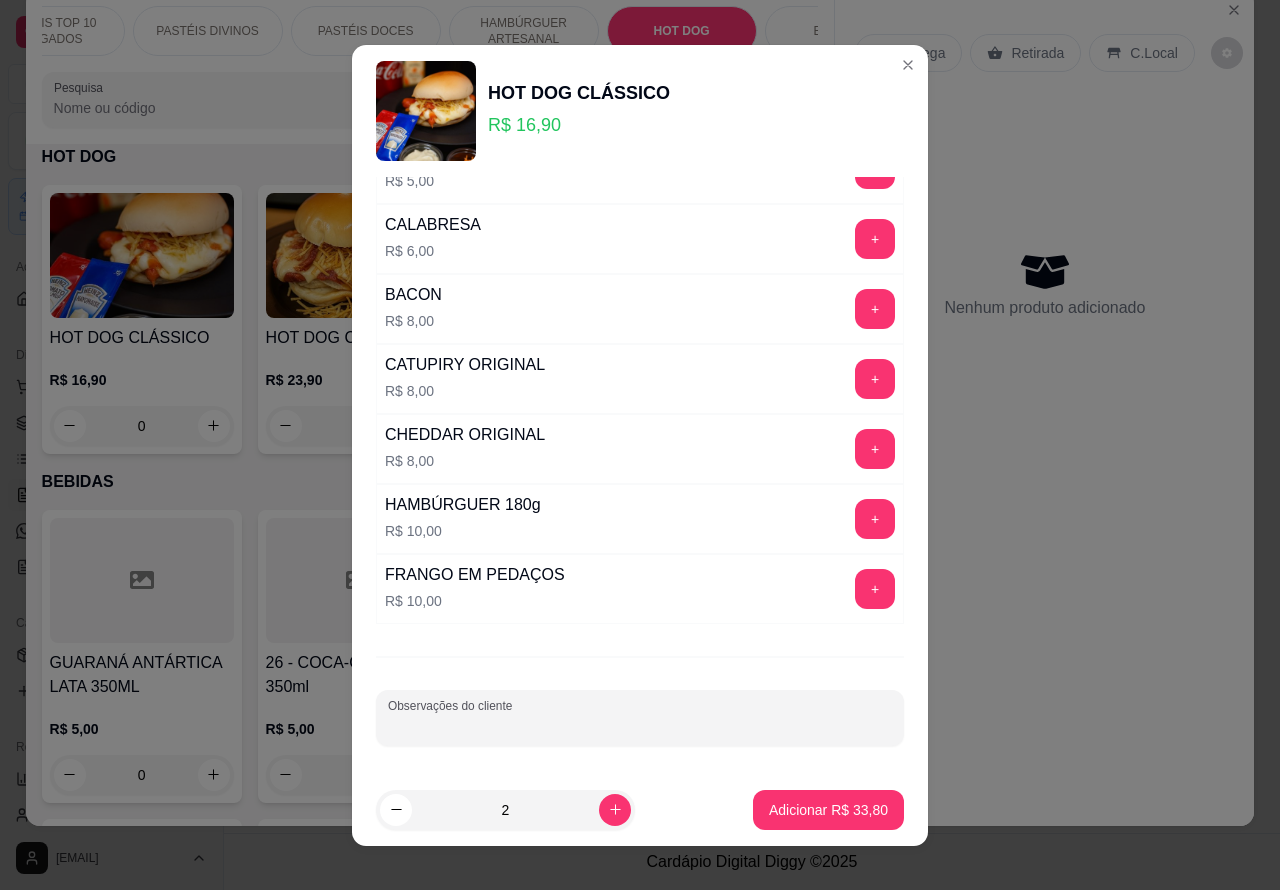 type 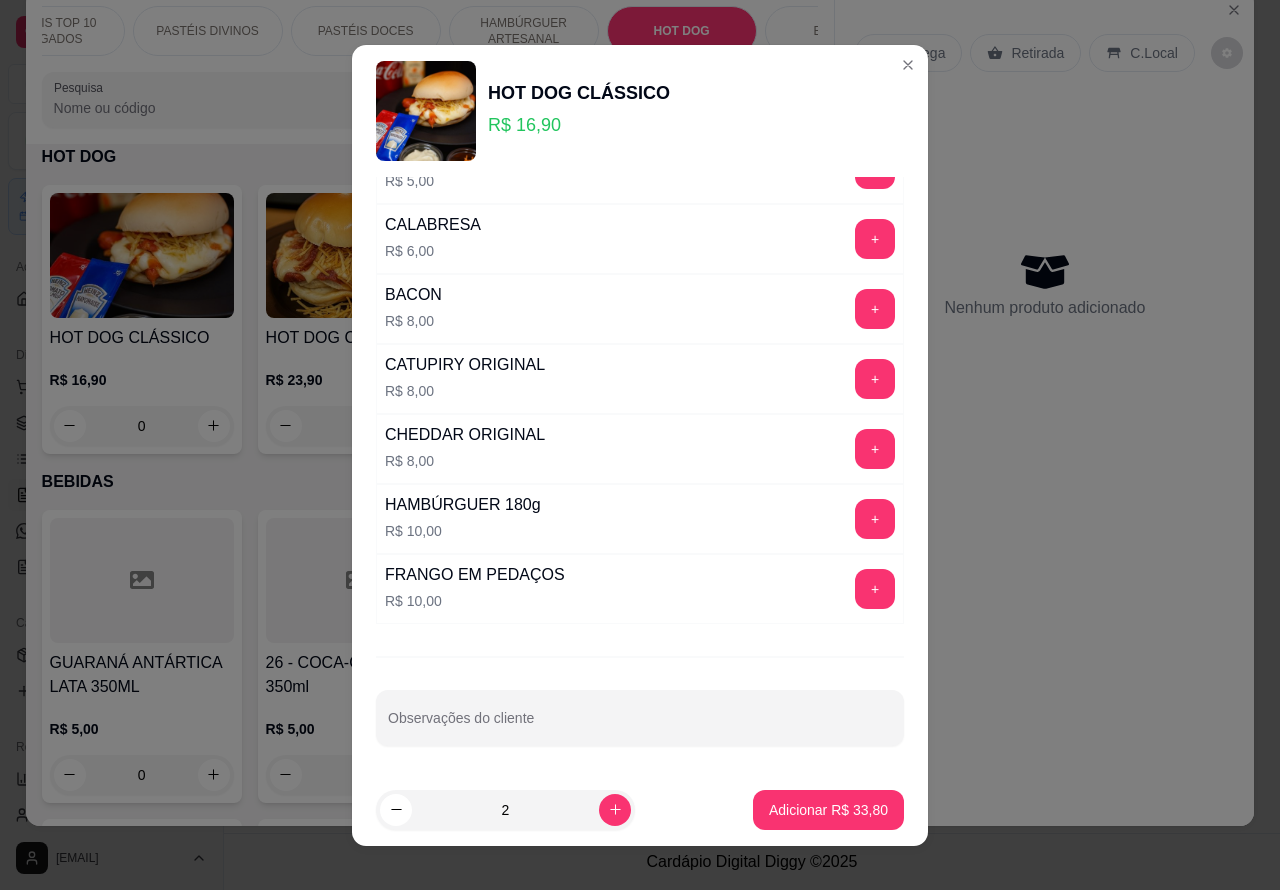 click on "Observações do cliente" at bounding box center [640, 718] 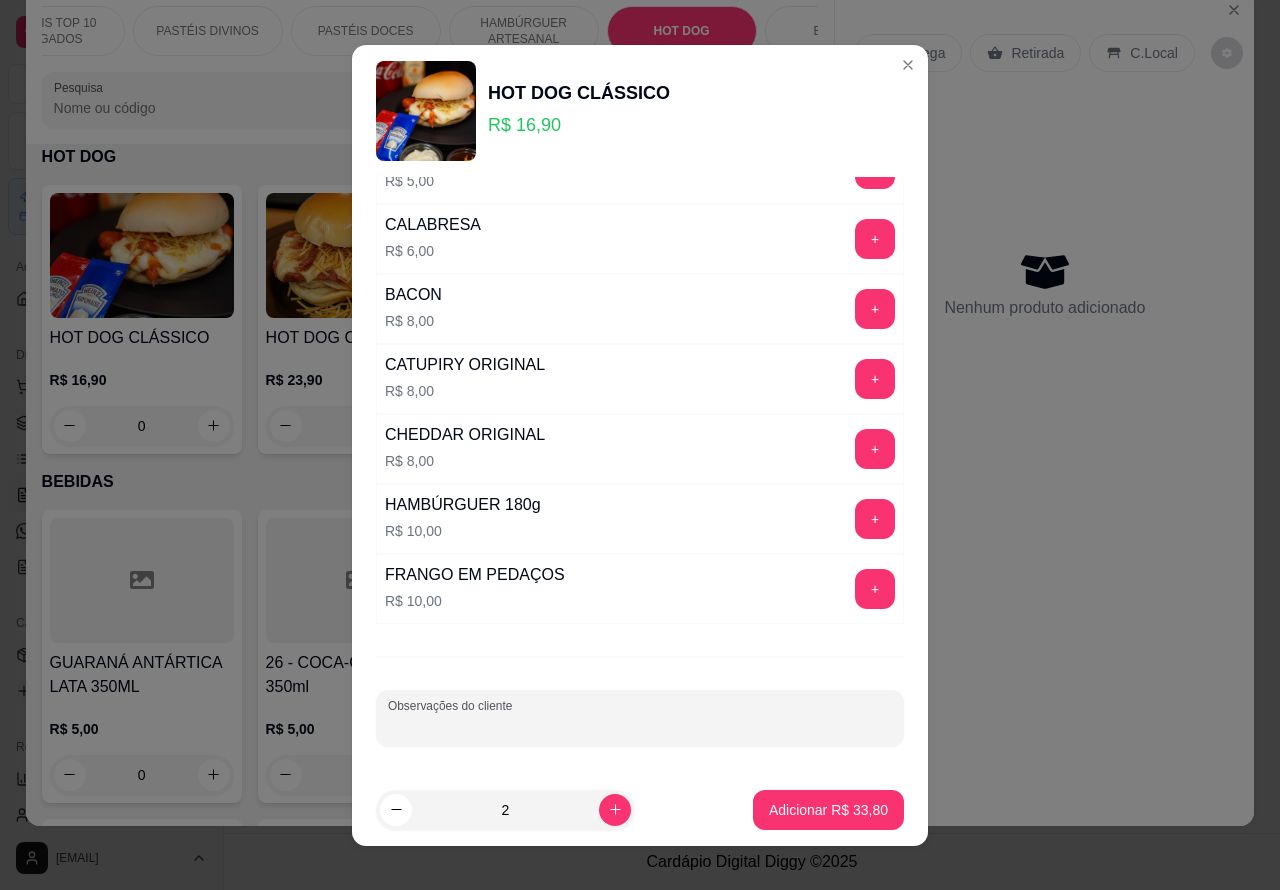 type on "D" 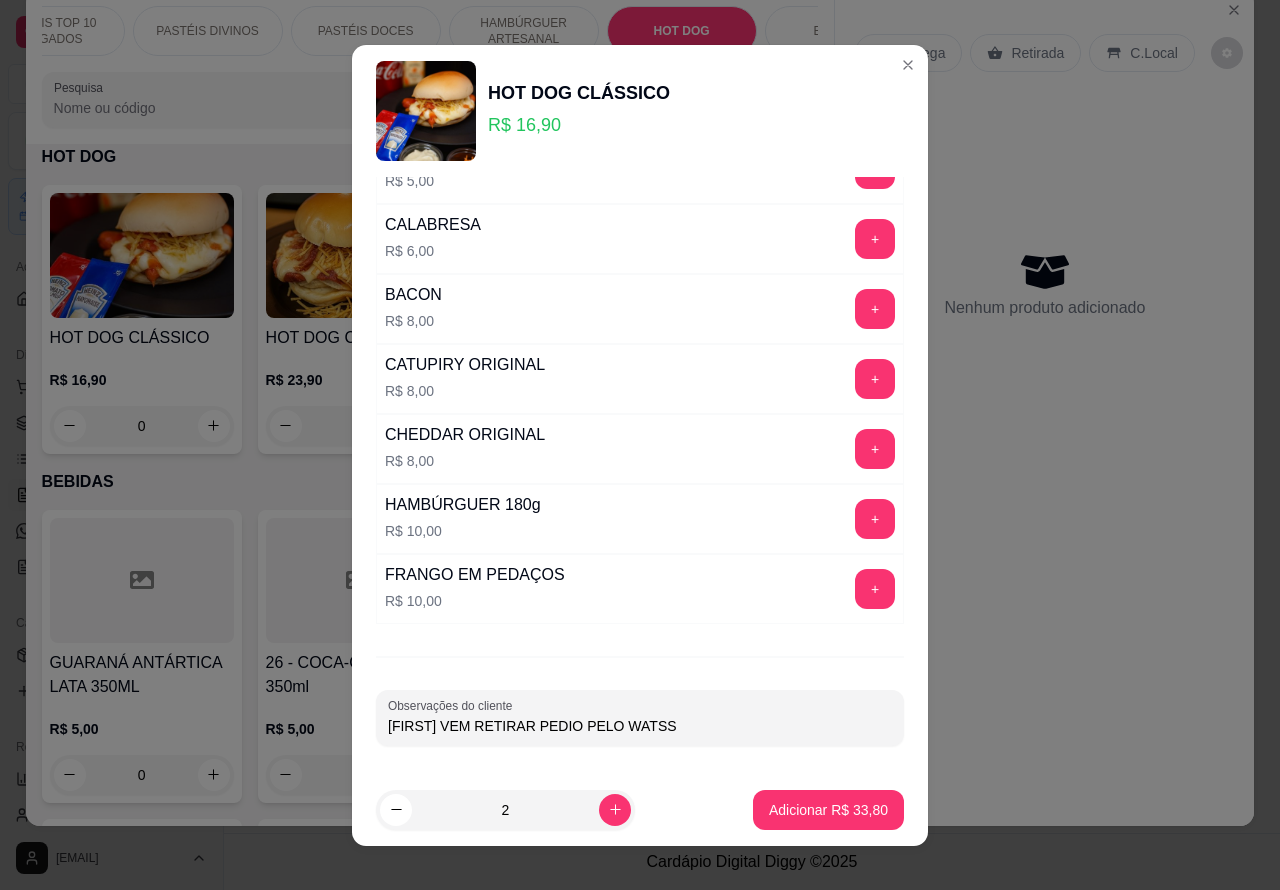 type on "[LAST] vem retirar pedio pelo watss" 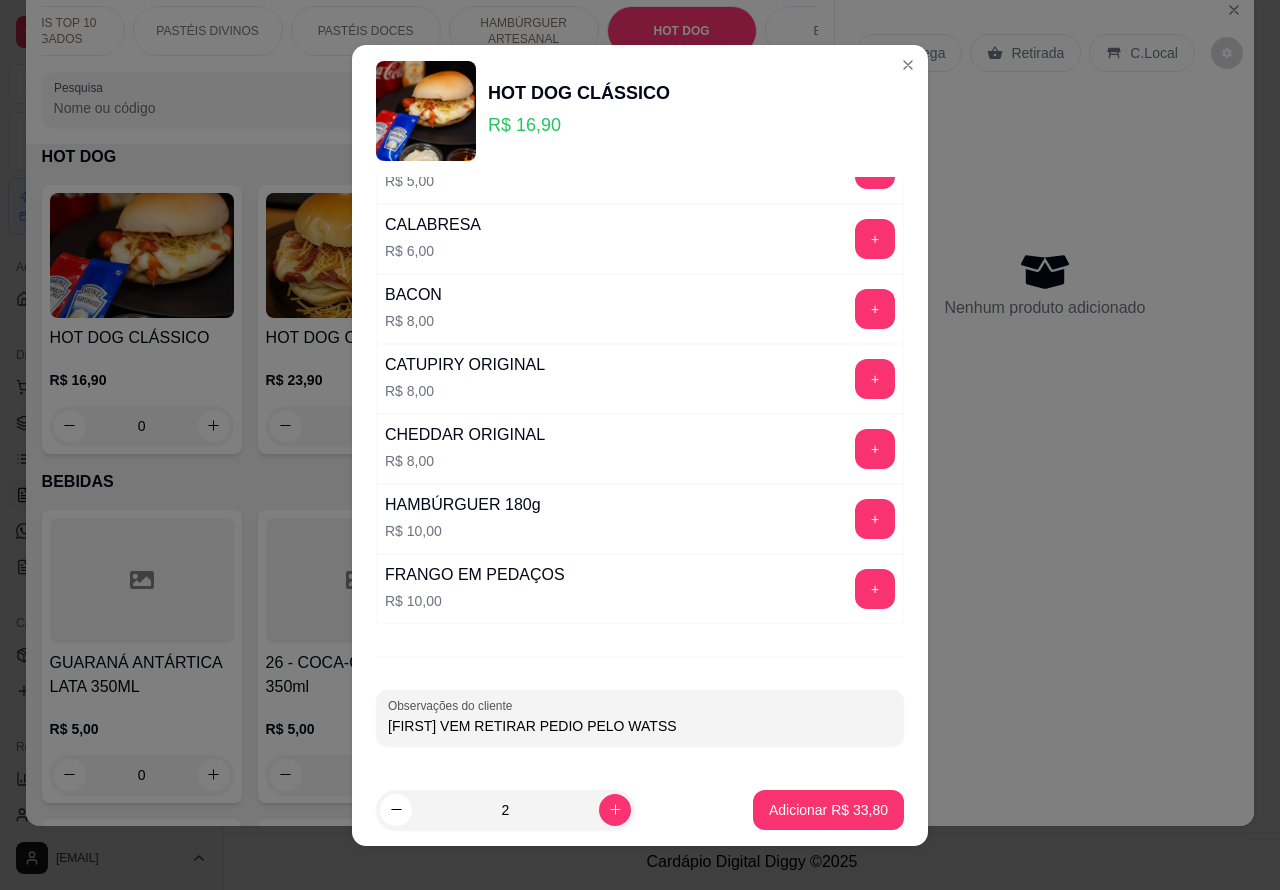 click on "Adicionar   R$ 33,80" at bounding box center [828, 810] 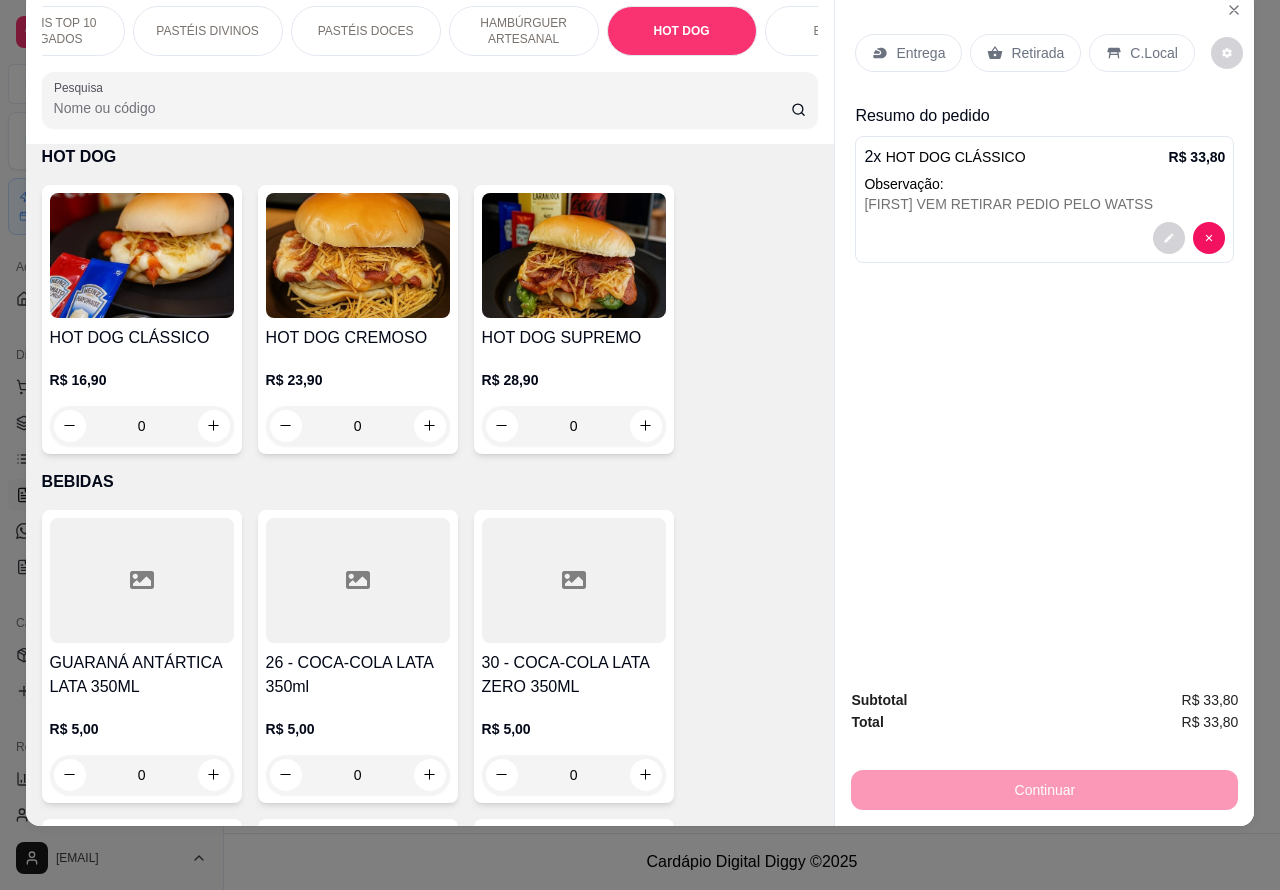 click on "Retirada" at bounding box center [1037, 53] 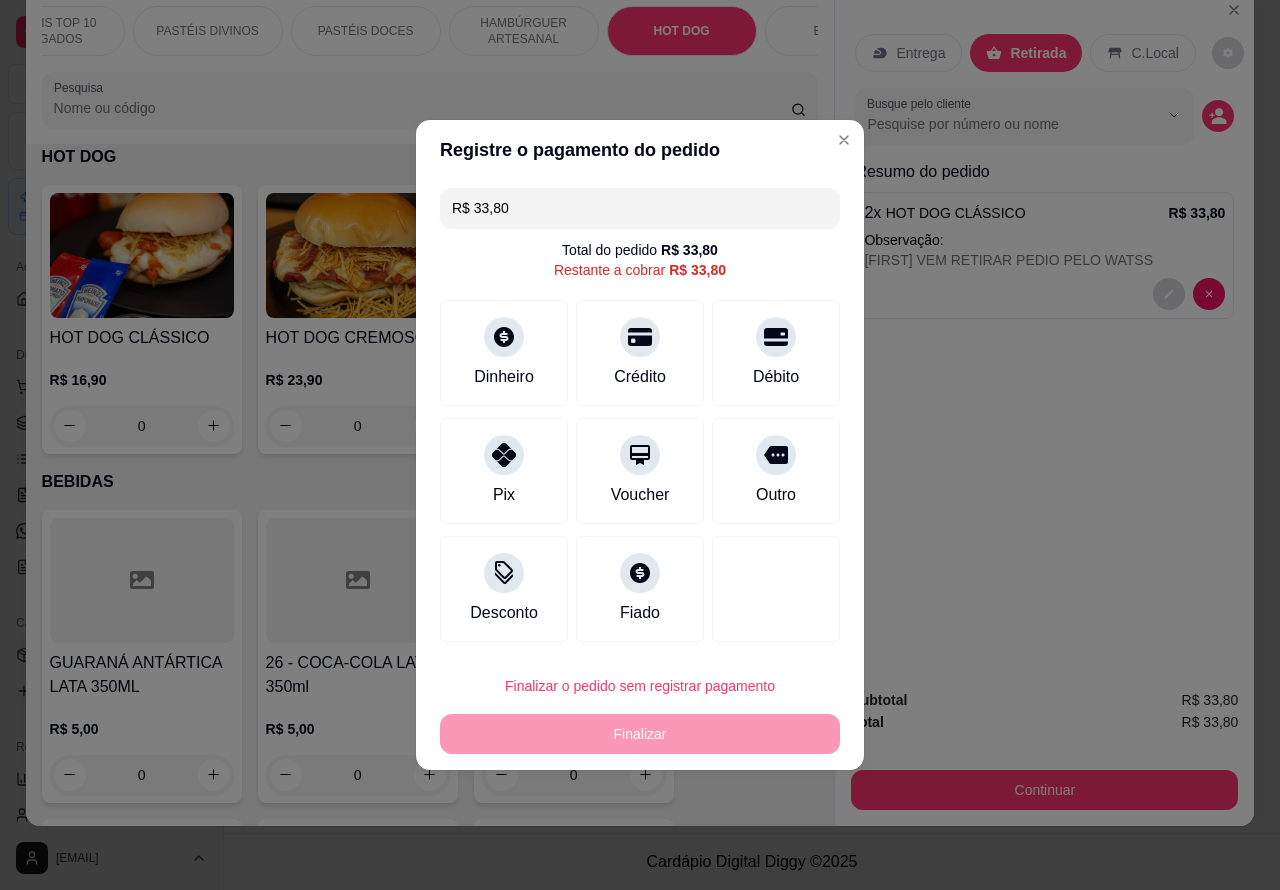 click on "Finalizar o pedido sem registrar pagamento" at bounding box center [640, 686] 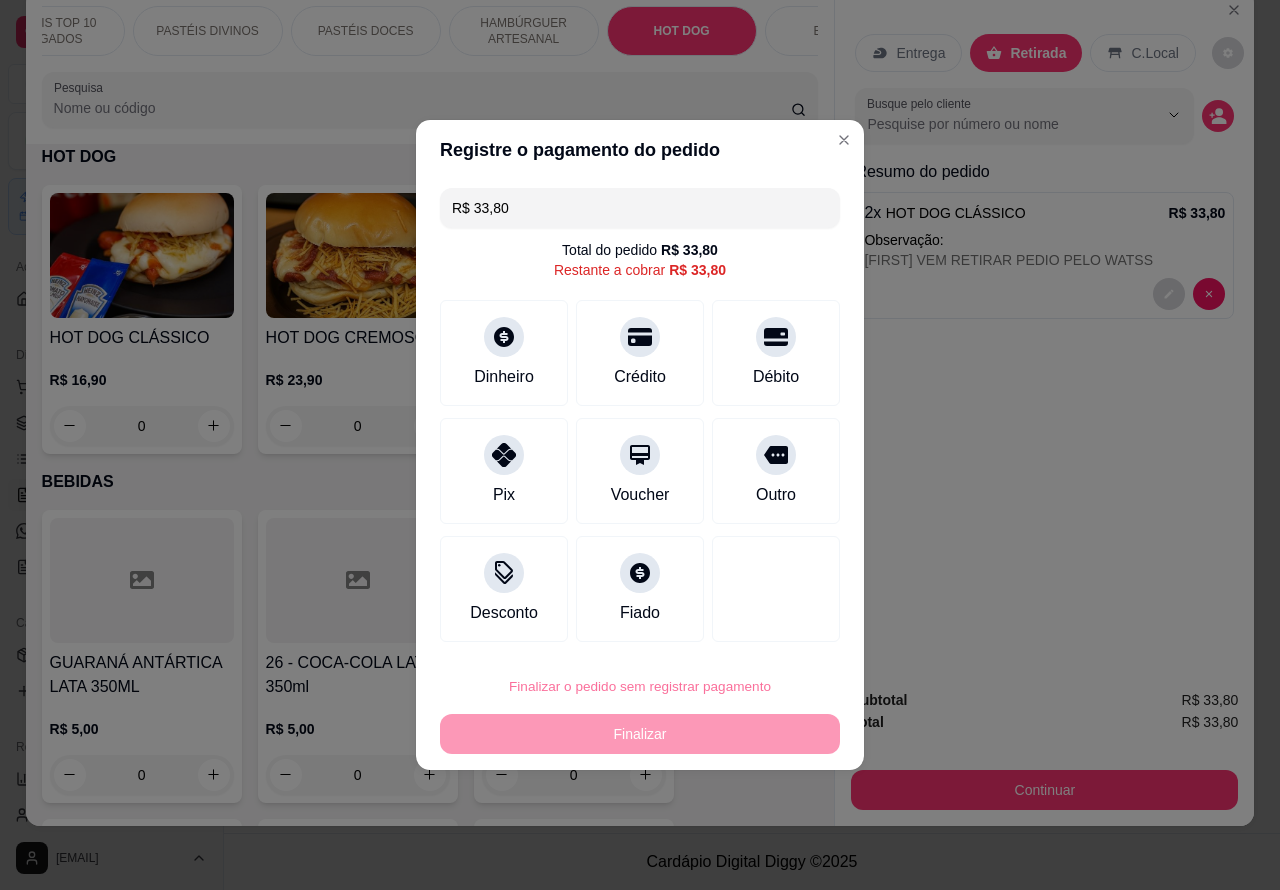 click on "Confirmar" at bounding box center (758, 630) 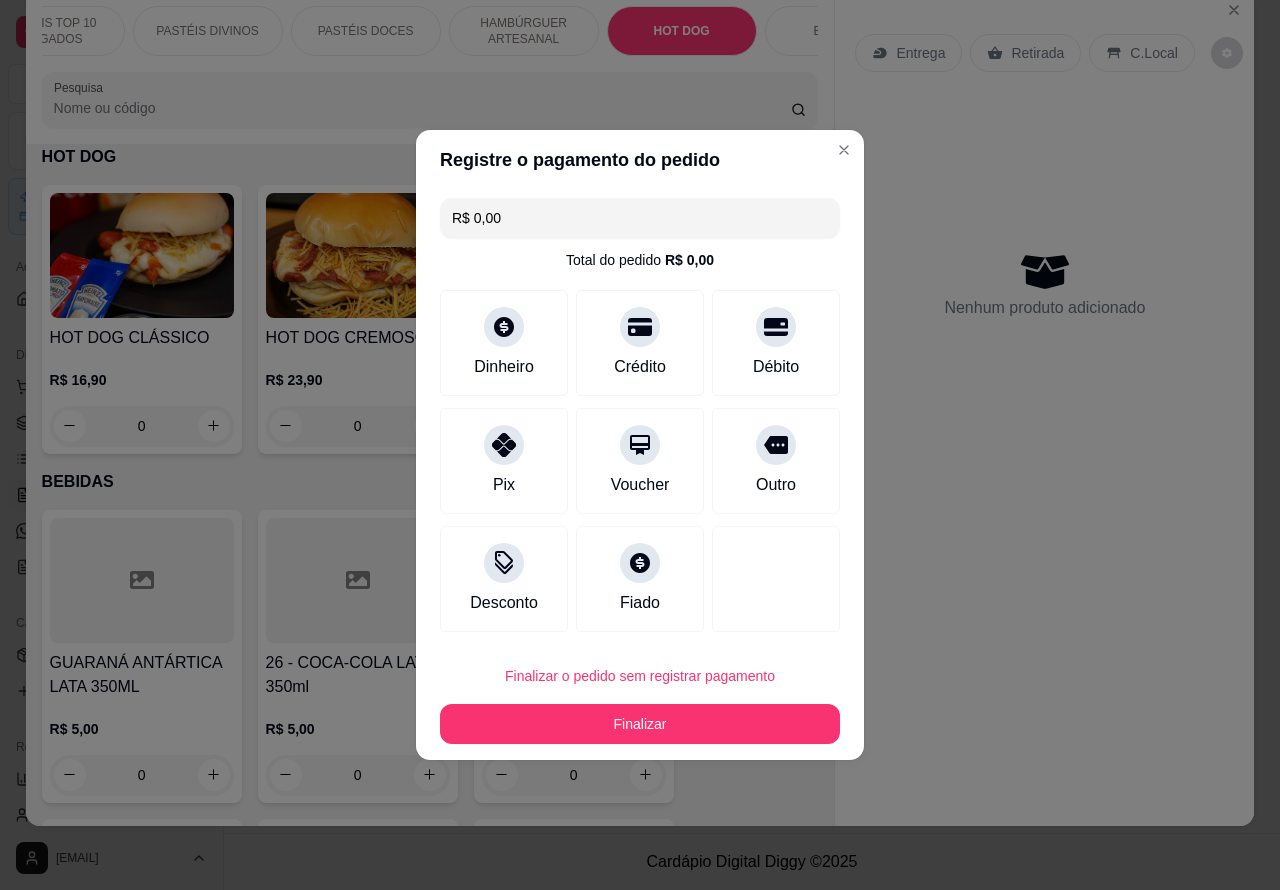 type on "R$ 0,00" 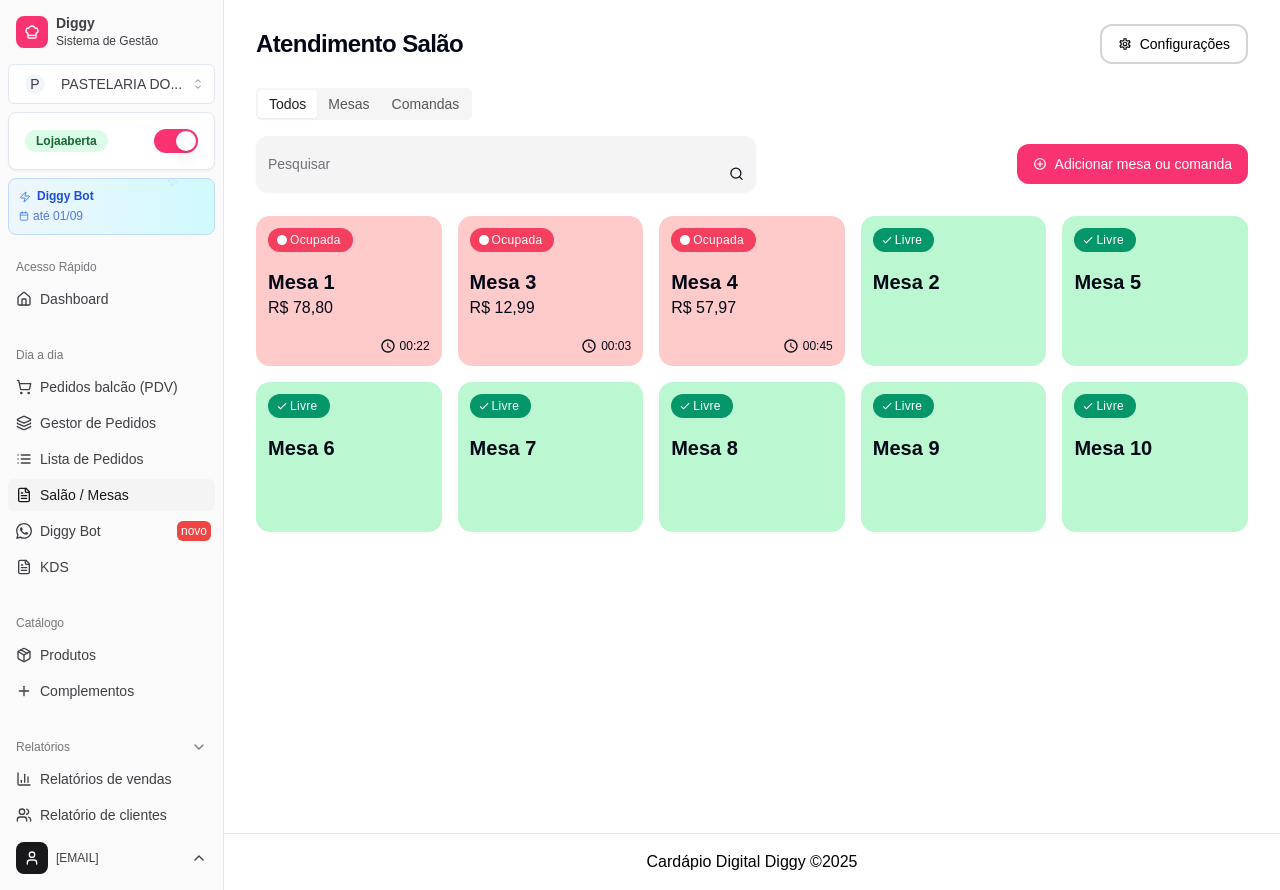 click on "R$ 78,80" at bounding box center [349, 308] 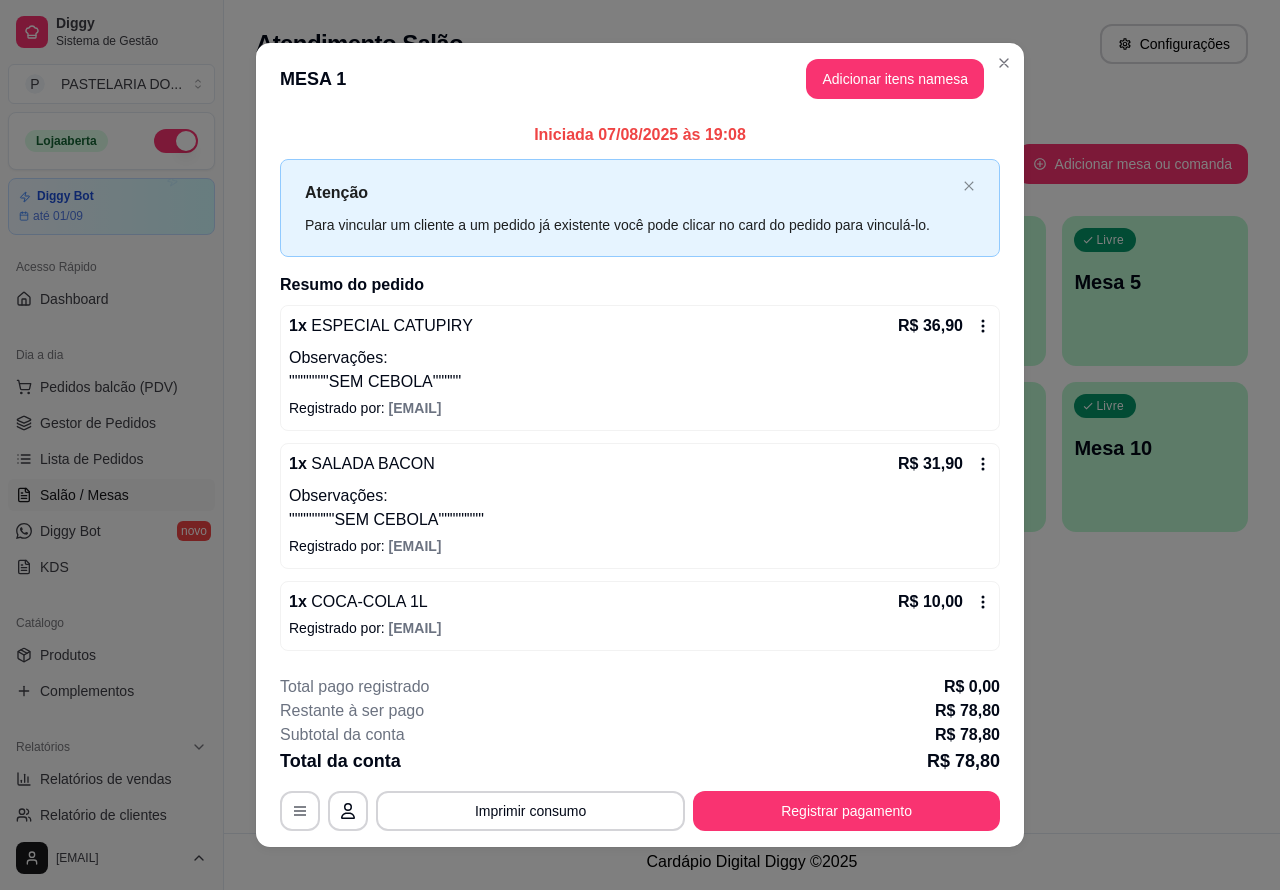 click on "Atendimento Salão Configurações" at bounding box center (752, 38) 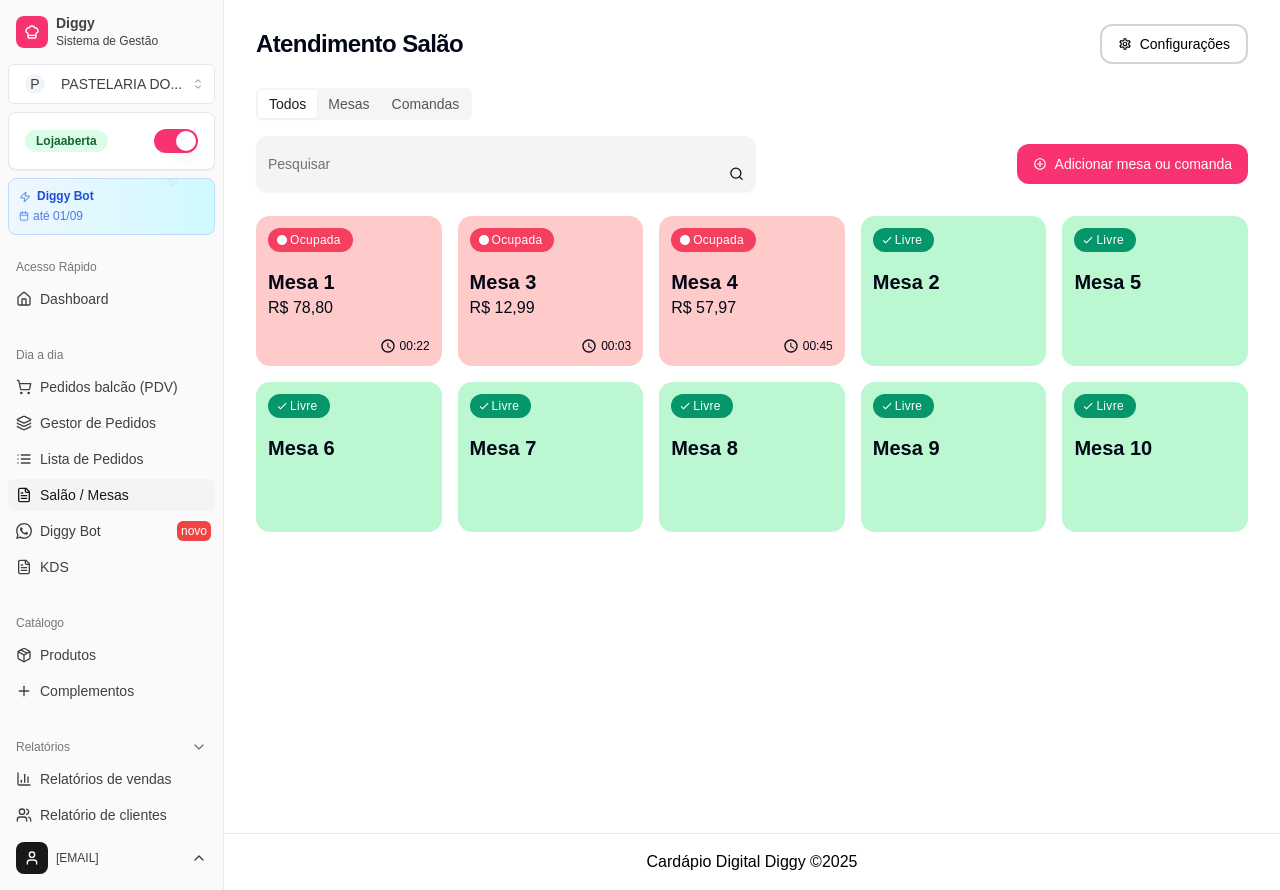 click on "R$ 57,97" at bounding box center (752, 308) 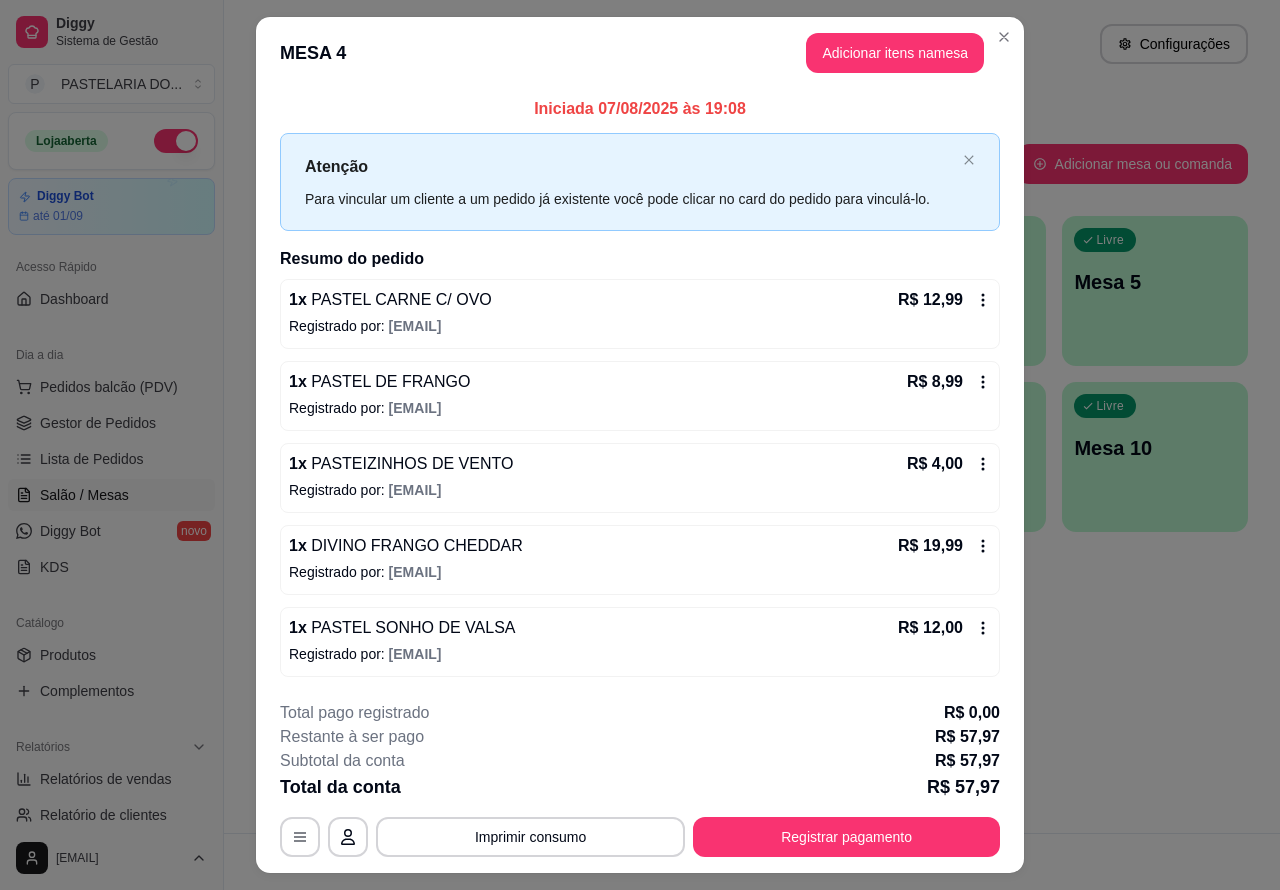 scroll, scrollTop: 47, scrollLeft: 0, axis: vertical 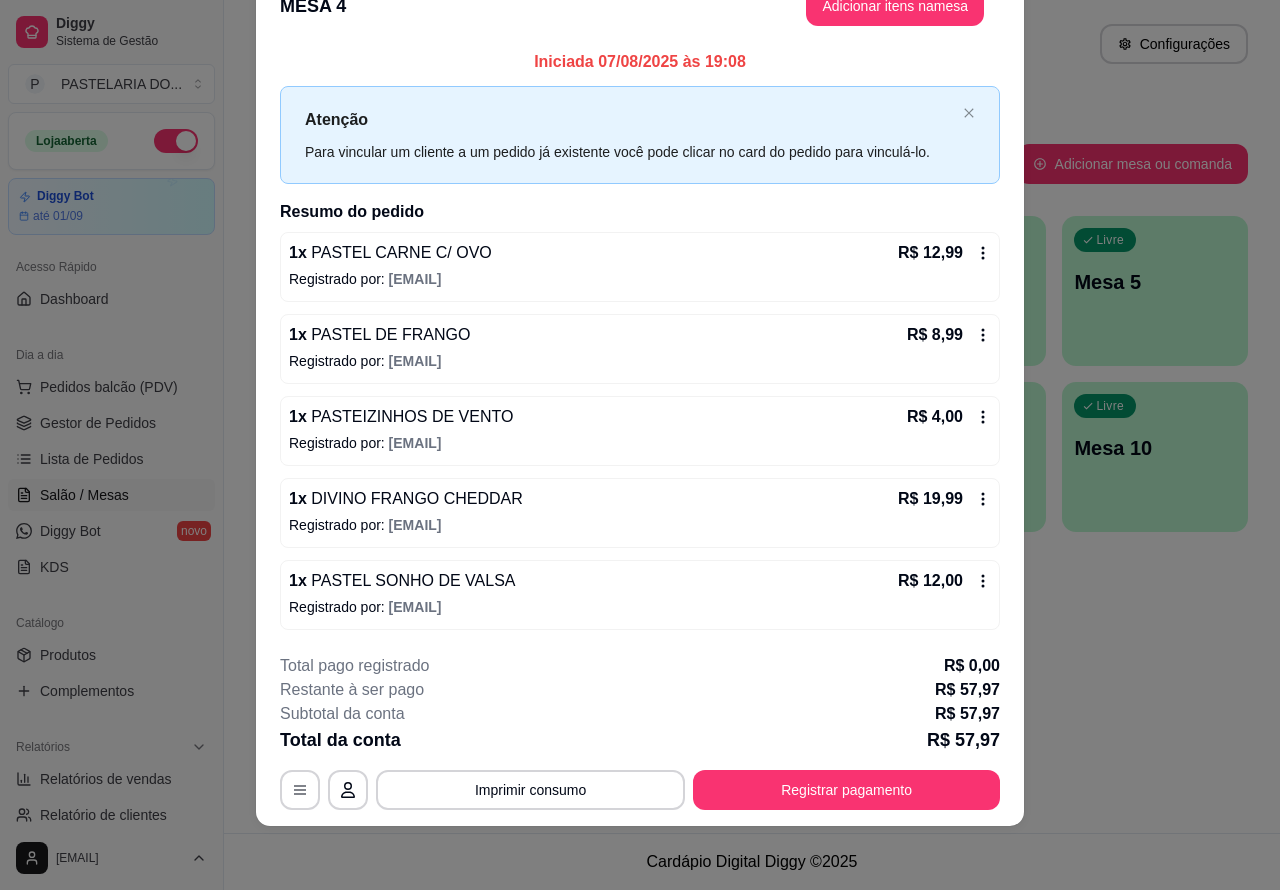 click on "Atendimento Salão Configurações Todos Mesas Comandas Pesquisar Adicionar mesa ou comanda Ocupada Mesa 1 R$ 78,80 00:22 Ocupada Mesa 3 R$ 12,99 00:03 Ocupada Mesa 4 R$ 57,97 00:45 Livre Mesa 2 Livre Mesa 5 Livre Mesa 6 Livre Mesa 7 Livre Mesa 8 Livre Mesa 9 Livre Mesa 10" at bounding box center [752, 416] 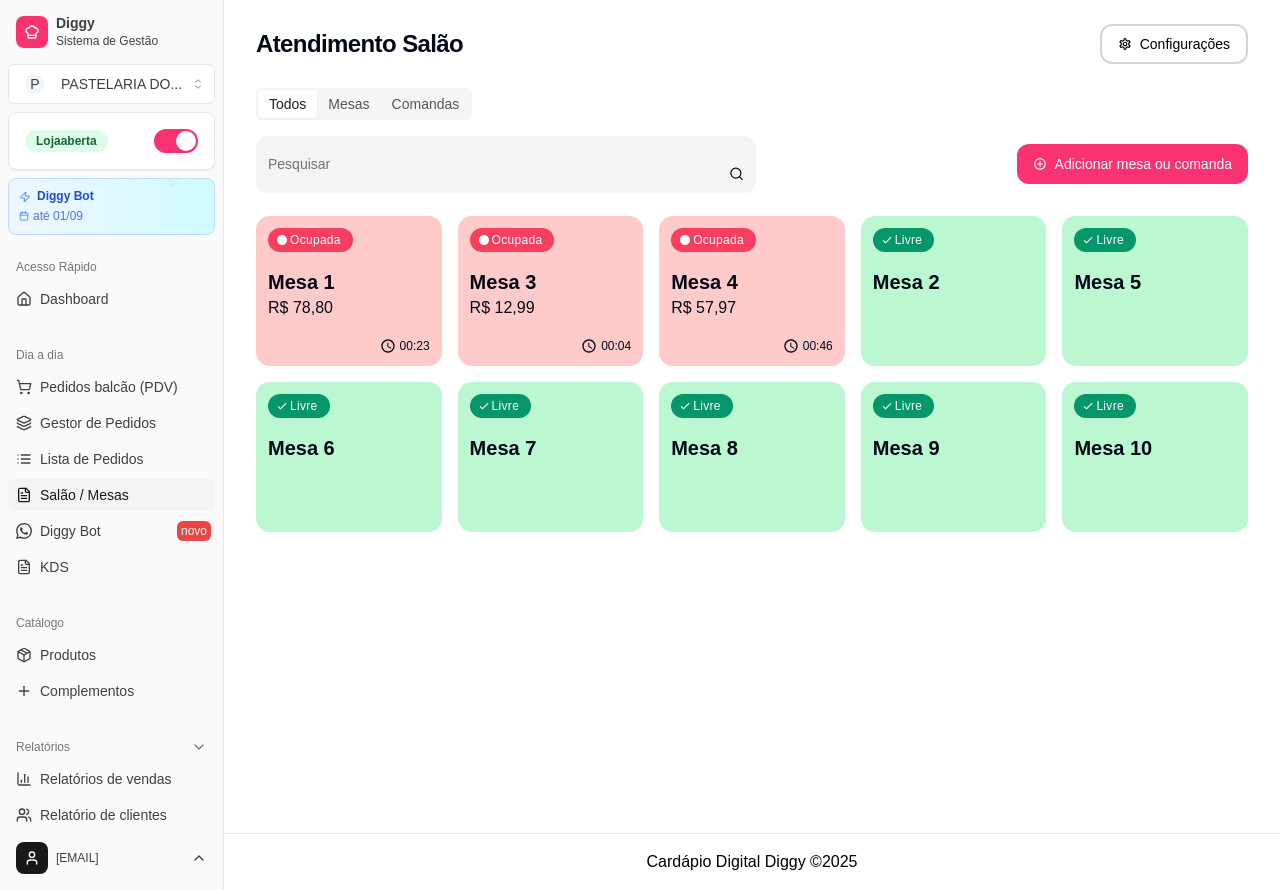 click on "R$ 12,99" at bounding box center (551, 308) 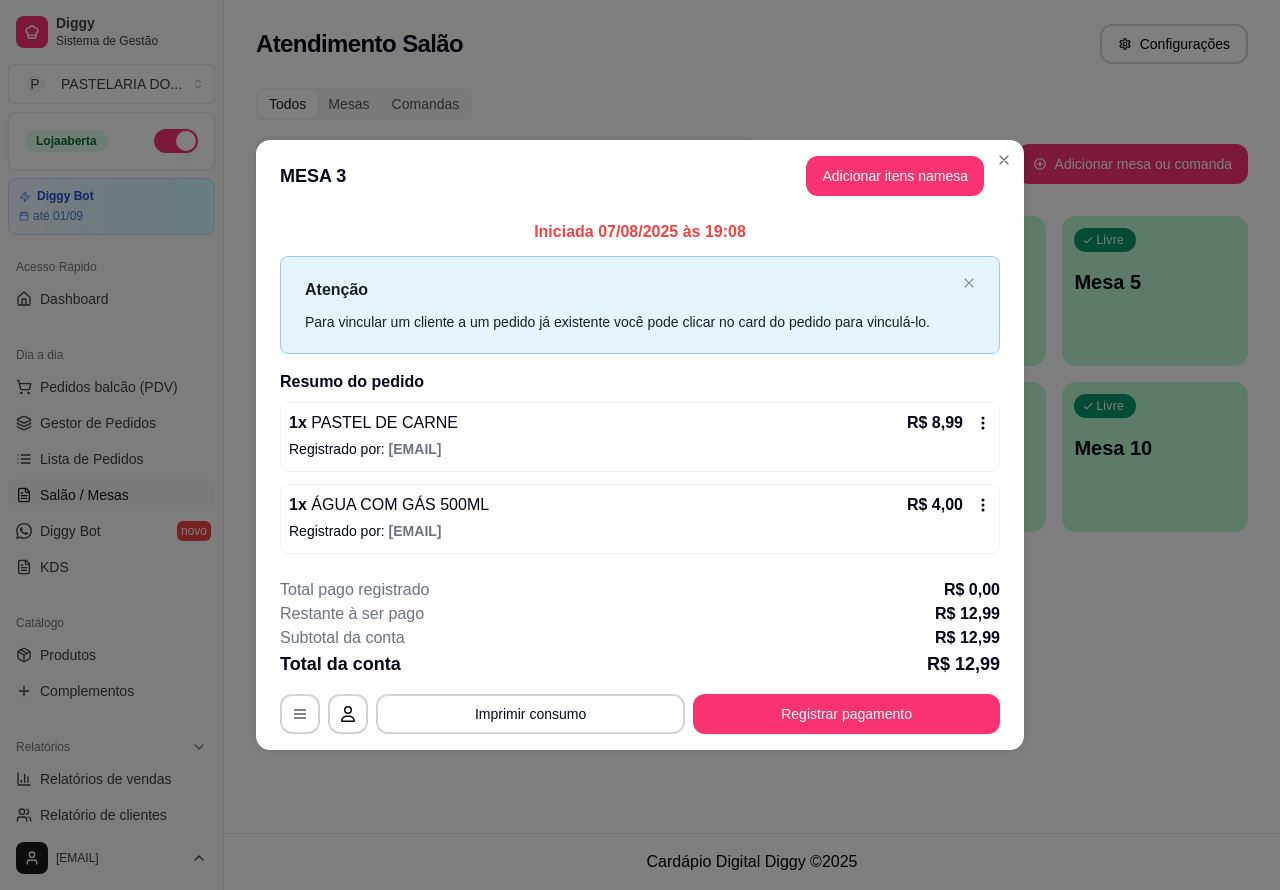 click on "Este pedido será vinculado para   MESA 3 Nenhum produto adicionado" at bounding box center [1044, 429] 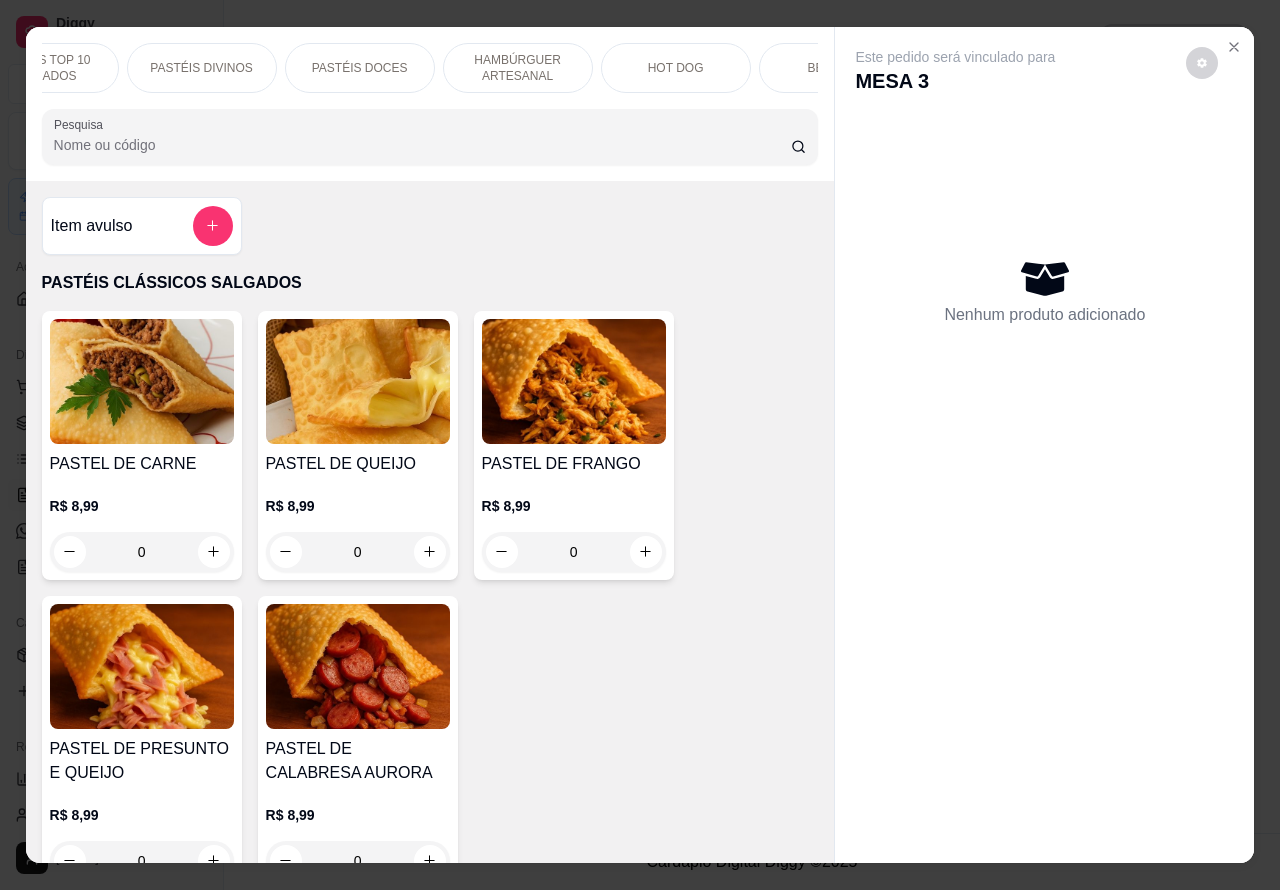 scroll, scrollTop: 0, scrollLeft: 0, axis: both 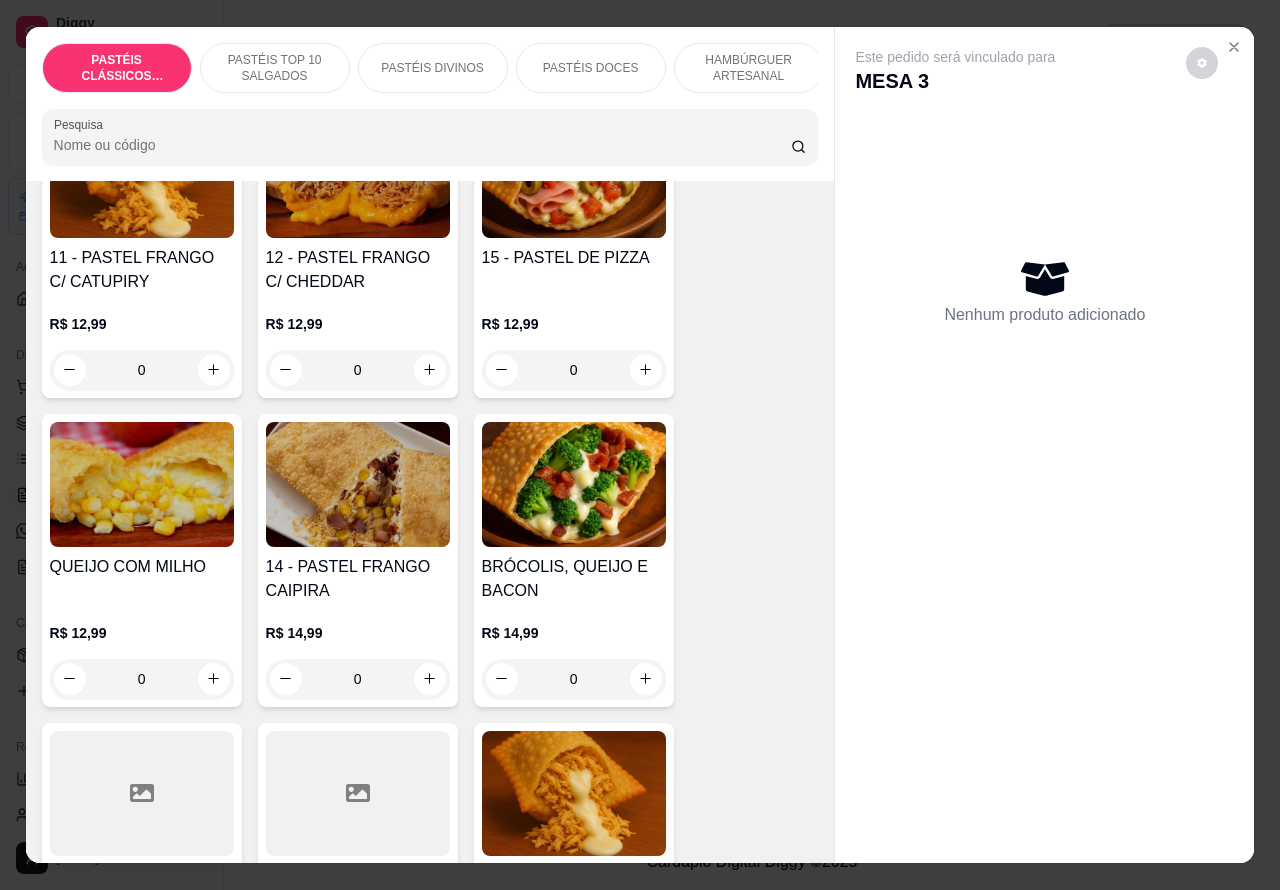click on "0" at bounding box center (358, 679) 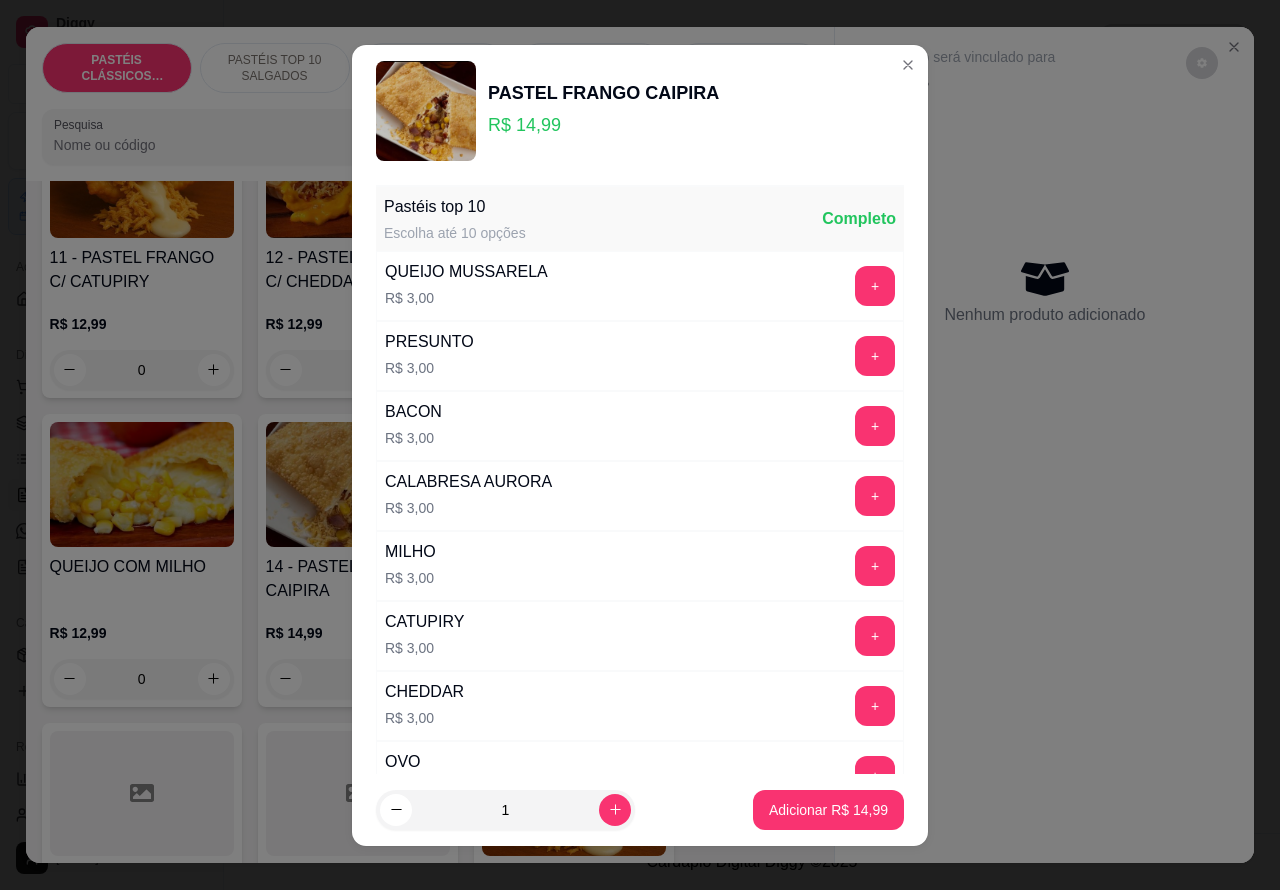 click on "Adicionar   R$ 14,99" at bounding box center (828, 810) 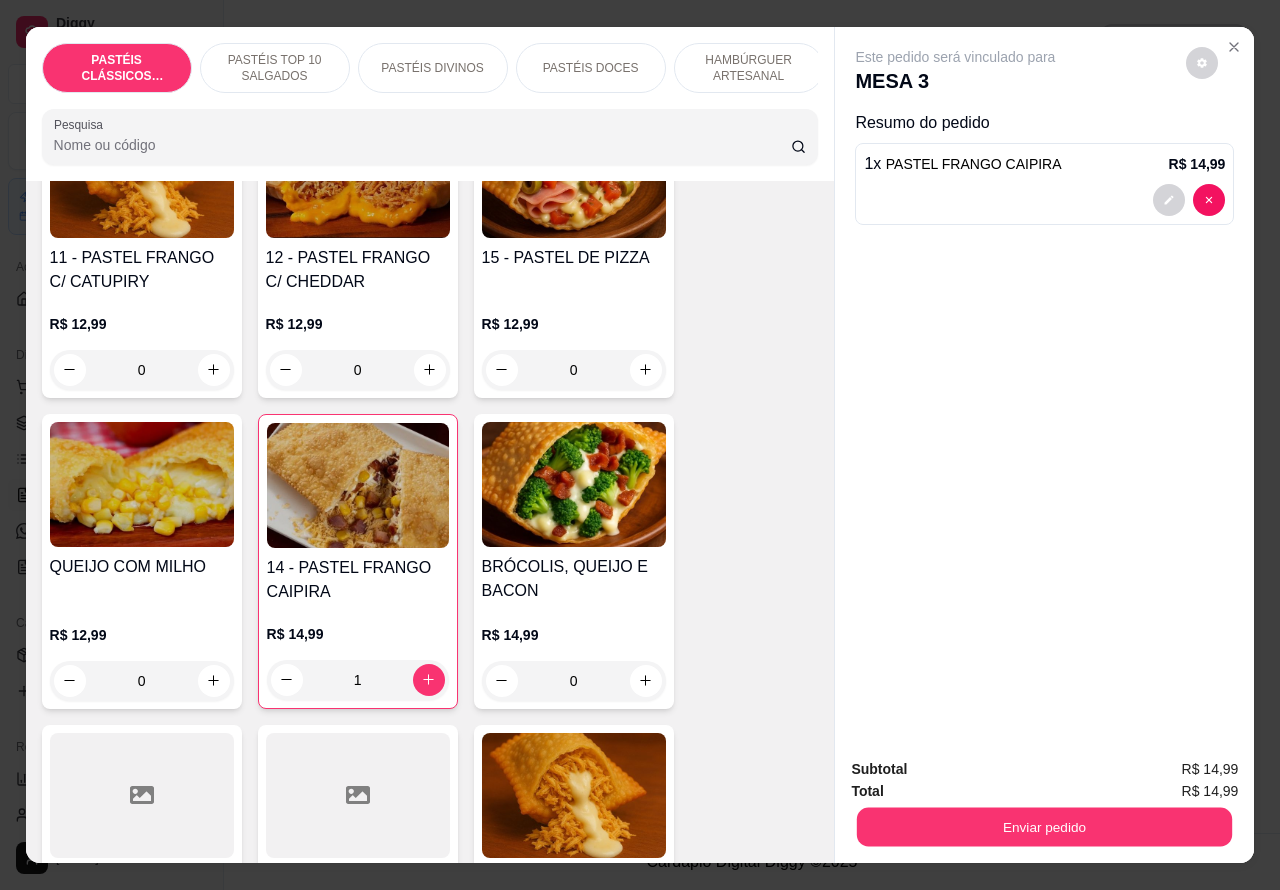 click on "Enviar pedido" at bounding box center (1044, 827) 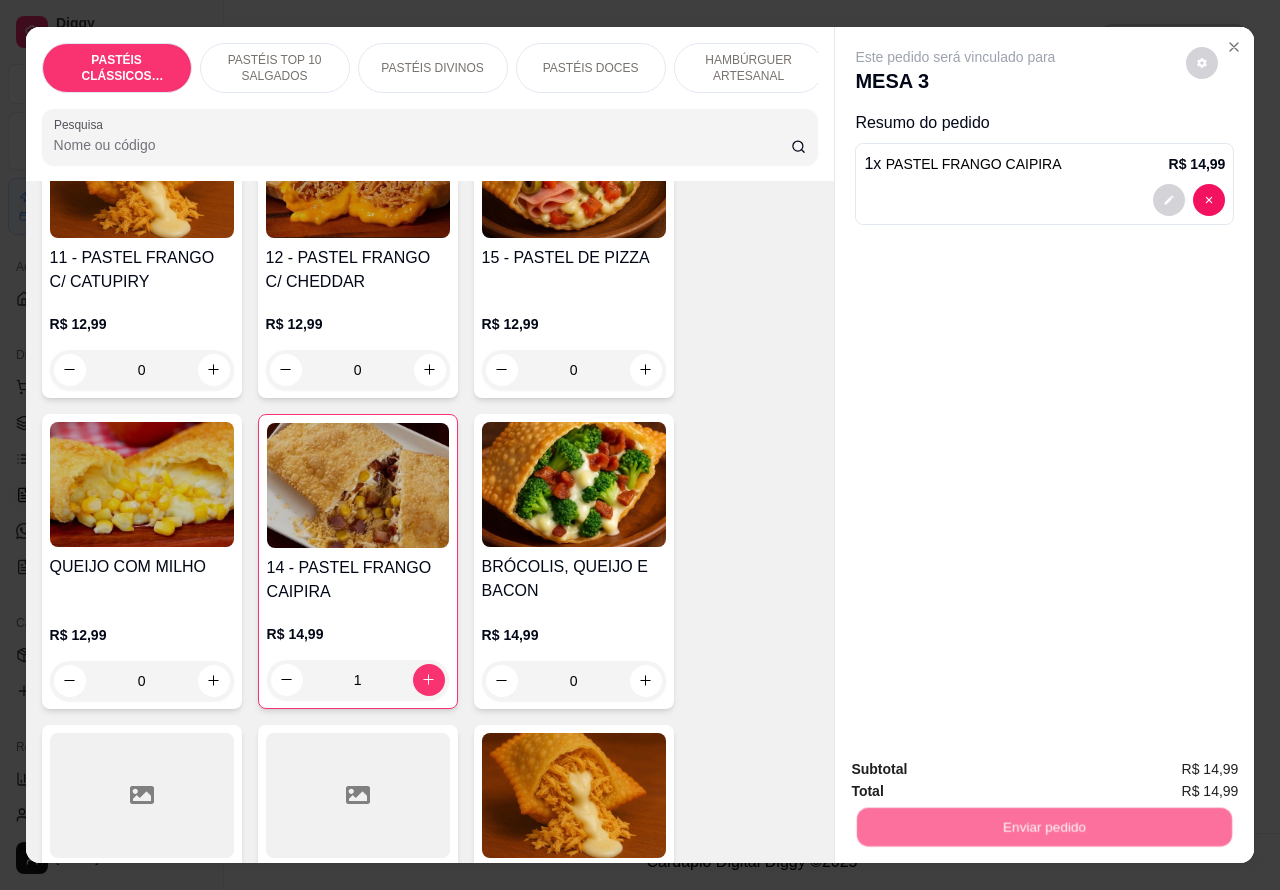 click on "Não registrar e enviar pedido" at bounding box center (977, 768) 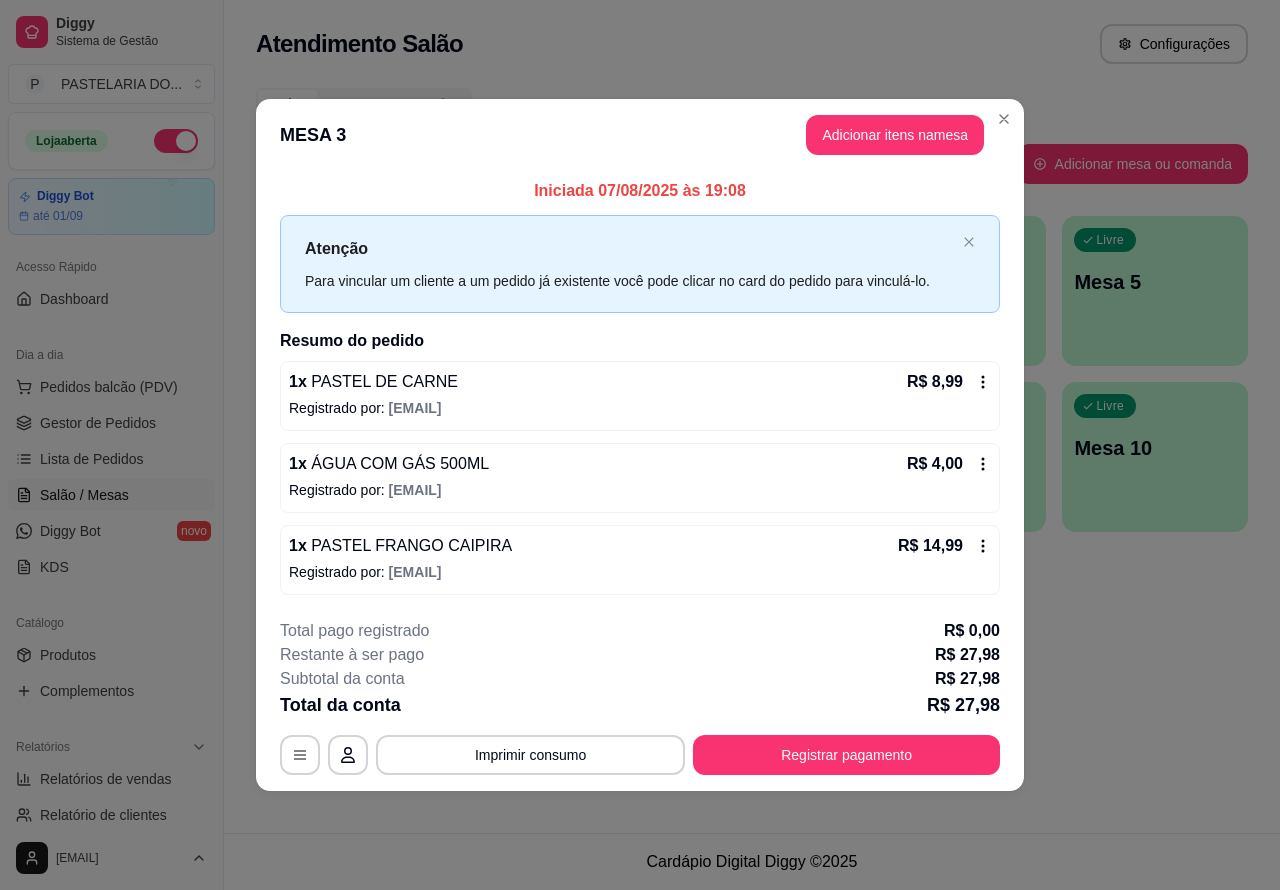 click on "Cardápio Digital Diggy © 2025" at bounding box center [752, 861] 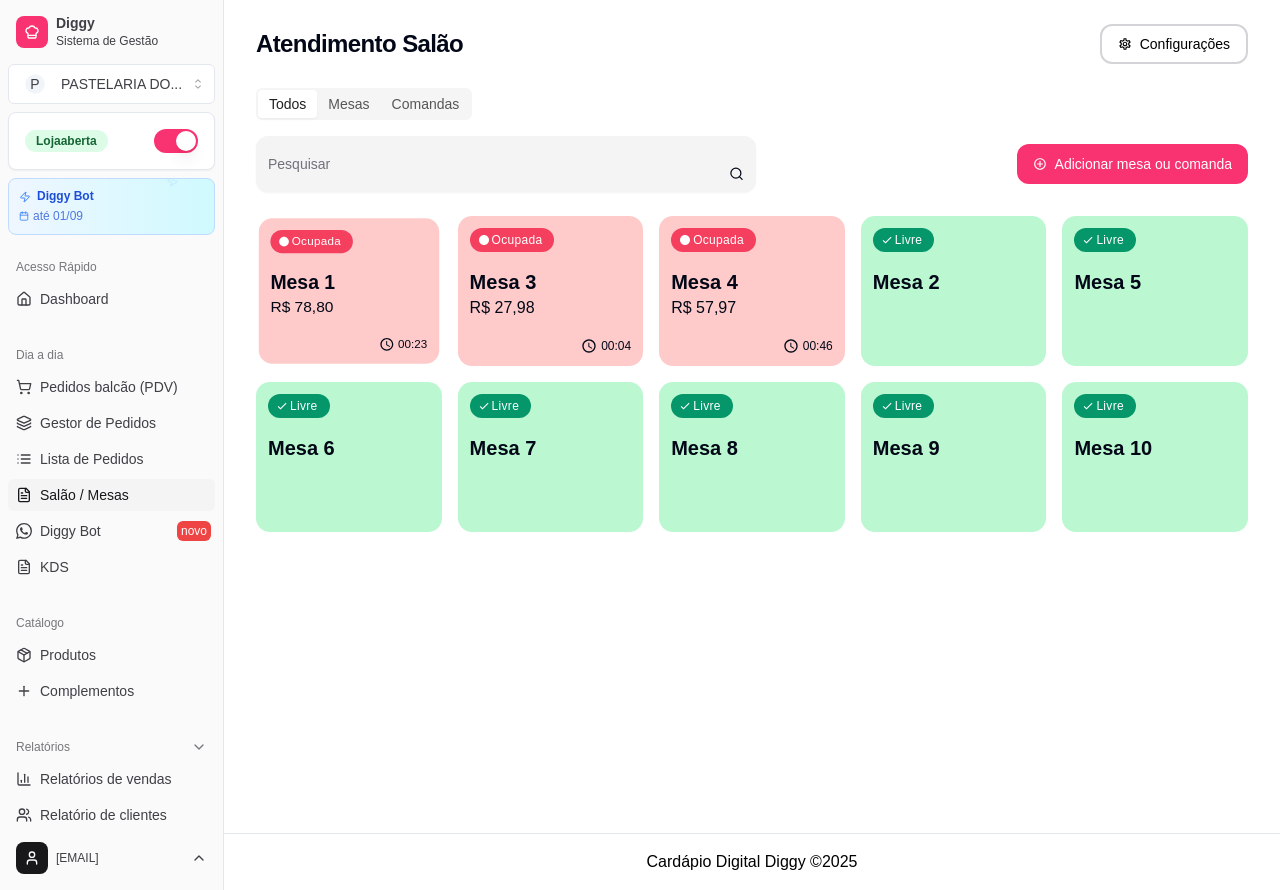 click on "R$ 78,80" at bounding box center [348, 307] 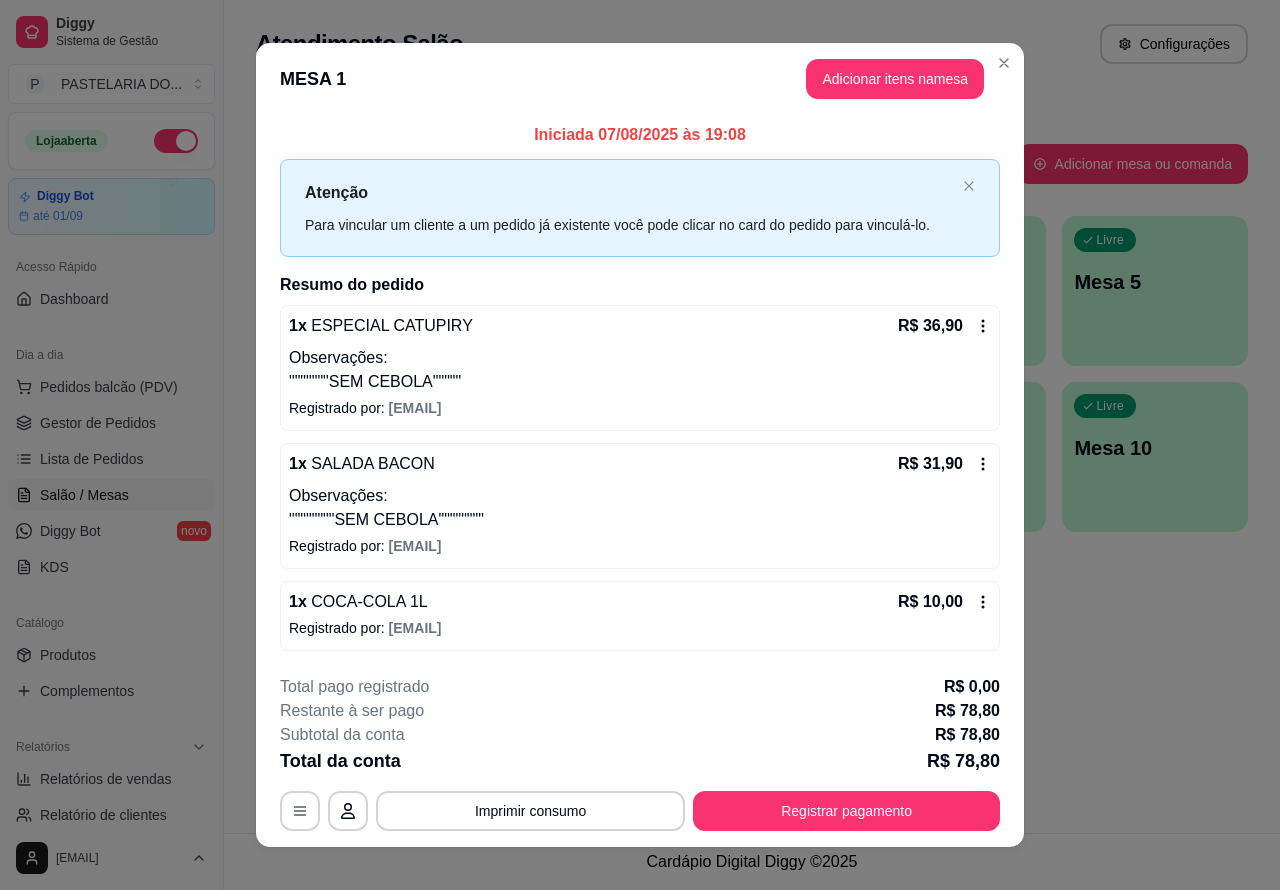 click on "Atendimento Salão Configurações Todos Mesas Comandas Pesquisar Adicionar mesa ou comanda Ocupada Mesa 1 R$ 78,80 00:23 Ocupada Mesa 3 R$ 27,98 00:04 Ocupada Mesa 4 R$ 57,97 00:46 Livre Mesa 2 Livre Mesa 5 Livre Mesa 6 Livre Mesa 7 Livre Mesa 8 Livre Mesa 9 Livre Mesa 10" at bounding box center (752, 416) 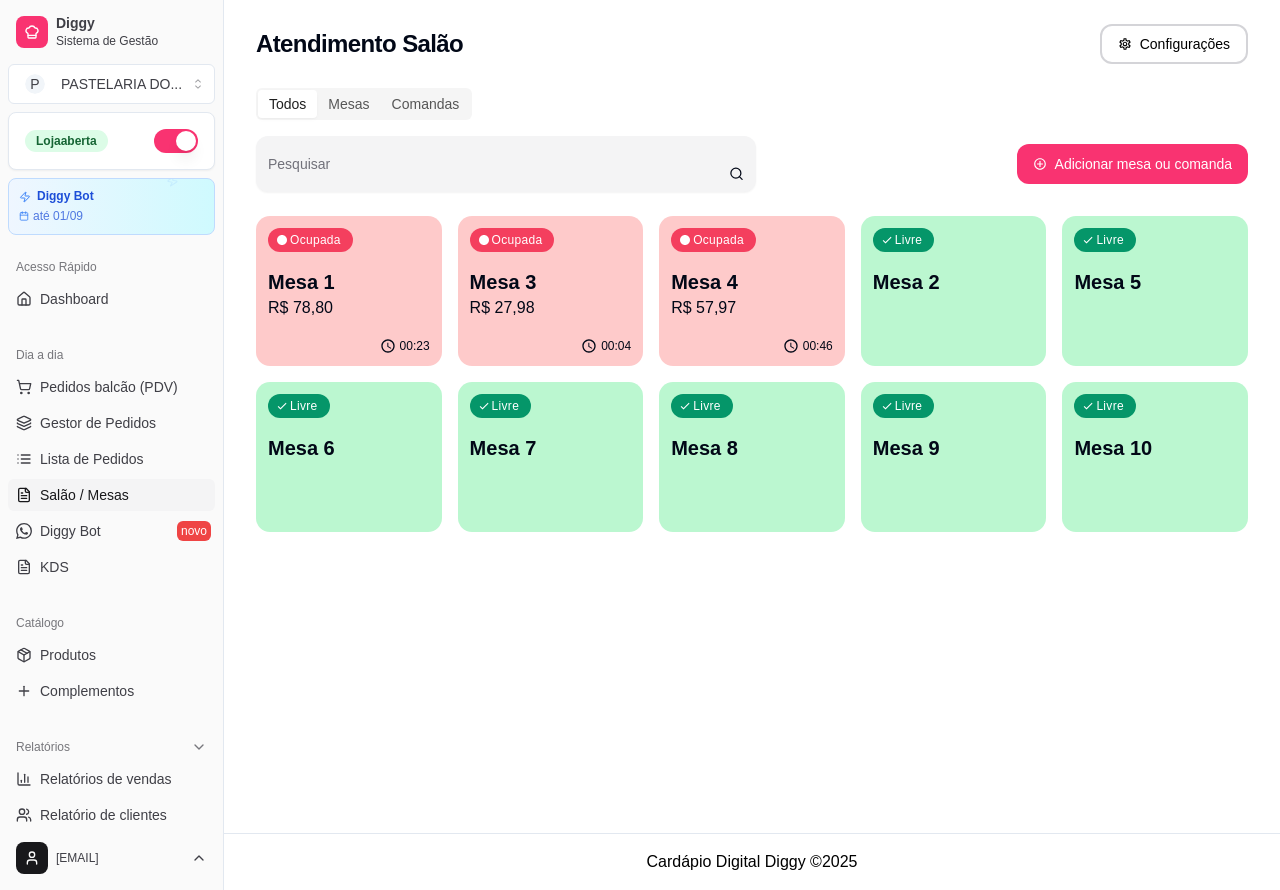 click on "R$ 27,98" at bounding box center [551, 308] 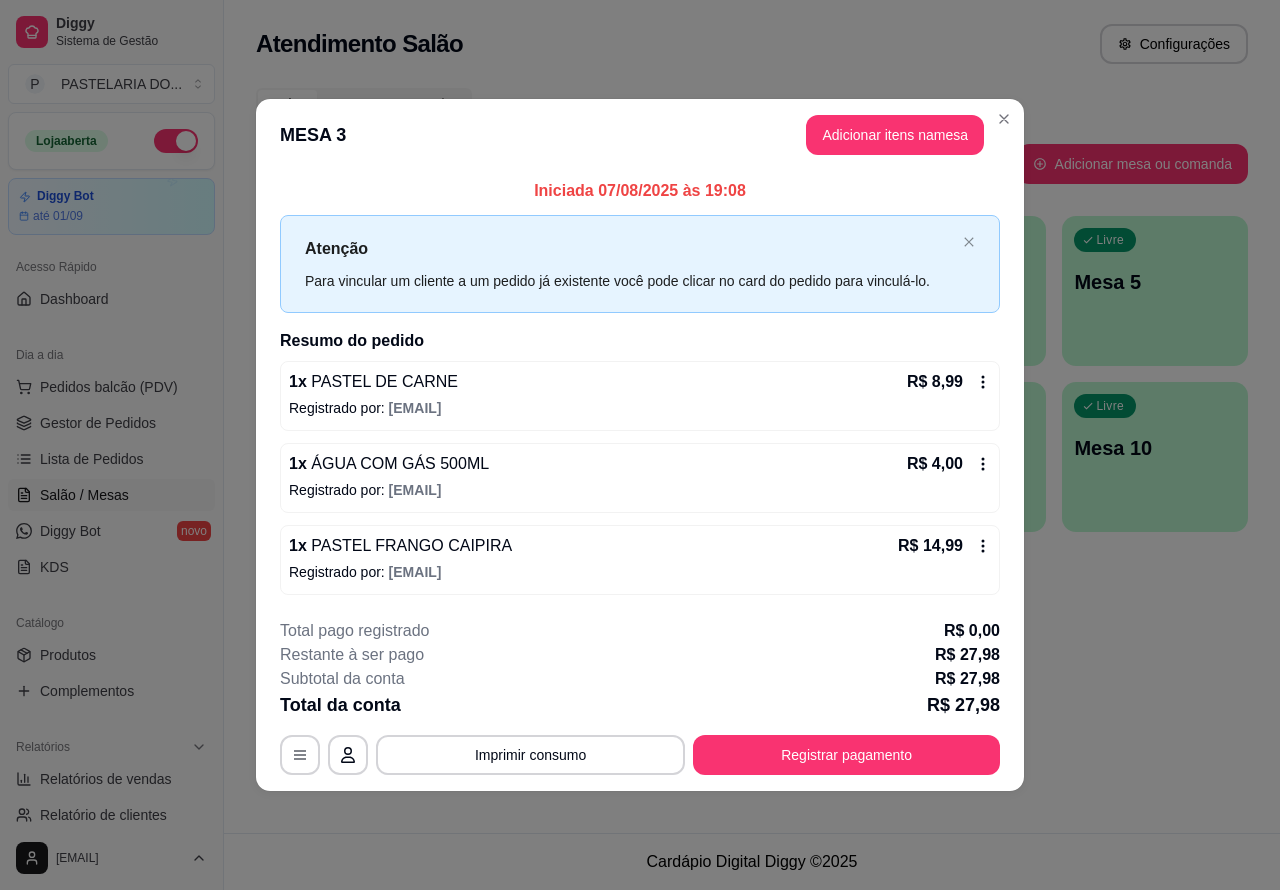 click on "Atendimento Salão Configurações Todos Mesas Comandas Pesquisar Adicionar mesa ou comanda Ocupada Mesa 1 R$ 78,80 00:23 Ocupada Mesa 3 R$ 27,98 00:04 Ocupada Mesa 4 R$ 57,97 00:46 Livre Mesa 2 Livre Mesa 5 Livre Mesa 6 Livre Mesa 7 Livre Mesa 8 Livre Mesa 9 Livre Mesa 10" at bounding box center (752, 416) 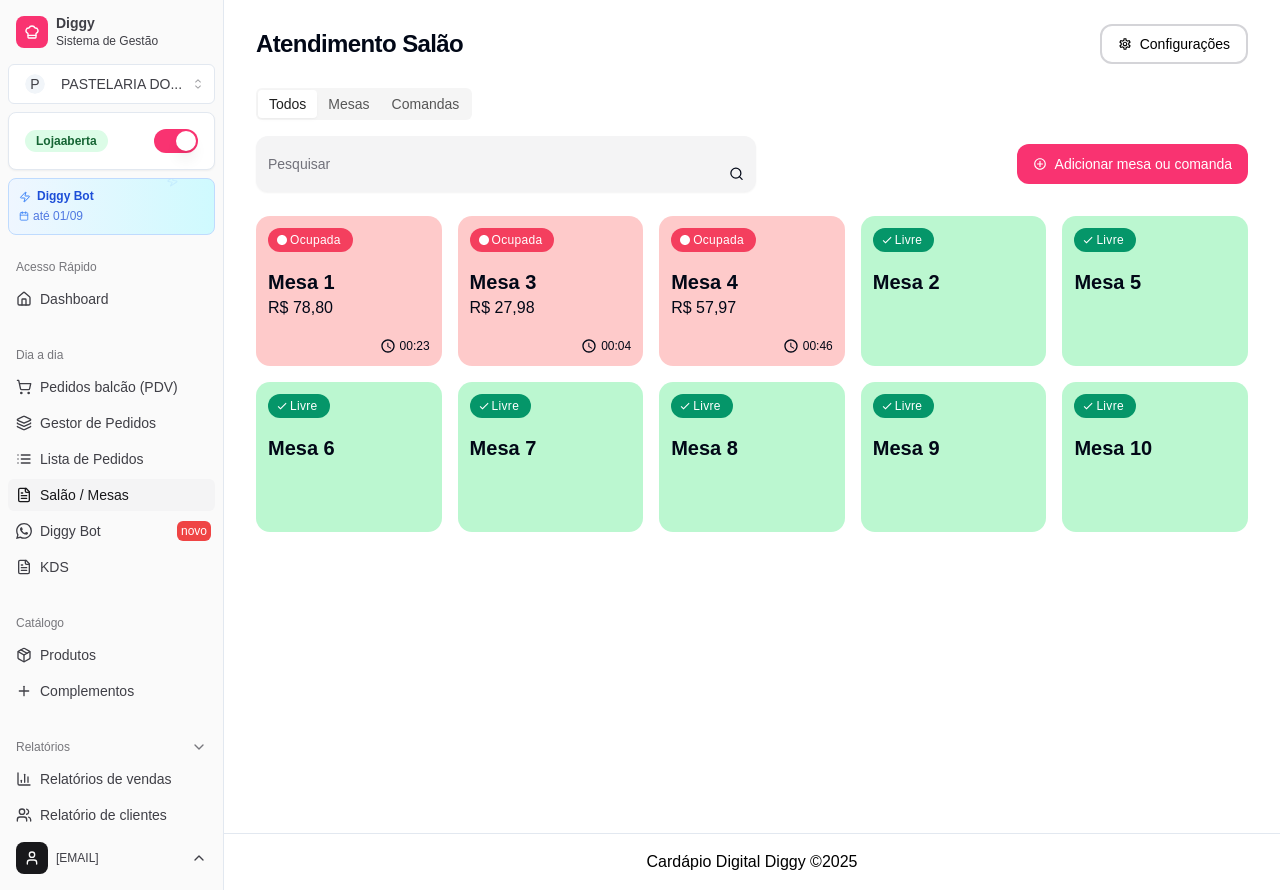 click on "R$ 57,97" at bounding box center (752, 308) 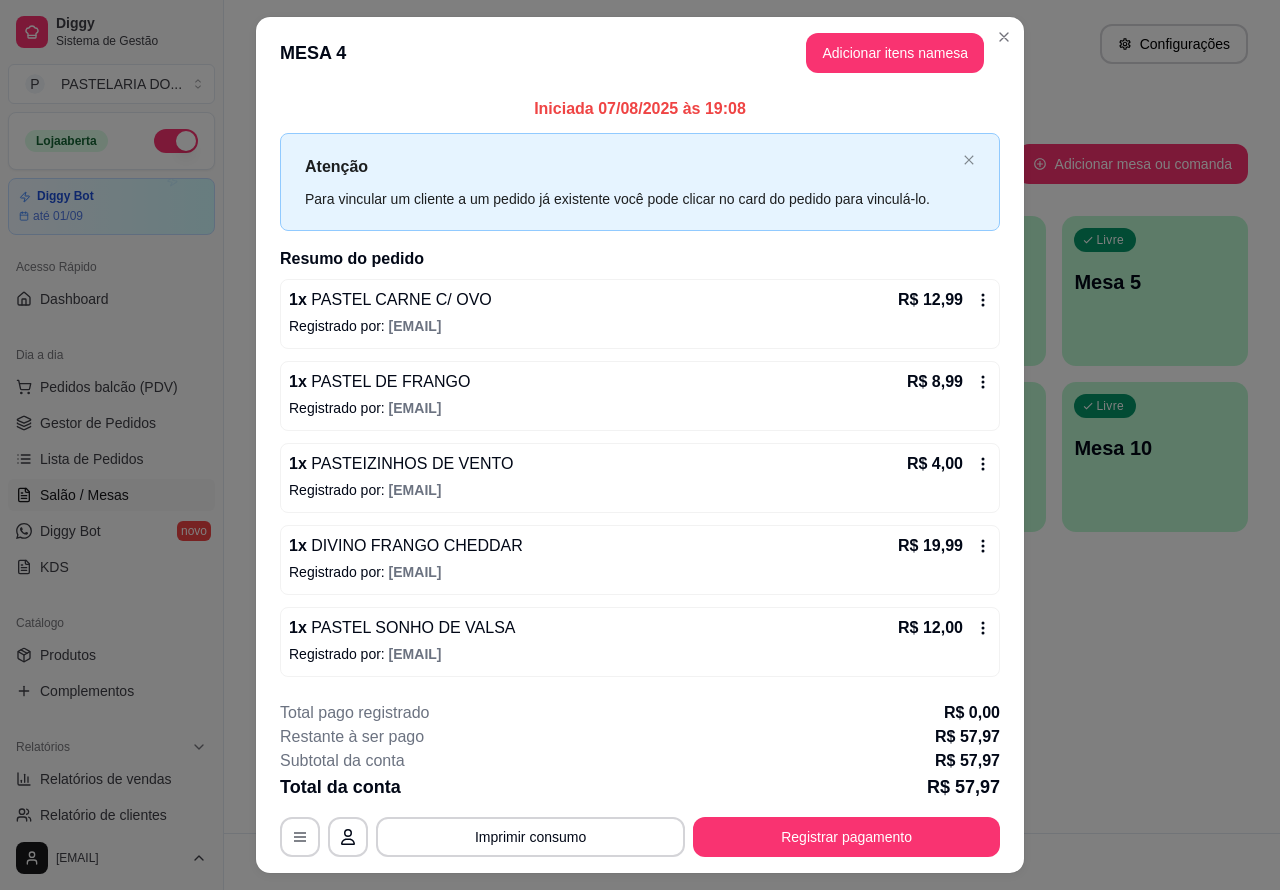click on "Atendimento Salão Configurações Todos Mesas Comandas Pesquisar Adicionar mesa ou comanda Ocupada Mesa 1 R$ 78,80 00:23 Ocupada Mesa 3 R$ 27,98 00:04 Ocupada Mesa 4 R$ 57,97 00:46 Livre Mesa 2 Livre Mesa 5 Livre Mesa 6 Livre Mesa 7 Livre Mesa 8 Livre Mesa 9 Livre Mesa 10" at bounding box center (752, 416) 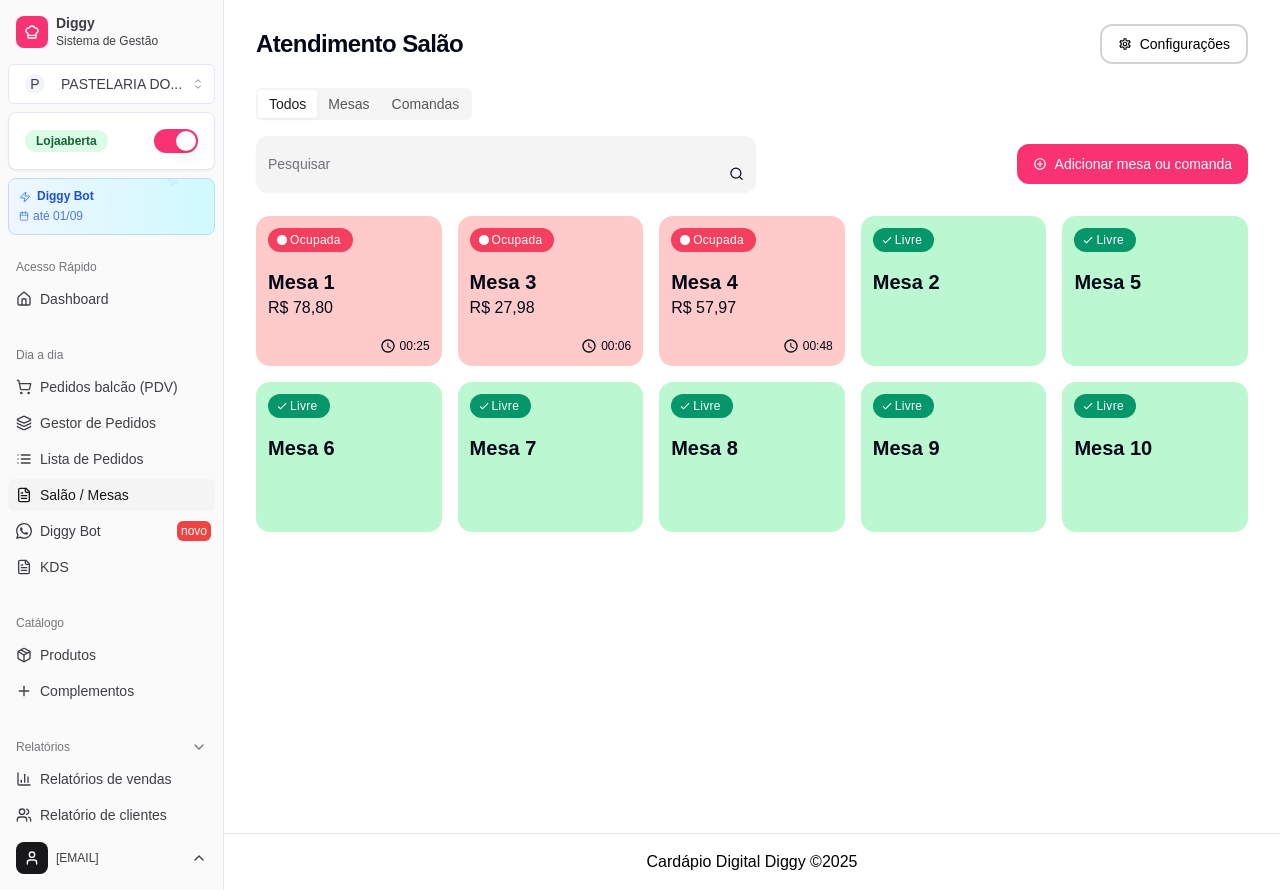 click on "R$ 57,97" at bounding box center [752, 308] 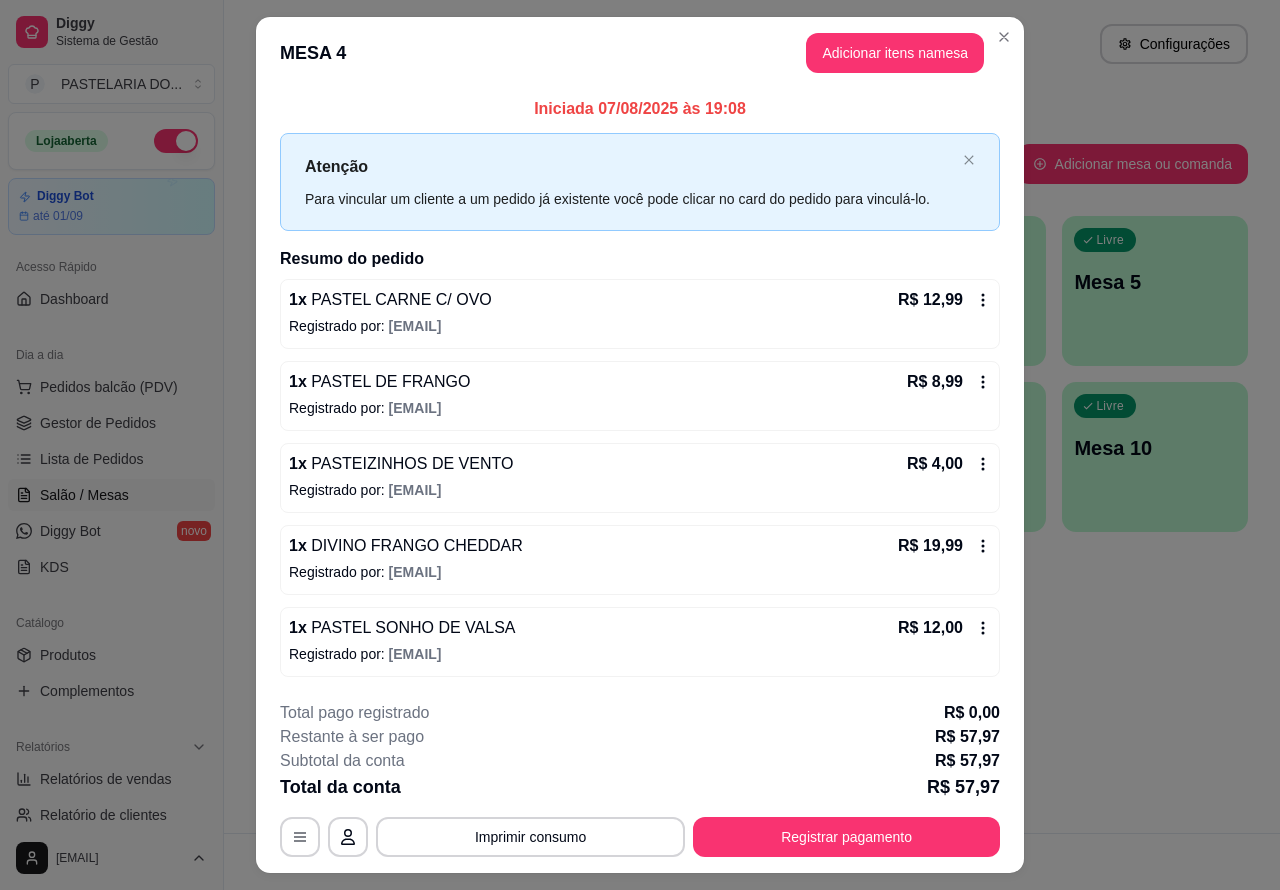 scroll, scrollTop: 47, scrollLeft: 0, axis: vertical 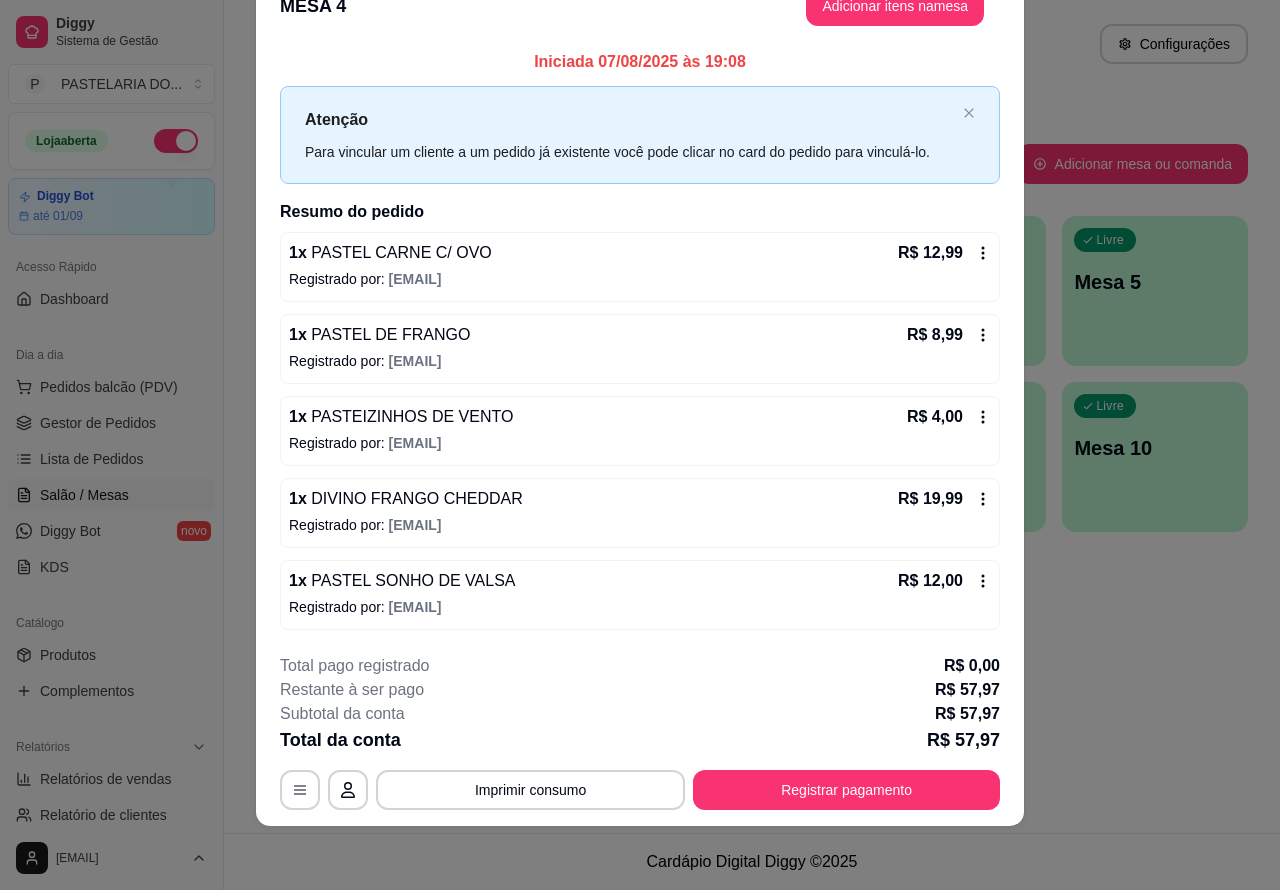 click on "Imprimir consumo" at bounding box center [530, 790] 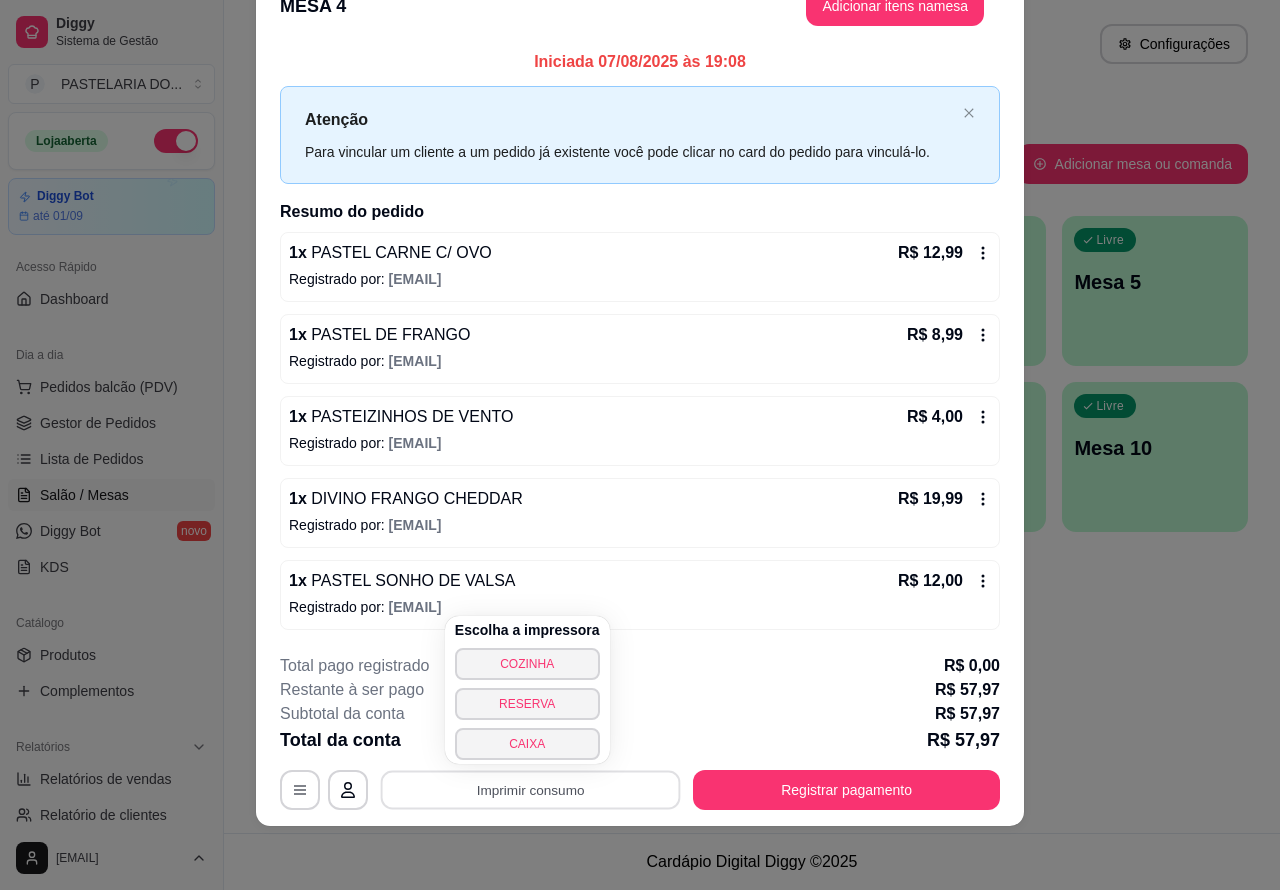 click on "CAIXA" at bounding box center (527, 744) 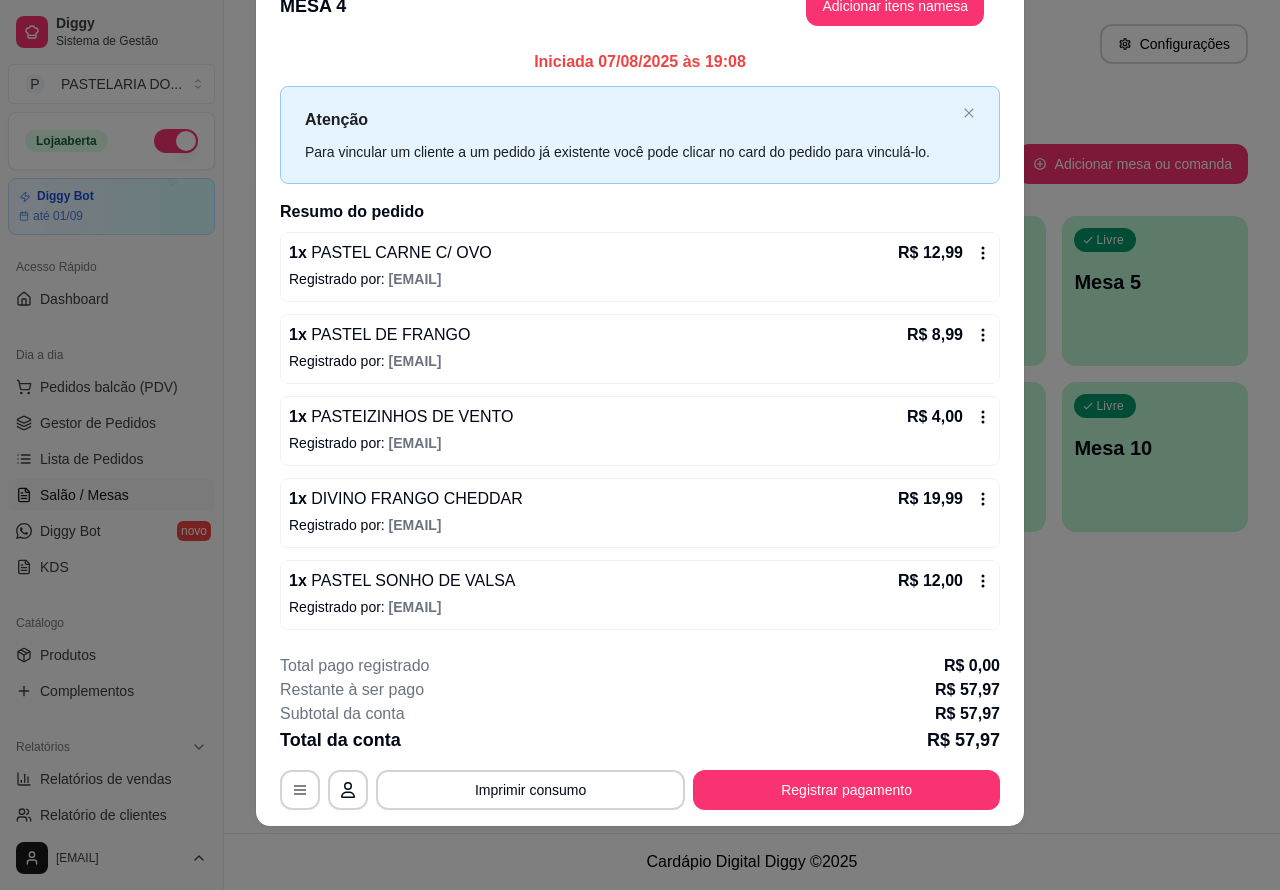 click on "Atendimento Salão Configurações Todos Mesas Comandas Pesquisar Adicionar mesa ou comanda Ocupada Mesa 1 R$ 78,80 00:25 Ocupada Mesa 3 R$ 27,98 00:06 Ocupada Mesa 4 R$ 57,97 00:48 Livre Mesa 2 Livre Mesa 5 Livre Mesa 6 Livre Mesa 7 Livre Mesa 8 Livre Mesa 9 Livre Mesa 10" at bounding box center [752, 416] 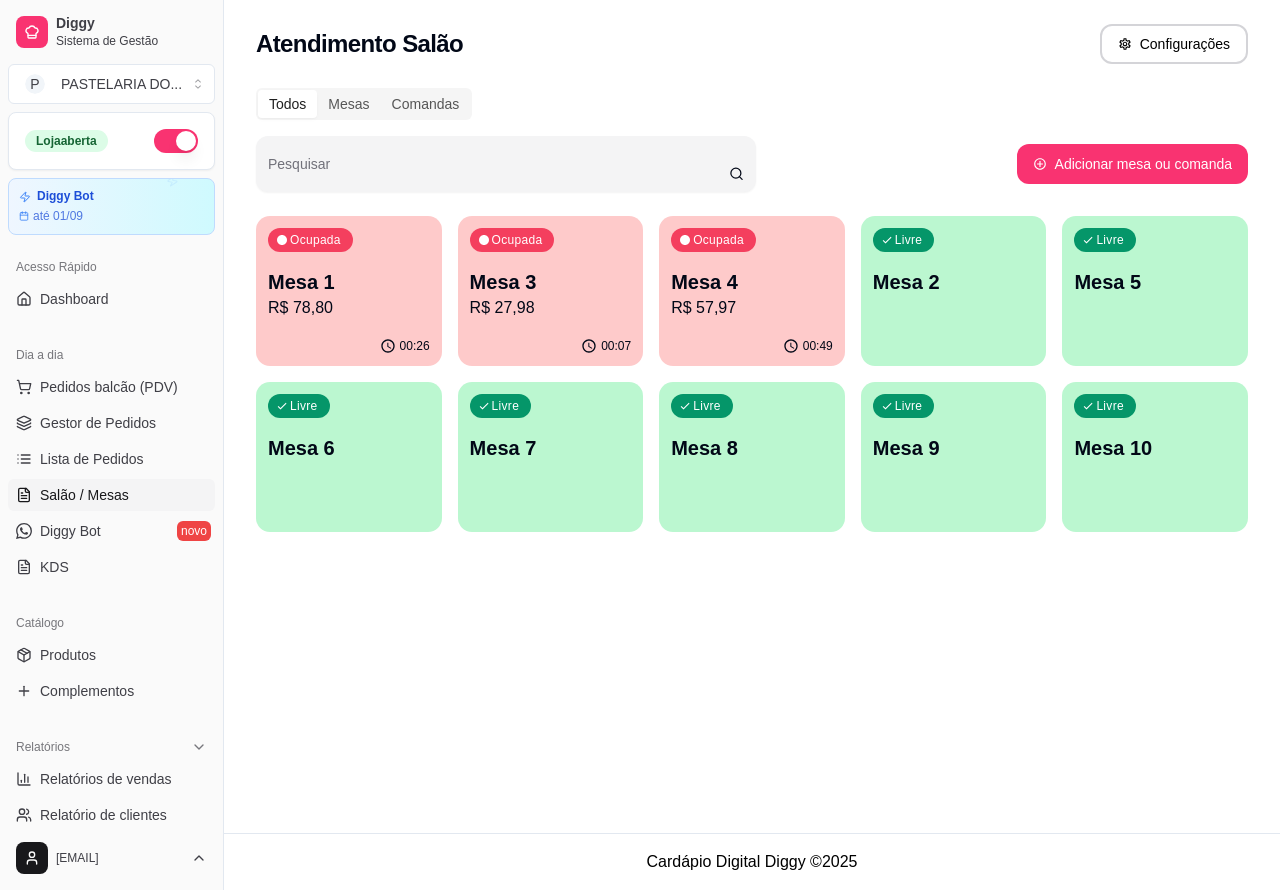 click on "R$ 57,97" at bounding box center [752, 308] 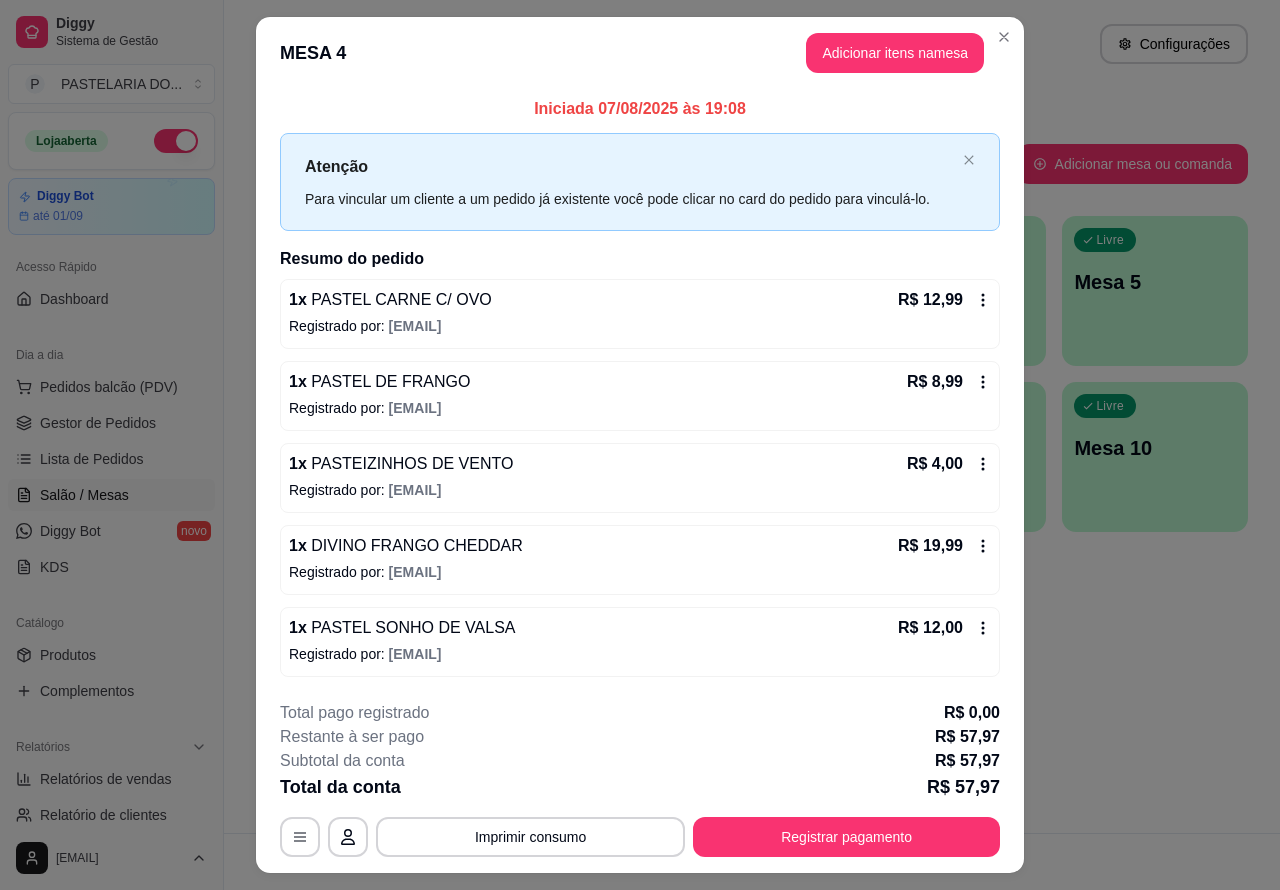 scroll, scrollTop: 47, scrollLeft: 0, axis: vertical 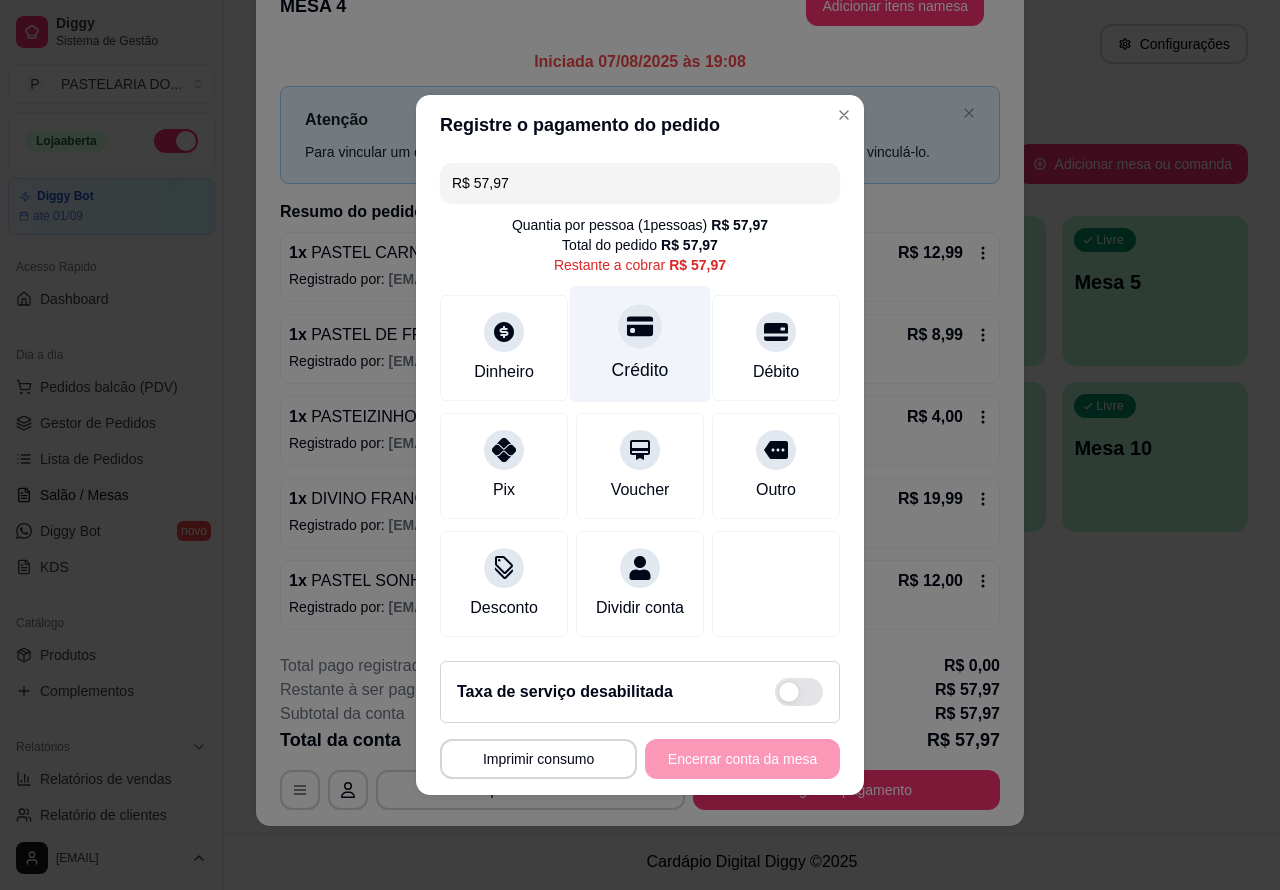 click 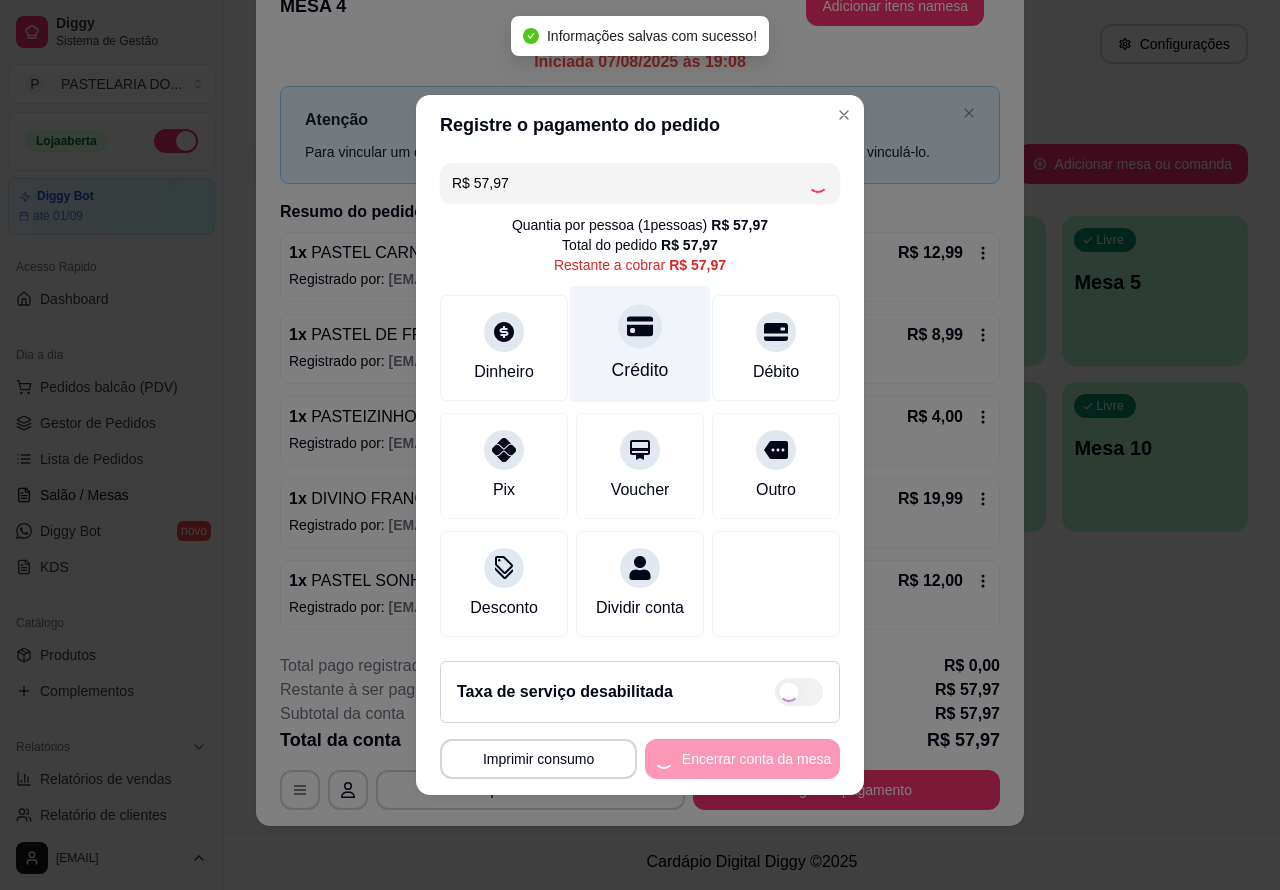 type on "R$ 0,00" 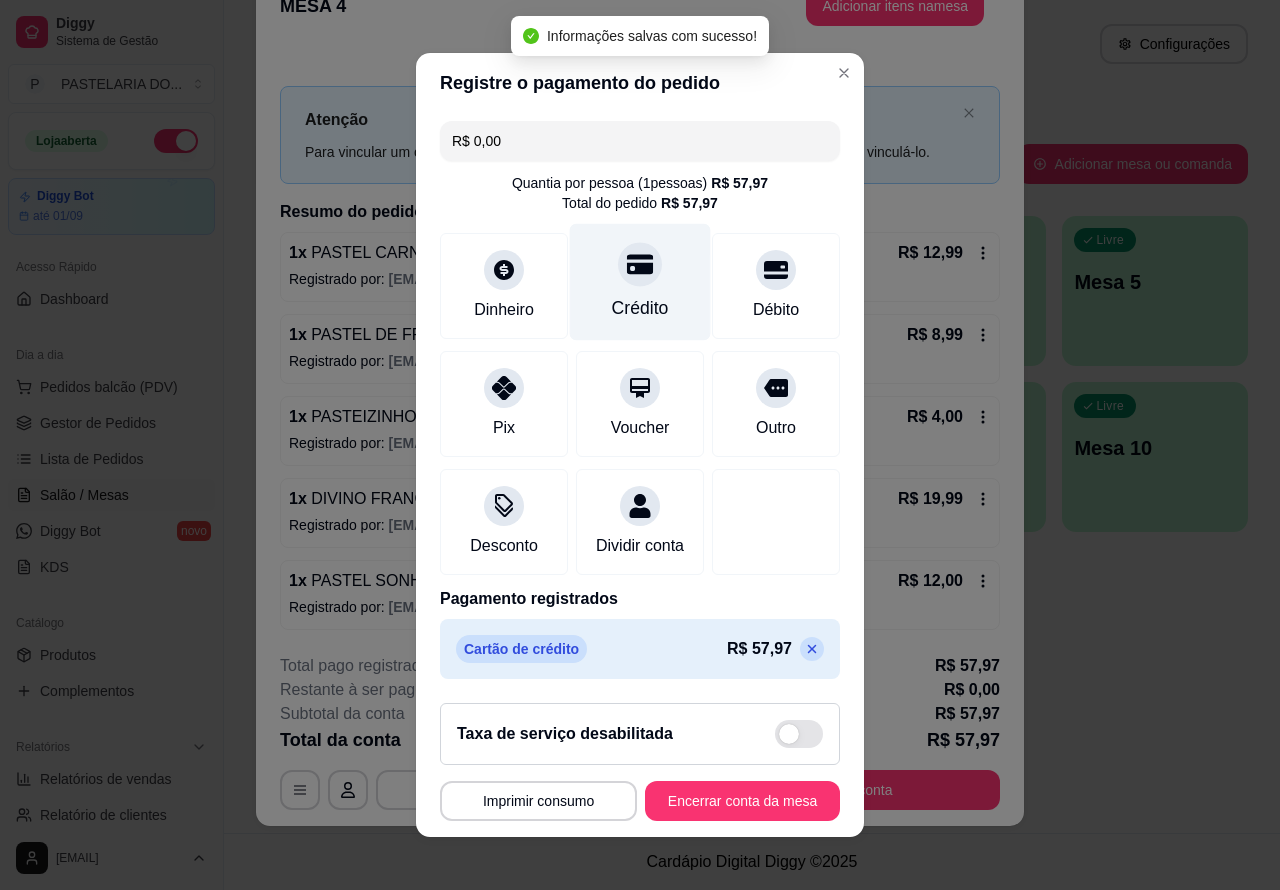 click on "Encerrar conta da mesa" at bounding box center [742, 801] 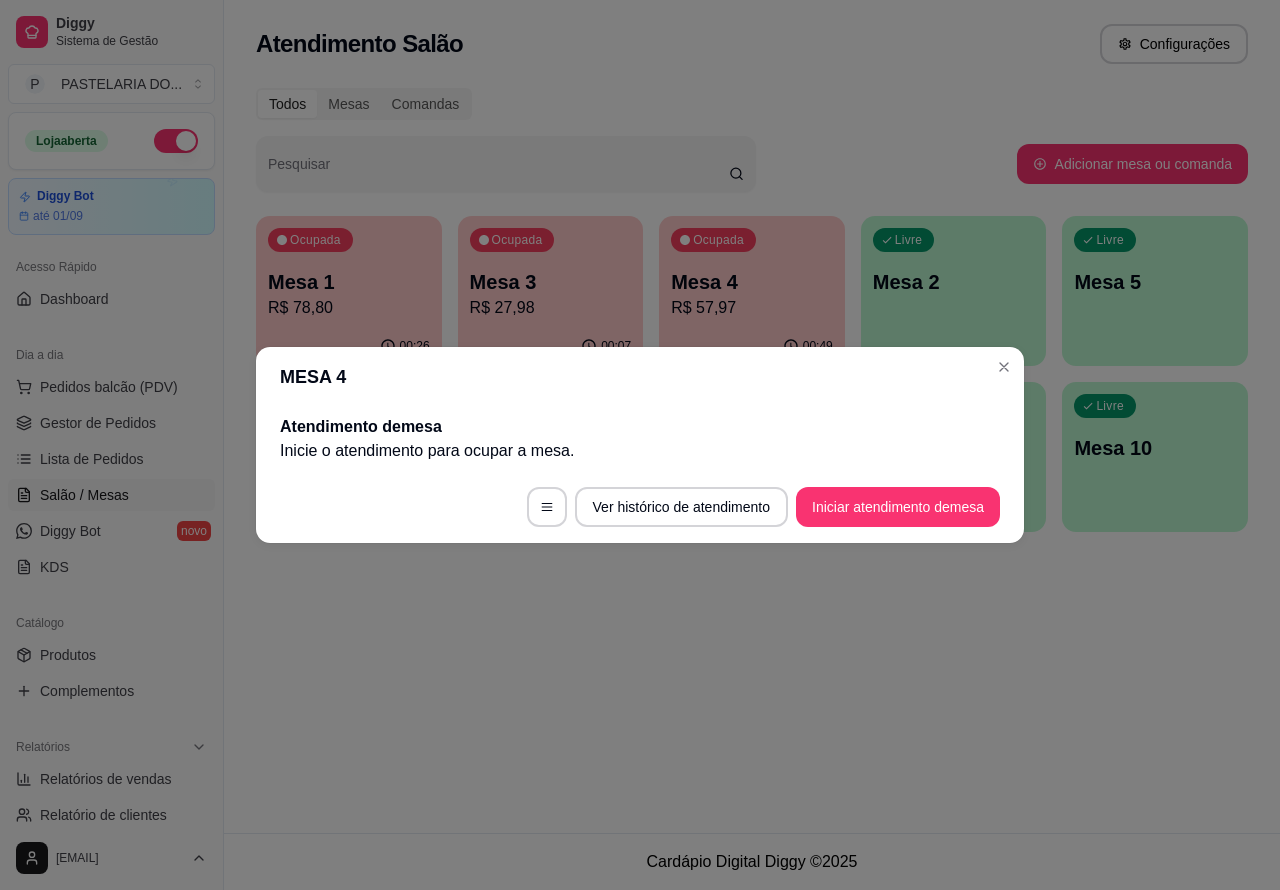 scroll, scrollTop: 0, scrollLeft: 0, axis: both 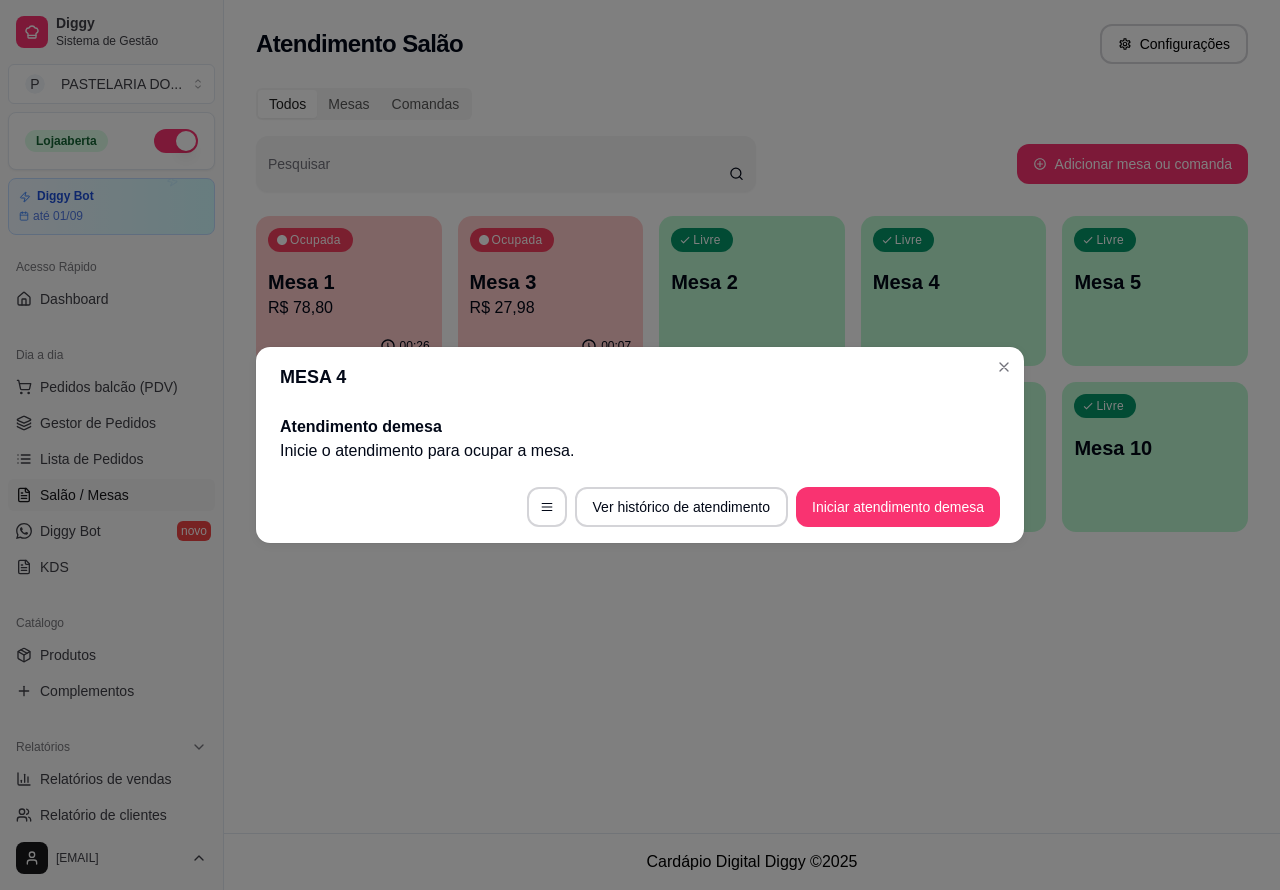 click on "Atendimento Salão Configurações Todos Mesas Comandas Pesquisar Adicionar mesa ou comanda Ocupada Mesa 1 R$ 78,80 00:26 Ocupada Mesa 3 R$ 27,98 00:07 Livre Mesa 2 Livre Mesa 4 Livre Mesa 5 Livre Mesa 6 Livre Mesa 7 Livre Mesa 8 Livre Mesa 9 Livre Mesa 10" at bounding box center (752, 416) 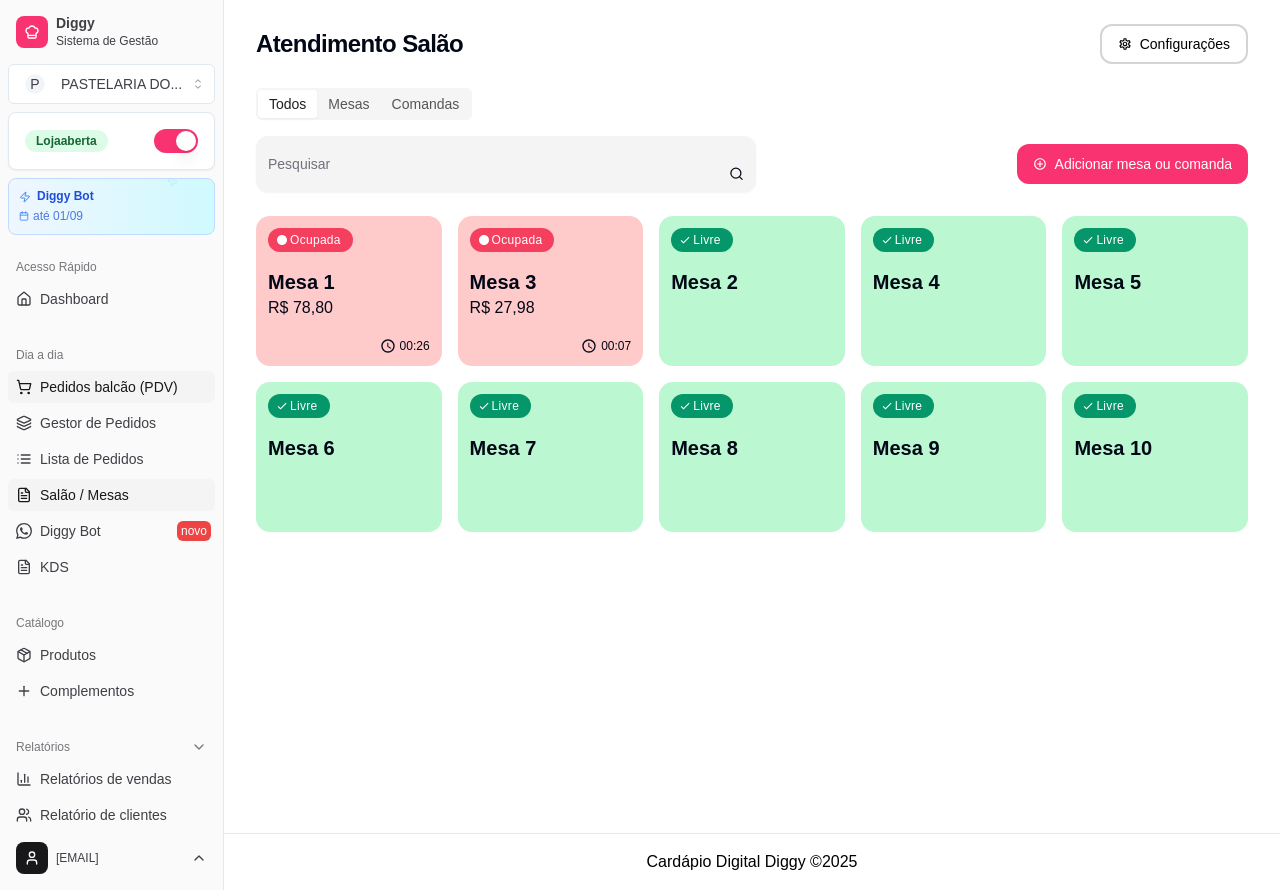 click on "Pedidos balcão (PDV)" at bounding box center [109, 387] 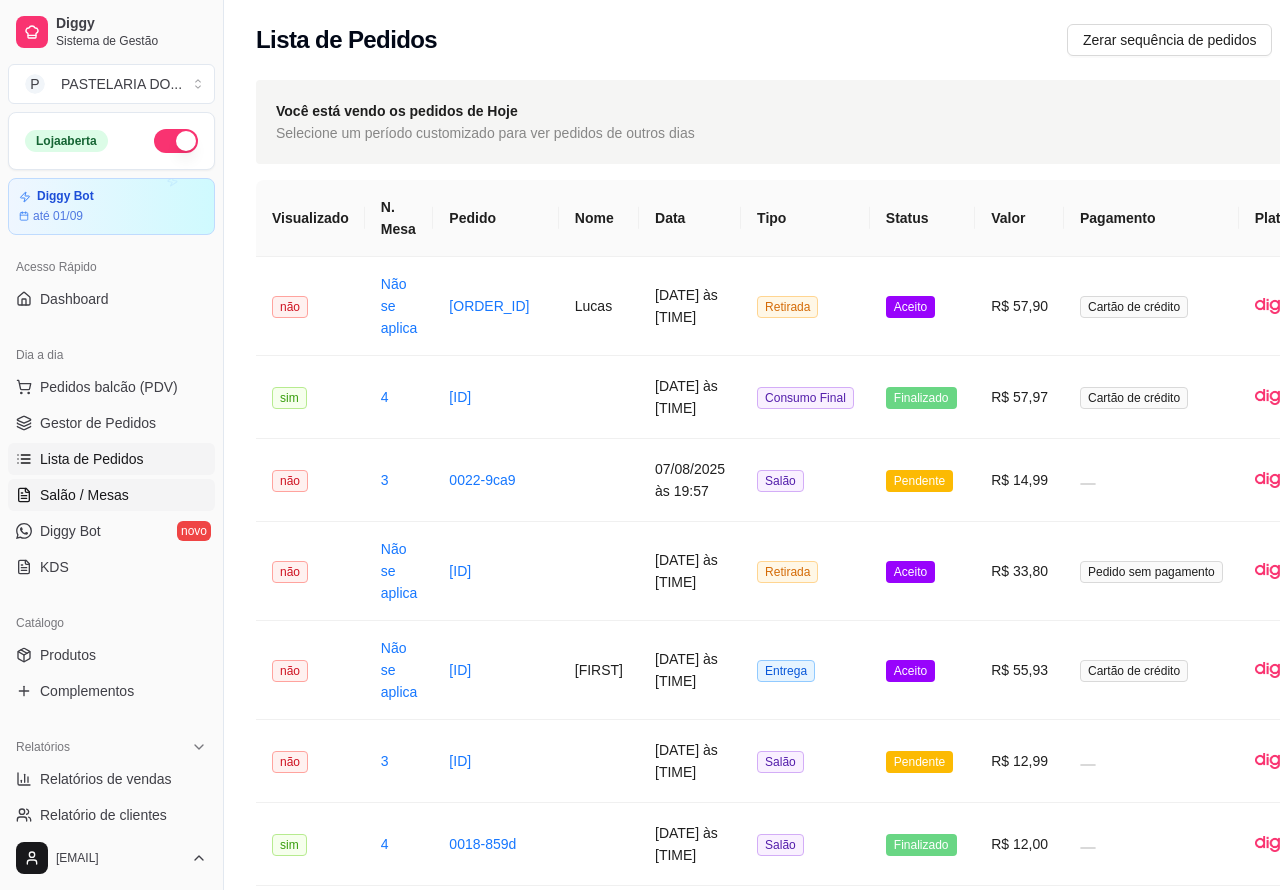 click on "Salão / Mesas" at bounding box center [84, 495] 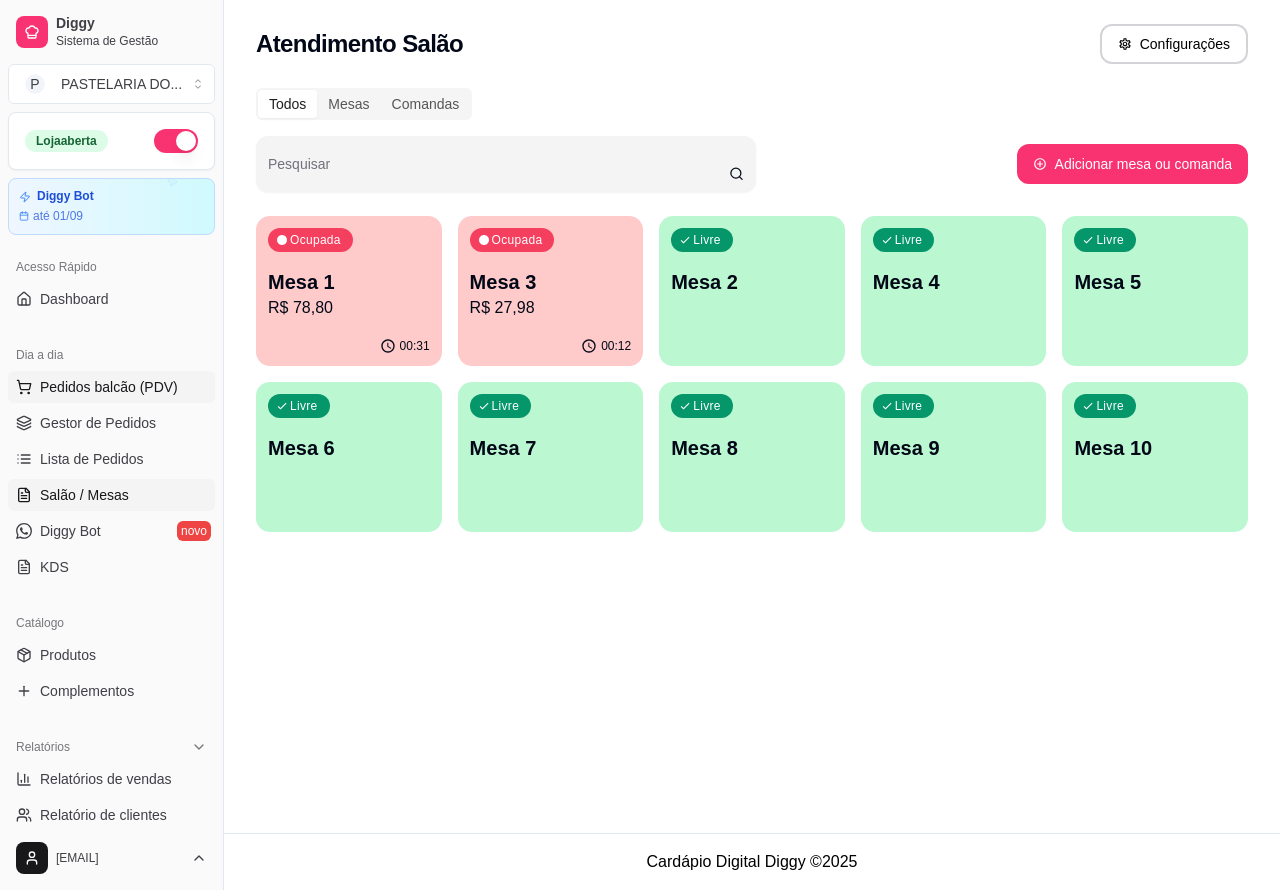 click on "Pedidos balcão (PDV)" at bounding box center (109, 387) 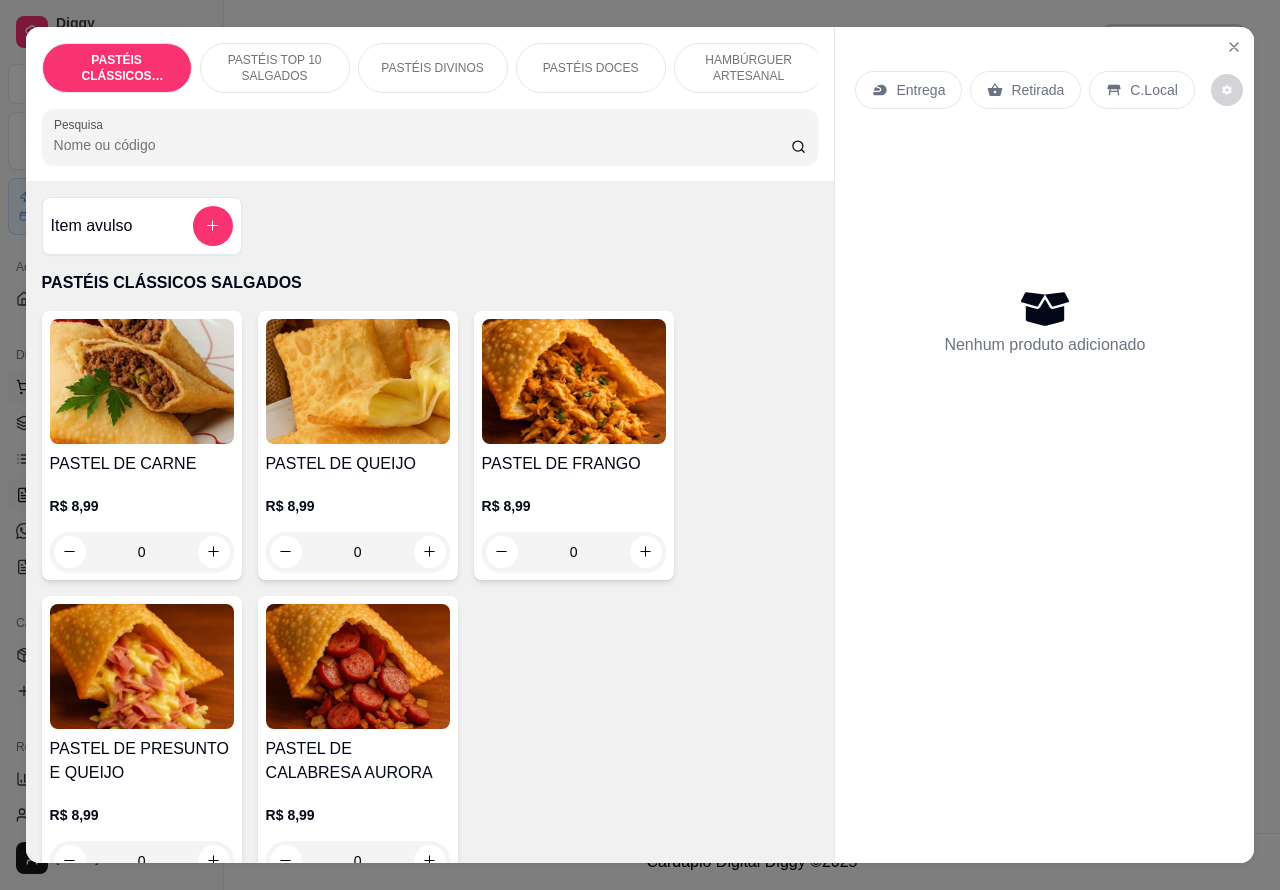 scroll, scrollTop: 0, scrollLeft: 197, axis: horizontal 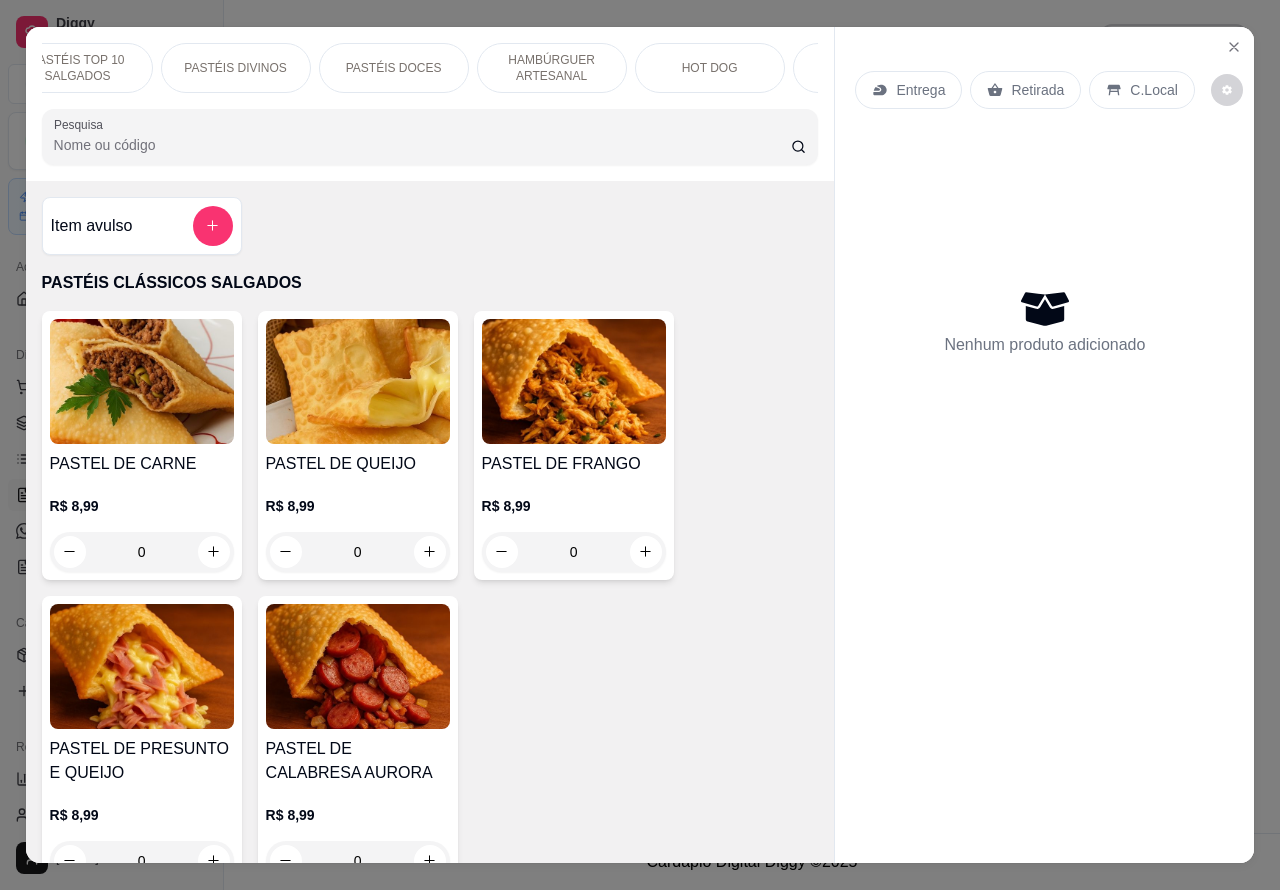 click on "HOT DOG" at bounding box center (710, 68) 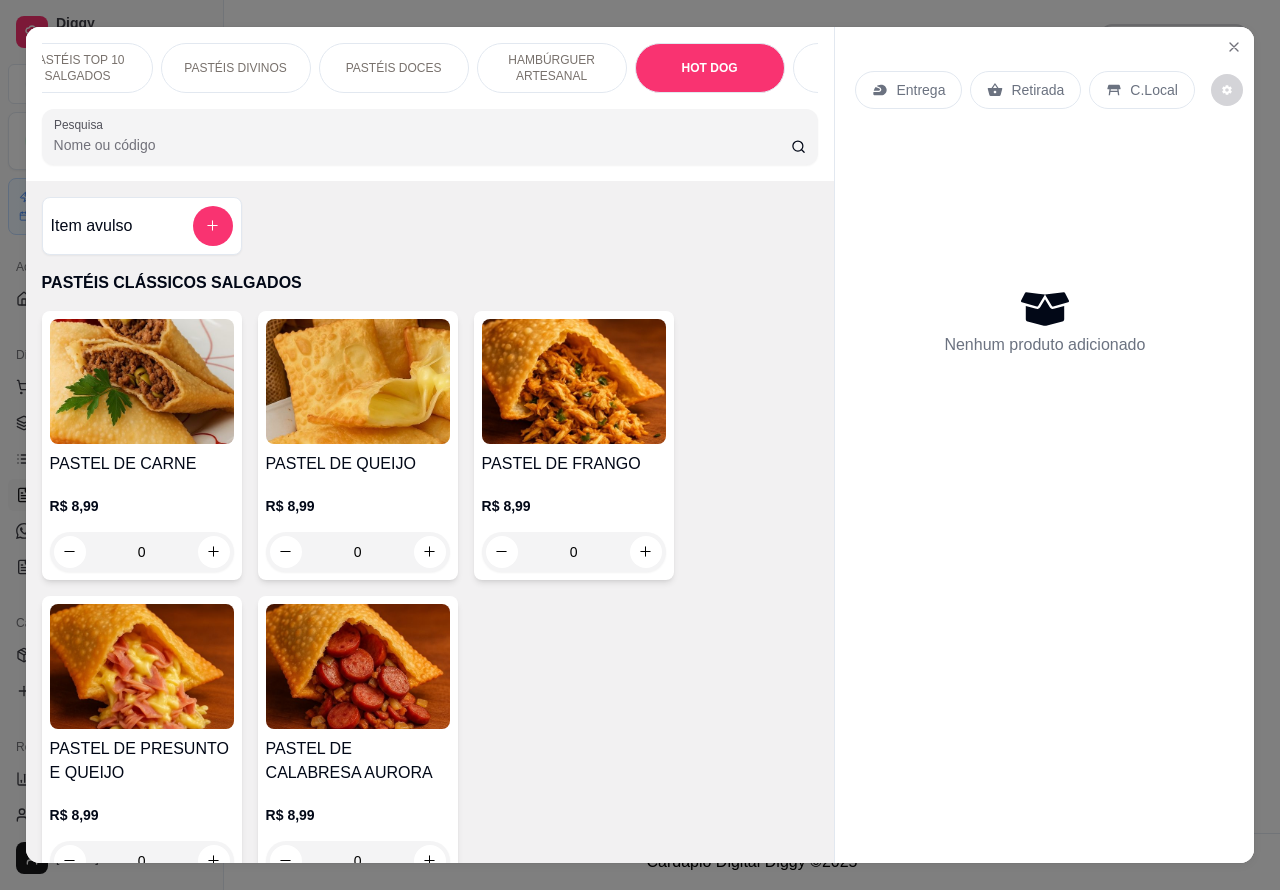 scroll, scrollTop: 6016, scrollLeft: 0, axis: vertical 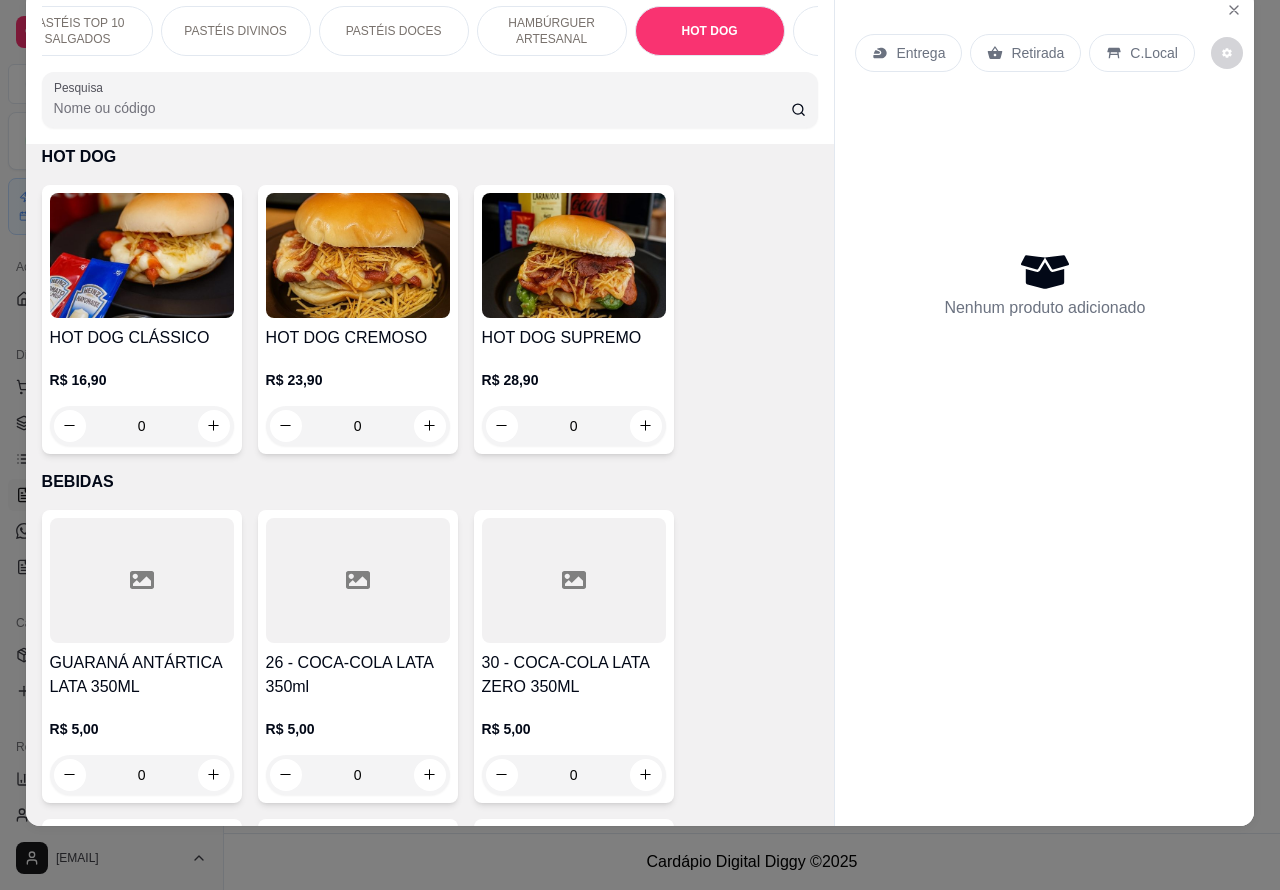 click on "0" at bounding box center [142, 426] 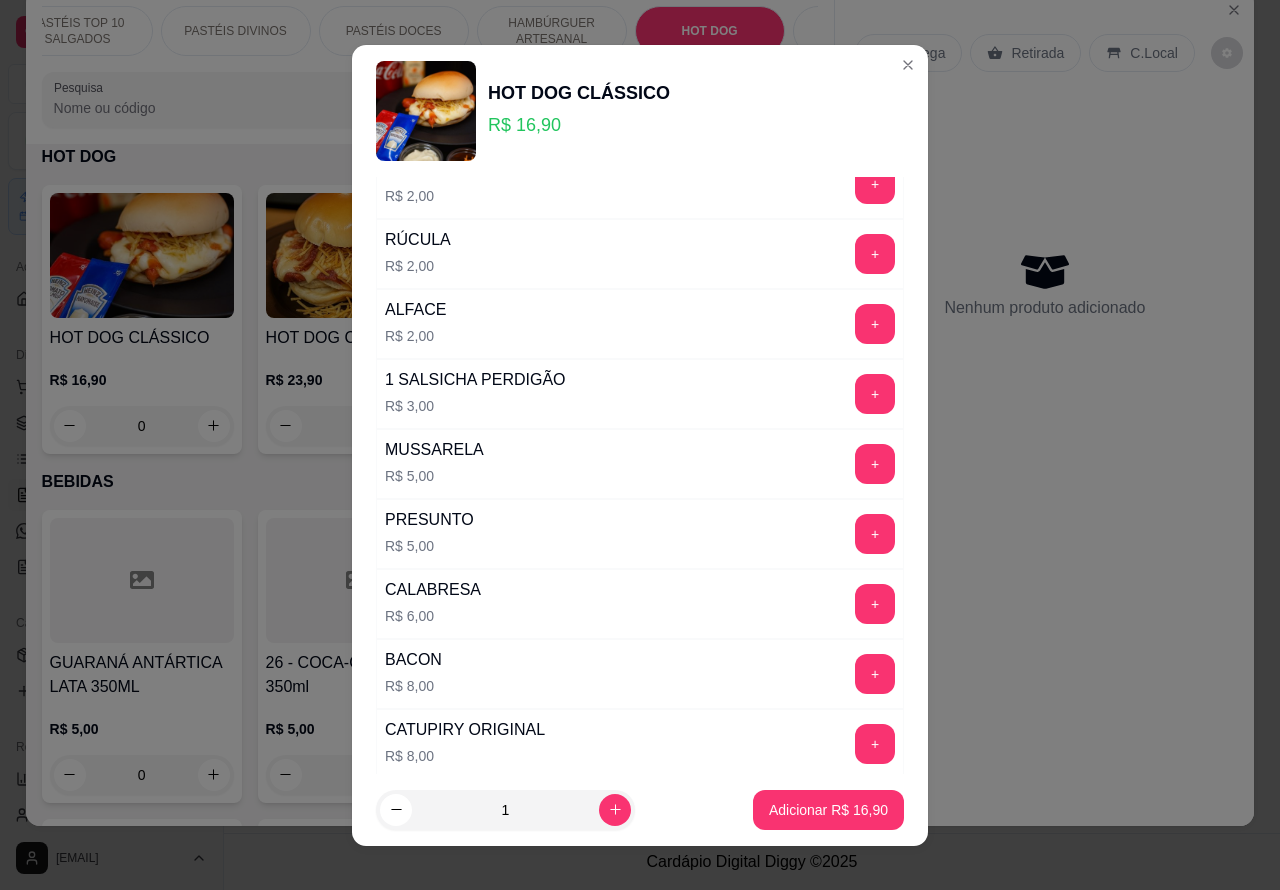 scroll, scrollTop: 542, scrollLeft: 0, axis: vertical 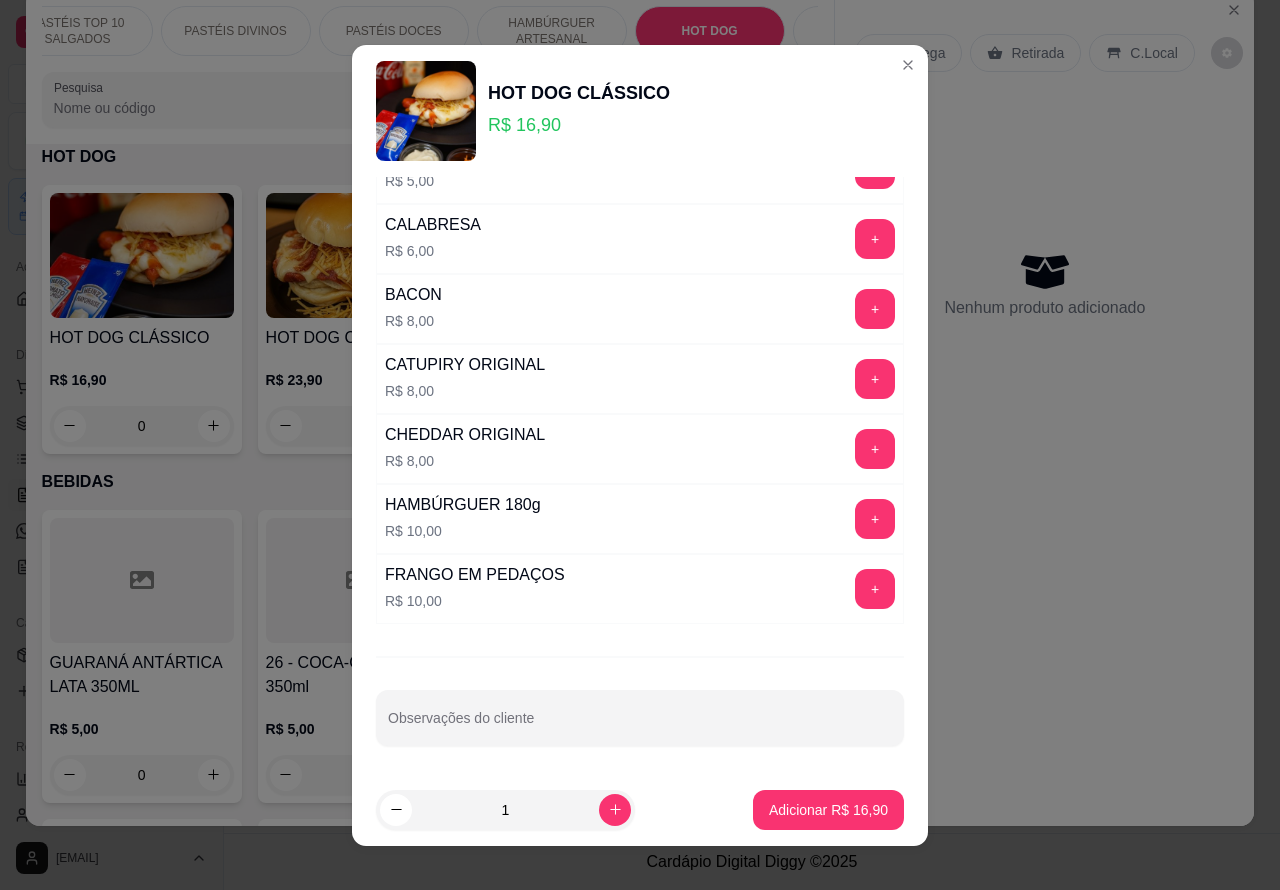 click on "Observações do cliente" at bounding box center [640, 726] 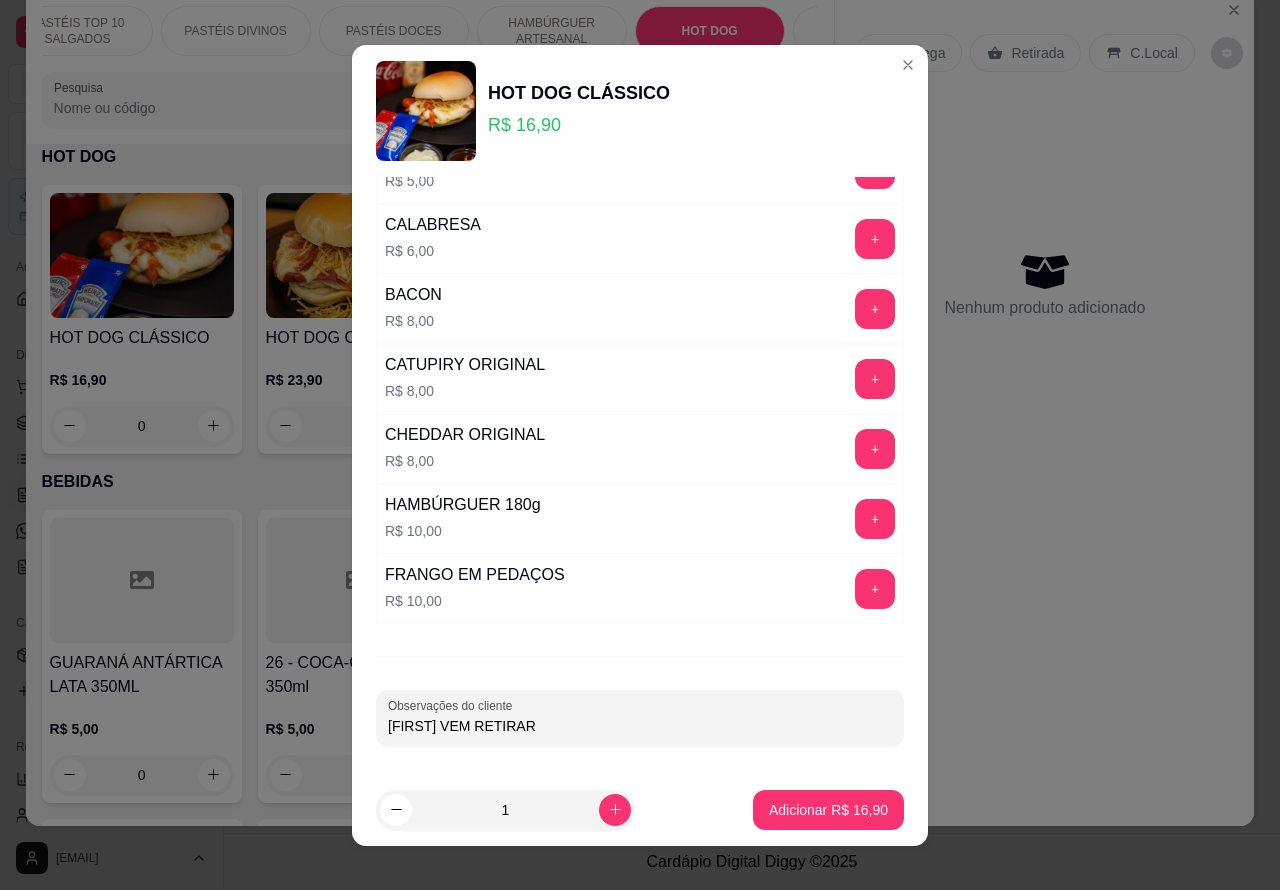 type on "[LAST] vem retirar" 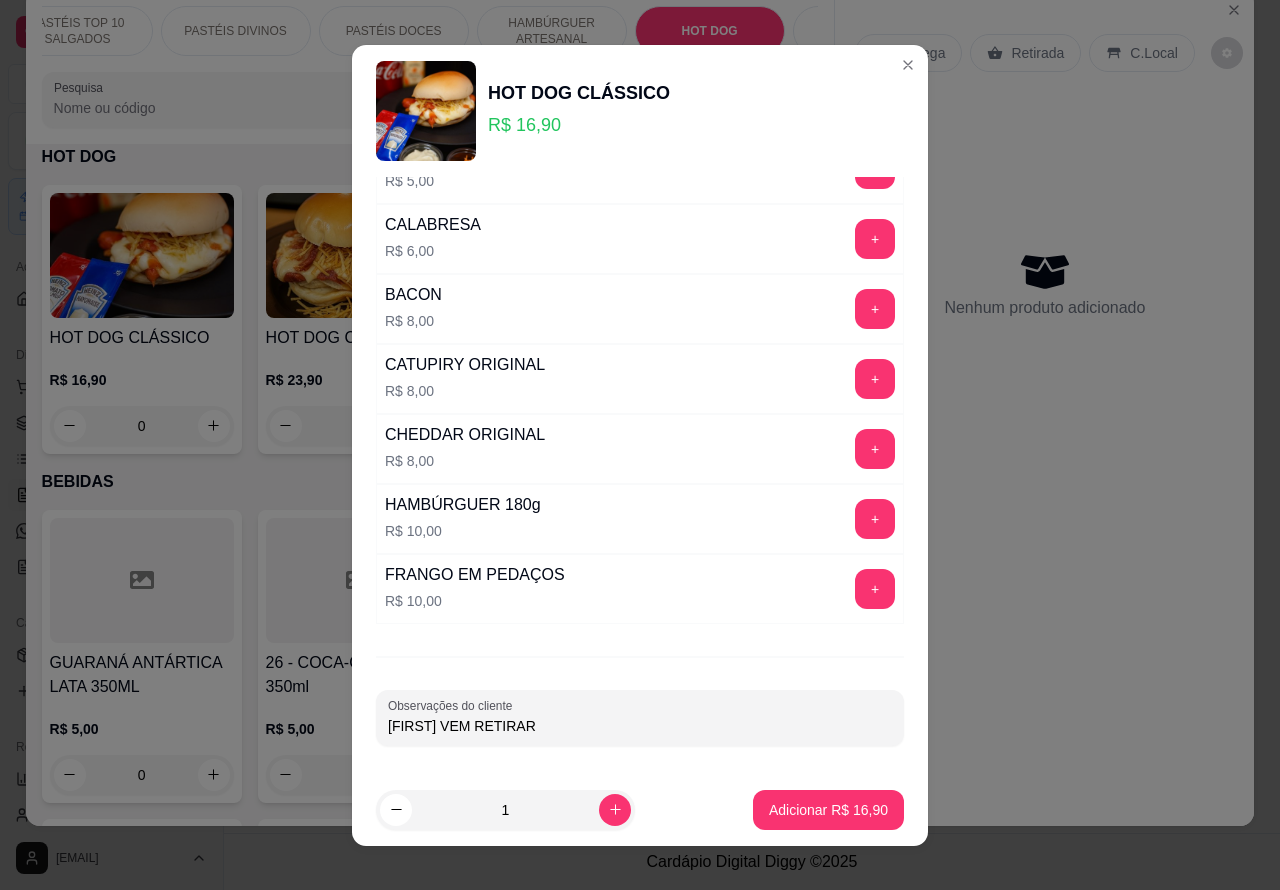 click on "Adicionar   R$ [PRICE]" at bounding box center (828, 810) 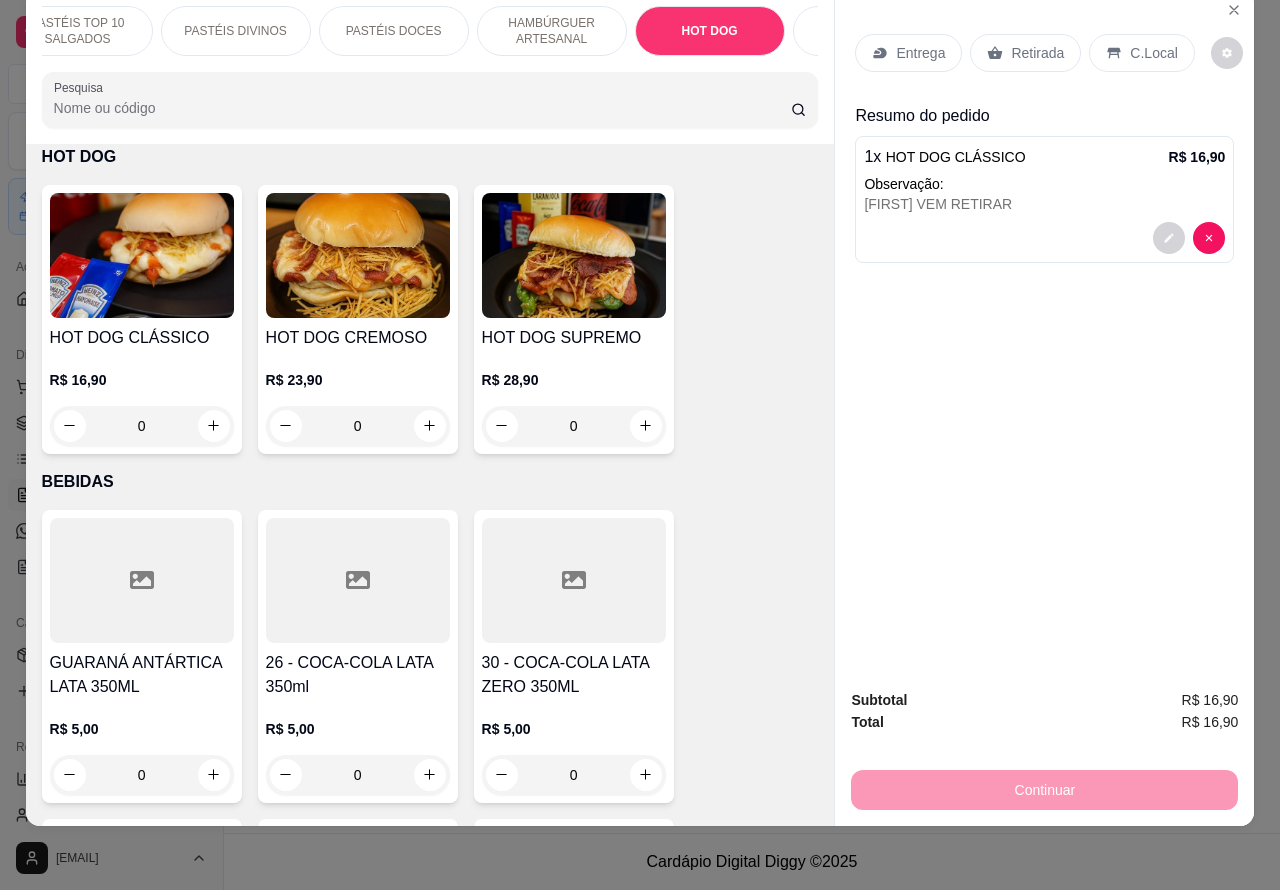 click on "Retirada" at bounding box center (1037, 53) 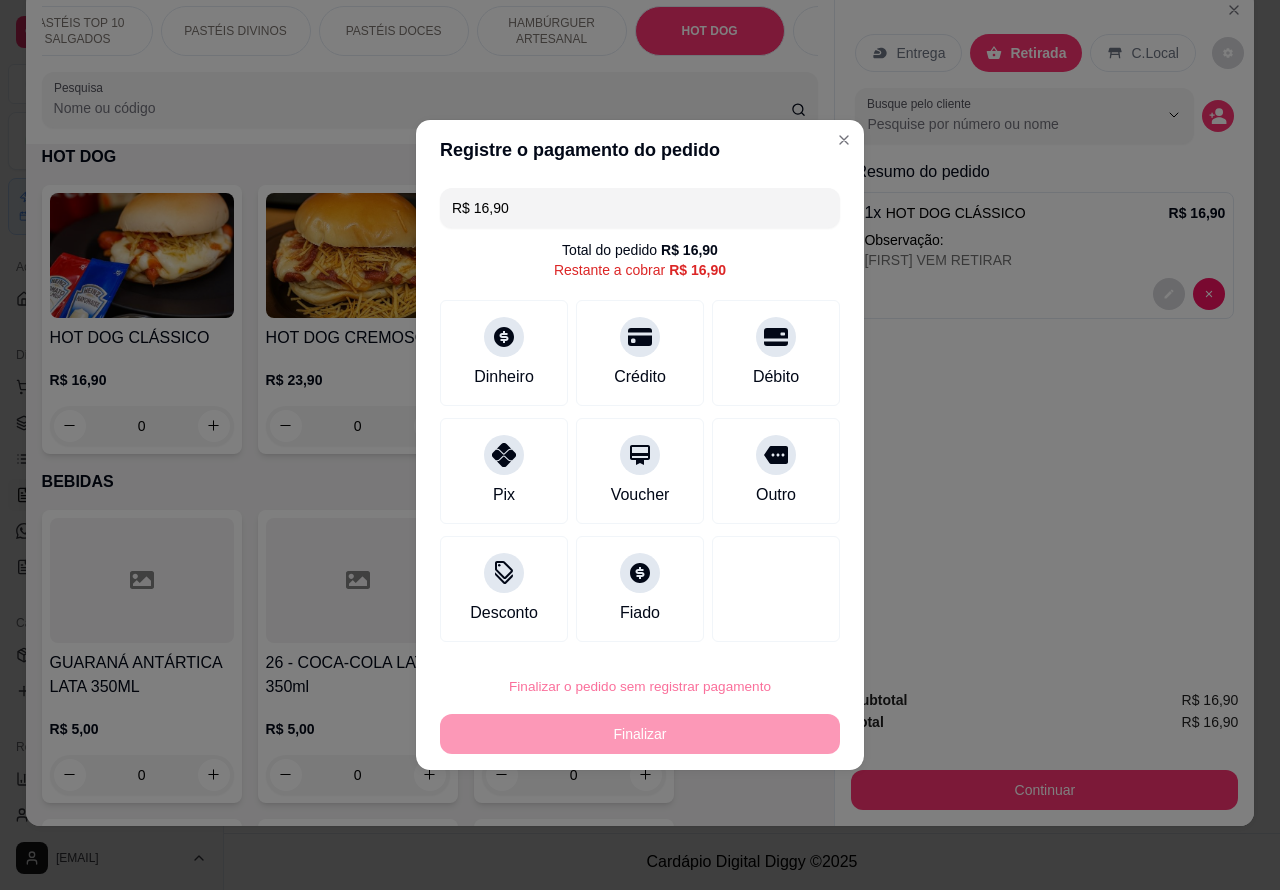 click on "Confirmar" at bounding box center (759, 630) 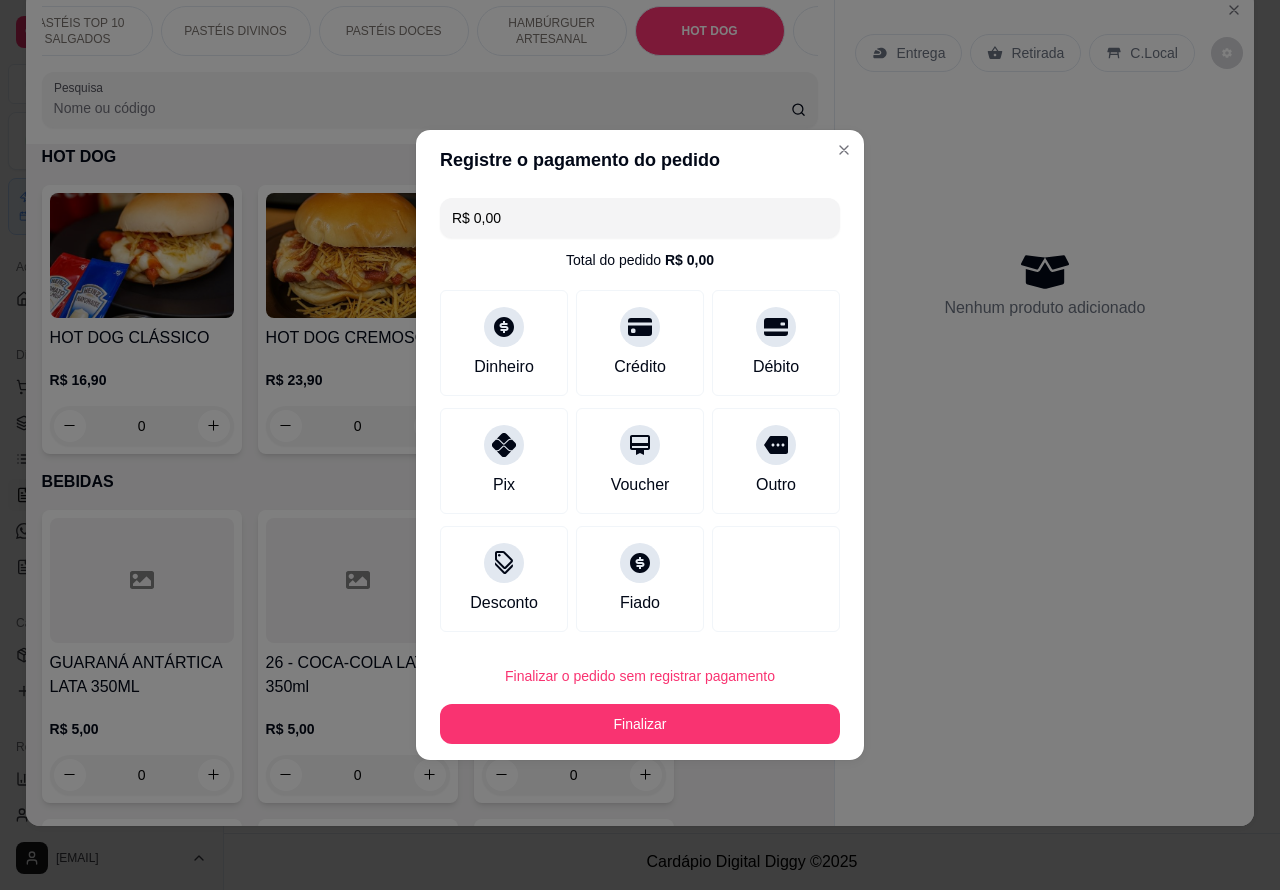 type on "R$ 0,00" 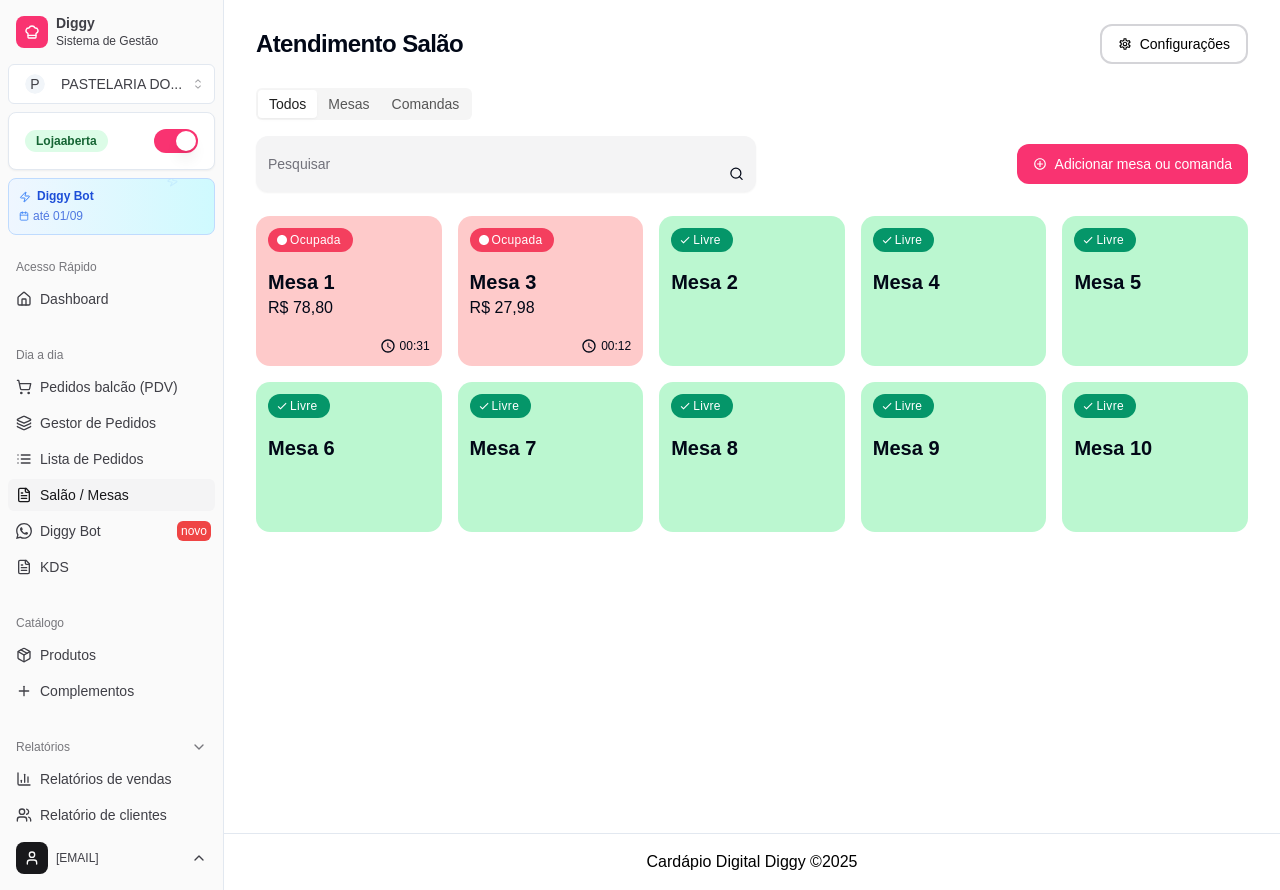 click on "Ocupada Mesa 3 R$ 27,98" at bounding box center [551, 271] 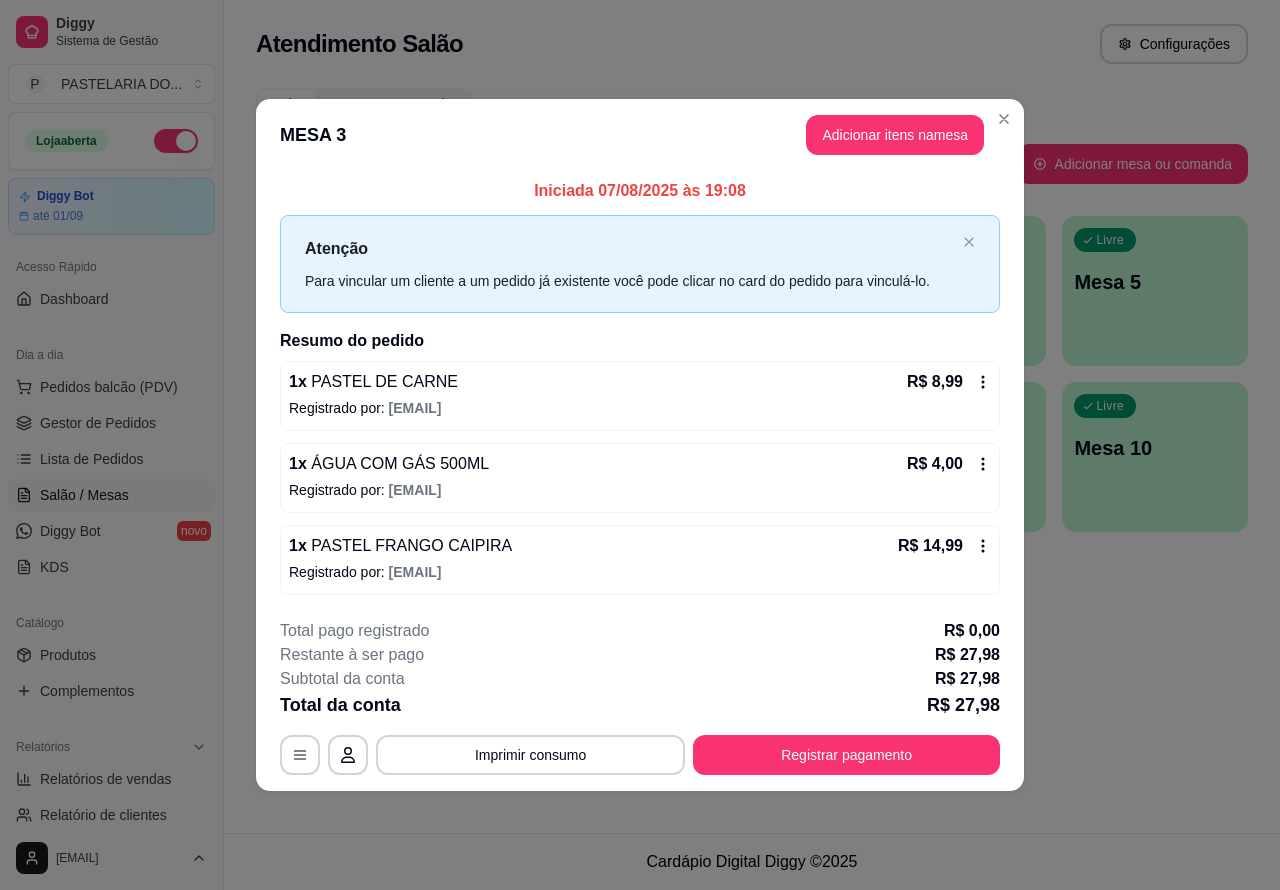 click on "Atendimento Salão Configurações Todos Mesas Comandas Pesquisar Adicionar mesa ou comanda Ocupada Mesa 1 R$ 78,80 00:36 Ocupada Mesa 3 R$ 27,98 00:17 Livre Mesa 2 Livre Mesa 4 Livre Mesa 5 Livre Mesa 6 Livre Mesa 7 Livre Mesa 8 Livre Mesa 9 Livre Mesa 10" at bounding box center (752, 416) 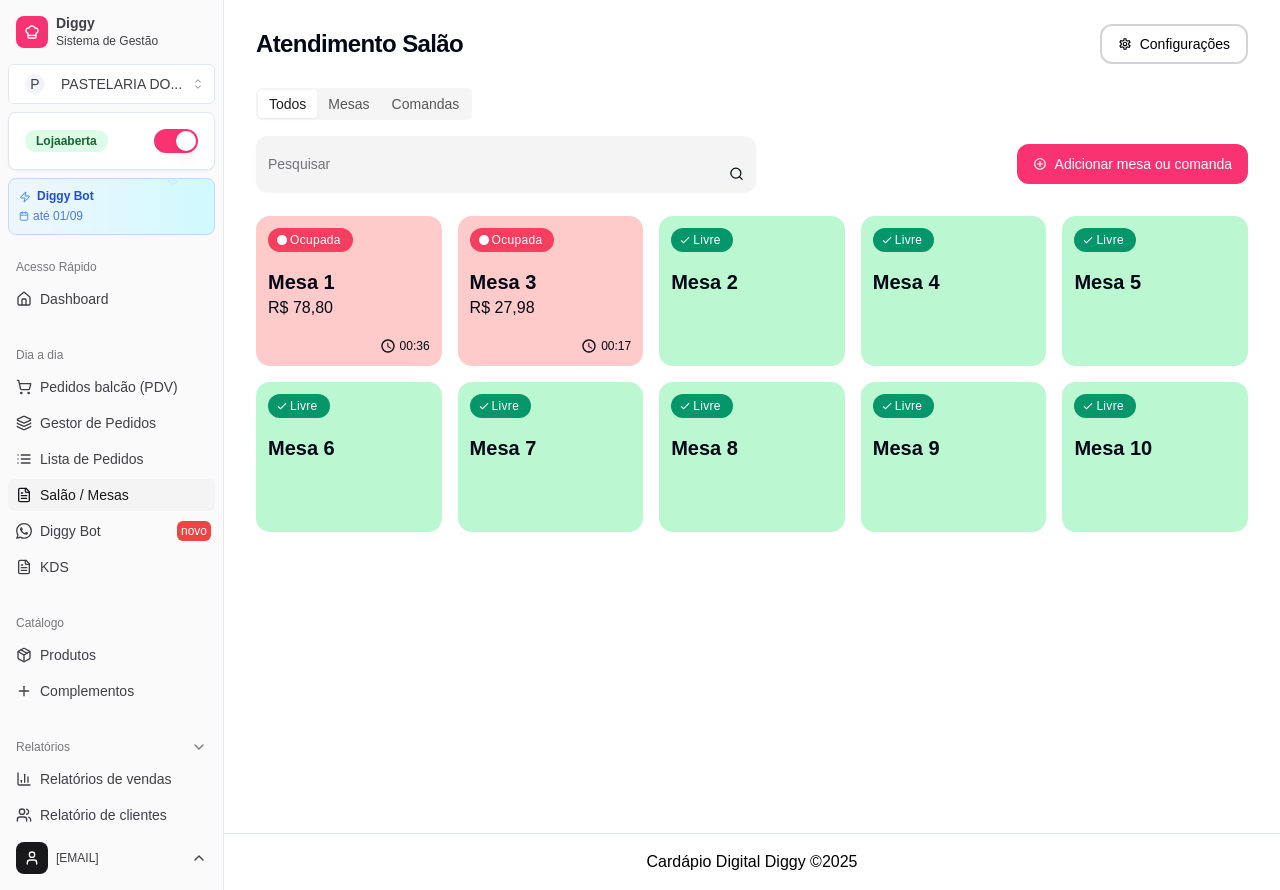 click on "R$ 78,80" at bounding box center [349, 308] 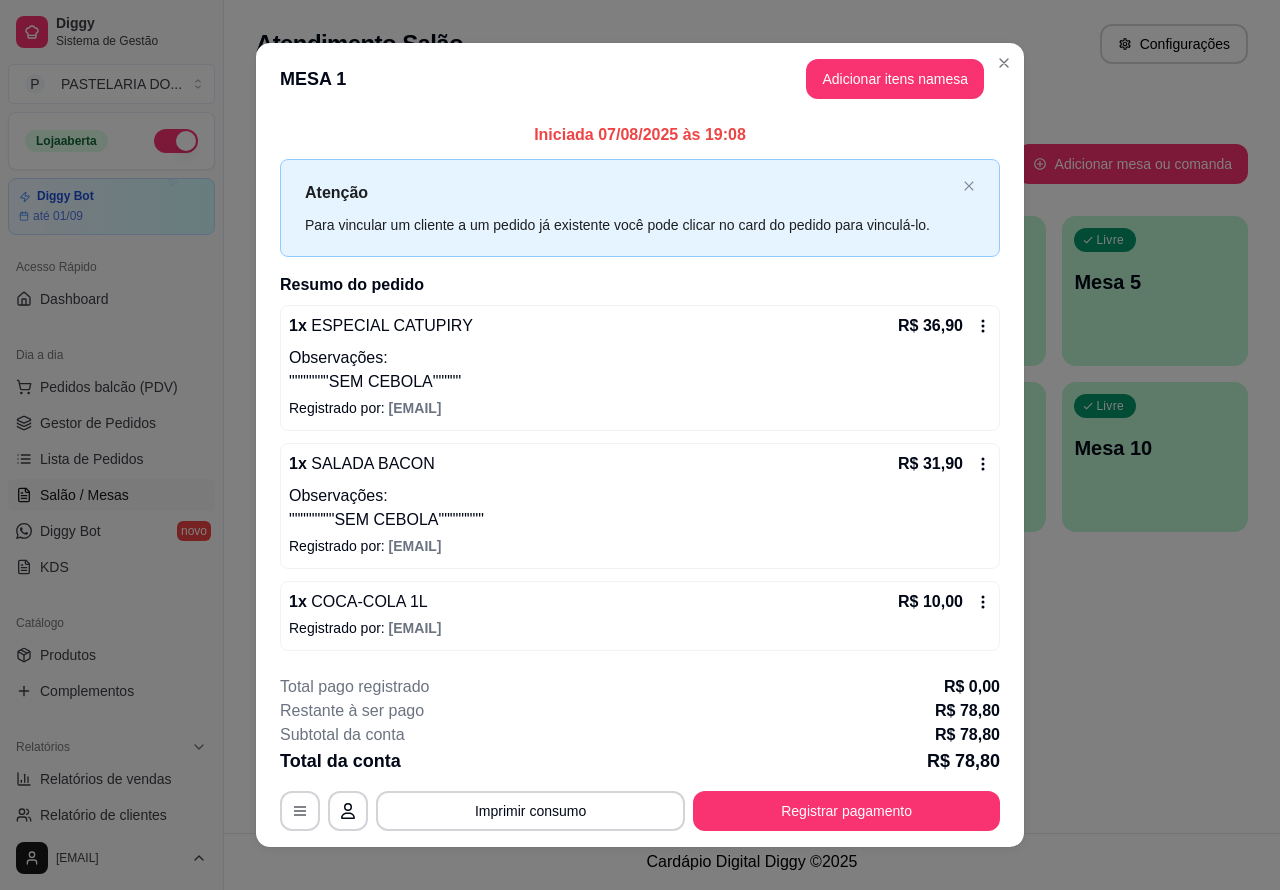 click on "Atendimento Salão Configurações Todos Mesas Comandas Pesquisar Adicionar mesa ou comanda Ocupada Mesa 1 R$ 78,80 00:36 Ocupada Mesa 3 R$ 27,98 00:17 Livre Mesa 2 Livre Mesa 4 Livre Mesa 5 Livre Mesa 6 Livre Mesa 7 Livre Mesa 8 Livre Mesa 9 Livre Mesa 10" at bounding box center (752, 416) 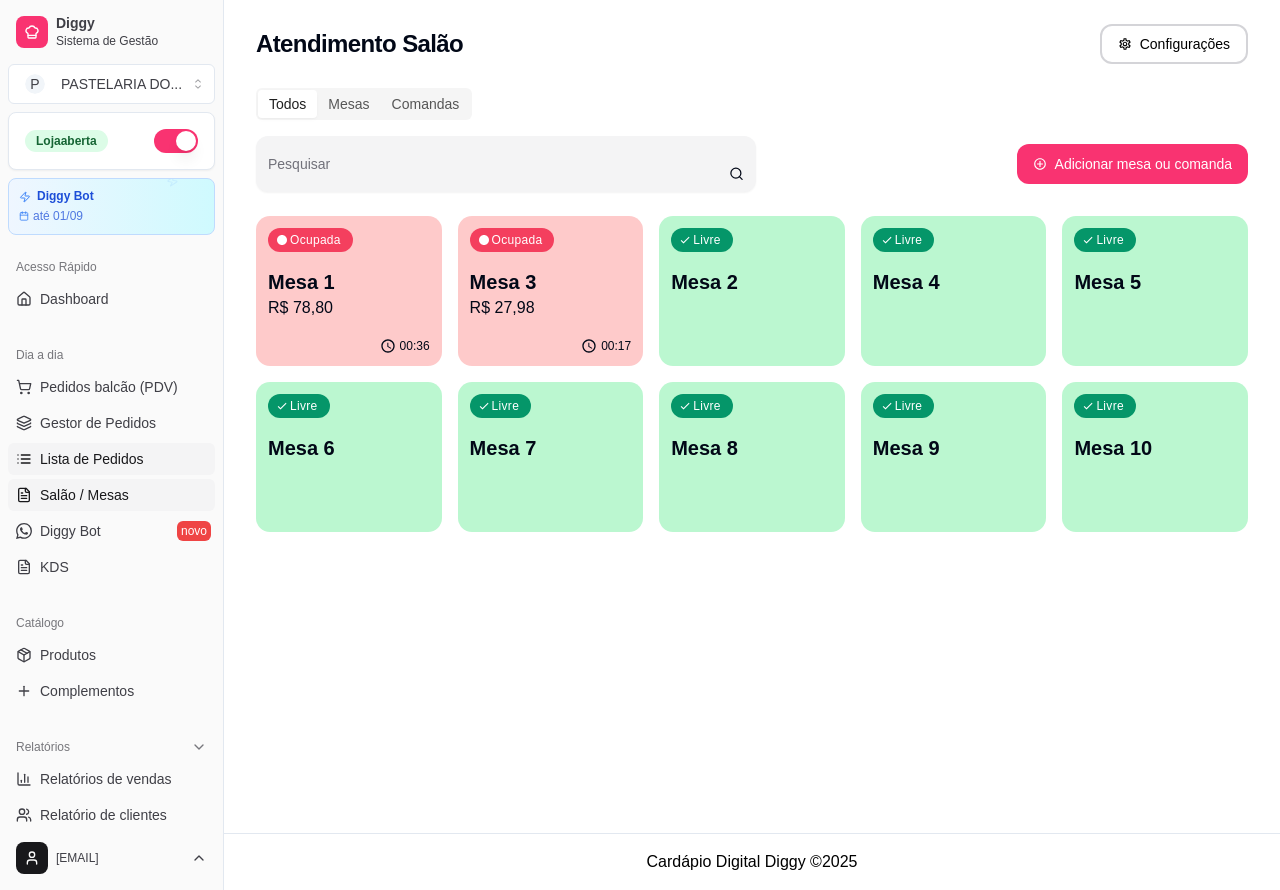 click on "Lista de Pedidos" at bounding box center (92, 459) 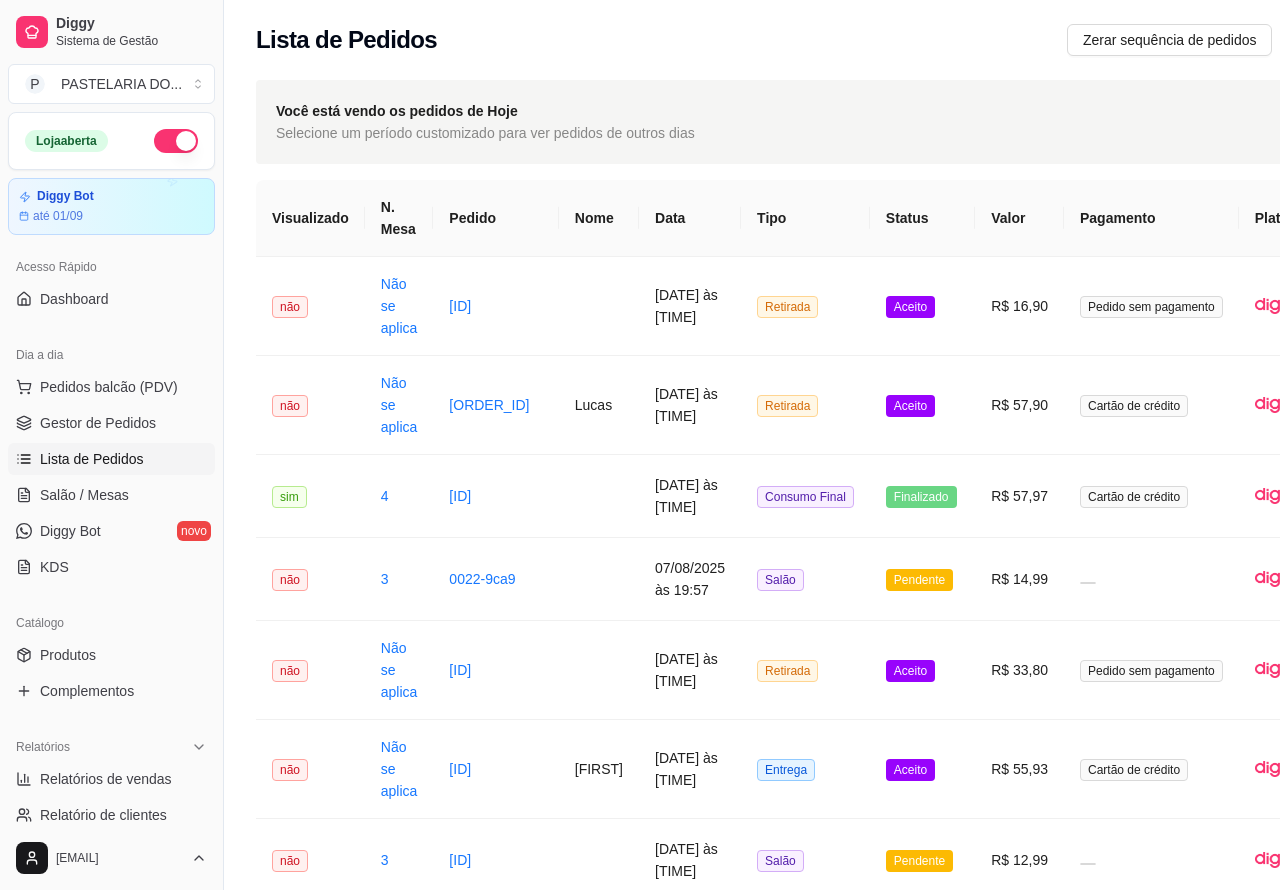 click on "Lista de Pedidos" at bounding box center (92, 459) 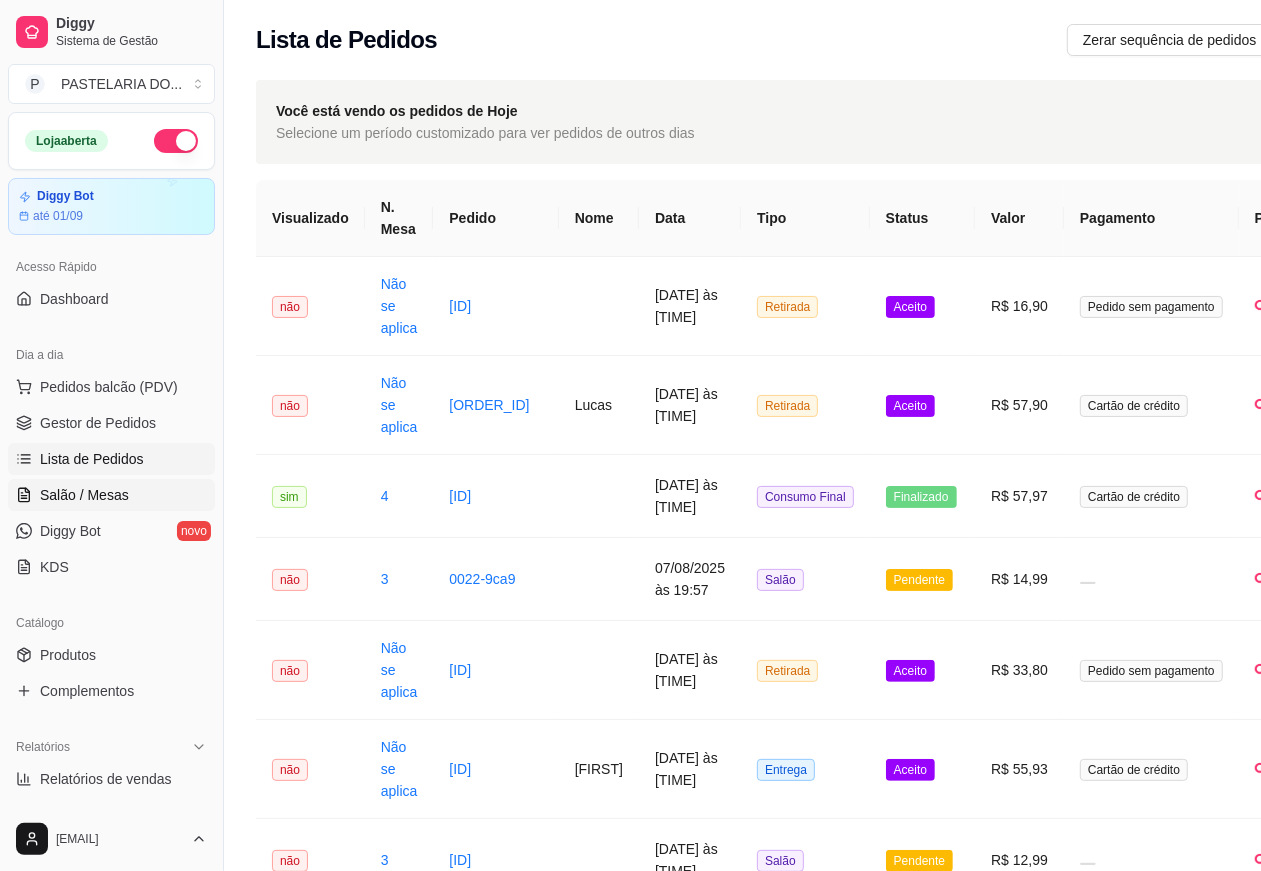 click on "Salão / Mesas" at bounding box center (84, 495) 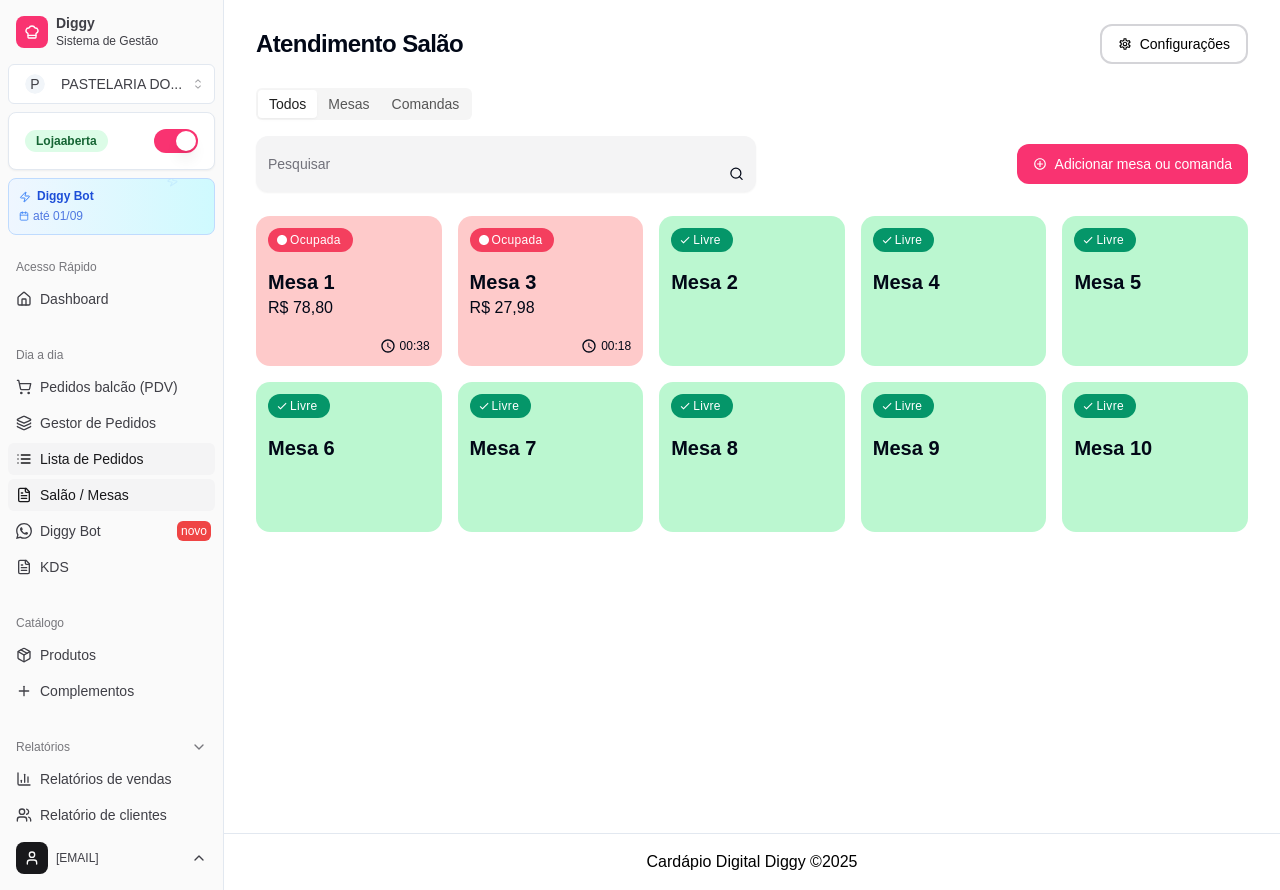 click on "Lista de Pedidos" at bounding box center [92, 459] 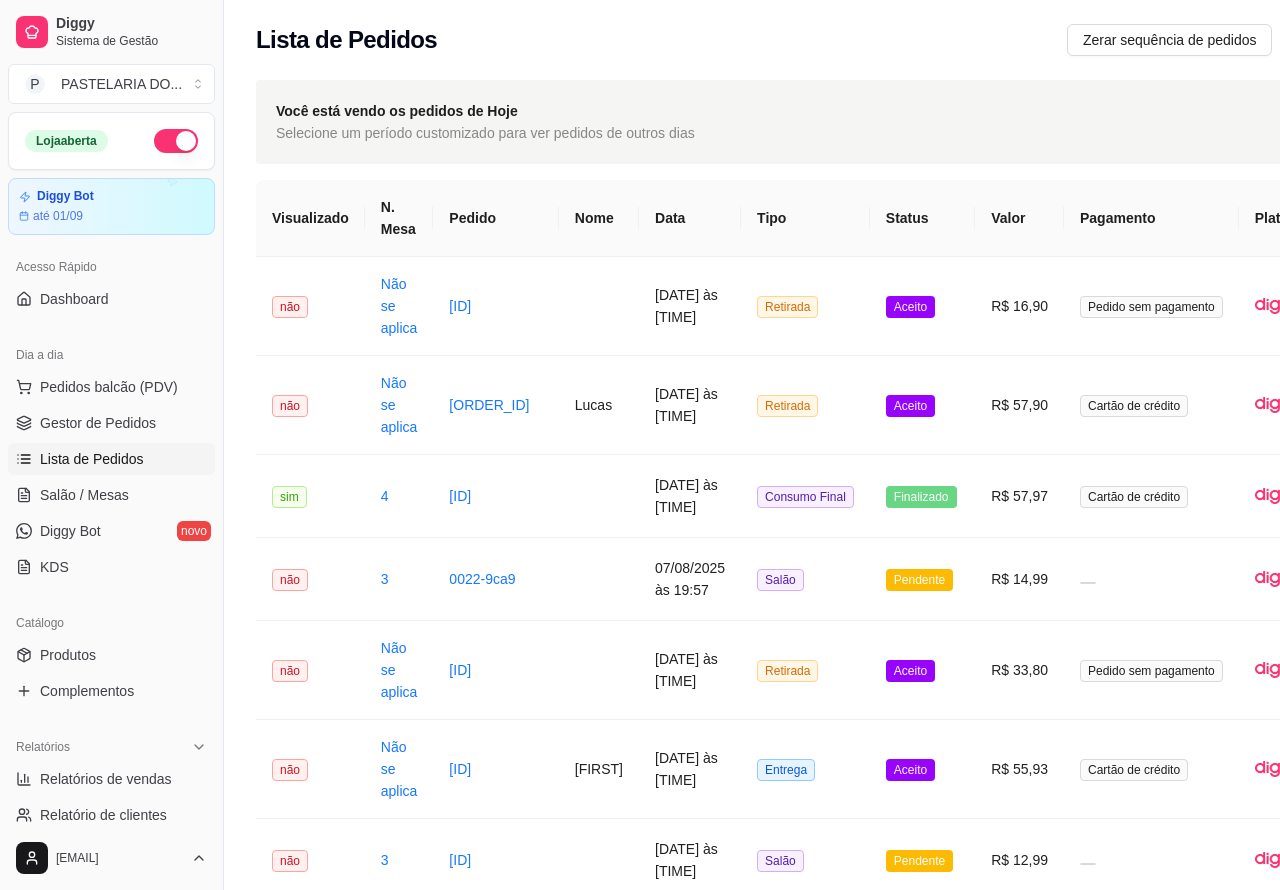 click at bounding box center (599, 306) 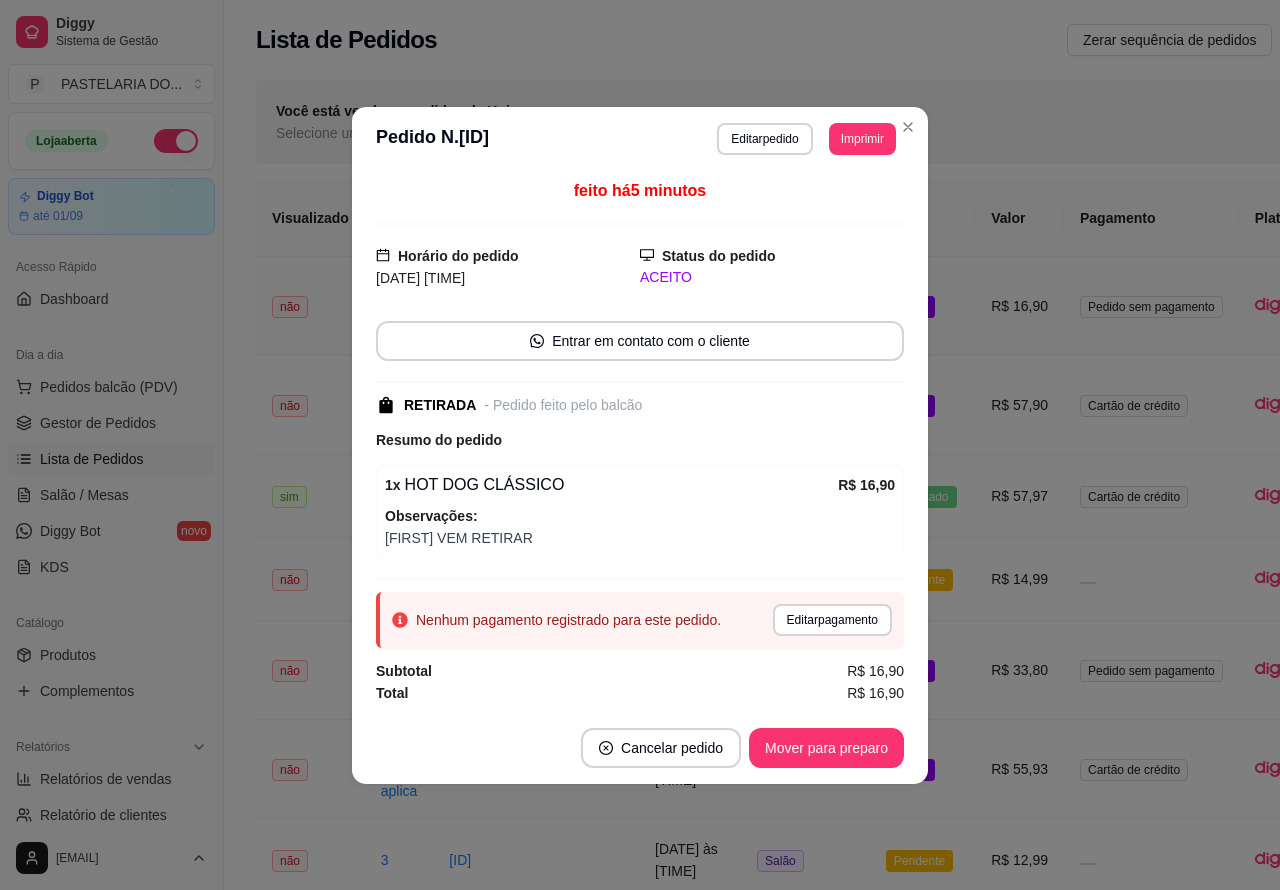 click on "Você está vendo os pedidos de Hoje Selecione um período customizado para ver pedidos de outros dias Filtros" at bounding box center (849, 122) 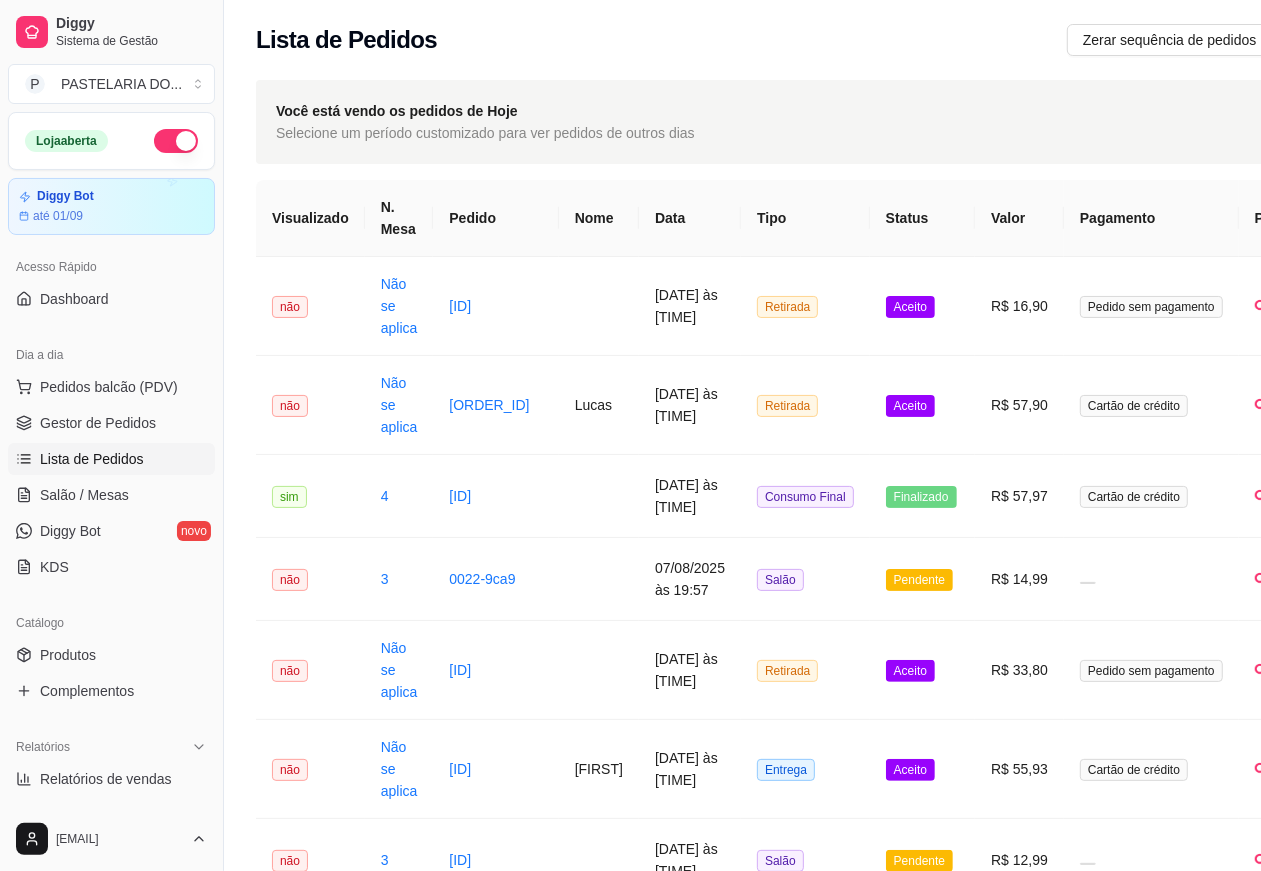 click on "Lista de Pedidos" at bounding box center (92, 459) 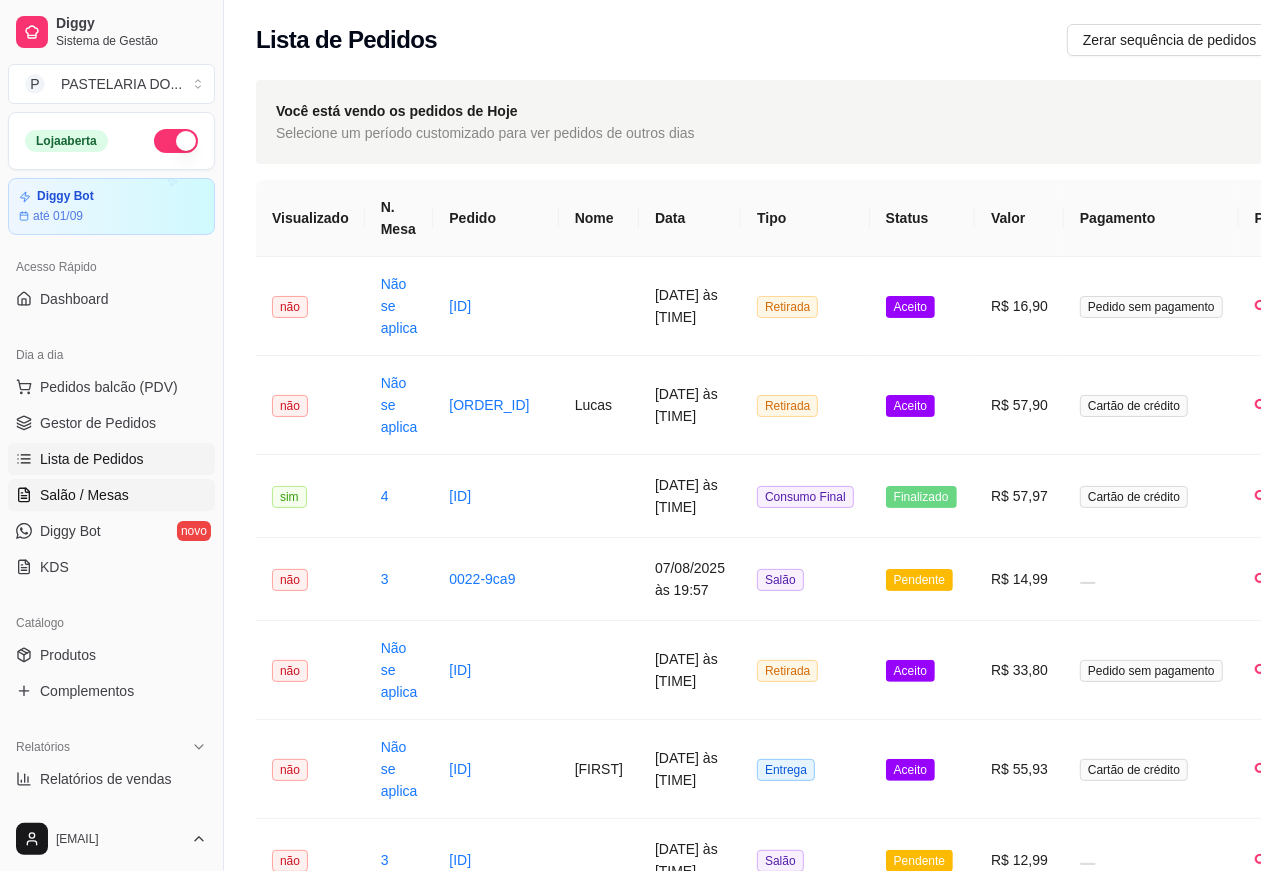 click on "Salão / Mesas" at bounding box center (84, 495) 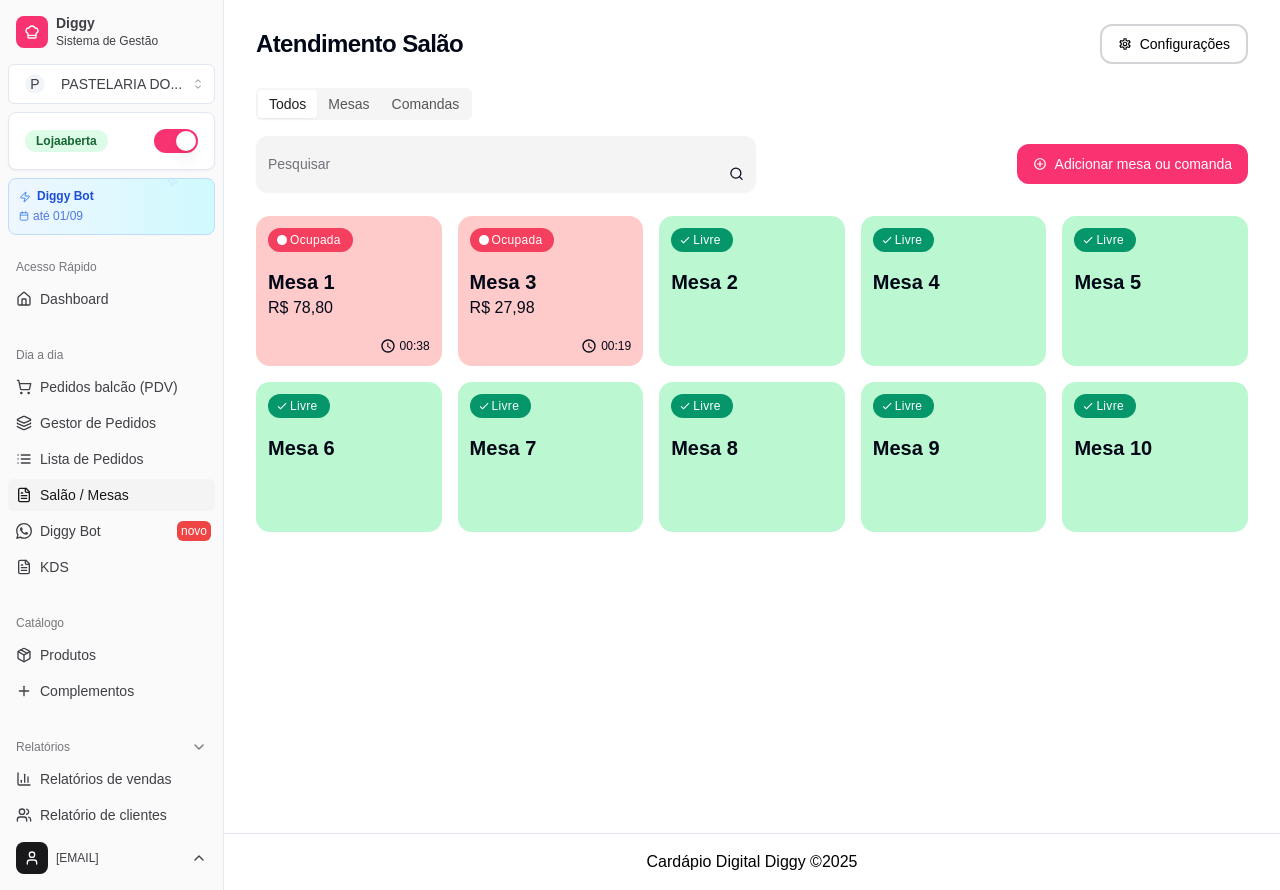 click on "Livre Mesa 2" at bounding box center [752, 279] 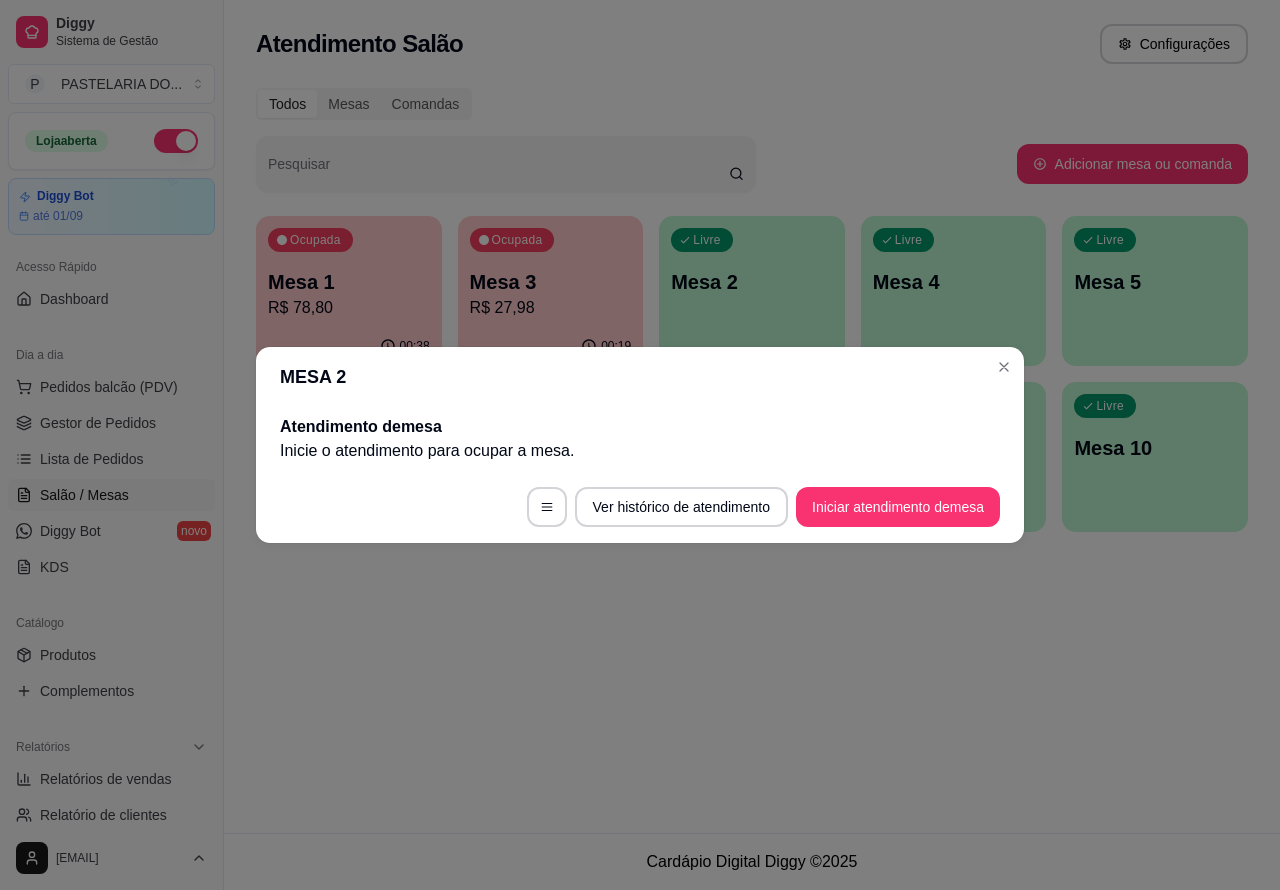 click on "Ocupada Mesa 1 R$ 78,80 00:38 Ocupada Mesa 3 R$ 27,98 00:19 Livre Mesa 2 Livre Mesa 4 Livre Mesa 5 Livre Mesa 6 Livre Mesa 7 Livre Mesa 8 Livre Mesa 9 Livre Mesa 10" at bounding box center (752, 374) 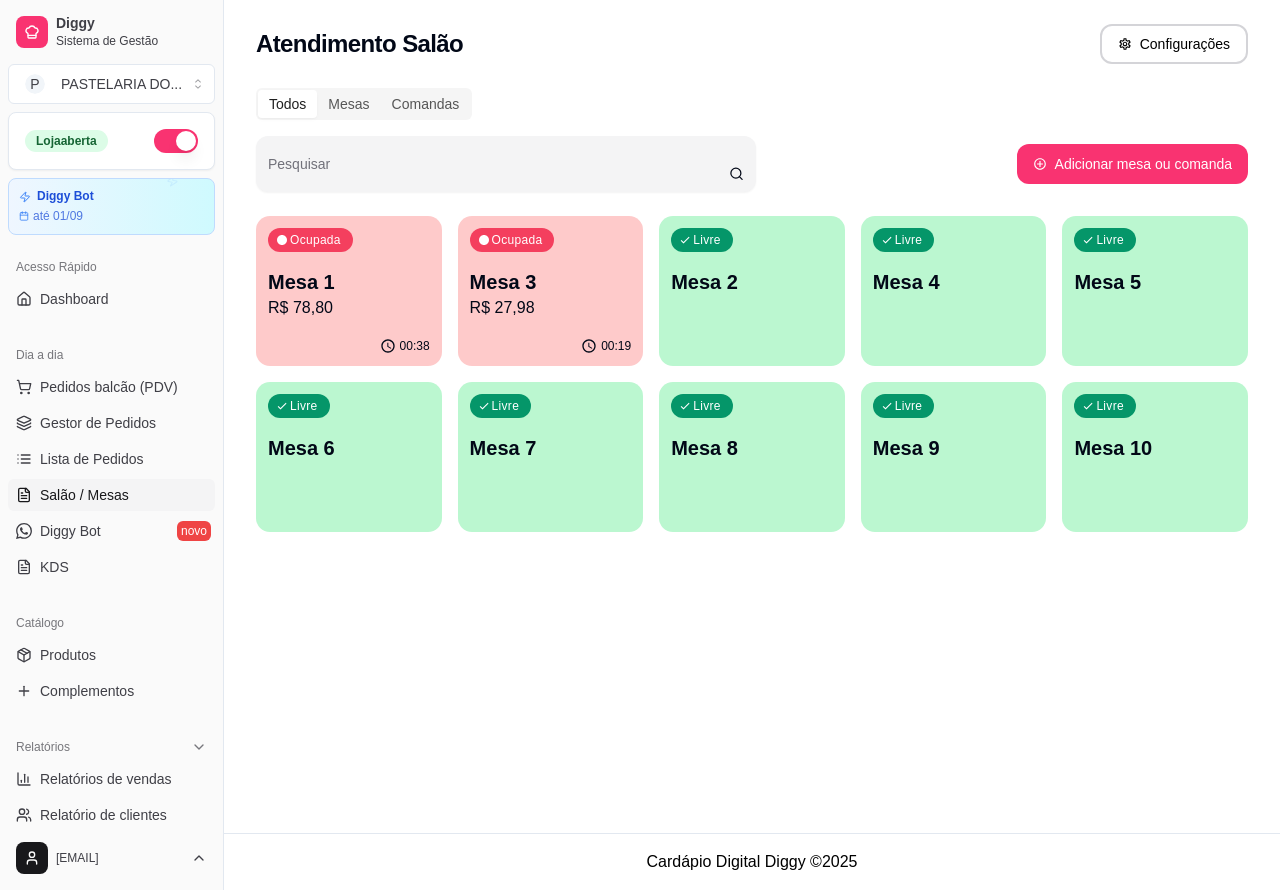 click on "R$ 27,98" at bounding box center (551, 308) 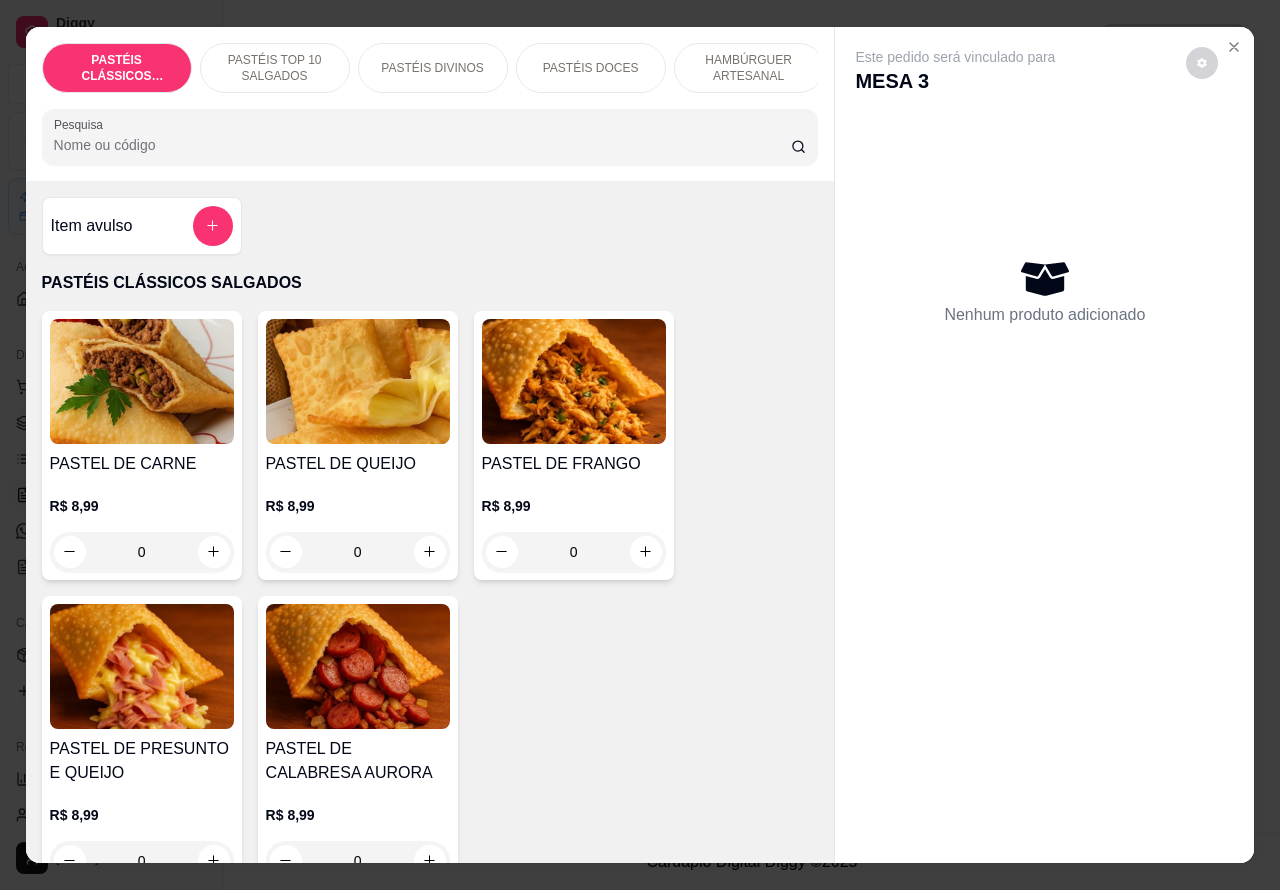 click on "HAMBÚRGUER ARTESANAL" at bounding box center [749, 68] 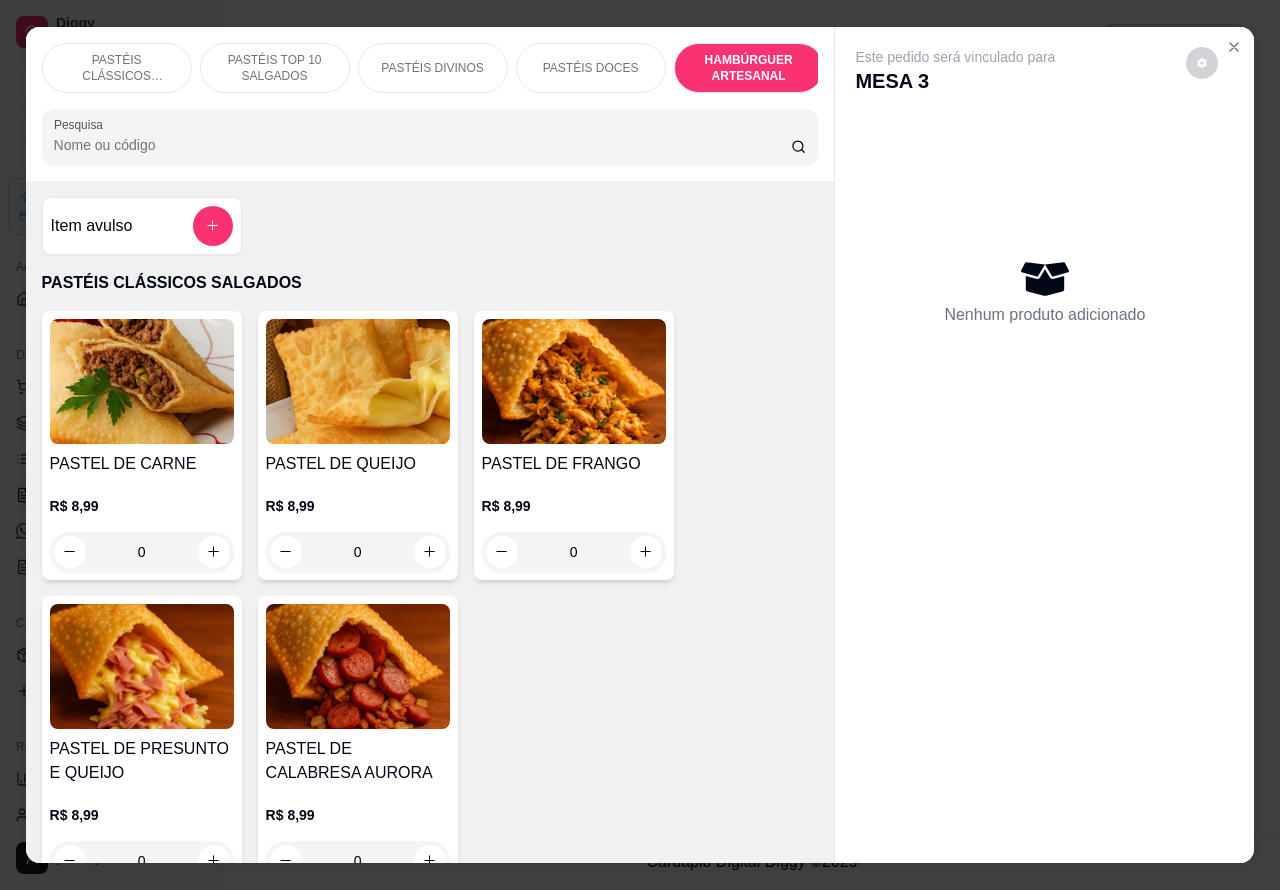 scroll, scrollTop: 4527, scrollLeft: 0, axis: vertical 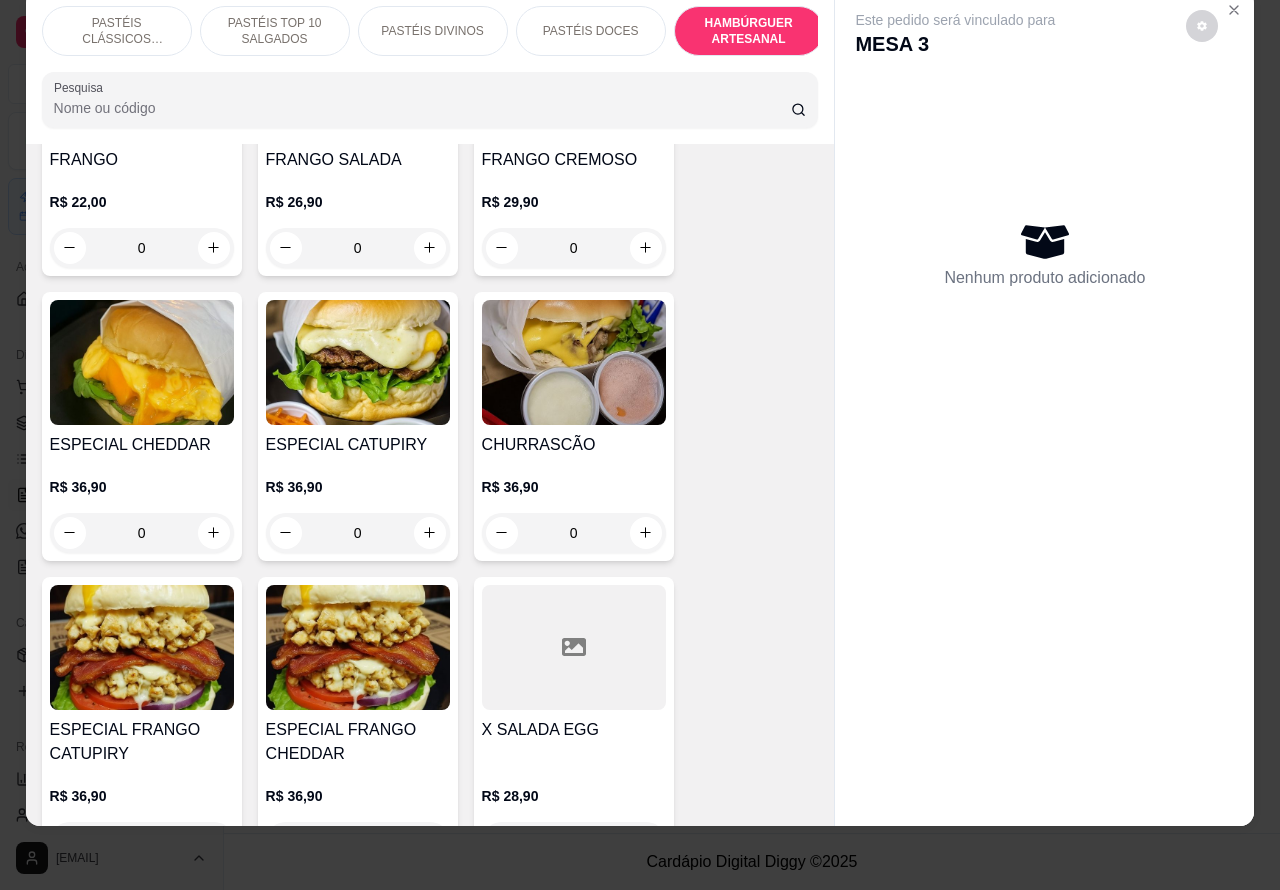 click at bounding box center (358, 362) 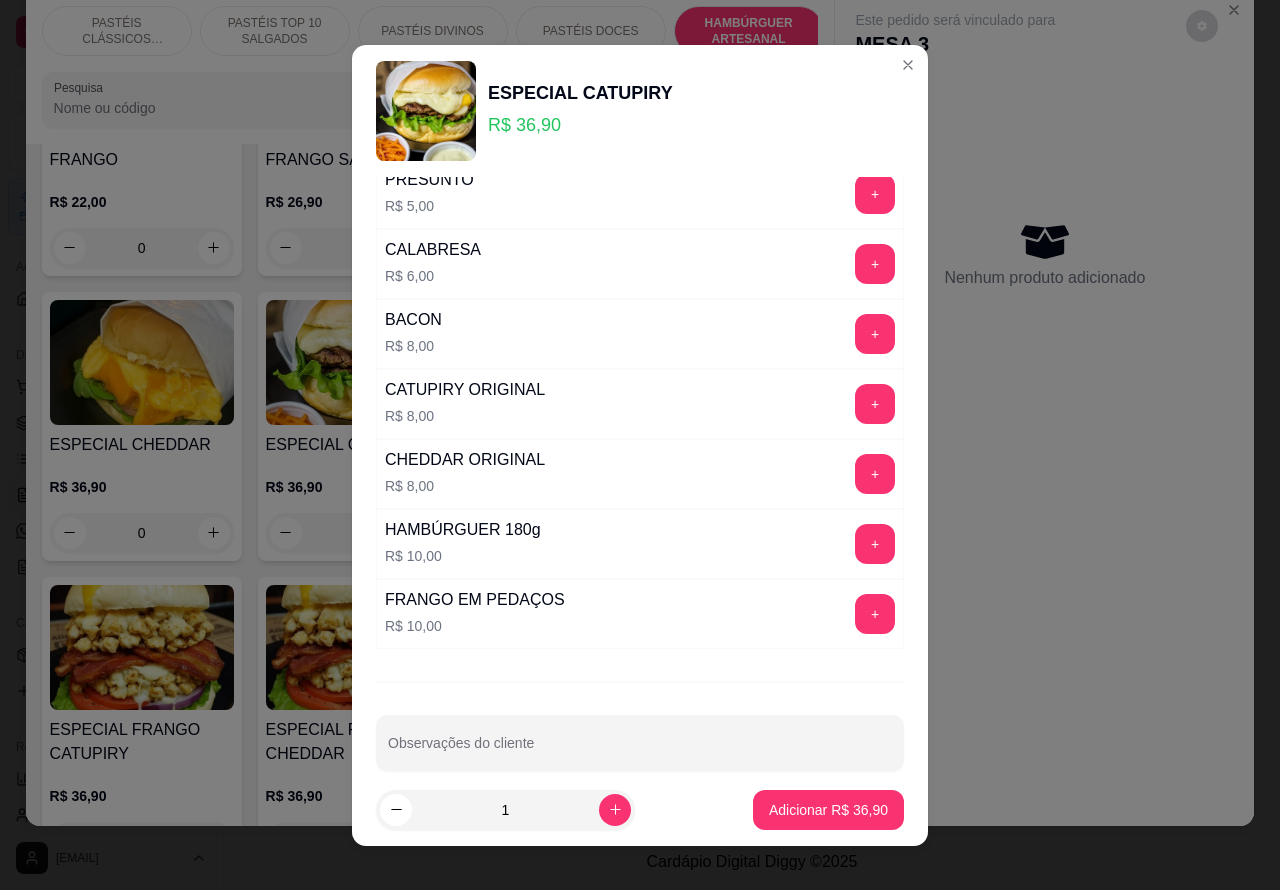 scroll, scrollTop: 521, scrollLeft: 0, axis: vertical 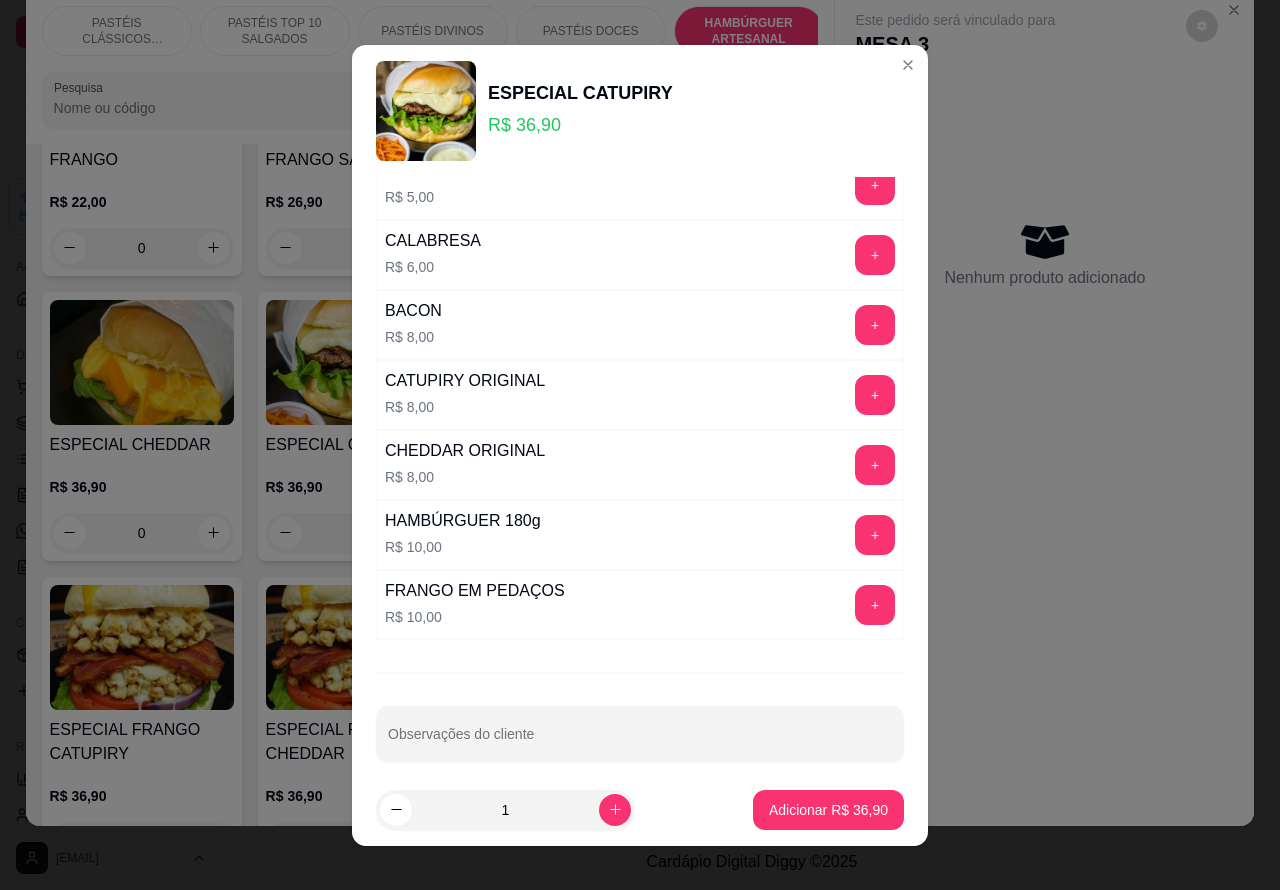click on "Observações do cliente" at bounding box center (640, 742) 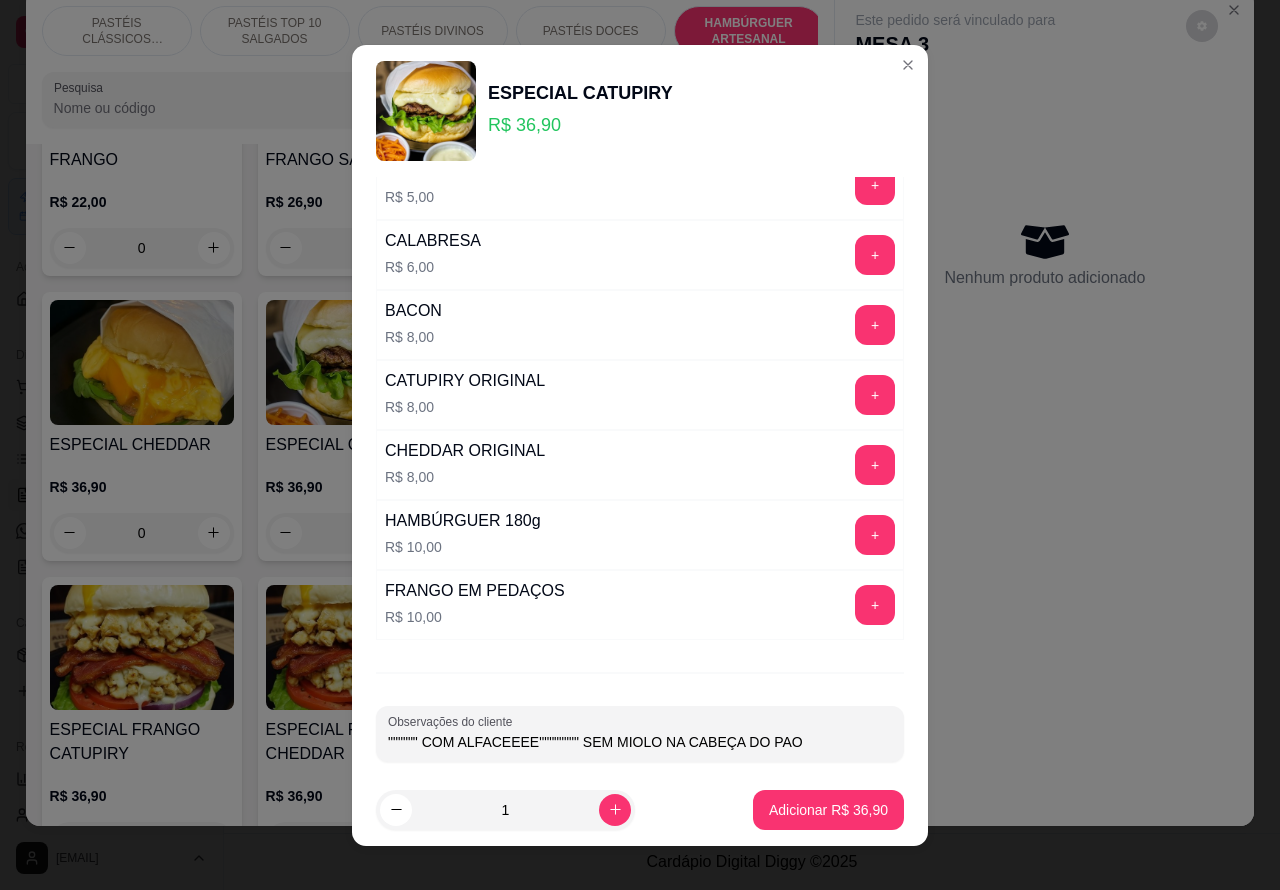 type on """"""" COM ALFACEEEE"""""""" SEM MIOLO NA CABEÇA DO PAO" 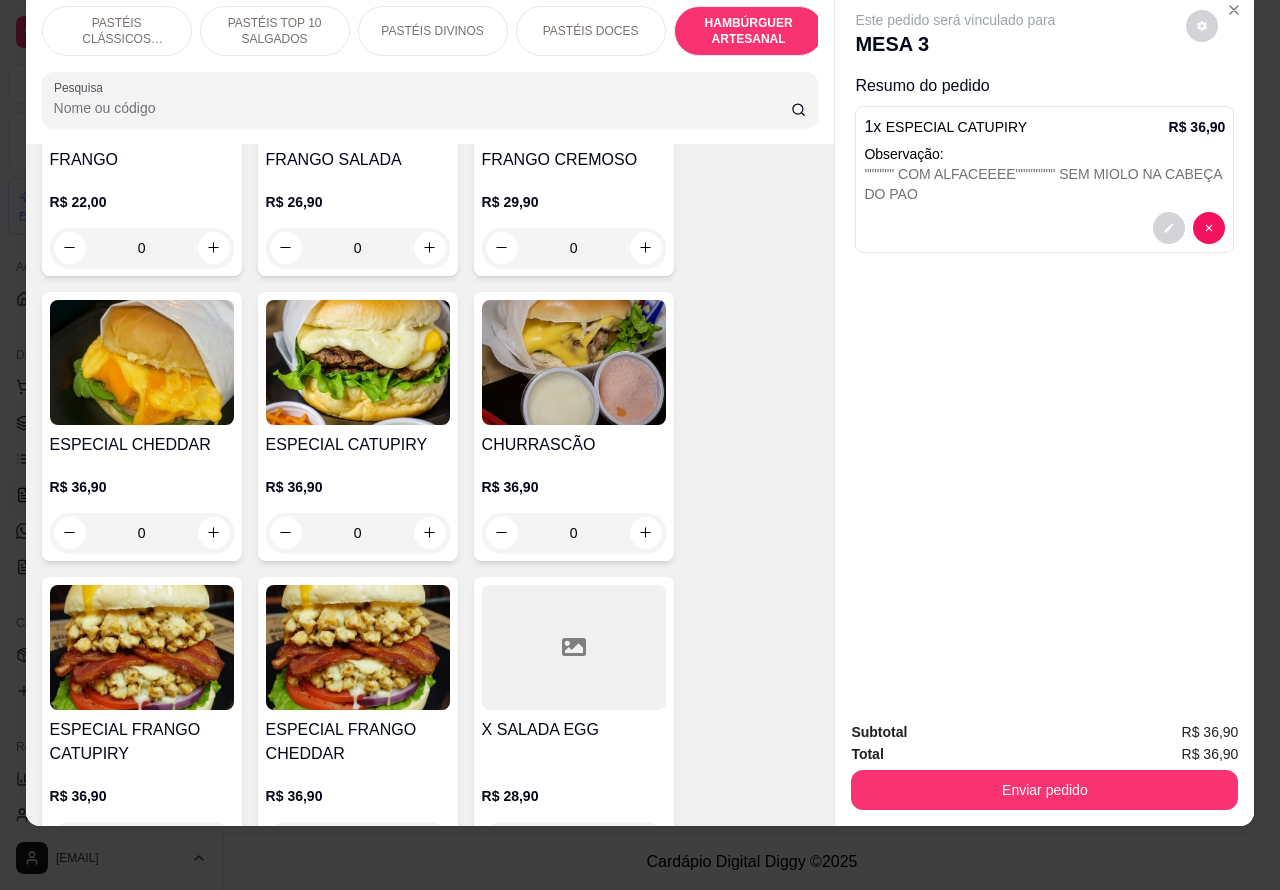 click on "Enviar pedido" at bounding box center [1044, 790] 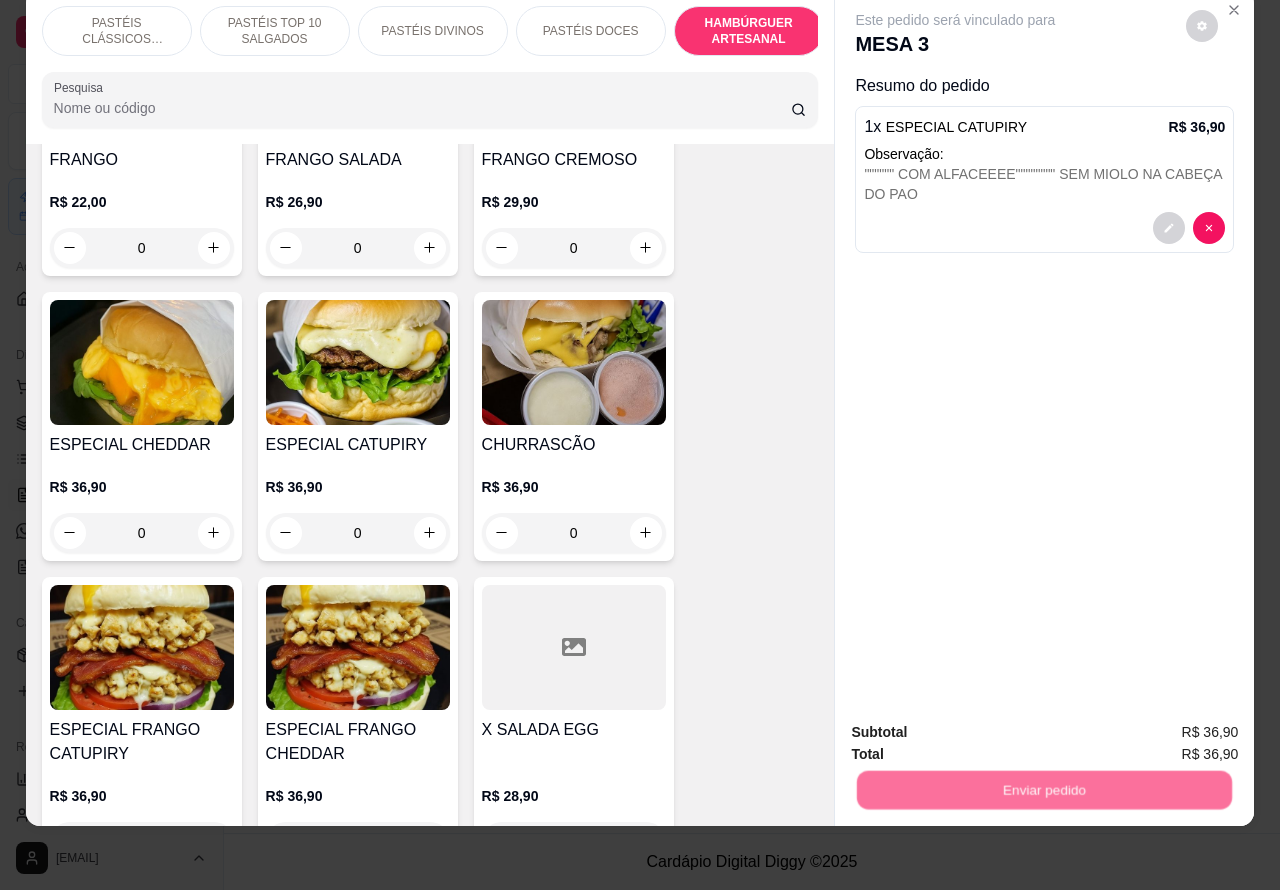 click on "Não registrar e enviar pedido" at bounding box center [977, 723] 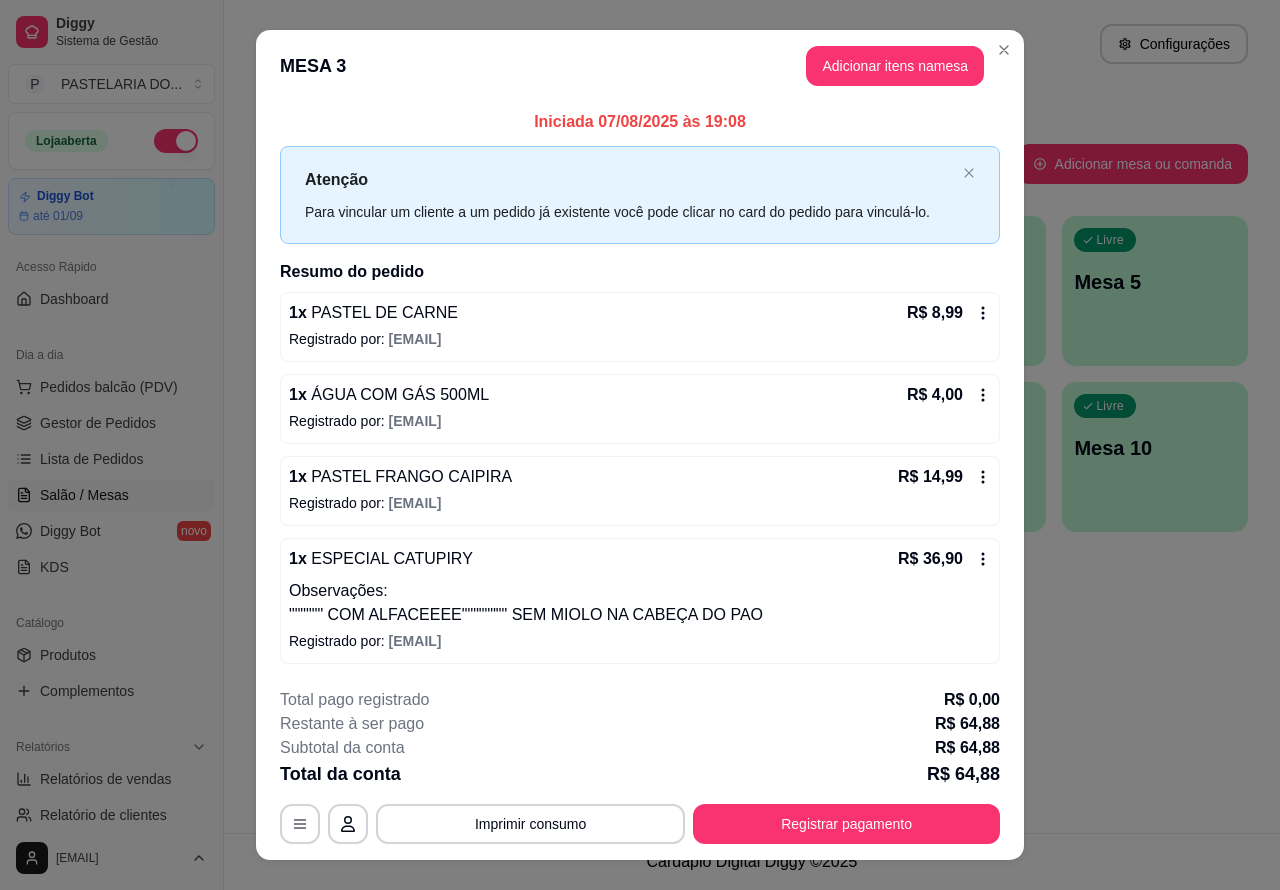 click on "Pedidos balcão (PDV)" at bounding box center [109, 387] 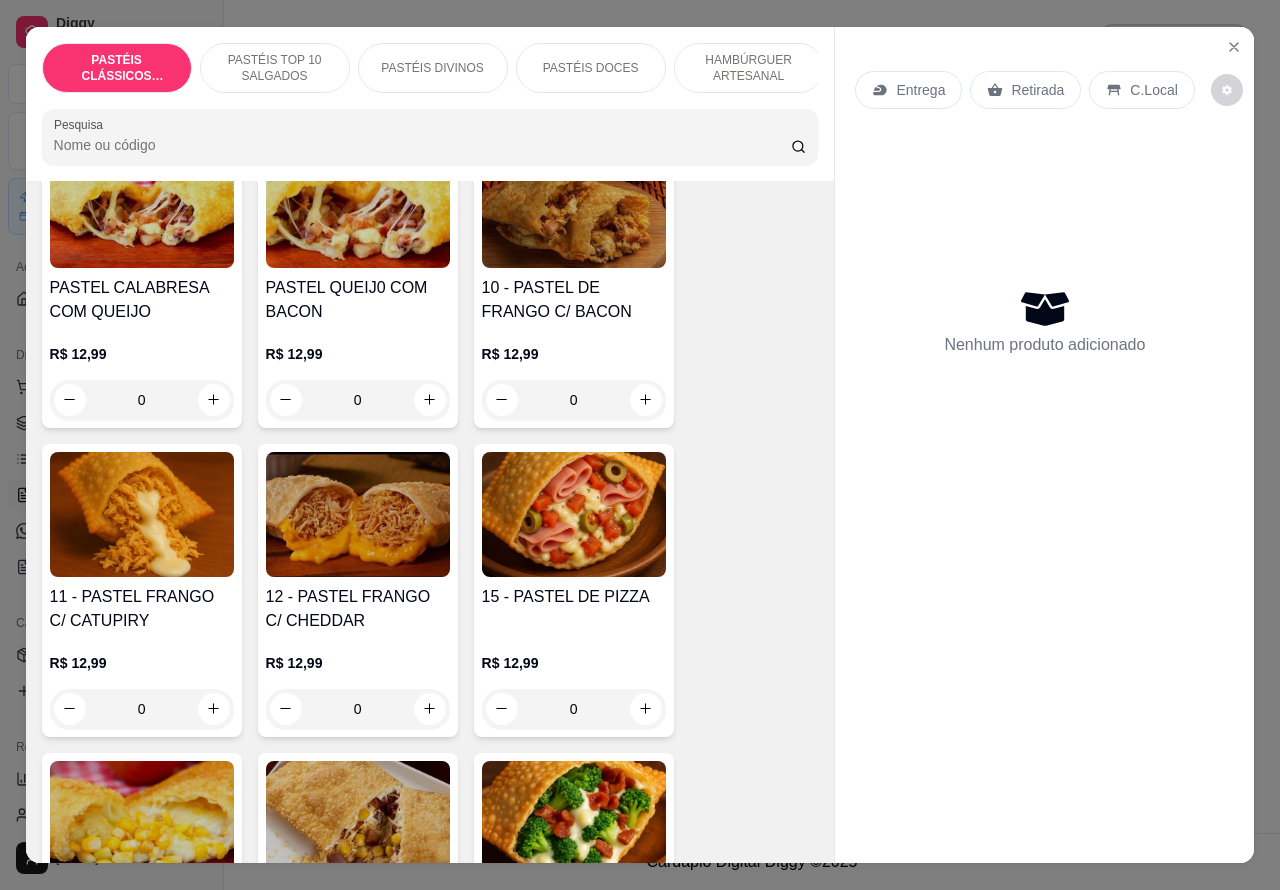 scroll, scrollTop: 1753, scrollLeft: 0, axis: vertical 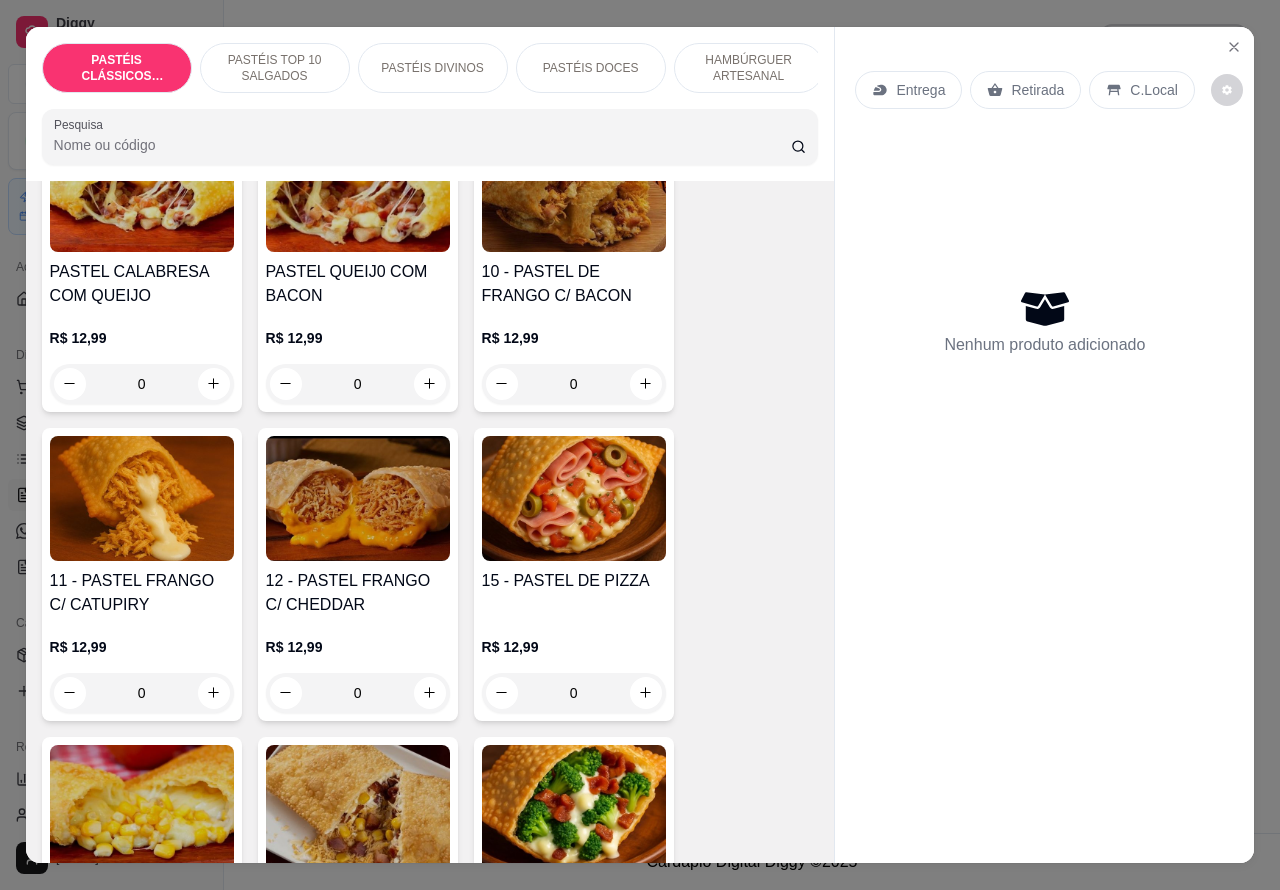 click on "0" at bounding box center [574, 693] 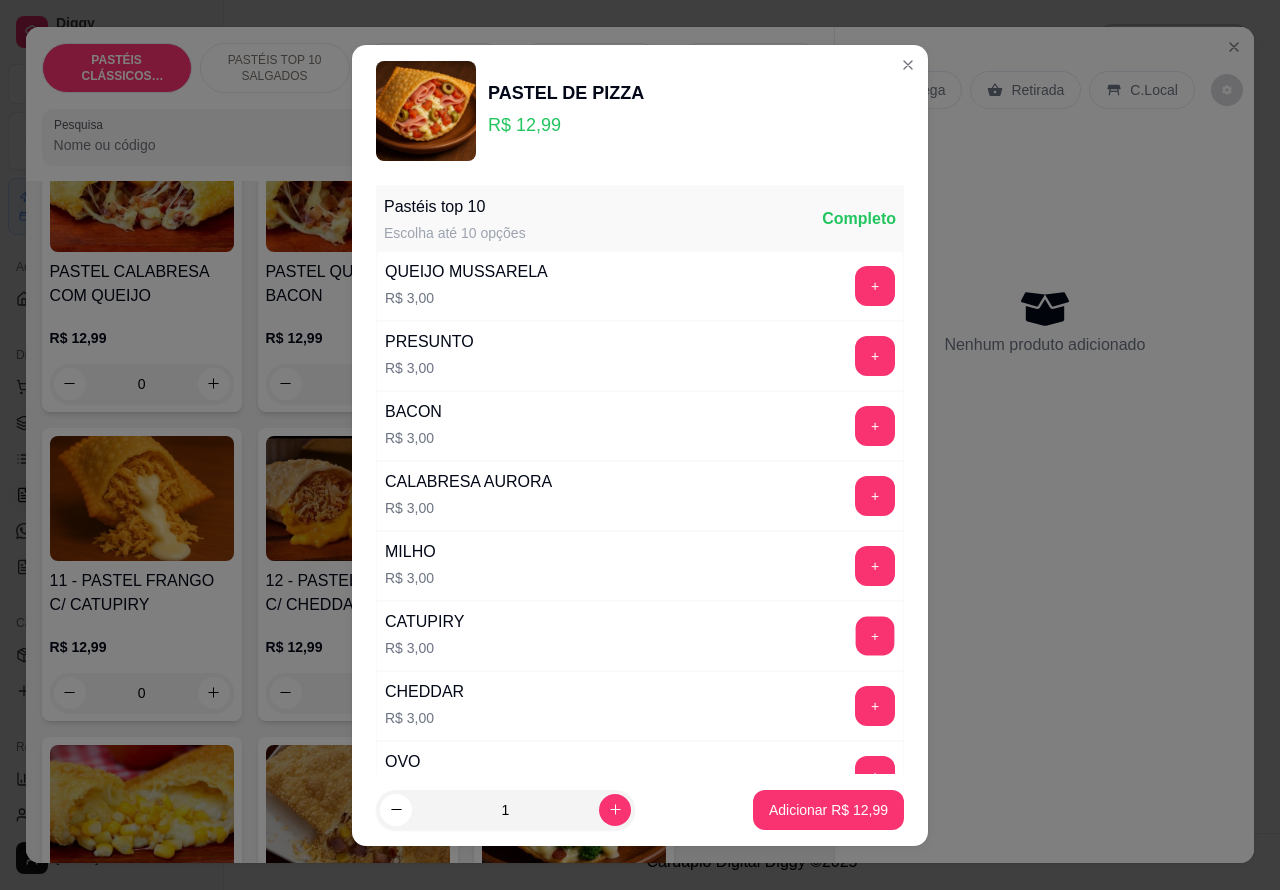 click on "+" at bounding box center (875, 635) 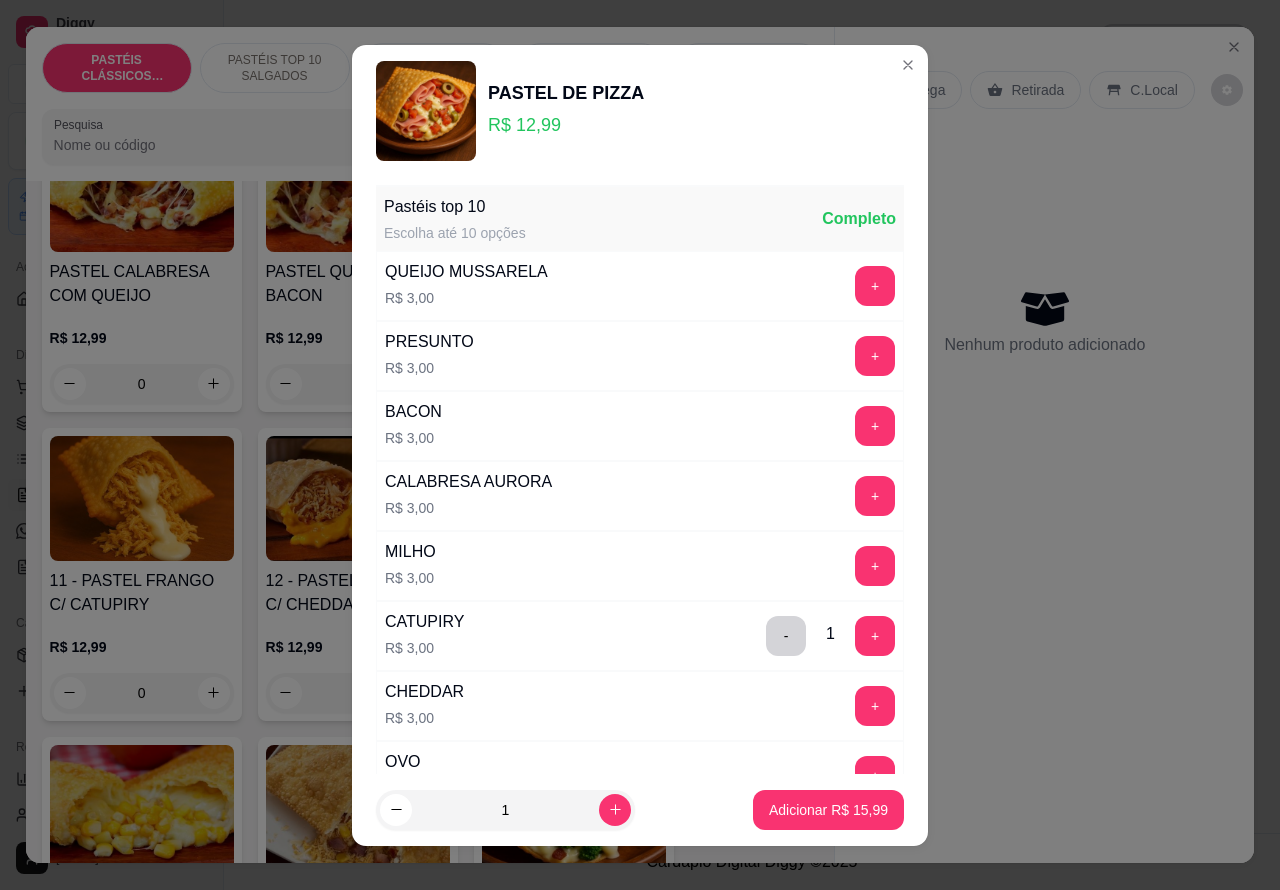 click on "Adicionar   R$ 15,99" at bounding box center (828, 810) 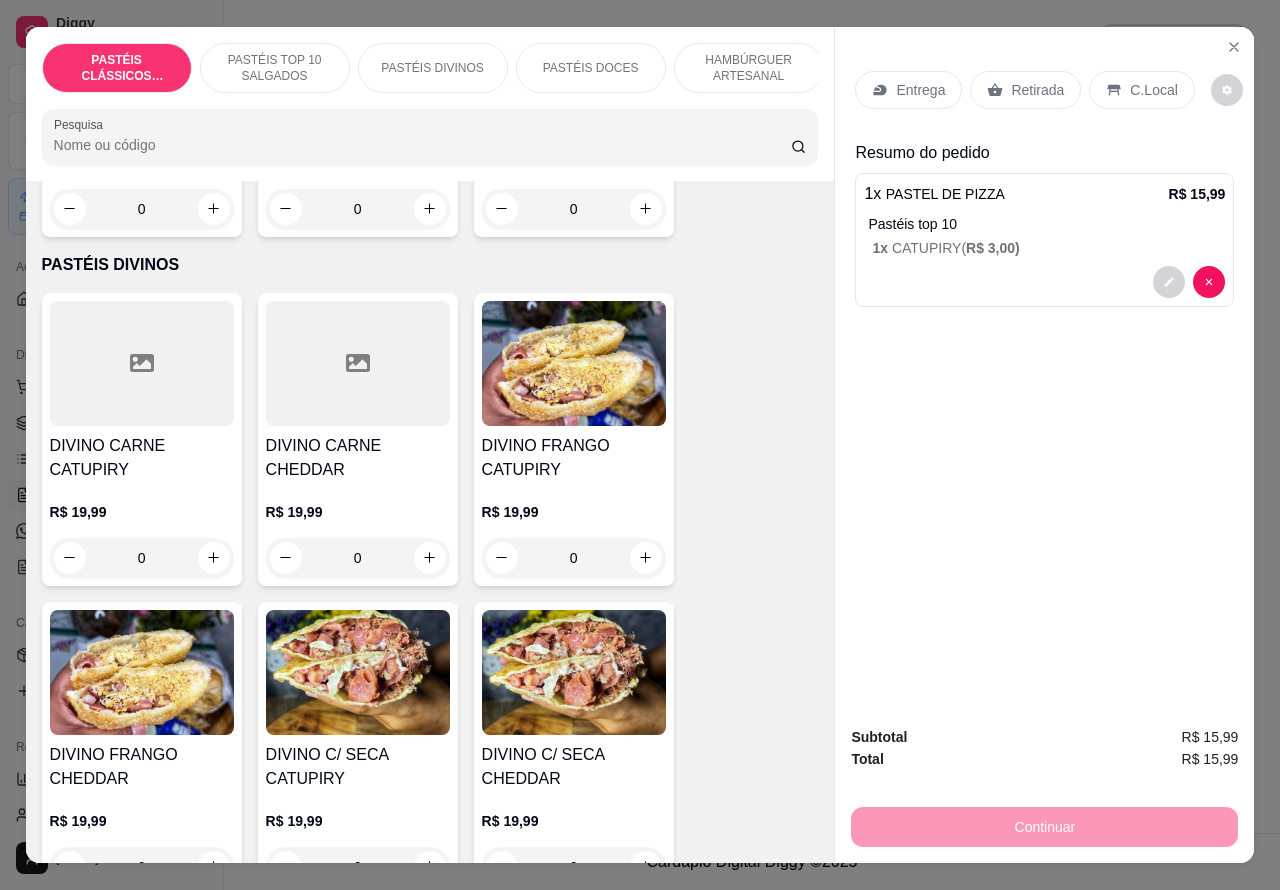 scroll, scrollTop: 2852, scrollLeft: 0, axis: vertical 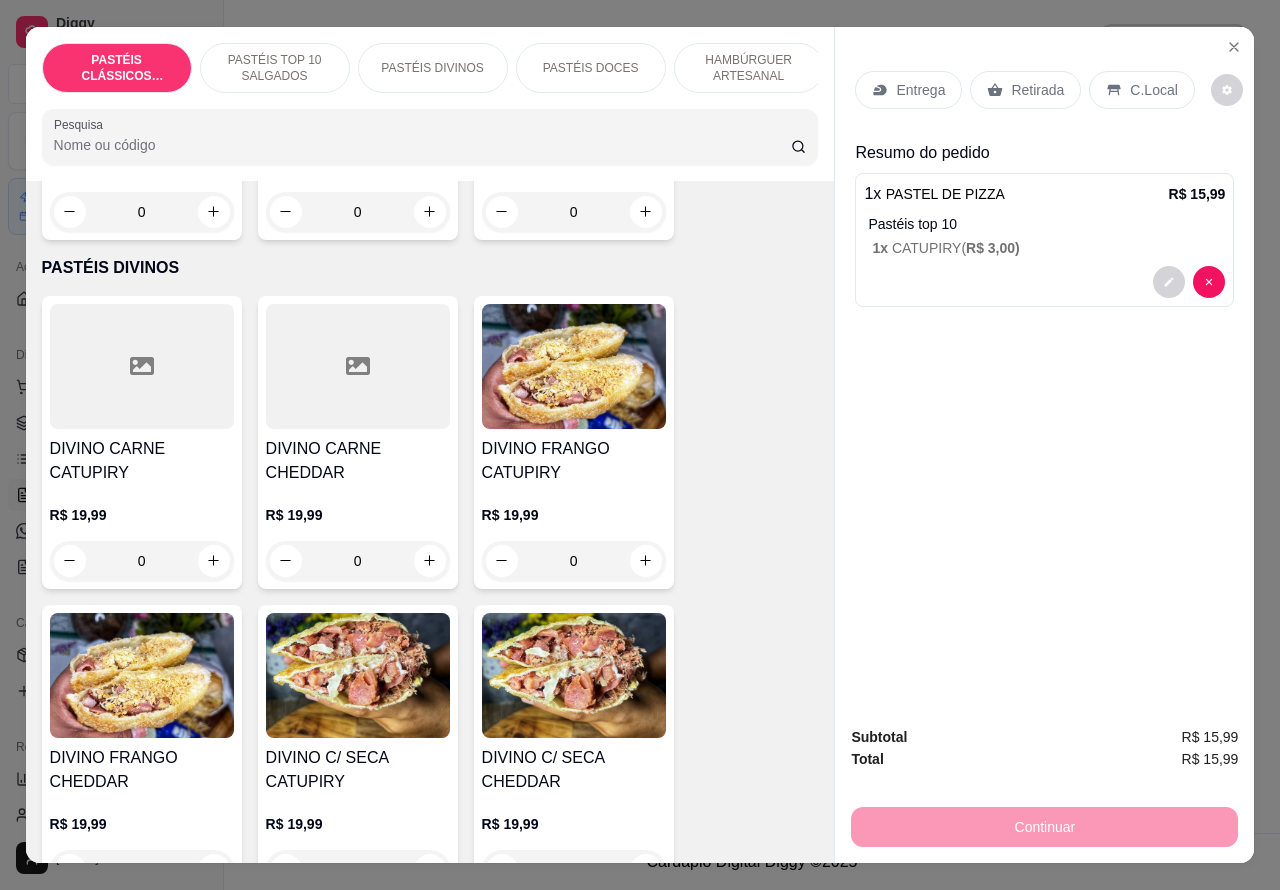 click on "0" at bounding box center (142, 561) 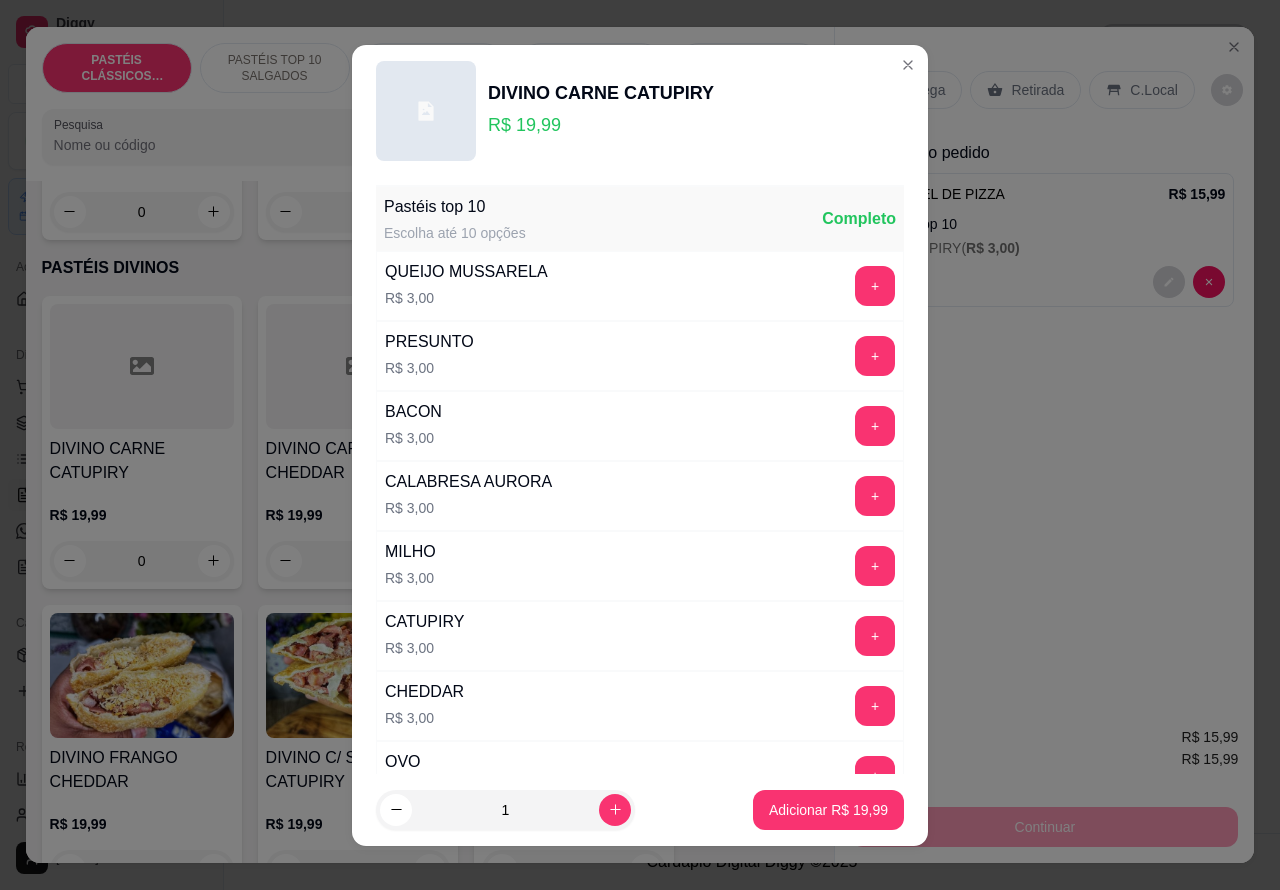 click on "Adicionar   R$ 19,99" at bounding box center (828, 810) 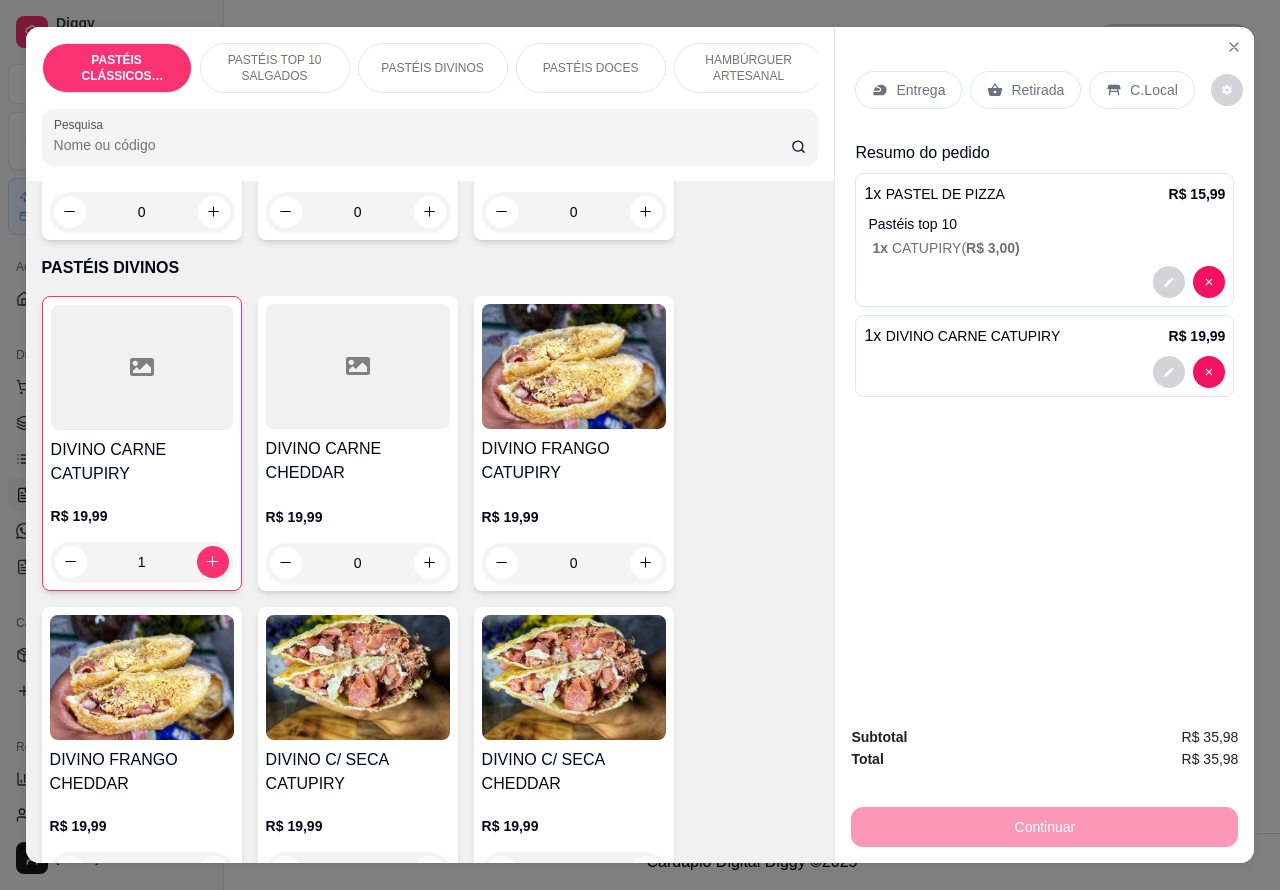 click on "C.Local" at bounding box center [1153, 90] 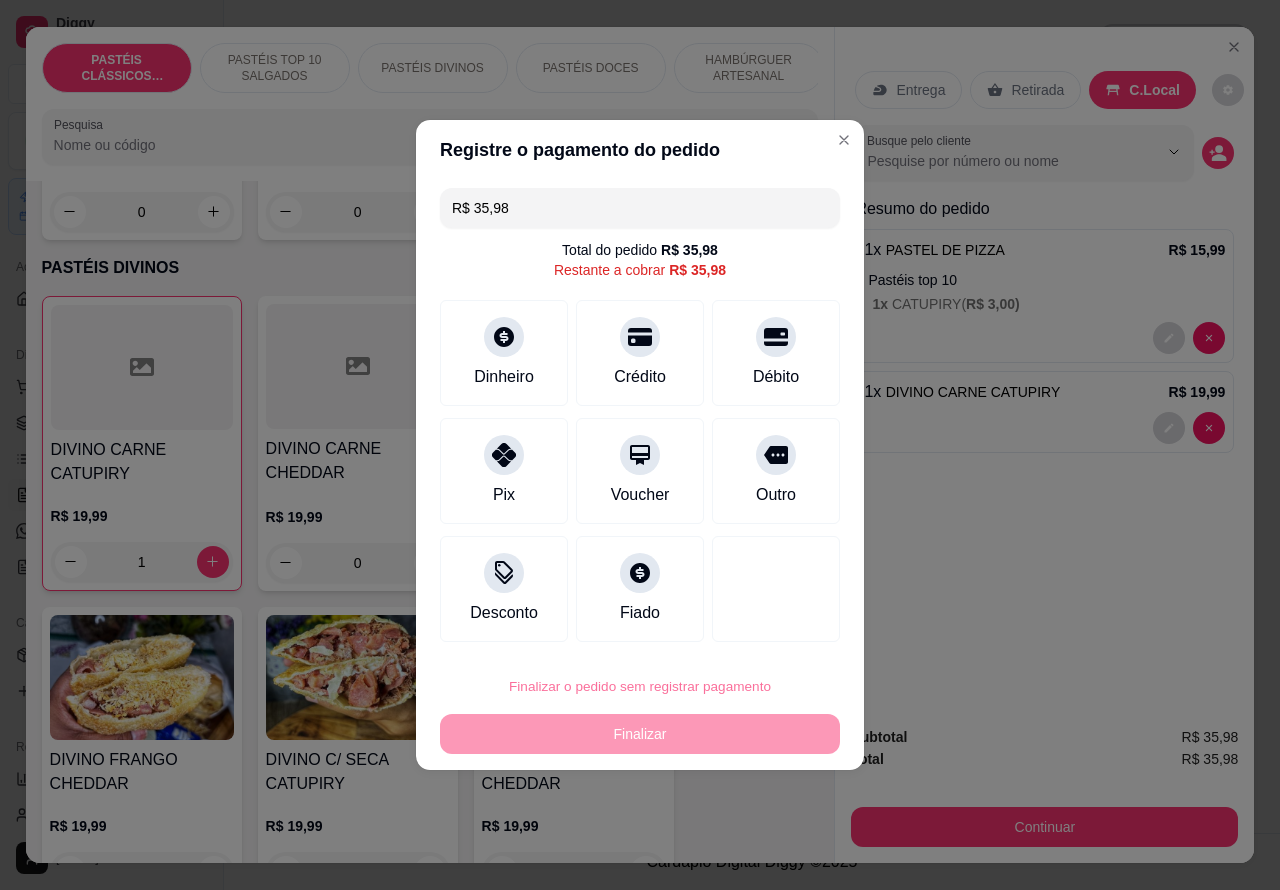 click on "Confirmar" at bounding box center [759, 630] 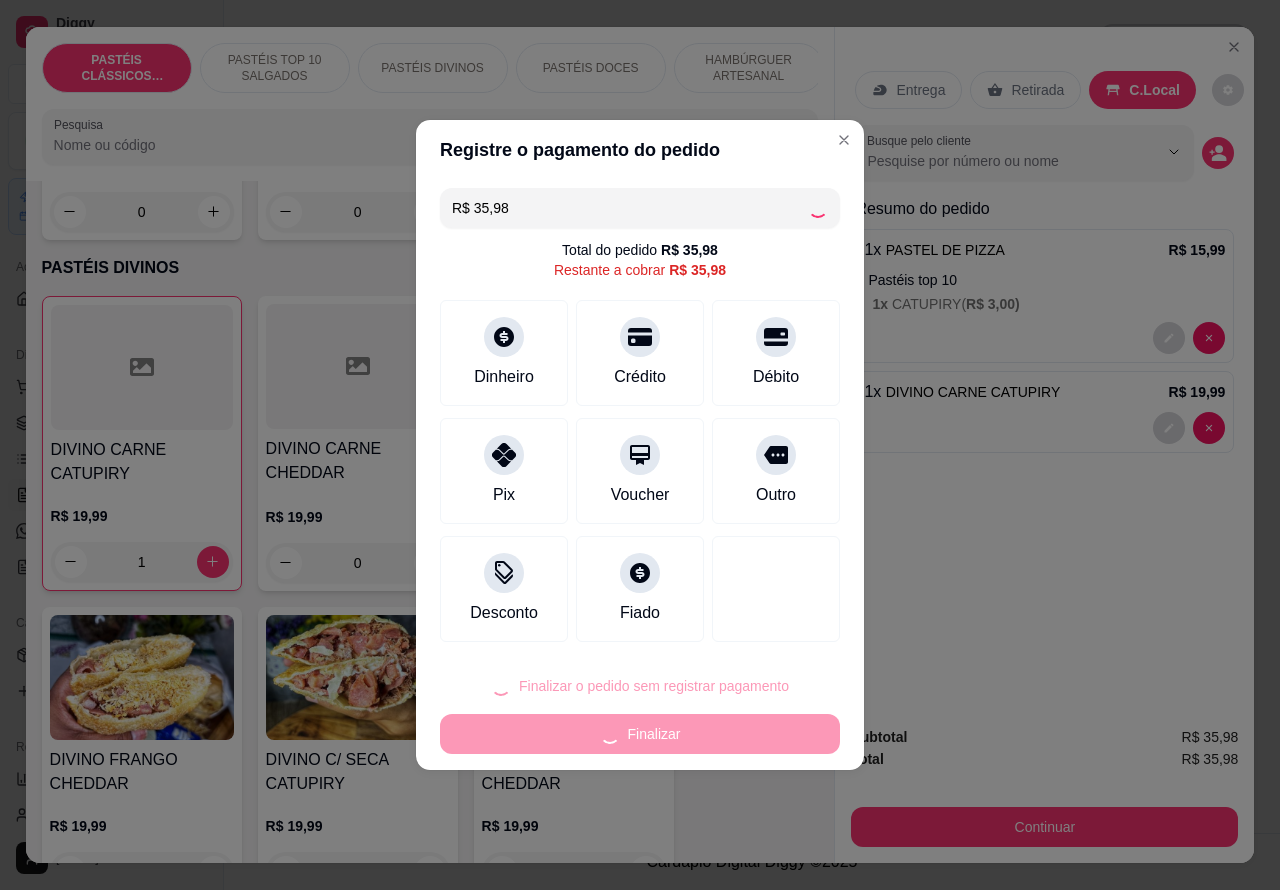 type on "0" 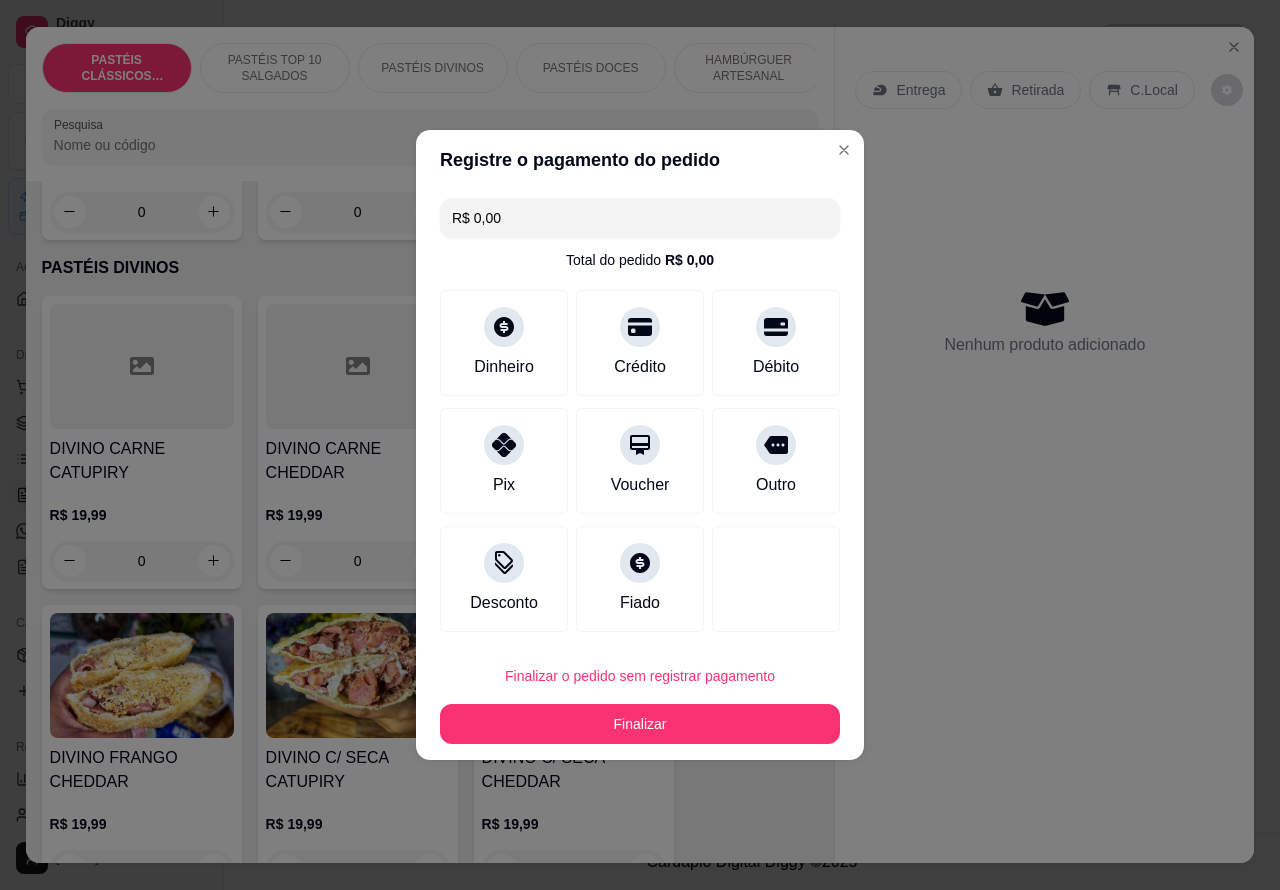 type on "R$ 0,00" 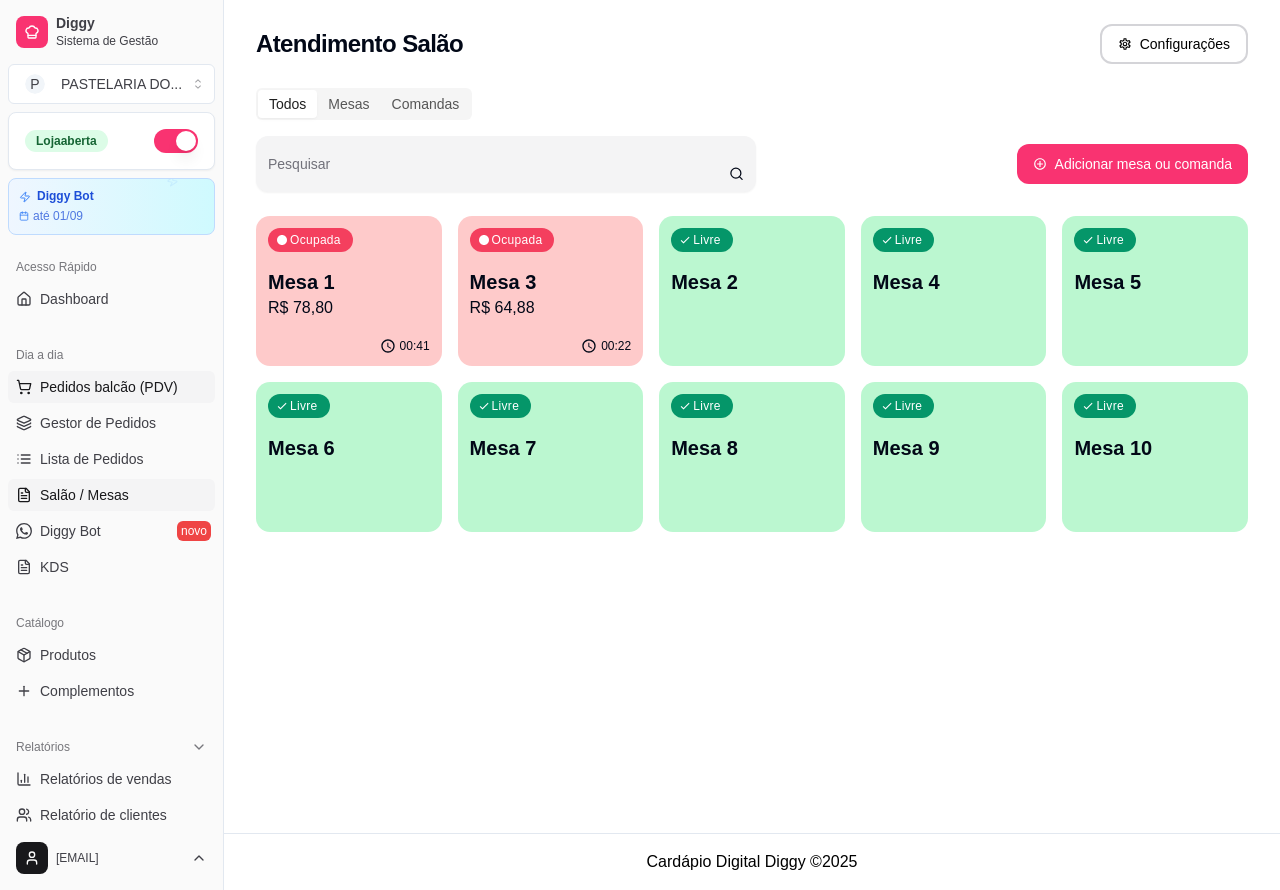 click on "Pedidos balcão (PDV)" at bounding box center [109, 387] 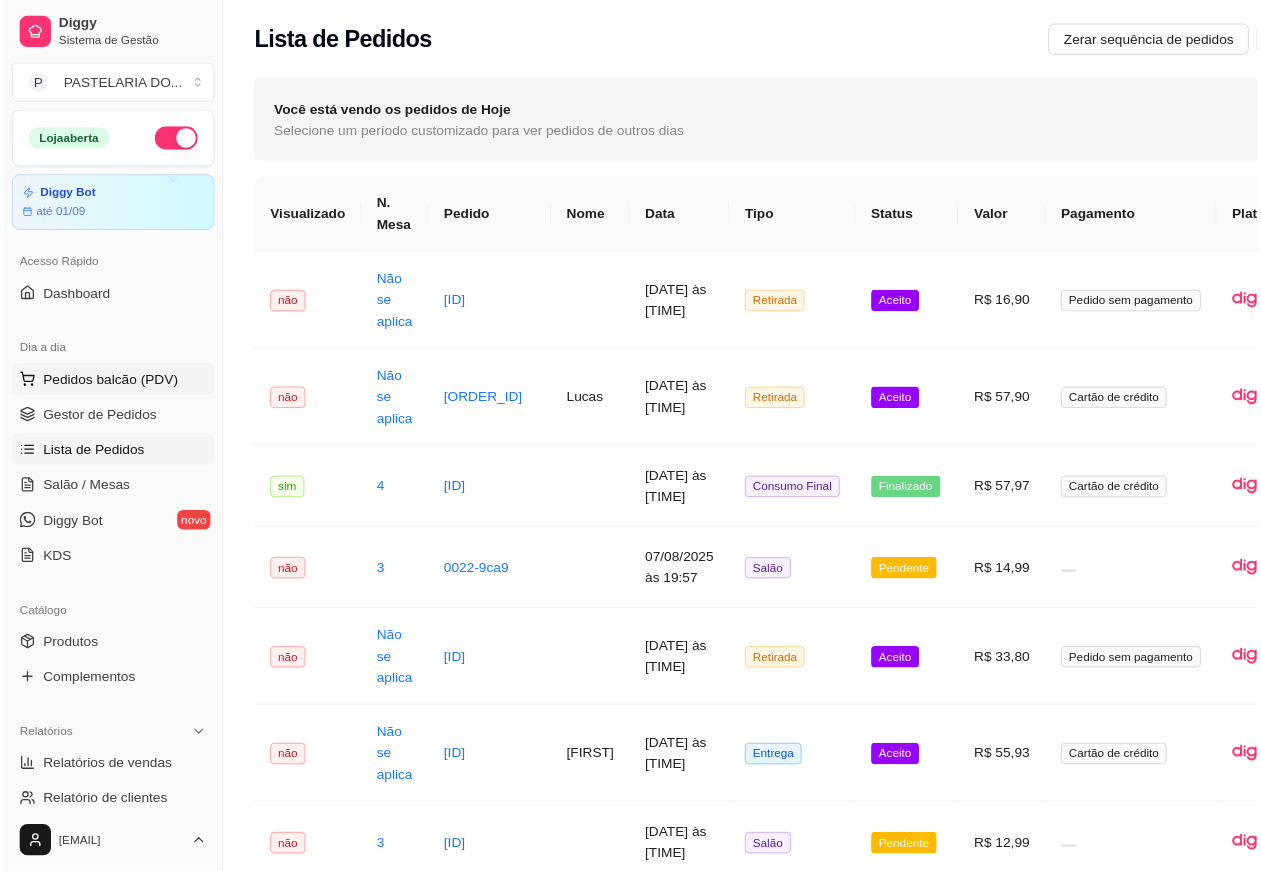 scroll, scrollTop: 63, scrollLeft: 0, axis: vertical 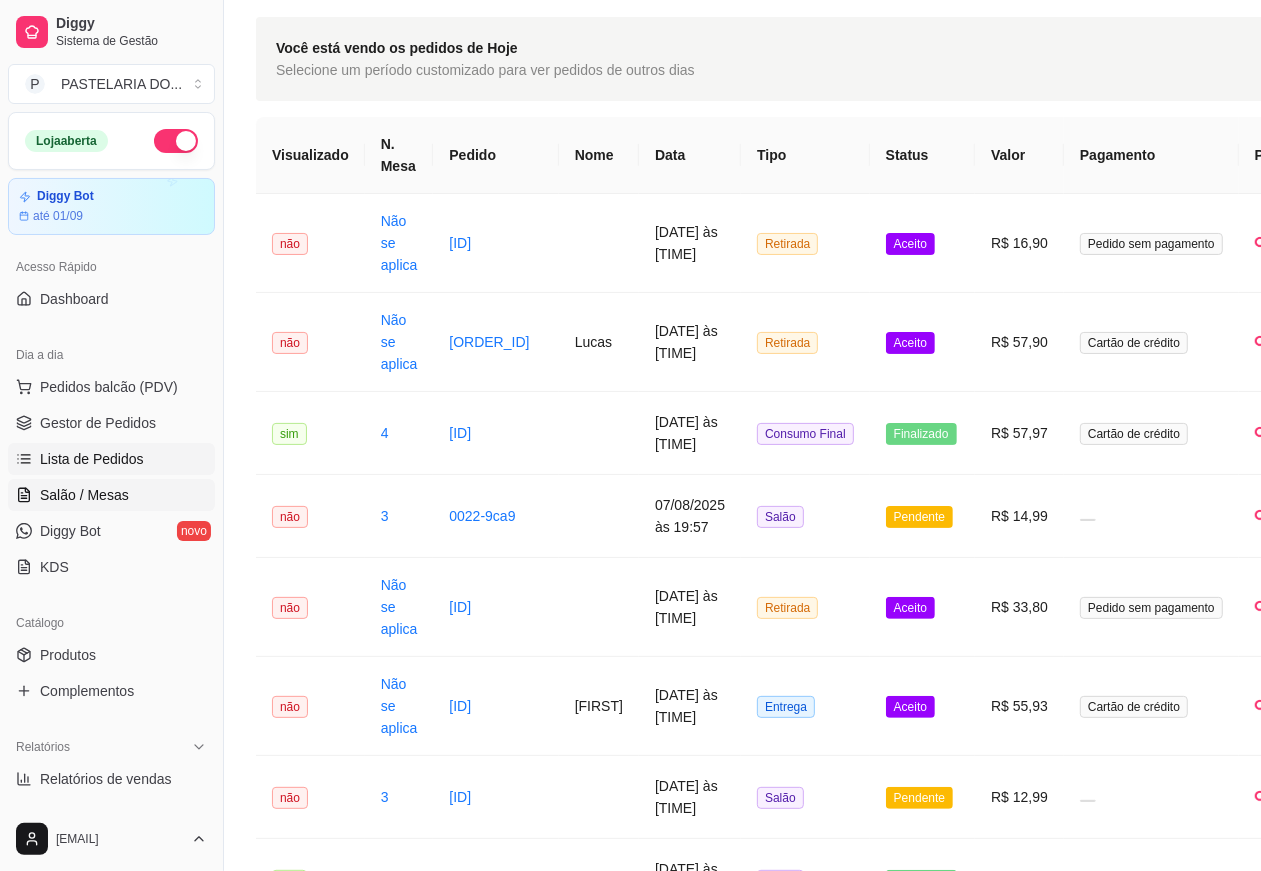 click on "Salão / Mesas" at bounding box center [111, 495] 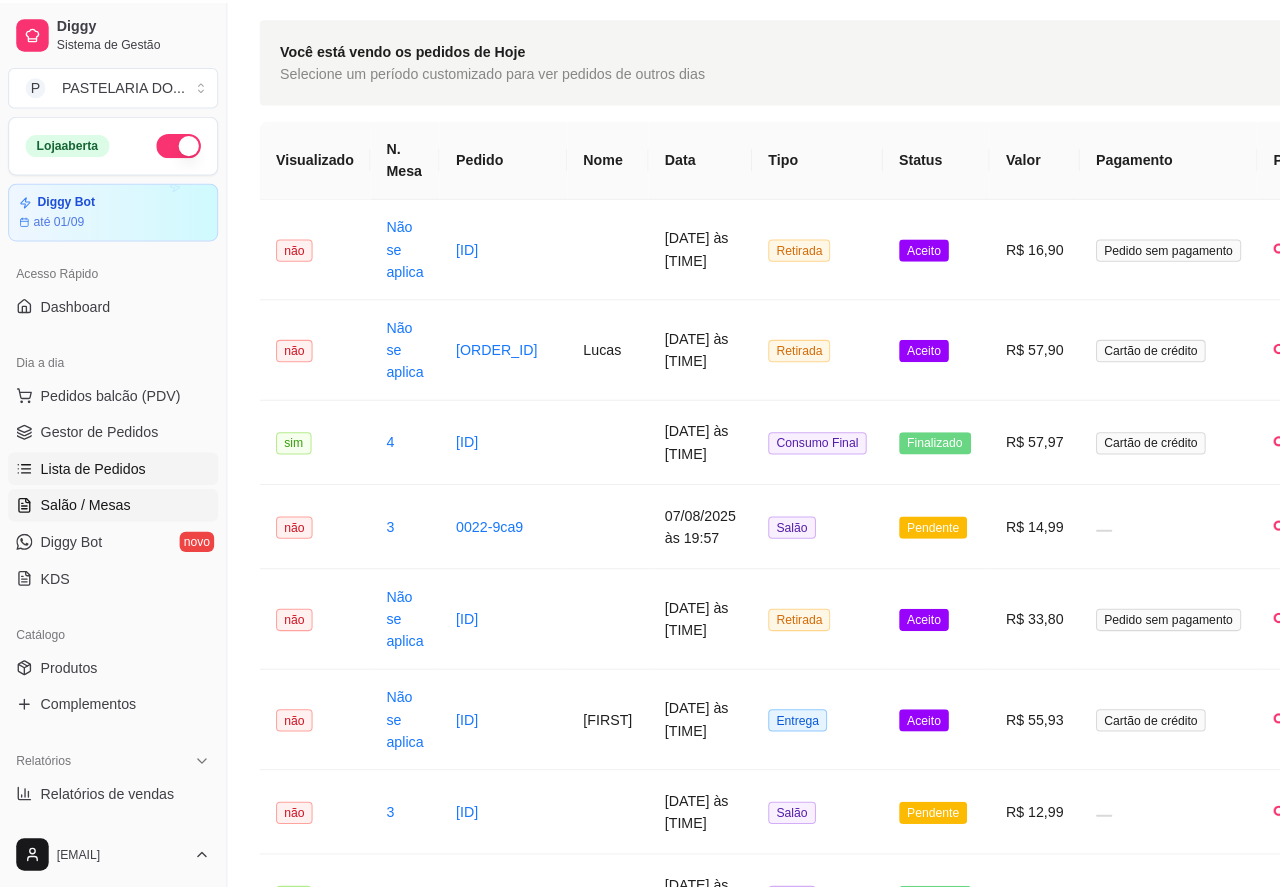 scroll, scrollTop: 0, scrollLeft: 0, axis: both 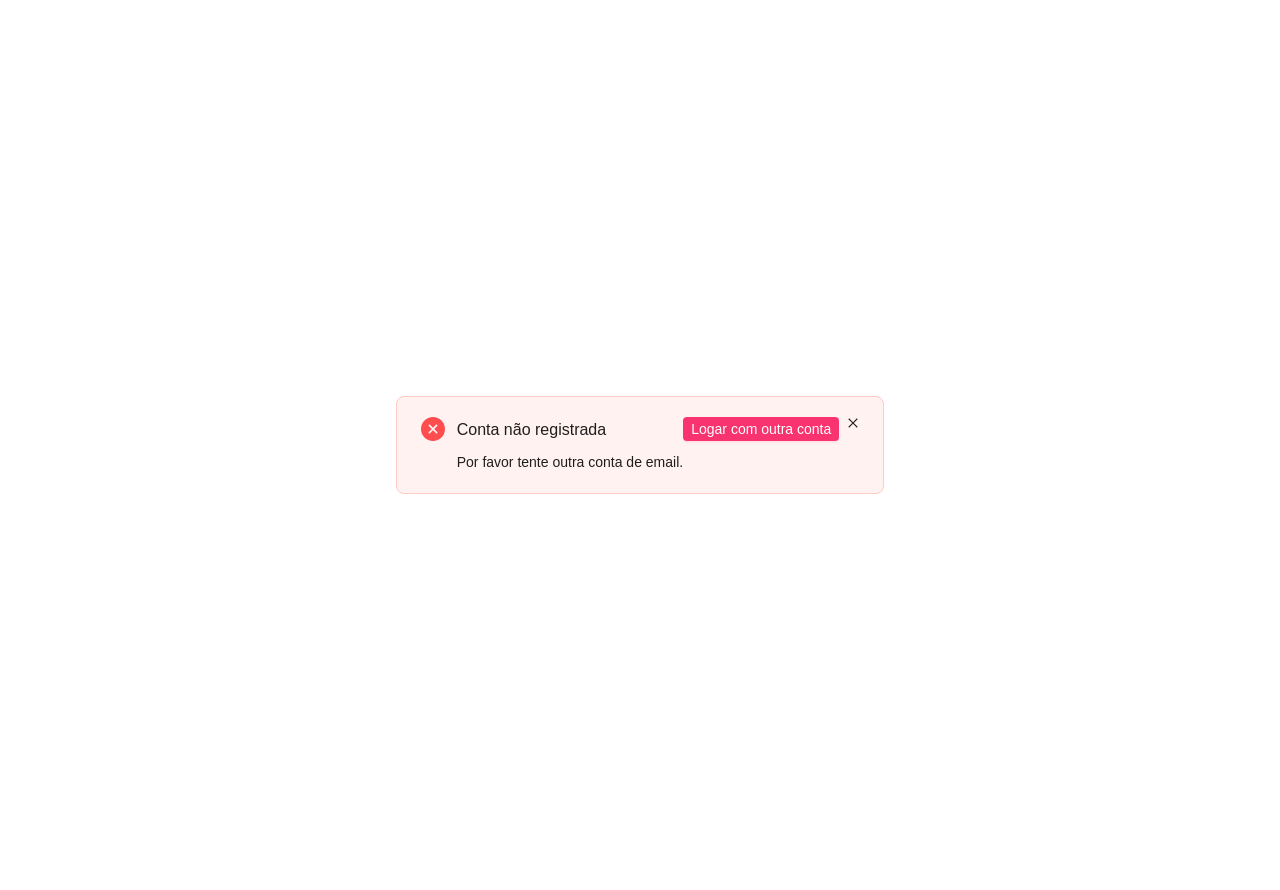 click 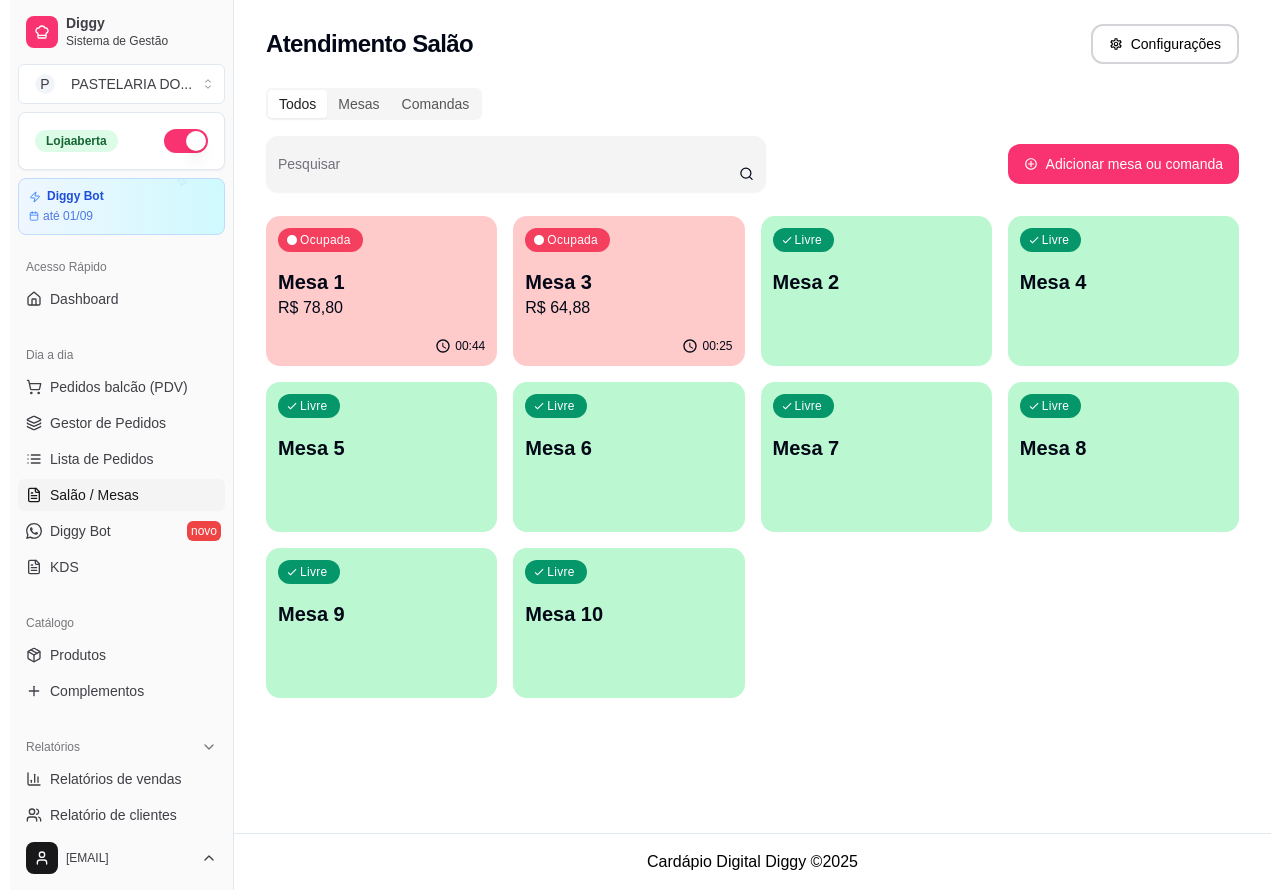 scroll, scrollTop: 0, scrollLeft: 0, axis: both 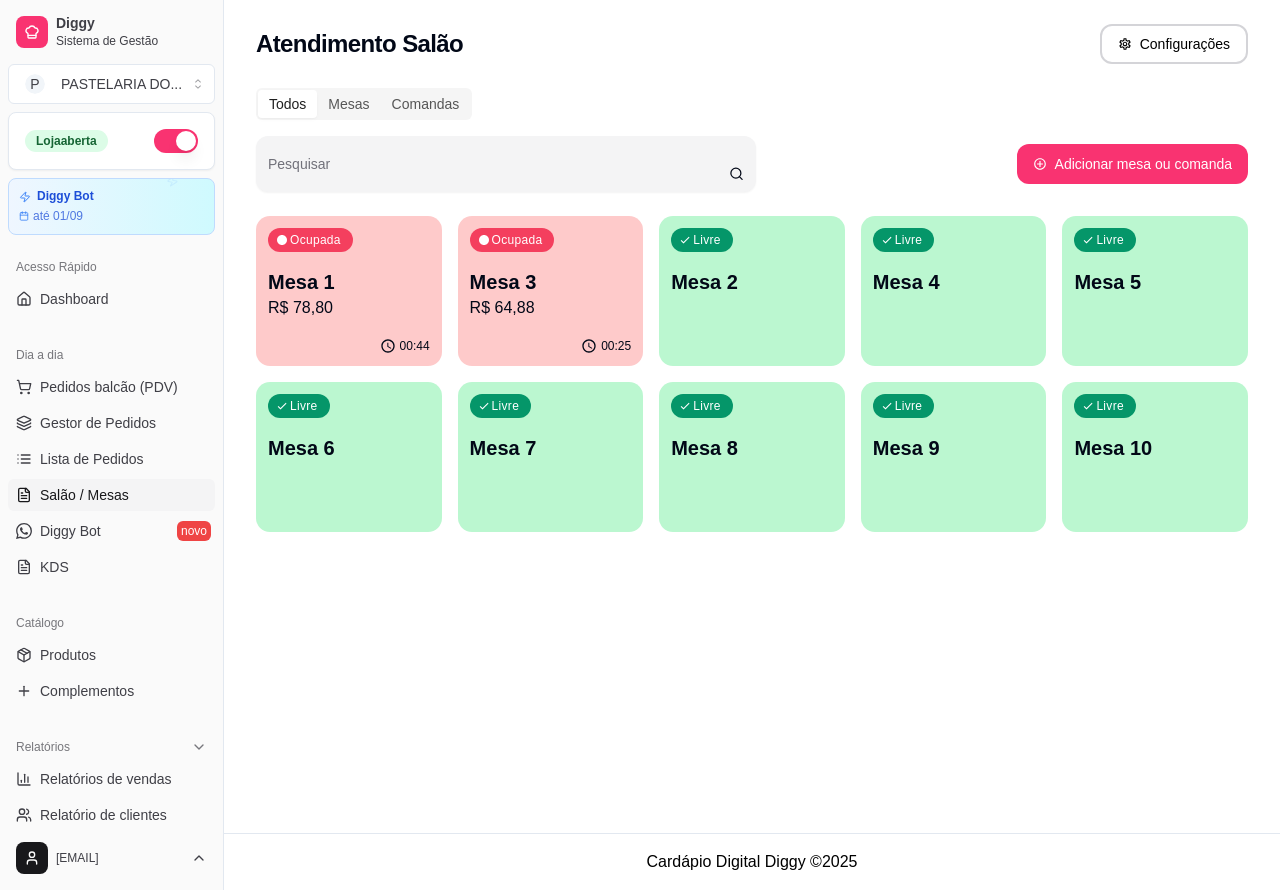 click on "Livre Mesa 2" at bounding box center [752, 279] 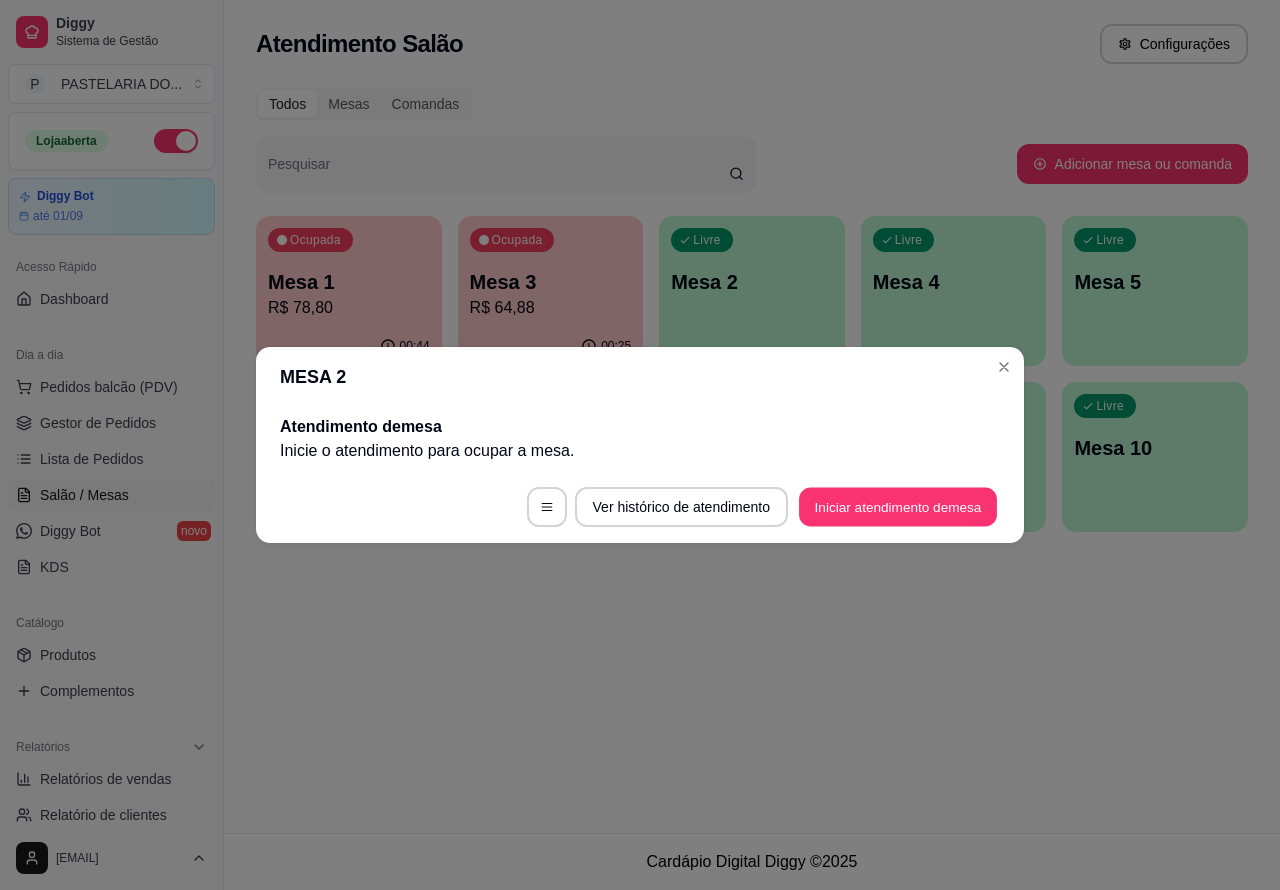 click on "Iniciar atendimento de  mesa" at bounding box center [898, 507] 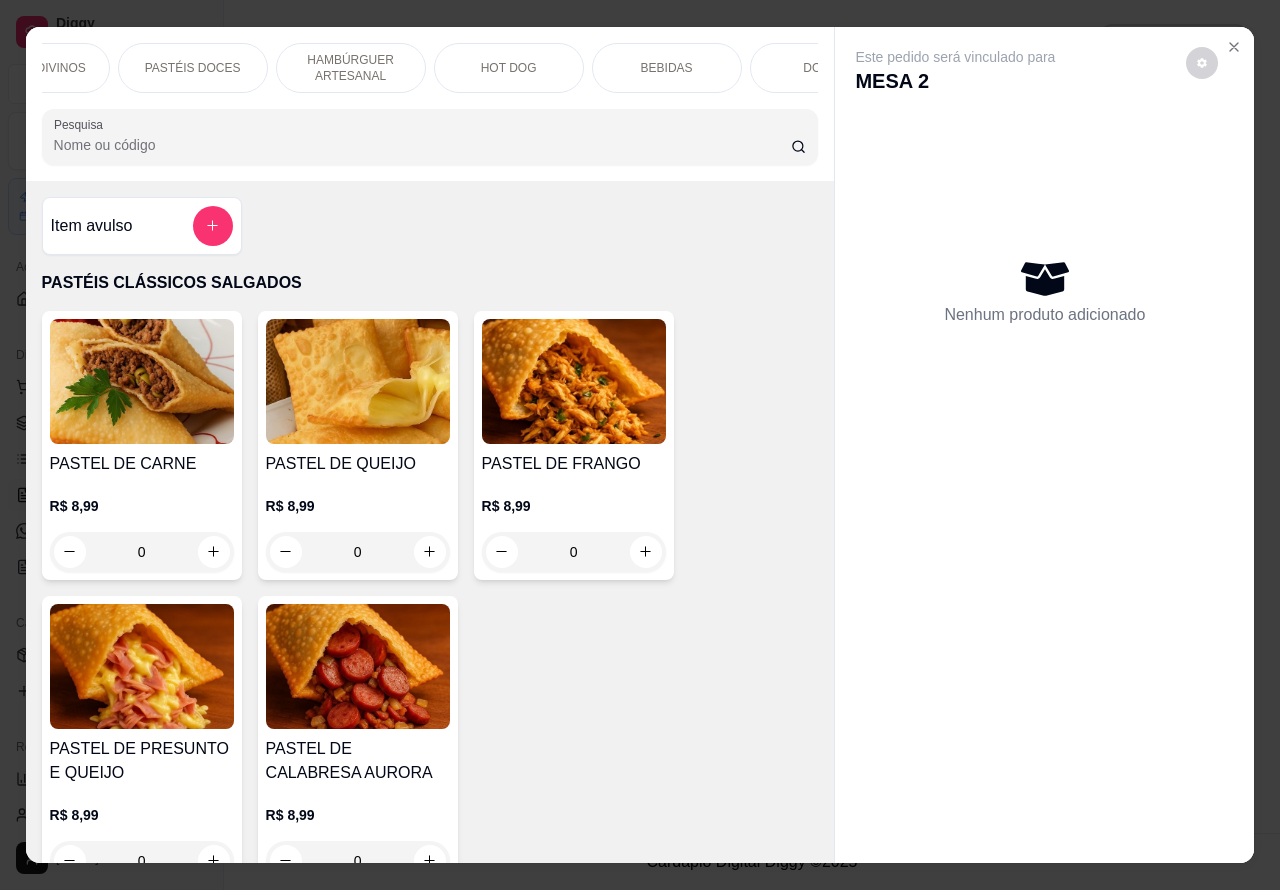 scroll, scrollTop: 0, scrollLeft: 431, axis: horizontal 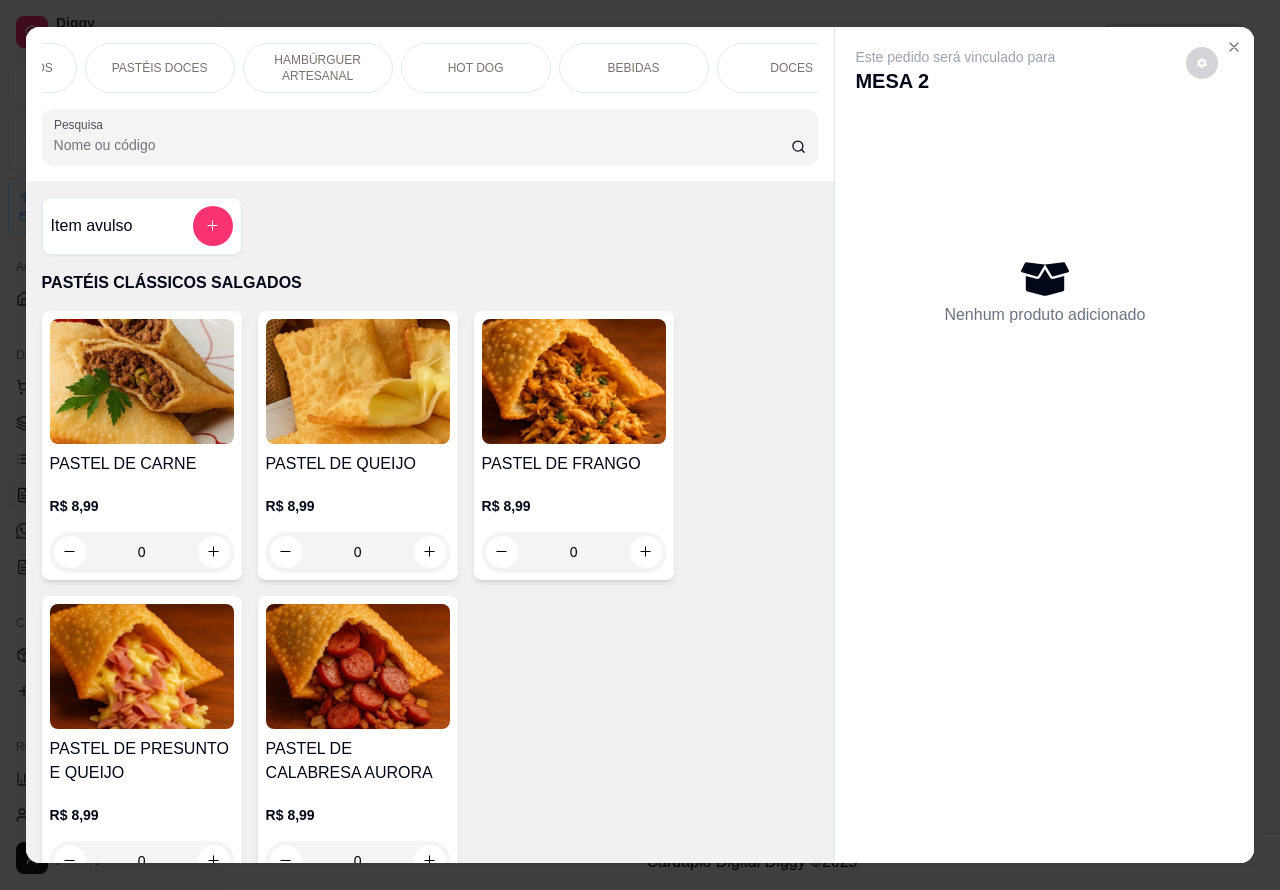 click on "BEBIDAS" at bounding box center (634, 68) 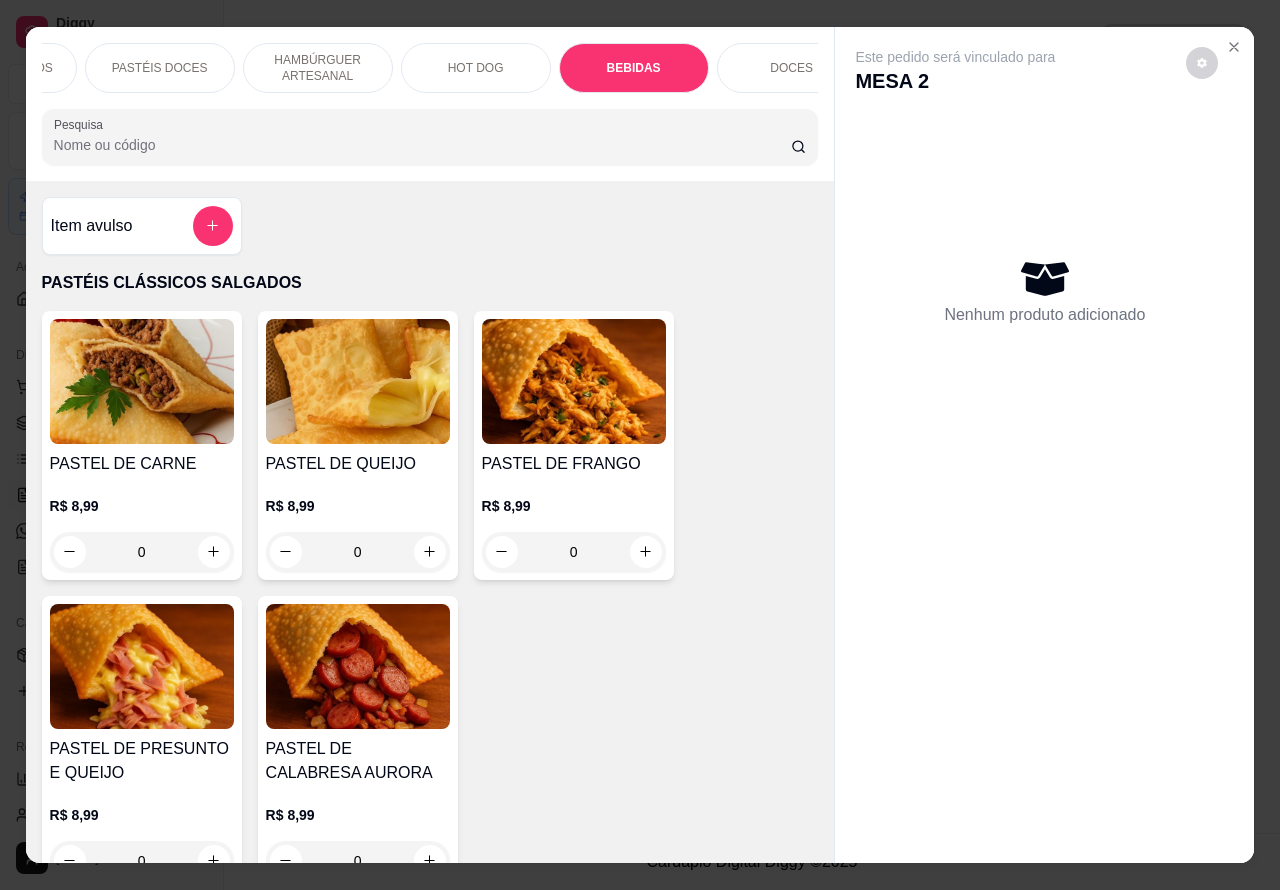 scroll, scrollTop: 6341, scrollLeft: 0, axis: vertical 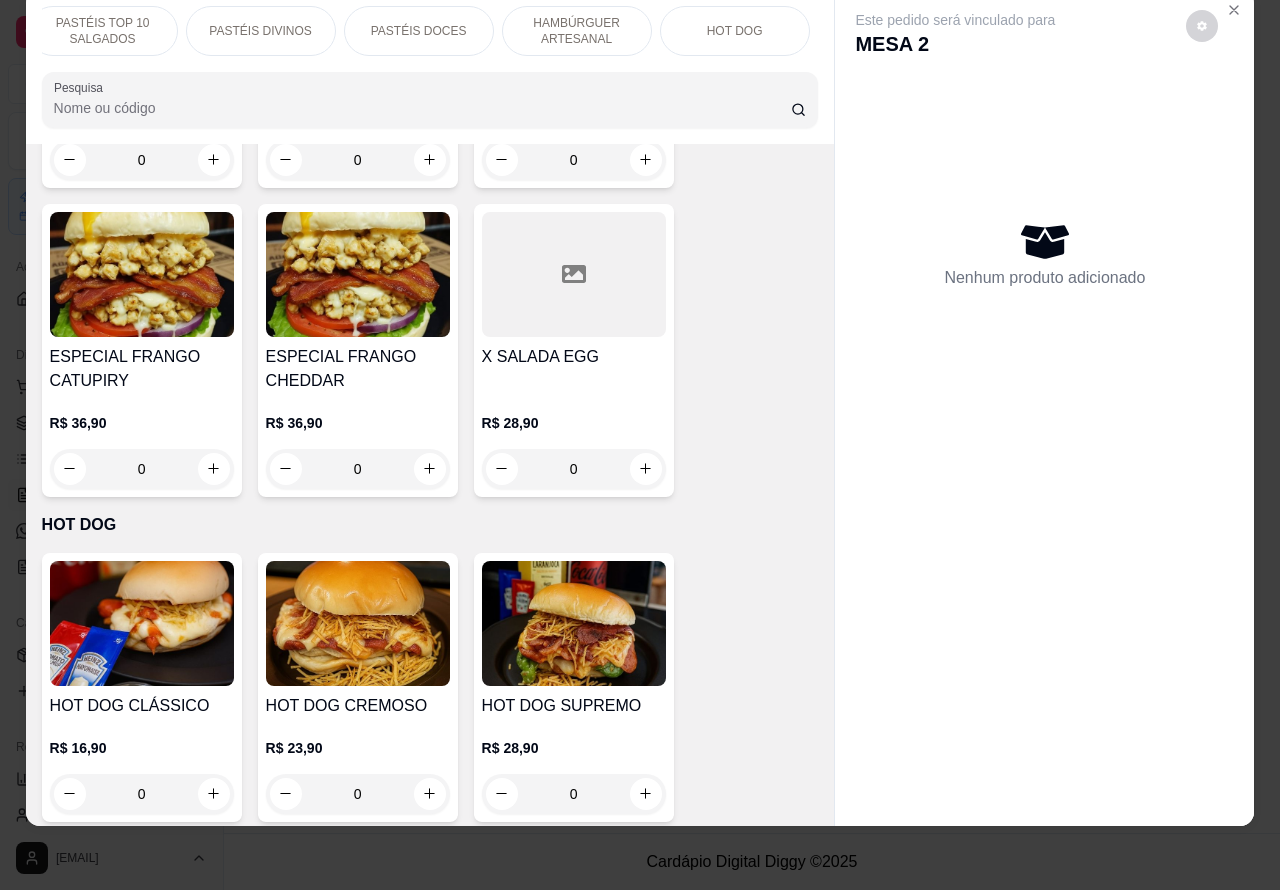 click on "HAMBÚRGUER ARTESANAL" at bounding box center (577, 31) 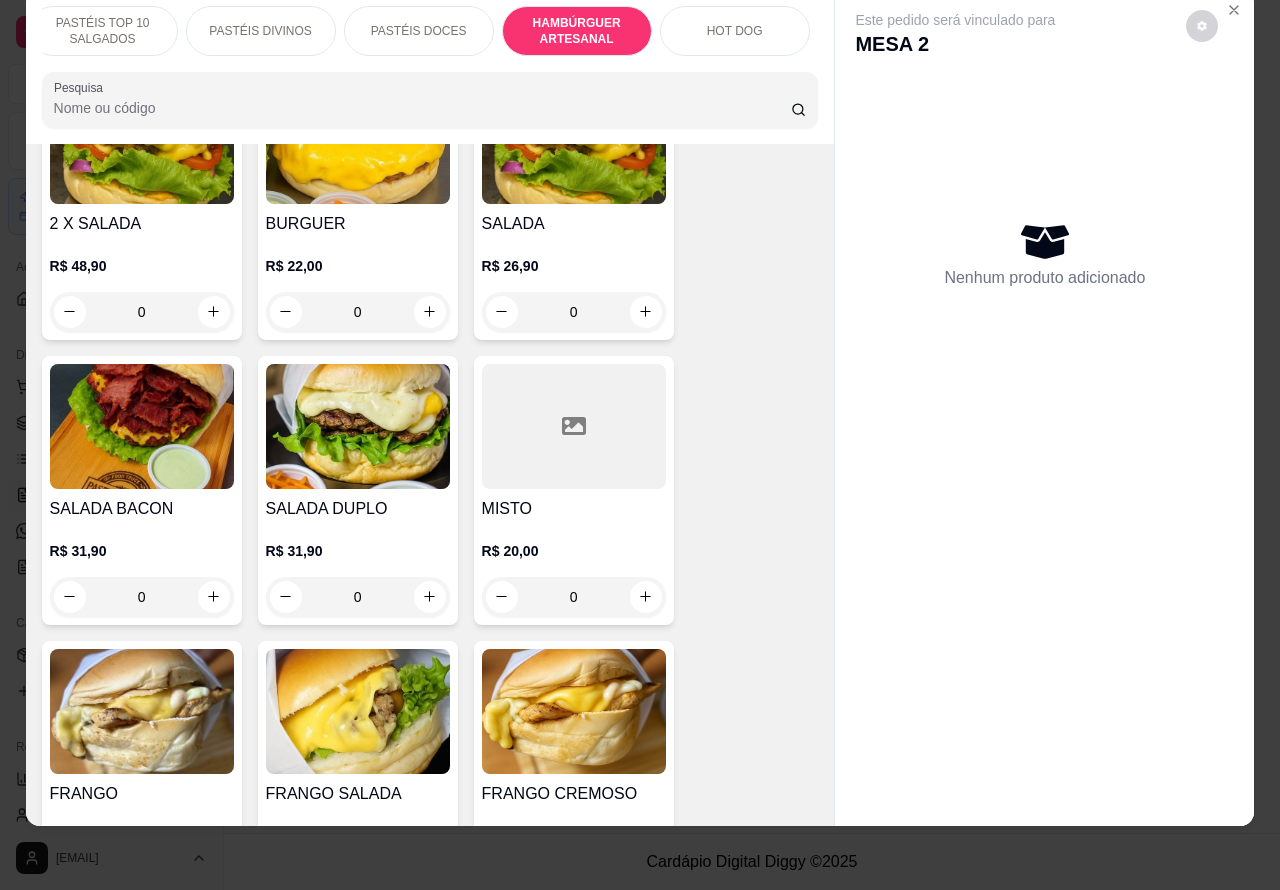 scroll, scrollTop: 4670, scrollLeft: 0, axis: vertical 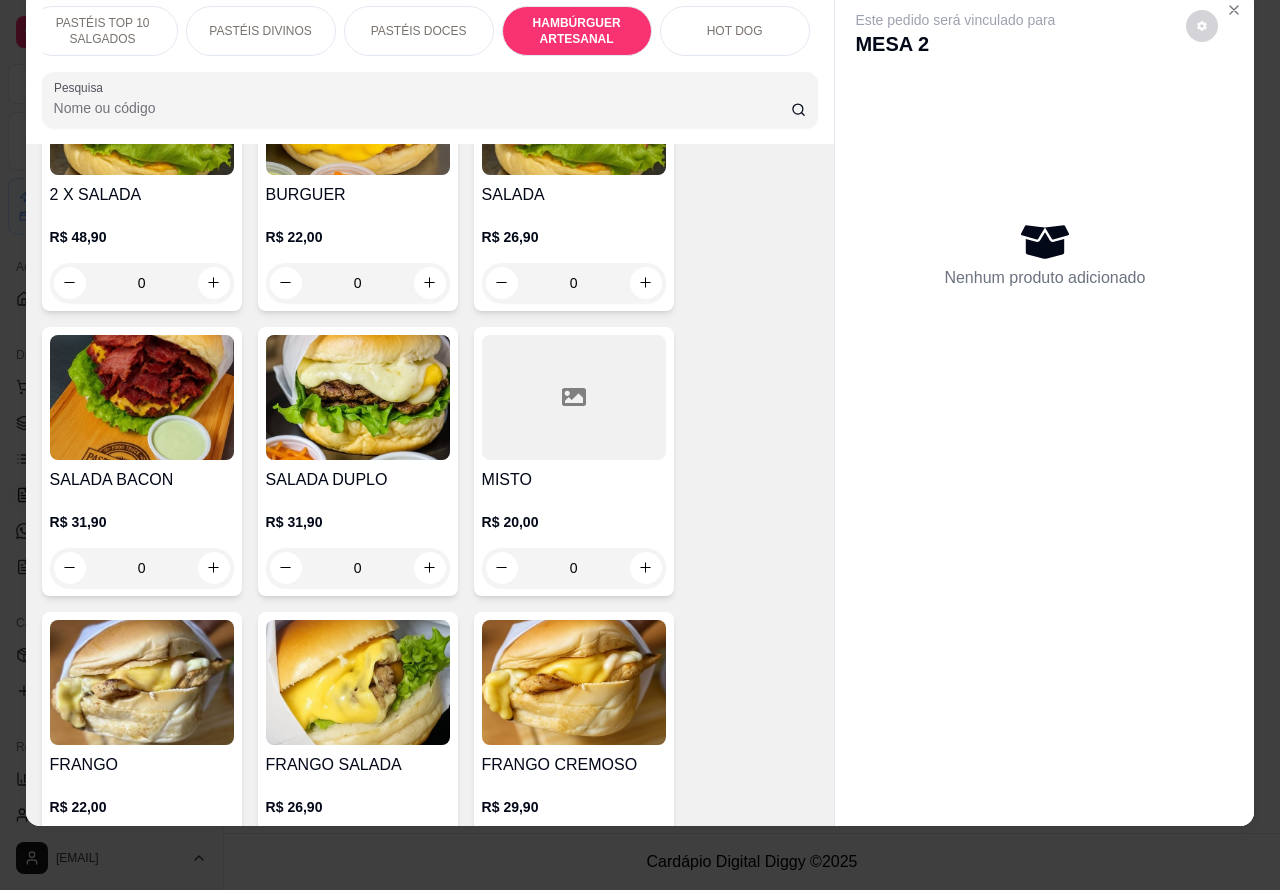 click on "0" at bounding box center [142, 568] 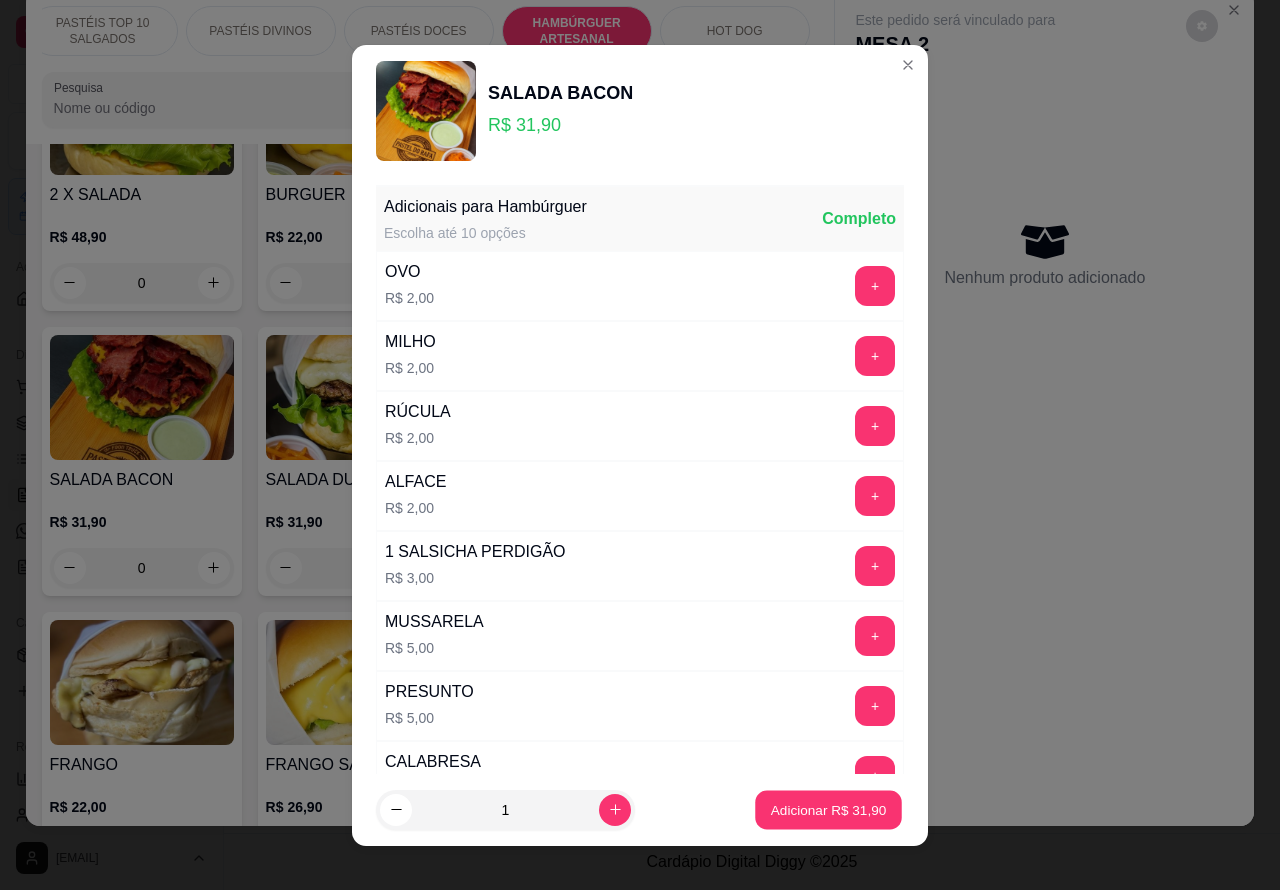 click on "Adicionar   R$ [PRICE]" at bounding box center [829, 809] 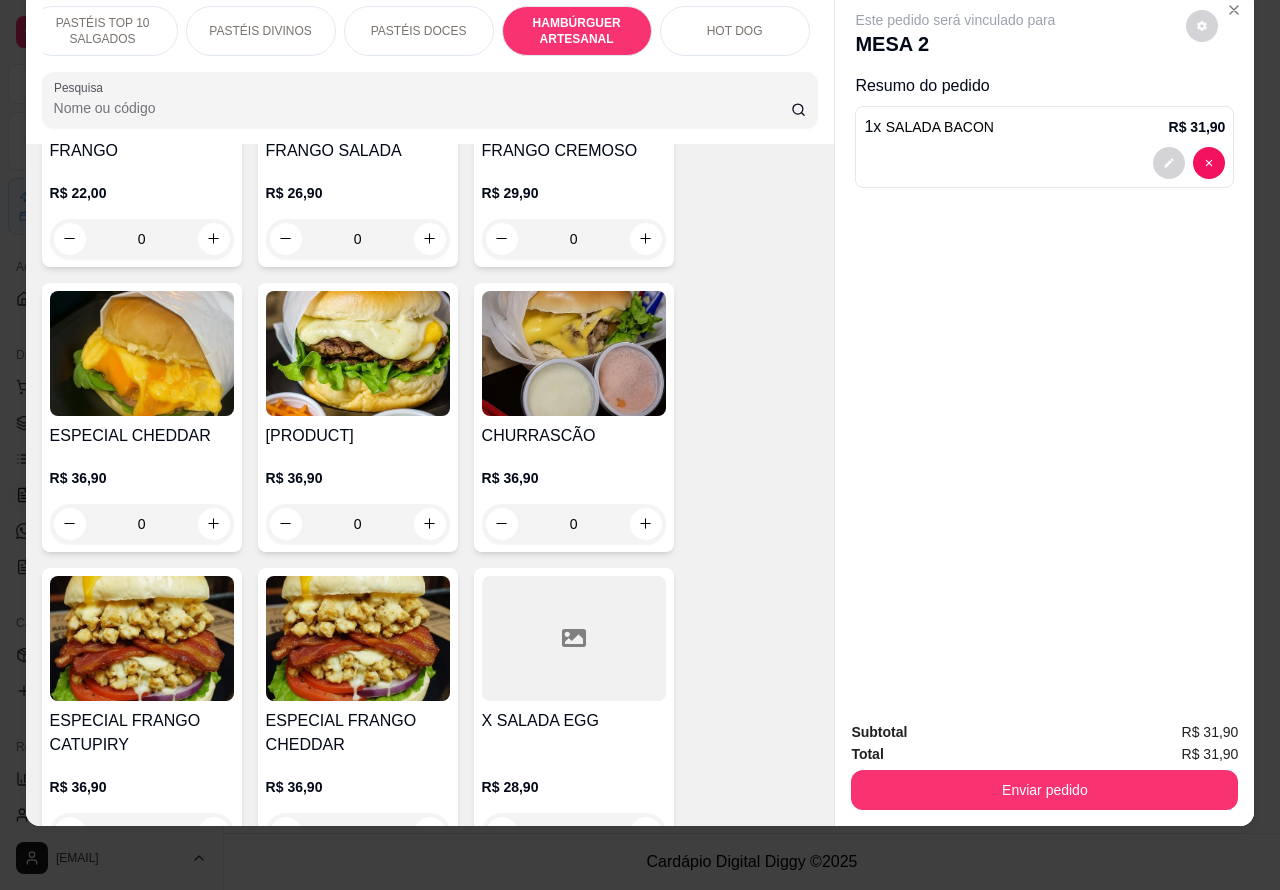 scroll, scrollTop: 5240, scrollLeft: 0, axis: vertical 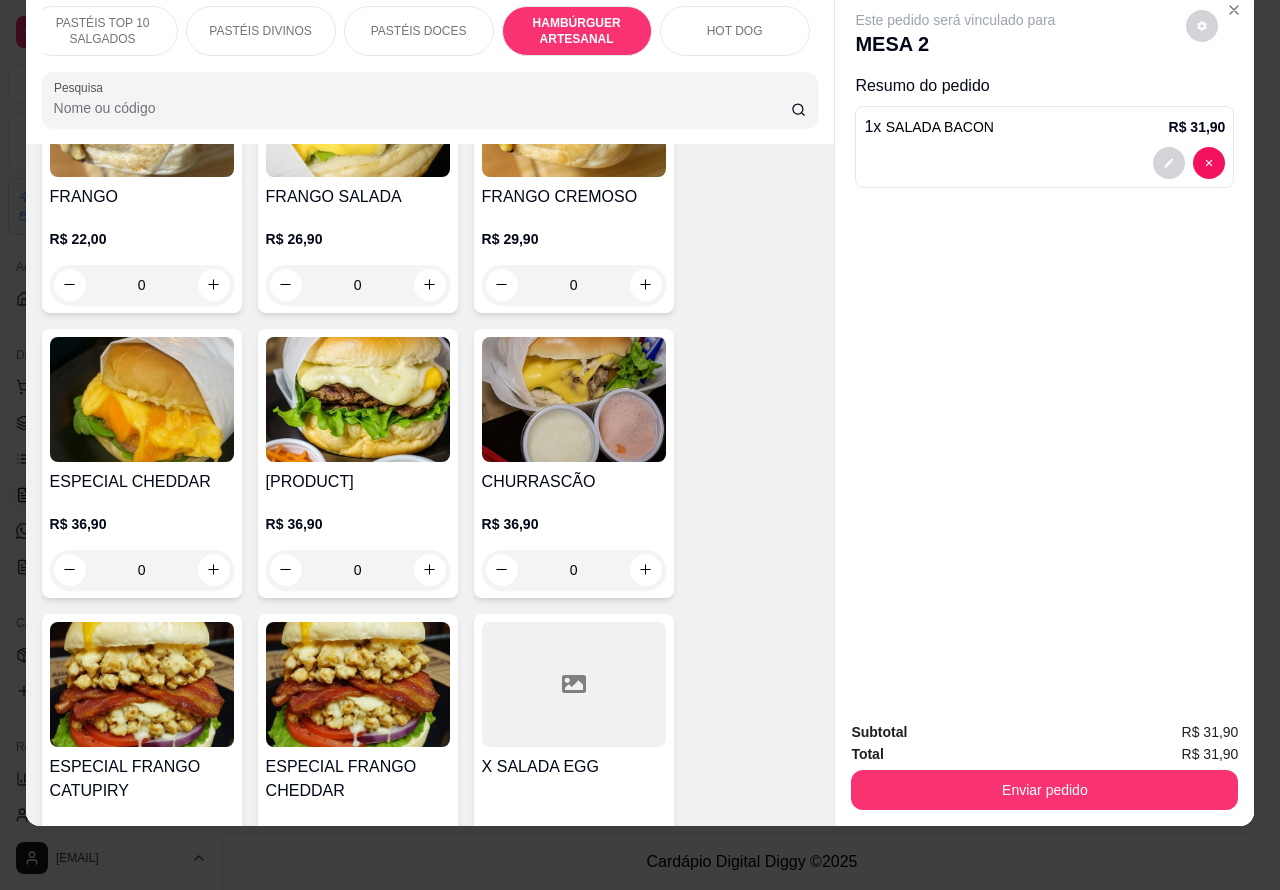 click on "0" at bounding box center [574, 570] 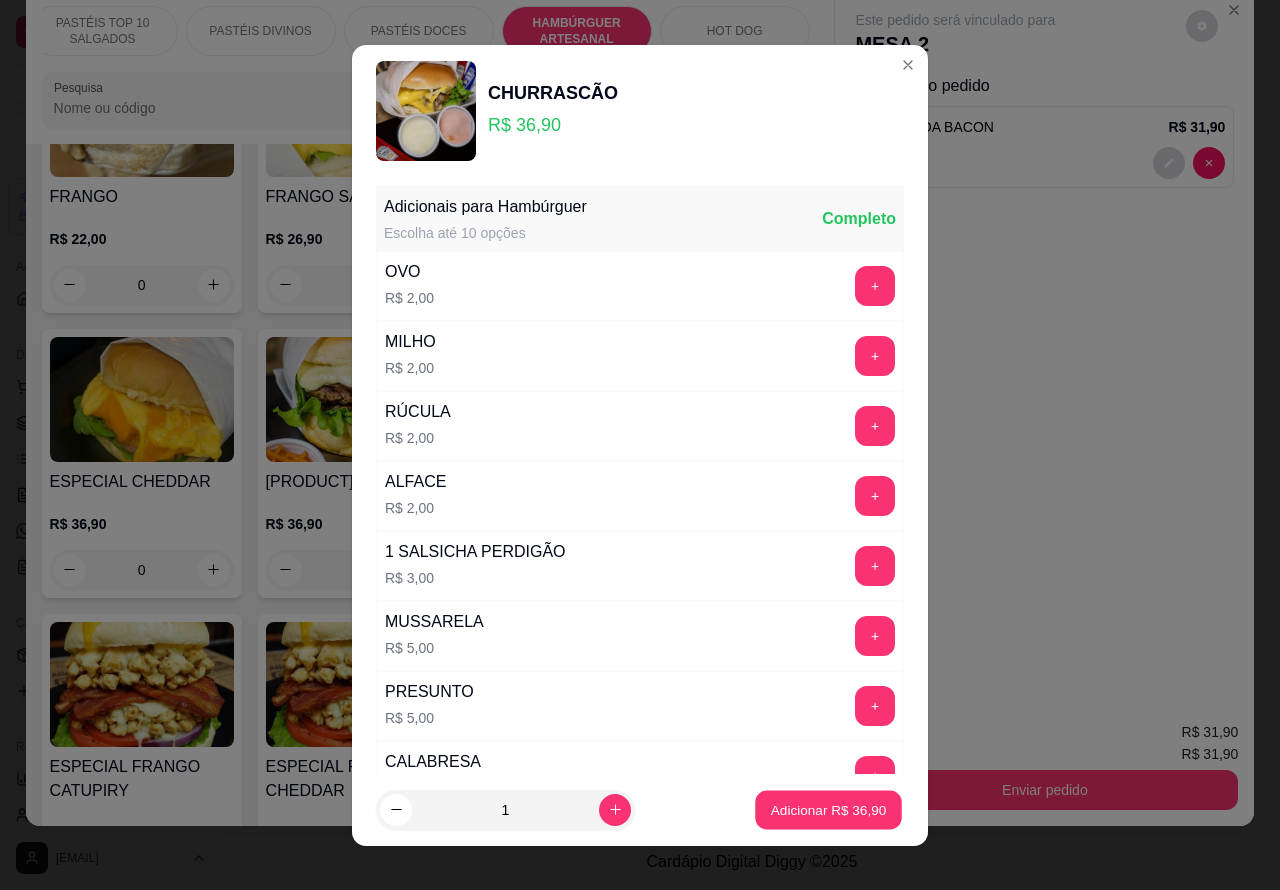 click on "Adicionar   R$ 36,90" at bounding box center (829, 809) 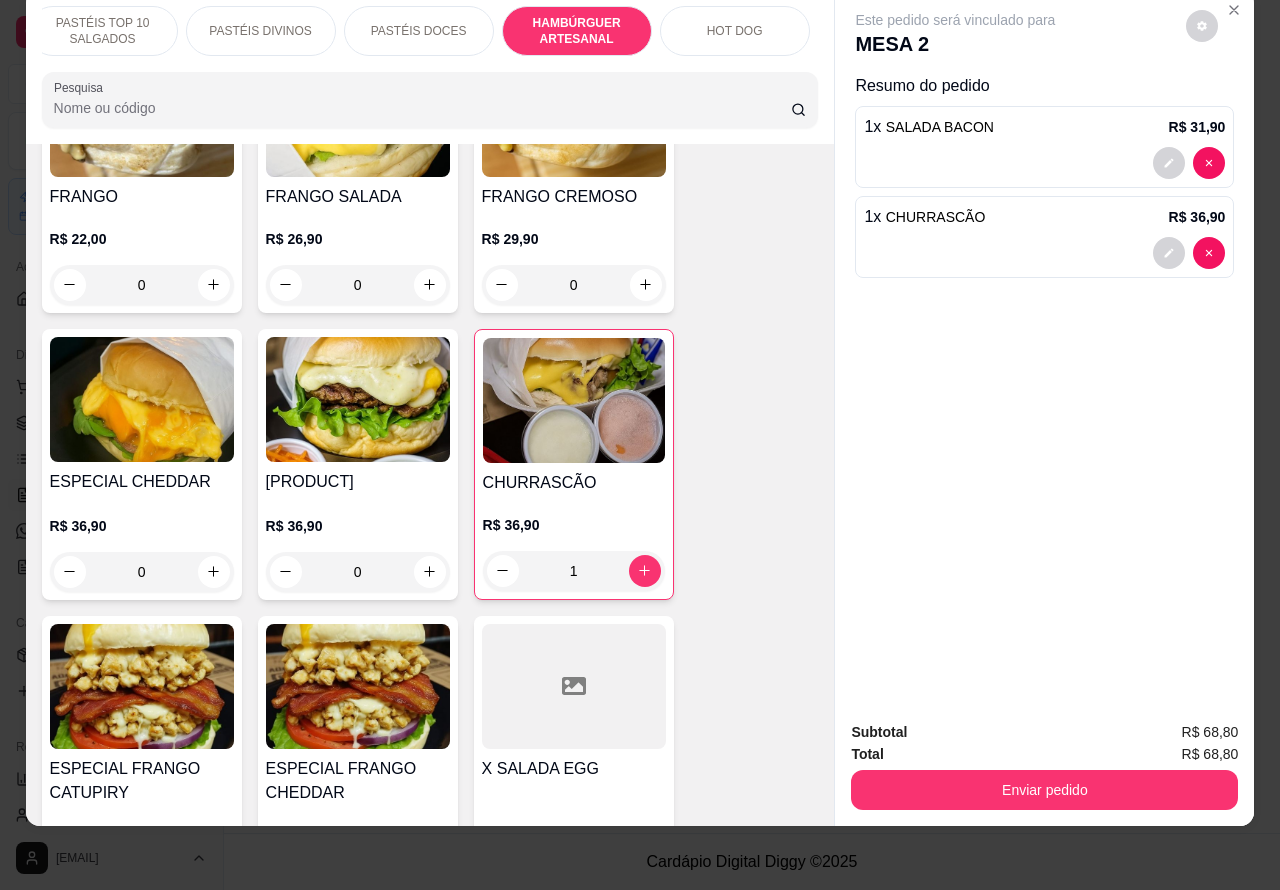 click on "Enviar pedido" at bounding box center (1044, 790) 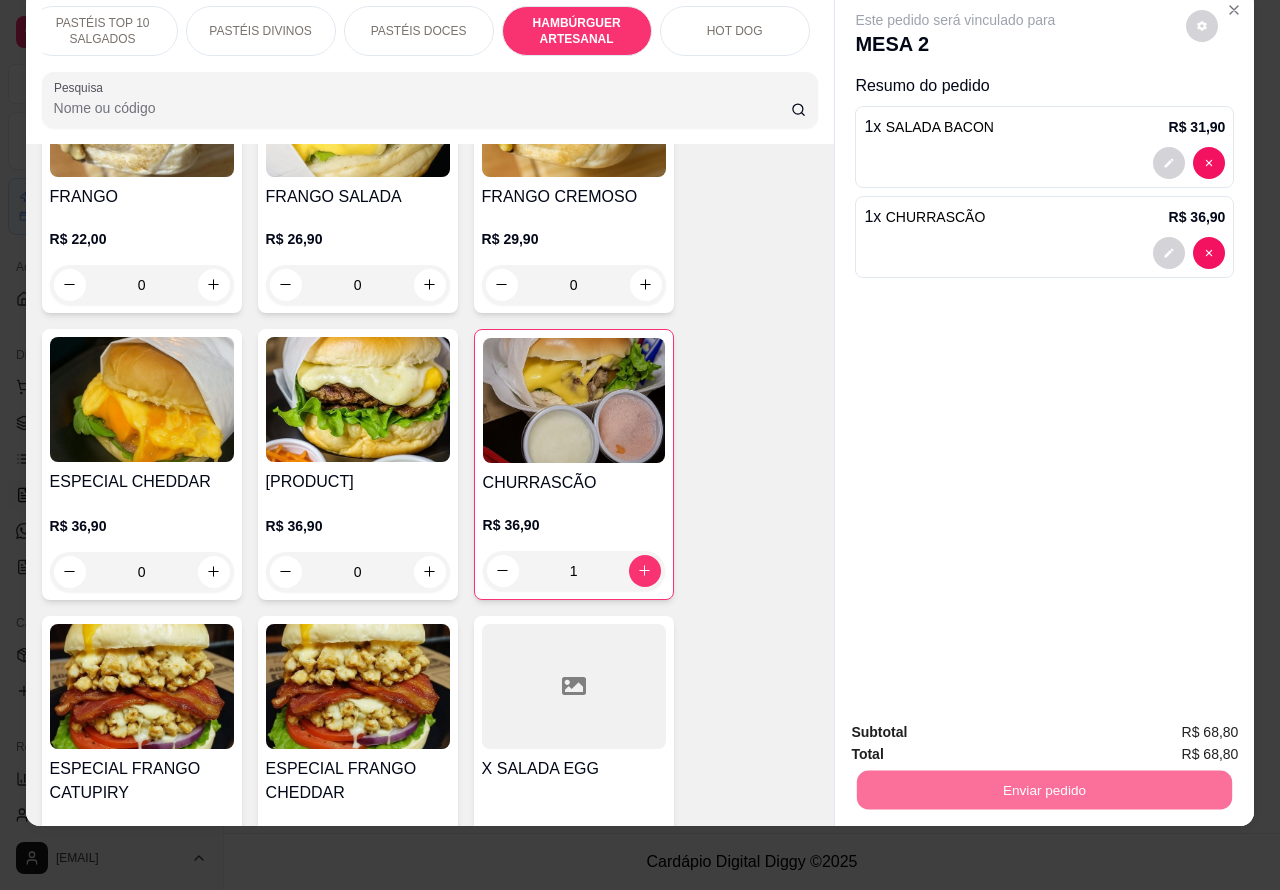 click on "Não registrar e enviar pedido" at bounding box center (977, 722) 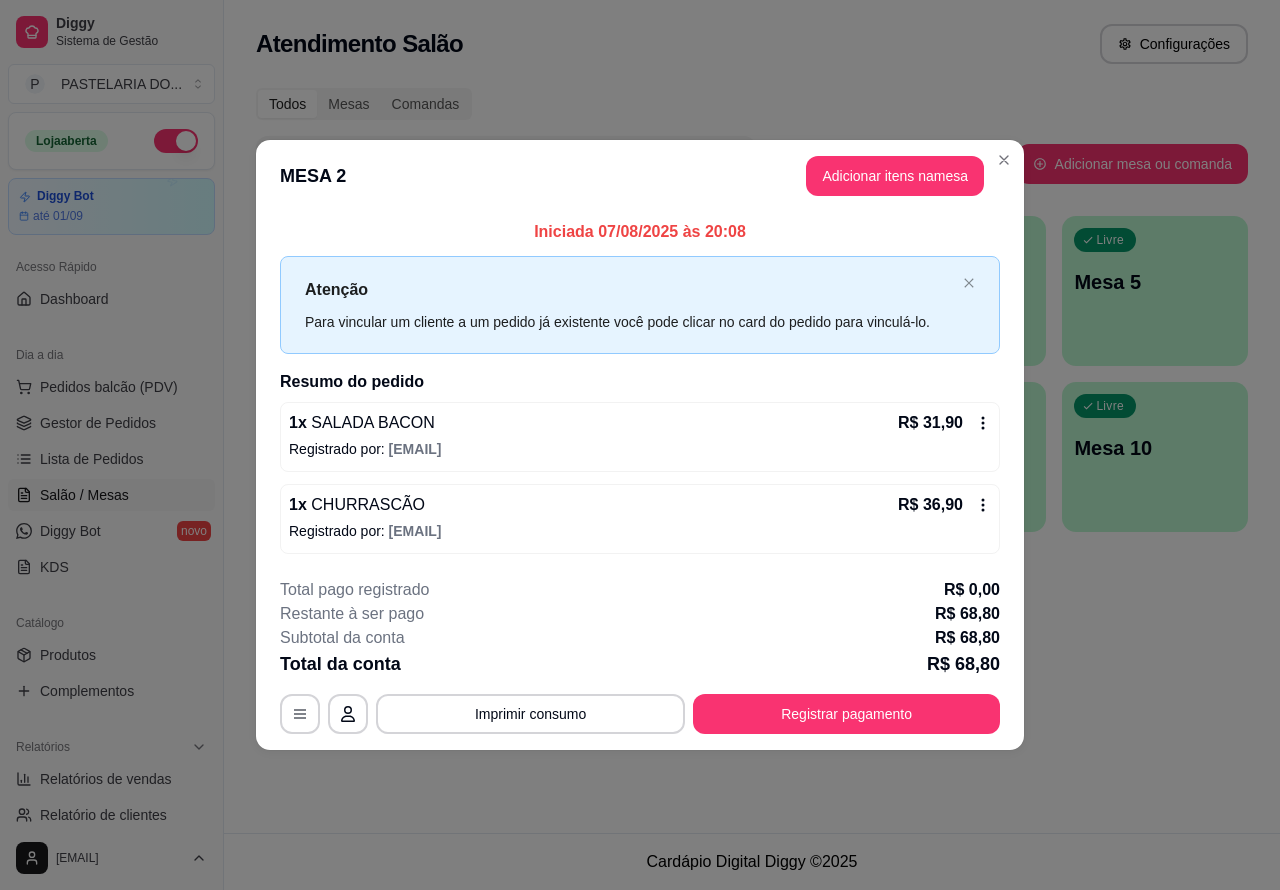 click at bounding box center (223, 445) 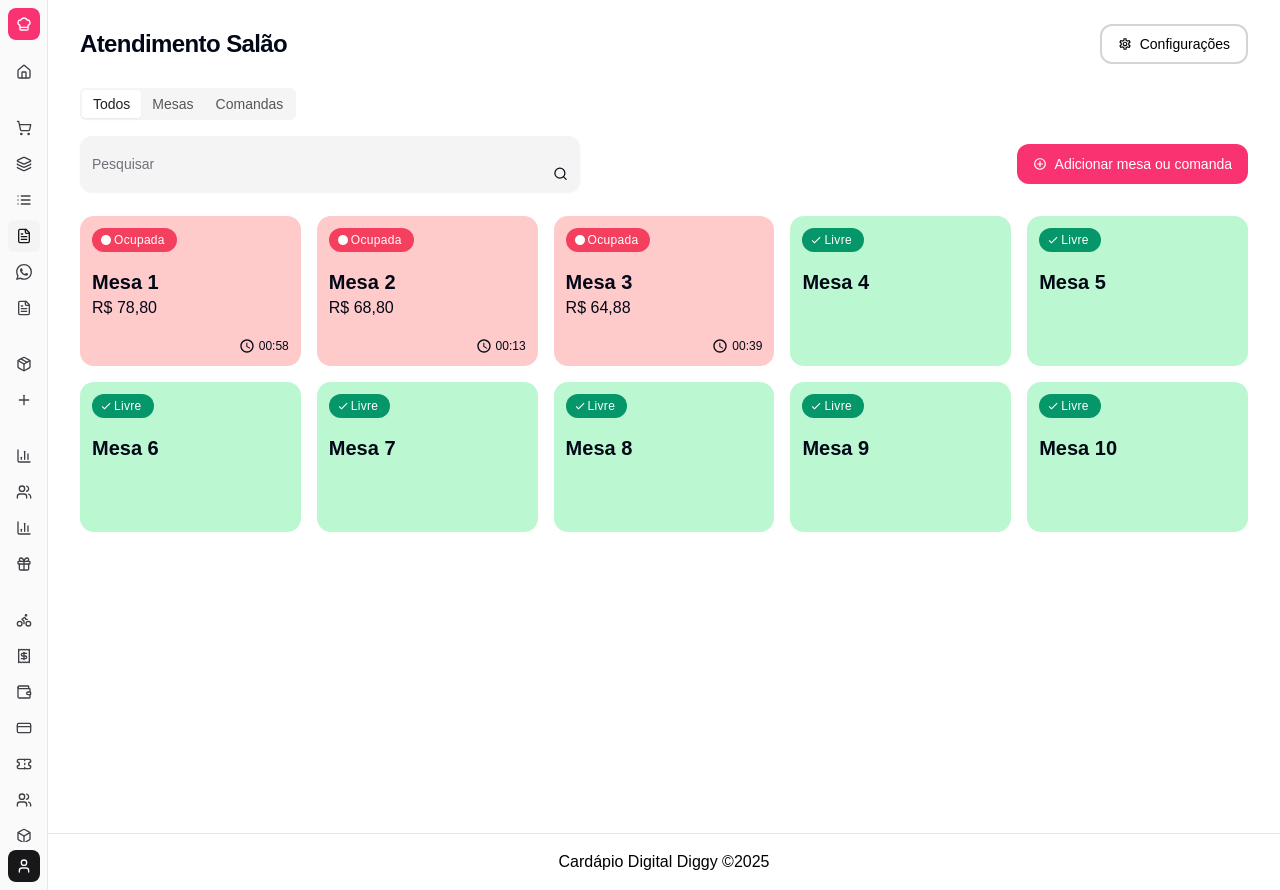 click on "R$ 78,80" at bounding box center (190, 308) 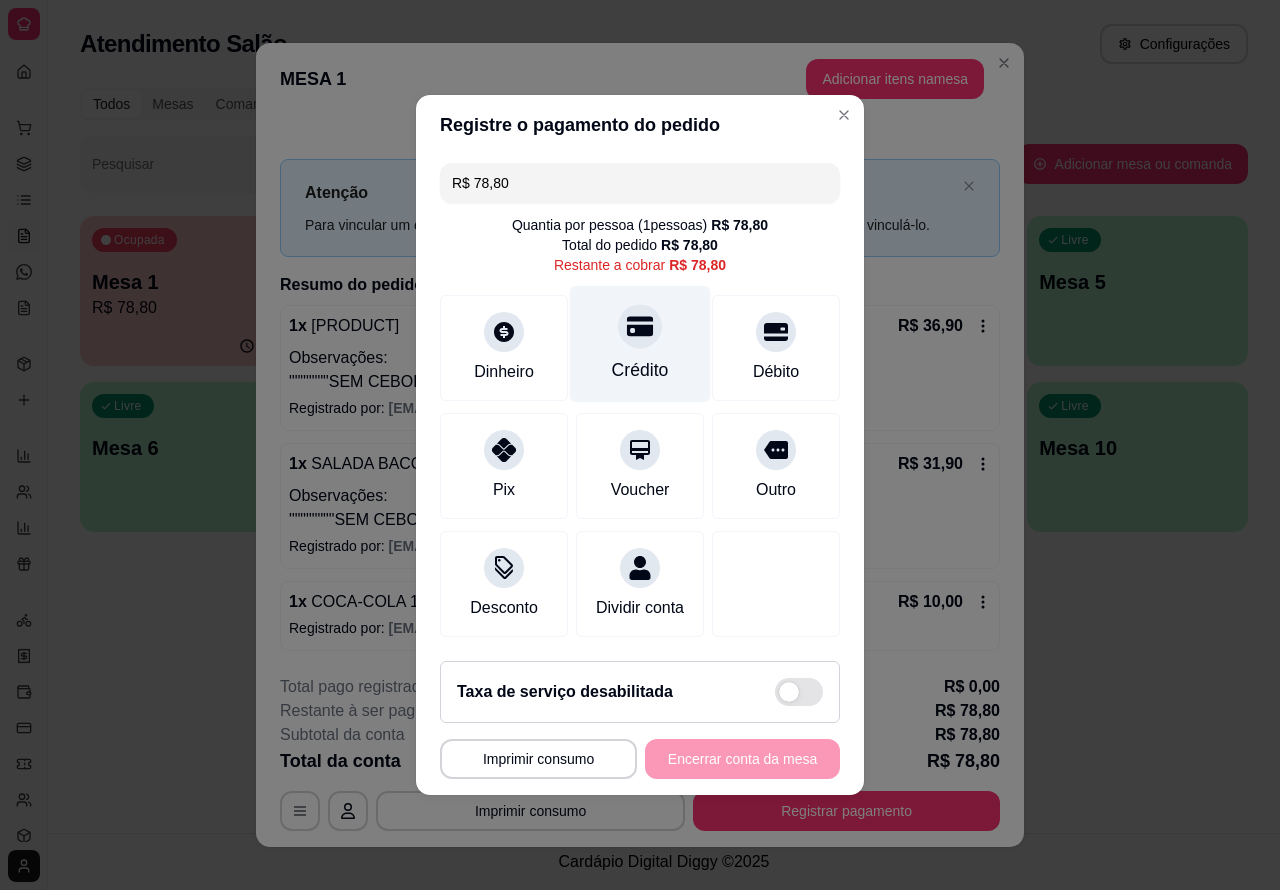 click 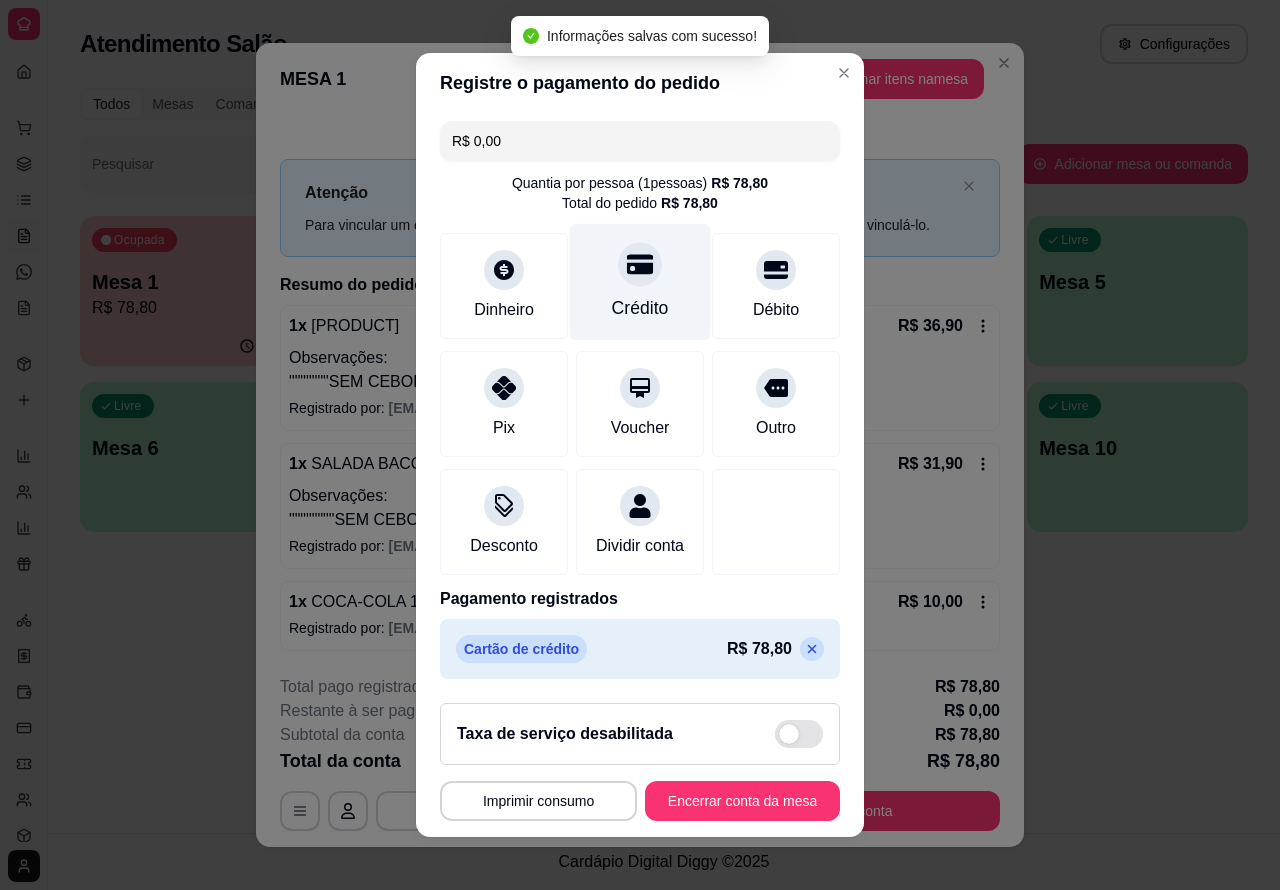 type on "R$ 0,00" 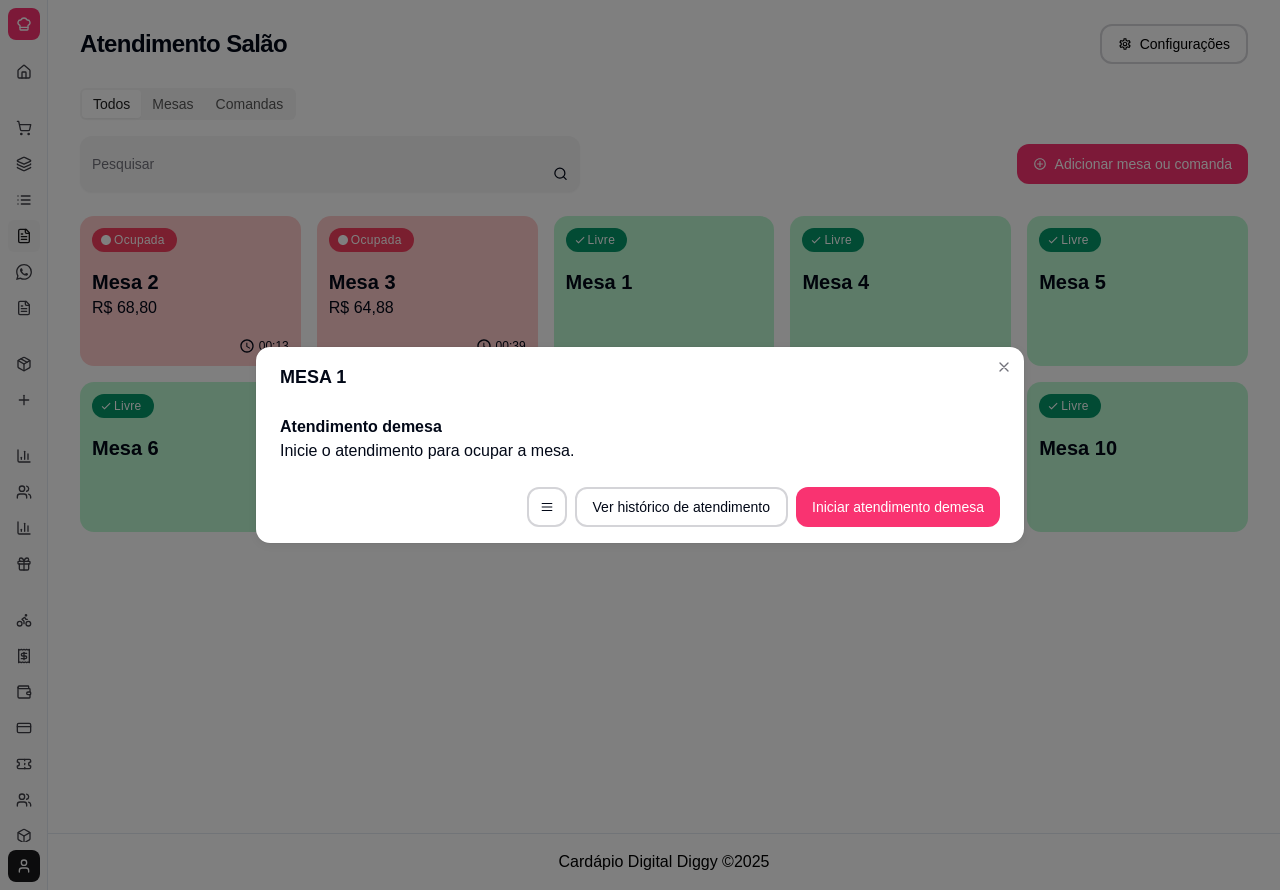 click on "Atendimento Salão Configurações Todos Mesas Comandas Pesquisar Adicionar mesa ou comanda Ocupada Mesa 2 R$ 68,80 00:13 Ocupada Mesa 3 R$ 64,88 00:39 Livre Mesa 1 Livre Mesa 4 Livre Mesa 5 Livre Mesa 6 Livre Mesa 7 Livre Mesa 8 Livre Mesa 9 Livre Mesa 10" at bounding box center [664, 416] 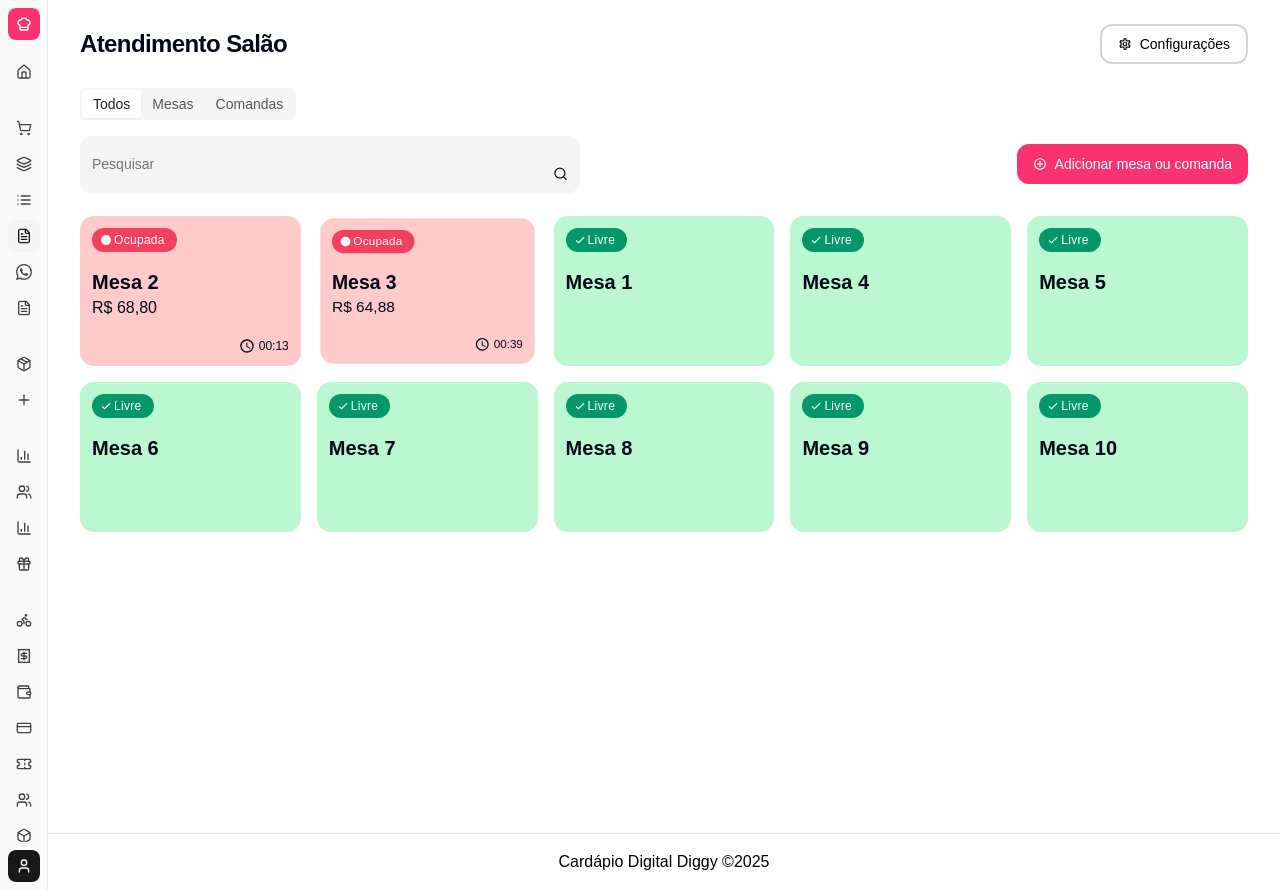 click on "R$ 64,88" at bounding box center (427, 307) 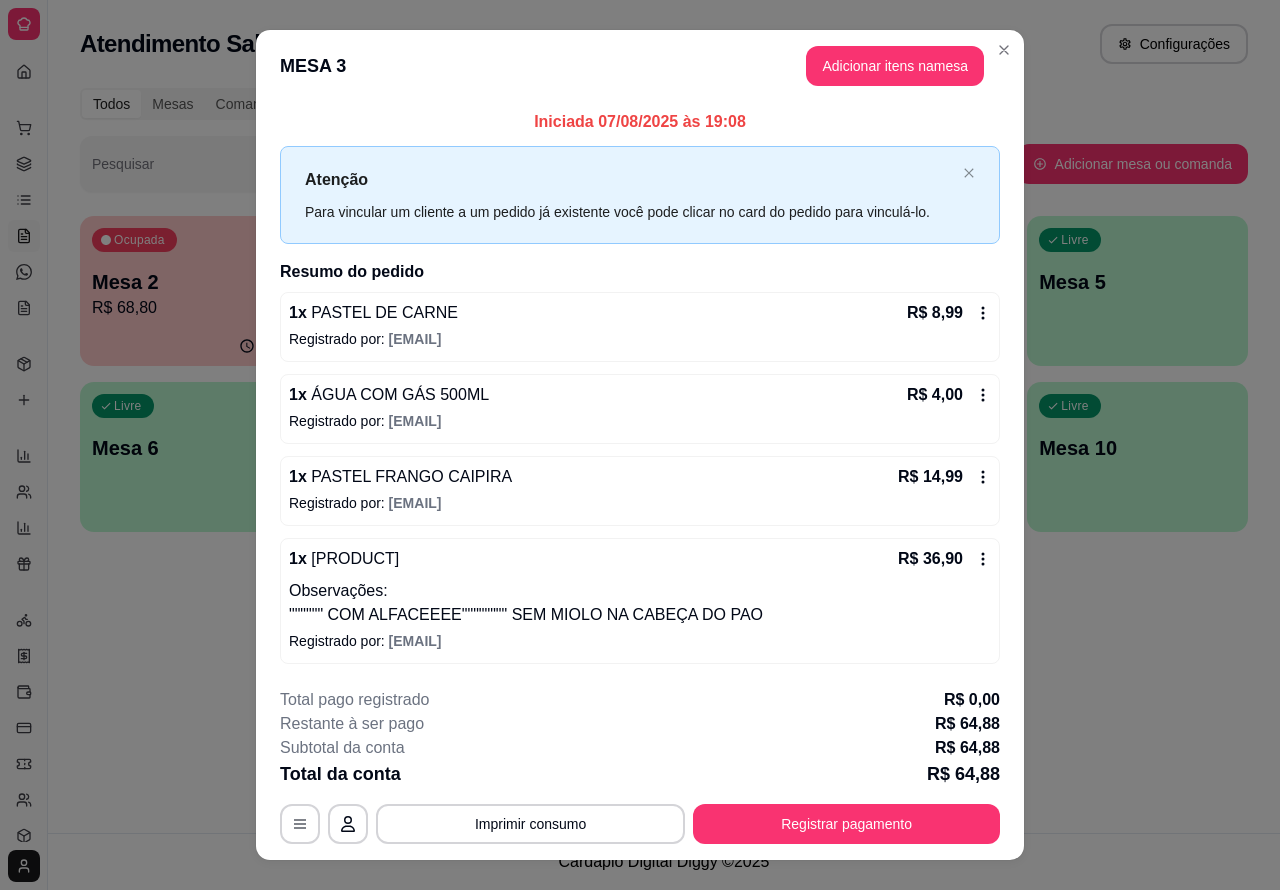 click on "Atendimento Salão Configurações Todos Mesas Comandas Pesquisar Adicionar mesa ou comanda Ocupada Mesa 2 R$ 68,80 00:13 Ocupada Mesa 3 R$ 64,88 00:39 Livre Mesa 1 Livre Mesa 4 Livre Mesa 5 Livre Mesa 6 Livre Mesa 7 Livre Mesa 8 Livre Mesa 9 Livre Mesa 10" at bounding box center (664, 416) 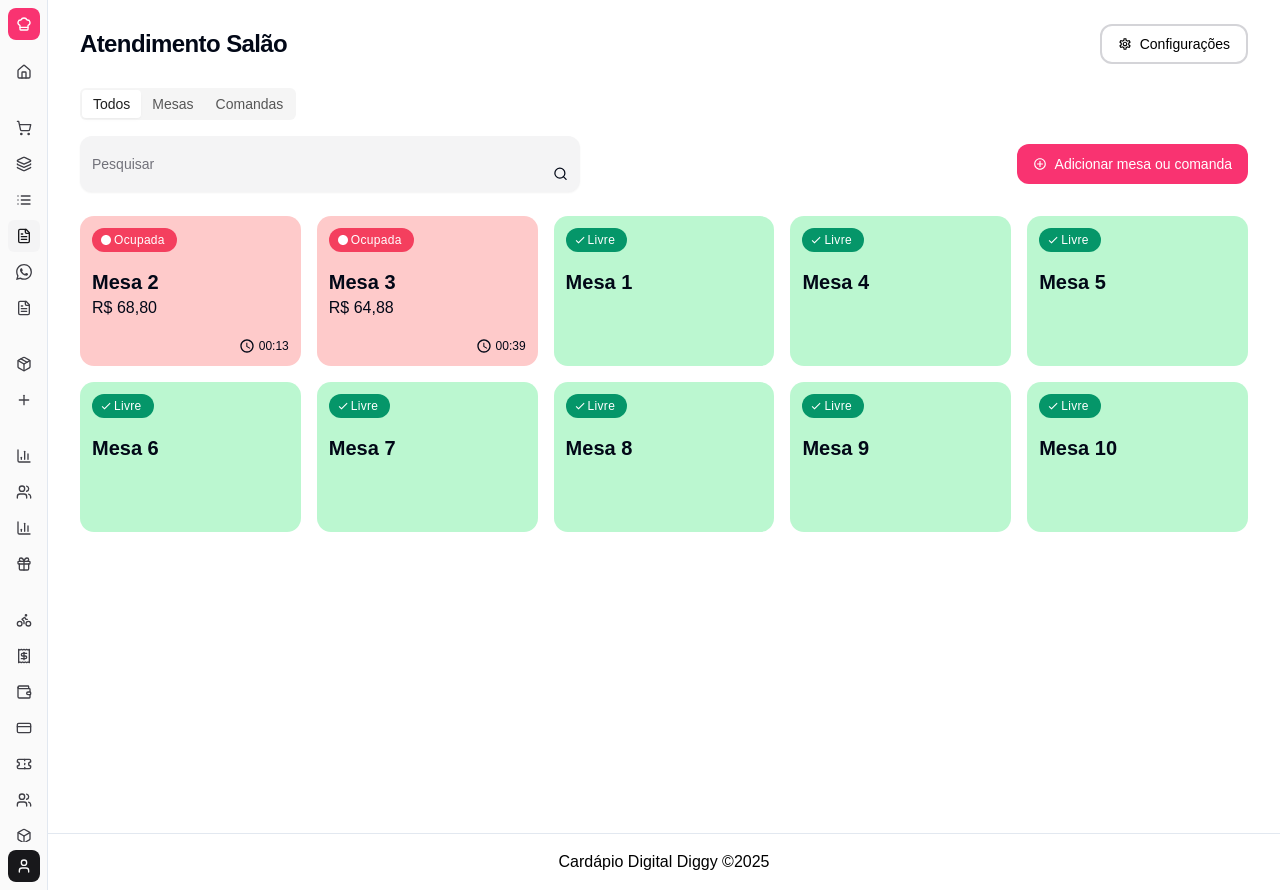 click on "R$ 68,80" at bounding box center (190, 308) 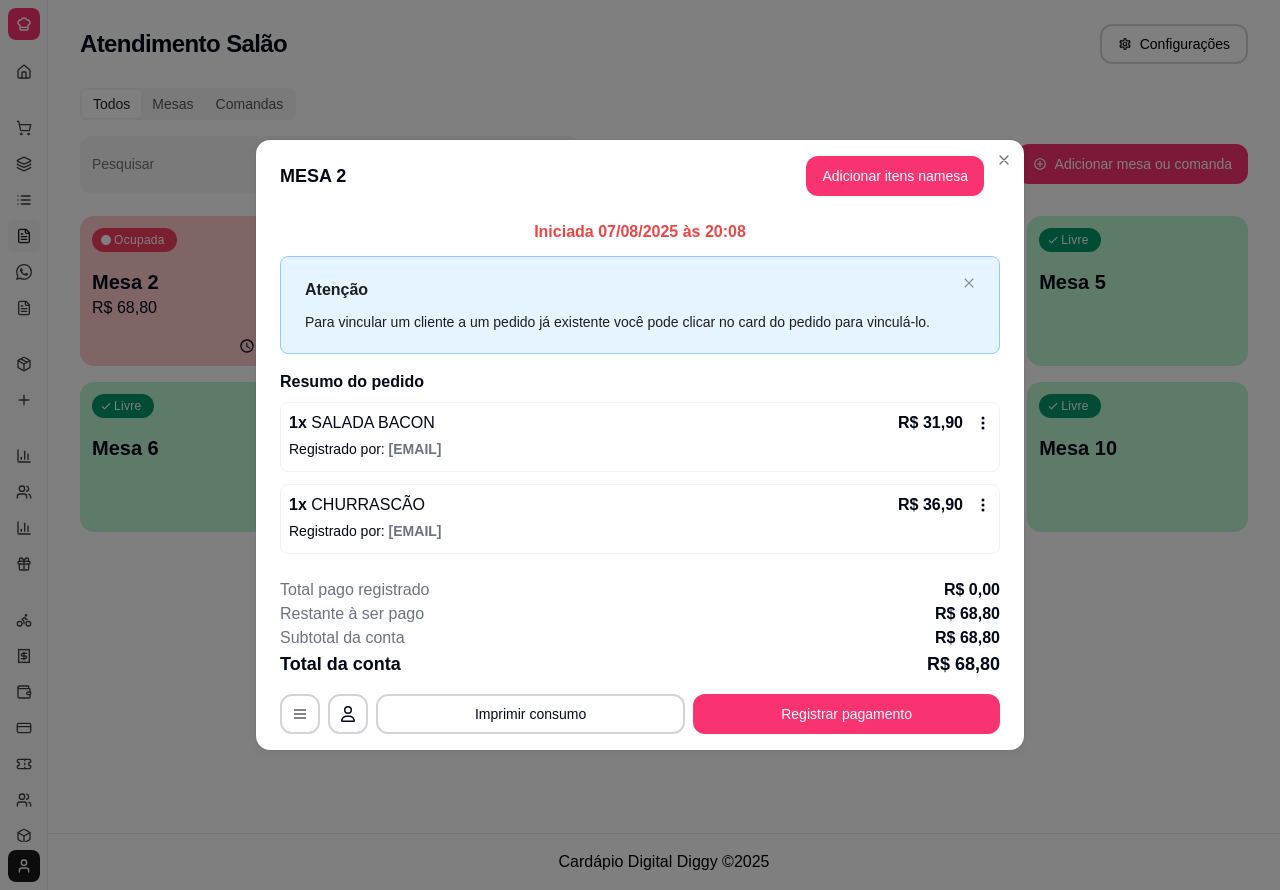 click on "Atendimento Salão Configurações Todos Mesas Comandas Pesquisar Adicionar mesa ou comanda Ocupada Mesa 2 R$ 68,80 00:13 Ocupada Mesa 3 R$ 64,88 00:39 Livre Mesa 1 Livre Mesa 4 Livre Mesa 5 Livre Mesa 6 Livre Mesa 7 Livre Mesa 8 Livre Mesa 9 Livre Mesa 10" at bounding box center [664, 416] 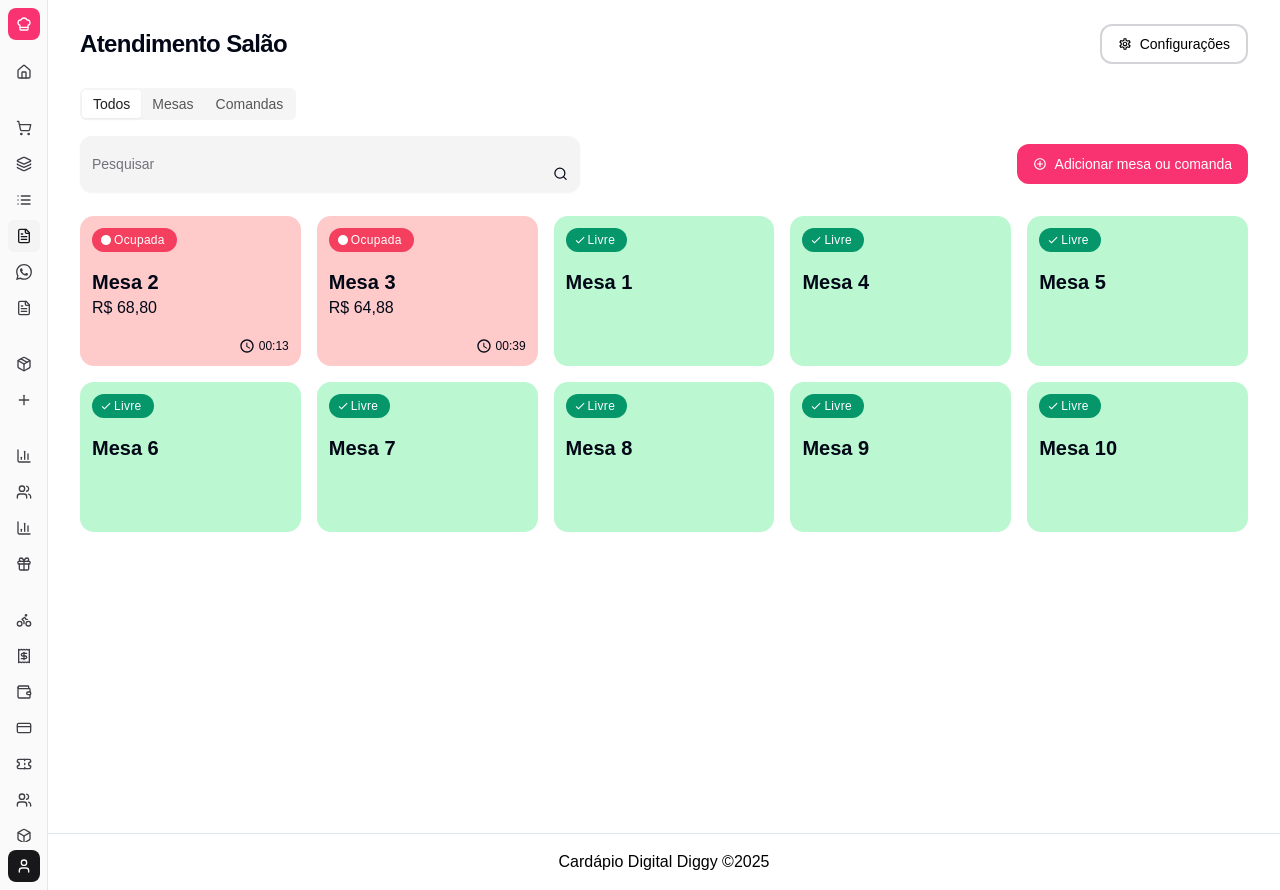 click on "R$ 68,80" at bounding box center (190, 308) 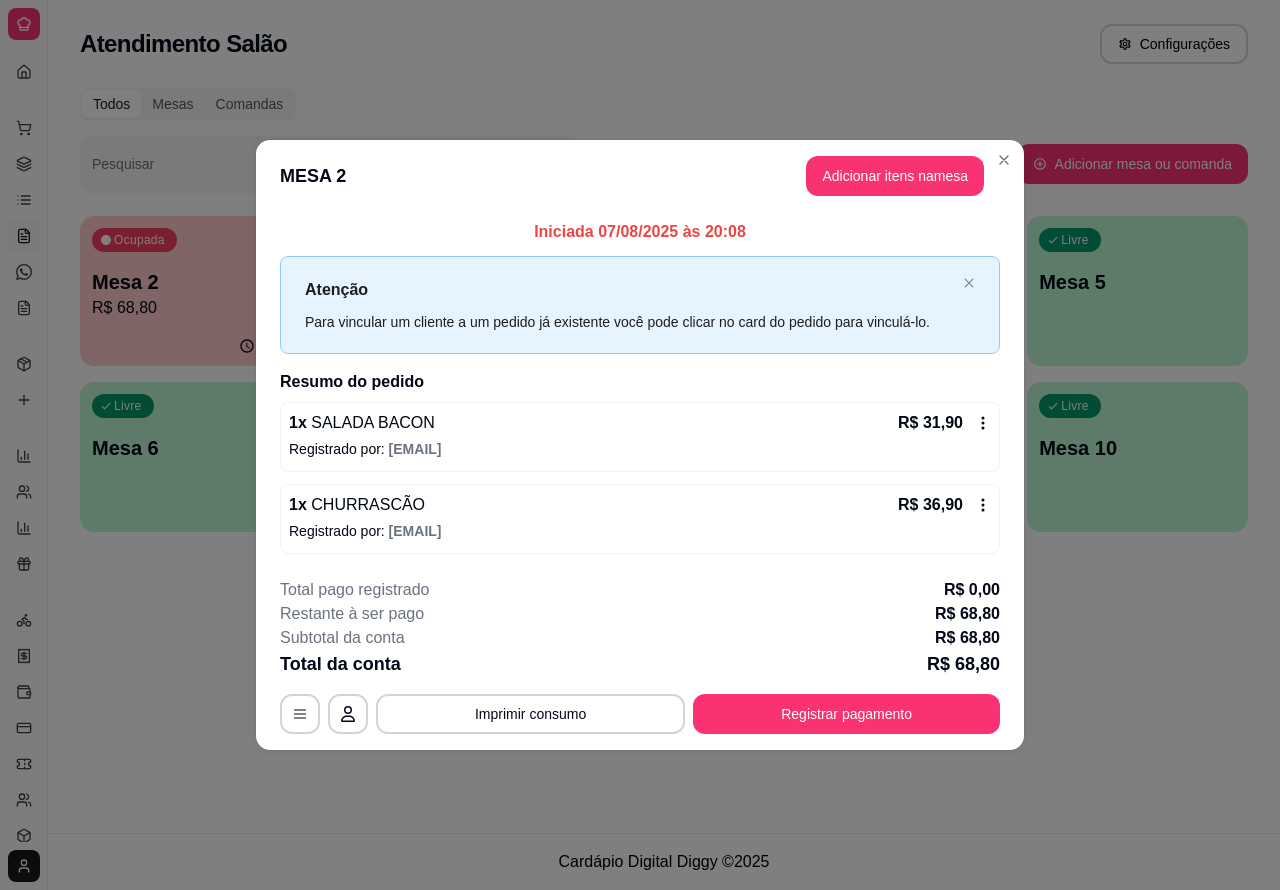 click on "Atendimento Salão Configurações Todos Mesas Comandas Pesquisar Adicionar mesa ou comanda Ocupada Mesa 2 R$ 68,80 [TIME] Ocupada Mesa 3 R$ 64,88 [TIME] Livre Mesa 1 Livre Mesa 4 Livre Mesa 5 Livre Mesa 6 Livre Mesa 7 Livre Mesa 8 Livre Mesa 9 Livre Mesa 10" at bounding box center (664, 416) 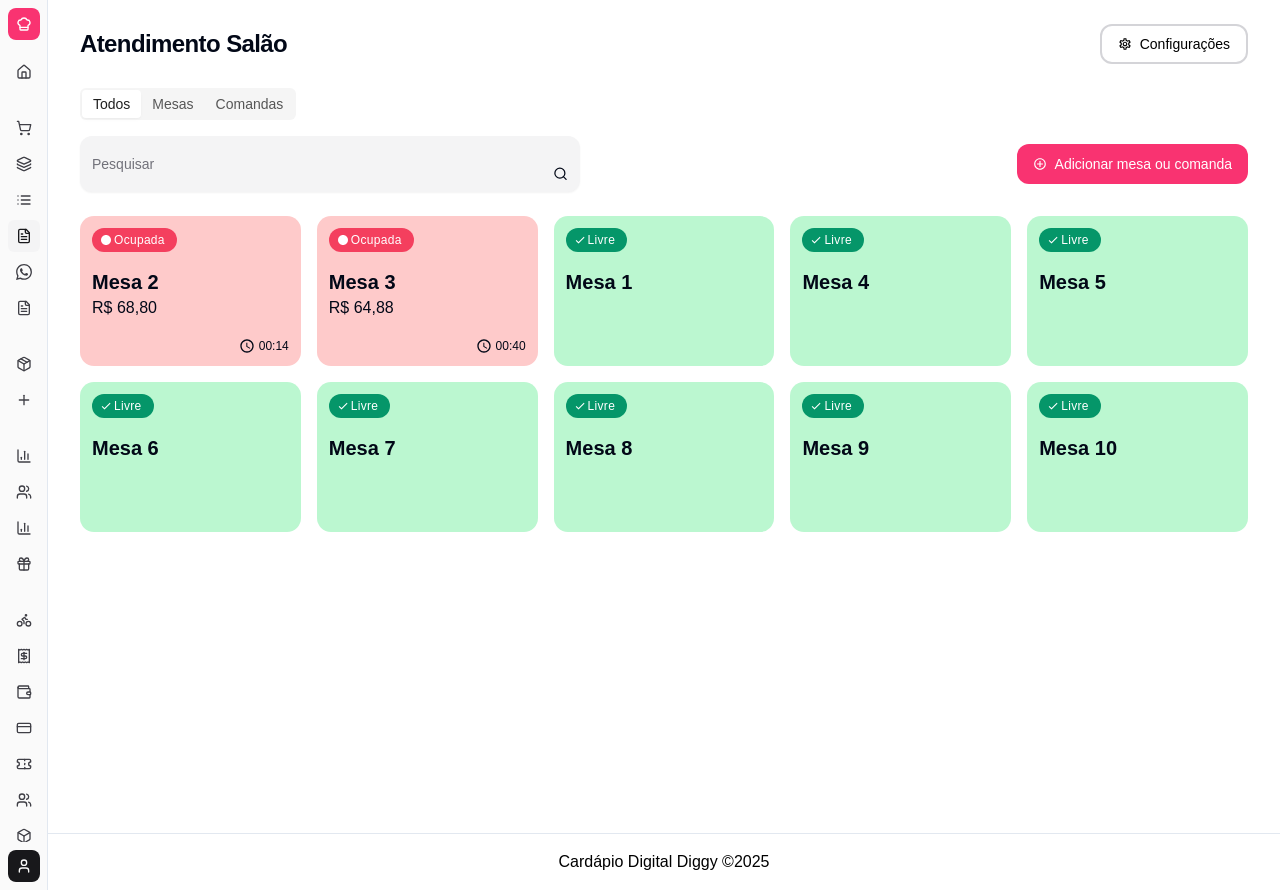 click on "R$ 64,88" at bounding box center [427, 308] 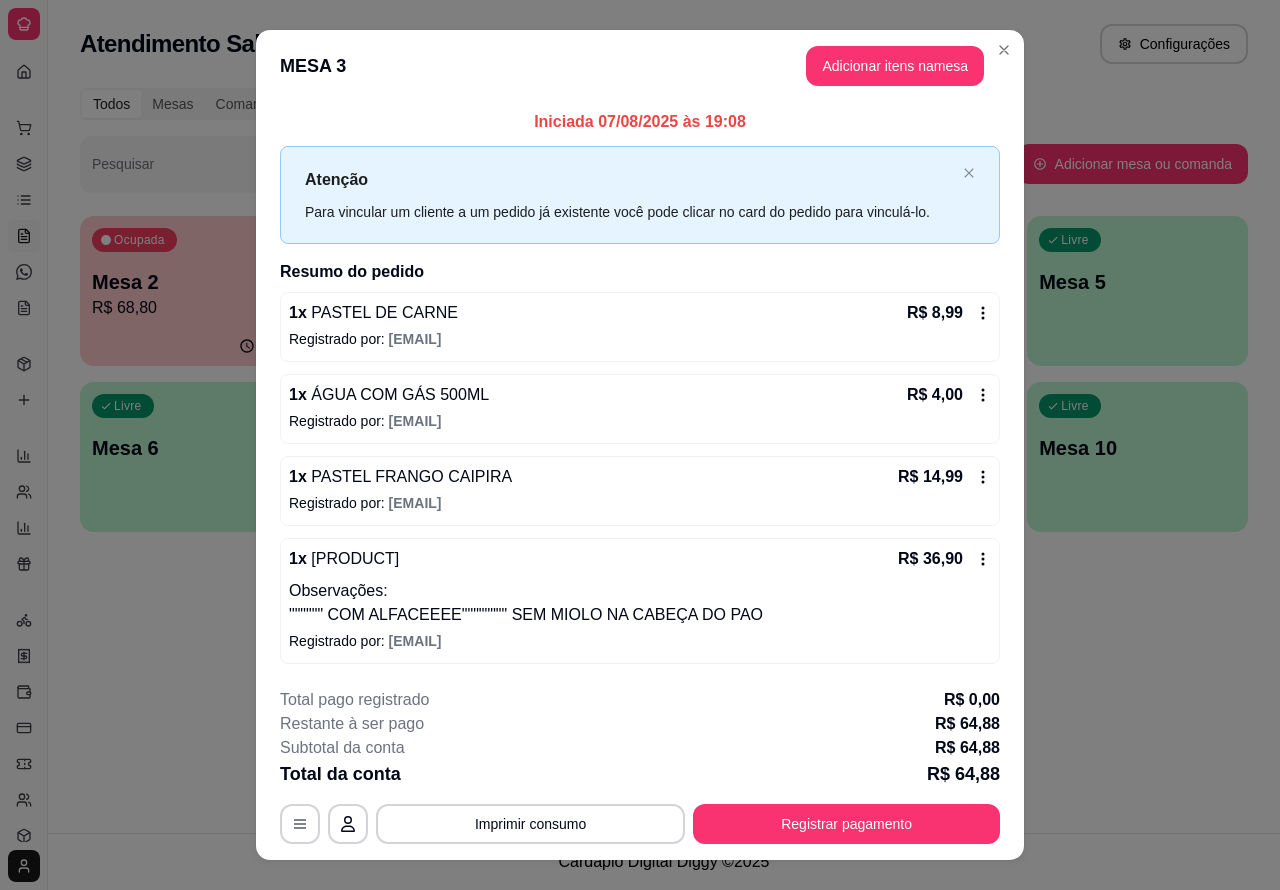 click on "Atendimento Salão Configurações Todos Mesas Comandas Pesquisar Adicionar mesa ou comanda Ocupada Mesa 2 R$ 68,80 [TIME] Ocupada Mesa 3 R$ 64,88 [TIME] Livre Mesa 1 Livre Mesa 4 Livre Mesa 5 Livre Mesa 6 Livre Mesa 7 Livre Mesa 8 Livre Mesa 9 Livre Mesa 10" at bounding box center [664, 416] 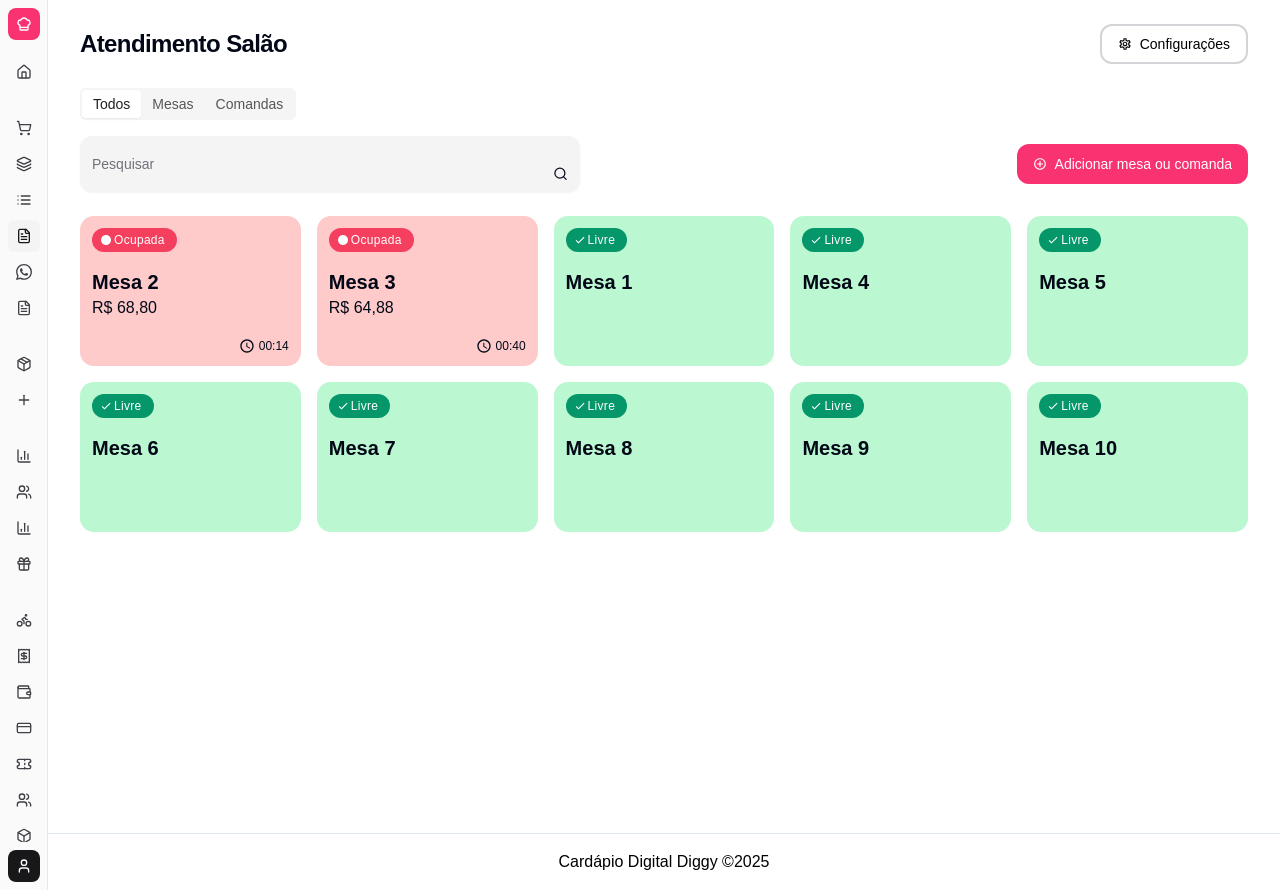 click on "Livre Mesa 1" at bounding box center [664, 279] 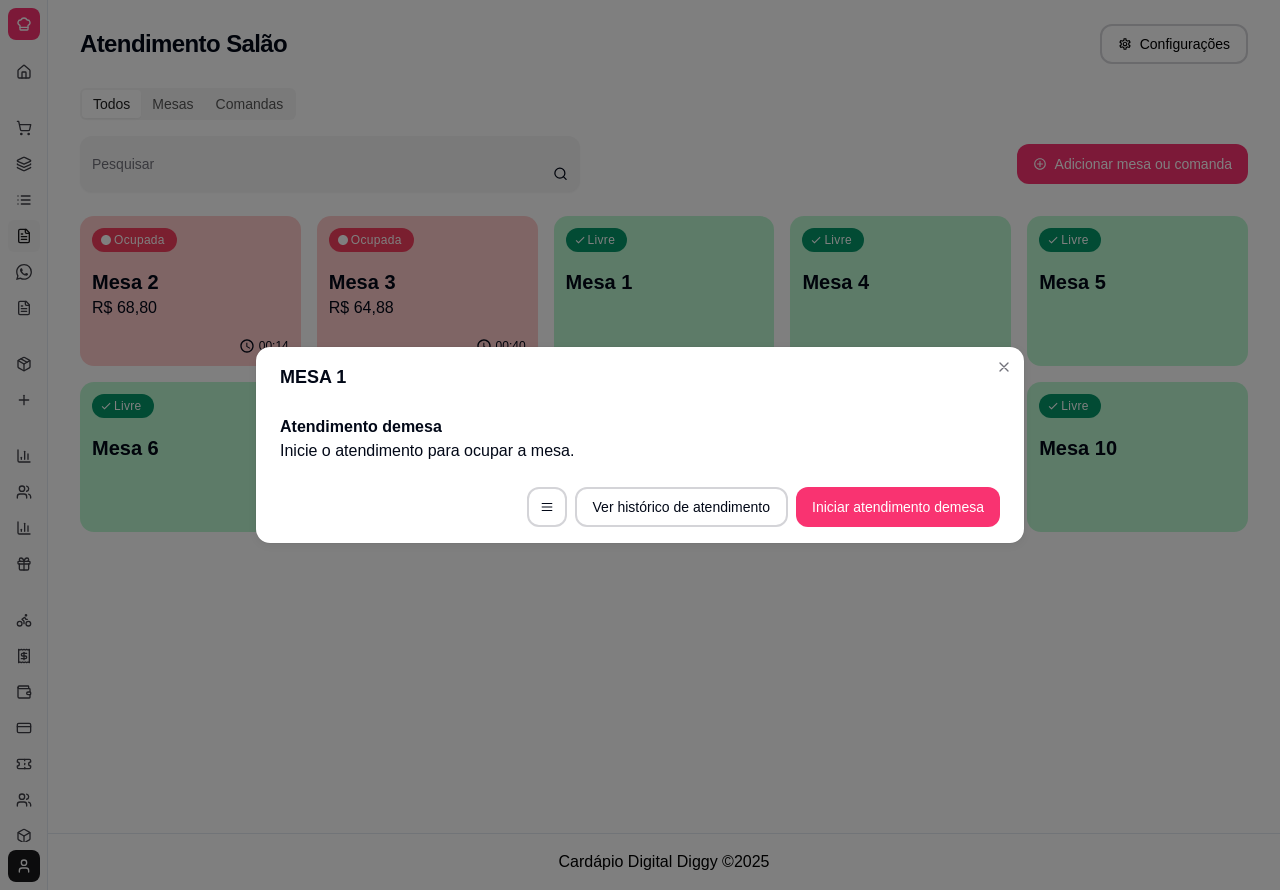 click on "Atendimento Salão Configurações Todos Mesas Comandas Pesquisar Adicionar mesa ou comanda Ocupada Mesa 2 R$ 68,80 [TIME] Ocupada Mesa 3 R$ 64,88 [TIME] Livre Mesa 1 Livre Mesa 4 Livre Mesa 5 Livre Mesa 6 Livre Mesa 7 Livre Mesa 8 Livre Mesa 9 Livre Mesa 10" at bounding box center (664, 416) 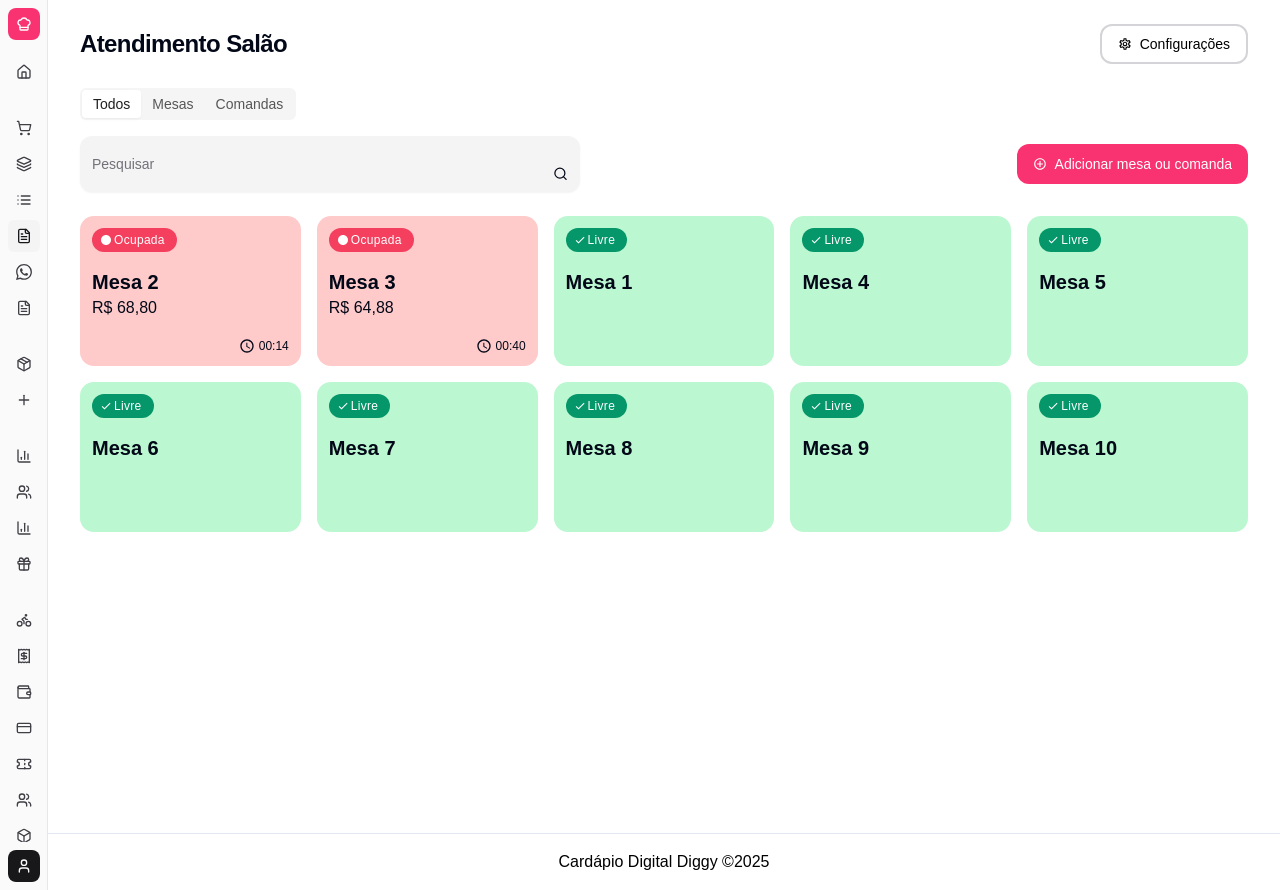 click on "Livre Mesa 4" at bounding box center [900, 279] 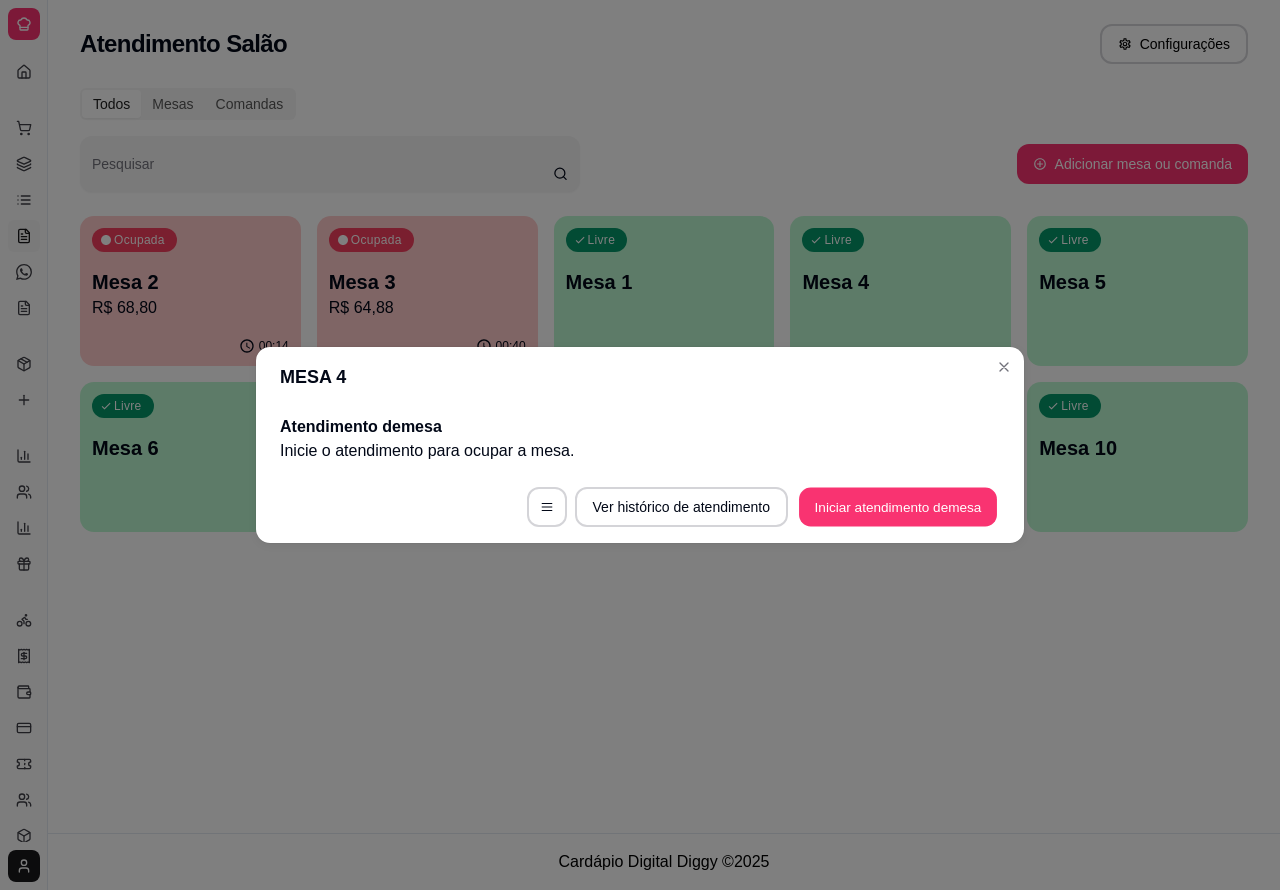 click on "Iniciar atendimento de  mesa" at bounding box center [898, 507] 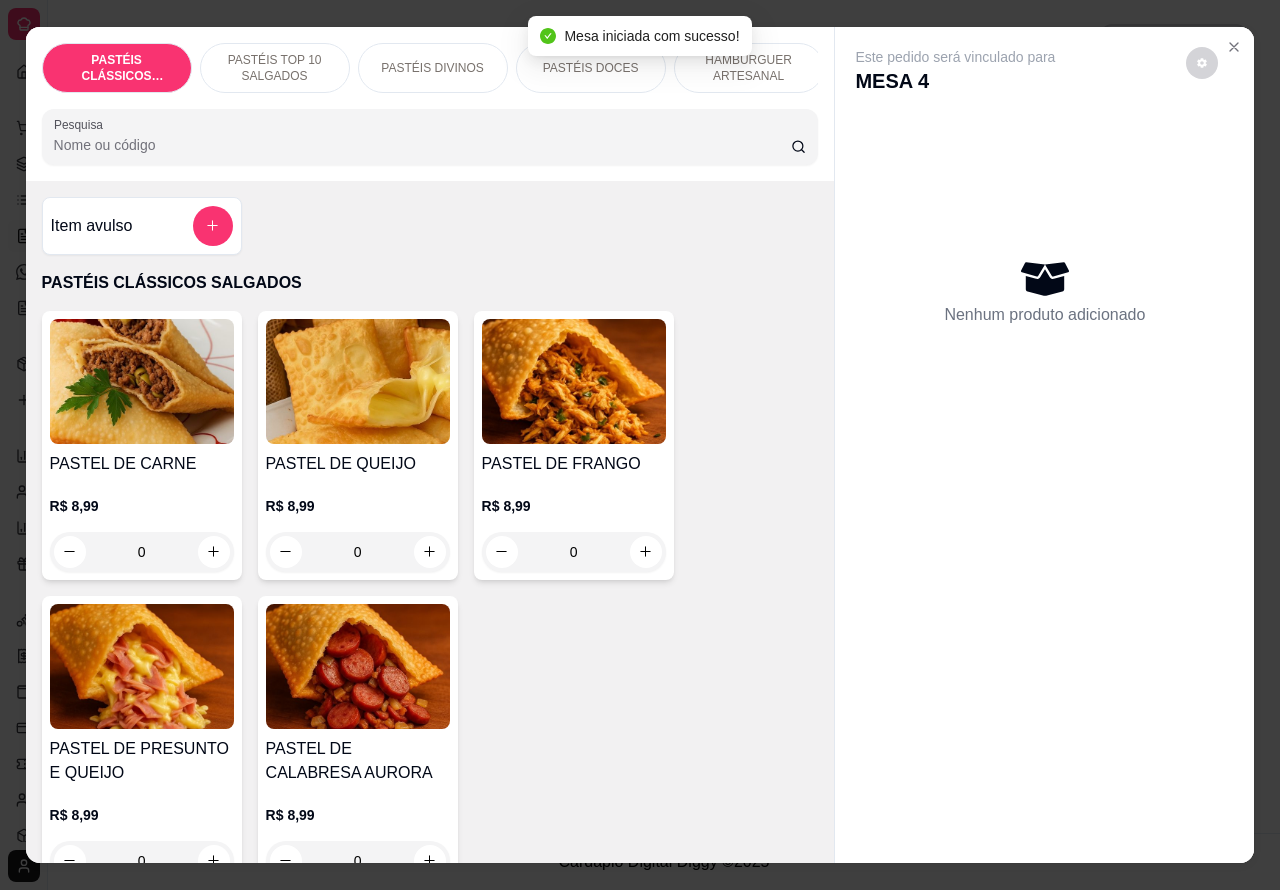 click on "PASTÉIS DIVINOS" at bounding box center [432, 68] 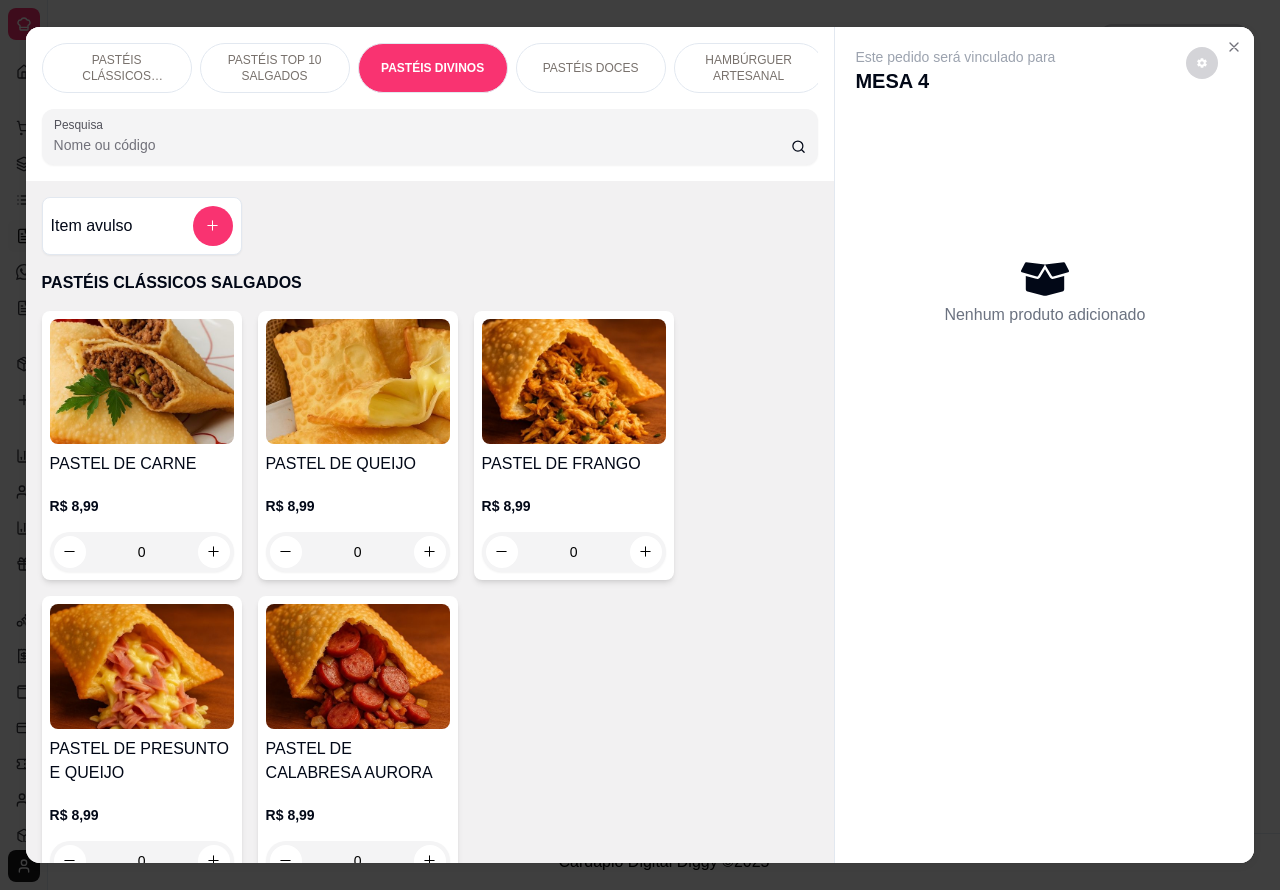 scroll, scrollTop: 2926, scrollLeft: 0, axis: vertical 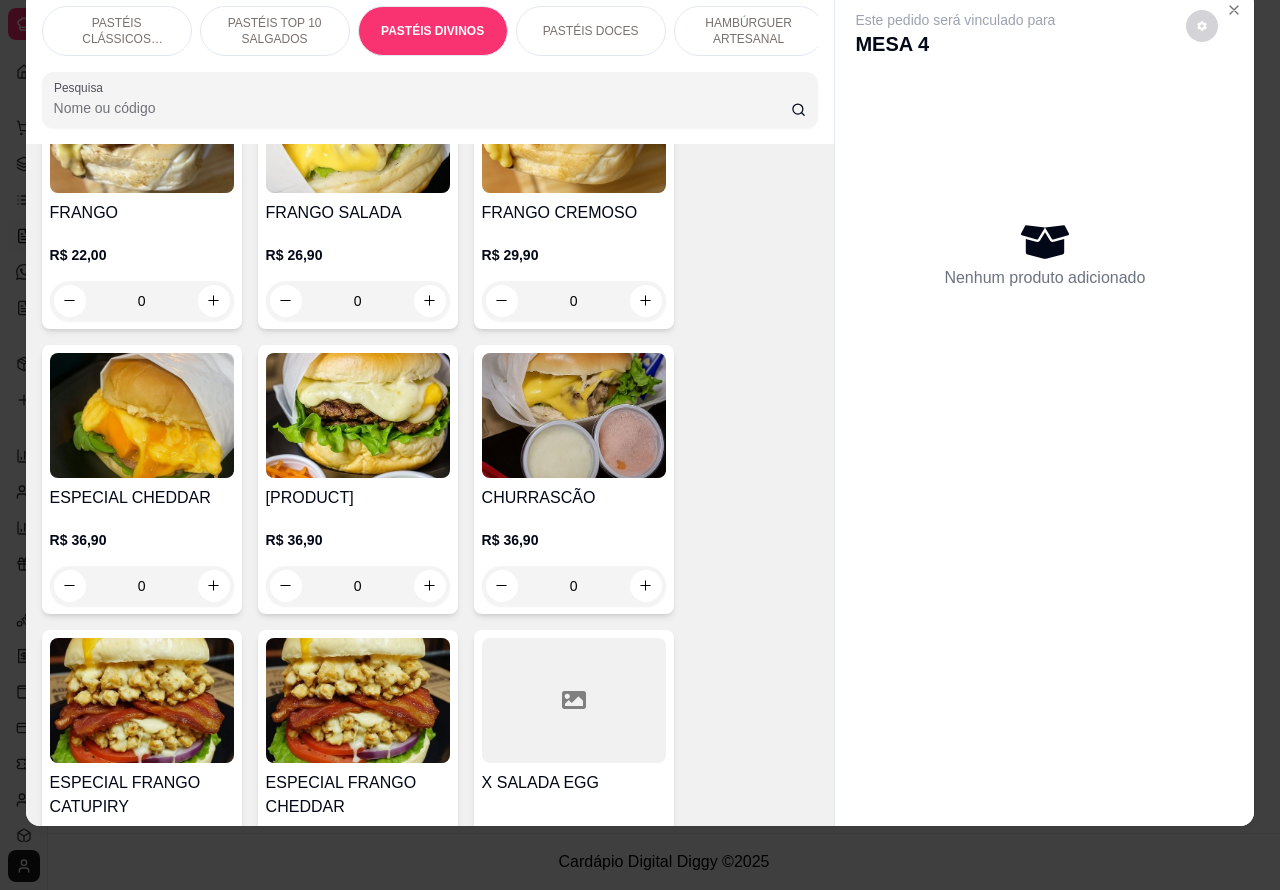 click on "PASTÉIS DIVINOS" at bounding box center [433, 31] 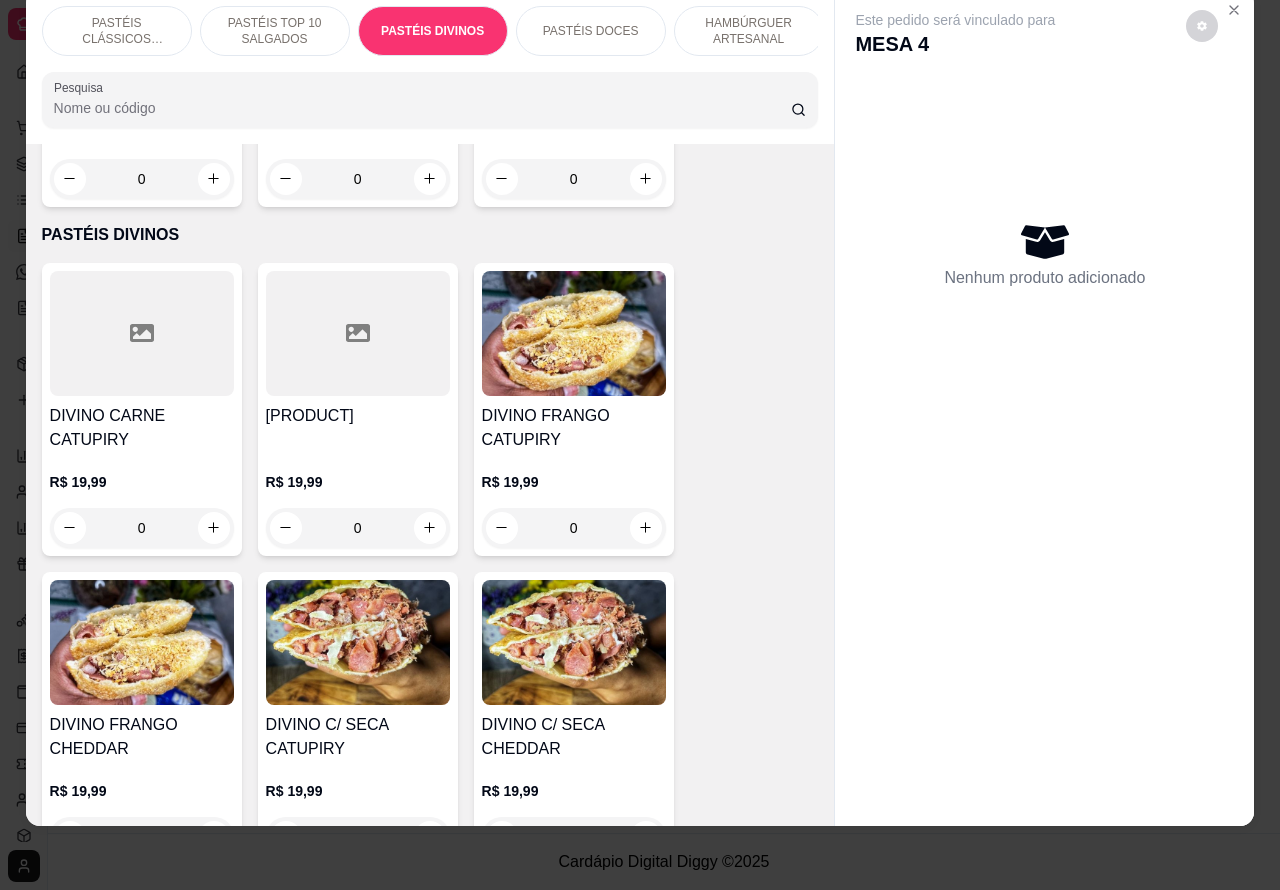 scroll, scrollTop: 2782, scrollLeft: 0, axis: vertical 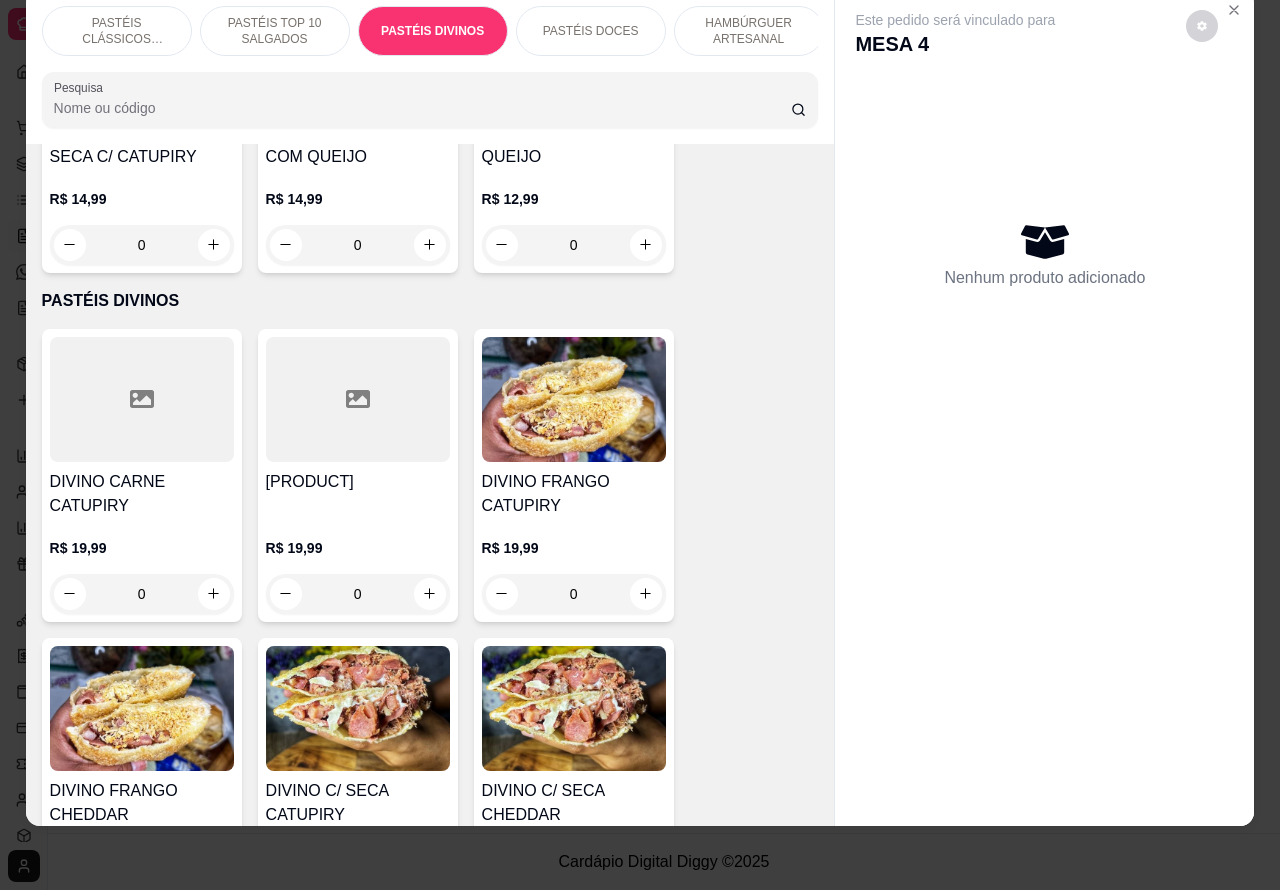 click on "0" at bounding box center (574, 594) 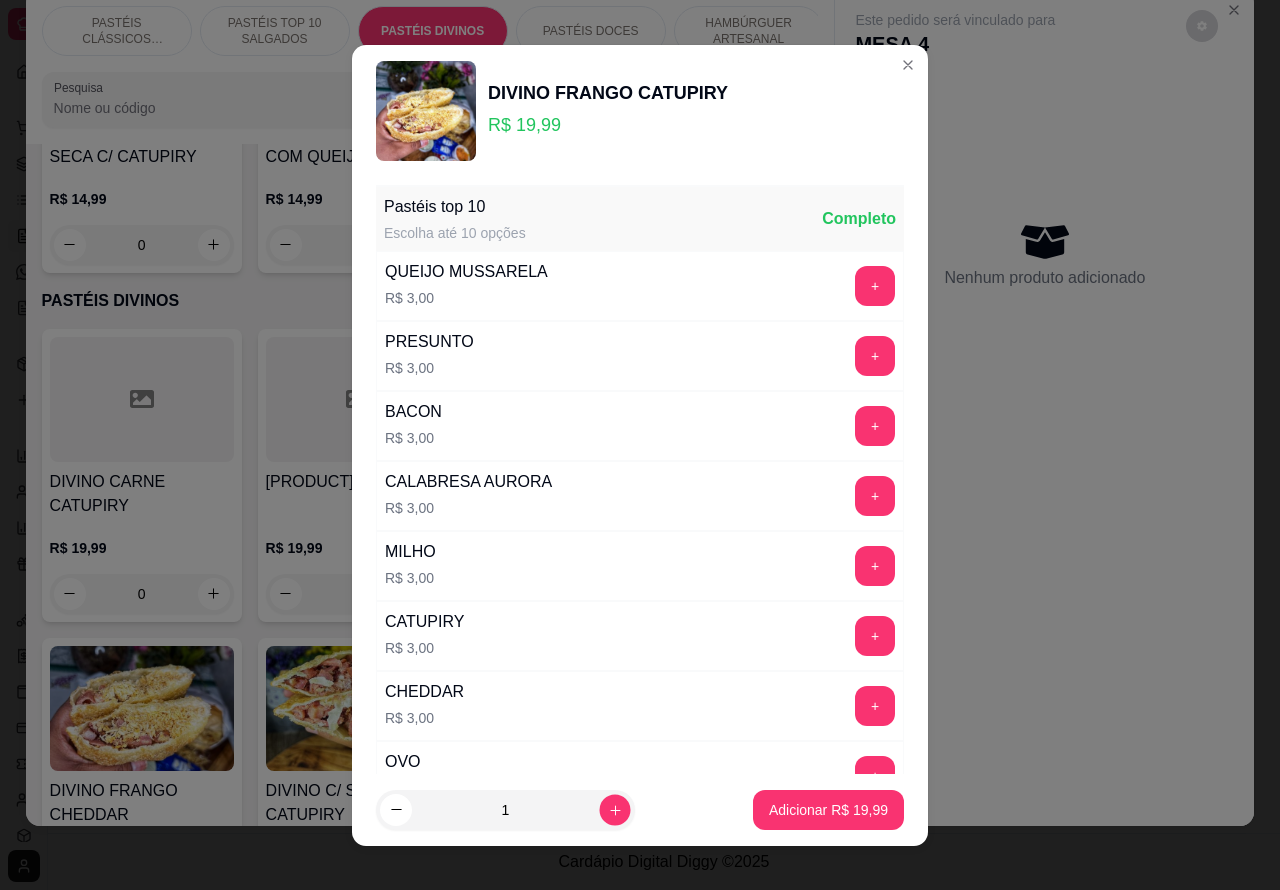 click 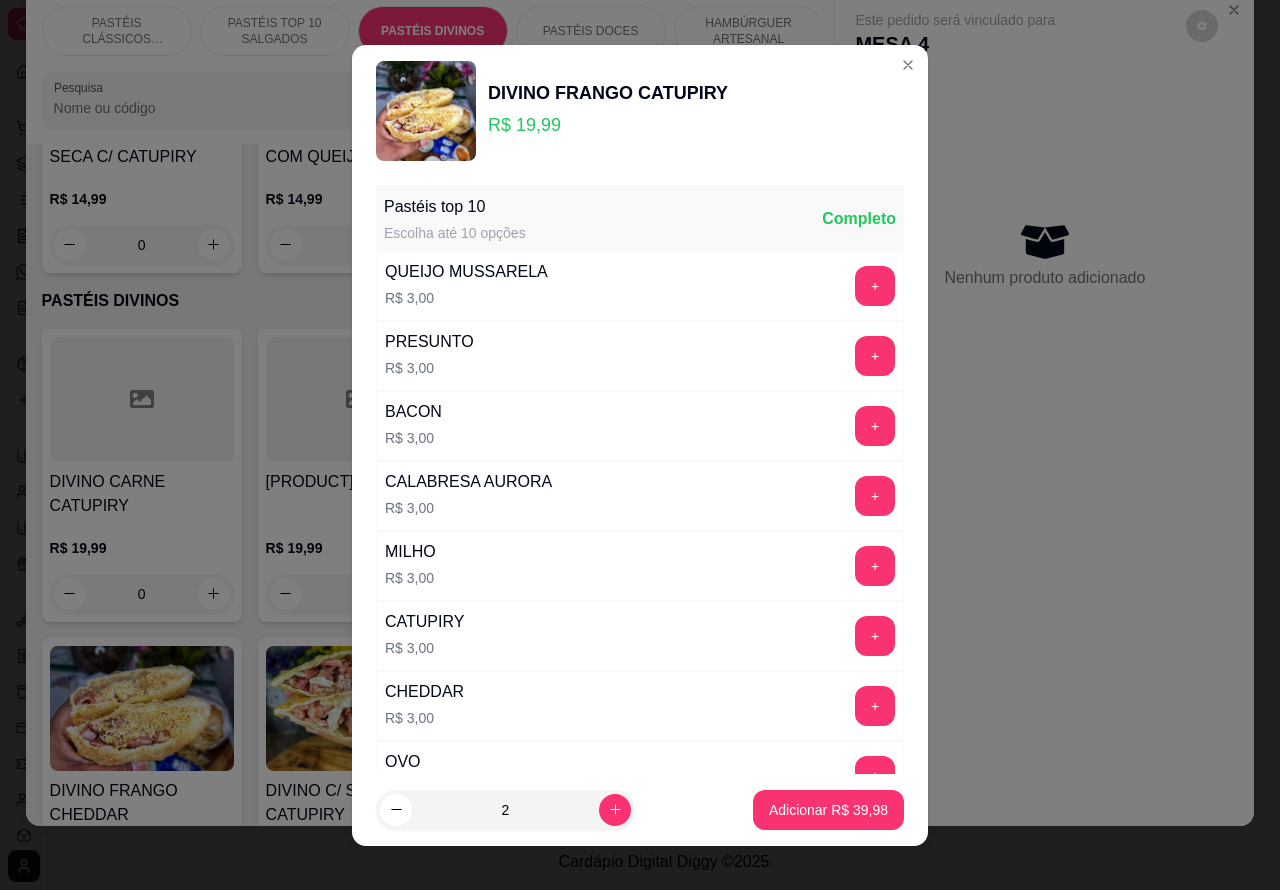 click on "Adicionar   R$ [PRICE]" at bounding box center (828, 810) 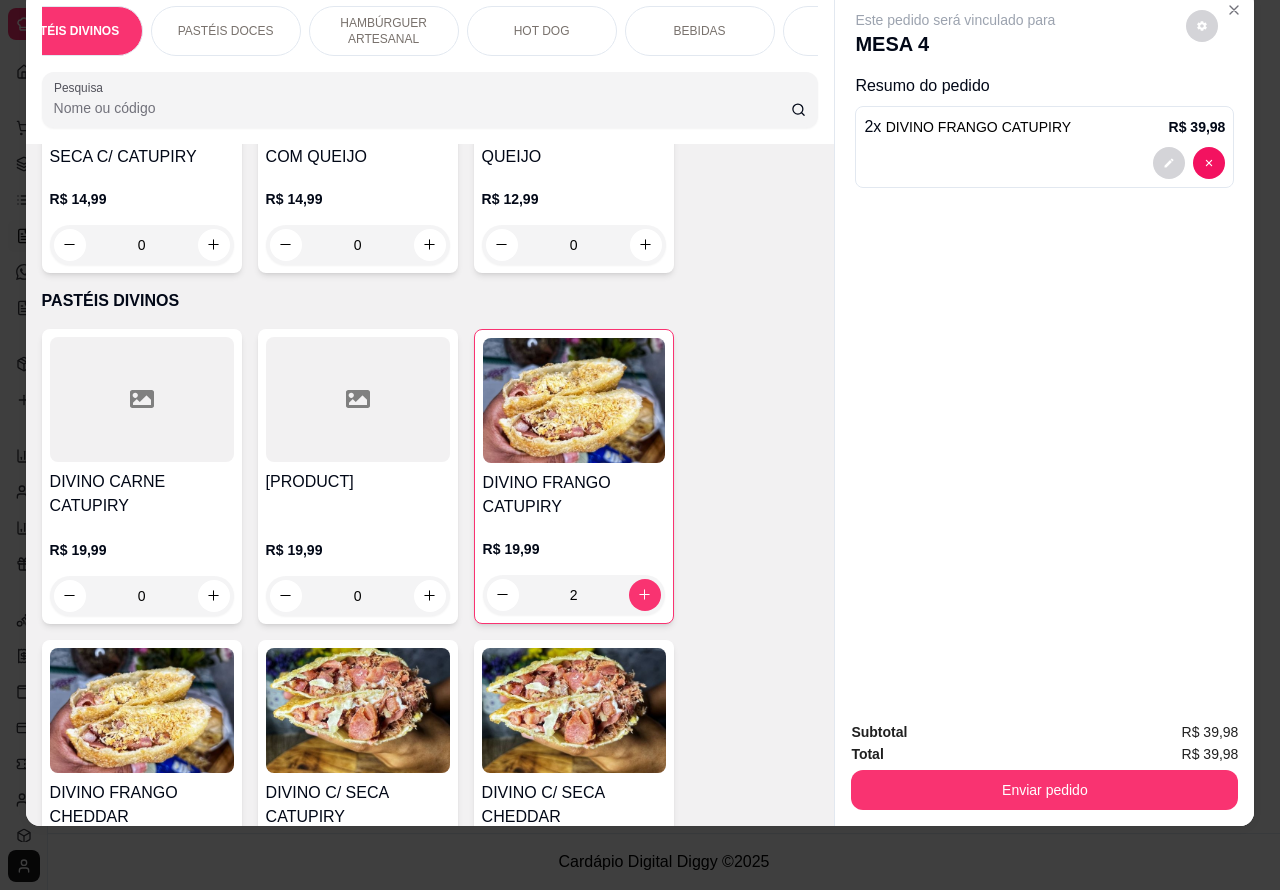 scroll, scrollTop: 0, scrollLeft: 366, axis: horizontal 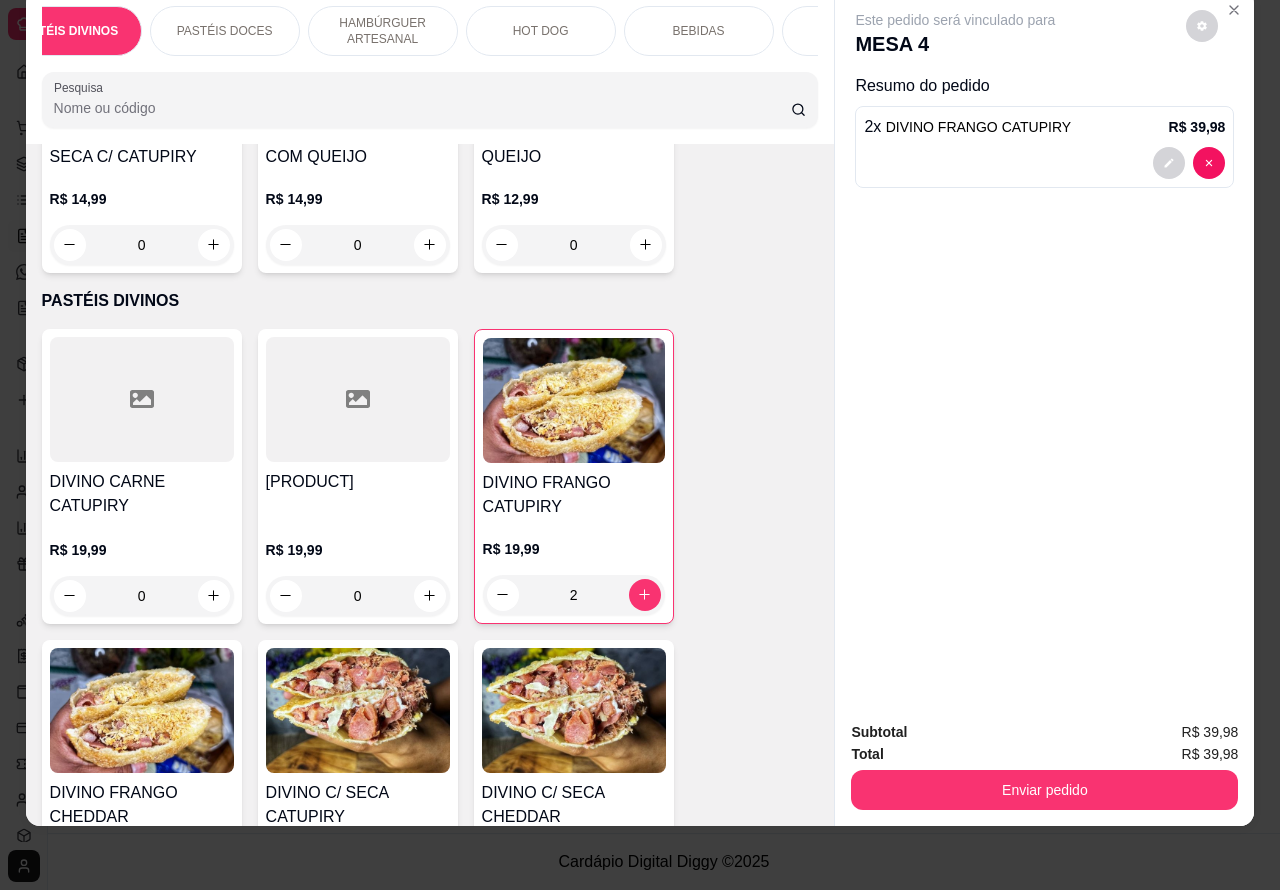 click on "BEBIDAS" at bounding box center [699, 31] 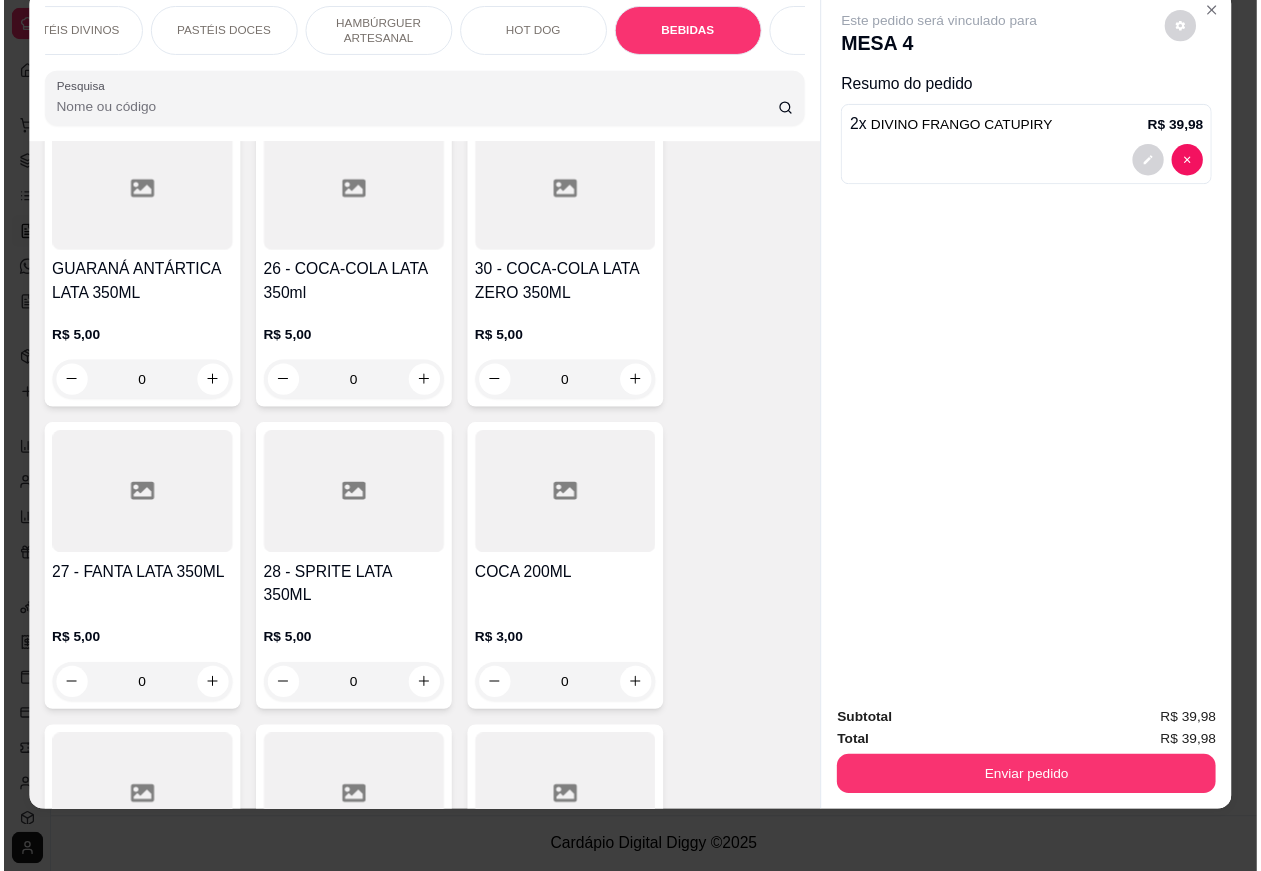 scroll, scrollTop: 6407, scrollLeft: 0, axis: vertical 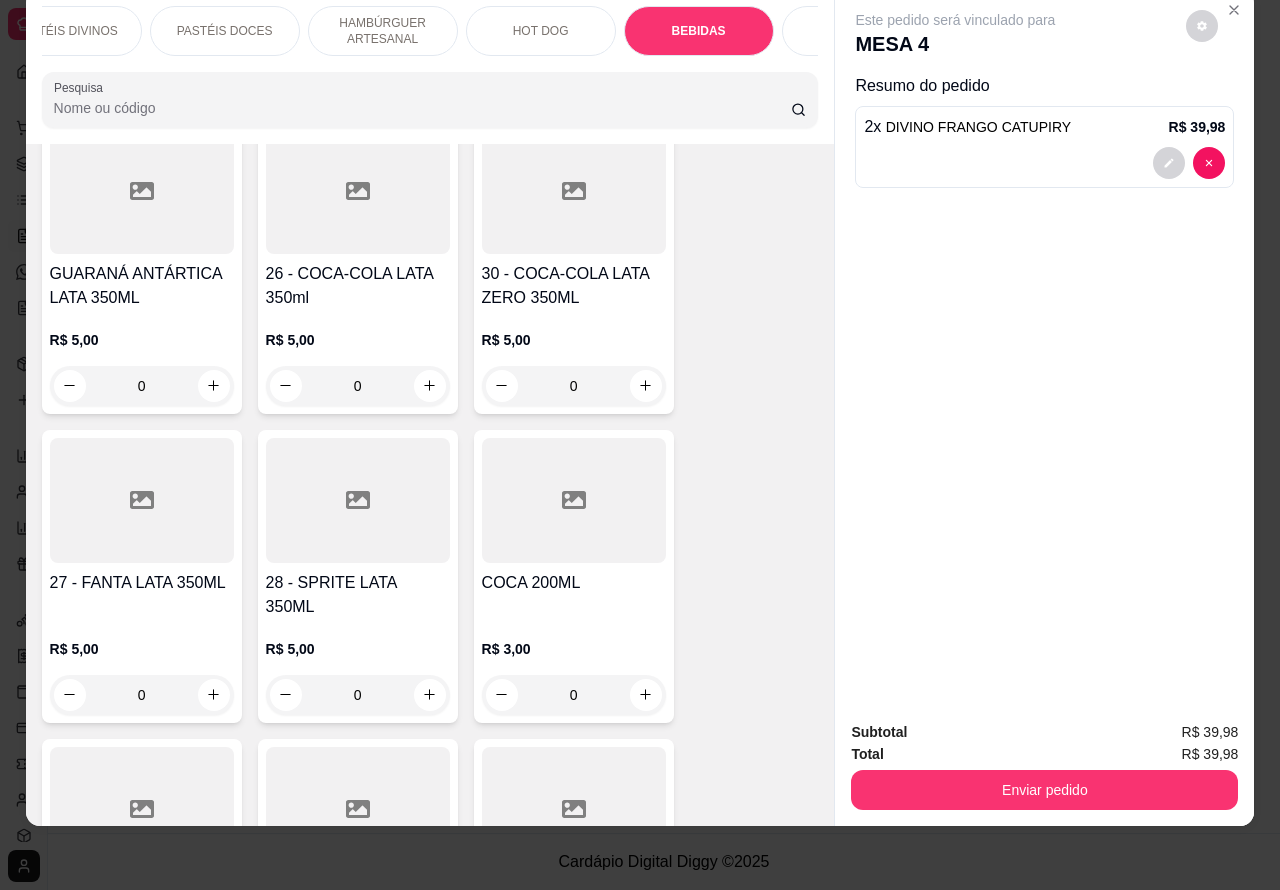 click 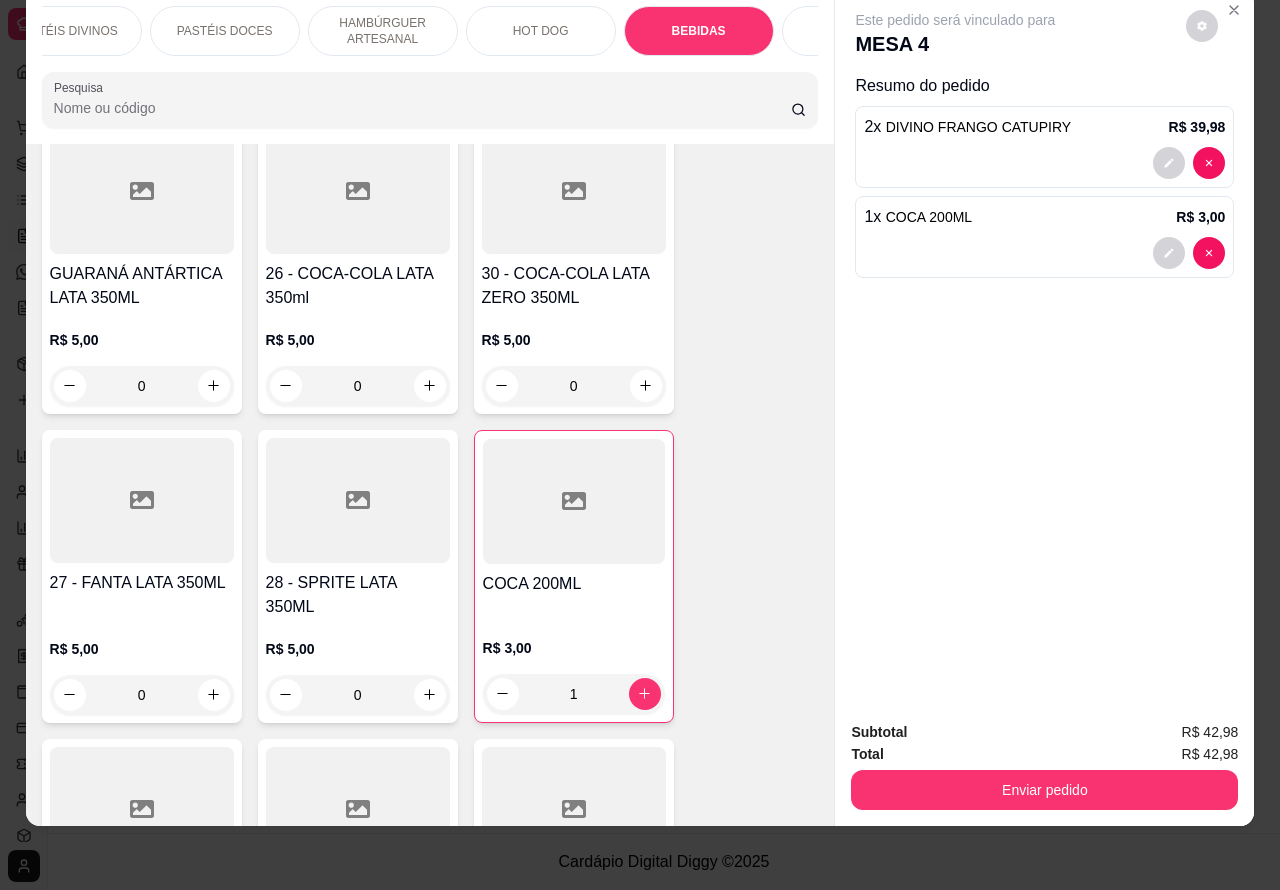 click on "Enviar pedido" at bounding box center (1044, 790) 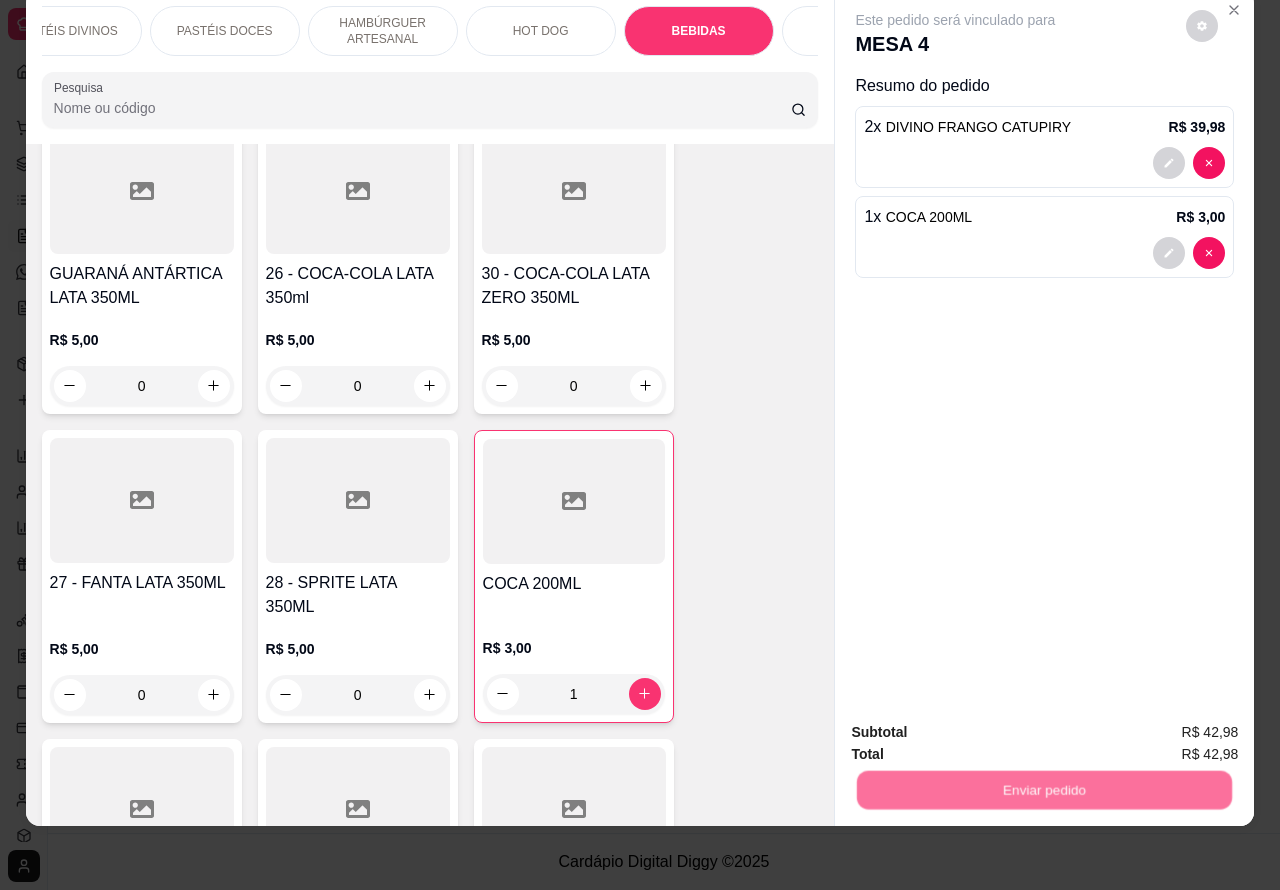 click on "Não registrar e enviar pedido" at bounding box center (977, 723) 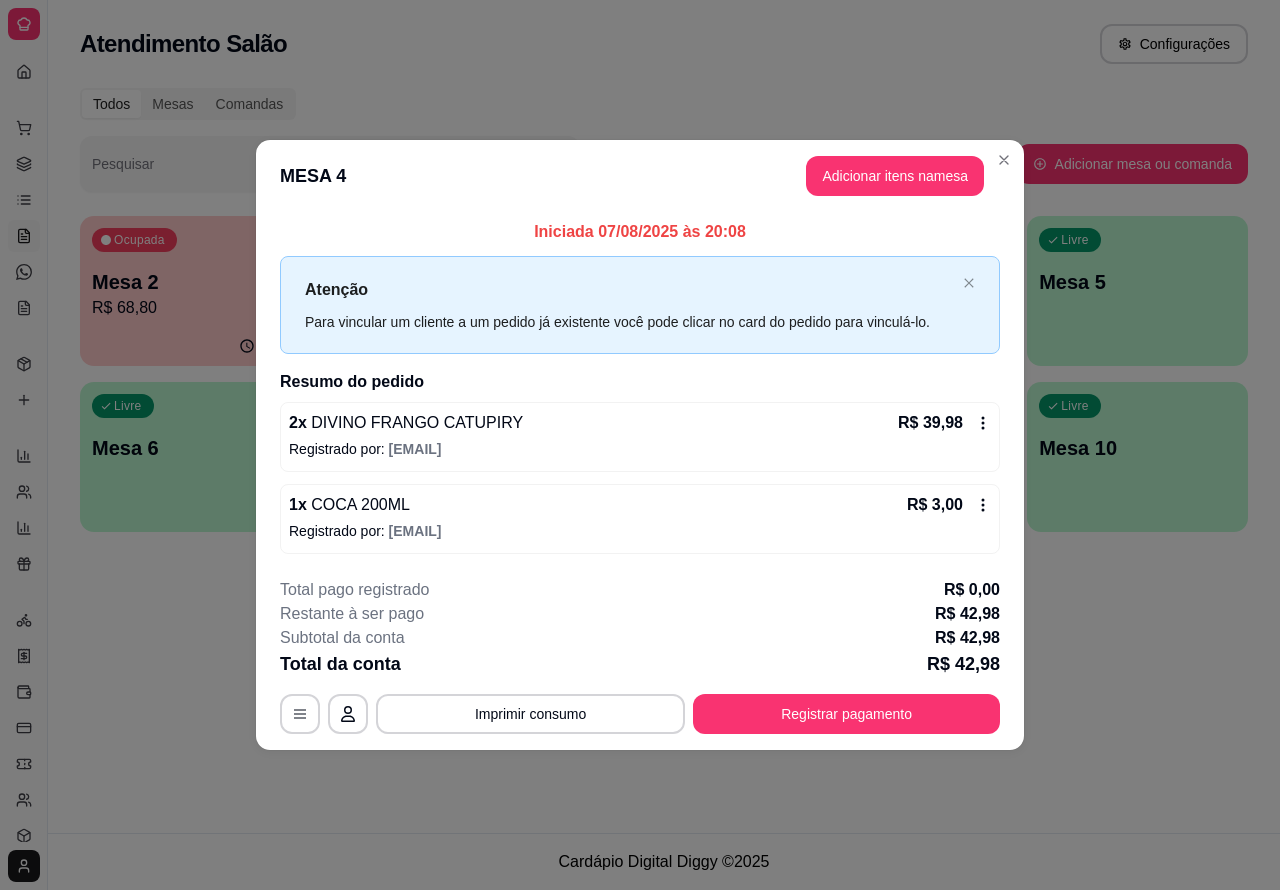 click on "Atendimento Salão Configurações Todos Mesas Comandas Pesquisar Adicionar mesa ou comanda Ocupada Mesa 2 R$ 68,80 00:17 Ocupada Mesa 3 R$ 64,88 00:43 Ocupada Mesa 4 R$ 42,98 00:02 Livre Mesa 1 Livre Mesa 5 Livre Mesa 6 Livre Mesa 7 Livre Mesa 8 Livre Mesa 9 Livre Mesa 10" at bounding box center [664, 416] 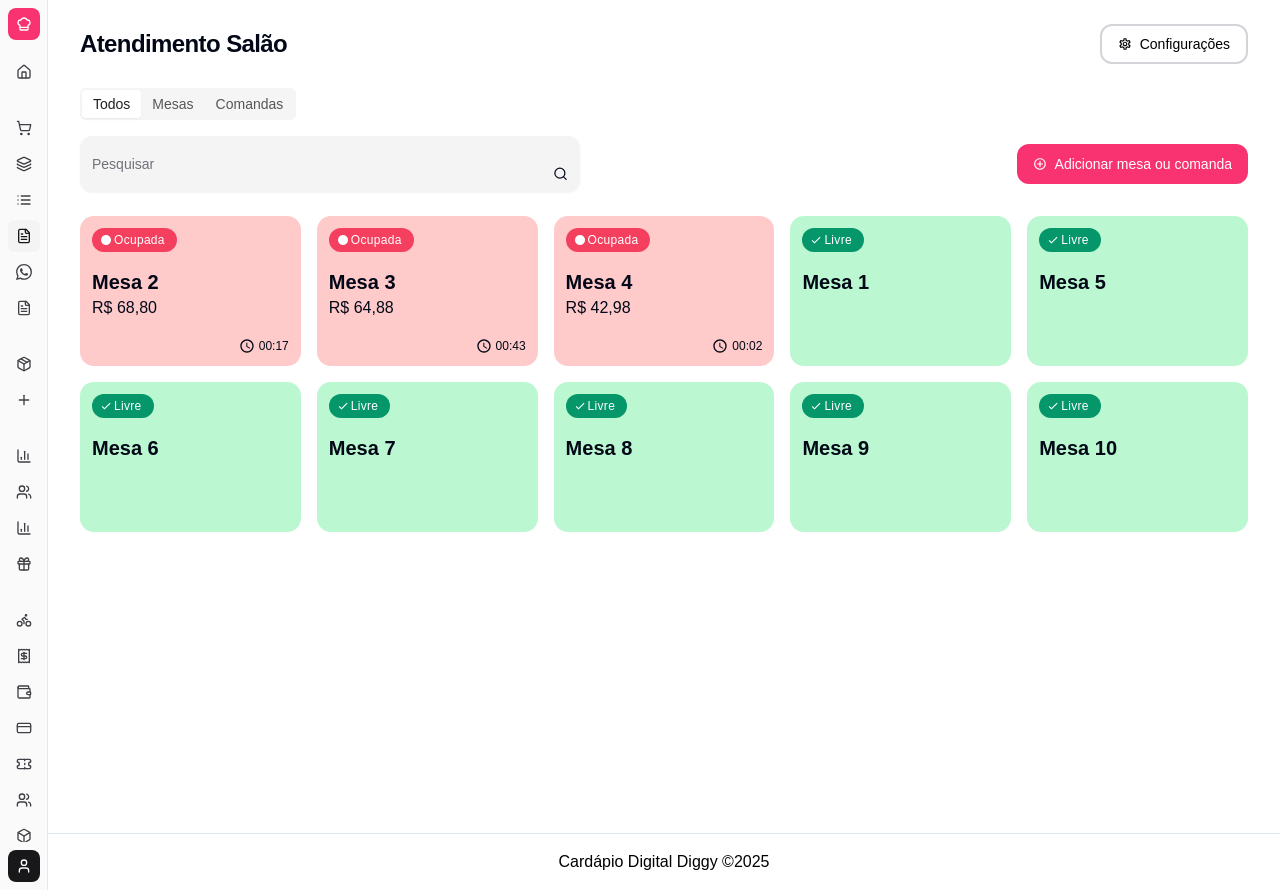 click on "R$ 64,88" at bounding box center (427, 308) 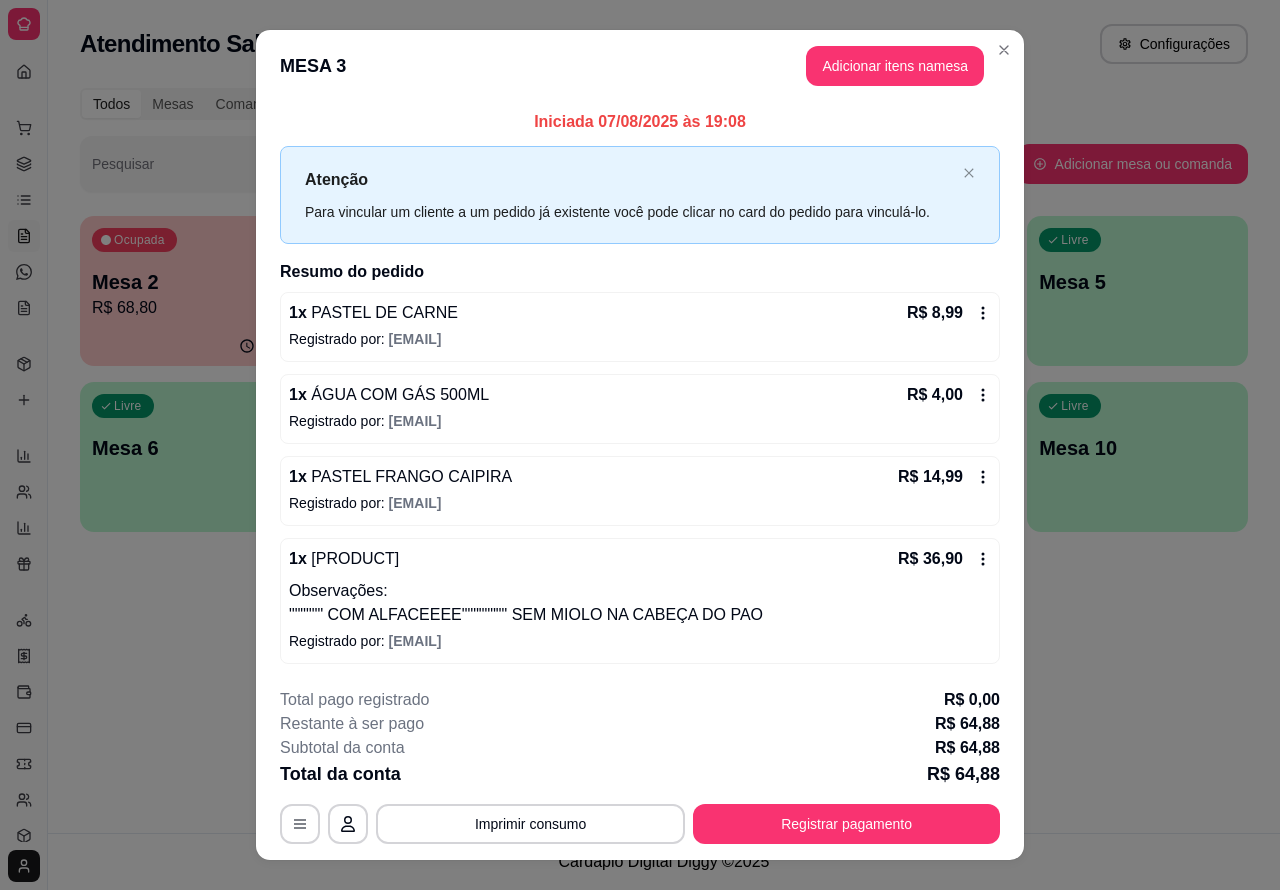 click on "Atendimento Salão Configurações Todos Mesas Comandas Pesquisar Adicionar mesa ou comanda Ocupada Mesa 2 R$ 68,80 00:17 Ocupada Mesa 3 R$ 64,88 00:43 Ocupada Mesa 4 R$ 42,98 00:02 Livre Mesa 1 Livre Mesa 5 Livre Mesa 6 Livre Mesa 7 Livre Mesa 8 Livre Mesa 9 Livre Mesa 10" at bounding box center [664, 416] 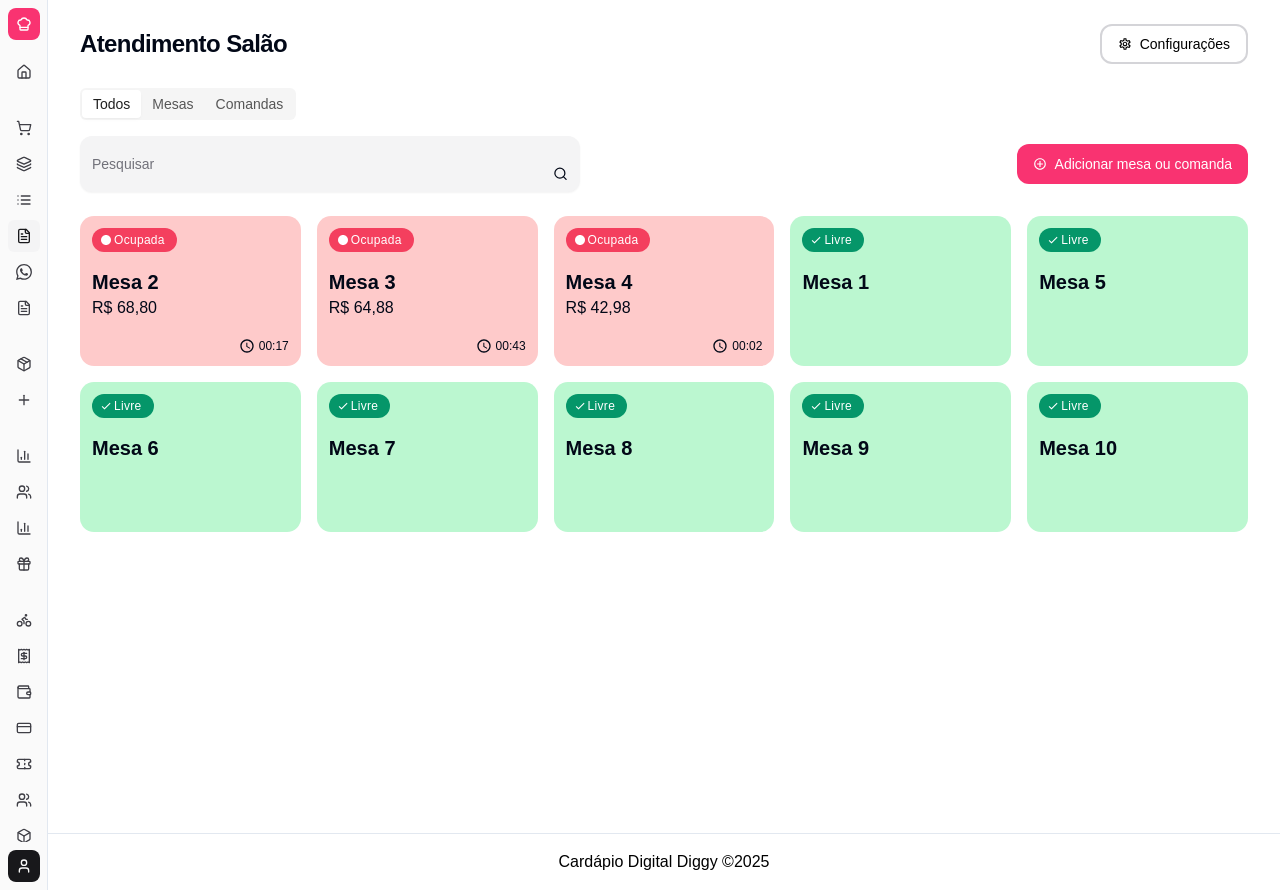 click on "Mesa 2" at bounding box center (190, 282) 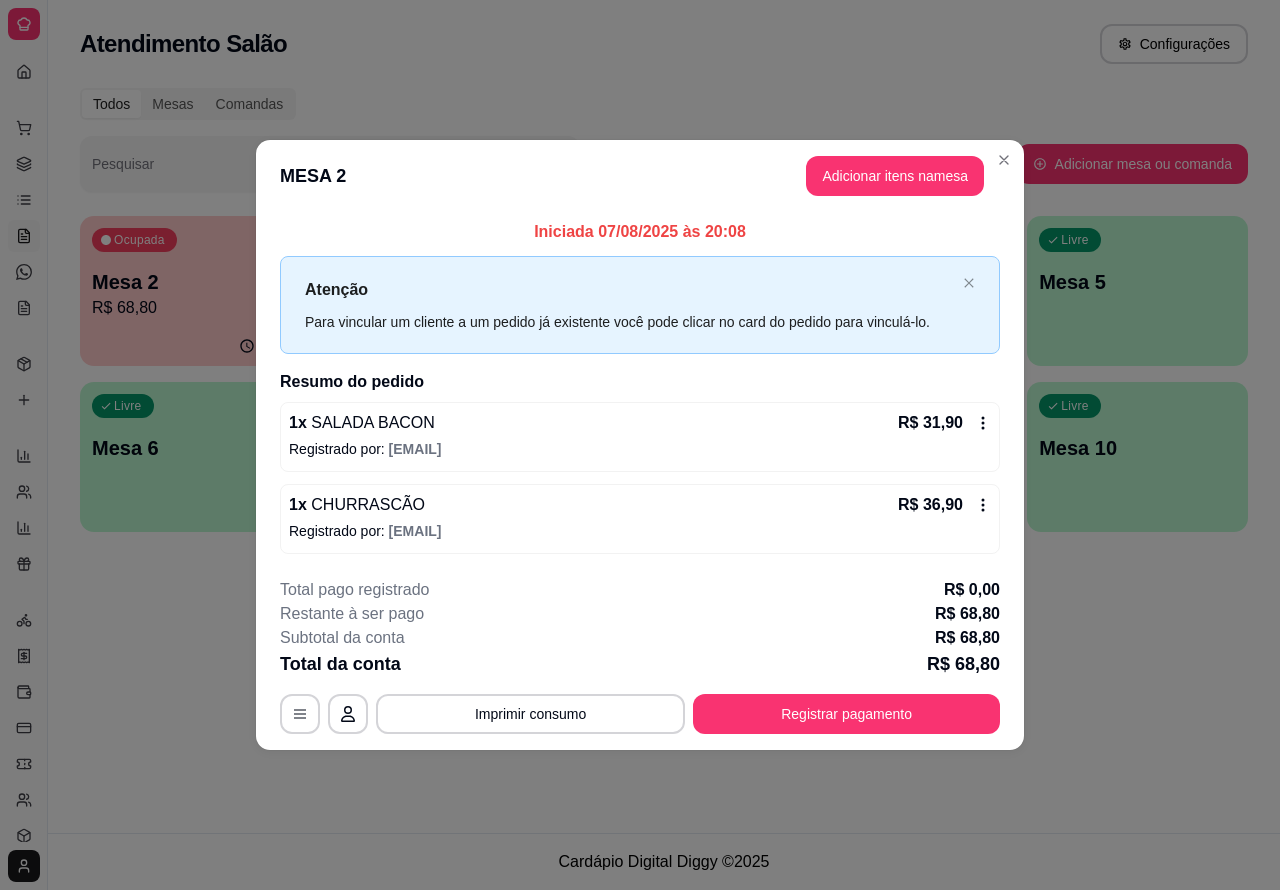 click on "Atendimento Salão Configurações Todos Mesas Comandas Pesquisar Adicionar mesa ou comanda Ocupada Mesa 2 R$ 68,80 00:17 Ocupada Mesa 3 R$ 64,88 00:43 Ocupada Mesa 4 R$ 42,98 00:02 Livre Mesa 1 Livre Mesa 5 Livre Mesa 6 Livre Mesa 7 Livre Mesa 8 Livre Mesa 9 Livre Mesa 10" at bounding box center (664, 416) 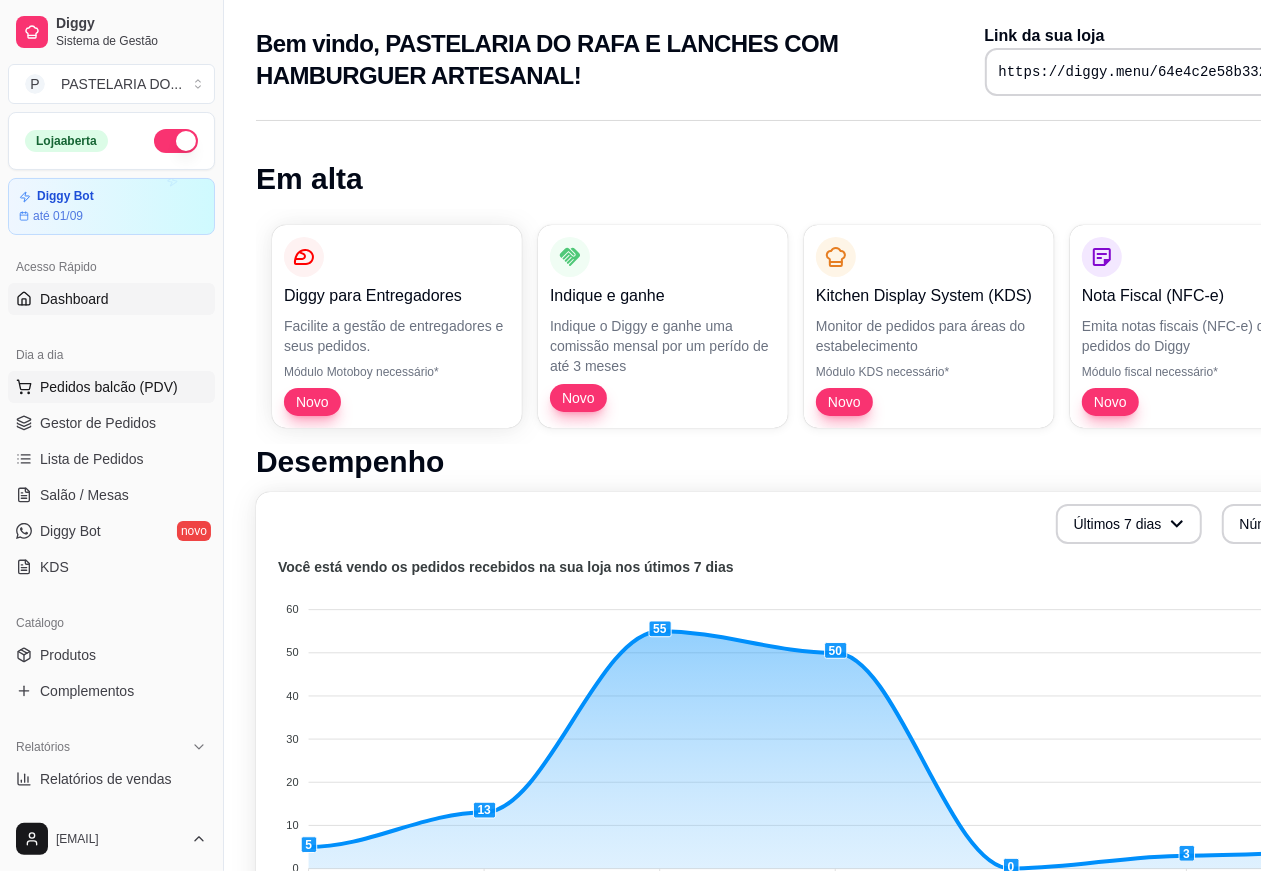 click on "Pedidos balcão (PDV)" at bounding box center (109, 387) 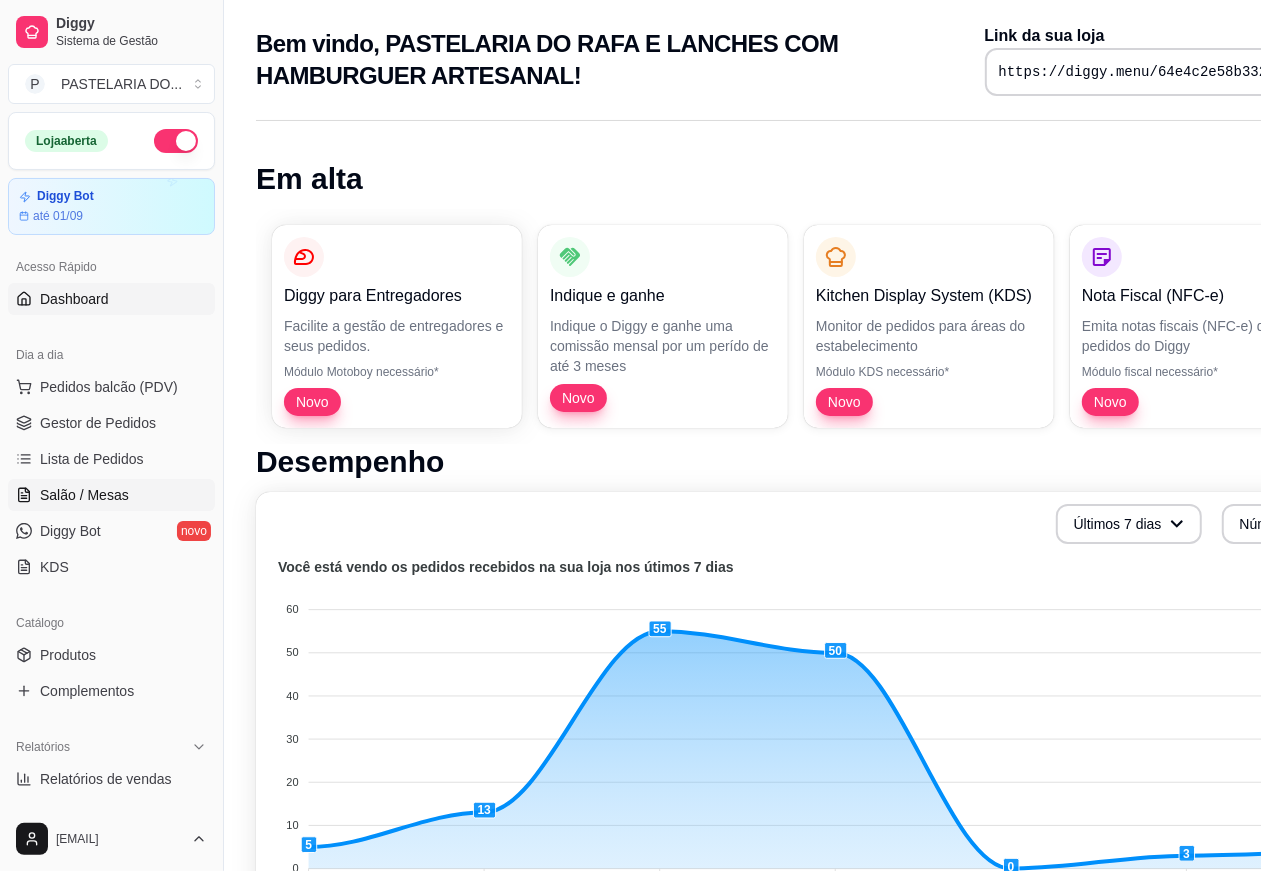 click on "Salão / Mesas" at bounding box center (111, 495) 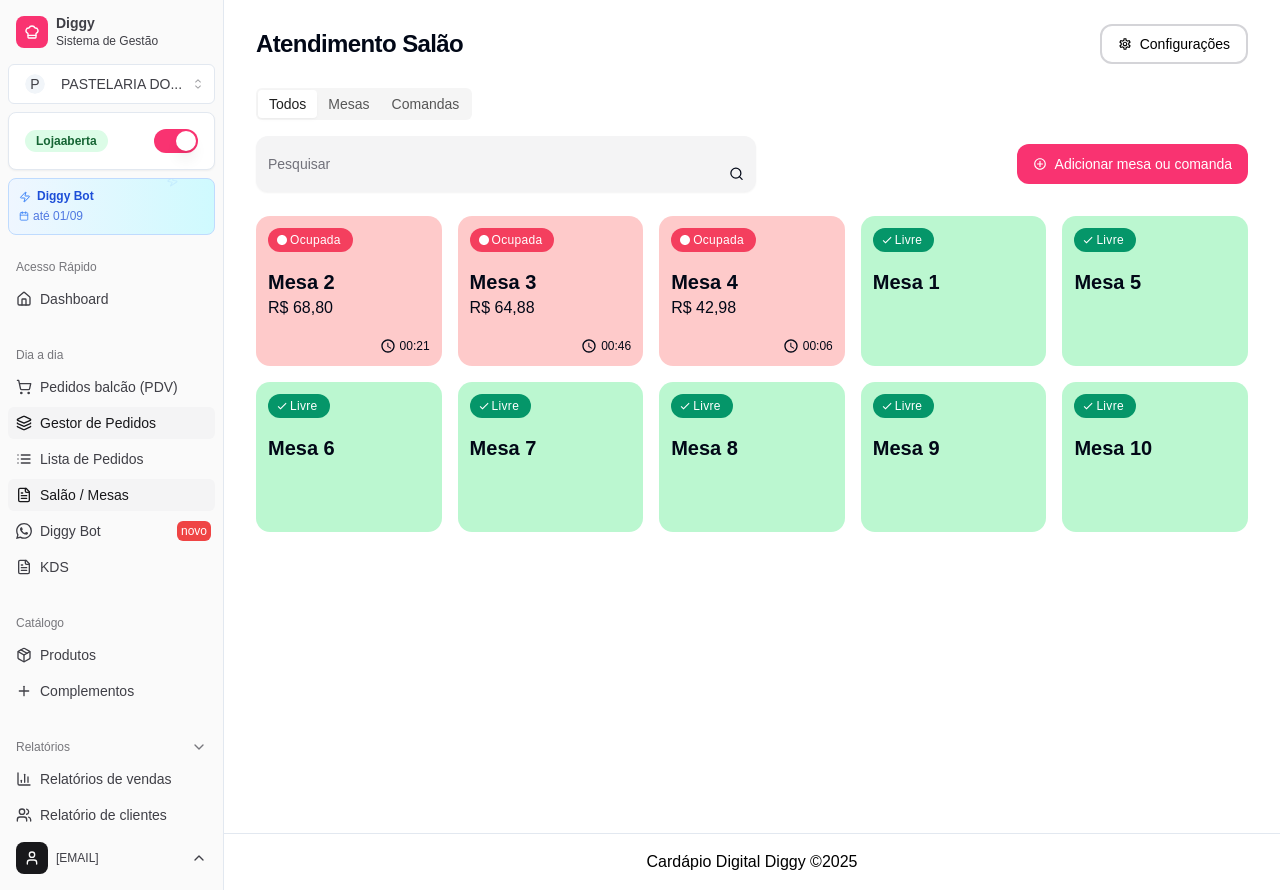 click on "Gestor de Pedidos" at bounding box center [98, 423] 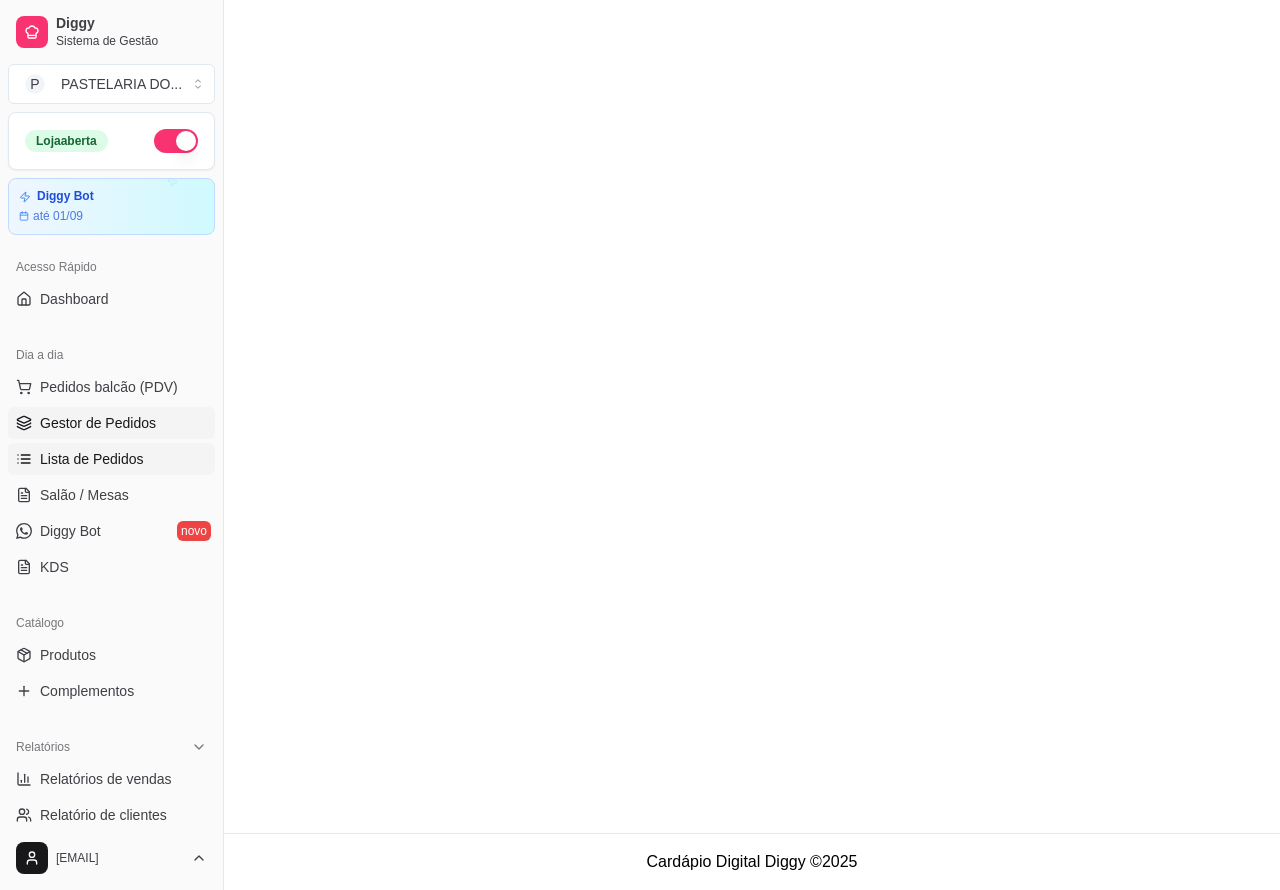 click on "Lista de Pedidos" at bounding box center (92, 459) 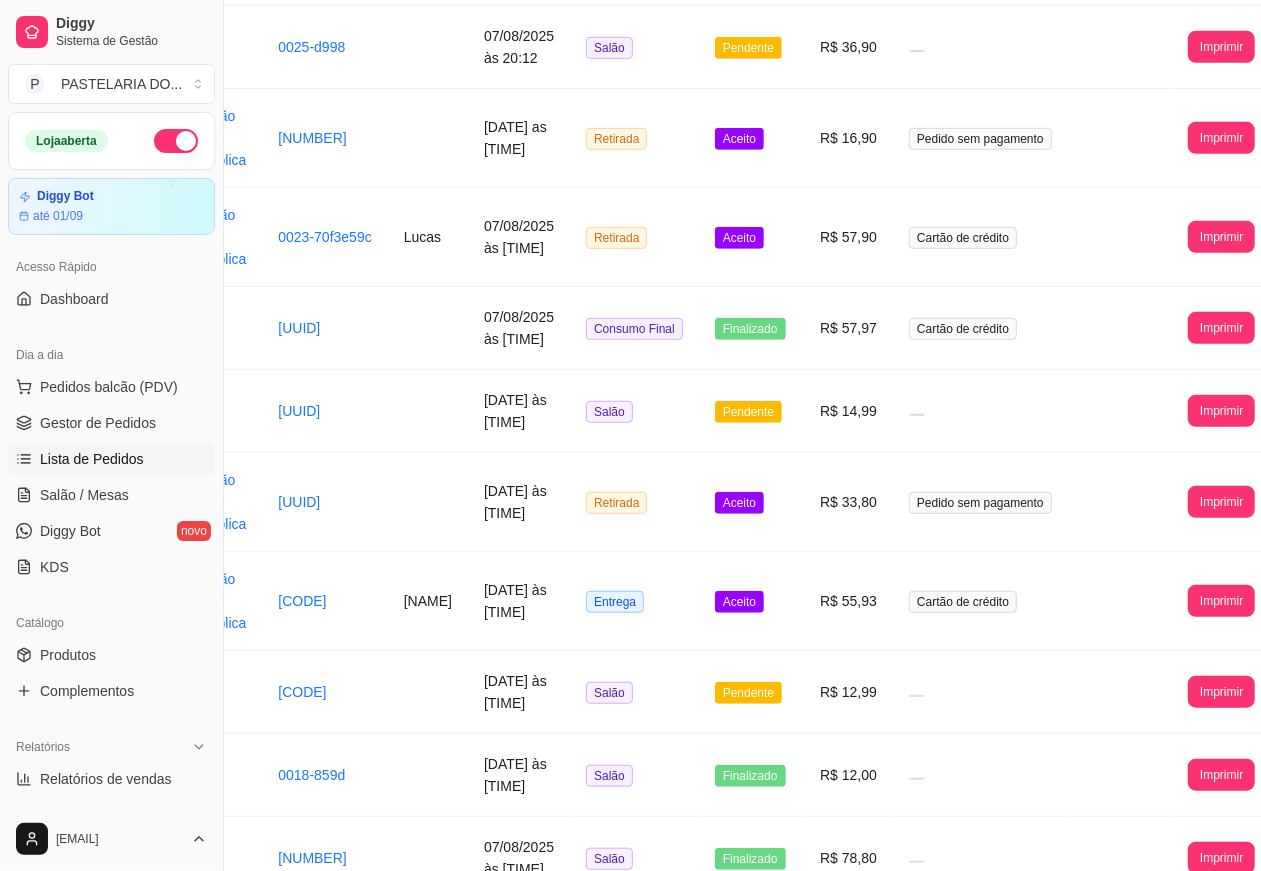 scroll, scrollTop: 736, scrollLeft: 213, axis: both 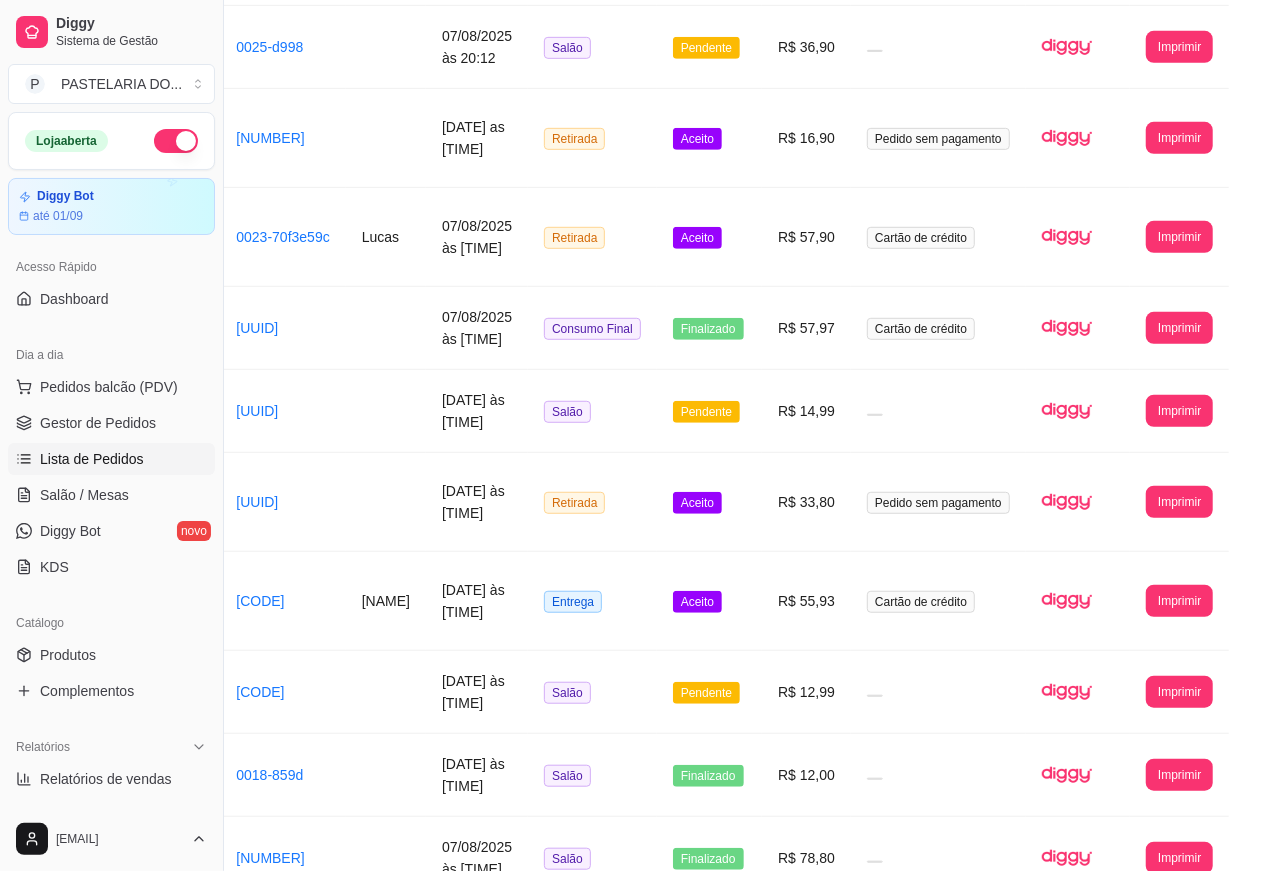 click on "Imprimir" at bounding box center [1179, 502] 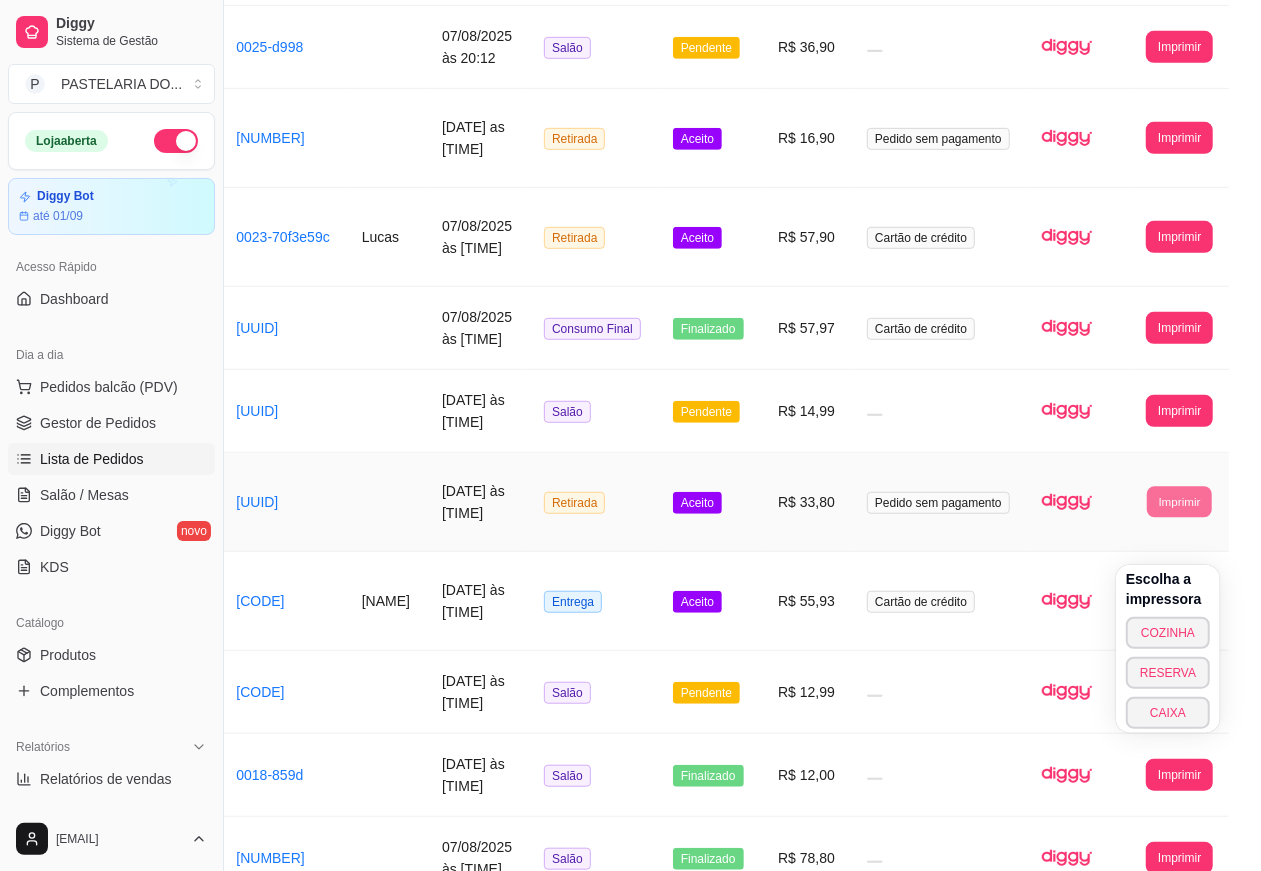 click on "COZINHA" at bounding box center (1168, 633) 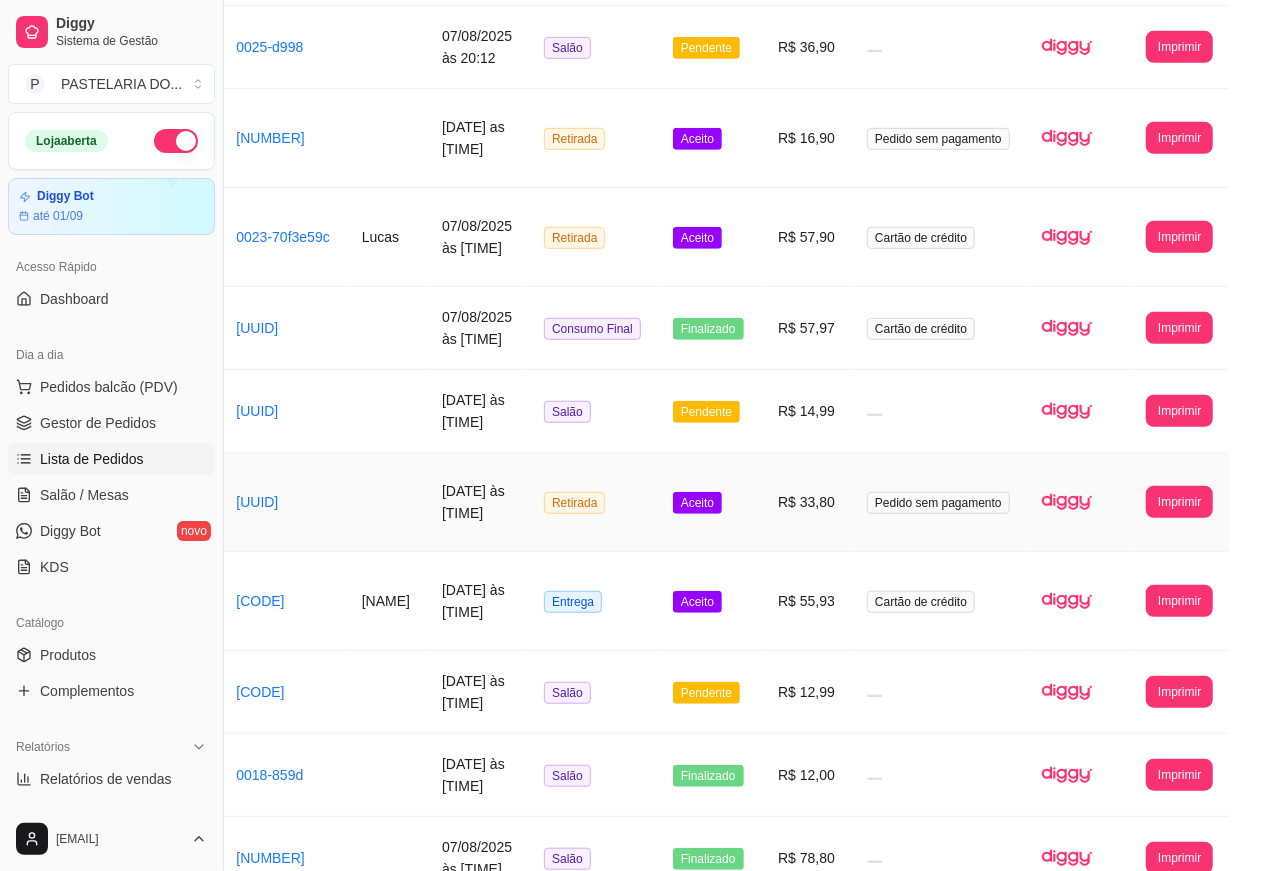 click on "Imprimir" at bounding box center (1179, 502) 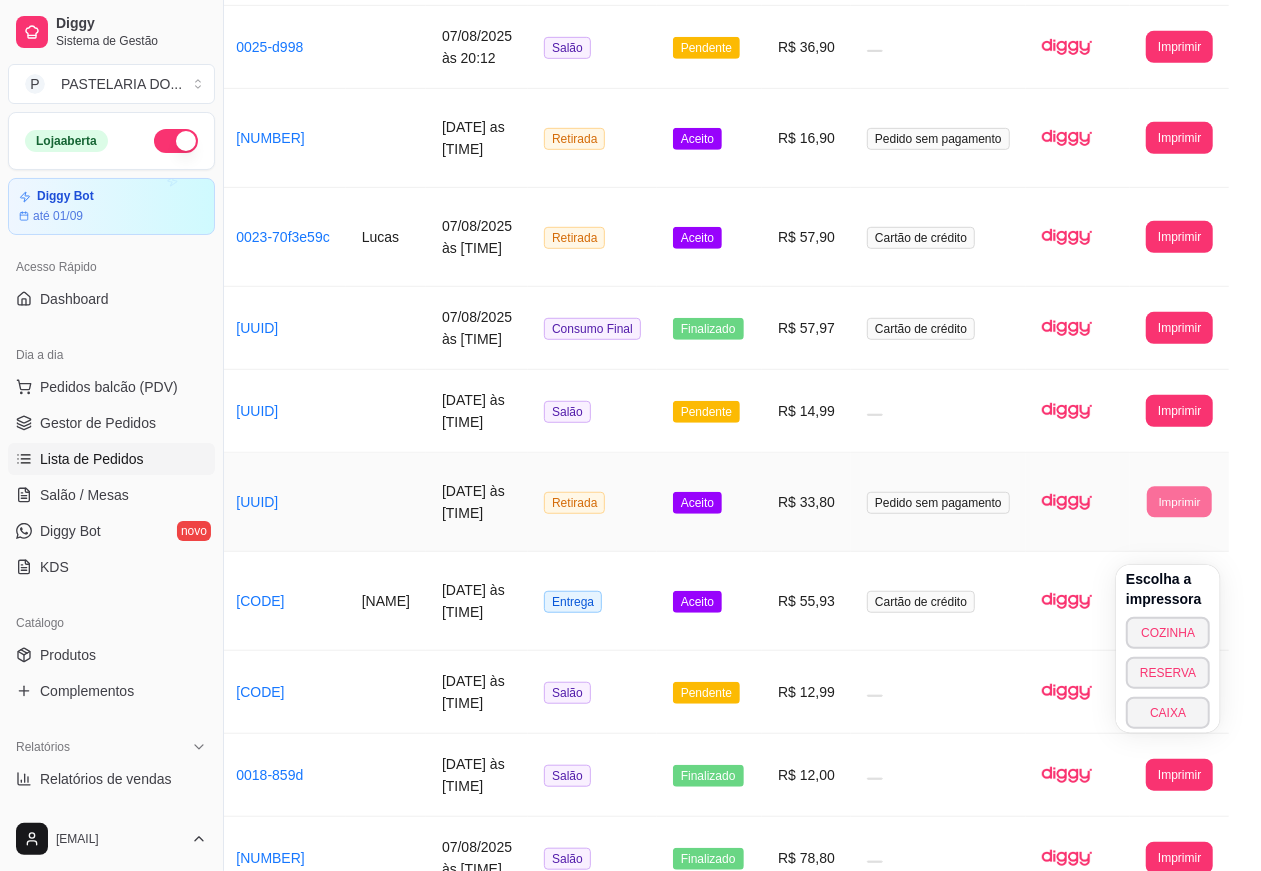 click on "COZINHA" at bounding box center [1168, 633] 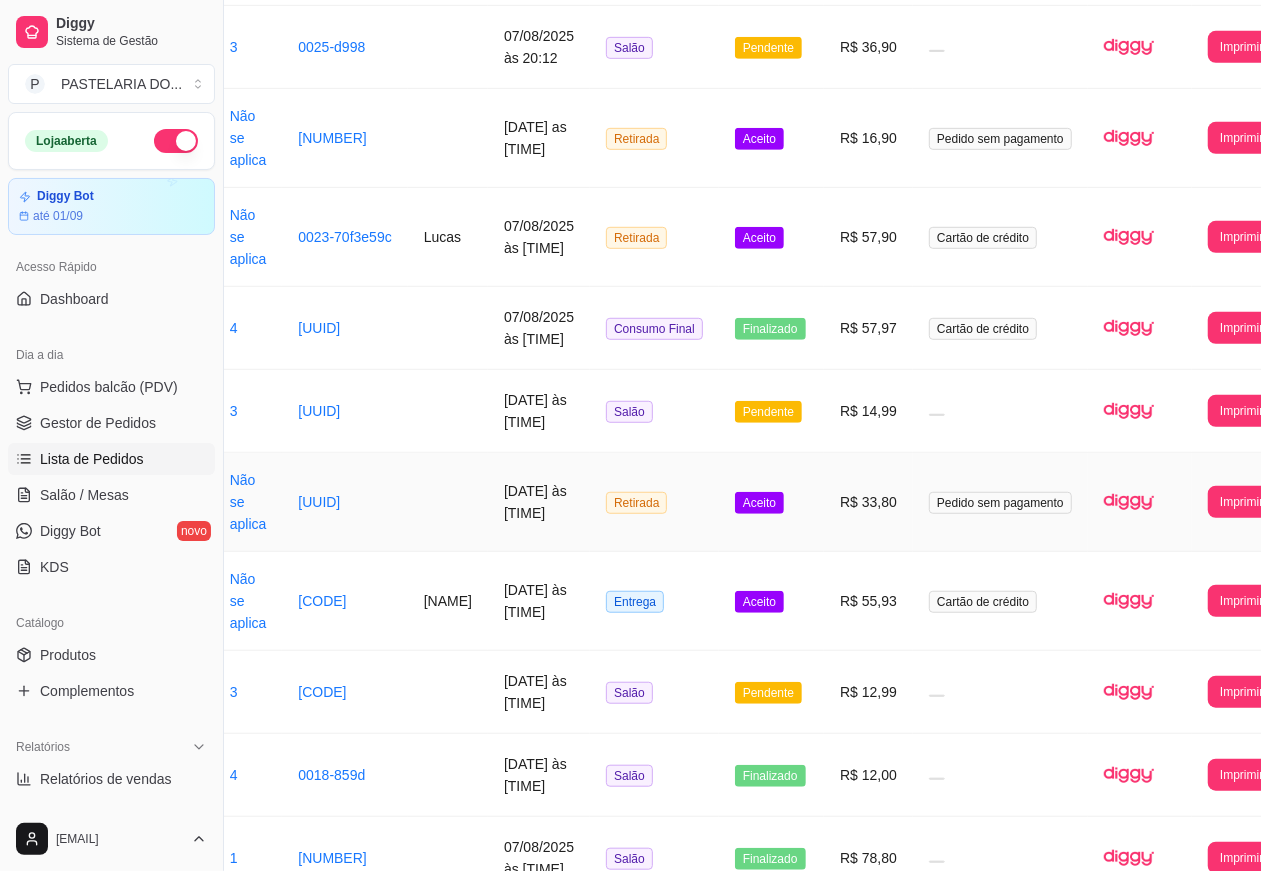 scroll, scrollTop: 736, scrollLeft: 213, axis: both 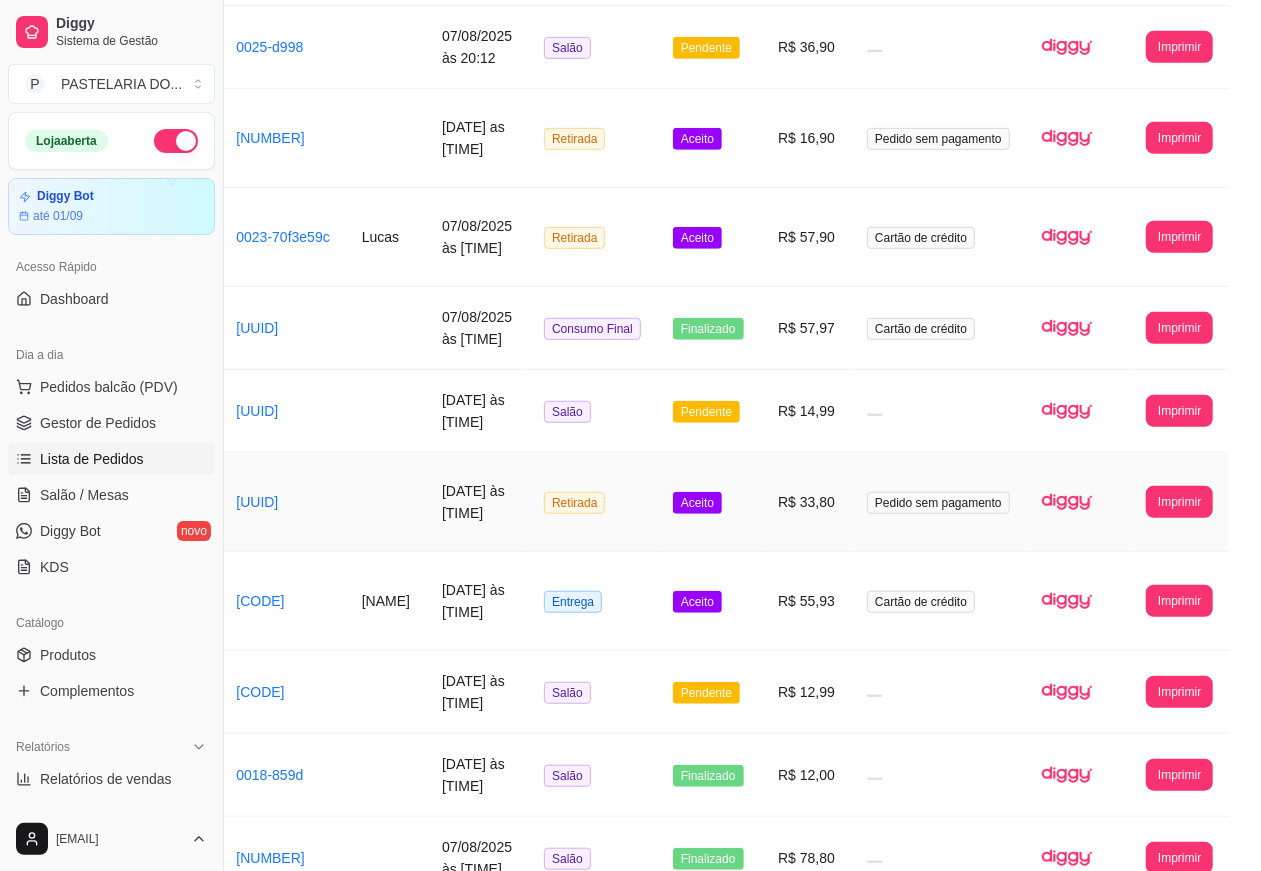 click on "Imprimir" at bounding box center (1179, 502) 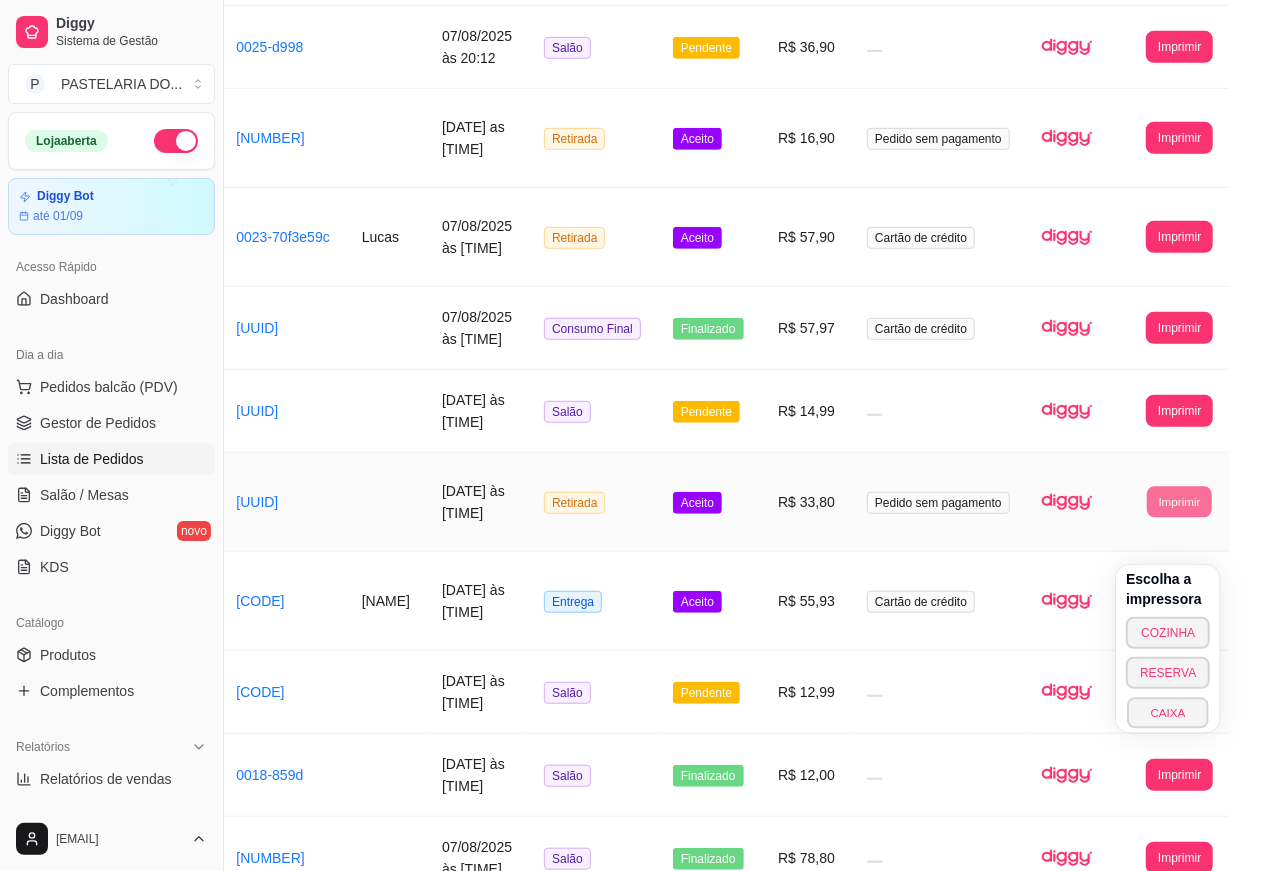 click on "CAIXA" at bounding box center [1168, 712] 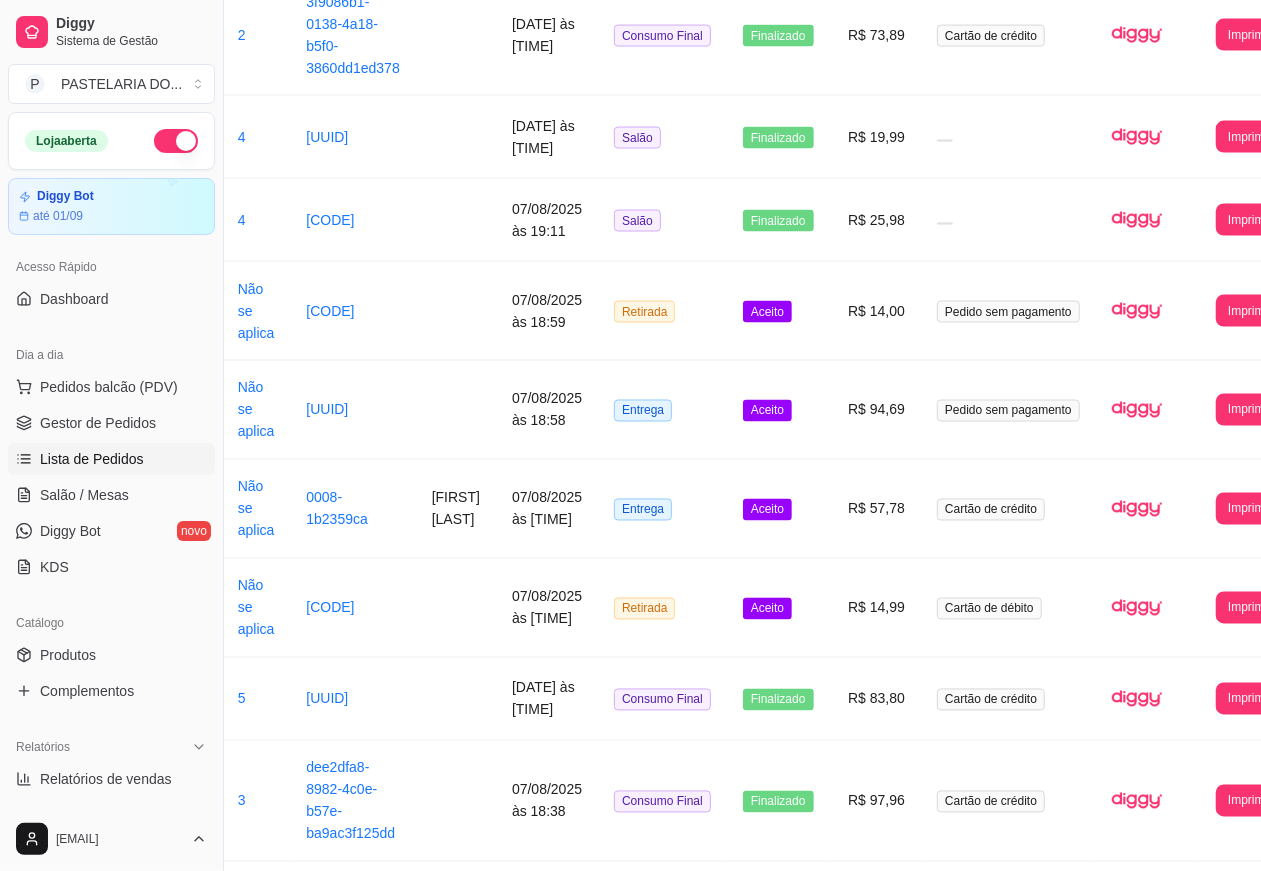 scroll, scrollTop: 2156, scrollLeft: 213, axis: both 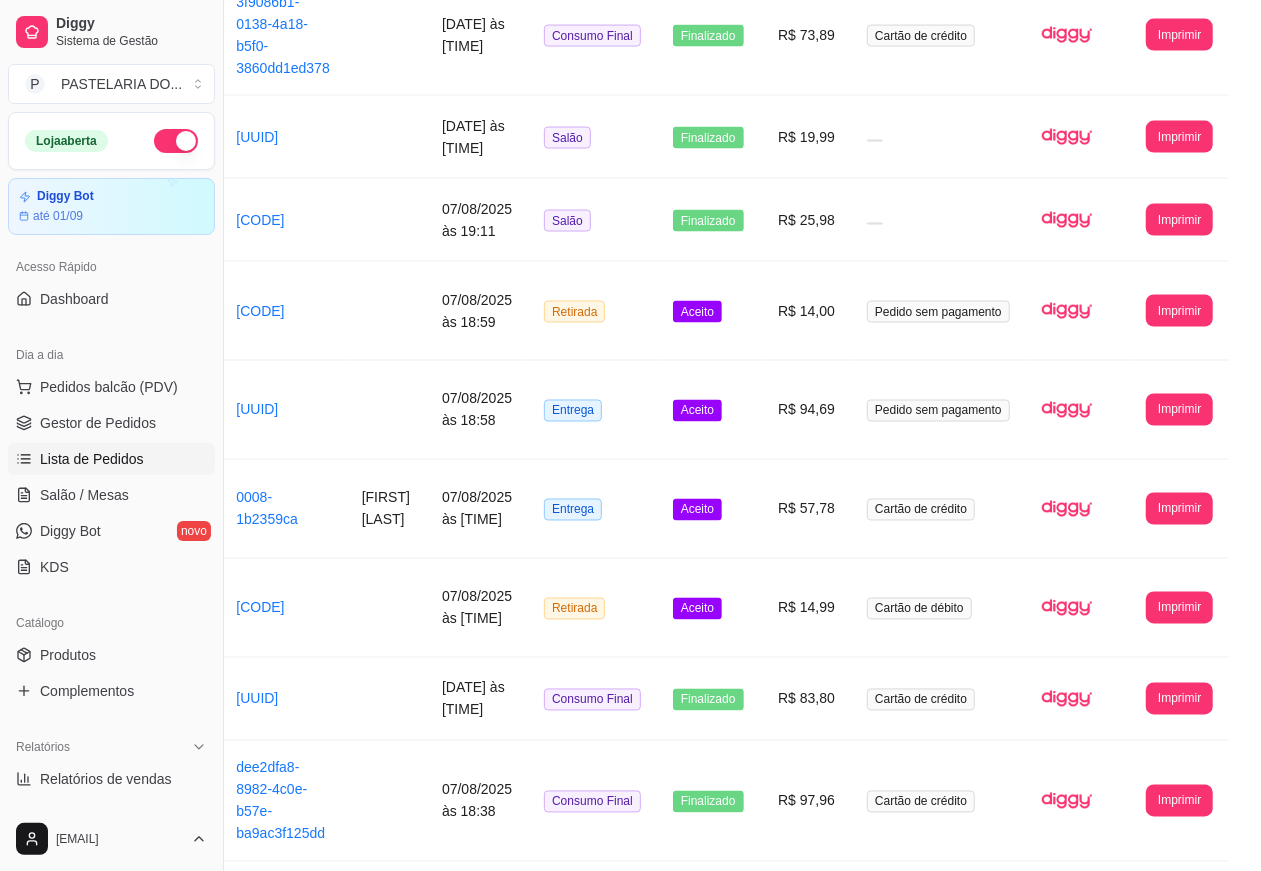 click on "Imprimir" at bounding box center [1179, 509] 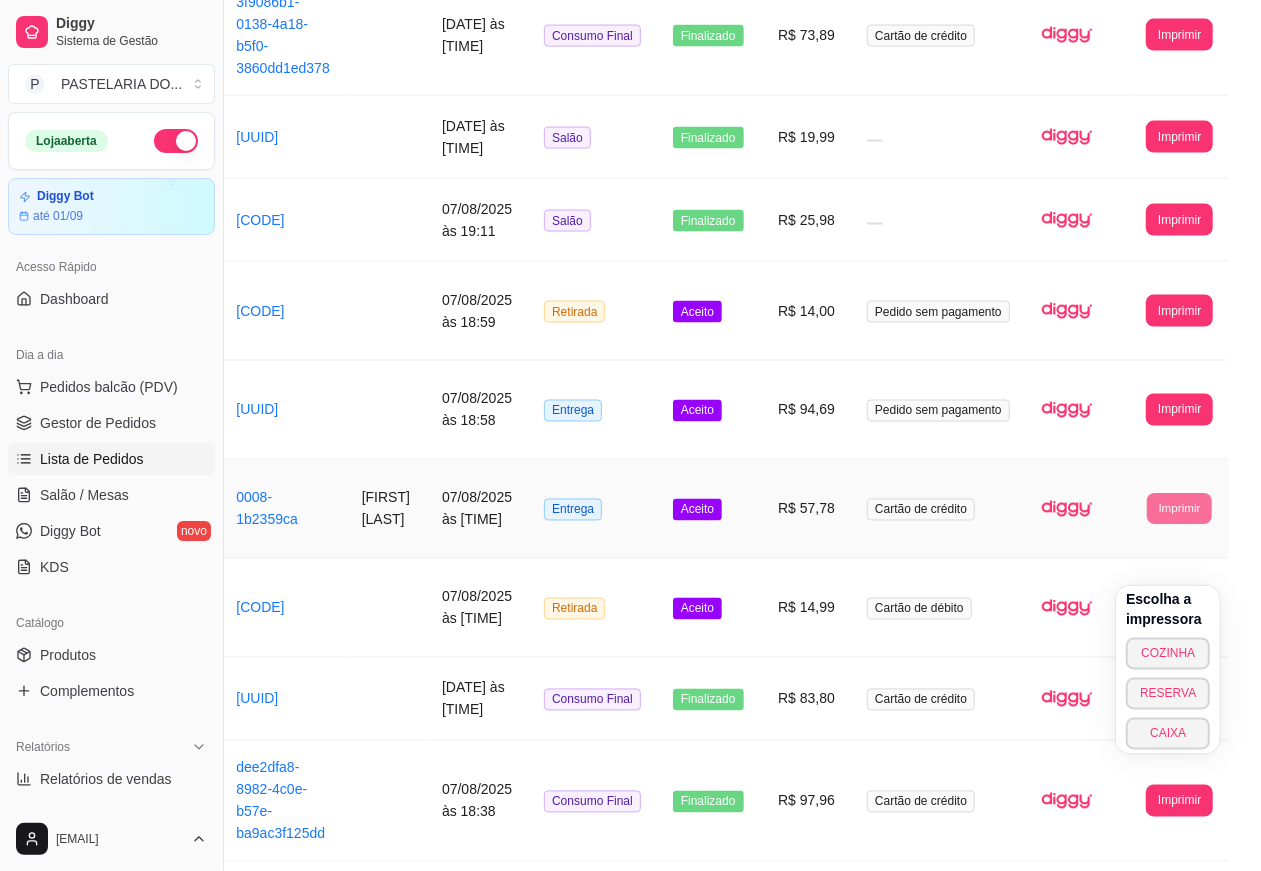 click on "COZINHA" at bounding box center [1168, 654] 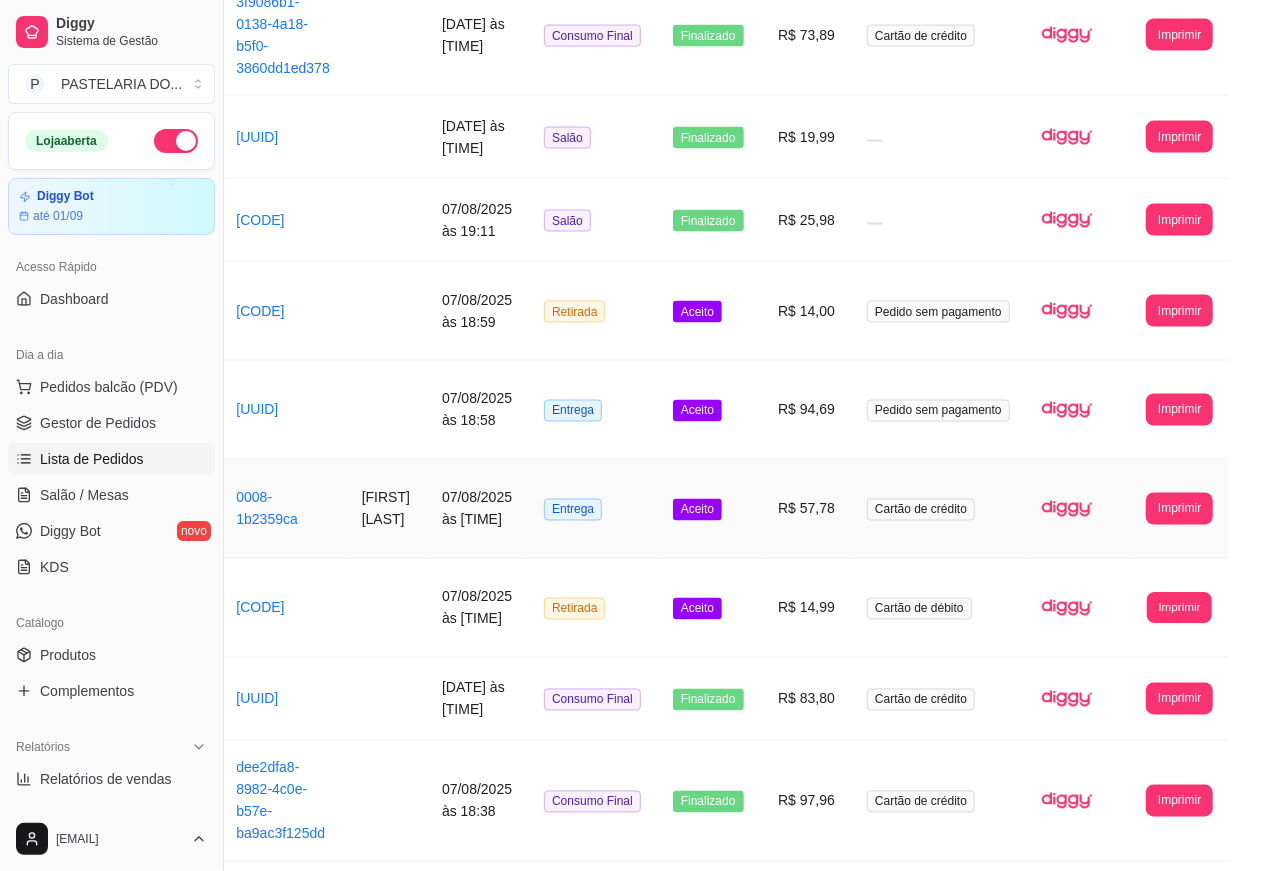click on "Imprimir" at bounding box center [1179, 607] 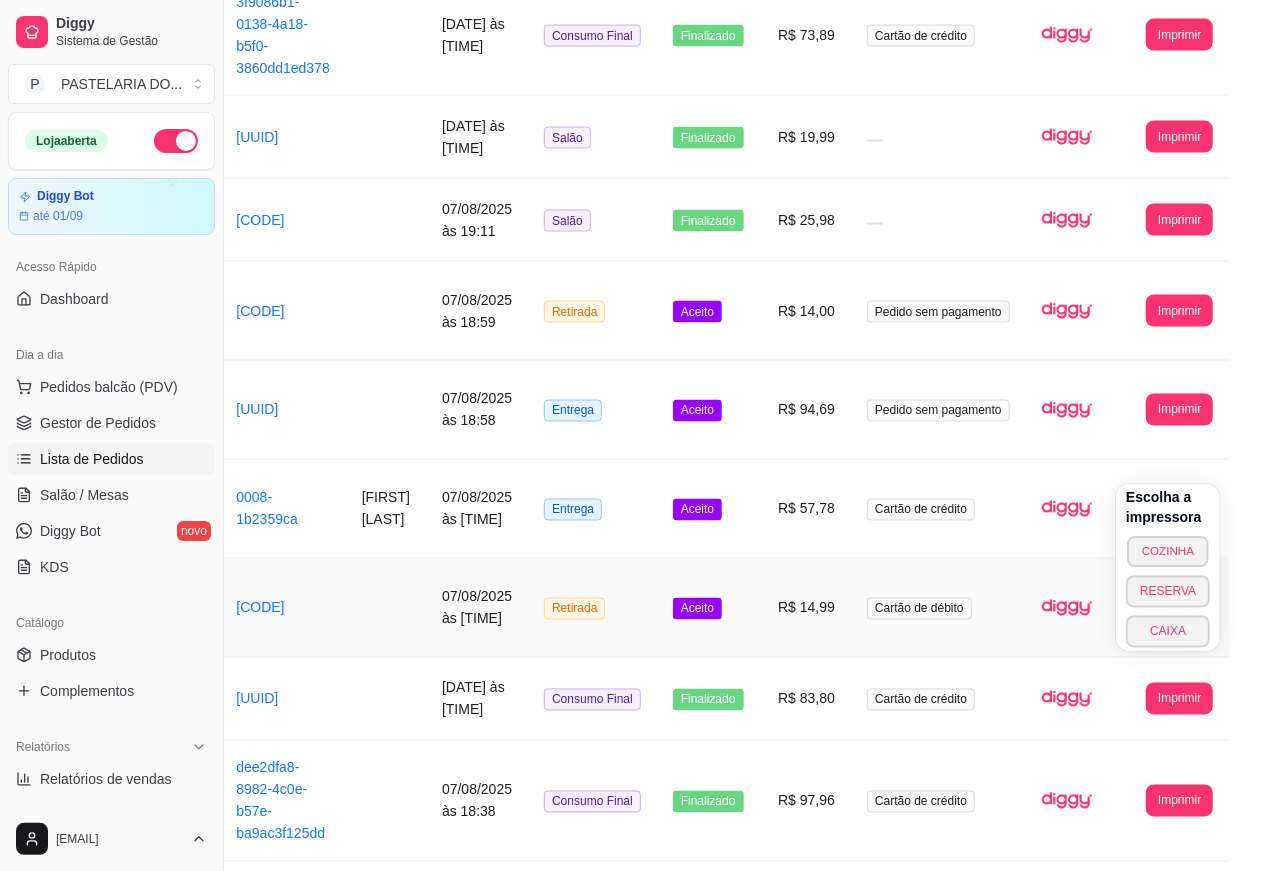 click on "COZINHA" at bounding box center (1168, 551) 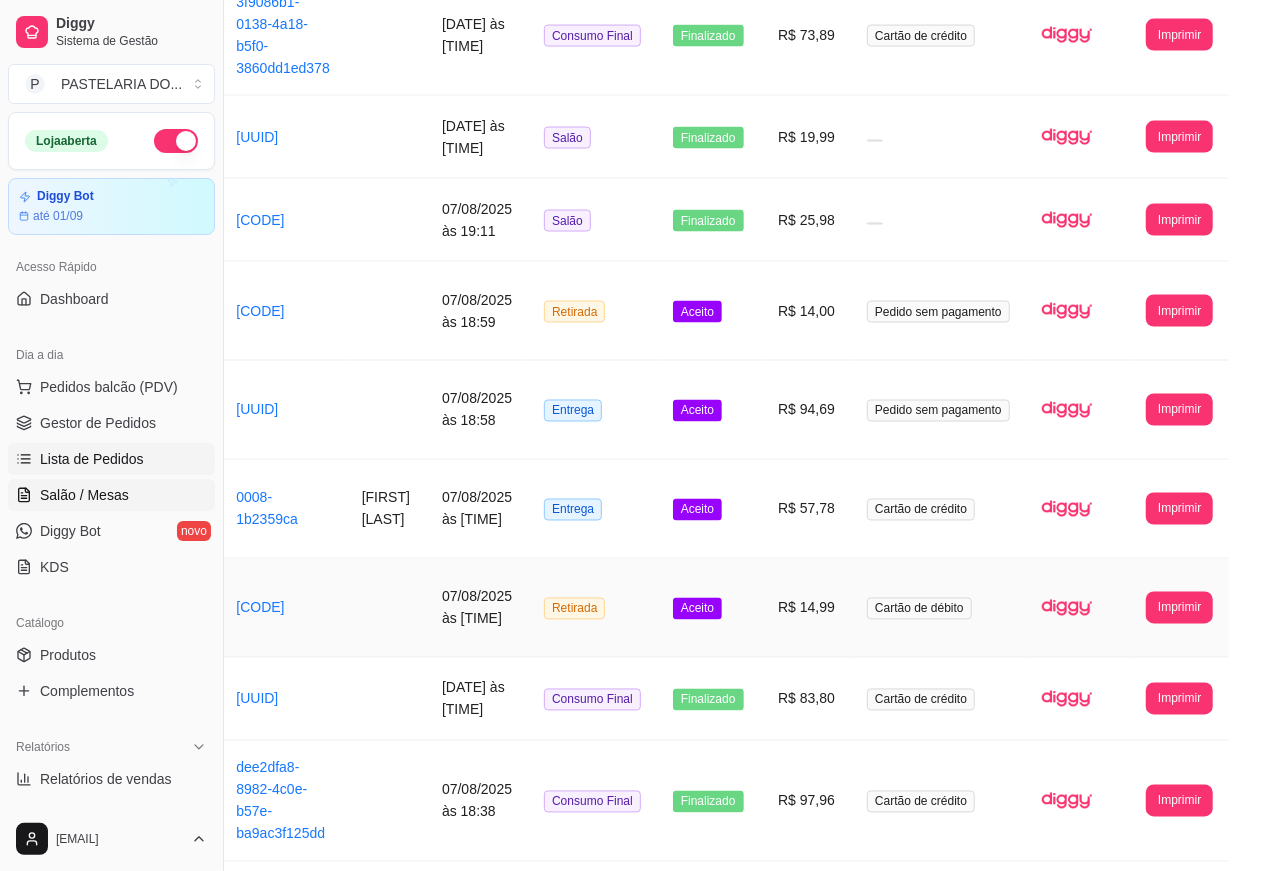 click on "Salão / Mesas" at bounding box center (84, 495) 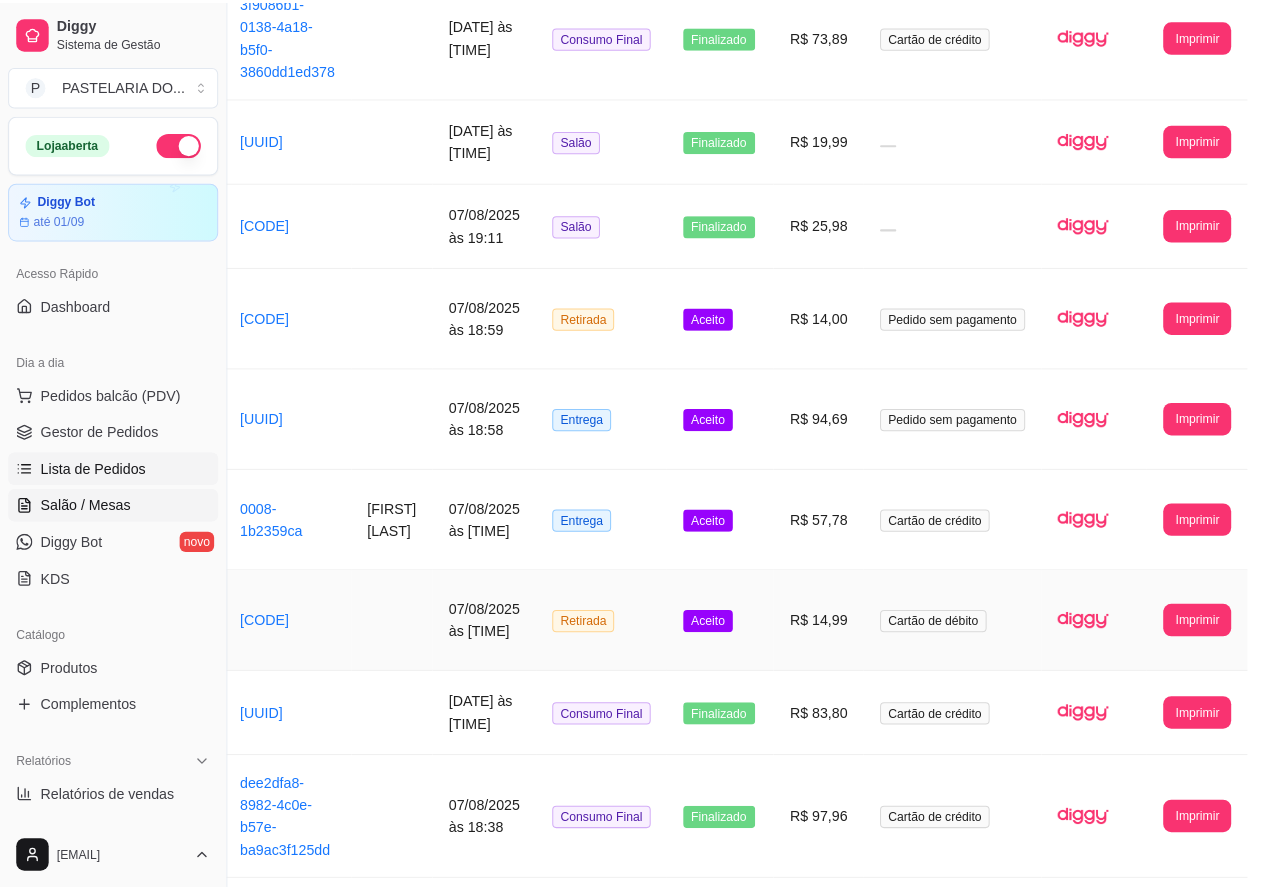 scroll, scrollTop: 0, scrollLeft: 0, axis: both 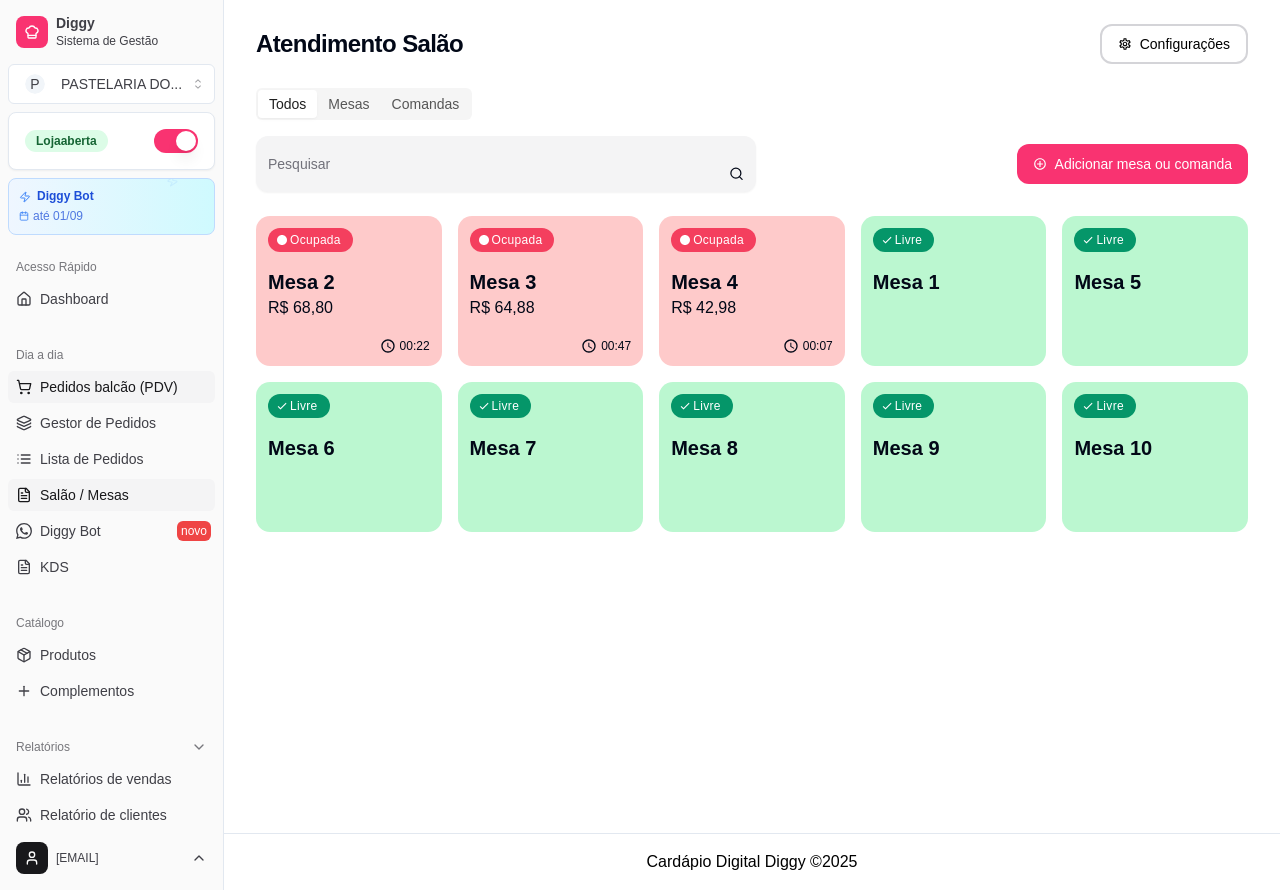 click on "Pedidos balcão (PDV)" at bounding box center (109, 387) 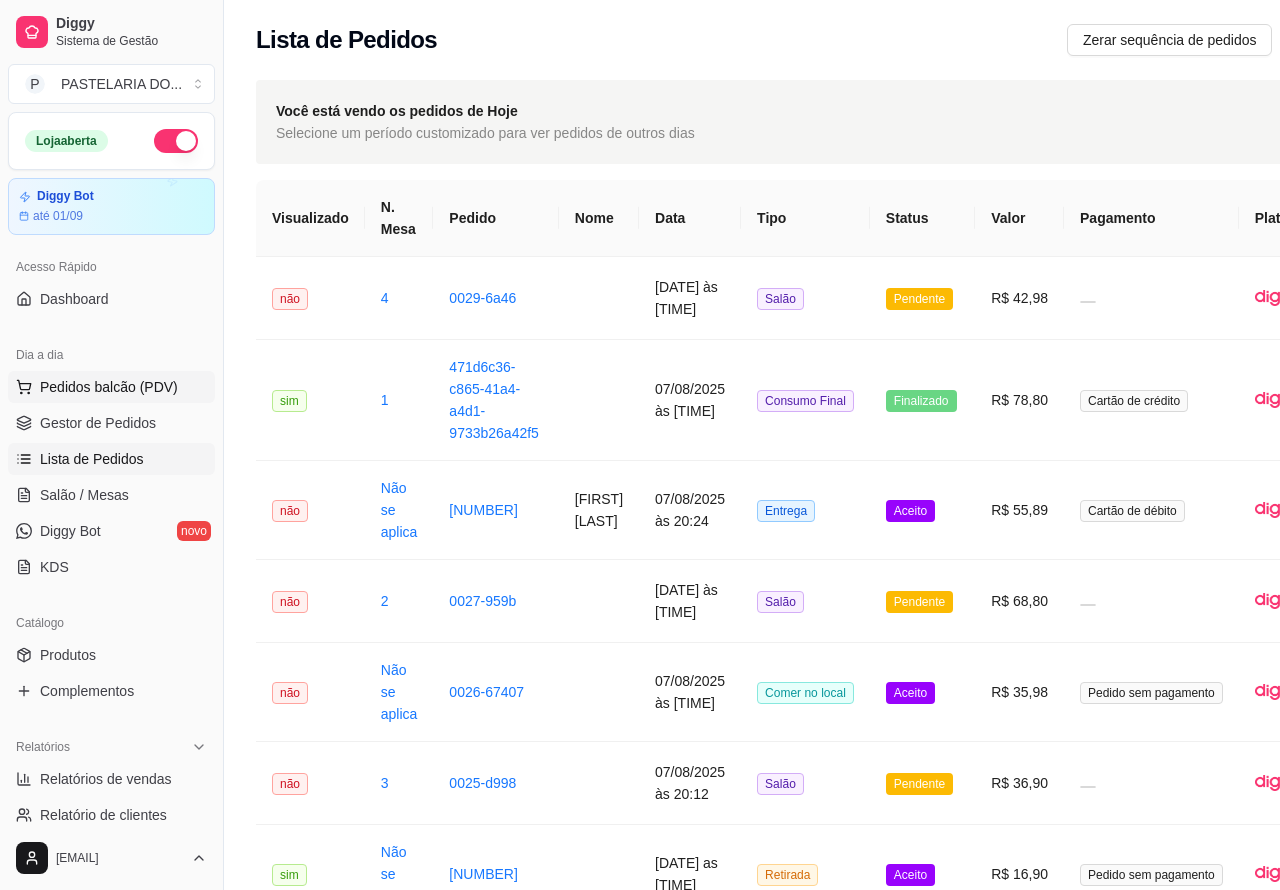 scroll, scrollTop: 2156, scrollLeft: 195, axis: both 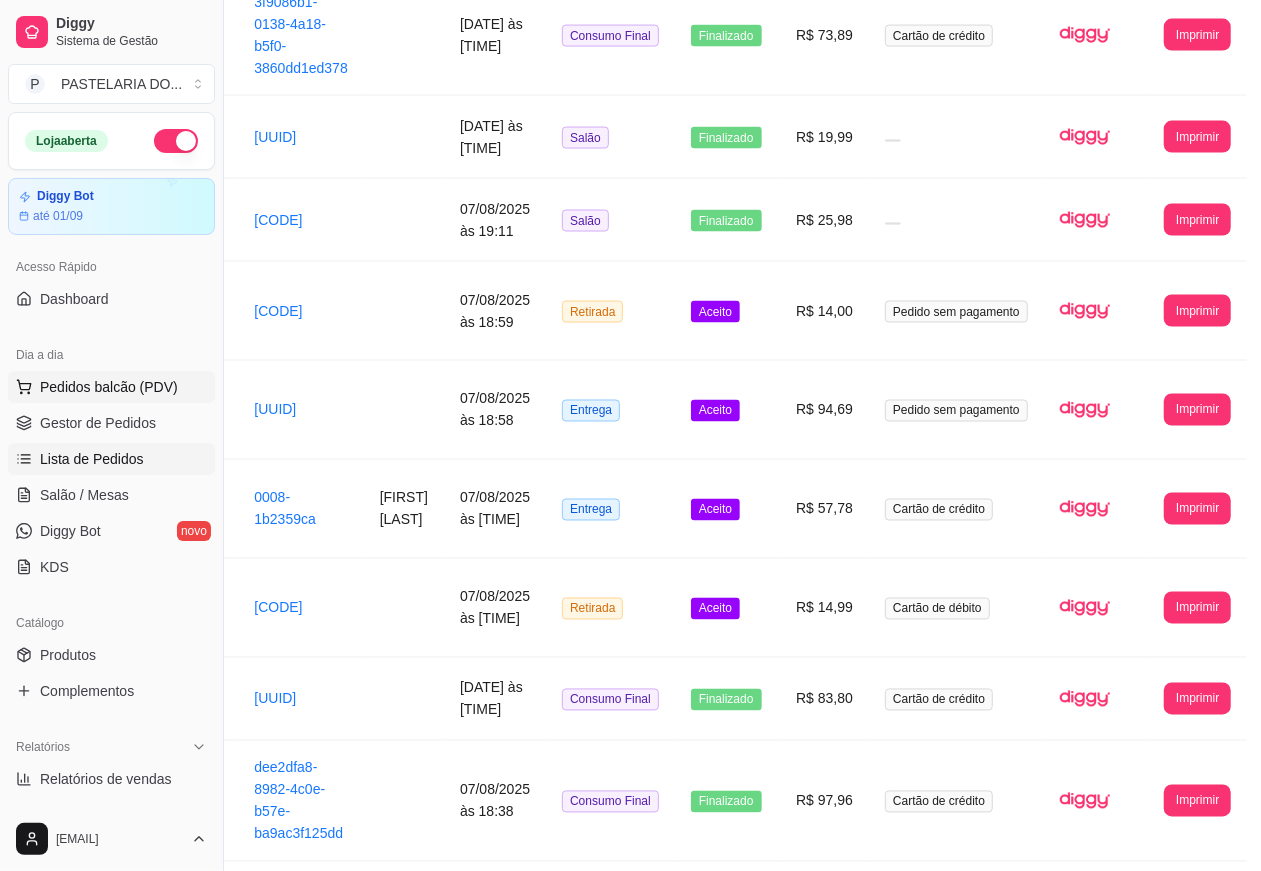 click on "Pedidos balcão (PDV)" at bounding box center (109, 387) 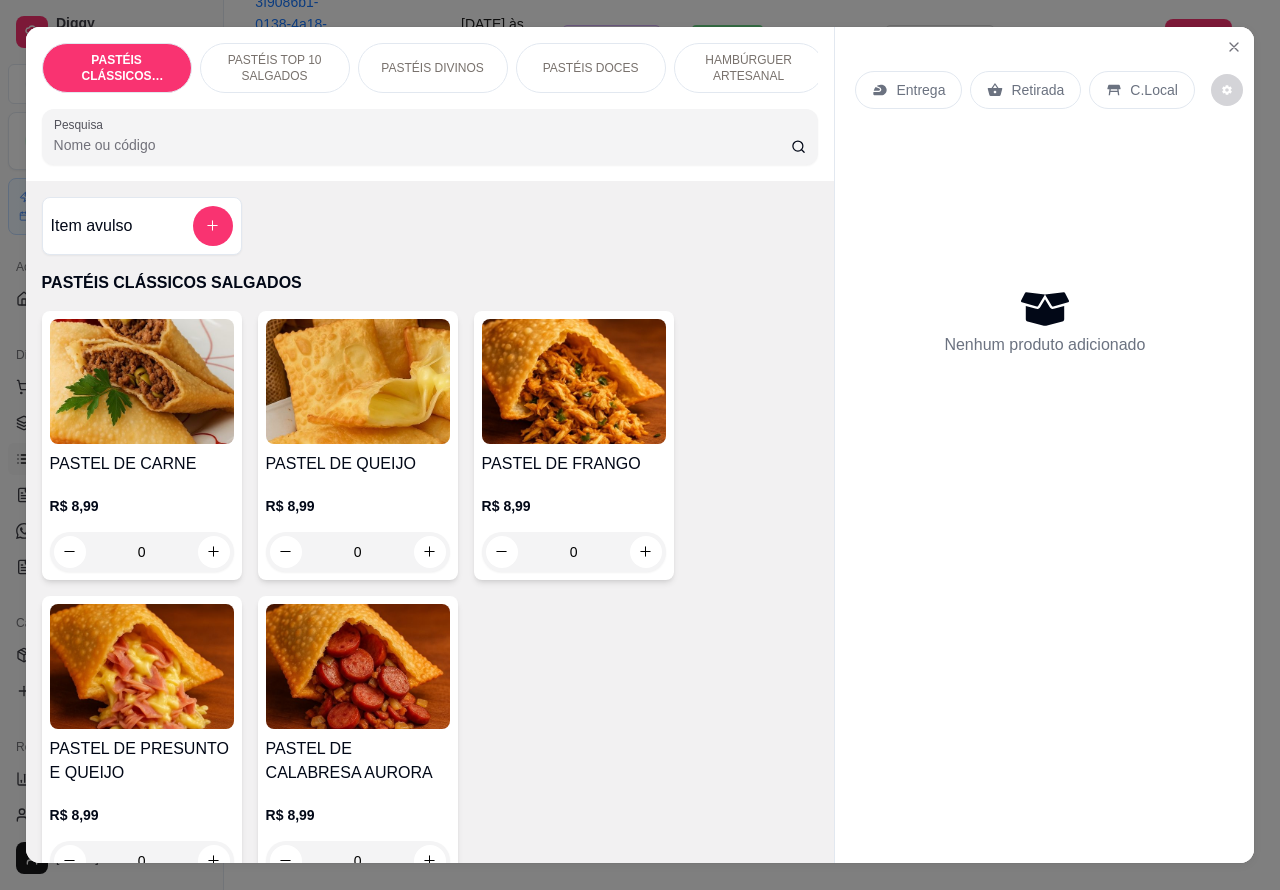 click on "PASTÉIS DIVINOS" at bounding box center [432, 68] 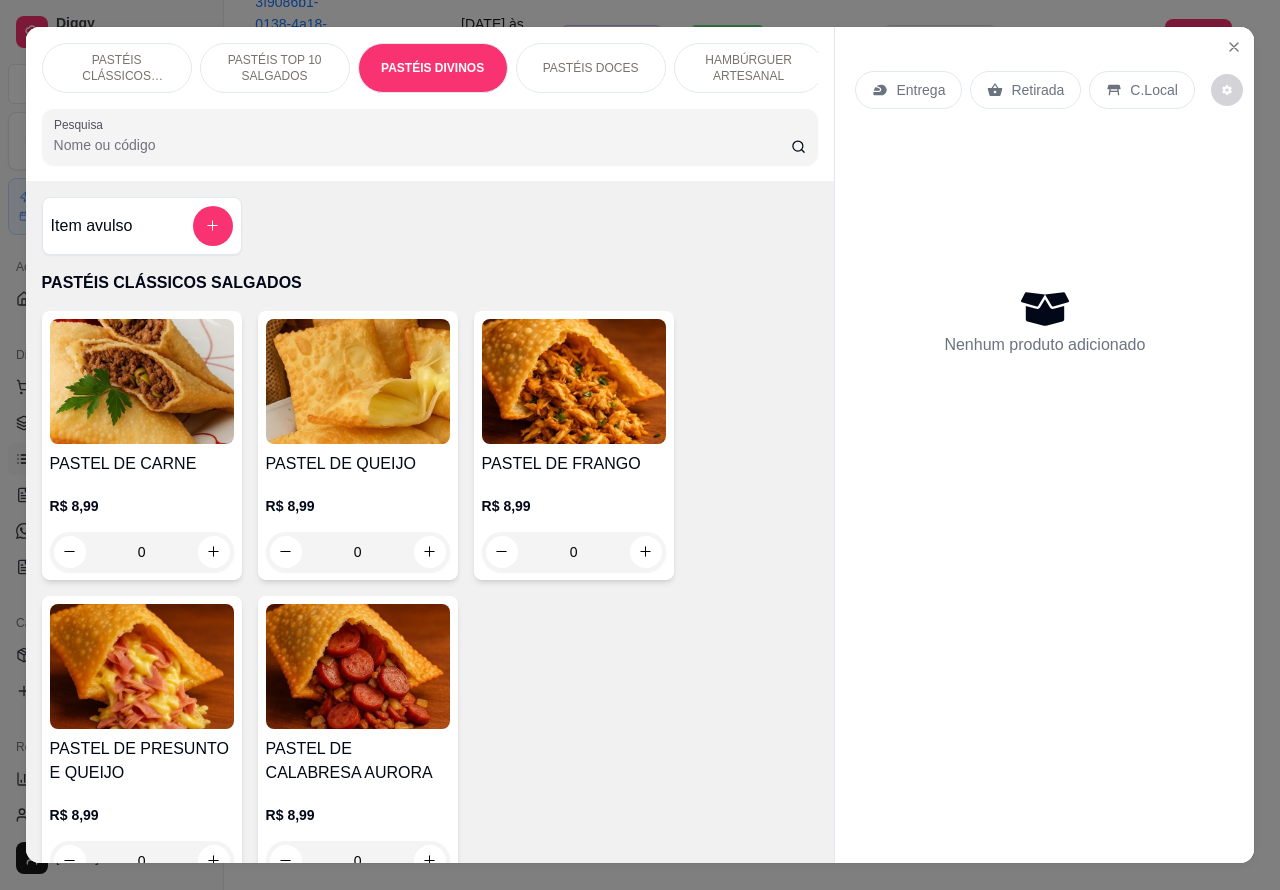 scroll, scrollTop: 2926, scrollLeft: 0, axis: vertical 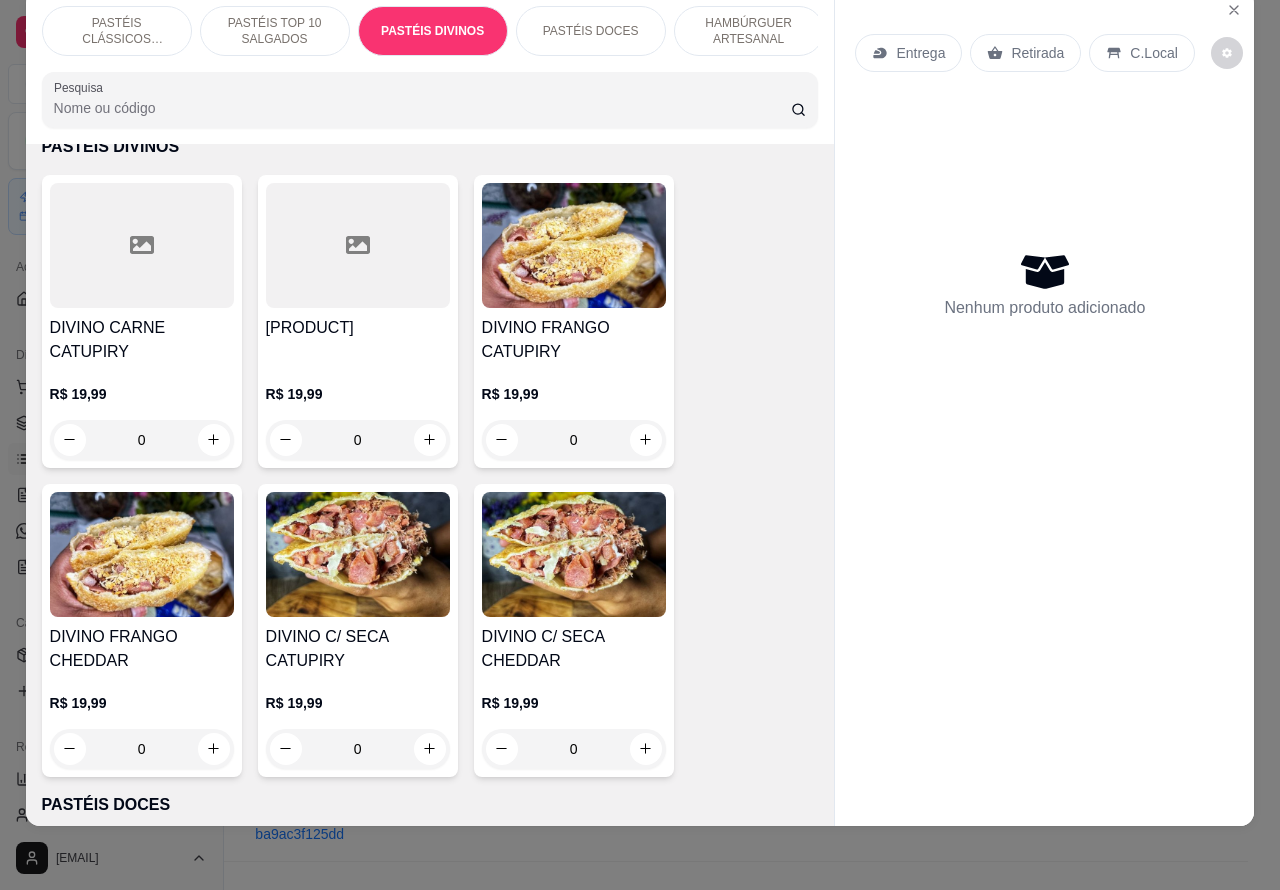 click on "0" at bounding box center (142, 440) 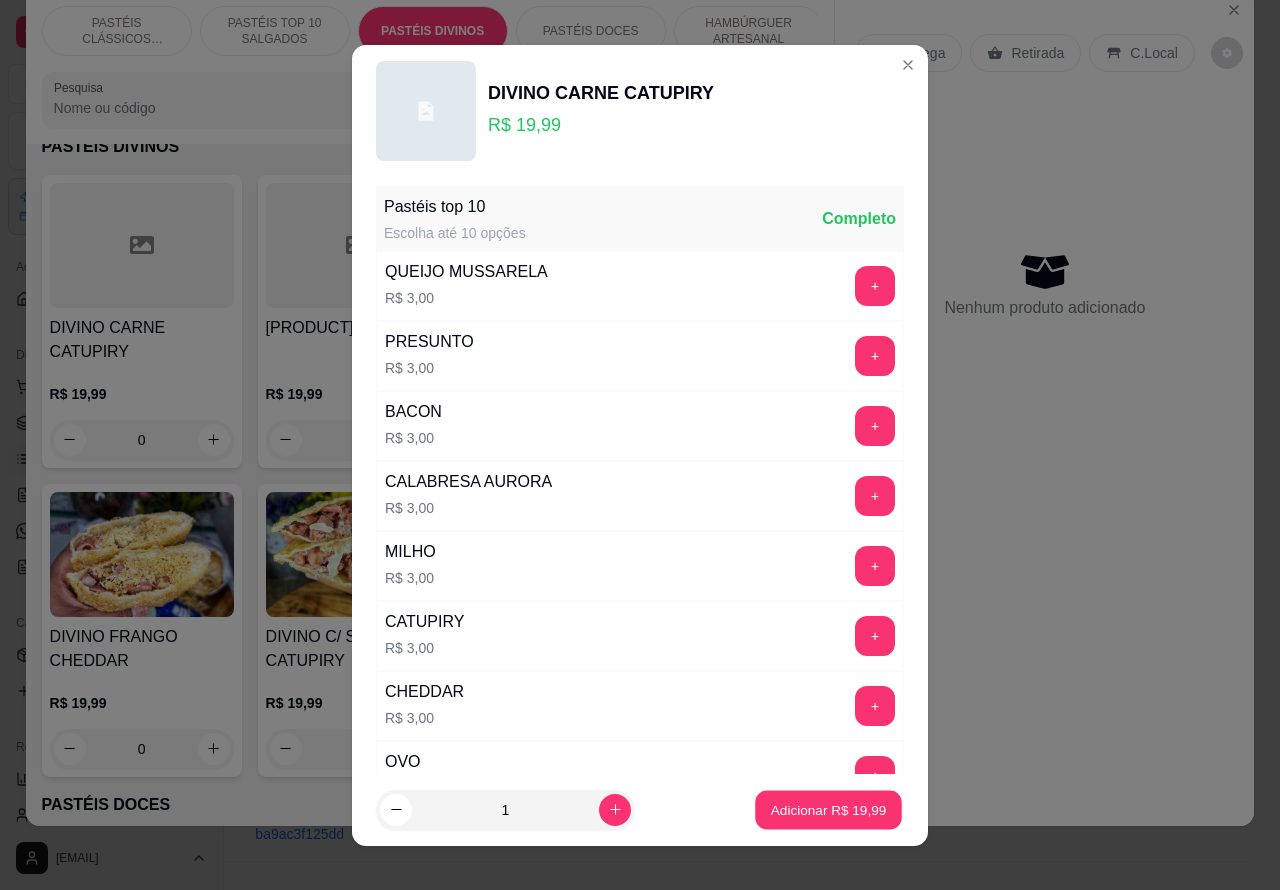 click on "Adicionar   R$ 19,99" at bounding box center (829, 809) 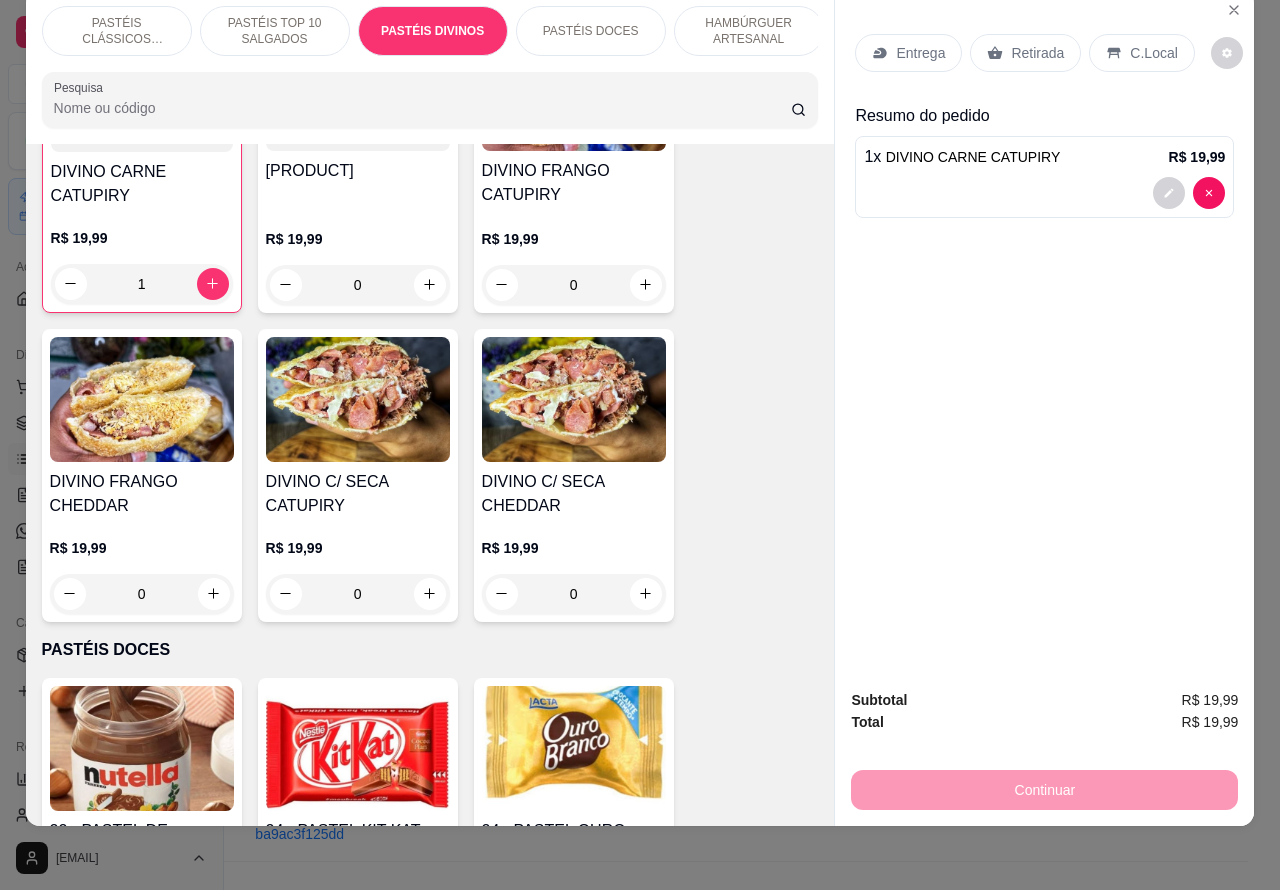 scroll, scrollTop: 3096, scrollLeft: 0, axis: vertical 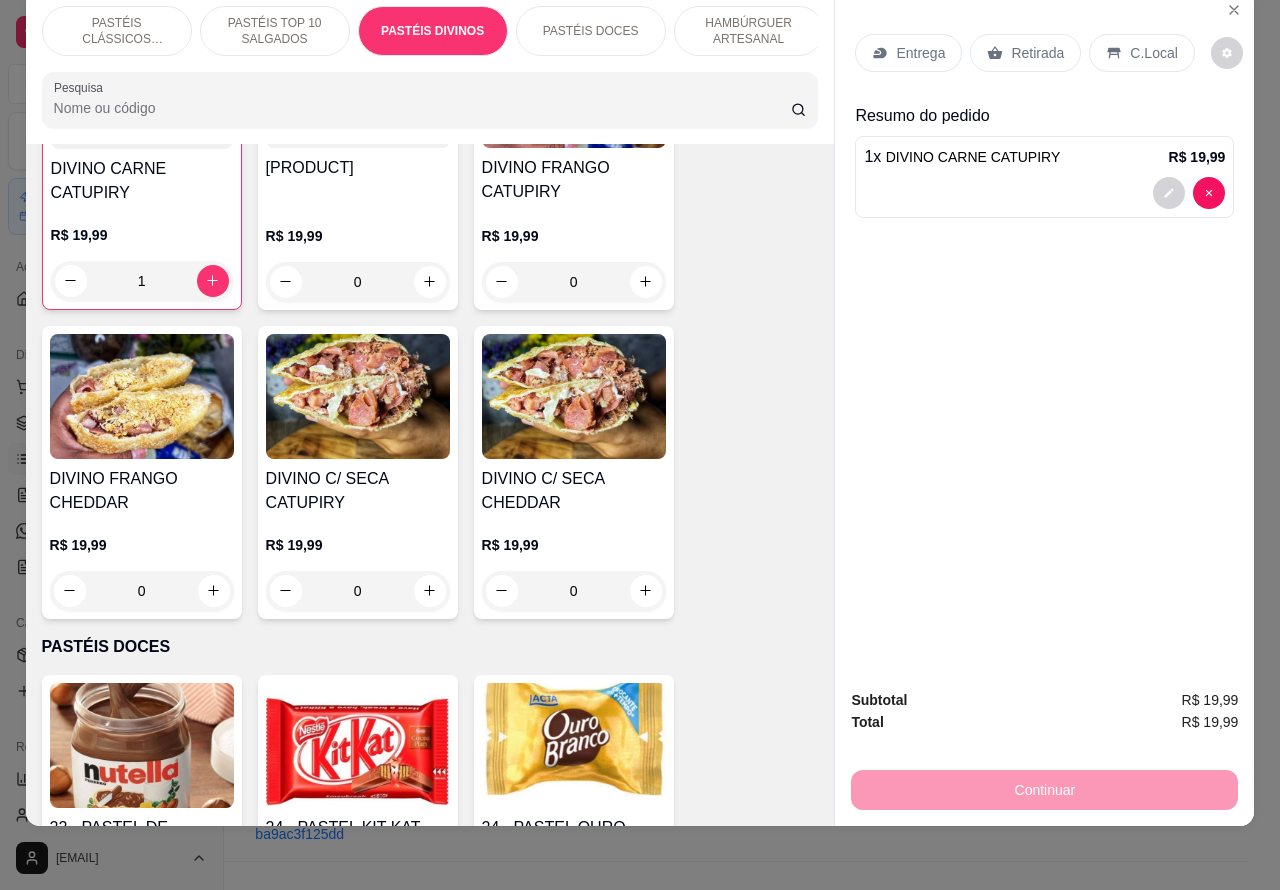 click on "0" at bounding box center (358, 591) 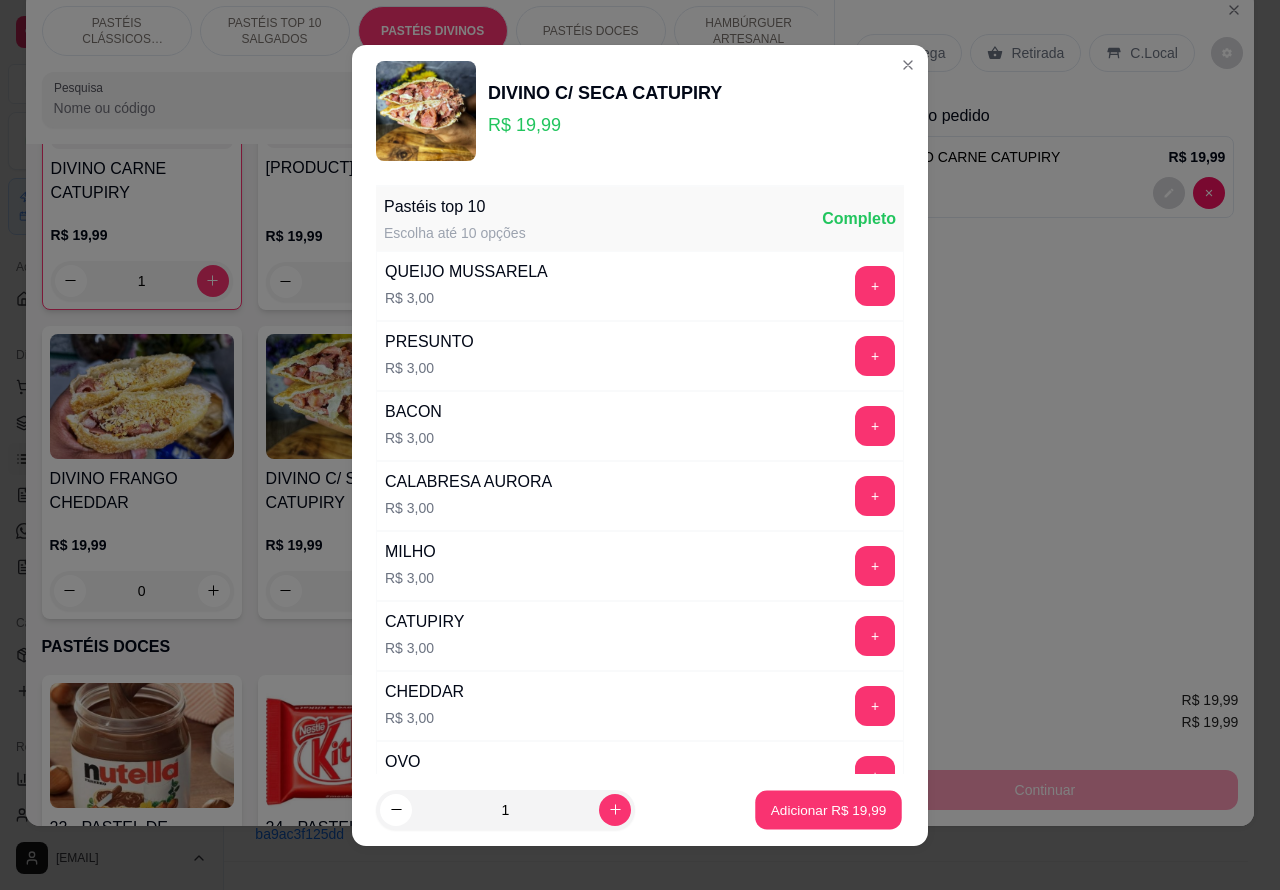 click on "Adicionar   R$ 19,99" at bounding box center (829, 809) 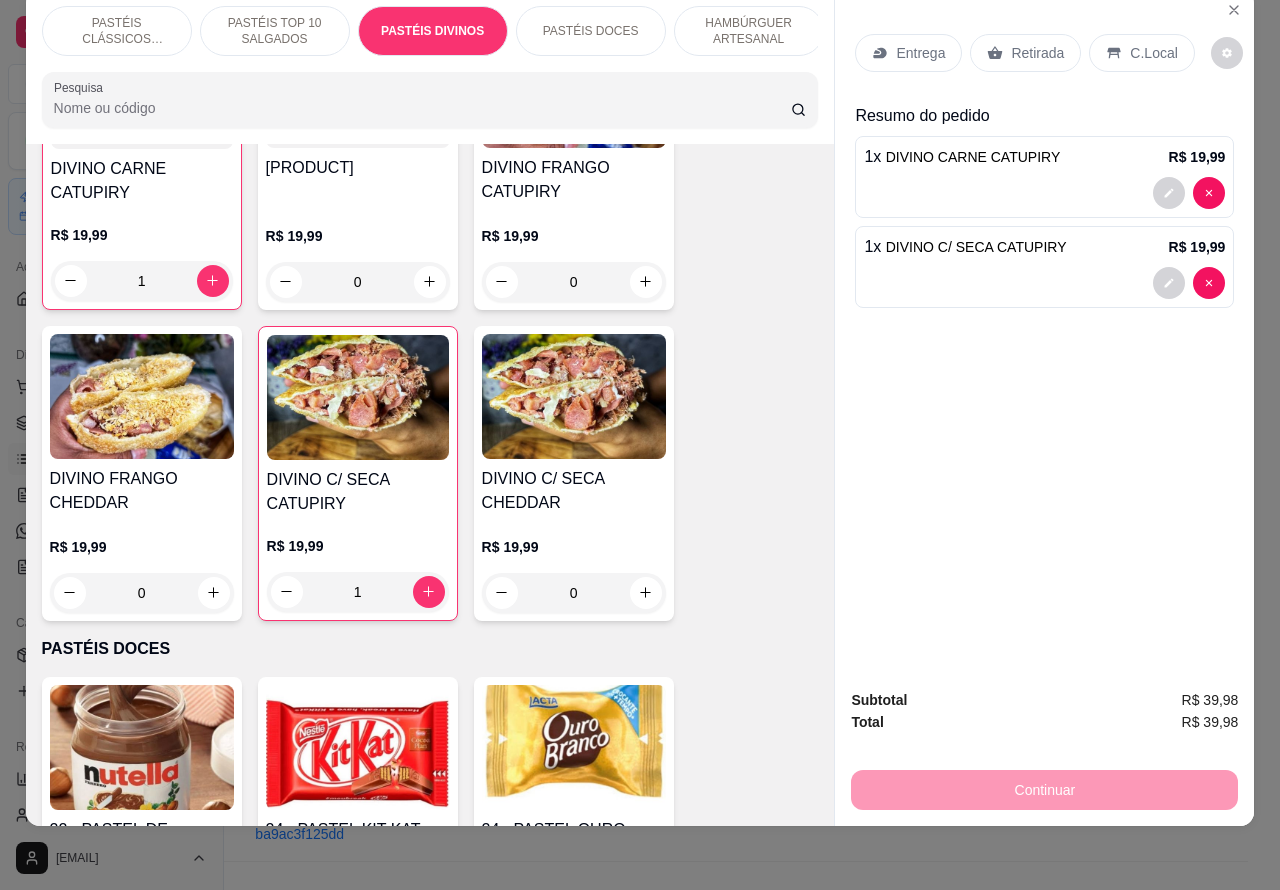 click at bounding box center [1044, 283] 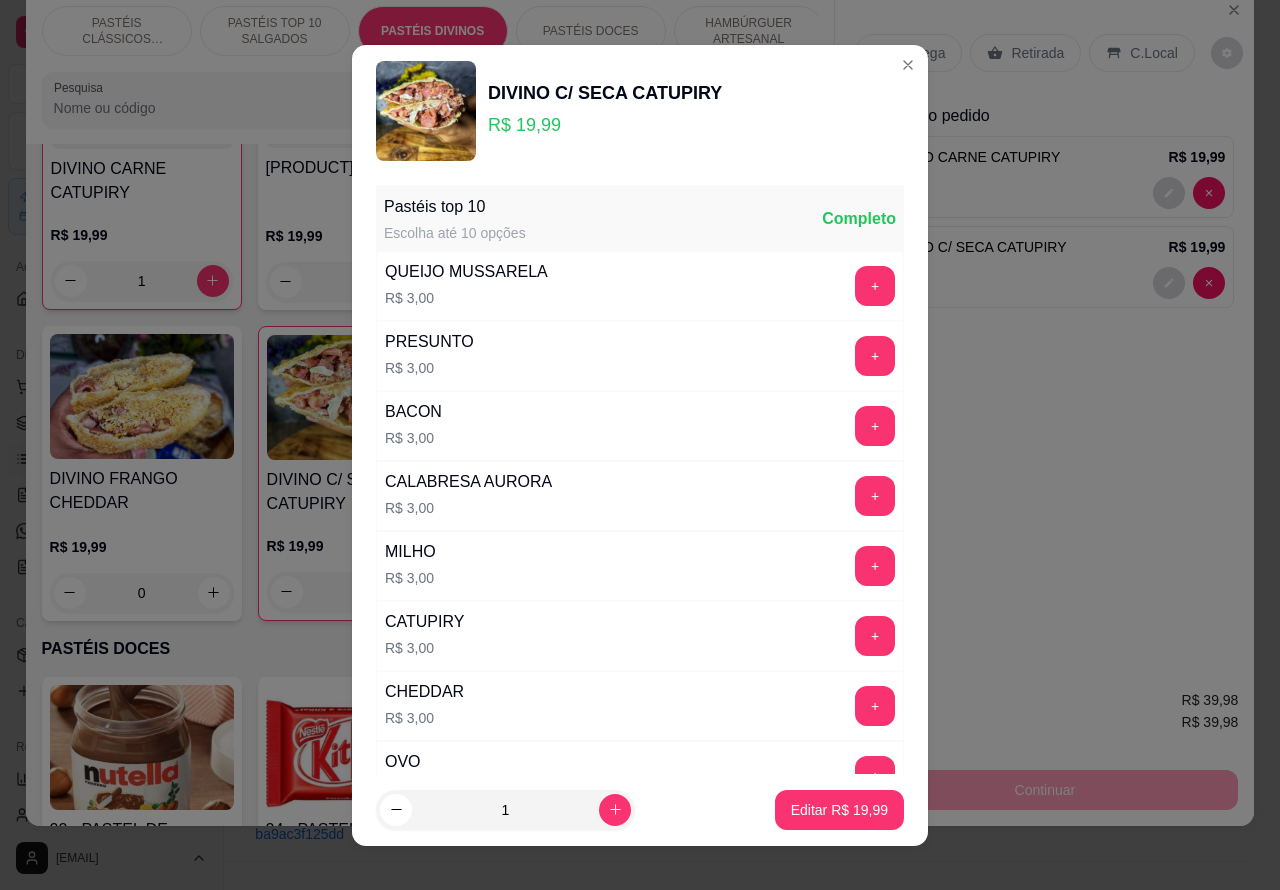 scroll, scrollTop: 261, scrollLeft: 0, axis: vertical 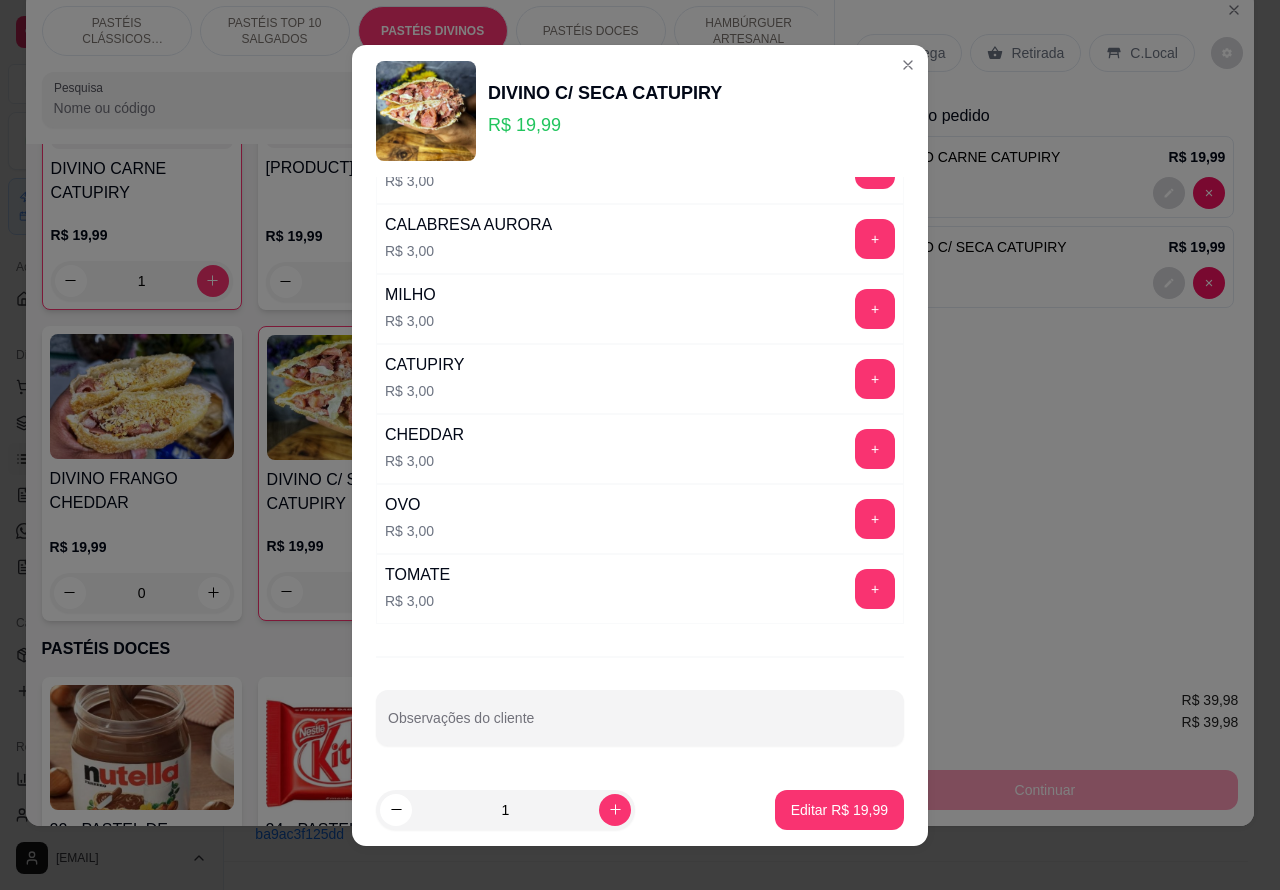 click on "Observações do cliente" at bounding box center [640, 726] 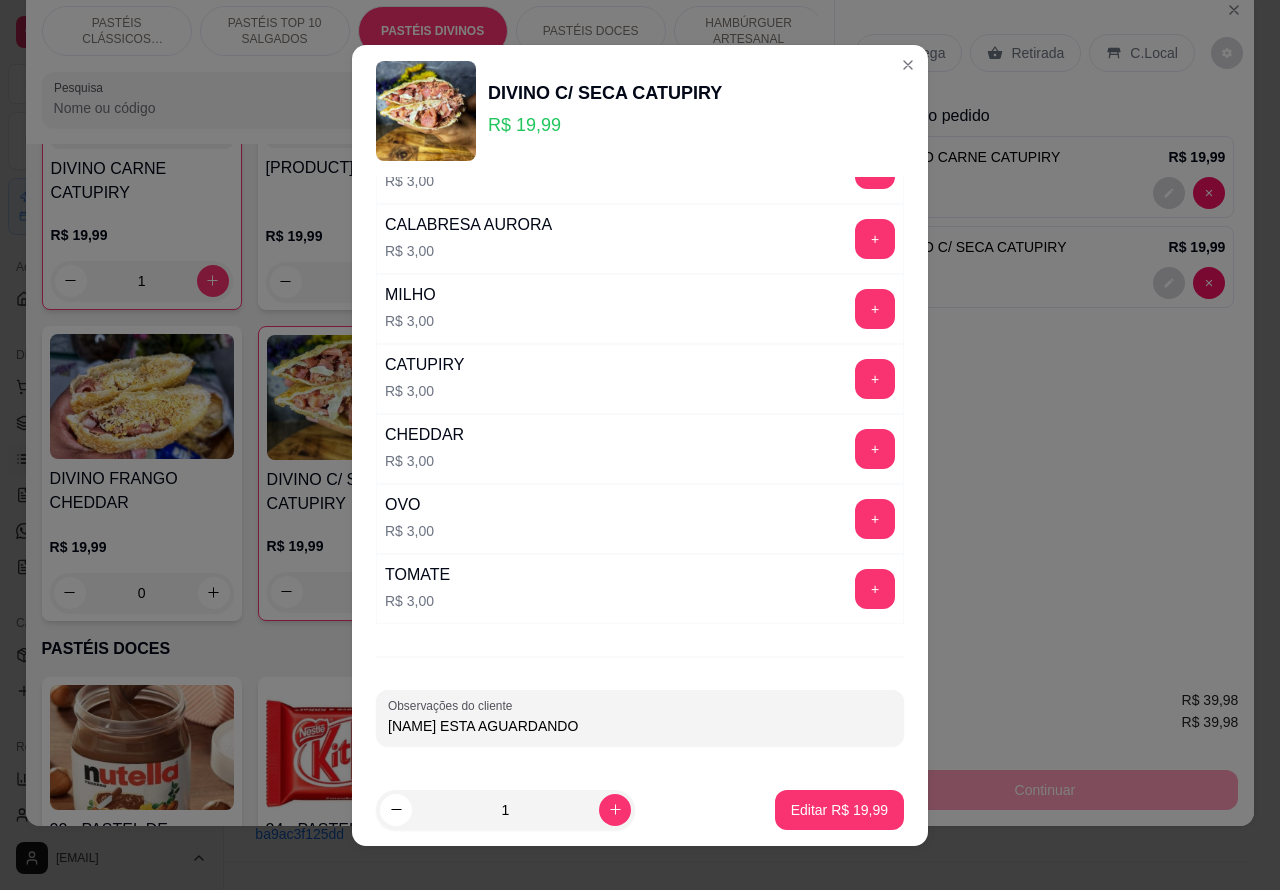 type on "[NAME] ESTA AGUARDANDO" 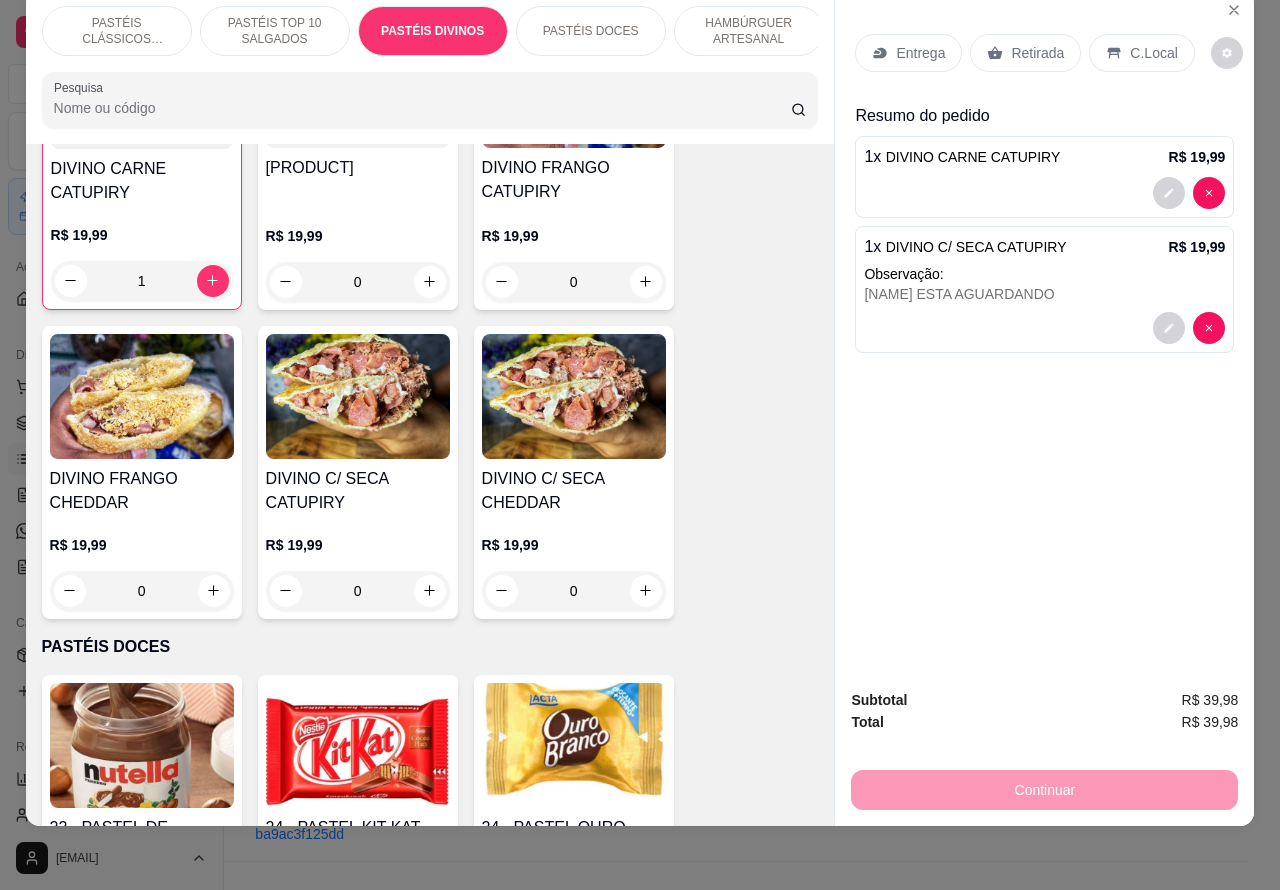 click on "Continuar" at bounding box center [1044, 787] 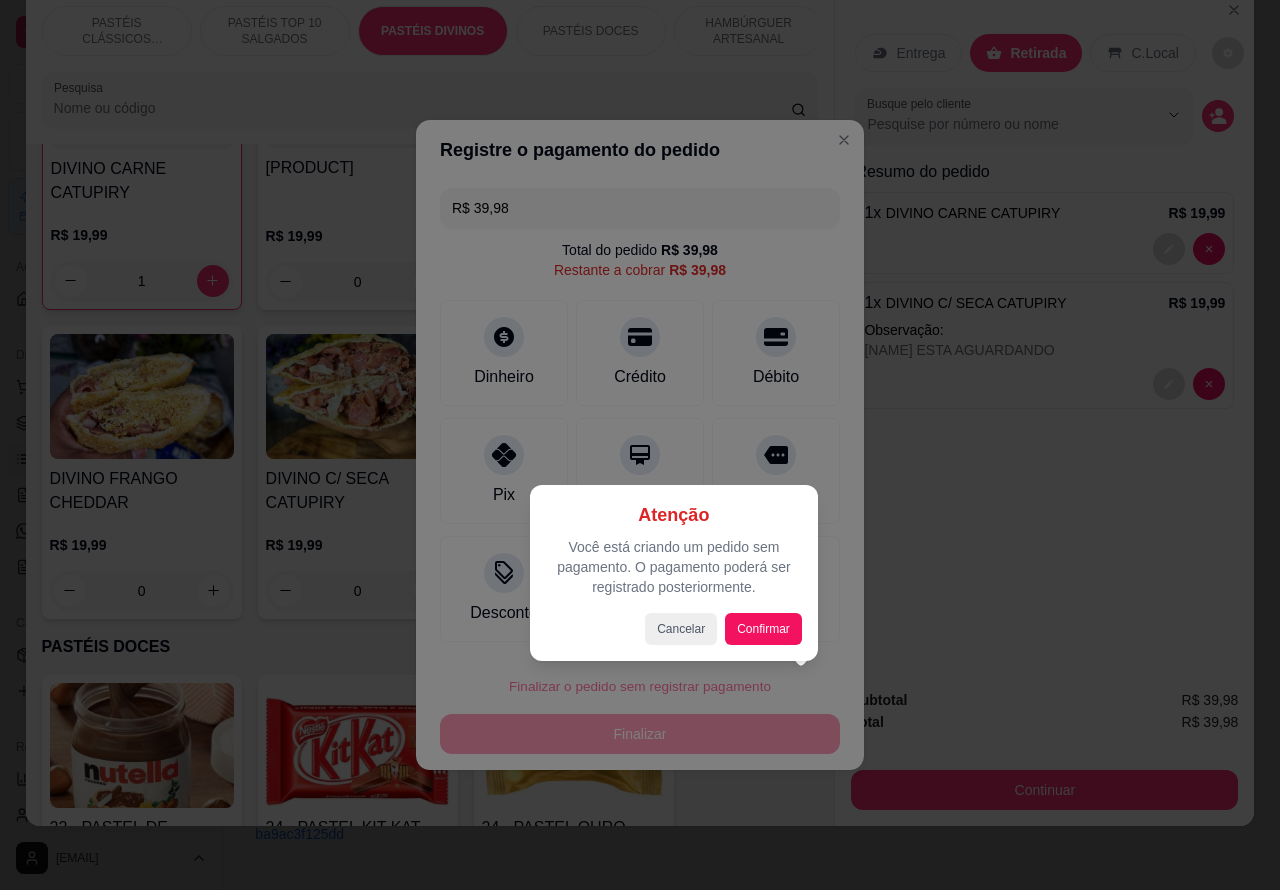 click at bounding box center (640, 445) 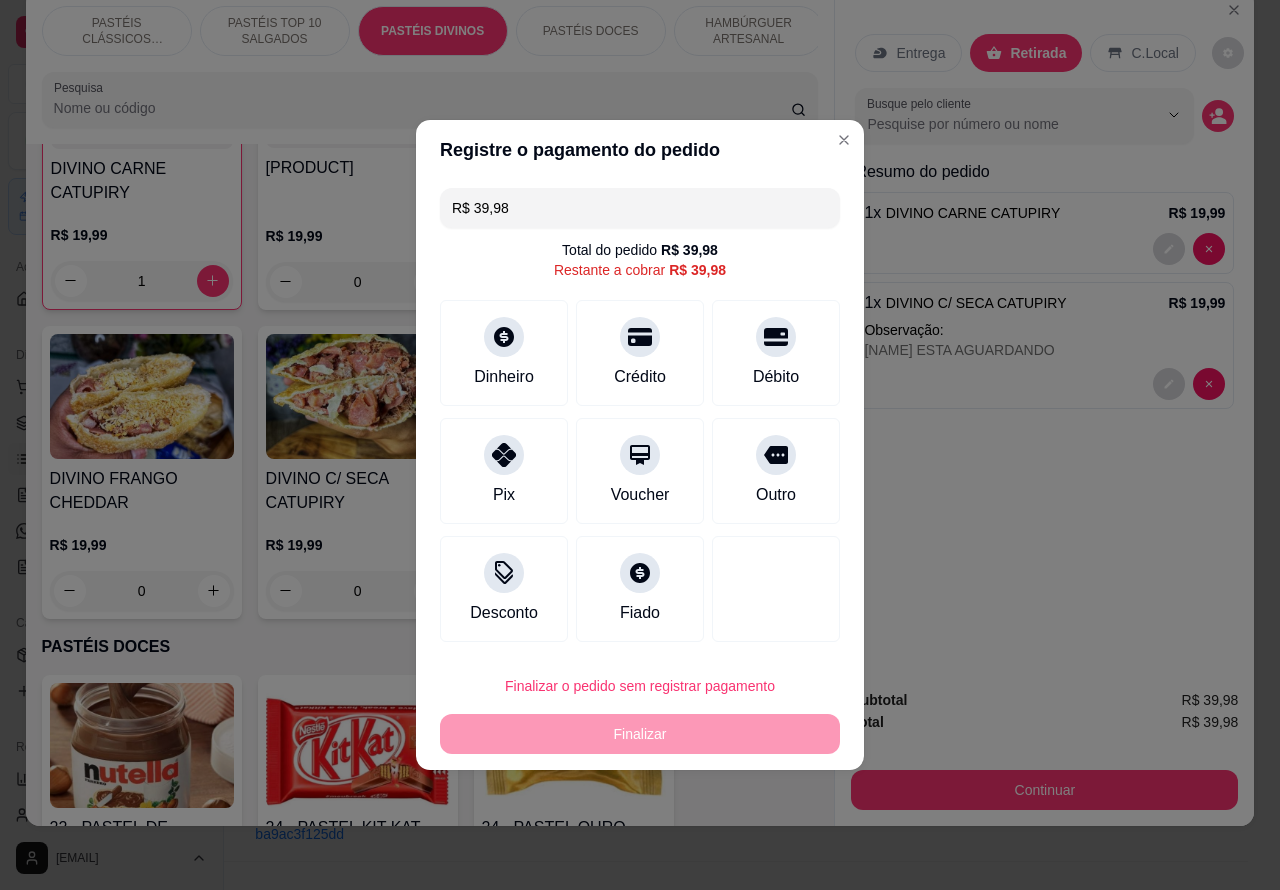 click on "Entrega Retirada C.Local Busque pelo cliente Resumo do pedido 1 x DIVINO CARNE CATUPIRY R$ 19,99 1 x DIVINO C/ SECA CATUPIRY R$ 19,99 Observação: MARCOS ESTA AGUARDANDO" at bounding box center (1044, 332) 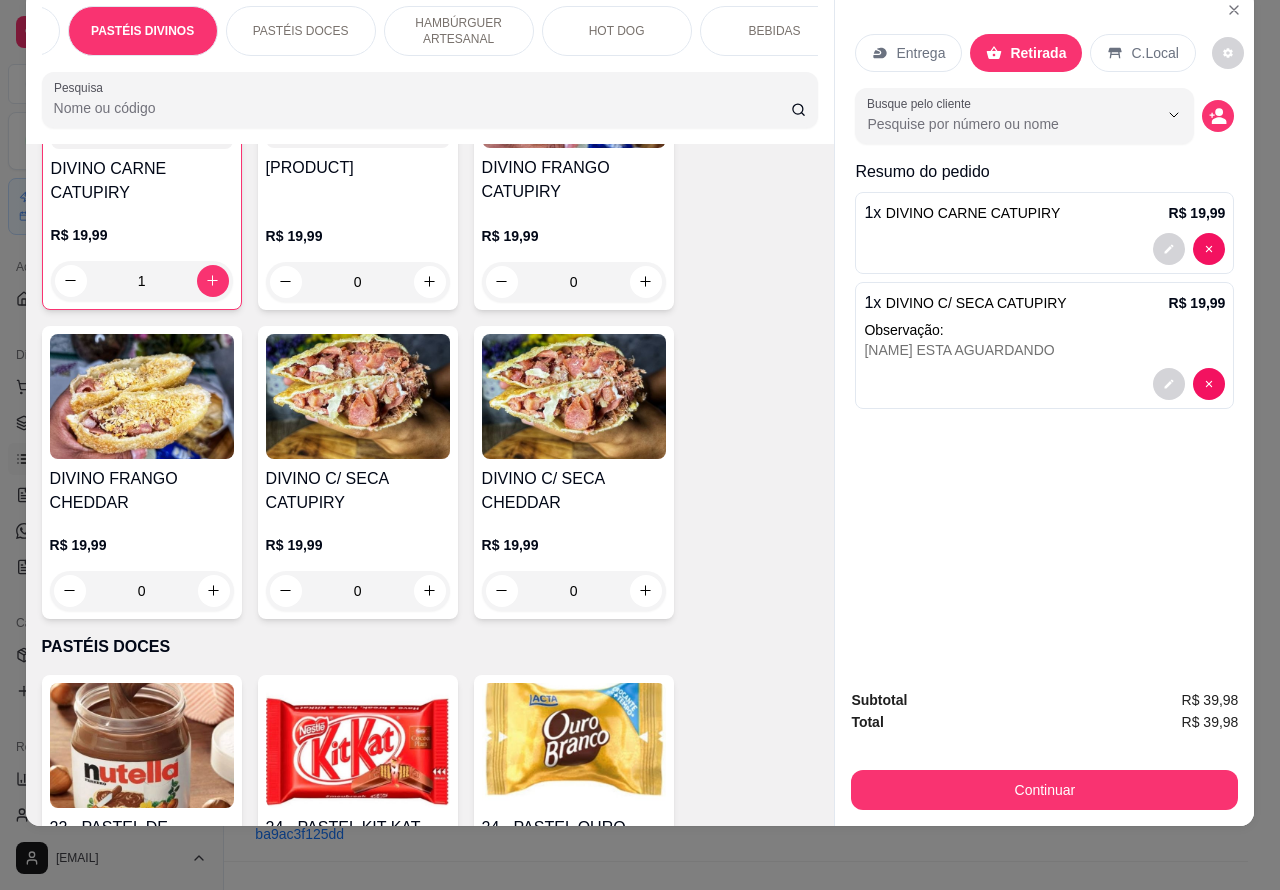 scroll, scrollTop: 0, scrollLeft: 312, axis: horizontal 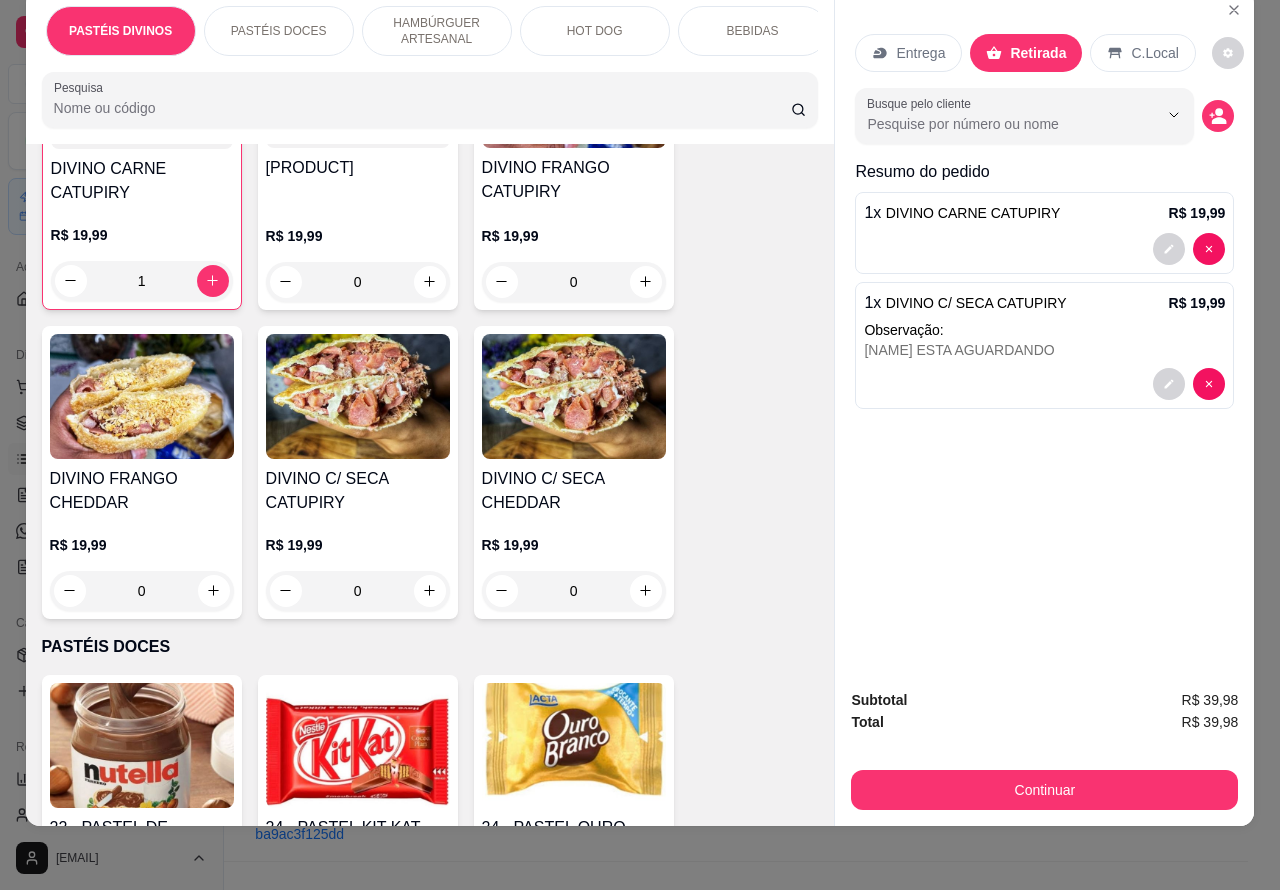 click on "HOT DOG" at bounding box center [595, 31] 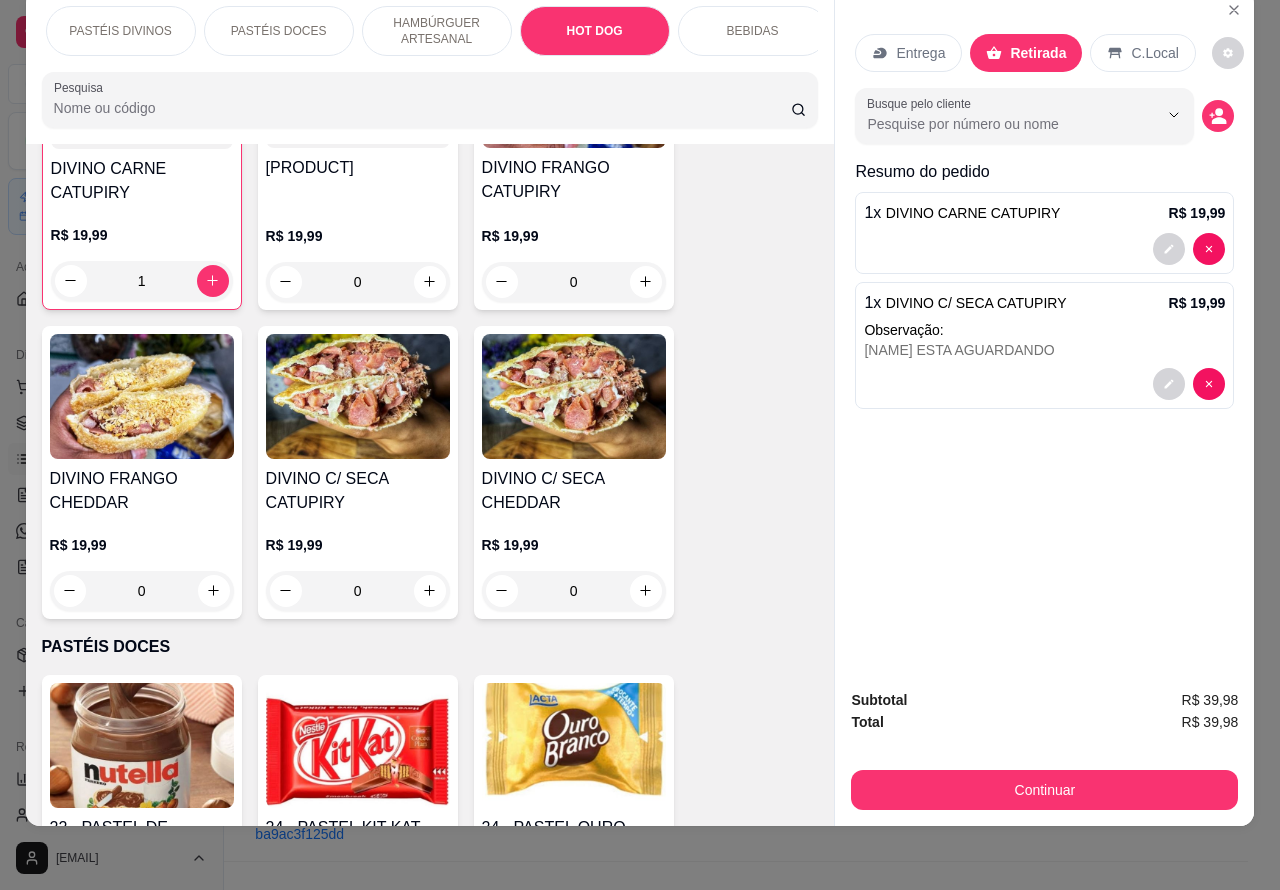 scroll, scrollTop: 6018, scrollLeft: 0, axis: vertical 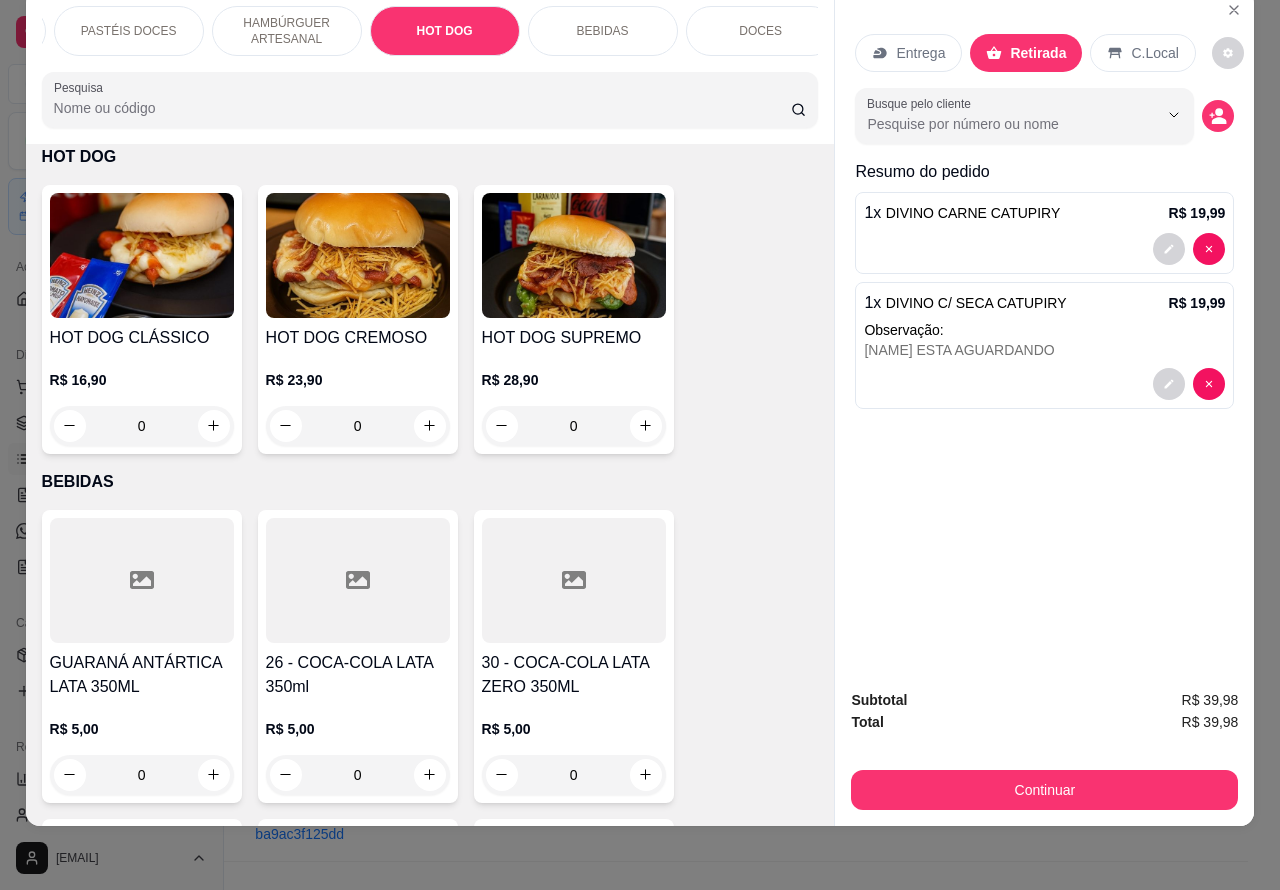 click on "DOCES" at bounding box center [760, 31] 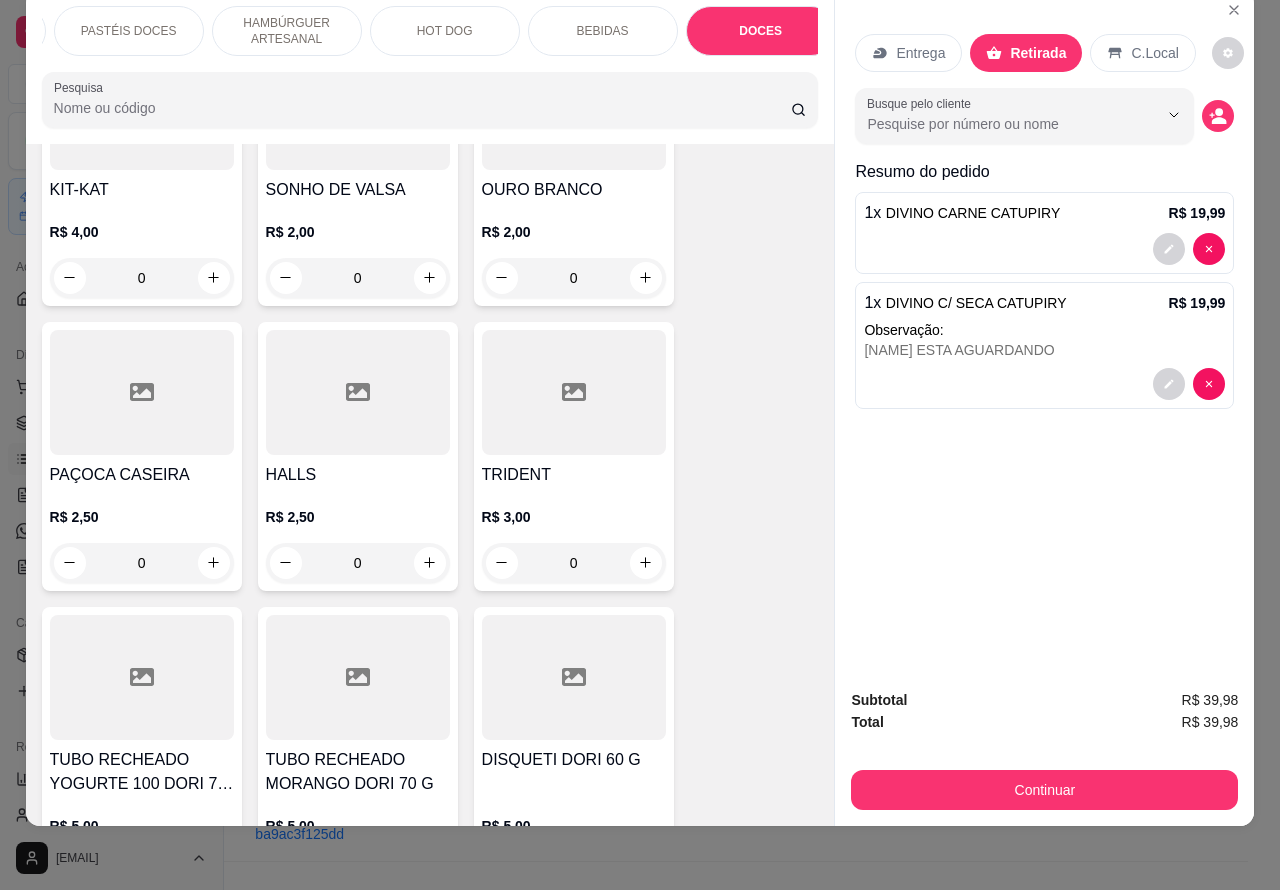 scroll, scrollTop: 8747, scrollLeft: 0, axis: vertical 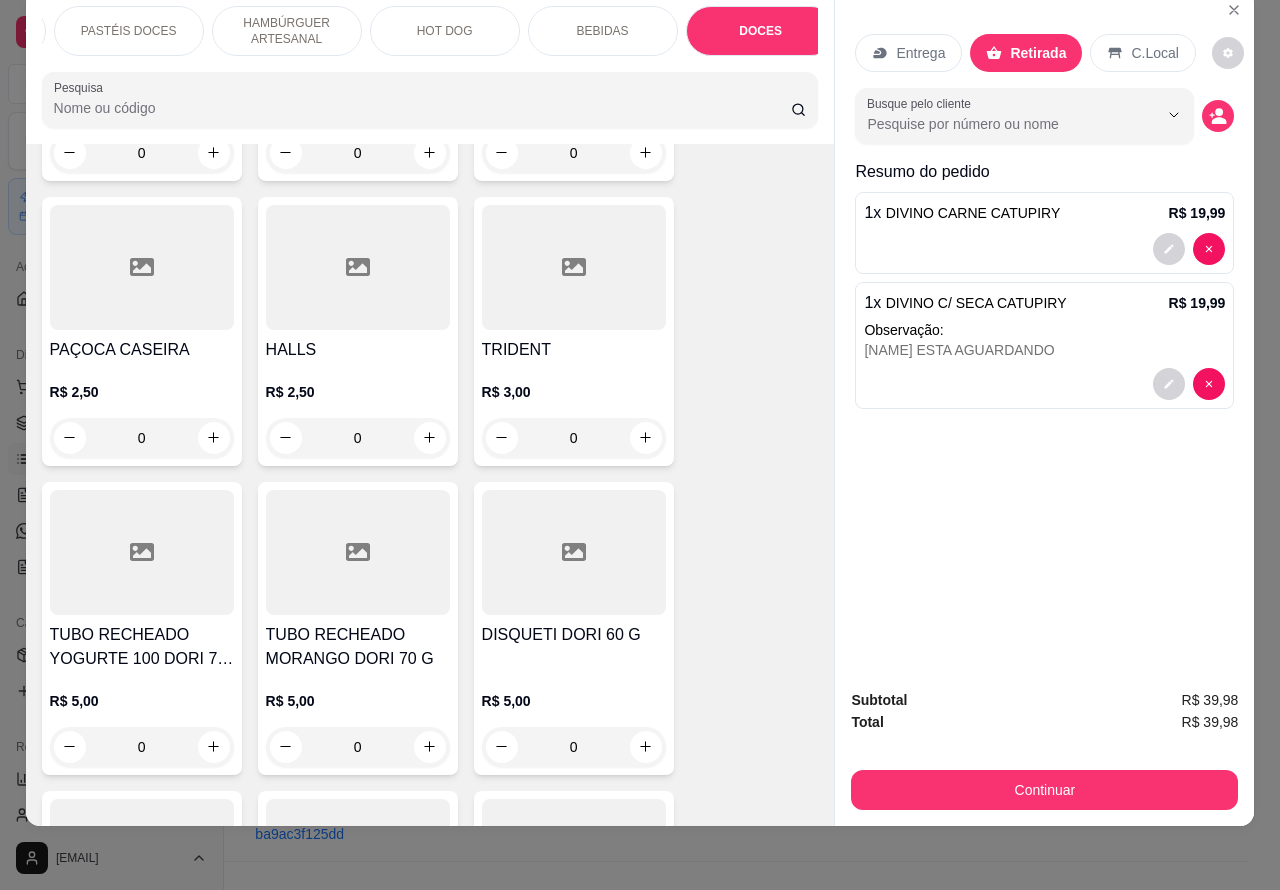 click 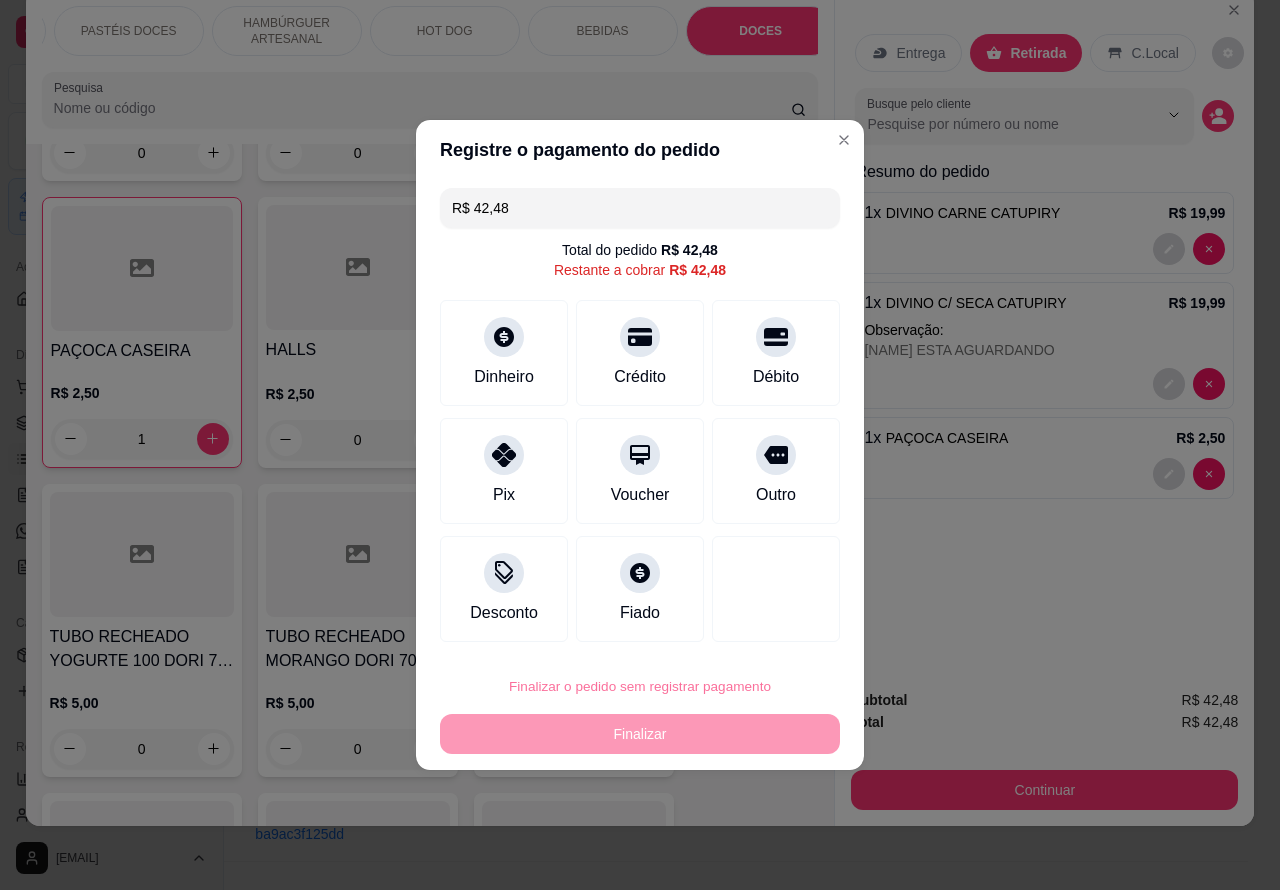 click on "Confirmar" at bounding box center (761, 630) 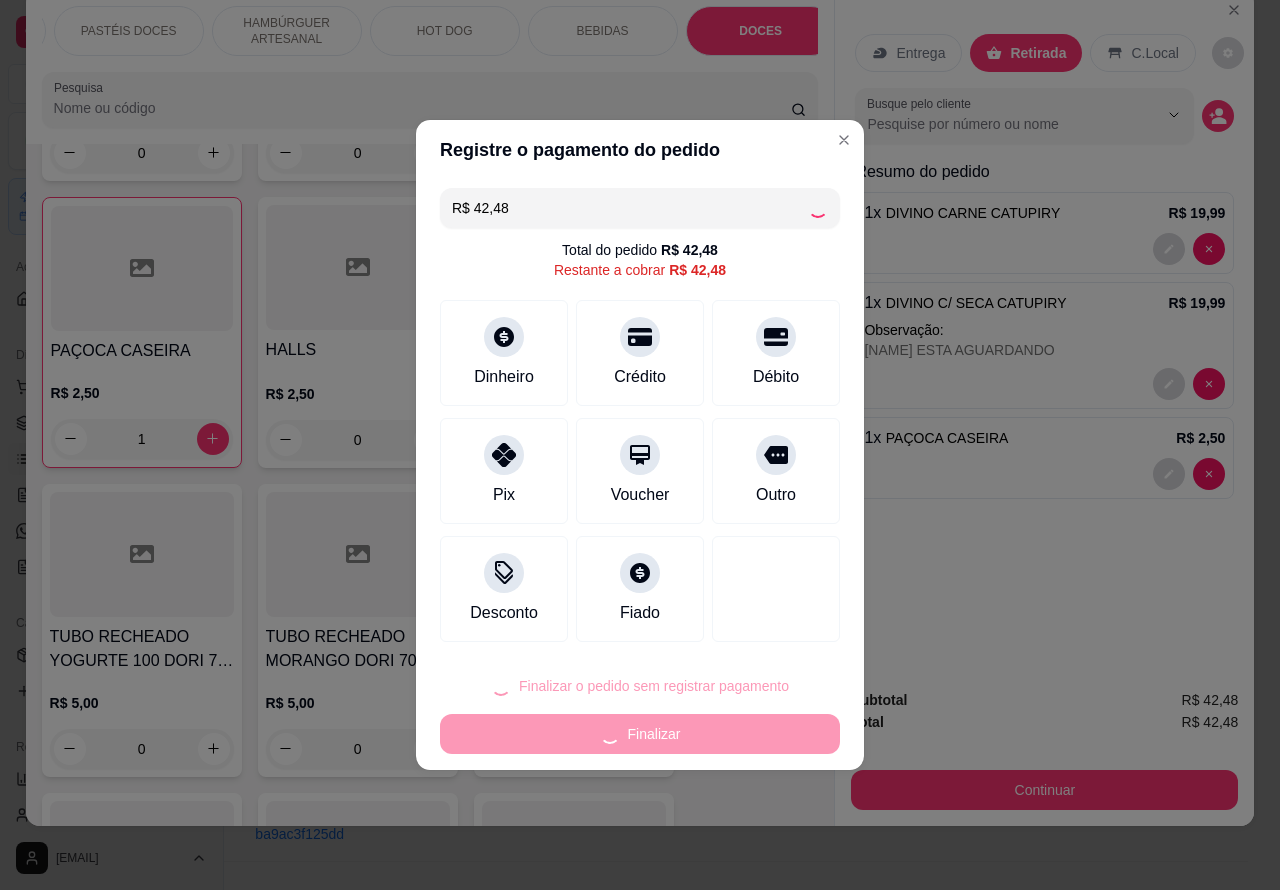 type on "0" 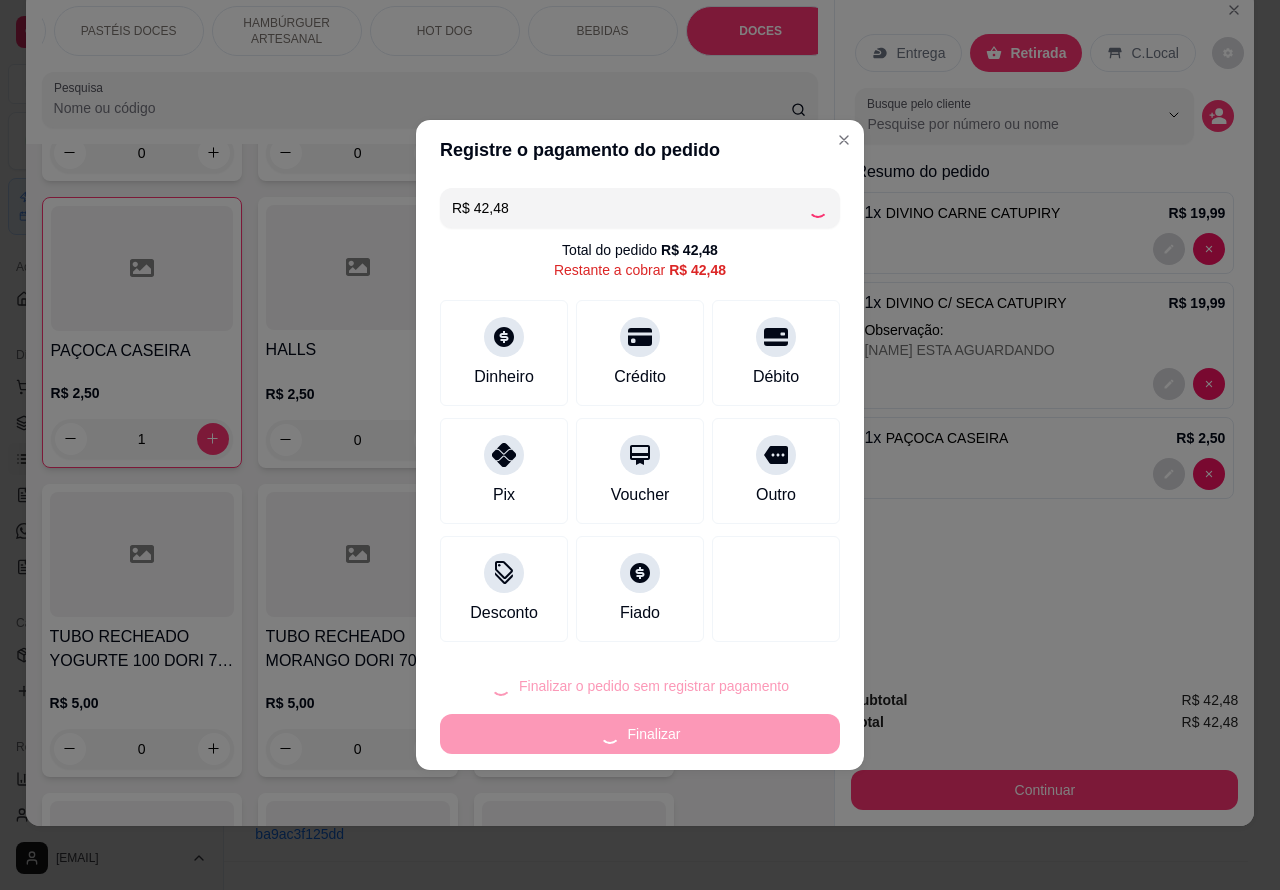 type on "0" 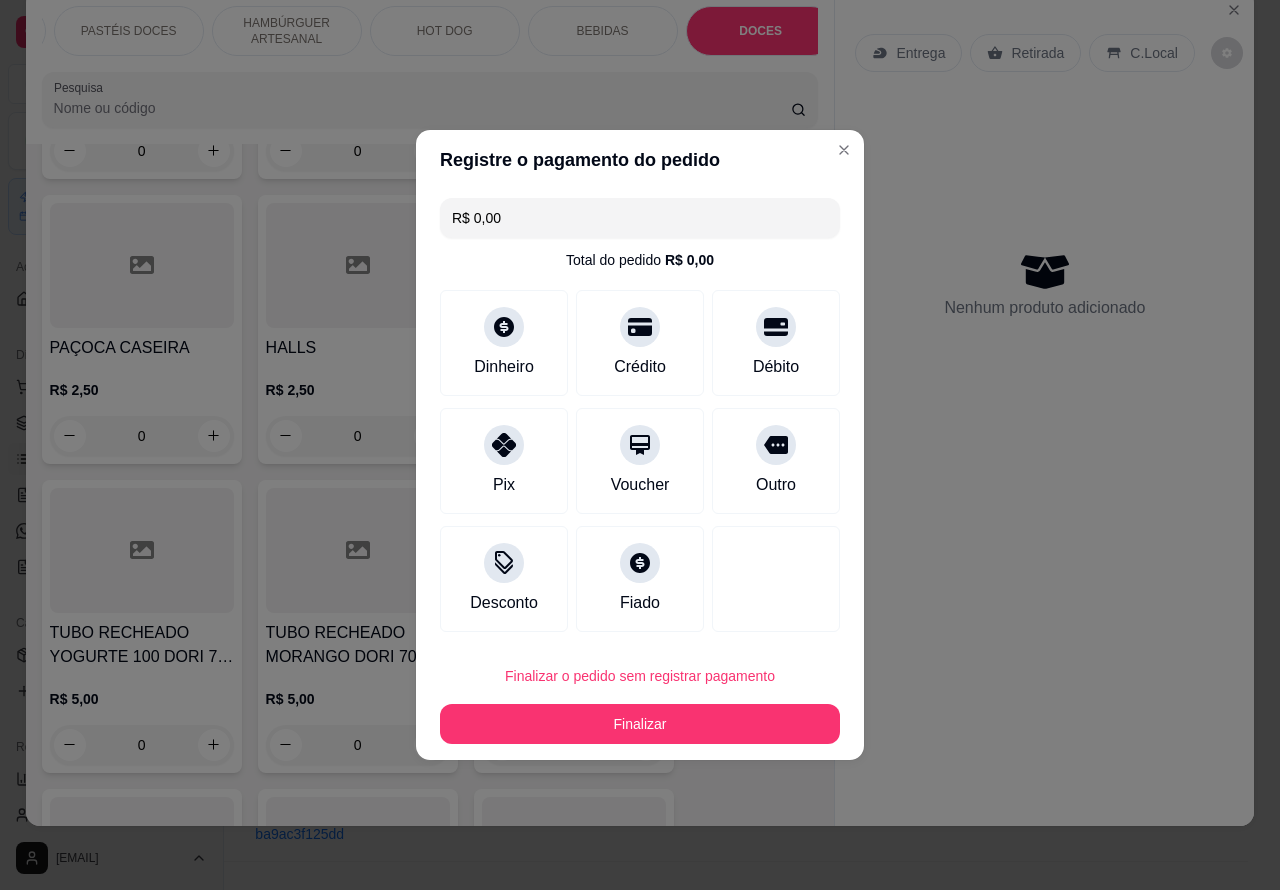 type on "R$ 0,00" 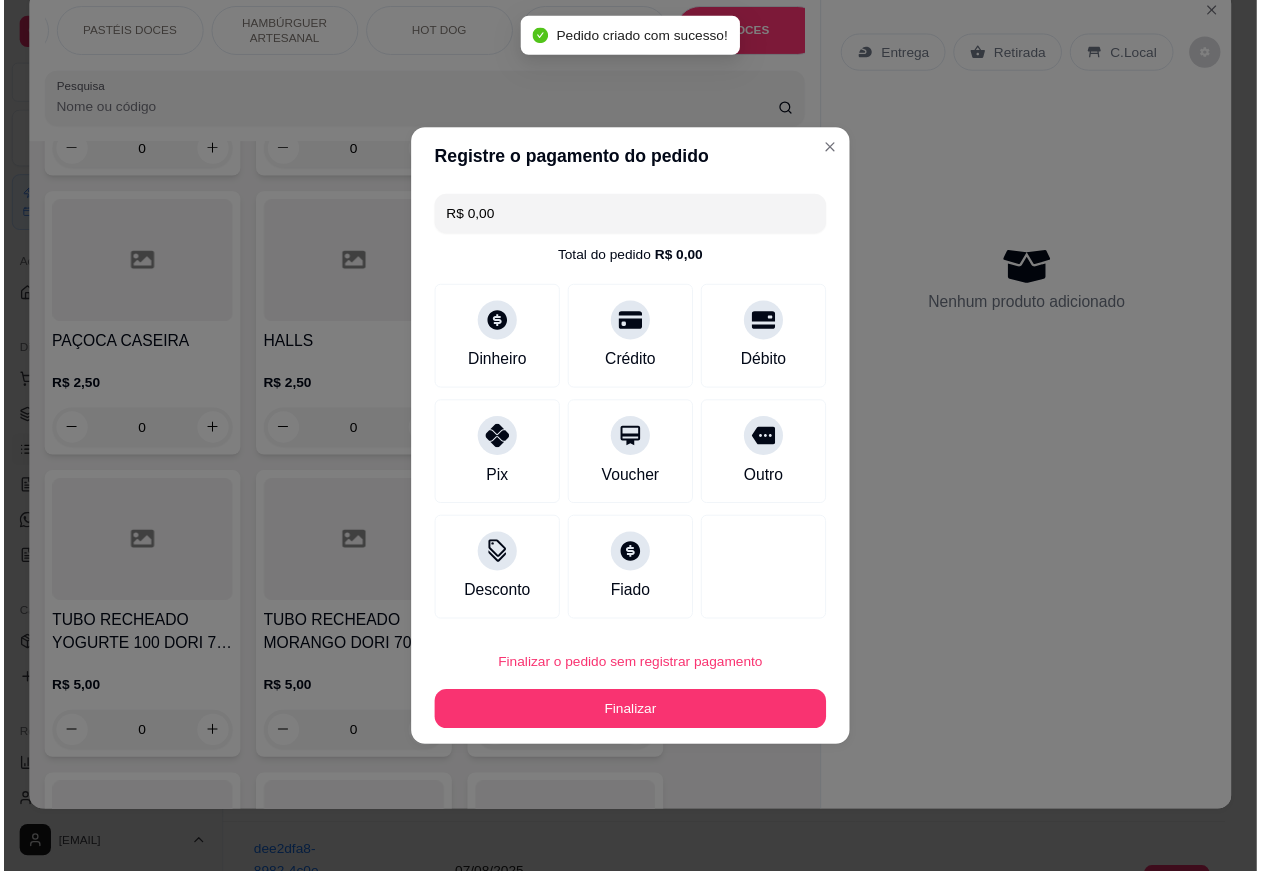 scroll, scrollTop: 8745, scrollLeft: 0, axis: vertical 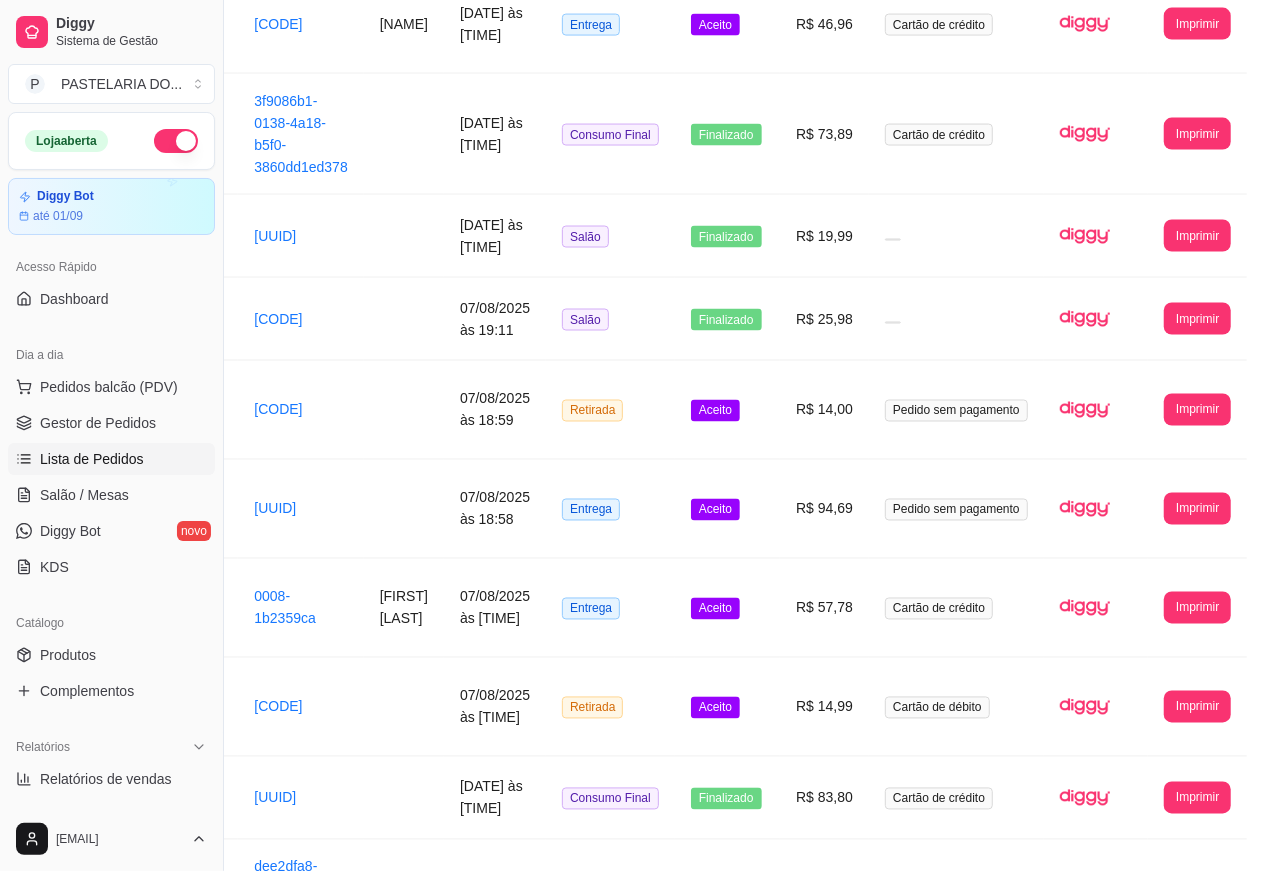 click on "Lista de Pedidos" at bounding box center [92, 459] 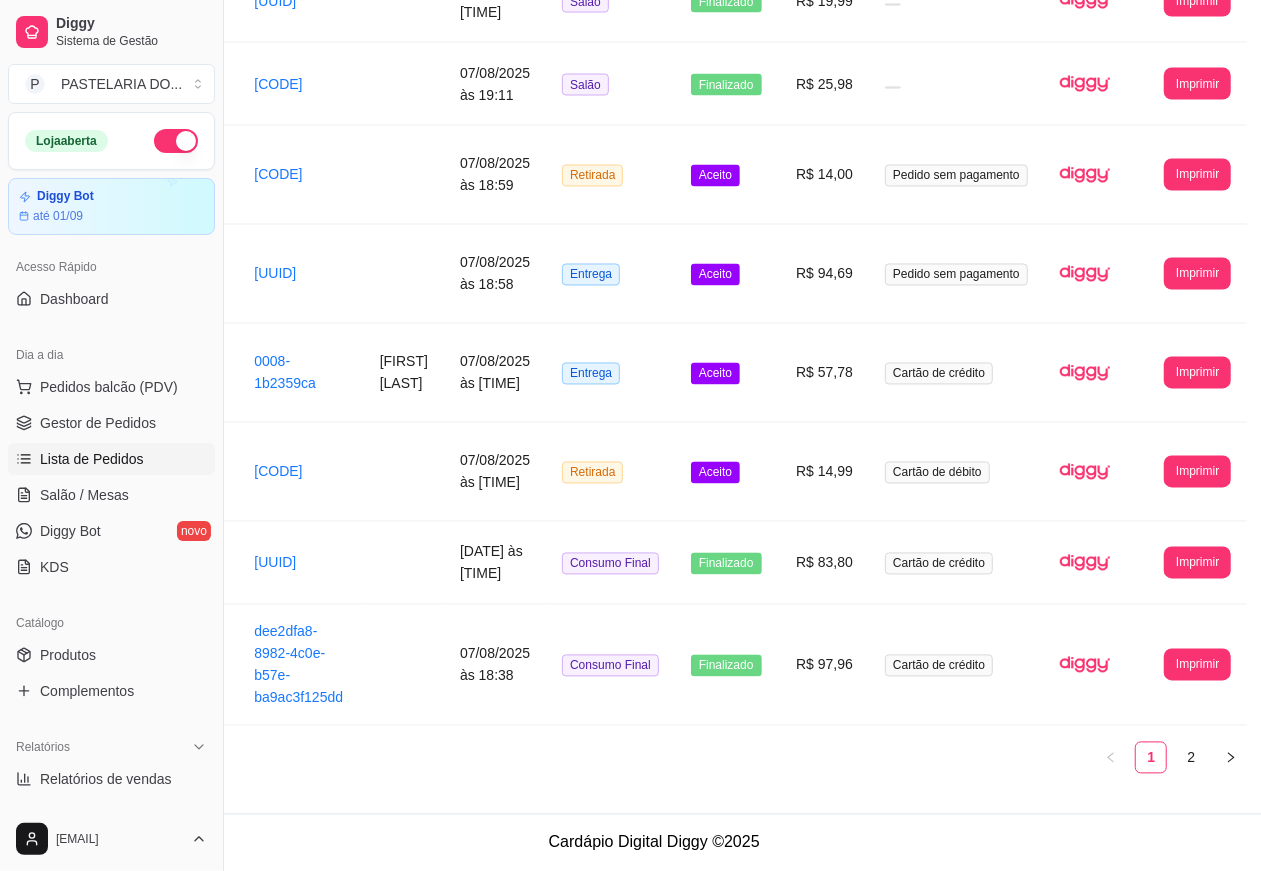 scroll, scrollTop: 2456, scrollLeft: 213, axis: both 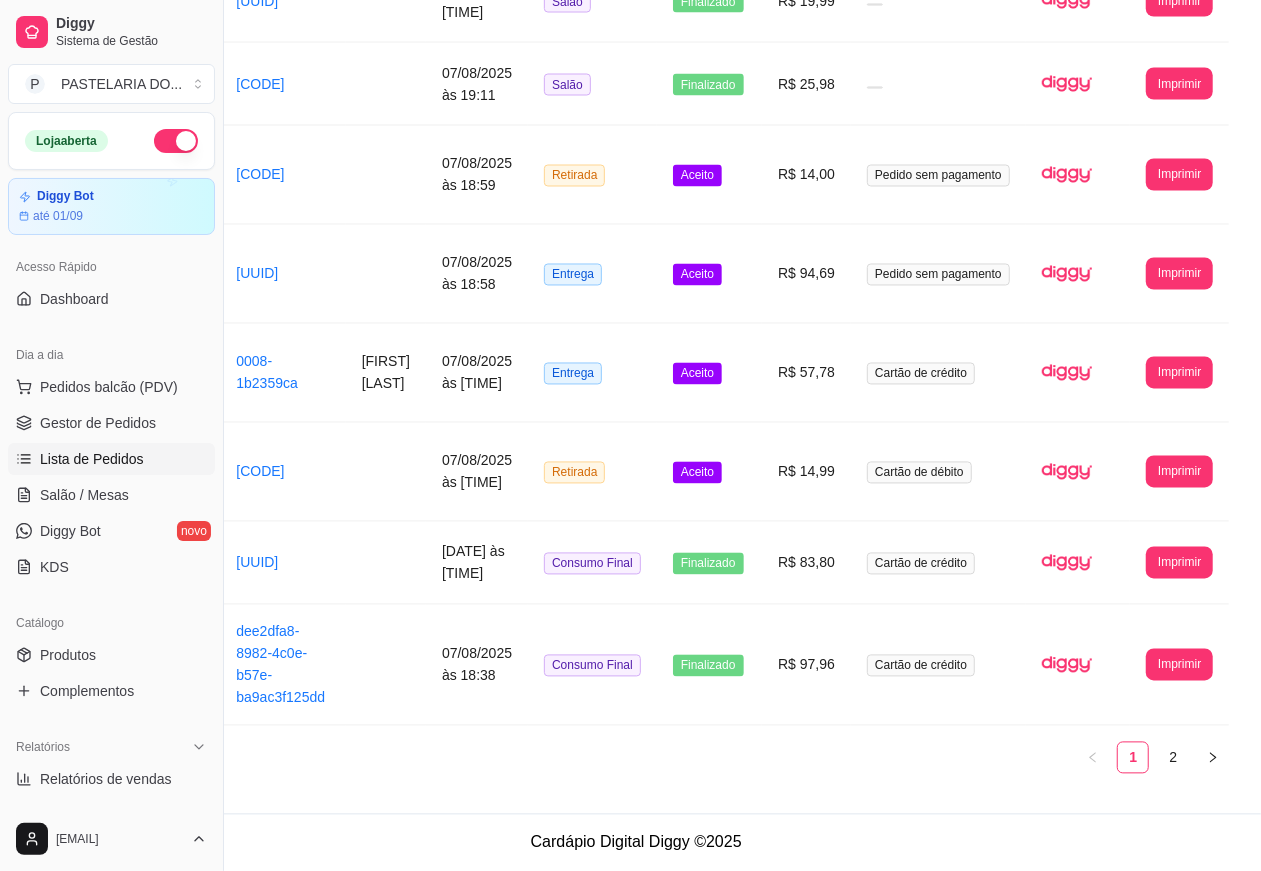 click on "Imprimir" at bounding box center [1179, 373] 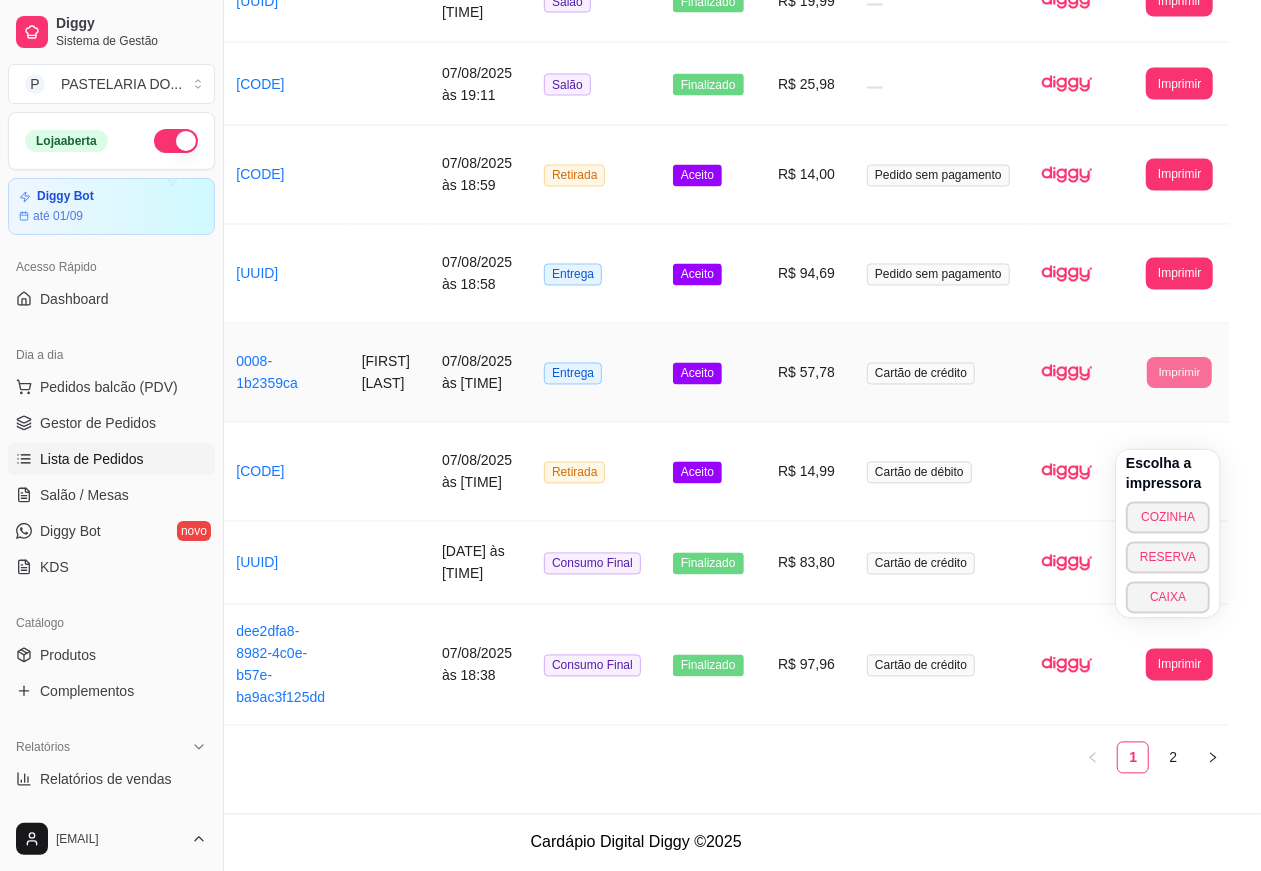 click on "COZINHA" at bounding box center [1168, 518] 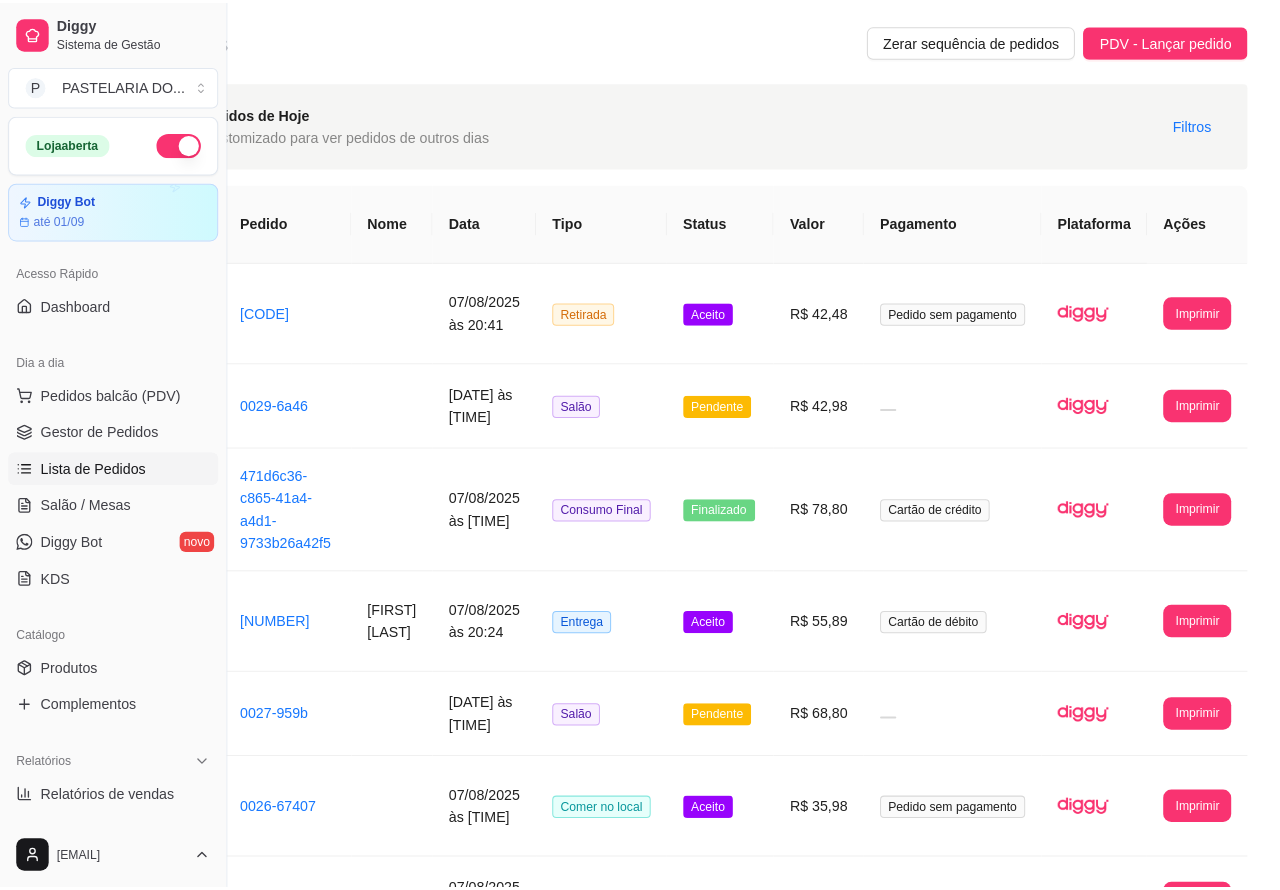scroll, scrollTop: 0, scrollLeft: 0, axis: both 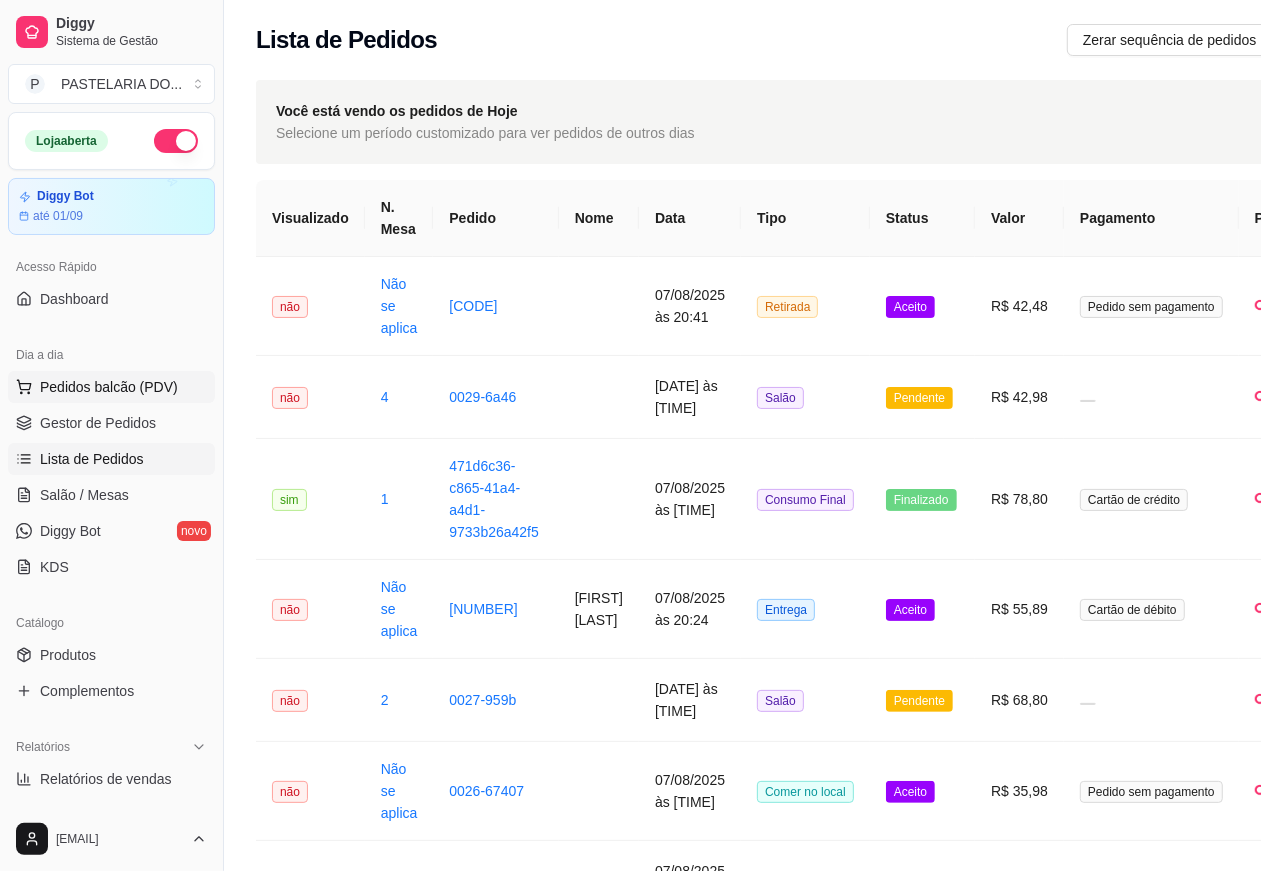 click on "Pedidos balcão (PDV)" at bounding box center (109, 387) 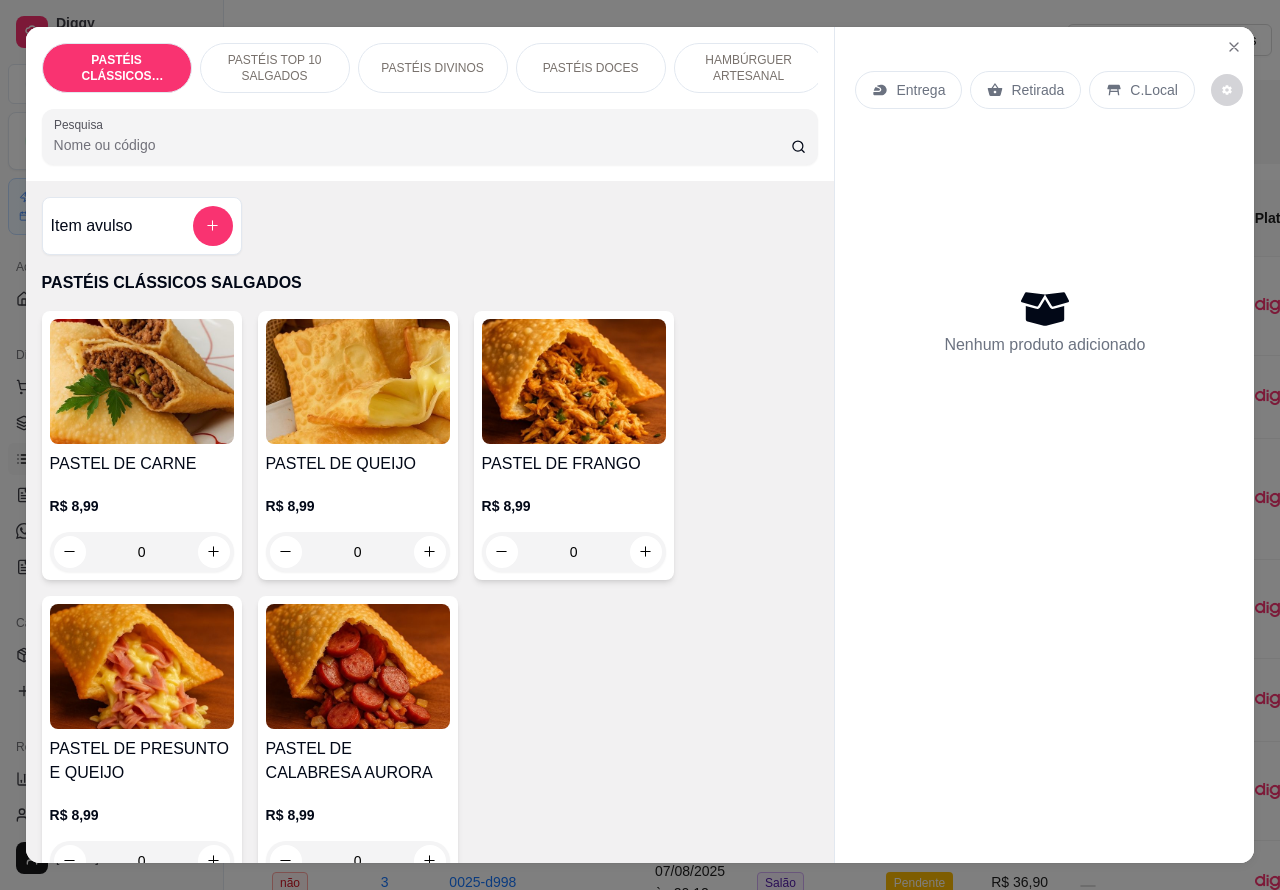 click on "HAMBÚRGUER ARTESANAL" at bounding box center (749, 68) 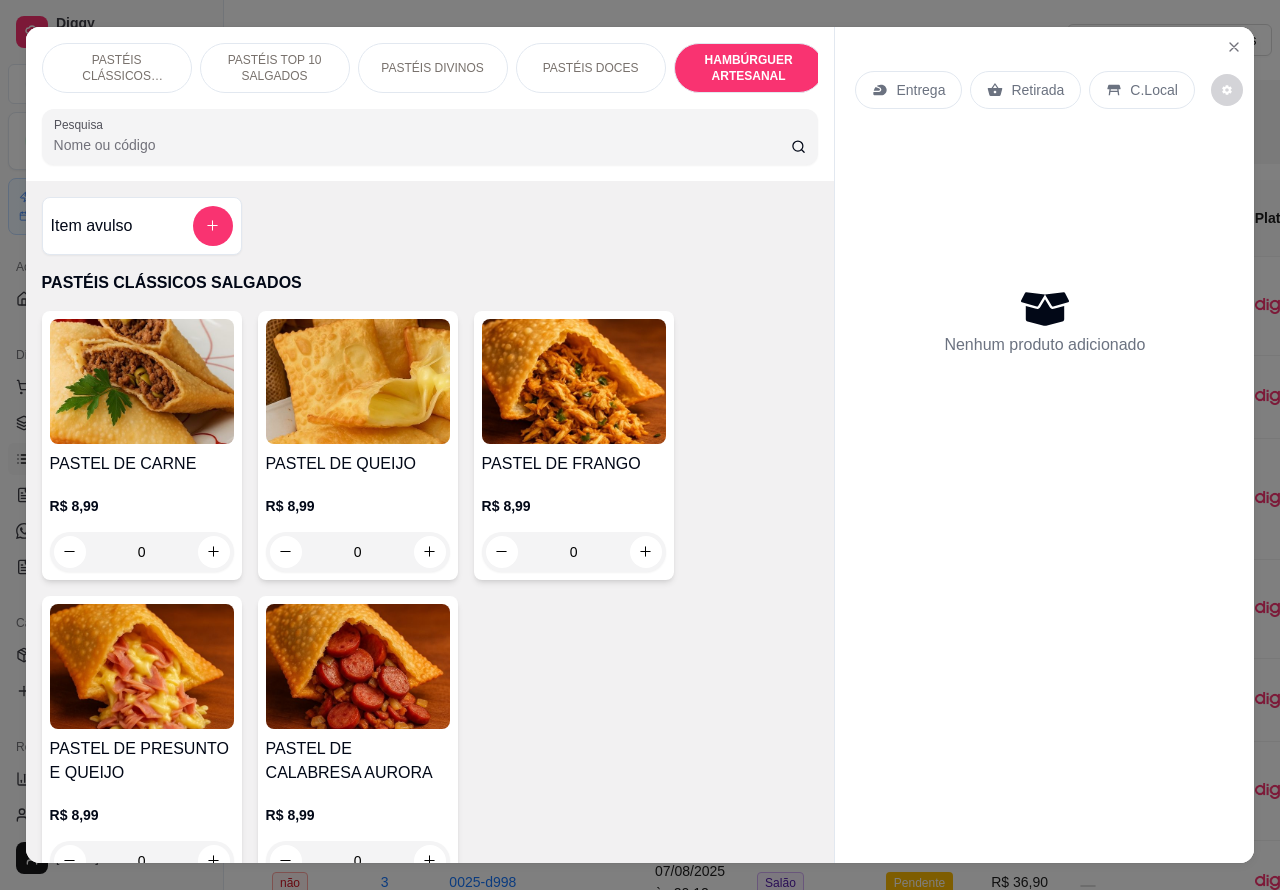 scroll, scrollTop: 4527, scrollLeft: 0, axis: vertical 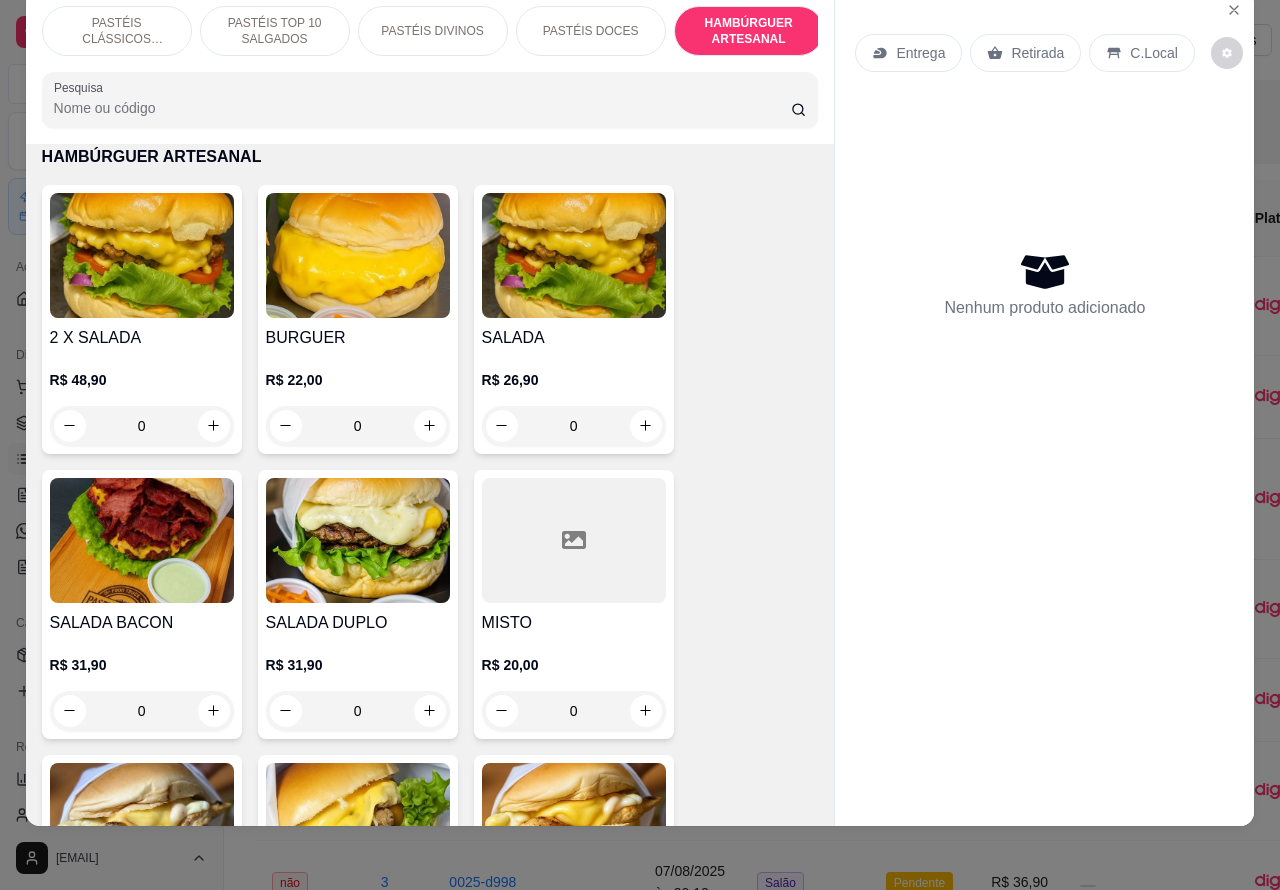click on "Entrega" at bounding box center (920, 53) 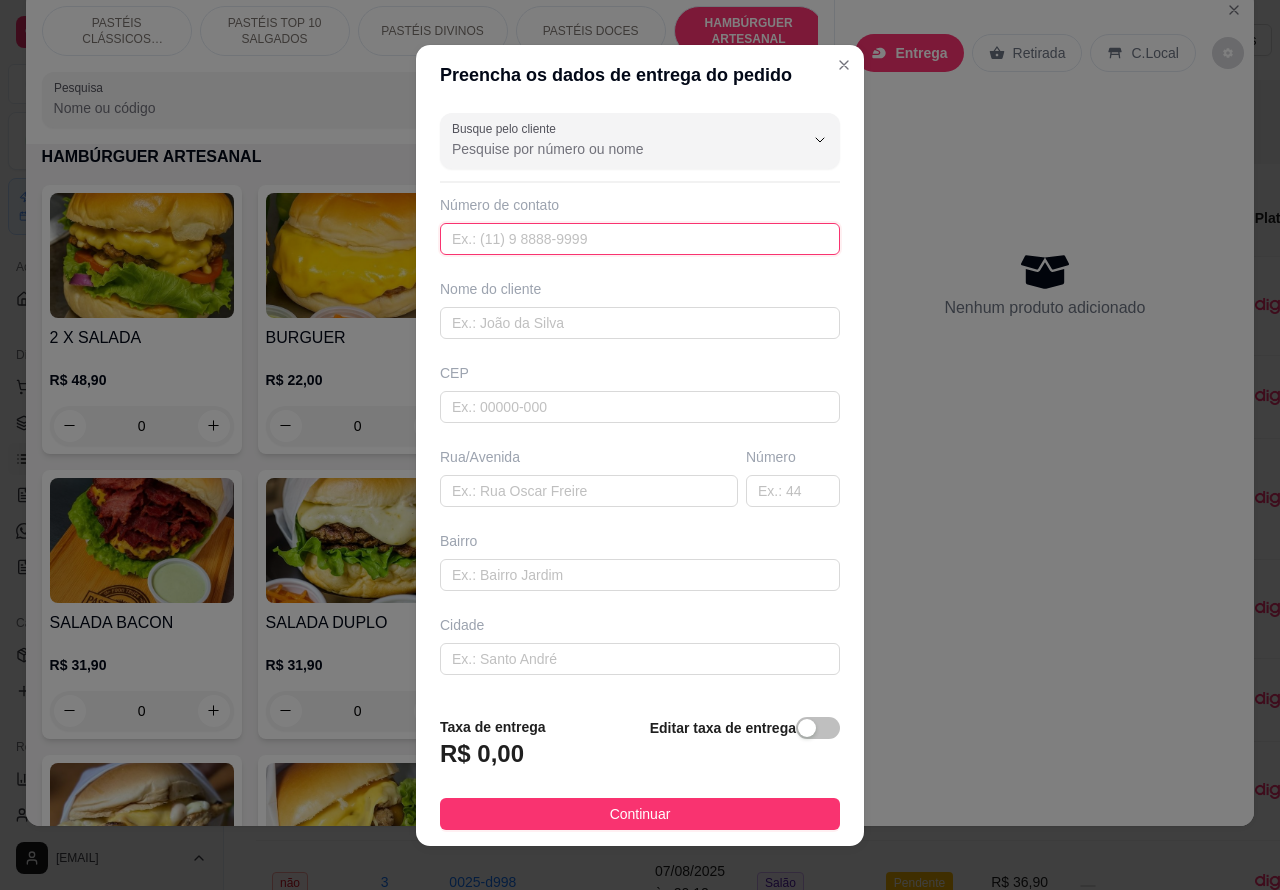 paste on "([AREA_CODE]) [PHONE]" 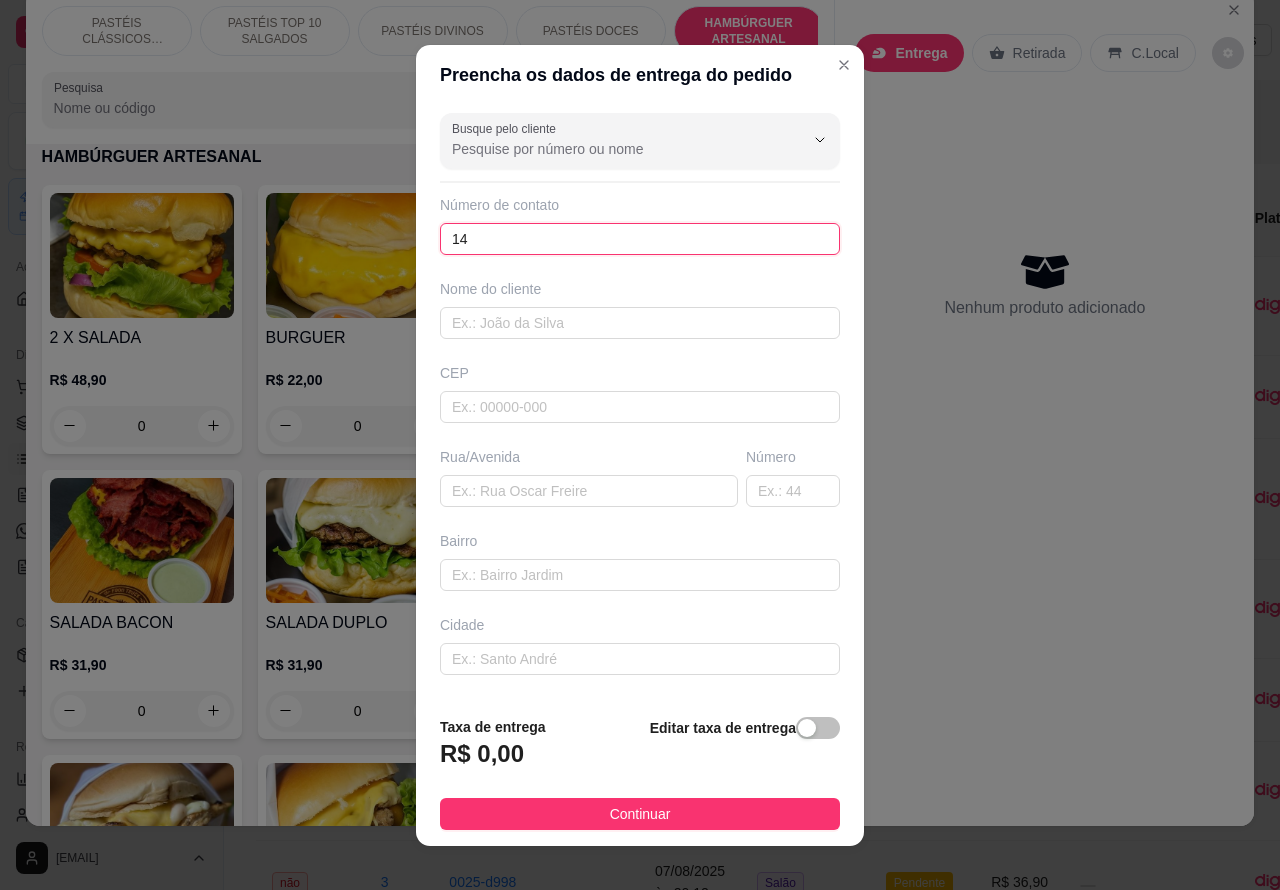 type on "1" 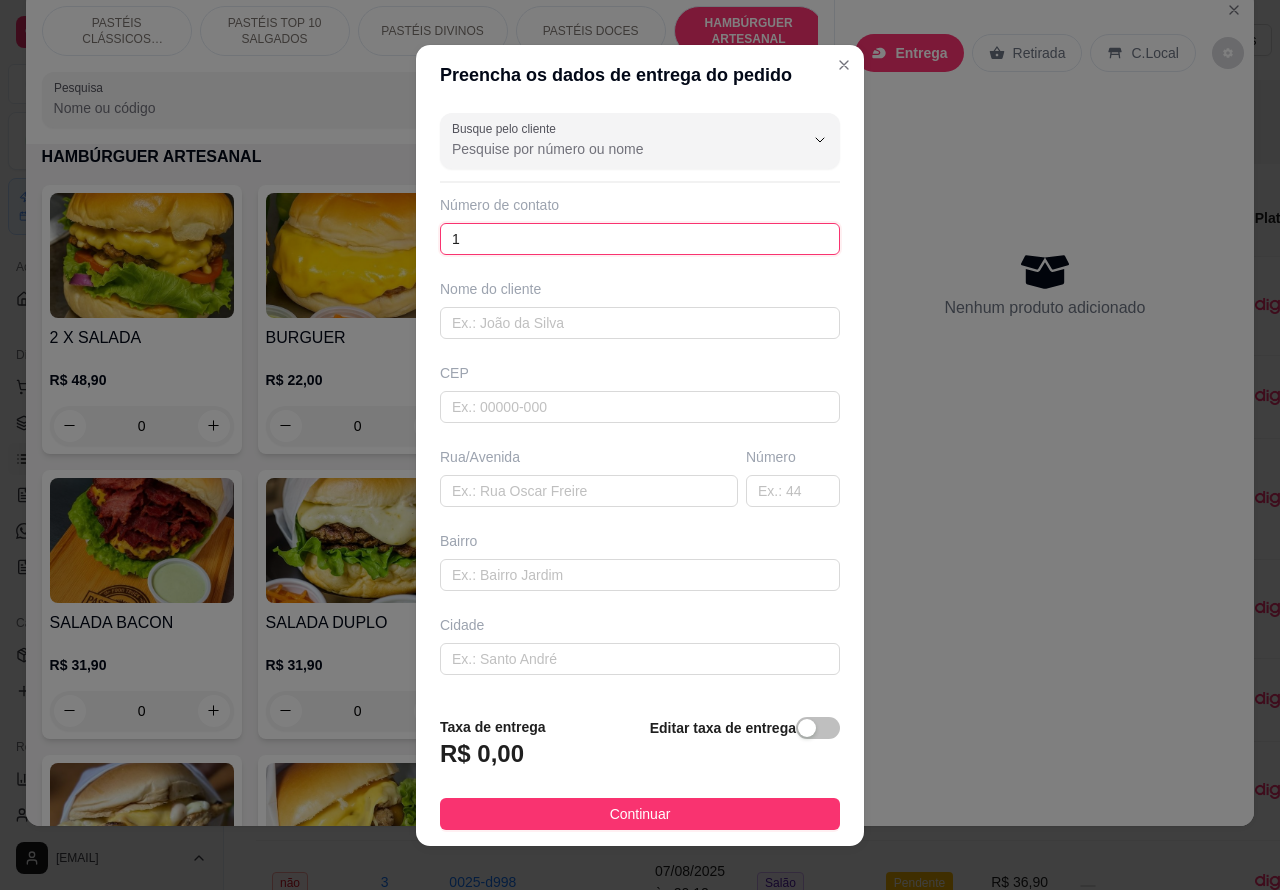 type 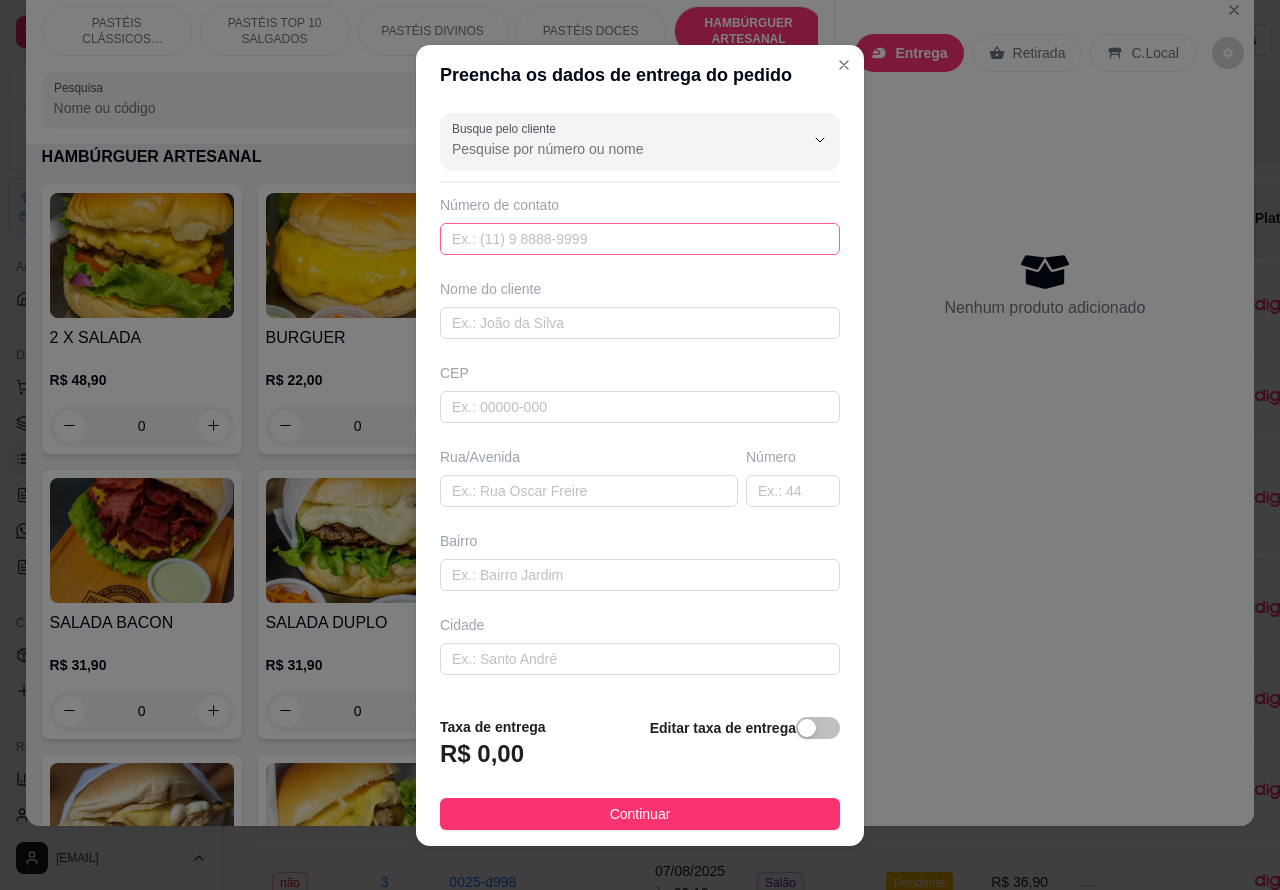 click on "Nenhum produto adicionado" at bounding box center [1044, 284] 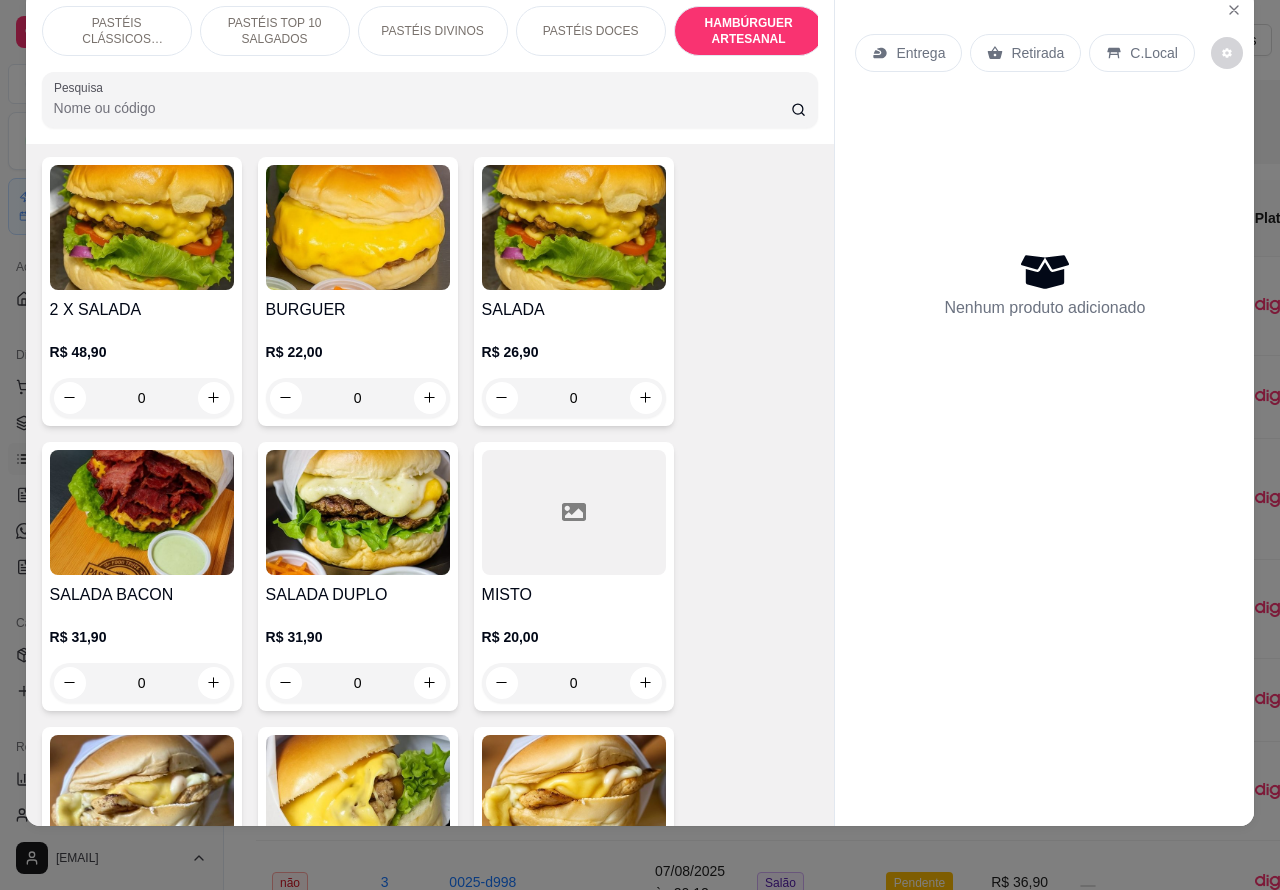 scroll, scrollTop: 4641, scrollLeft: 0, axis: vertical 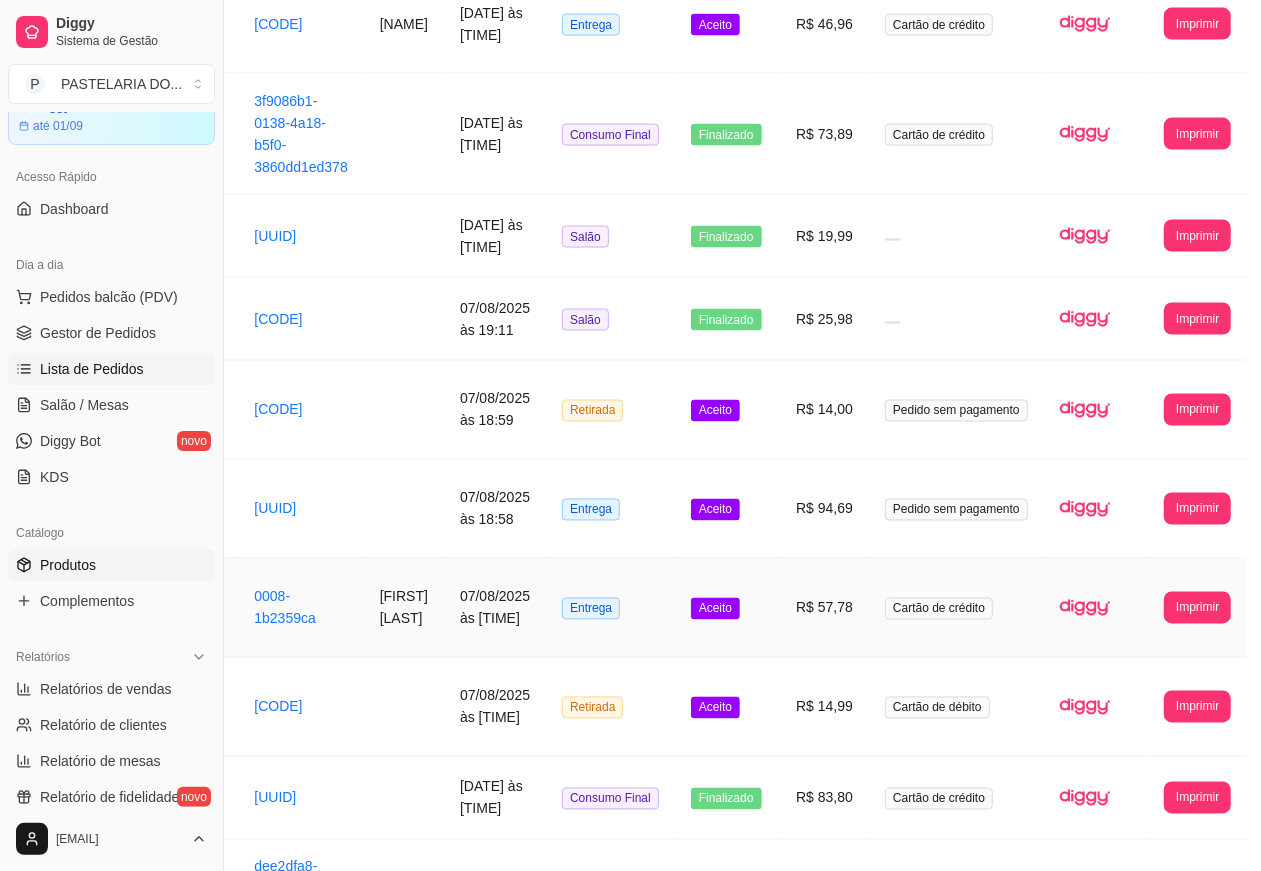 click on "Produtos" at bounding box center (111, 565) 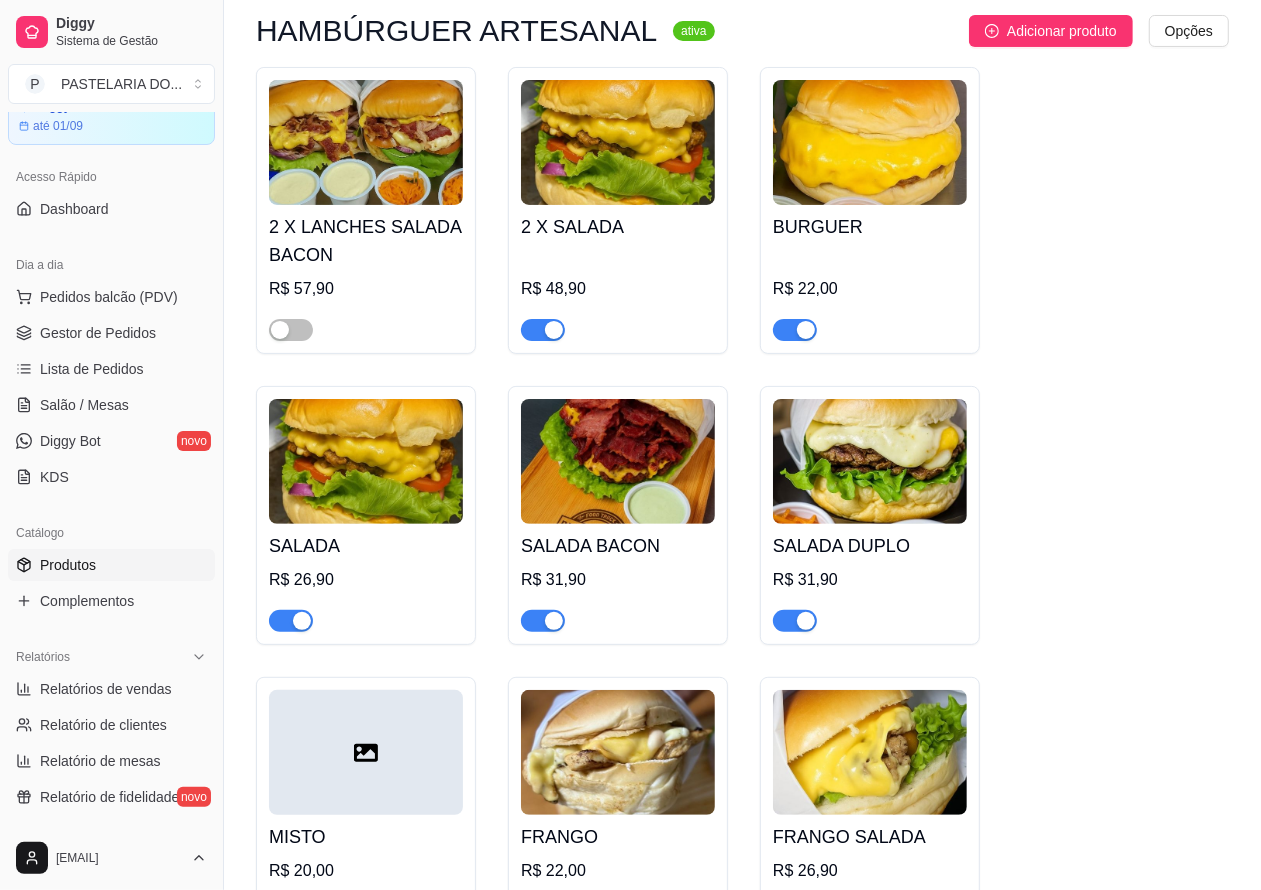 scroll, scrollTop: 5270, scrollLeft: 0, axis: vertical 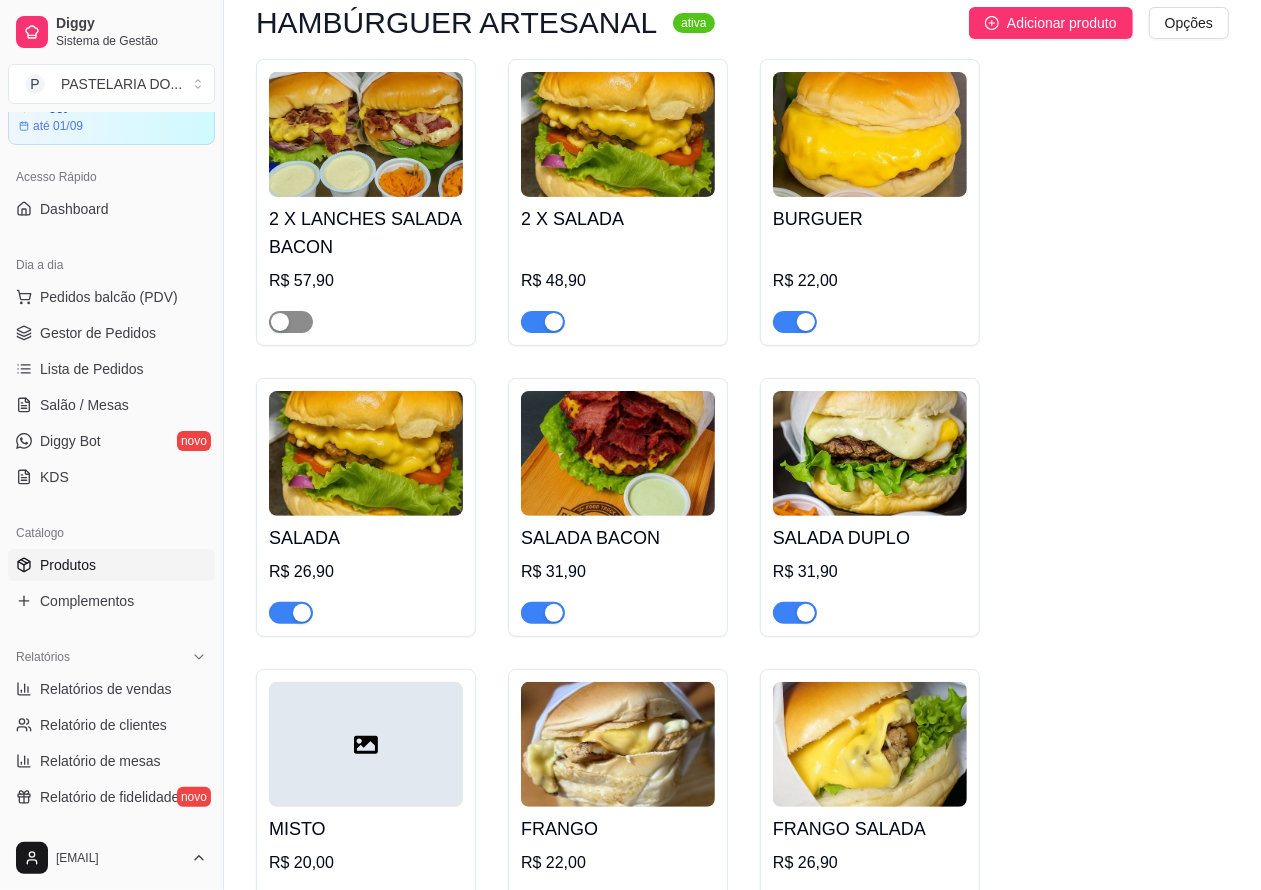 click at bounding box center (280, 322) 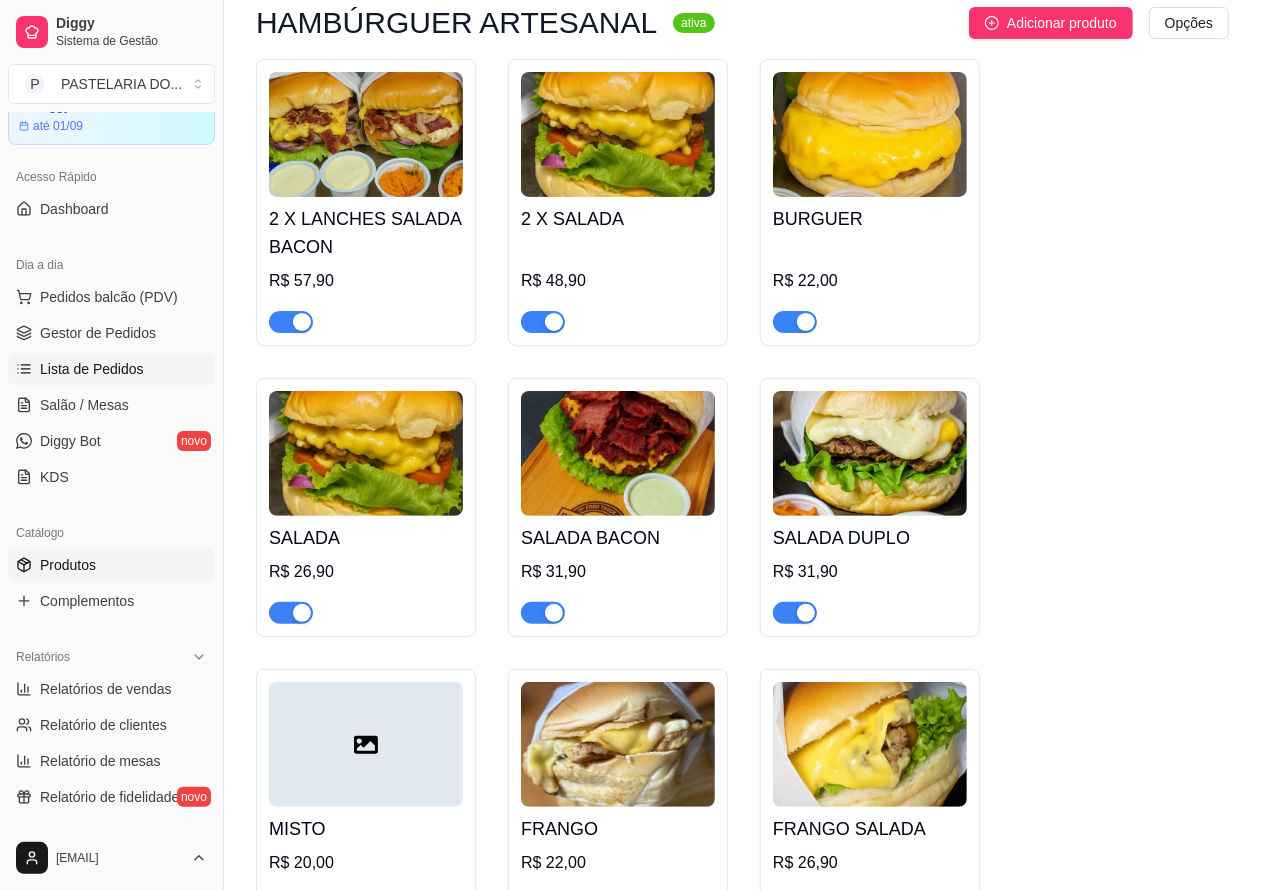 click on "Lista de Pedidos" at bounding box center [92, 369] 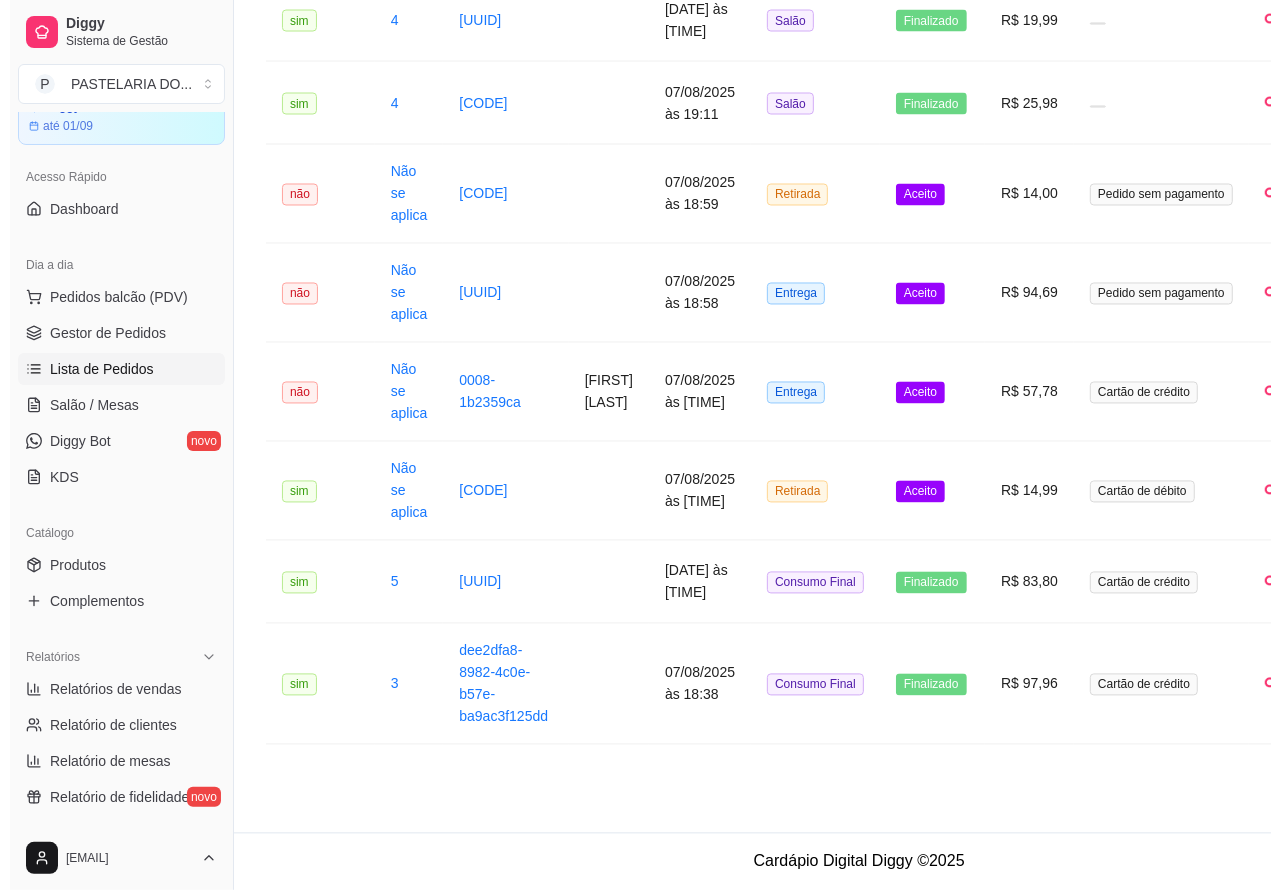 scroll, scrollTop: 0, scrollLeft: 0, axis: both 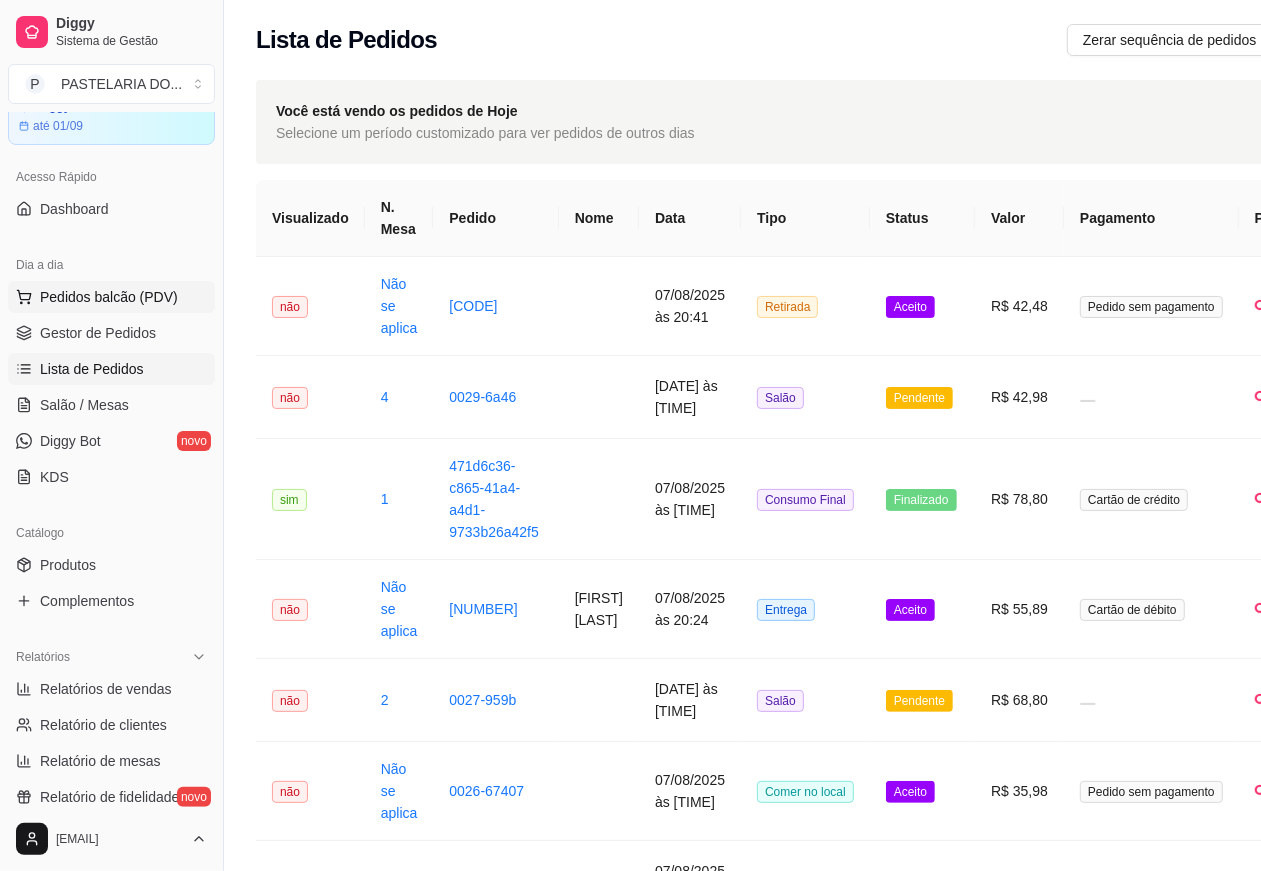 click on "Pedidos balcão (PDV)" at bounding box center [109, 297] 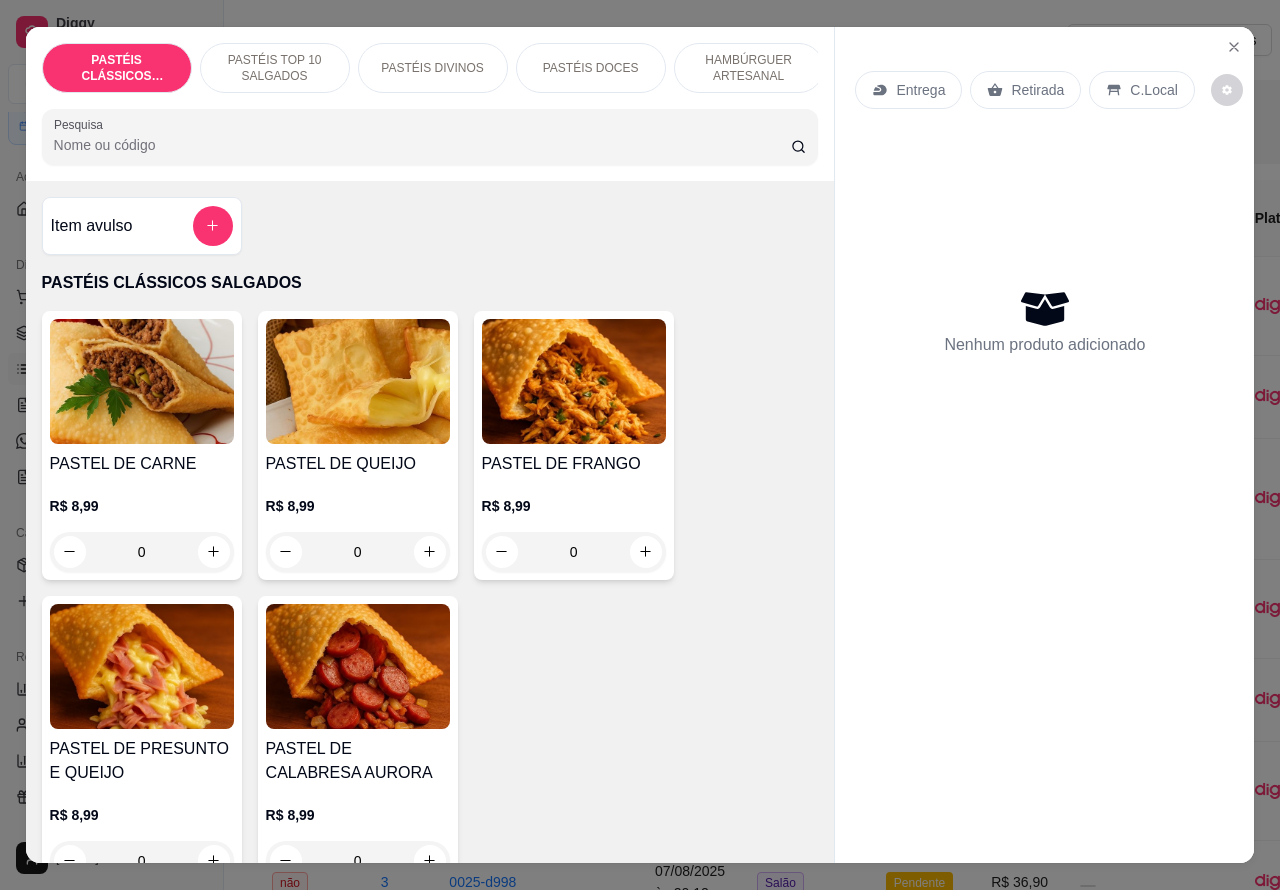 click on "Entrega" at bounding box center (920, 90) 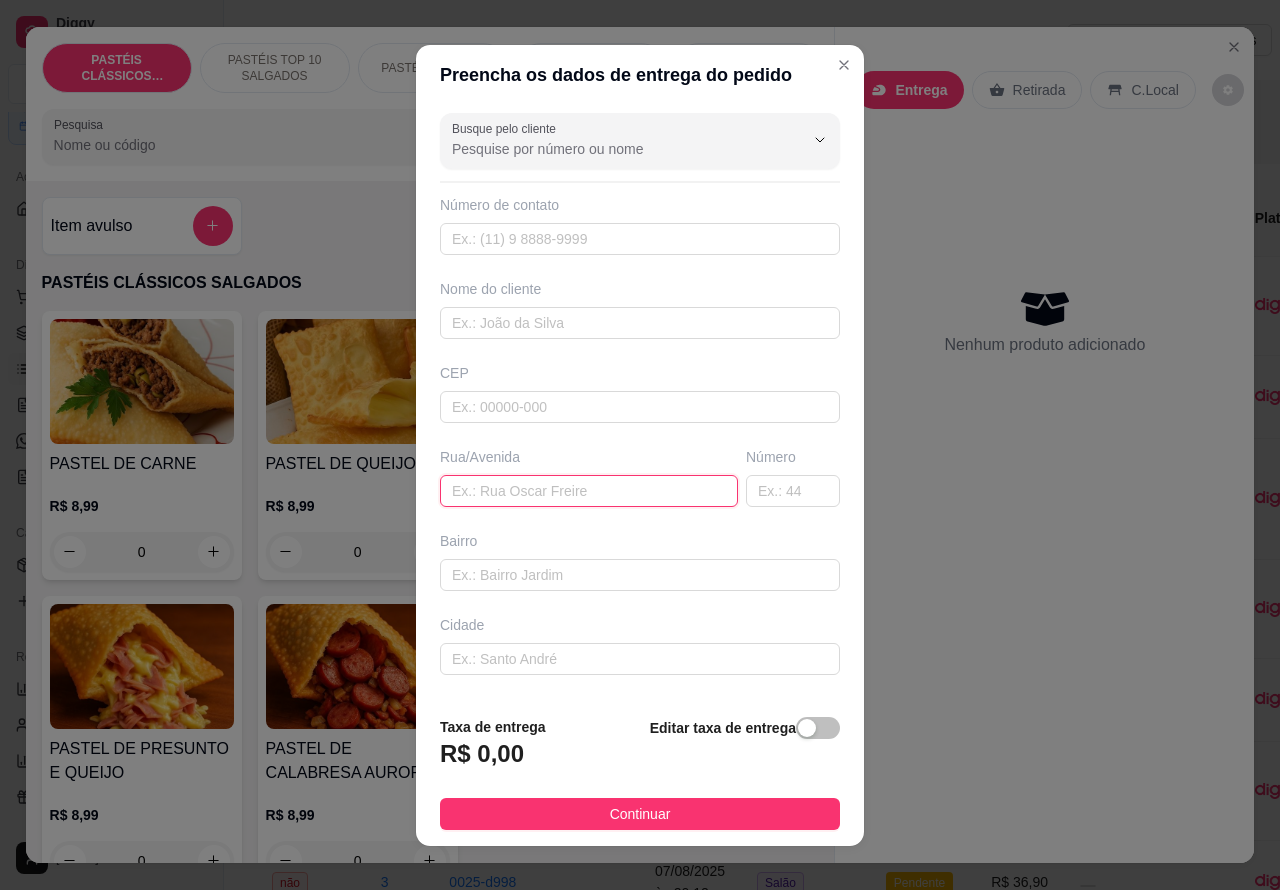 click at bounding box center (589, 491) 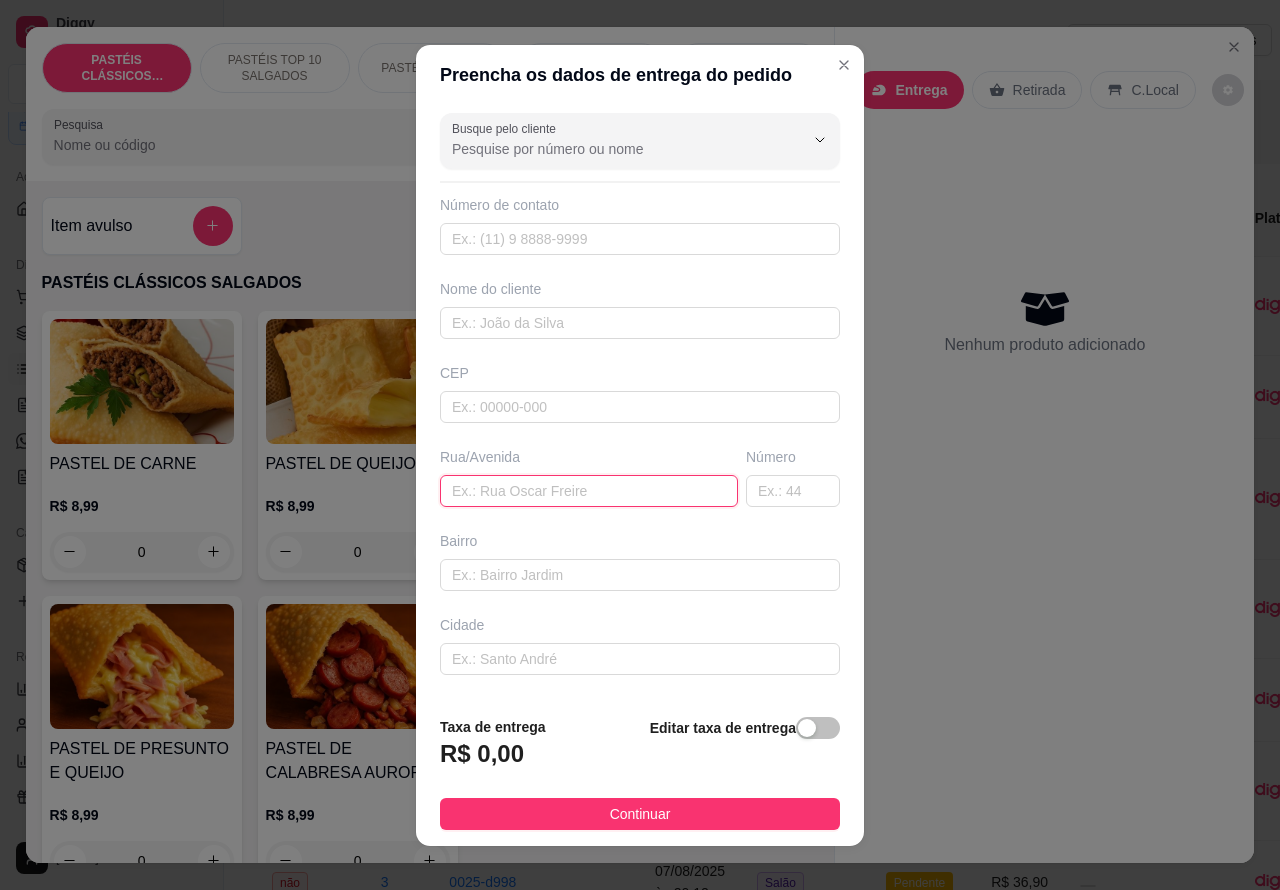 paste on "[PHONE]" 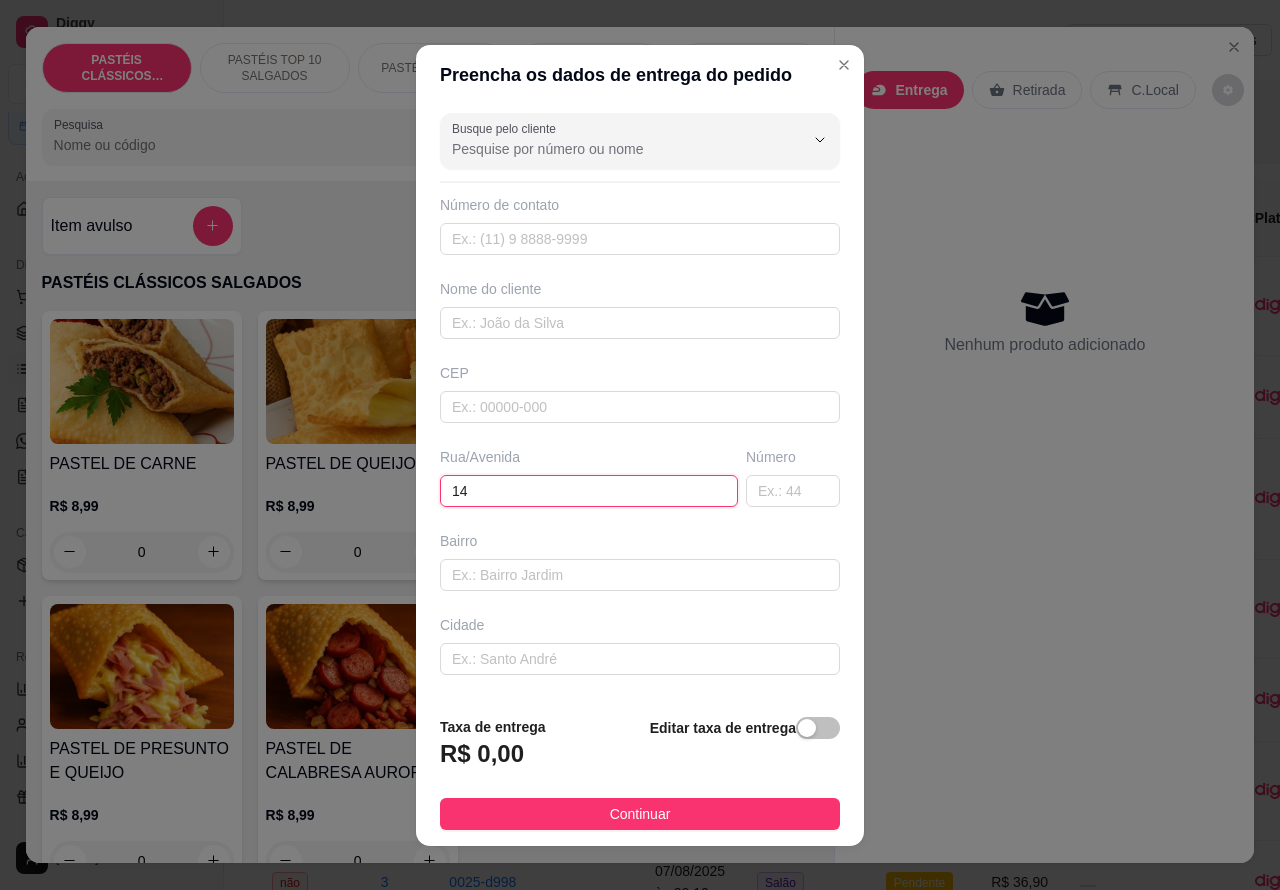 type on "1" 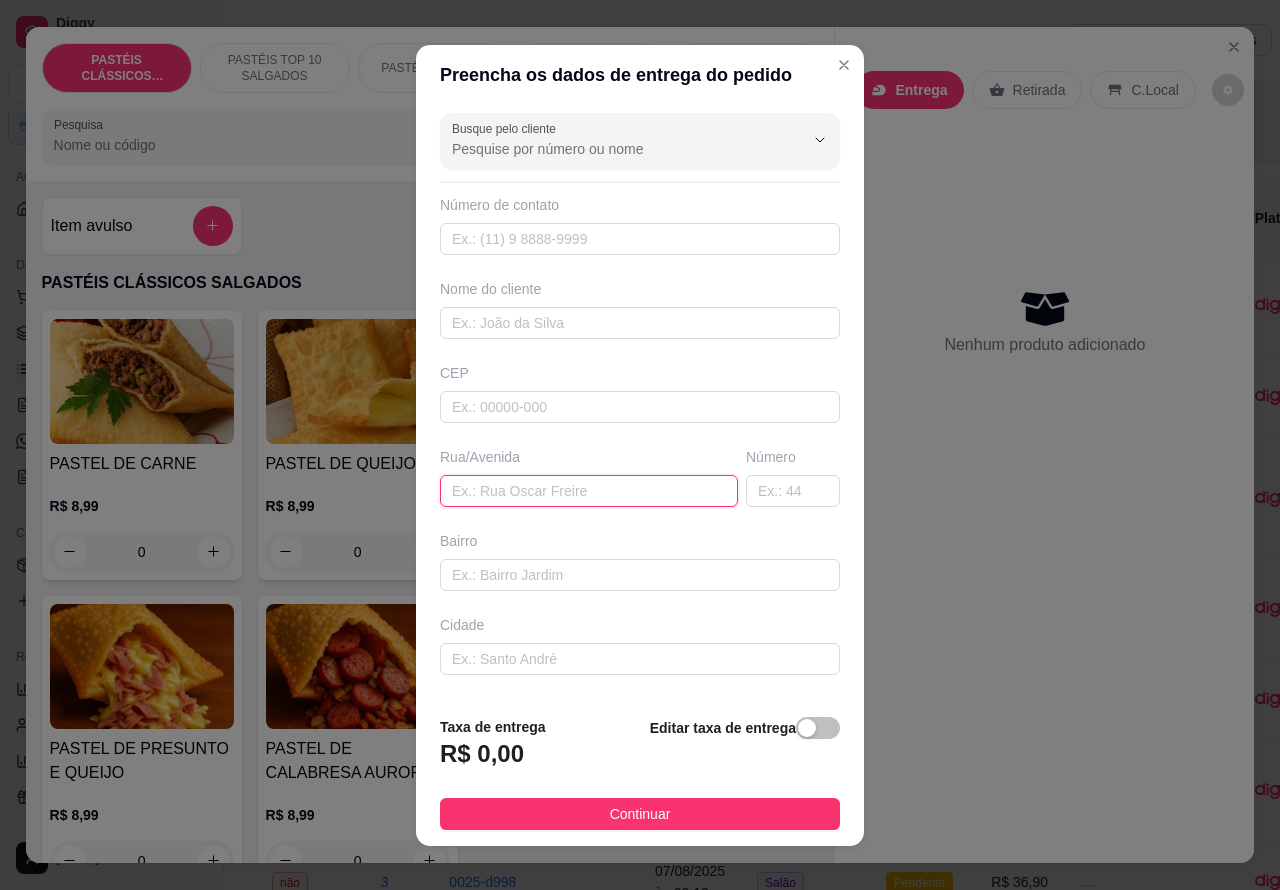 paste on "[ADDRESS]" 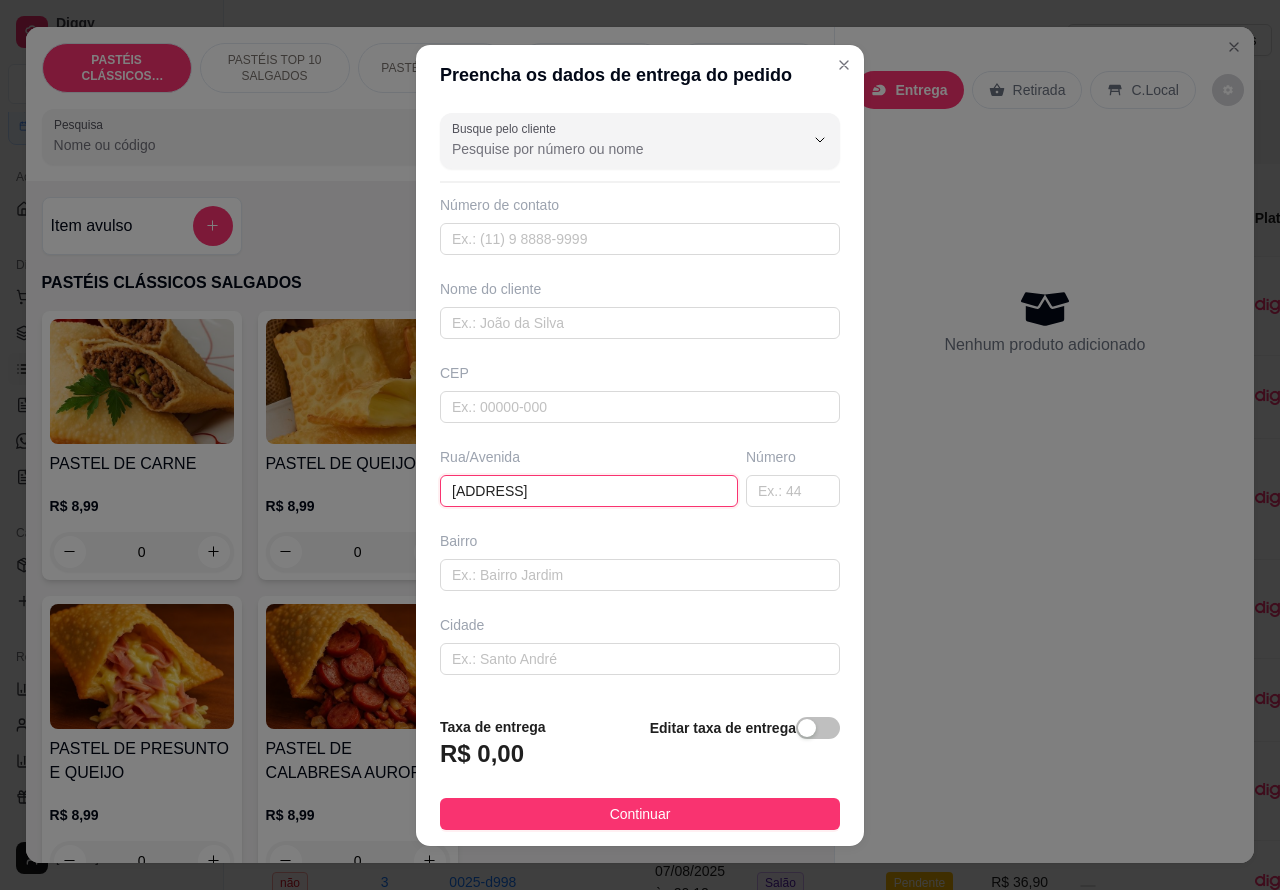 scroll, scrollTop: 0, scrollLeft: 126, axis: horizontal 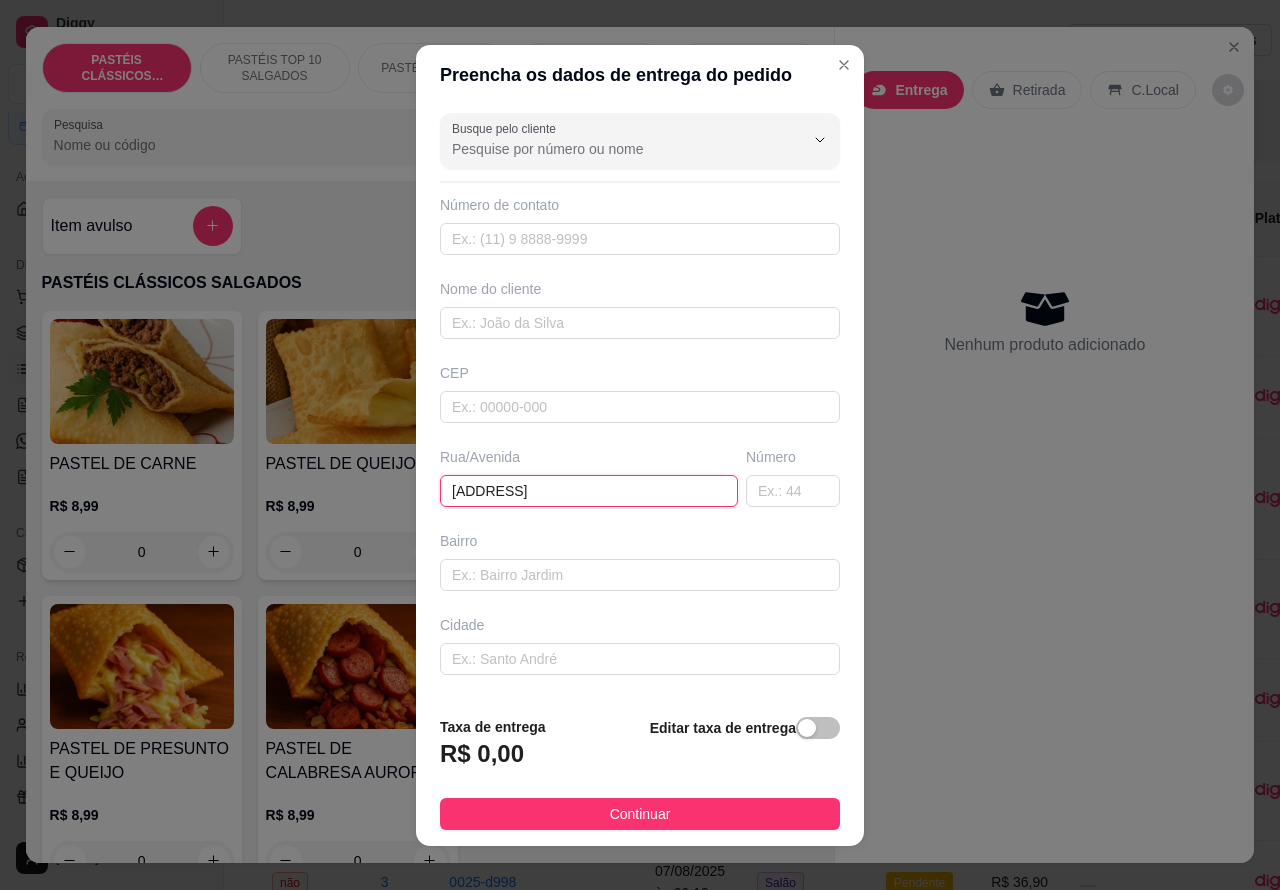 type on "[ADDRESS]" 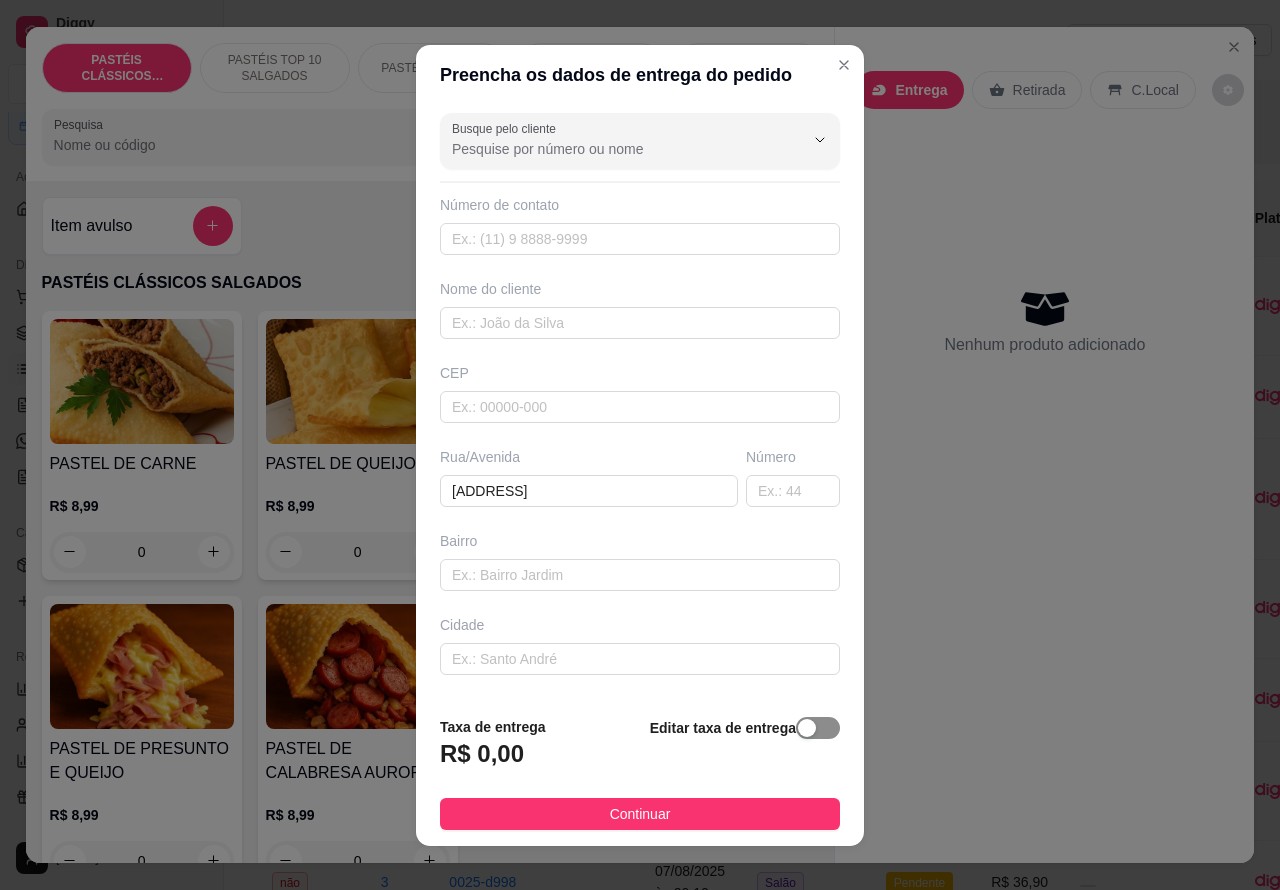click at bounding box center (807, 728) 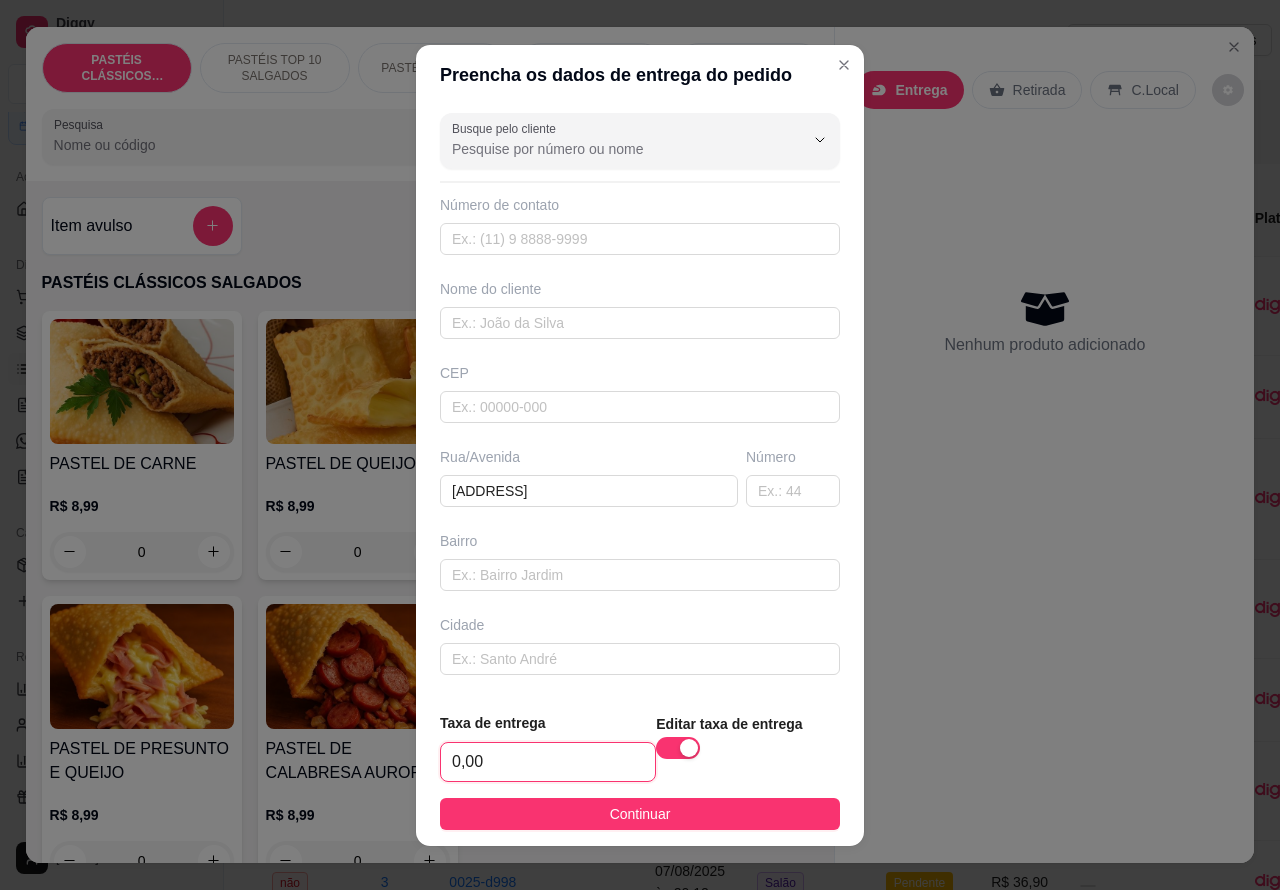 click on "0,00" at bounding box center (548, 762) 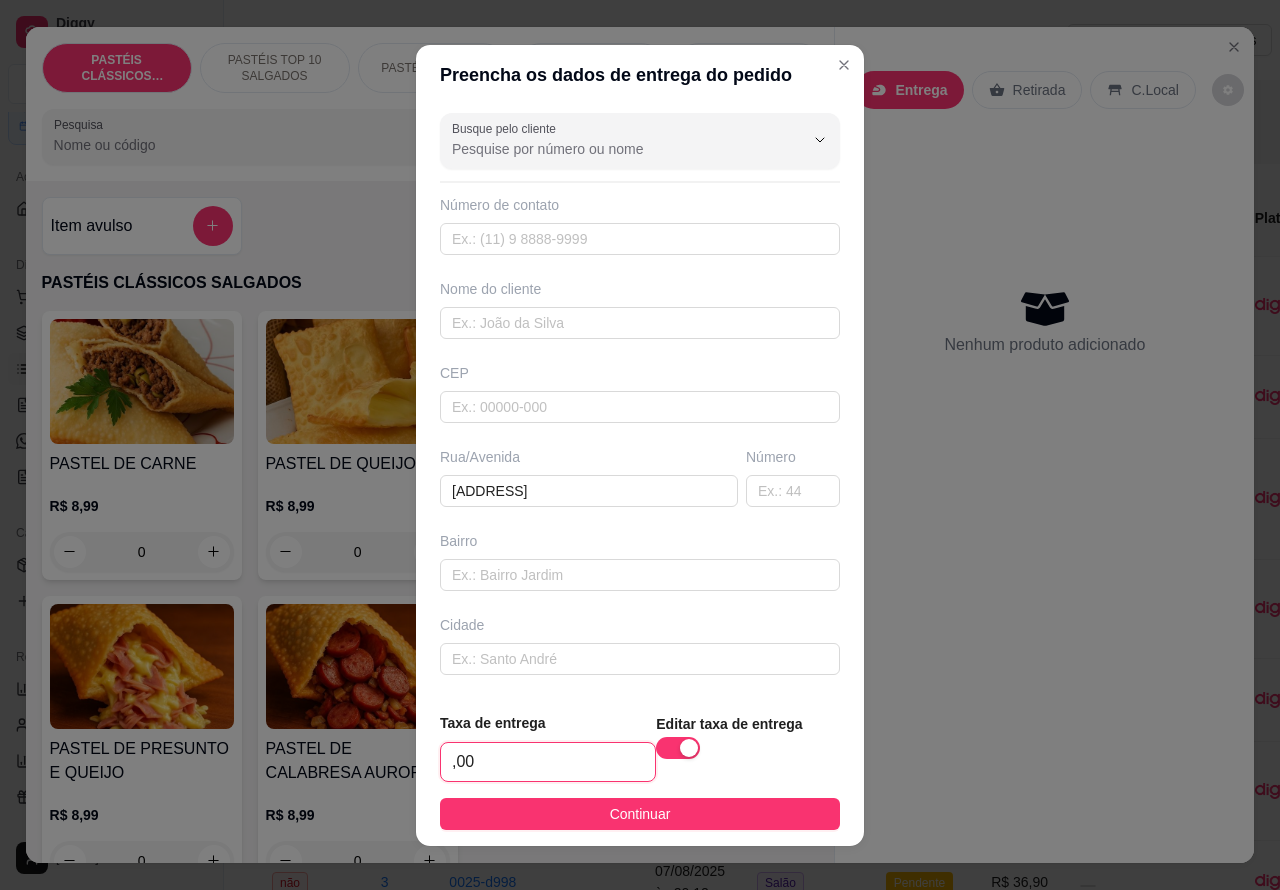 type on "6,00" 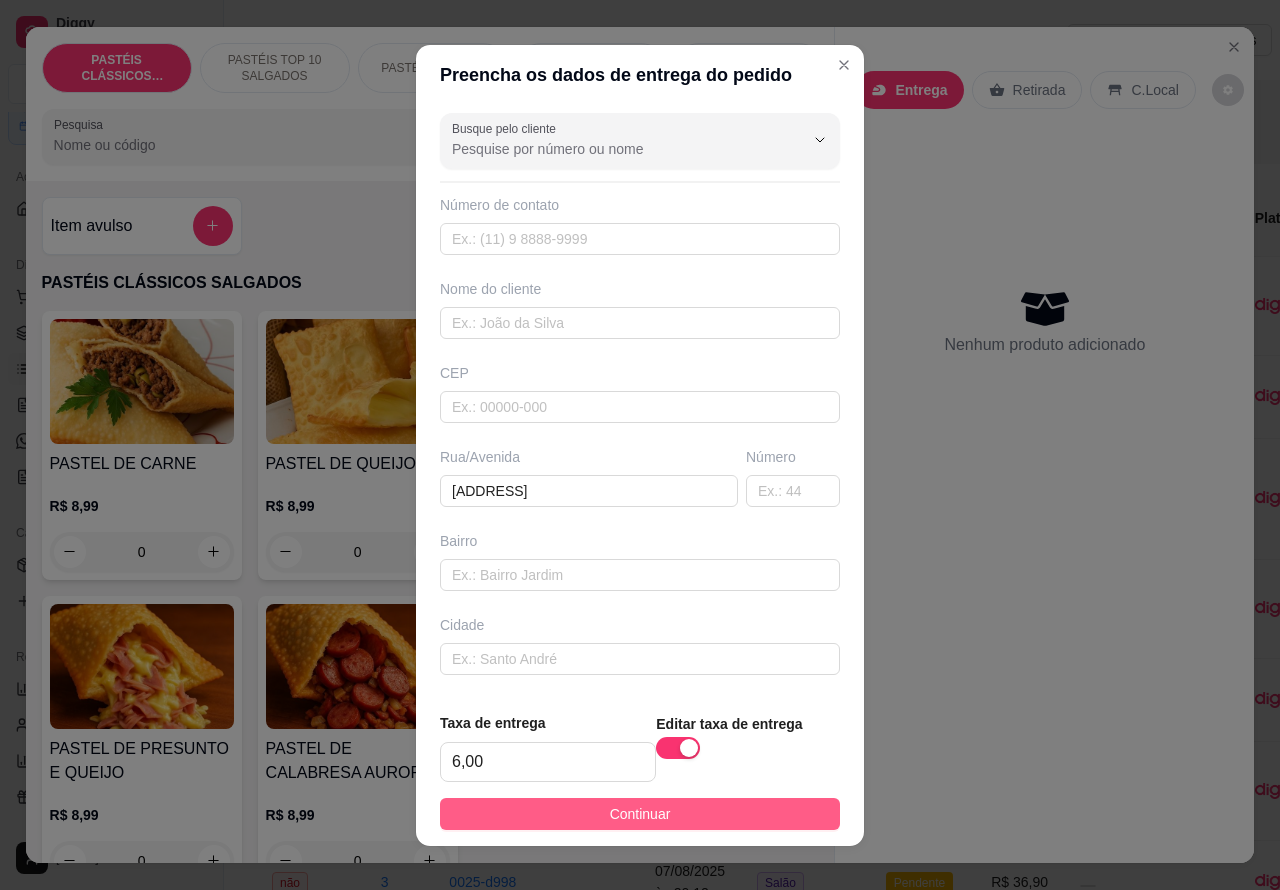 click on "Continuar" at bounding box center [640, 814] 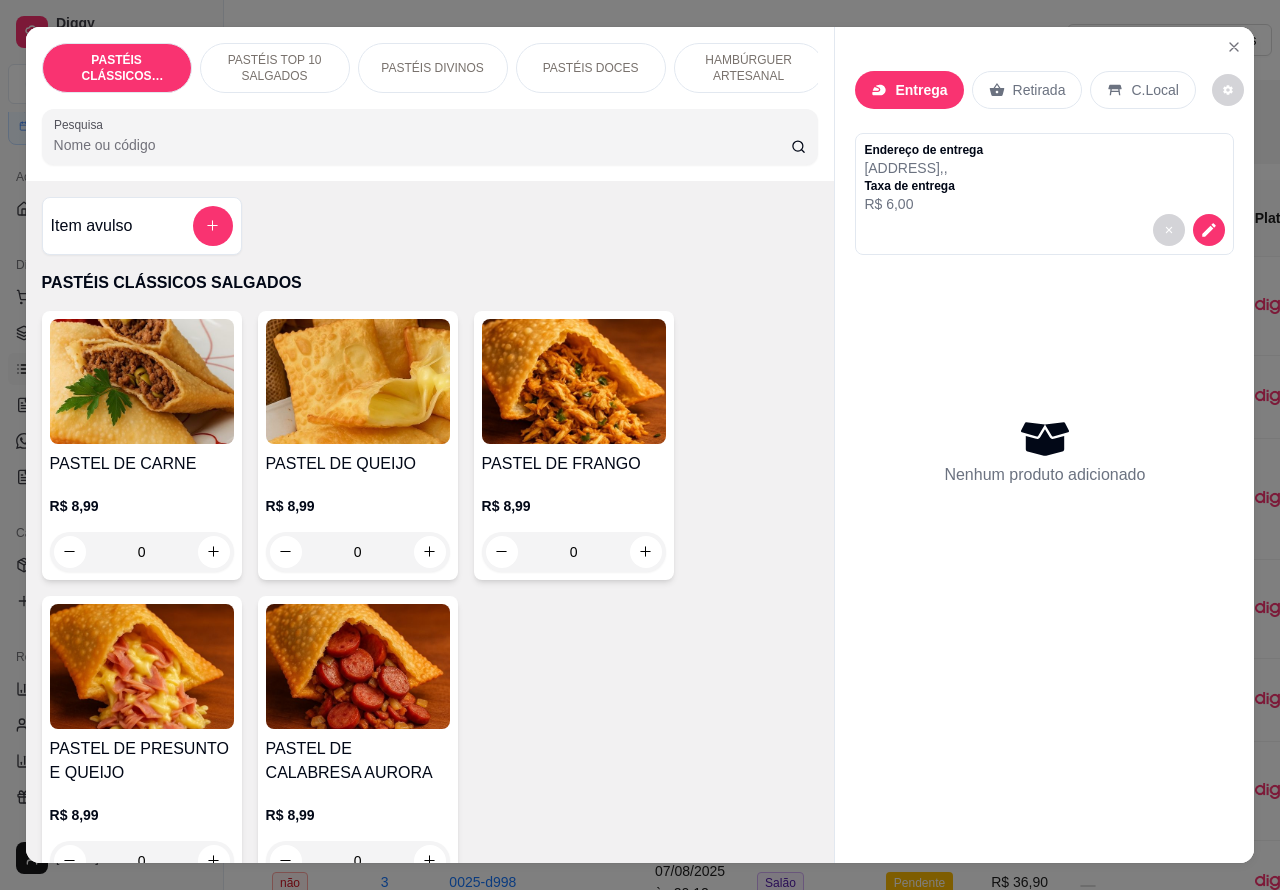 click on "HAMBÚRGUER ARTESANAL" at bounding box center [749, 68] 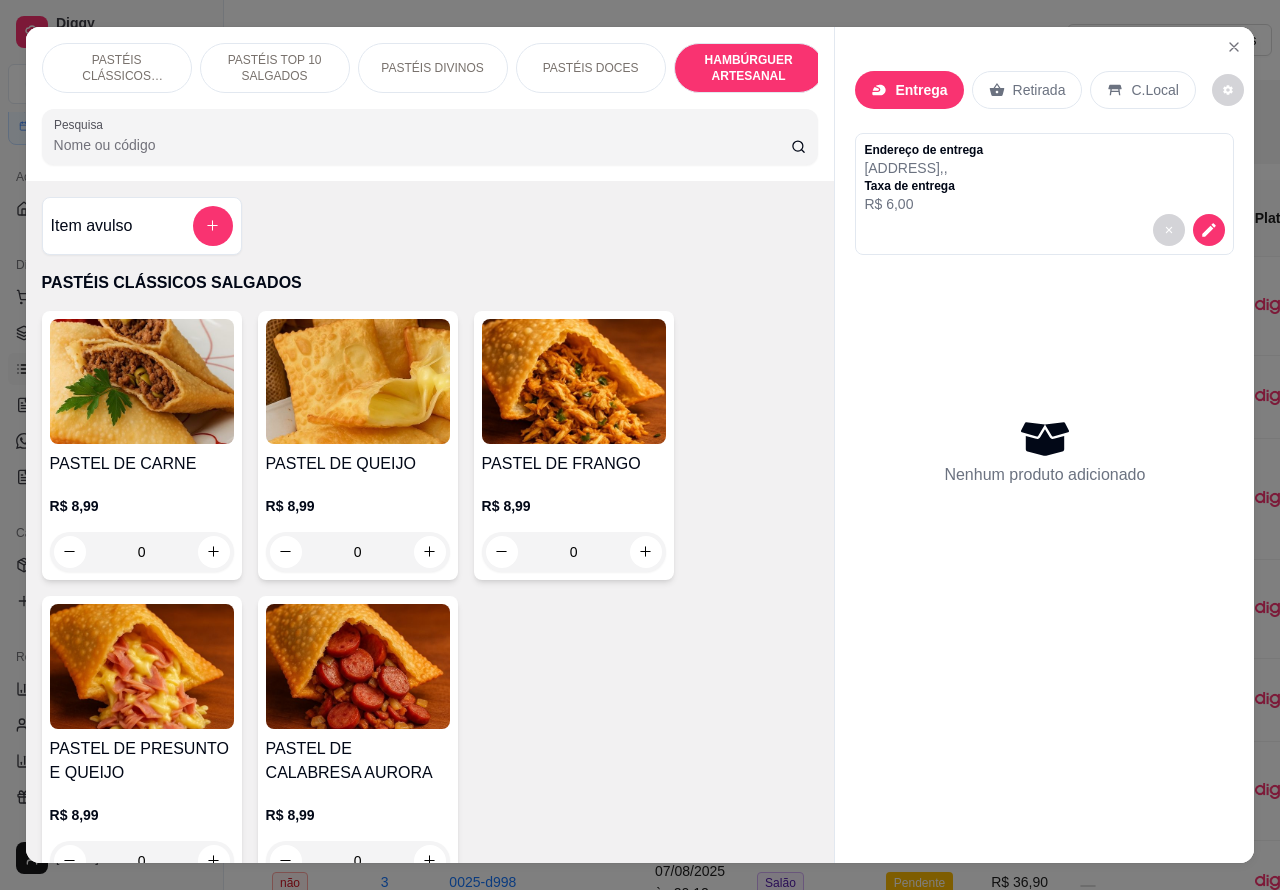 scroll, scrollTop: 4527, scrollLeft: 0, axis: vertical 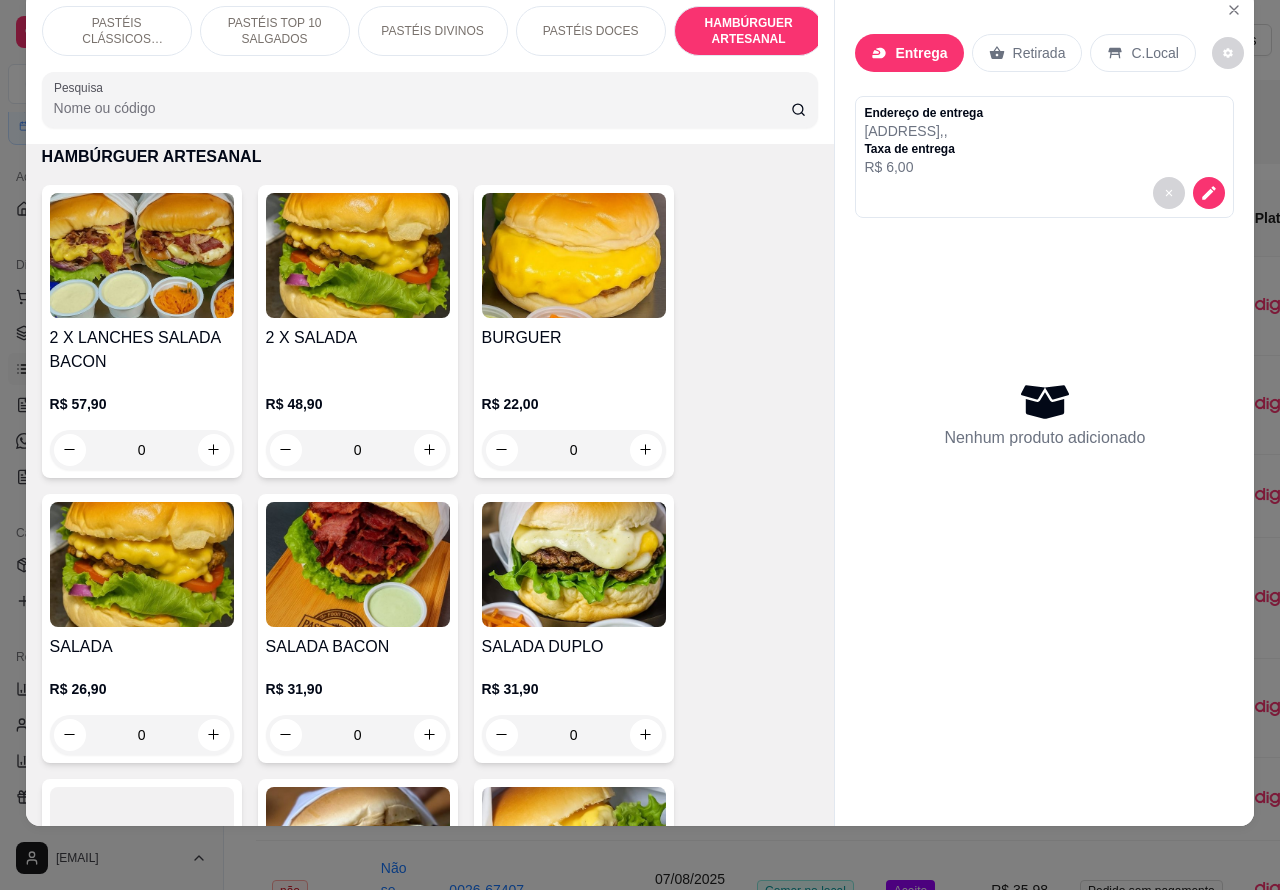 click at bounding box center [358, 849] 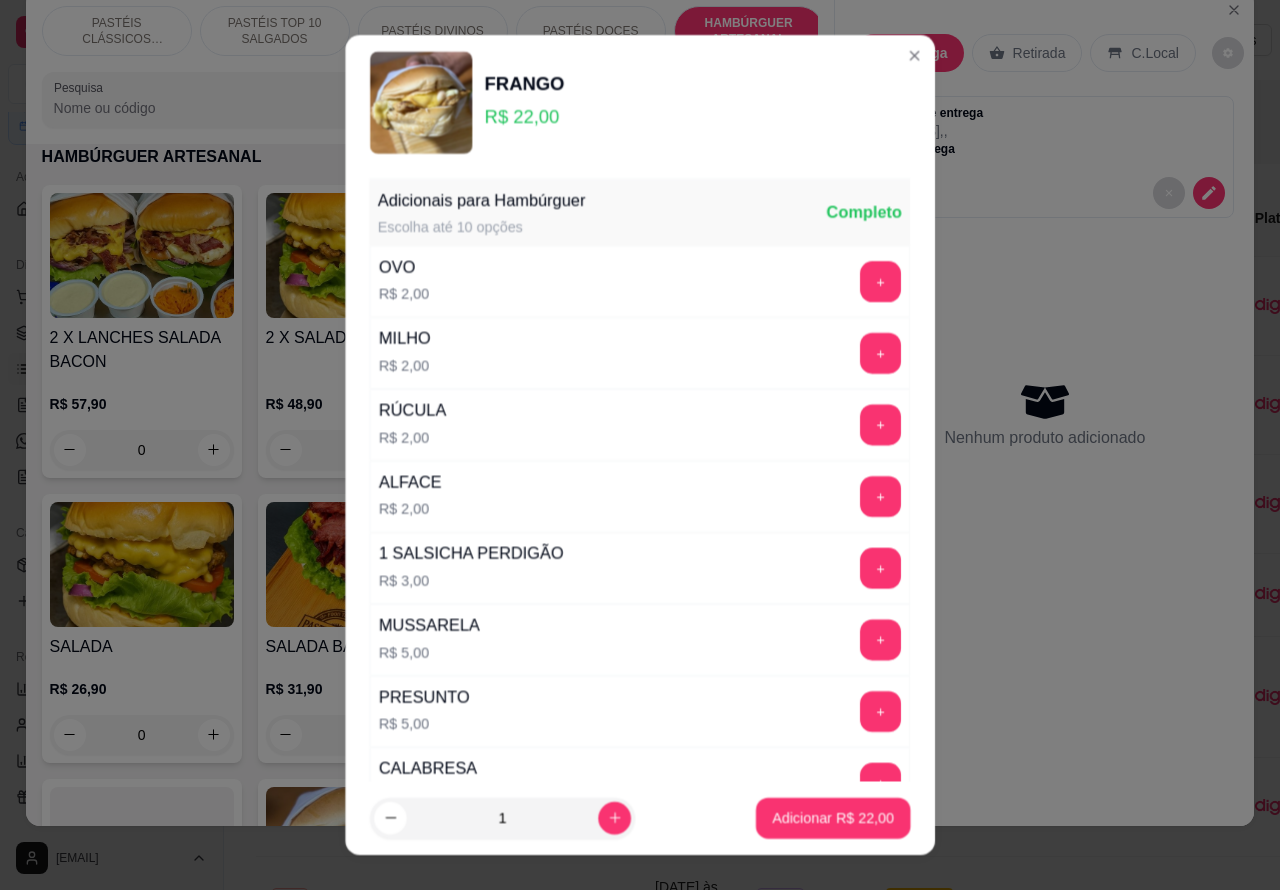 scroll, scrollTop: 4593, scrollLeft: 0, axis: vertical 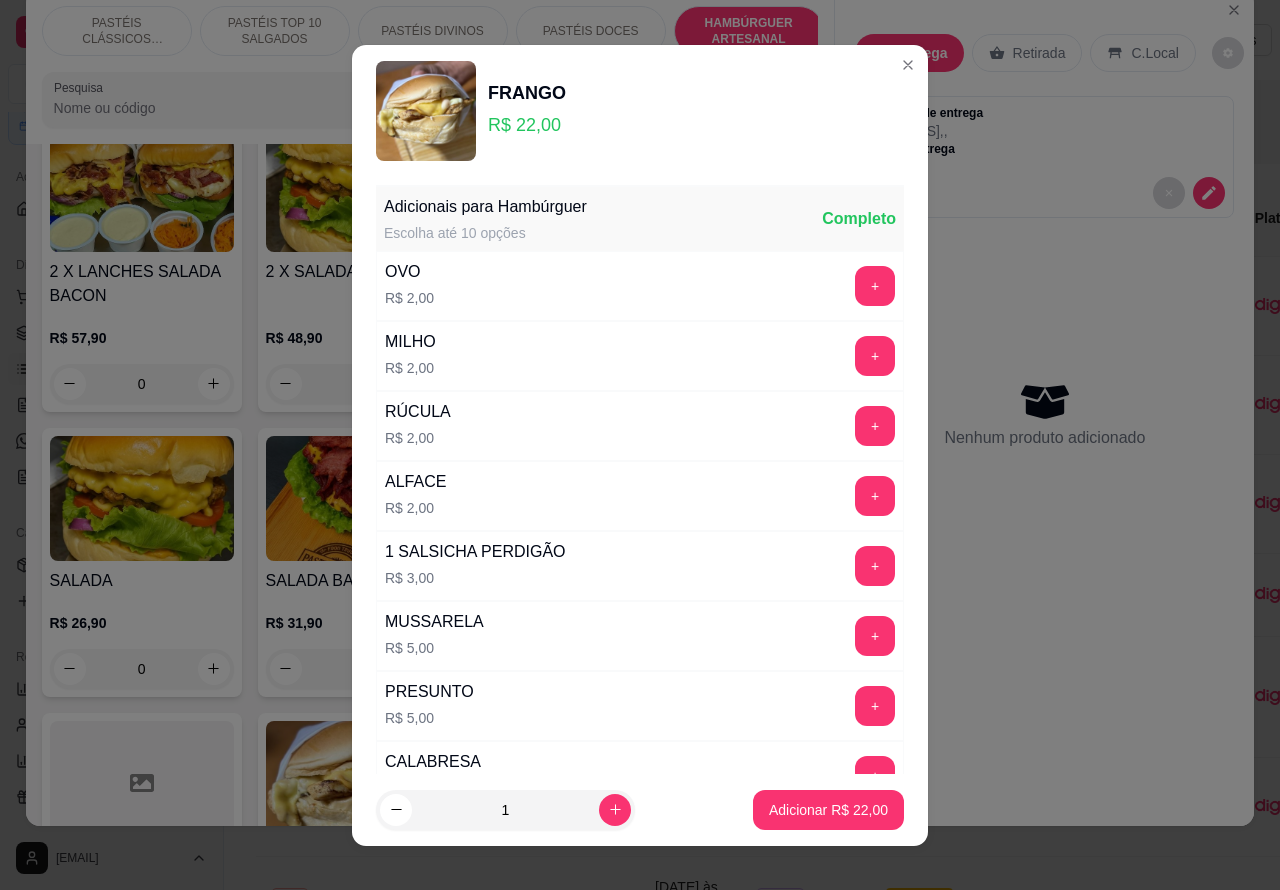 click on "Entrega Retirada C.Local Endereço de entrega Rua [STREET NAME], 519, apt 33 Centro Edifício Portela de Sacavem , , Taxa de entrega R$ 6,00 Nenhum produto adicionado" at bounding box center (1044, 392) 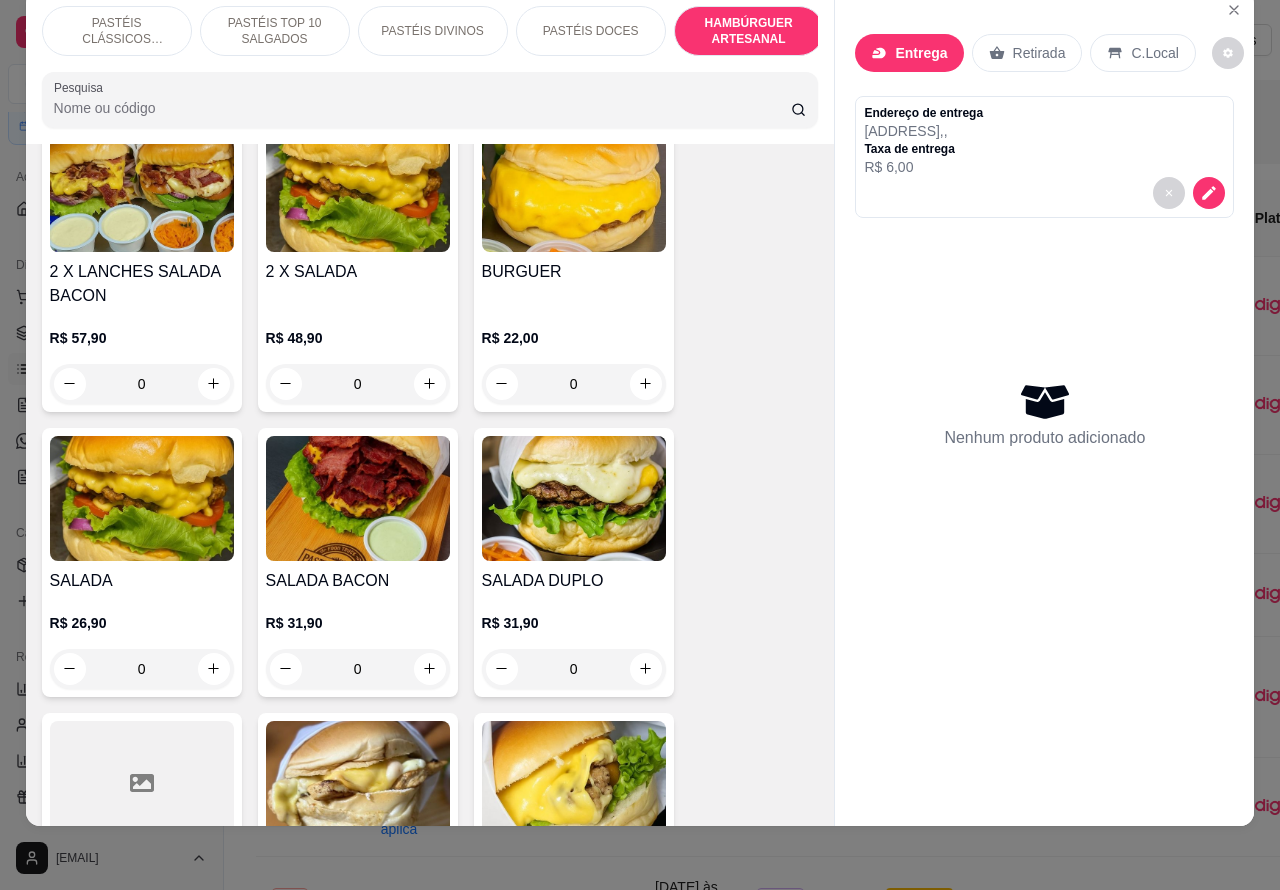 click on "0" at bounding box center (142, 384) 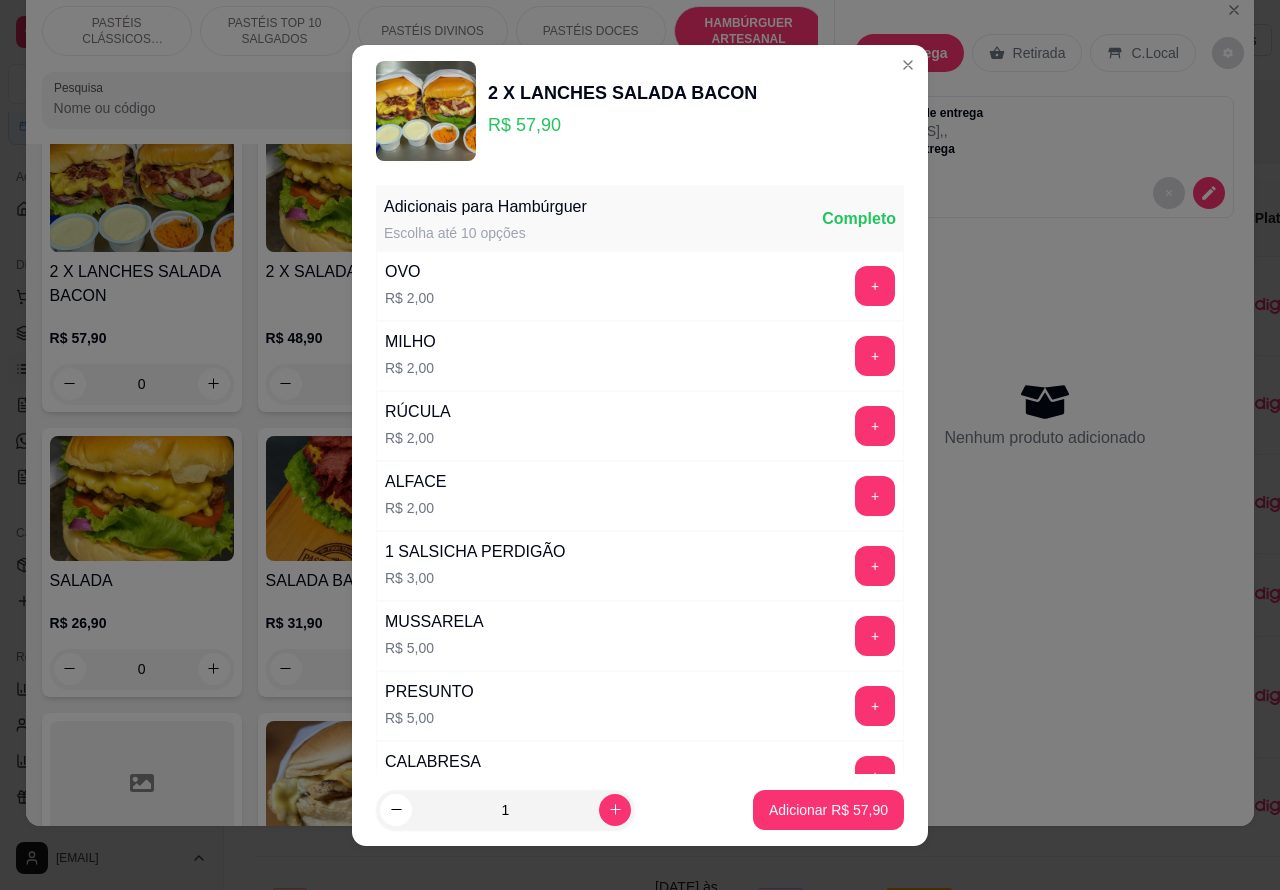 click on "Adicionar   R$ [PRICE]" at bounding box center [828, 810] 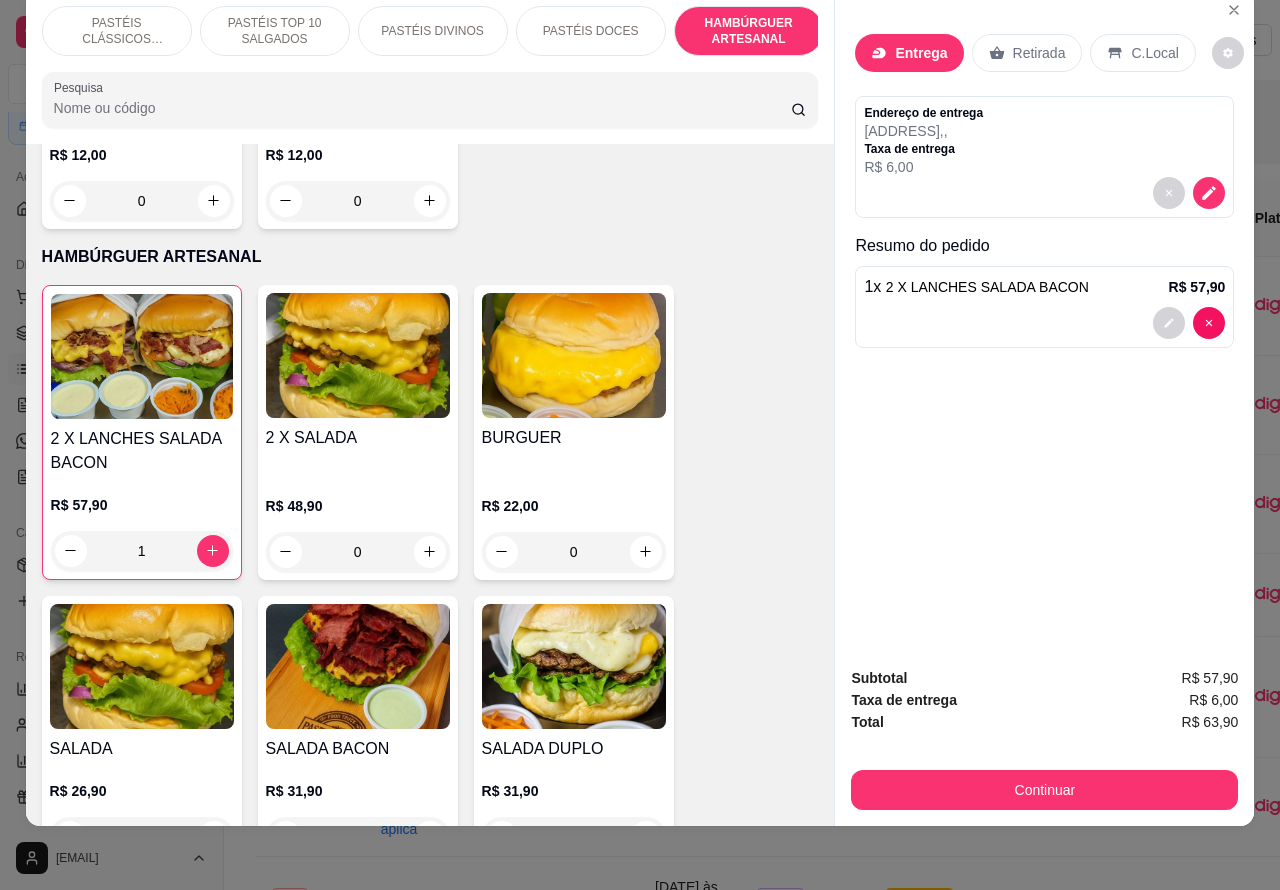 scroll, scrollTop: 4413, scrollLeft: 0, axis: vertical 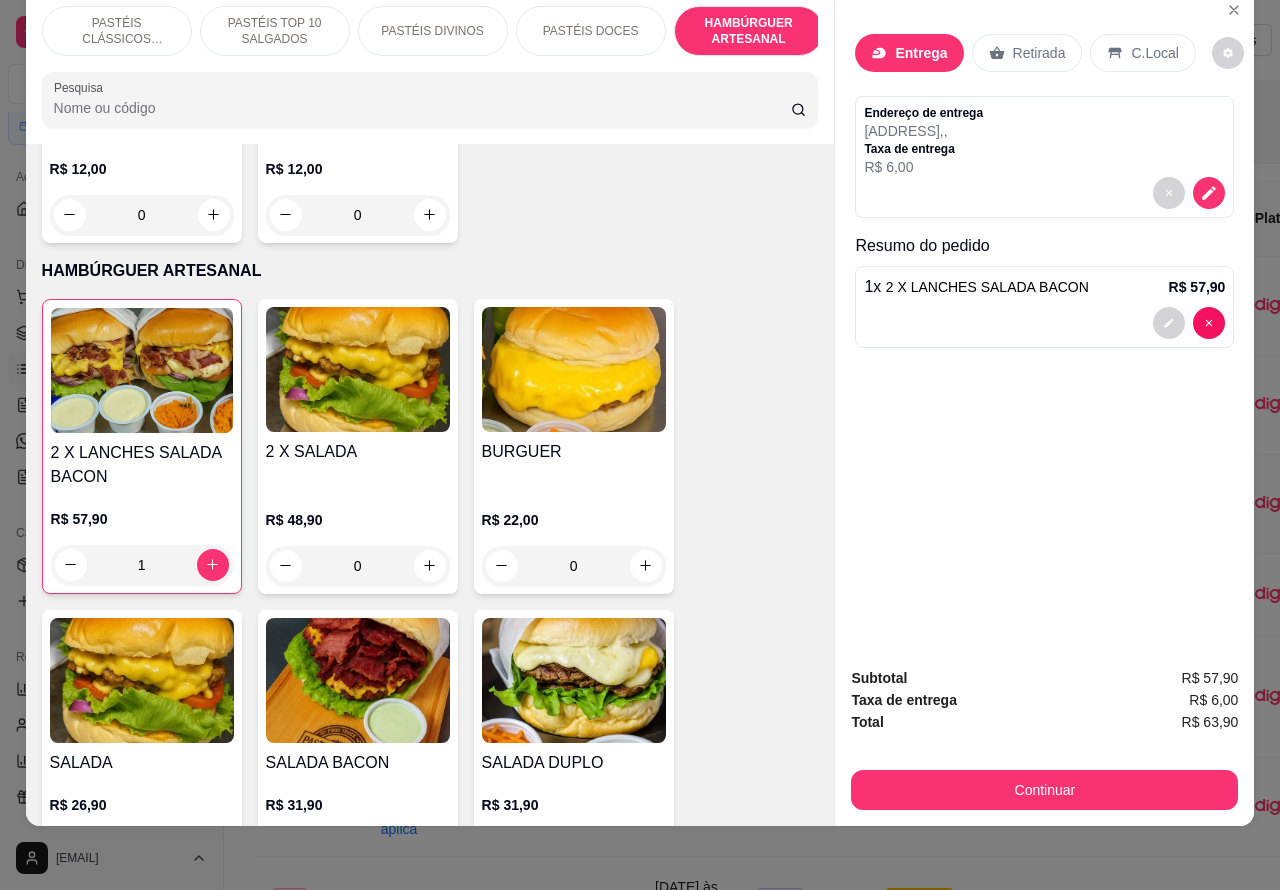 click on "0" at bounding box center (574, 566) 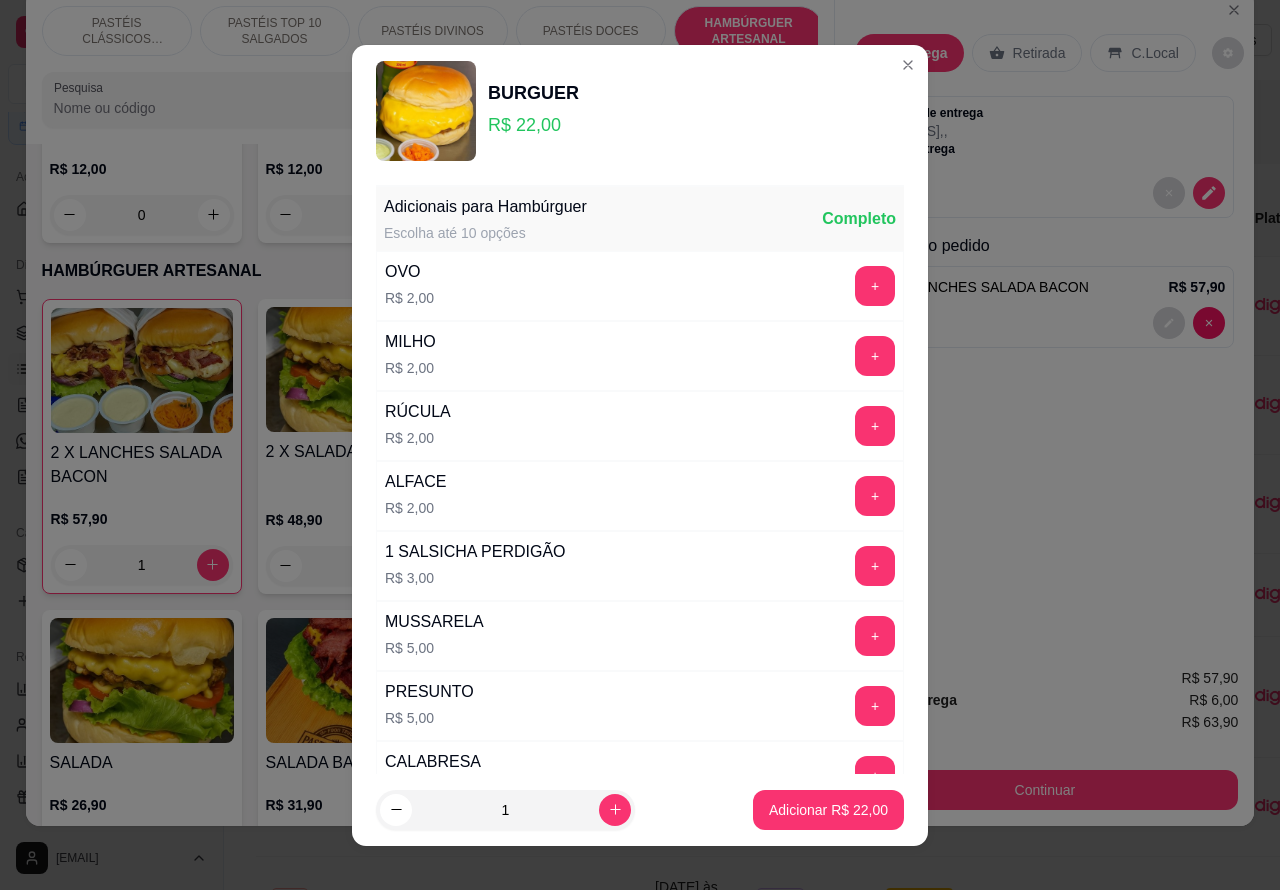click 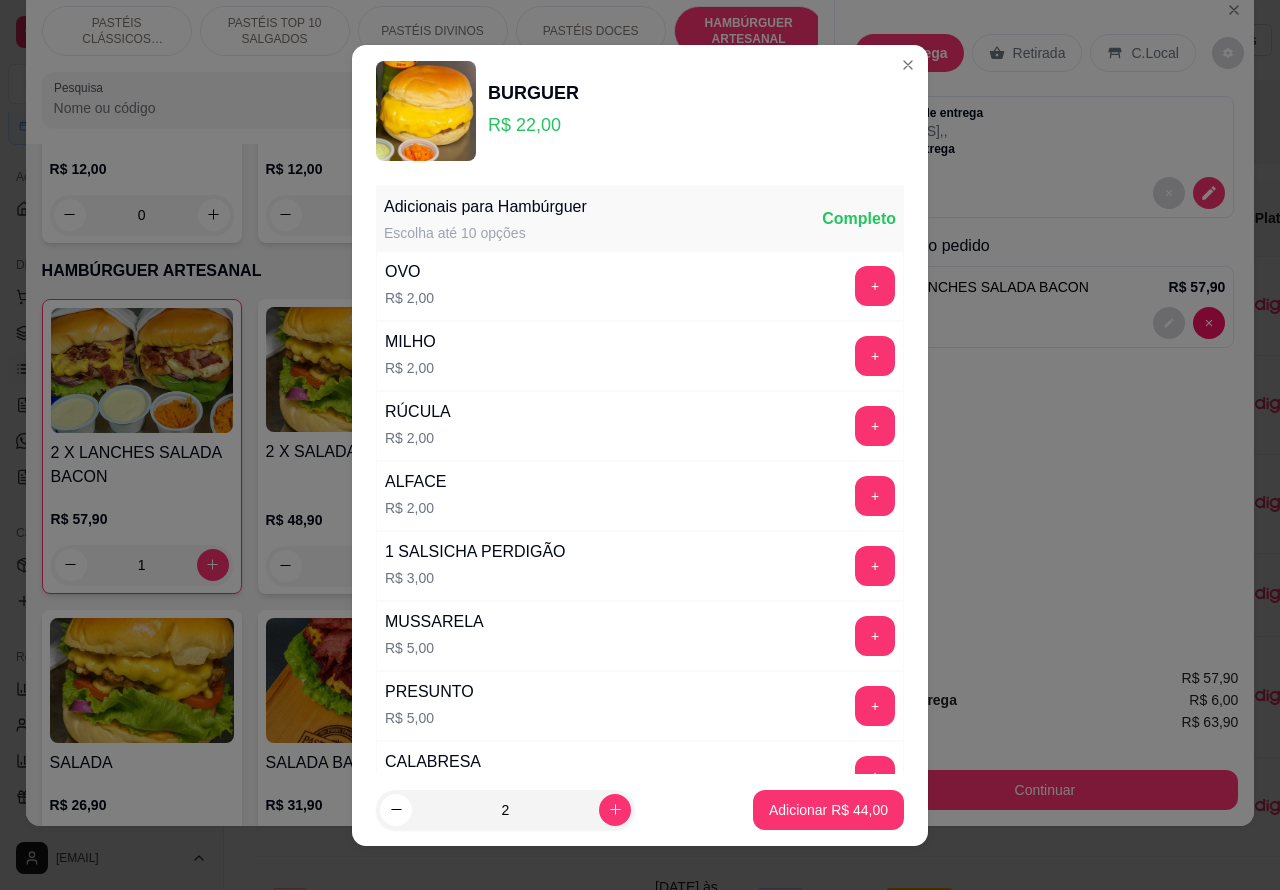 click on "Adicionar   R$ 44,00" at bounding box center [828, 810] 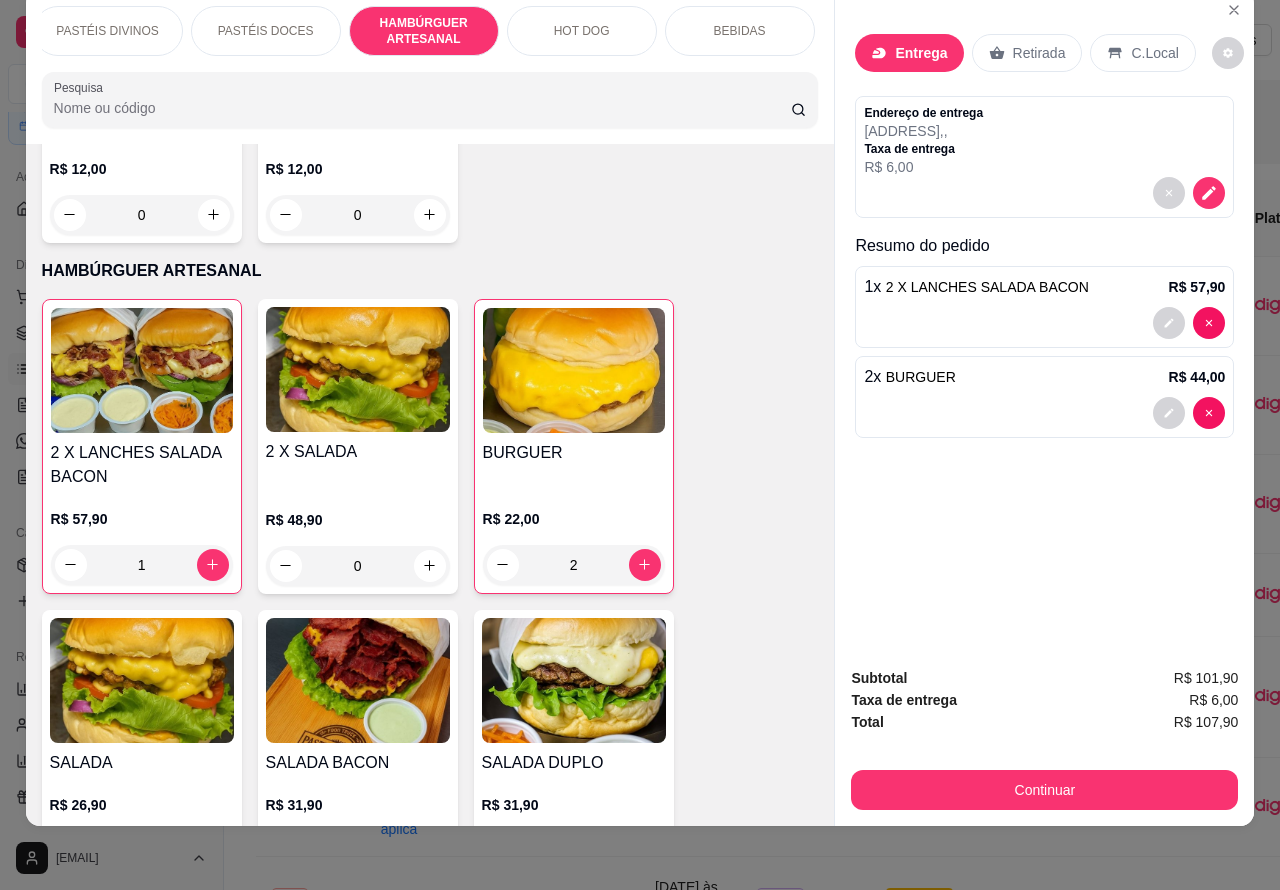 scroll, scrollTop: 0, scrollLeft: 332, axis: horizontal 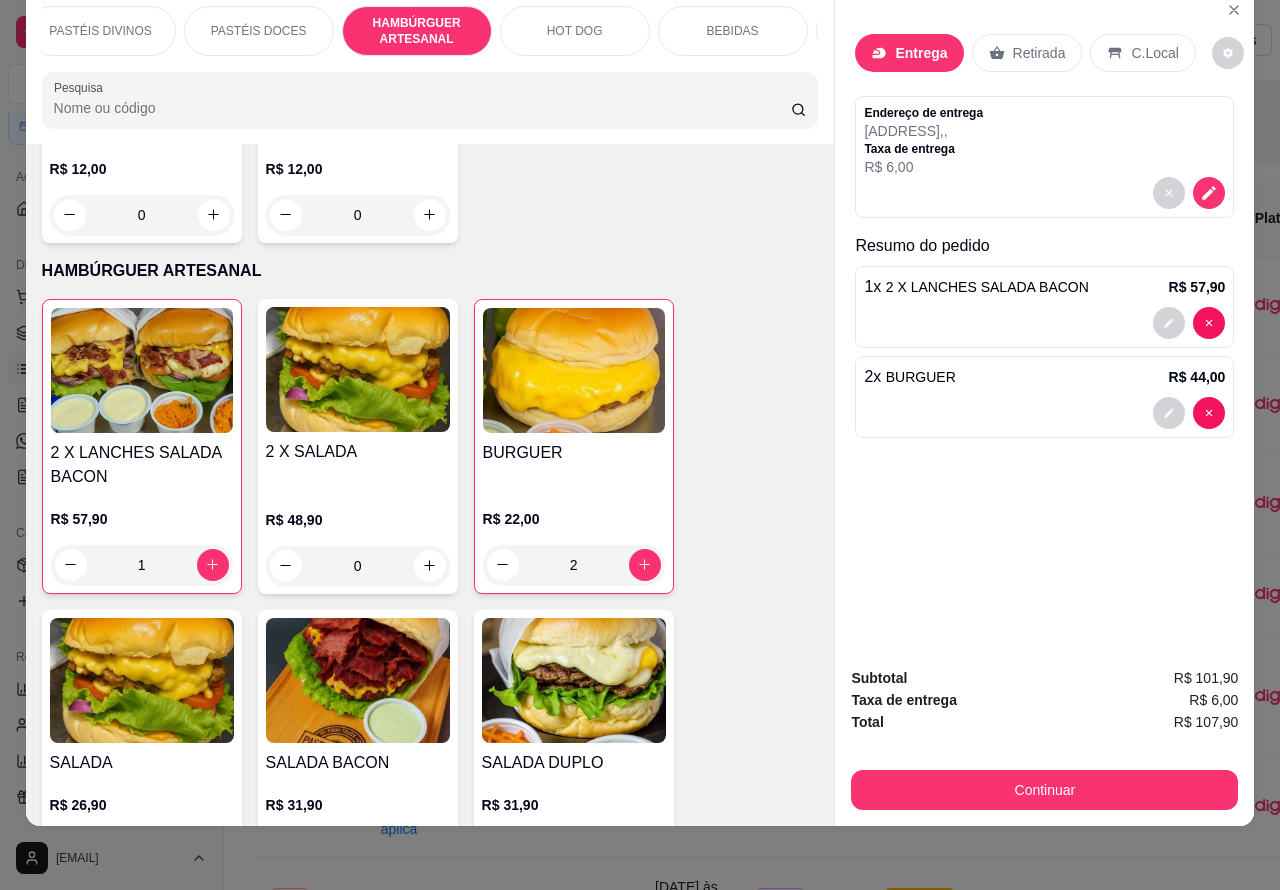 click on "BEBIDAS" at bounding box center [733, 31] 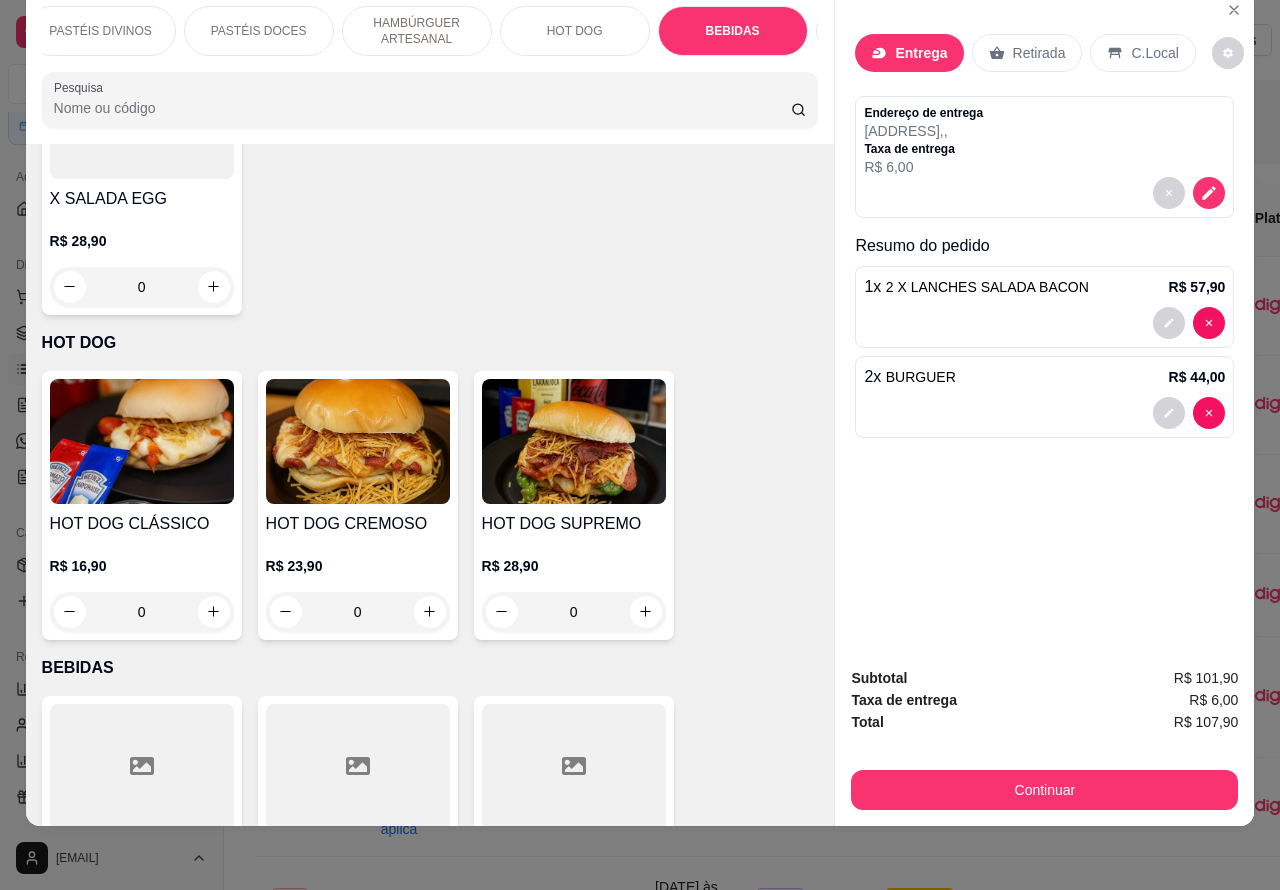 scroll, scrollTop: 6135, scrollLeft: 0, axis: vertical 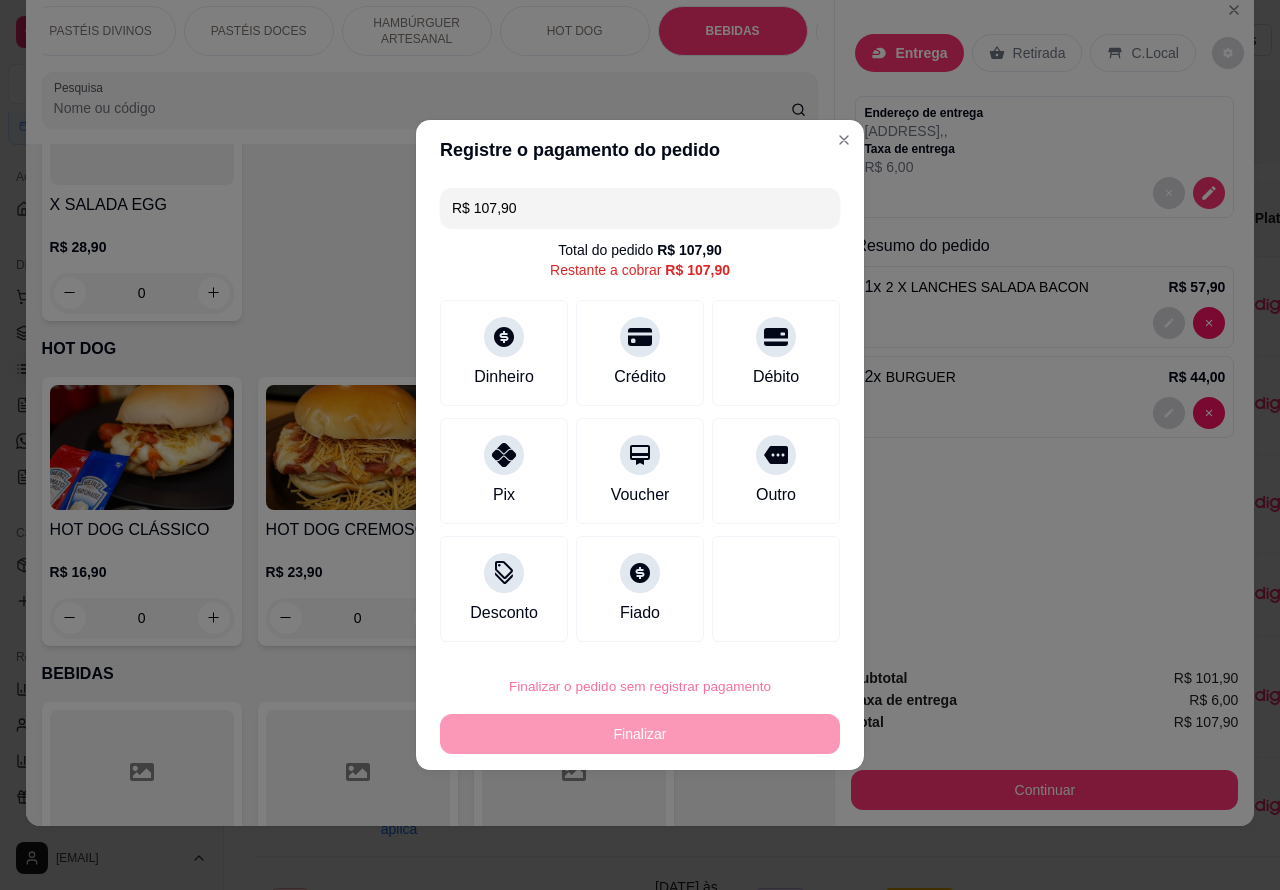 click on "Confirmar" at bounding box center (758, 630) 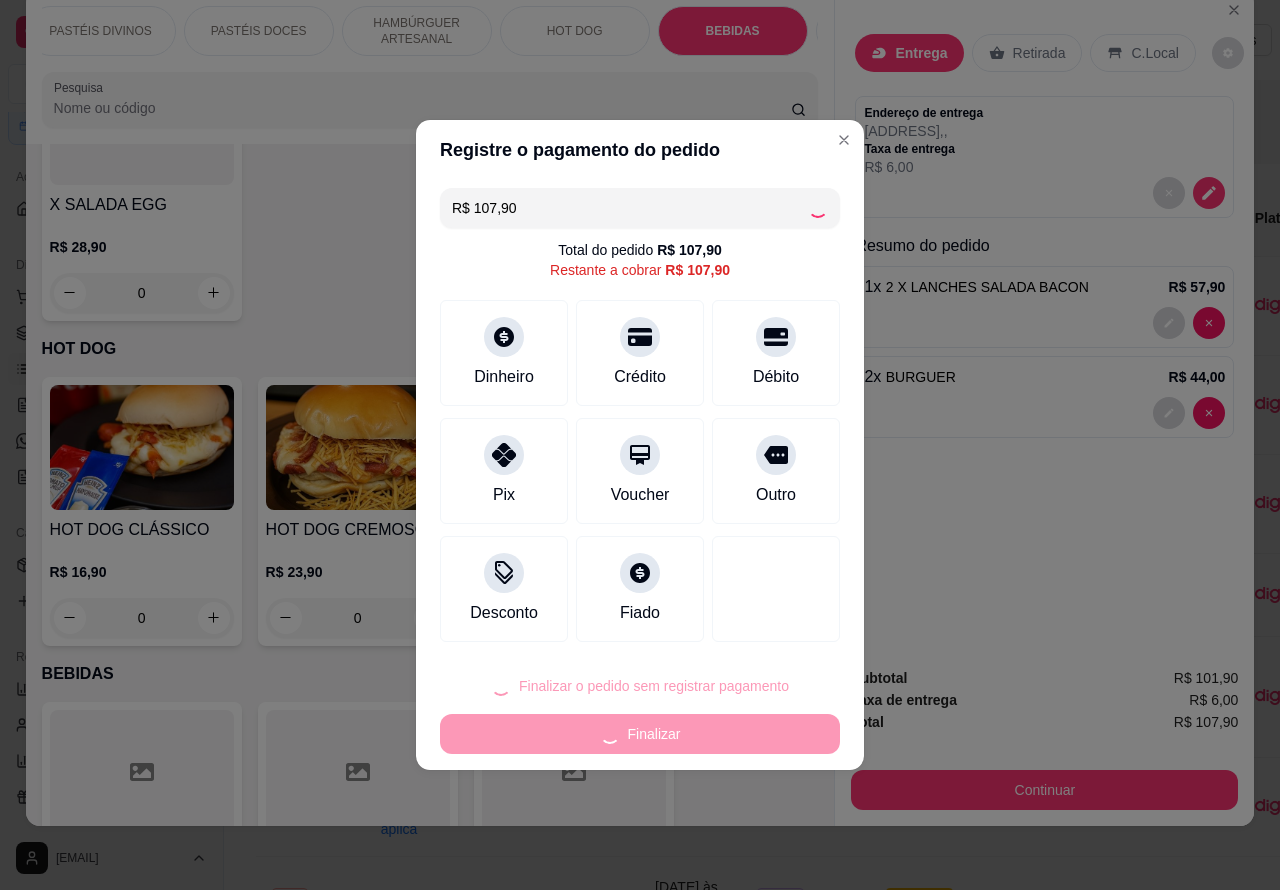 type on "0" 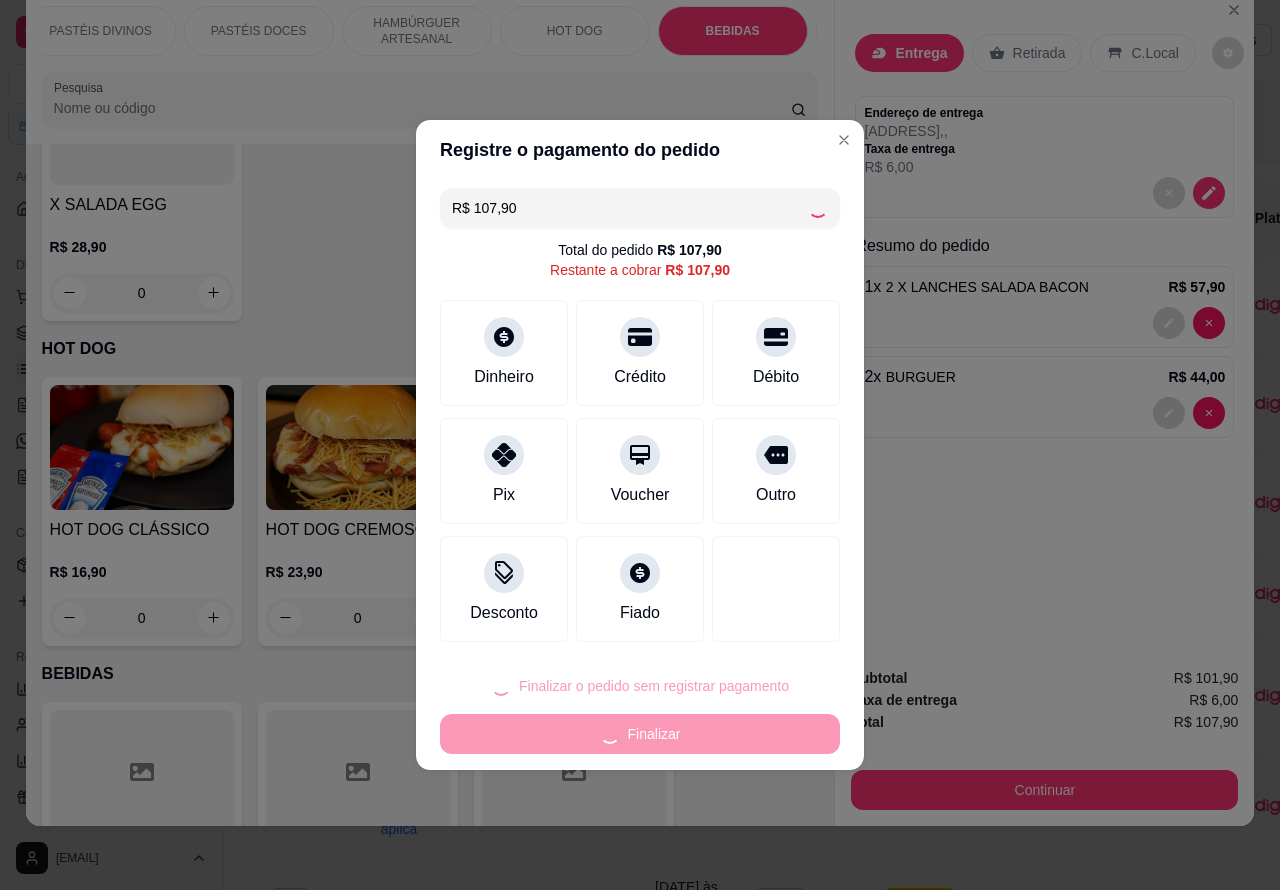 type on "0" 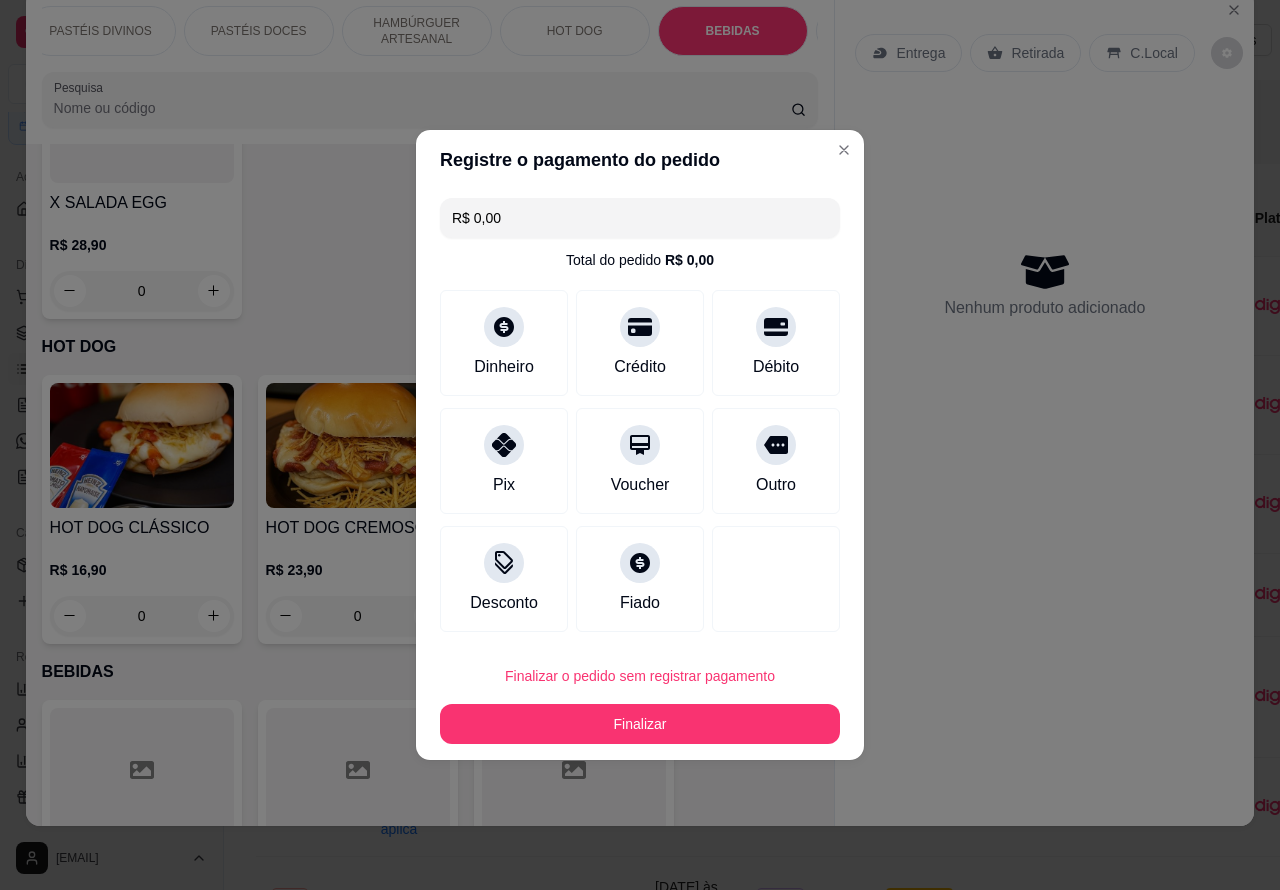 type on "R$ 0,00" 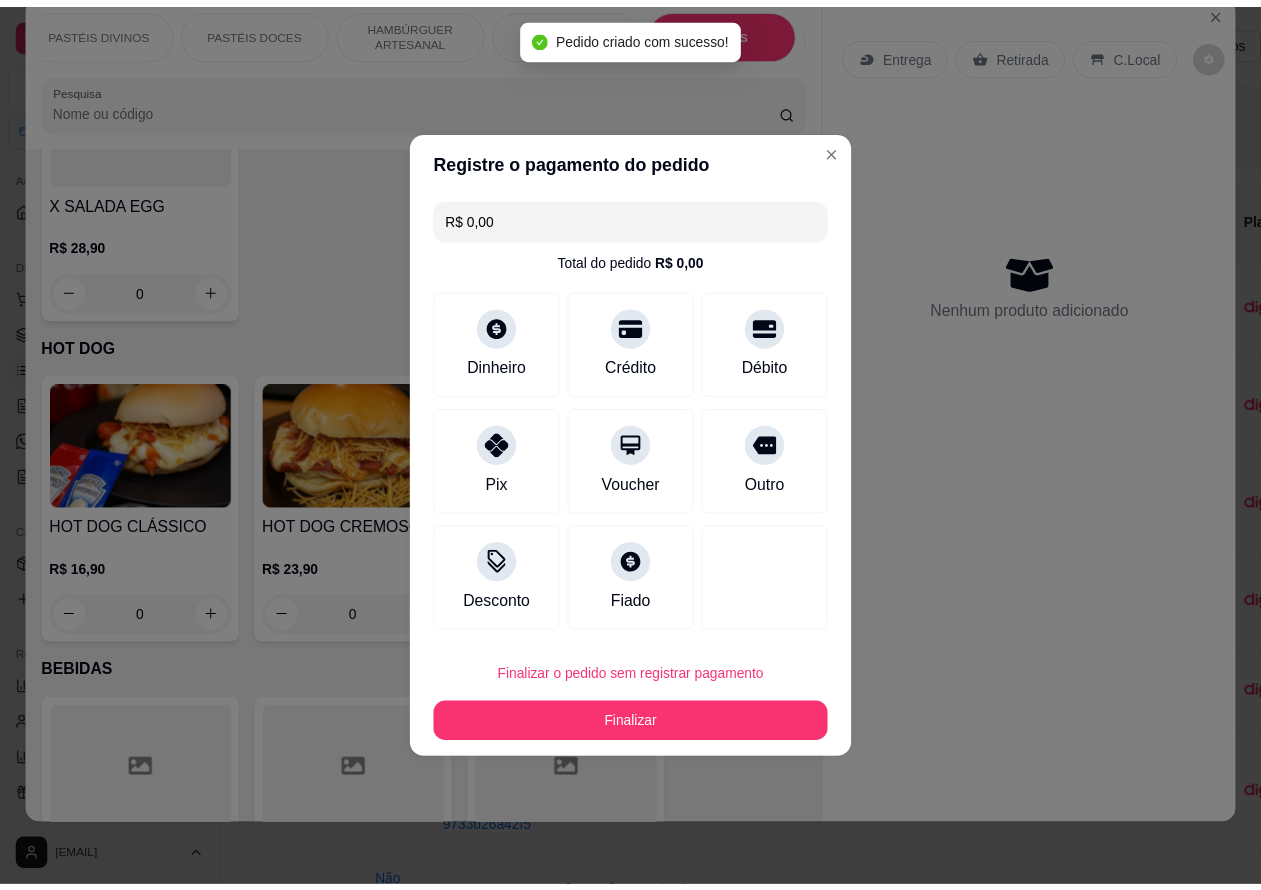 scroll, scrollTop: 6132, scrollLeft: 0, axis: vertical 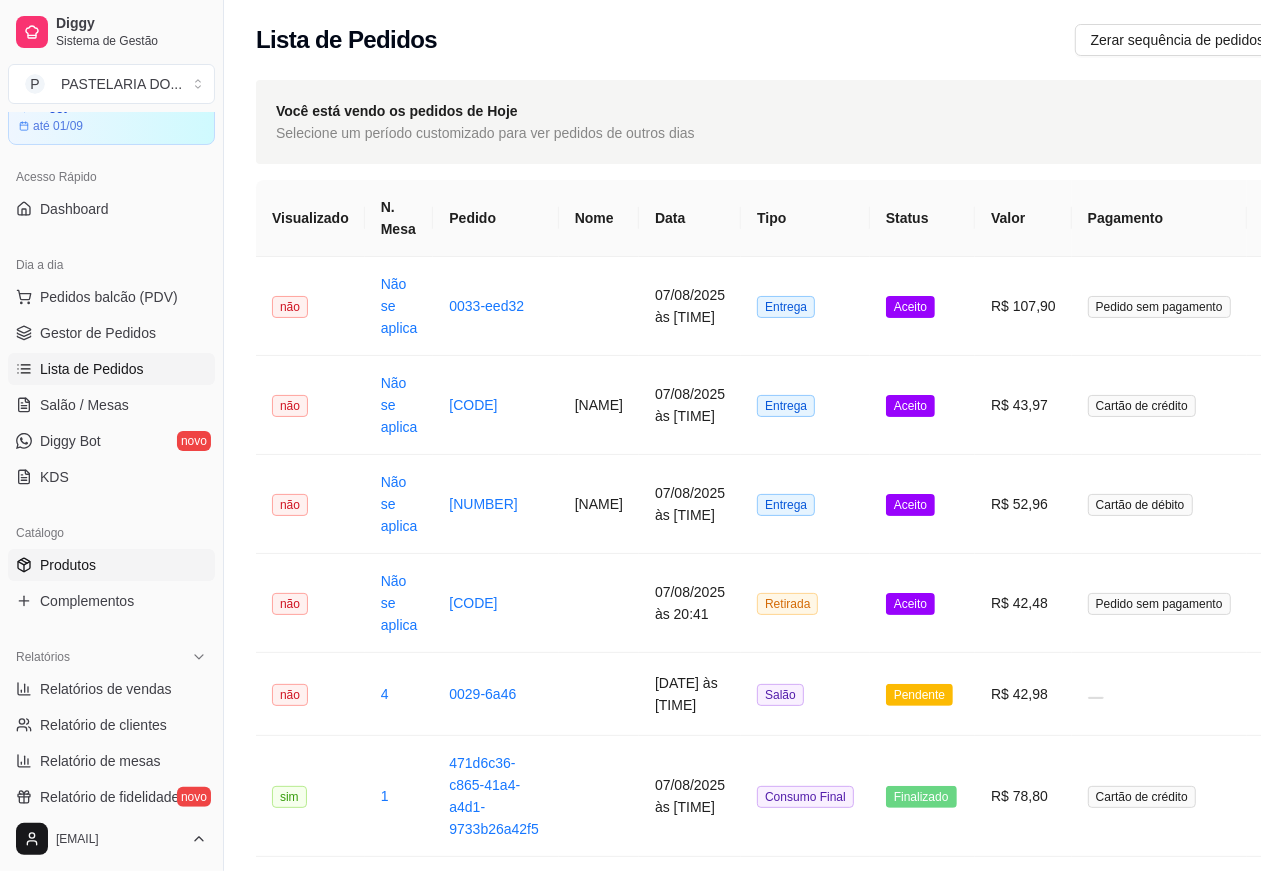 click on "Produtos" at bounding box center (111, 565) 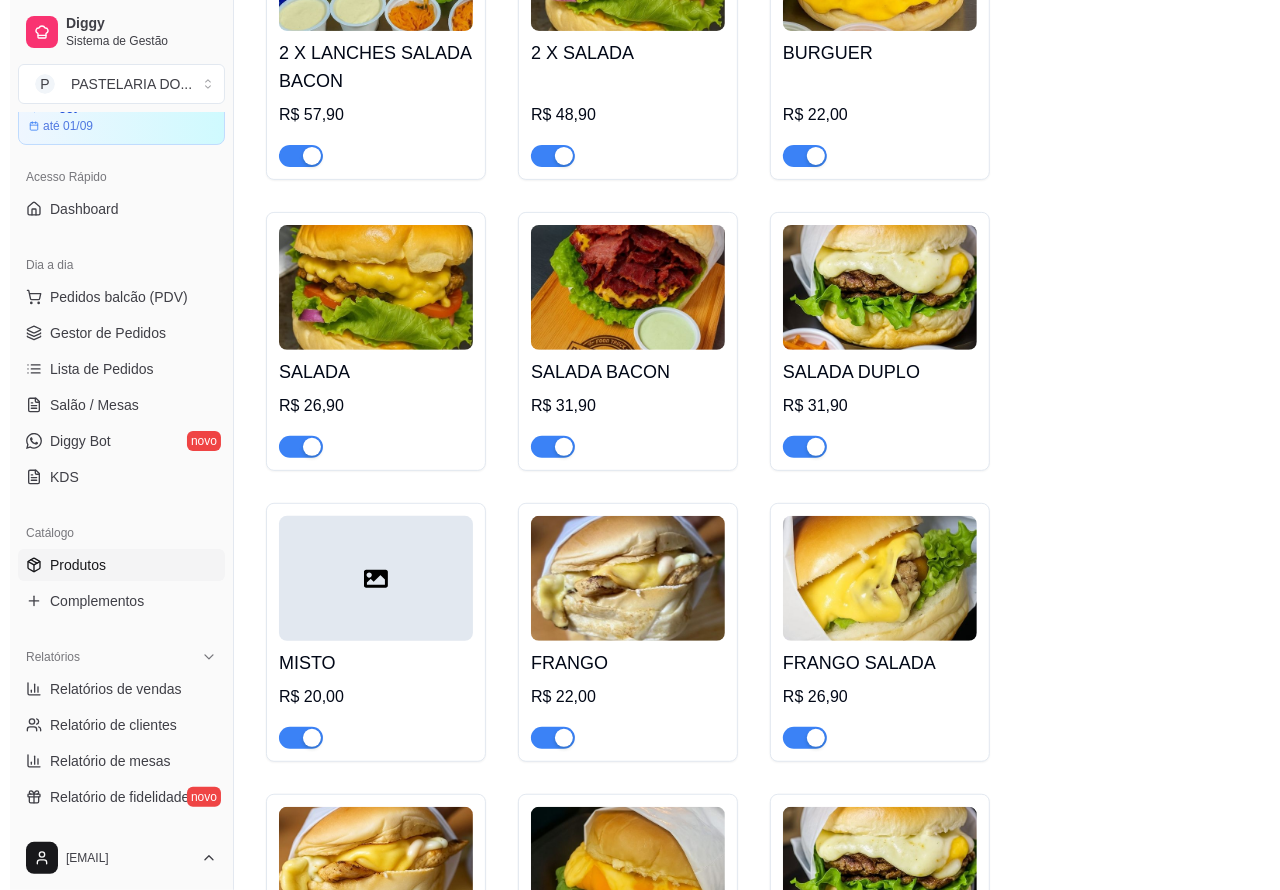 scroll, scrollTop: 5435, scrollLeft: 0, axis: vertical 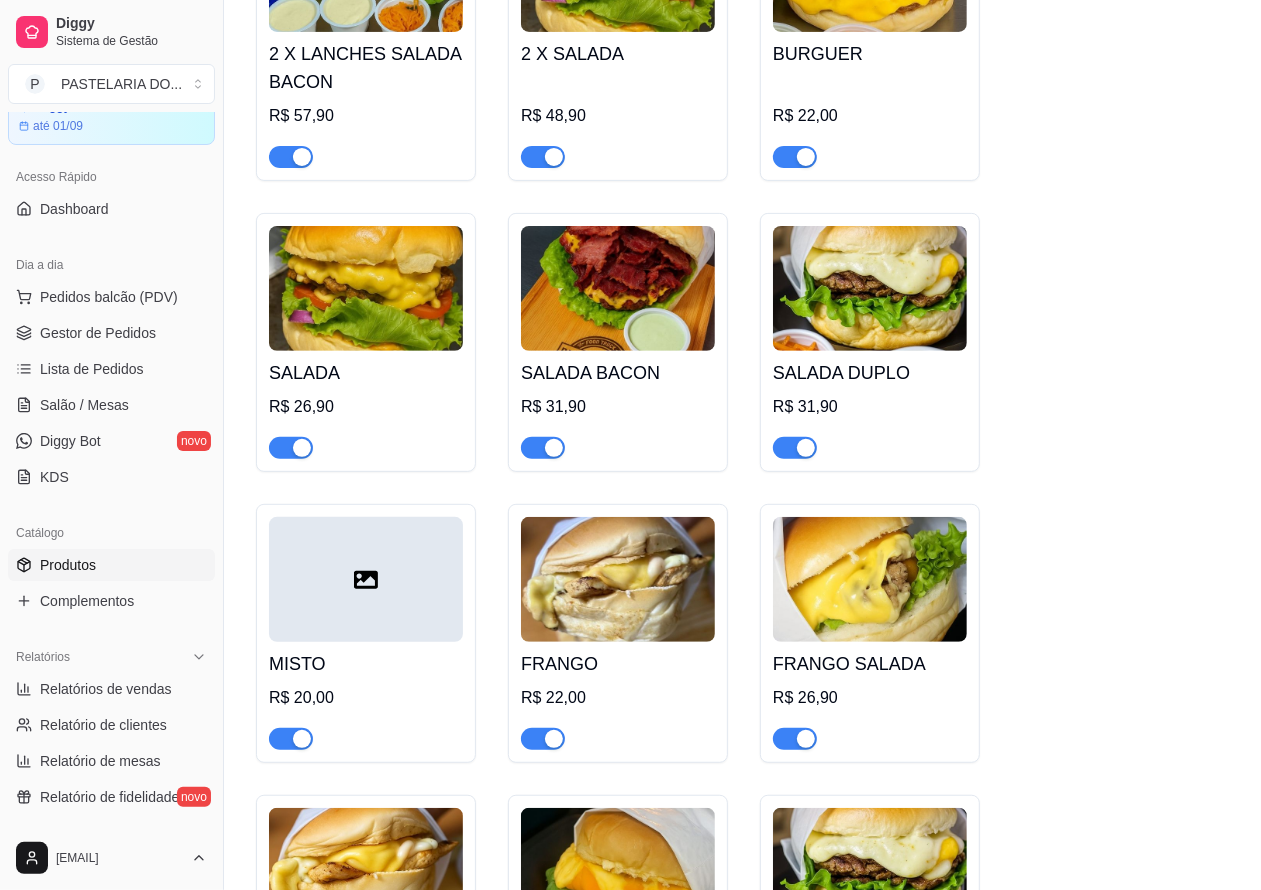 click at bounding box center [543, 448] 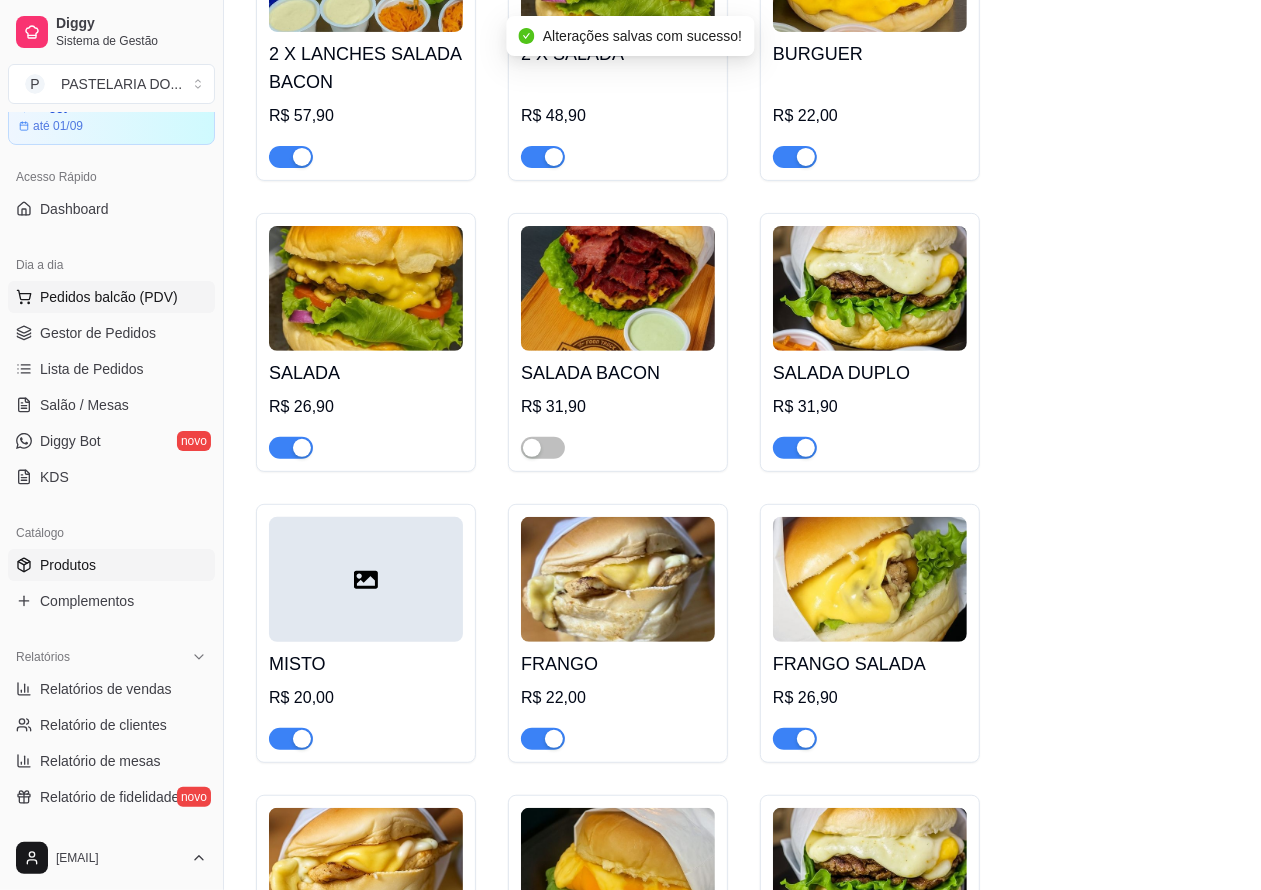 click on "Pedidos balcão (PDV)" at bounding box center (109, 297) 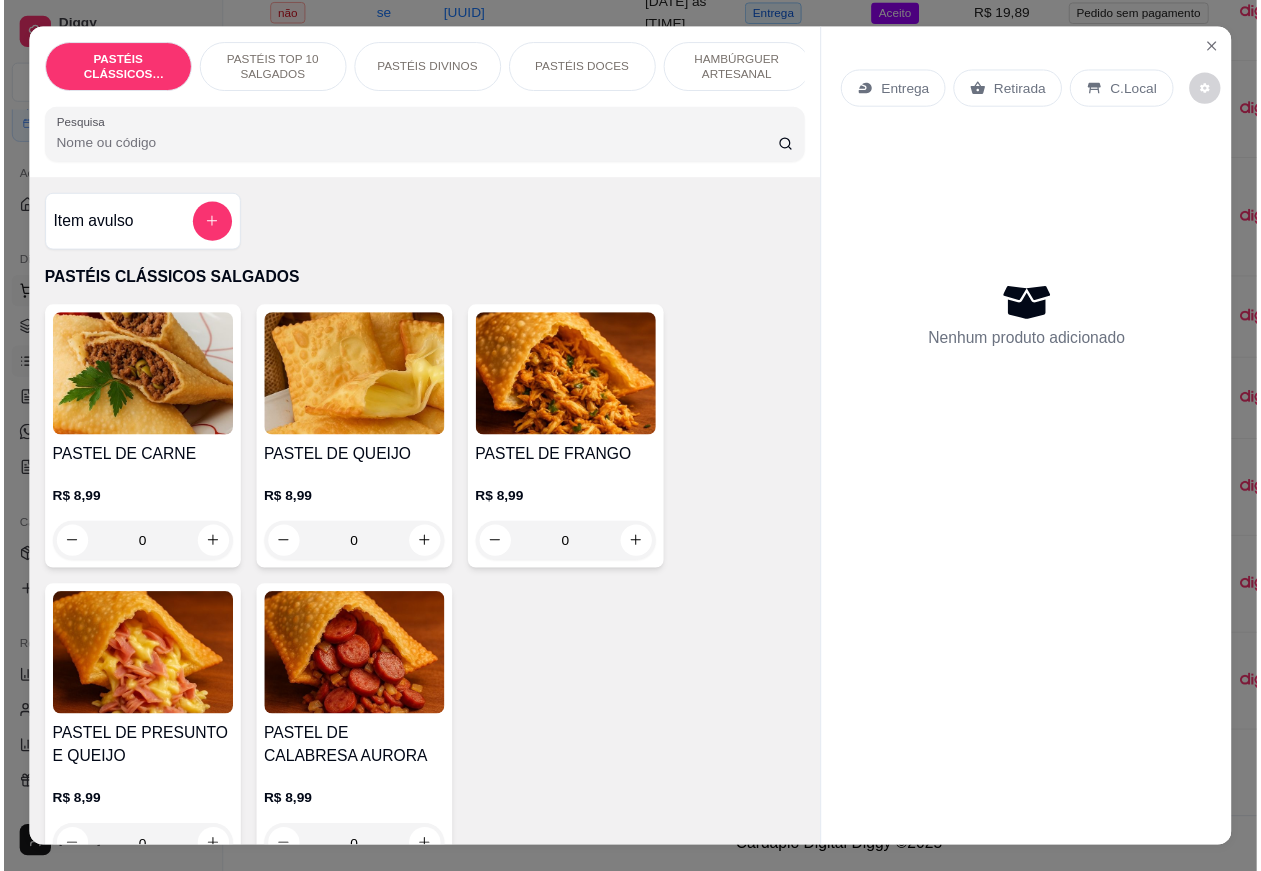 scroll, scrollTop: 0, scrollLeft: 0, axis: both 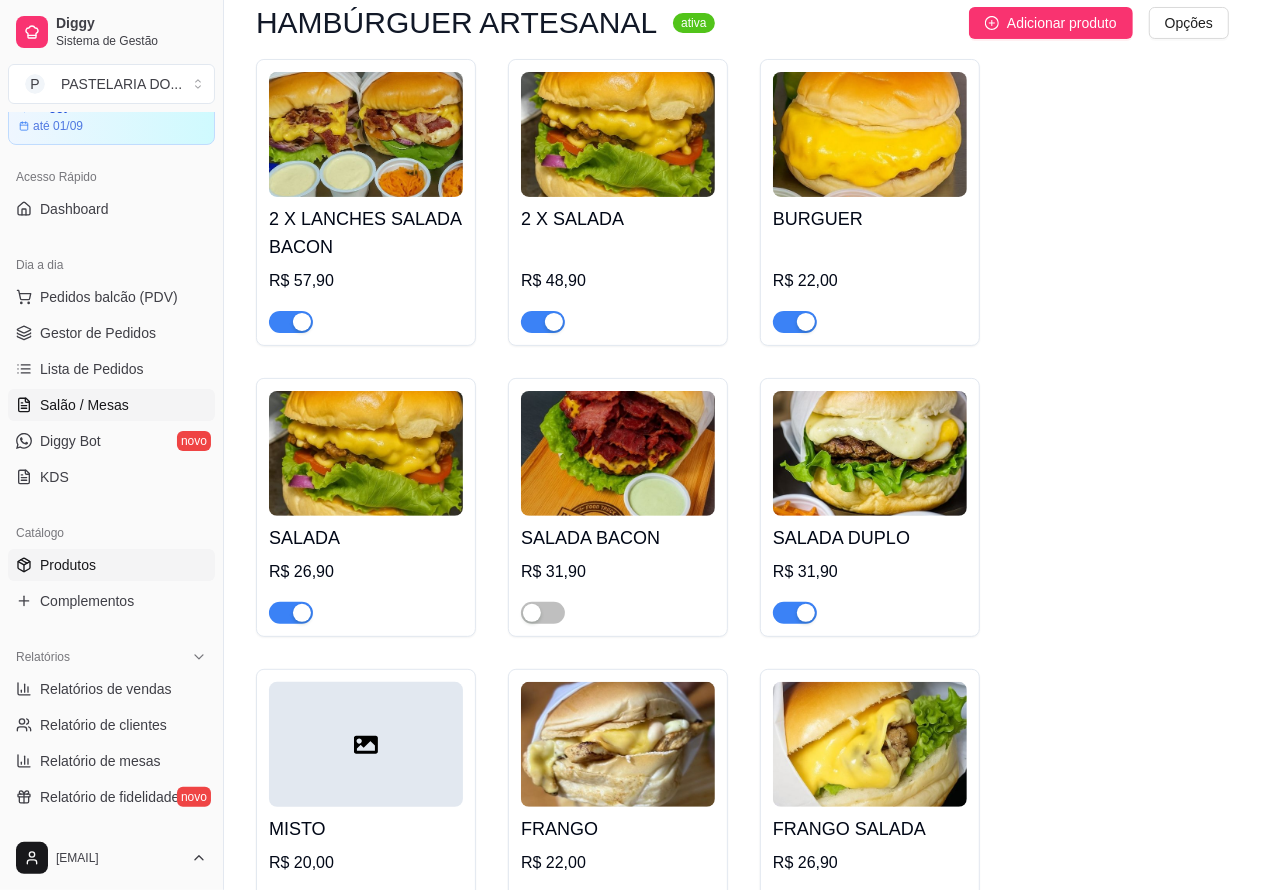 click on "Salão / Mesas" at bounding box center [111, 405] 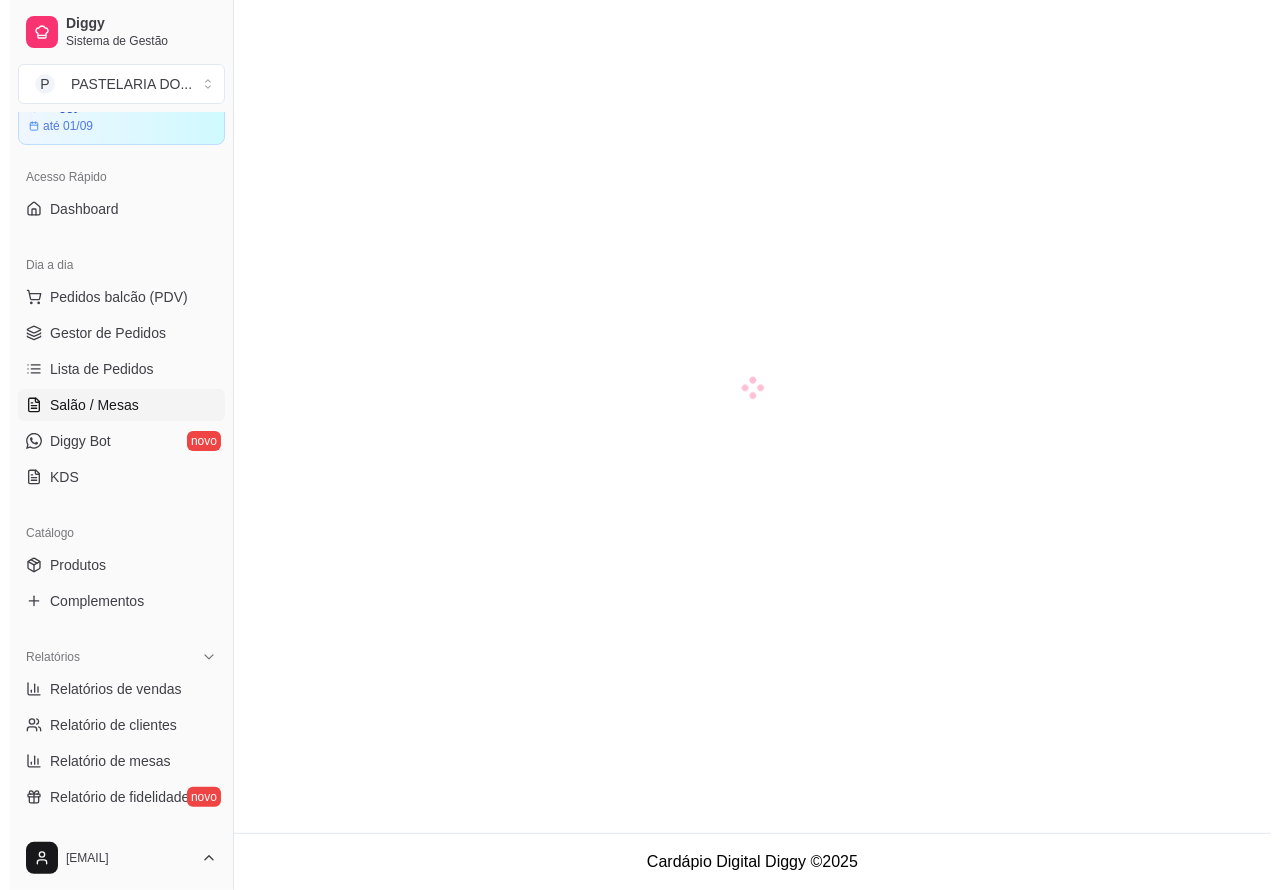 scroll, scrollTop: 0, scrollLeft: 0, axis: both 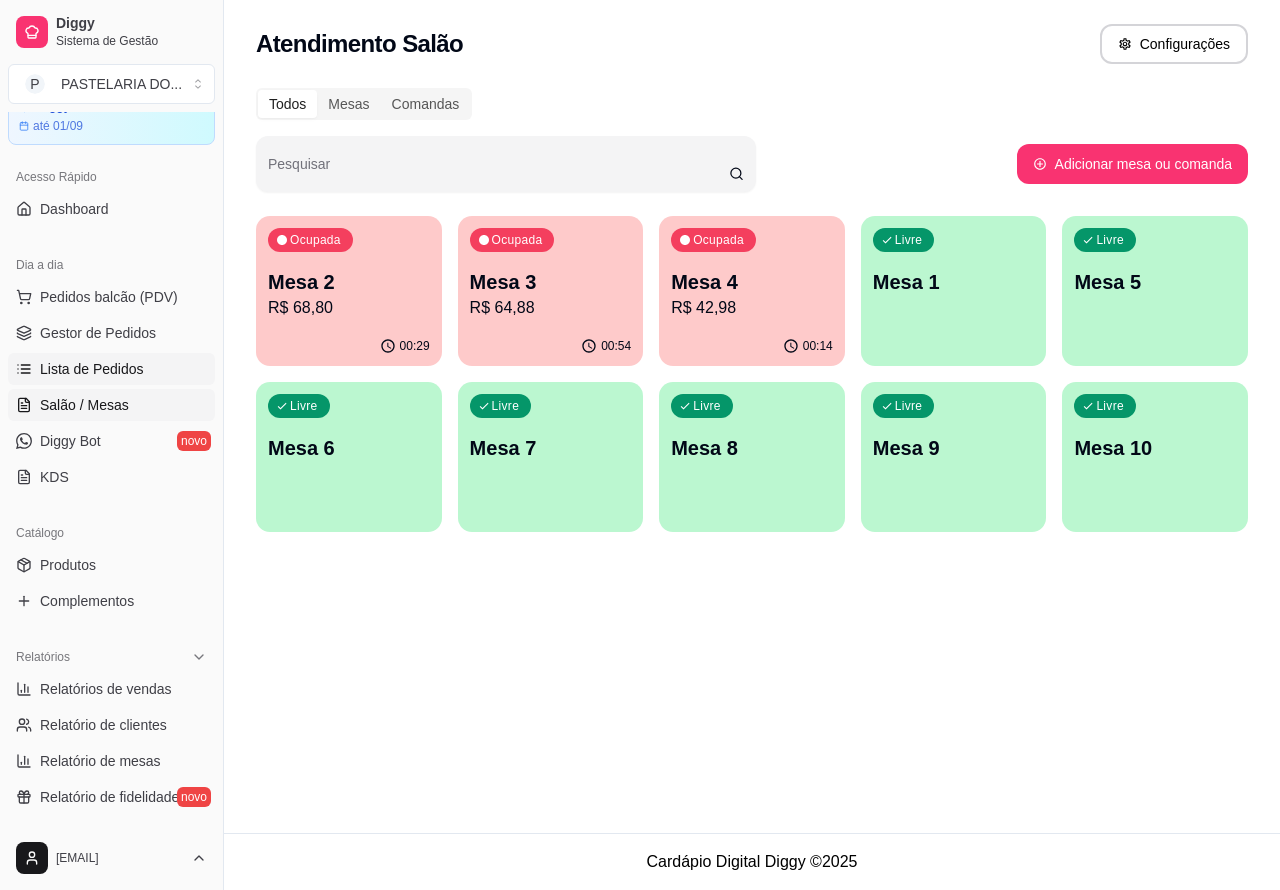 click on "Lista de Pedidos" at bounding box center [92, 369] 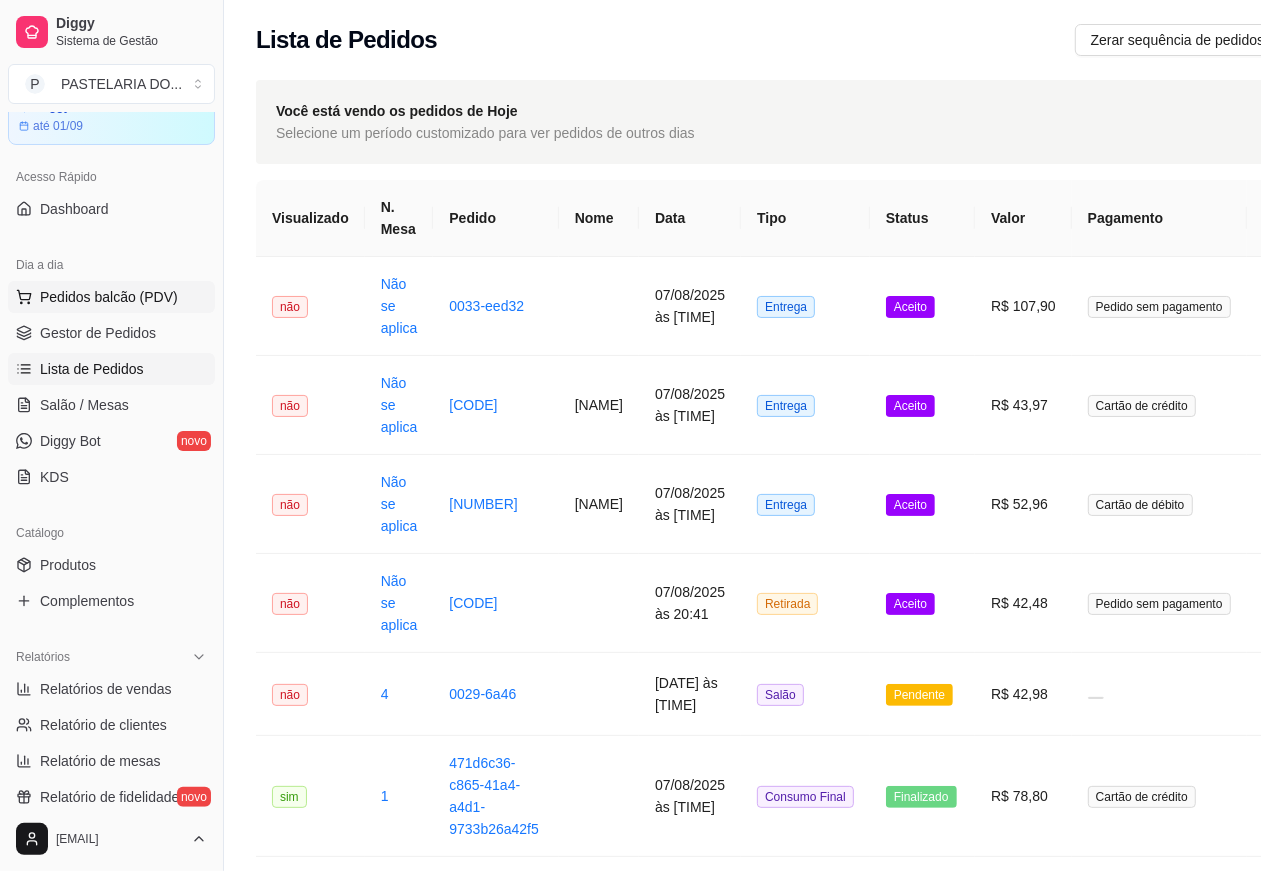 click on "Pedidos balcão (PDV)" at bounding box center (109, 297) 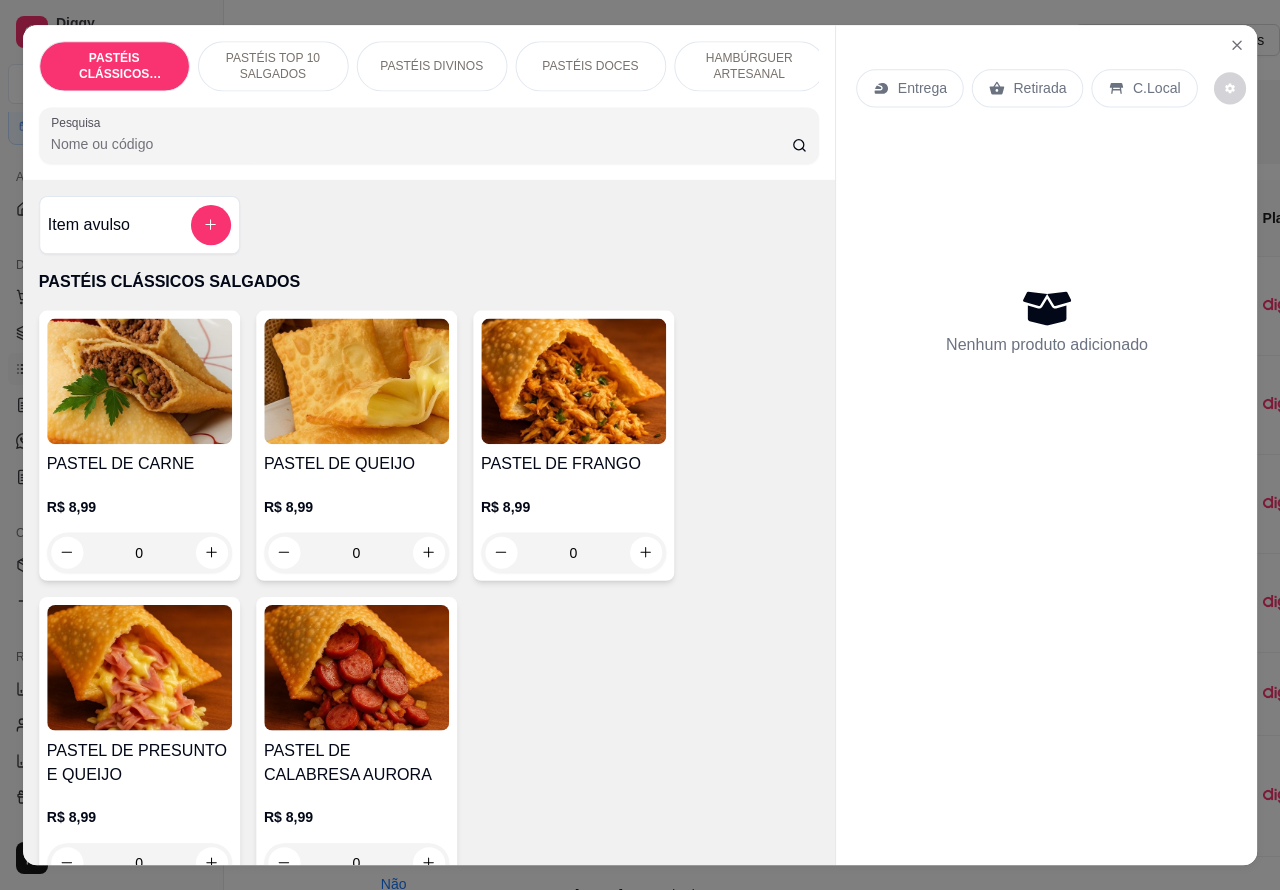 click at bounding box center (139, 381) 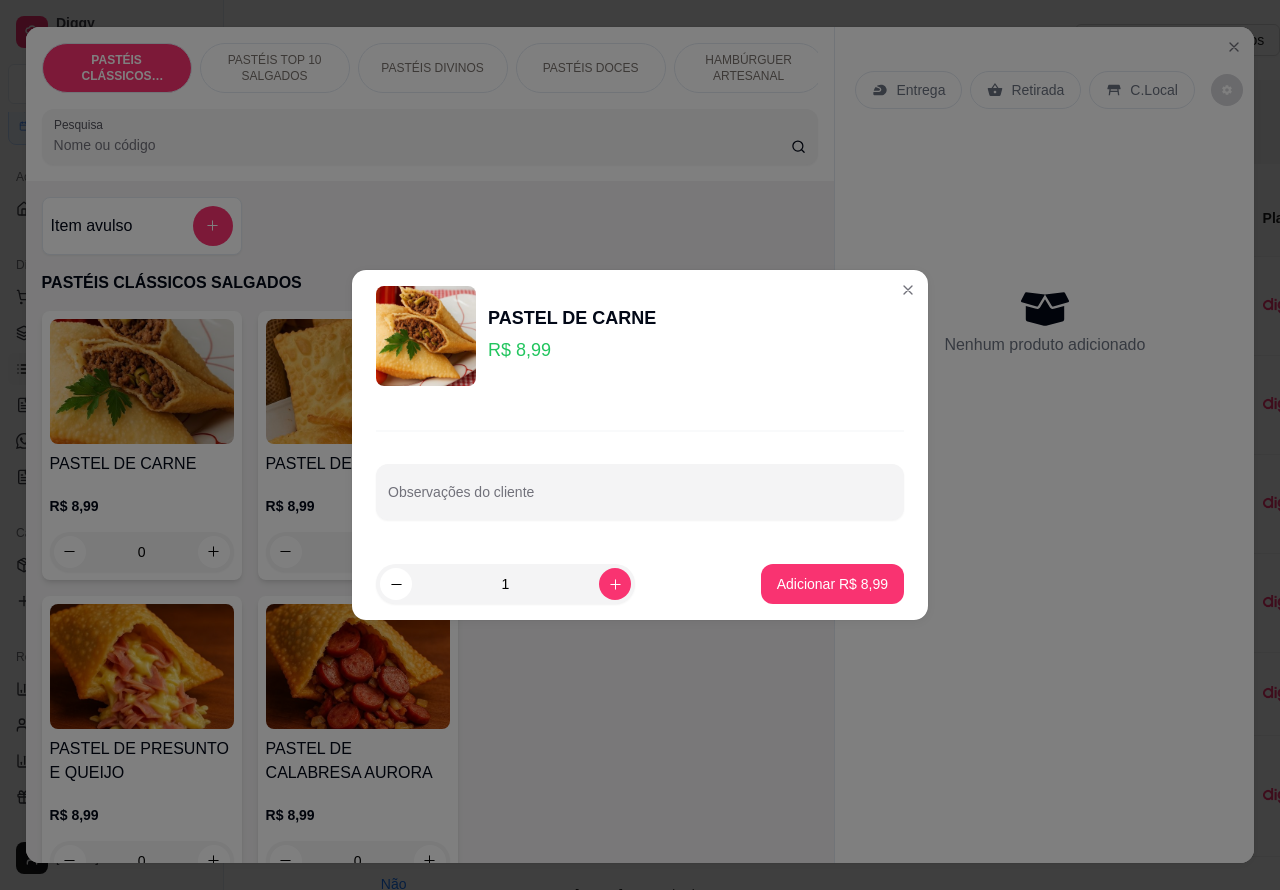 click on "Nenhum produto adicionado" at bounding box center (1044, 321) 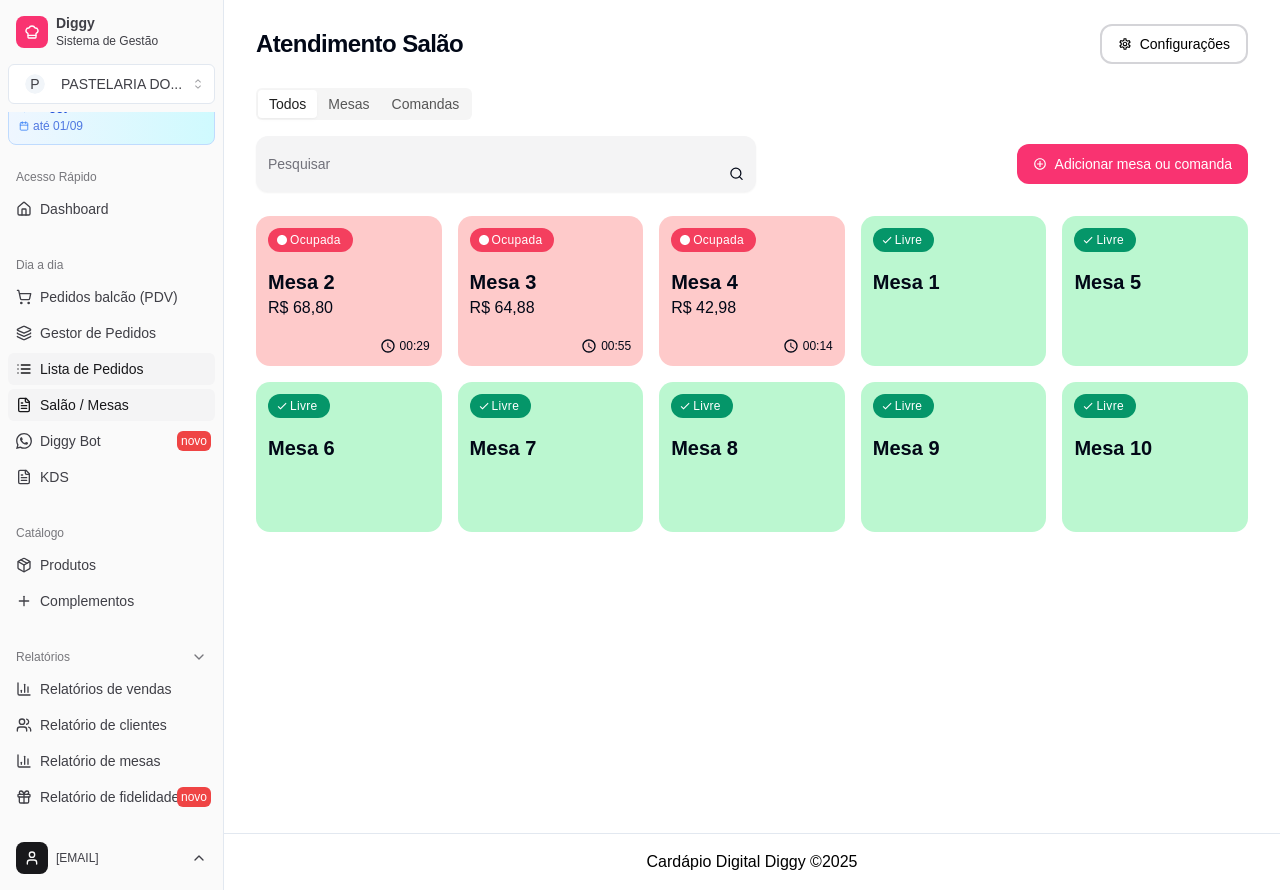 click on "Lista de Pedidos" at bounding box center [92, 369] 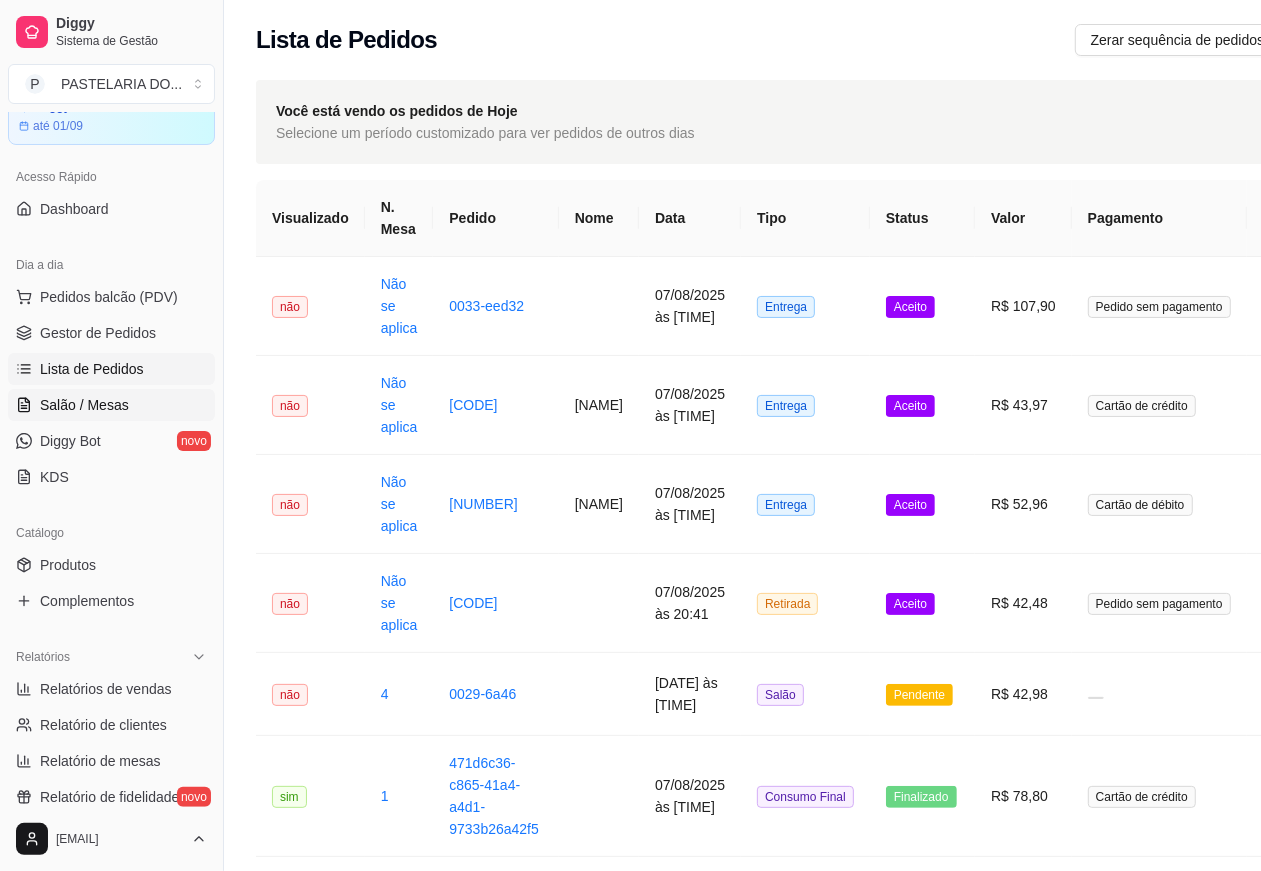 click on "Salão / Mesas" at bounding box center (84, 405) 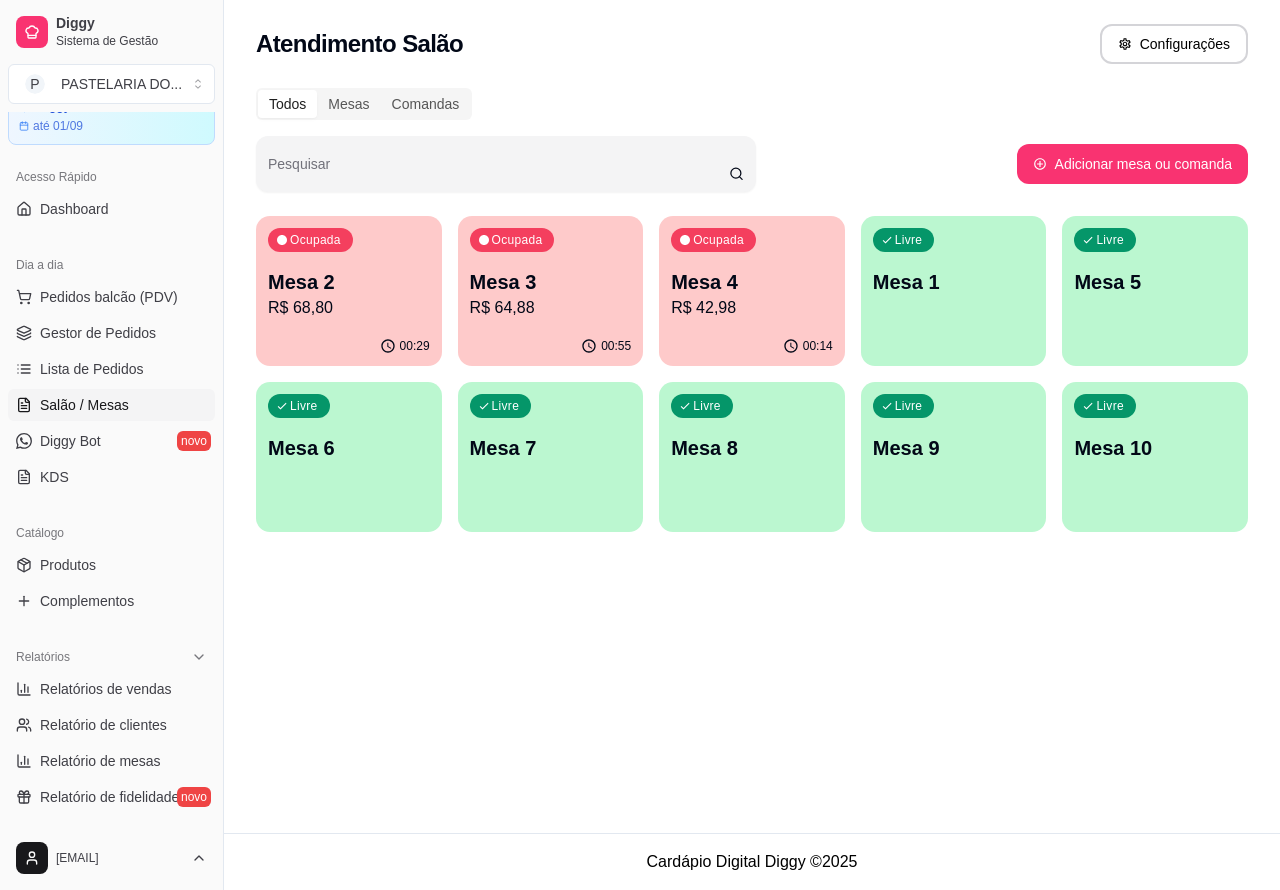 click on "R$ 64,88" at bounding box center [551, 308] 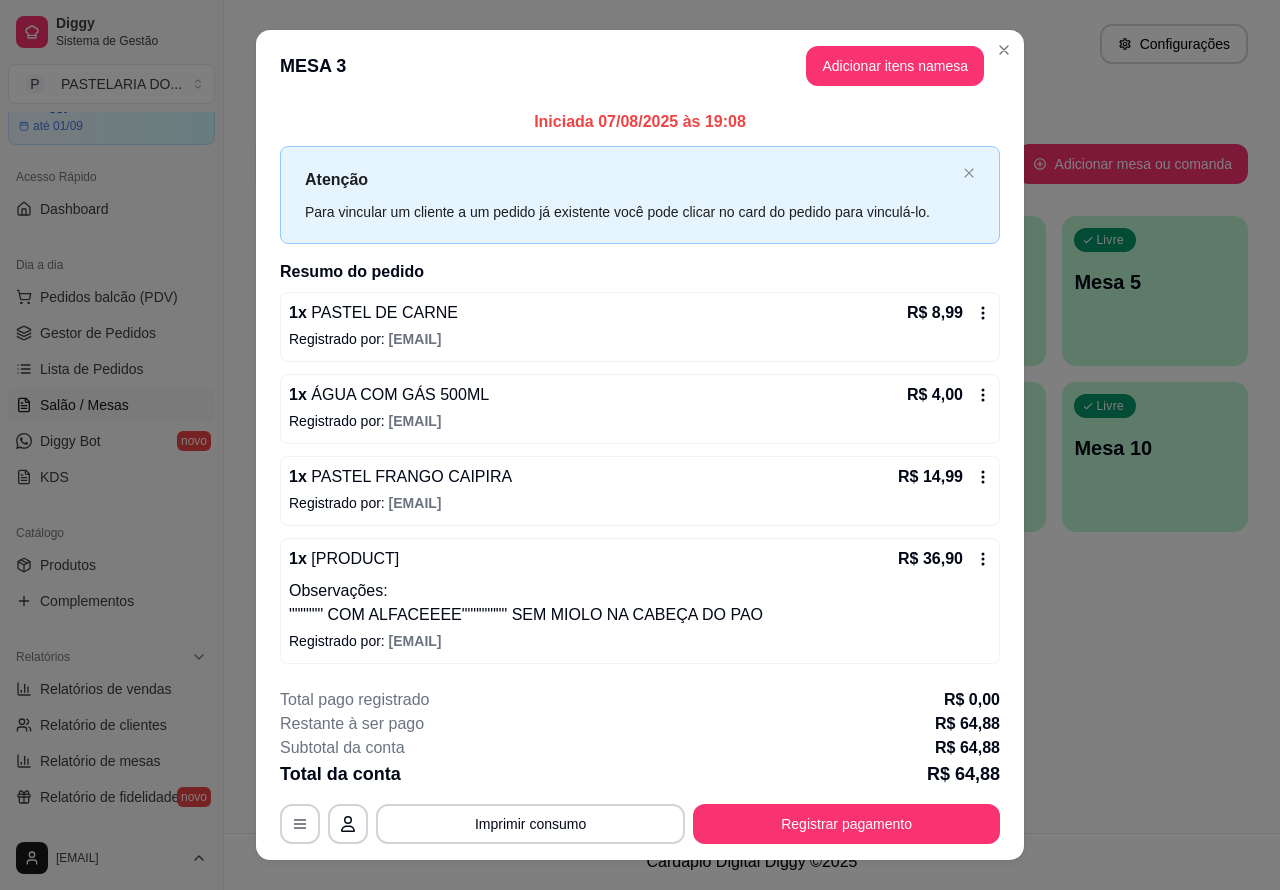 scroll, scrollTop: 35, scrollLeft: 0, axis: vertical 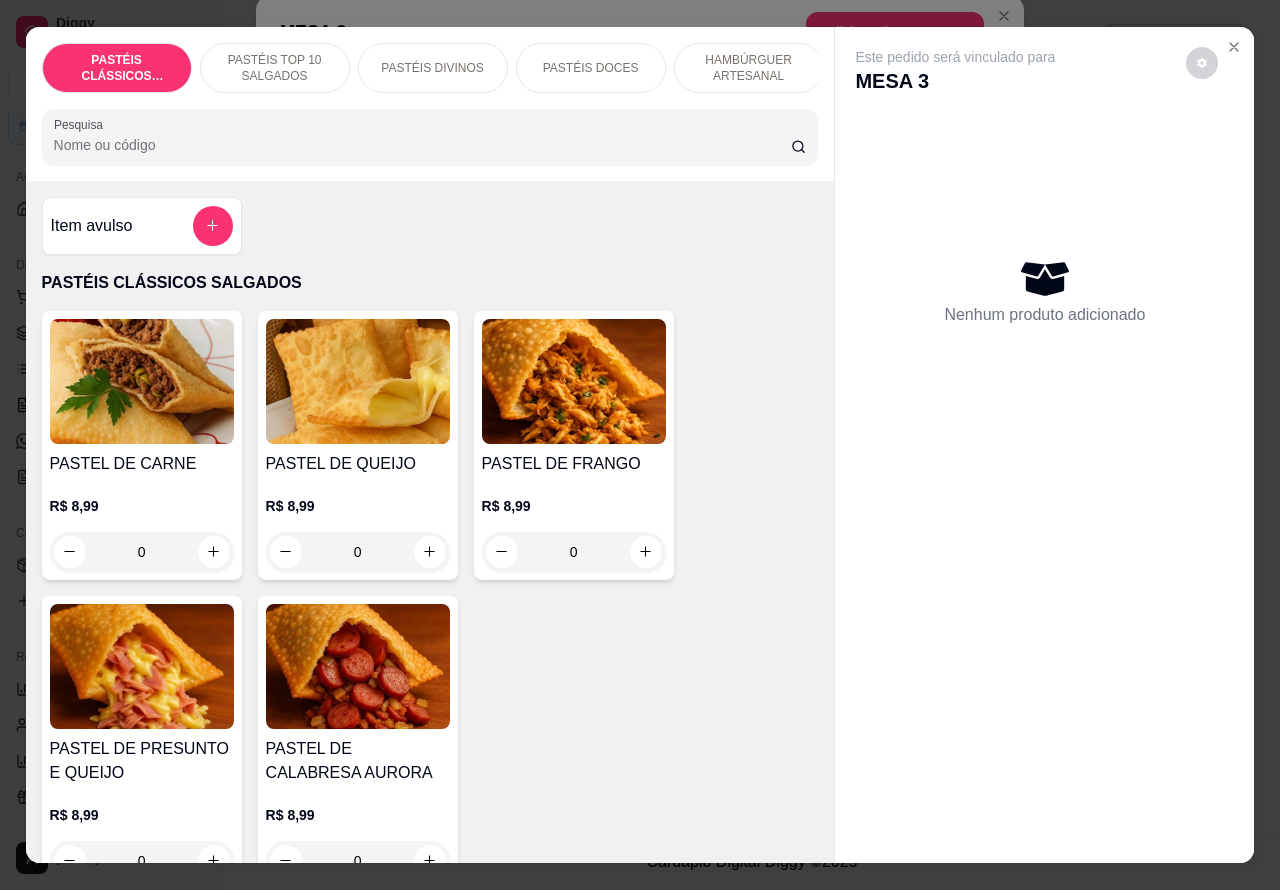 click on "PASTÉIS DOCES" at bounding box center (591, 68) 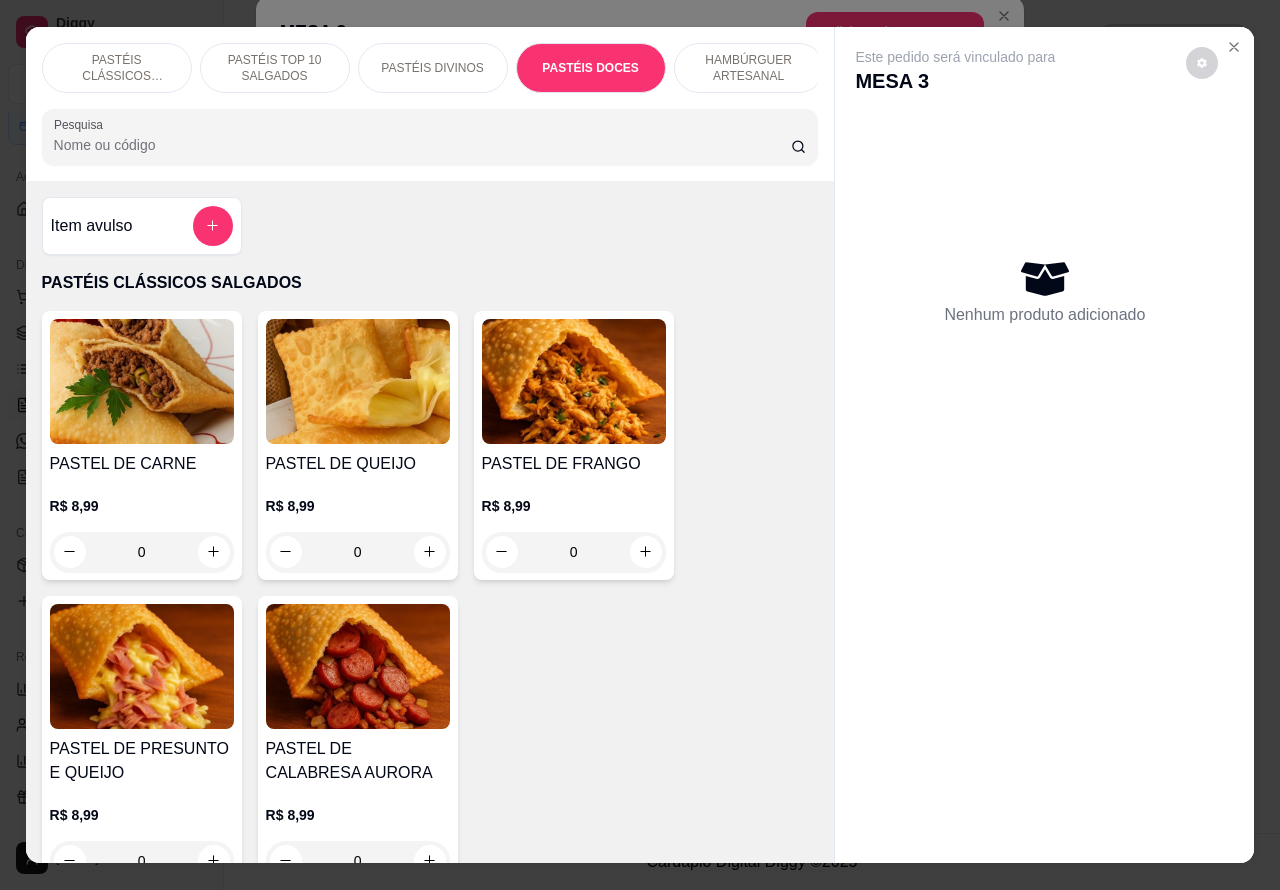 scroll, scrollTop: 3585, scrollLeft: 0, axis: vertical 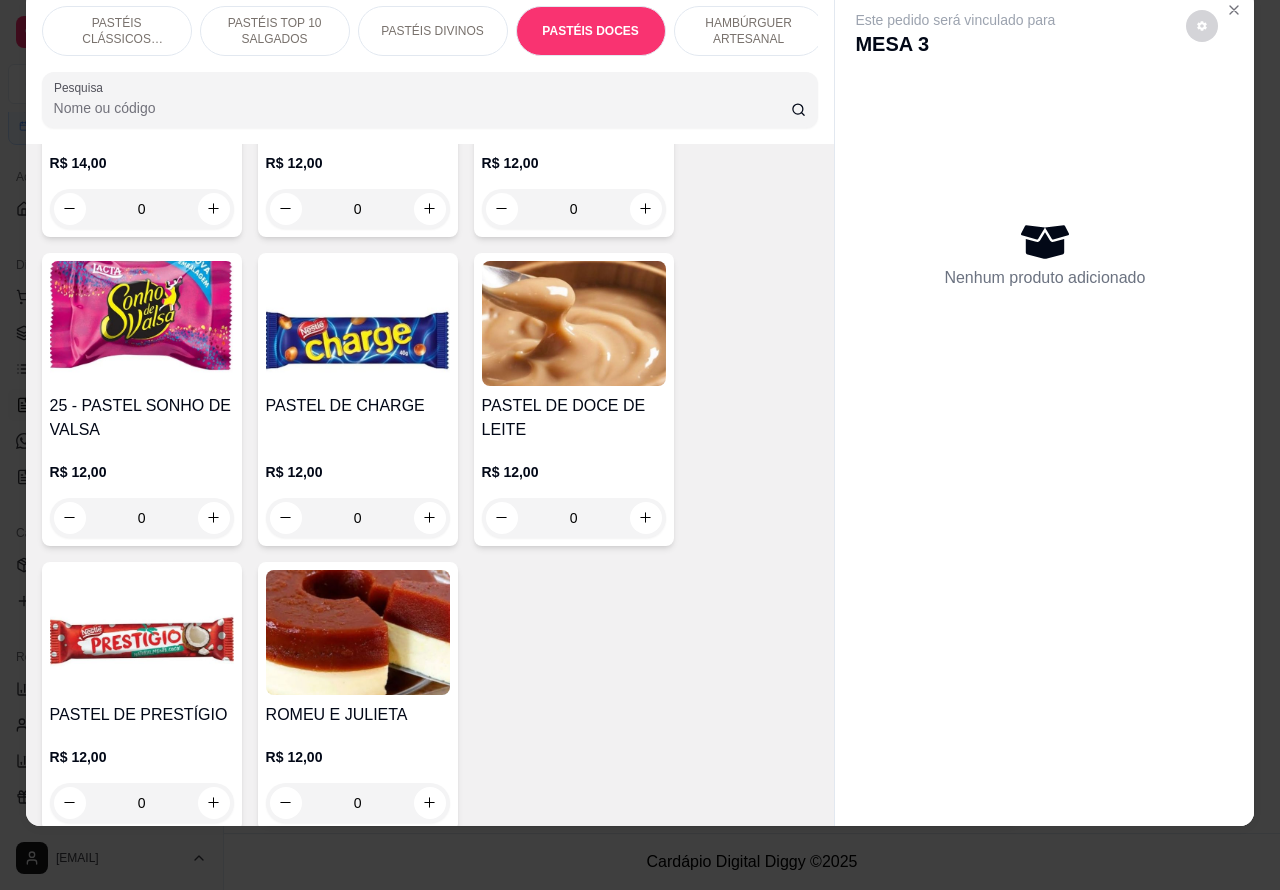 click 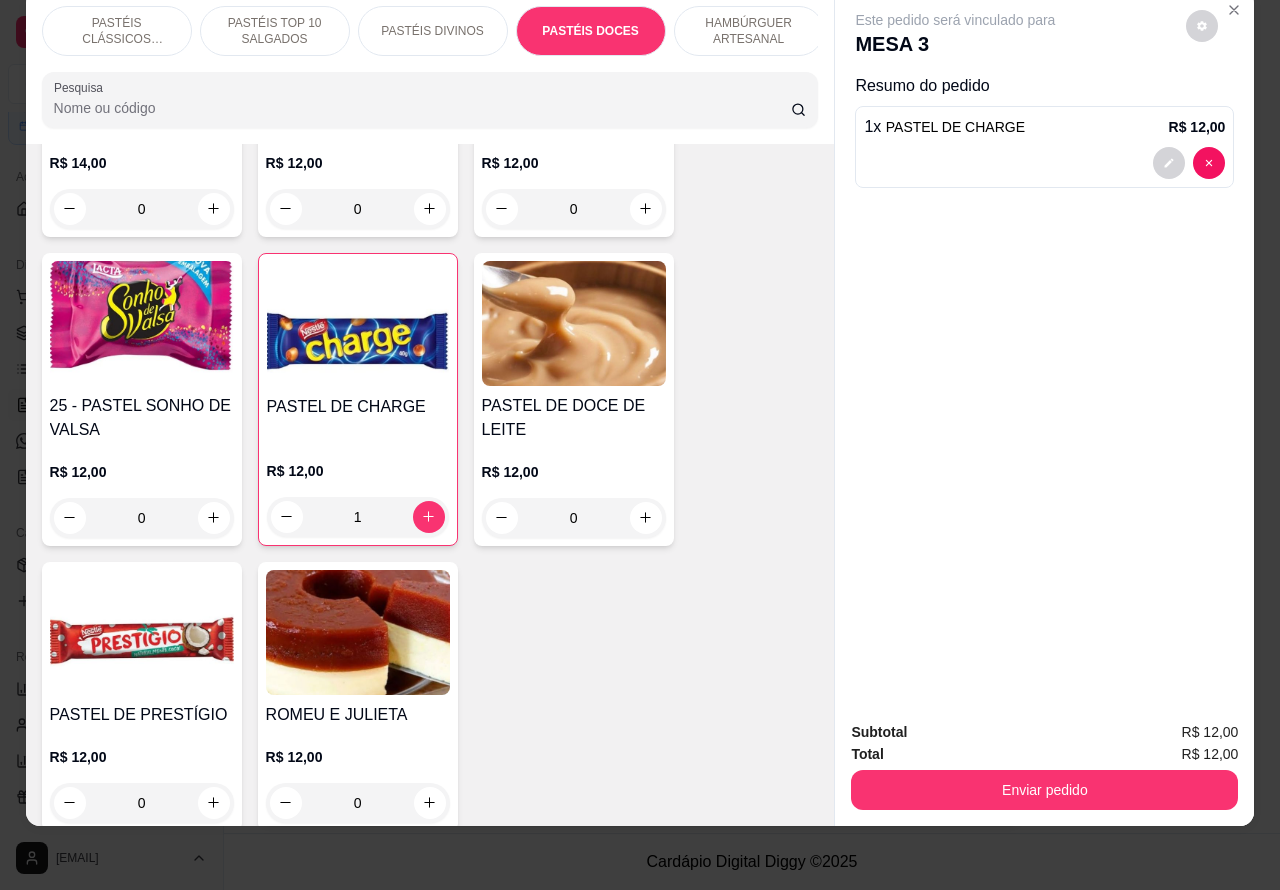 click on "Enviar pedido" at bounding box center (1044, 790) 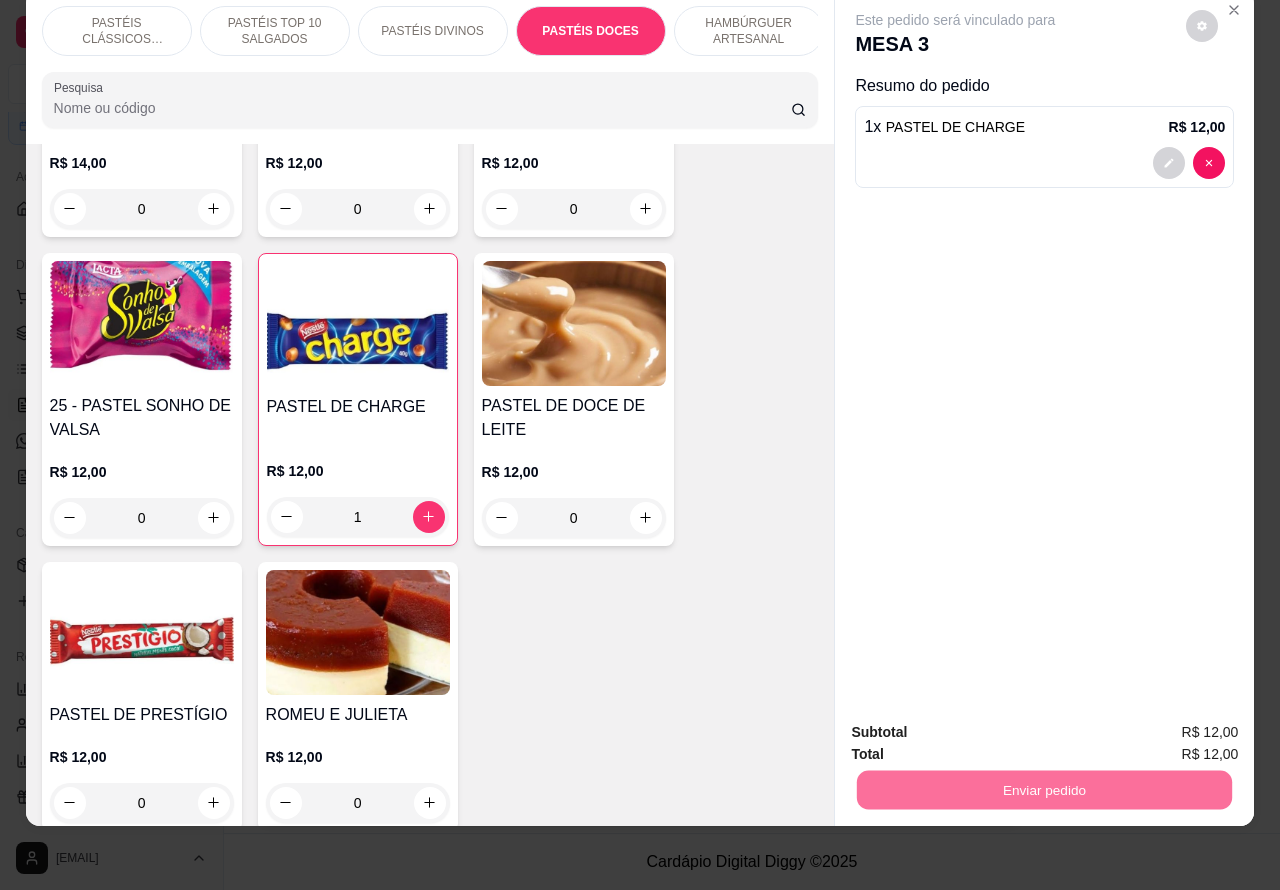 click on "Não registrar e enviar pedido" at bounding box center [977, 723] 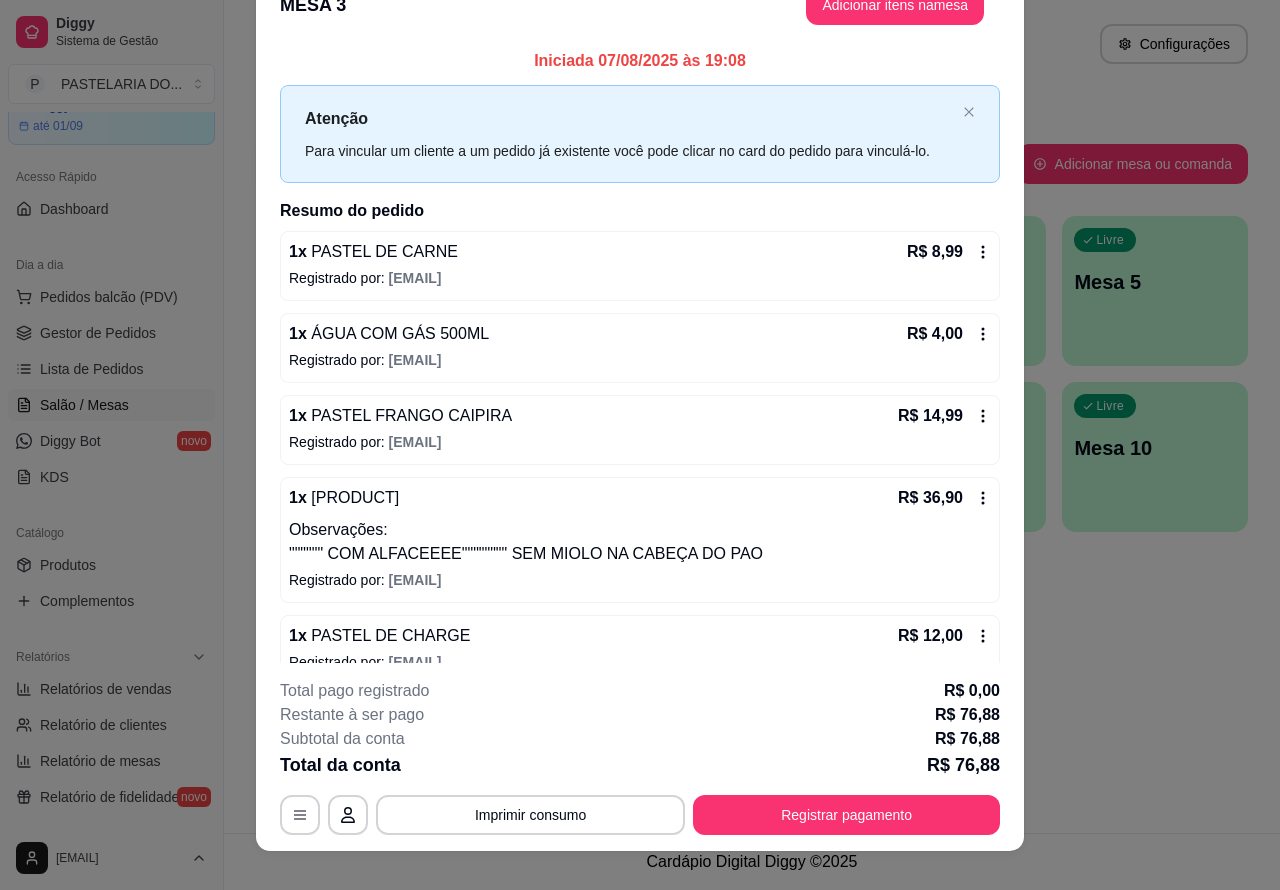 click on "Atendimento Salão Configurações Todos Mesas Comandas Pesquisar Adicionar mesa ou comanda Ocupada Mesa 2 R$ 68,80 00:29 Ocupada Mesa 3 R$ 64,88 00:55 Ocupada Mesa 4 R$ 42,98 00:14 Livre Mesa 1 Livre Mesa 5 Livre Mesa 6 Livre Mesa 7 Livre Mesa 8 Livre Mesa 9 Livre Mesa 10" at bounding box center [752, 416] 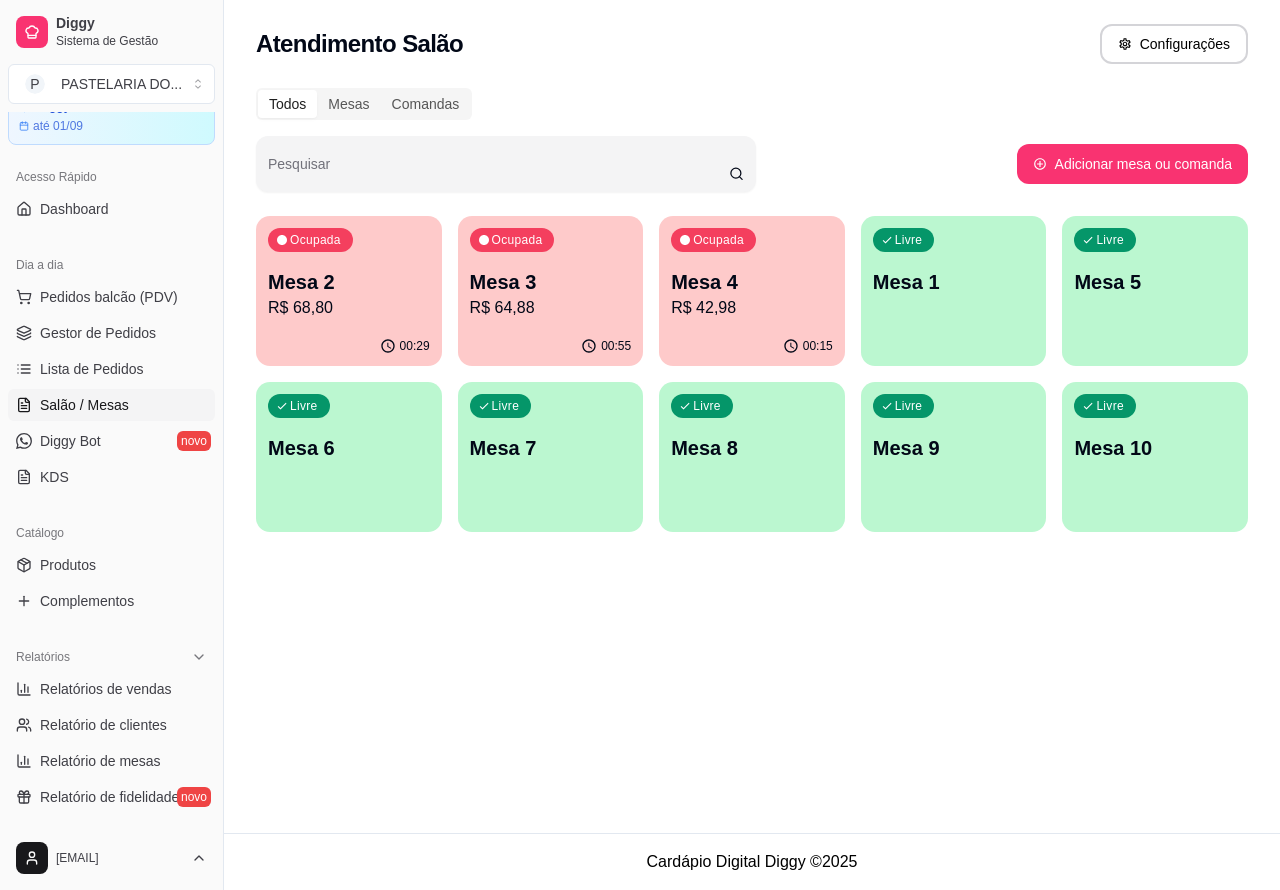 click on "Mesa 2" at bounding box center (349, 282) 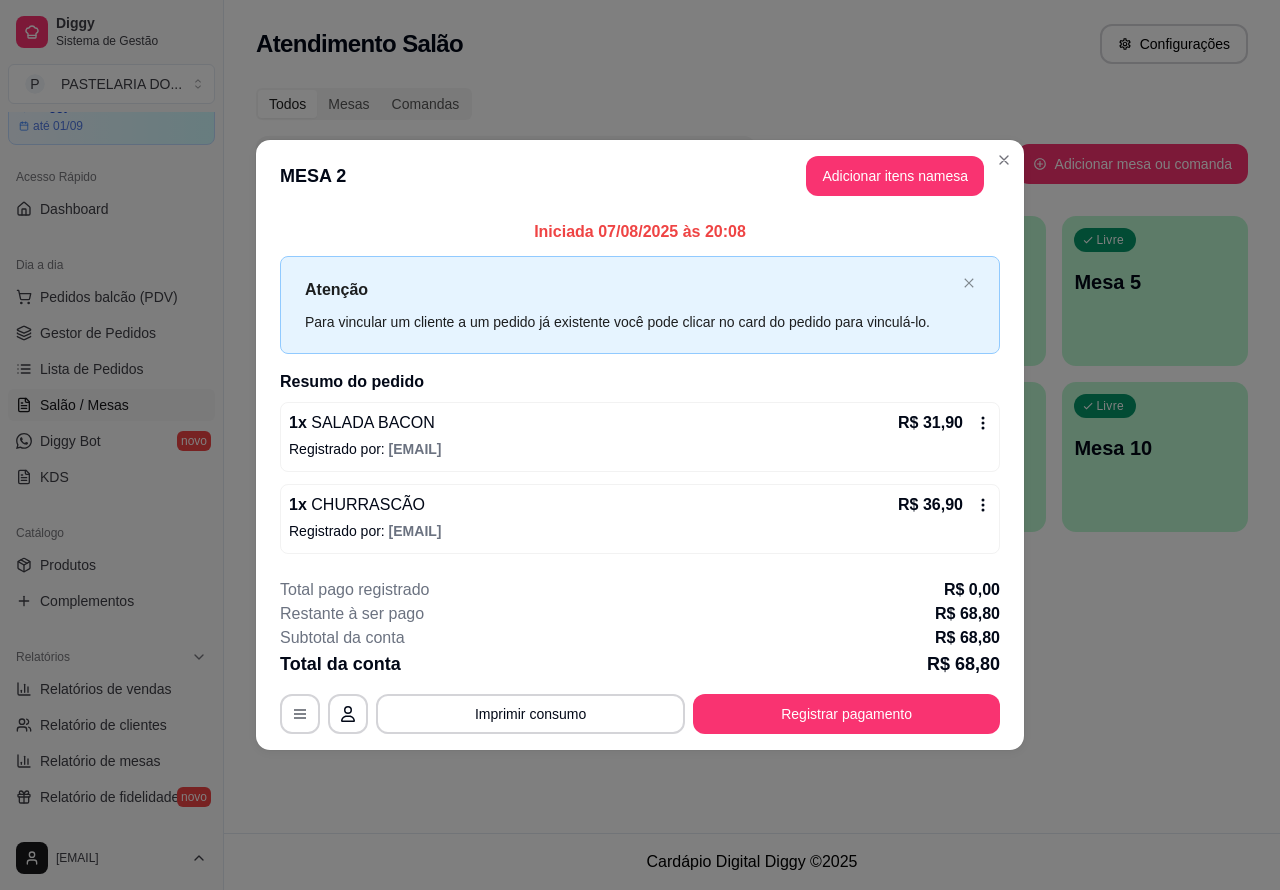 click on "Atendimento Salão Configurações Todos Mesas Comandas Pesquisar Adicionar mesa ou comanda Ocupada Mesa 2 R$ 68,80 00:29 Ocupada Mesa 3 R$ 64,88 00:55 Ocupada Mesa 4 R$ 42,98 00:15 Livre Mesa 1 Livre Mesa 5 Livre Mesa 6 Livre Mesa 7 Livre Mesa 8 Livre Mesa 9 Livre Mesa 10" at bounding box center (752, 416) 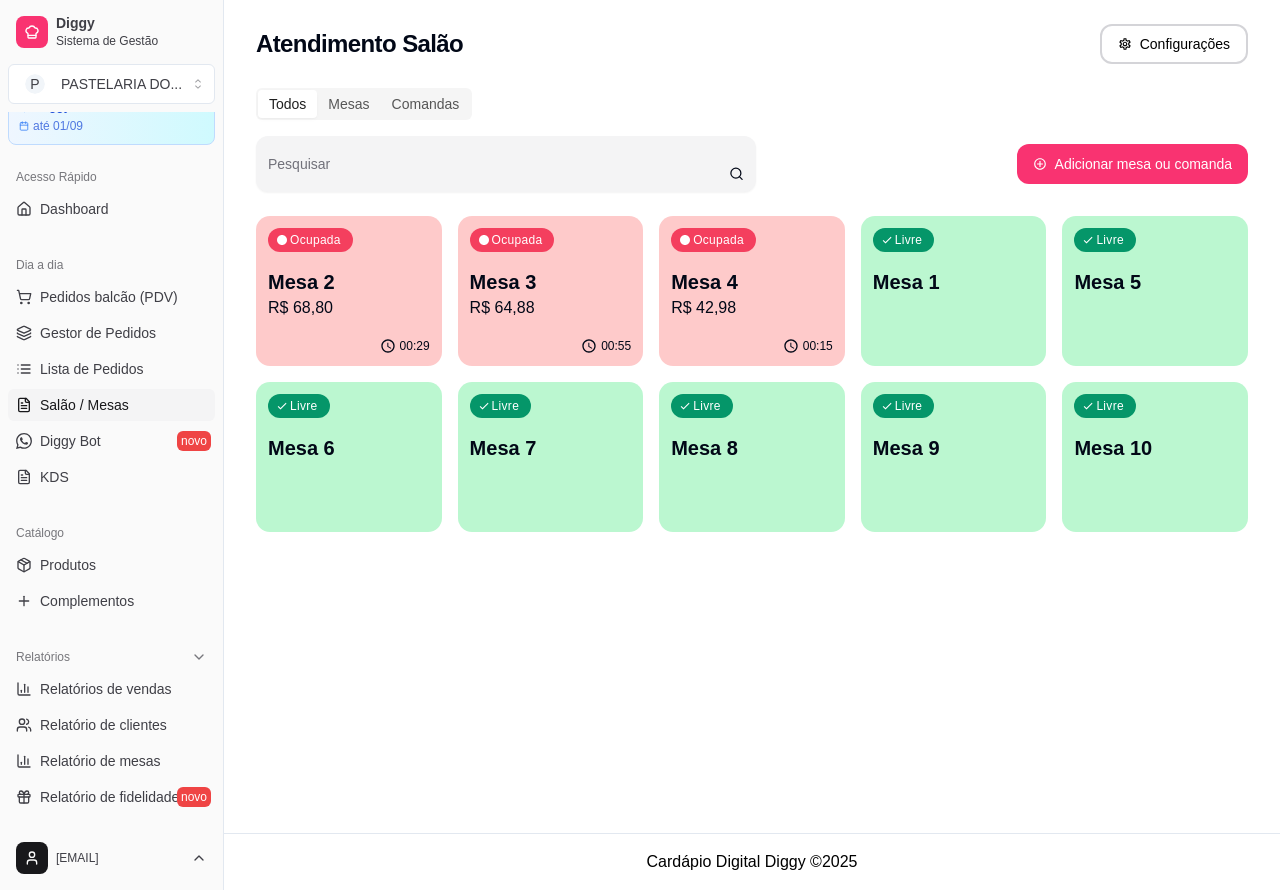 click on "Ocupada Mesa 2 R$ 68,80" at bounding box center [349, 271] 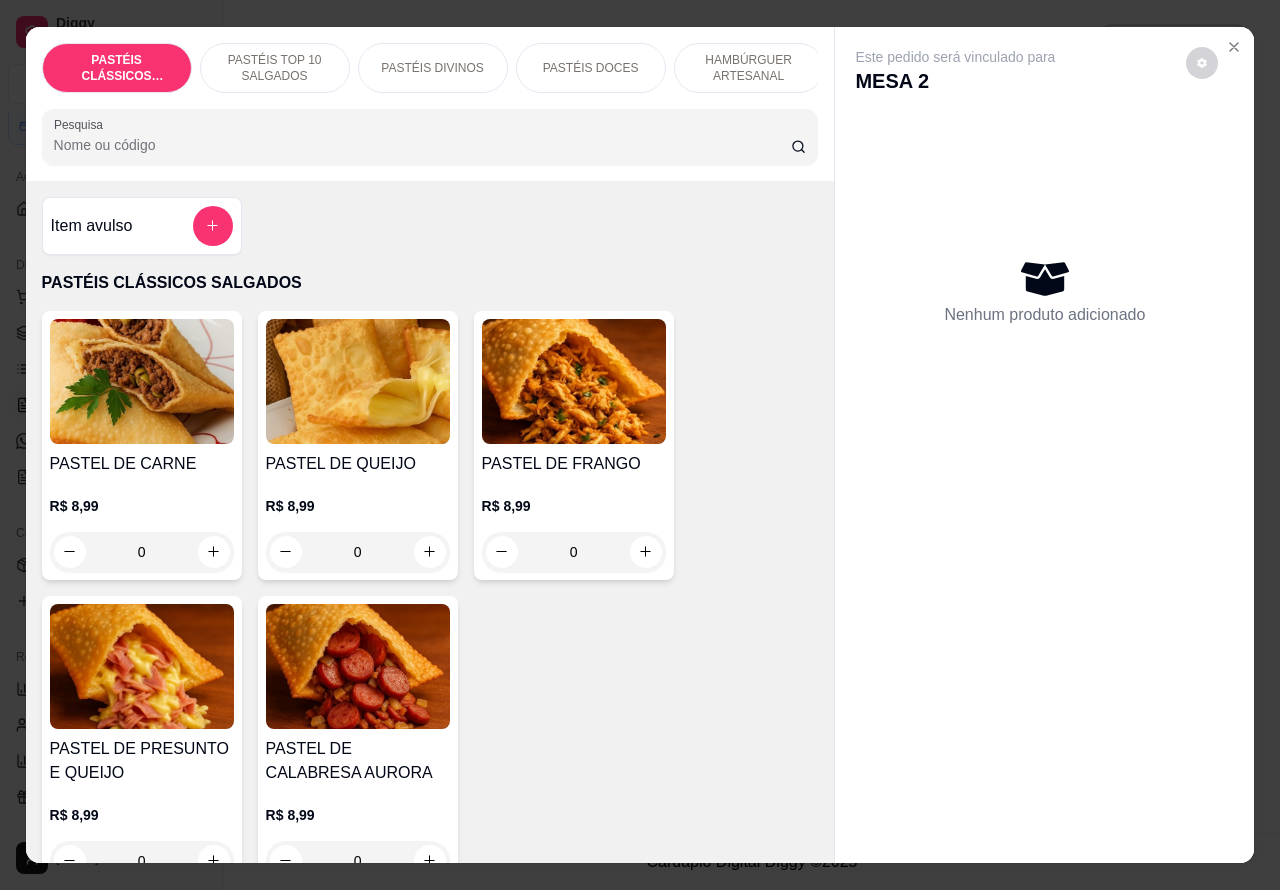click on "PASTÉIS DOCES" at bounding box center [591, 68] 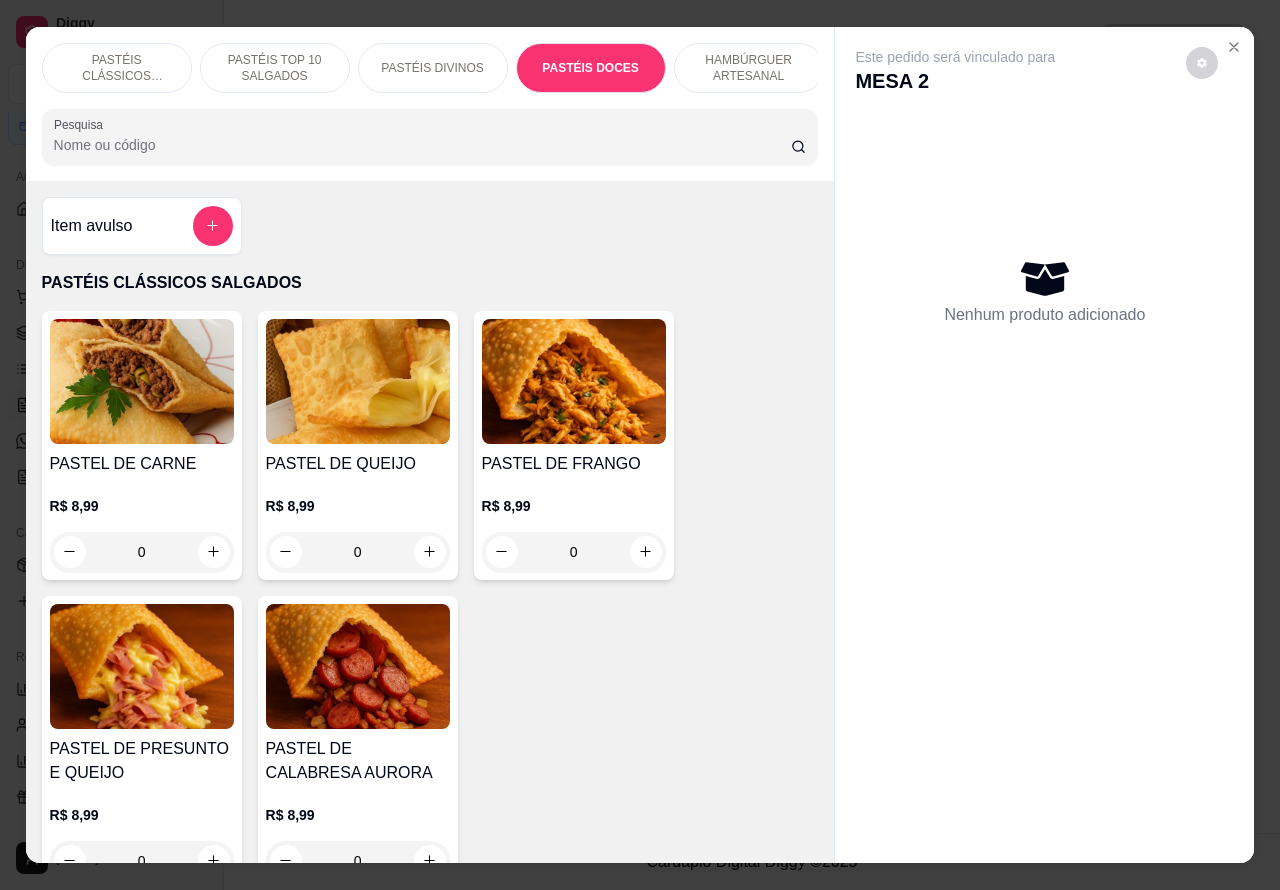 scroll, scrollTop: 3585, scrollLeft: 0, axis: vertical 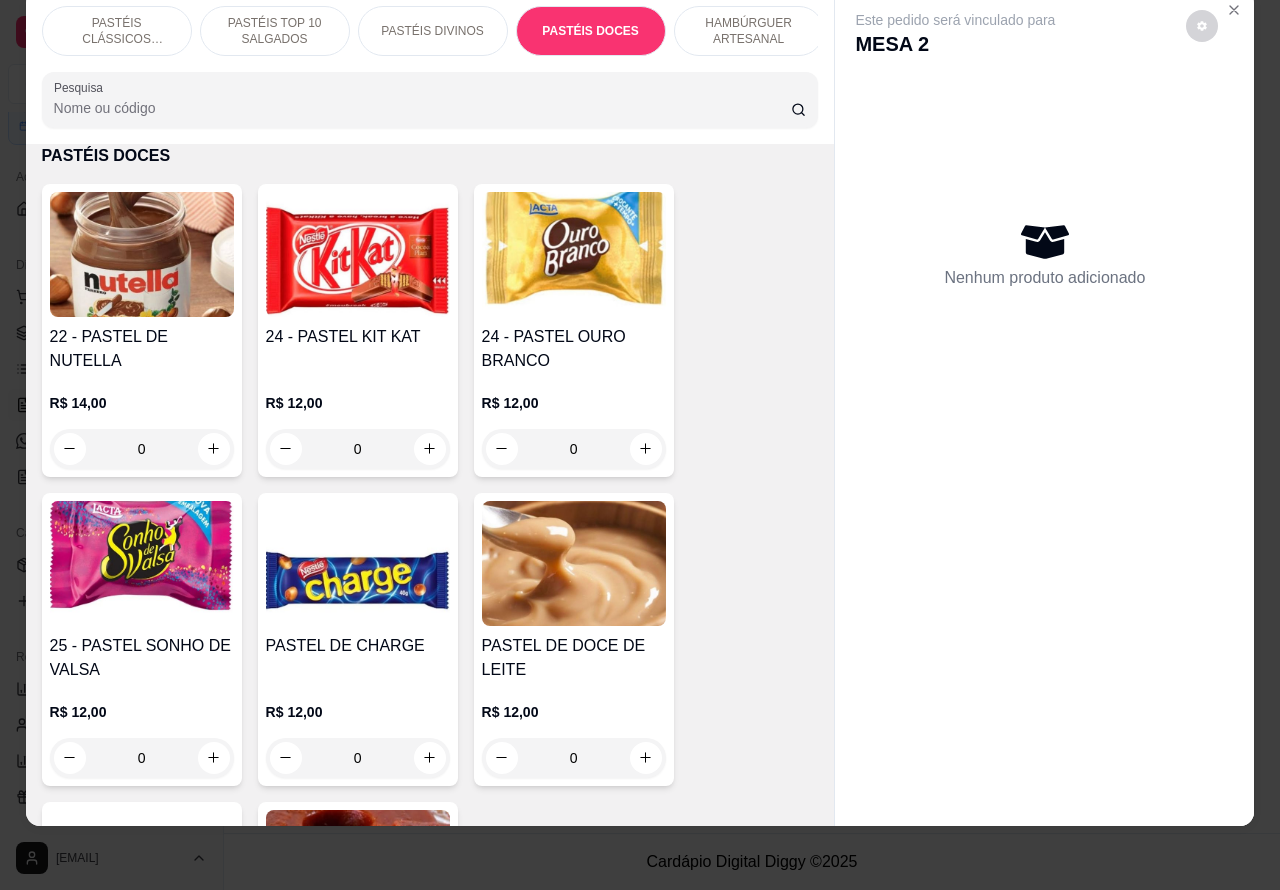 click 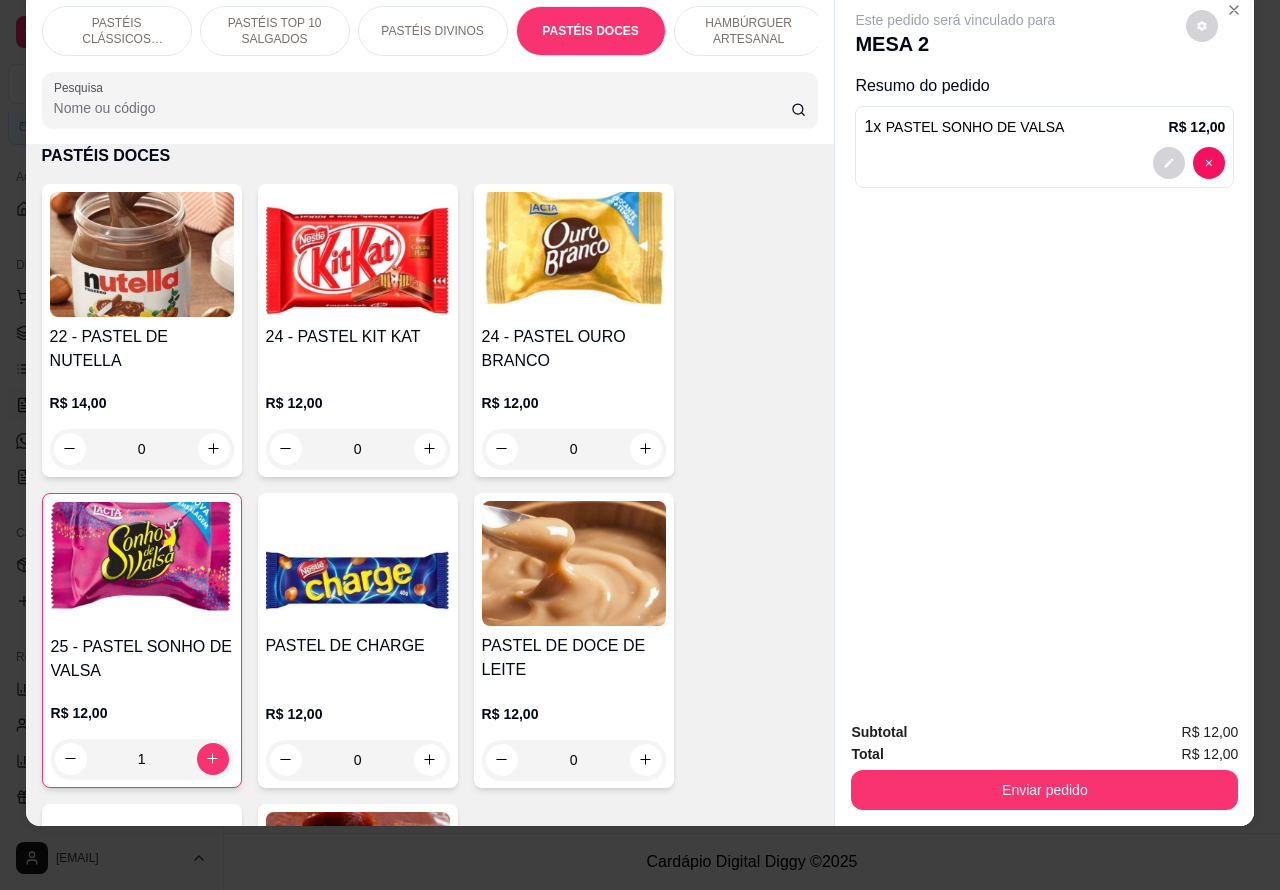 click on "Enviar pedido" at bounding box center (1044, 790) 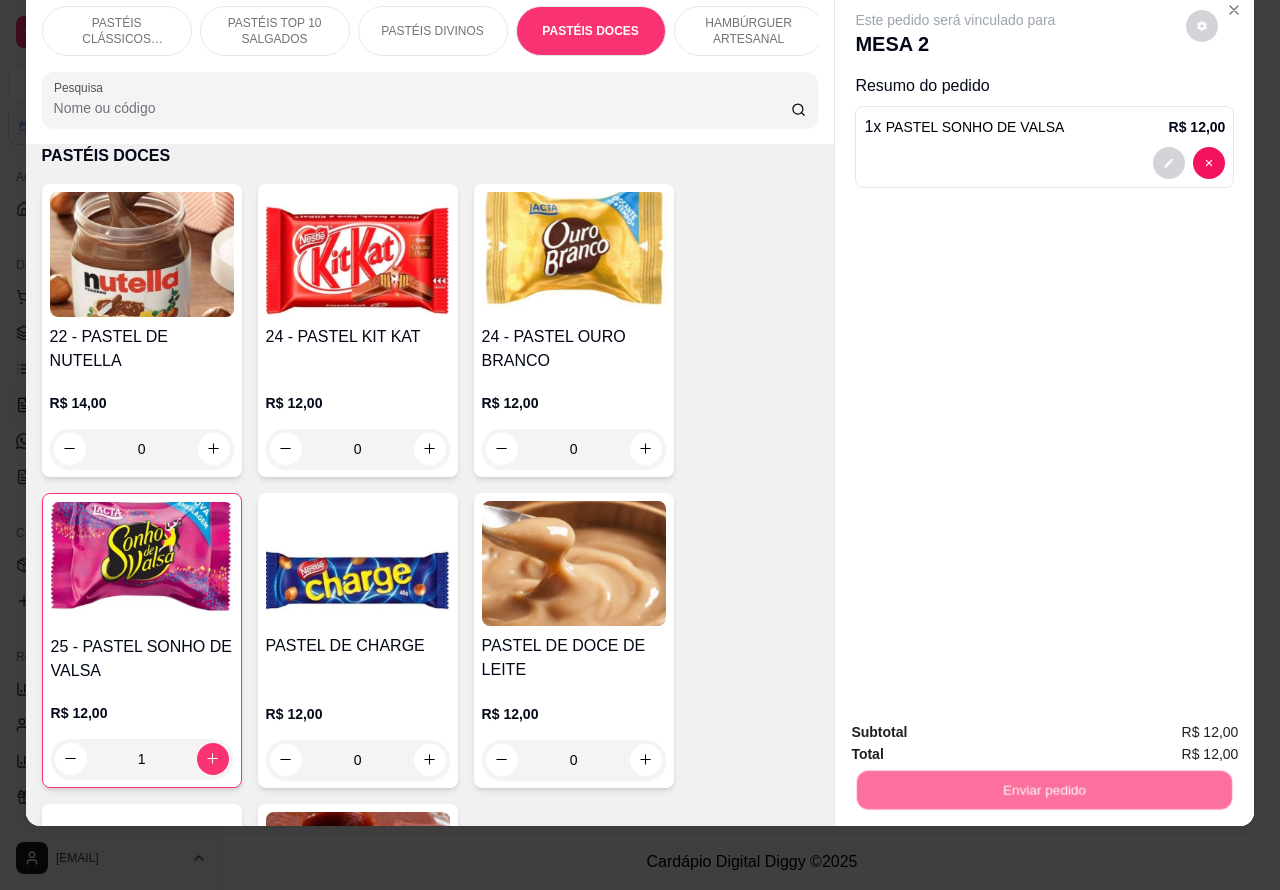 click on "Não registrar e enviar pedido" at bounding box center (977, 722) 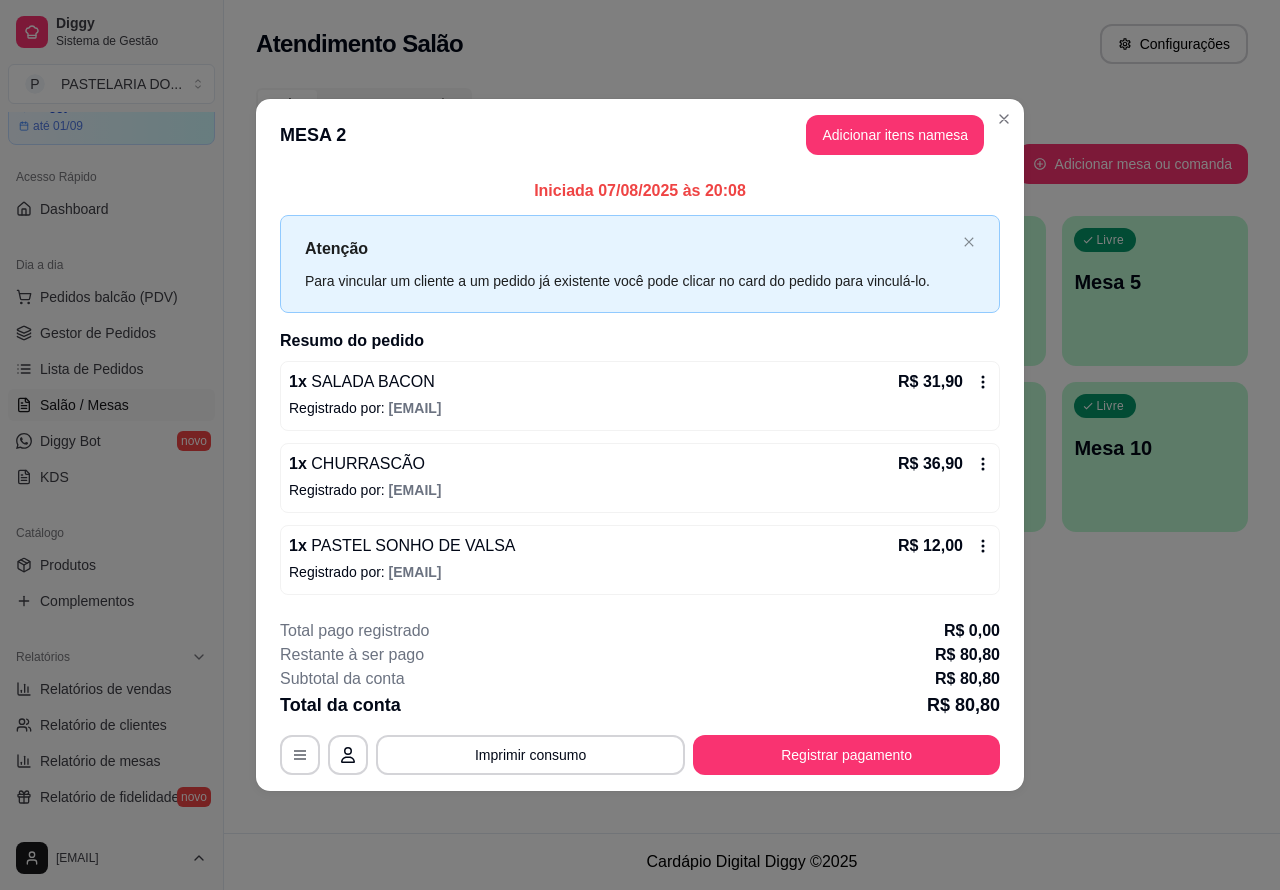 click on "Atendimento Salão Configurações Todos Mesas Comandas Pesquisar Adicionar mesa ou comanda Ocupada Mesa 2 R$ 80,80 00:31 Ocupada Mesa 3 R$ 76,88 00:57 Ocupada Mesa 4 R$ 42,98 00:16 Livre Mesa 1 Livre Mesa 5 Livre Mesa 6 Livre Mesa 7 Livre Mesa 8 Livre Mesa 9 Livre Mesa 10" at bounding box center (752, 416) 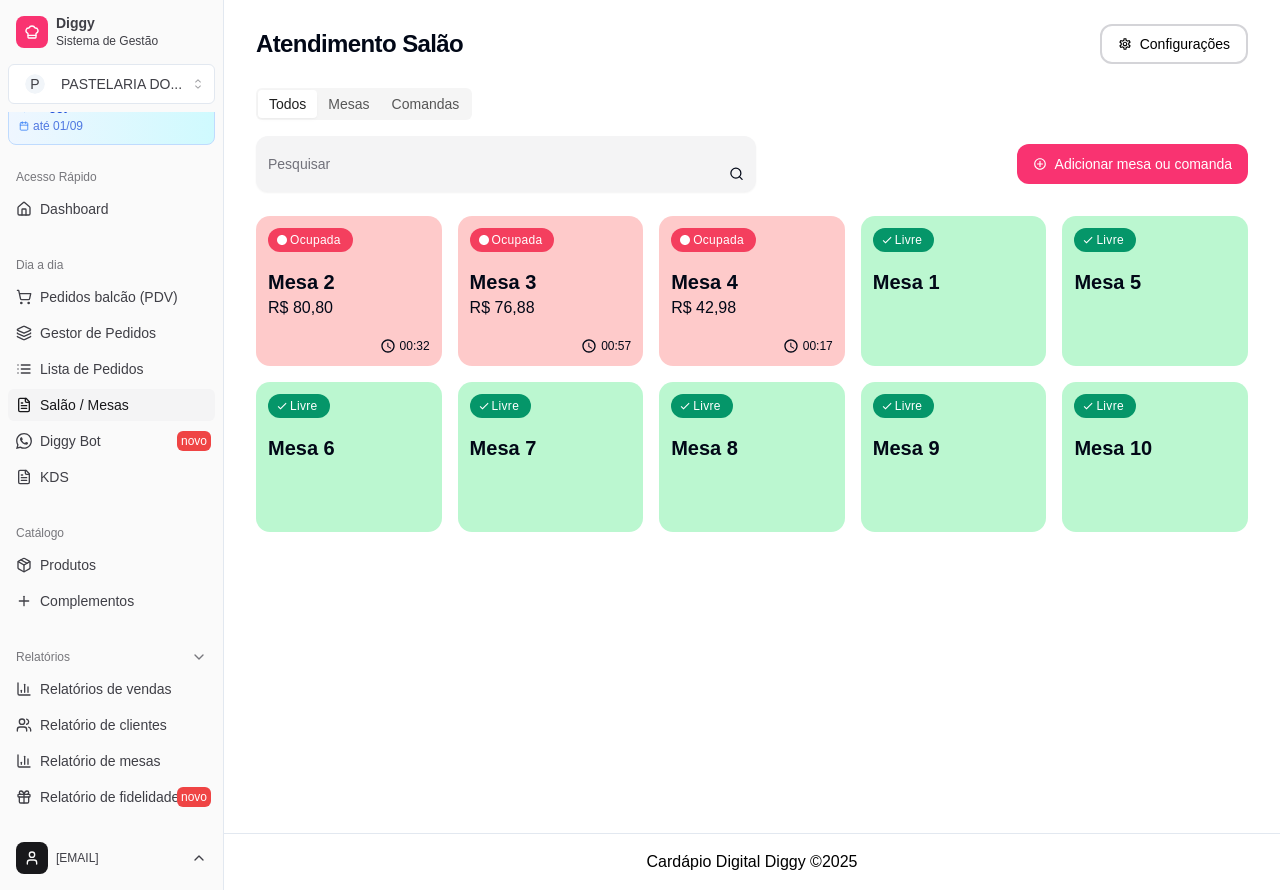 click on "R$ 80,80" at bounding box center [349, 308] 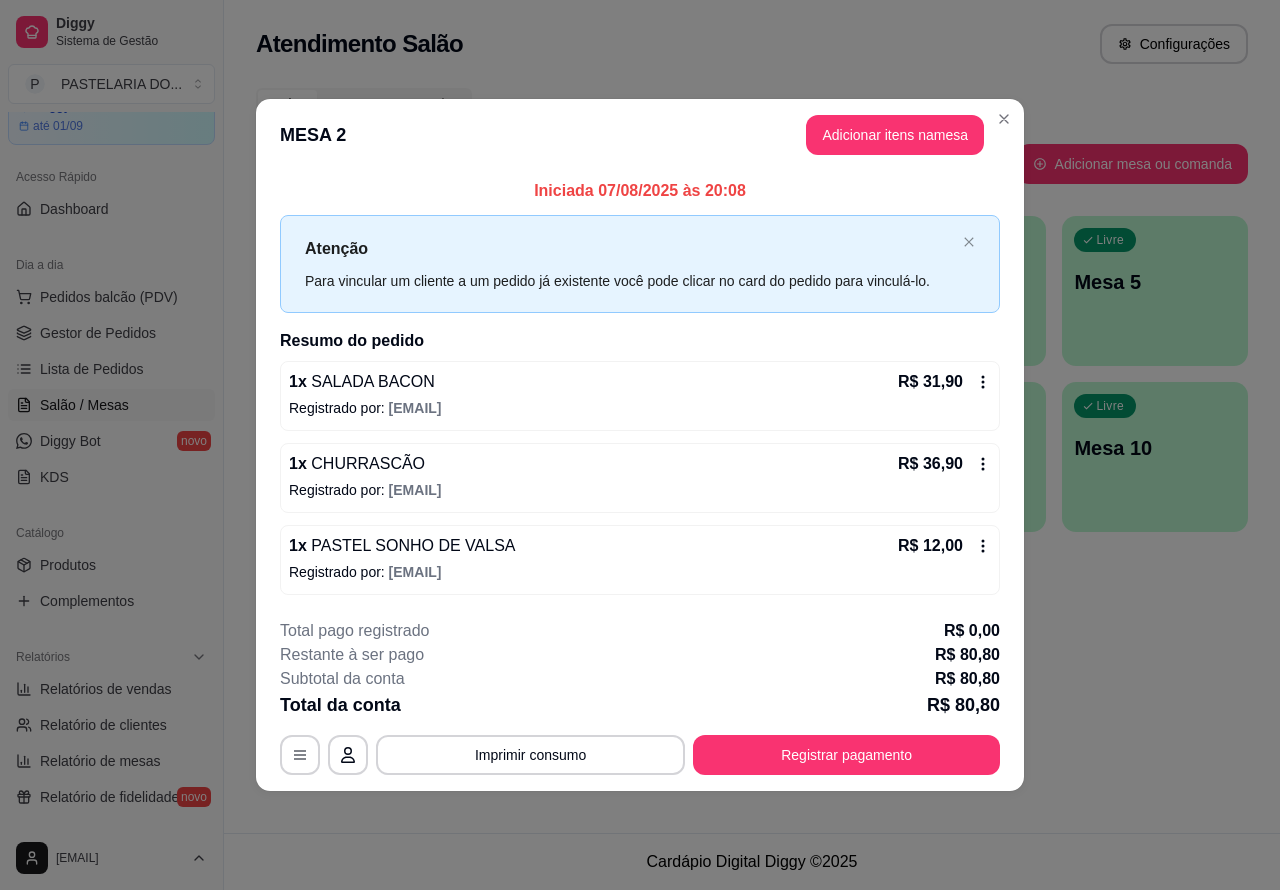 click on "Atendimento Salão Configurações Todos Mesas Comandas Pesquisar Adicionar mesa ou comanda Ocupada Mesa 2 R$ 80,80 00:32 Ocupada Mesa 3 R$ 76,88 00:57 Ocupada Mesa 4 R$ 42,98 00:17 Livre Mesa 1 Livre Mesa 5 Livre Mesa 6 Livre Mesa 7 Livre Mesa 8 Livre Mesa 9 Livre Mesa 10" at bounding box center (752, 416) 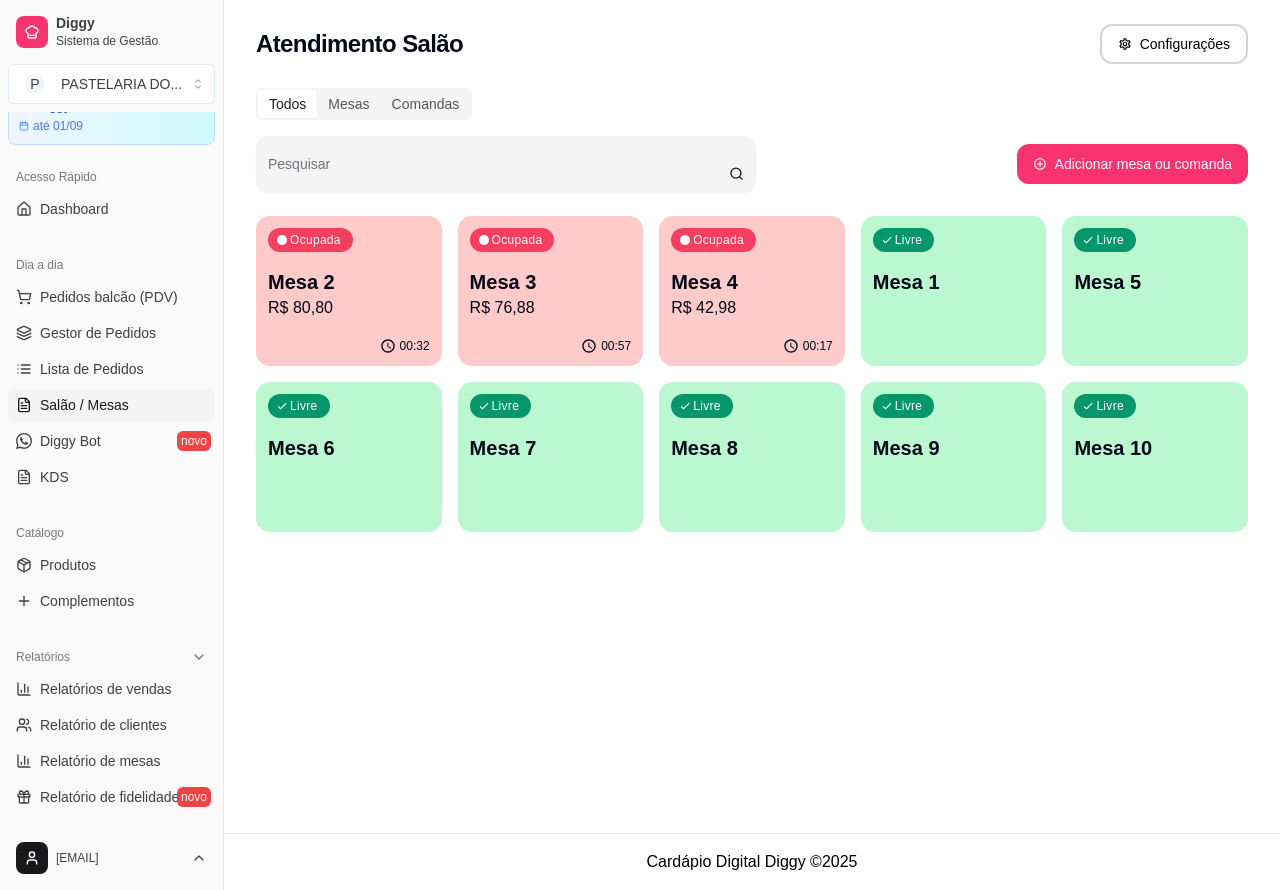 click on "Ocupada Mesa 3 R$ 76,88" at bounding box center [551, 271] 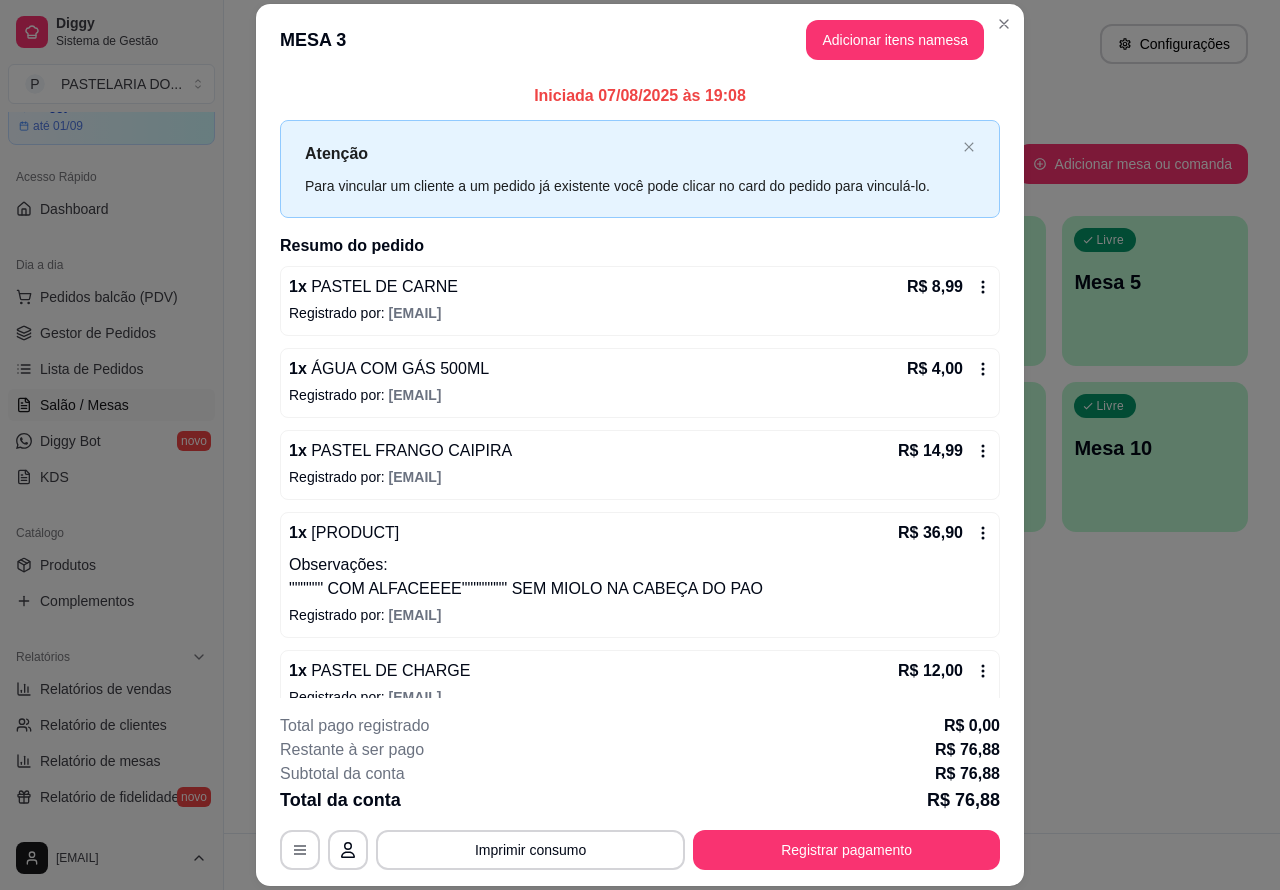 click on "Atendimento Salão Configurações Todos Mesas Comandas Pesquisar Adicionar mesa ou comanda Ocupada Mesa 2 R$ 80,80 00:32 Ocupada Mesa 3 R$ 76,88 00:57 Ocupada Mesa 4 R$ 42,98 00:17 Livre Mesa 1 Livre Mesa 5 Livre Mesa 6 Livre Mesa 7 Livre Mesa 8 Livre Mesa 9 Livre Mesa 10" at bounding box center (752, 416) 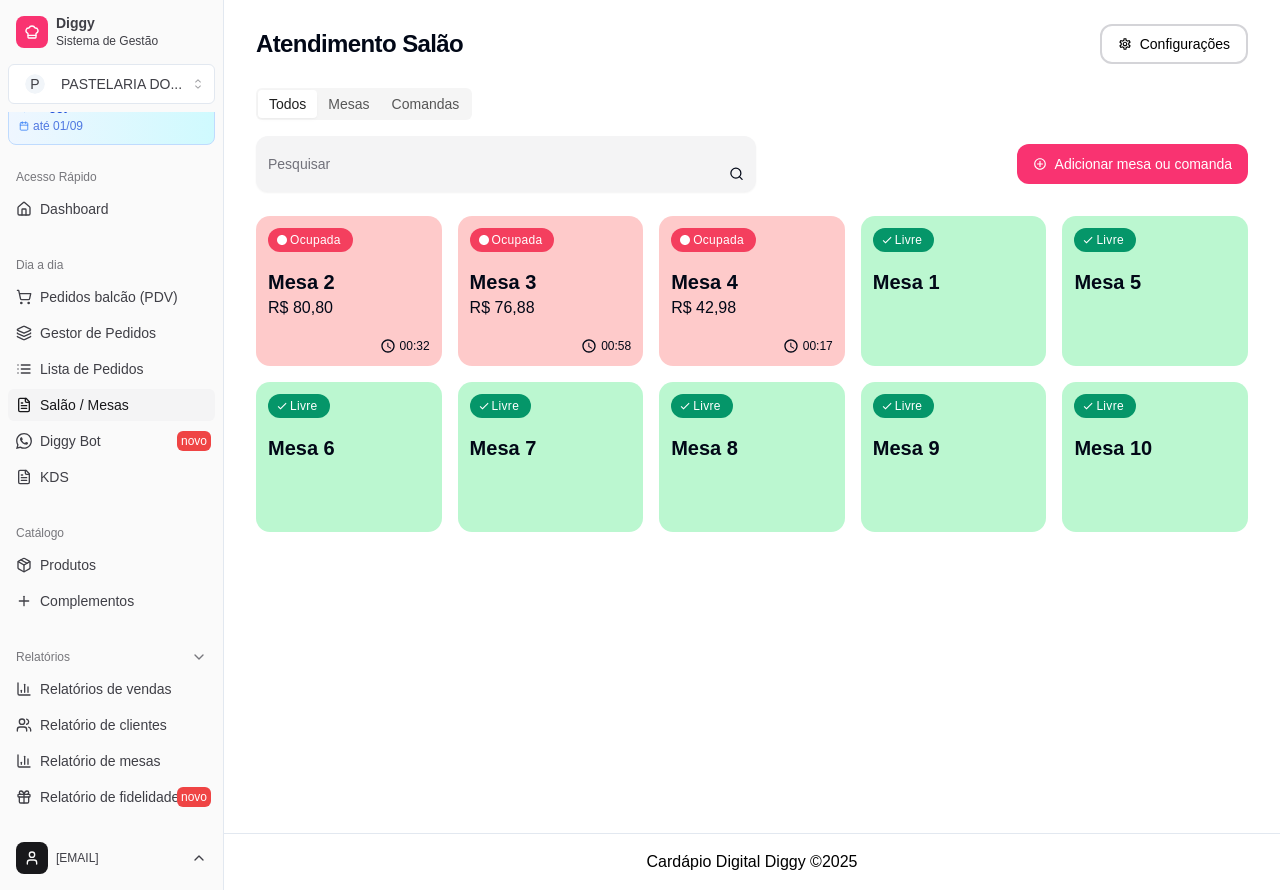 click on "Ocupada Mesa 4 R$ 42,98" at bounding box center (752, 271) 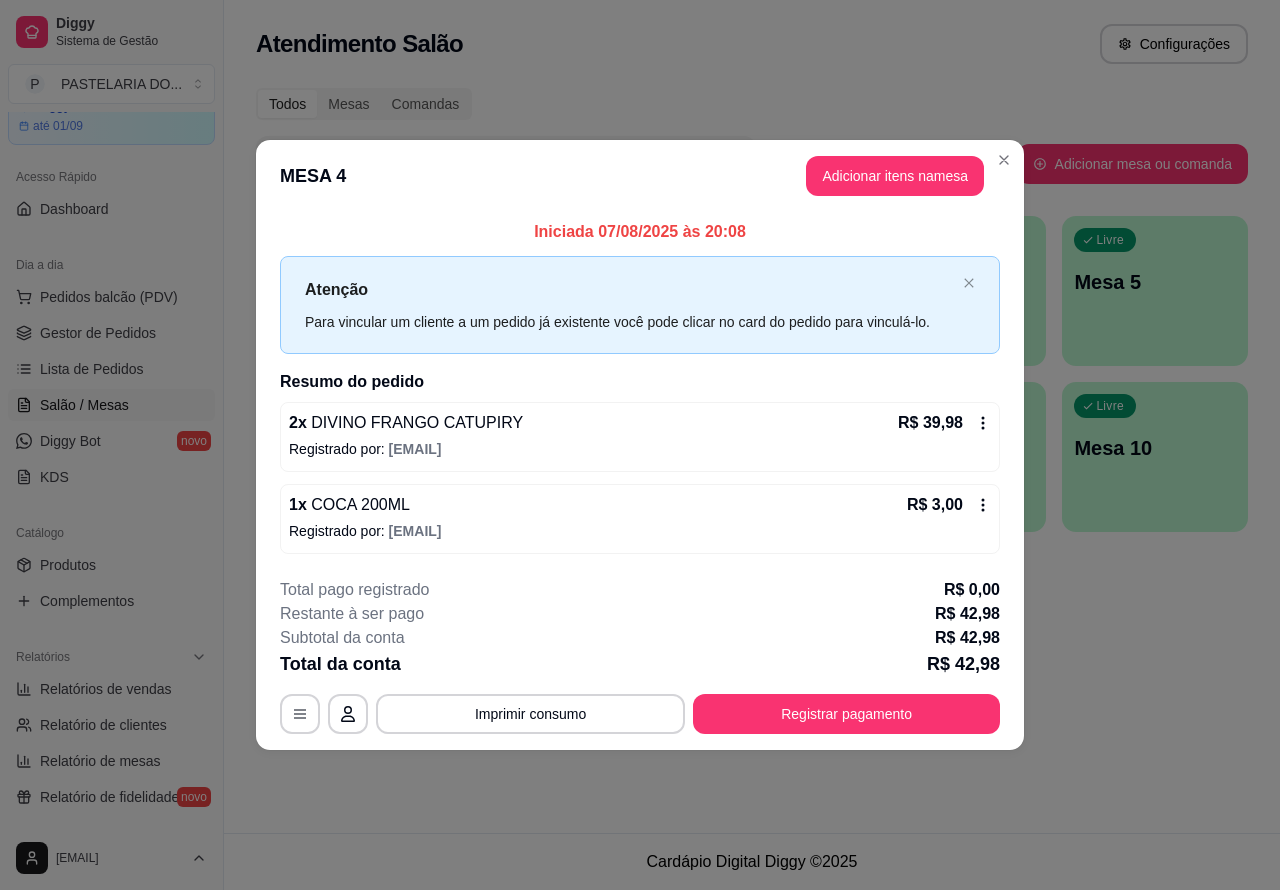 click on "Ocupada Mesa 2 R$ 80,80 [TIME] Ocupada Mesa 3 R$ 76,88 [TIME] Ocupada Mesa 4 R$ 42,98 [TIME] Livre Mesa 1 Livre Mesa 5 Livre Mesa 6 Livre Mesa 7 Livre Mesa 8 Livre Mesa 9 Livre Mesa 10" at bounding box center [752, 416] 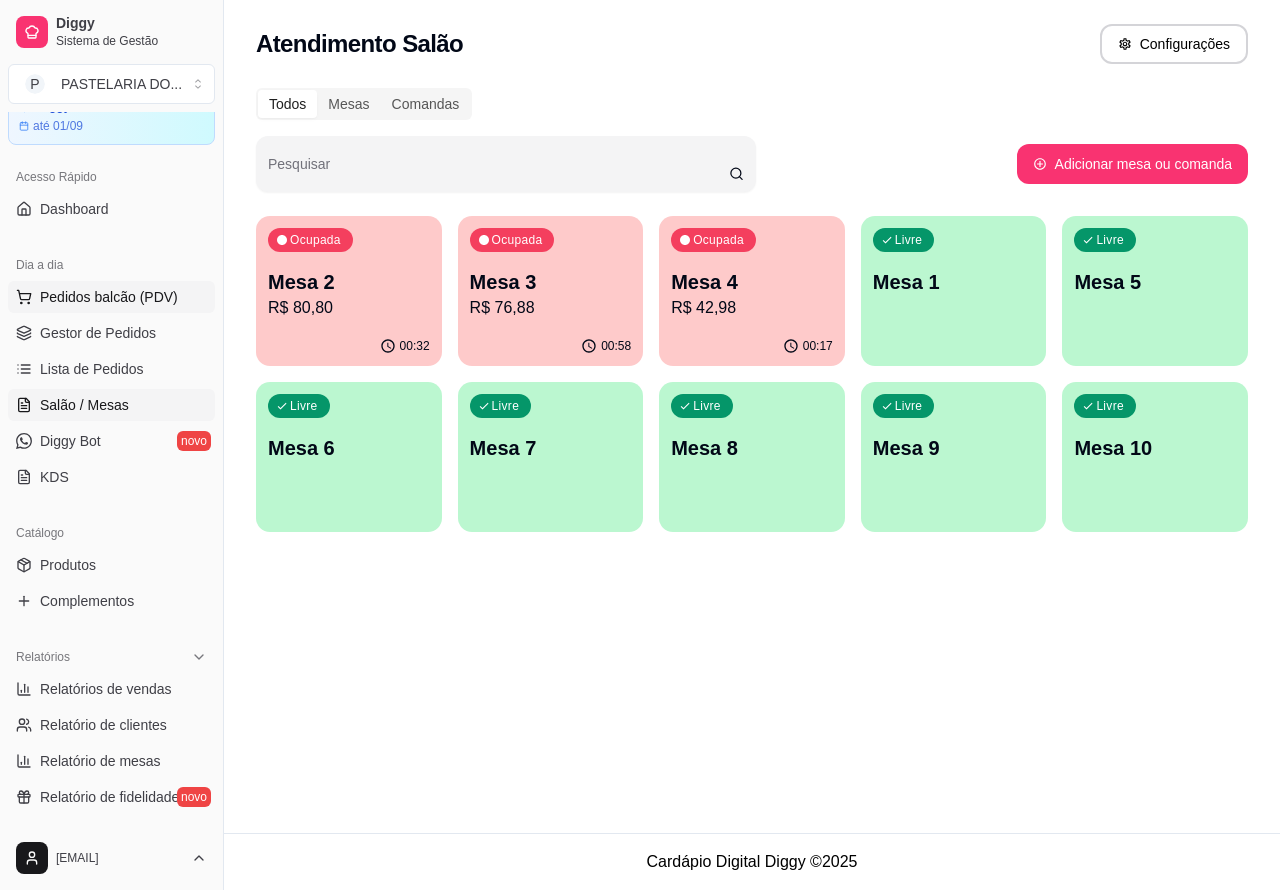 click on "Pedidos balcão (PDV)" at bounding box center [109, 297] 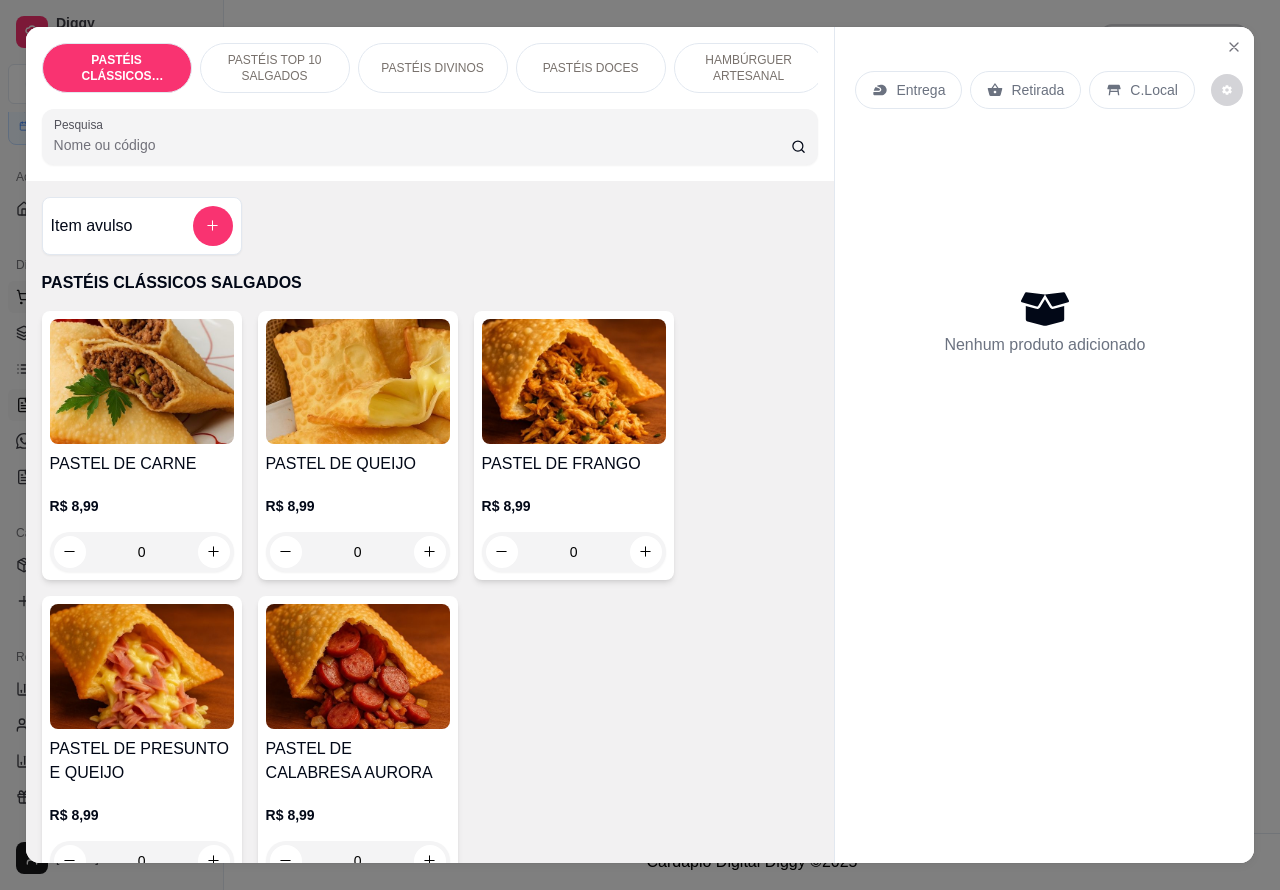 click 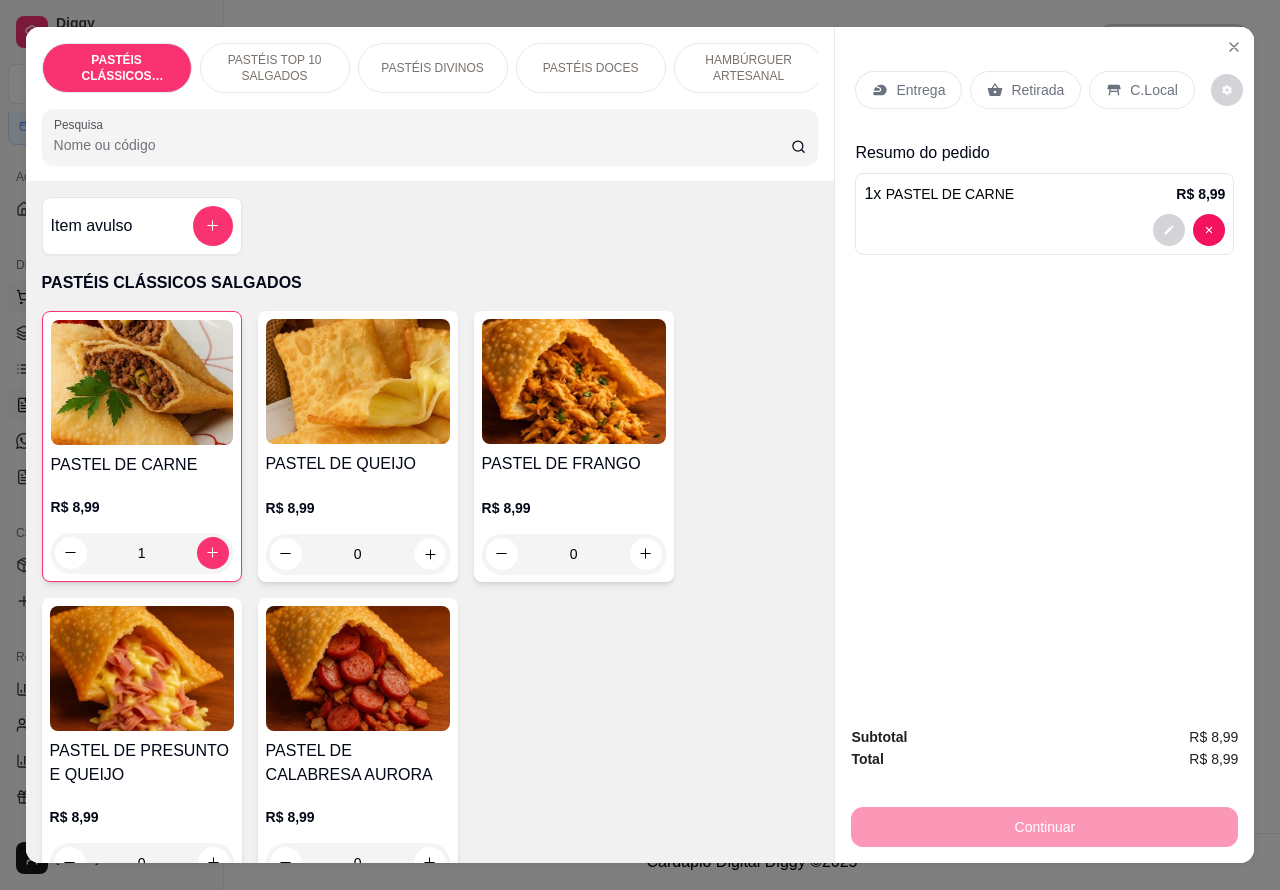 click 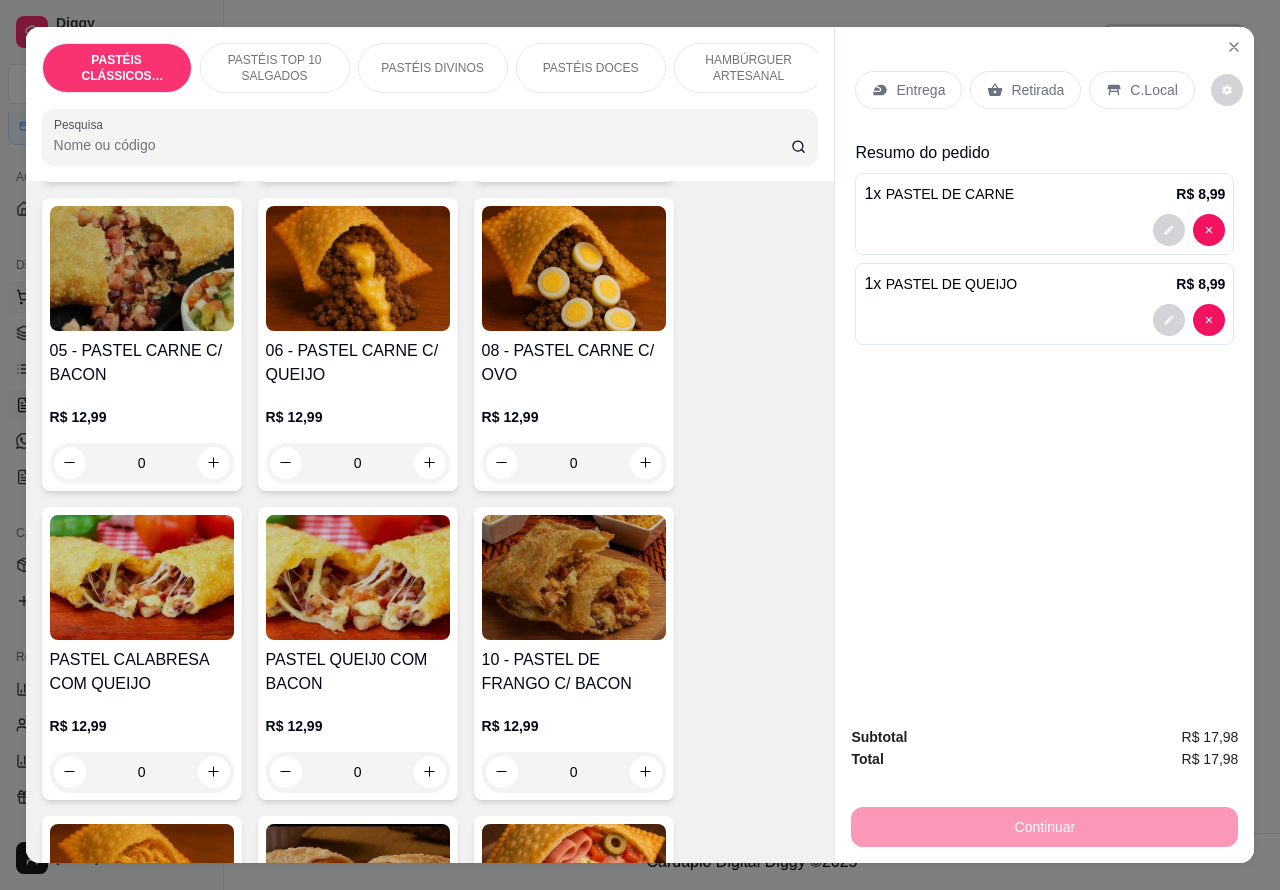 scroll, scrollTop: 1406, scrollLeft: 0, axis: vertical 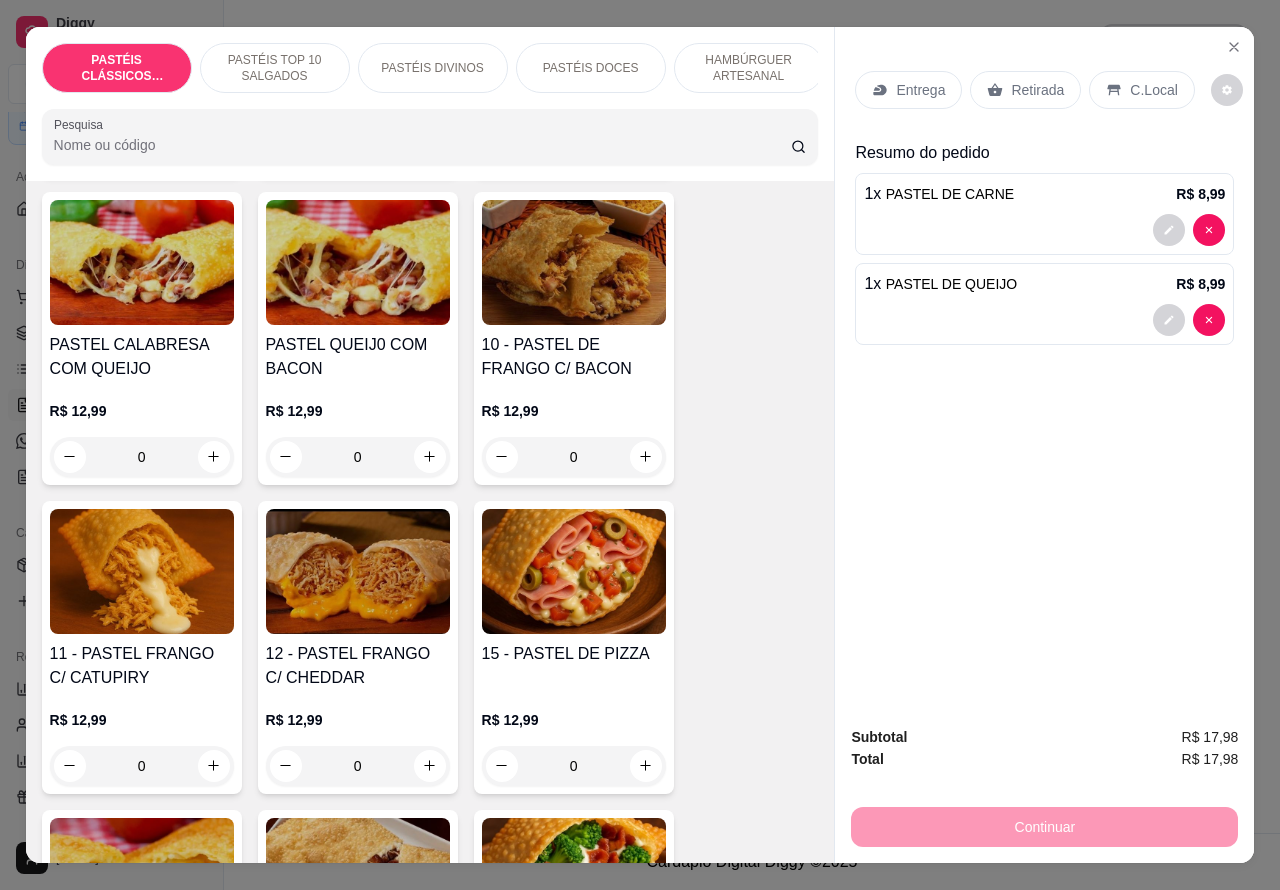 click on "0" at bounding box center (142, 766) 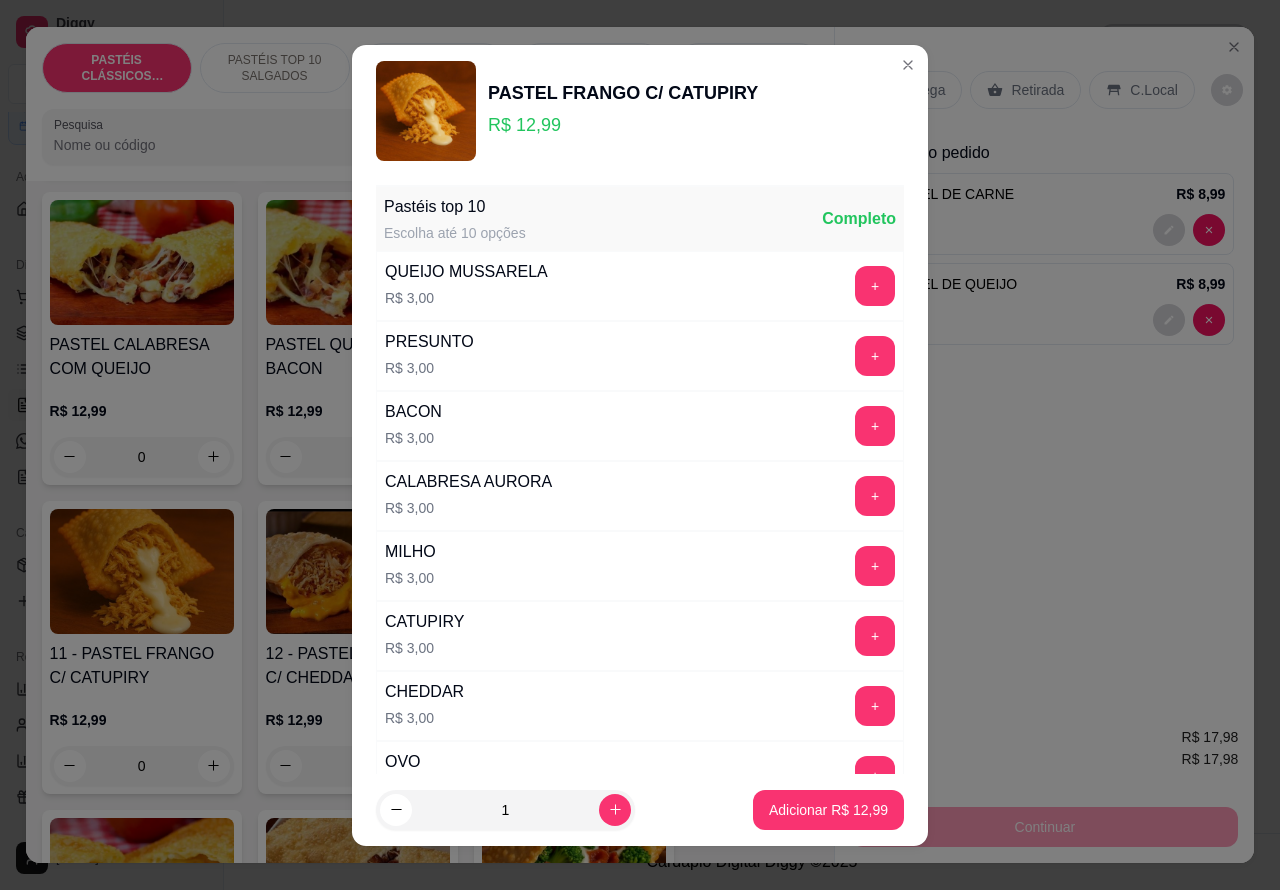 click on "Adicionar R$ 12,99" at bounding box center (828, 810) 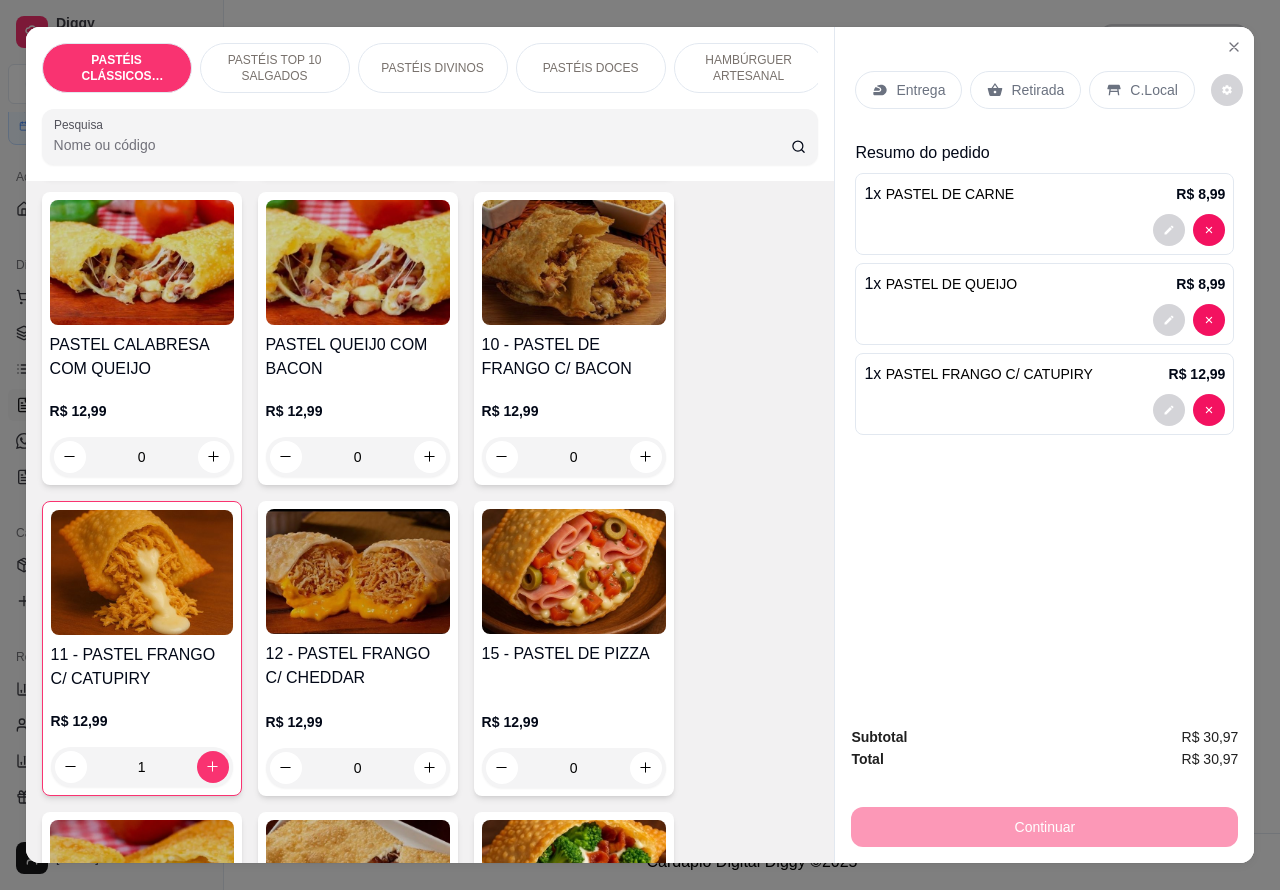 click at bounding box center [1044, 410] 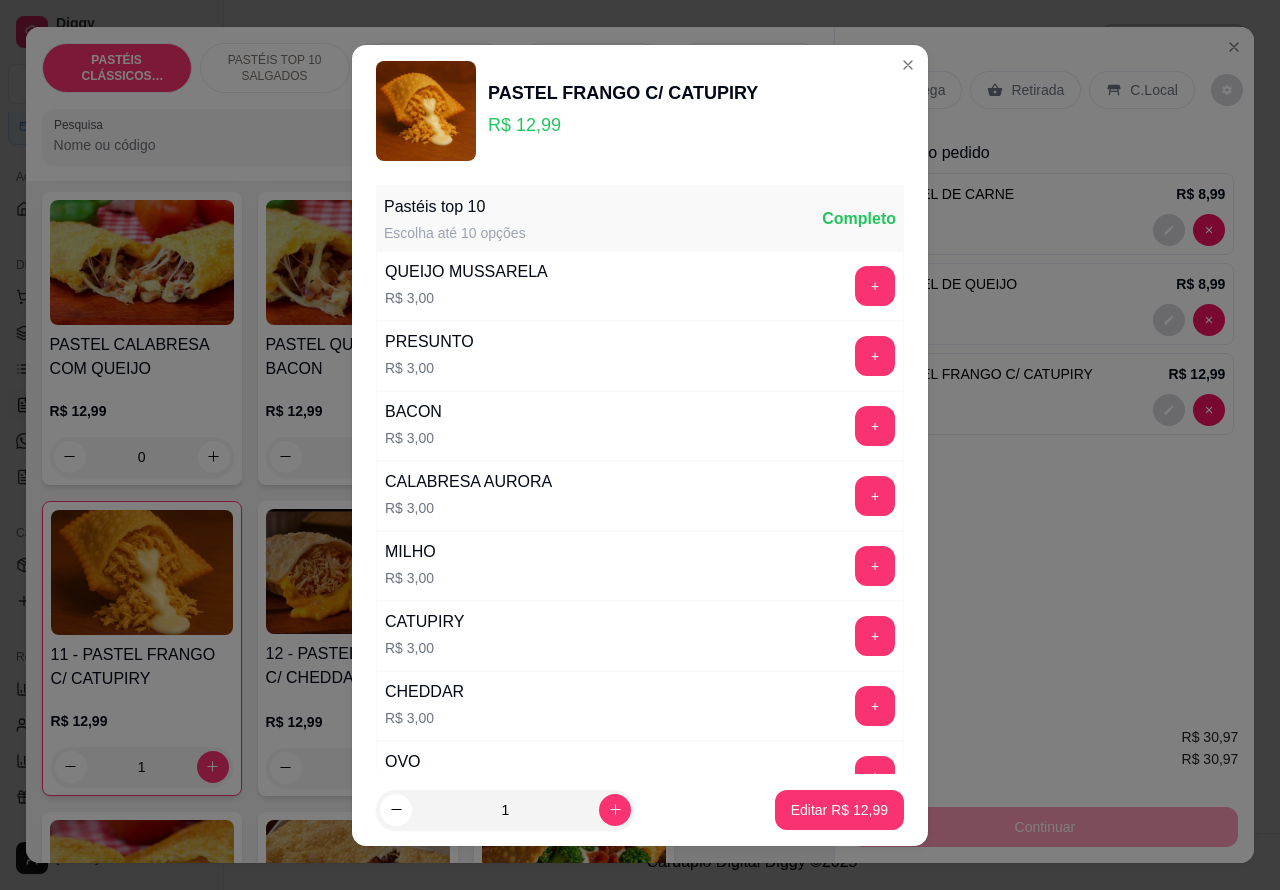 scroll, scrollTop: 261, scrollLeft: 0, axis: vertical 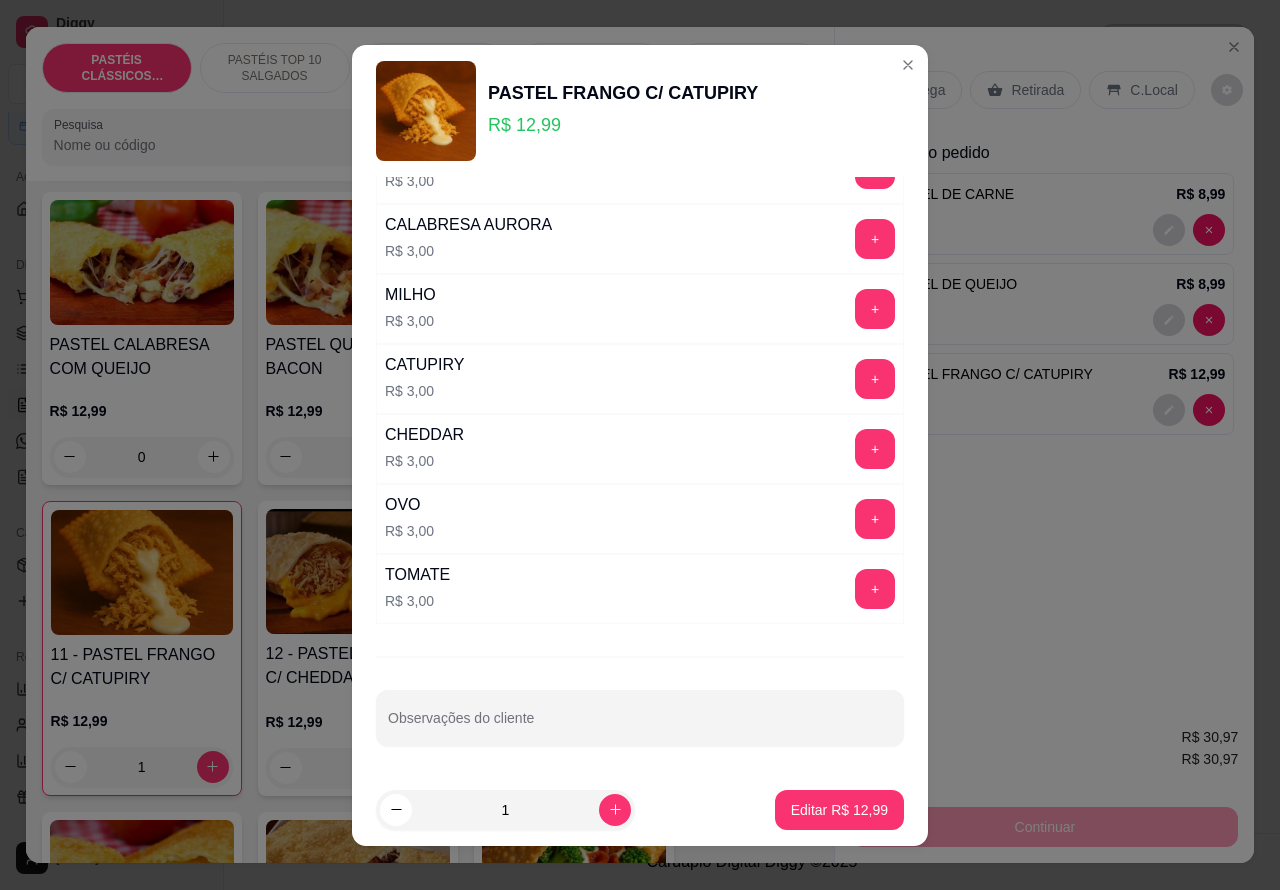 click on "Observações do cliente" at bounding box center [640, 726] 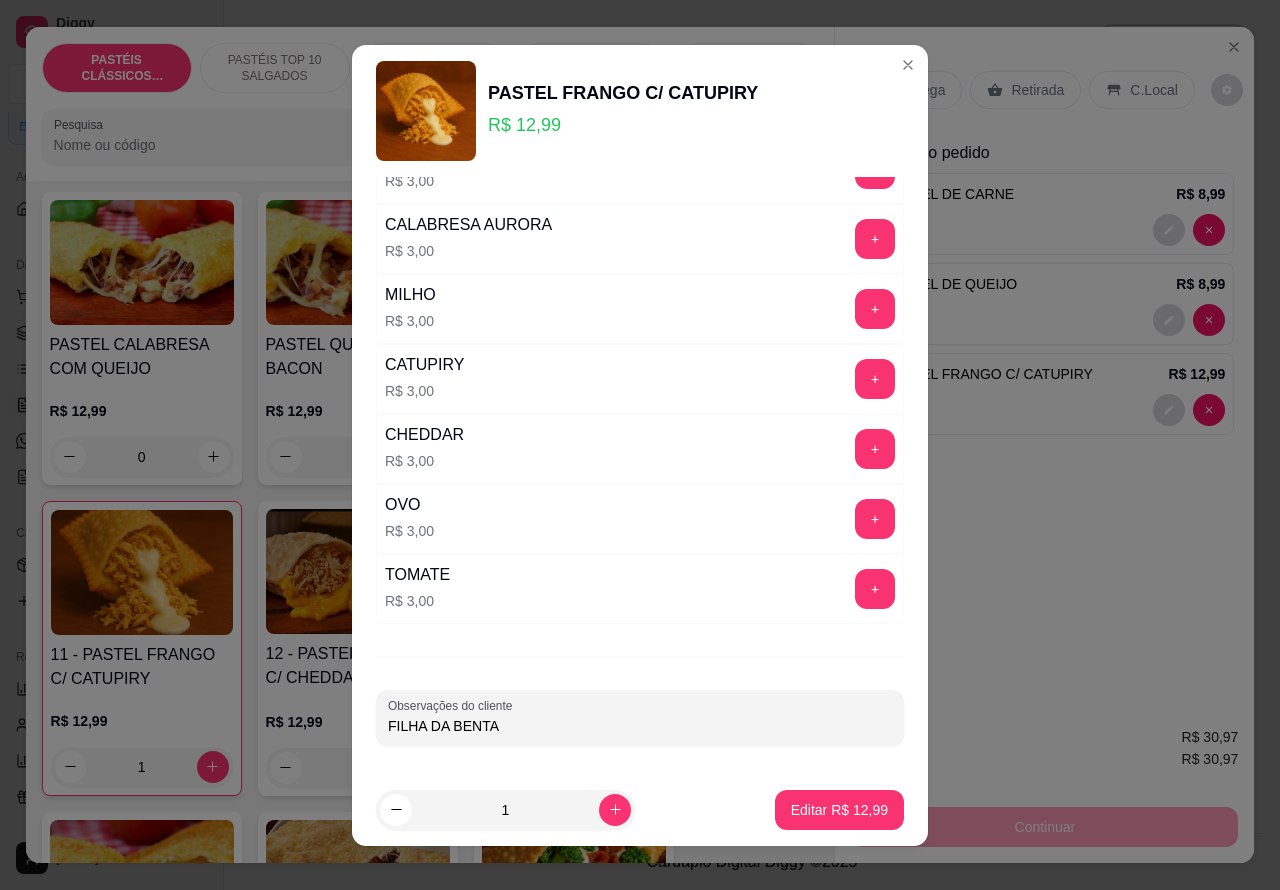 type on "FILHA DA BENTA" 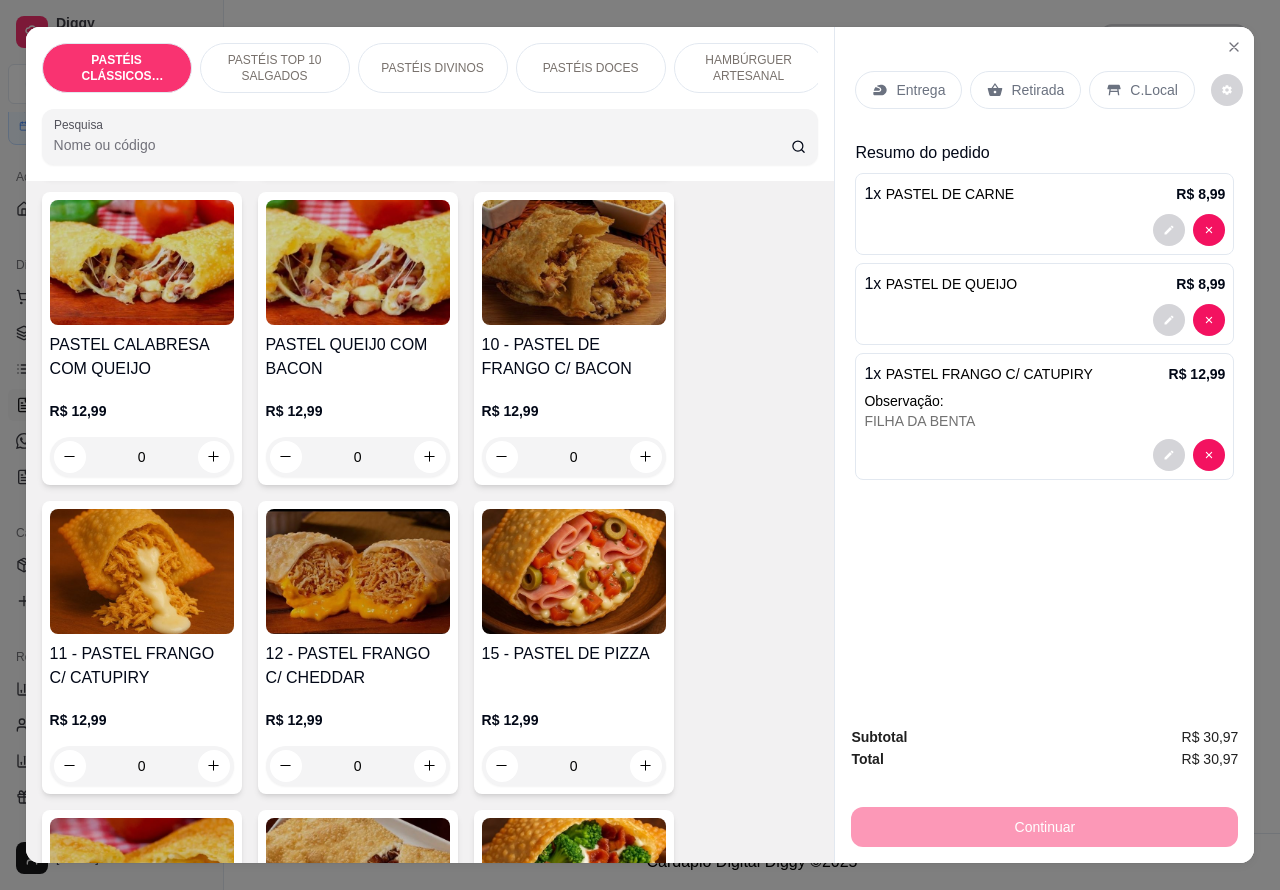 click at bounding box center (1044, 455) 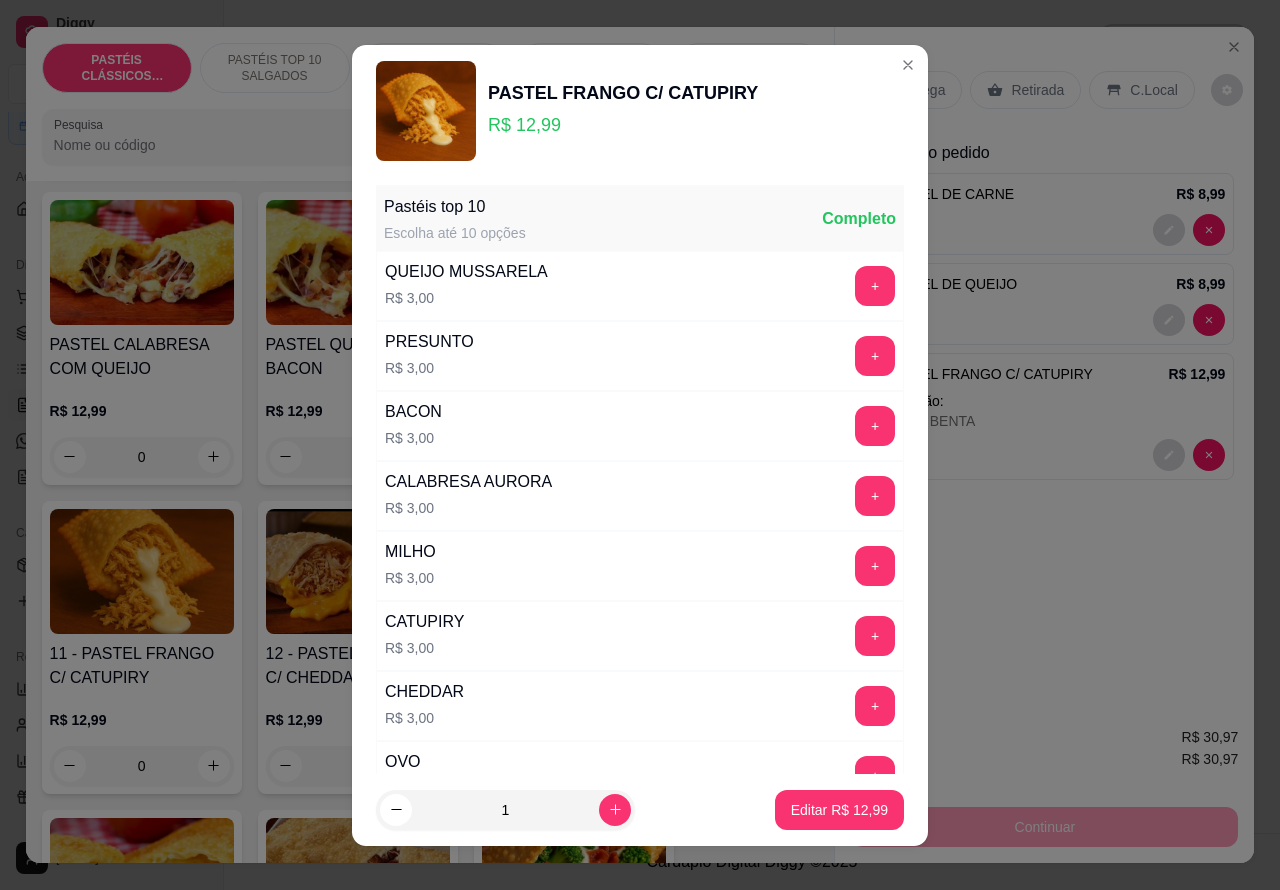 scroll, scrollTop: 261, scrollLeft: 0, axis: vertical 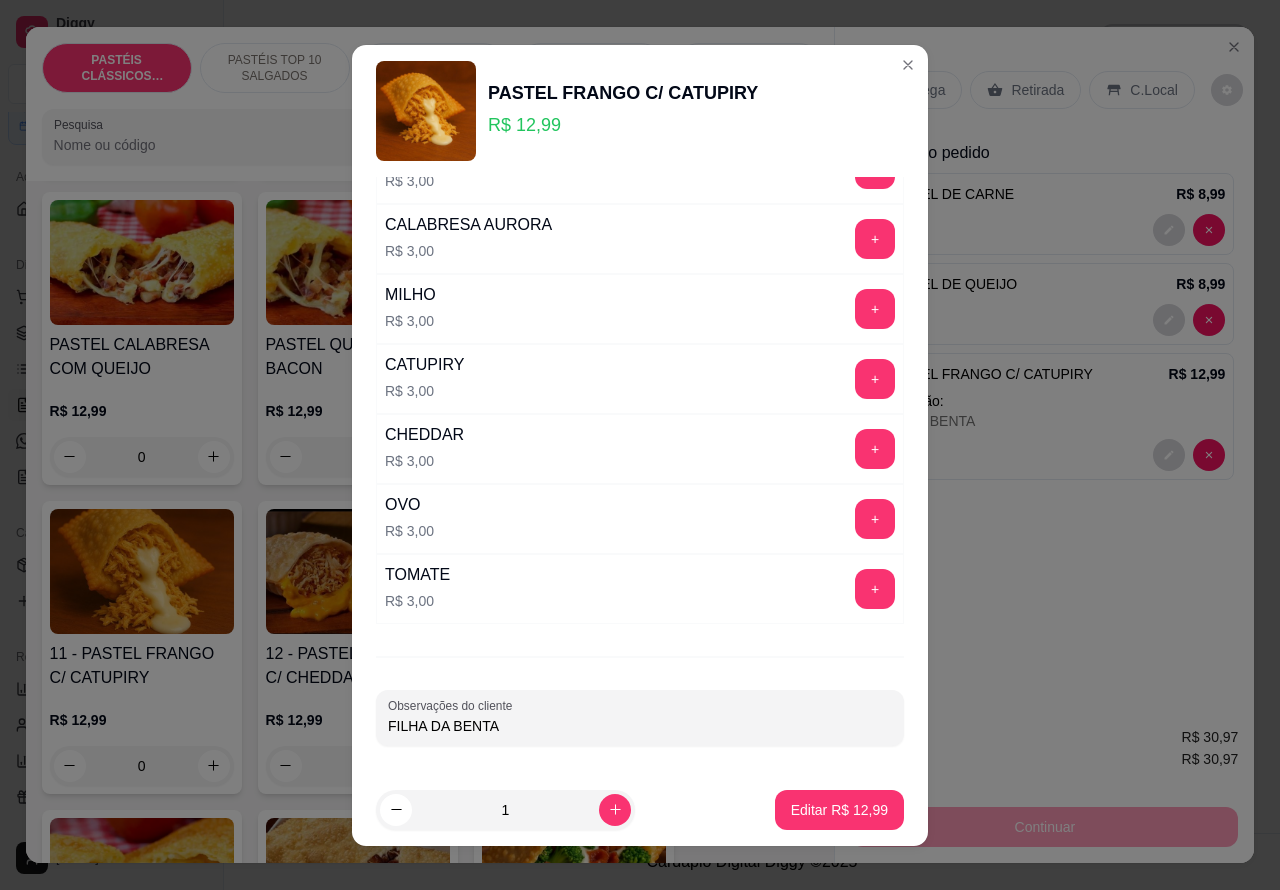 click on "FILHA DA BENTA" at bounding box center [640, 726] 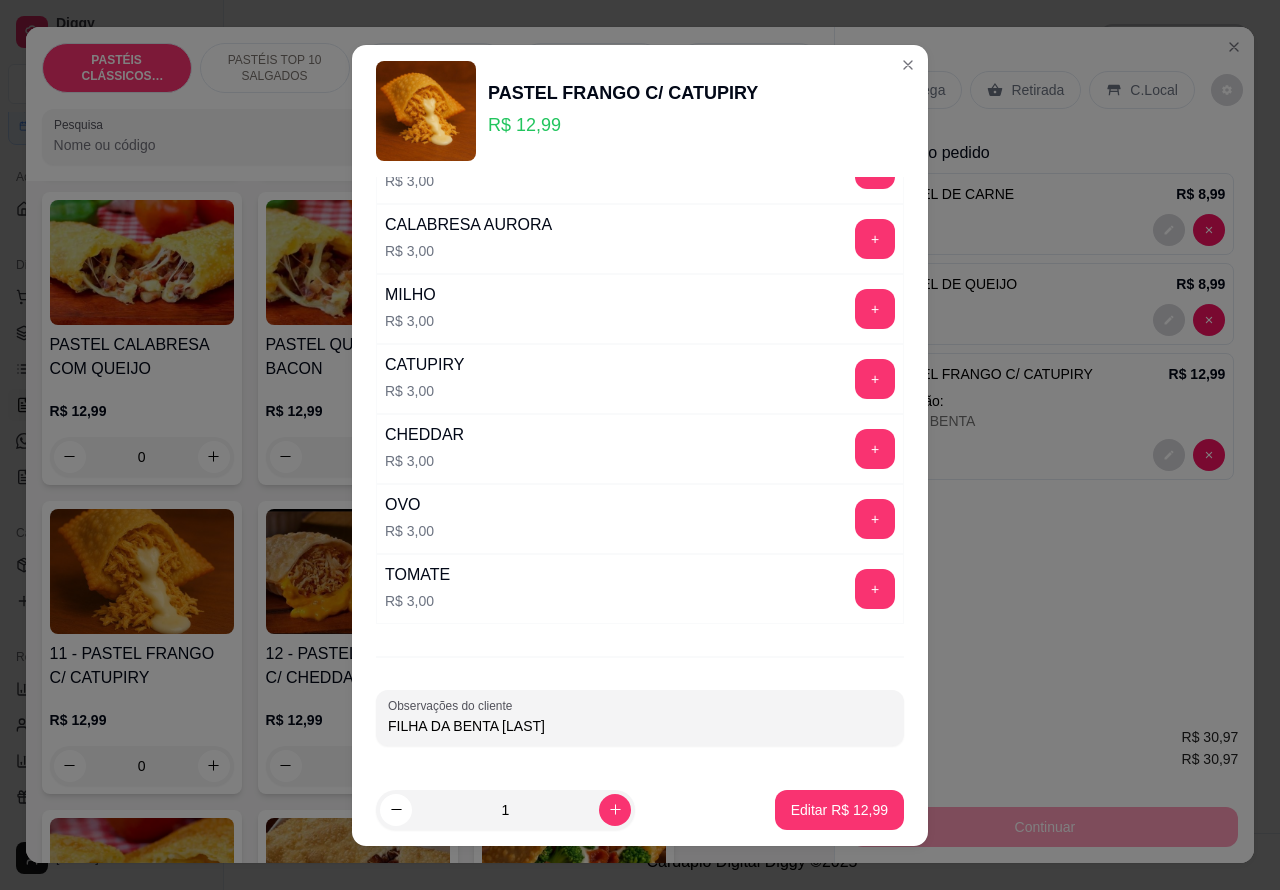 type on "FILHA DA BENTA [LAST]" 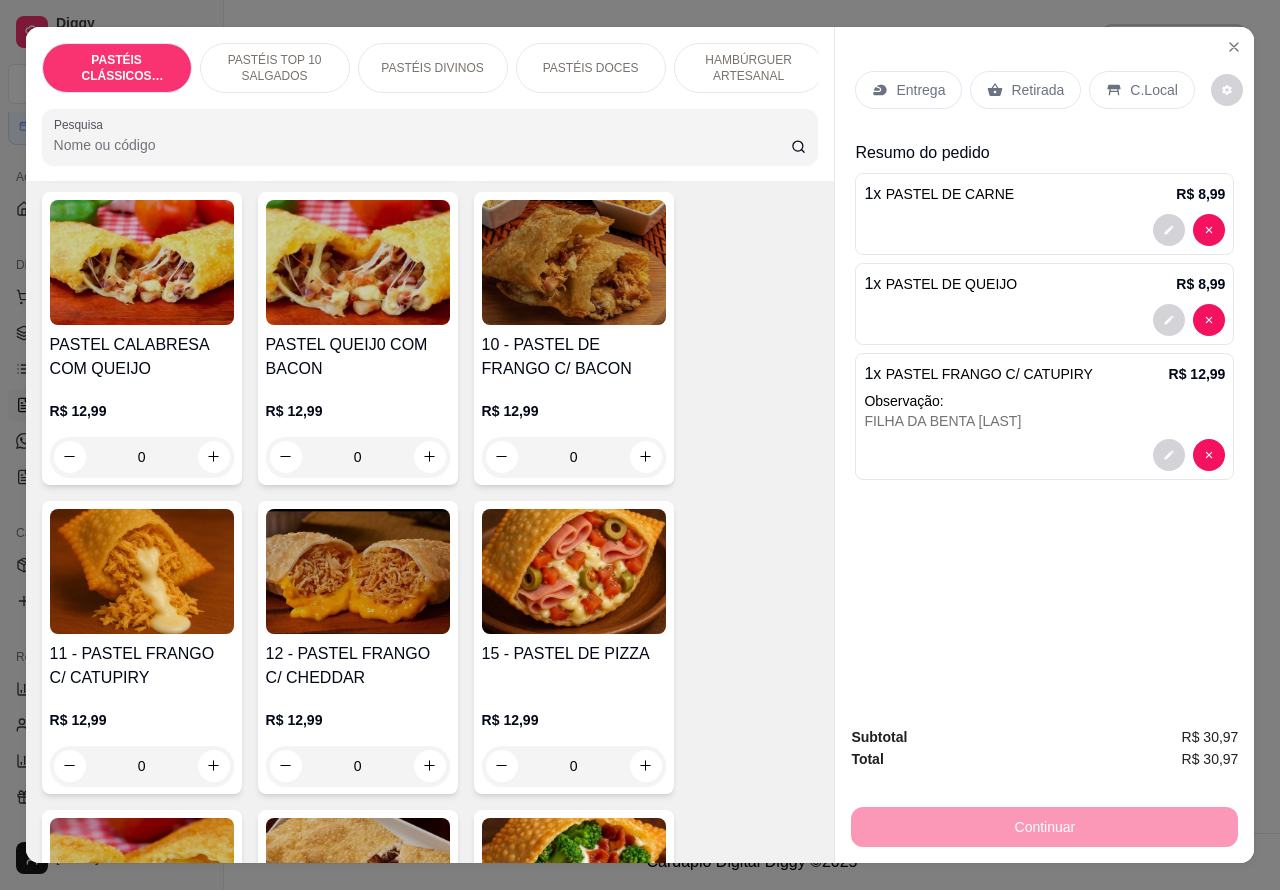 click on "Retirada" at bounding box center [1037, 90] 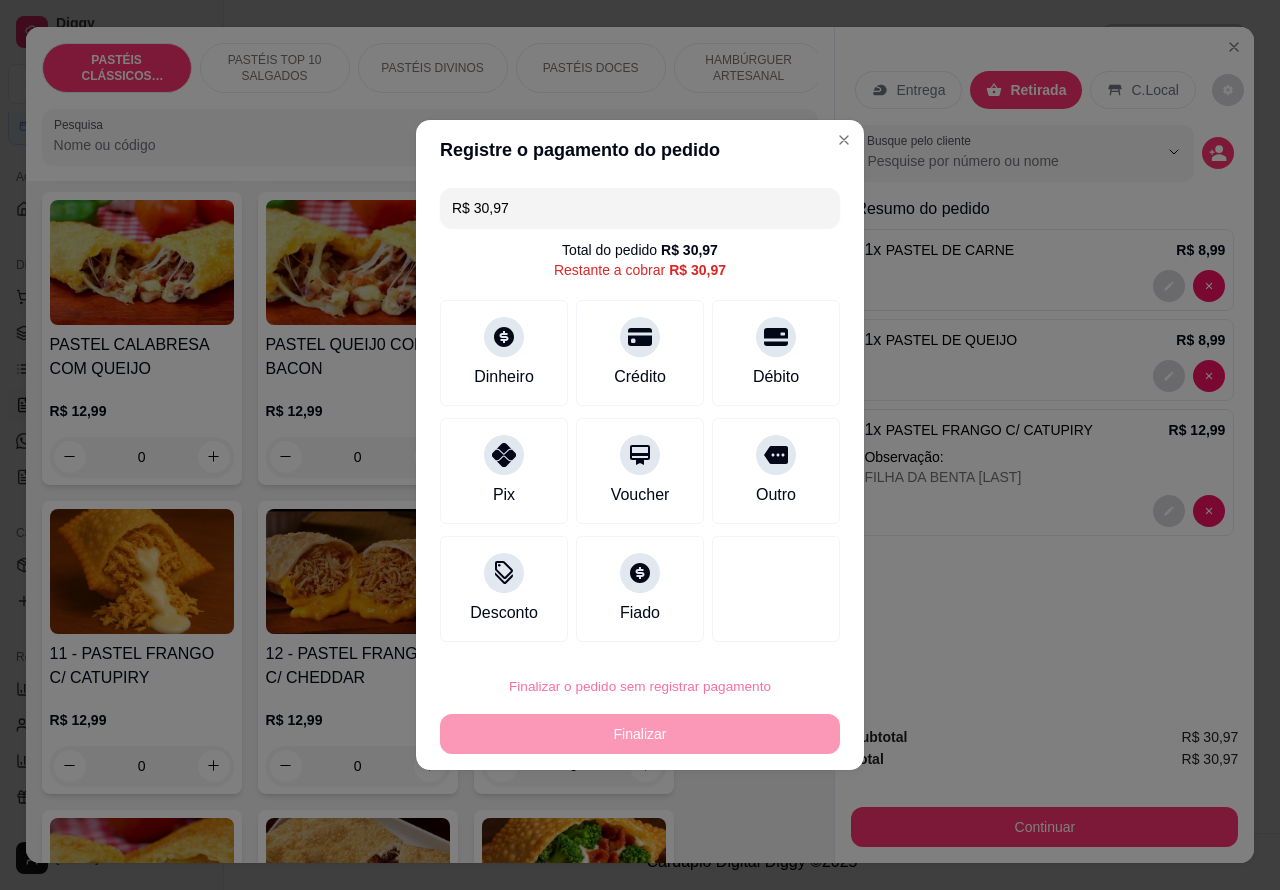 click on "Confirmar" at bounding box center (759, 630) 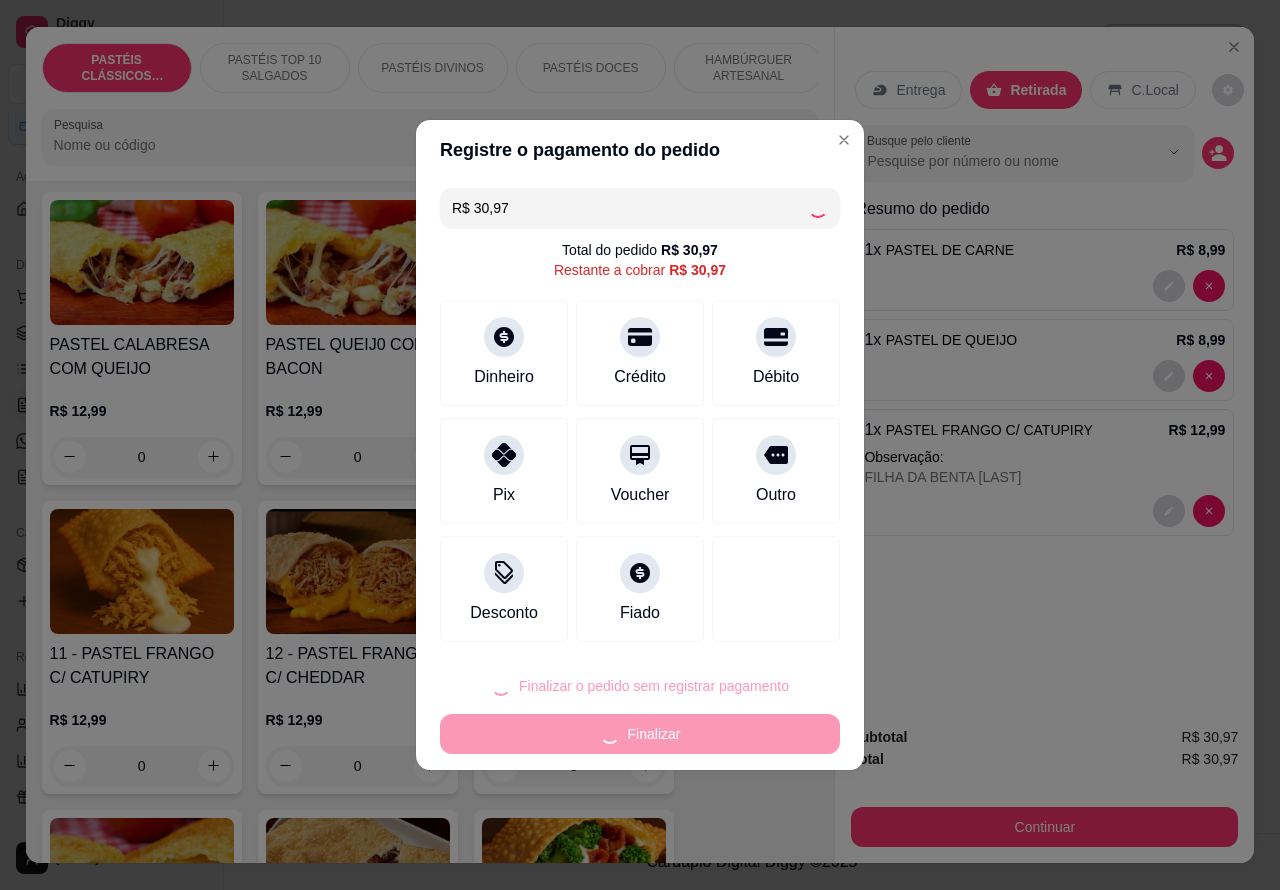 type on "0" 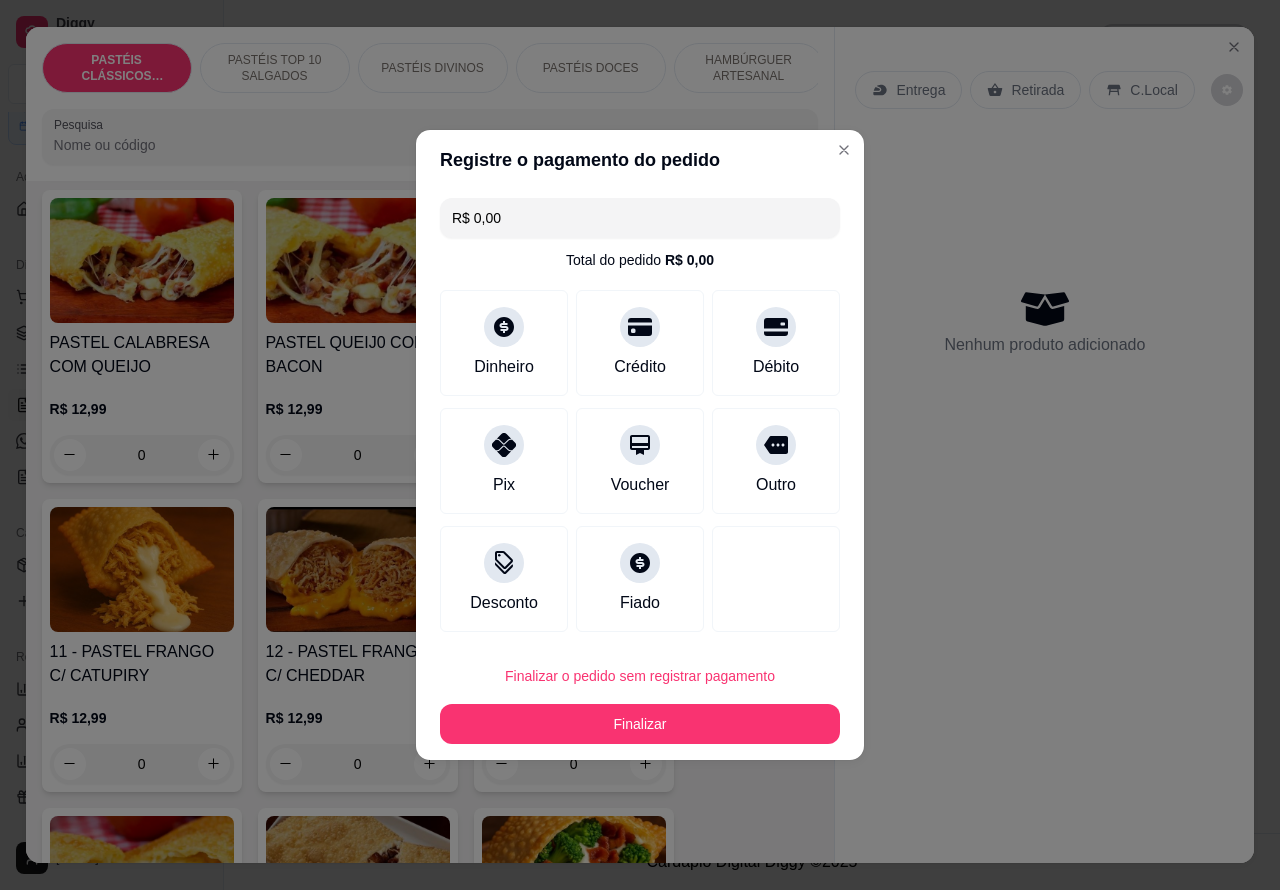 type on "R$ 0,00" 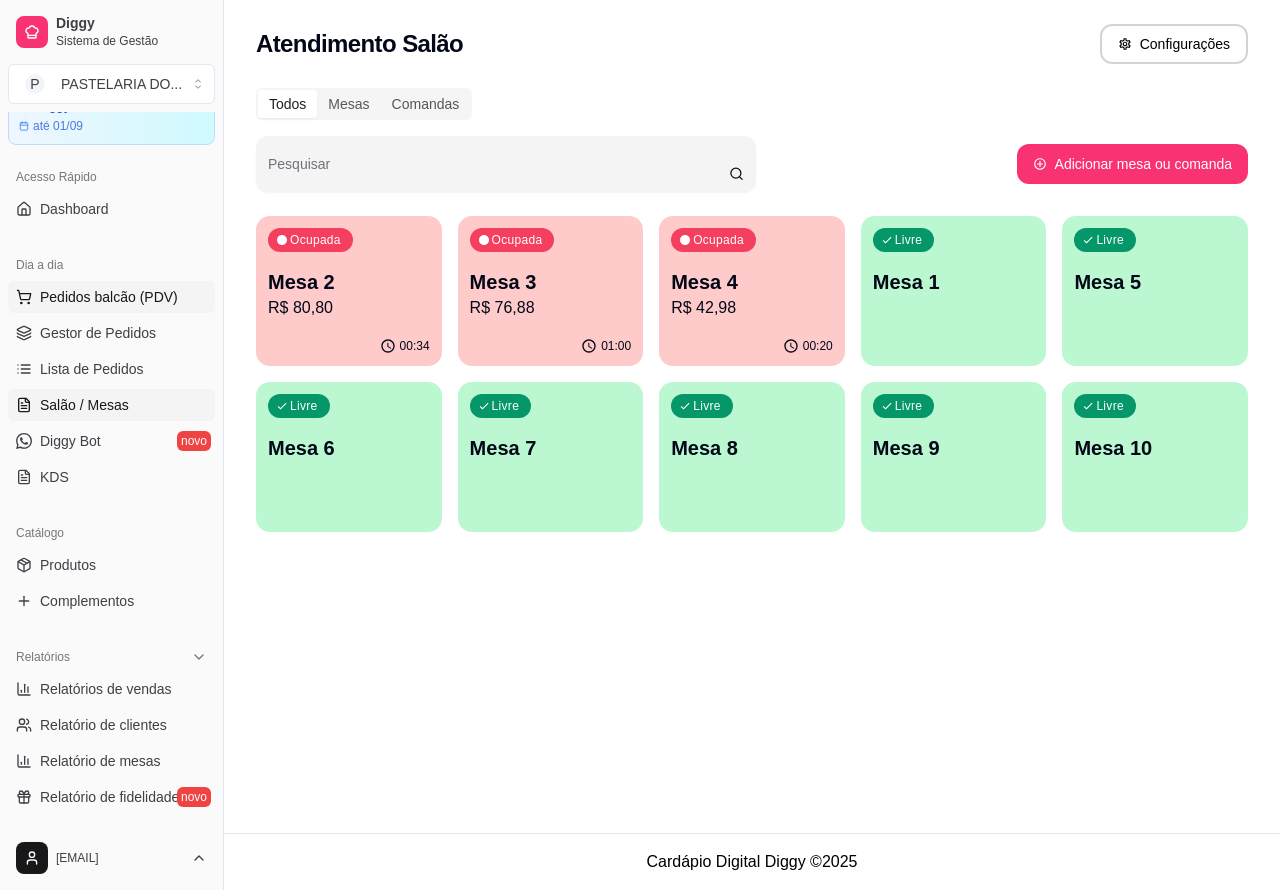 click on "Pedidos balcão (PDV)" at bounding box center (109, 297) 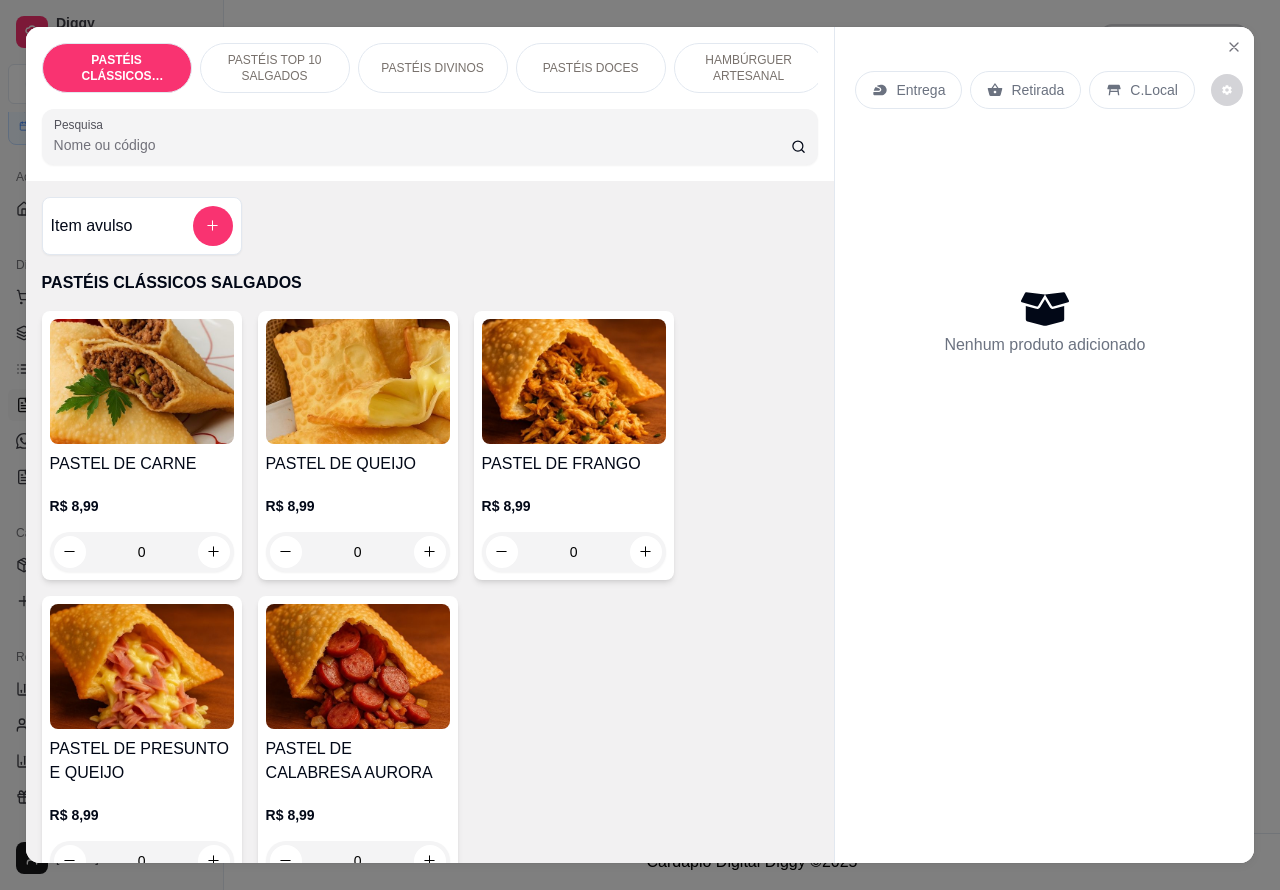 click on "HAMBÚRGUER ARTESANAL" at bounding box center (749, 68) 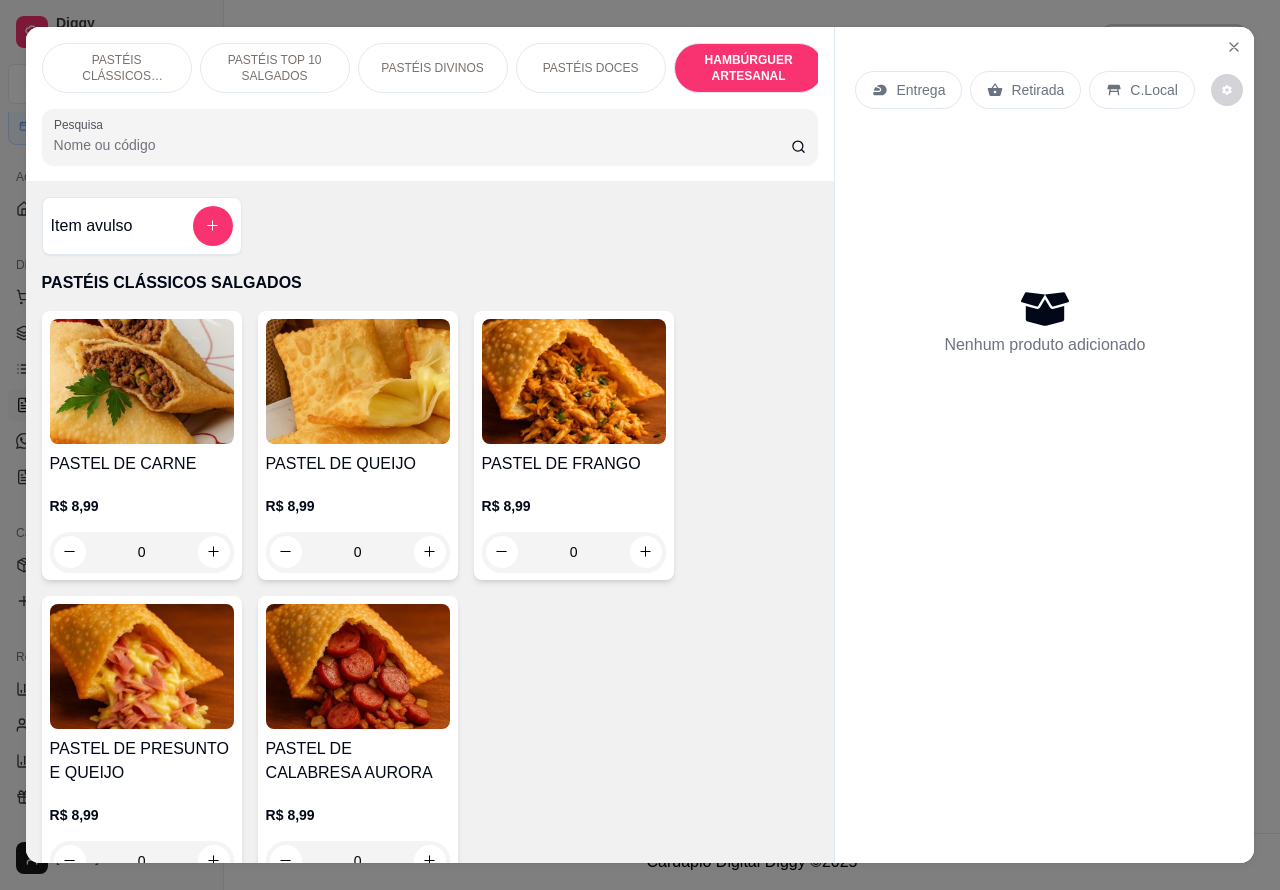 scroll, scrollTop: 4527, scrollLeft: 0, axis: vertical 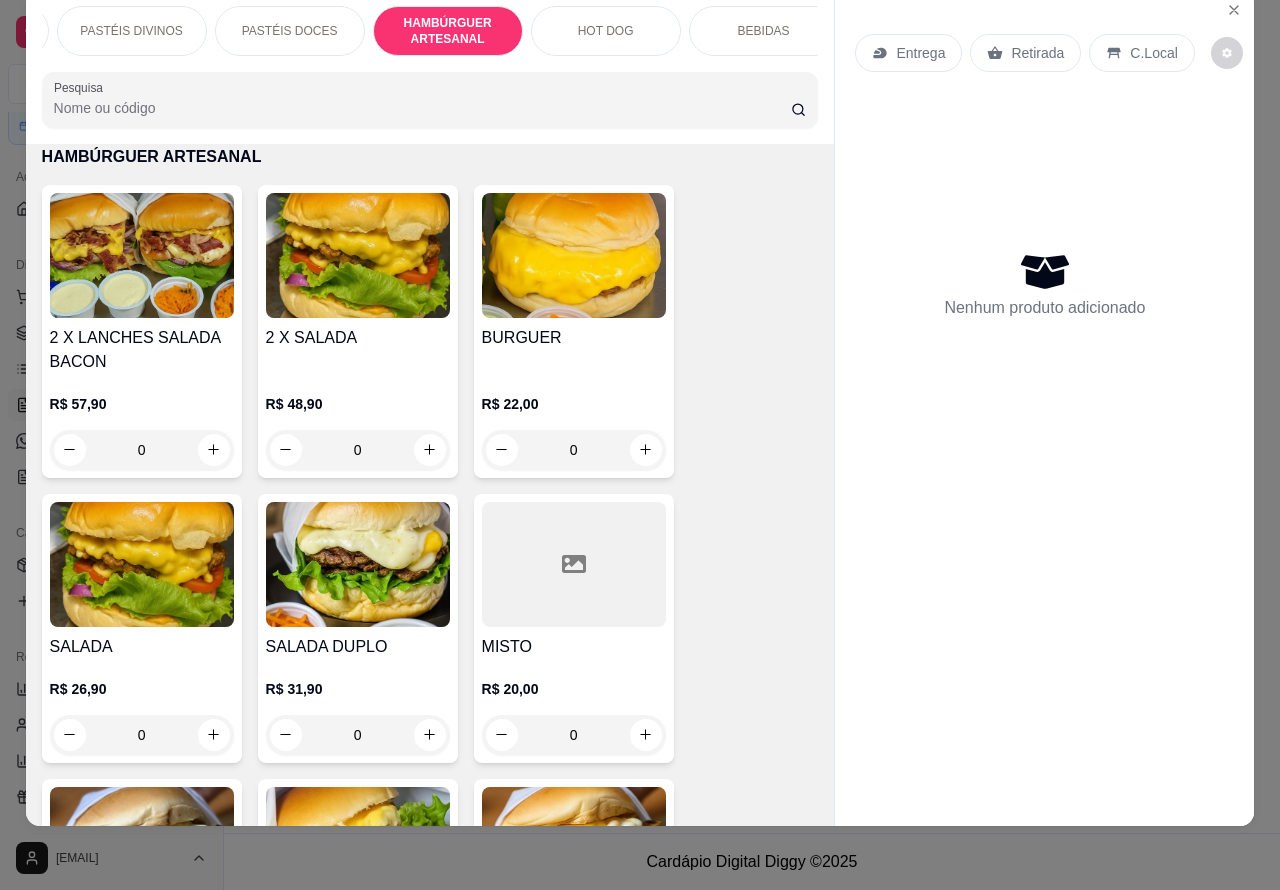 click on "HOT DOG" at bounding box center [606, 31] 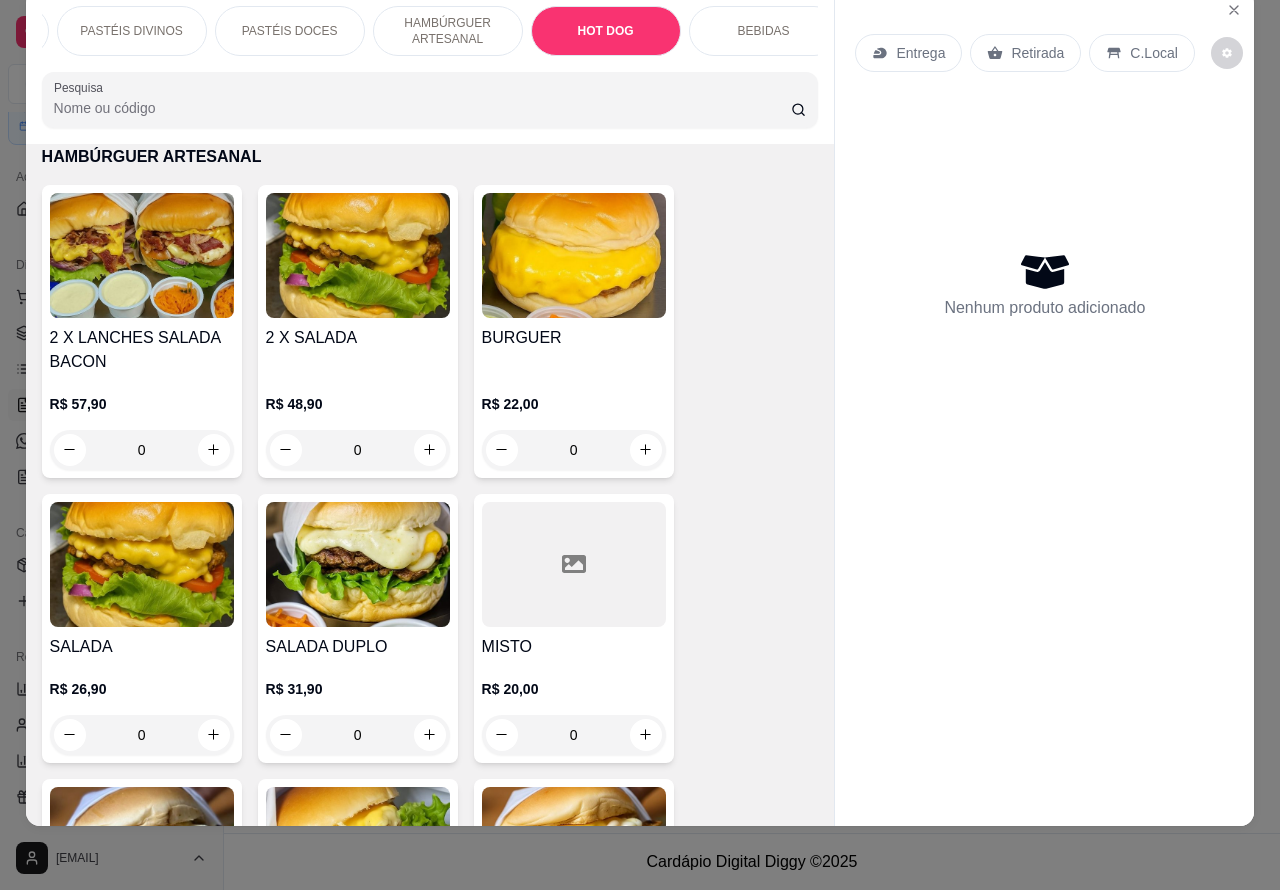 scroll, scrollTop: 6040, scrollLeft: 0, axis: vertical 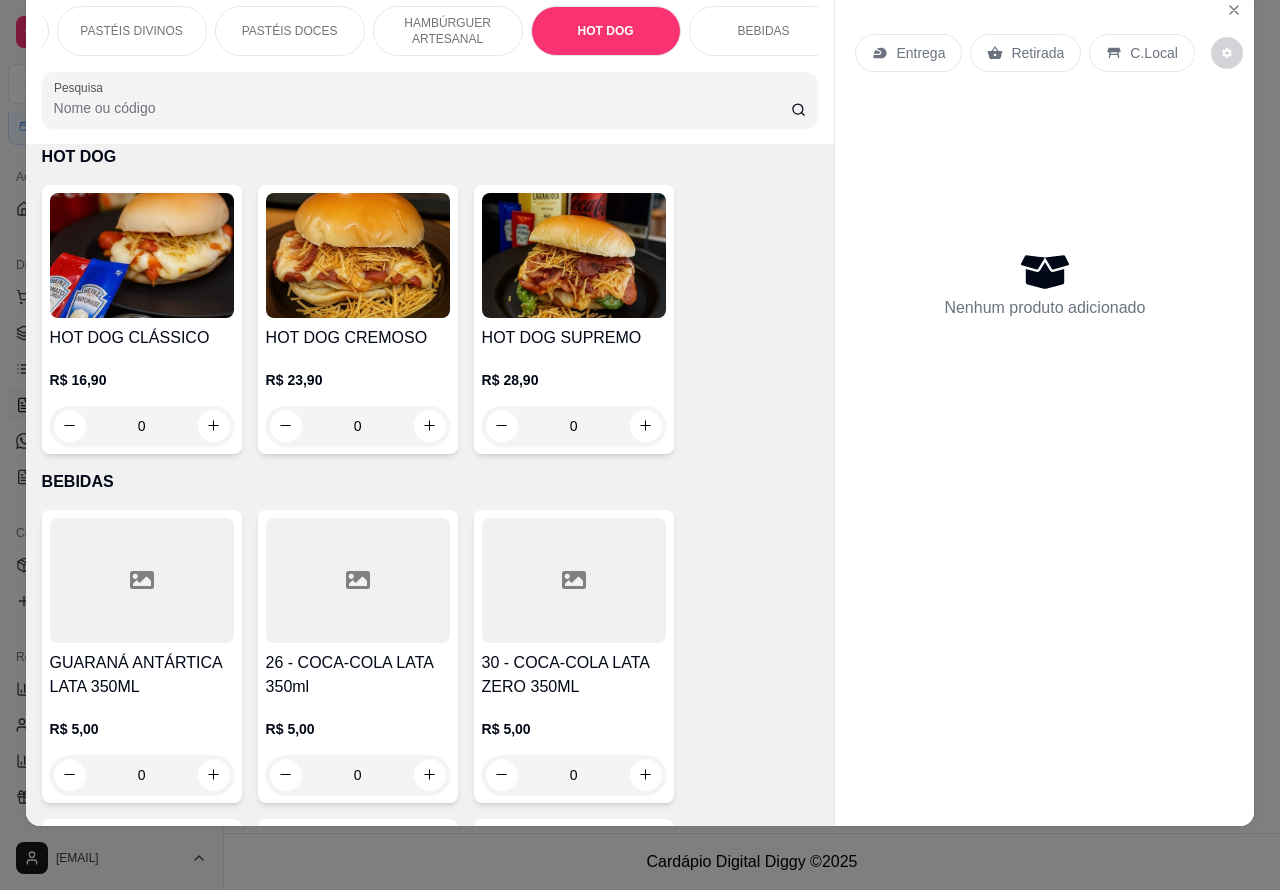 click on "0" at bounding box center (142, 426) 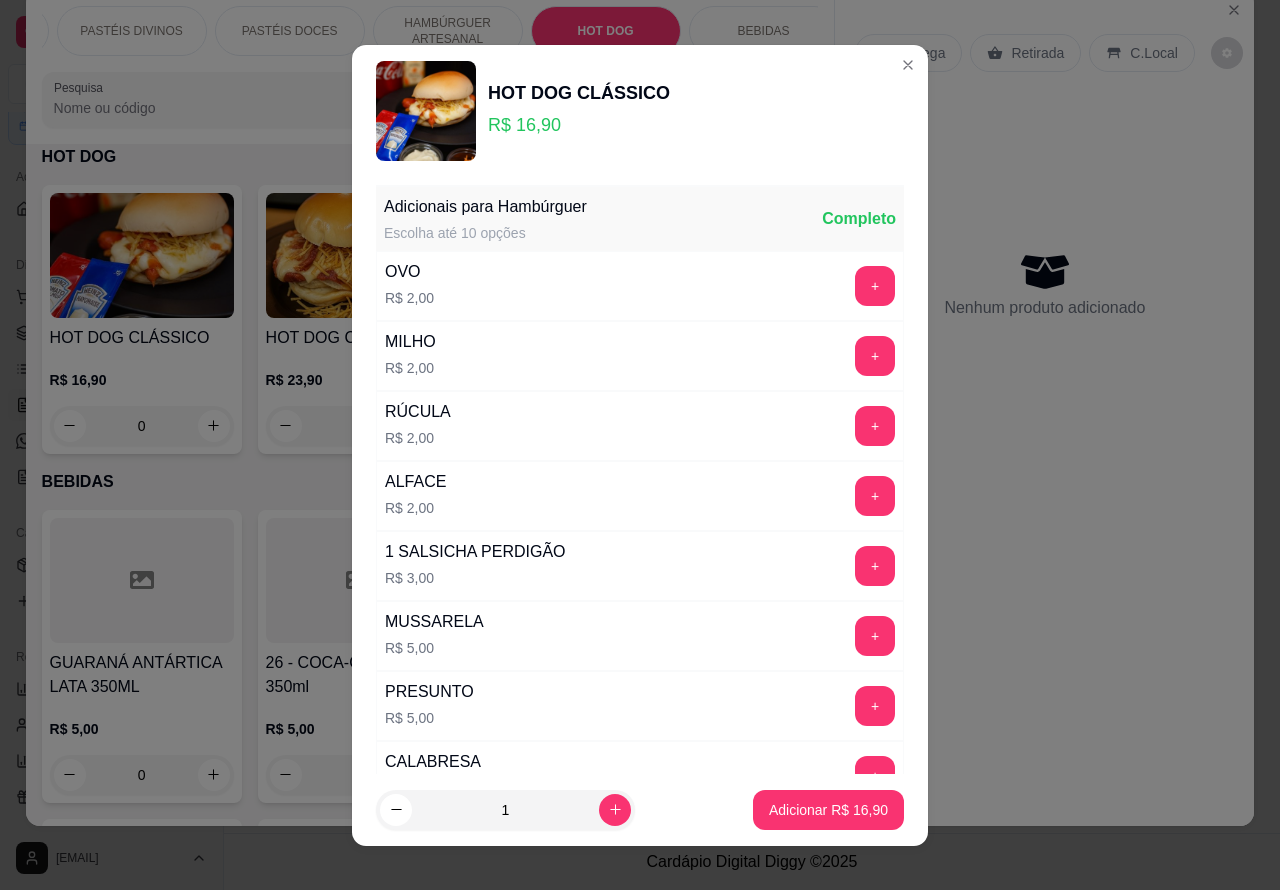 click on "Adicionar   R$ [PRICE]" at bounding box center [828, 810] 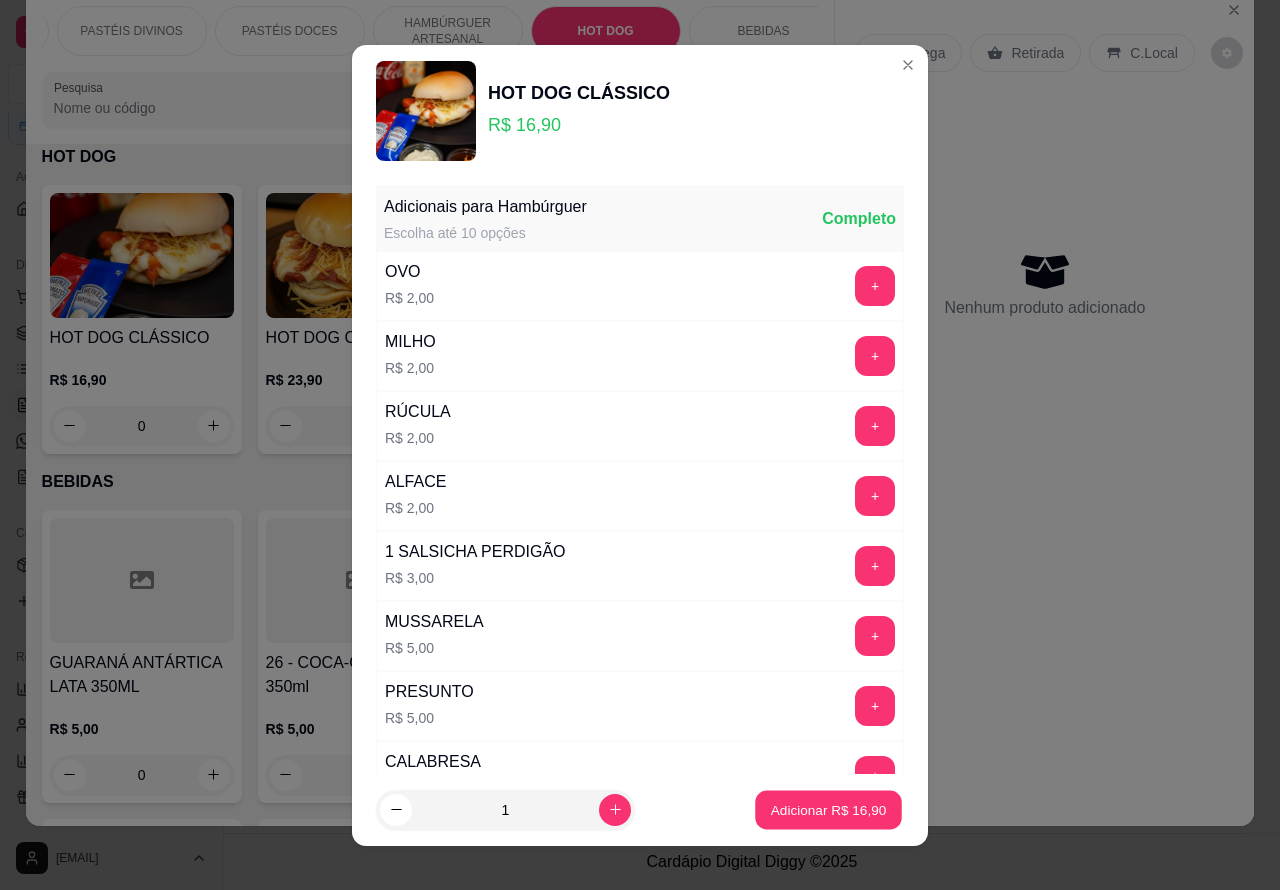 click on "Adicionar   R$ [PRICE]" at bounding box center [828, 809] 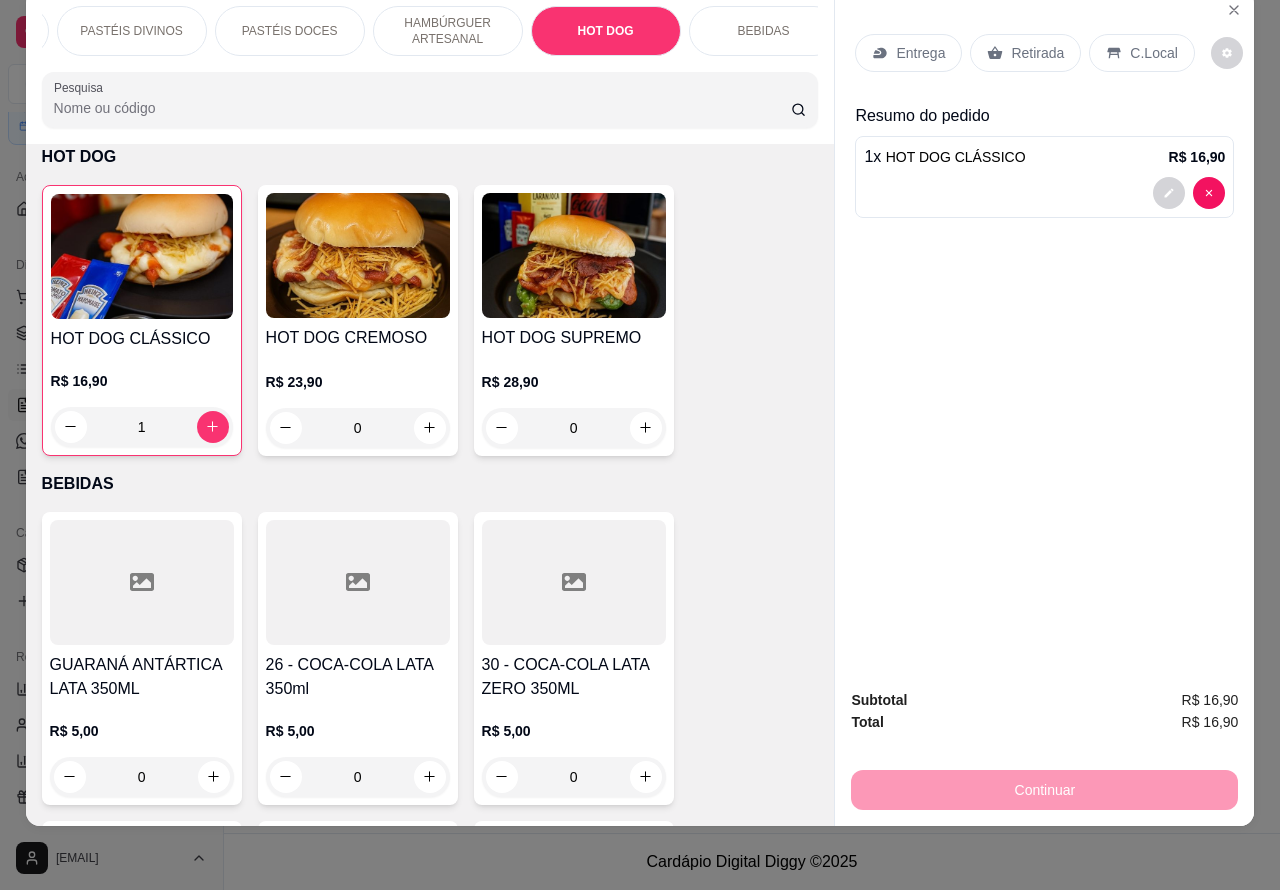 click on "Entrega Retirada C.Local Resumo do pedido 1 x HOT DOG CLÁSSICO R$ 16,90" at bounding box center (1044, 332) 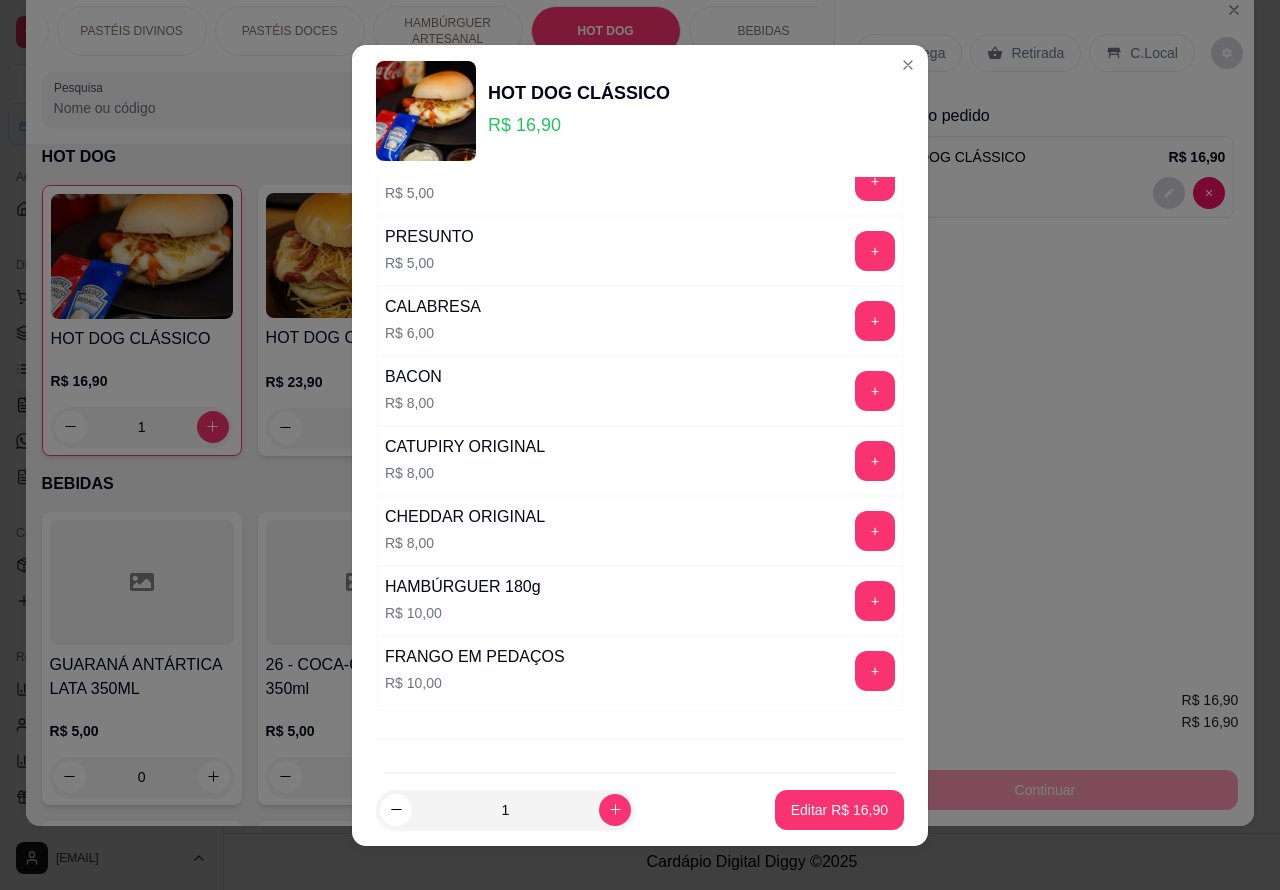scroll, scrollTop: 542, scrollLeft: 0, axis: vertical 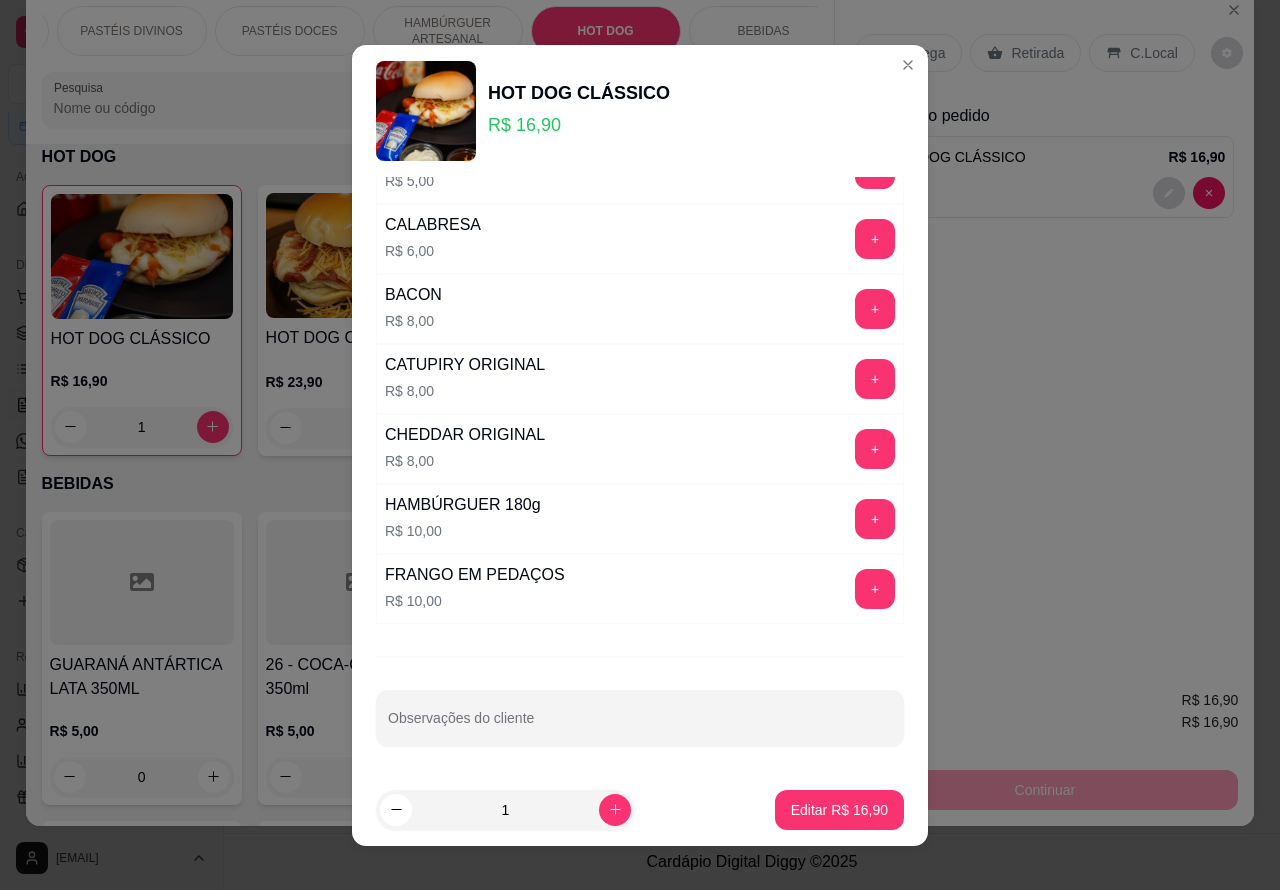 click on "Observações do cliente" at bounding box center (640, 726) 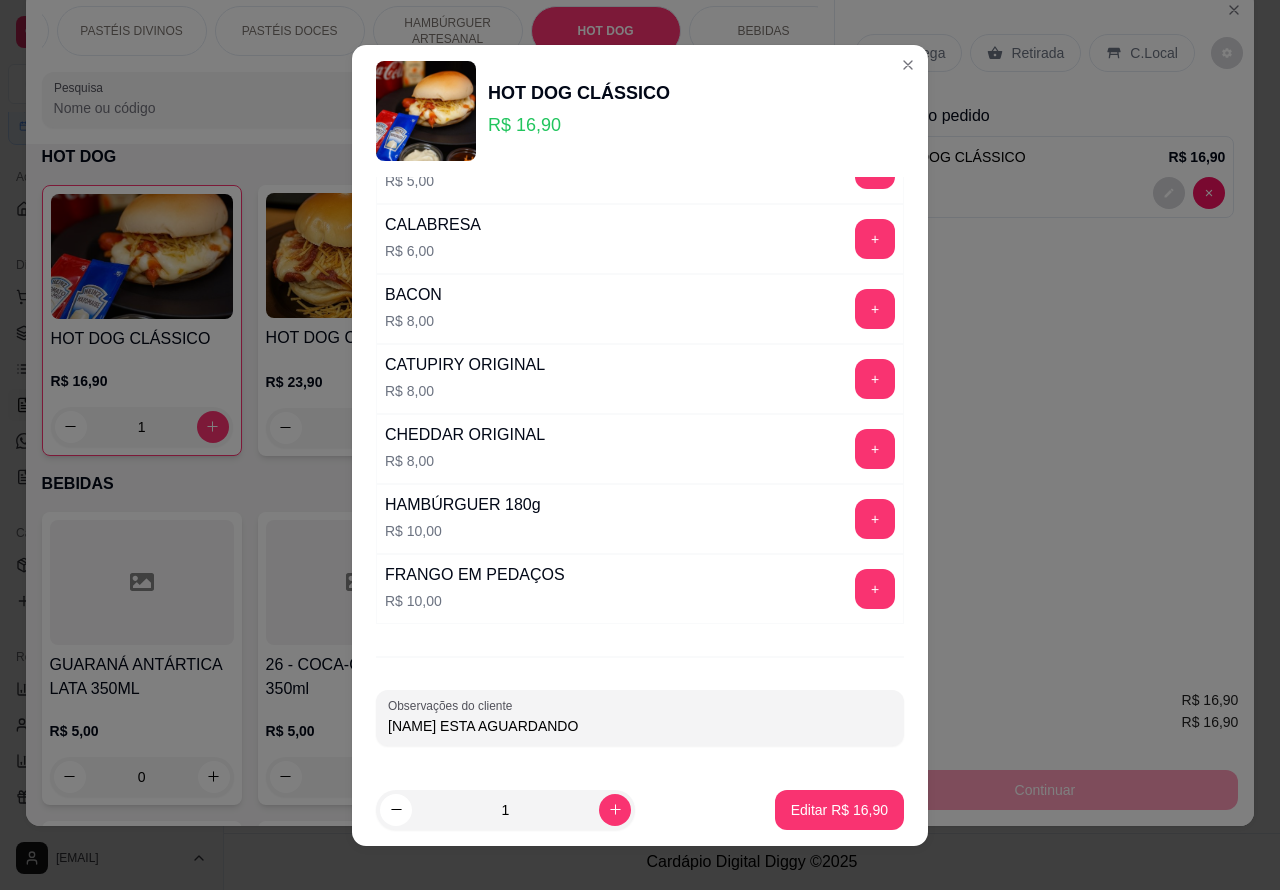 type on "[NAME] ESTA AGUARDANDO" 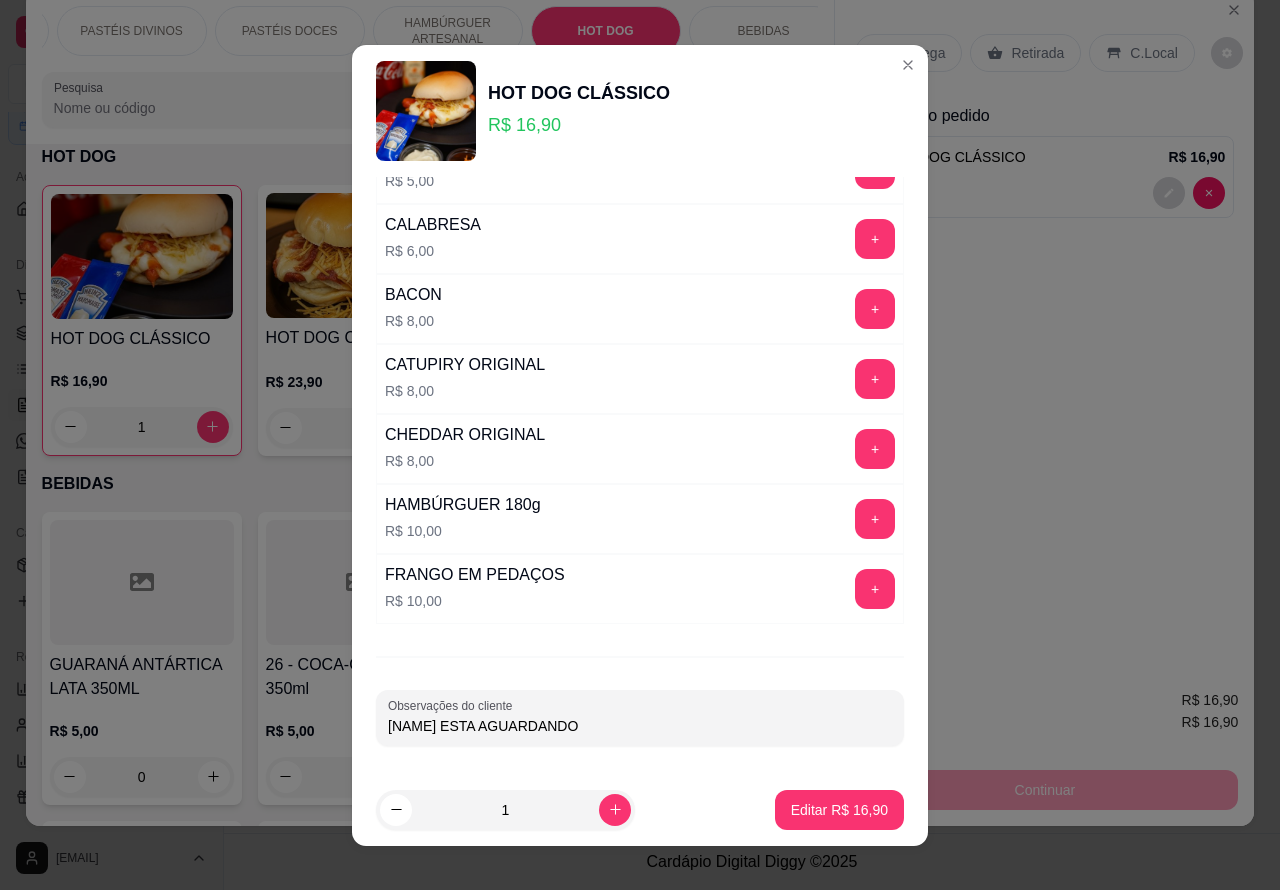 click on "Editar   R$ 16,90" at bounding box center (839, 810) 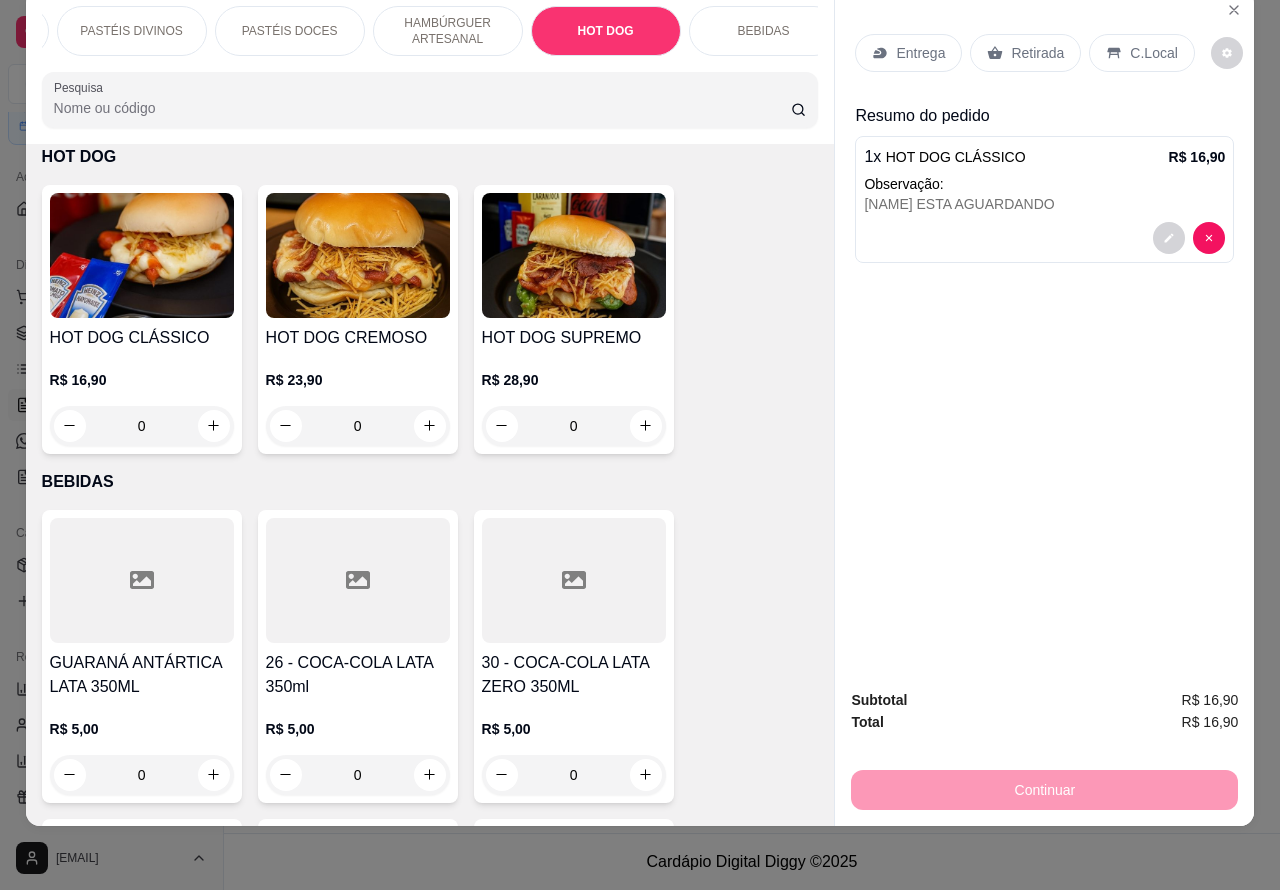 click on "Retirada" at bounding box center (1037, 53) 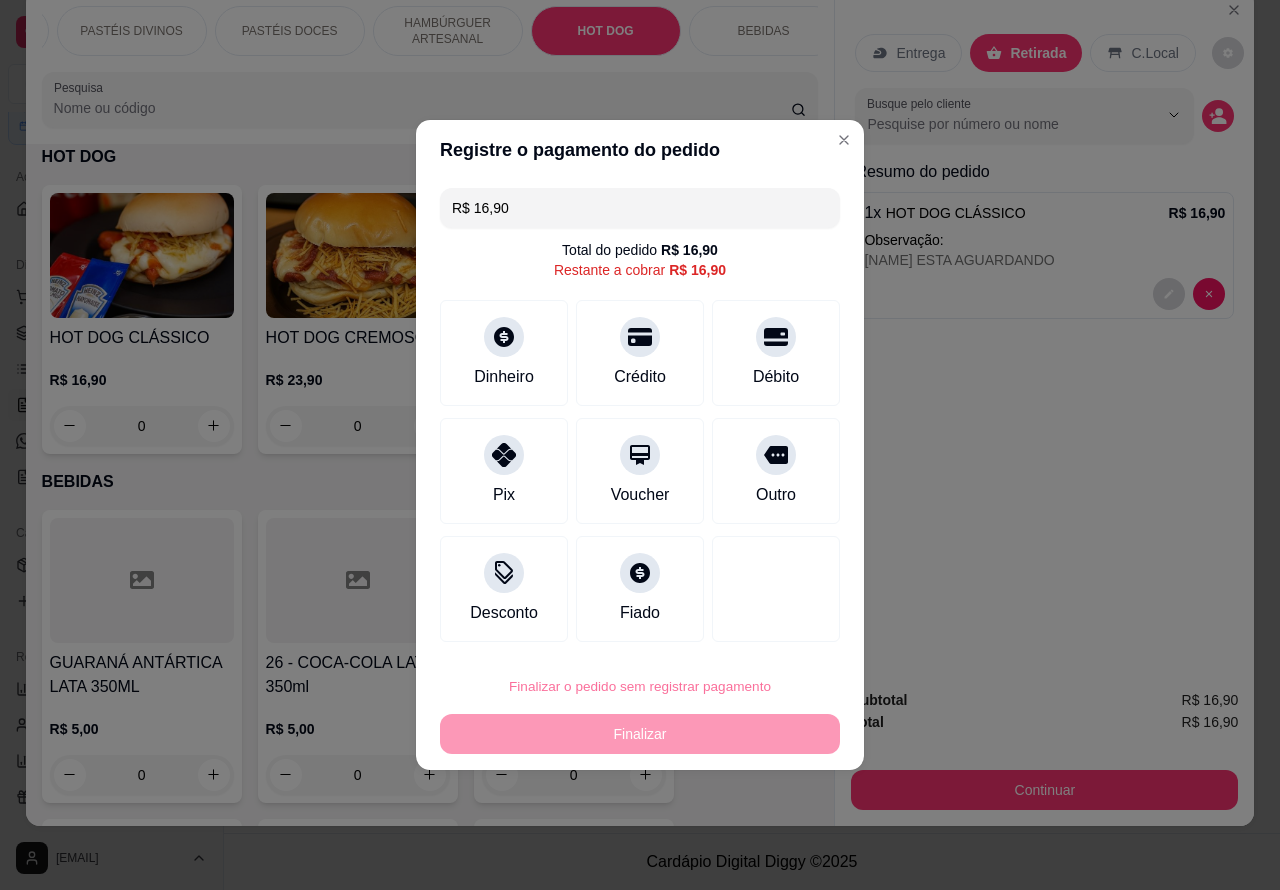 click on "Confirmar" at bounding box center [758, 630] 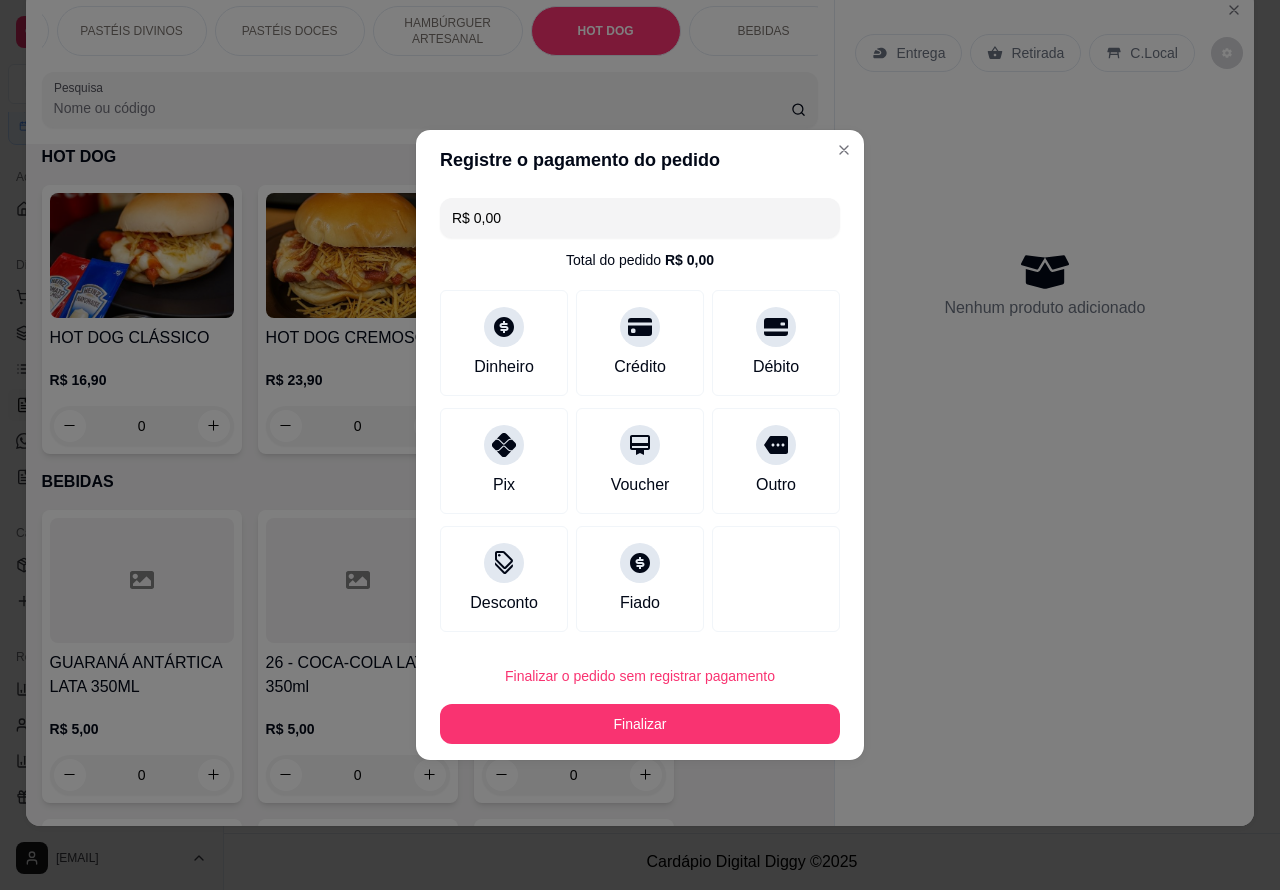 type on "R$ 0,00" 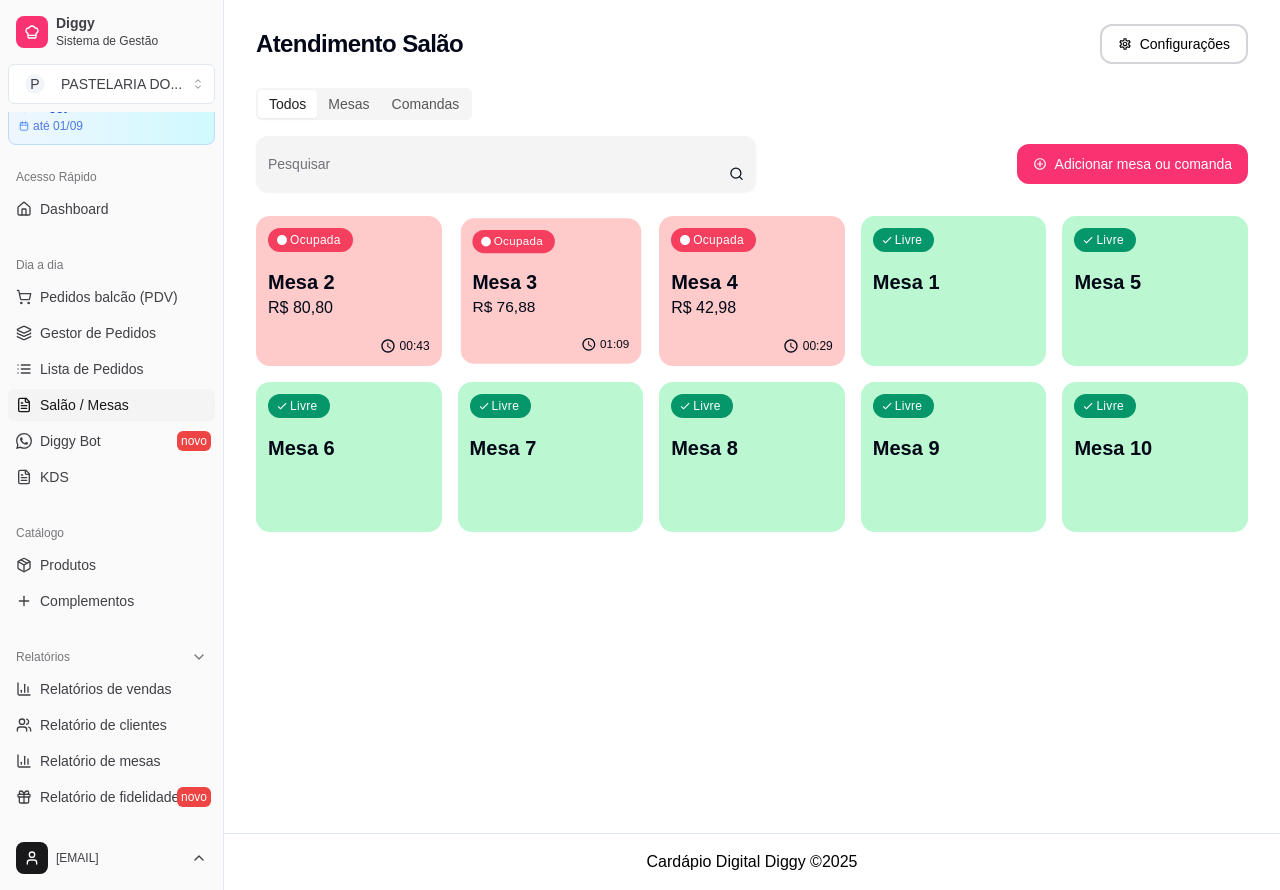 click on "R$ 76,88" at bounding box center [550, 307] 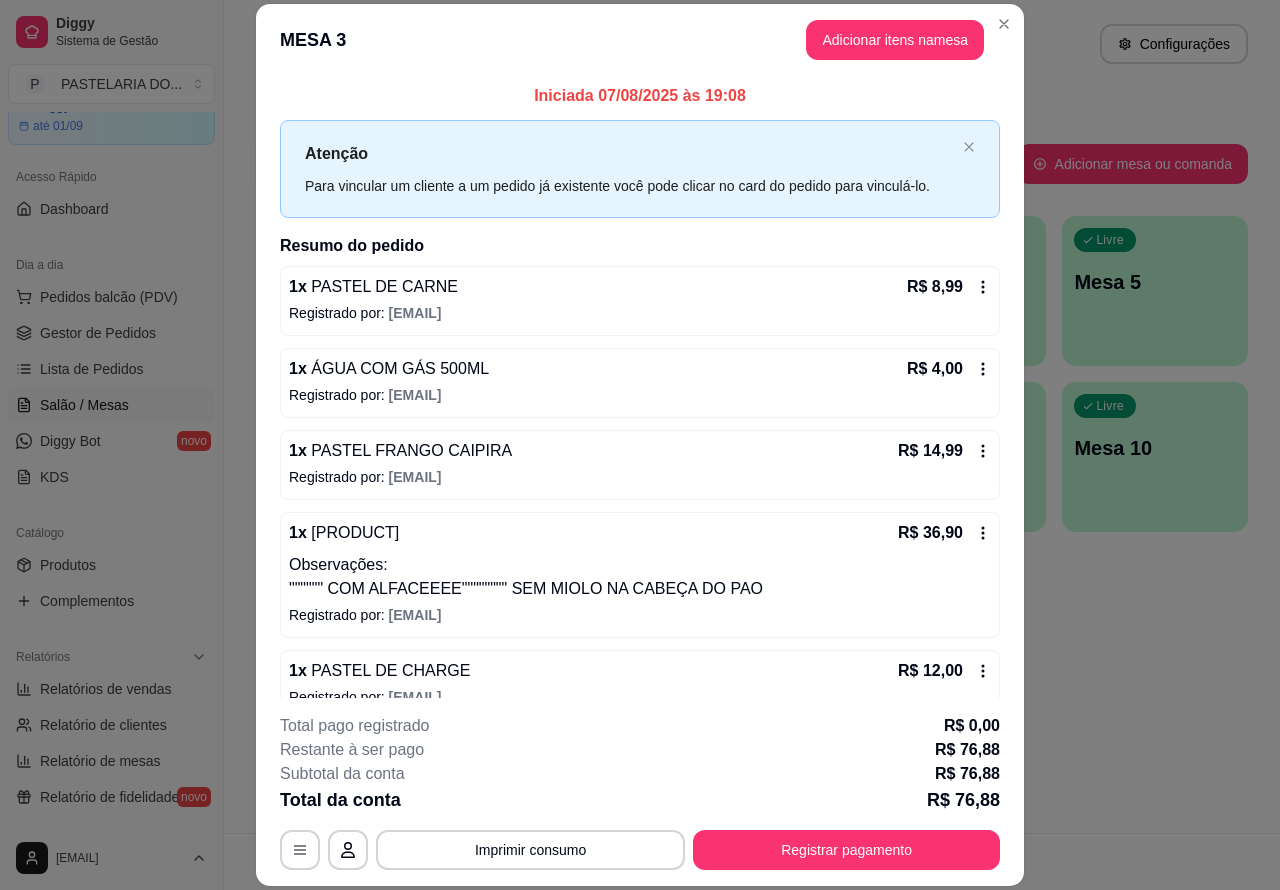 click on "Atendimento Salão Configurações Todos Mesas Comandas Pesquisar Adicionar mesa ou comanda Ocupada Mesa 2 R$ 80,80 00:43 Ocupada Mesa 3 R$ 76,88 01:09 Ocupada Mesa 4 R$ 42,98 00:29 Livre Mesa 1 Livre Mesa 5 Livre Mesa 6 Livre Mesa 7 Livre Mesa 8 Livre Mesa 9 Livre Mesa 10" at bounding box center (752, 416) 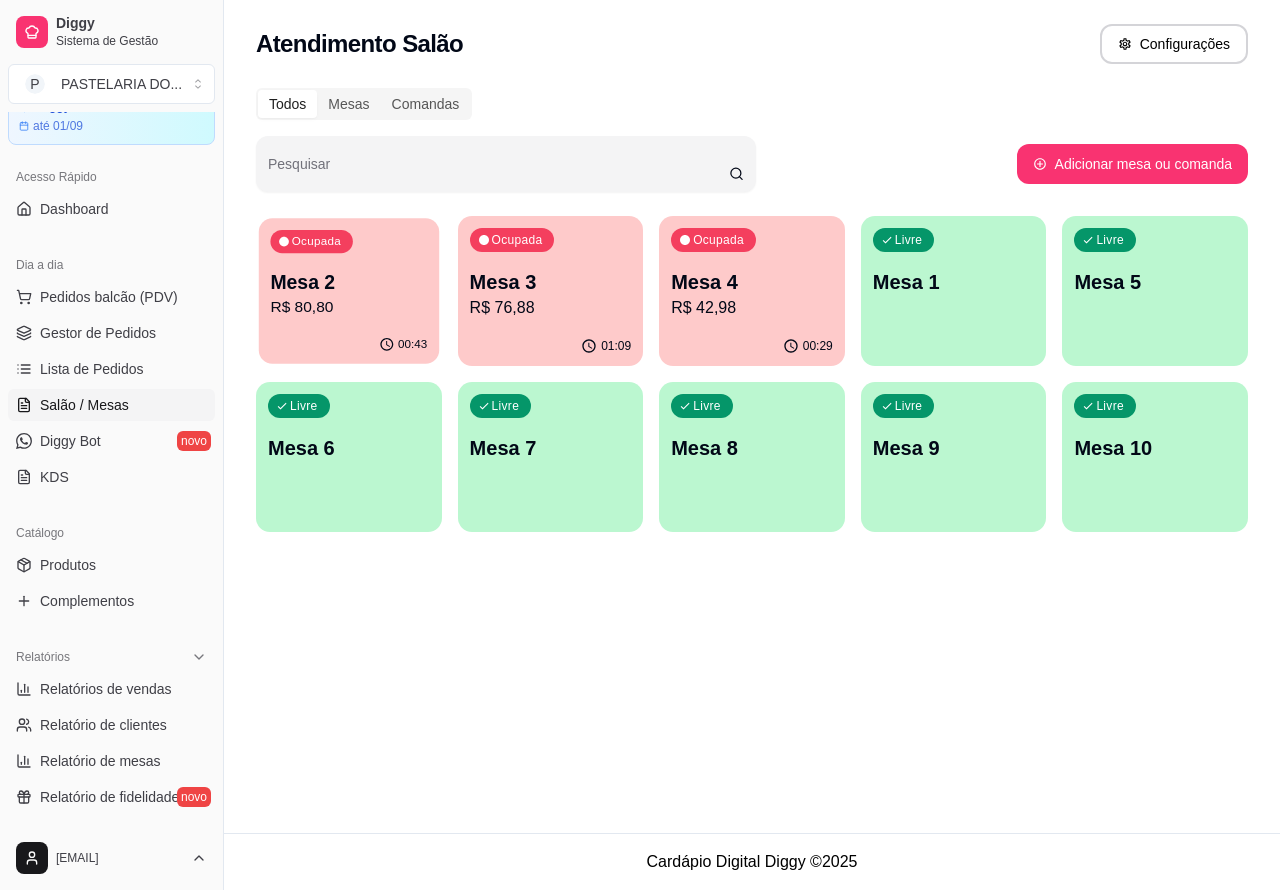 click on "R$ 80,80" at bounding box center [348, 307] 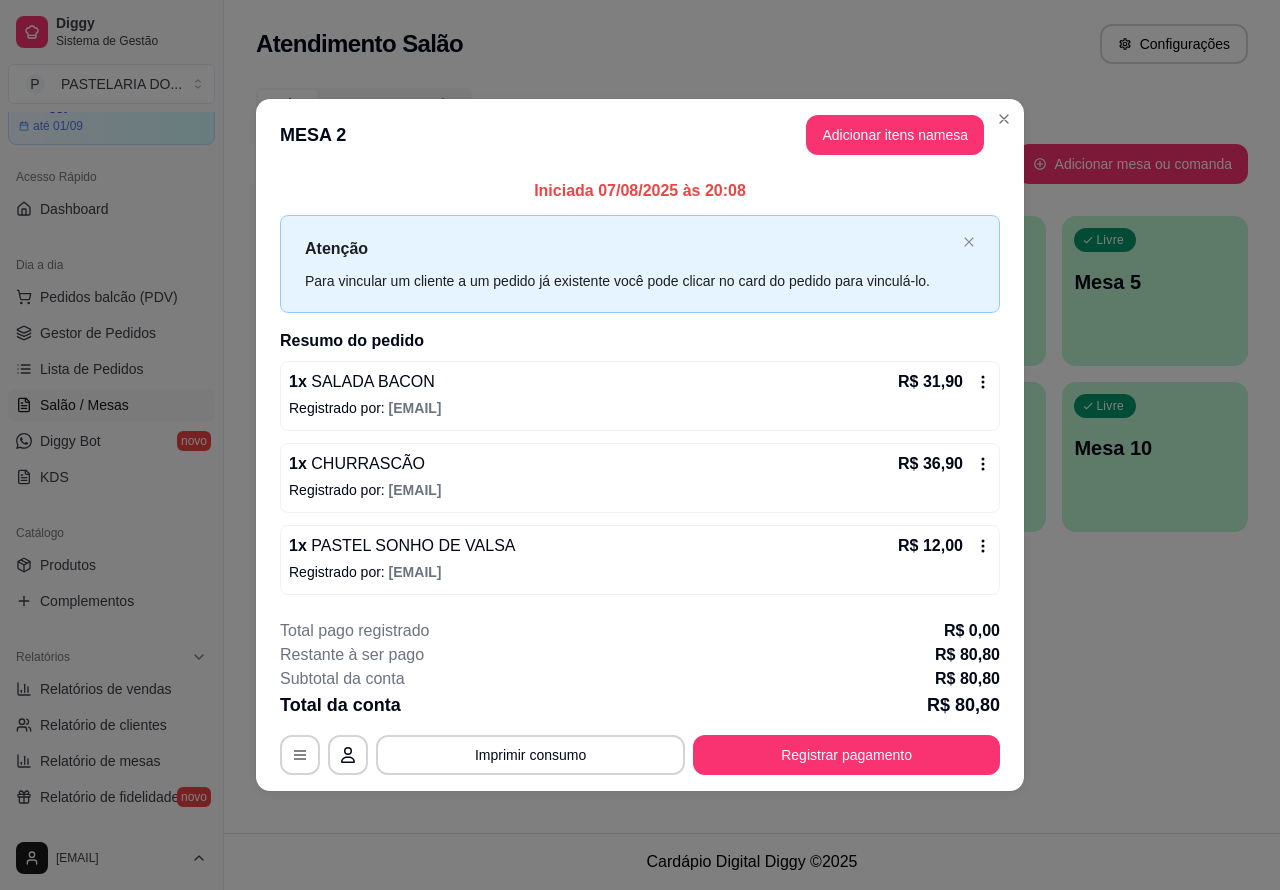 click on "Atendimento Salão Configurações Todos Mesas Comandas Pesquisar Adicionar mesa ou comanda Ocupada Mesa 2 R$ 80,80 00:43 Ocupada Mesa 3 R$ 76,88 01:09 Ocupada Mesa 4 R$ 42,98 00:29 Livre Mesa 1 Livre Mesa 5 Livre Mesa 6 Livre Mesa 7 Livre Mesa 8 Livre Mesa 9 Livre Mesa 10" at bounding box center [752, 416] 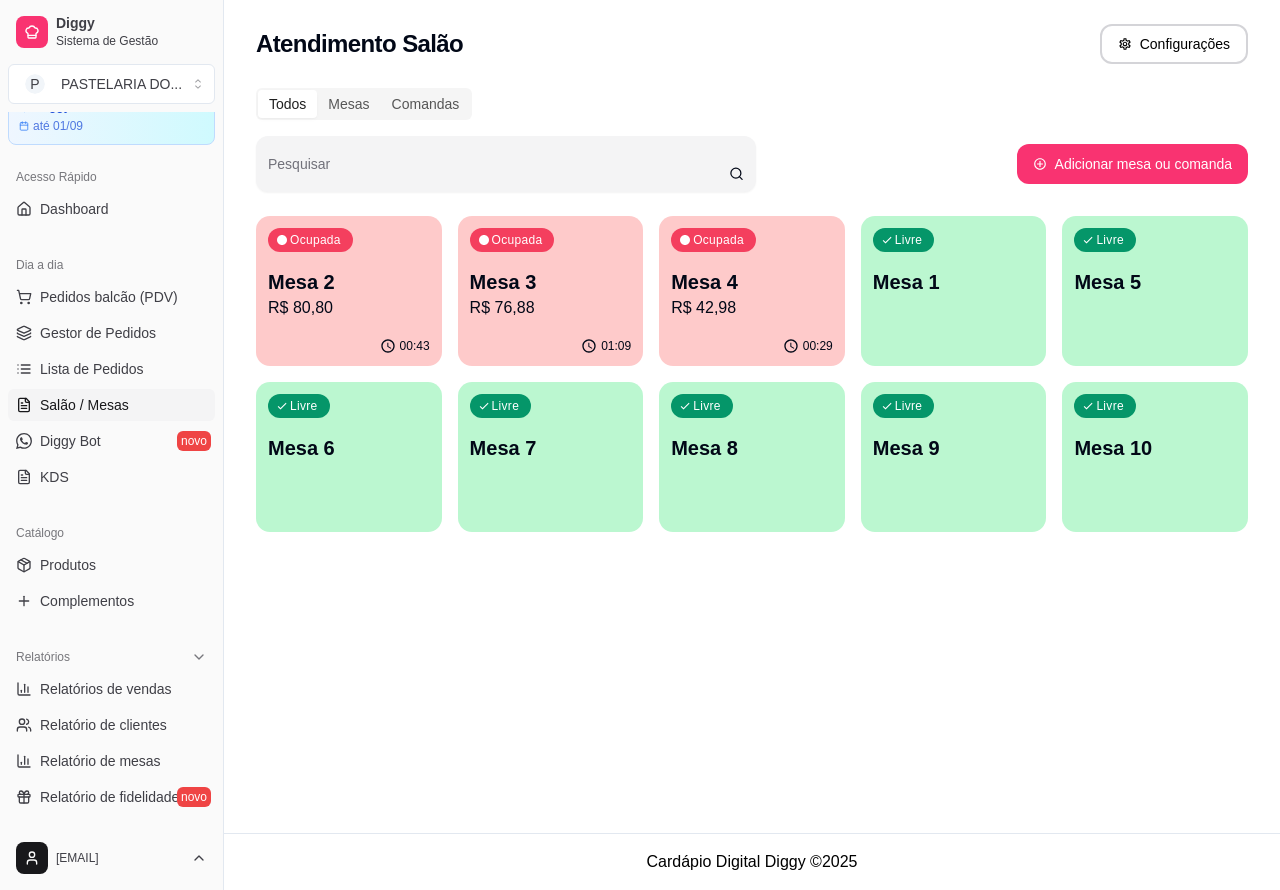 click on "R$ 42,98" at bounding box center (752, 308) 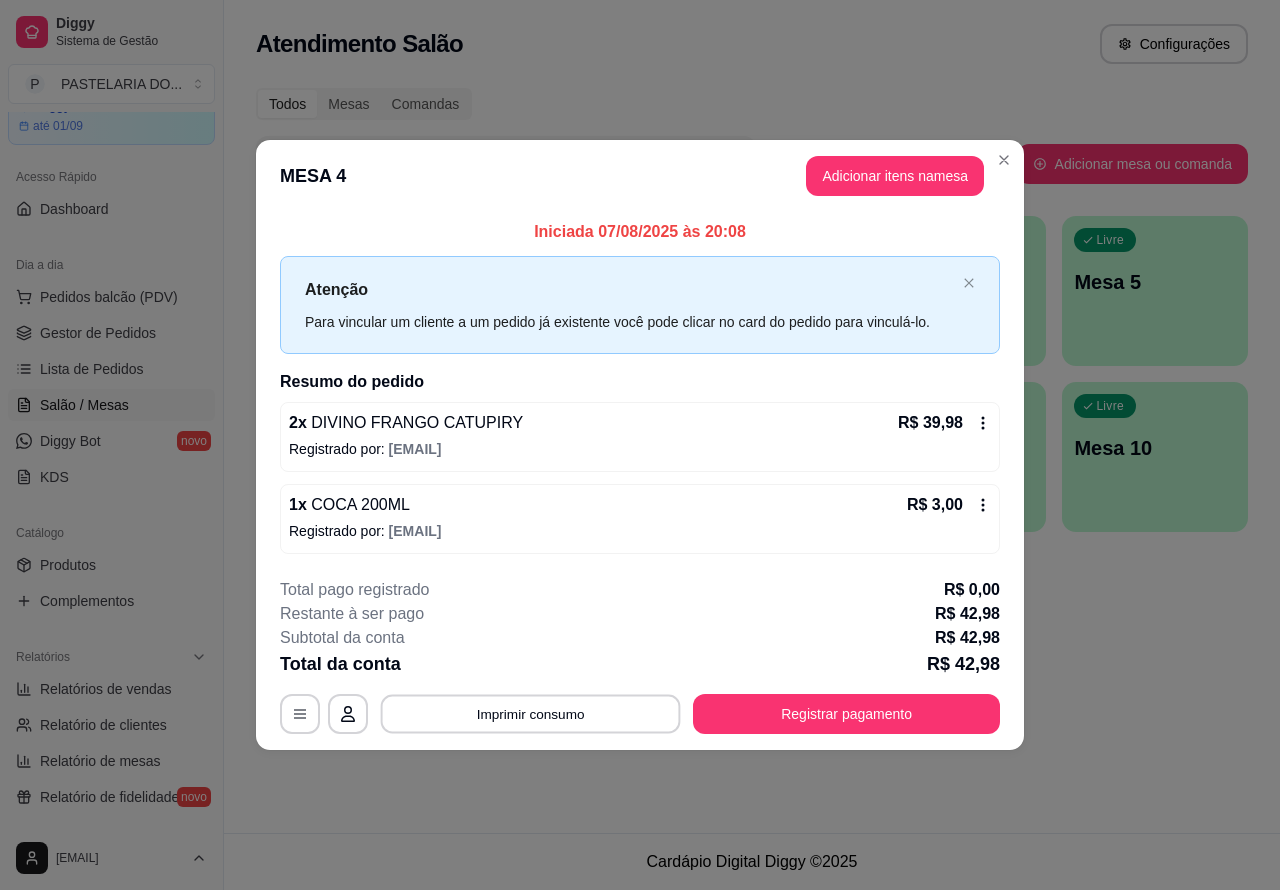 click on "Imprimir consumo" at bounding box center [531, 713] 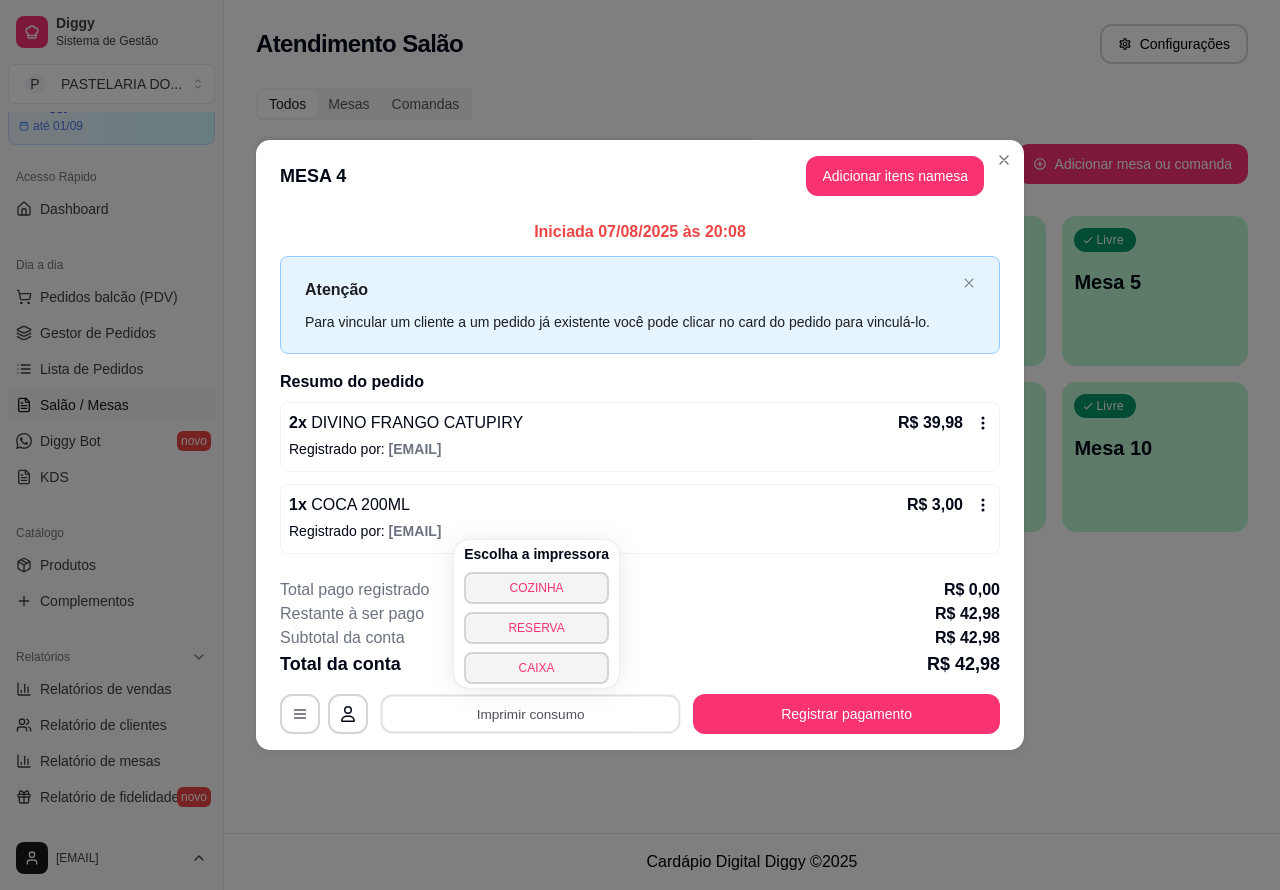 click on "CAIXA" at bounding box center (536, 668) 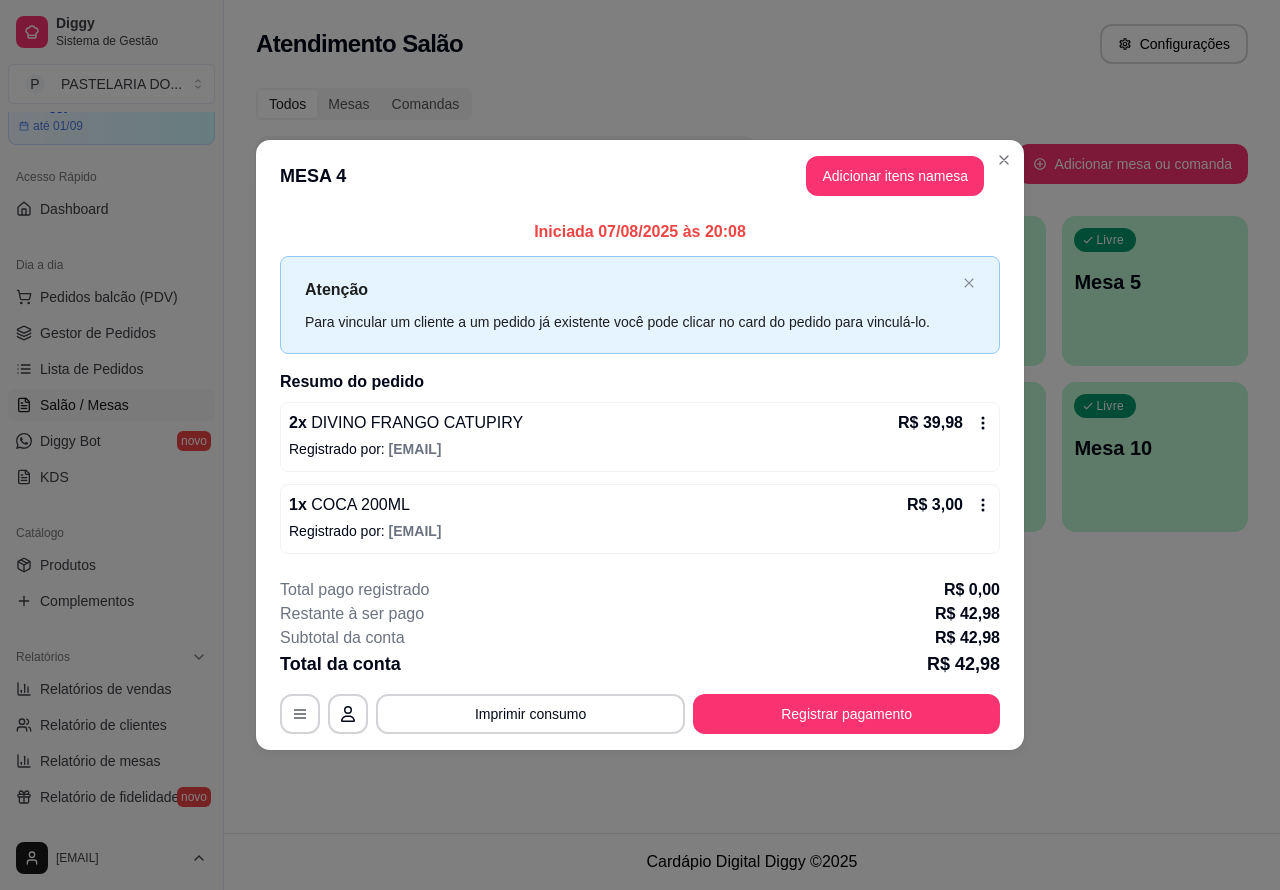click on "Atendimento Salão Configurações Todos Mesas Comandas Pesquisar Adicionar mesa ou comanda Ocupada Mesa 2 R$ 80,80 00:43 Ocupada Mesa 3 R$ 76,88 01:09 Ocupada Mesa 4 R$ 42,98 00:29 Livre Mesa 1 Livre Mesa 5 Livre Mesa 6 Livre Mesa 7 Livre Mesa 8 Livre Mesa 9 Livre Mesa 10" at bounding box center [752, 416] 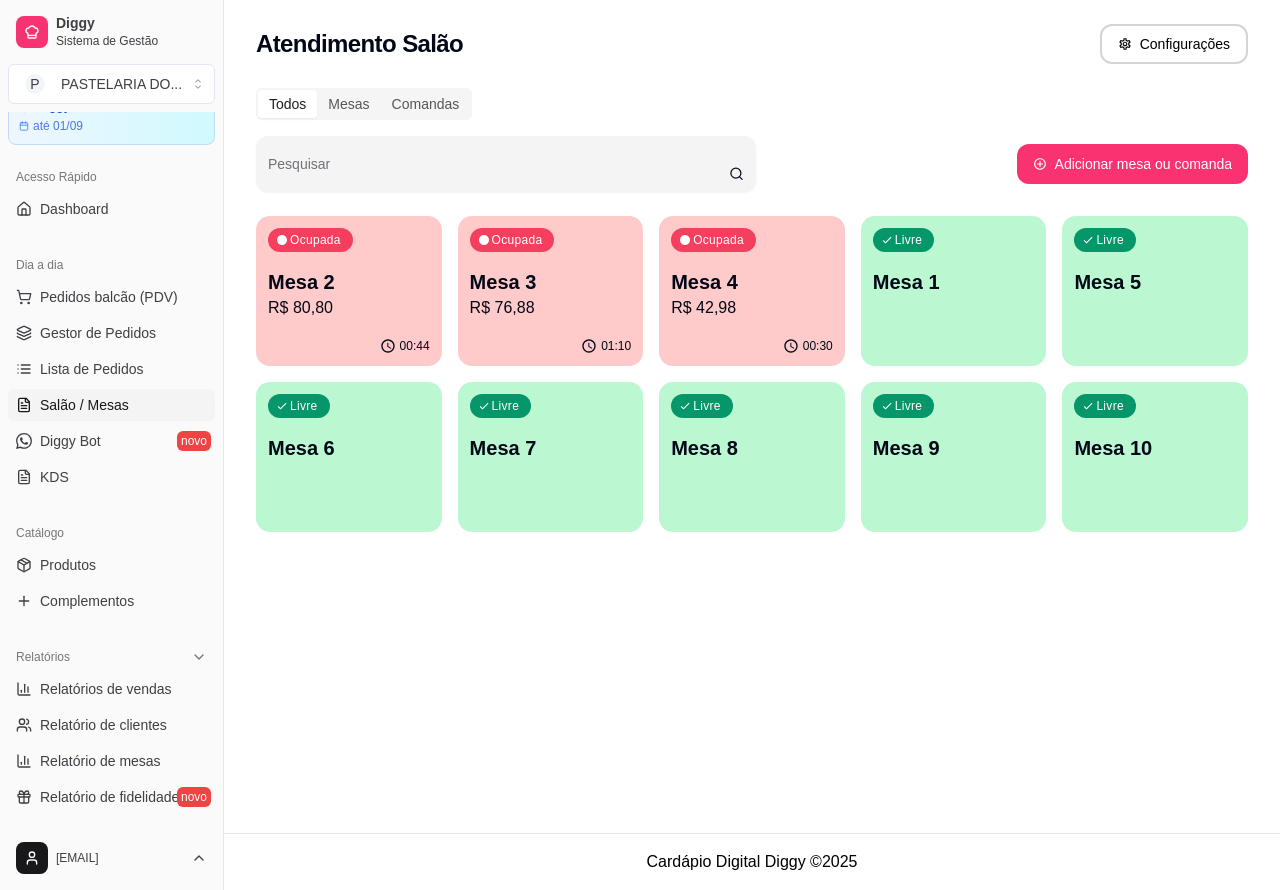 click on "R$ 42,98" at bounding box center (752, 308) 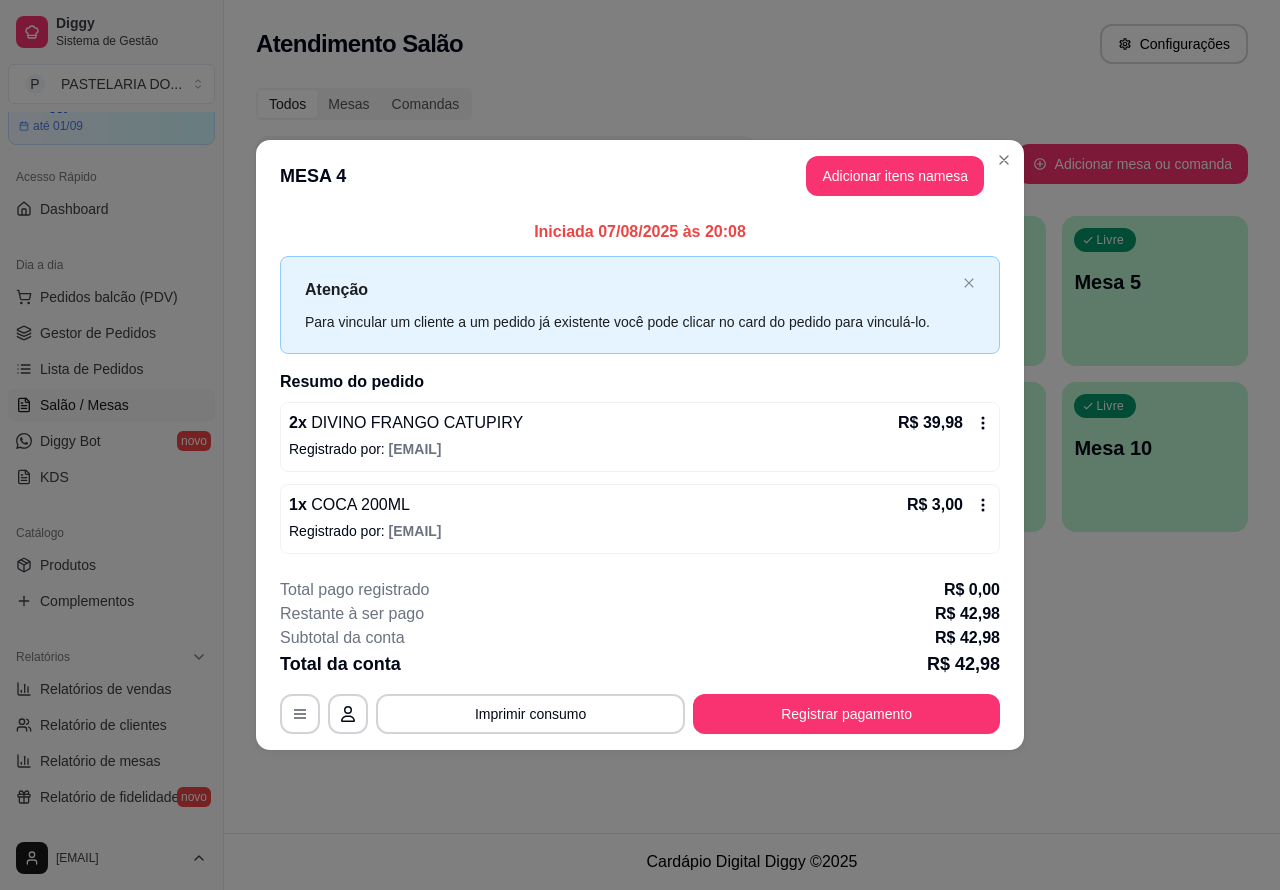 checkbox on "true" 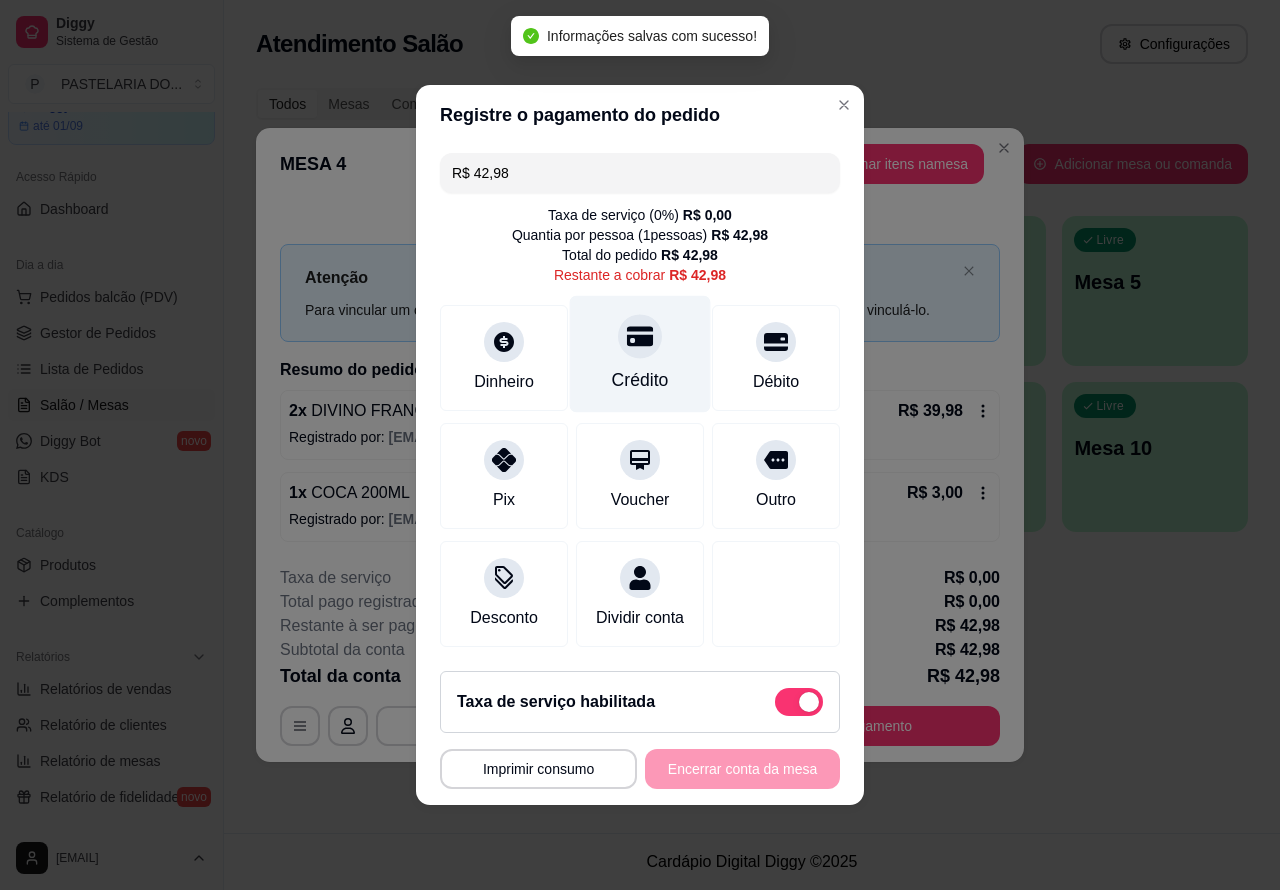 click at bounding box center (640, 336) 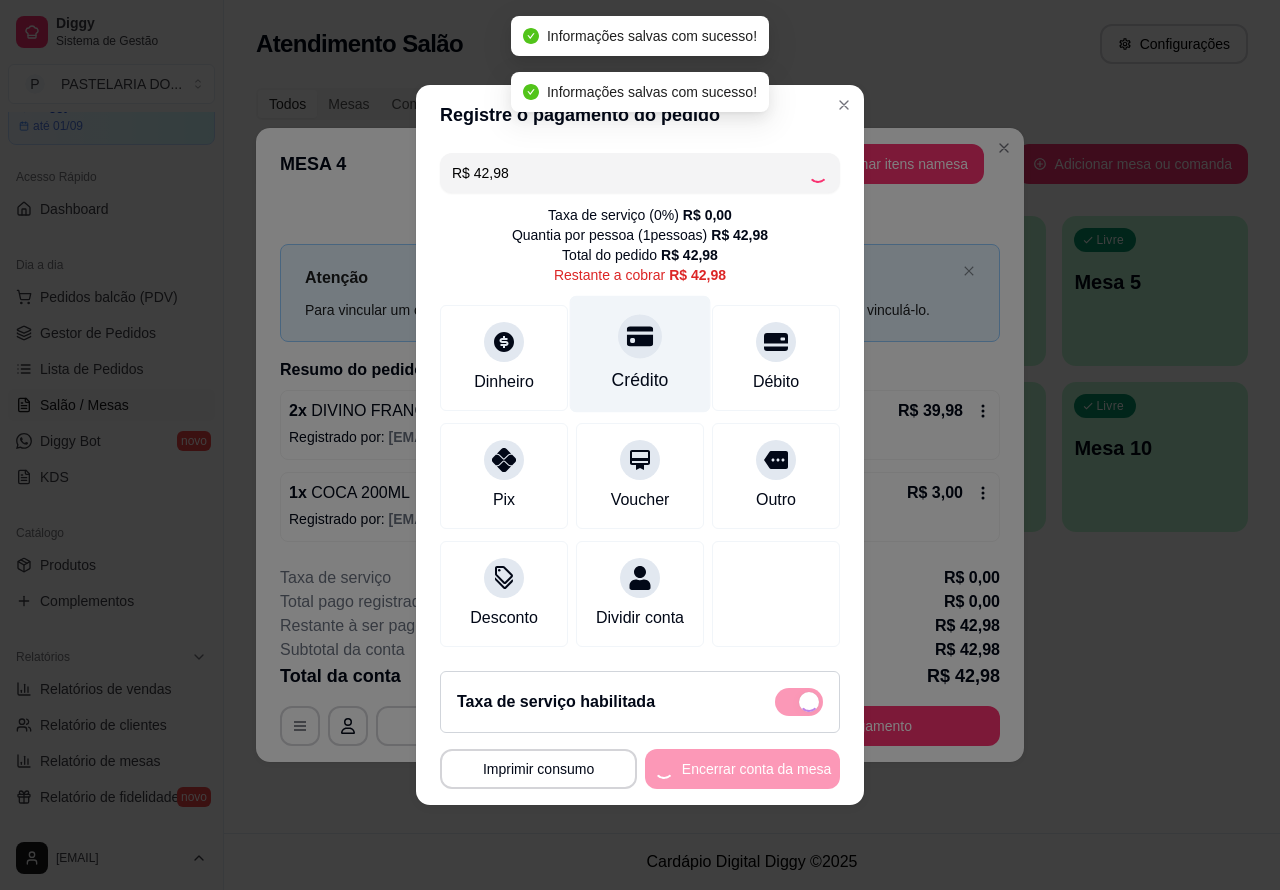 type on "R$ 0,00" 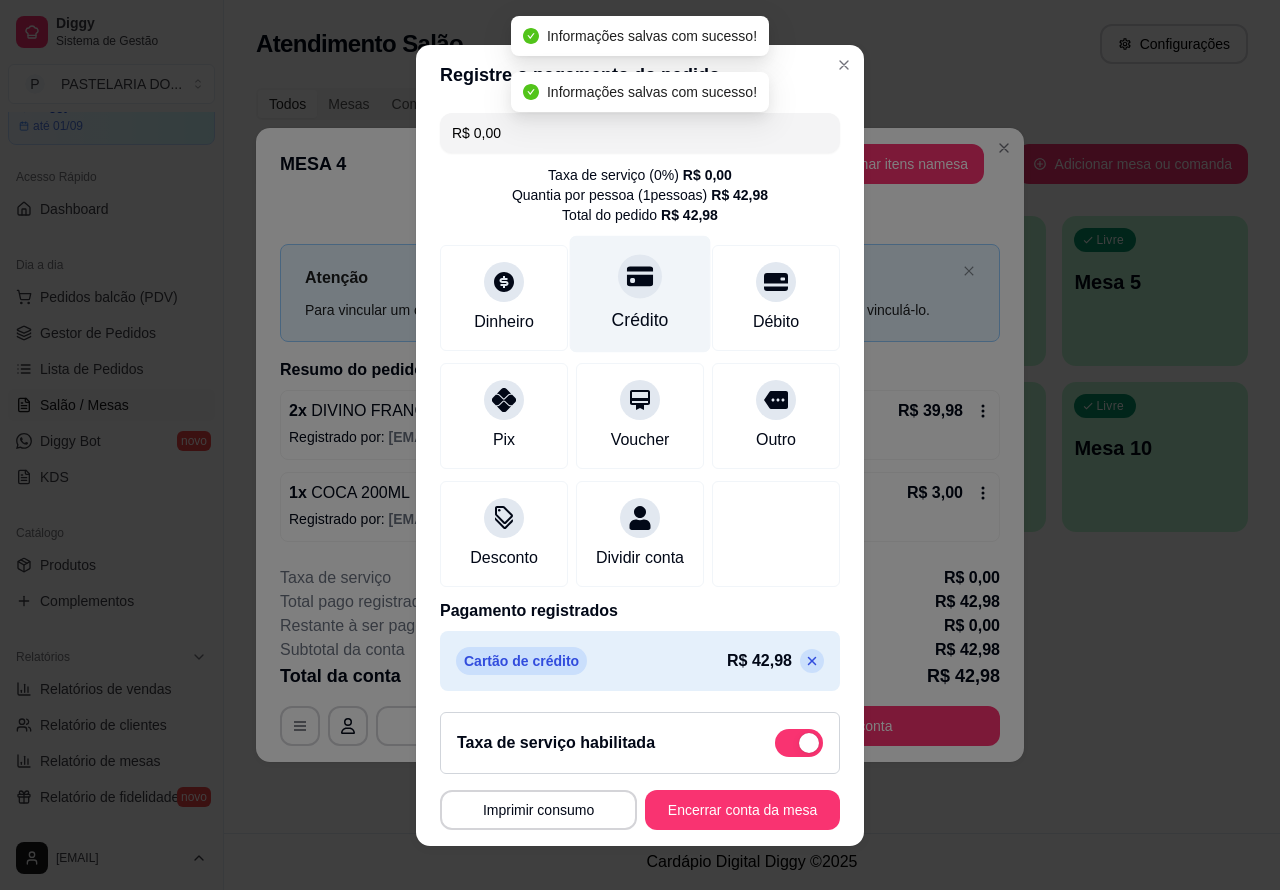 click on "Encerrar conta da mesa" at bounding box center [742, 810] 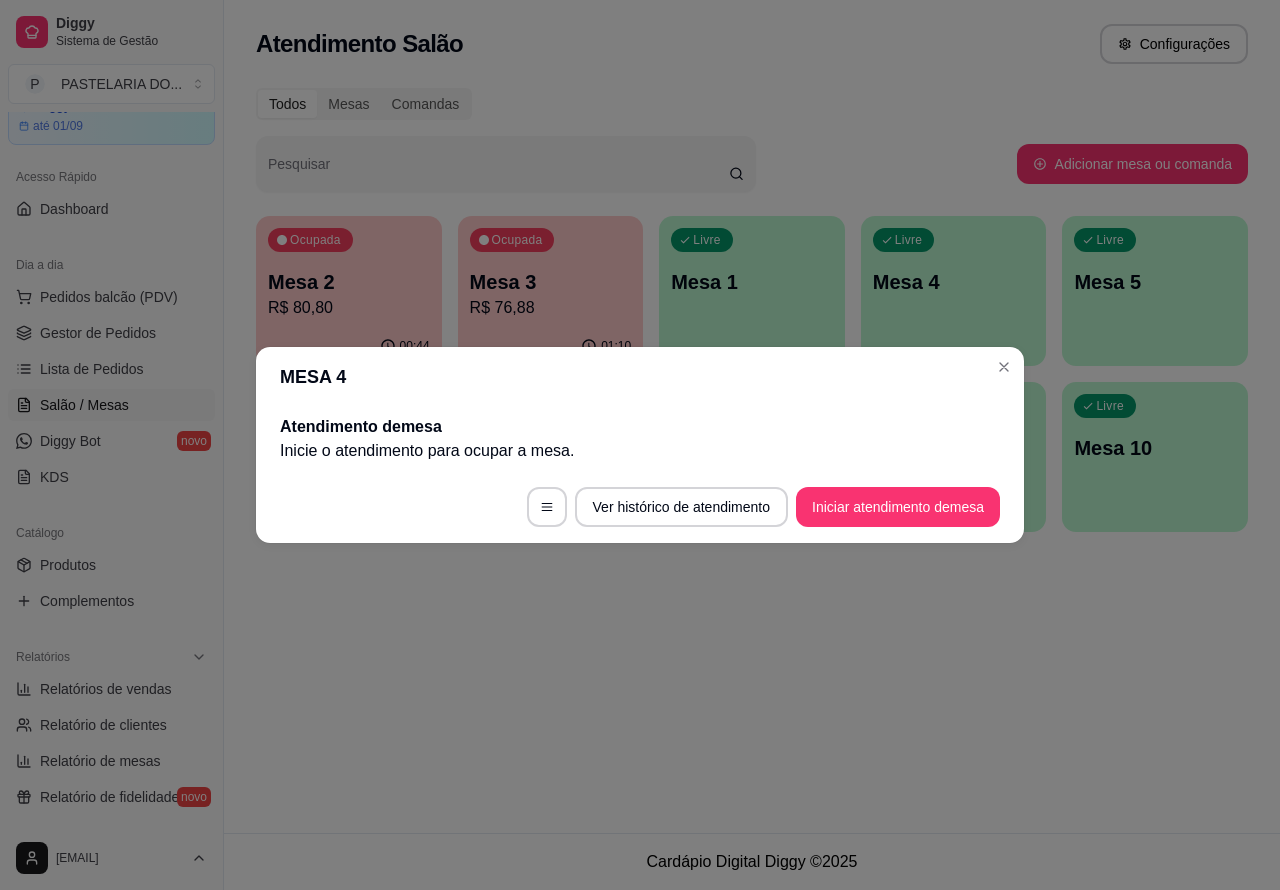 click on "Atendimento Salão Configurações Todos Mesas Comandas Pesquisar Adicionar mesa ou comanda Ocupada Mesa 2 R$ 80,80 00:44 Ocupada Mesa 3 R$ 76,88 01:10 Livre Mesa 1 Livre Mesa 4 Livre Mesa 5 Livre Mesa 6 Livre Mesa 7 Livre Mesa 8 Livre Mesa 9 Livre Mesa 10" at bounding box center [752, 416] 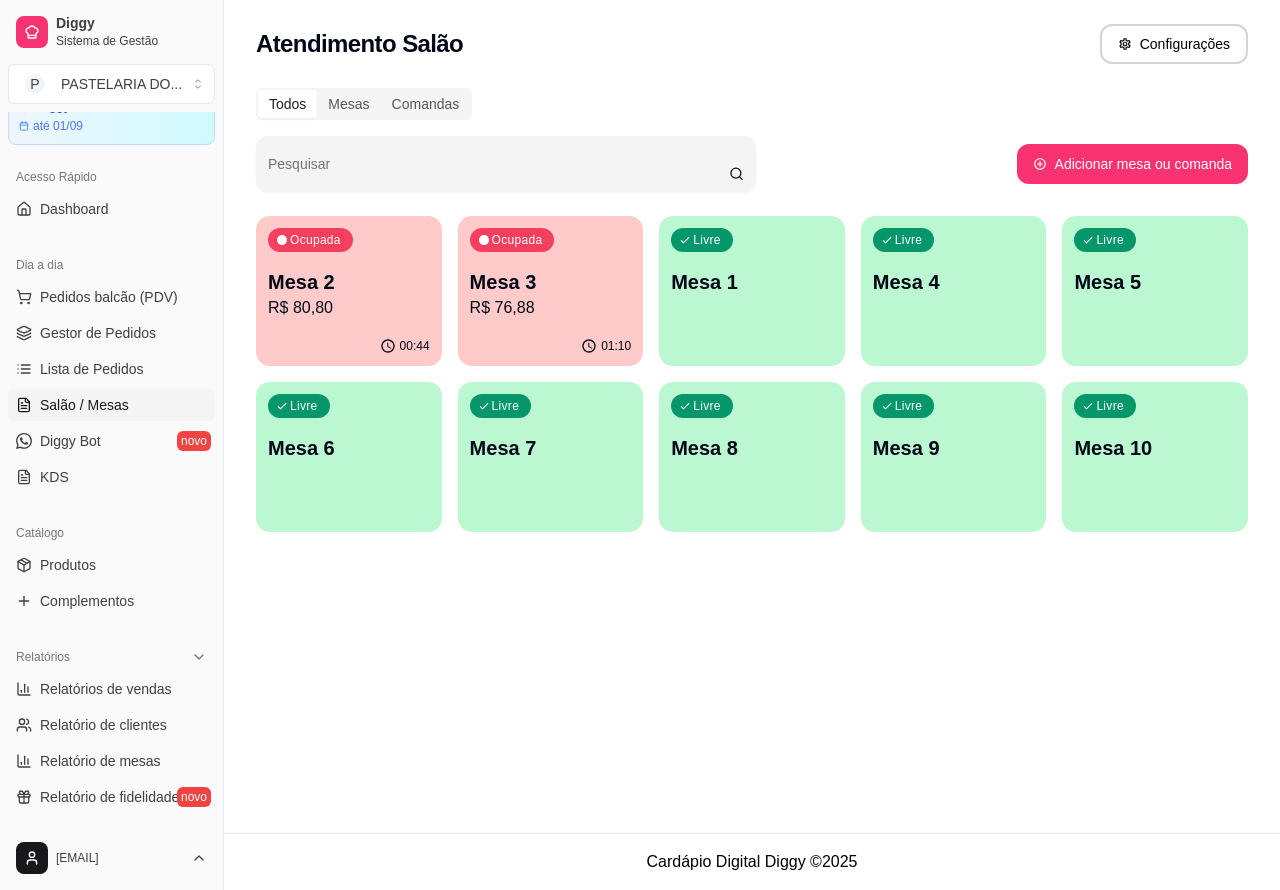 click on "Ocupada Mesa 3 R$ 76,88" at bounding box center [551, 271] 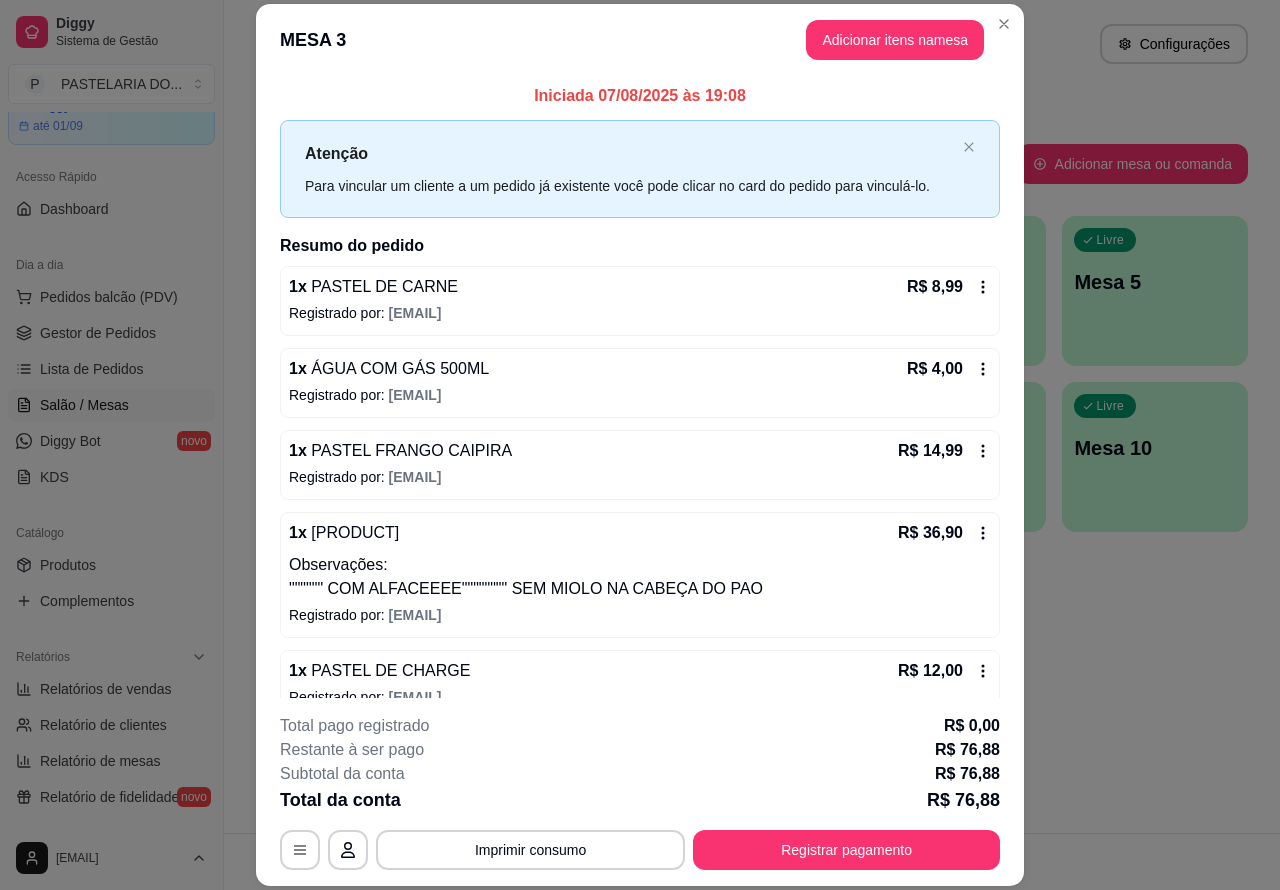 click on "Atendimento Salão Configurações Todos Mesas Comandas Pesquisar Adicionar mesa ou comanda Ocupada Mesa 2 R$ [PRICE] [TIME] Ocupada Mesa 3 R$ [PRICE] [TIME] Livre Mesa 1 Livre Mesa 4 Livre Mesa 5 Livre Mesa 6 Livre Mesa 7 Livre Mesa 8 Livre Mesa 9 Livre Mesa 10" at bounding box center [752, 416] 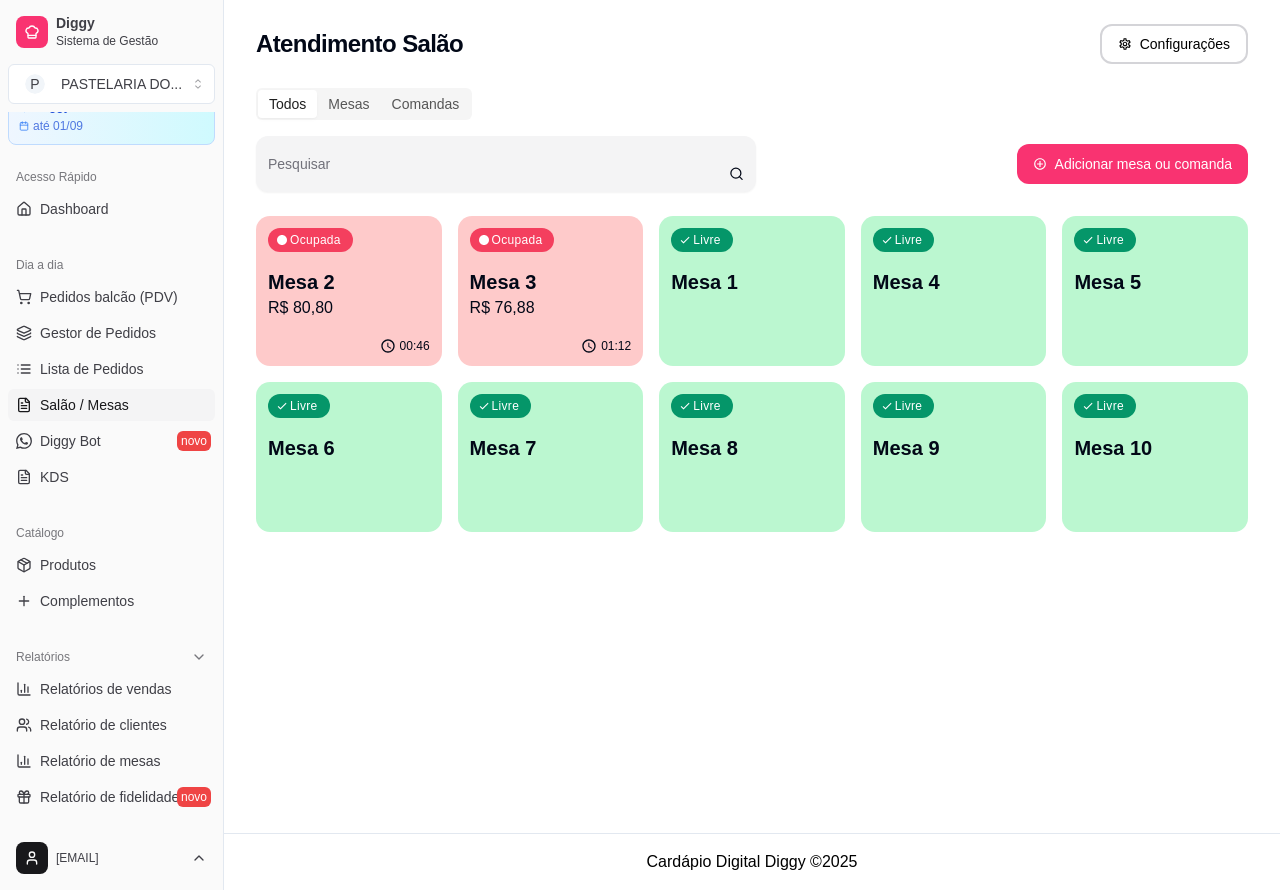 click on "R$ 80,80" at bounding box center [349, 308] 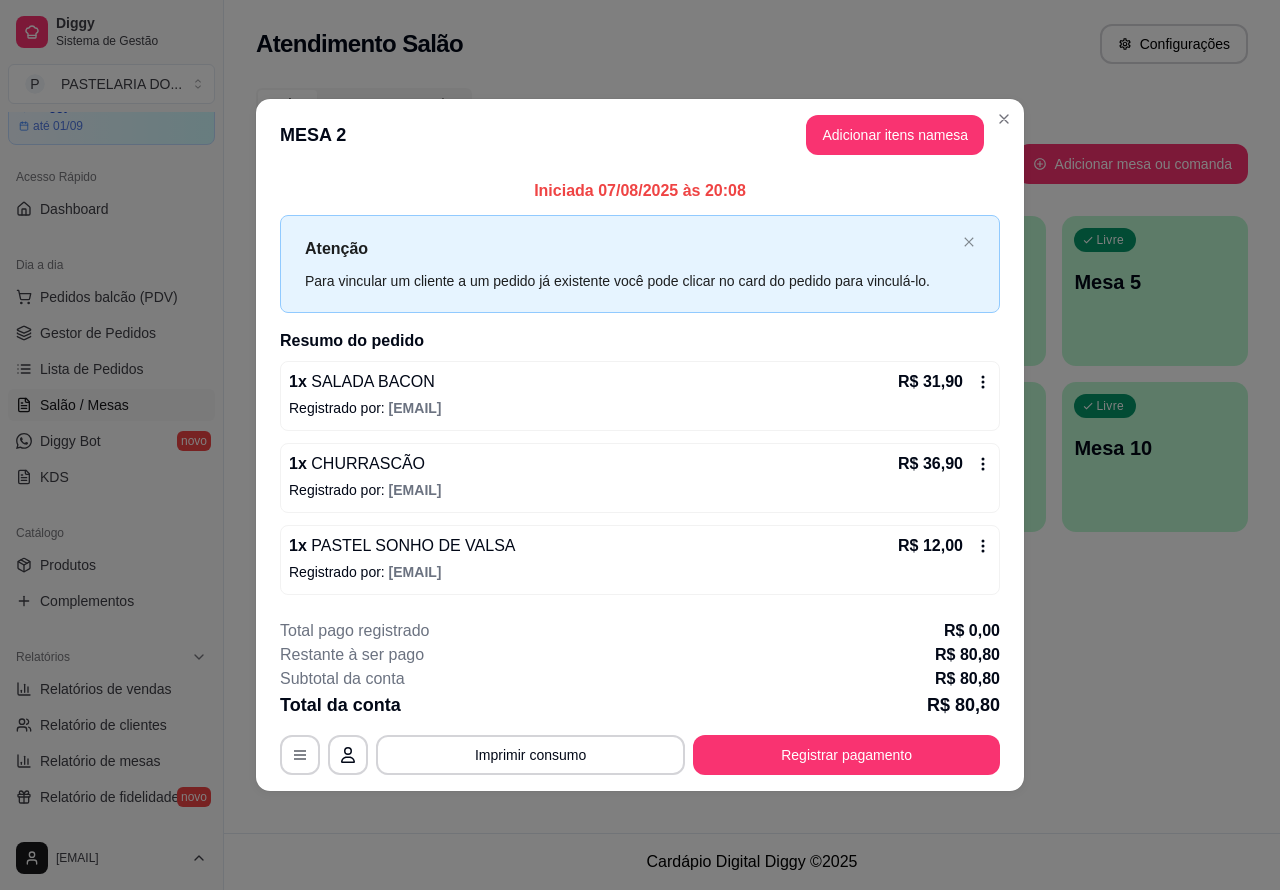 click on "Imprimir consumo" at bounding box center (530, 755) 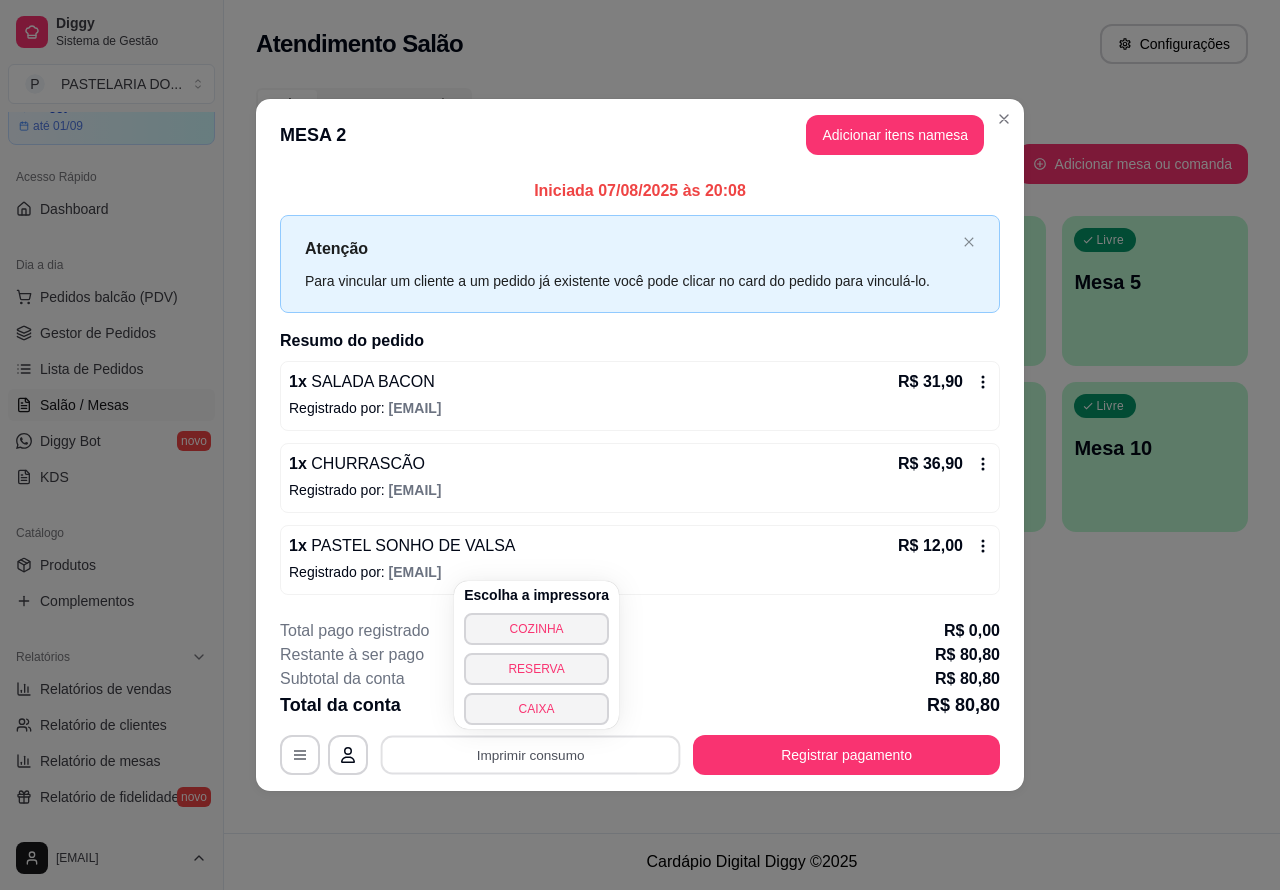 click on "CAIXA" at bounding box center (536, 709) 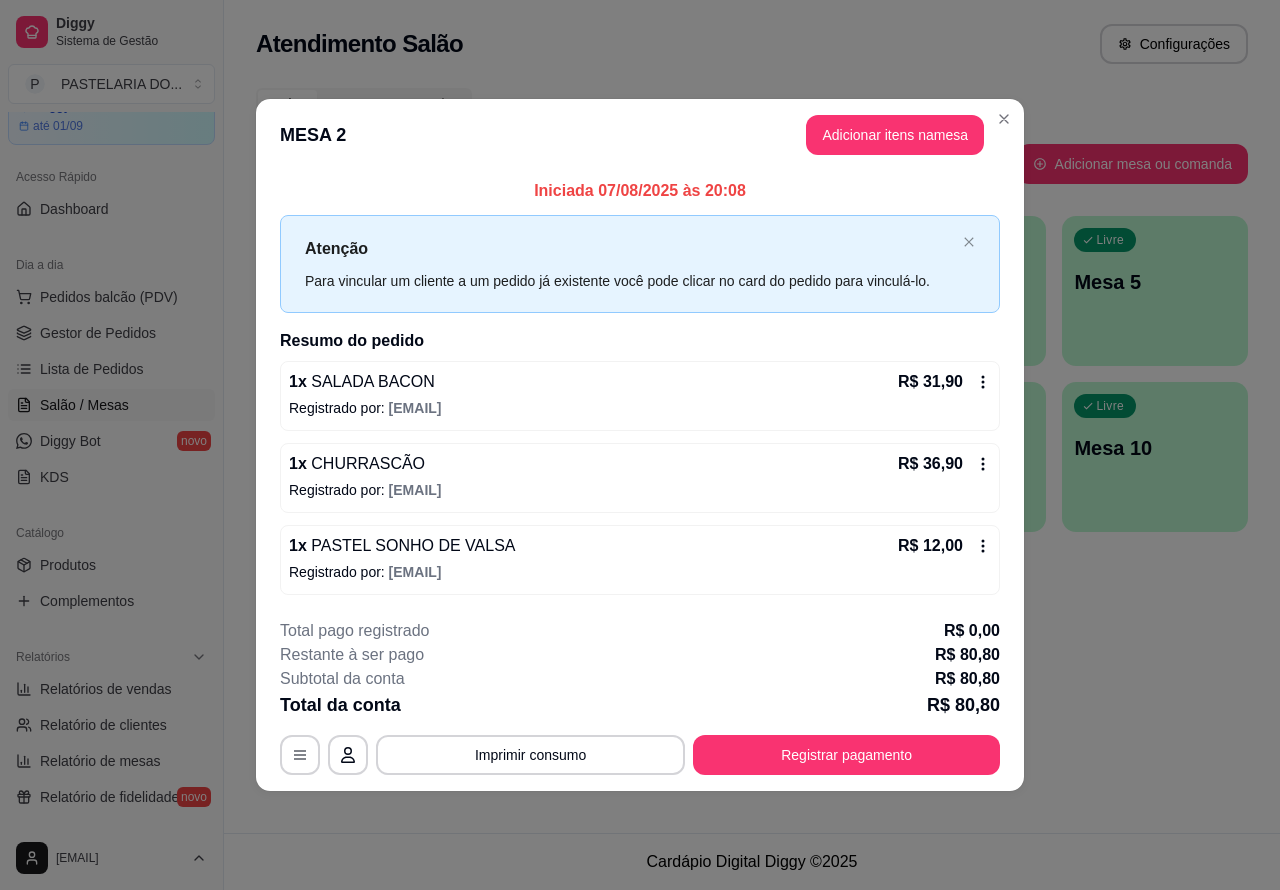 click on "Registrar pagamento" at bounding box center [846, 755] 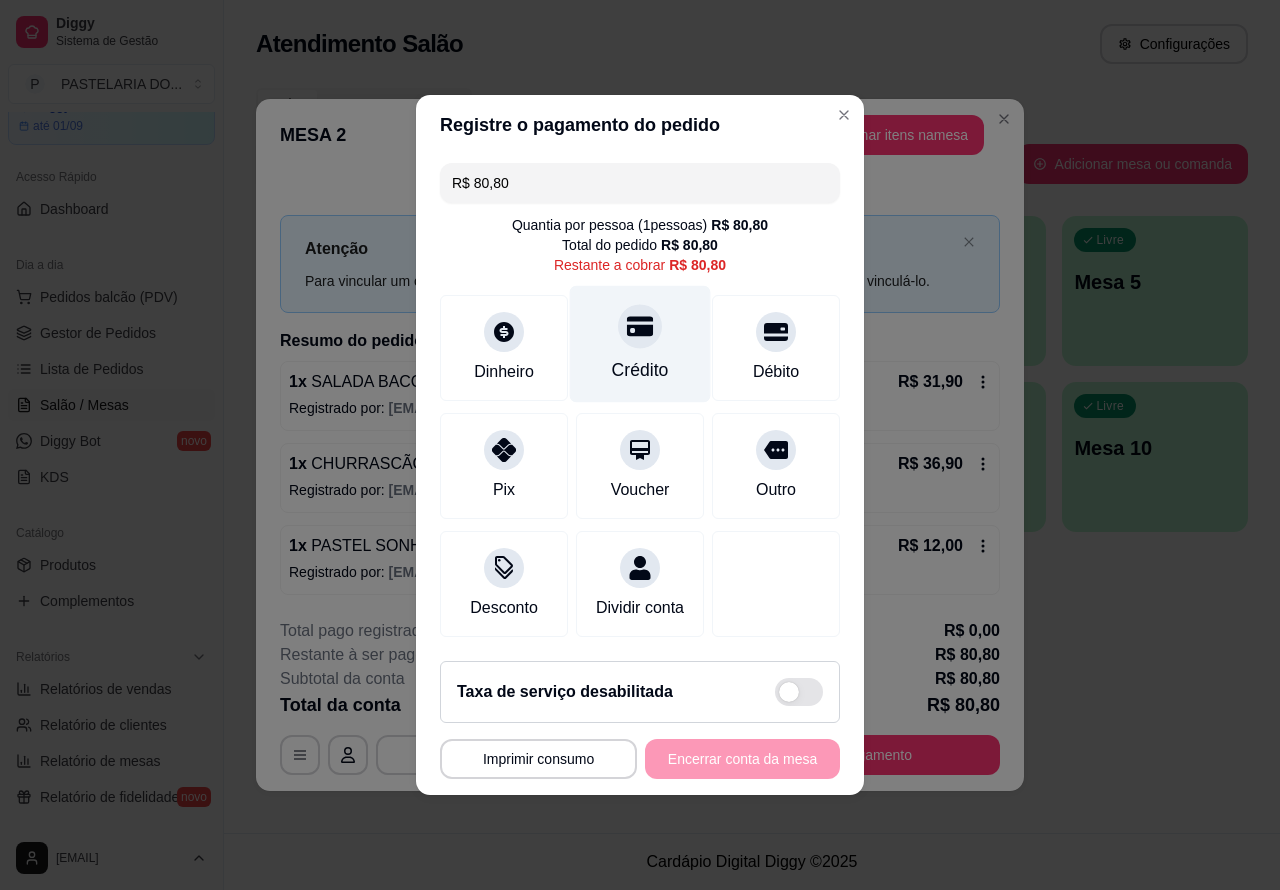 click at bounding box center (640, 326) 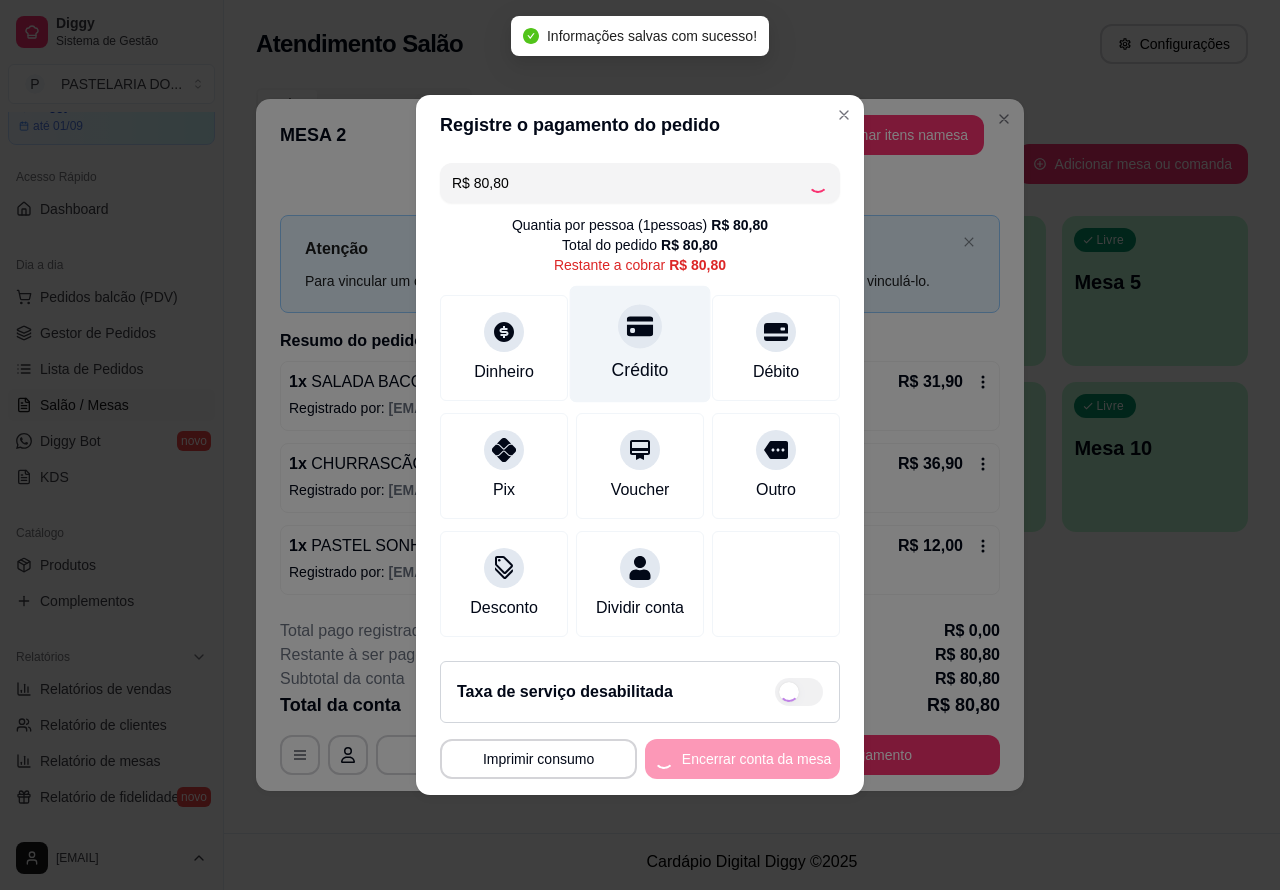 type on "R$ 0,00" 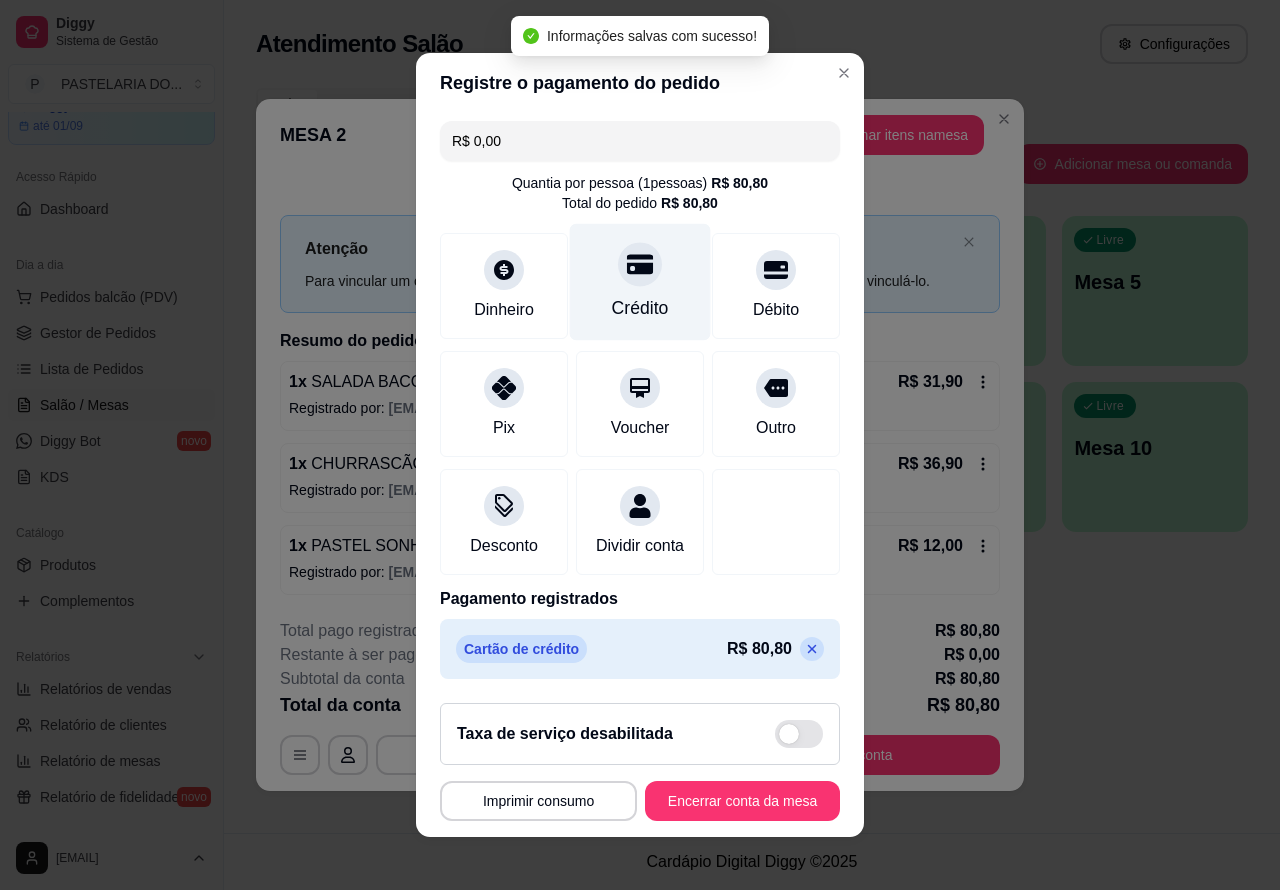 click on "Encerrar conta da mesa" at bounding box center (742, 801) 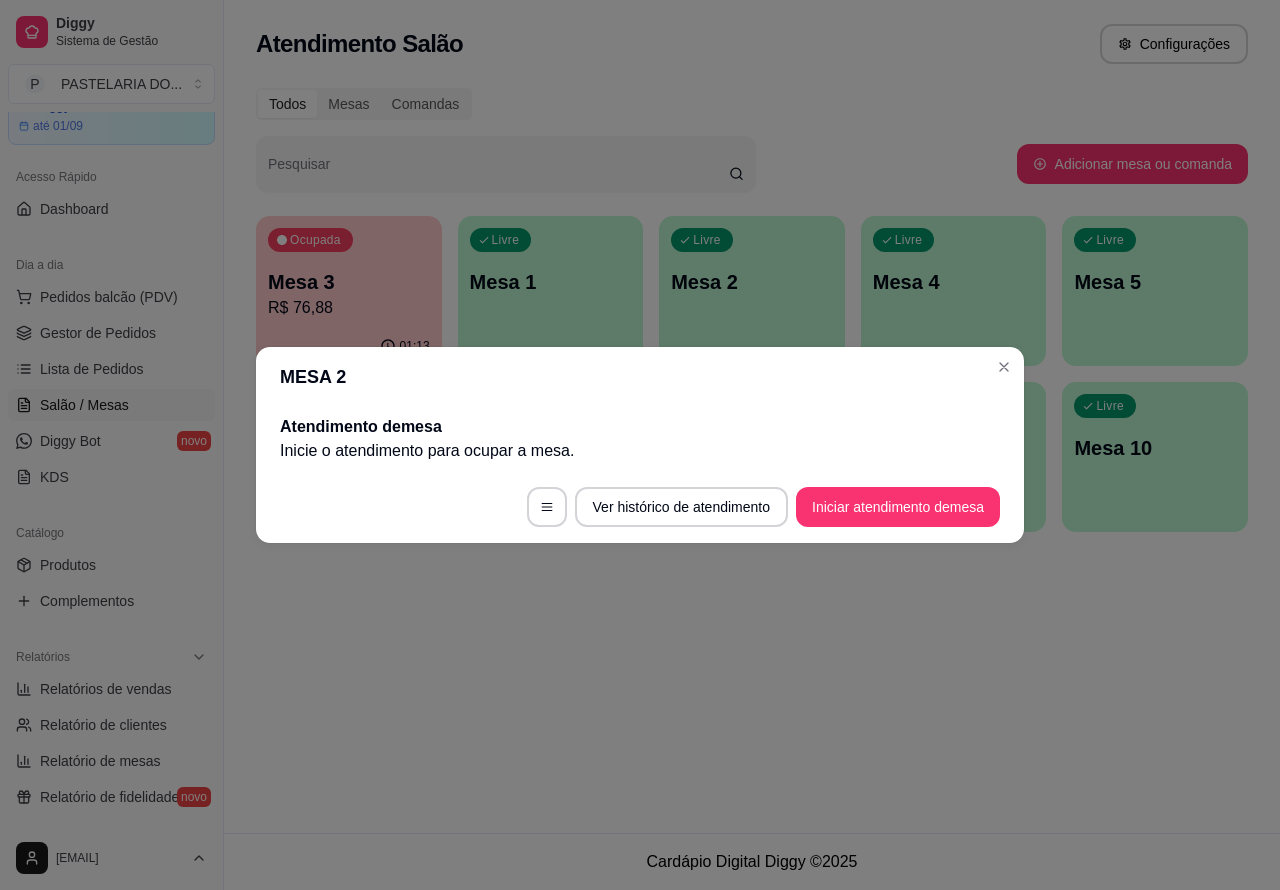 click on "Atendimento Salão Configurações Todos Mesas Comandas Pesquisar Adicionar mesa ou comanda Ocupada Mesa 3 R$ 76,88 01:13 Livre Mesa 1 Livre Mesa 2 Livre Mesa 4 Livre Mesa 5 Livre Mesa 6 Livre Mesa 7 Livre Mesa 8 Livre Mesa 9 Livre Mesa 10" at bounding box center (752, 416) 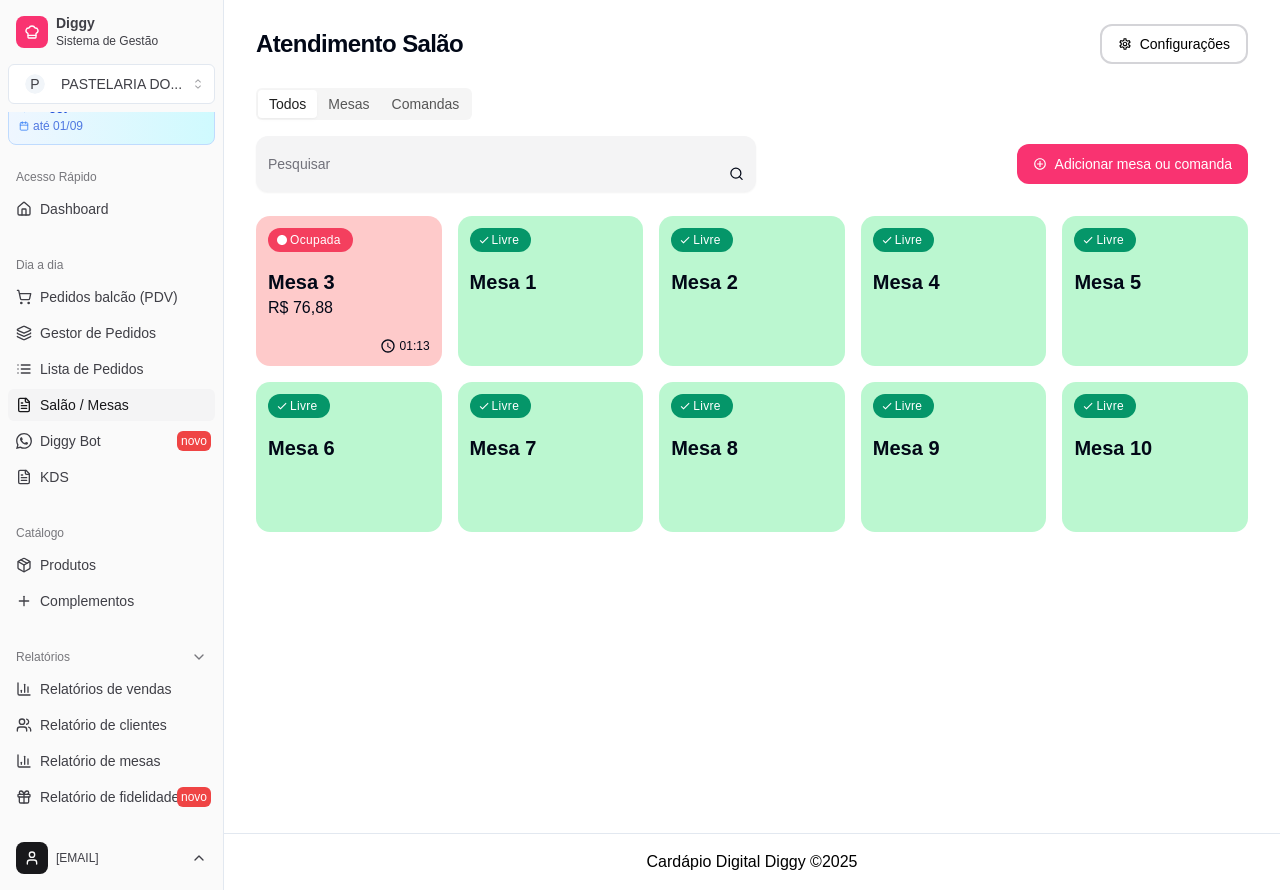 click on "R$ 76,88" at bounding box center [349, 308] 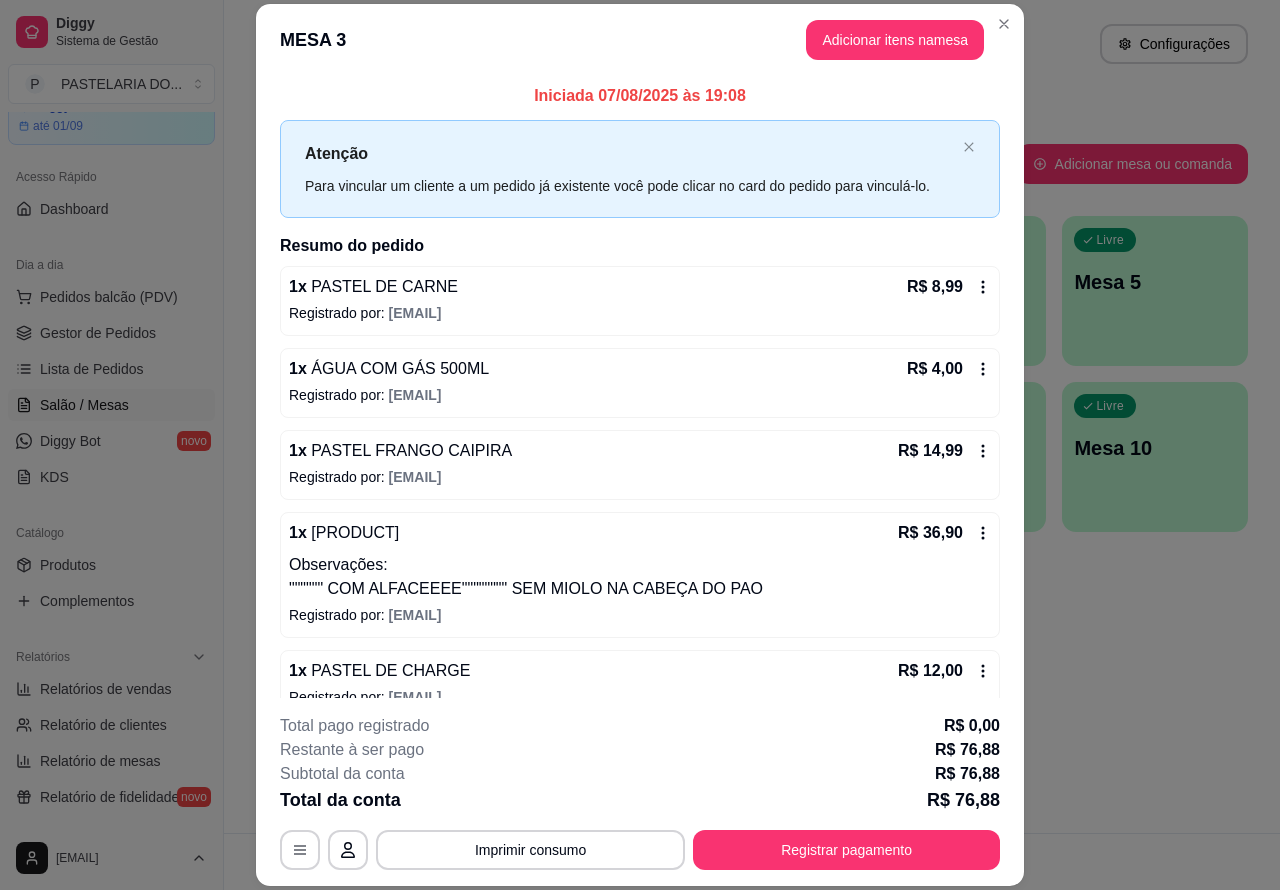 scroll, scrollTop: 32, scrollLeft: 0, axis: vertical 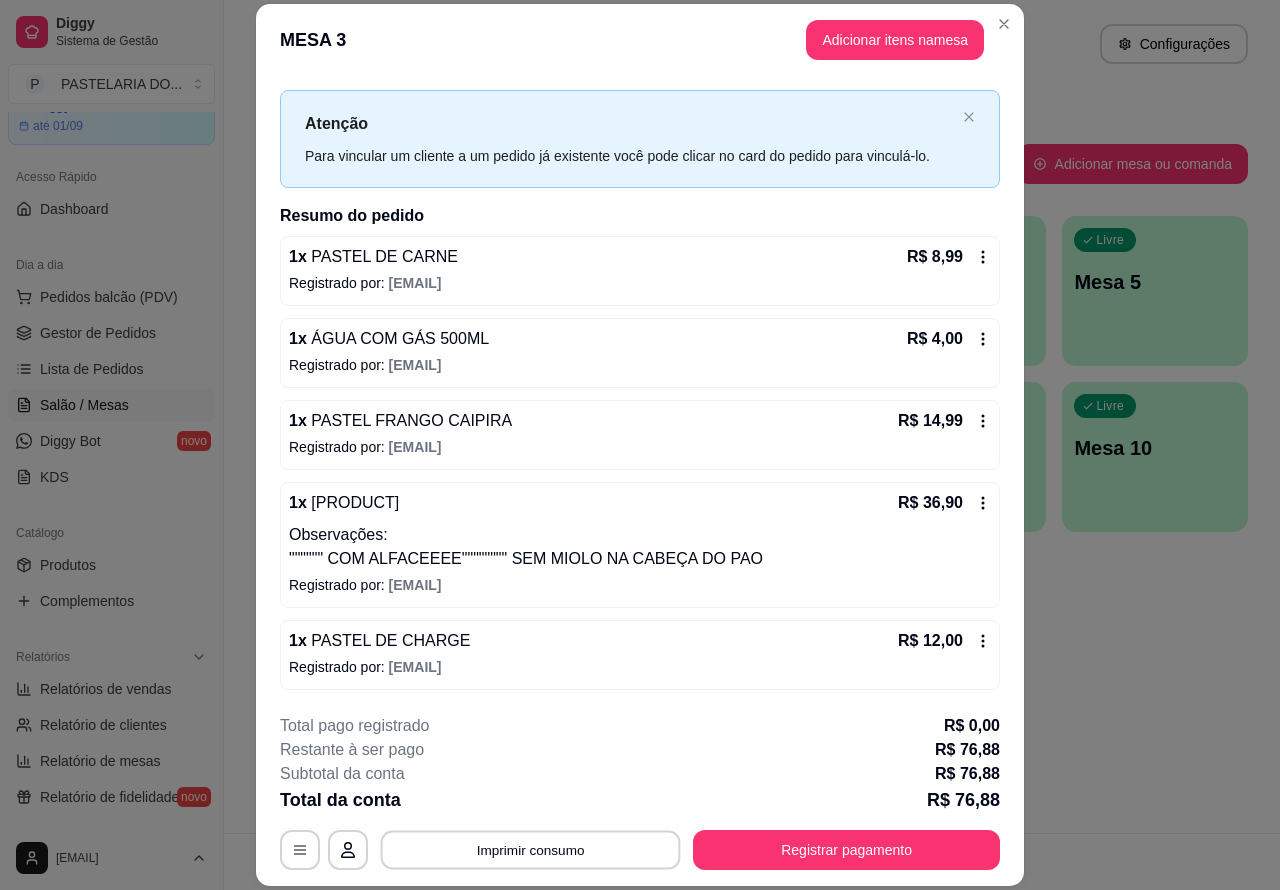 click on "Imprimir consumo" at bounding box center [531, 849] 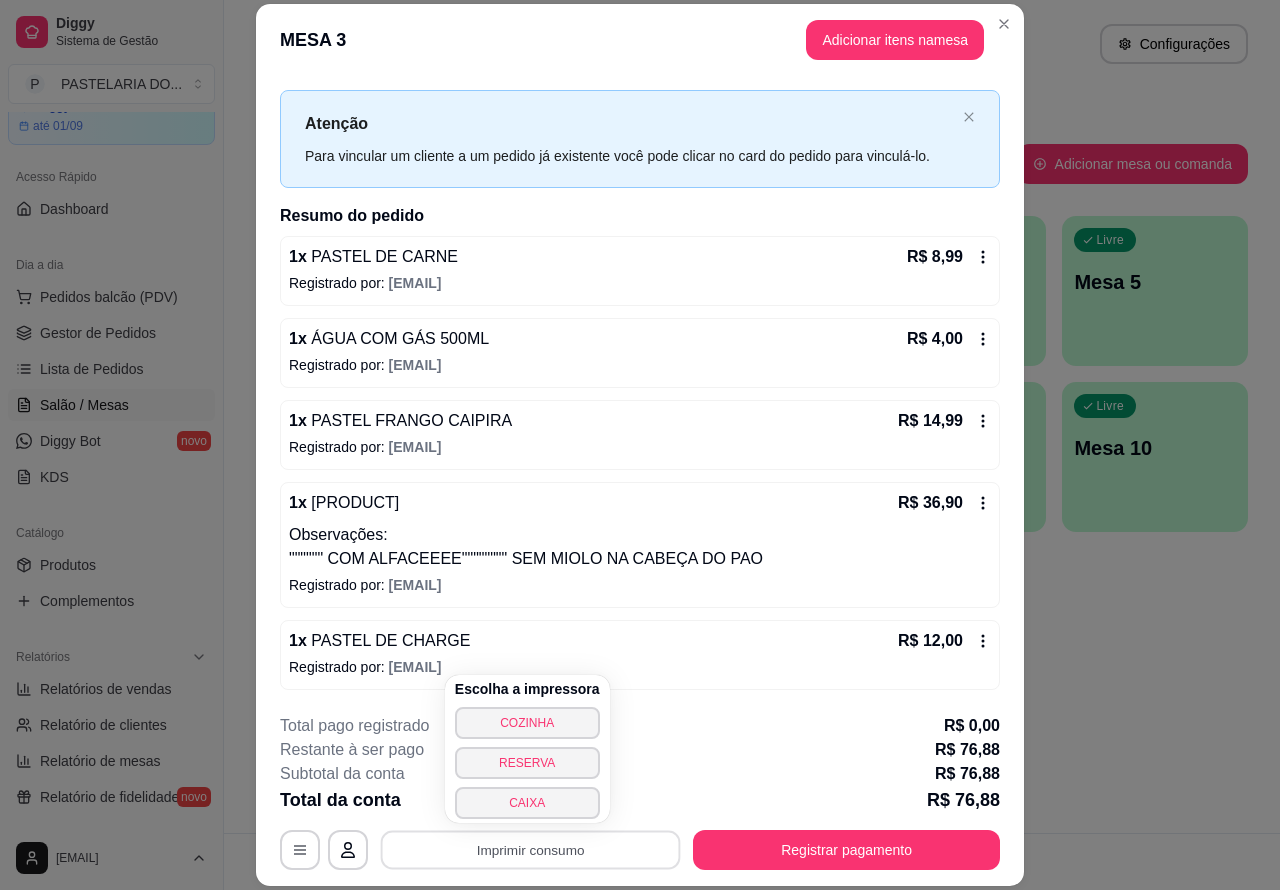 click on "CAIXA" at bounding box center [527, 803] 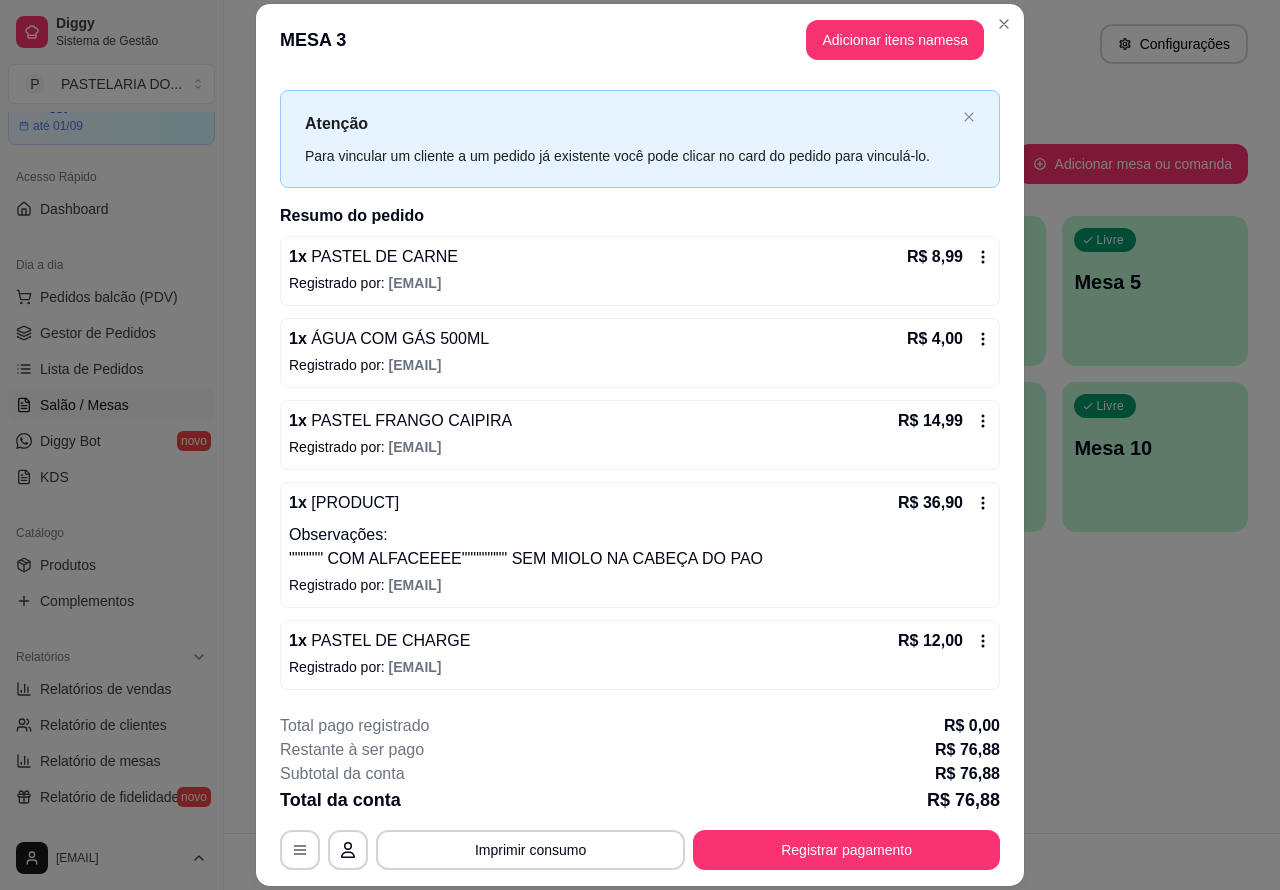 click on "Atendimento Salão Configurações Todos Mesas Comandas Pesquisar Adicionar mesa ou comanda Ocupada Mesa 3 R$ 76,88 01:13 Livre Mesa 1 Livre Mesa 2 Livre Mesa 4 Livre Mesa 5 Livre Mesa 6 Livre Mesa 7 Livre Mesa 8 Livre Mesa 9 Livre Mesa 10" at bounding box center (752, 416) 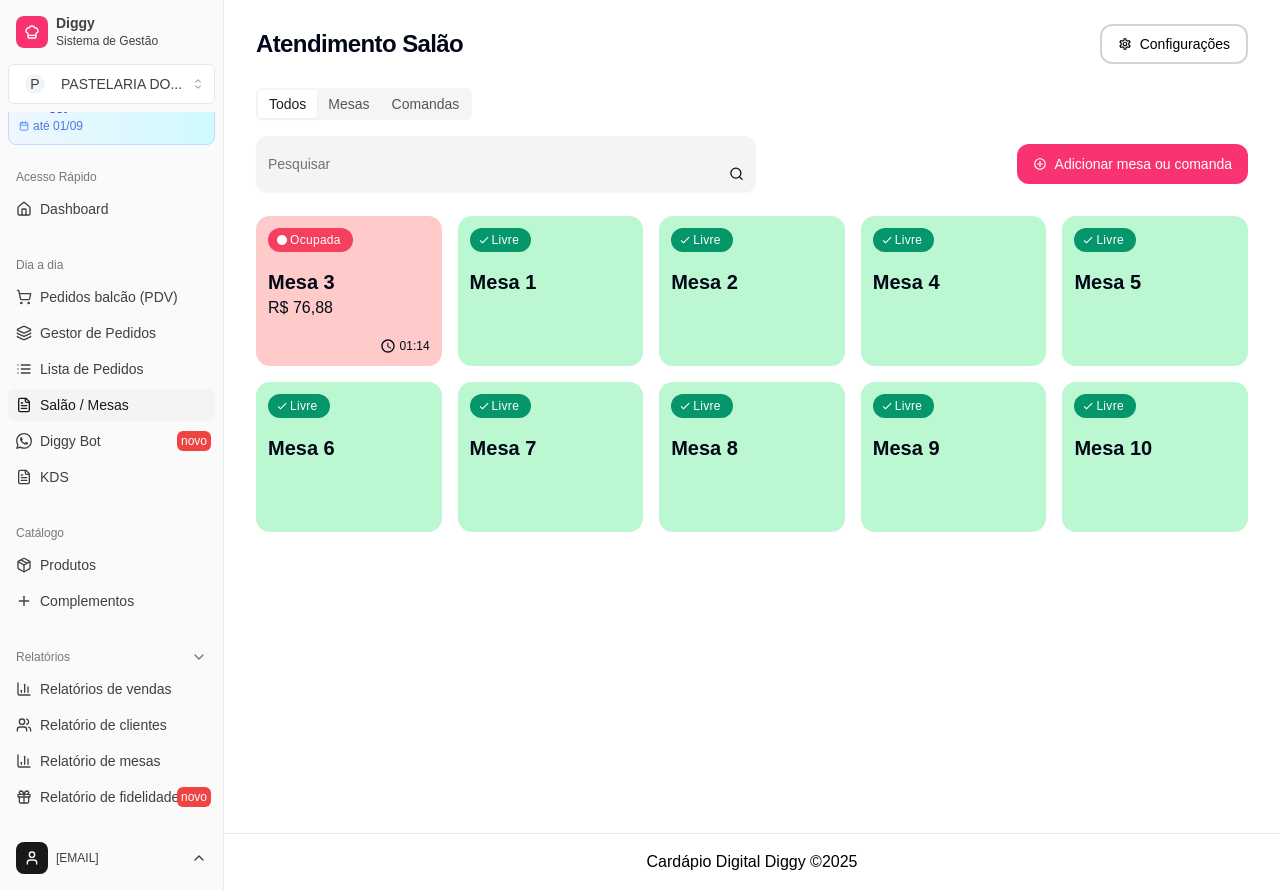 click on "R$ 76,88" at bounding box center (349, 308) 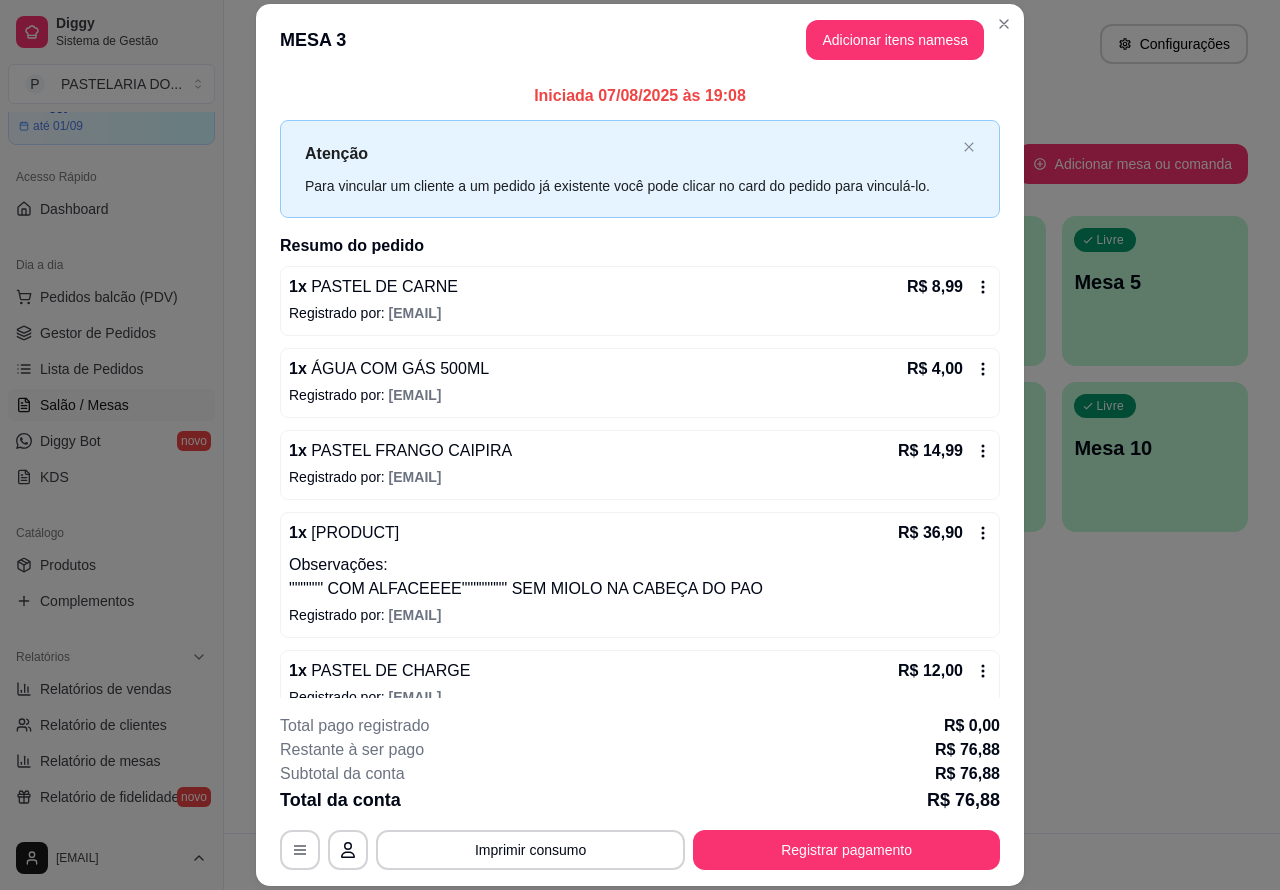 scroll, scrollTop: 60, scrollLeft: 0, axis: vertical 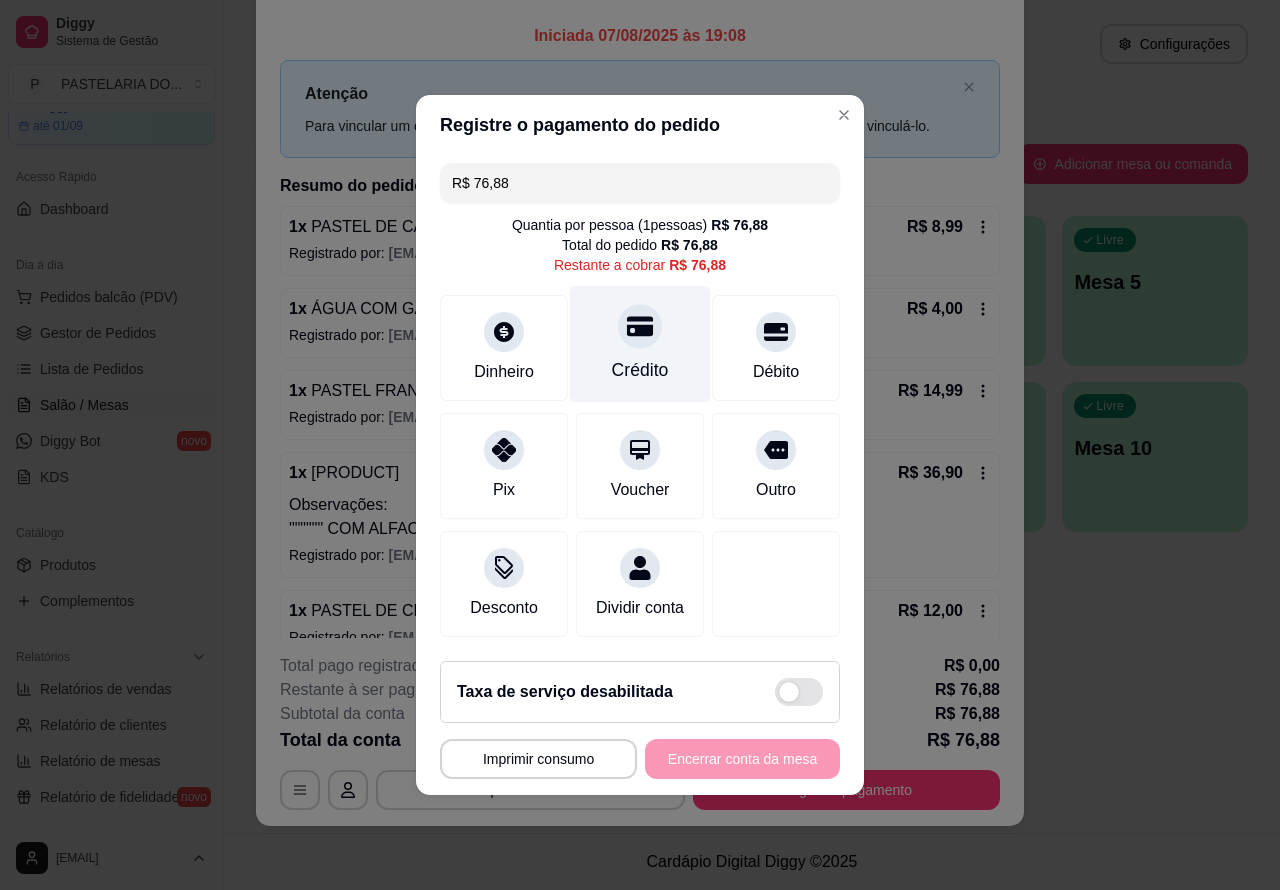 click 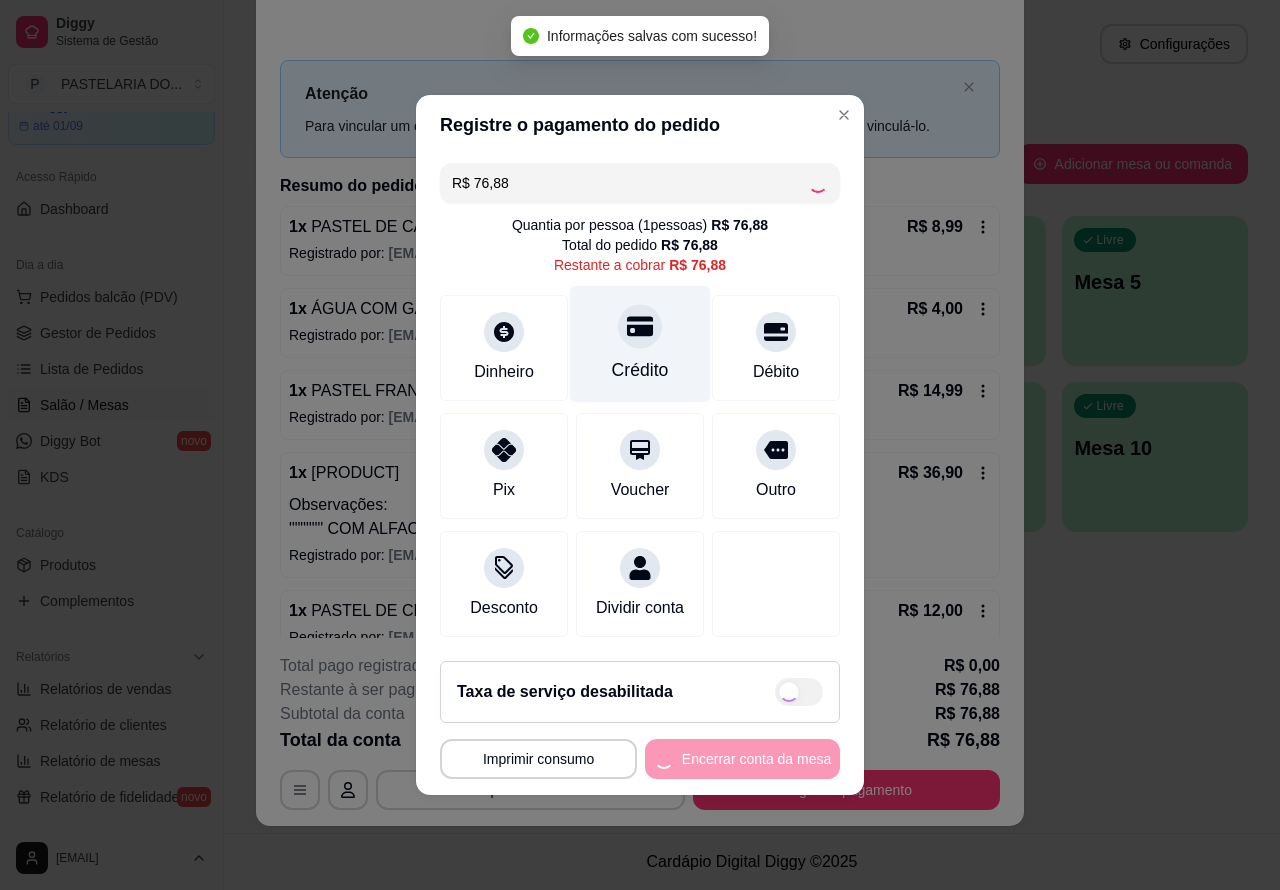 type on "R$ 0,00" 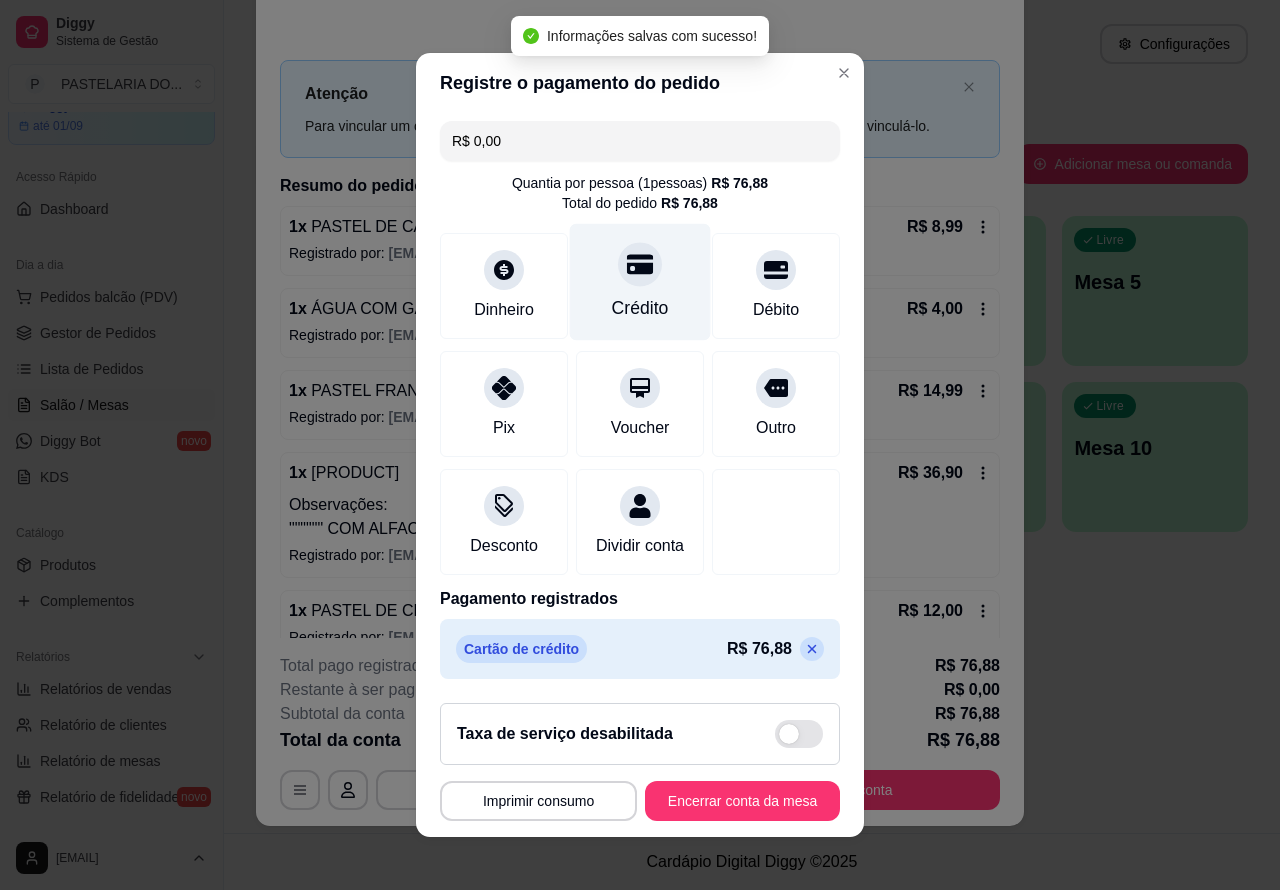 click on "Encerrar conta da mesa" at bounding box center (742, 801) 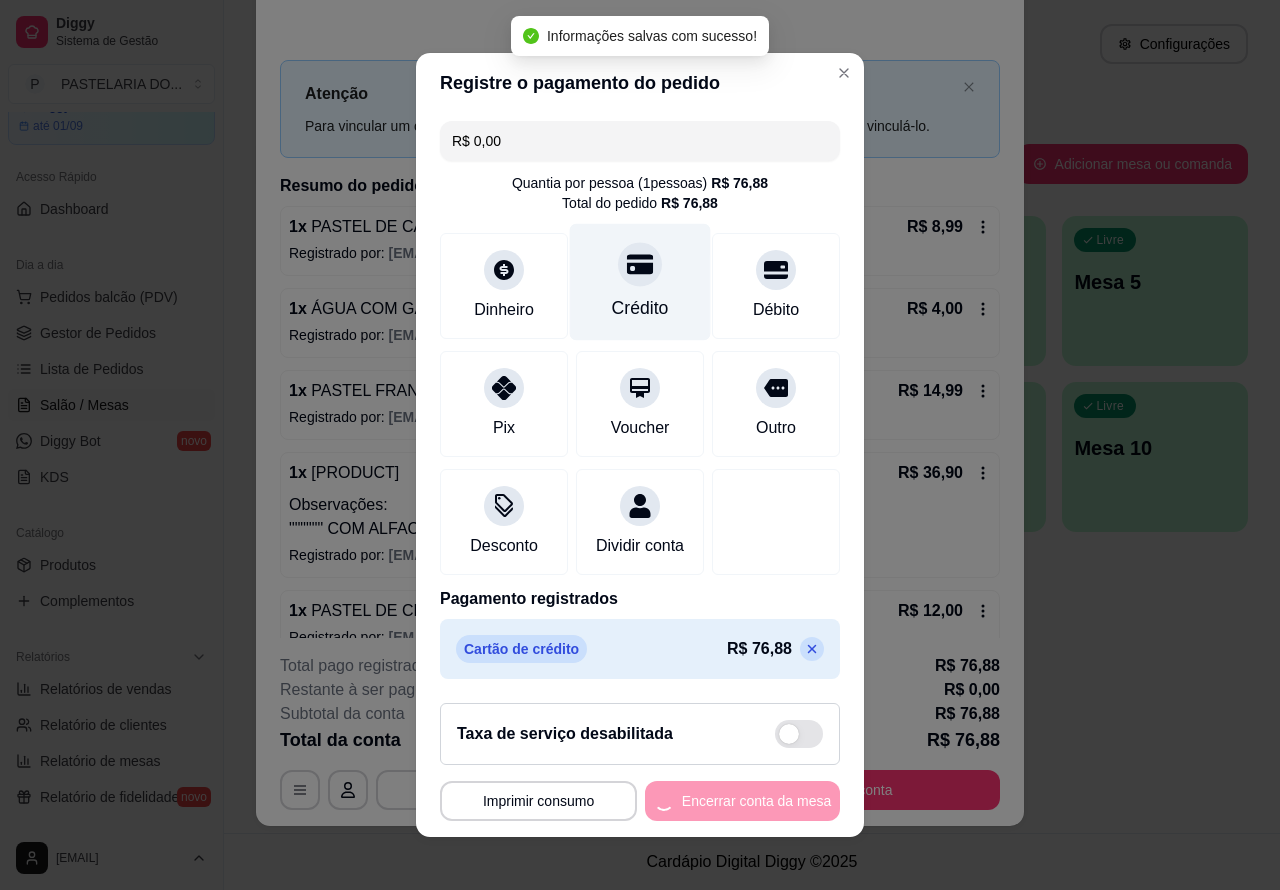 scroll, scrollTop: 0, scrollLeft: 0, axis: both 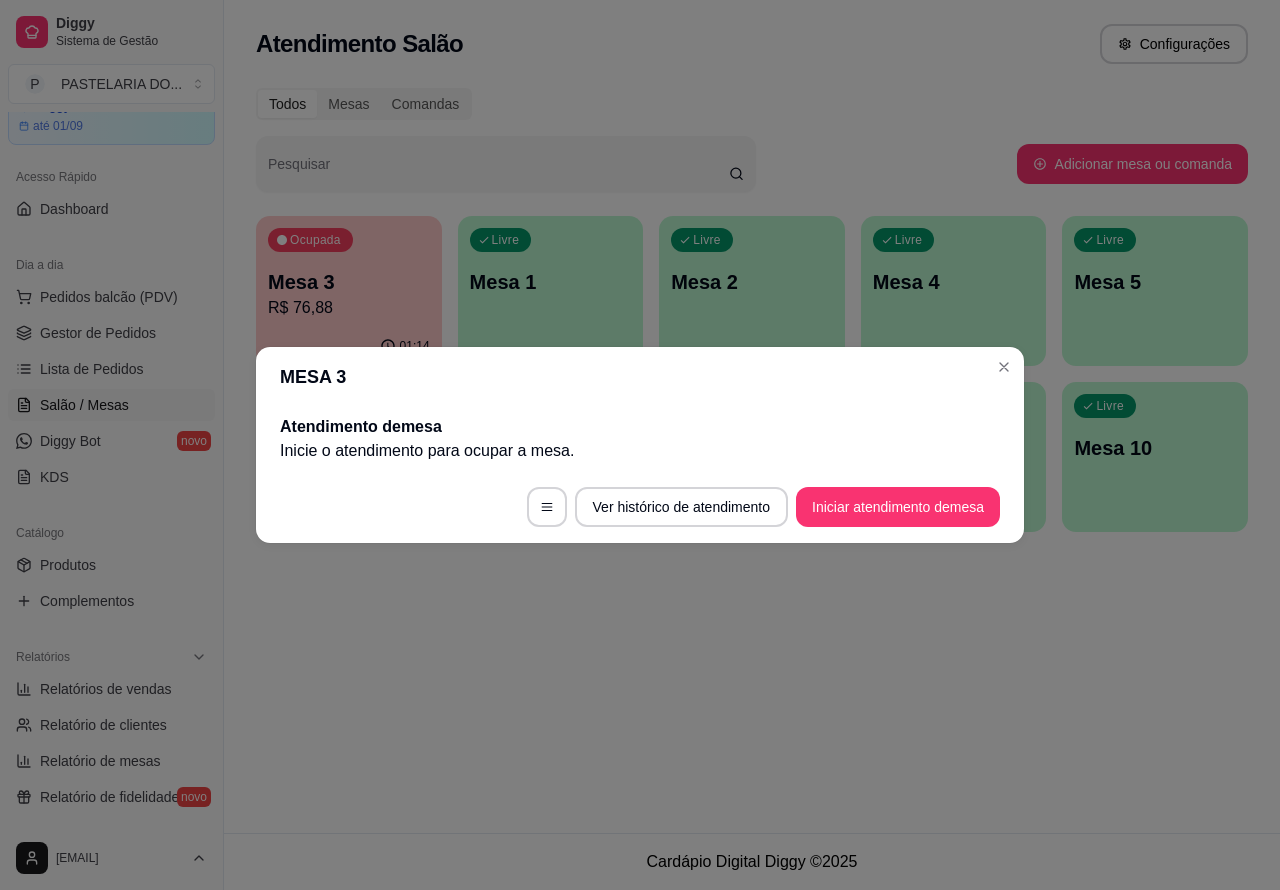 click on "Ocupada Mesa 3 R$ 76,88 [TIME] Livre Mesa 1 Livre Mesa 2 Livre Mesa 4 Livre Mesa 5 Livre Mesa 6 Livre Mesa 7 Livre Mesa 8 Livre Mesa 9 Livre Mesa 10" at bounding box center [752, 416] 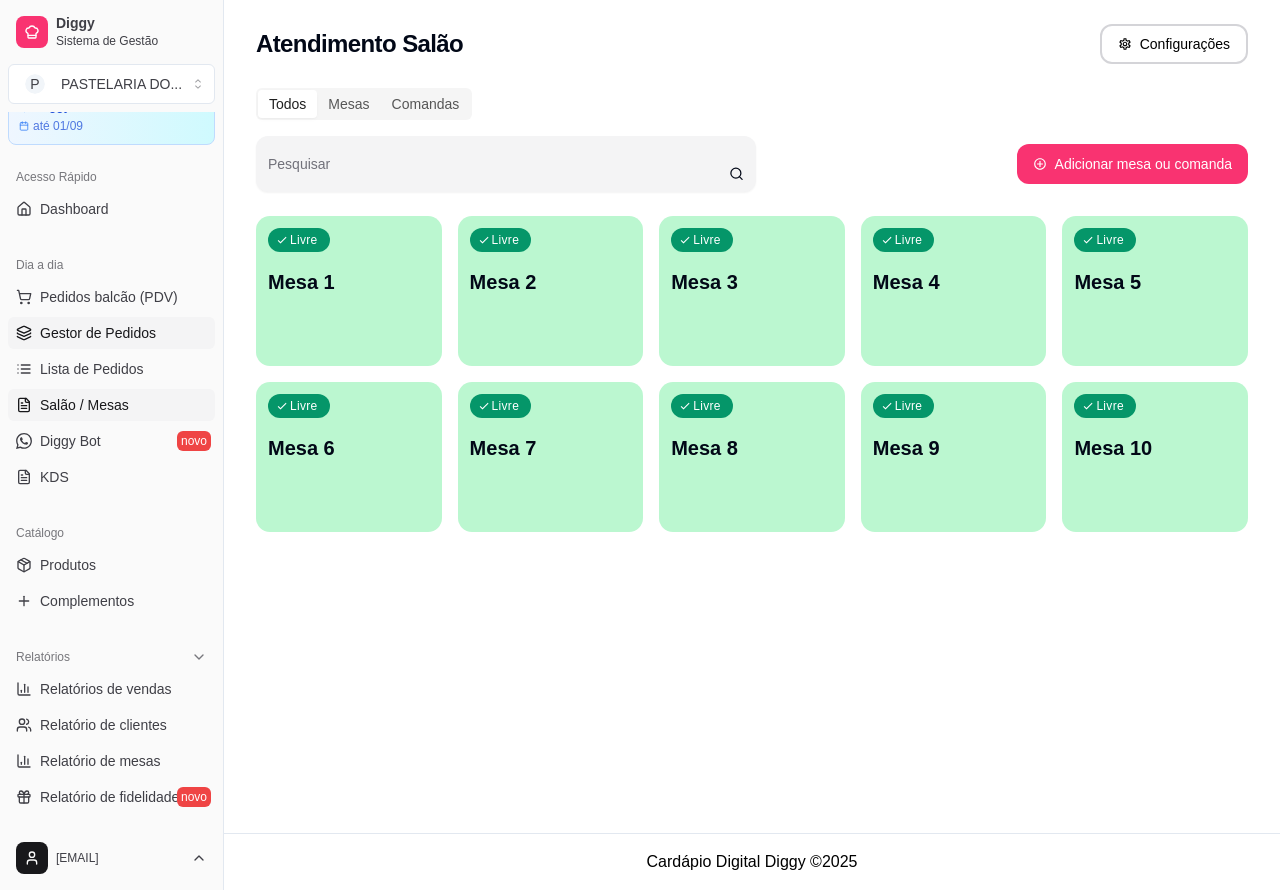 click on "Gestor de Pedidos" at bounding box center [98, 333] 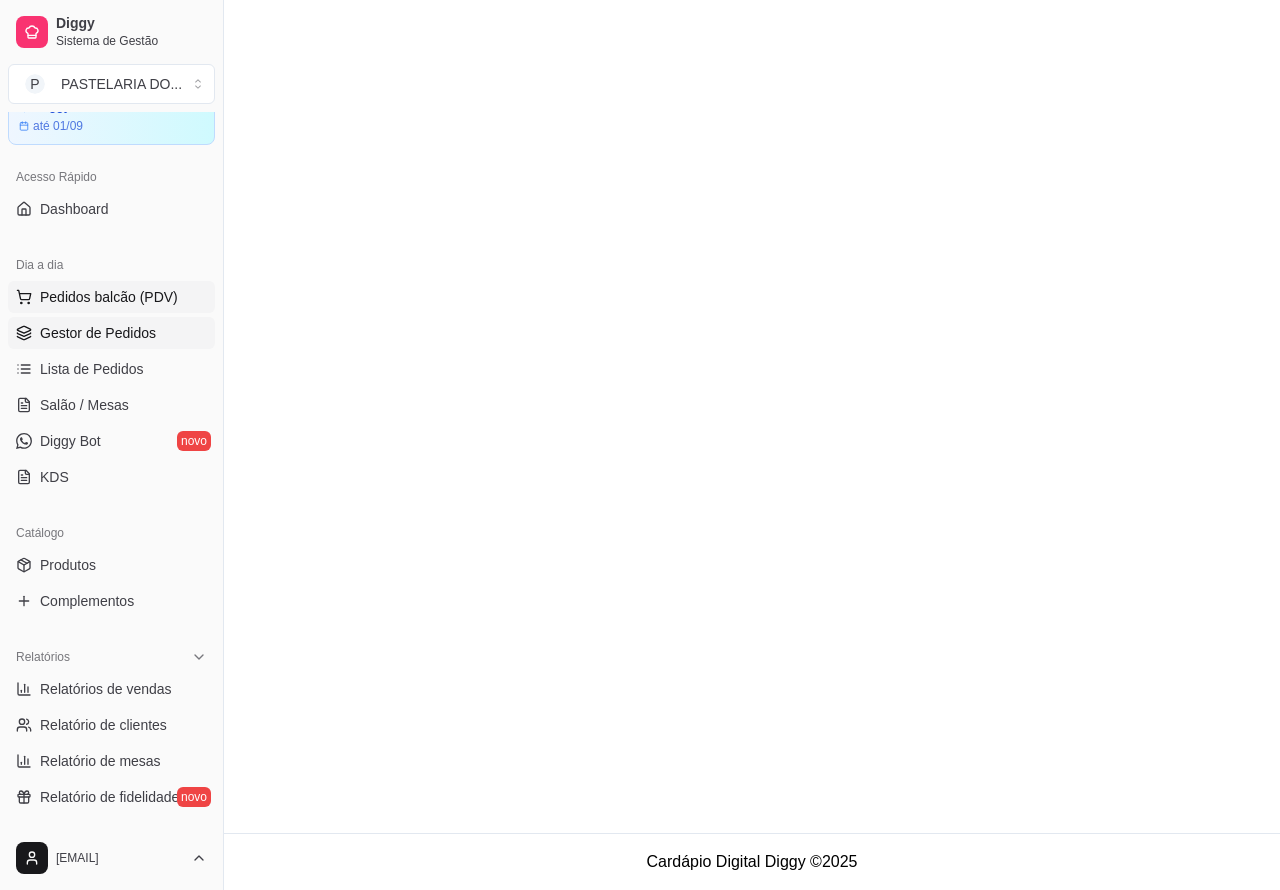 click on "Pedidos balcão (PDV)" at bounding box center [109, 297] 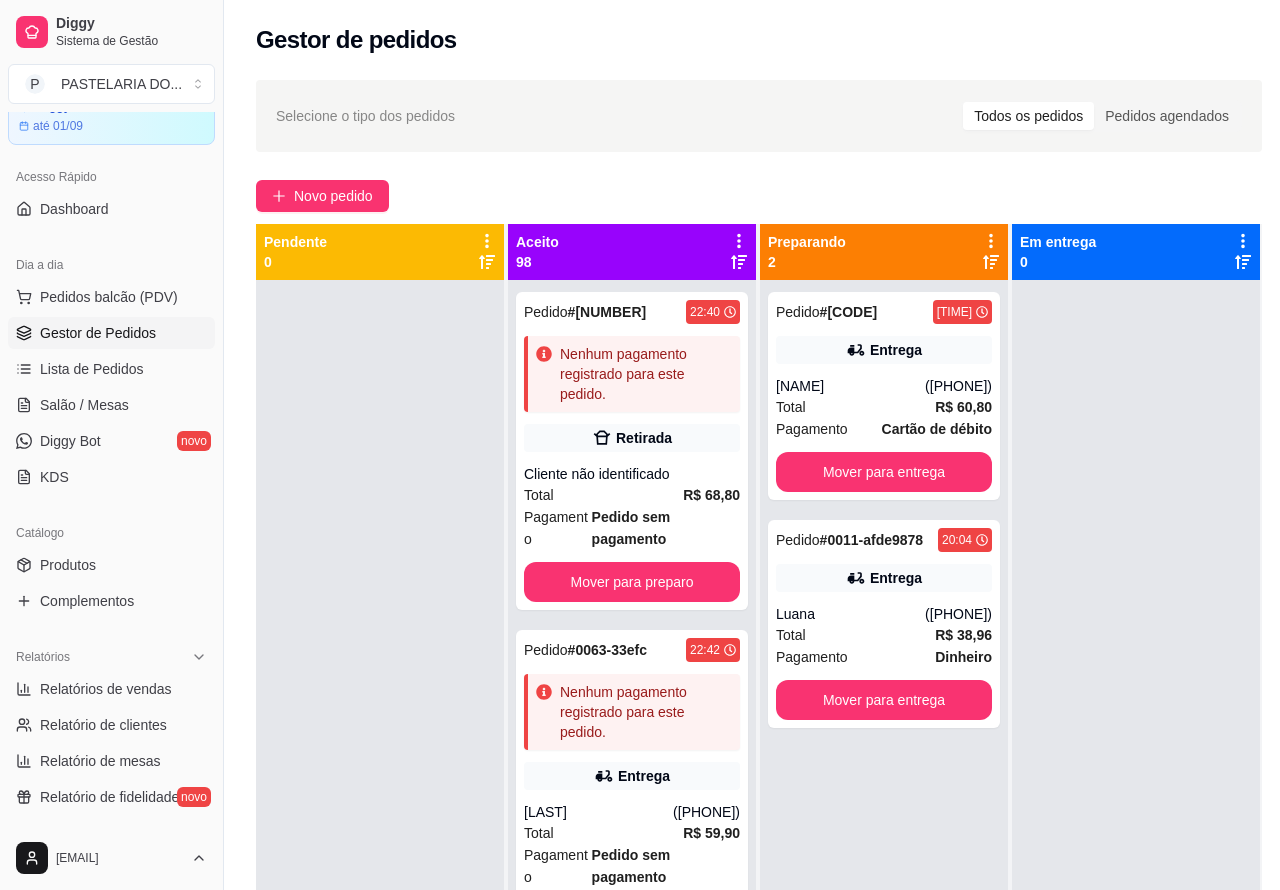 click on "Retirada" at bounding box center [1037, 90] 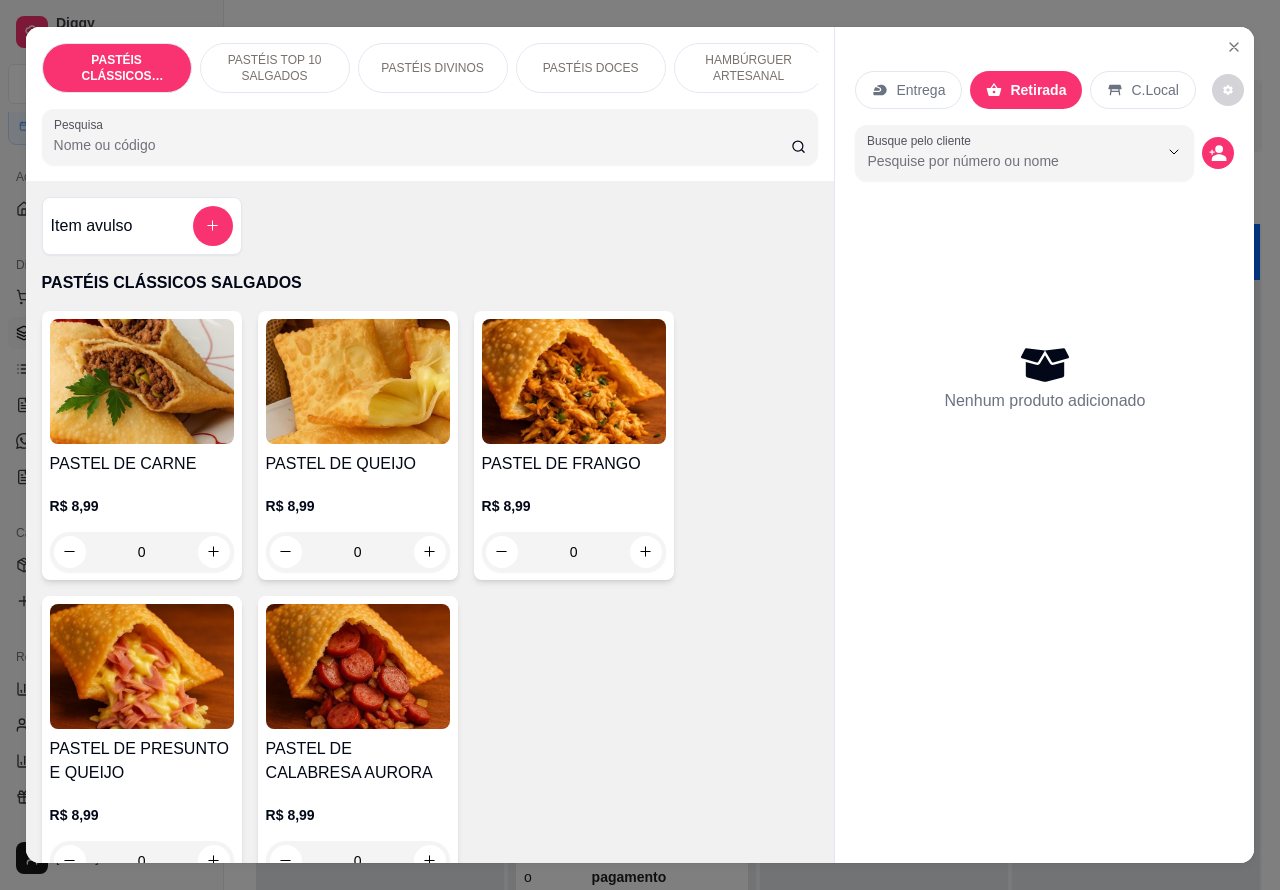 click on "Entrega" at bounding box center [920, 90] 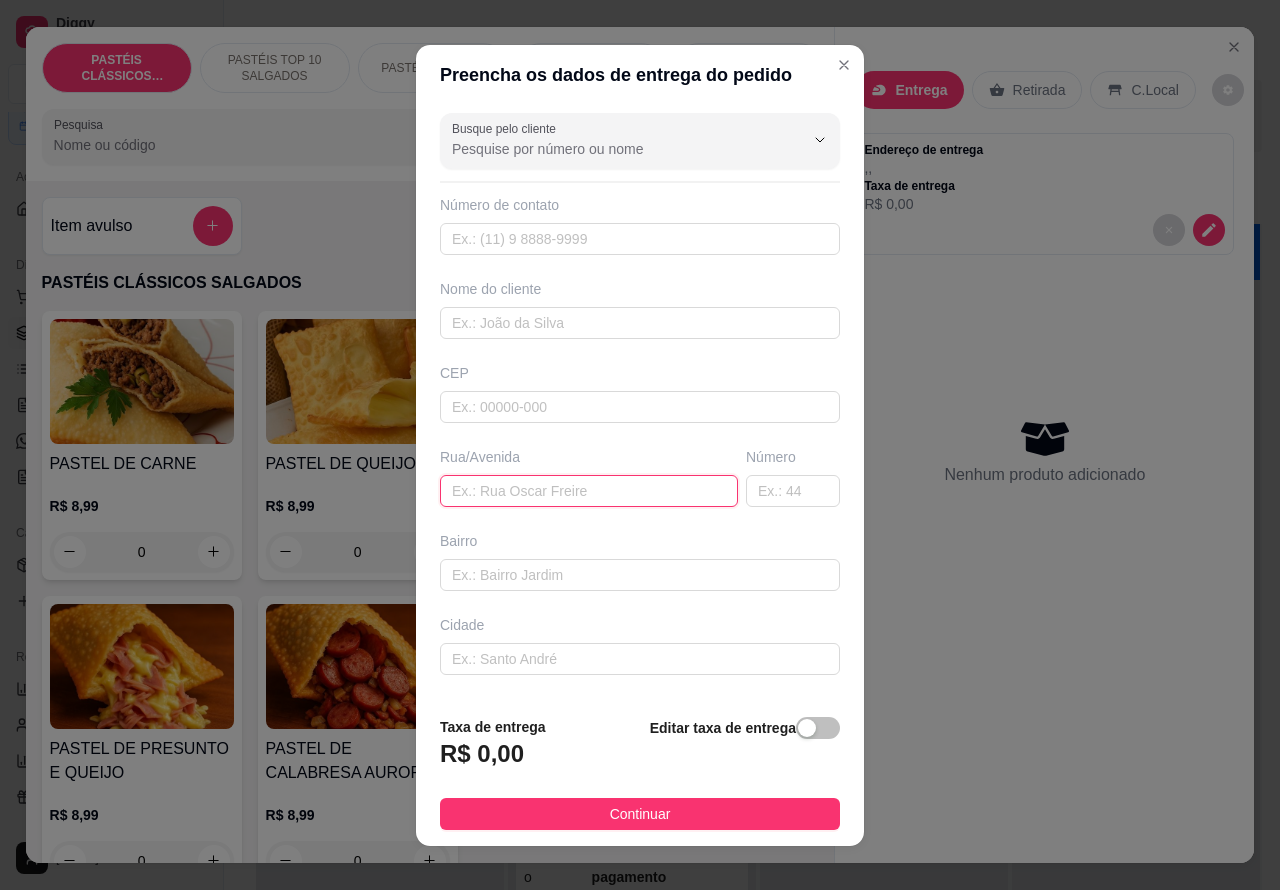 paste on "[FIRST] [LAST] 19 ,no [CITY]" 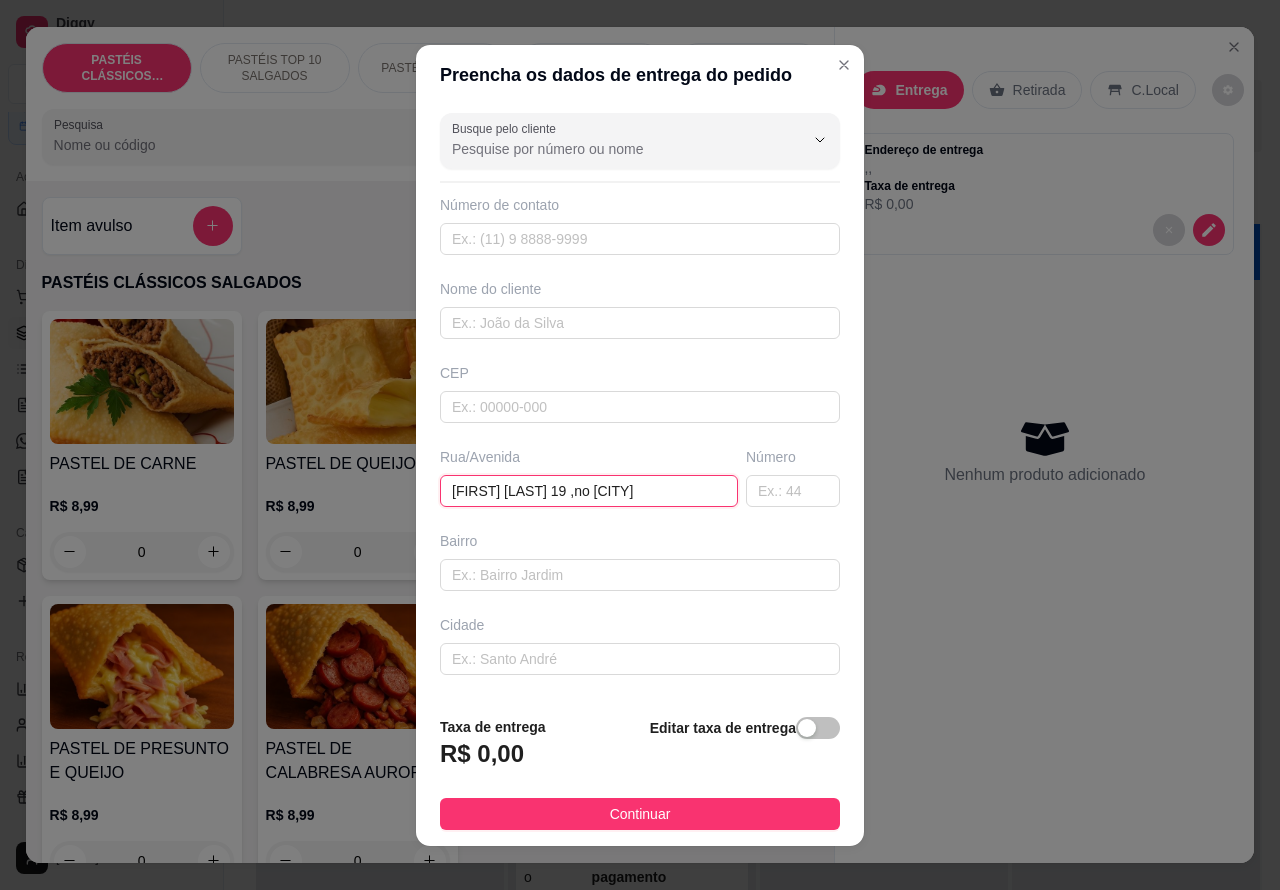 type on "[FIRST] [LAST] 19 ,no [CITY]" 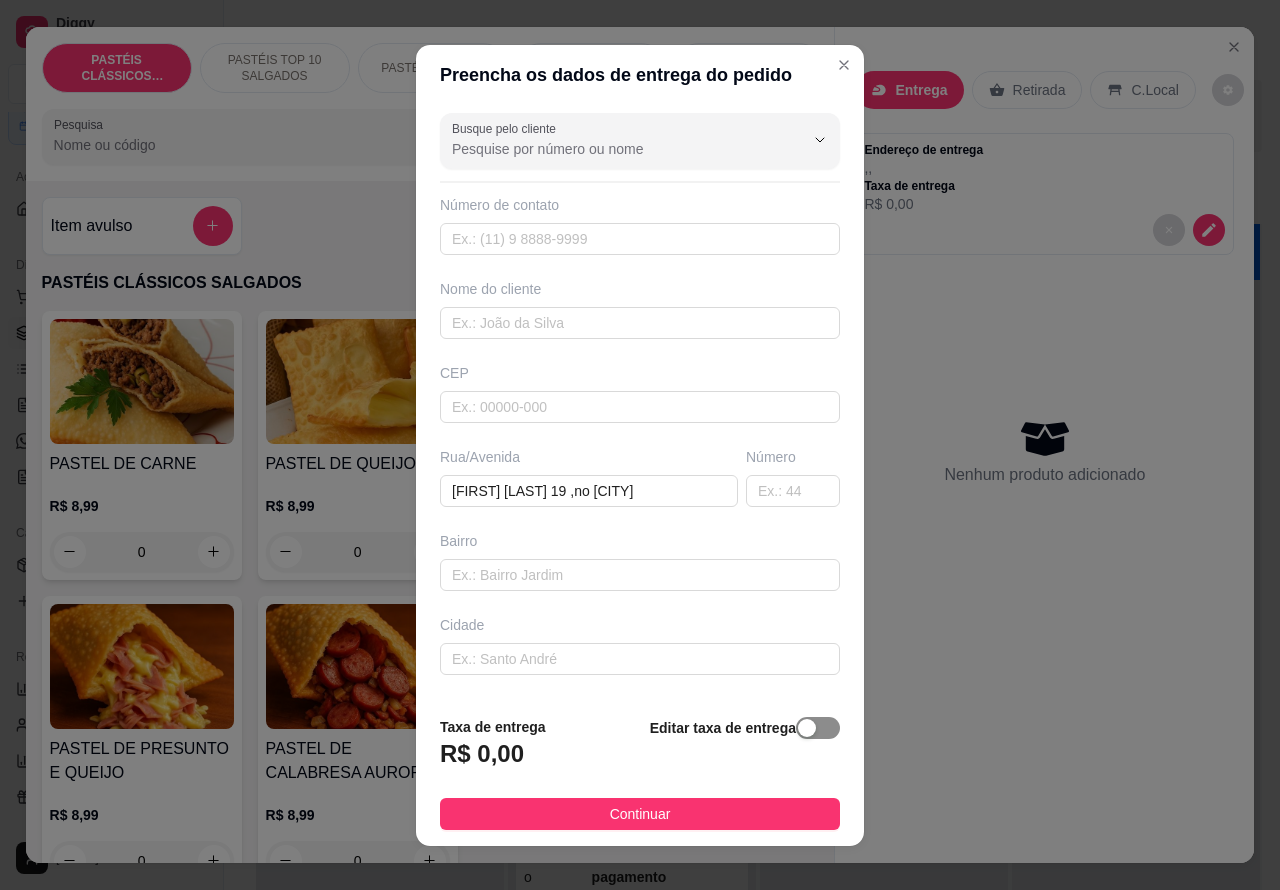 click at bounding box center [807, 728] 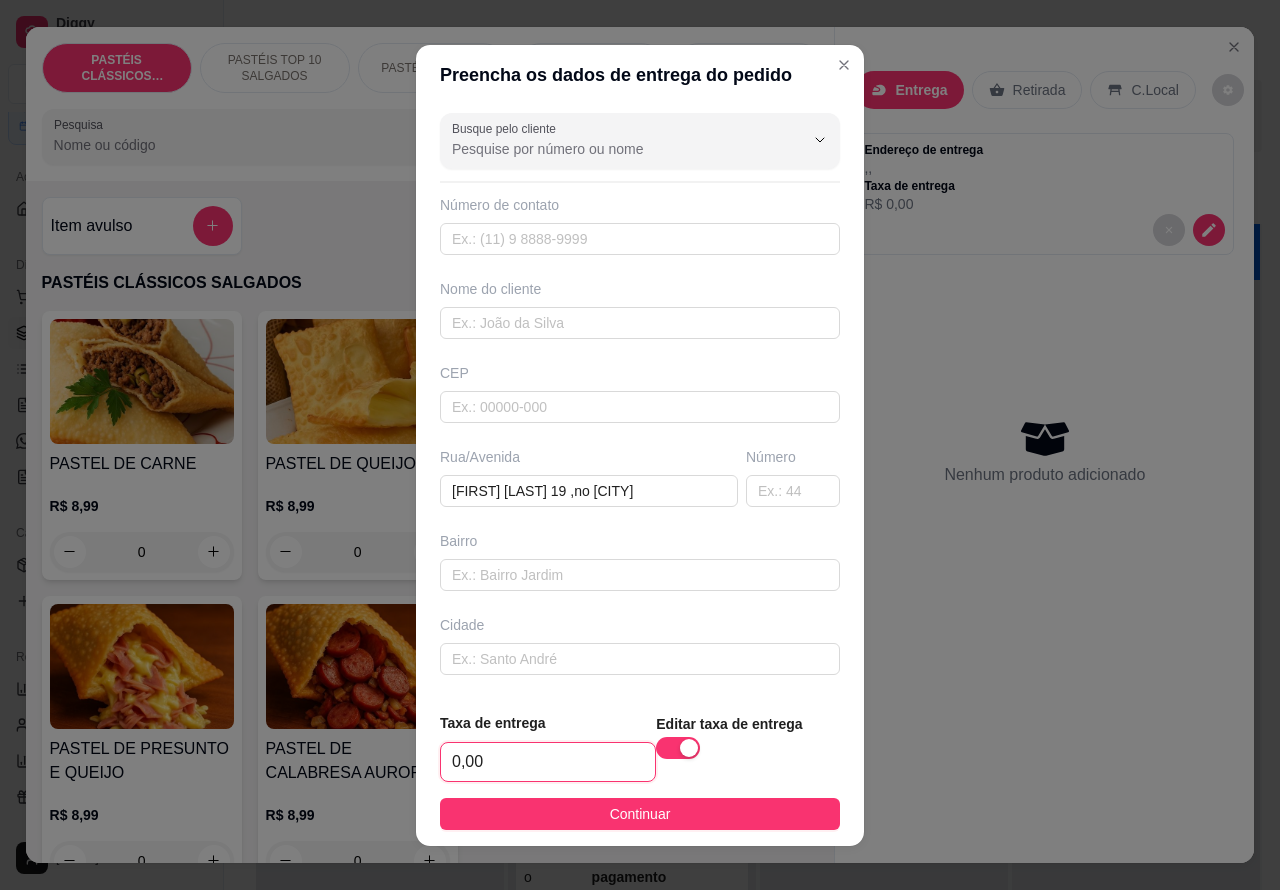 click on "0,00" at bounding box center [548, 762] 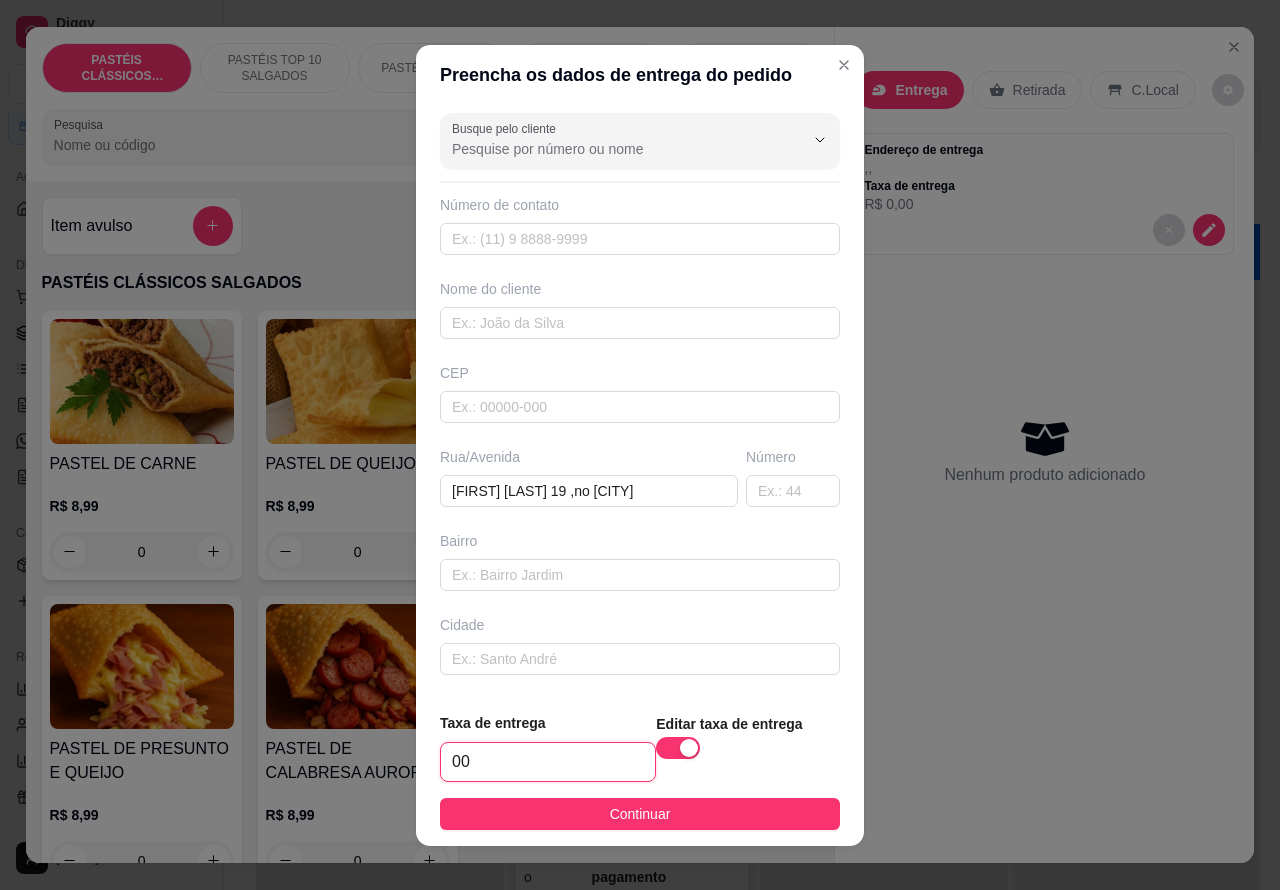 type on "1,00" 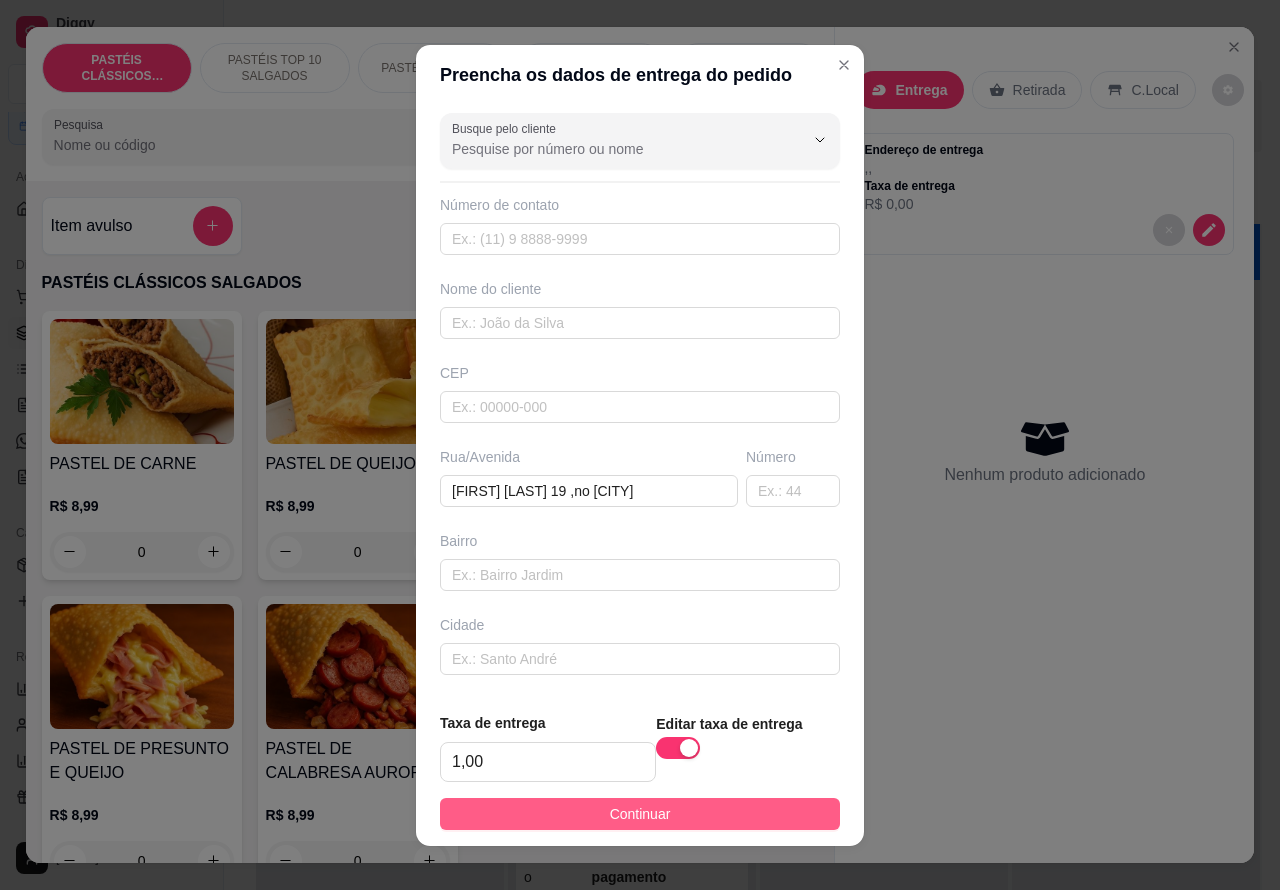 click on "Continuar" at bounding box center (640, 814) 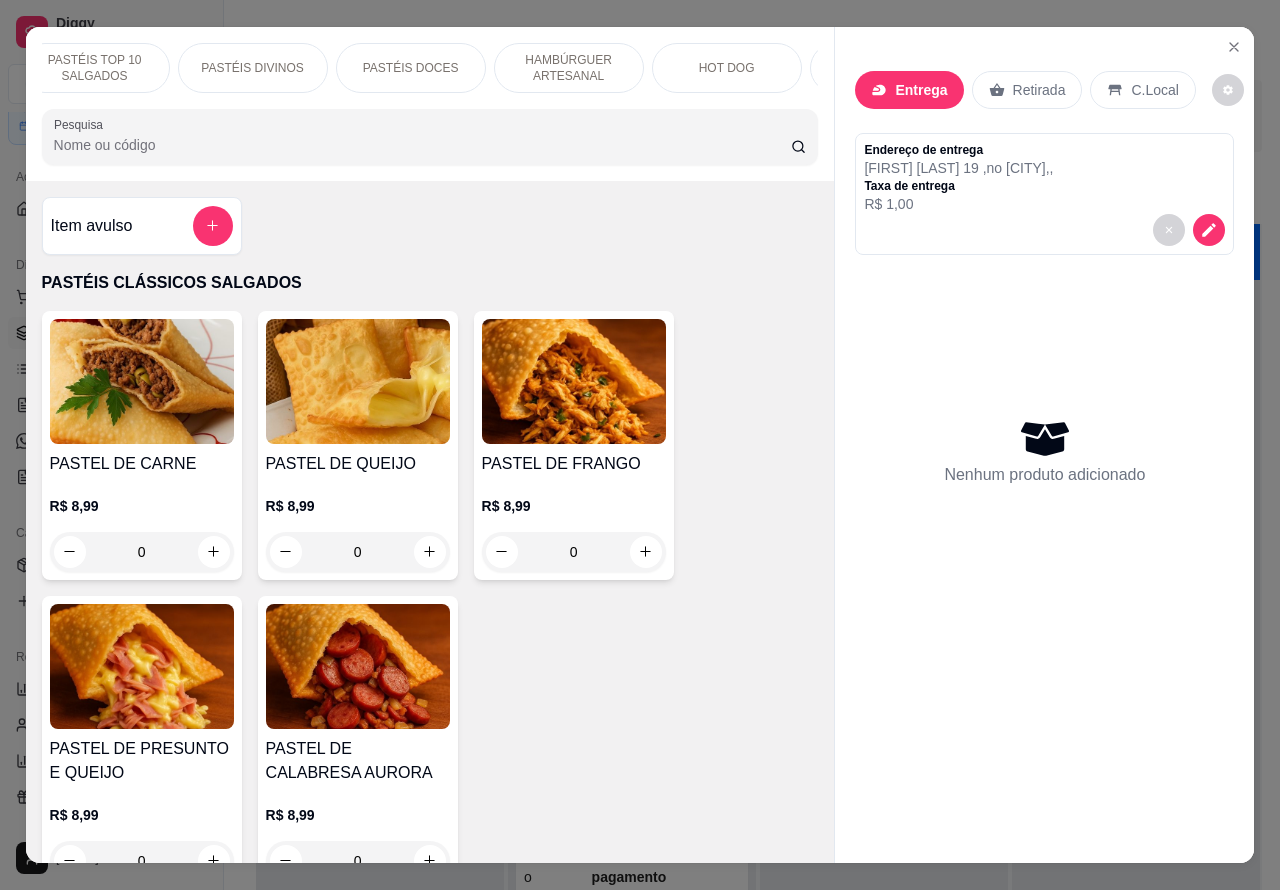 scroll, scrollTop: 0, scrollLeft: 240, axis: horizontal 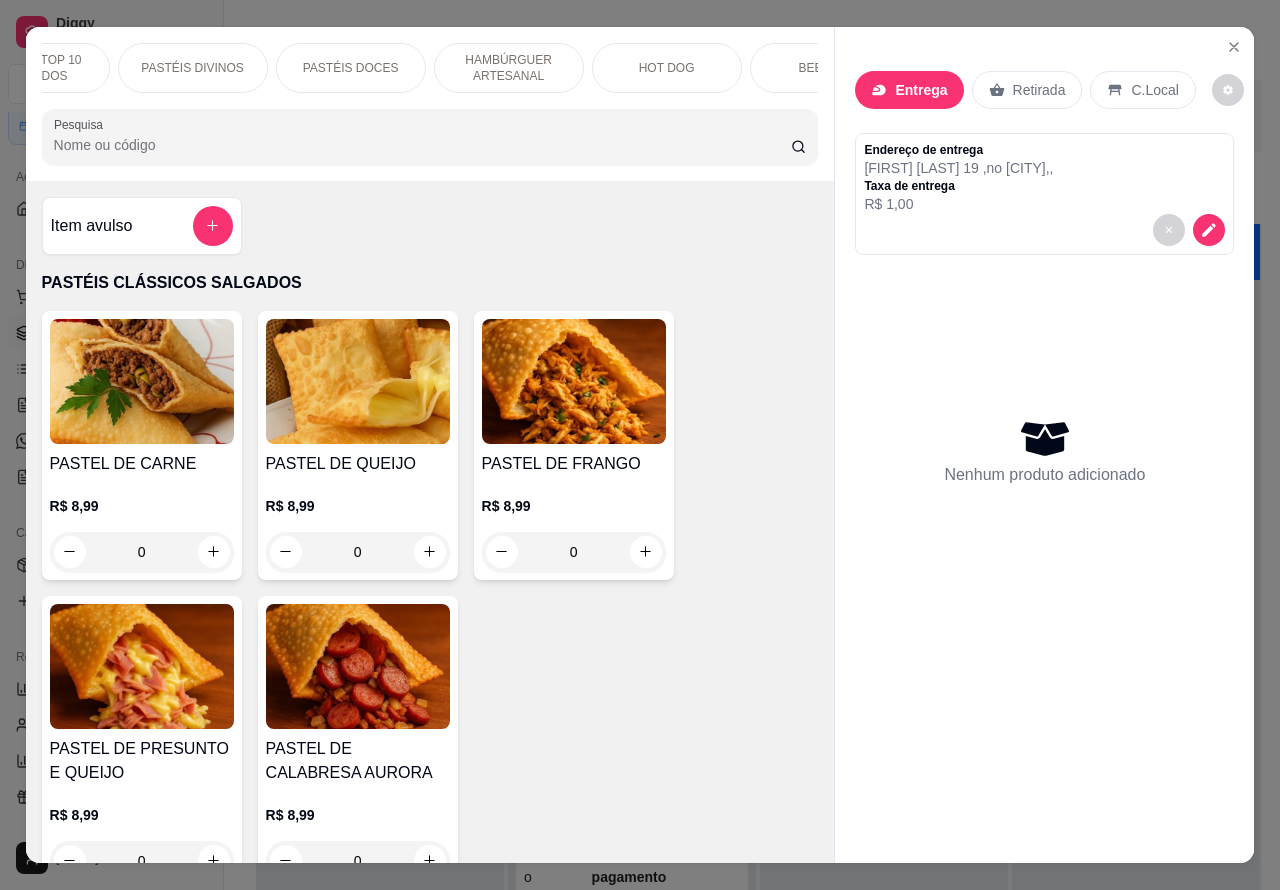 click on "HAMBÚRGUER ARTESANAL" at bounding box center [509, 68] 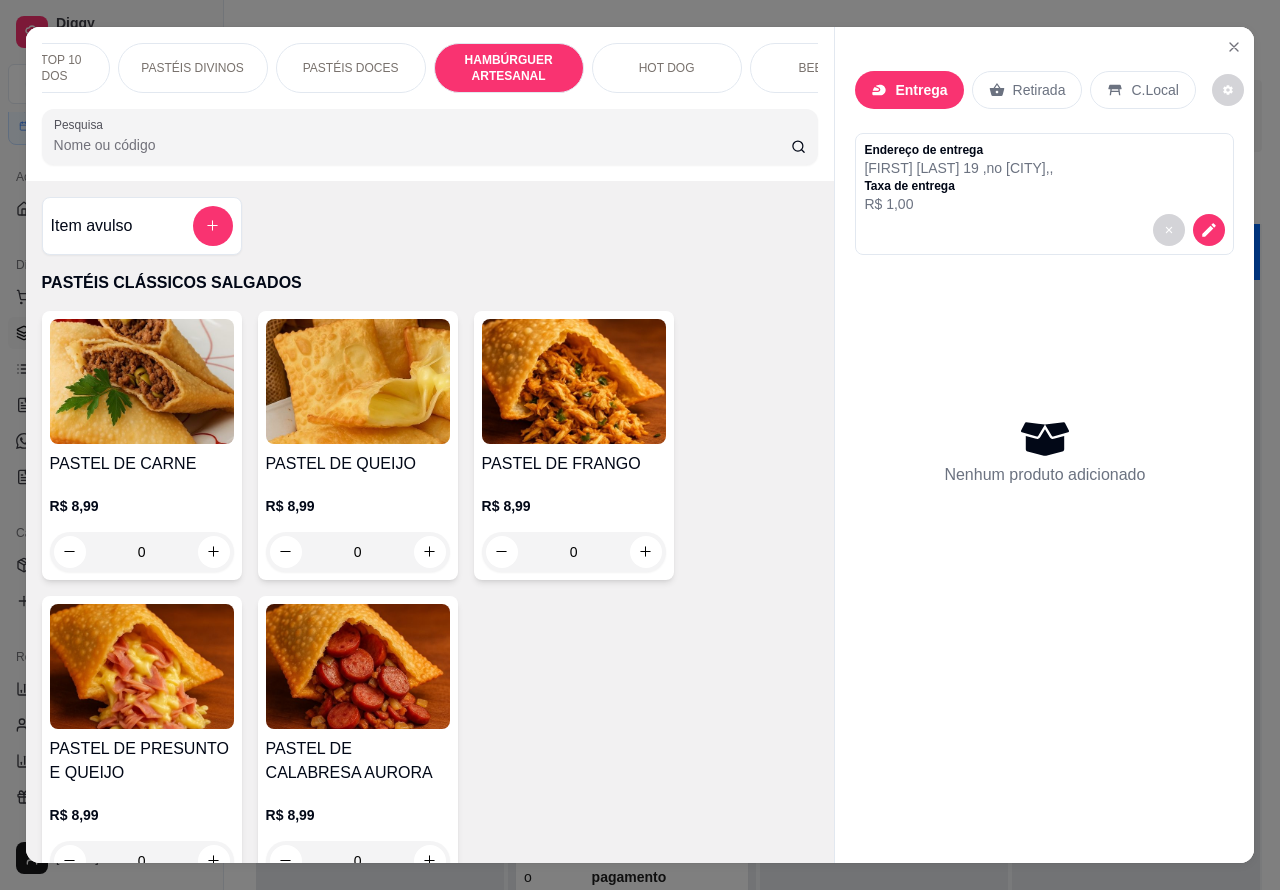scroll, scrollTop: 4527, scrollLeft: 0, axis: vertical 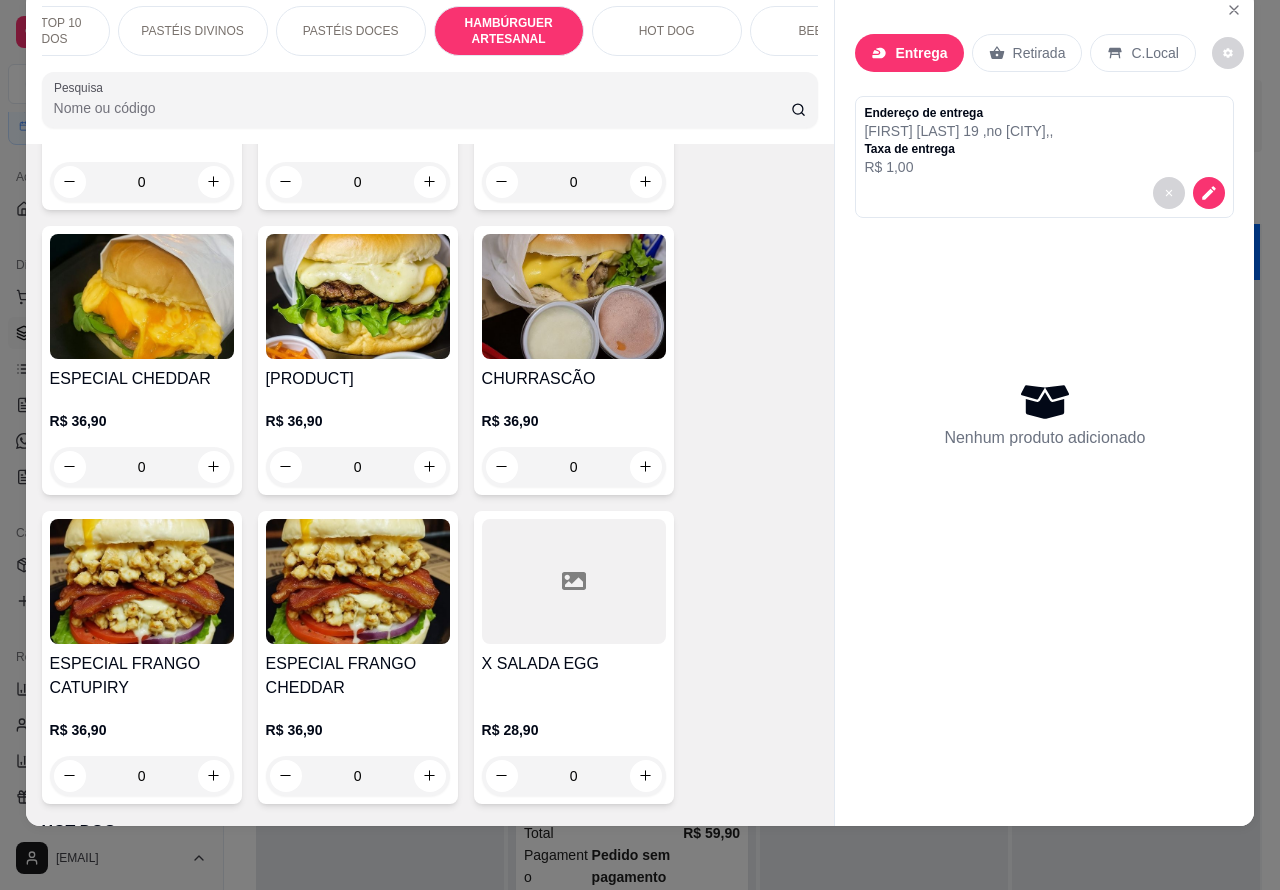 click on "0" at bounding box center (142, 467) 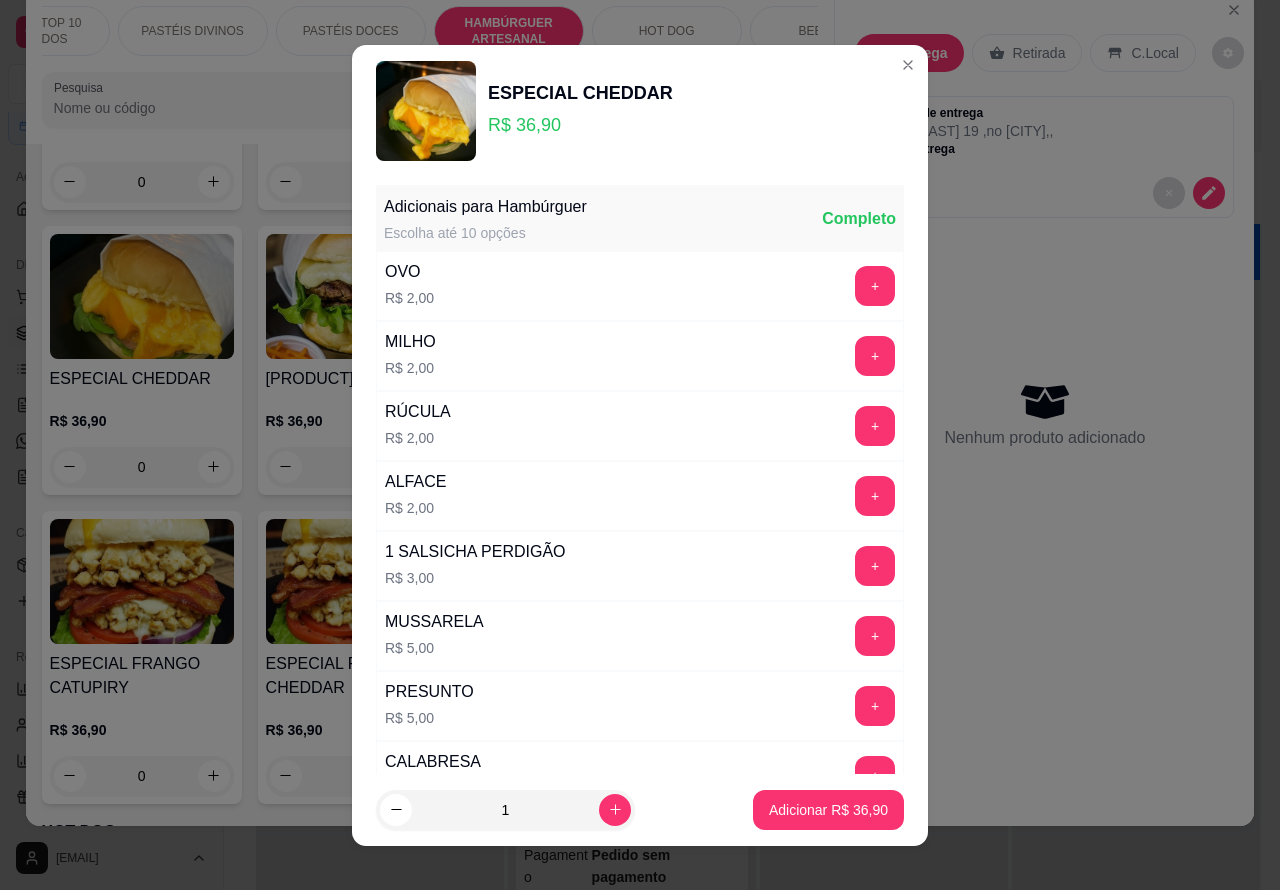 click on "Adicionar   R$ 36,90" at bounding box center (828, 810) 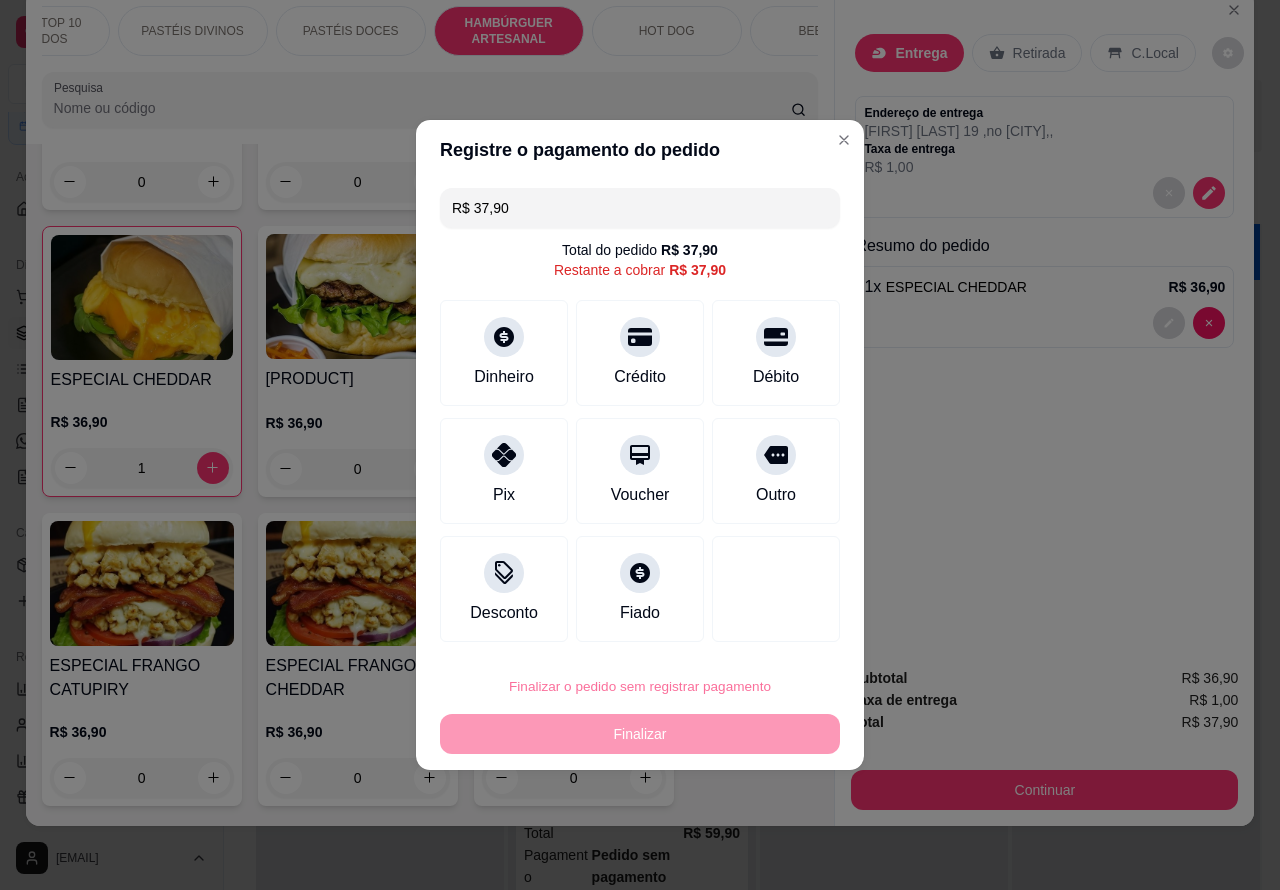 click on "Confirmar" at bounding box center [764, 629] 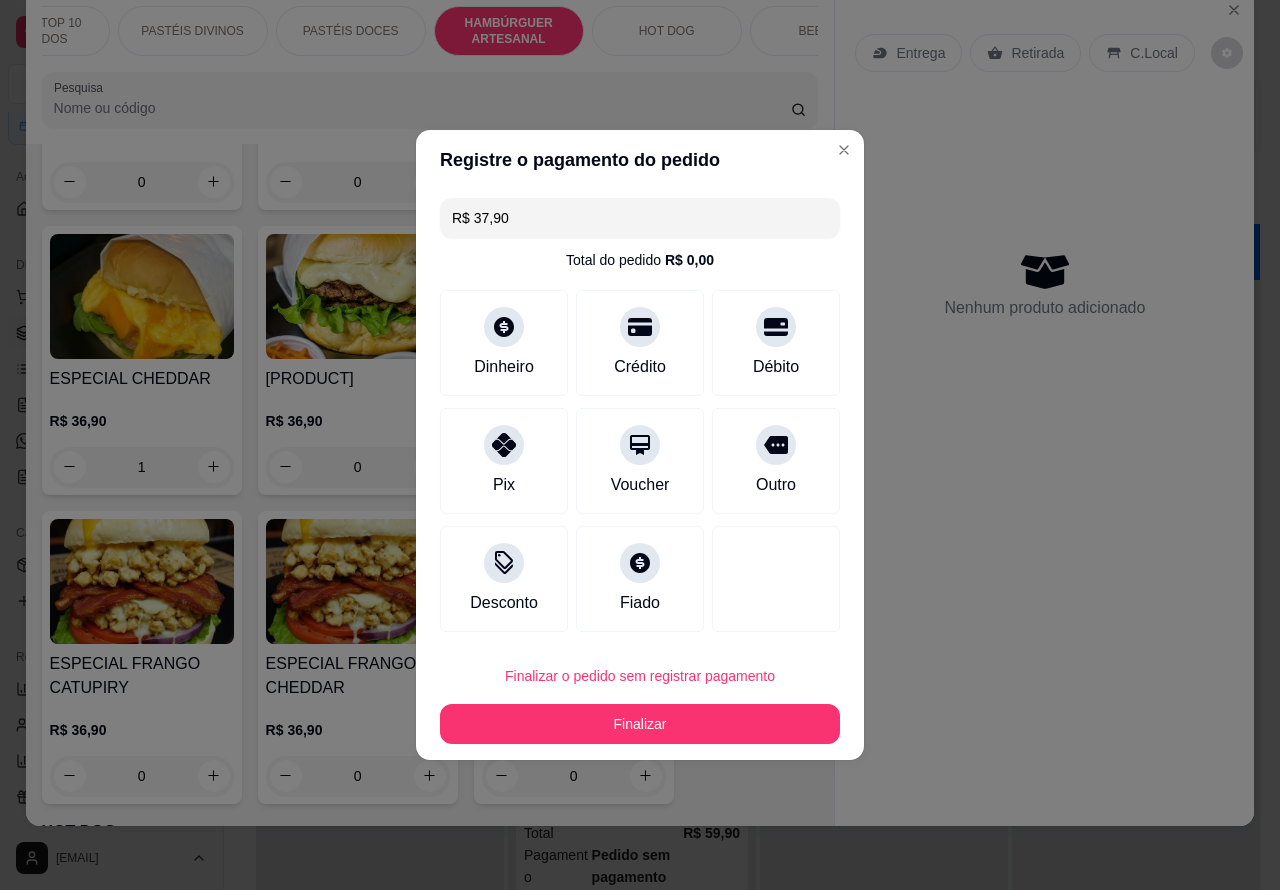 type on "0" 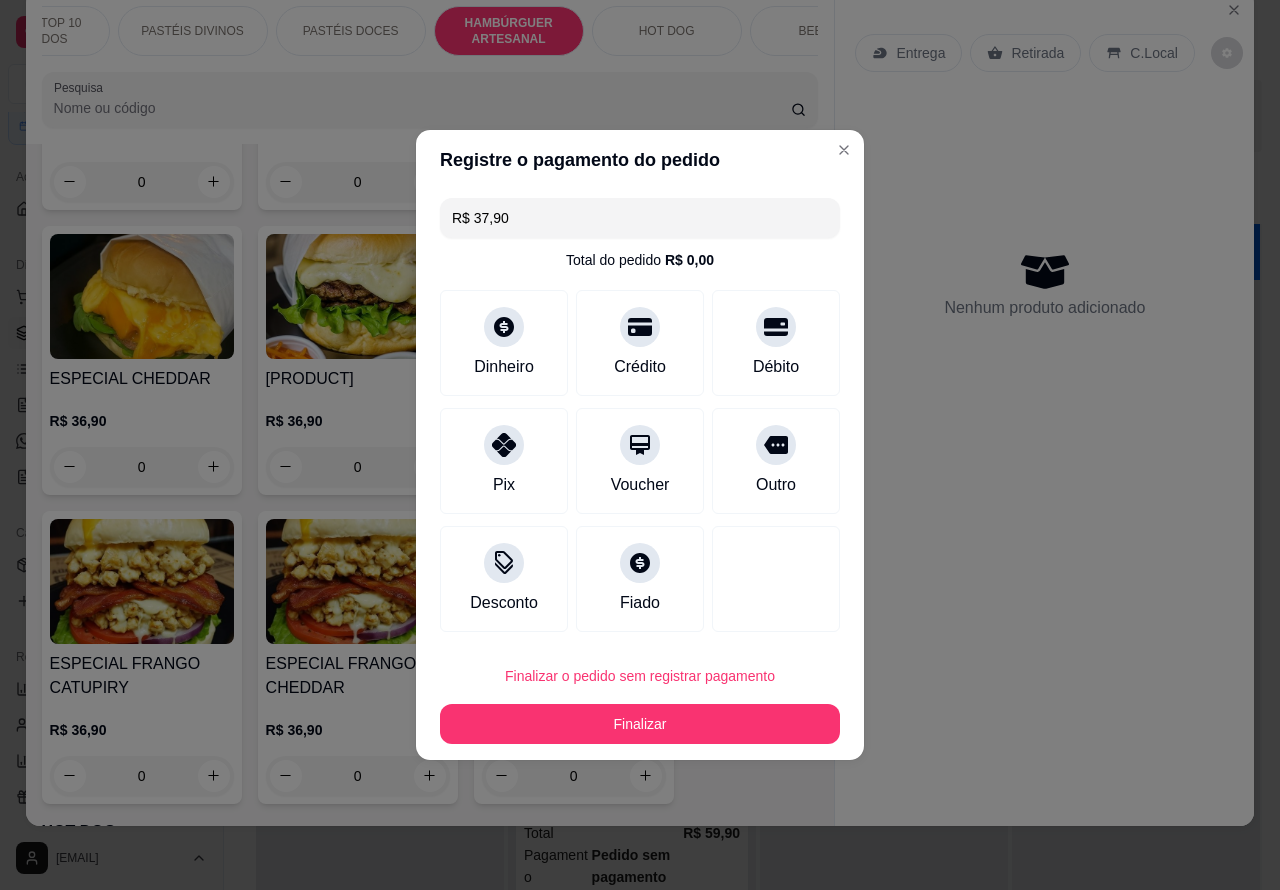 type on "R$ 0,00" 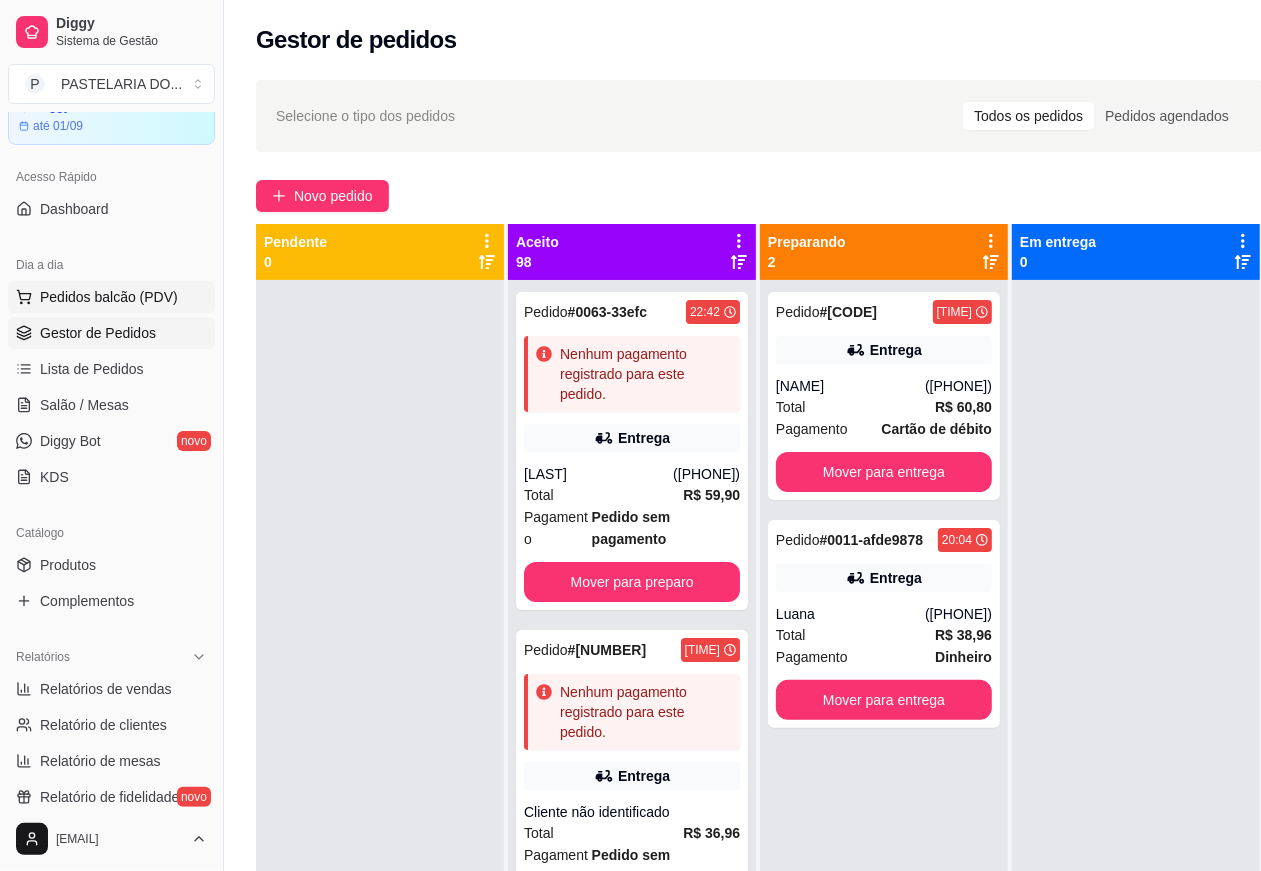 click on "Pedidos balcão (PDV)" at bounding box center [109, 297] 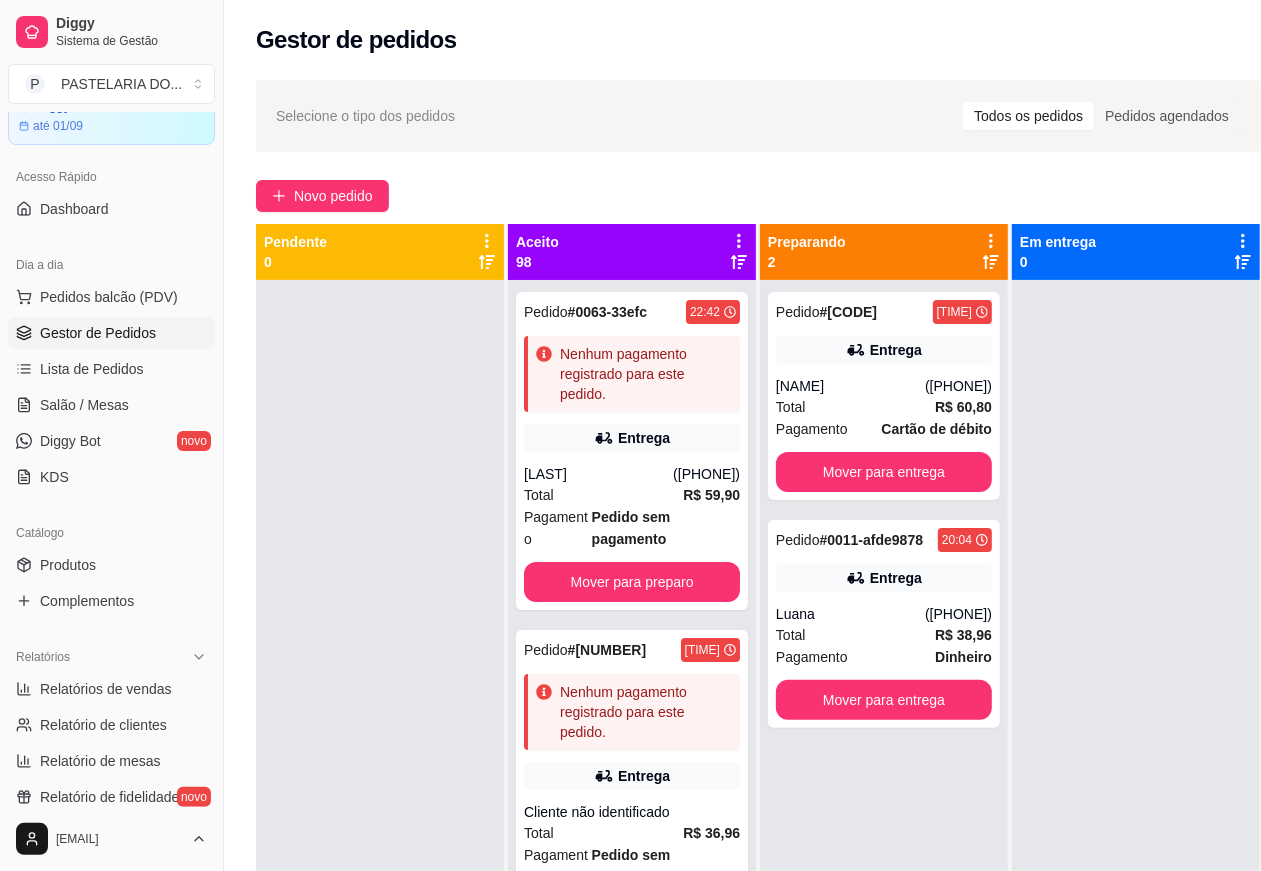click on "PASTEL DE CARNE    R$ 8,99 0" at bounding box center (136, 445) 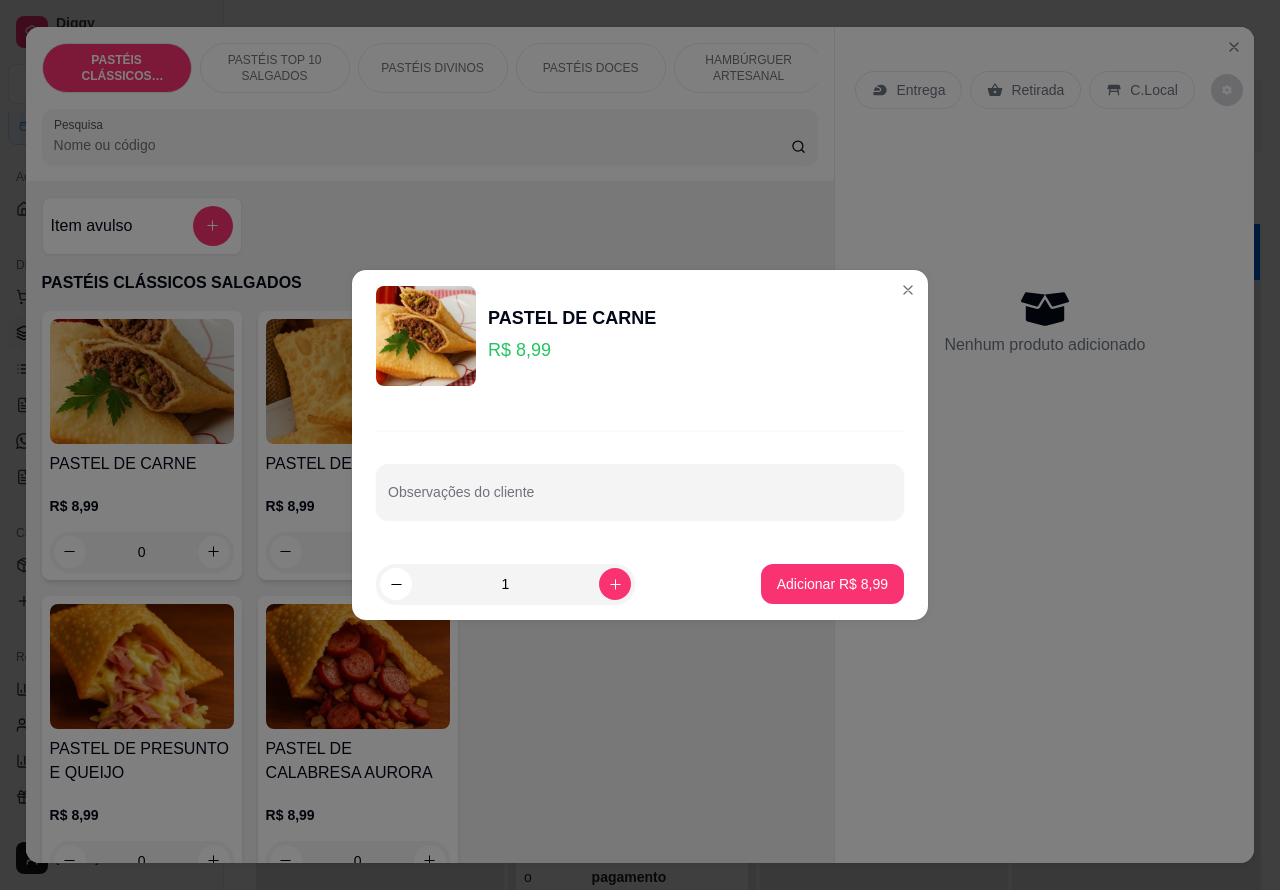 click on "Entrega Retirada C.Local" at bounding box center (1044, 90) 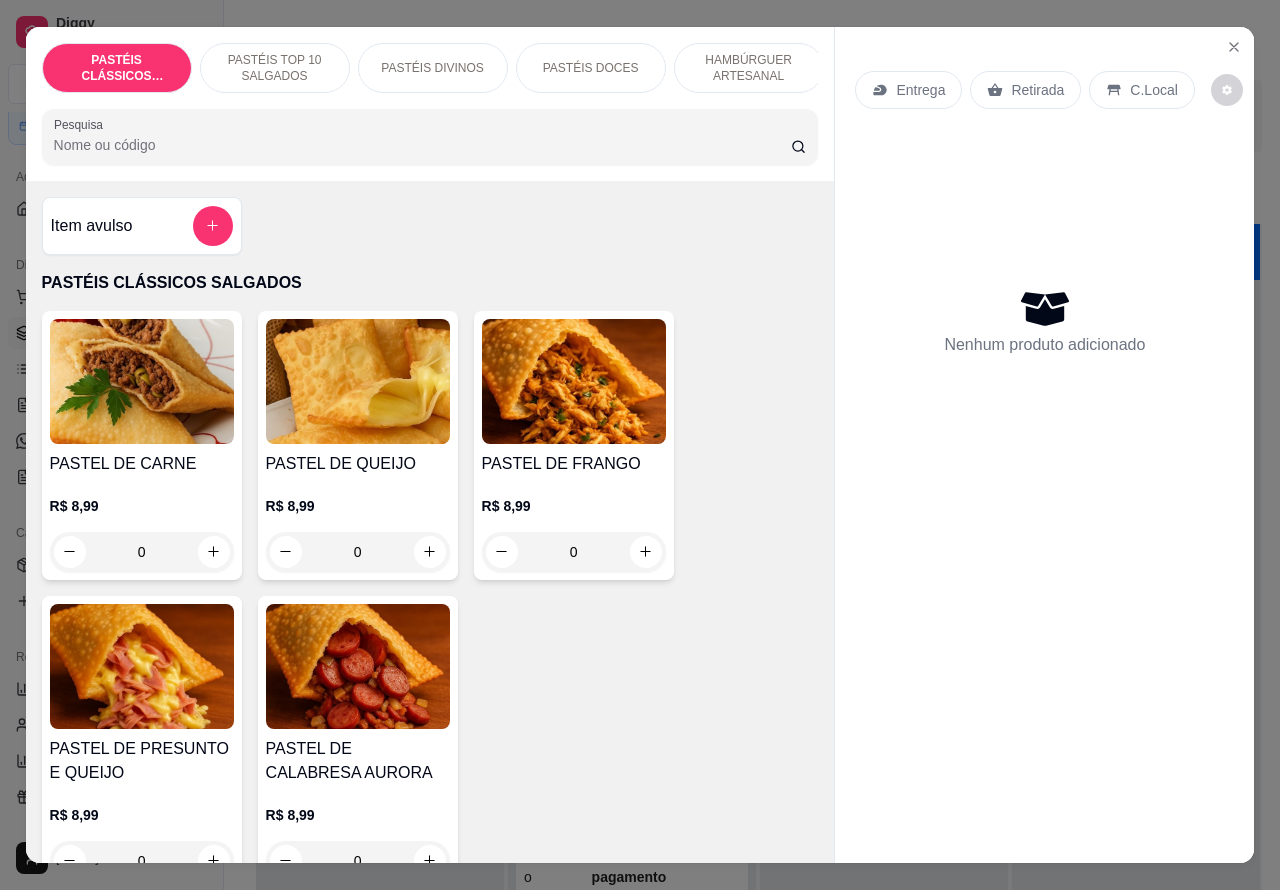 click on "Entrega" at bounding box center [920, 90] 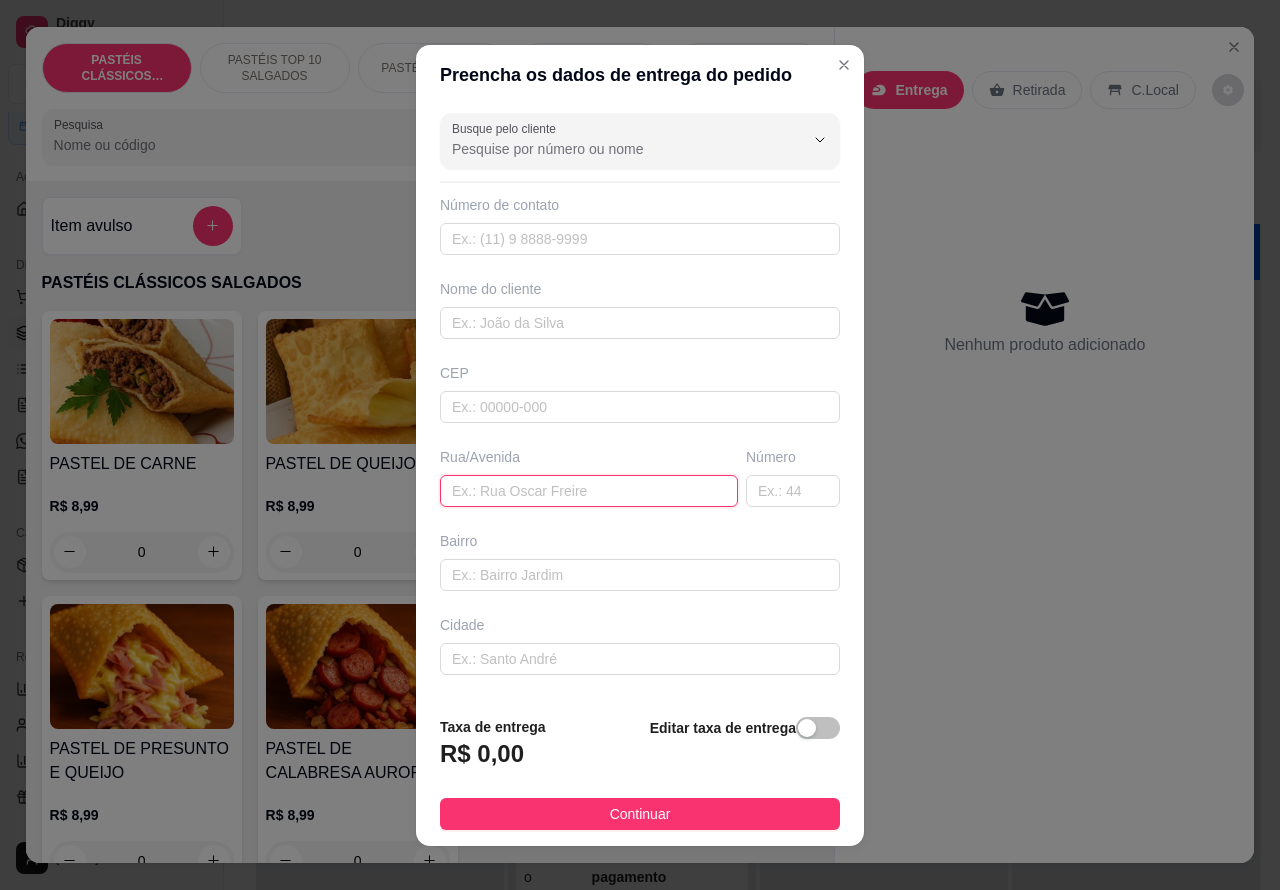 paste on "[NAME] [NUMBER]" 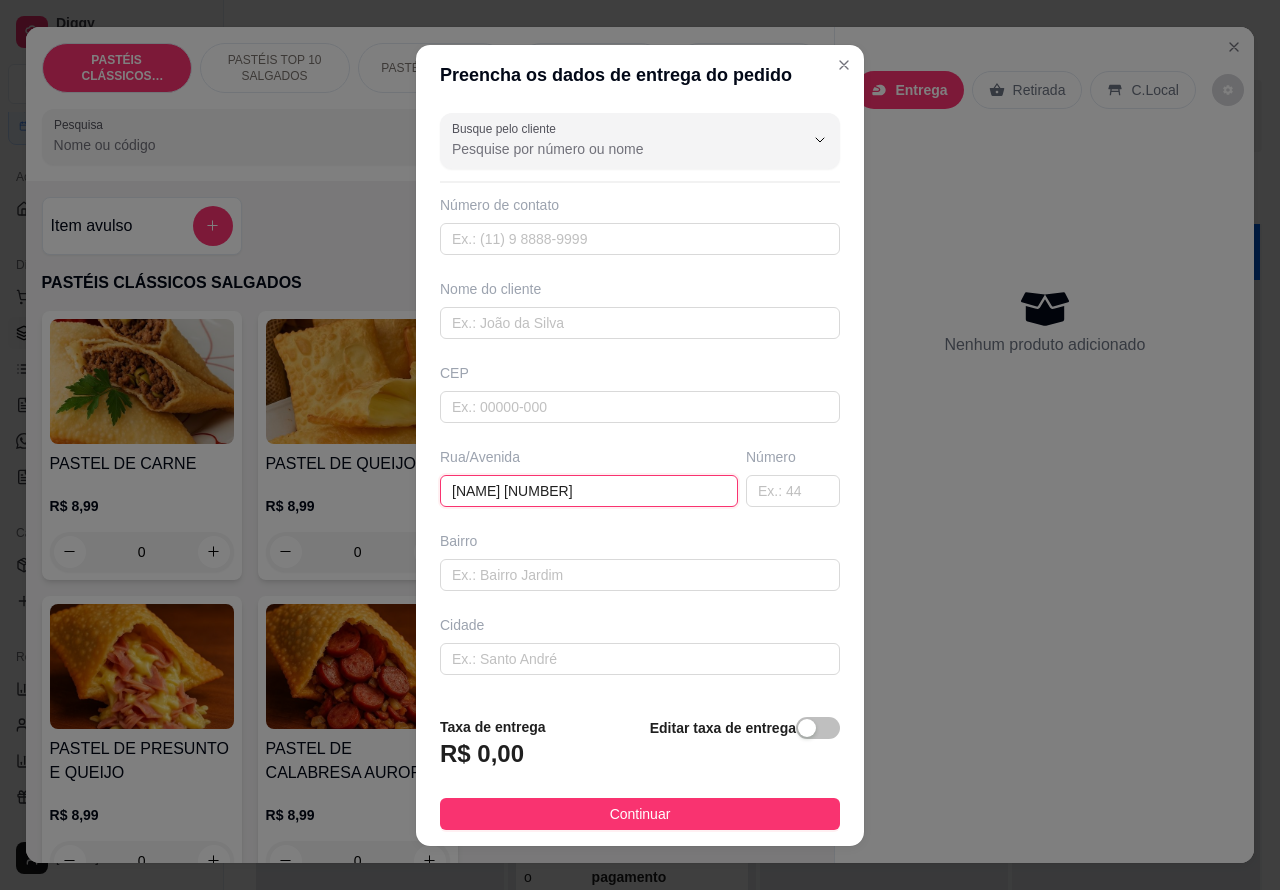 type on "[NAME] [NUMBER]" 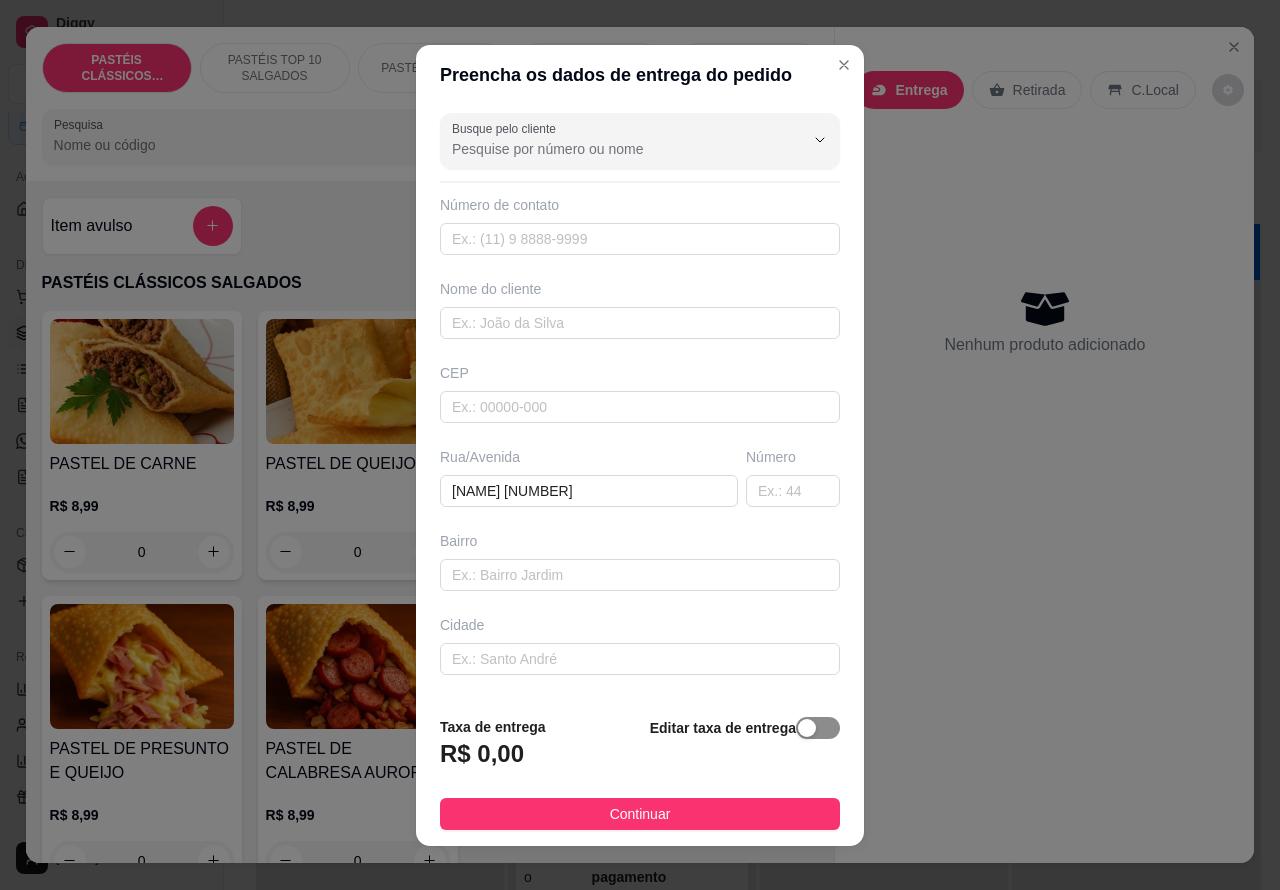 click at bounding box center (807, 728) 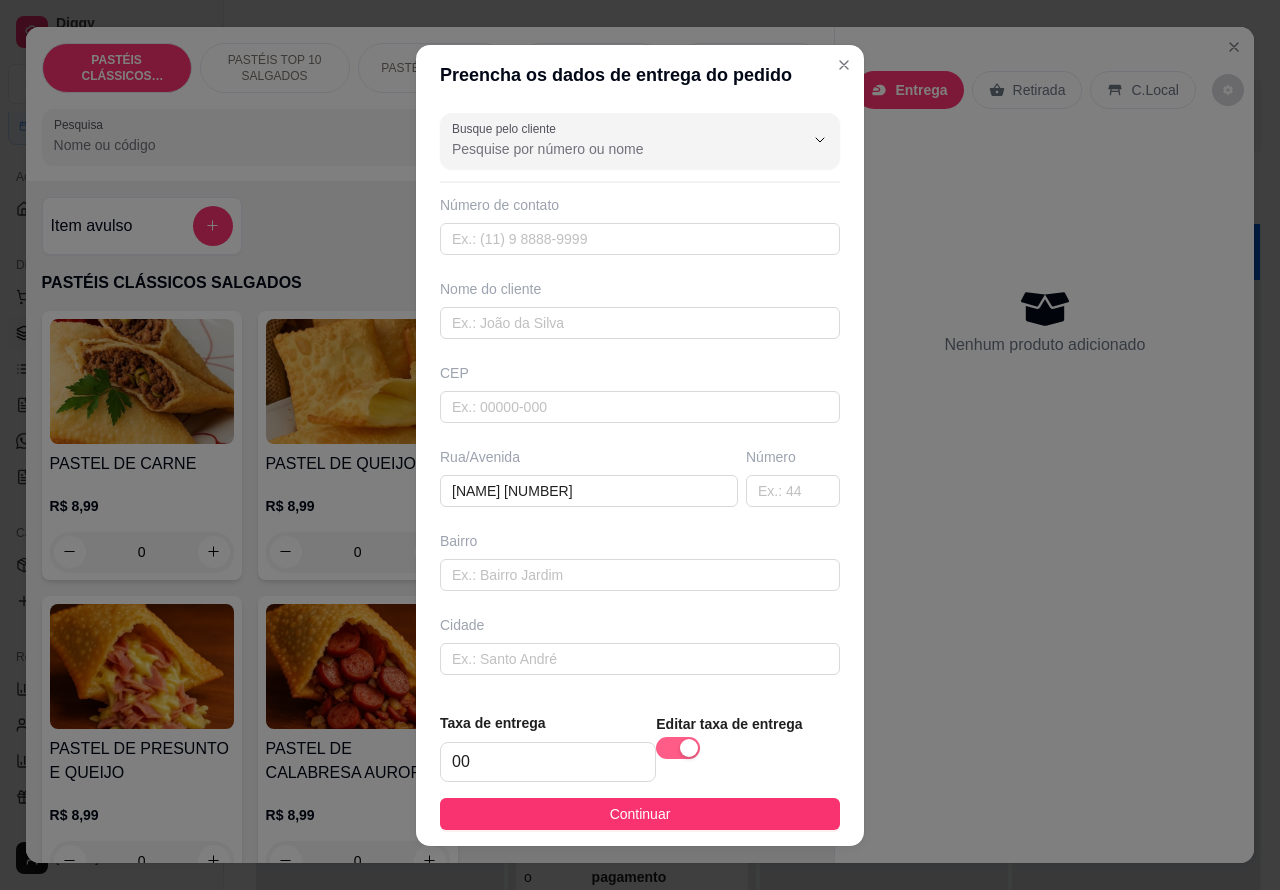 type on "2,00" 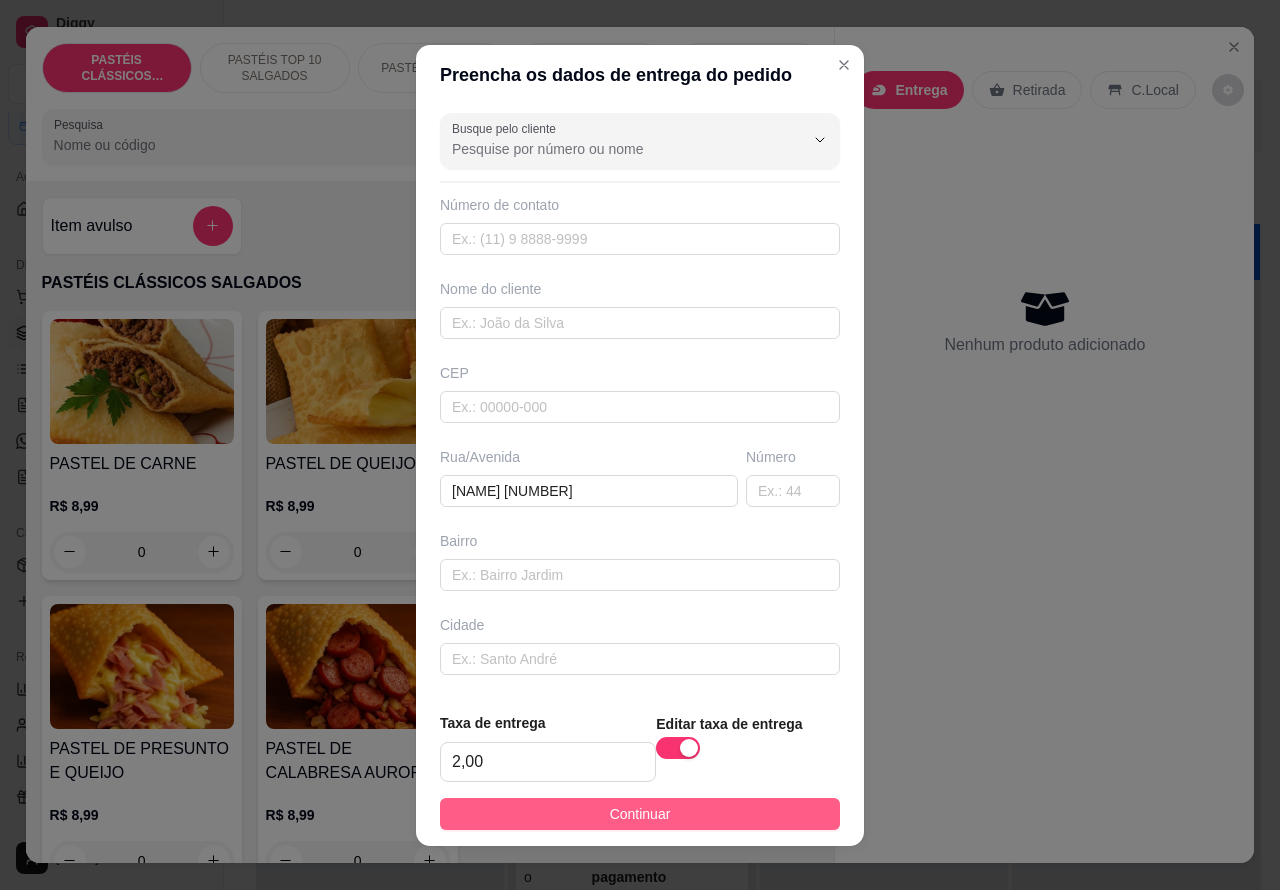 click on "Continuar" at bounding box center (640, 814) 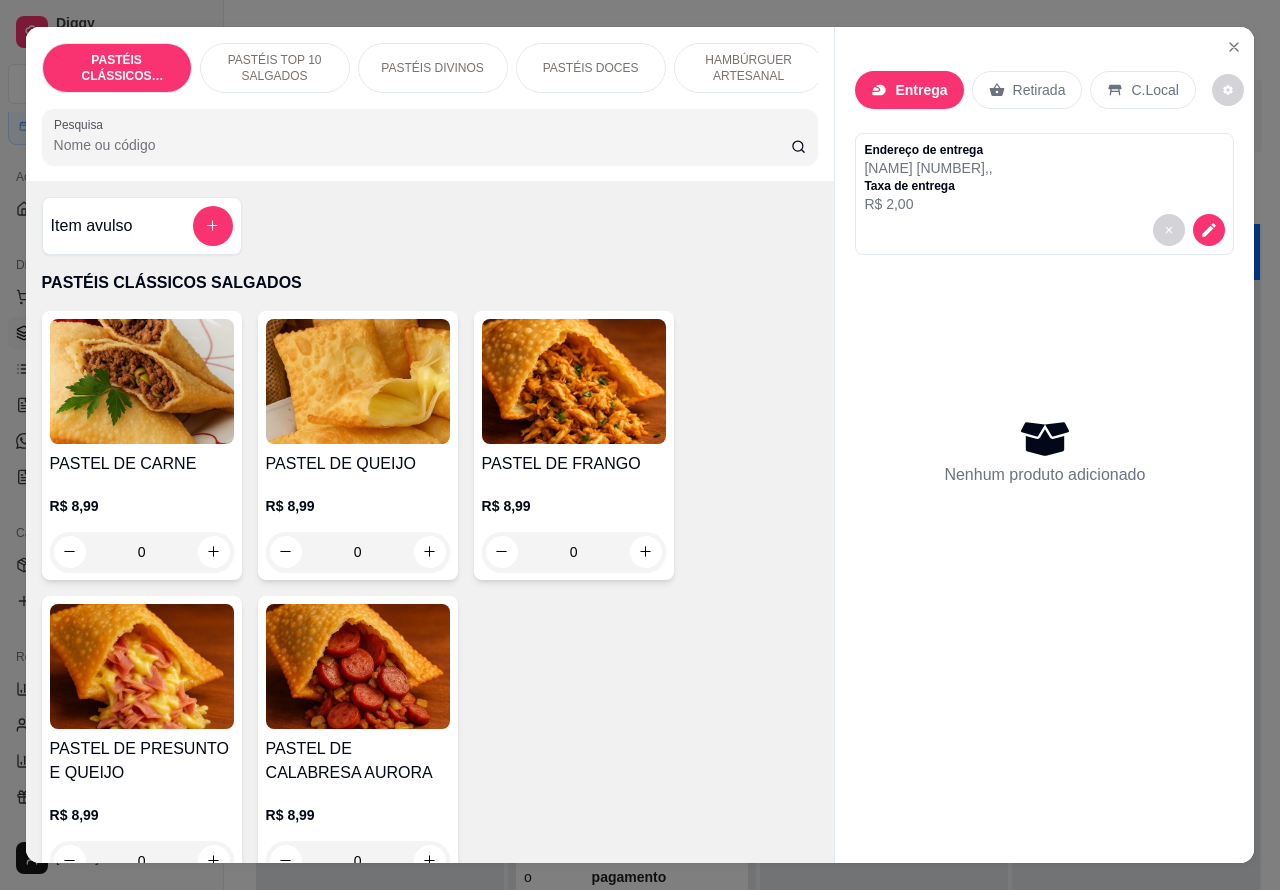 click on "HAMBÚRGUER ARTESANAL" at bounding box center [749, 68] 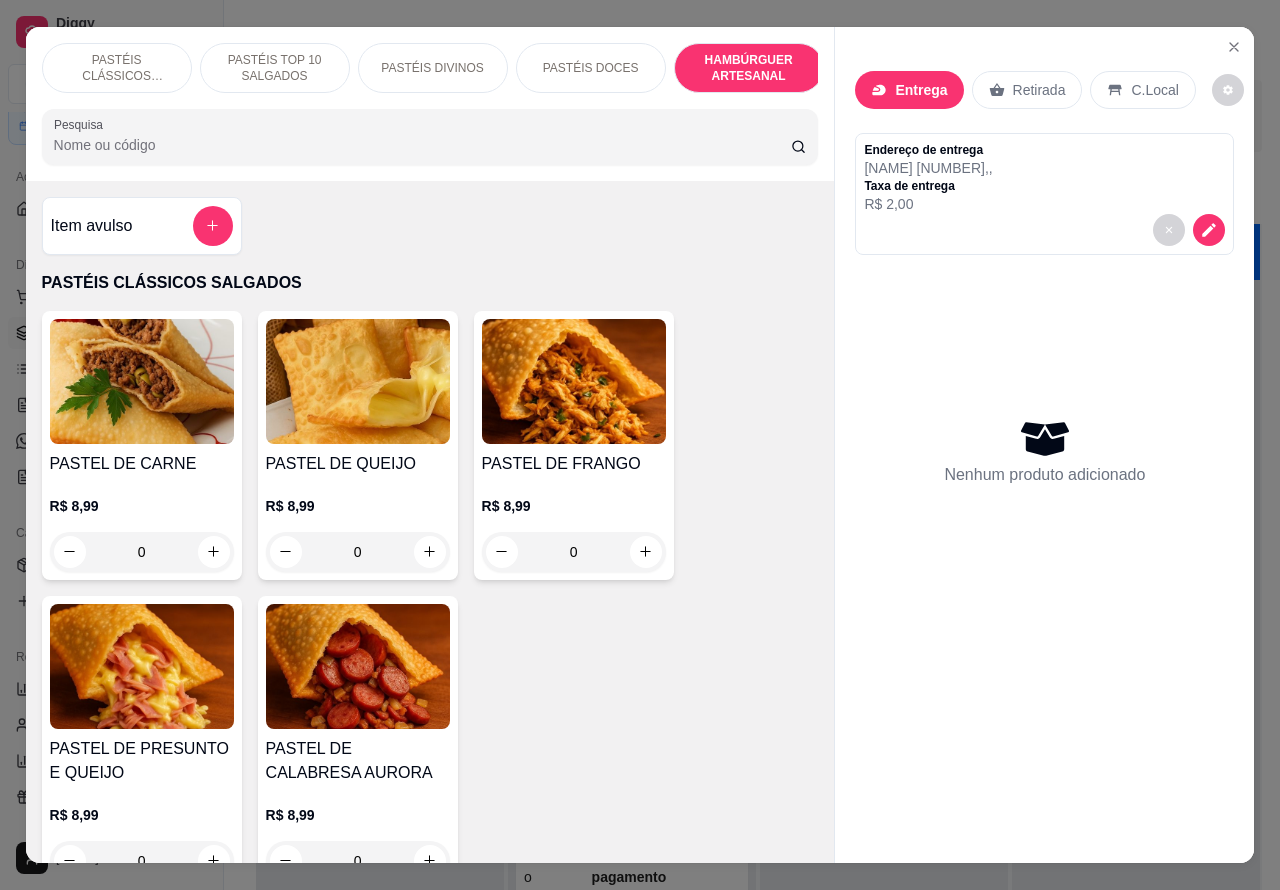 scroll, scrollTop: 4527, scrollLeft: 0, axis: vertical 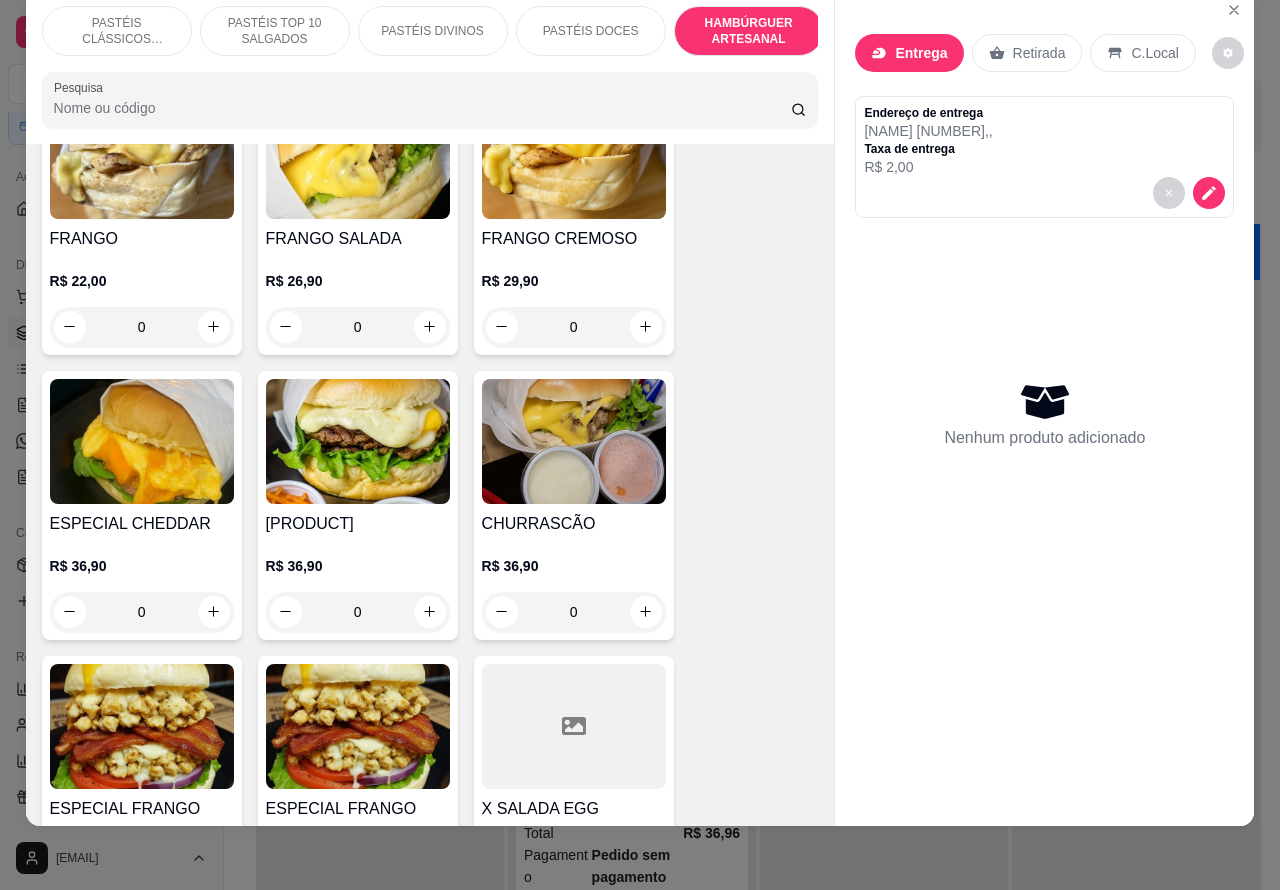 click on "0" at bounding box center (574, 612) 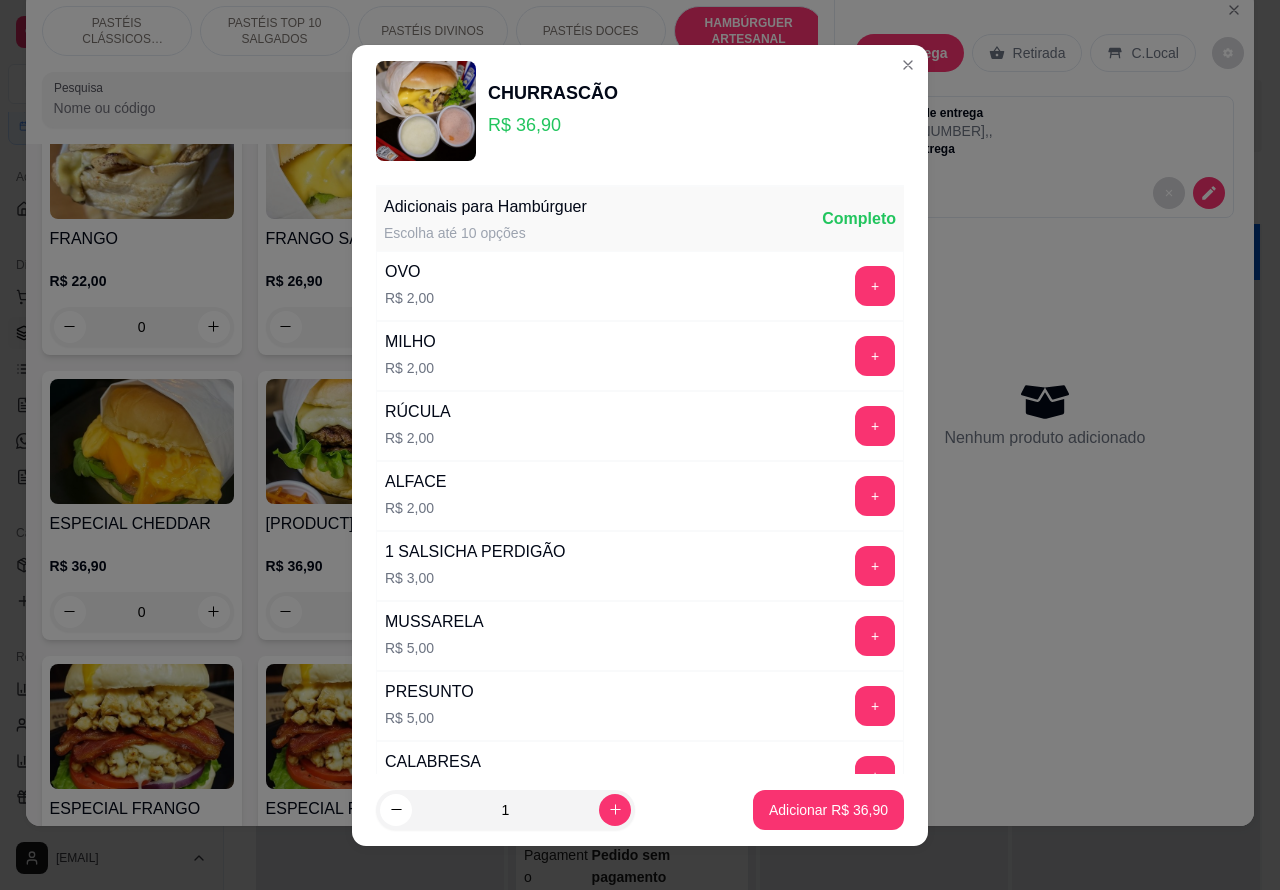 click on "Adicionar   R$ 36,90" at bounding box center [828, 810] 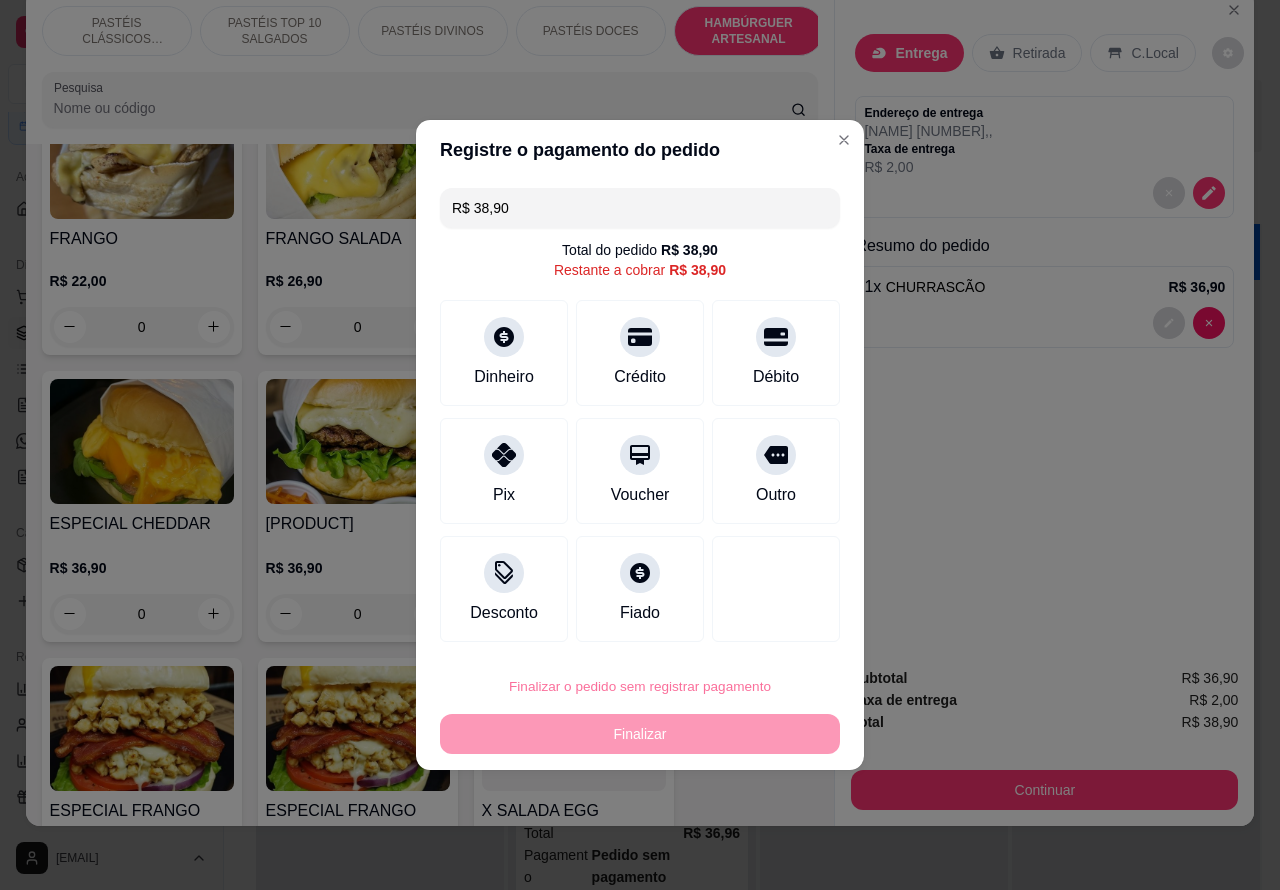 click on "Confirmar" at bounding box center [760, 630] 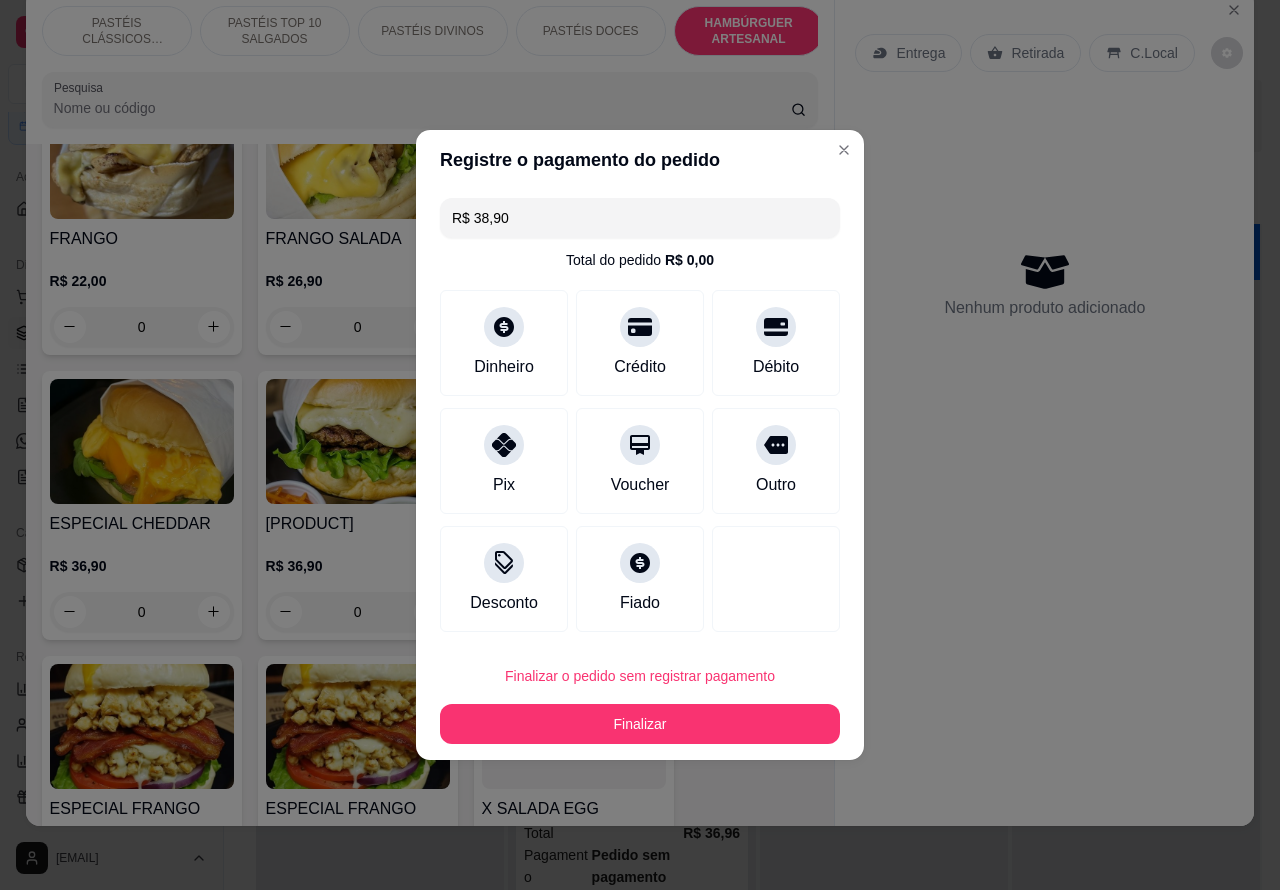 type on "0" 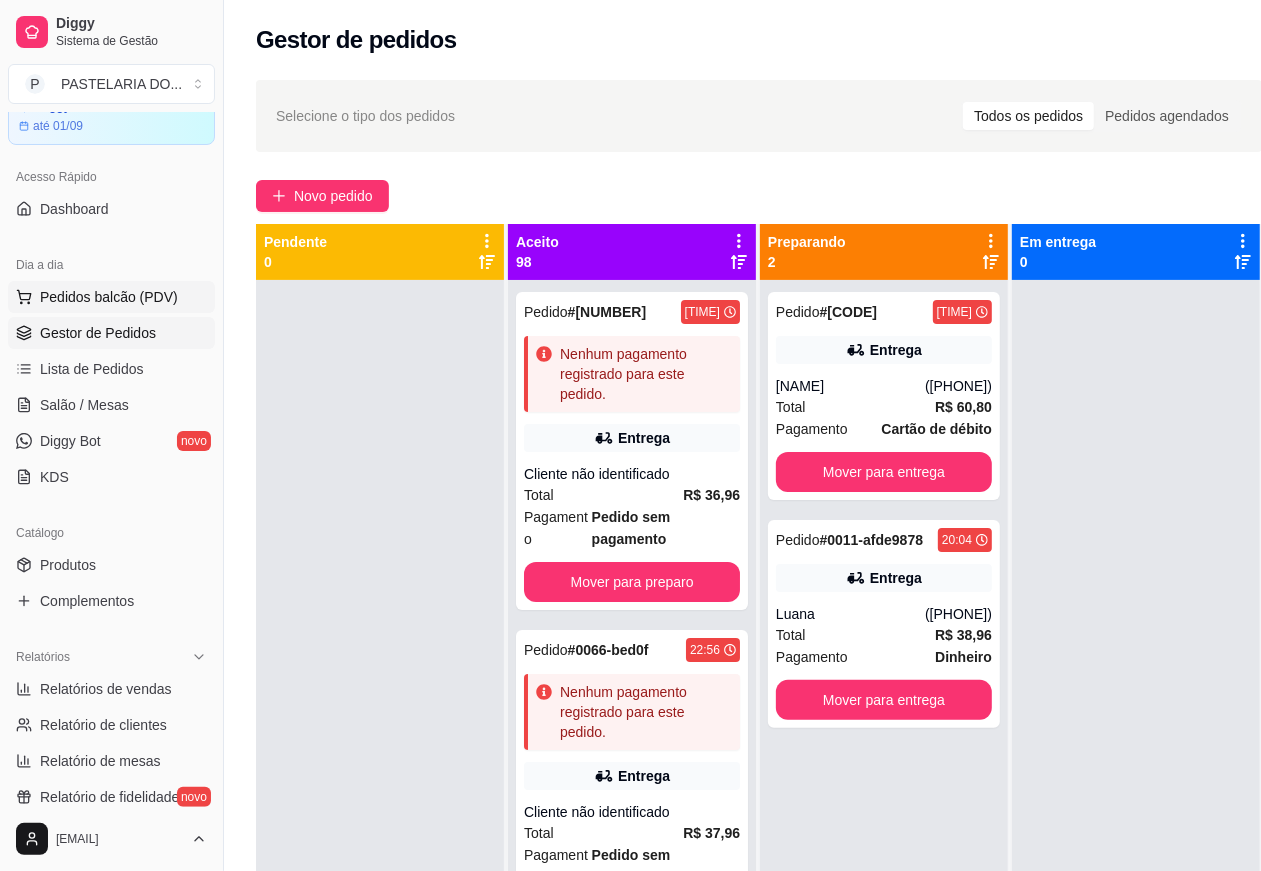 click on "Pedidos balcão (PDV)" at bounding box center [109, 297] 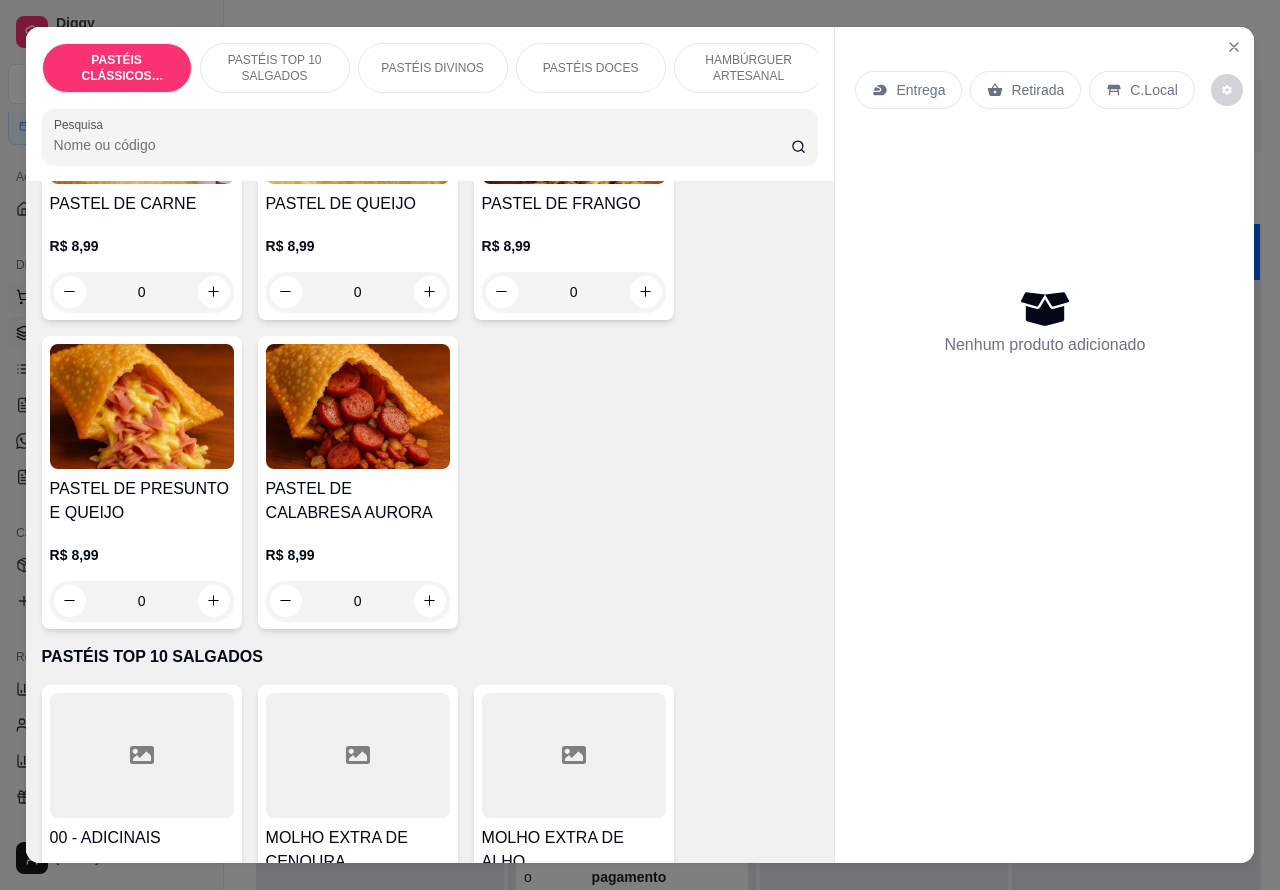 scroll, scrollTop: 272, scrollLeft: 0, axis: vertical 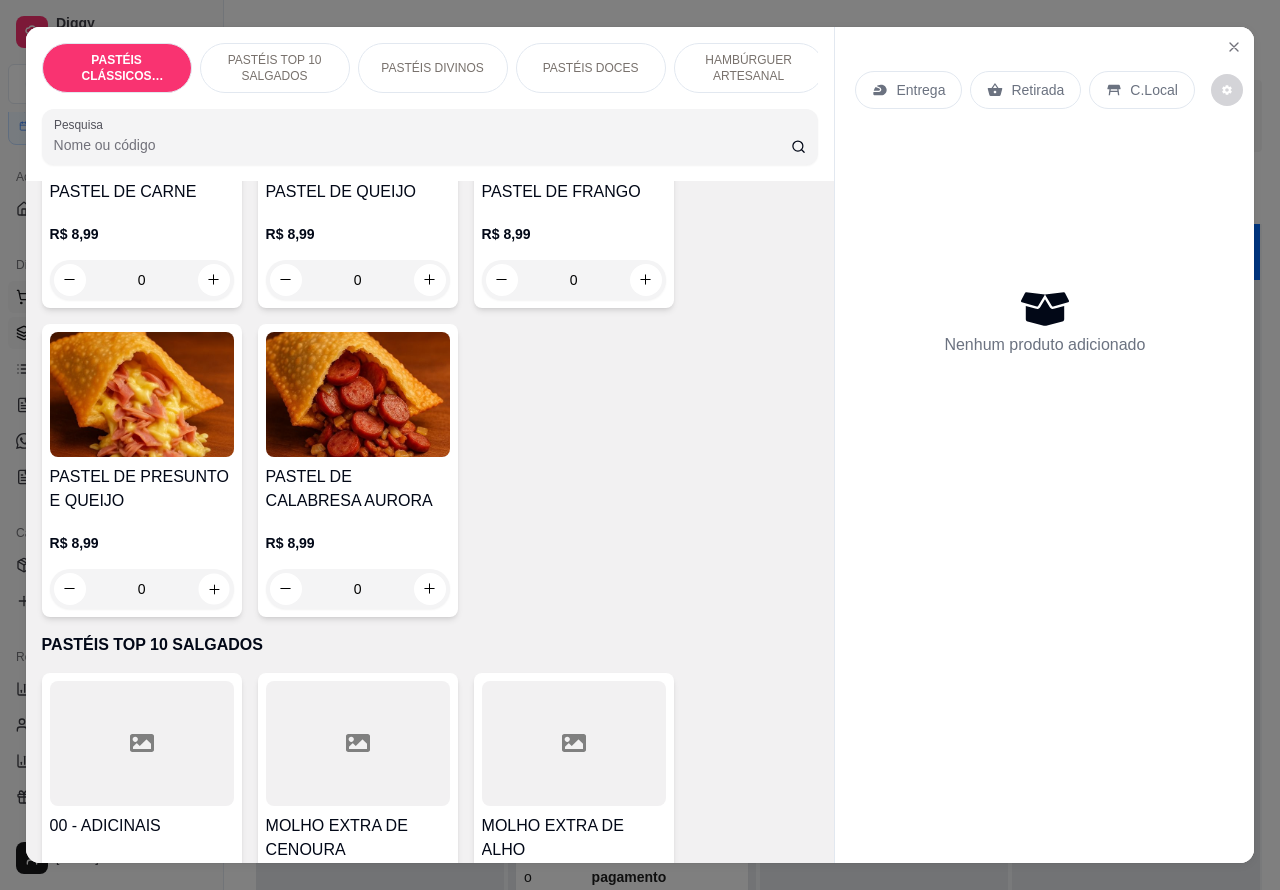 click 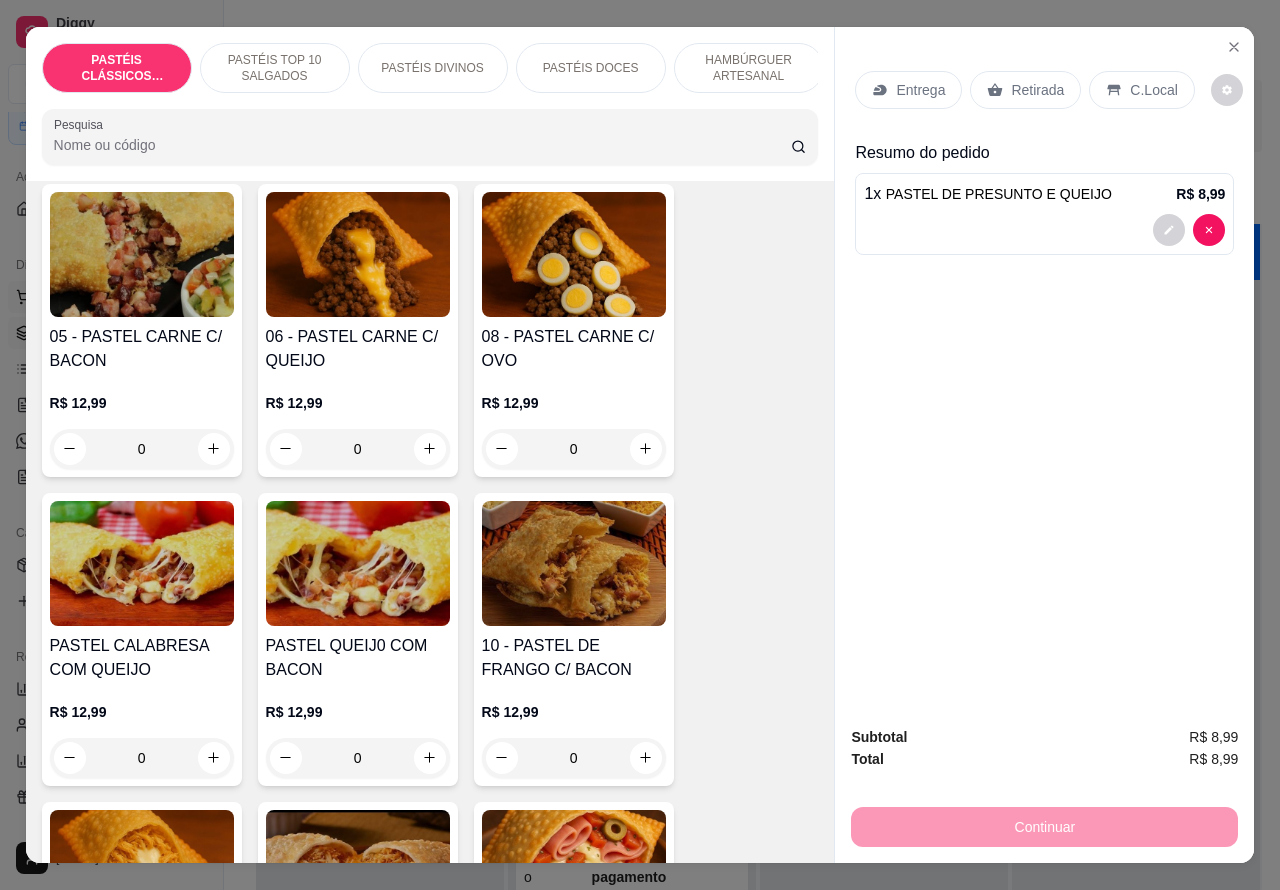 scroll, scrollTop: 1693, scrollLeft: 0, axis: vertical 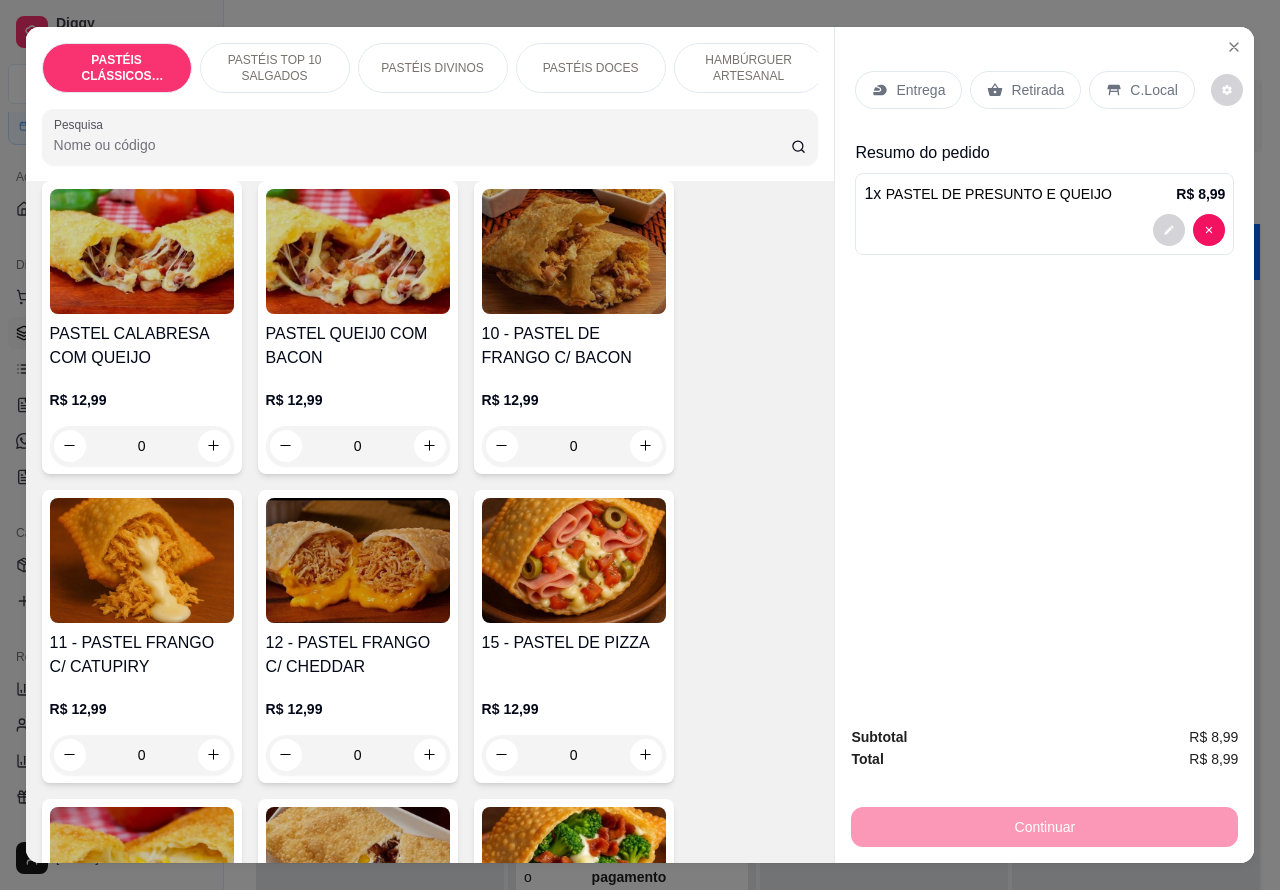click on "0" at bounding box center [574, 755] 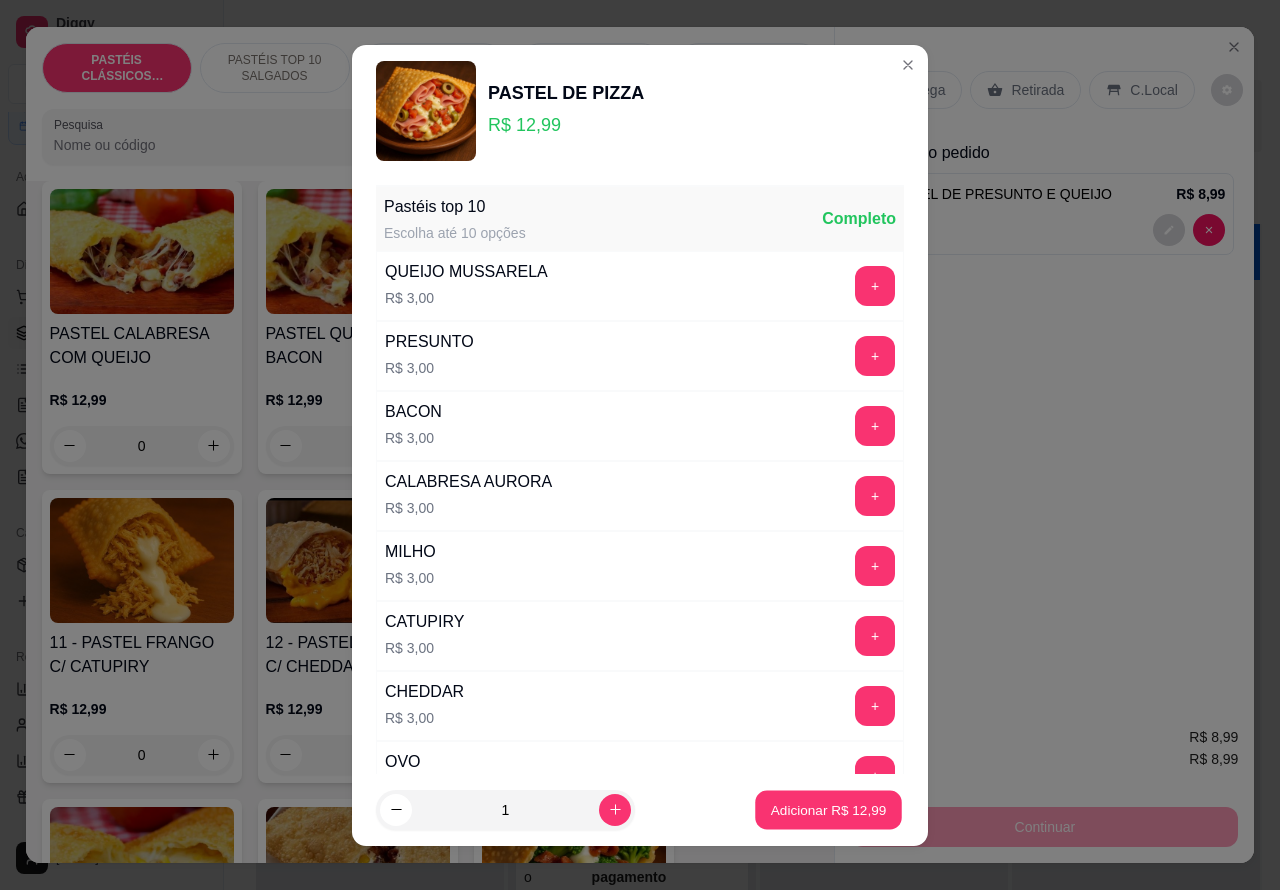 click on "Adicionar R$ 12,99" at bounding box center (829, 809) 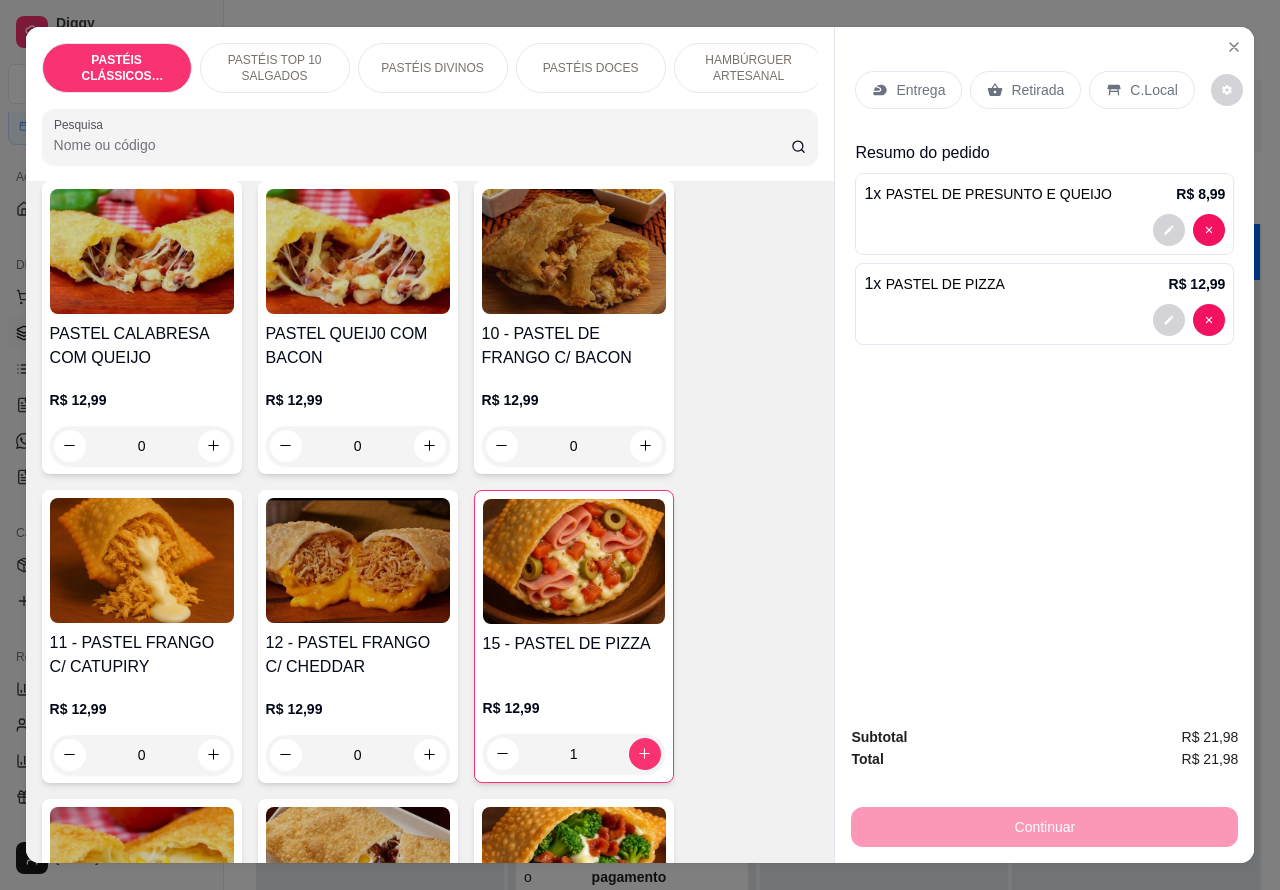 click on "C.Local" at bounding box center [1153, 90] 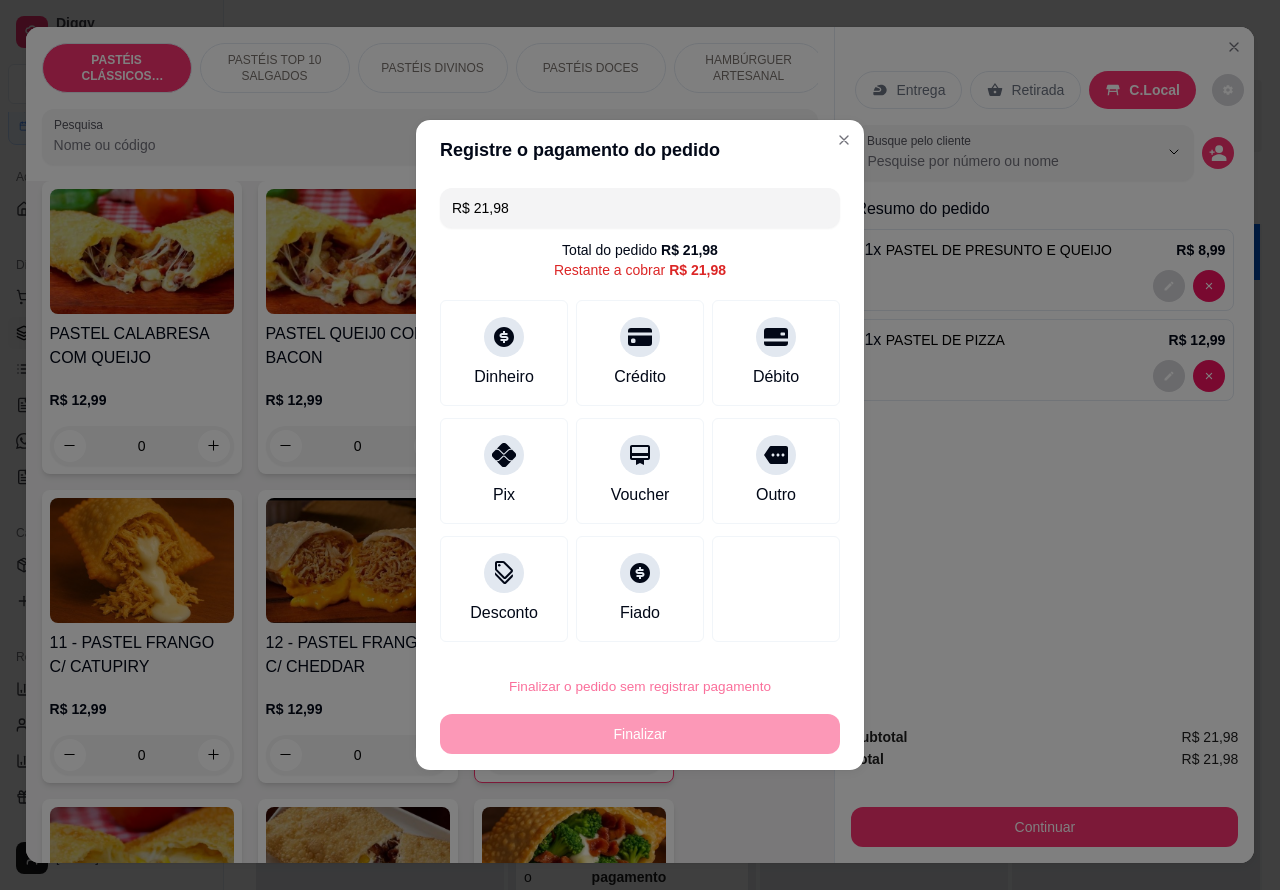click on "Confirmar" at bounding box center [759, 630] 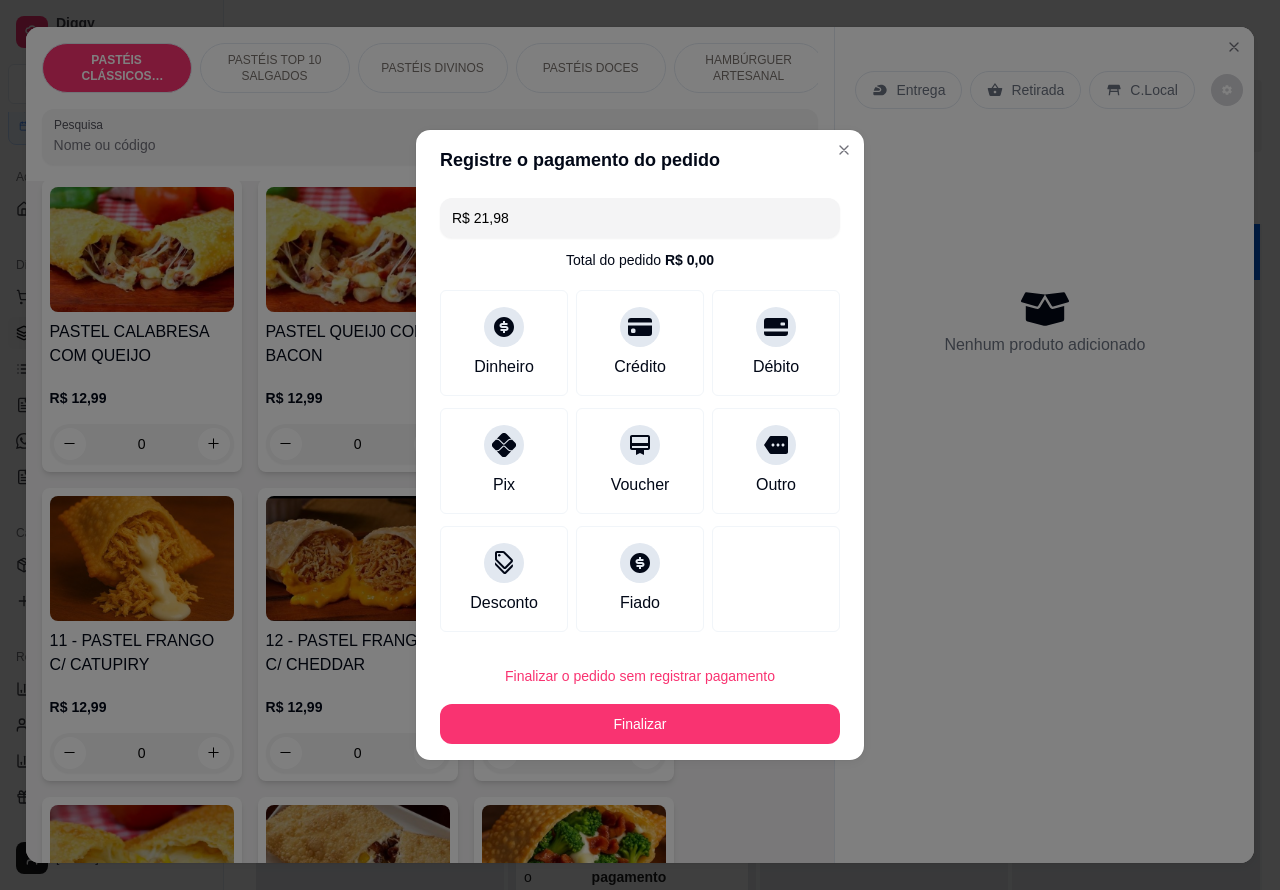 type on "0" 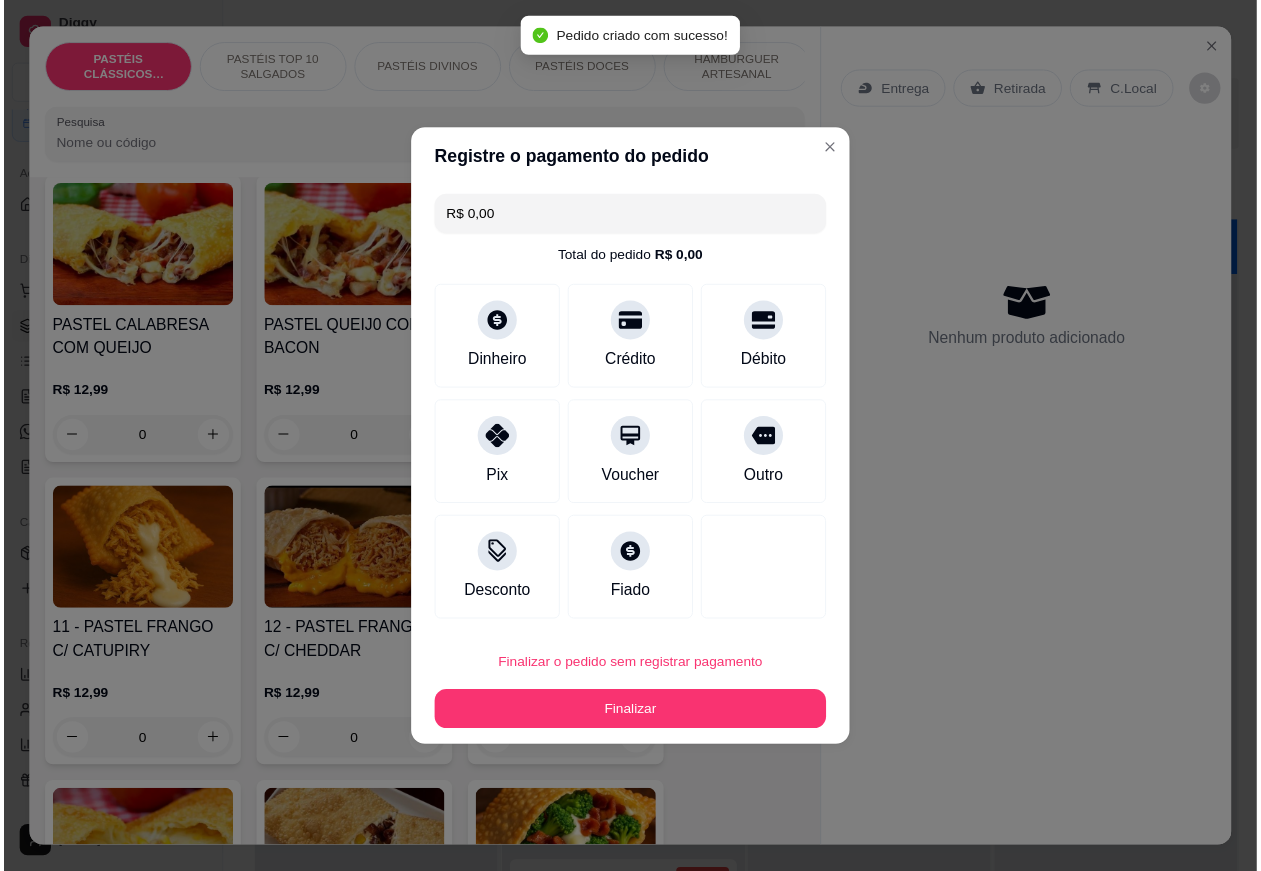 scroll, scrollTop: 1691, scrollLeft: 0, axis: vertical 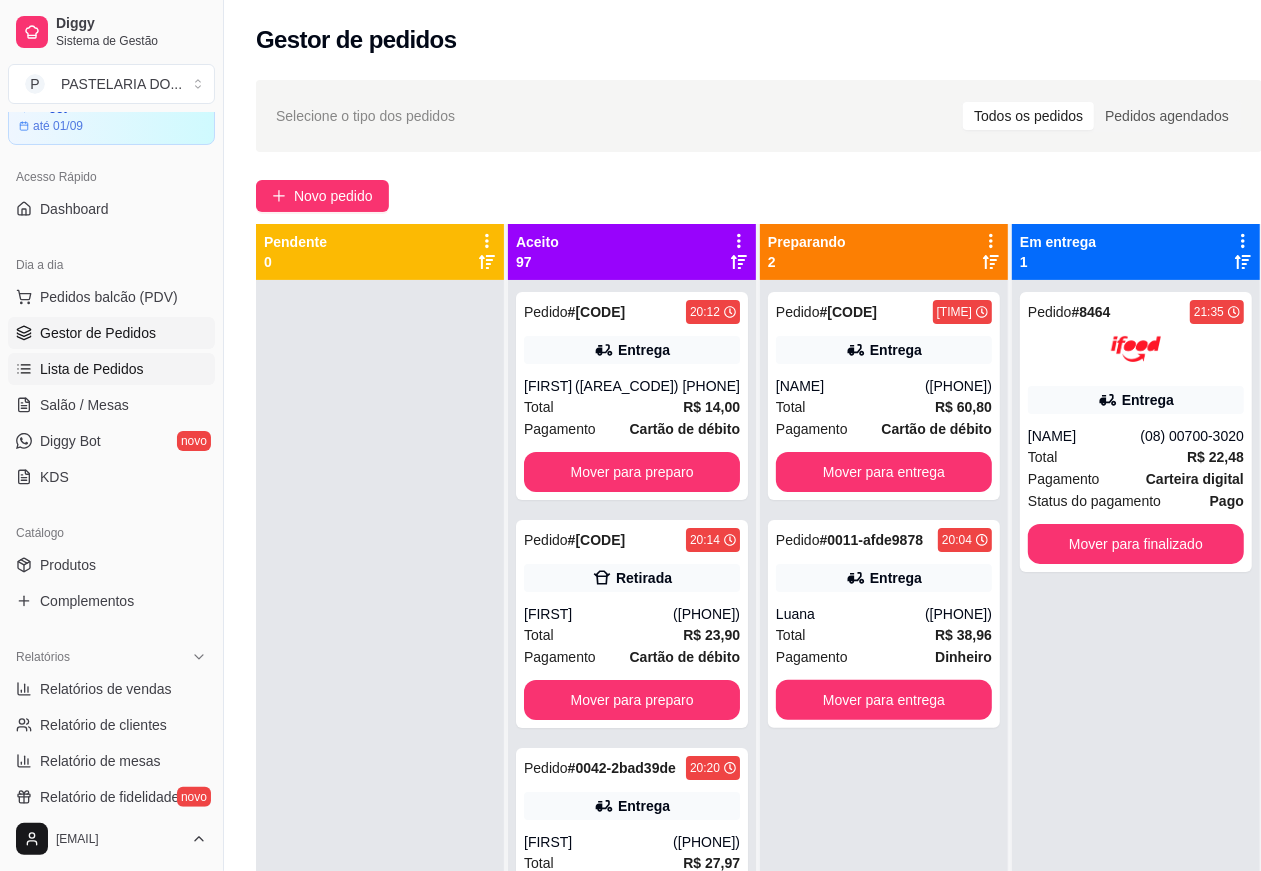 click on "Lista de Pedidos" at bounding box center [92, 369] 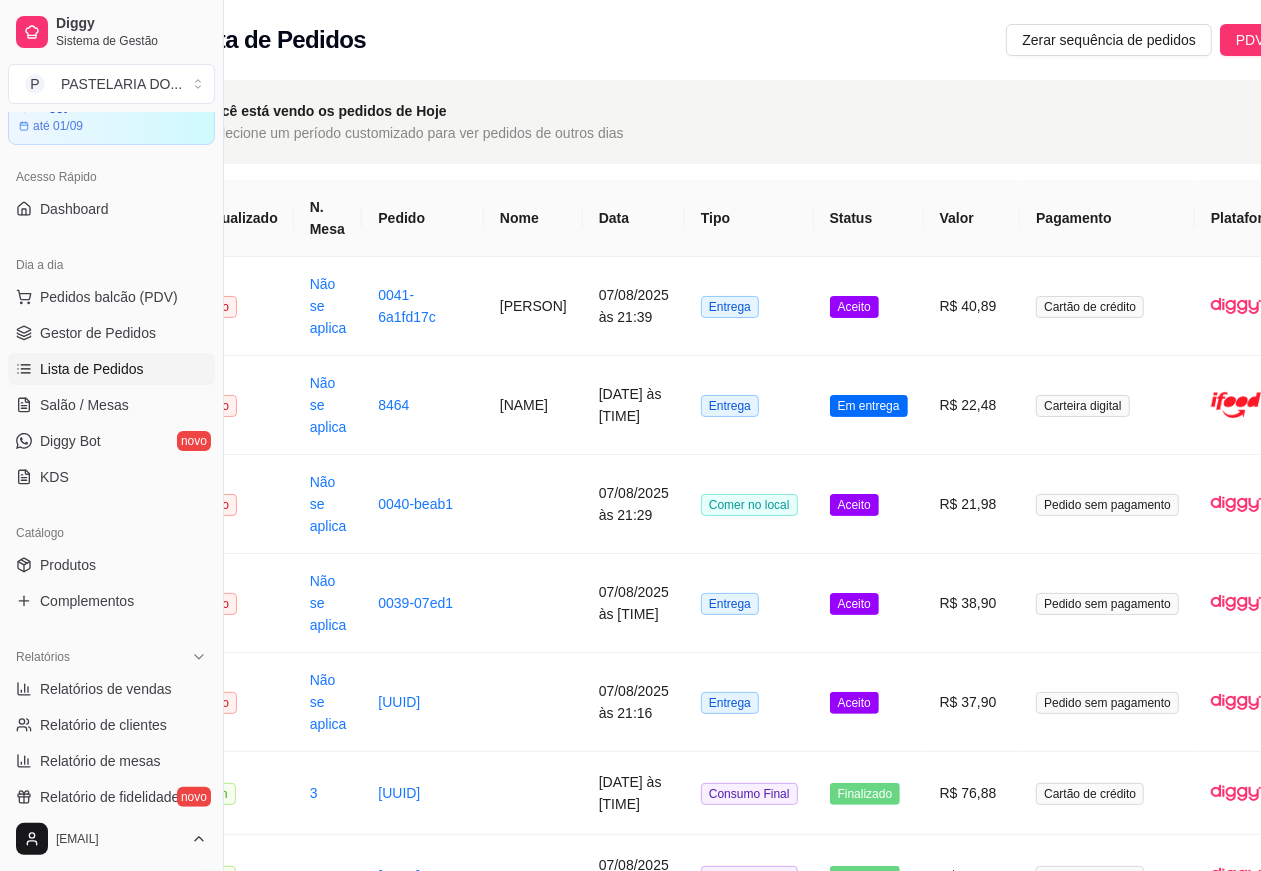 scroll, scrollTop: 0, scrollLeft: 215, axis: horizontal 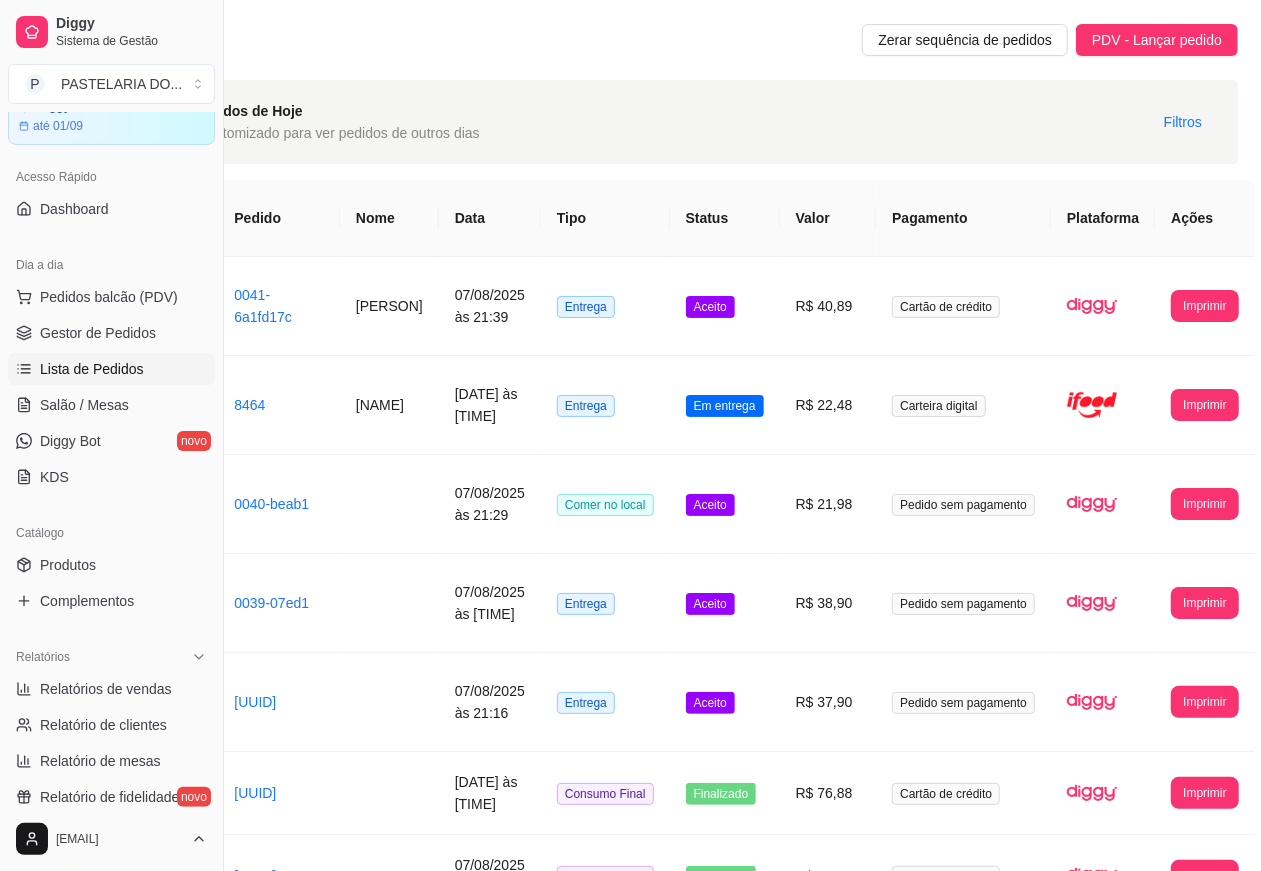 click on "Imprimir" at bounding box center [1204, 306] 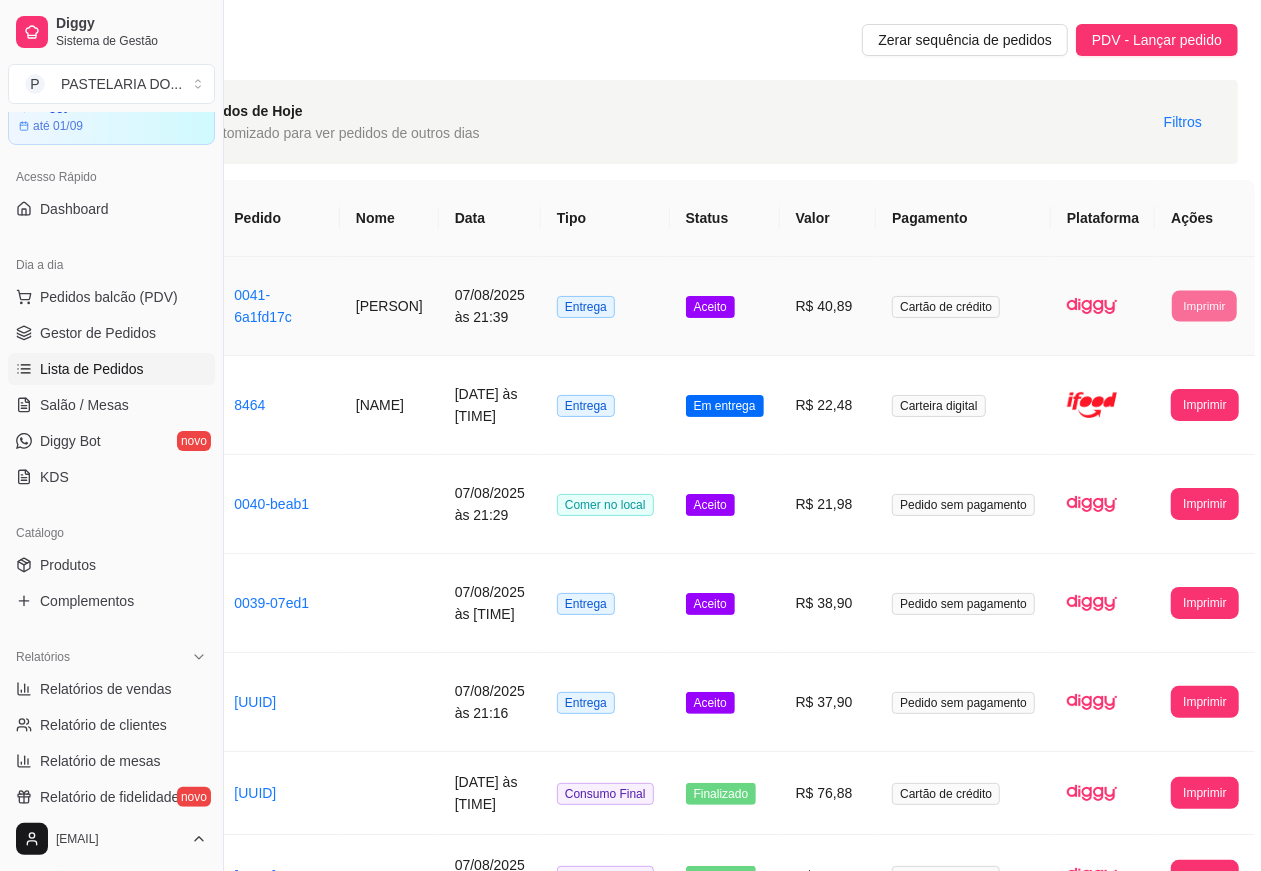 click on "Imprimir" at bounding box center [1204, 305] 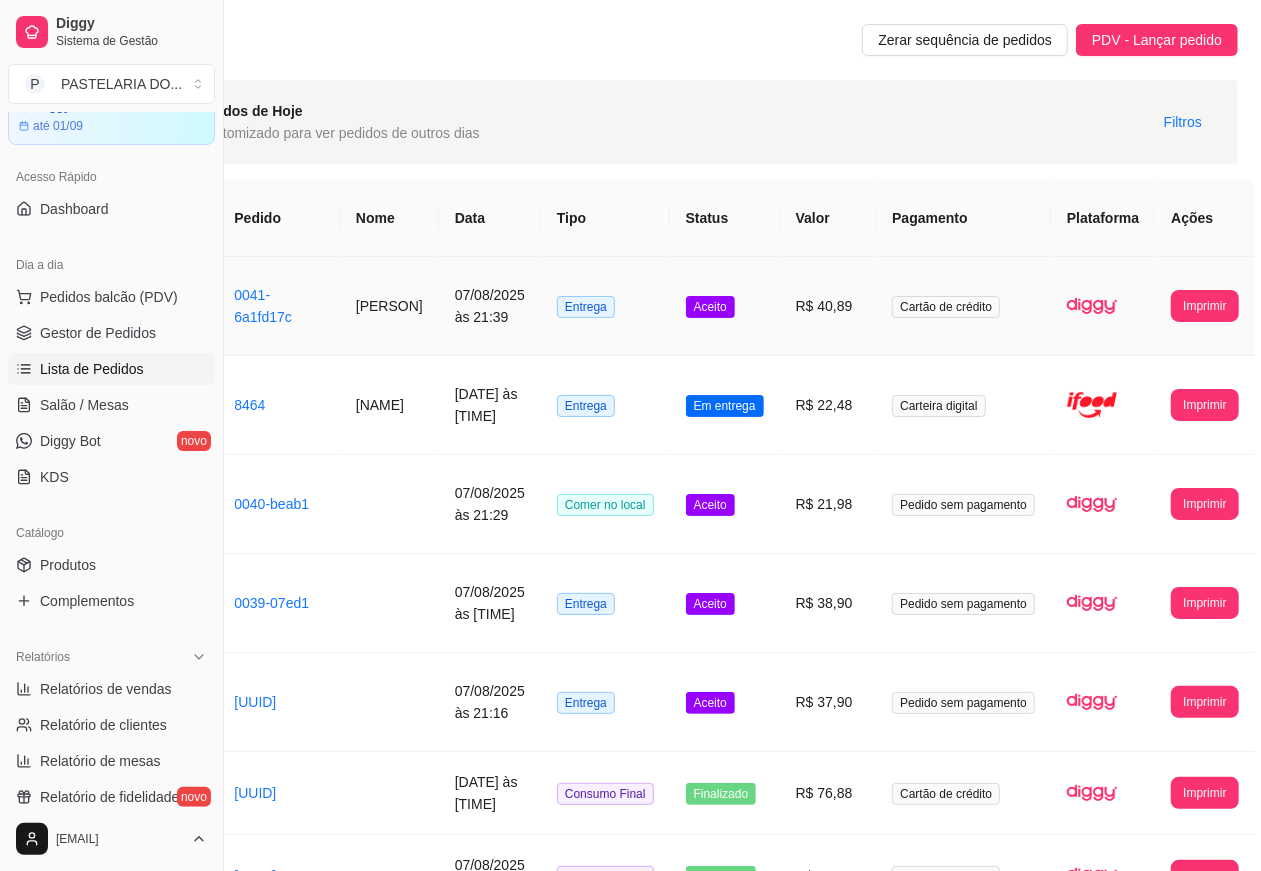 click on "Imprimir" at bounding box center (1204, 306) 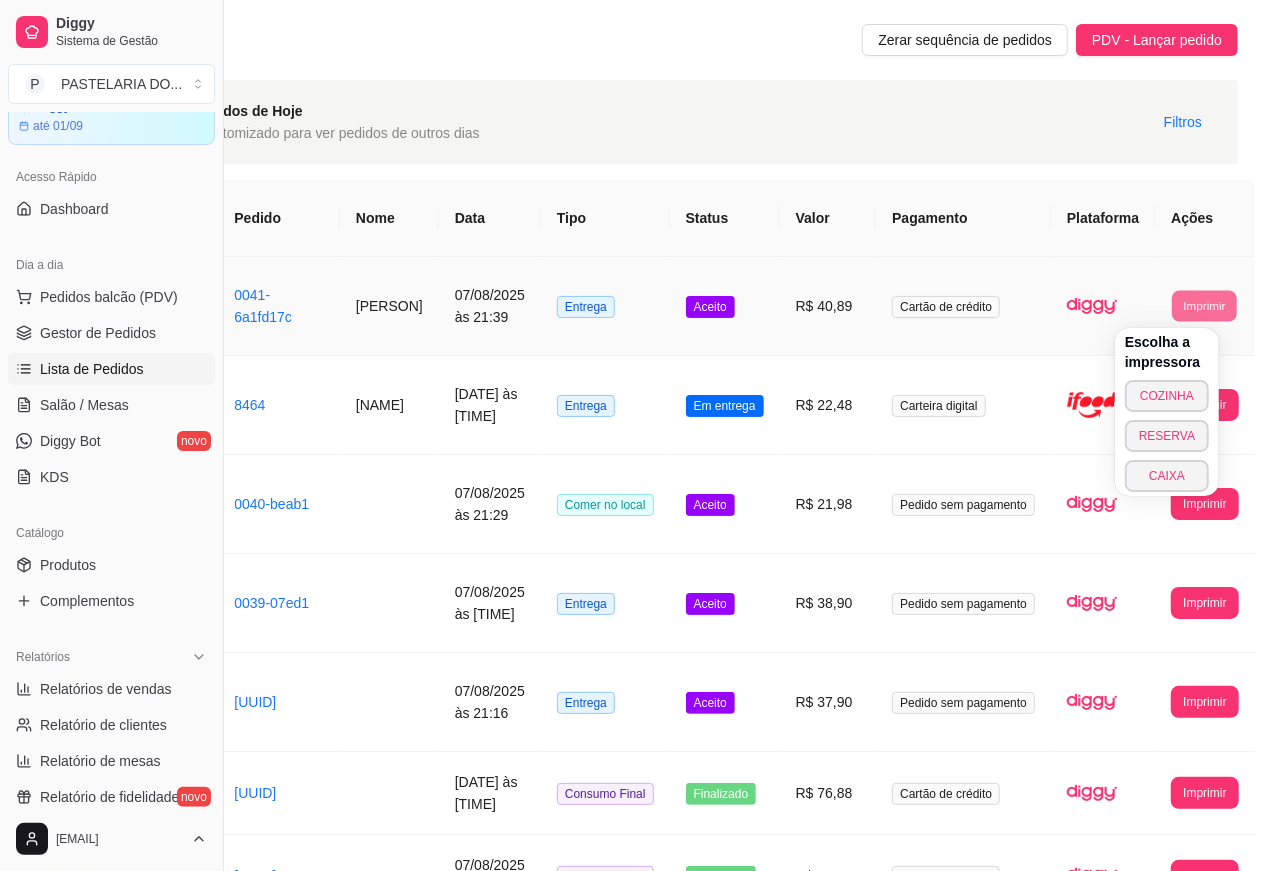 click on "COZINHA" at bounding box center (1167, 396) 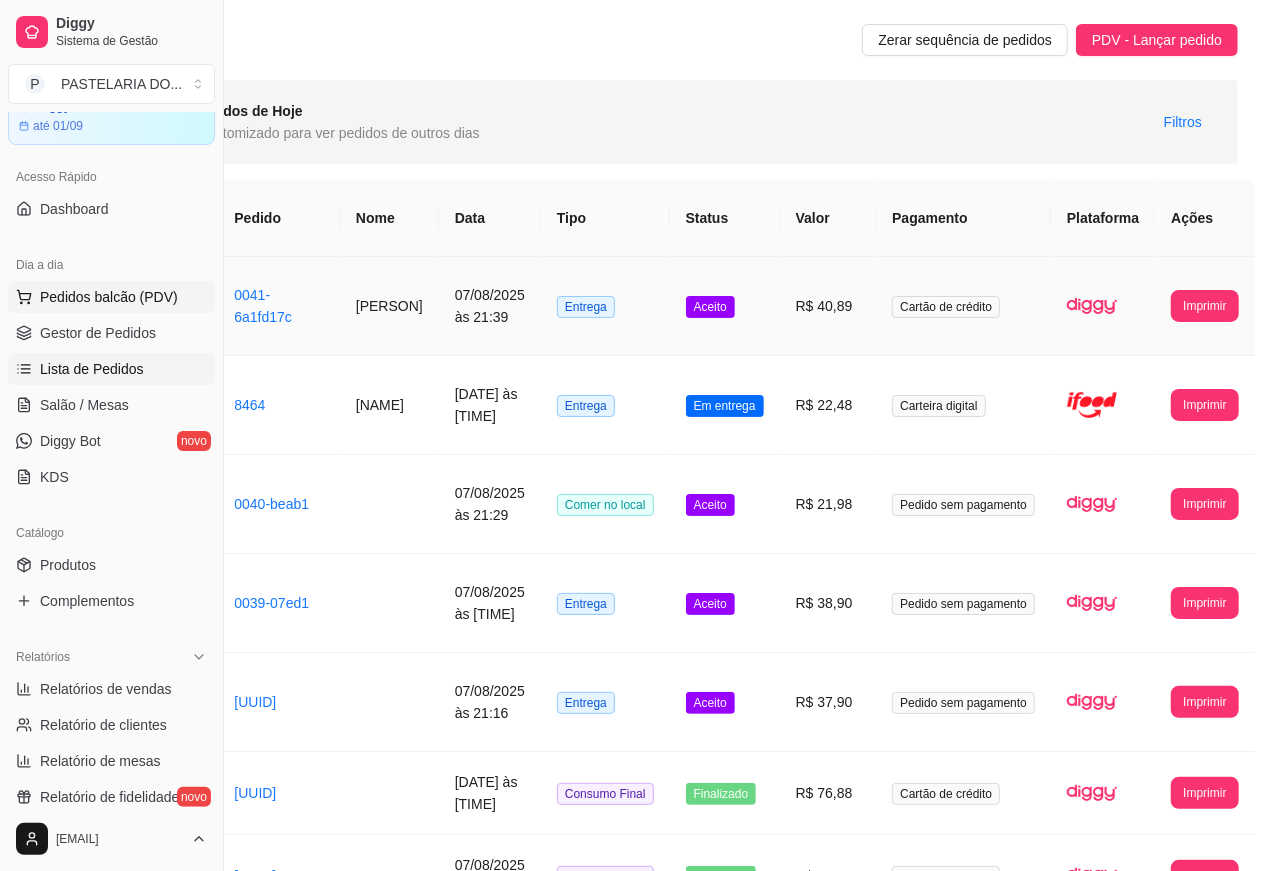 click on "Pedidos balcão (PDV)" at bounding box center (109, 297) 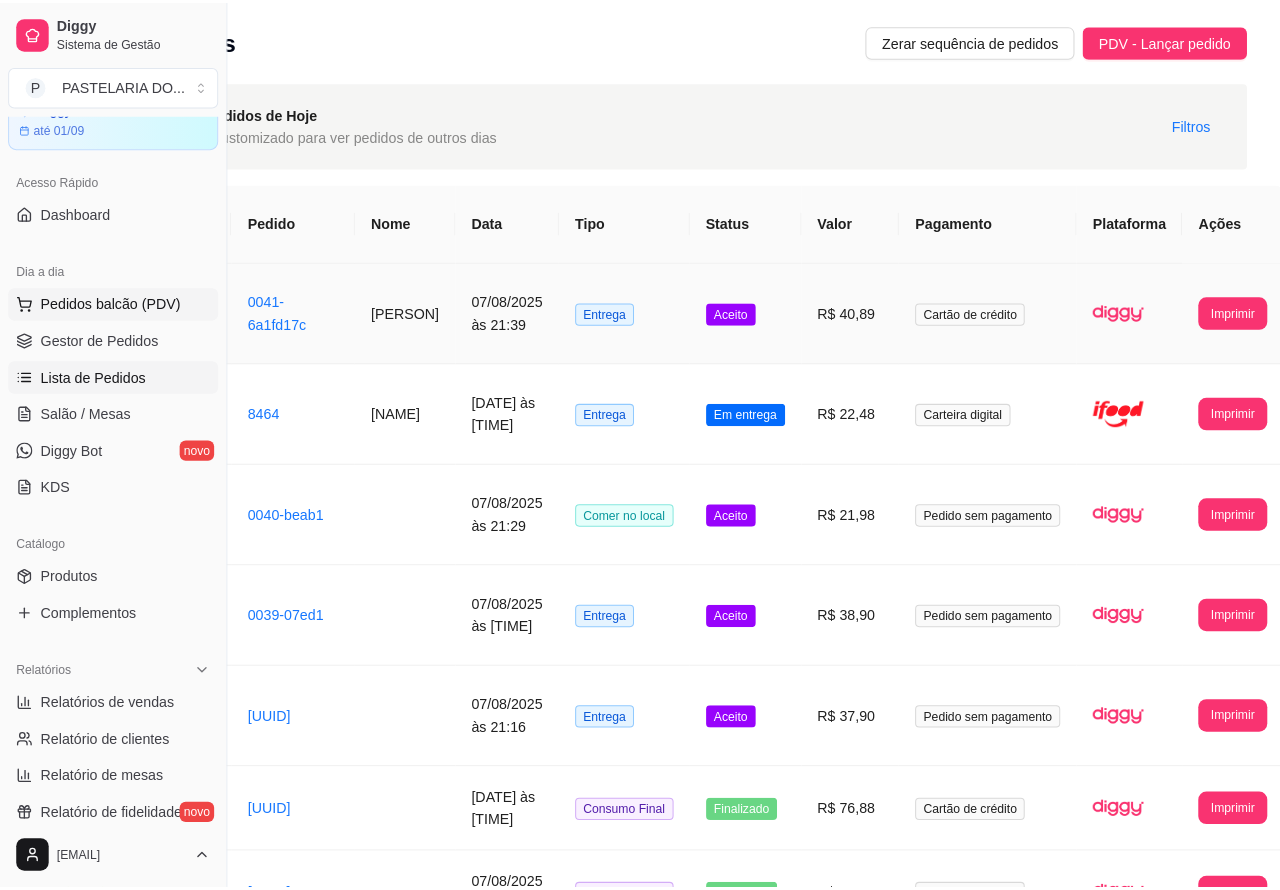 scroll, scrollTop: 0, scrollLeft: 196, axis: horizontal 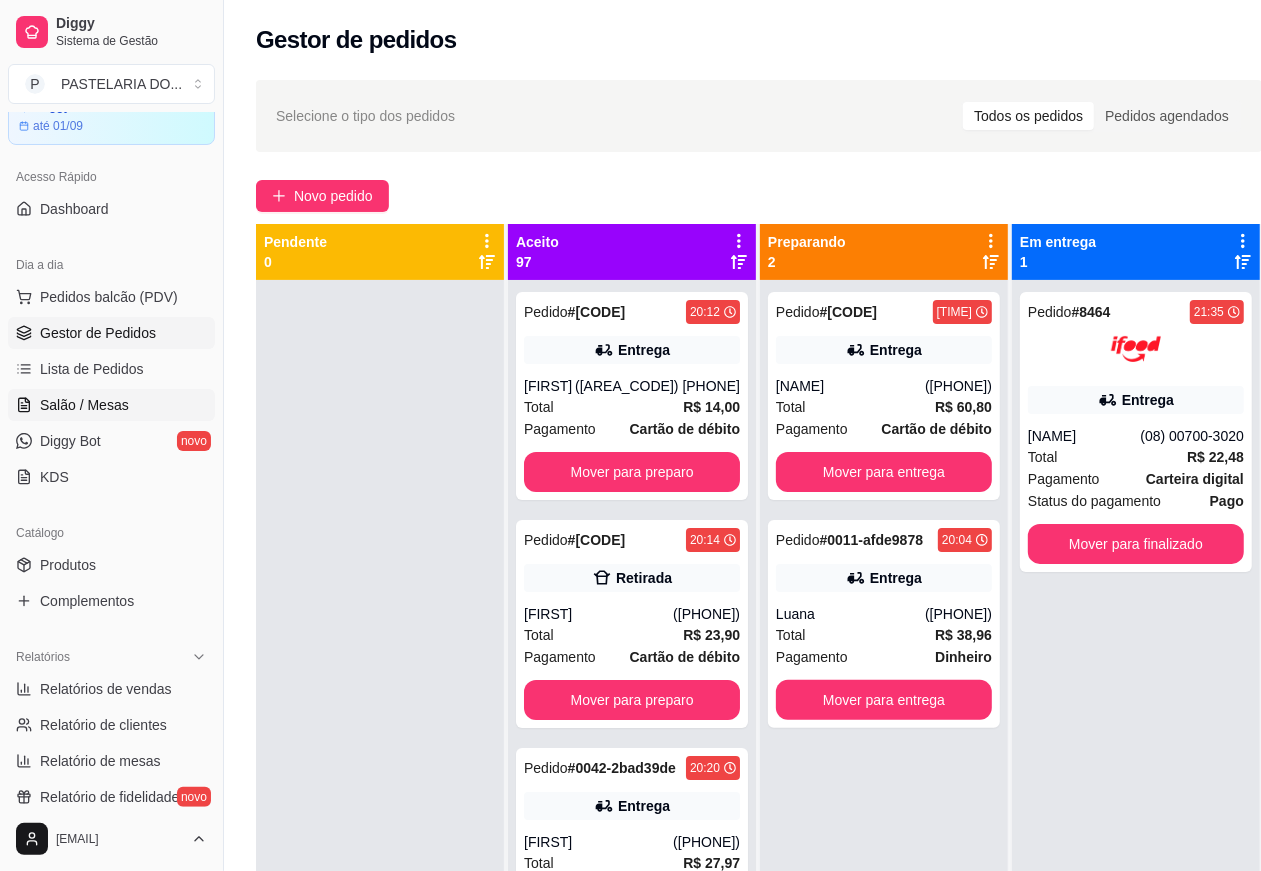click on "Salão / Mesas" at bounding box center [84, 405] 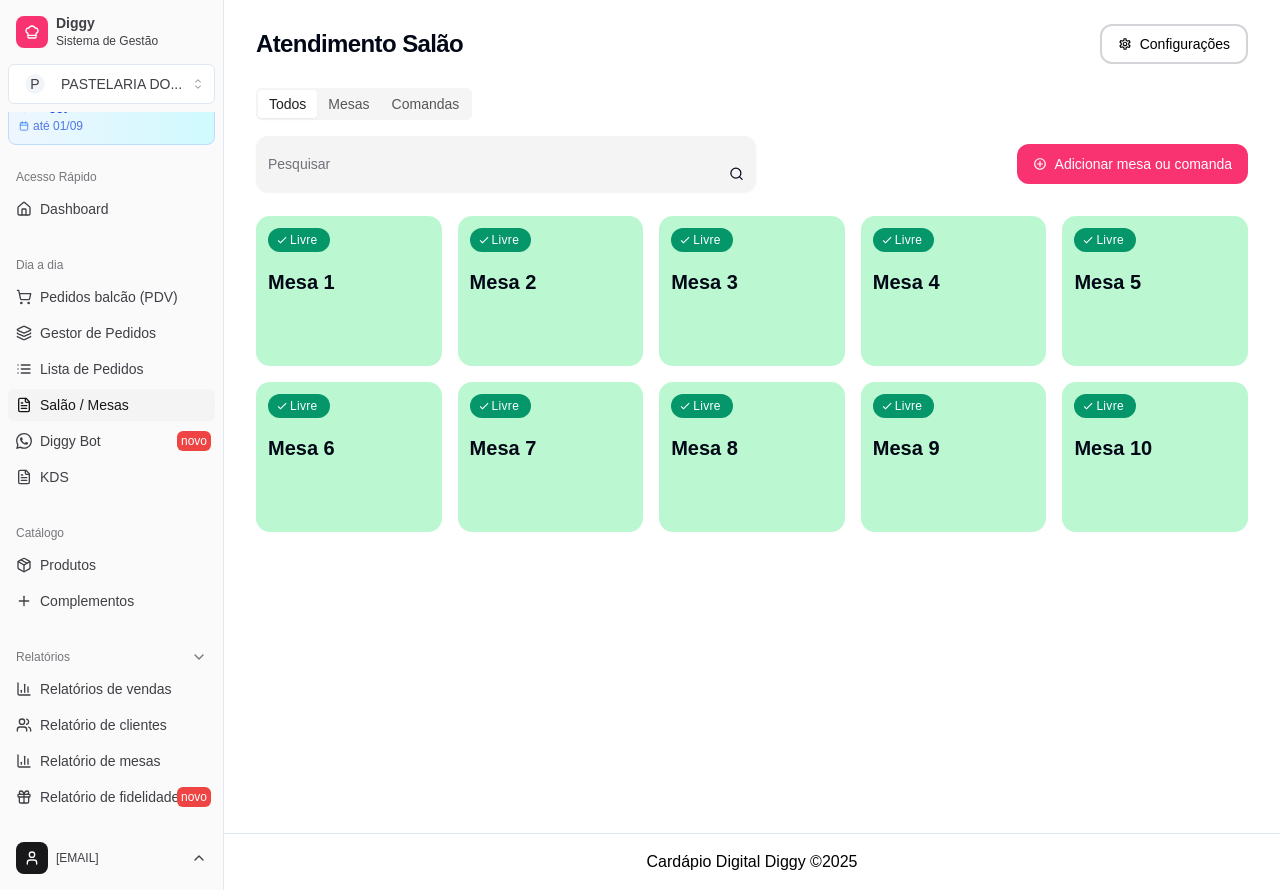 click on "Salão / Mesas" at bounding box center [84, 405] 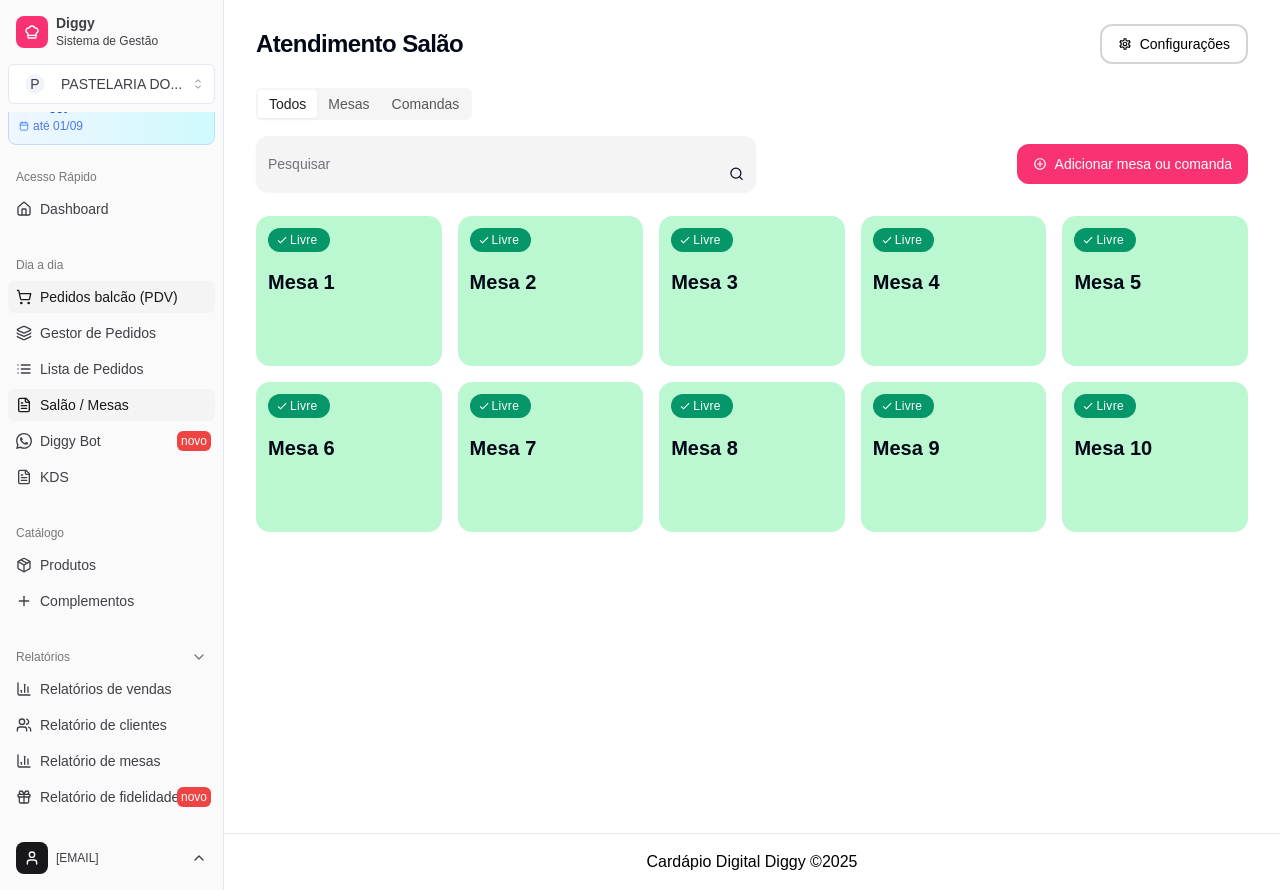 click on "Pedidos balcão (PDV)" at bounding box center (109, 297) 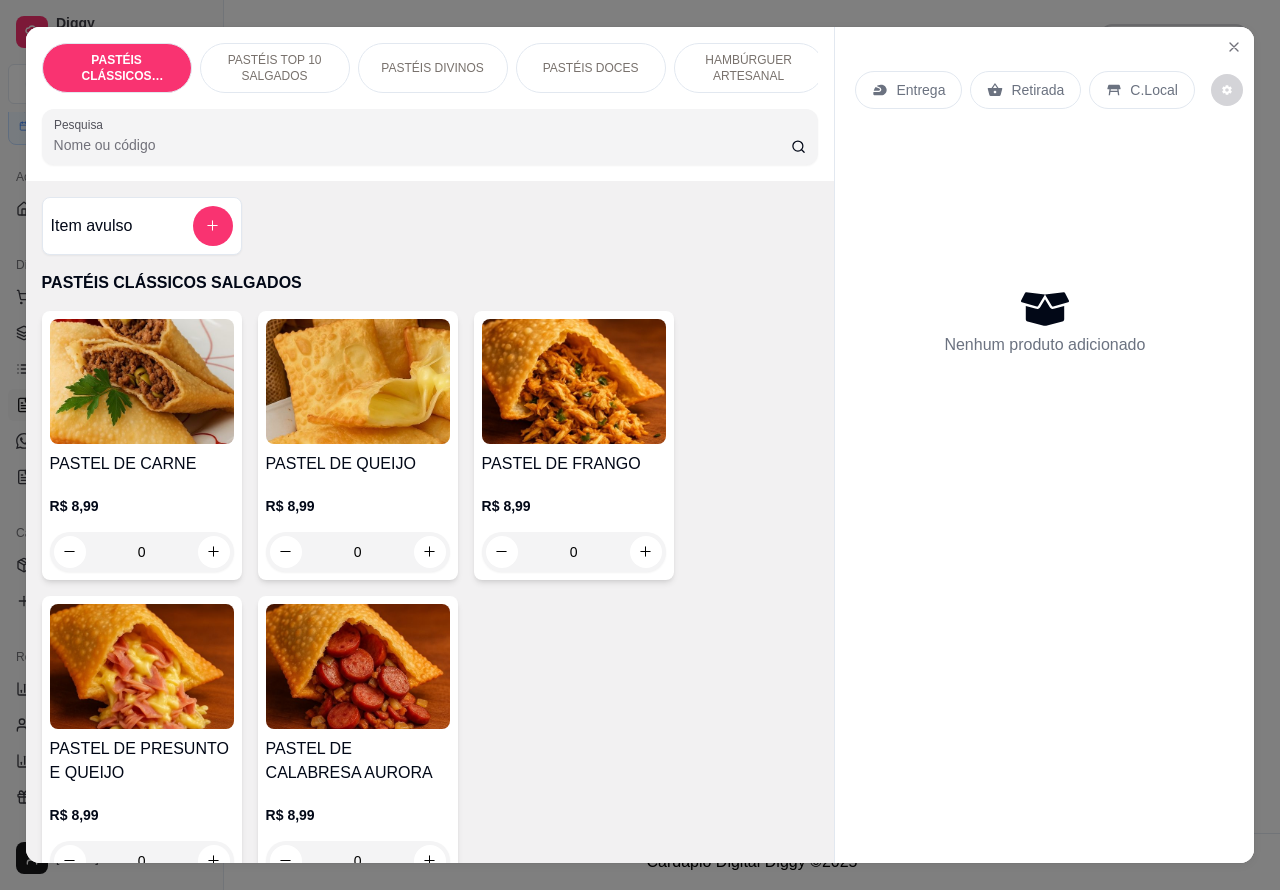 click on "HAMBÚRGUER ARTESANAL" at bounding box center [749, 68] 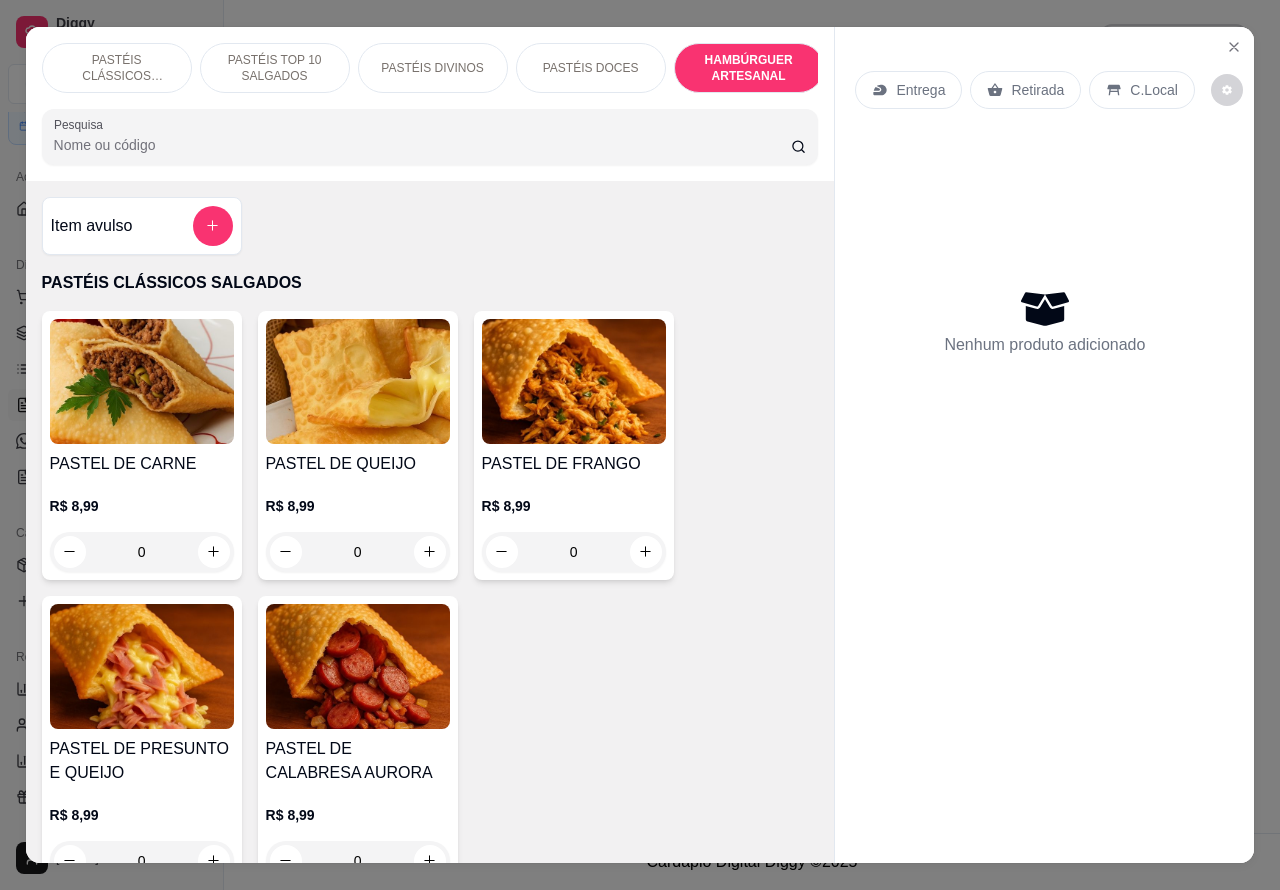 scroll, scrollTop: 4527, scrollLeft: 0, axis: vertical 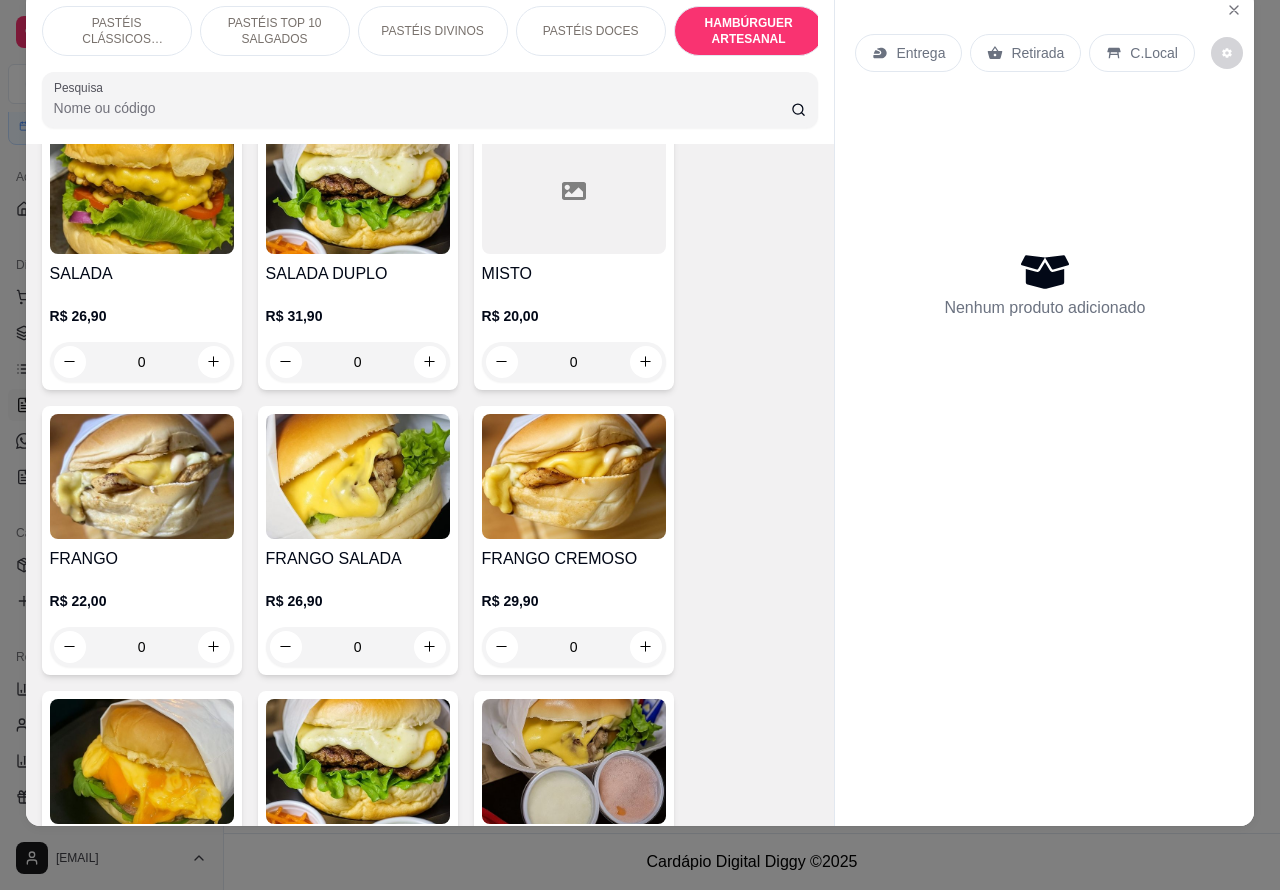 click at bounding box center [142, 476] 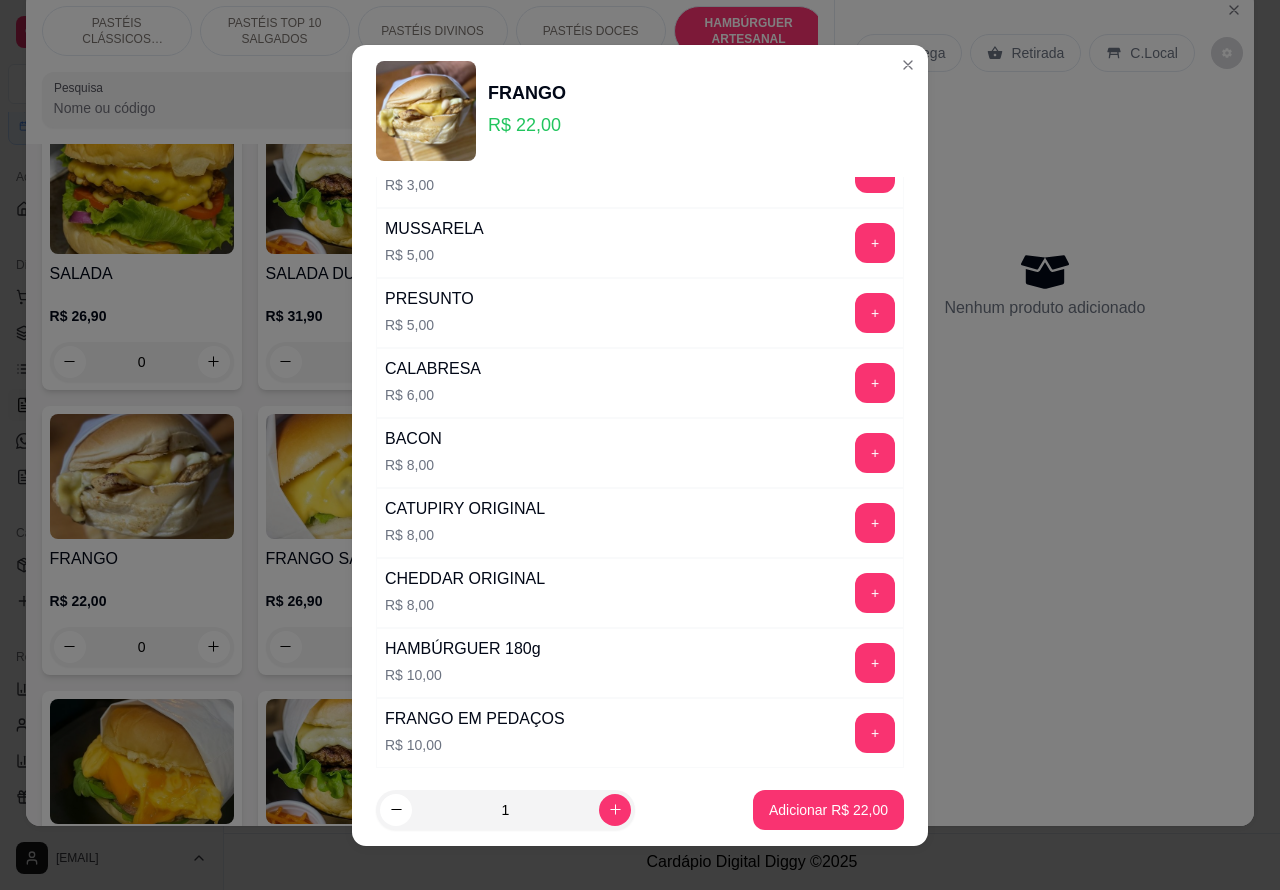 scroll, scrollTop: 542, scrollLeft: 0, axis: vertical 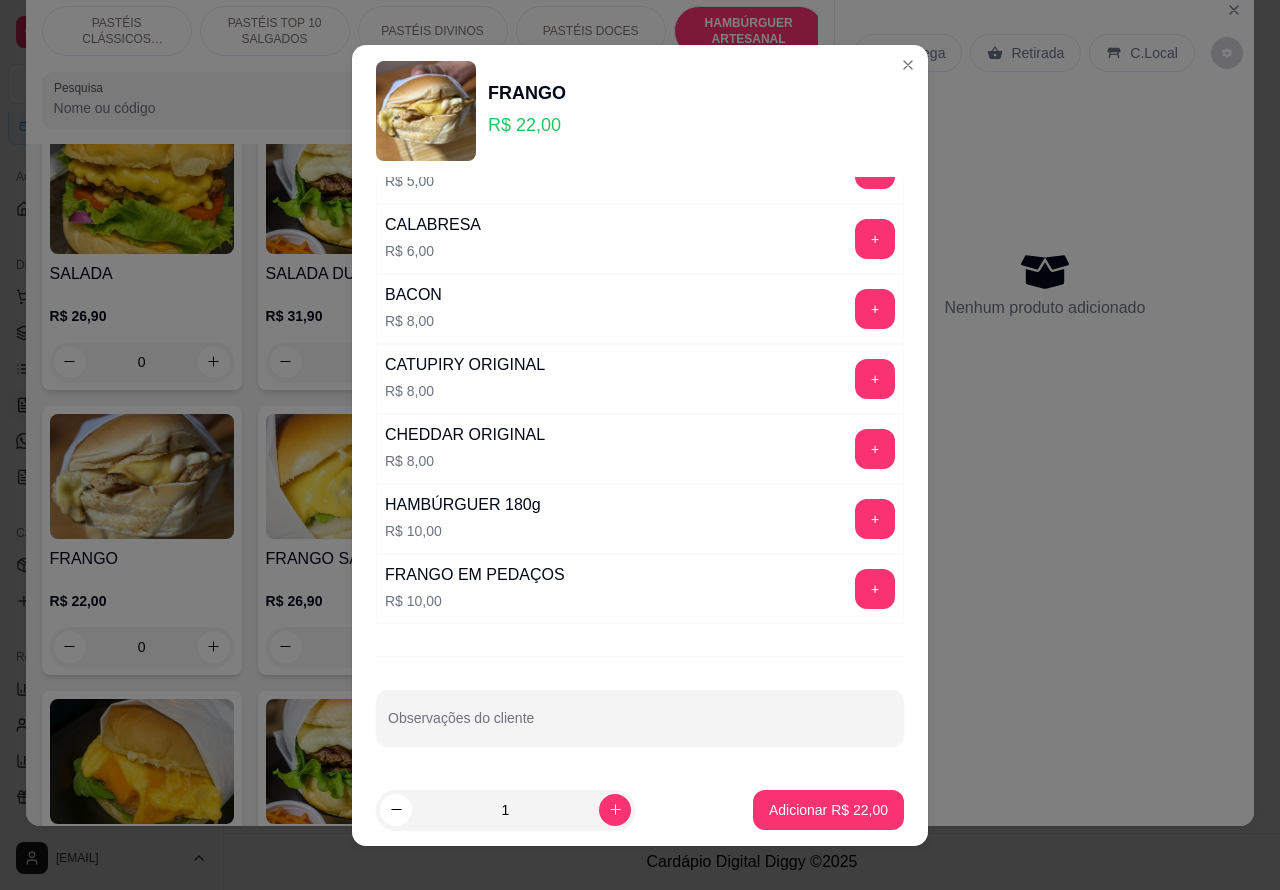 click on "Observações do cliente" at bounding box center [640, 726] 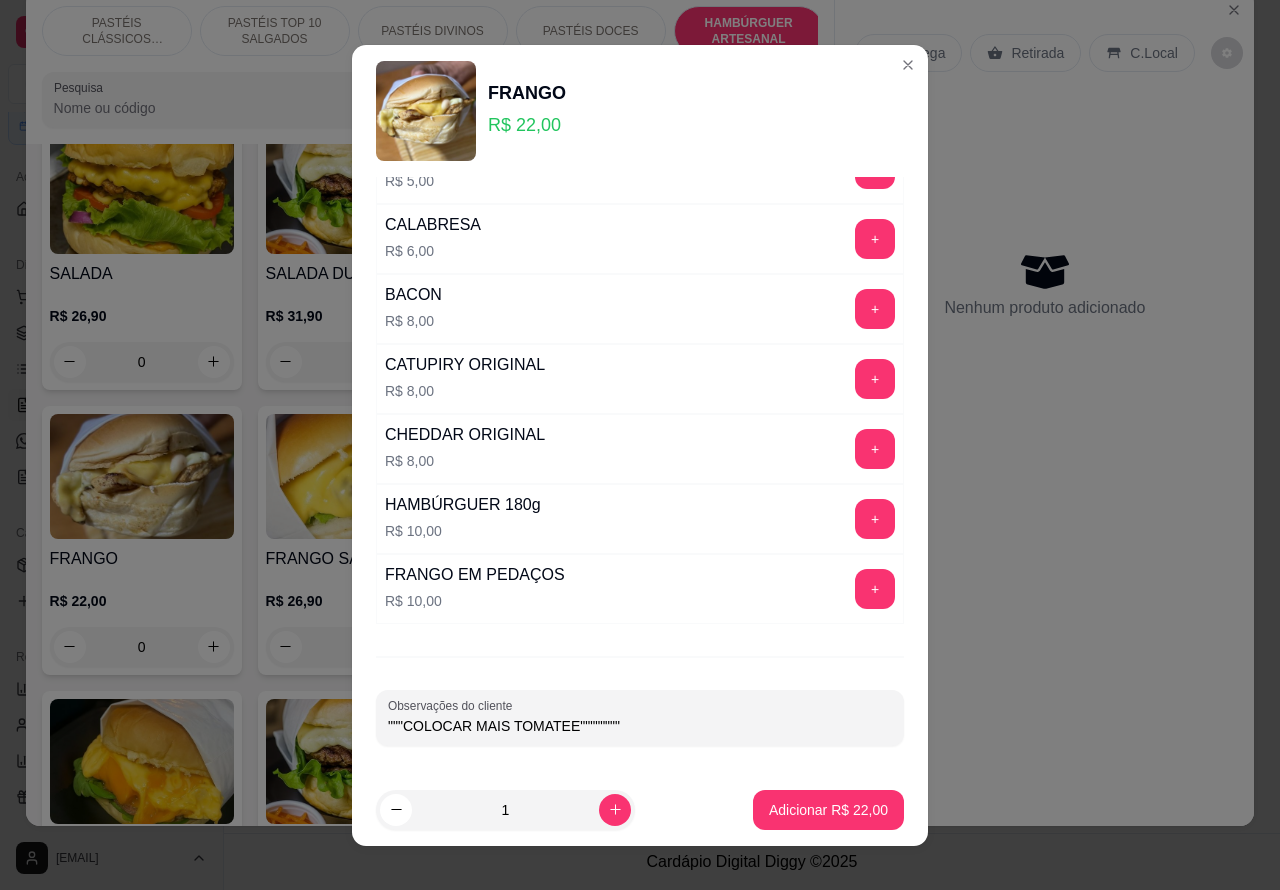 type on """"COLOCAR MAIS TOMATEE""""""""" 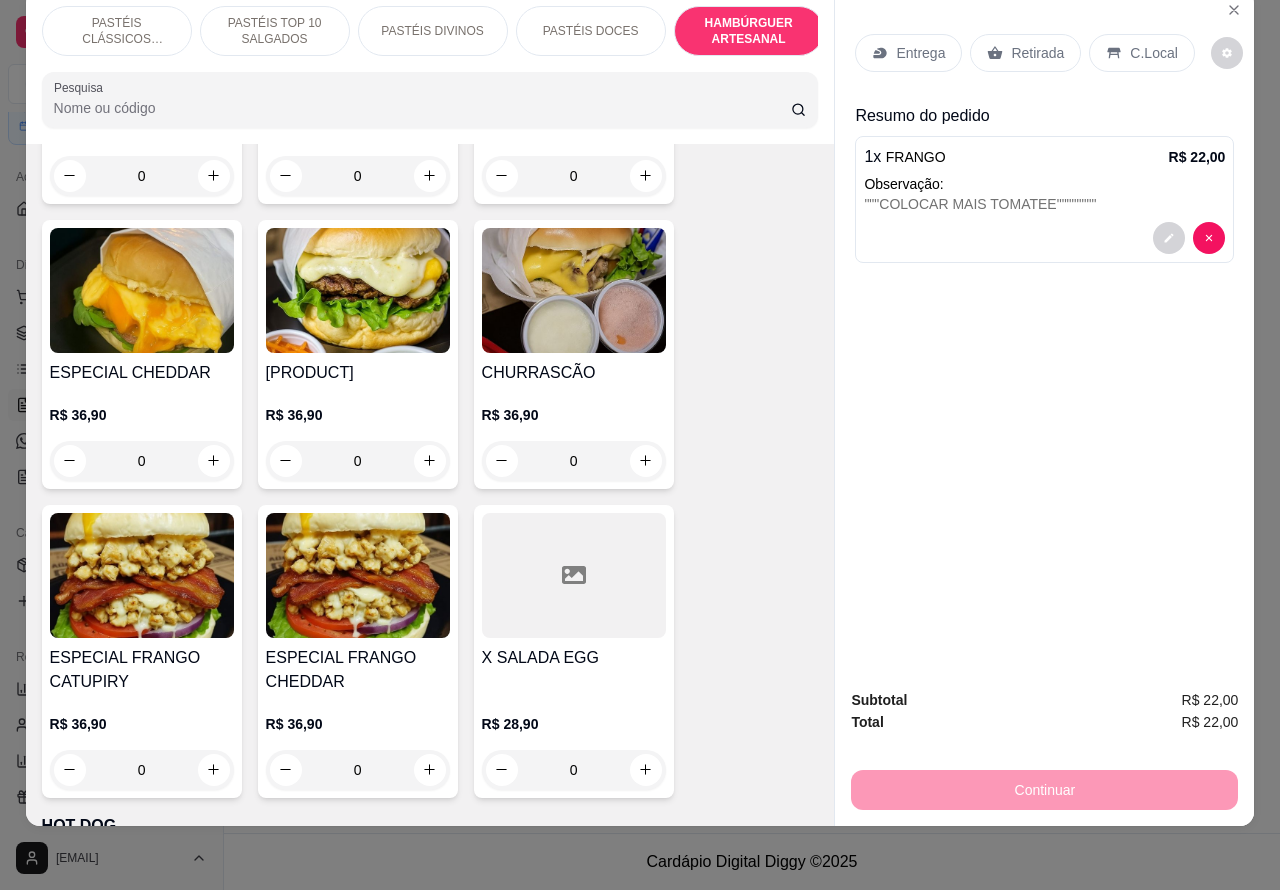 scroll, scrollTop: 5355, scrollLeft: 0, axis: vertical 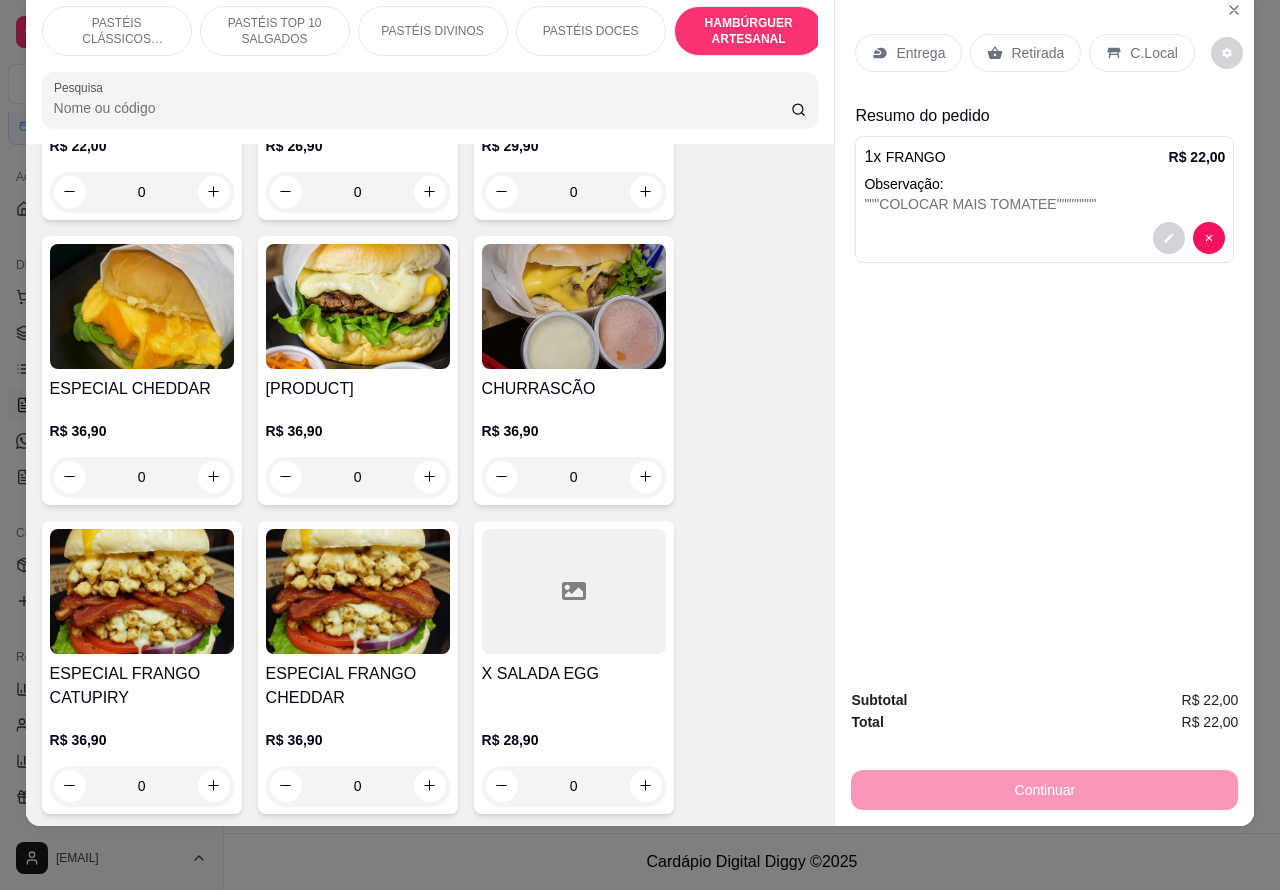 click at bounding box center [574, 306] 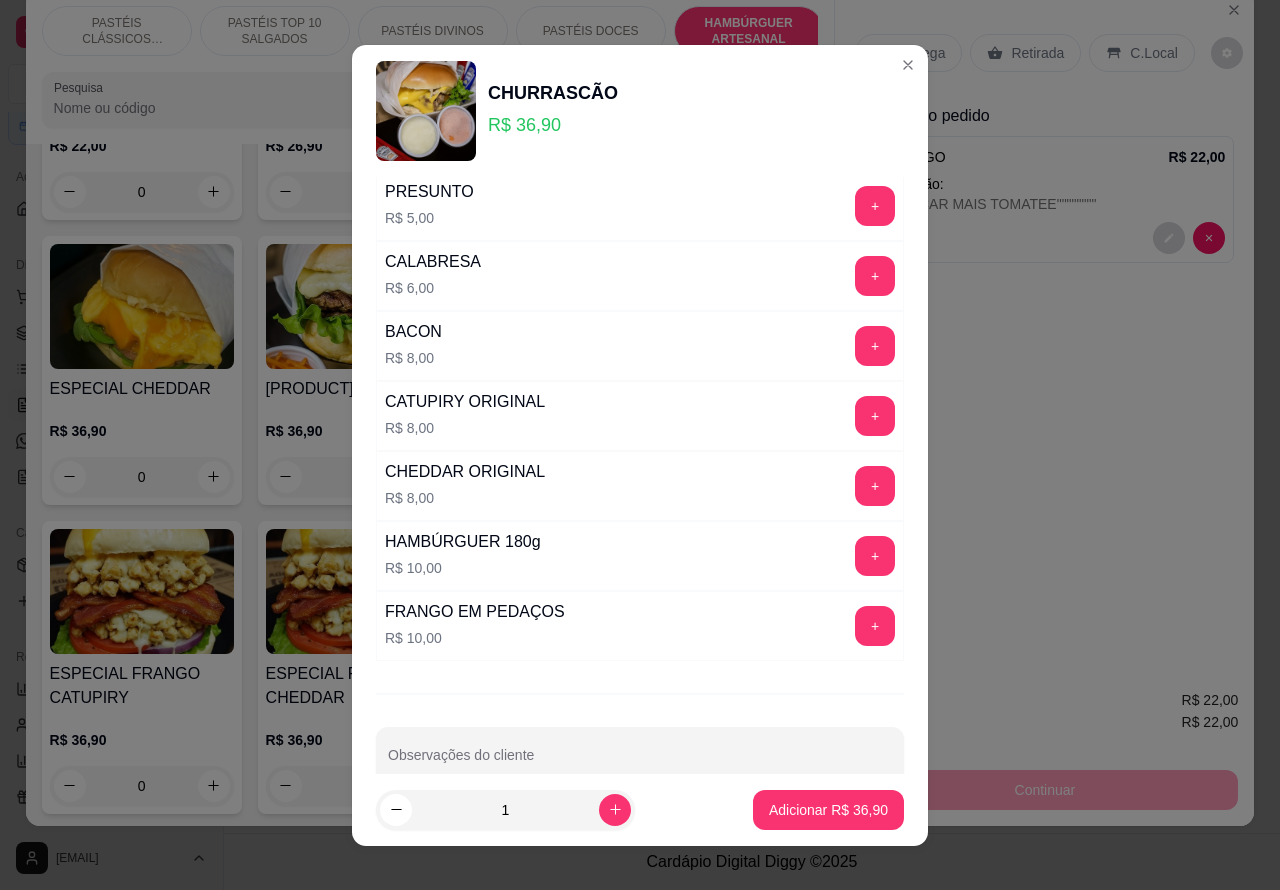 scroll, scrollTop: 542, scrollLeft: 0, axis: vertical 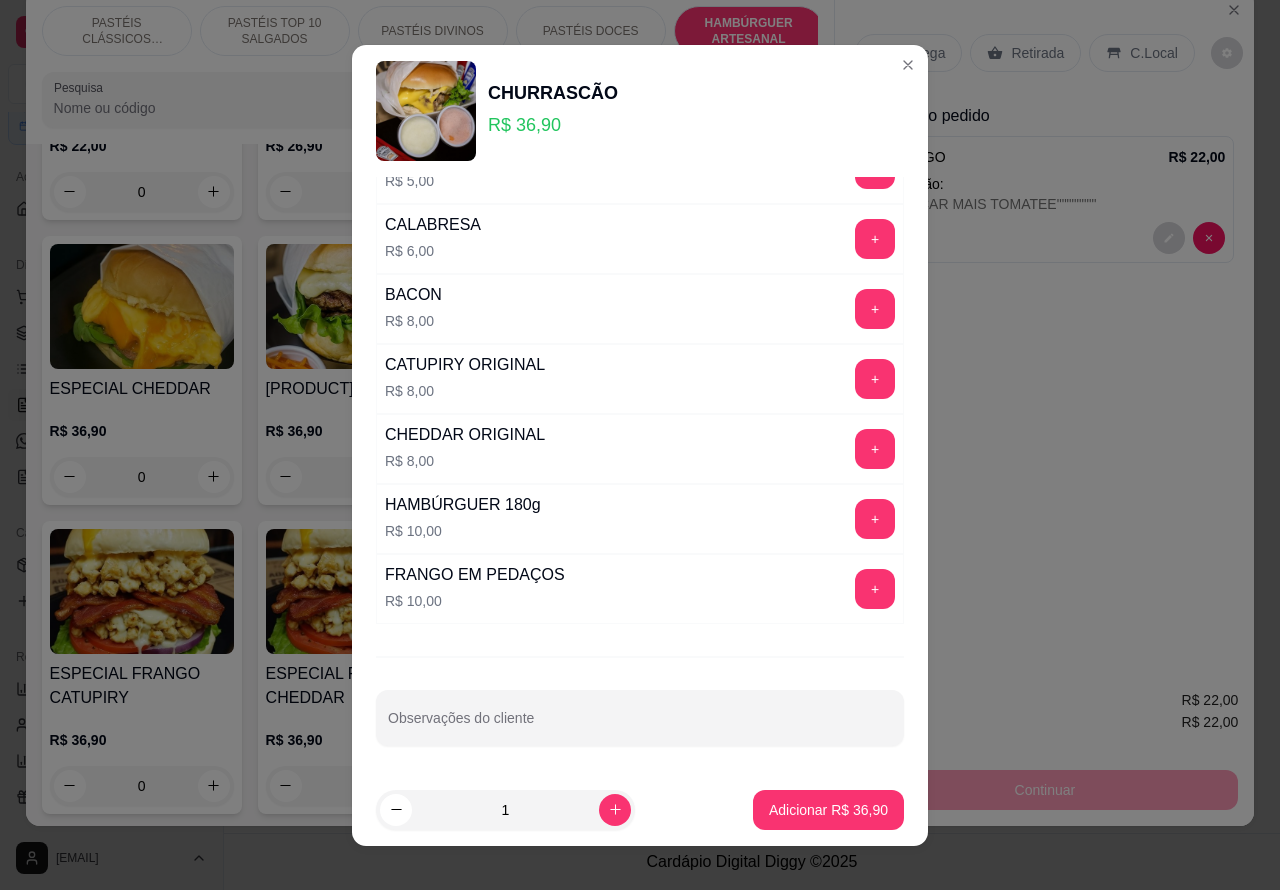 click on "Observações do cliente" at bounding box center [640, 726] 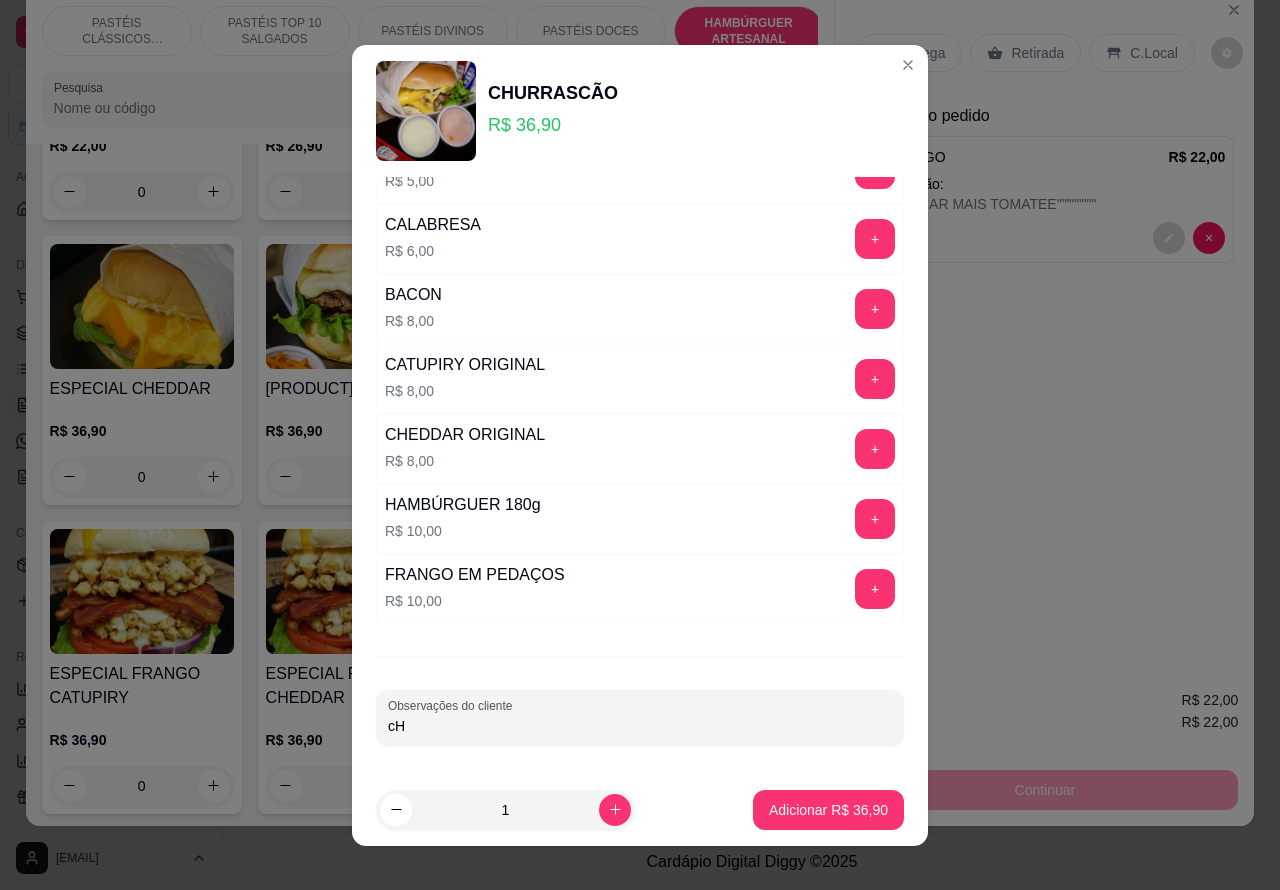 type on "c" 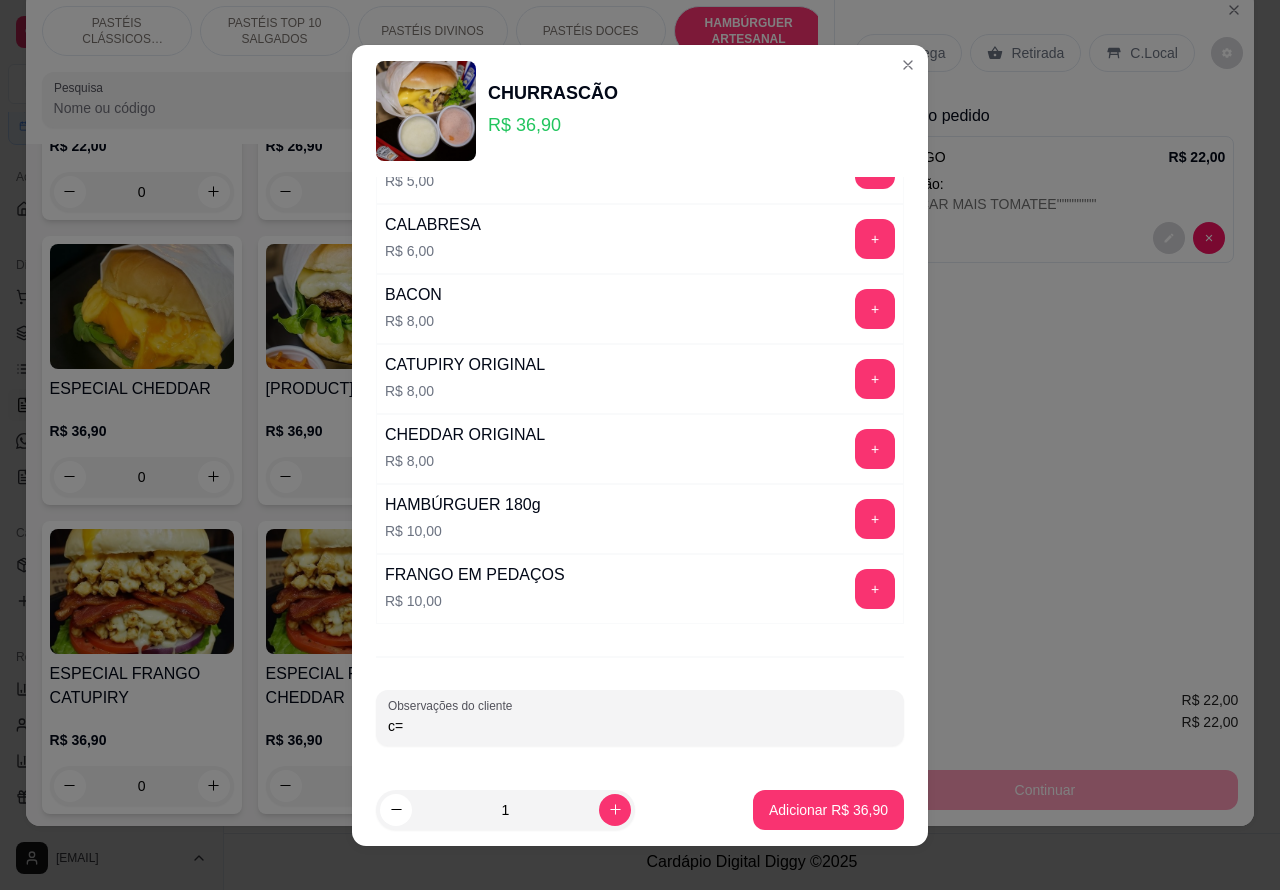 type on "c" 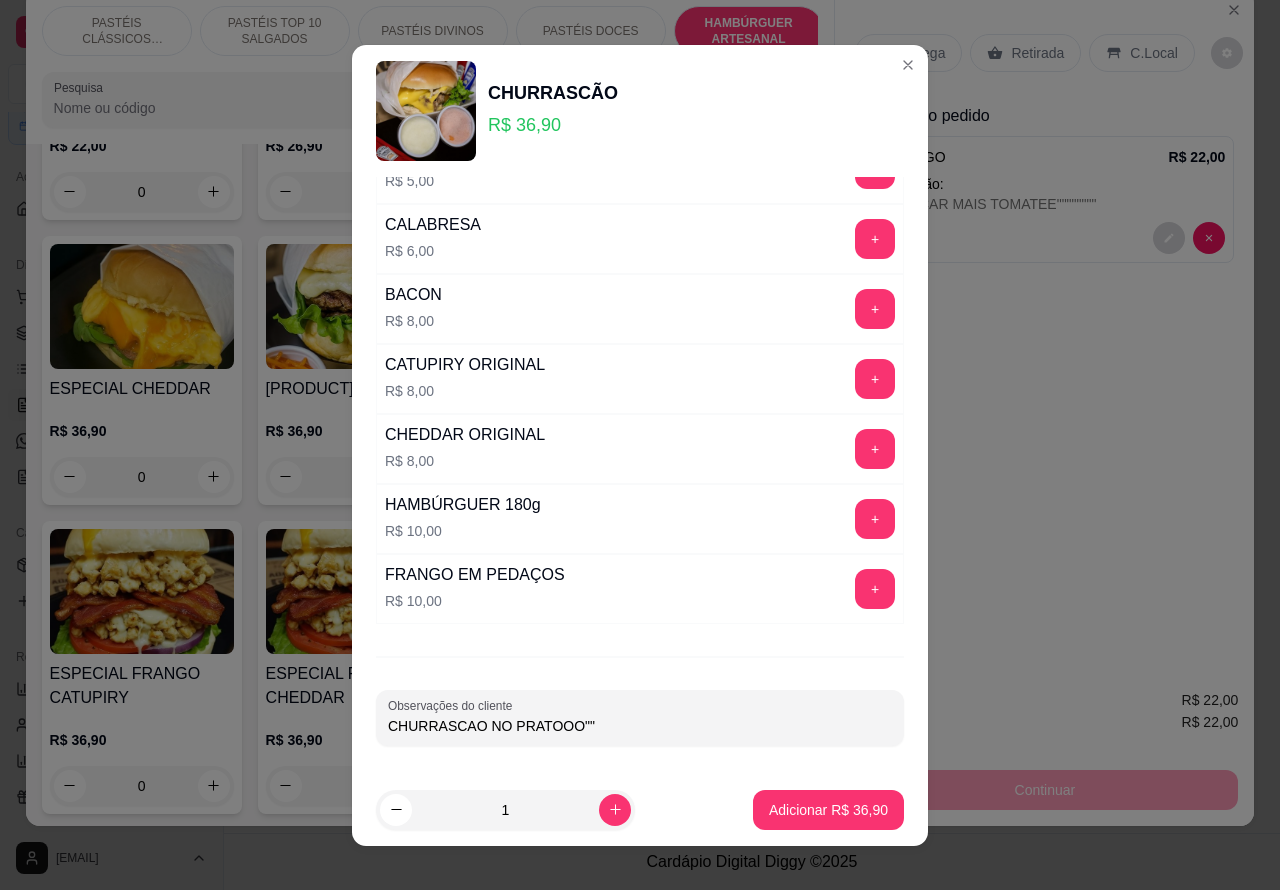 click on "Observações do cliente" at bounding box center (453, 705) 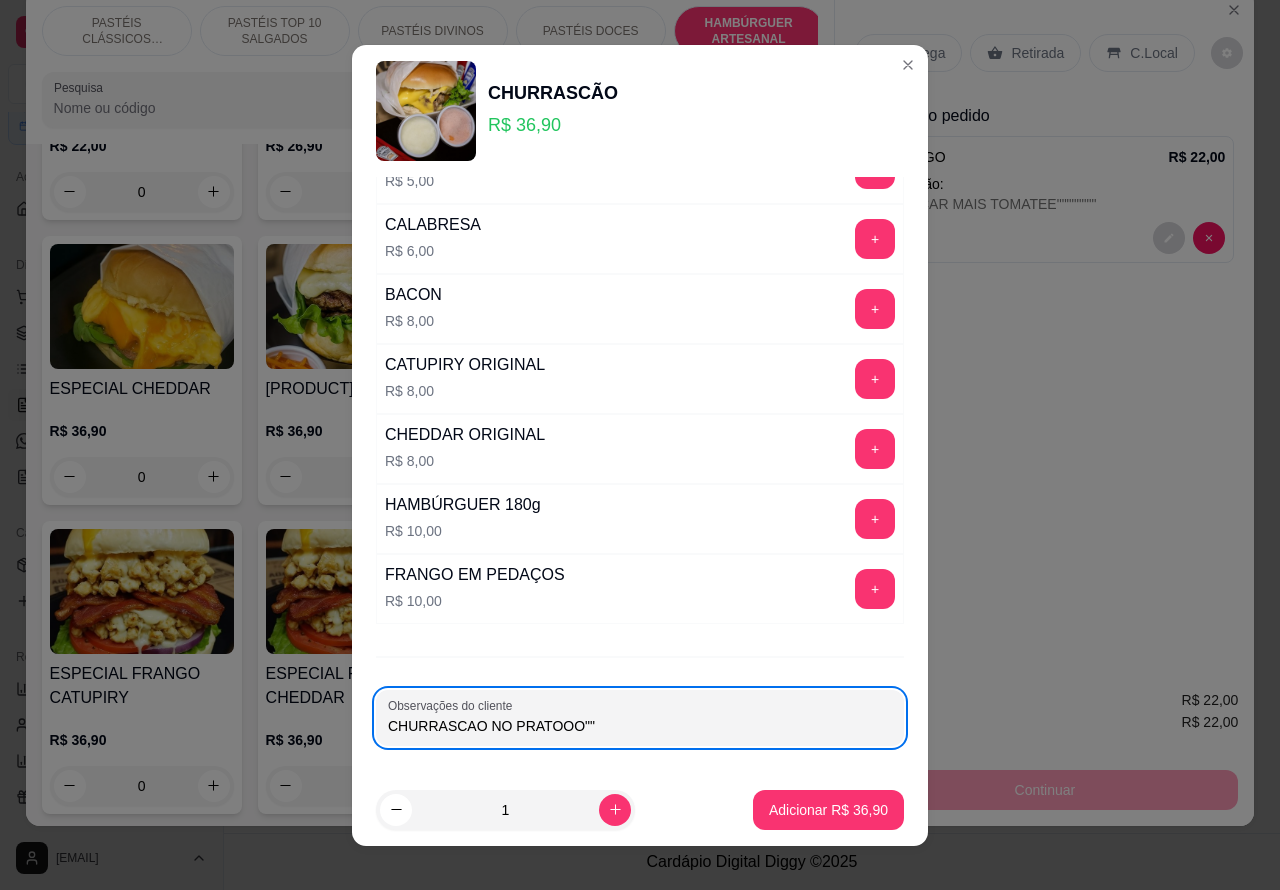 click on "CHURRASCAO NO PRATOOO""" at bounding box center (640, 726) 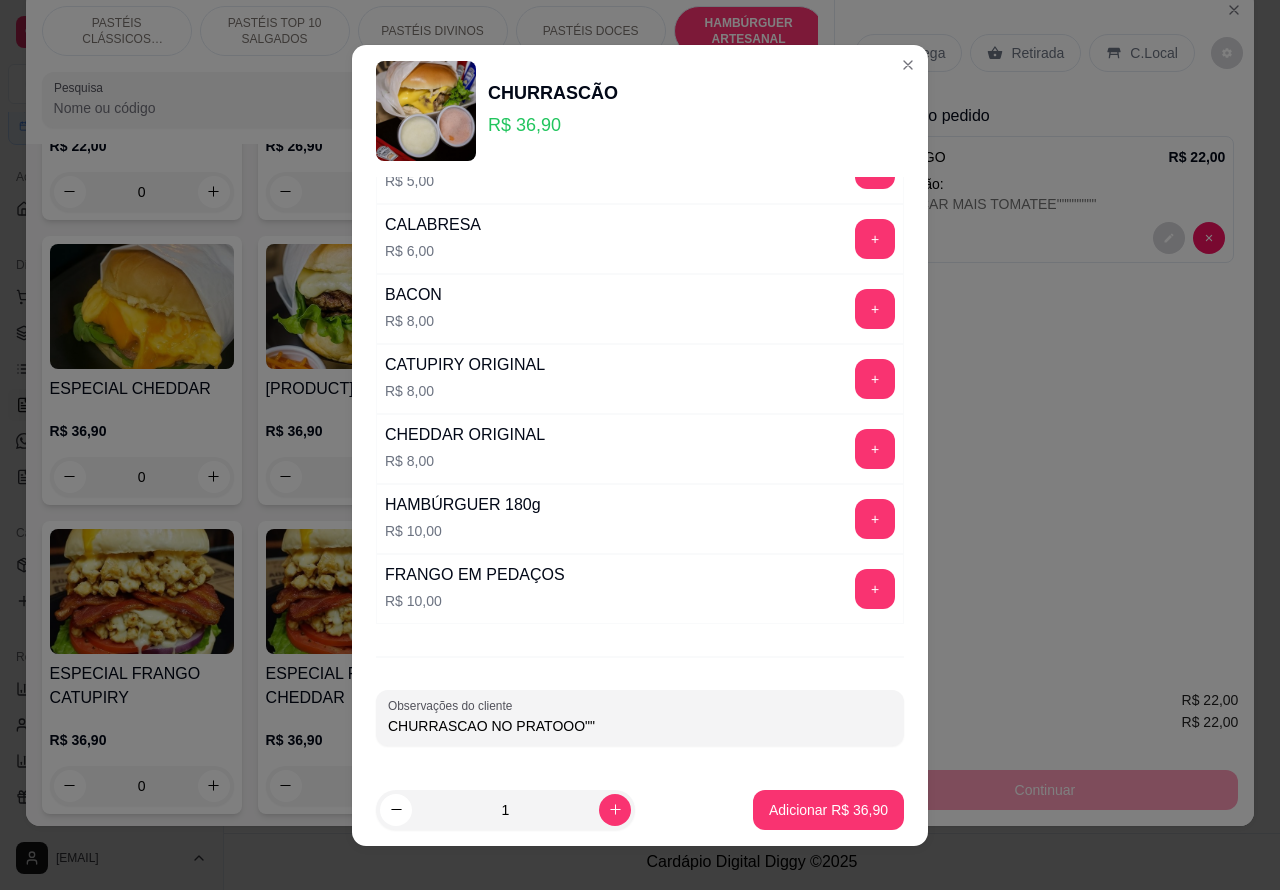 click on "Observações do cliente" at bounding box center [453, 705] 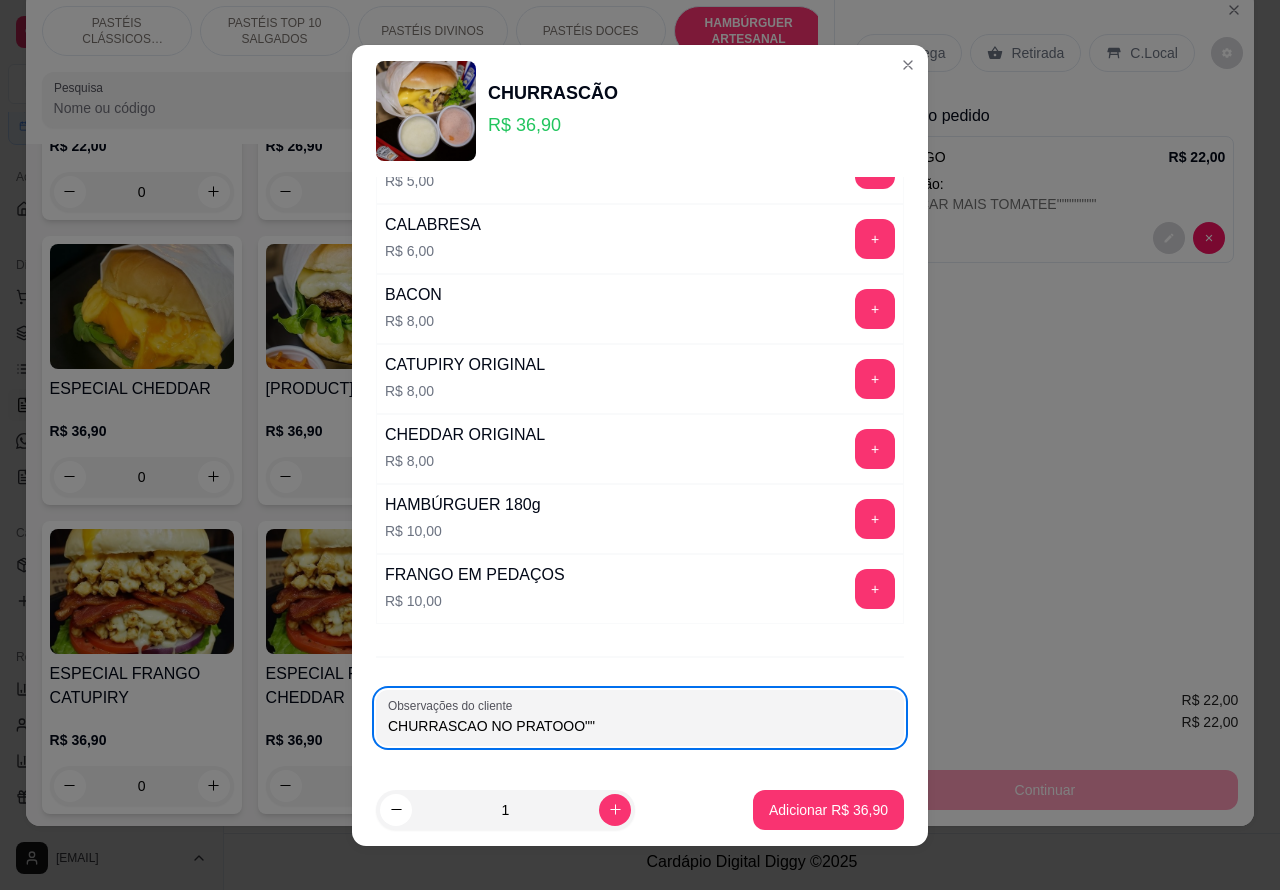 click on "CHURRASCAO NO PRATOOO""" at bounding box center (640, 726) 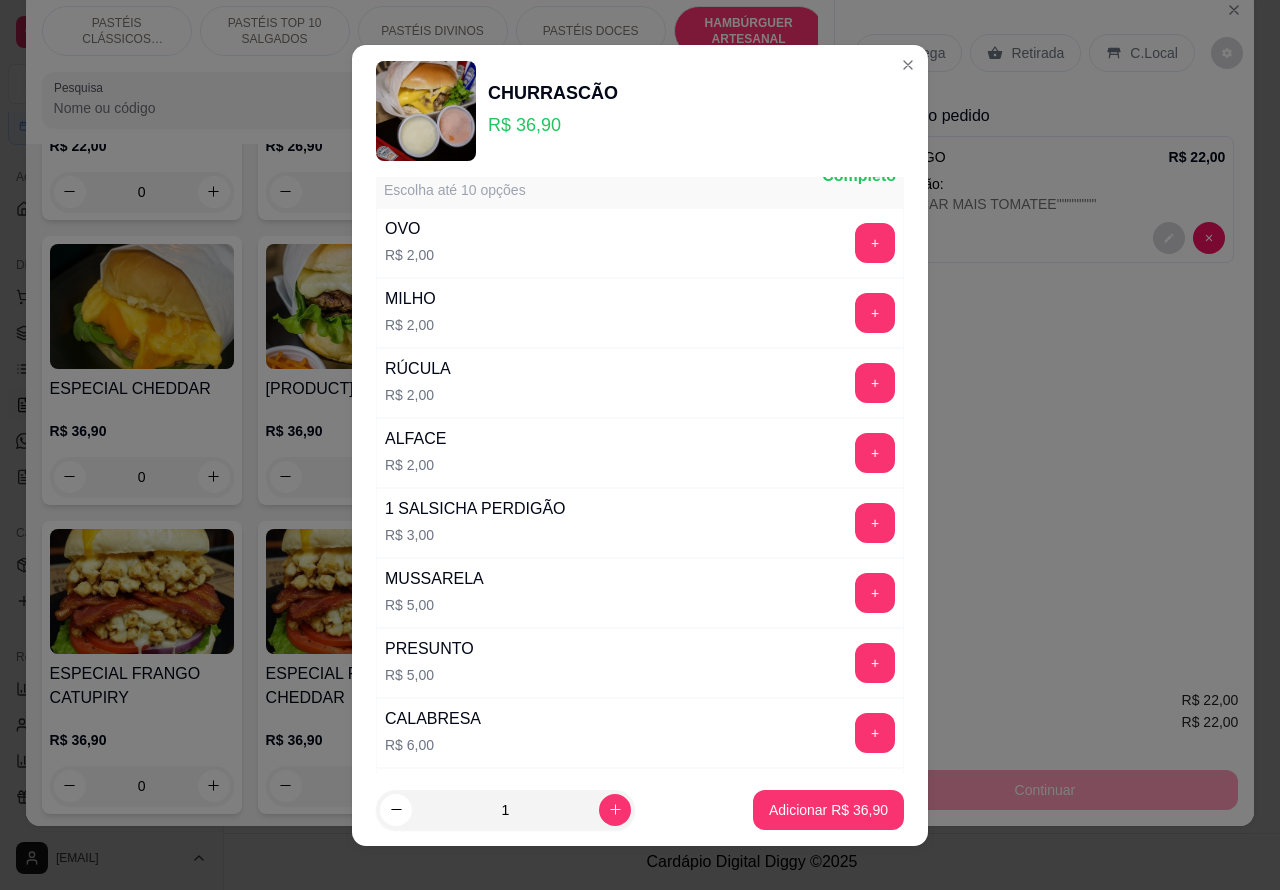 scroll, scrollTop: 36, scrollLeft: 0, axis: vertical 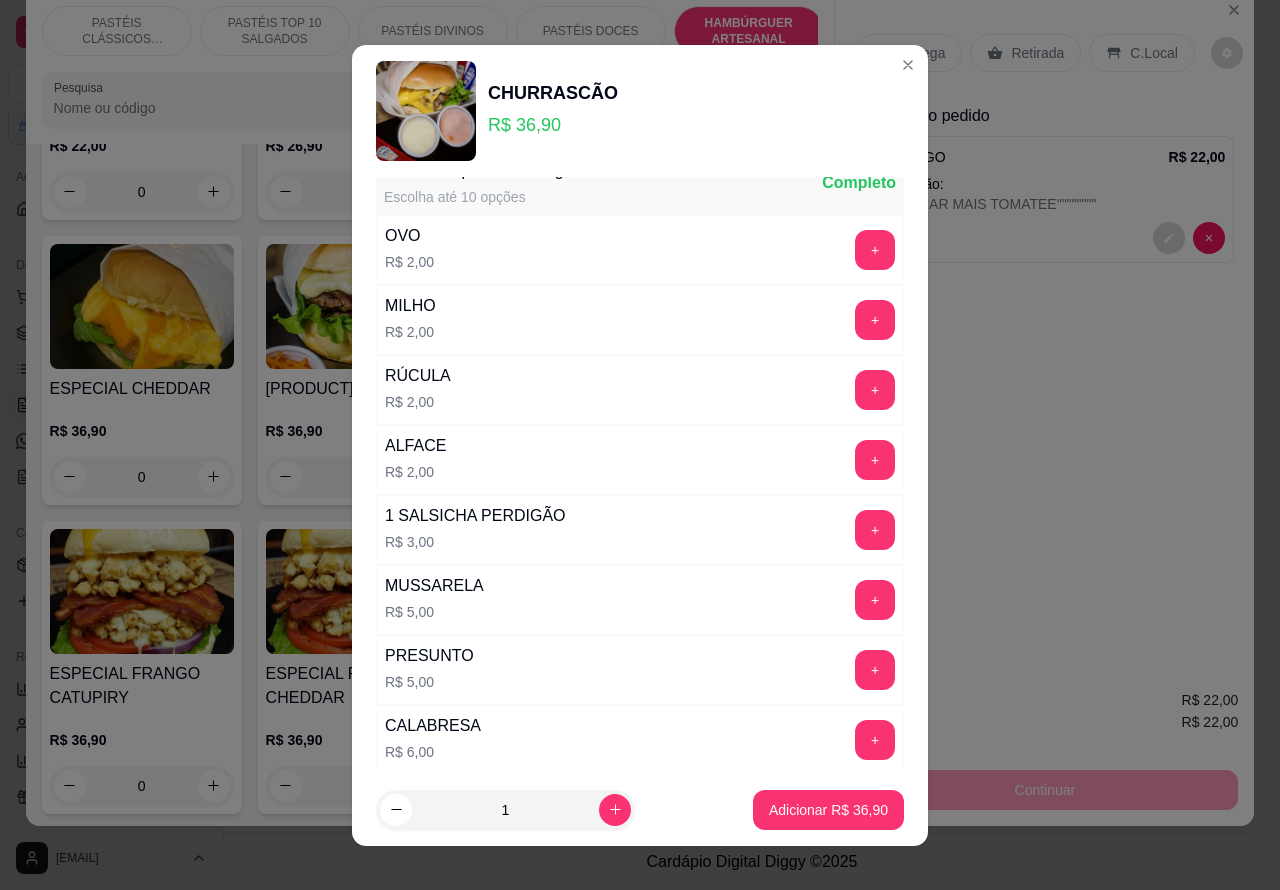 type on """"""CHURRASCAO NO PRATOOO""" 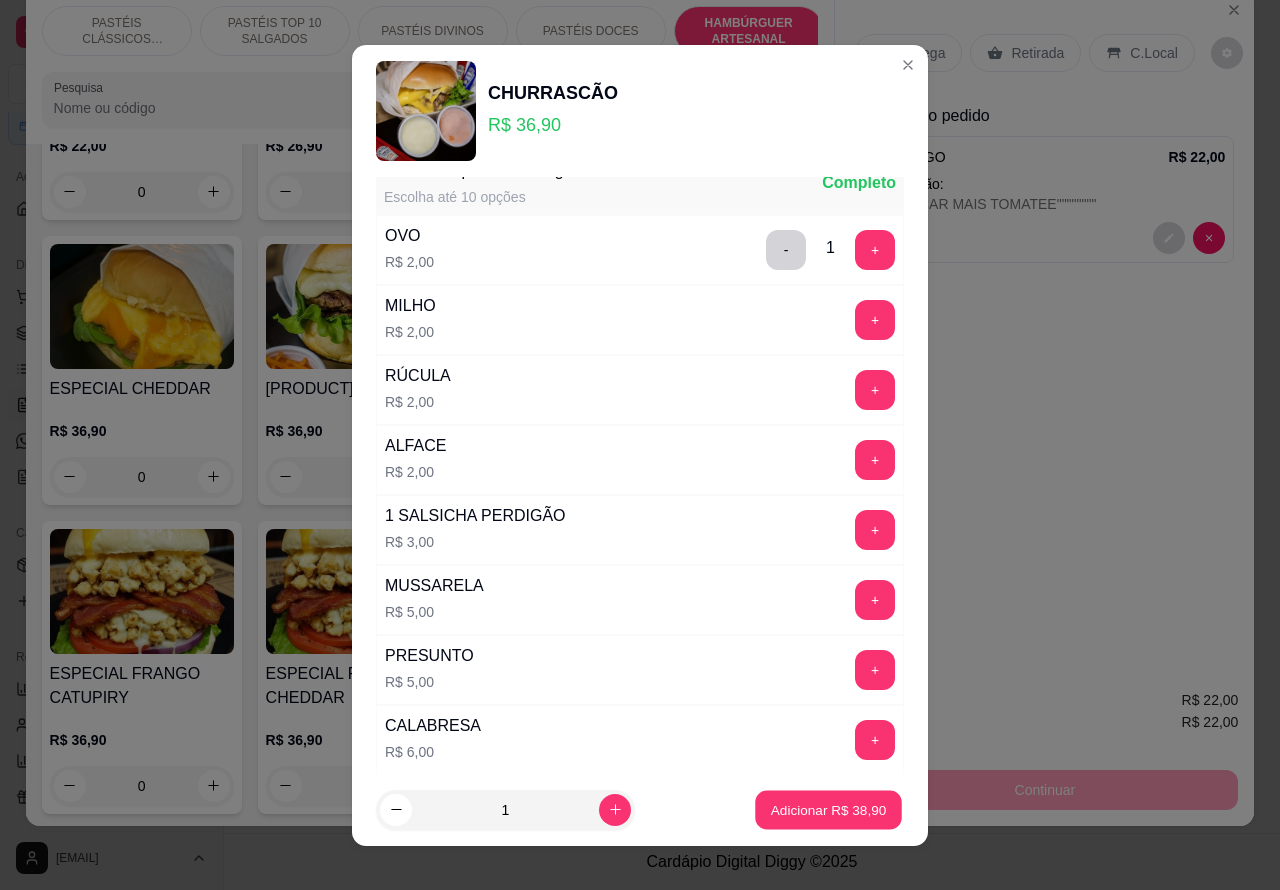 click on "Adicionar R$ 38,90" at bounding box center (829, 809) 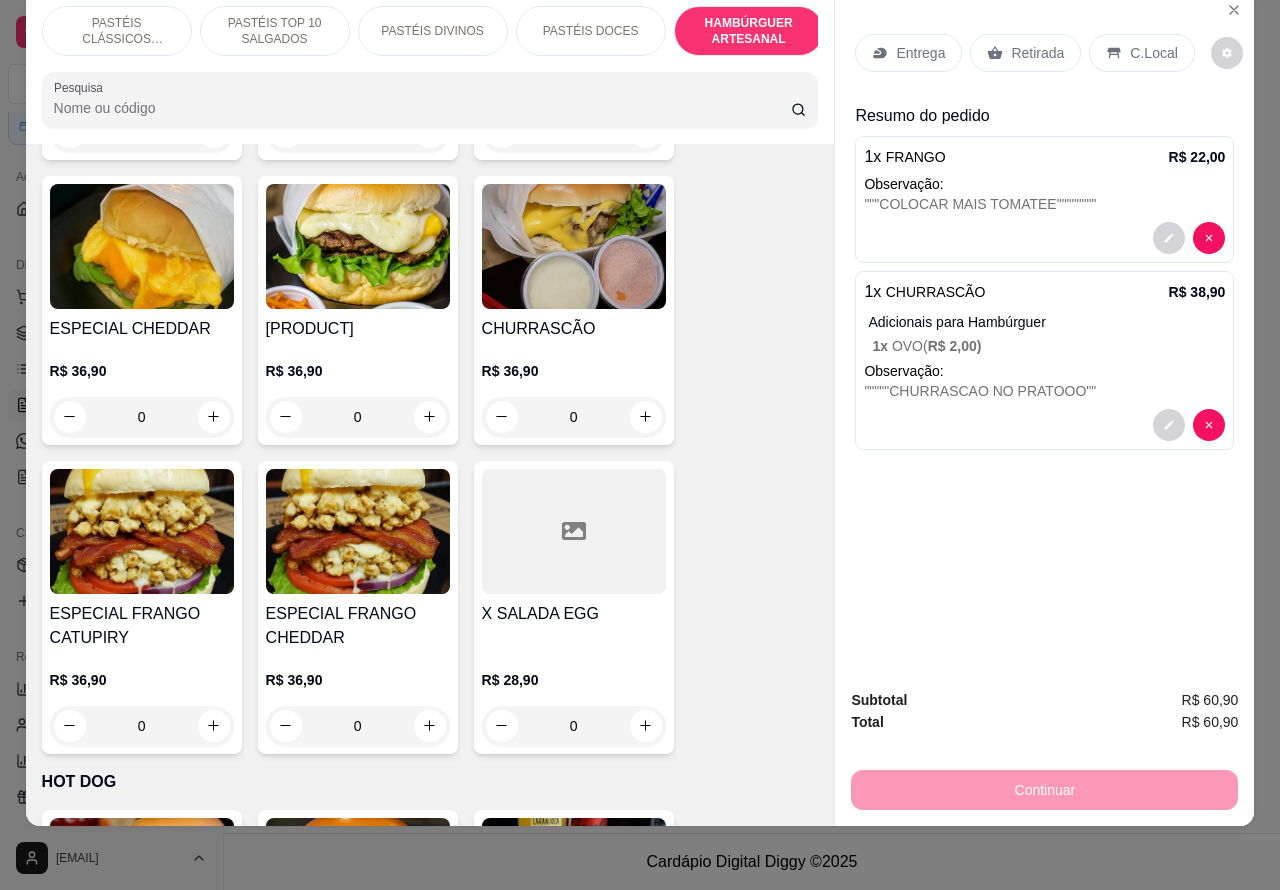 scroll, scrollTop: 5421, scrollLeft: 0, axis: vertical 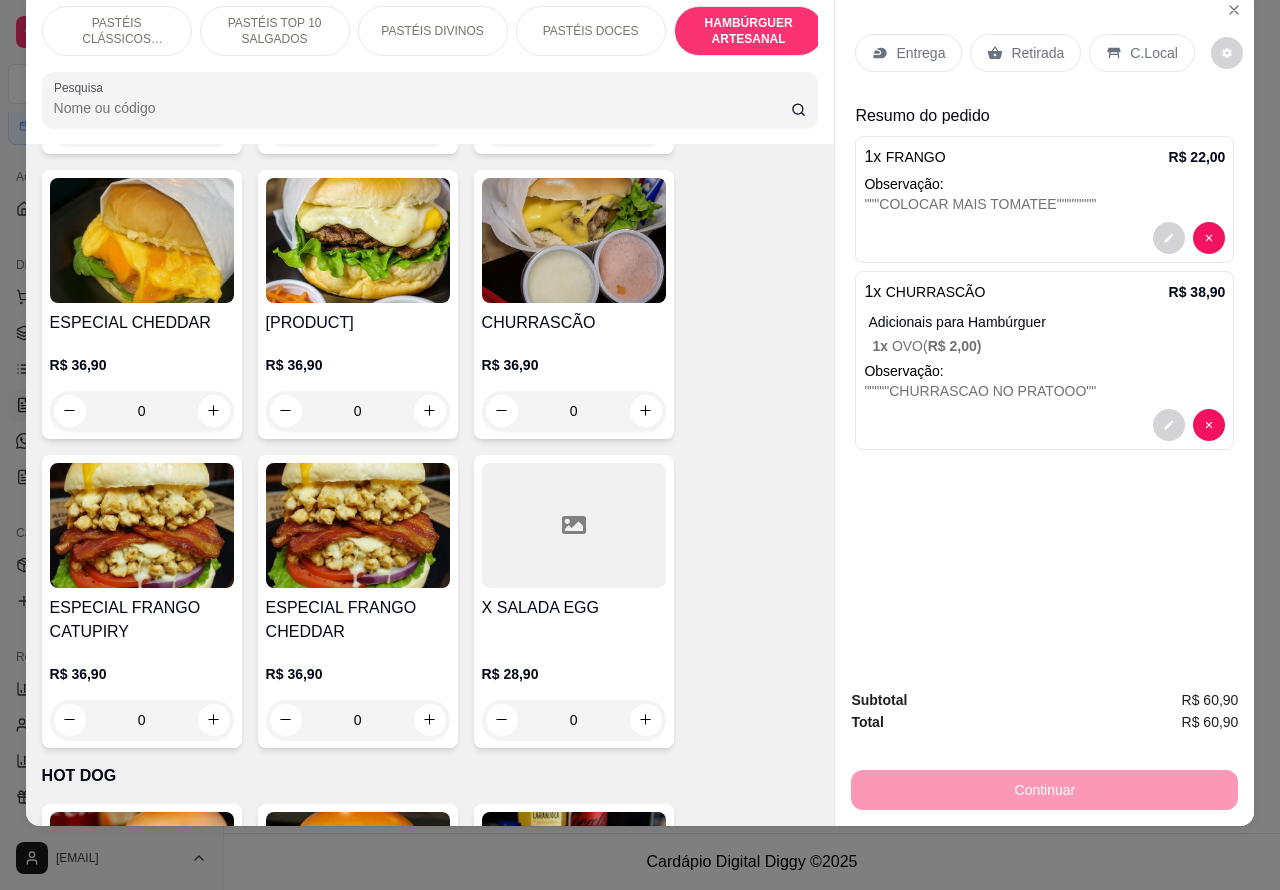 click on "0" at bounding box center (574, 411) 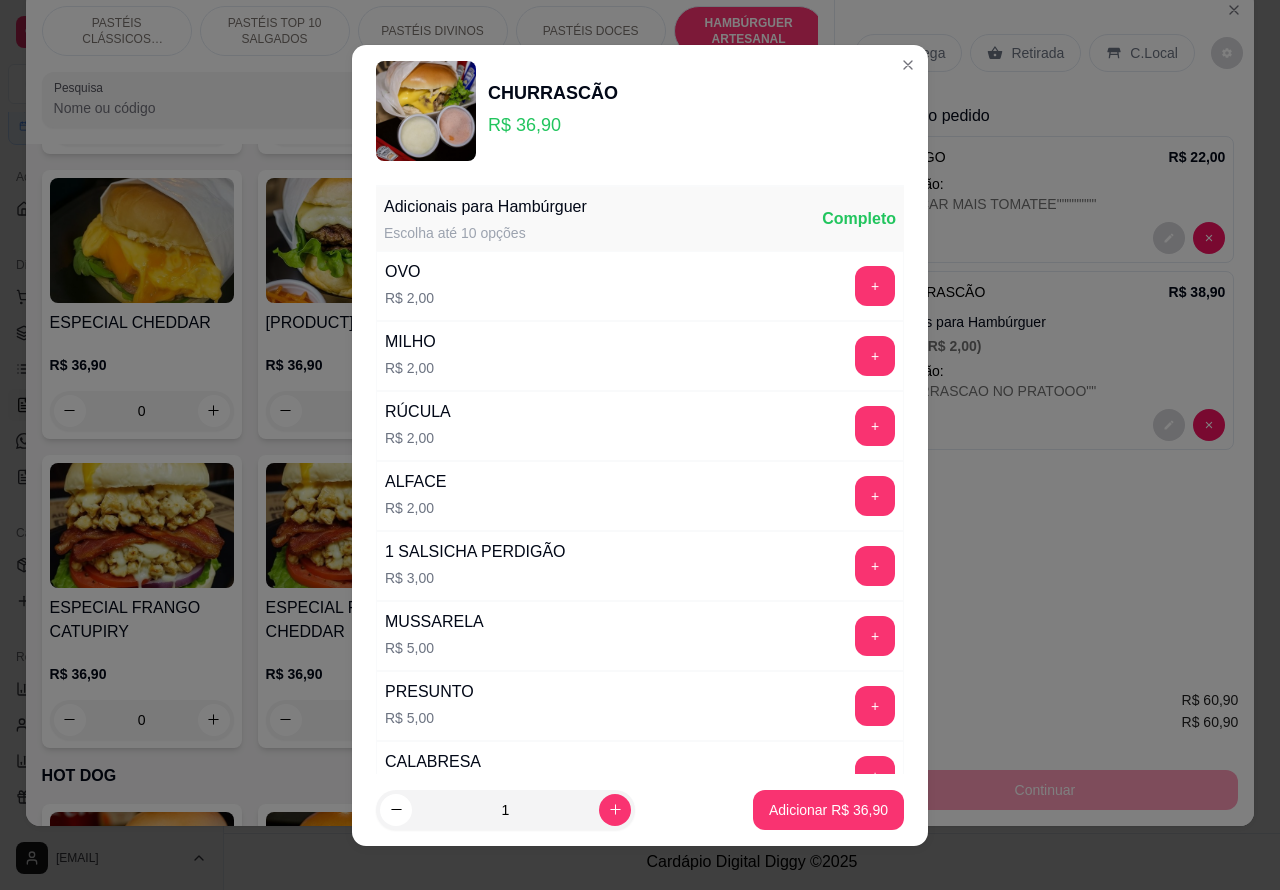 click on "Adicionar   R$ 36,90" at bounding box center [828, 810] 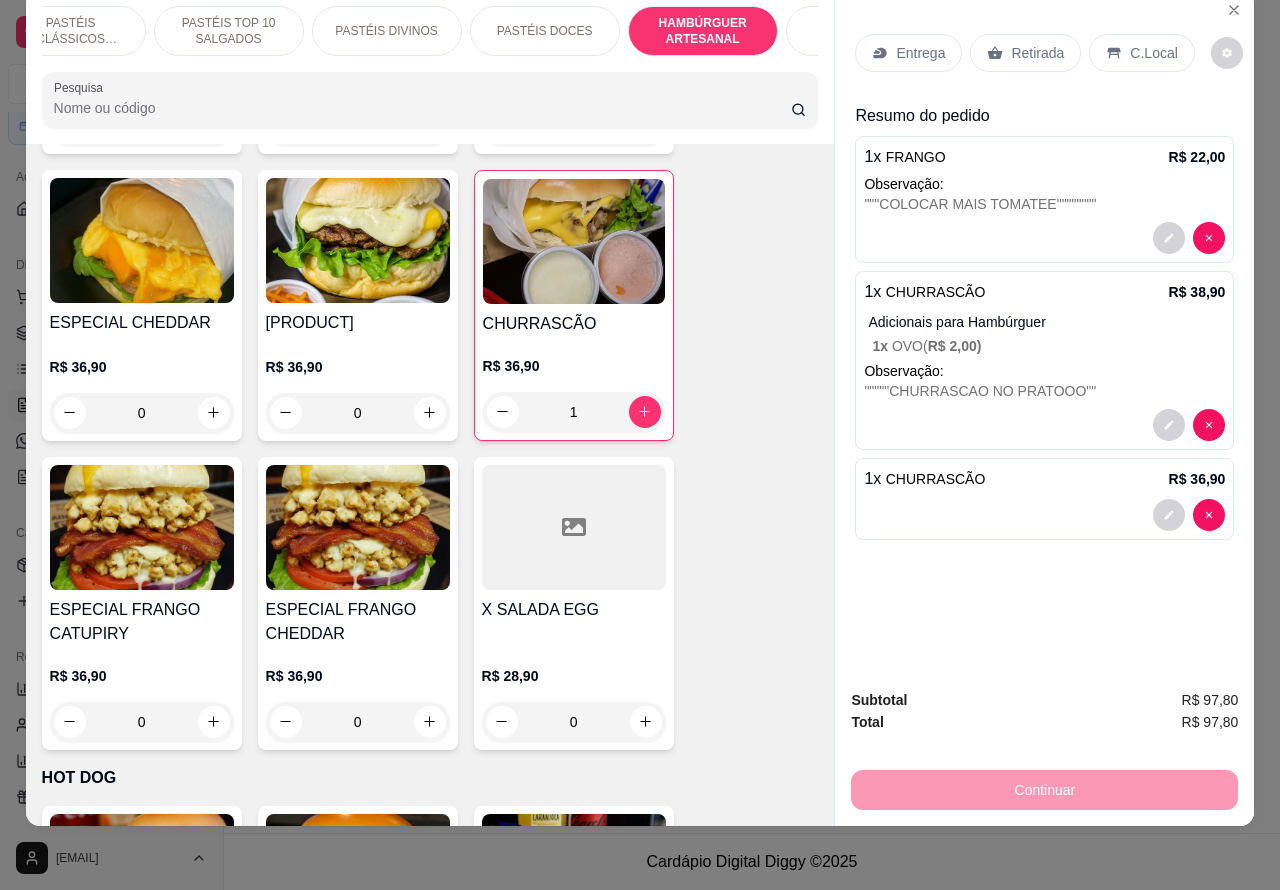 scroll, scrollTop: 0, scrollLeft: 0, axis: both 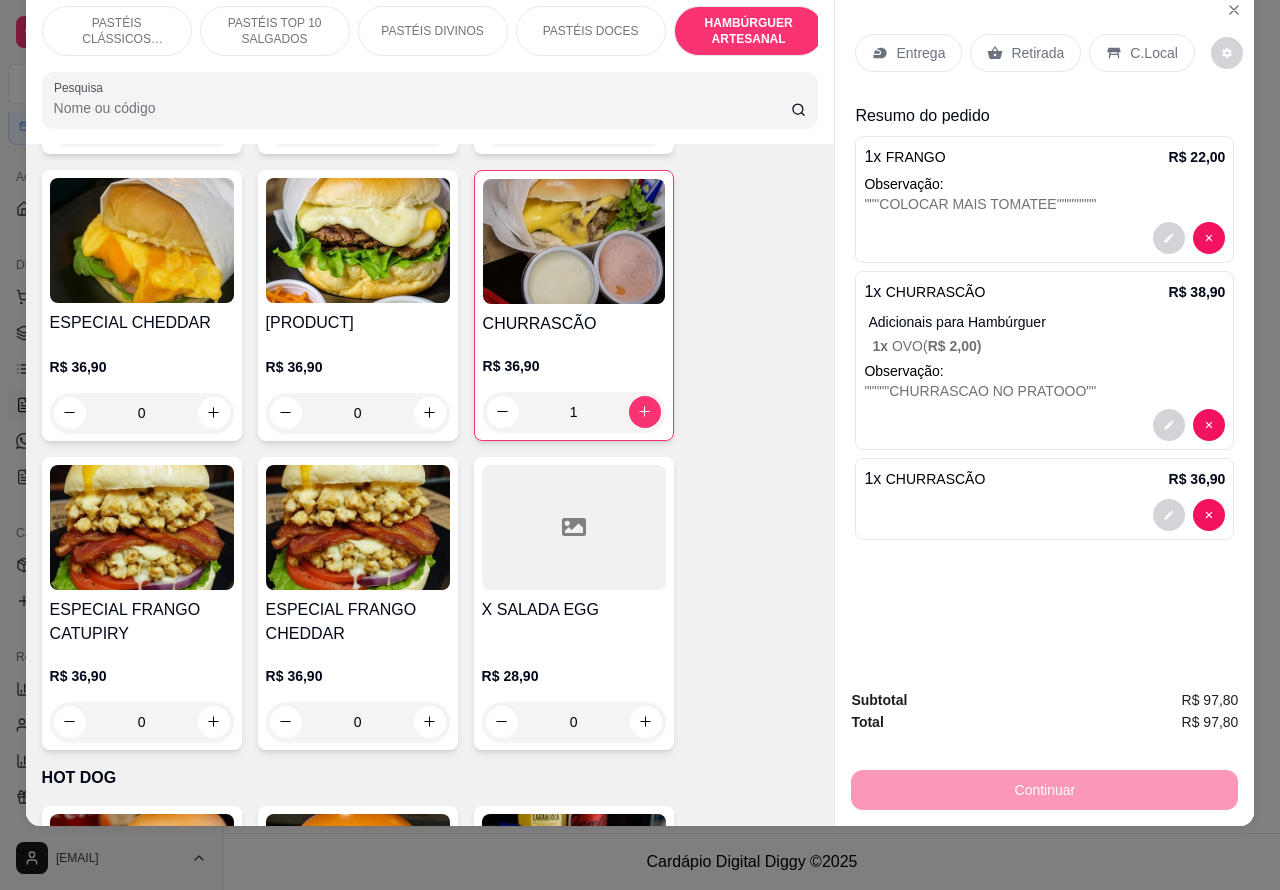 click on "PASTÉIS TOP 10 SALGADOS" at bounding box center [275, 31] 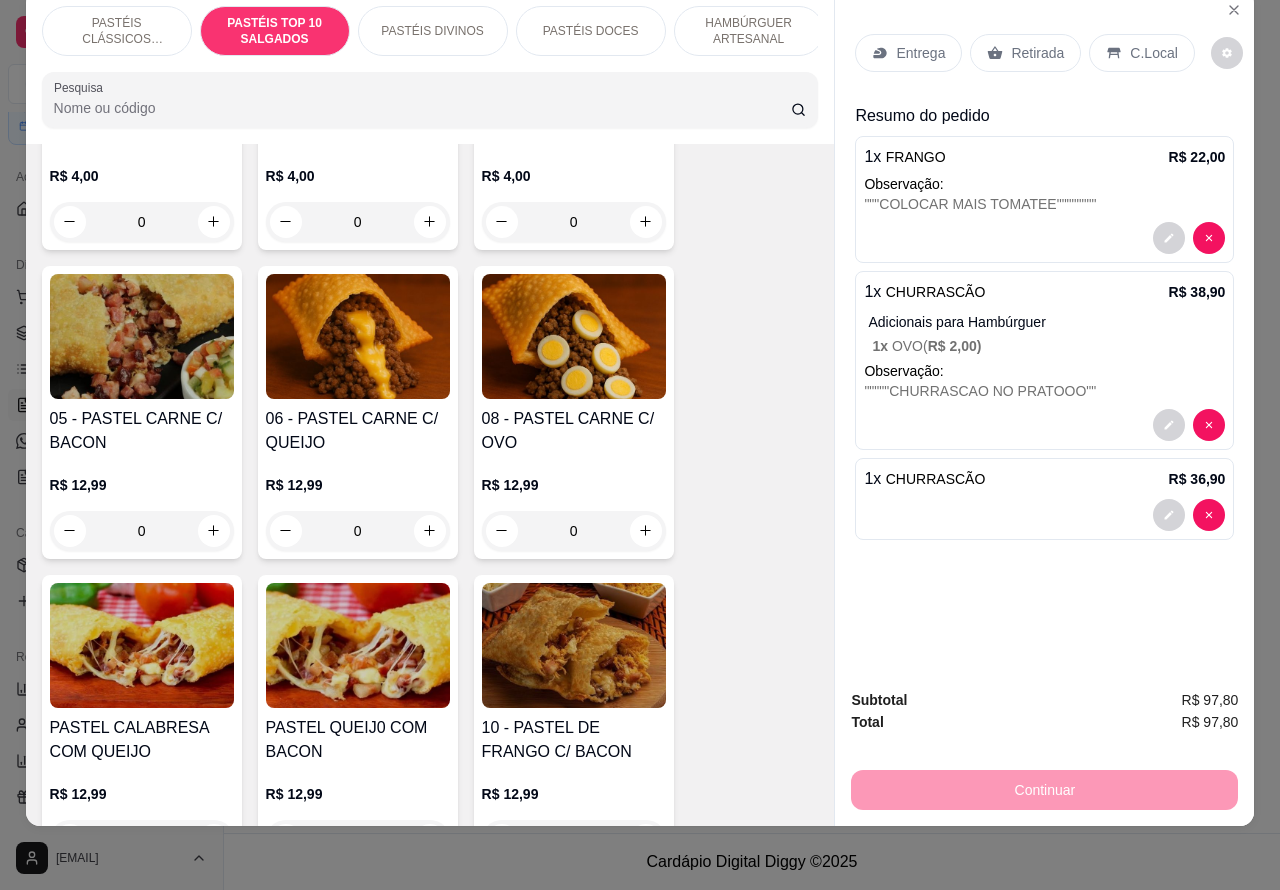 scroll, scrollTop: 1318, scrollLeft: 0, axis: vertical 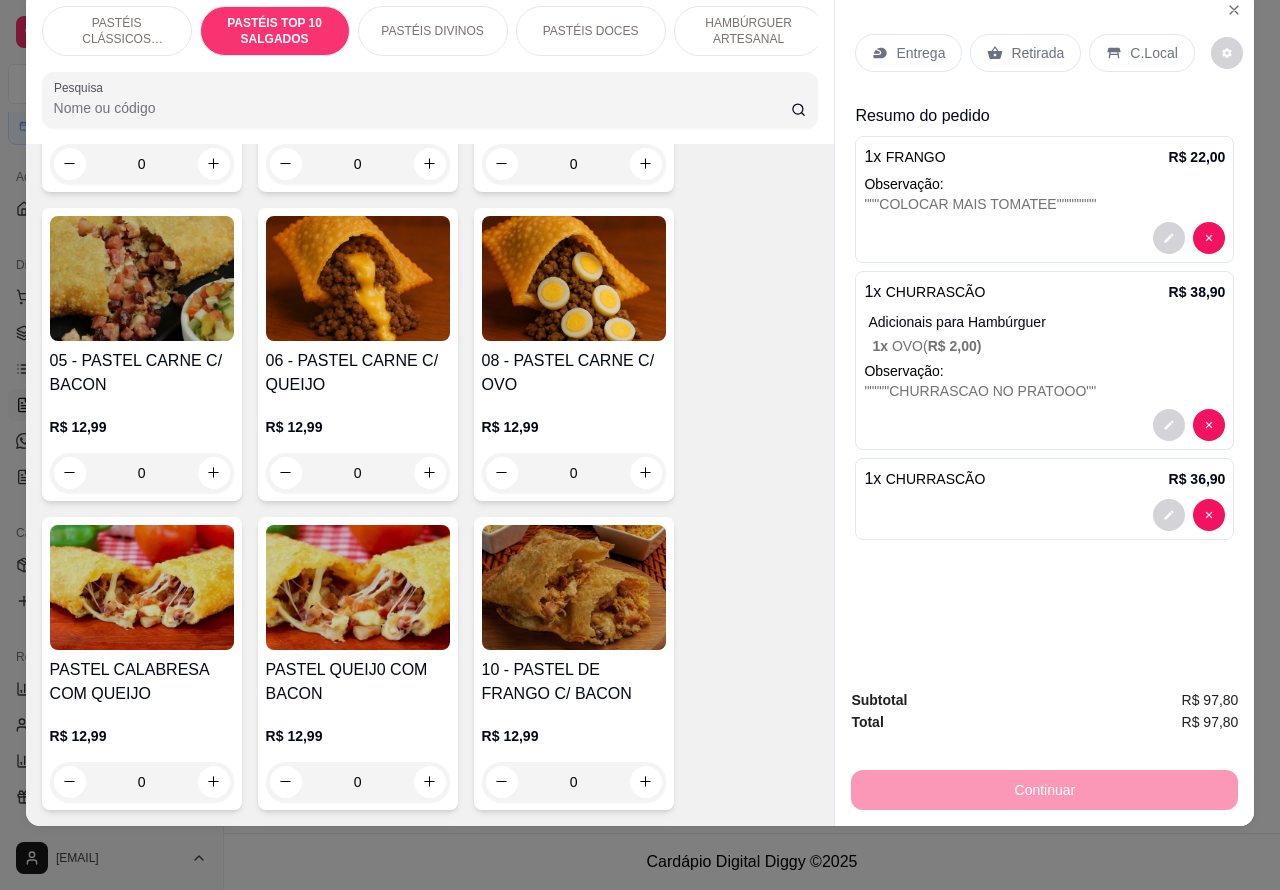 click on "0" at bounding box center (358, 473) 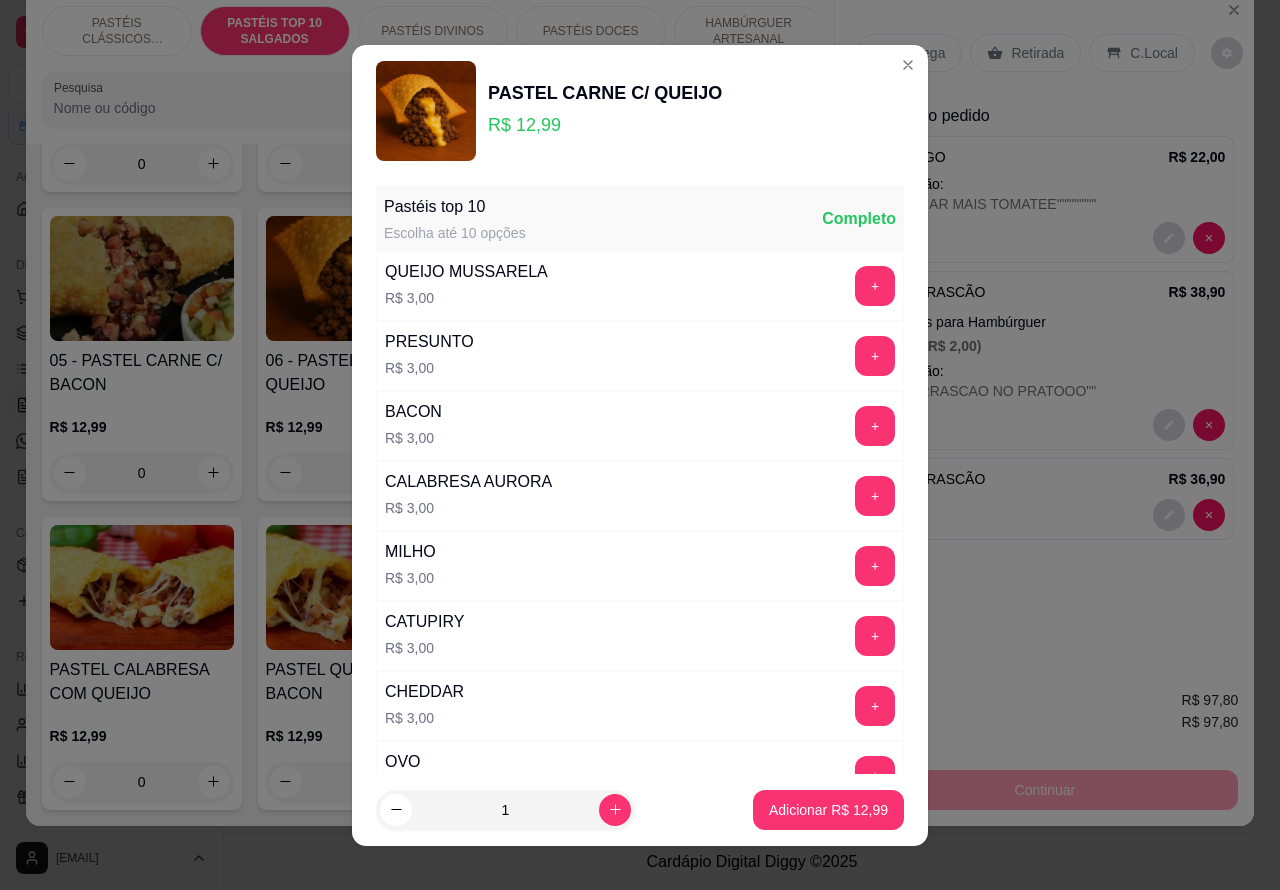 click on "Adicionar R$ 12,99" at bounding box center [828, 810] 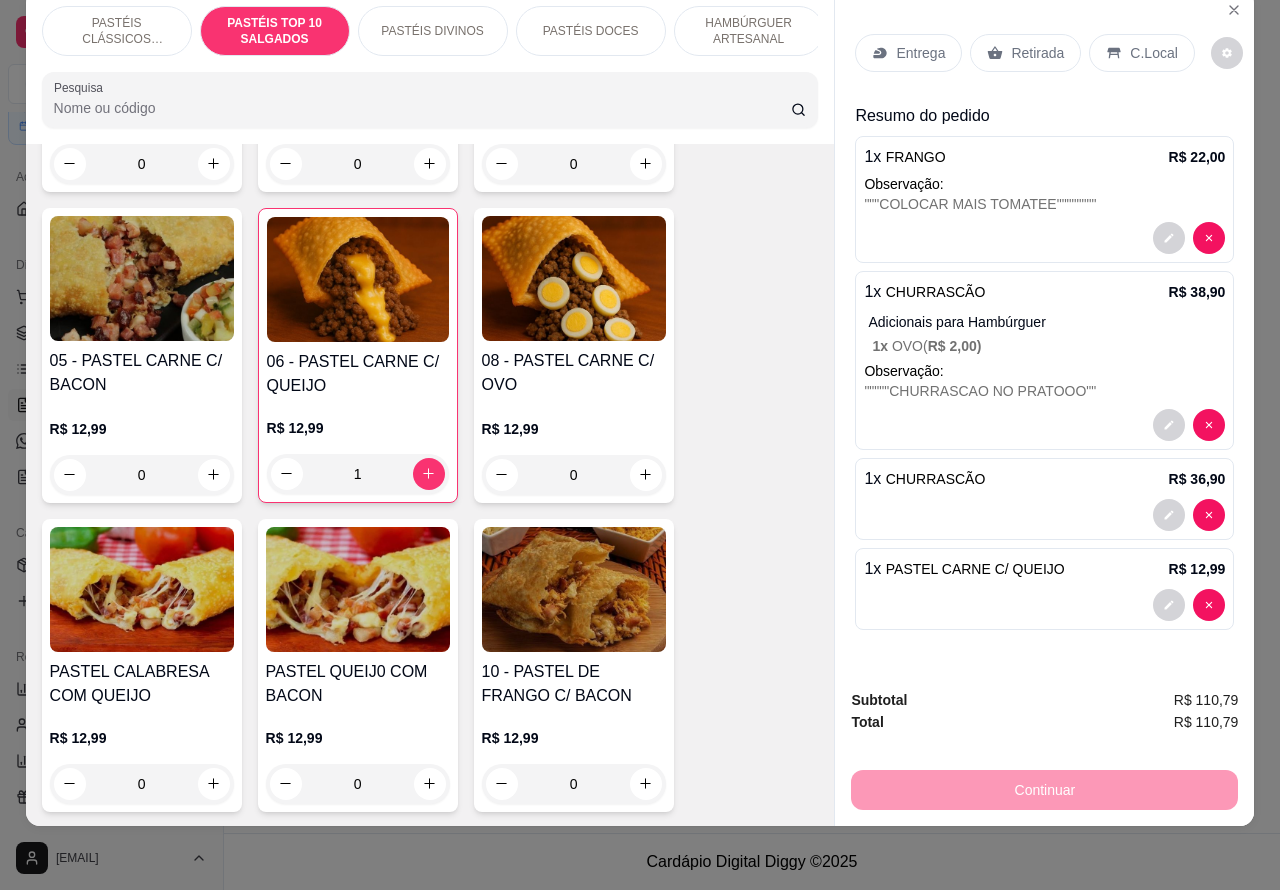 type on "1" 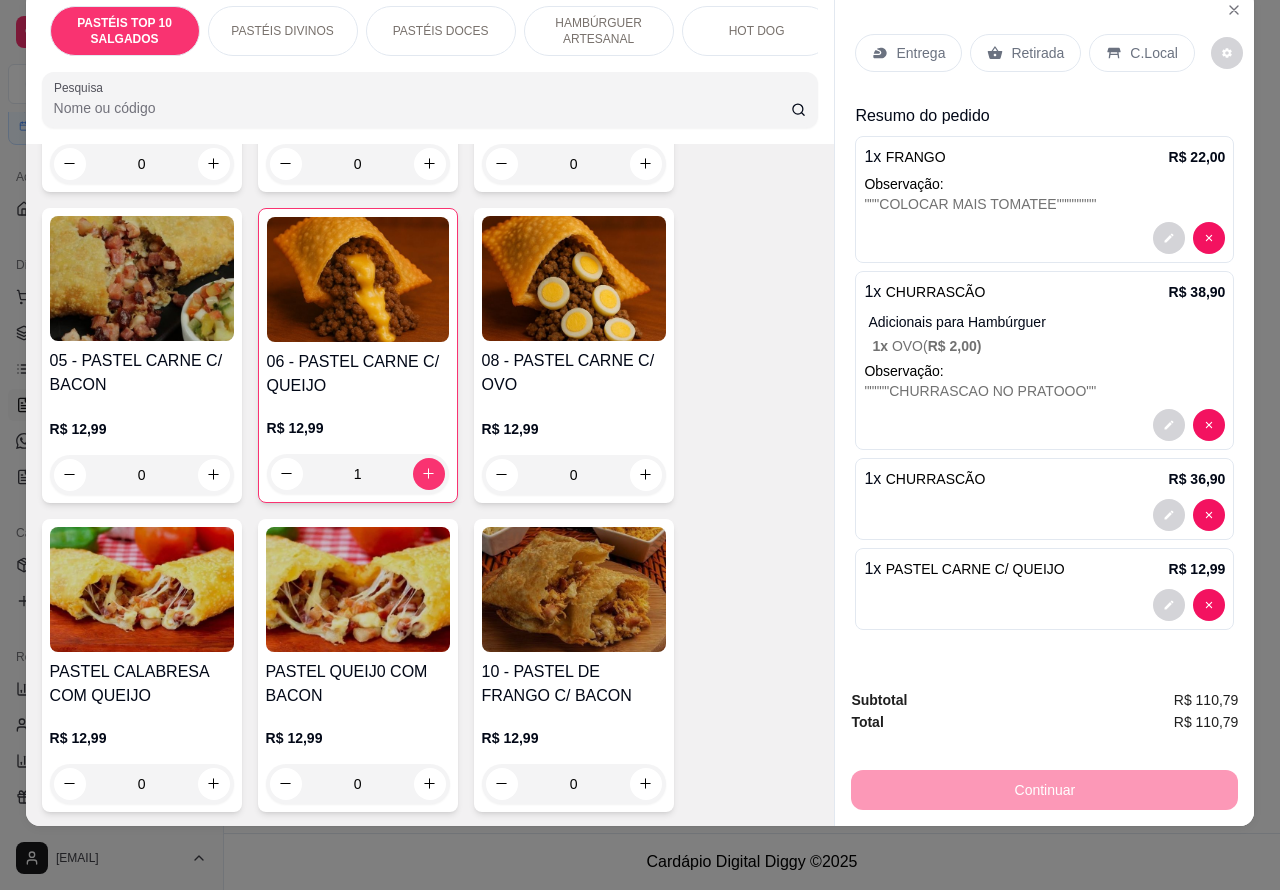 scroll, scrollTop: 0, scrollLeft: 232, axis: horizontal 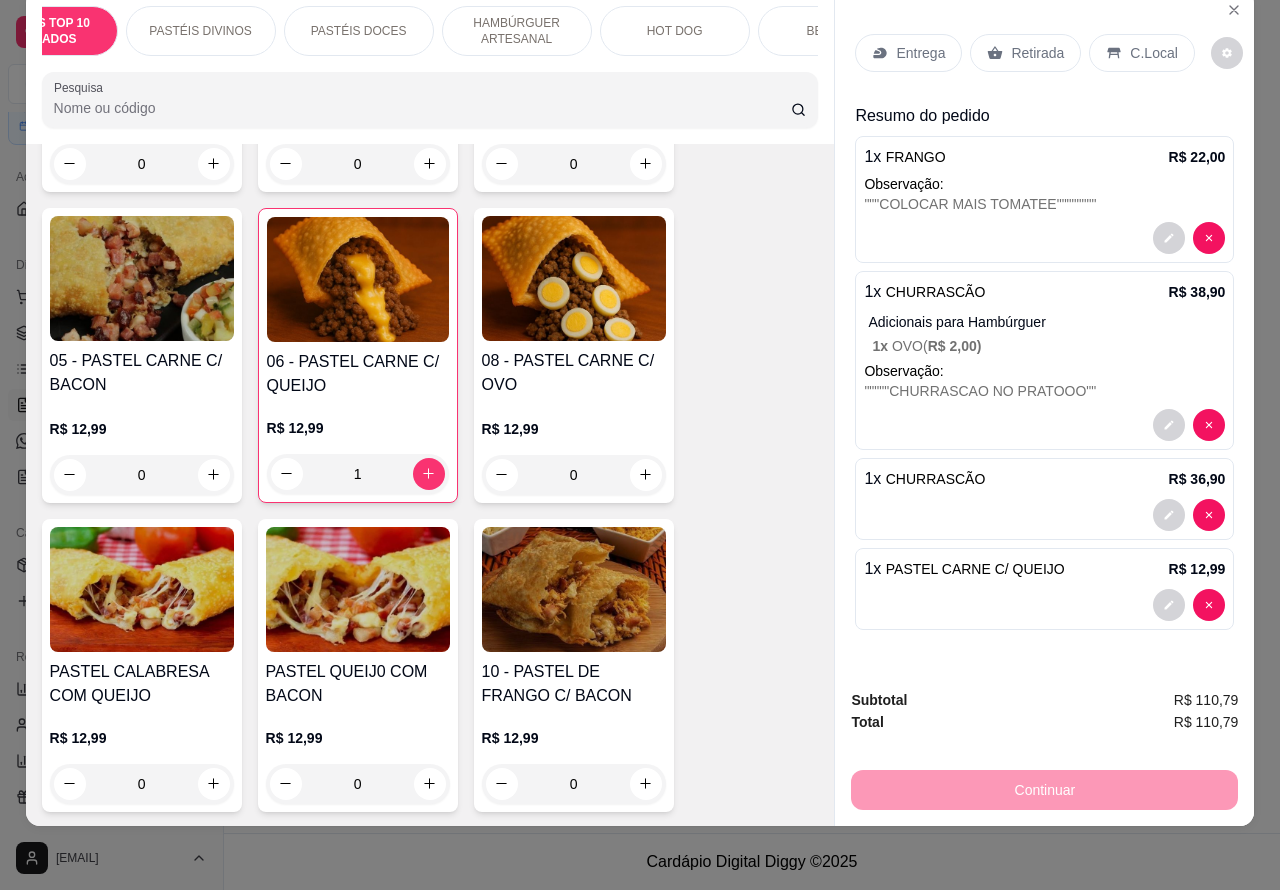 click on "BEBIDAS" at bounding box center (833, 31) 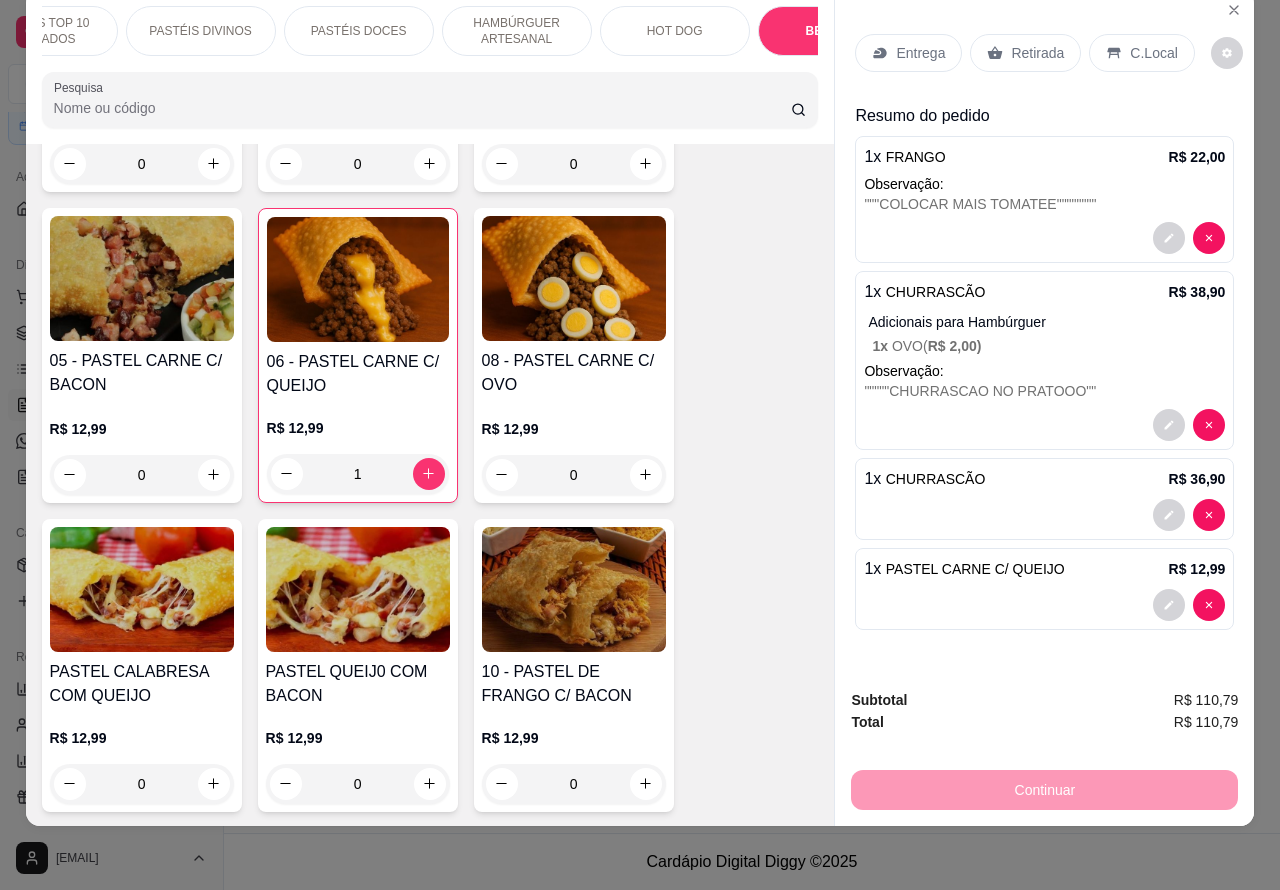 scroll, scrollTop: 6370, scrollLeft: 0, axis: vertical 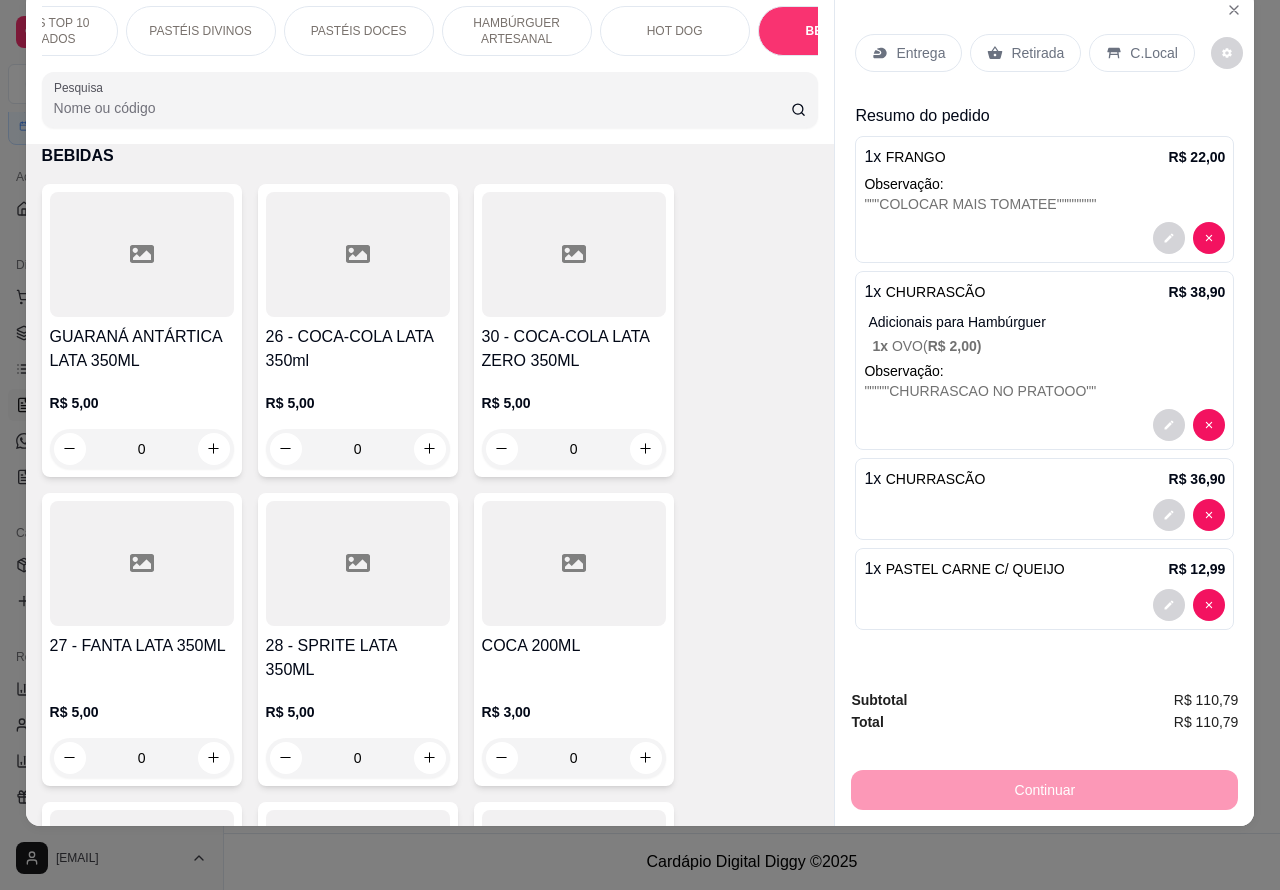 click 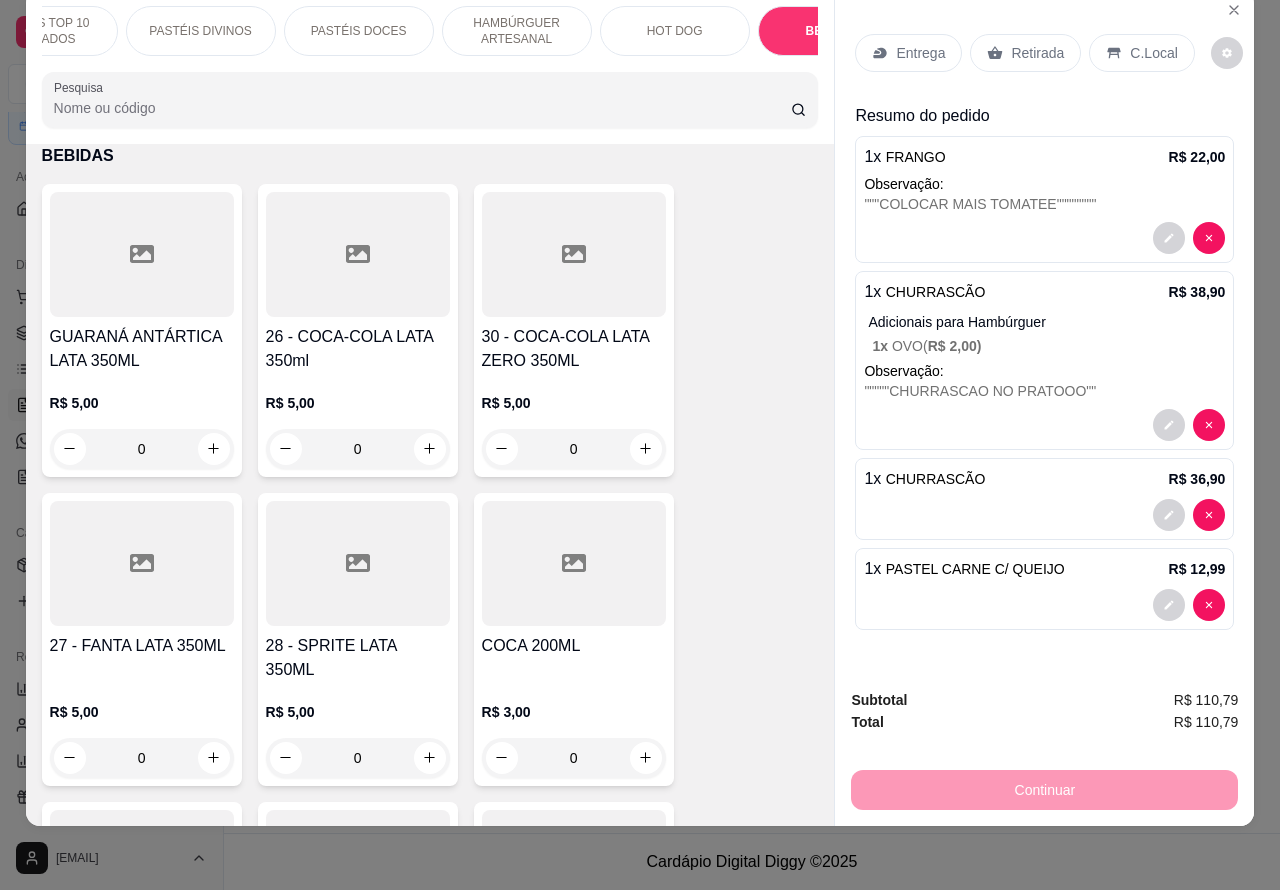 type on "1" 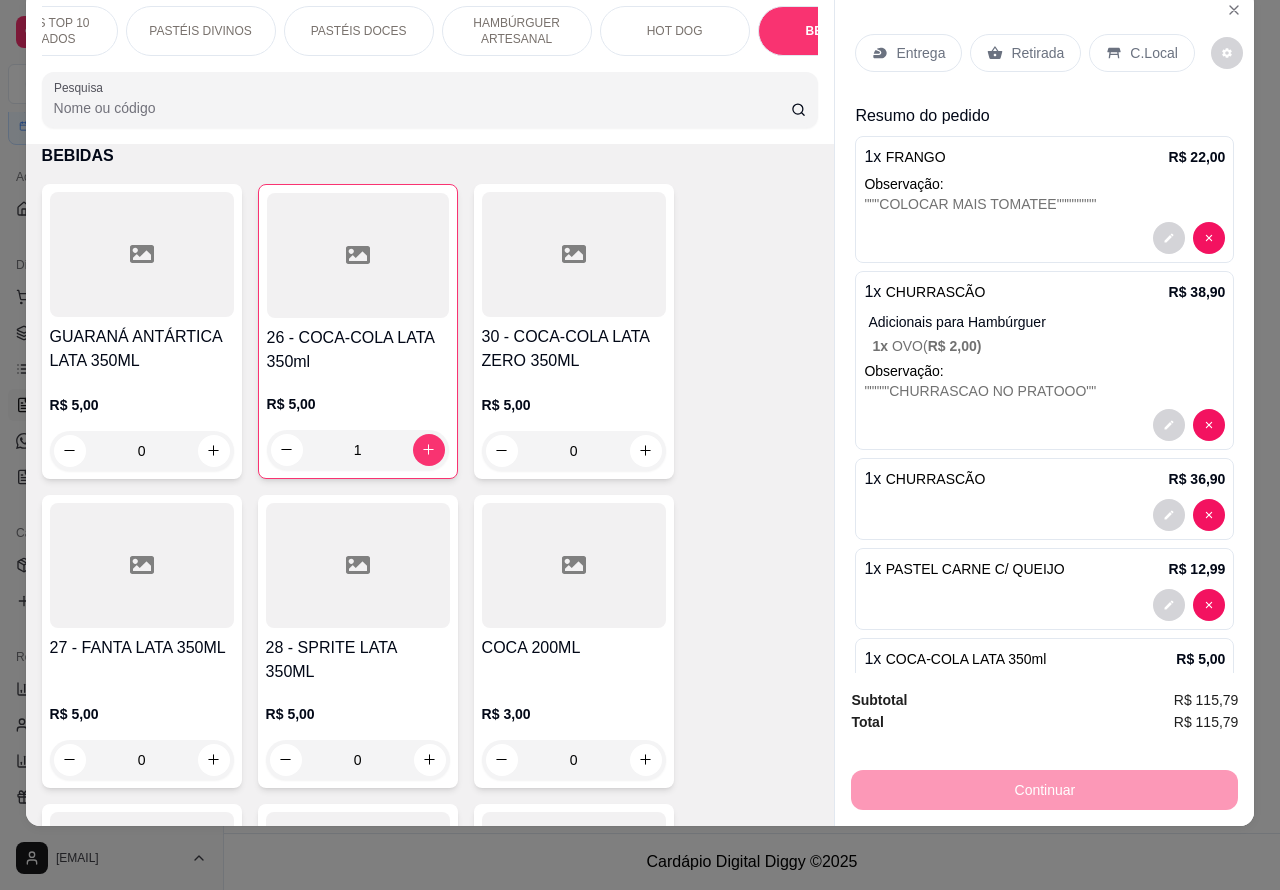 scroll, scrollTop: 95, scrollLeft: 0, axis: vertical 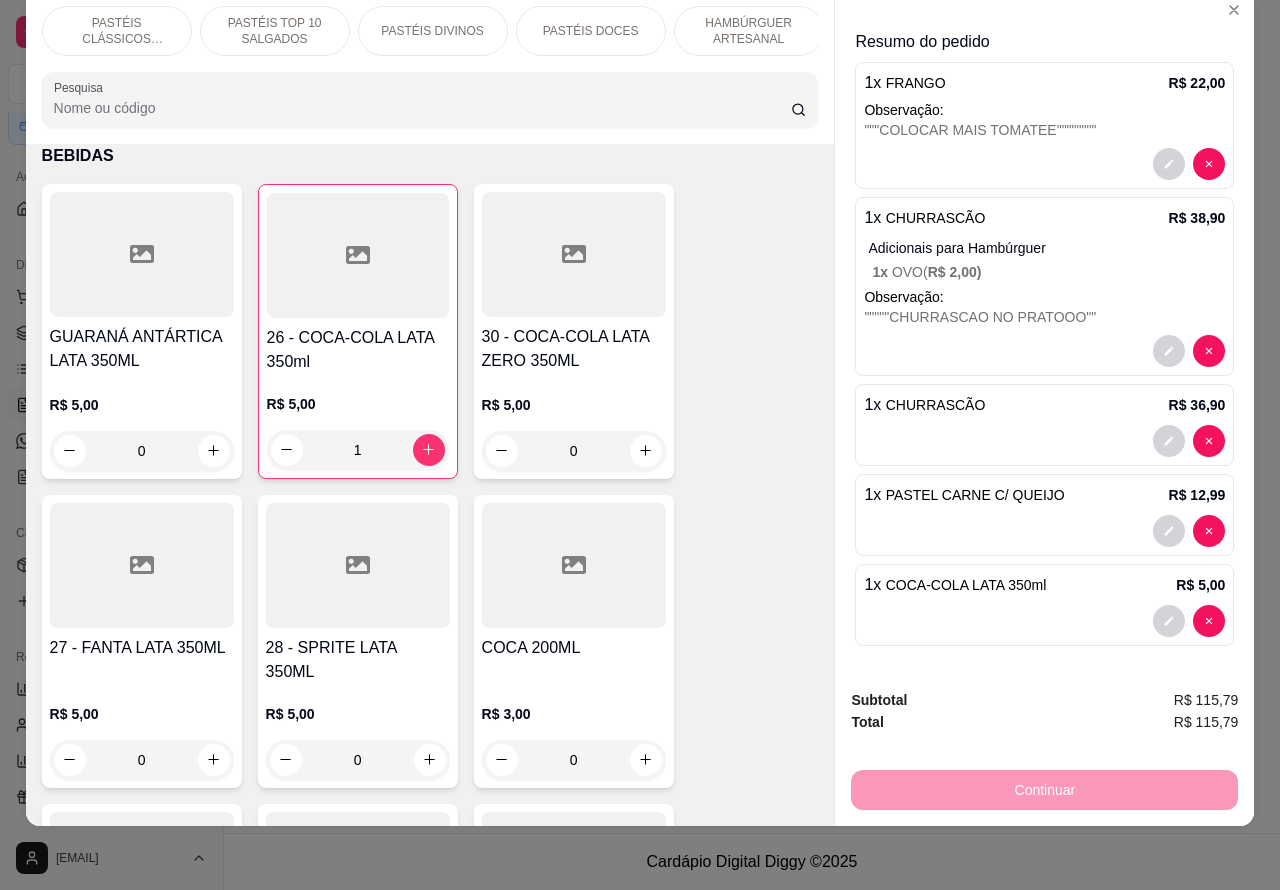click on "PASTÉIS CLÁSSICOS SALGADOS" at bounding box center [117, 31] 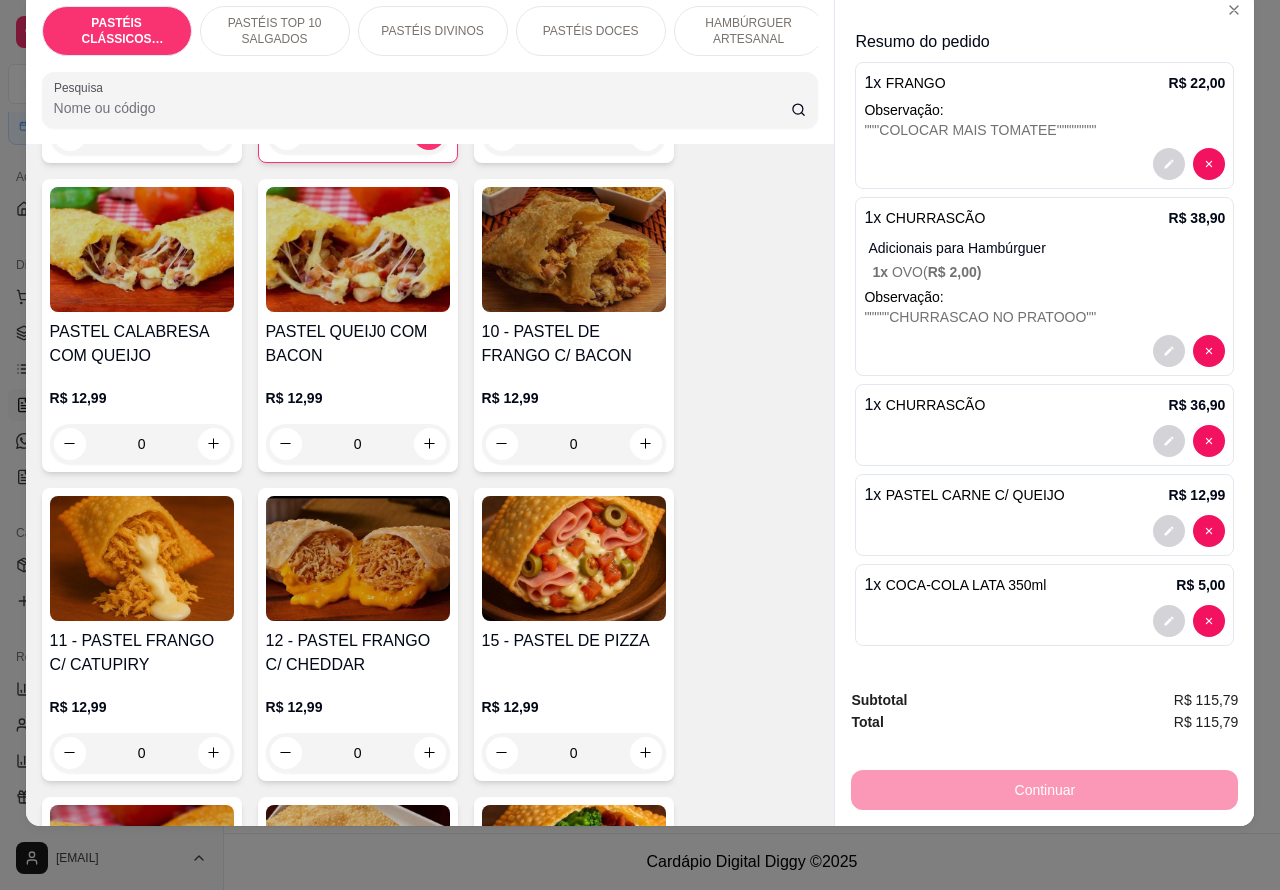 scroll, scrollTop: 1742, scrollLeft: 0, axis: vertical 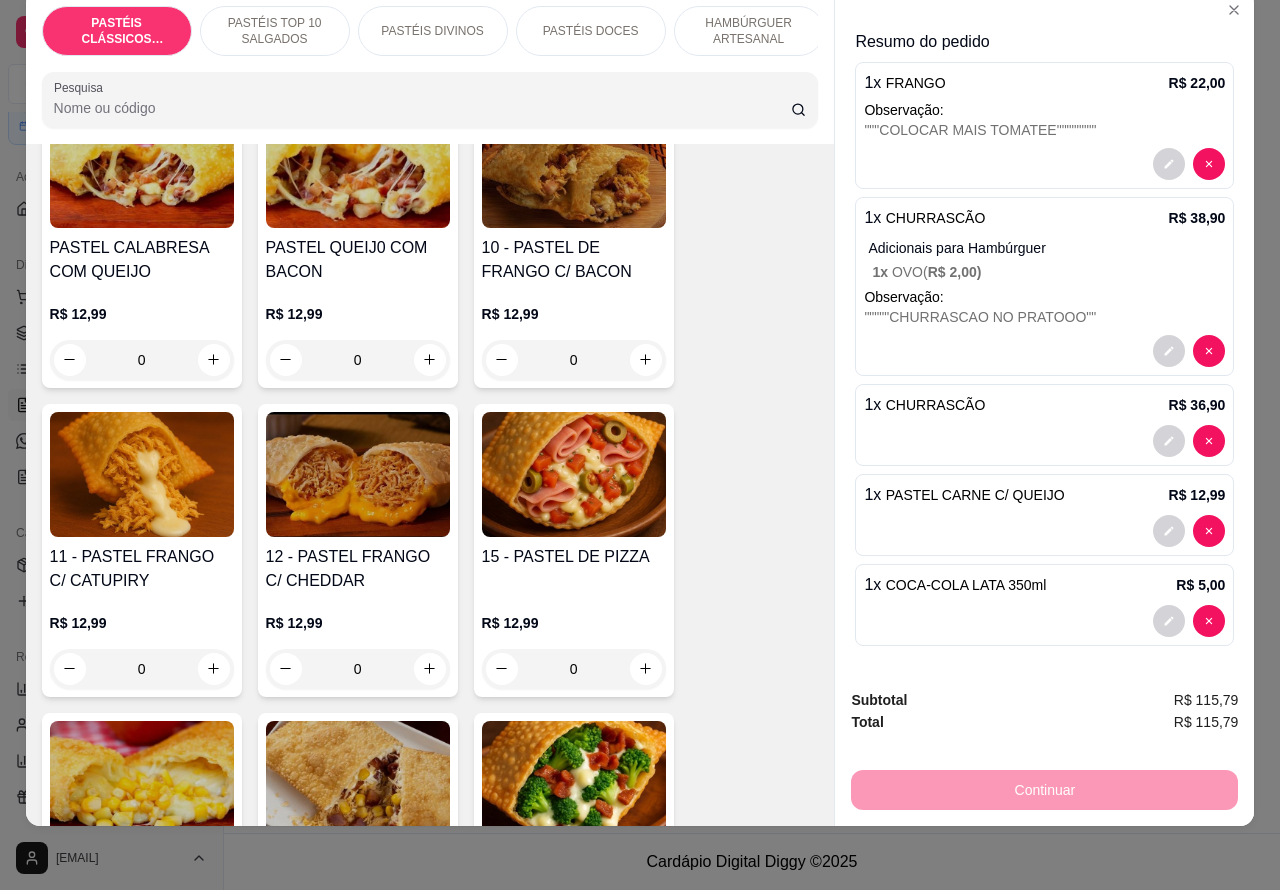 click on "0" at bounding box center (142, 669) 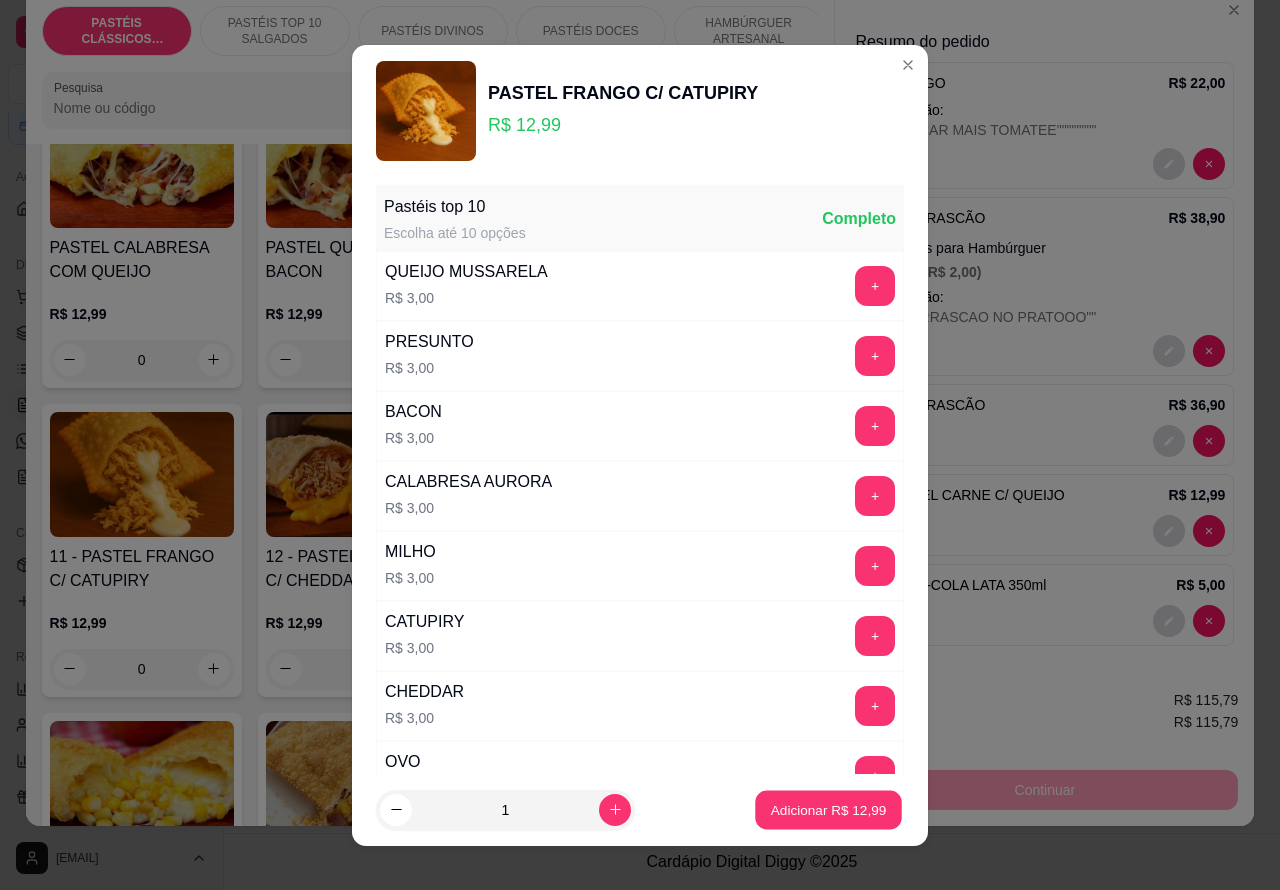 click on "Adicionar R$ 12,99" at bounding box center [829, 809] 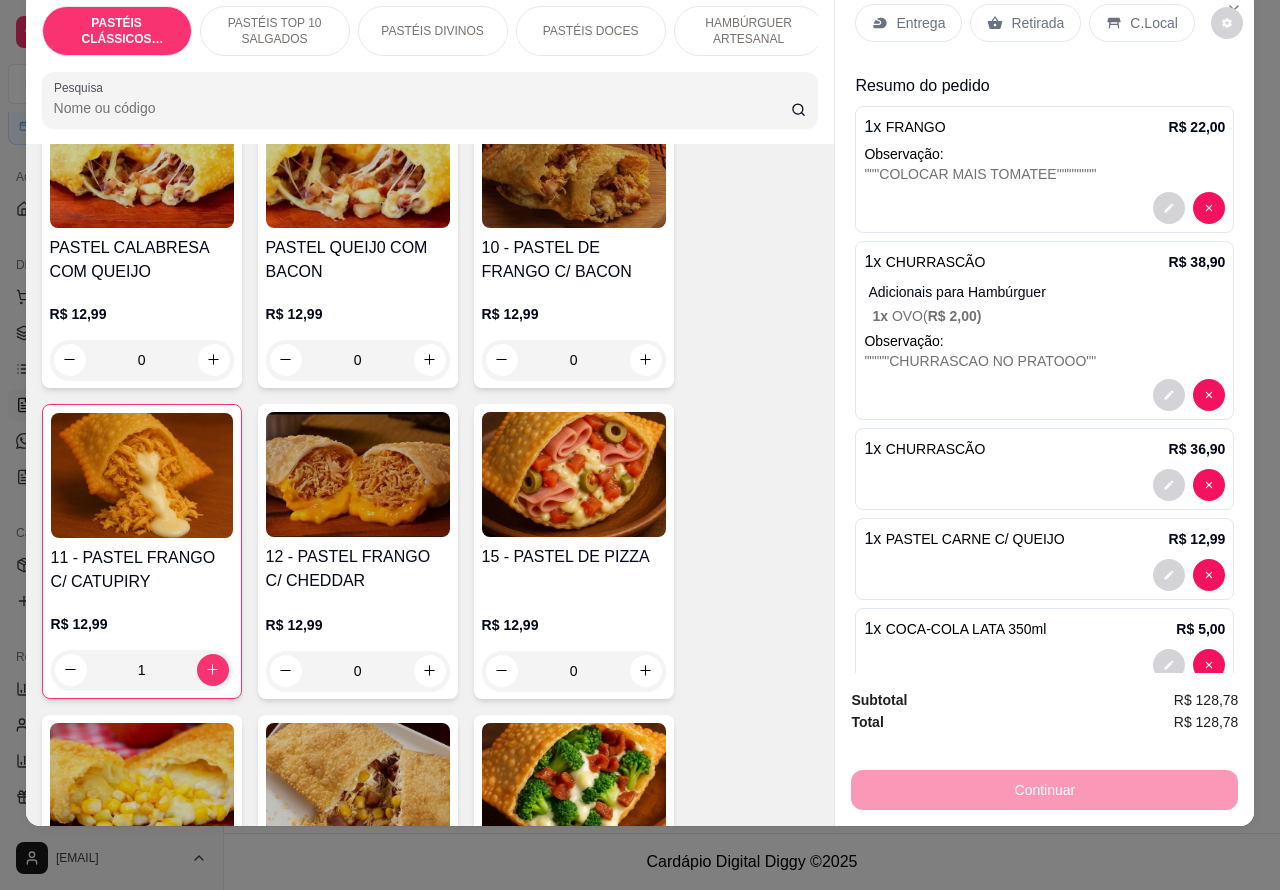 scroll, scrollTop: 0, scrollLeft: 0, axis: both 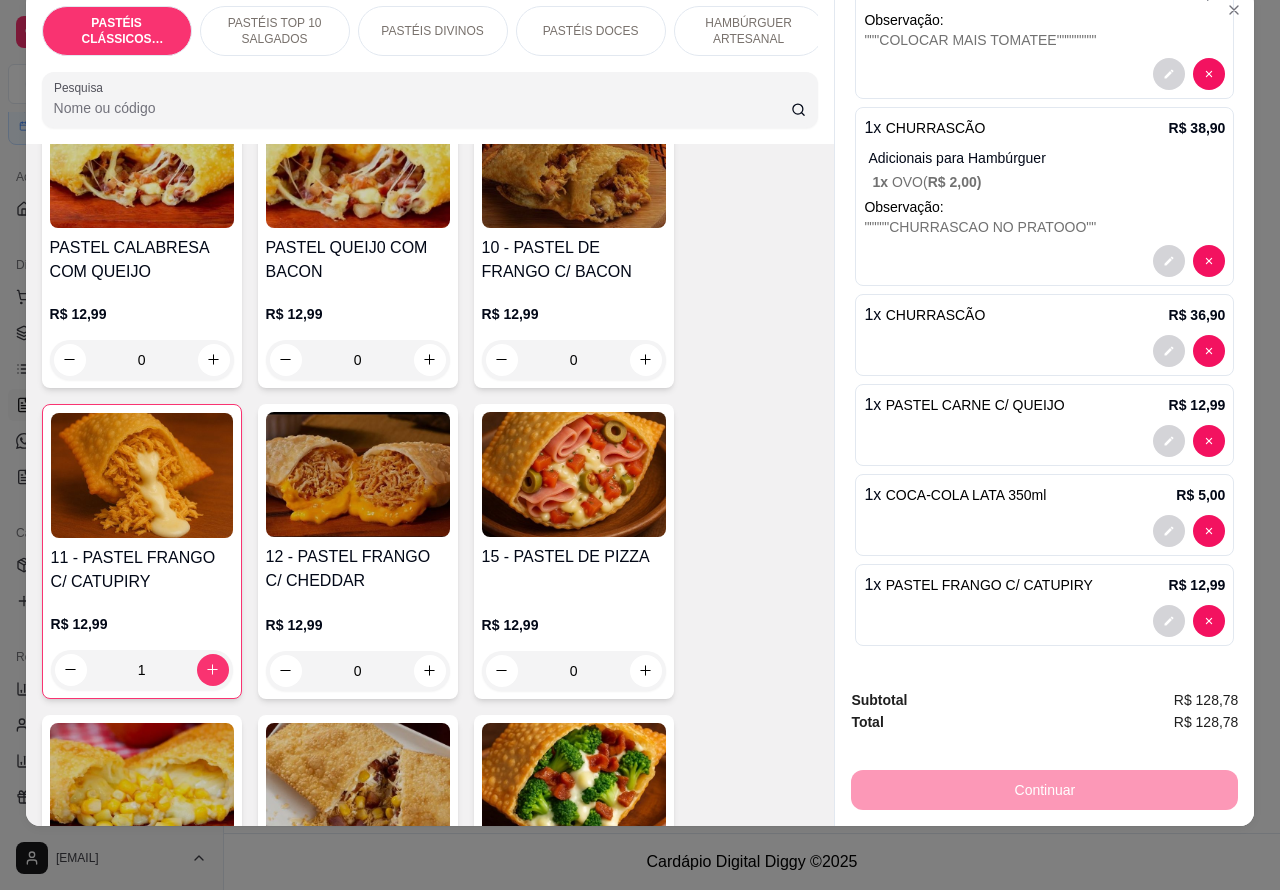 click 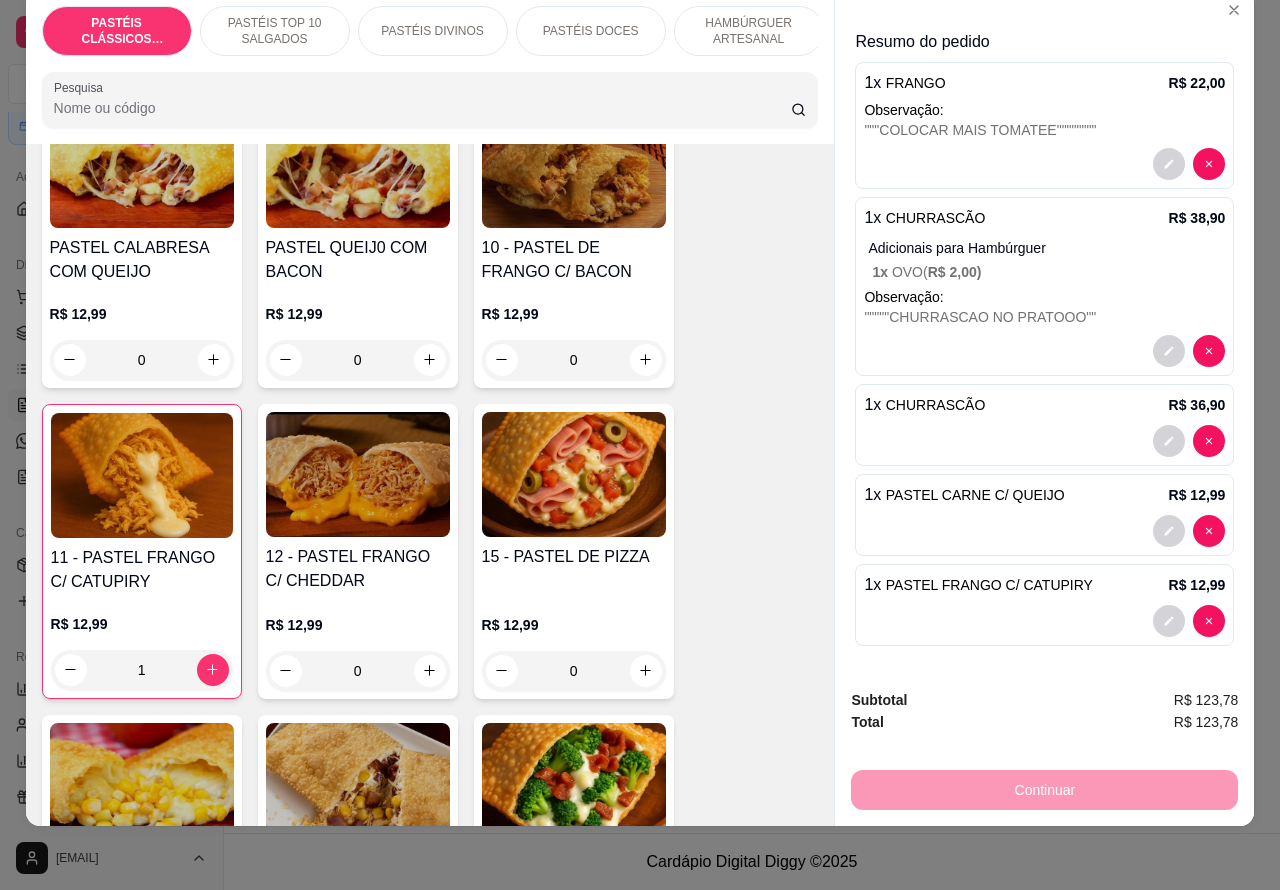 type on "0" 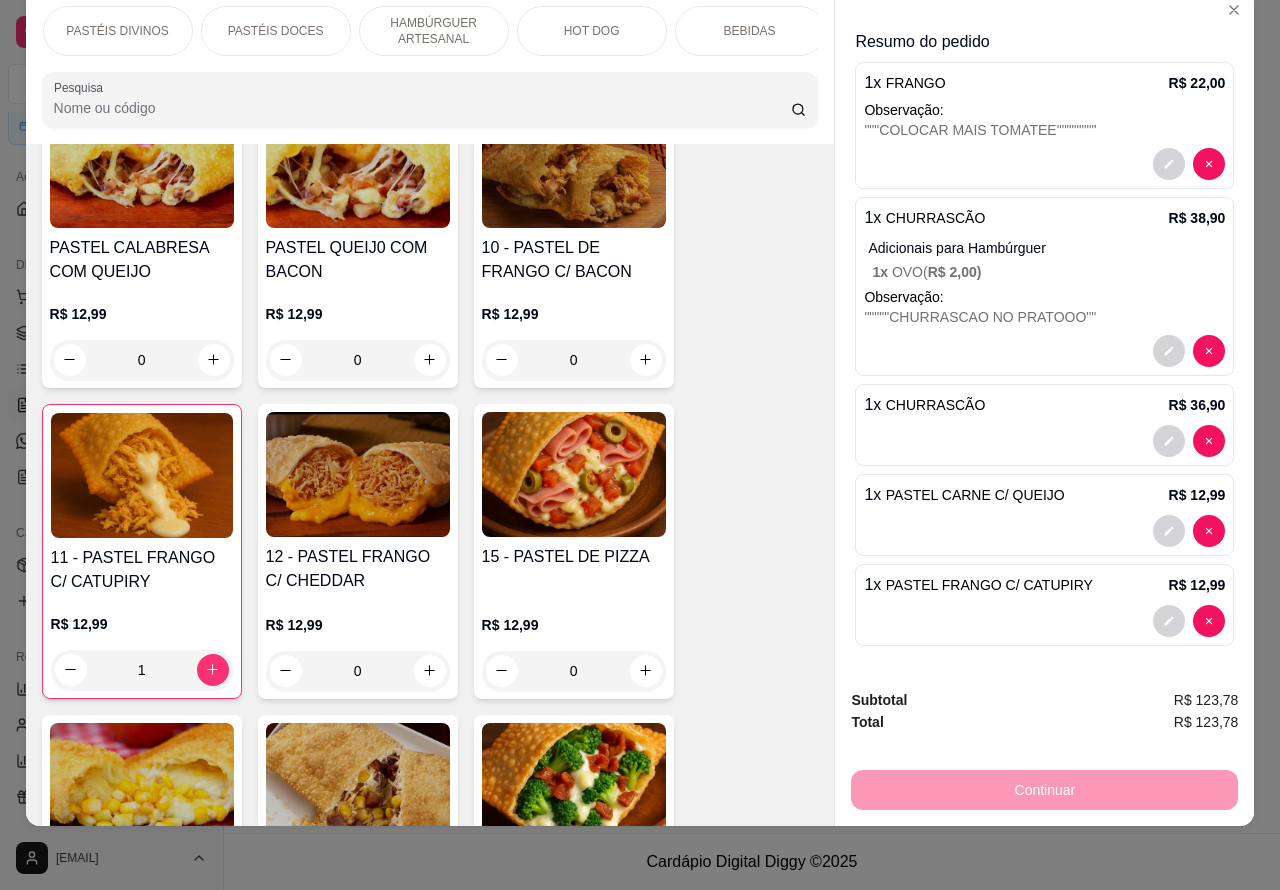 scroll, scrollTop: 0, scrollLeft: 480, axis: horizontal 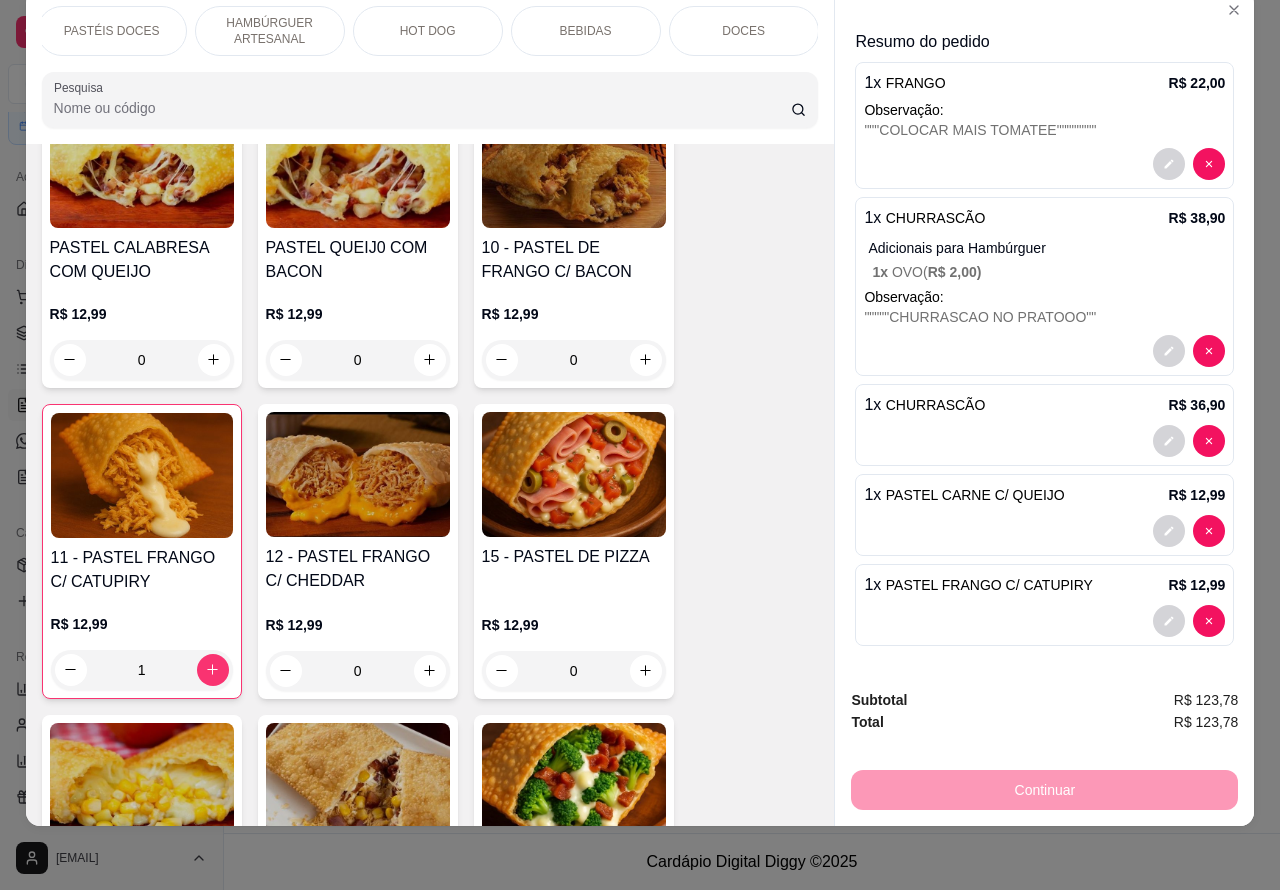 click on "BEBIDAS" at bounding box center (586, 31) 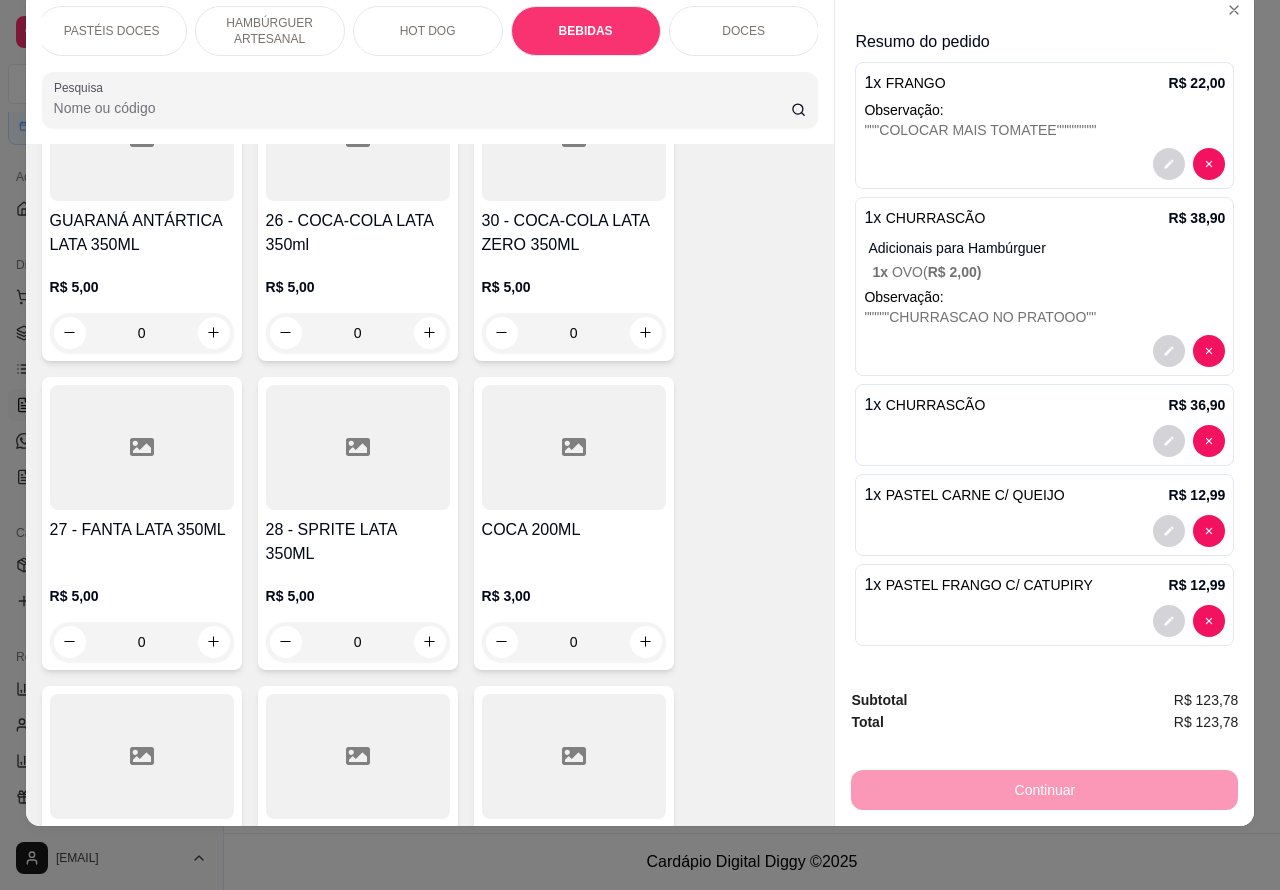scroll, scrollTop: 6450, scrollLeft: 0, axis: vertical 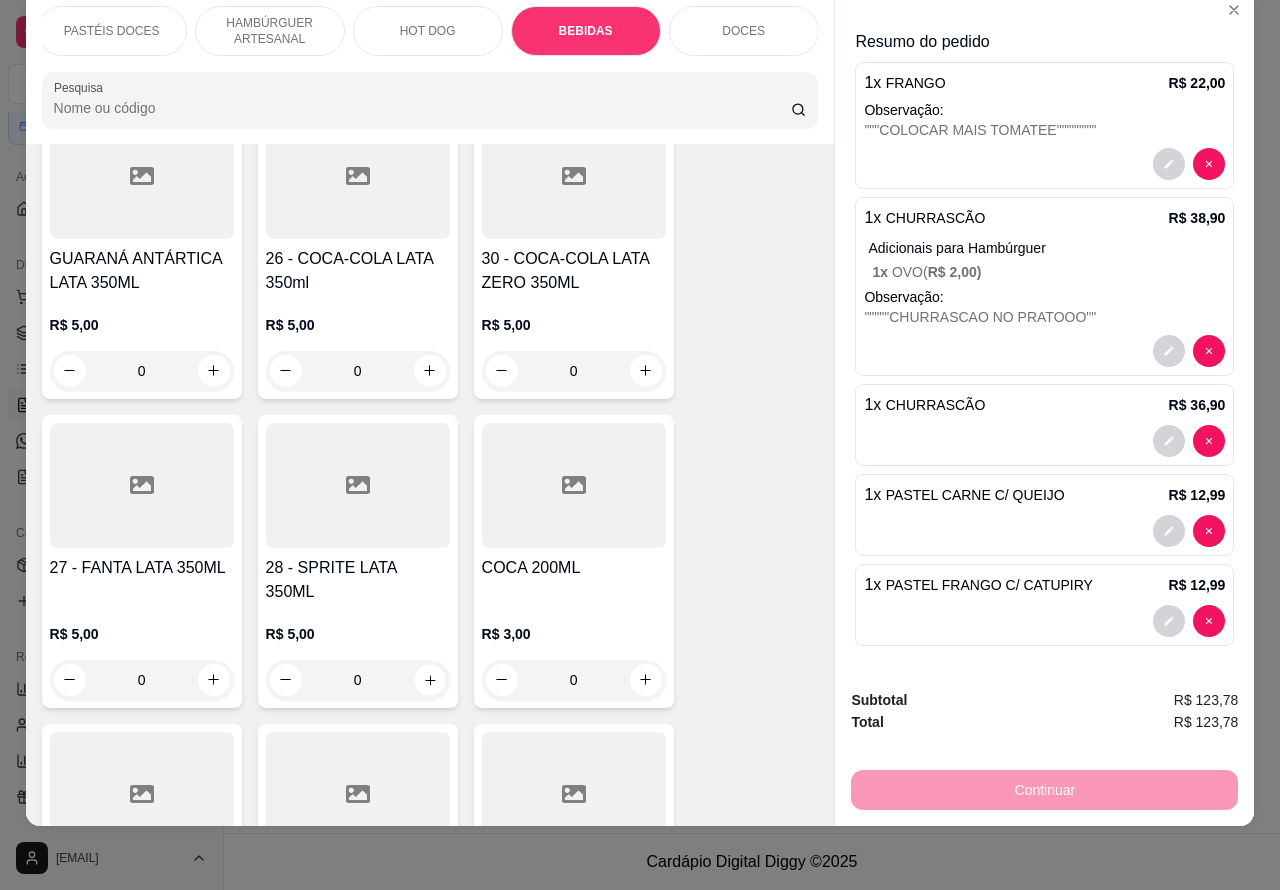 click 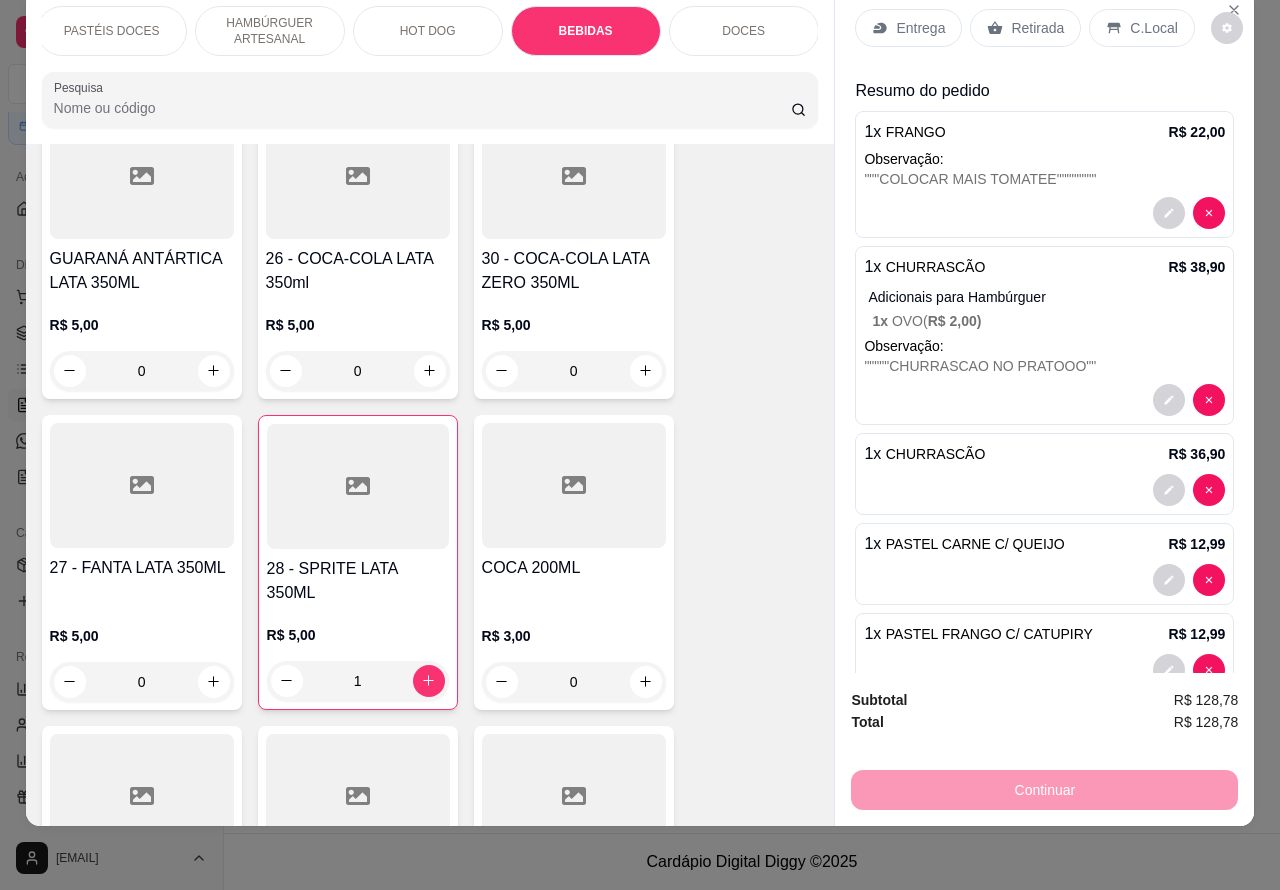 scroll, scrollTop: 0, scrollLeft: 0, axis: both 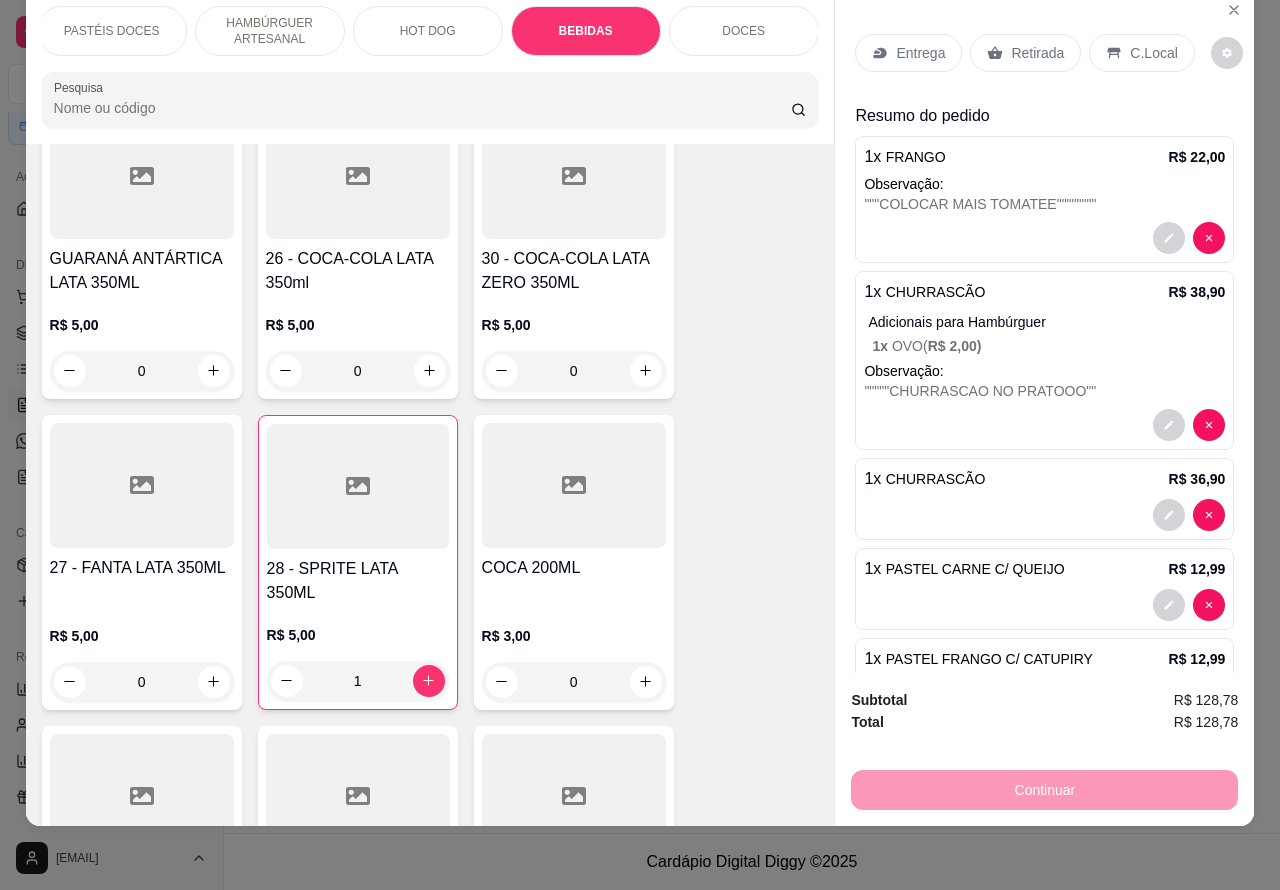 click on "C.Local" at bounding box center (1153, 53) 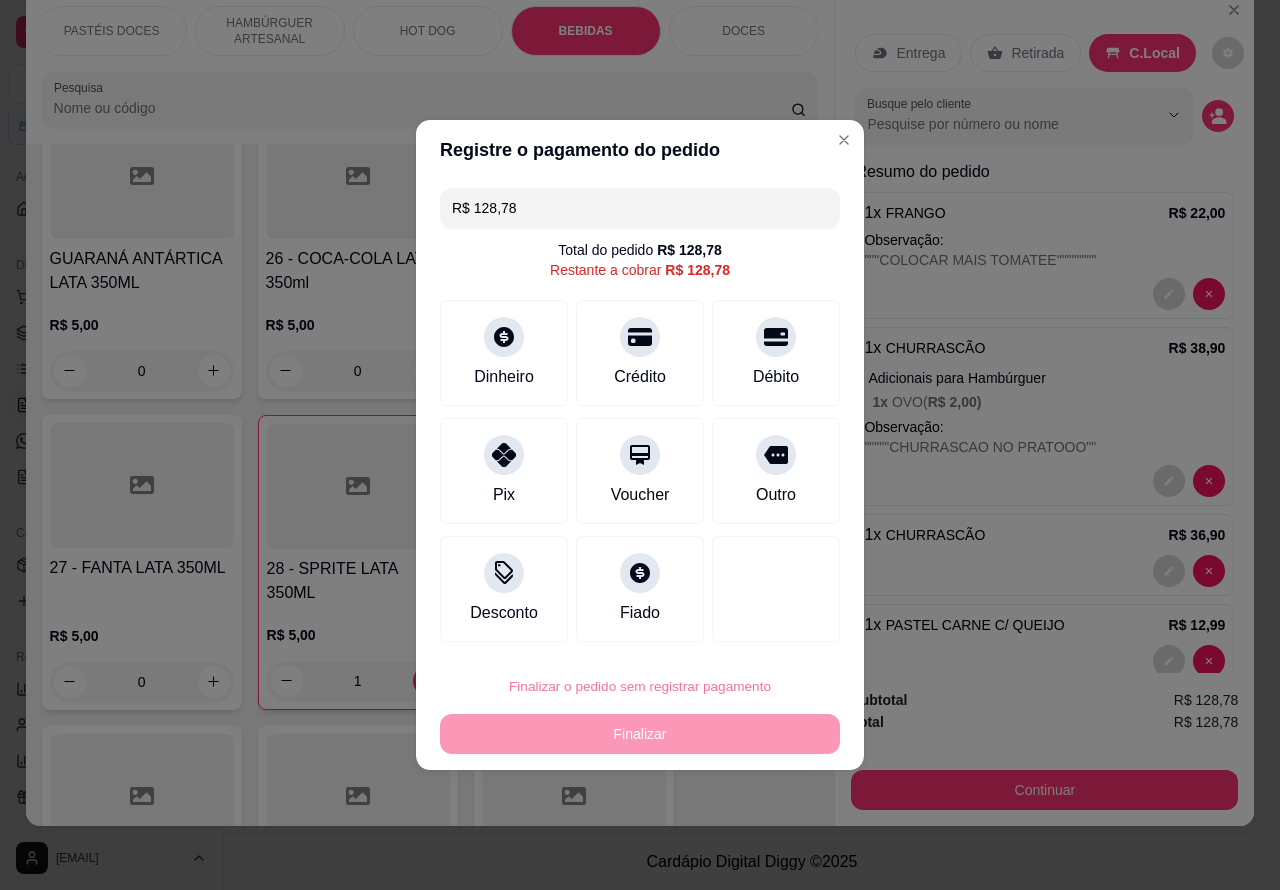 click on "Confirmar" at bounding box center (760, 630) 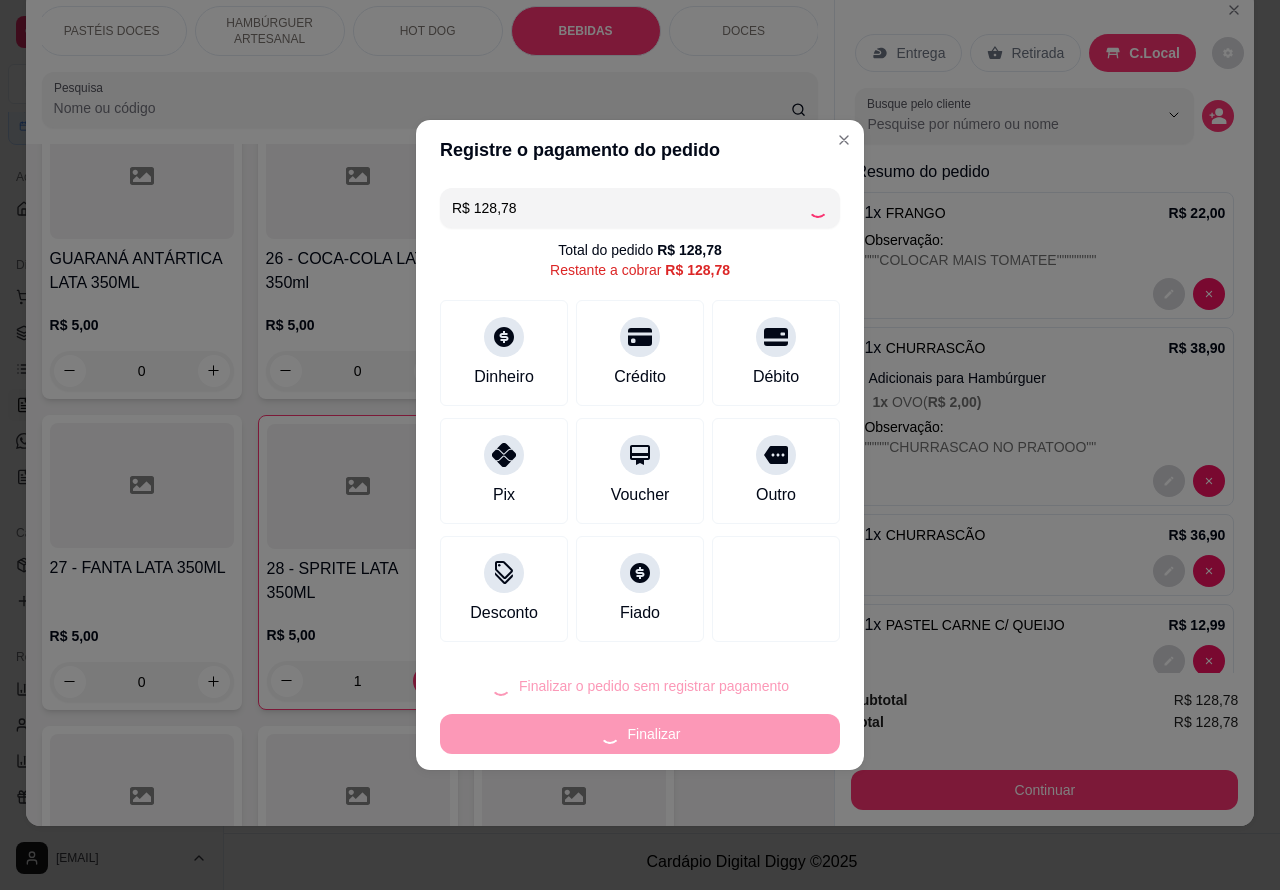 type on "0" 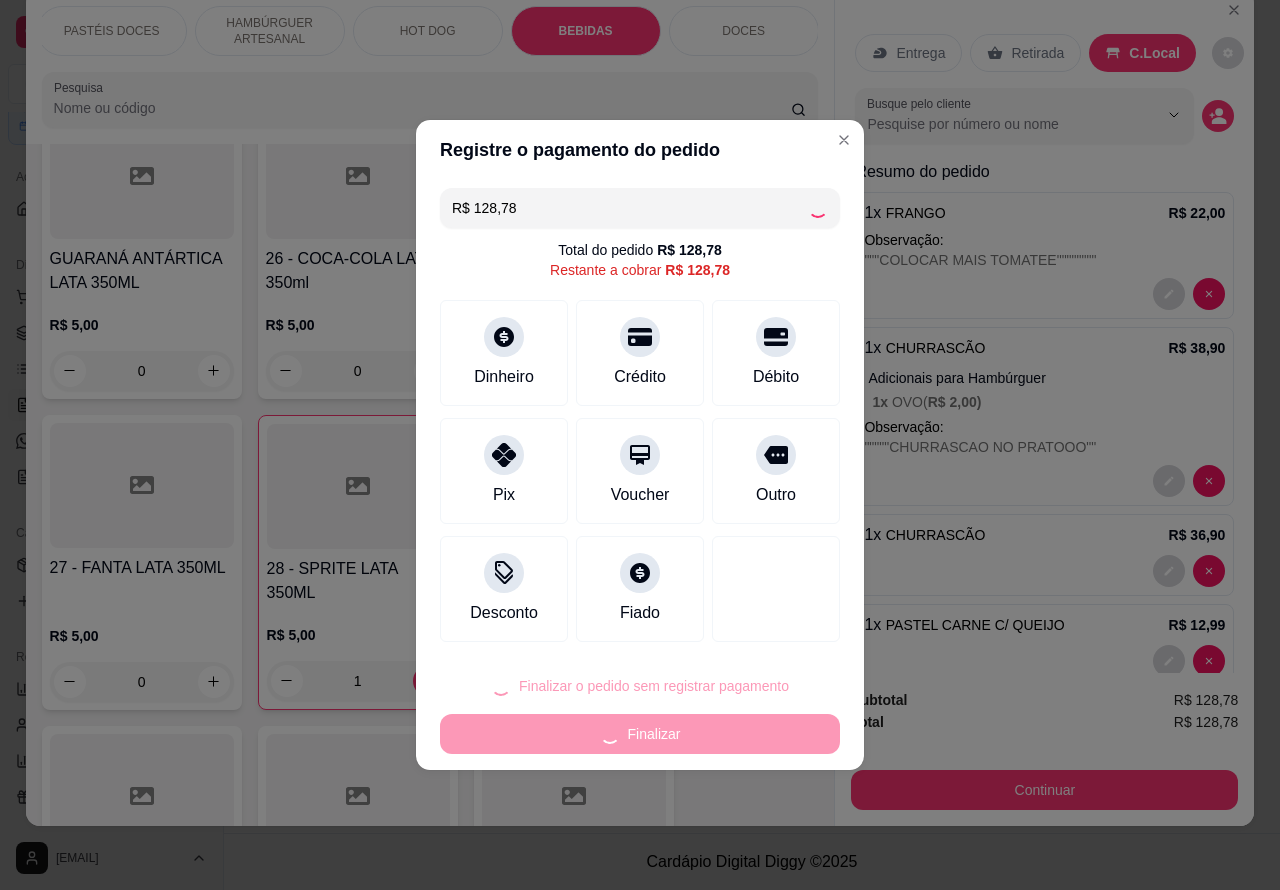 type on "0" 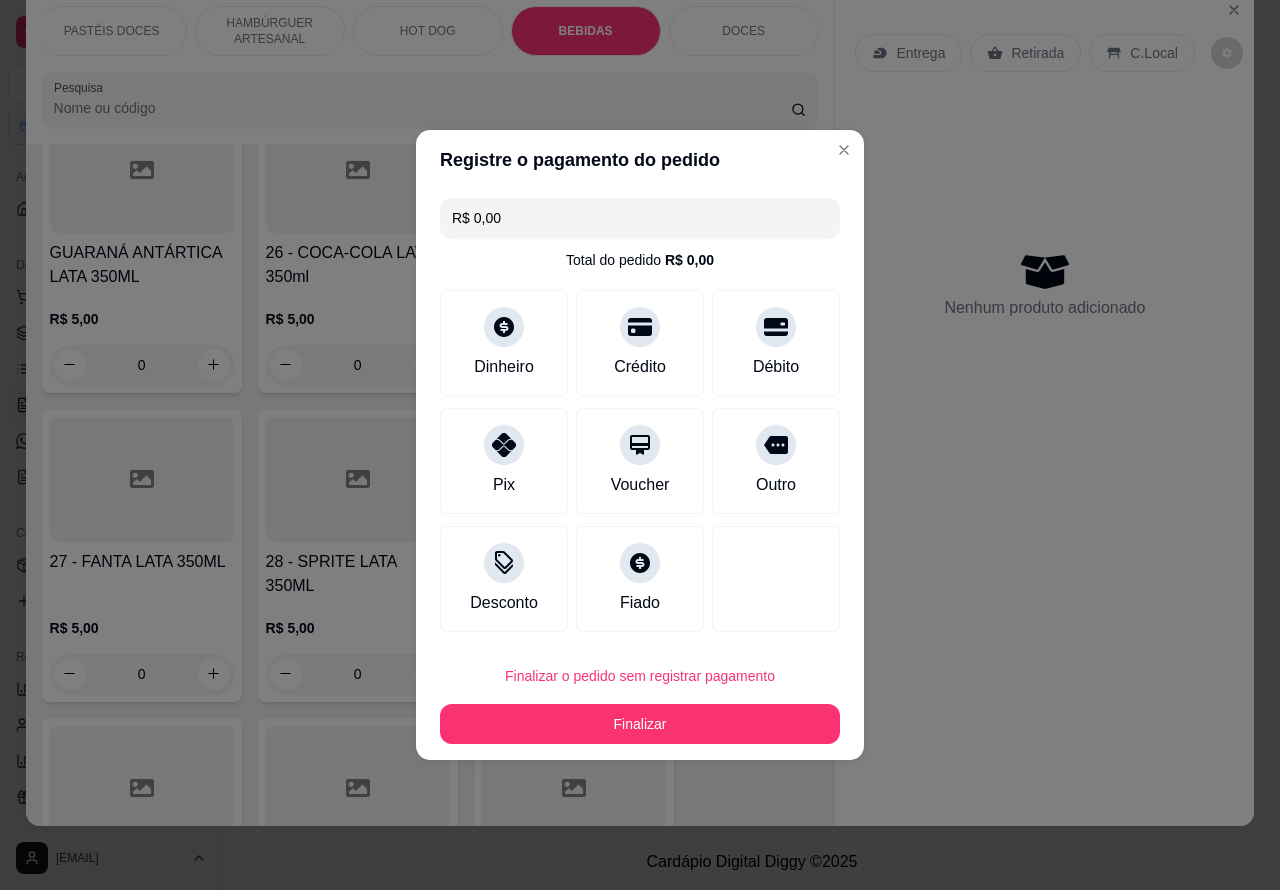 type on "R$ 0,00" 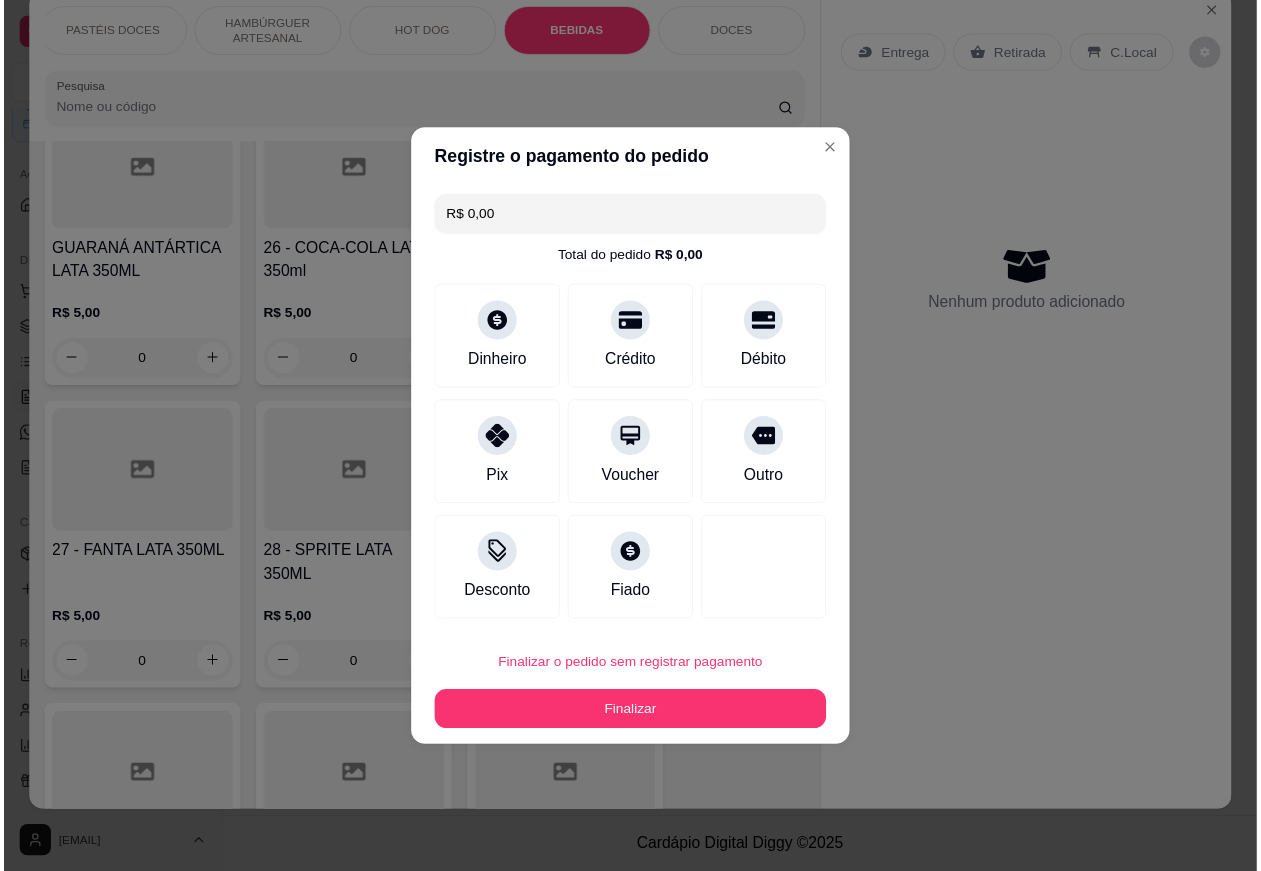 scroll, scrollTop: 6442, scrollLeft: 0, axis: vertical 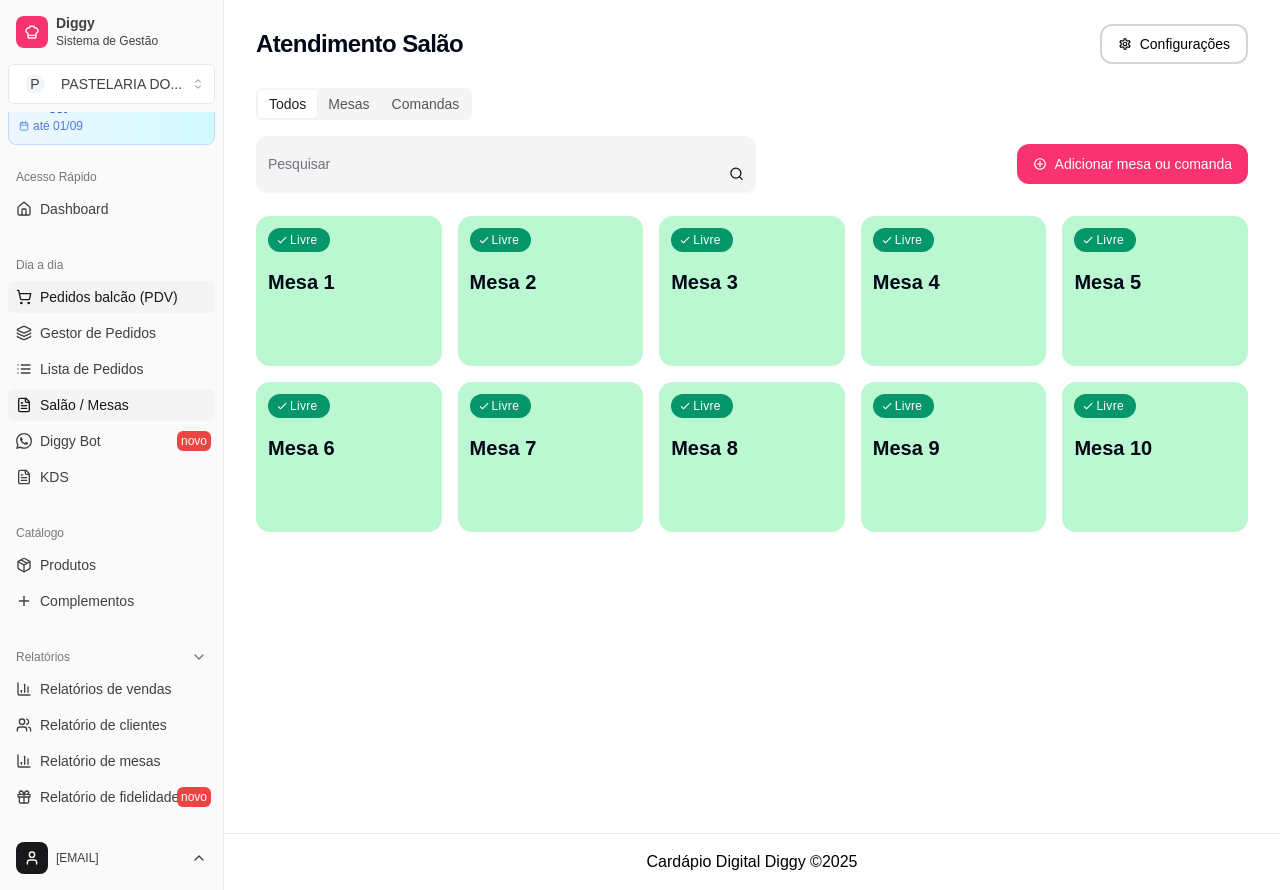 click on "Pedidos balcão (PDV)" at bounding box center (109, 297) 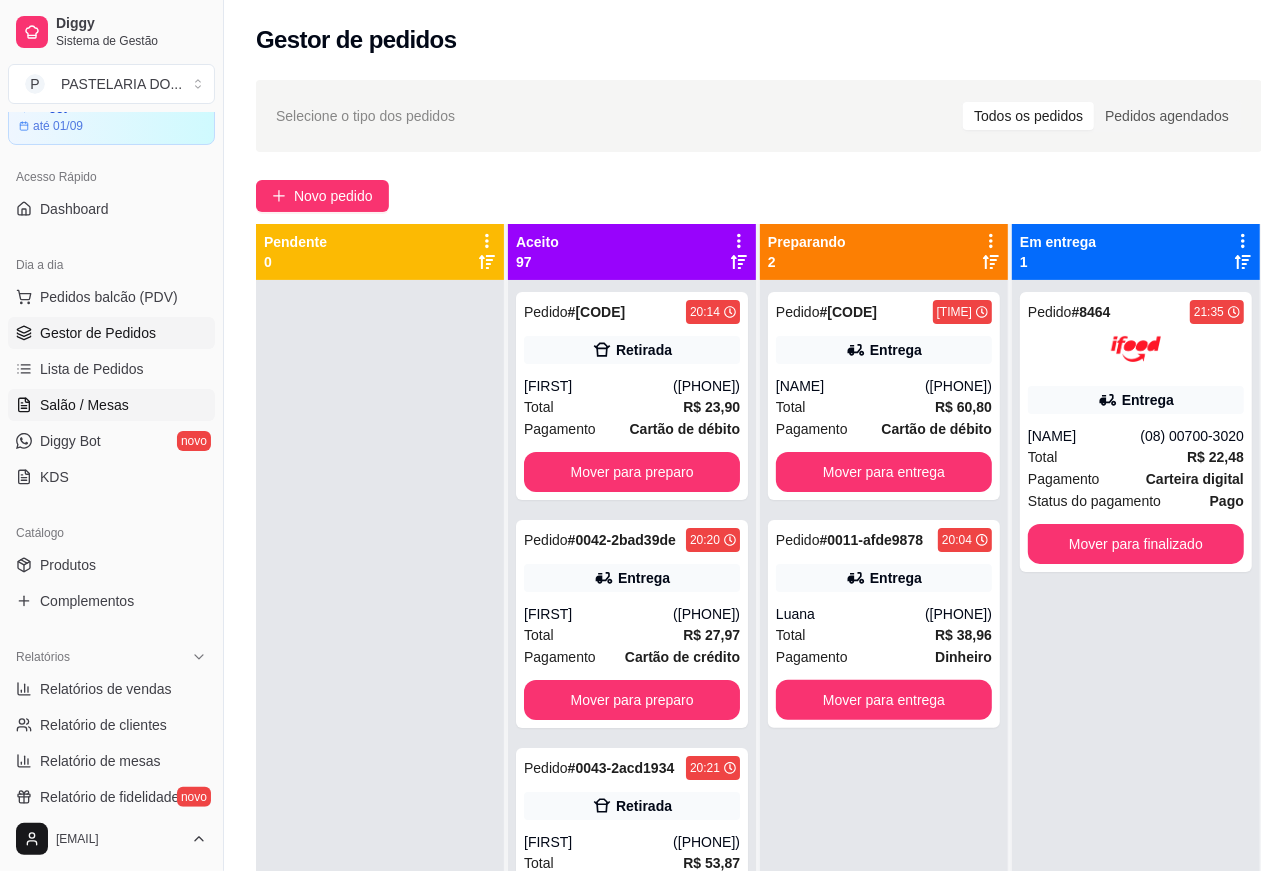 click on "Salão / Mesas" at bounding box center [111, 405] 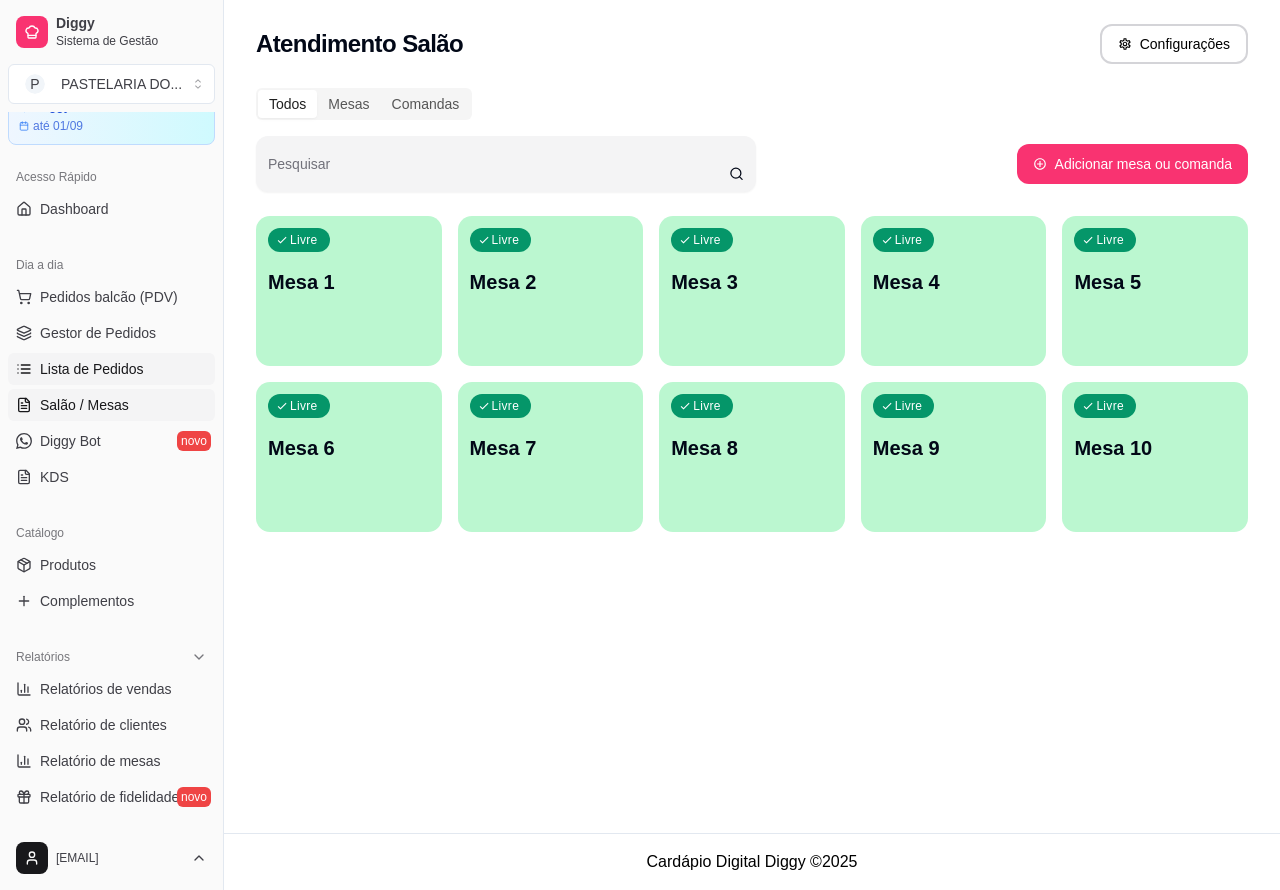click on "Lista de Pedidos" at bounding box center [111, 369] 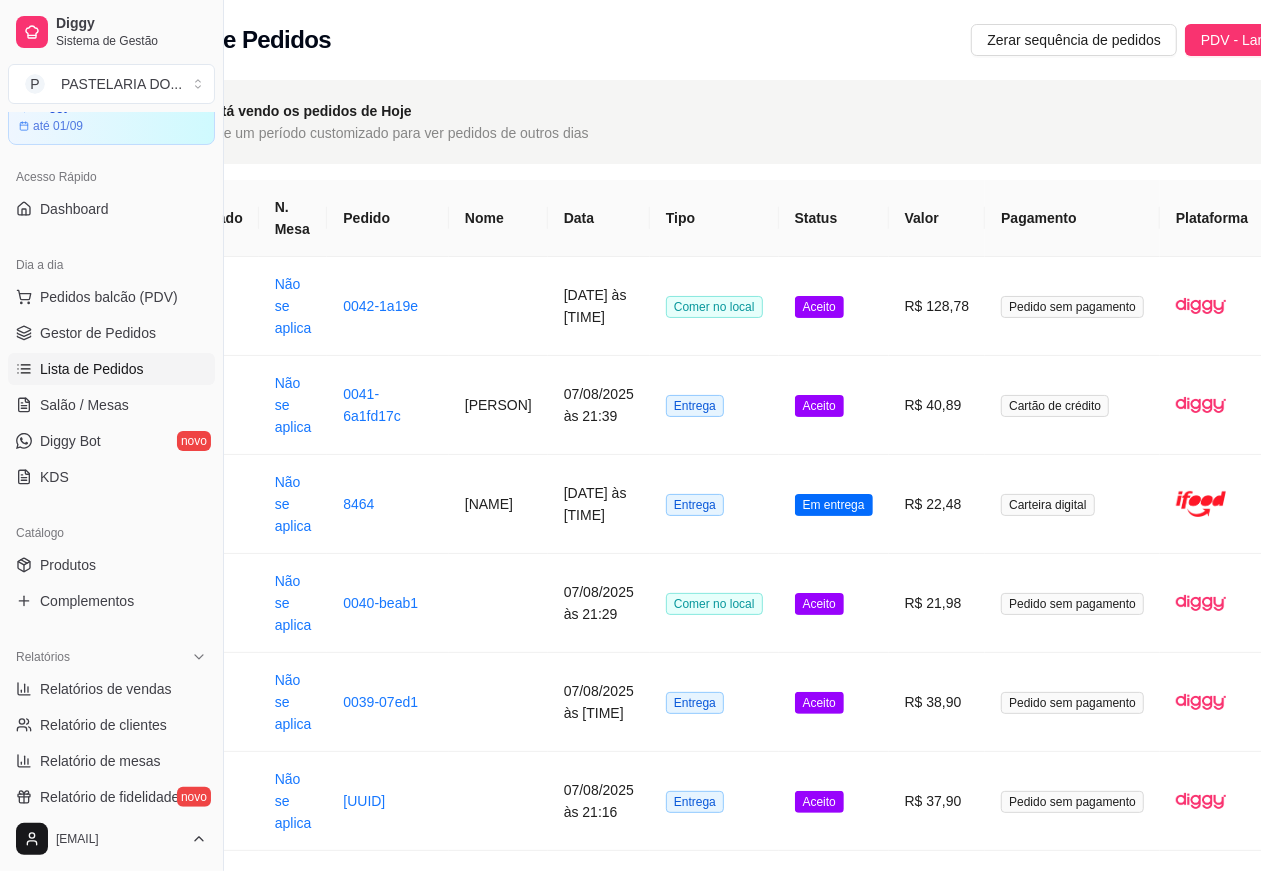 scroll, scrollTop: 0, scrollLeft: 215, axis: horizontal 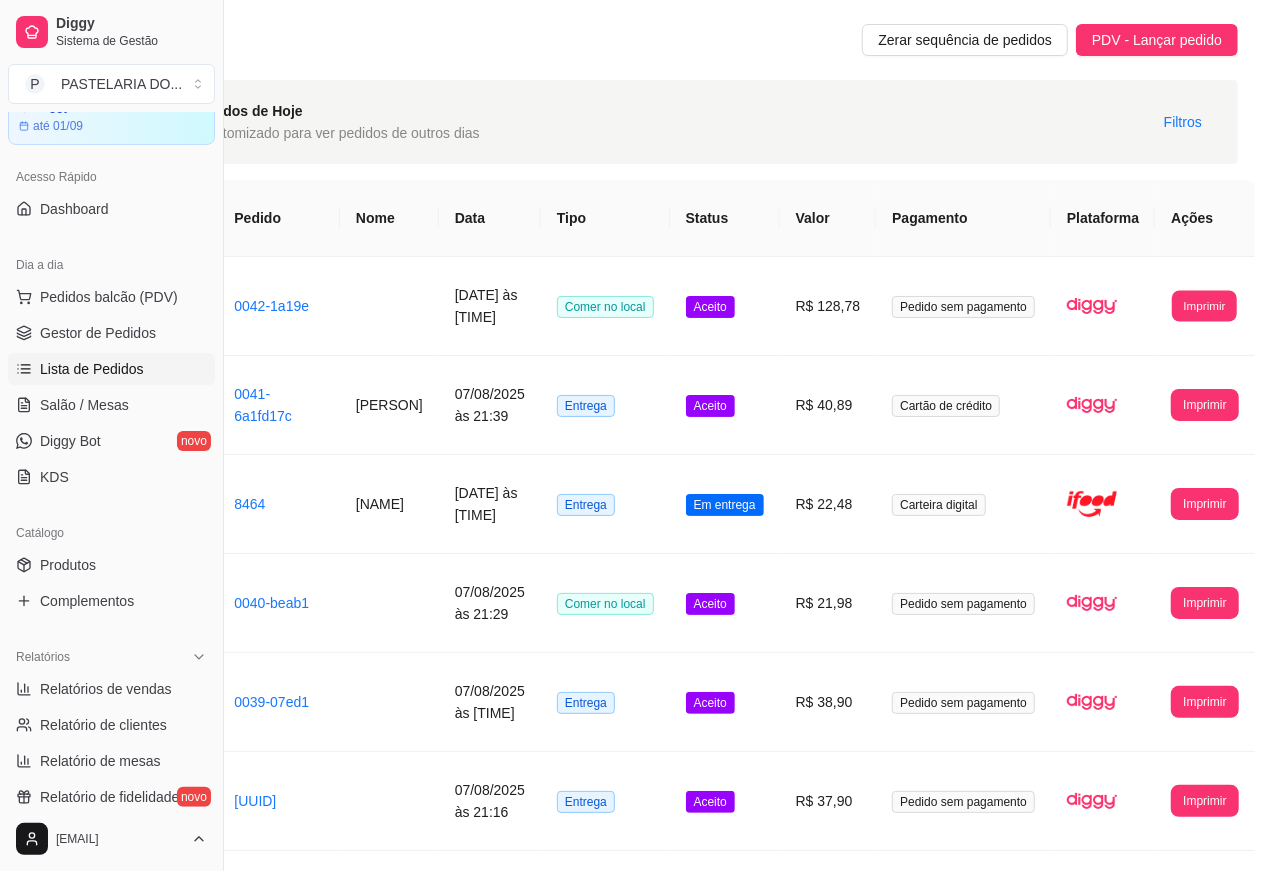 click on "Imprimir" at bounding box center (1204, 305) 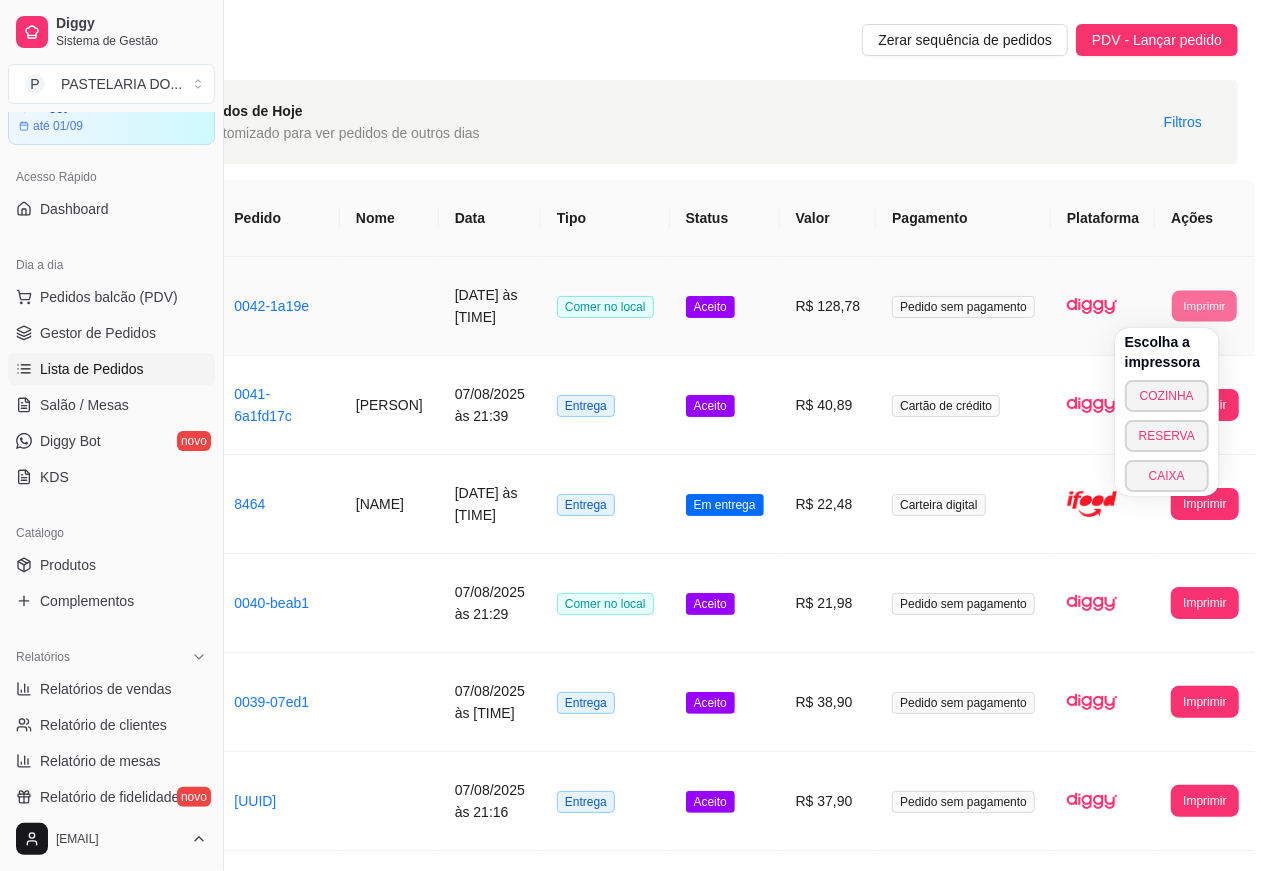 click on "COZINHA" at bounding box center (1167, 396) 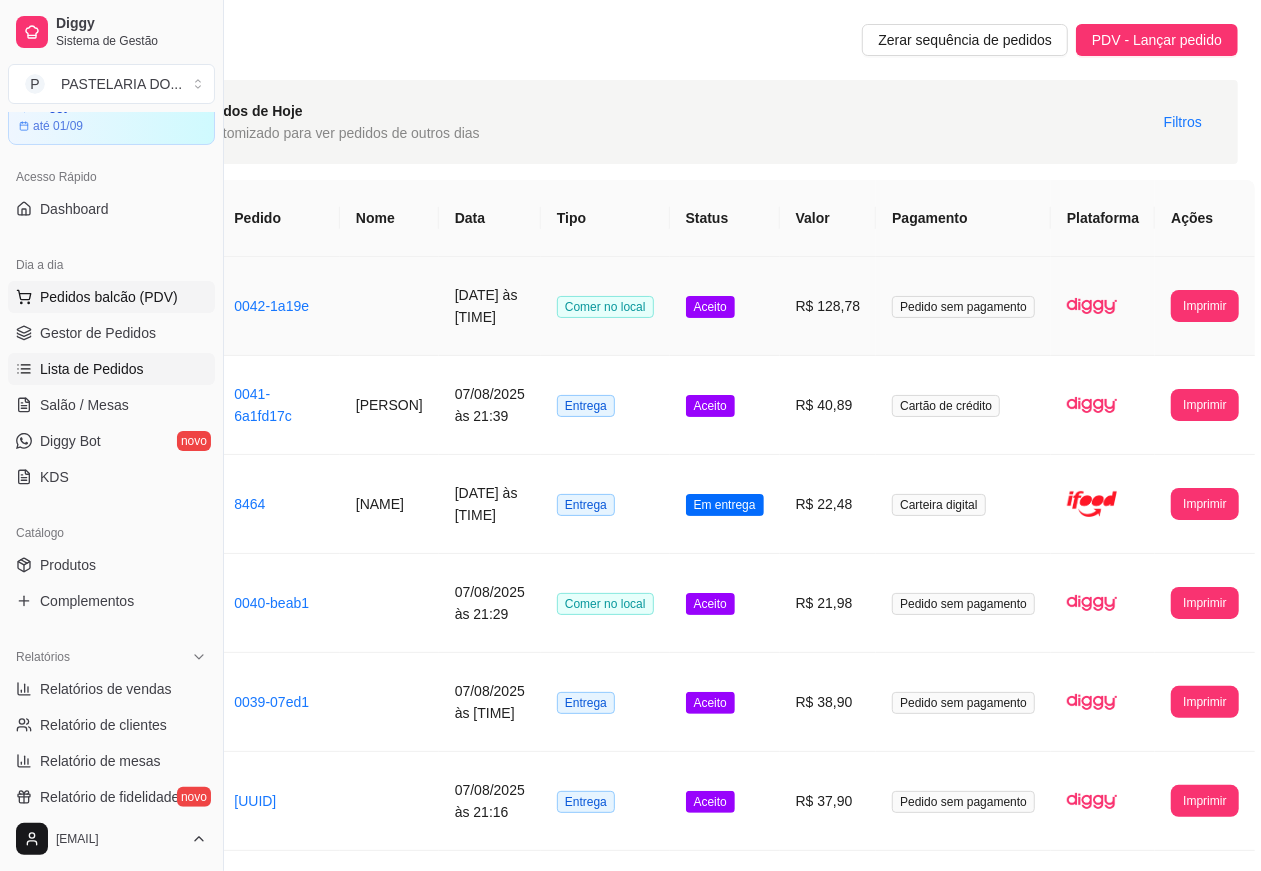 click on "Pedidos balcão (PDV)" at bounding box center (109, 297) 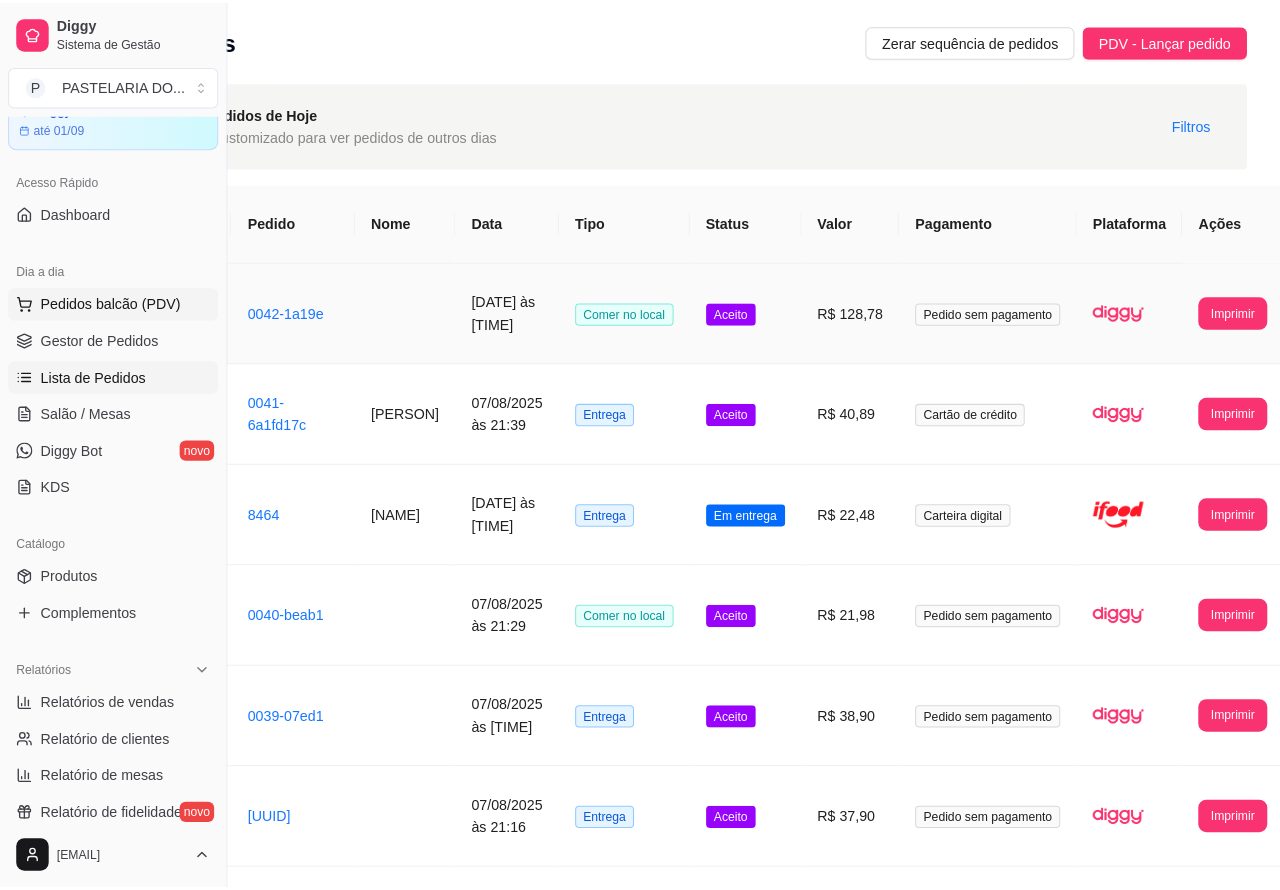 scroll, scrollTop: 0, scrollLeft: 196, axis: horizontal 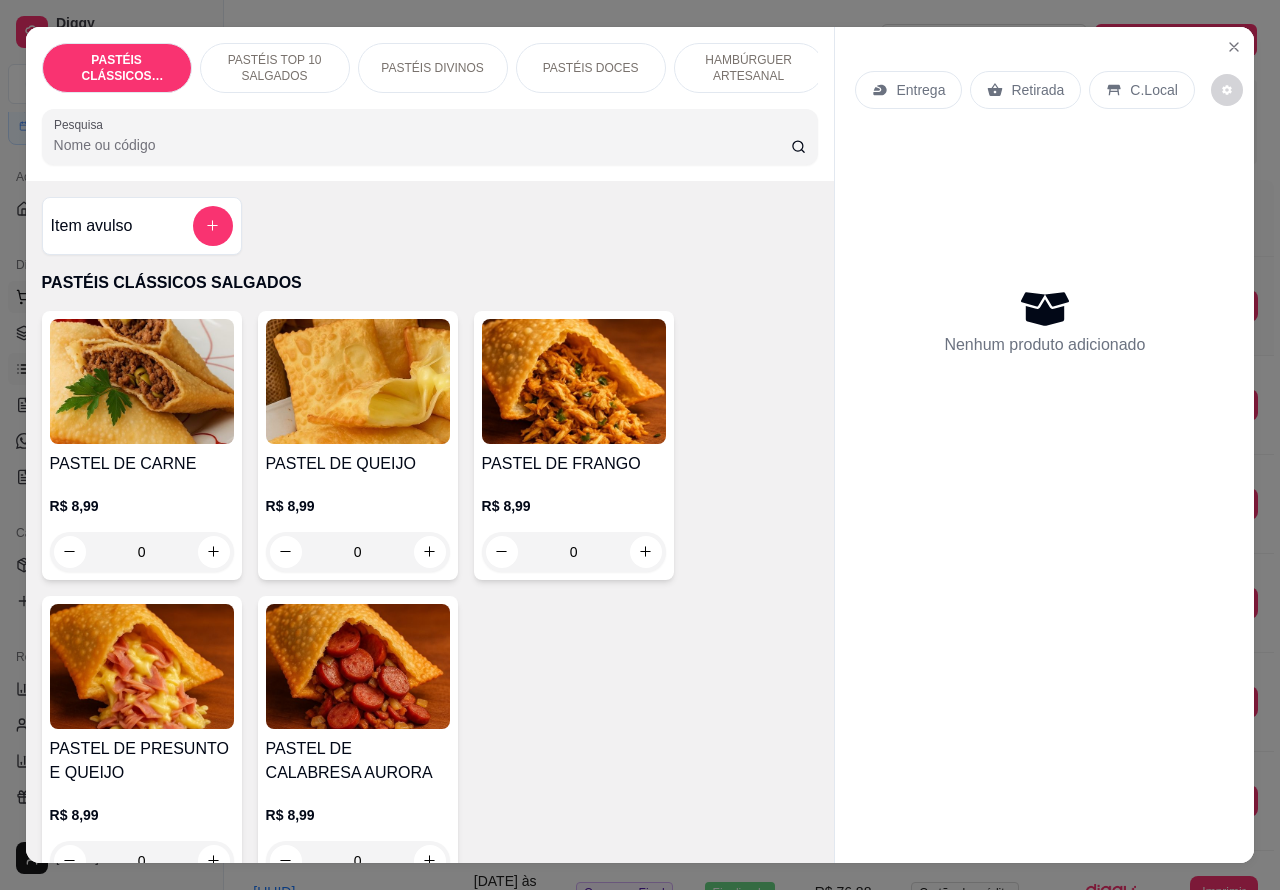 click 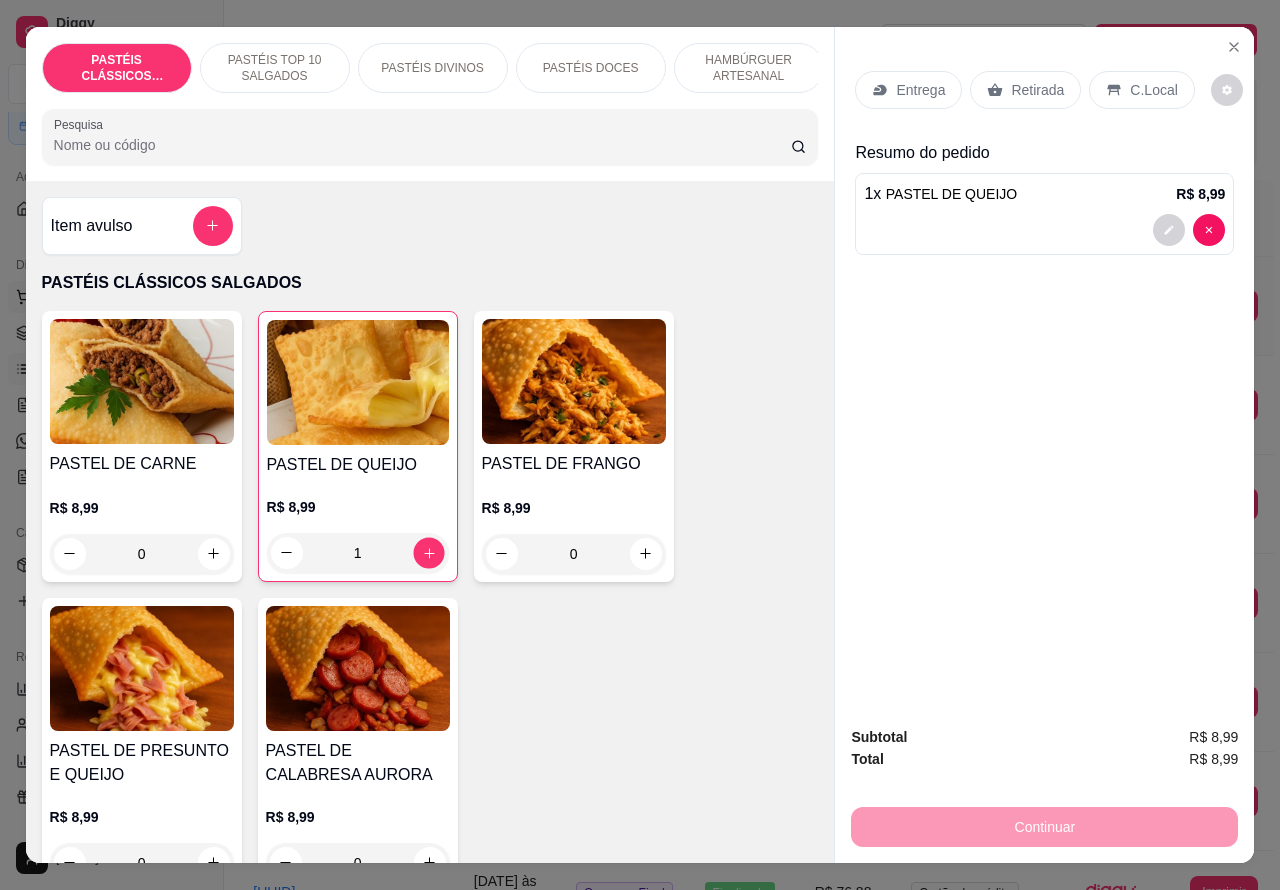 click 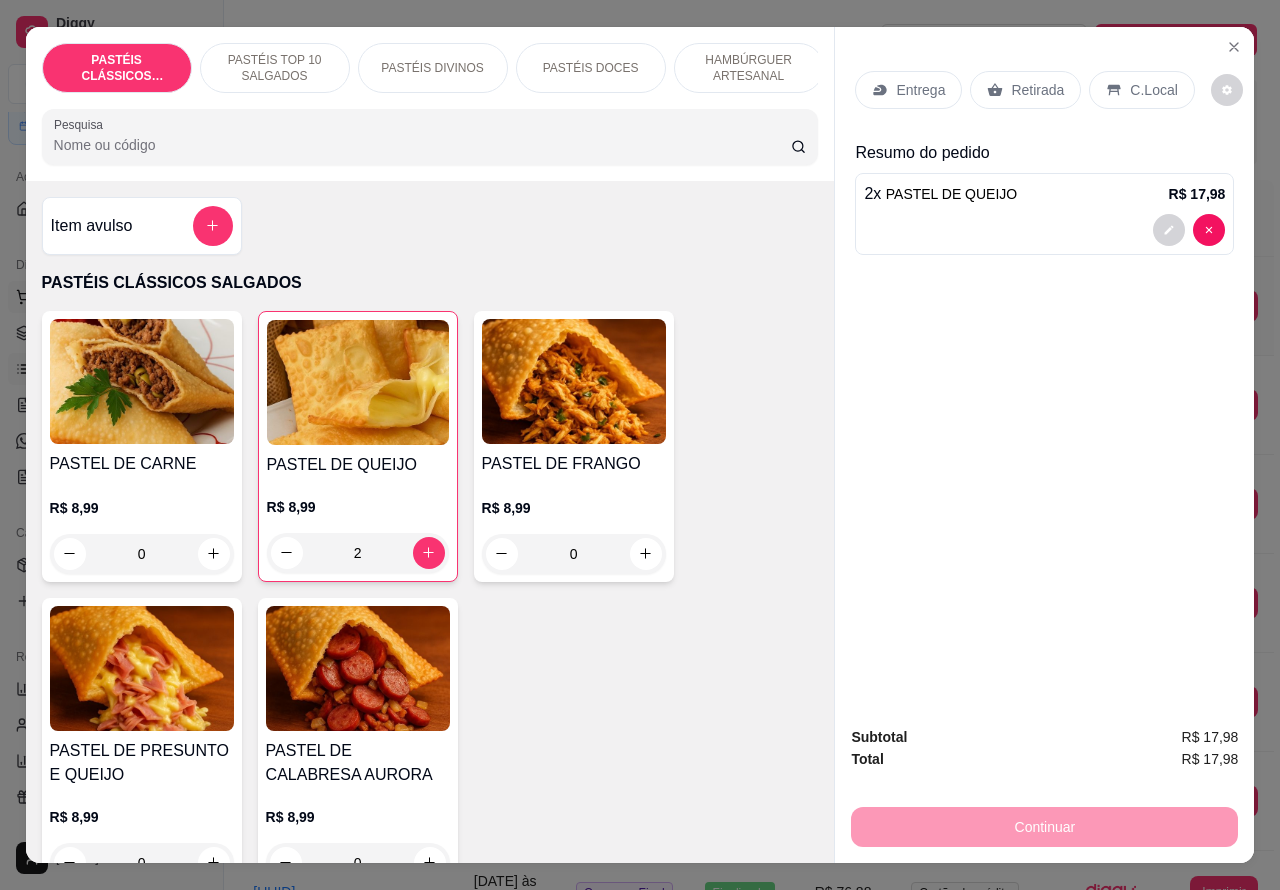 click 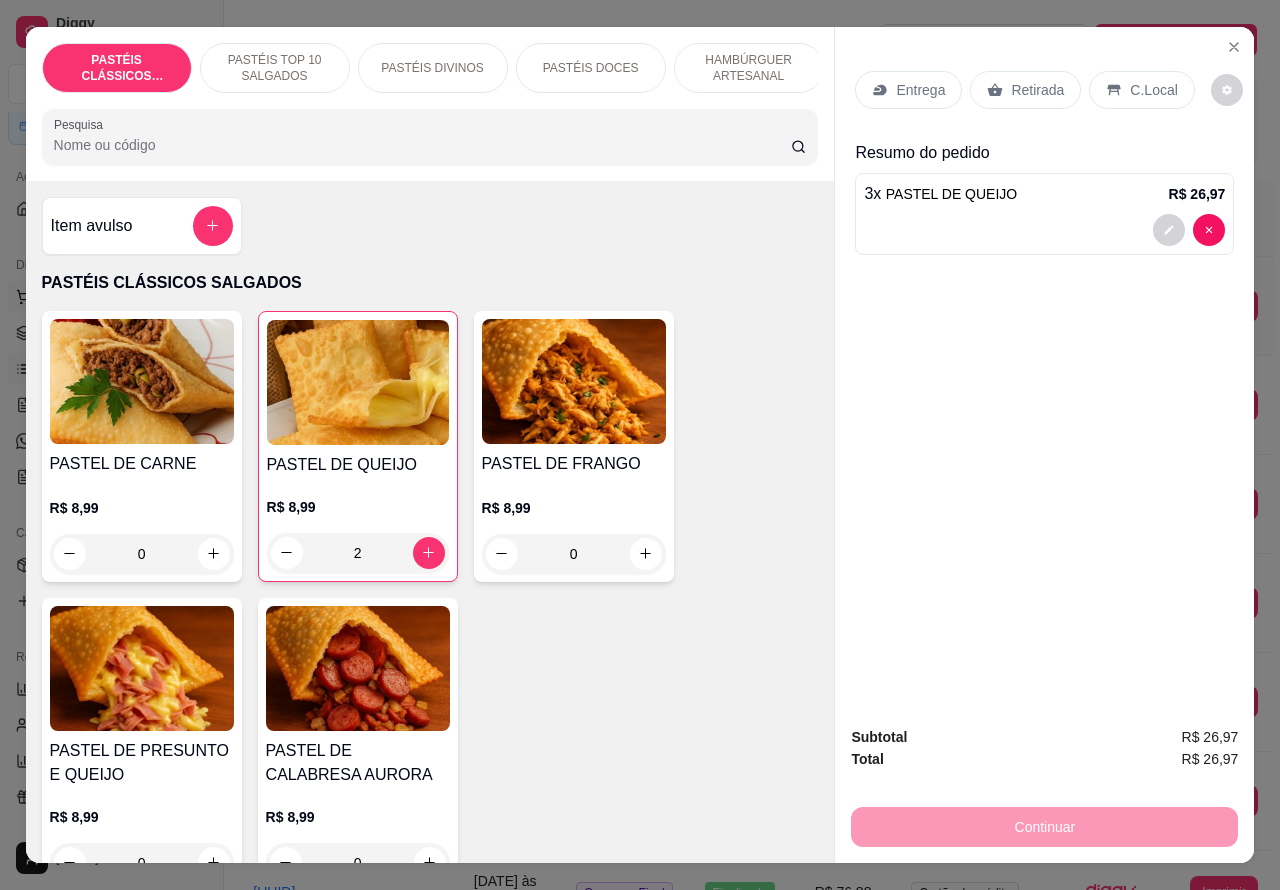 type on "3" 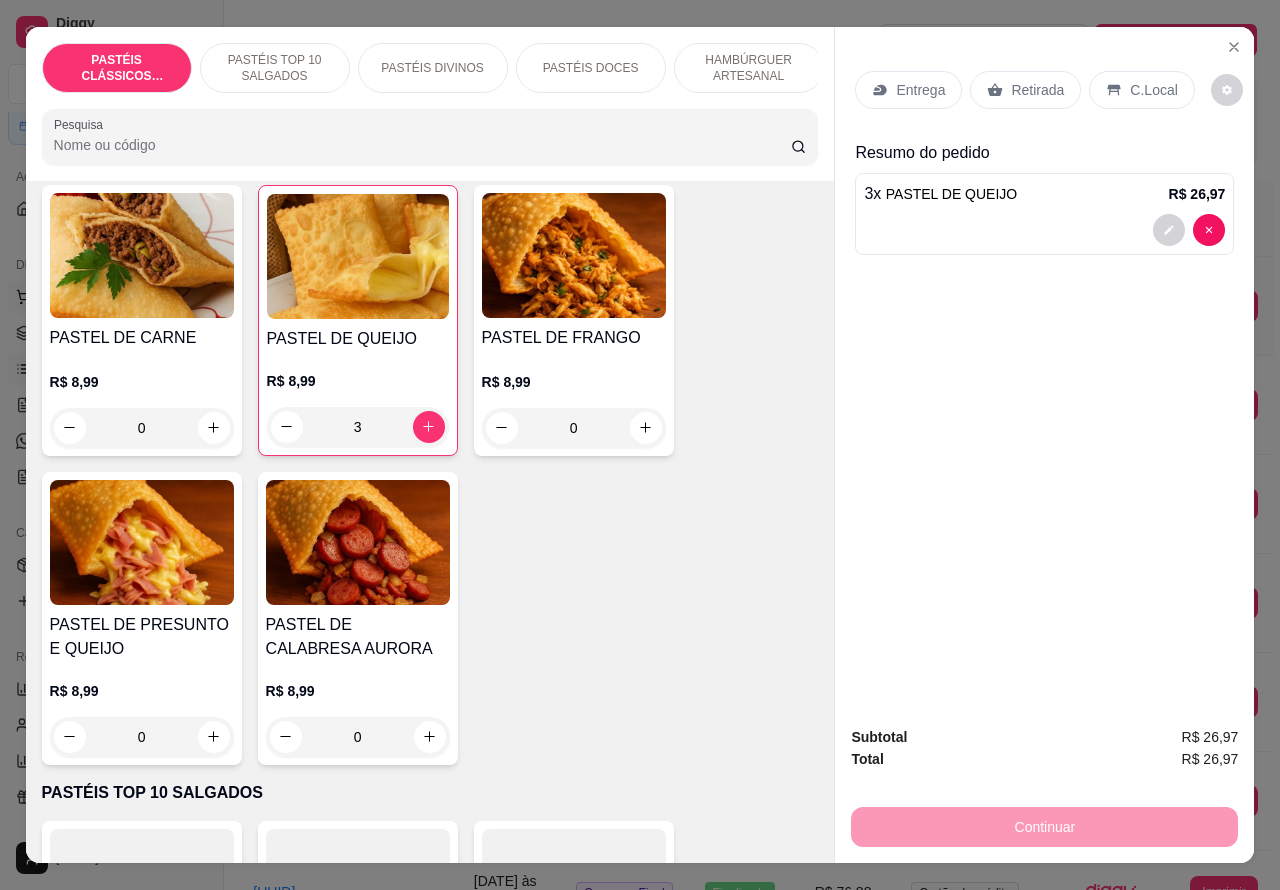 scroll, scrollTop: 130, scrollLeft: 0, axis: vertical 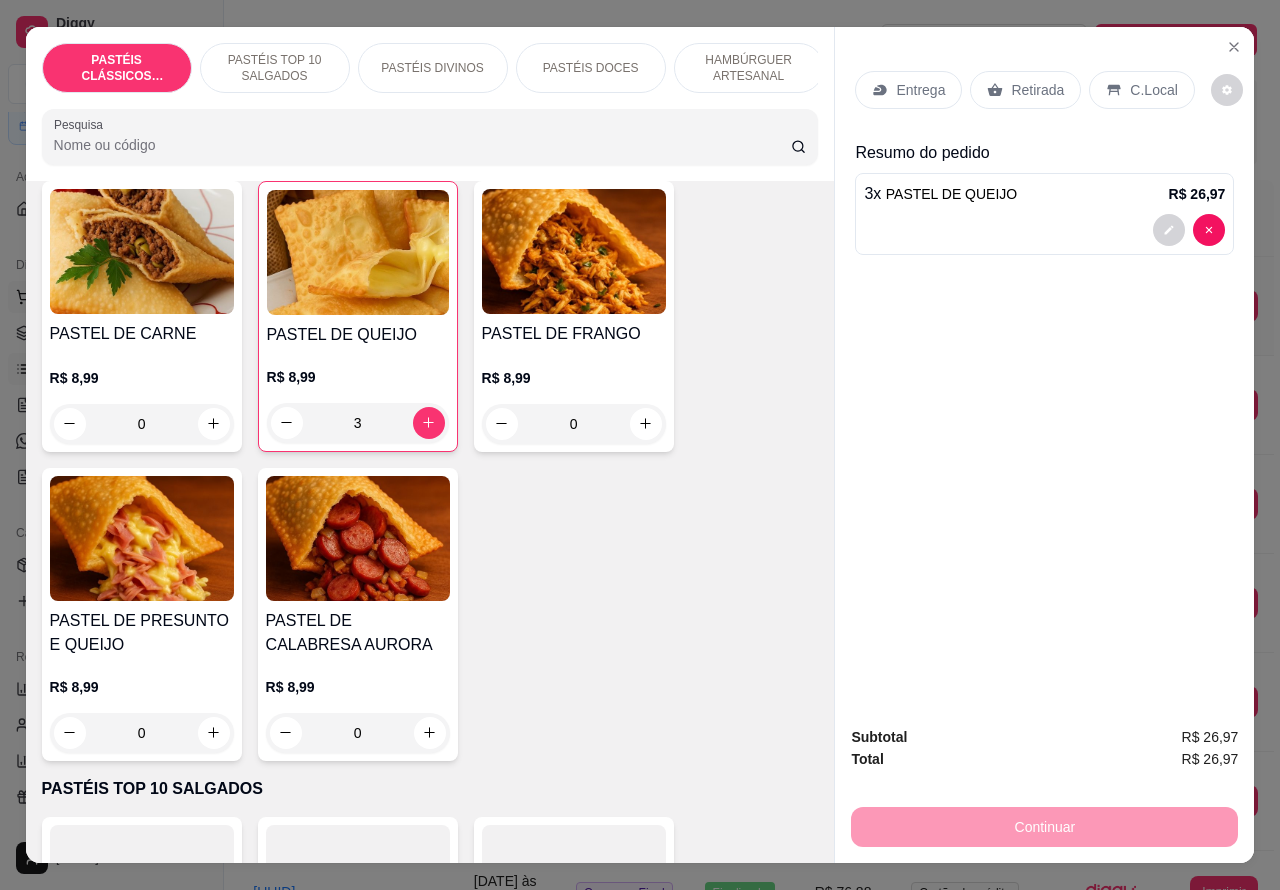 click 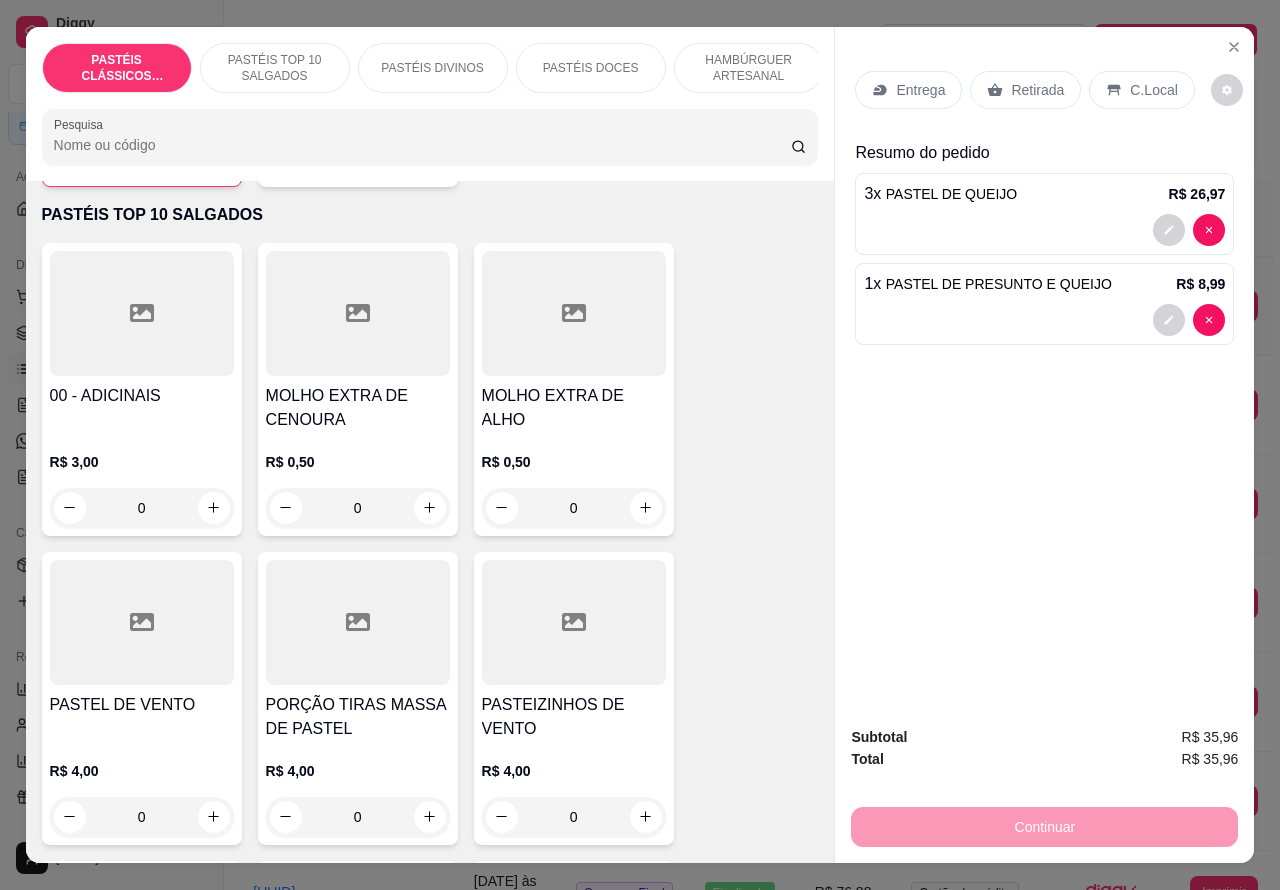 click on "PASTÉIS TOP 10 SALGADOS" at bounding box center [275, 68] 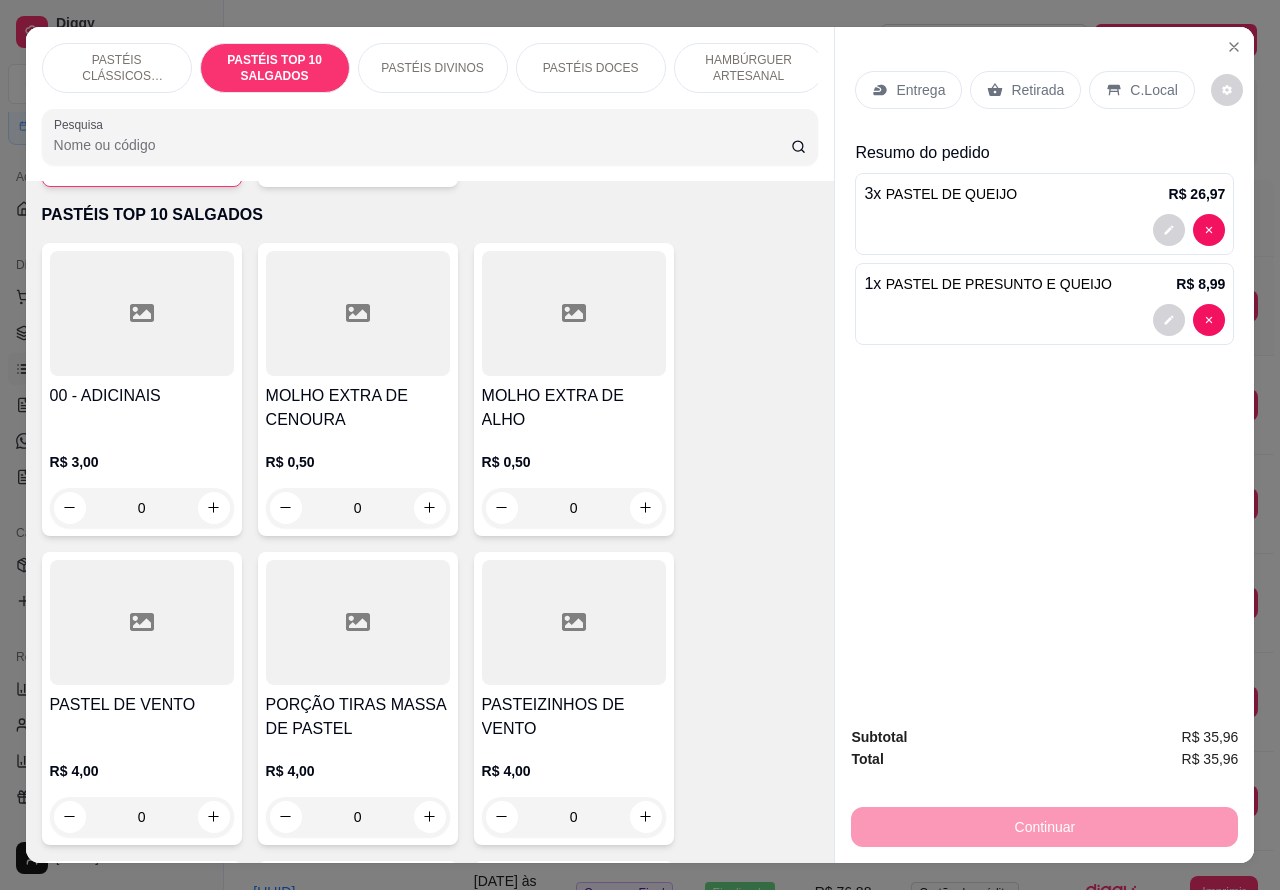 scroll, scrollTop: 728, scrollLeft: 0, axis: vertical 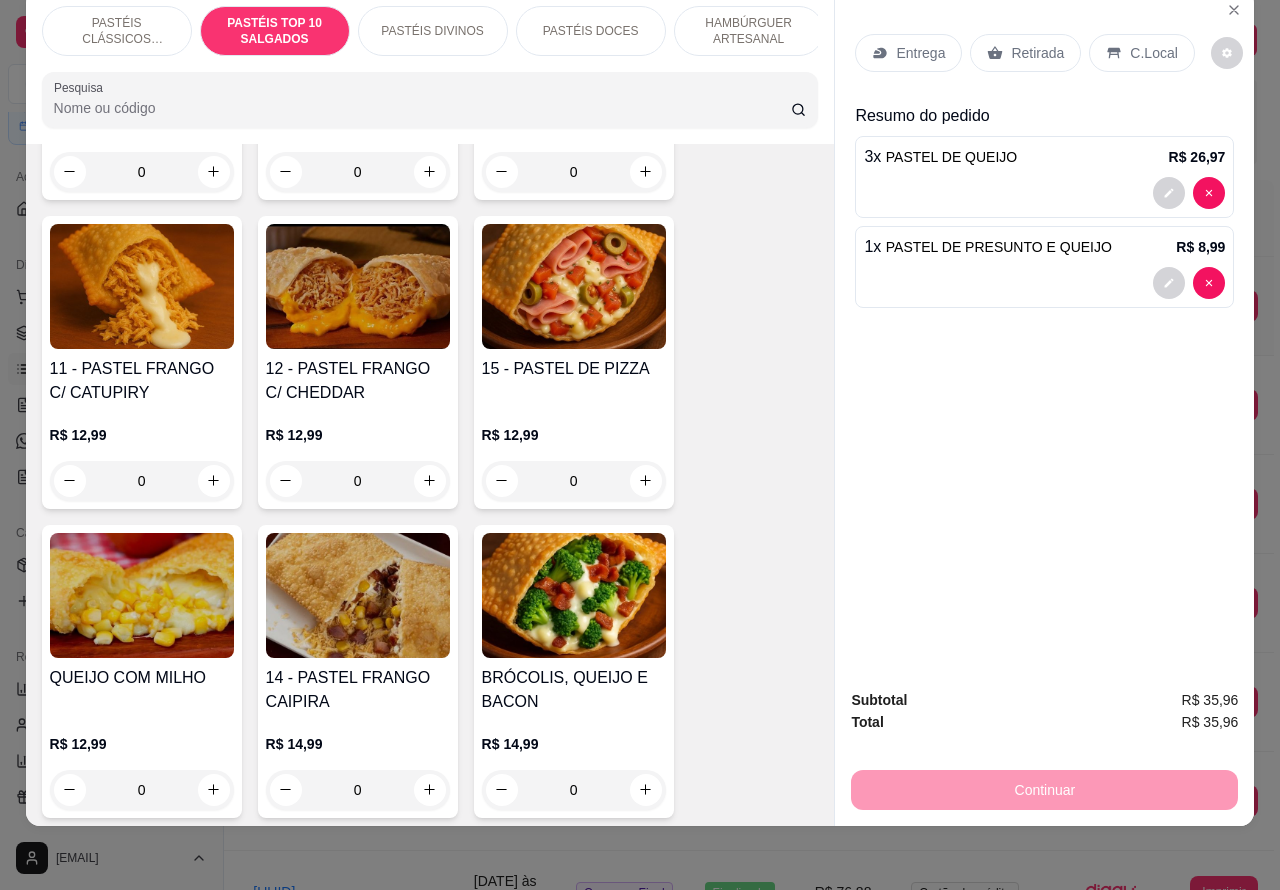 click on "0" at bounding box center [142, 481] 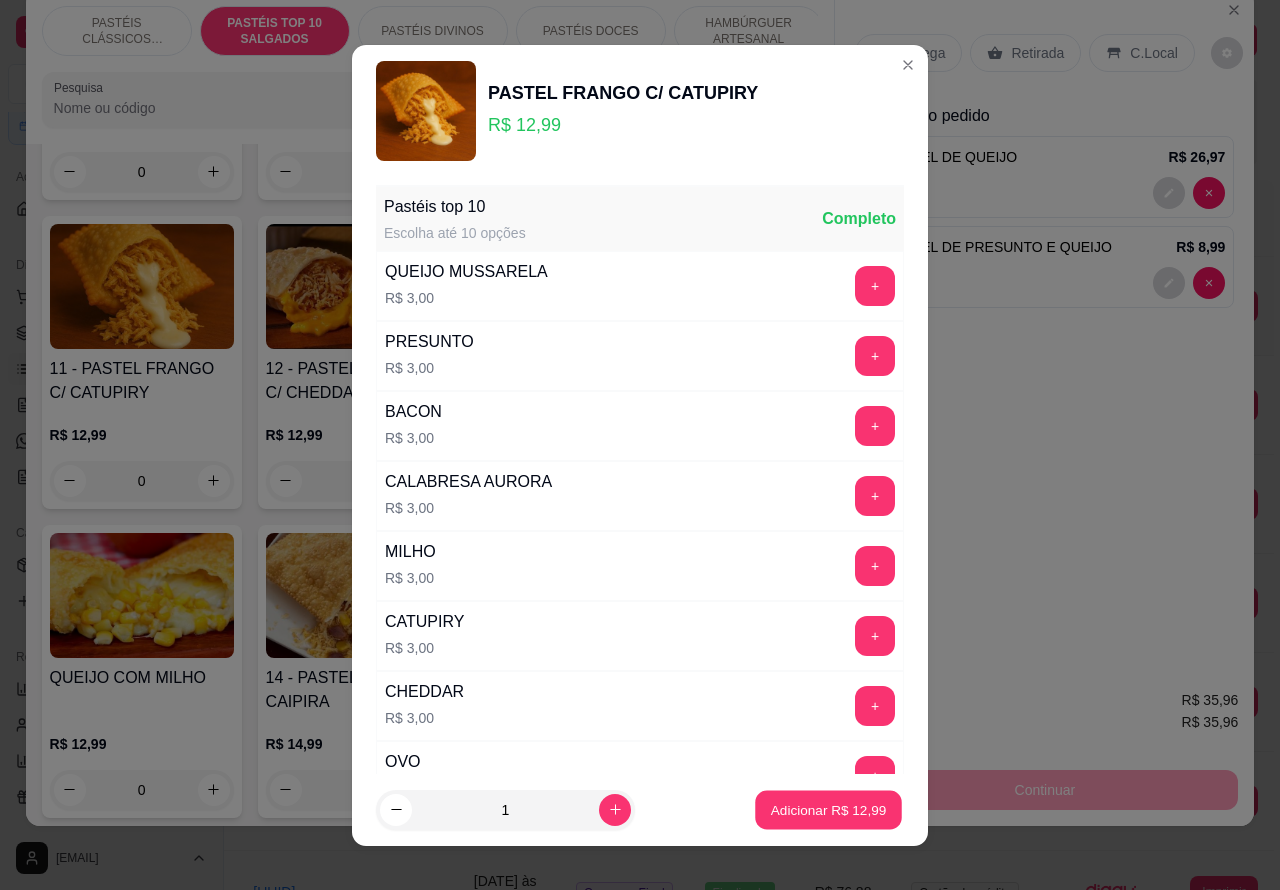 click on "Adicionar R$ 12,99" at bounding box center [828, 809] 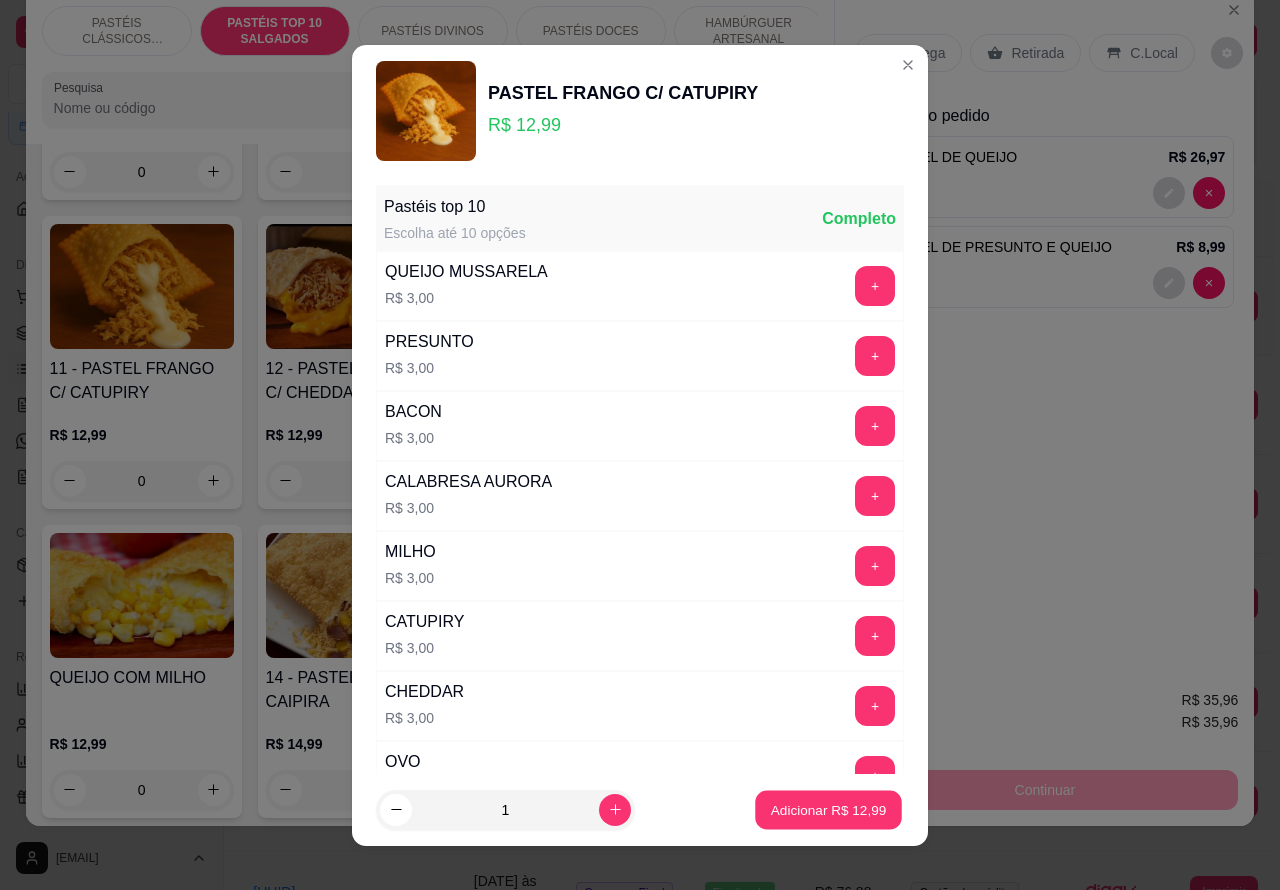 type on "1" 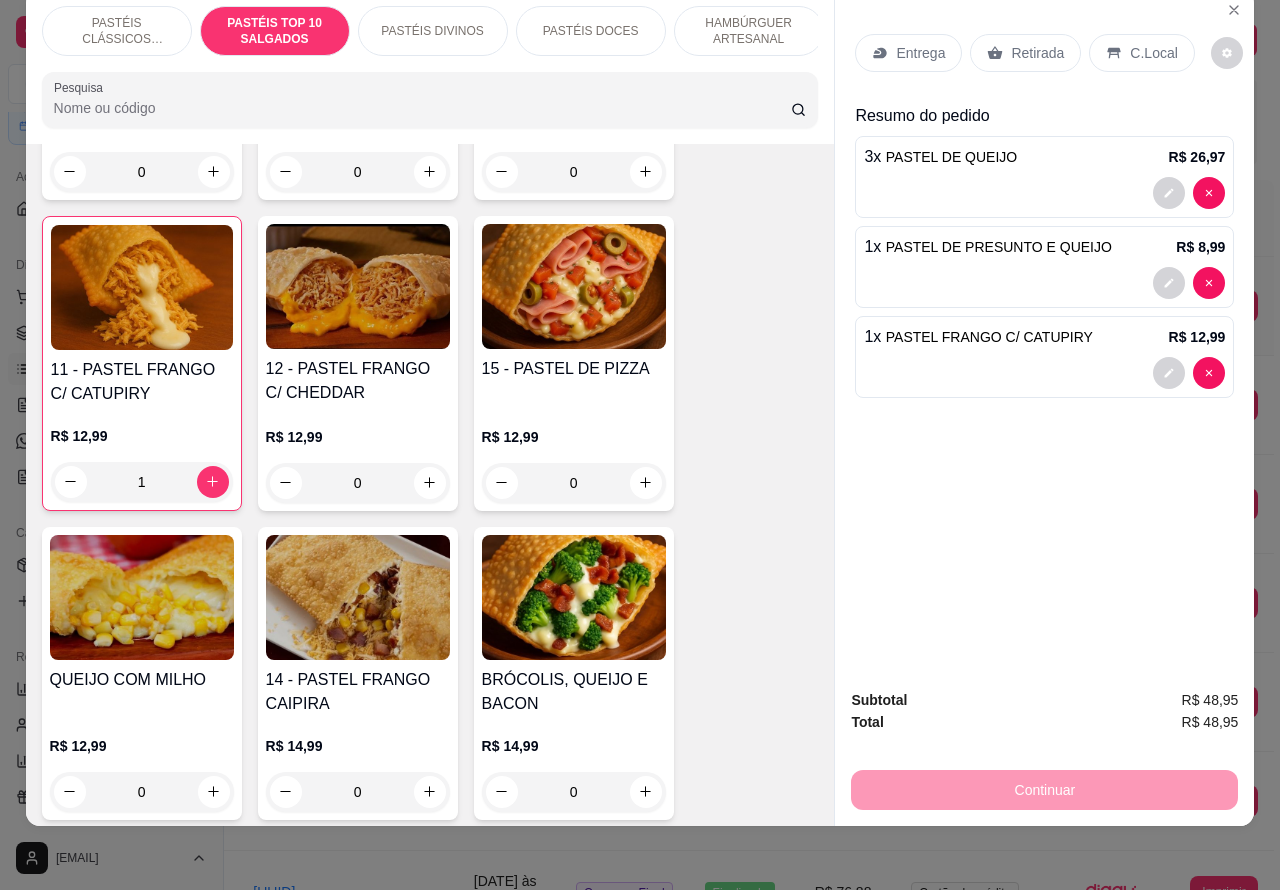click on "C.Local" at bounding box center (1153, 53) 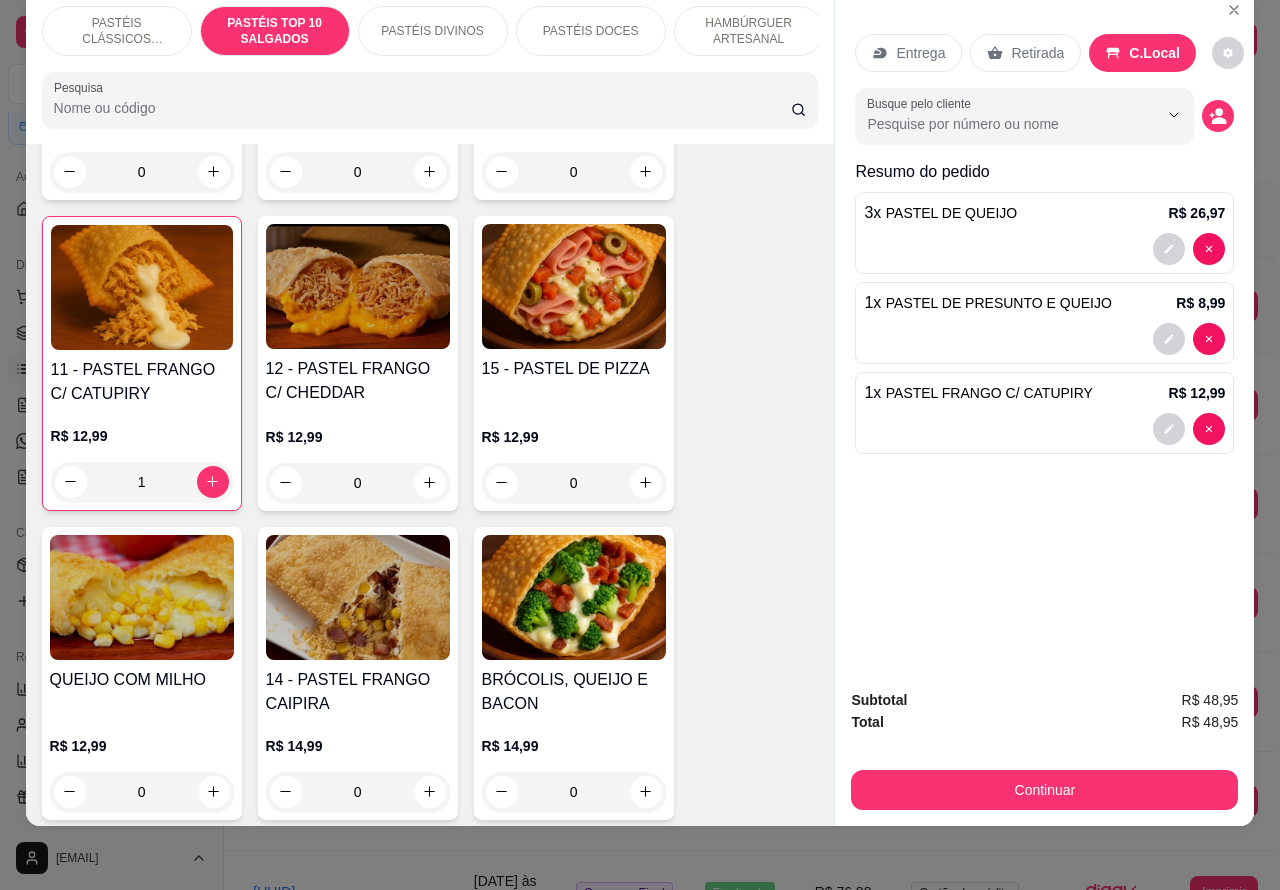 click at bounding box center (1044, 429) 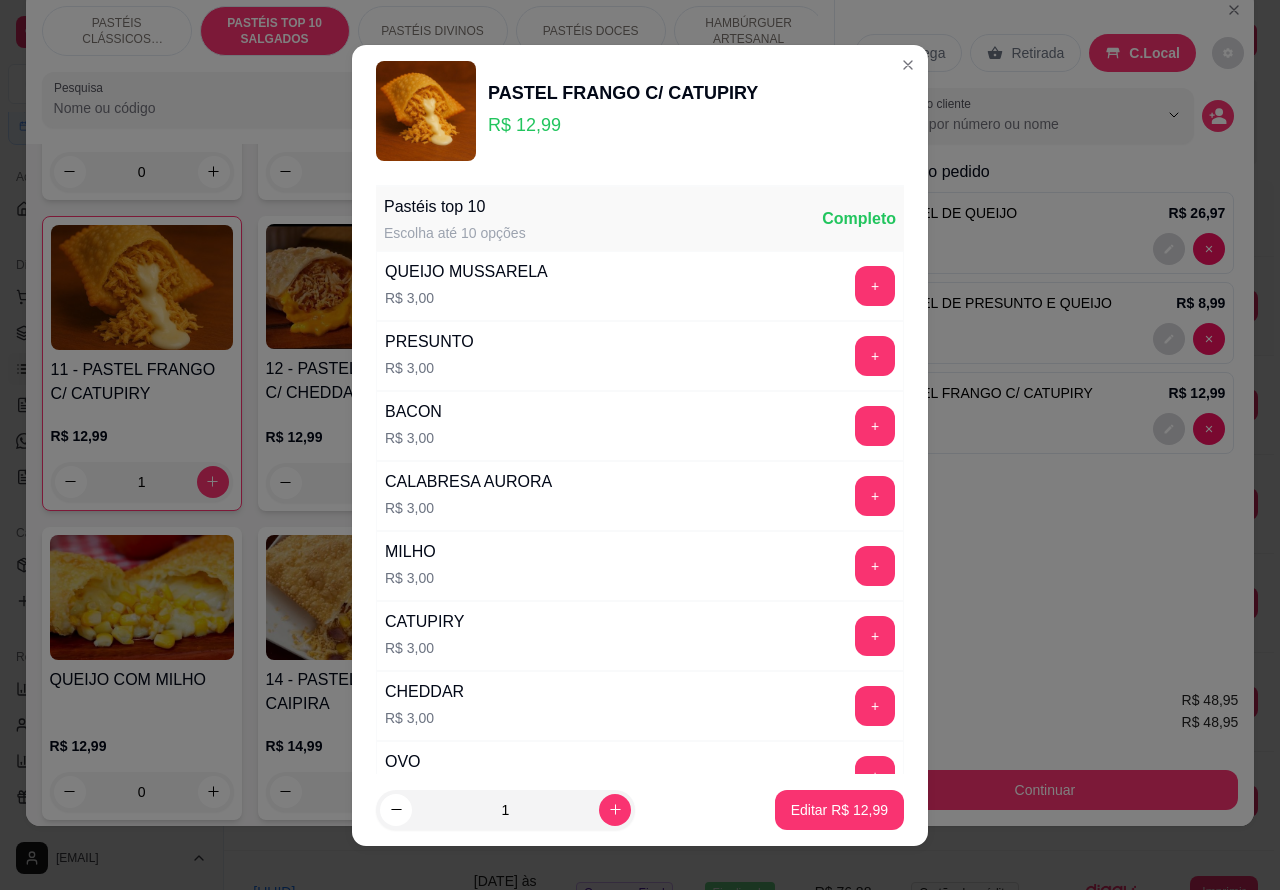 scroll, scrollTop: 261, scrollLeft: 0, axis: vertical 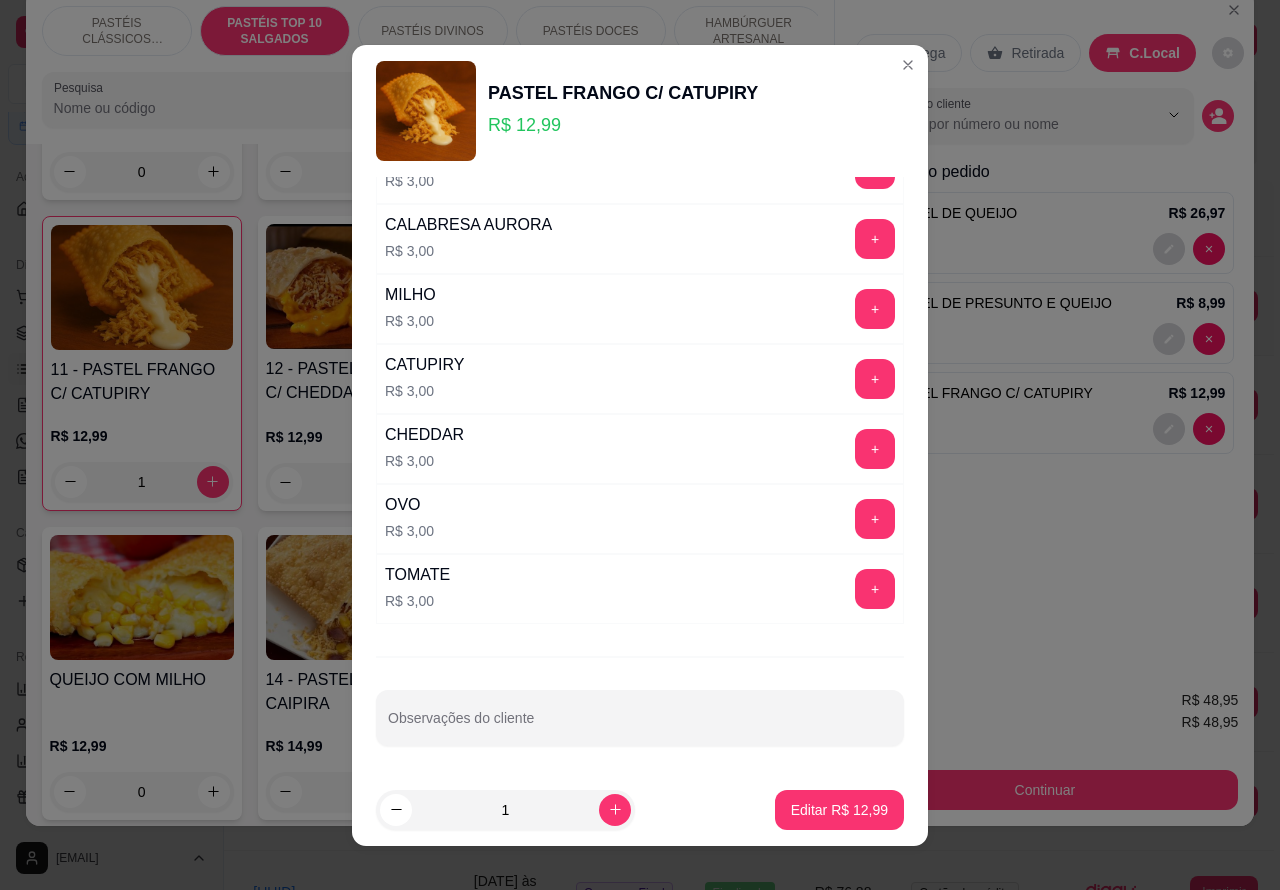 click on "Observações do cliente" at bounding box center [640, 726] 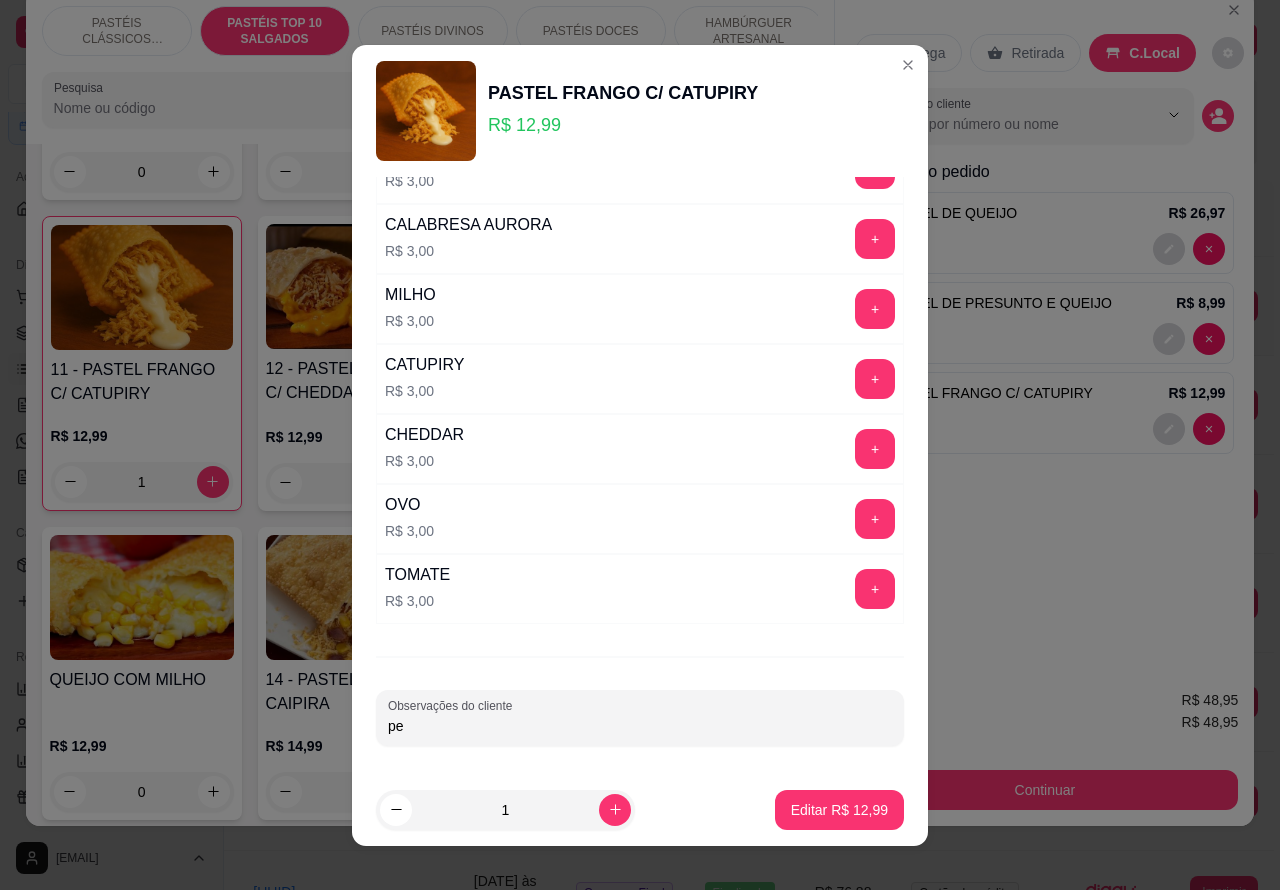 type on "p" 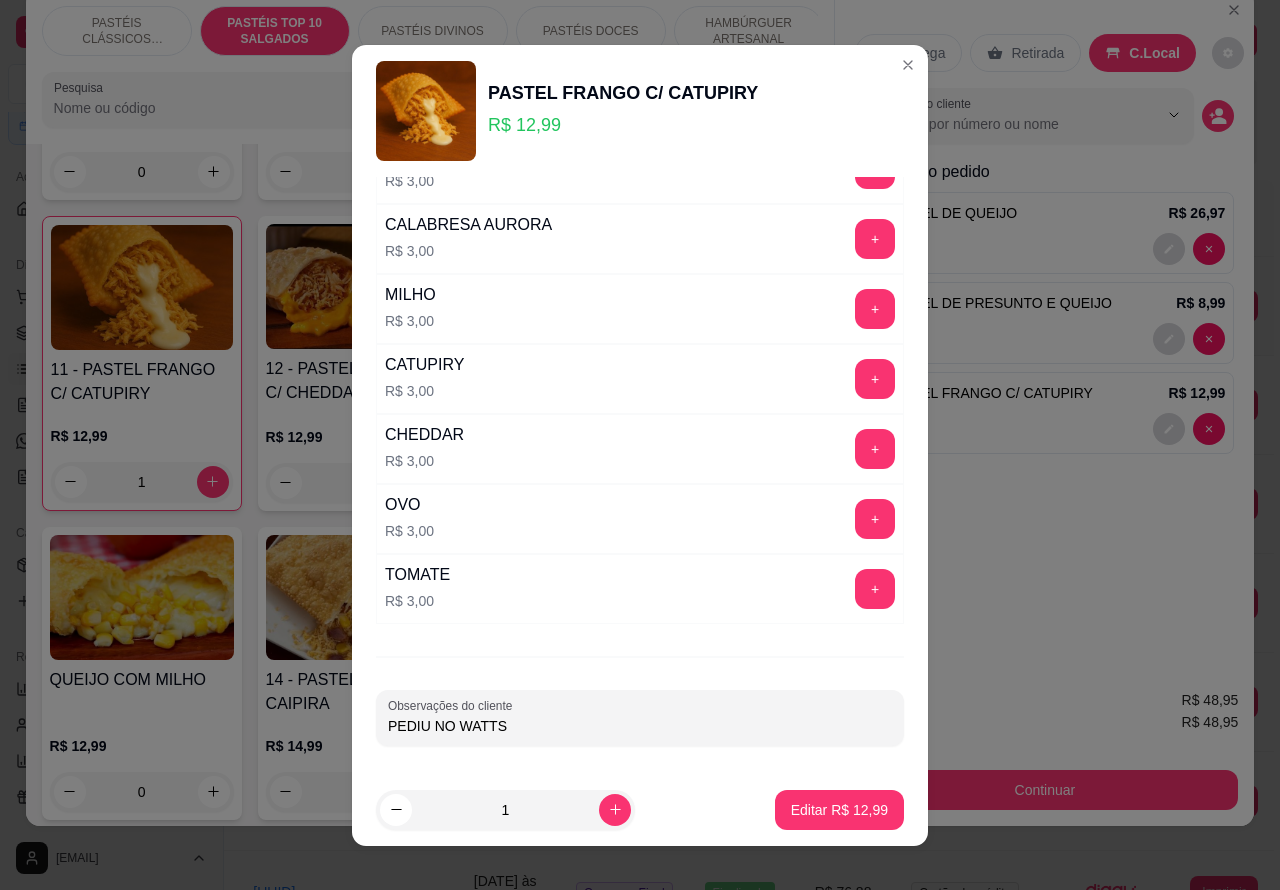 type on "PEDIU NO WATTS" 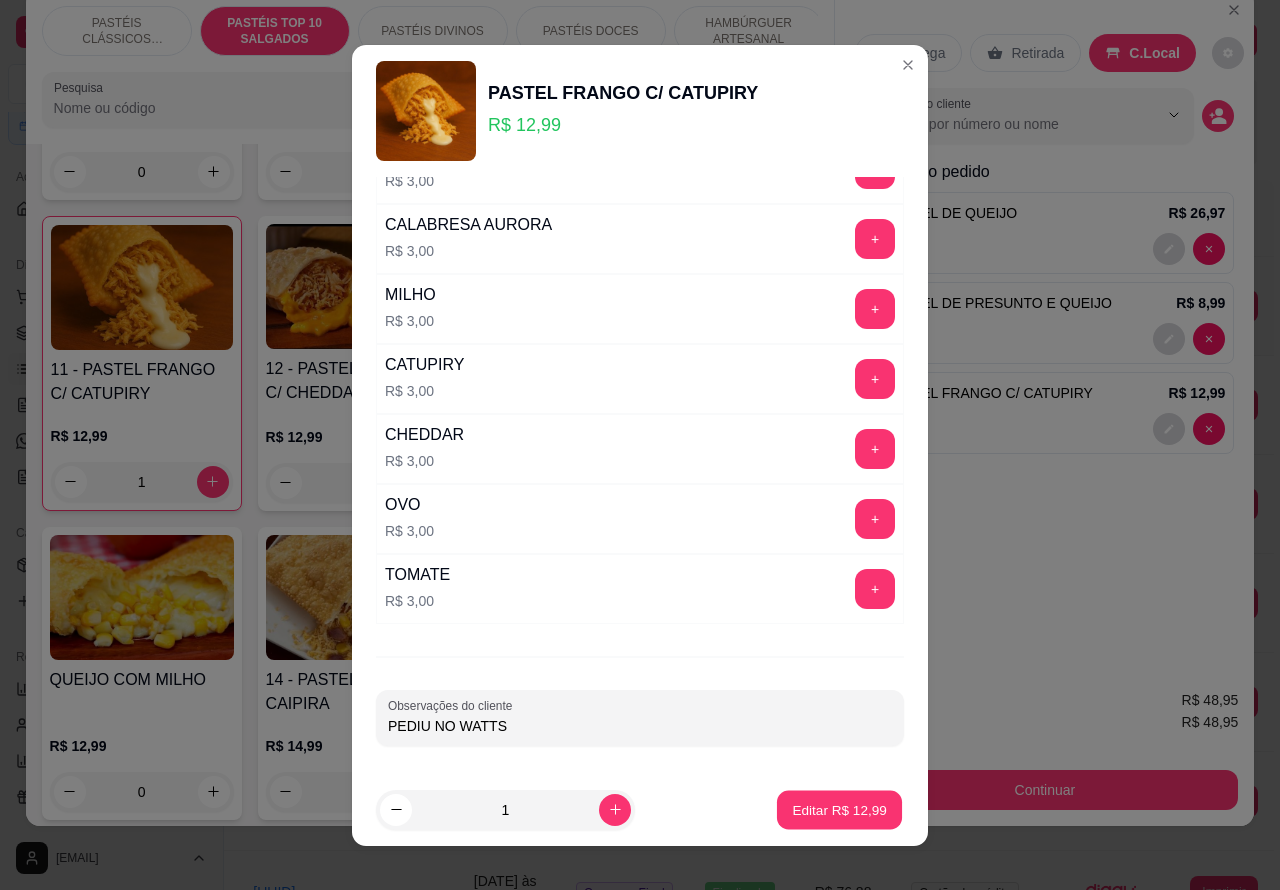 click on "Editar   R$ 12,99" at bounding box center [839, 809] 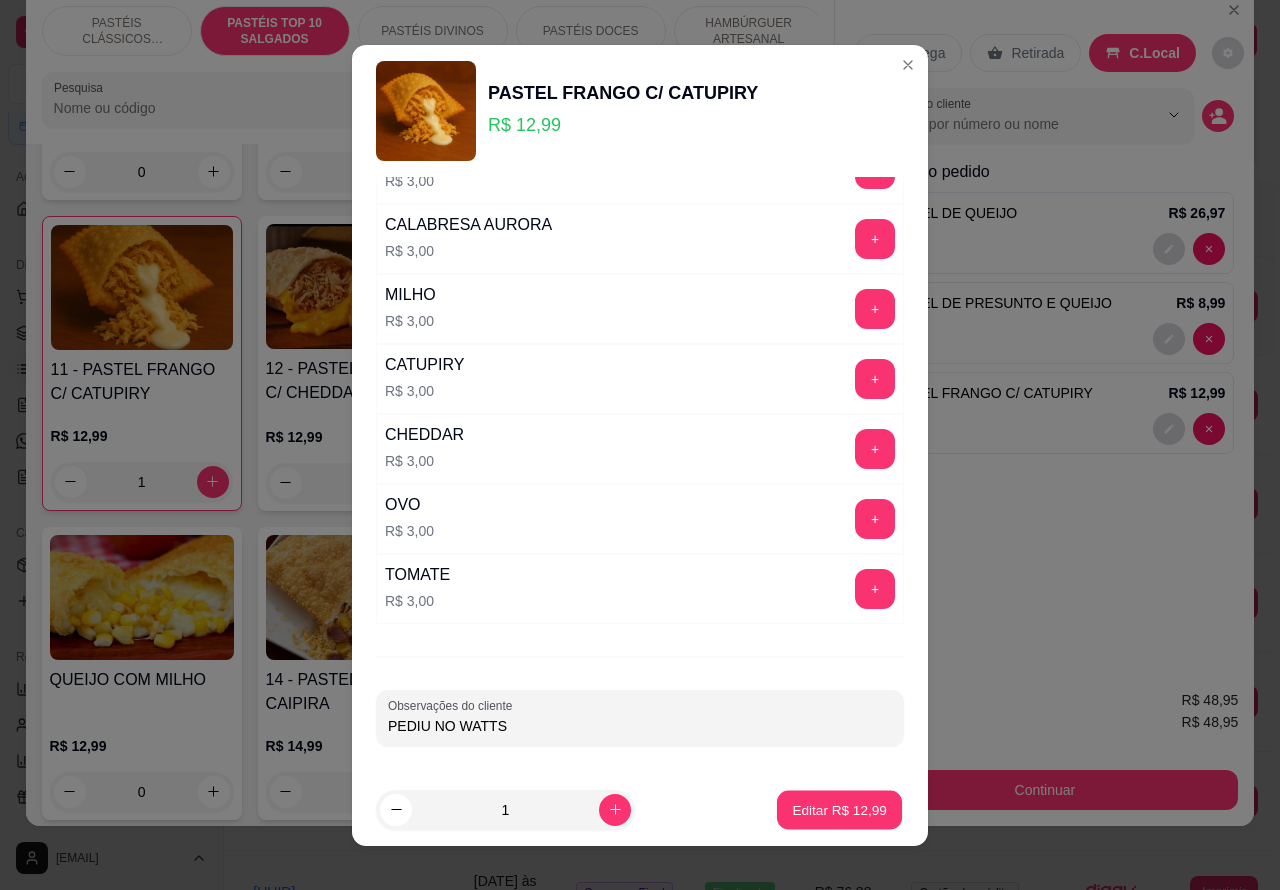 type on "0" 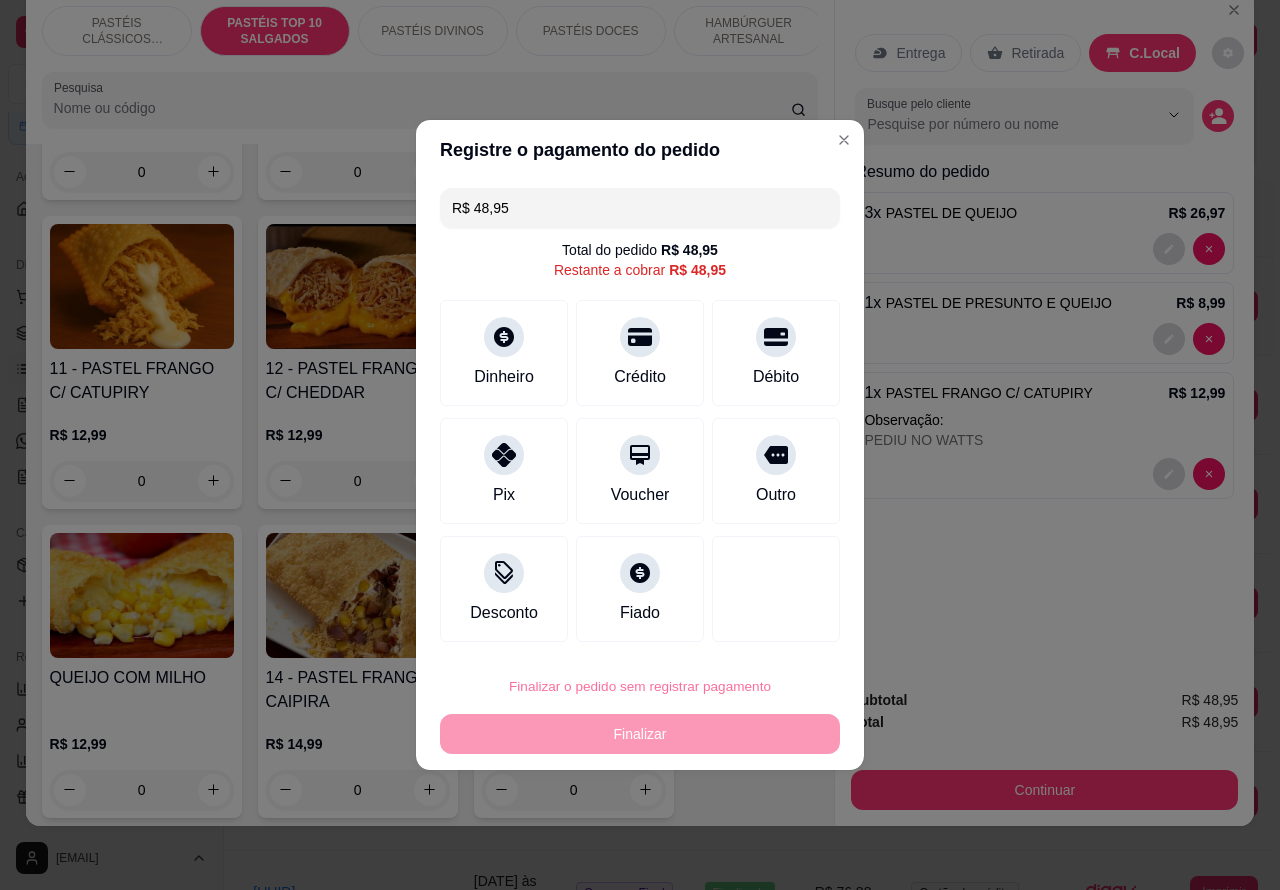 click on "Confirmar" at bounding box center (758, 630) 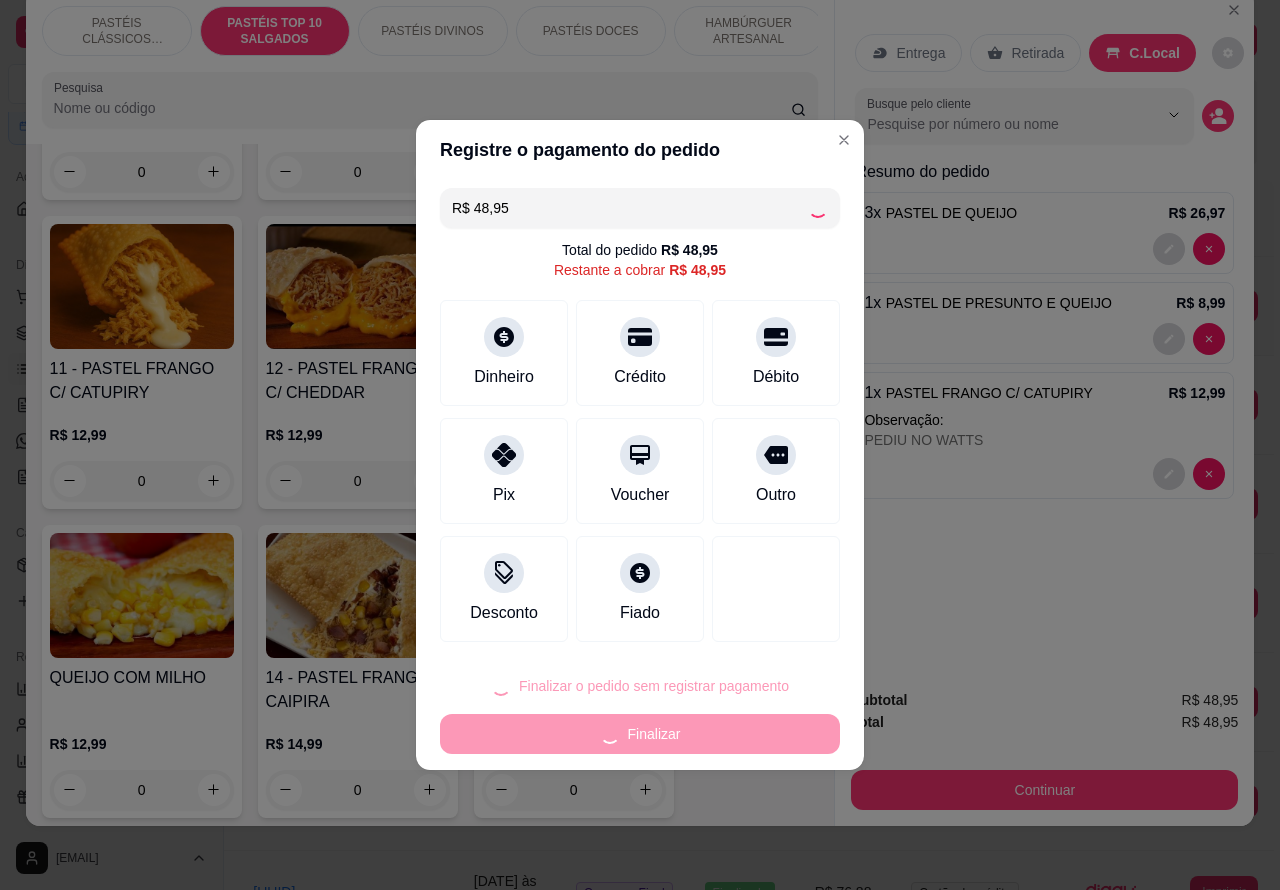 type on "0" 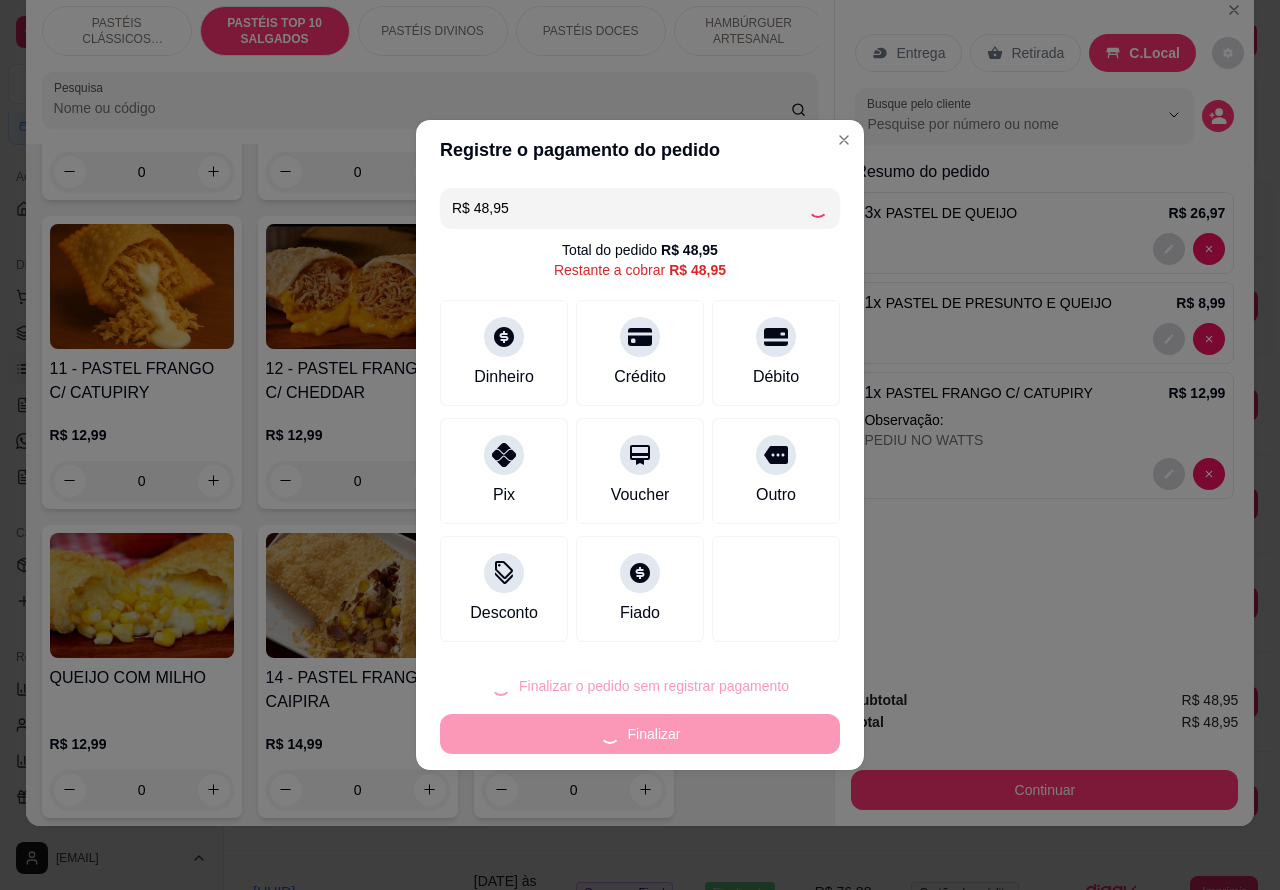 type on "0" 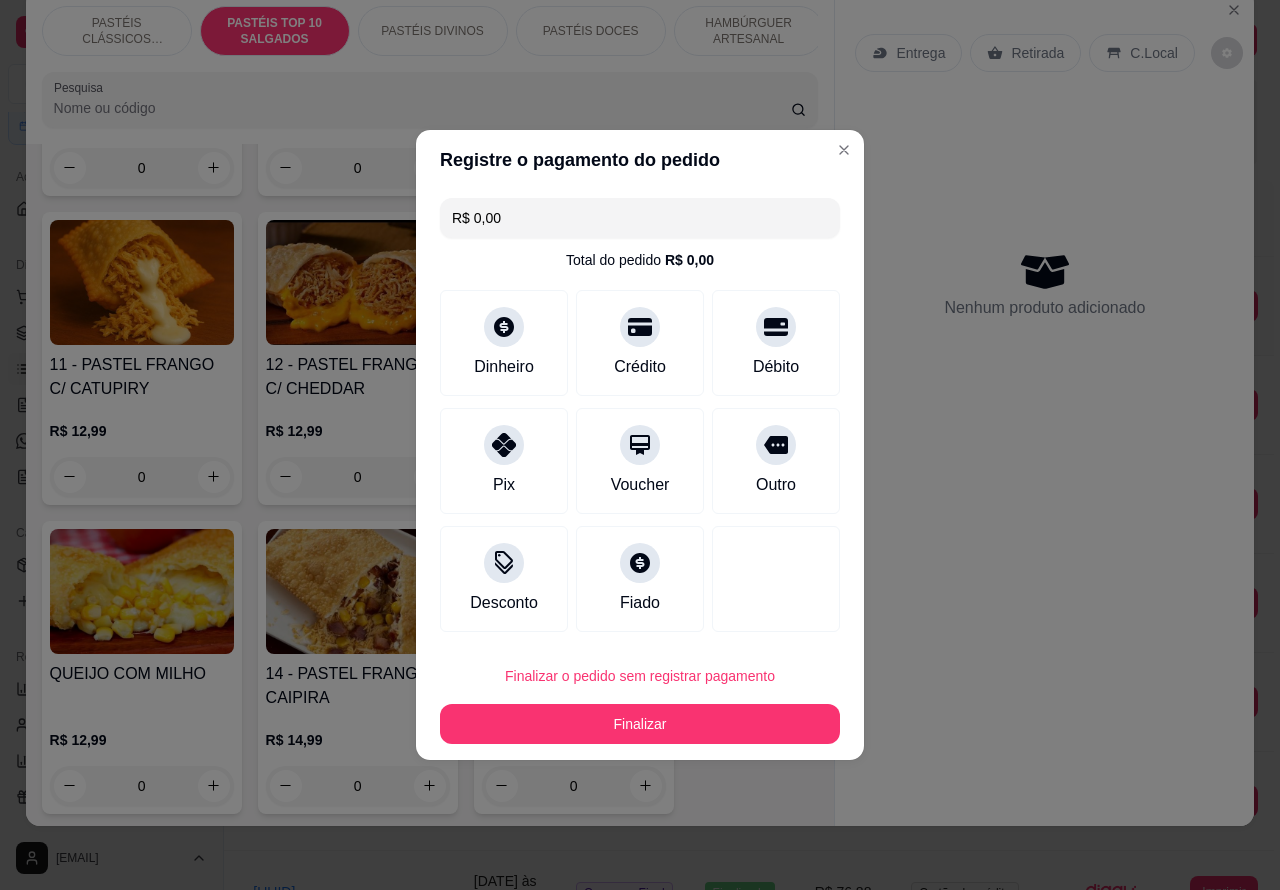 type on "R$ 0,00" 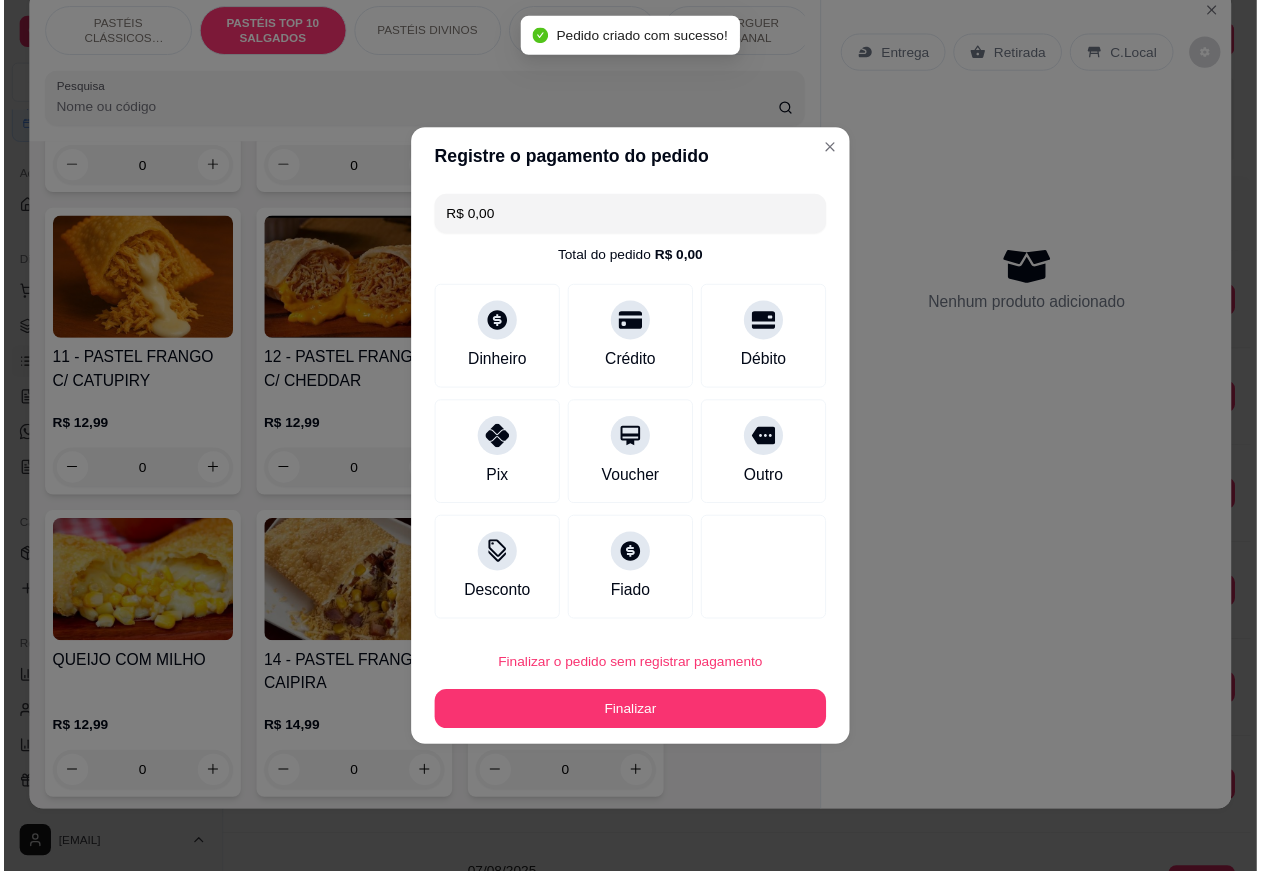 scroll, scrollTop: 1927, scrollLeft: 0, axis: vertical 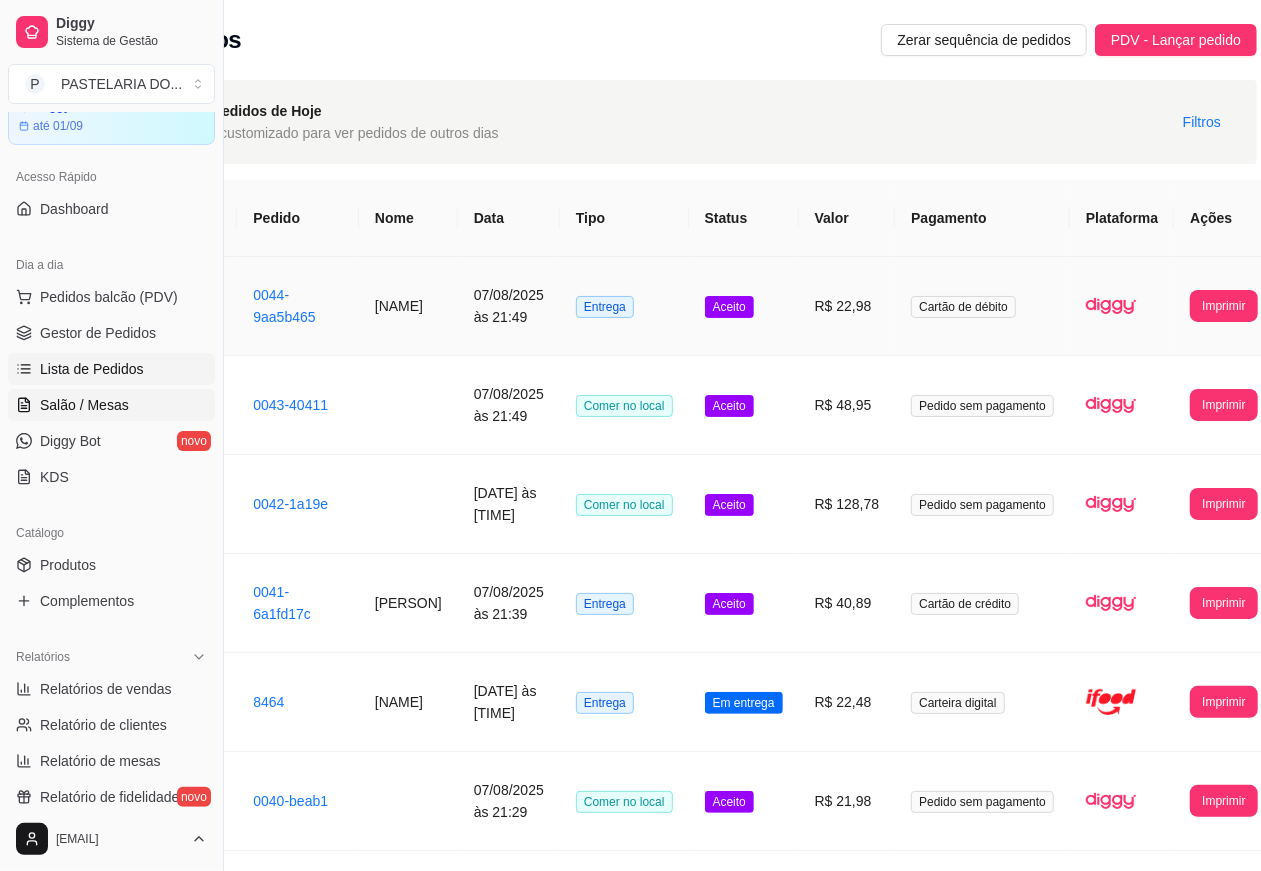 click on "Salão / Mesas" at bounding box center (111, 405) 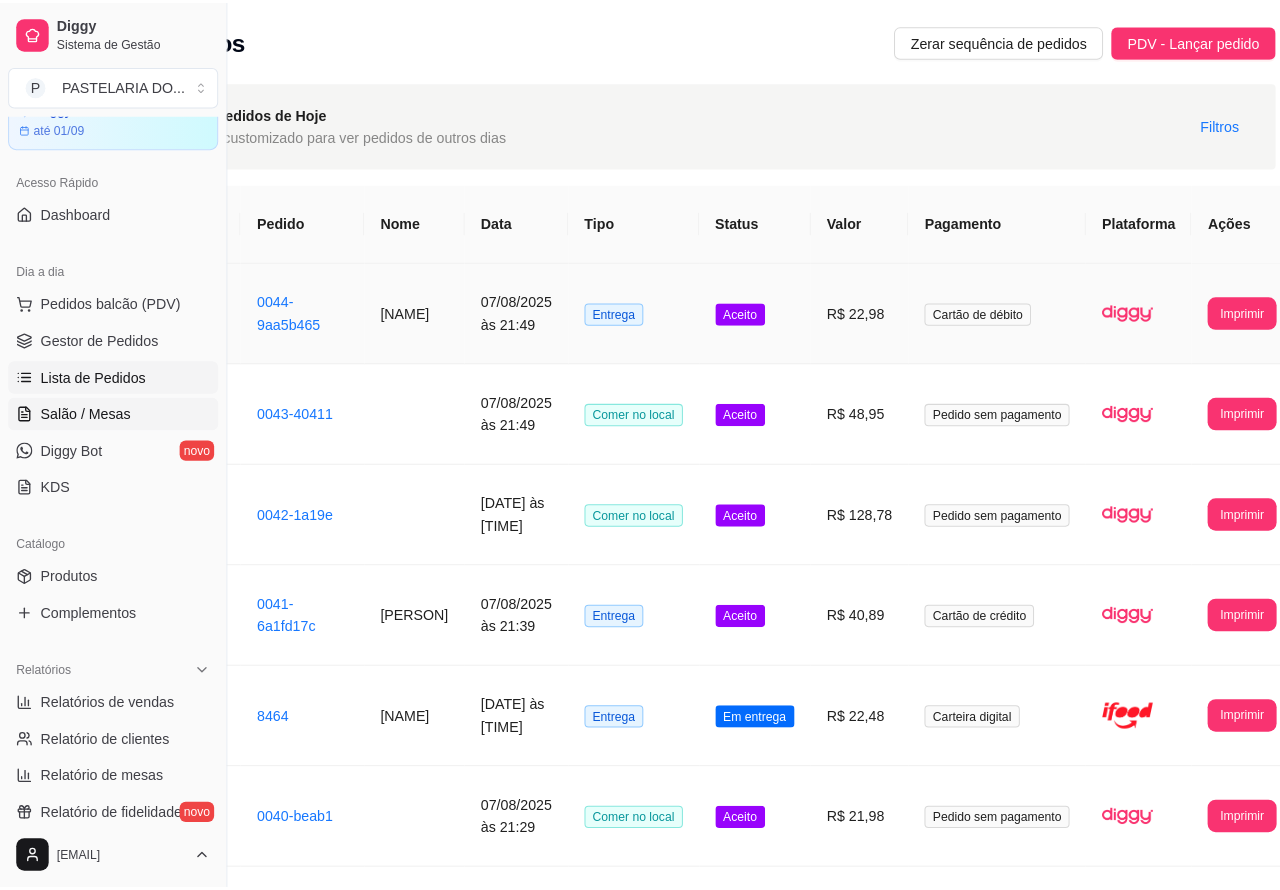 scroll, scrollTop: 0, scrollLeft: 0, axis: both 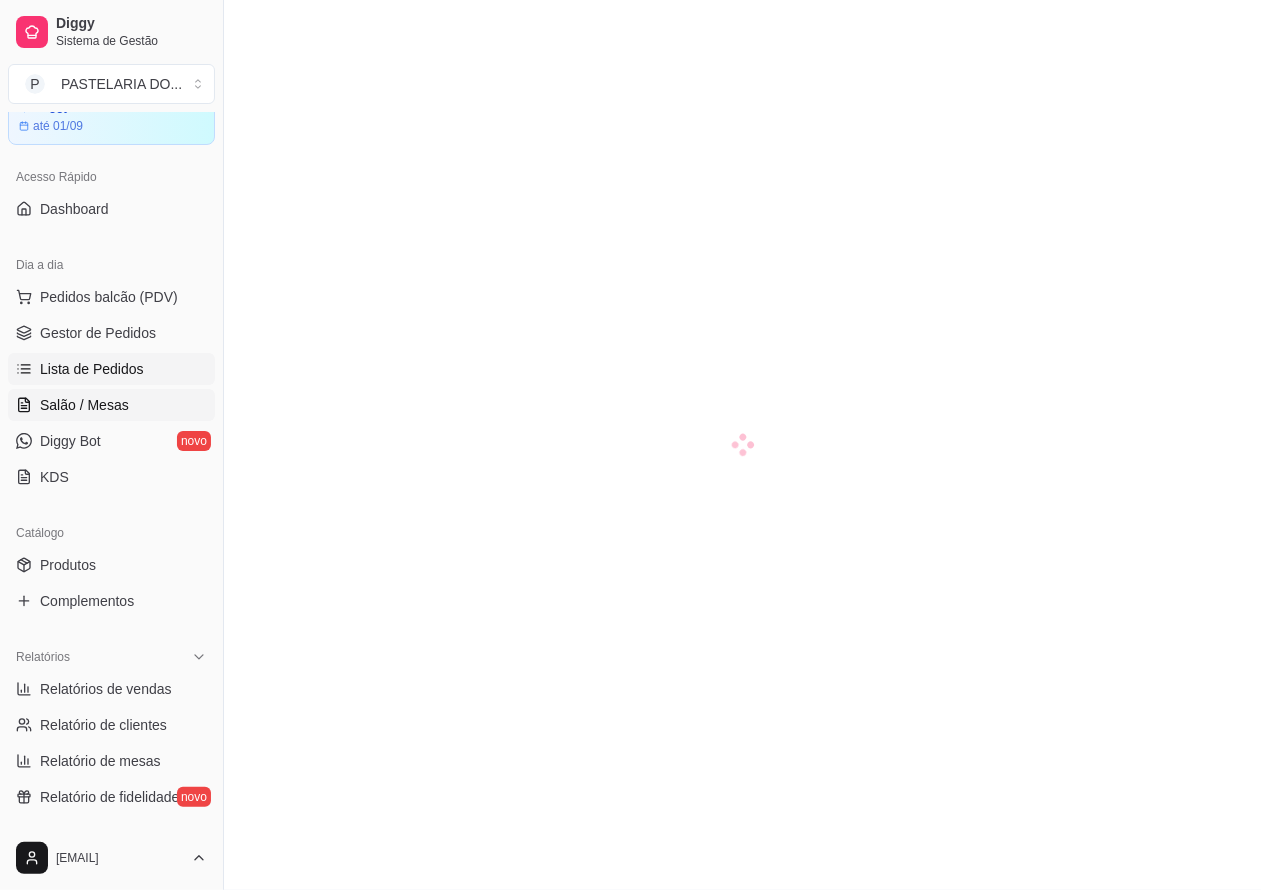 click on "Lista de Pedidos" at bounding box center [111, 369] 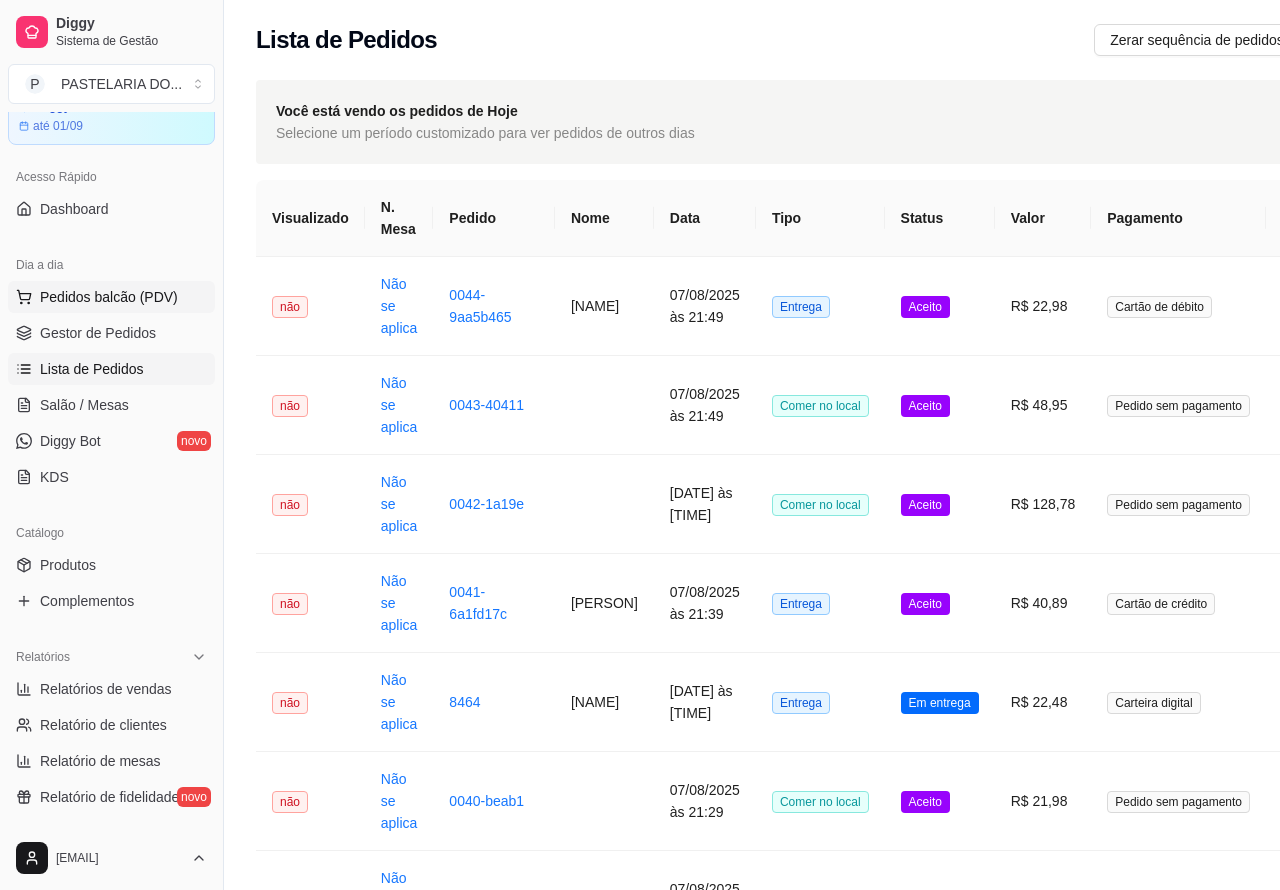 click on "Pedidos balcão (PDV)" at bounding box center (109, 297) 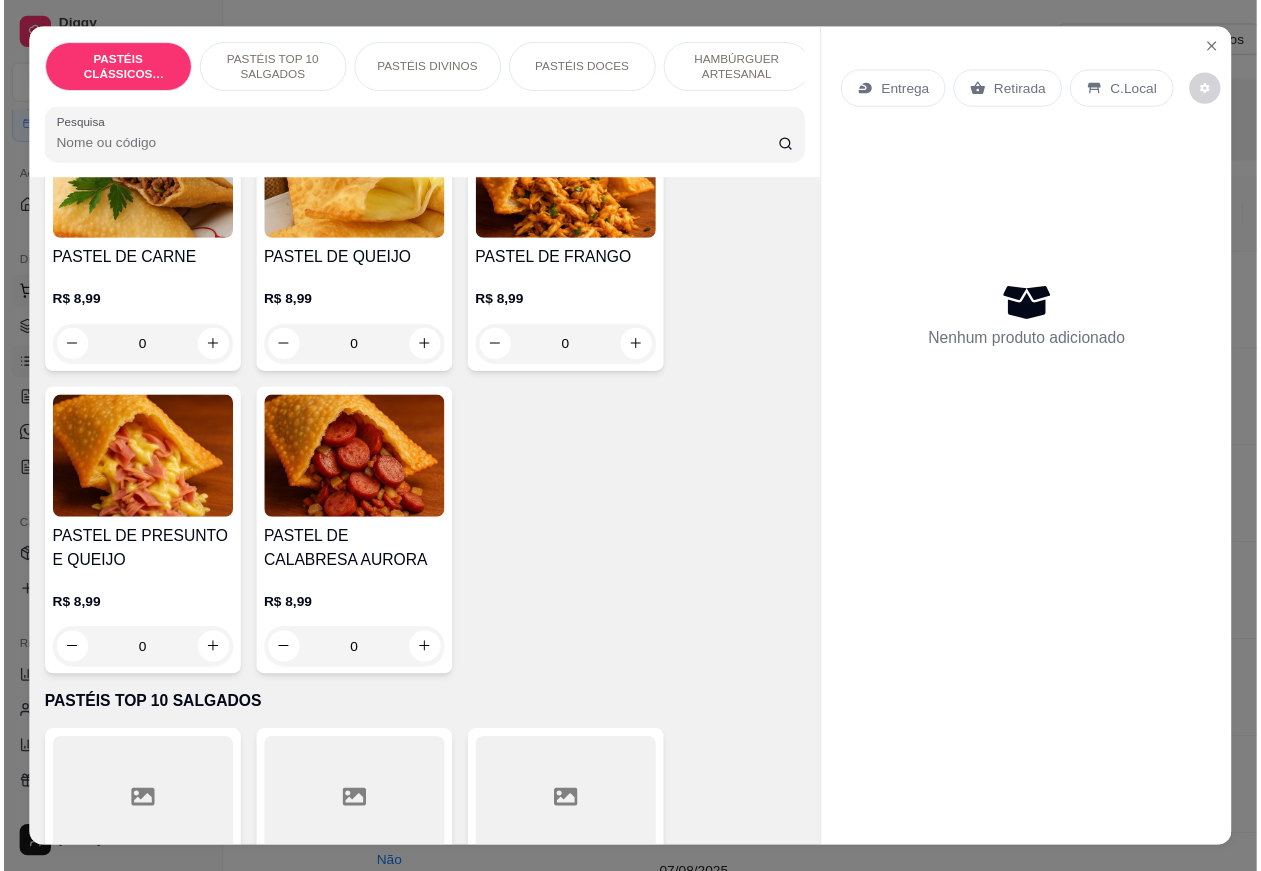 scroll, scrollTop: 0, scrollLeft: 0, axis: both 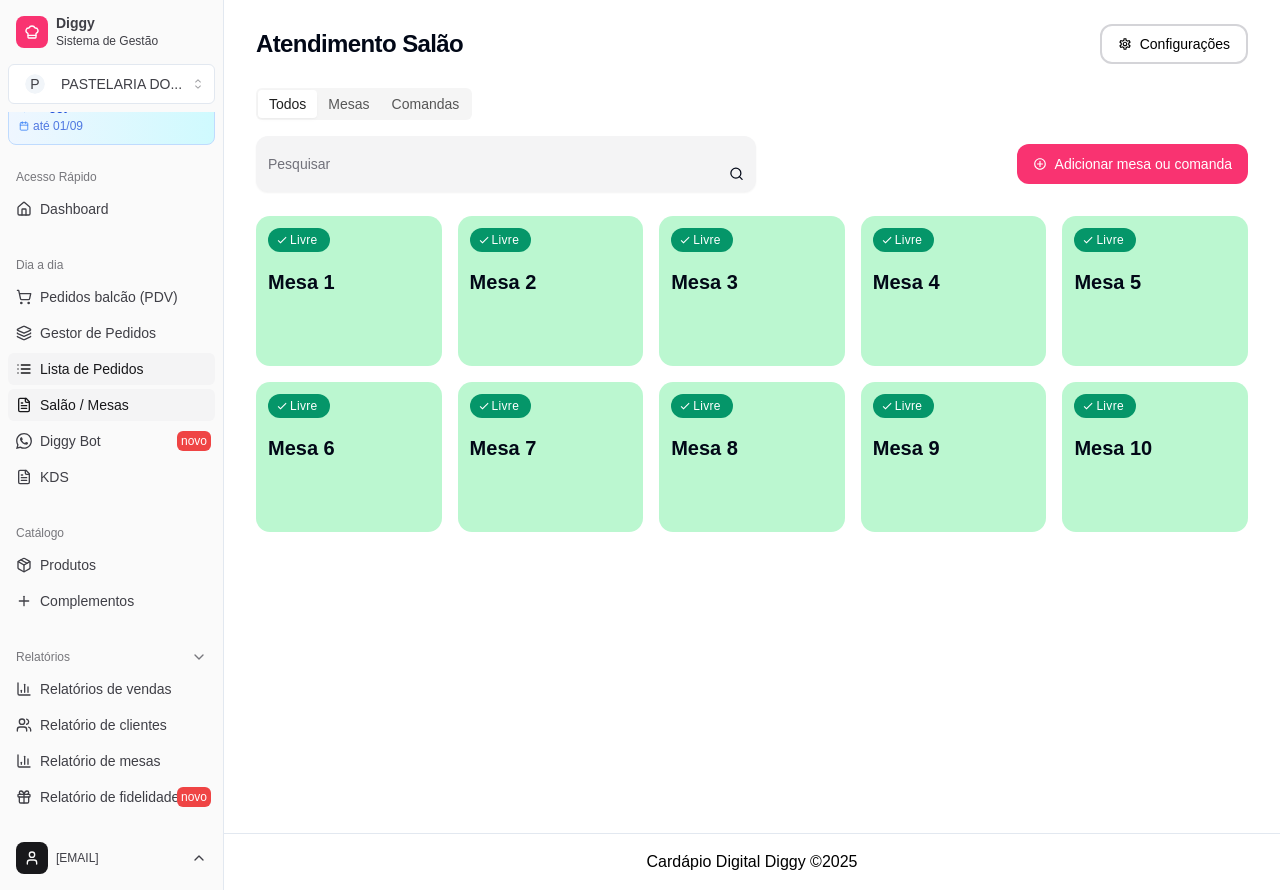 click on "Lista de Pedidos" at bounding box center [92, 369] 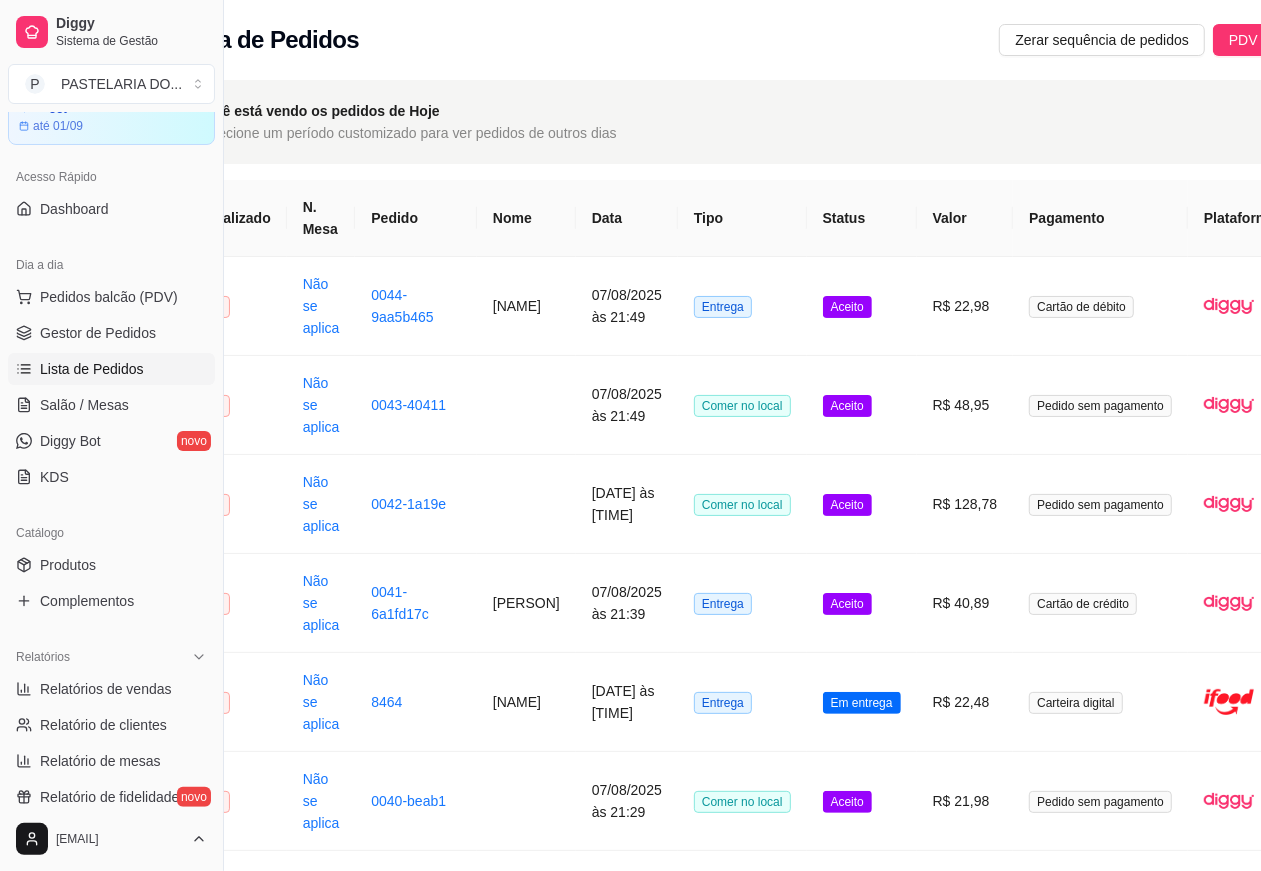 scroll, scrollTop: 0, scrollLeft: 222, axis: horizontal 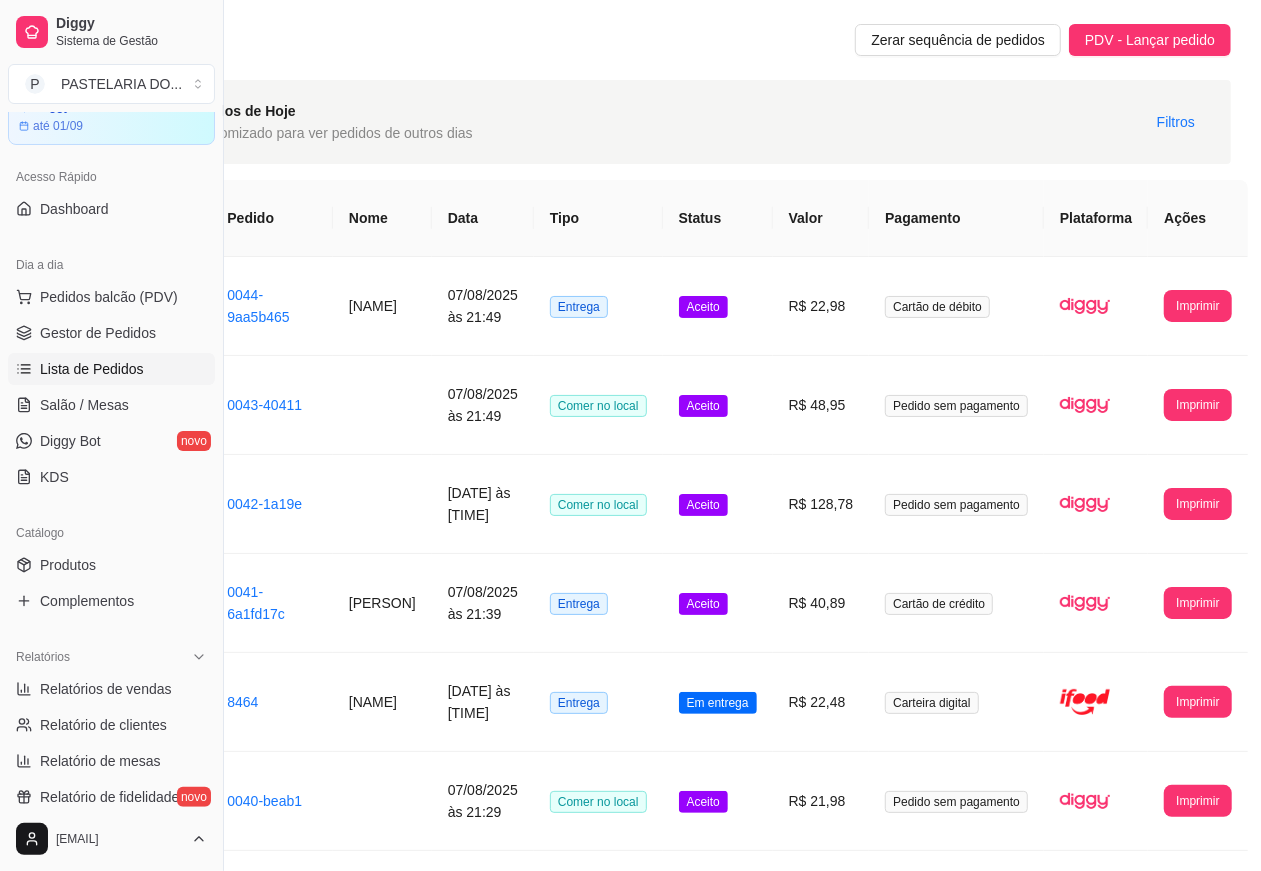 click at bounding box center [1085, 405] 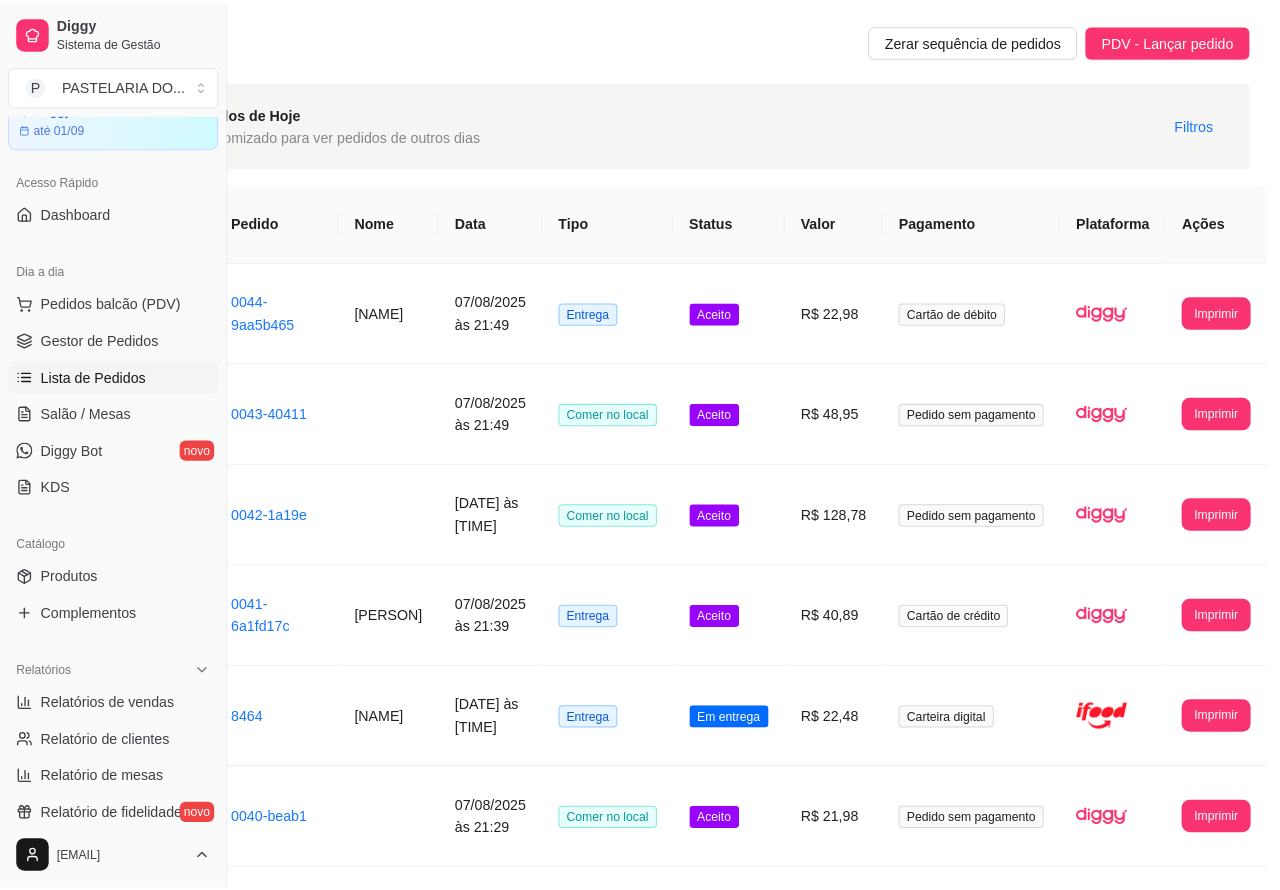 scroll, scrollTop: 0, scrollLeft: 203, axis: horizontal 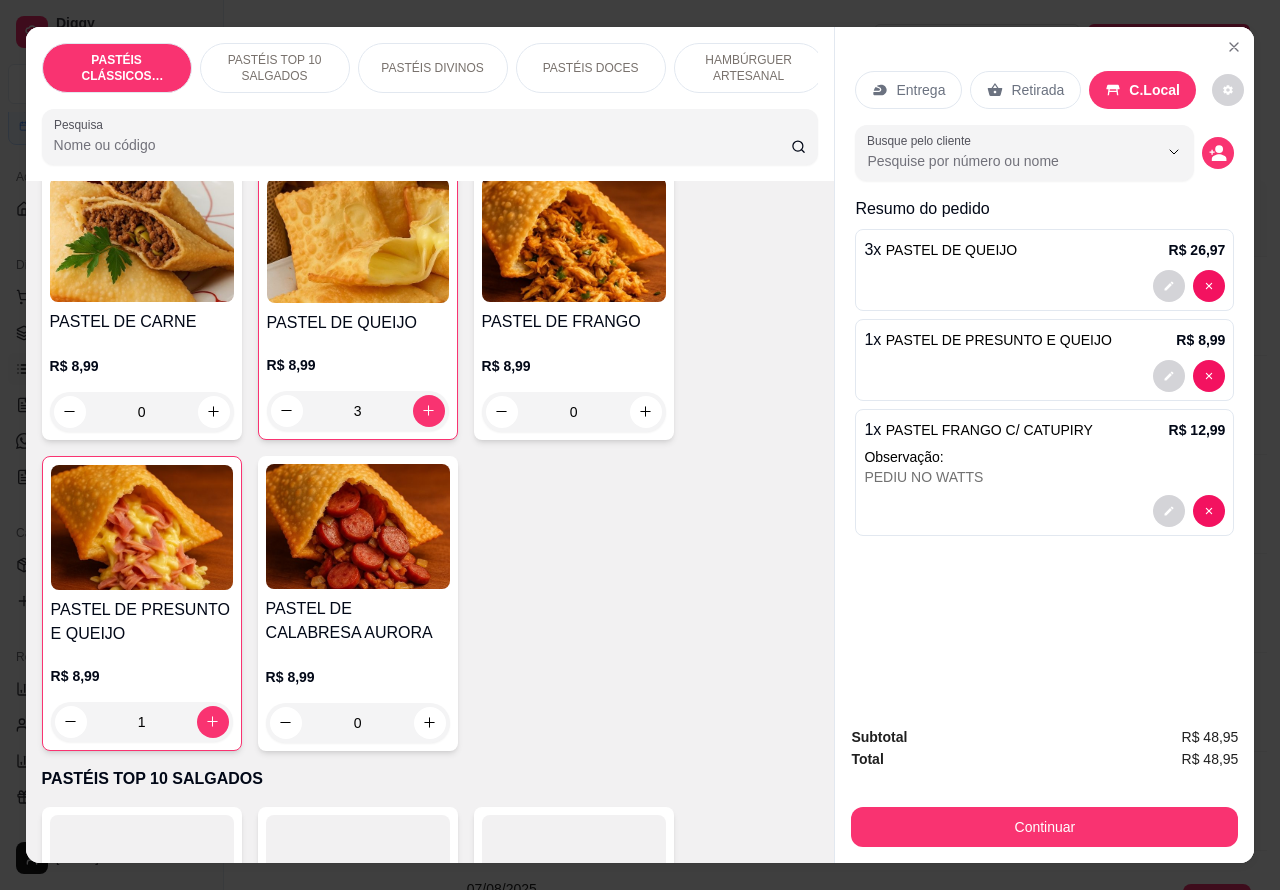 click on "PASTÉIS TOP 10 SALGADOS" at bounding box center [275, 68] 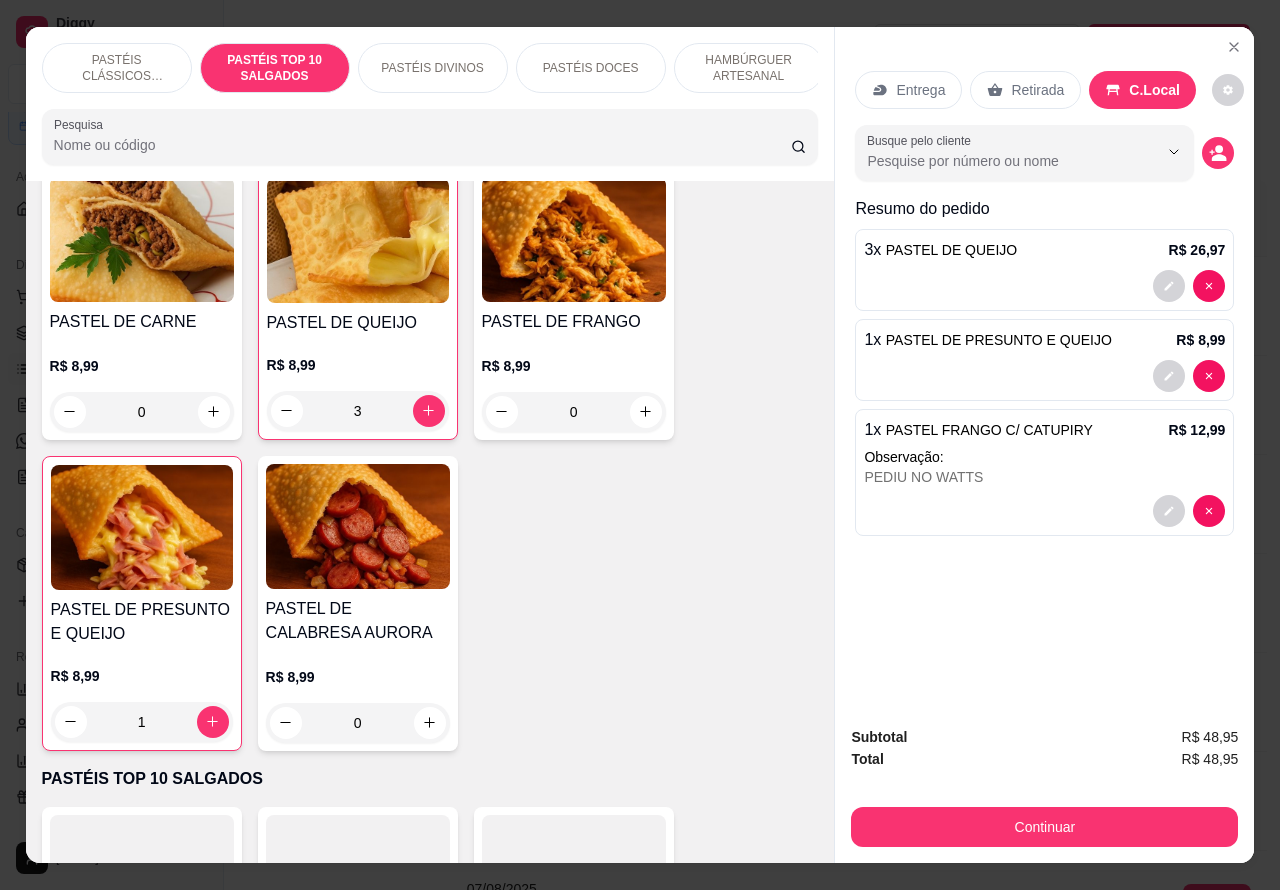 scroll, scrollTop: 728, scrollLeft: 0, axis: vertical 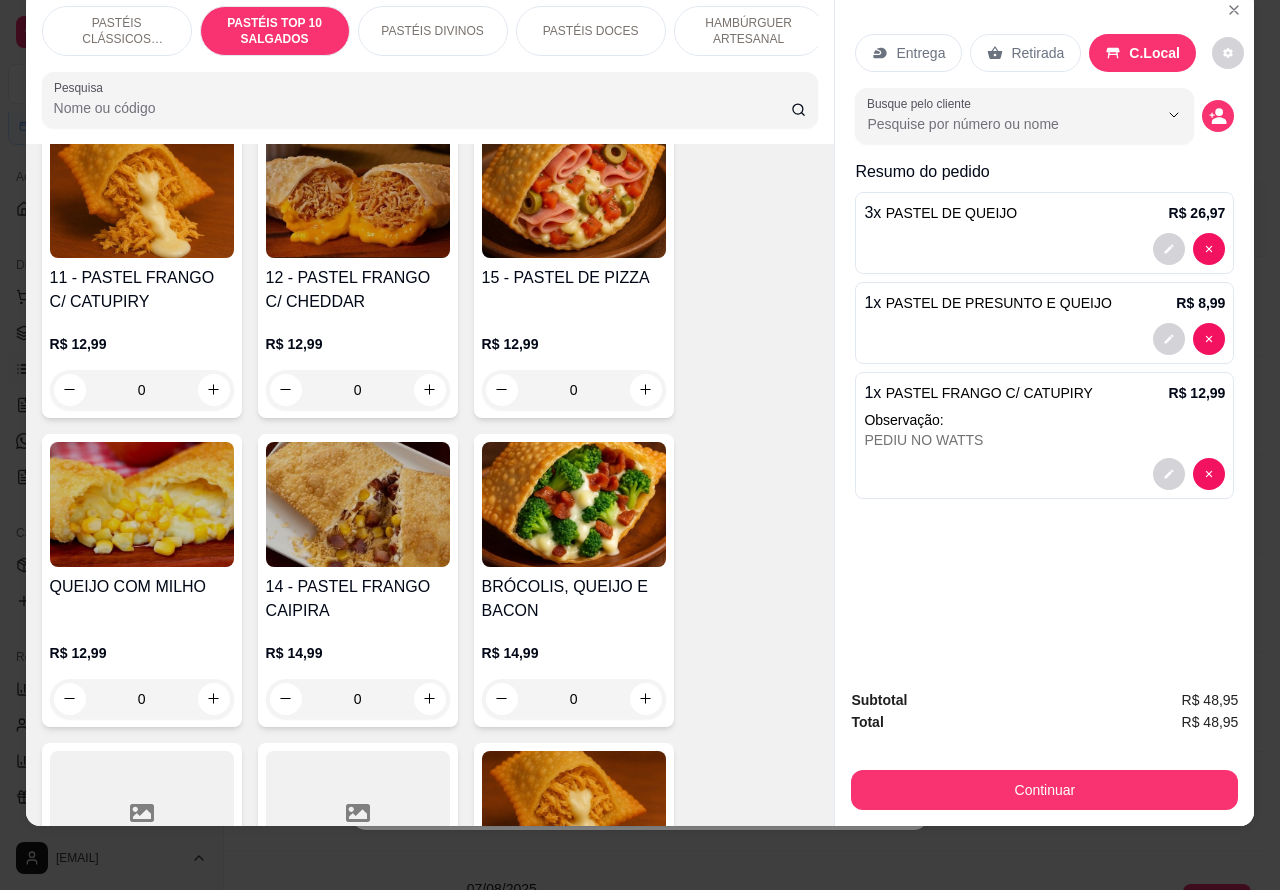click on "0" at bounding box center [142, 390] 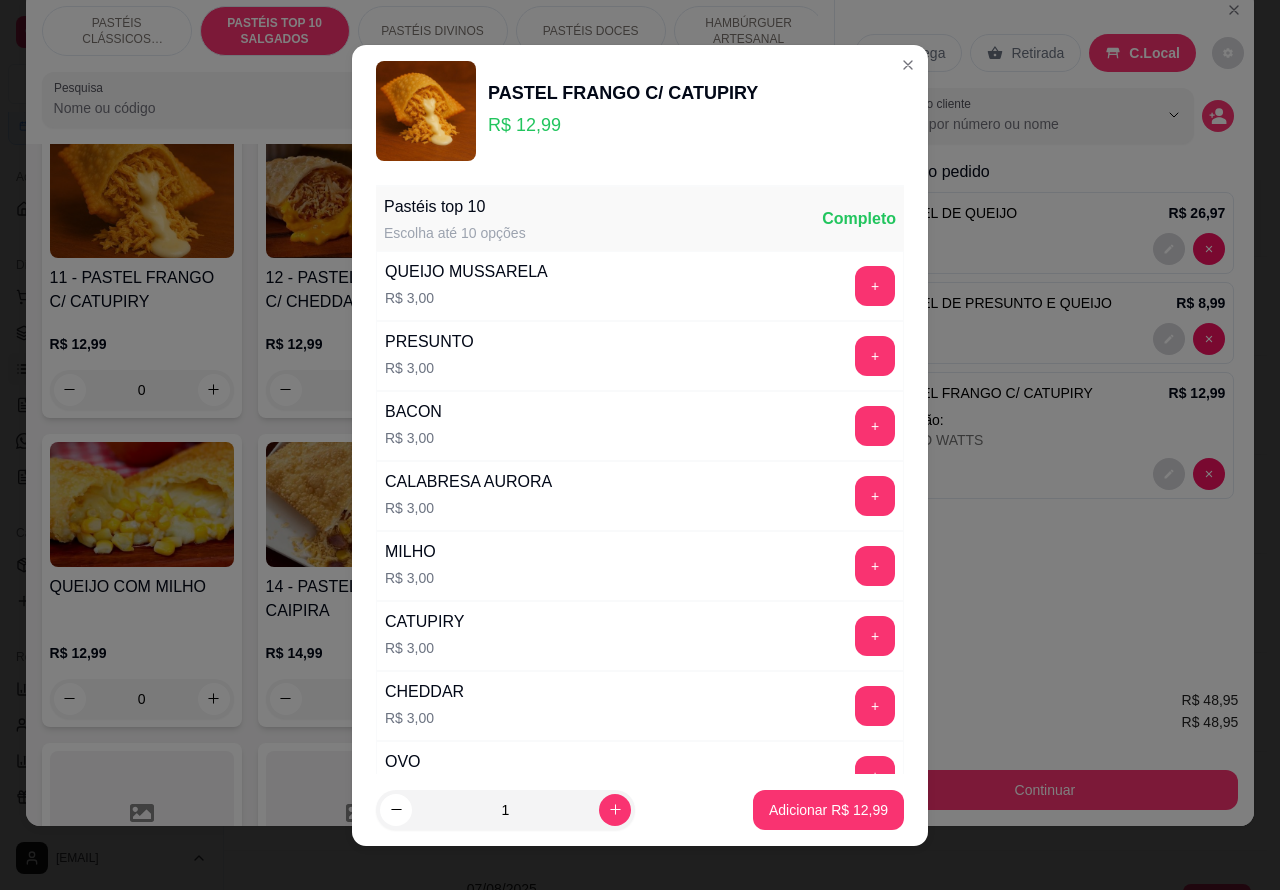 click on "Adicionar R$ 12,99" at bounding box center (828, 810) 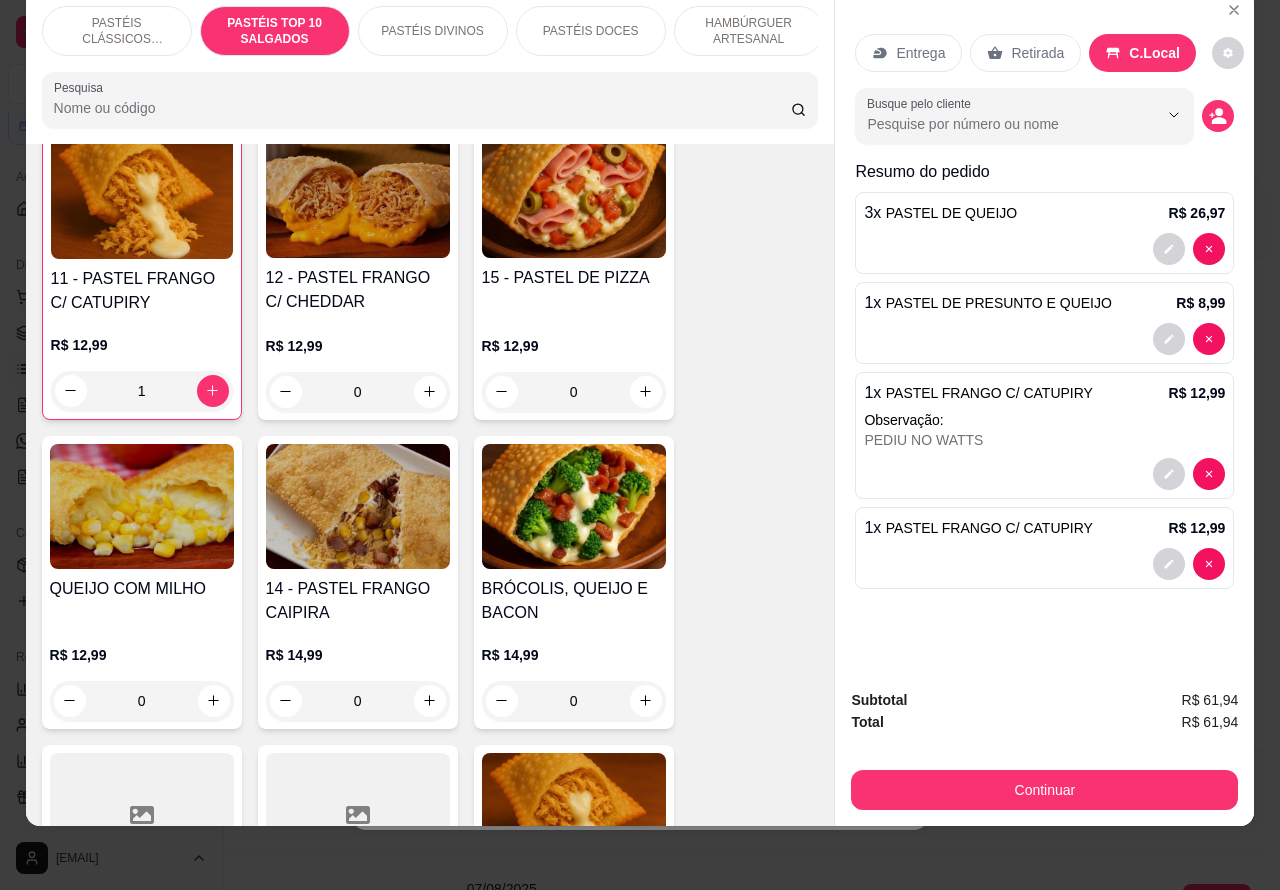 scroll, scrollTop: 2025, scrollLeft: 0, axis: vertical 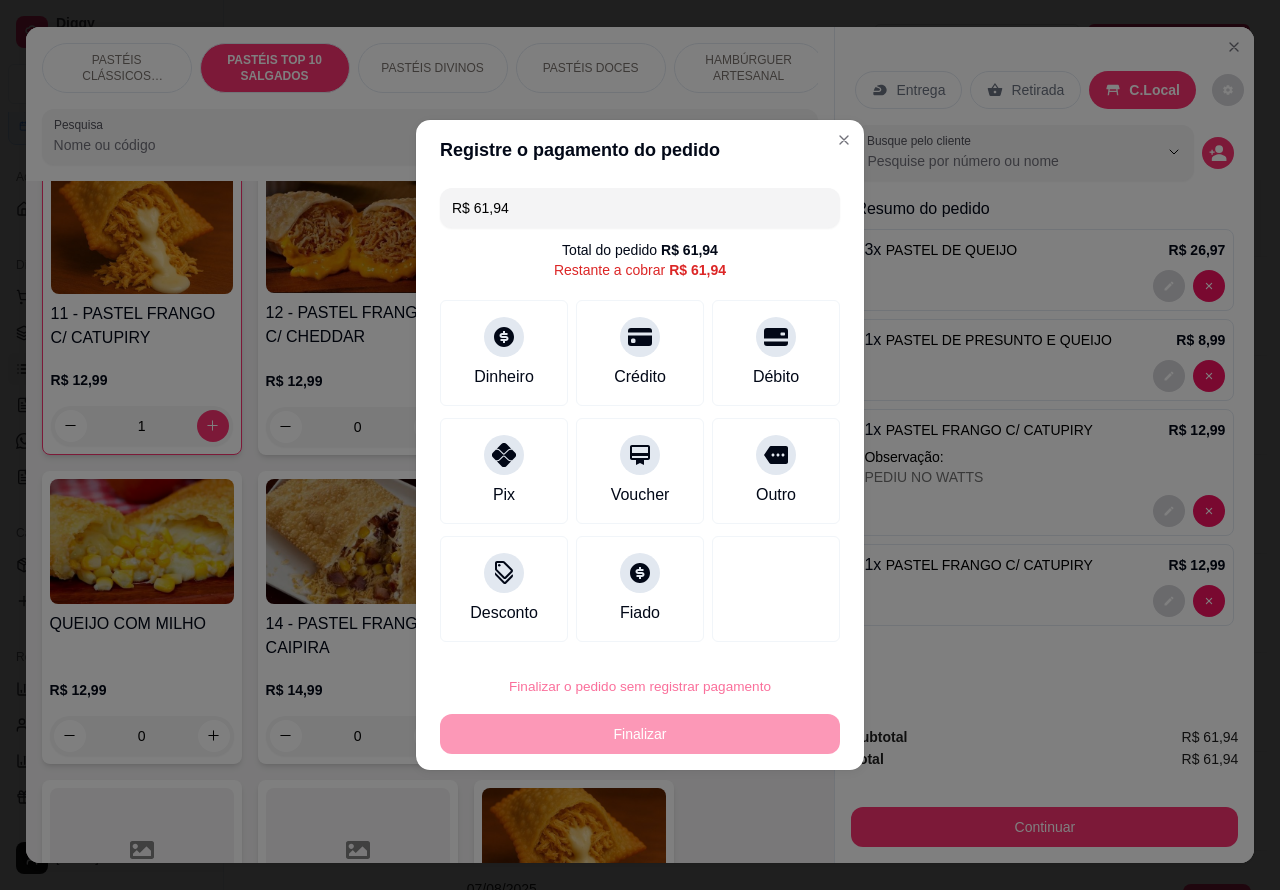 click on "Cancelar" at bounding box center [680, 630] 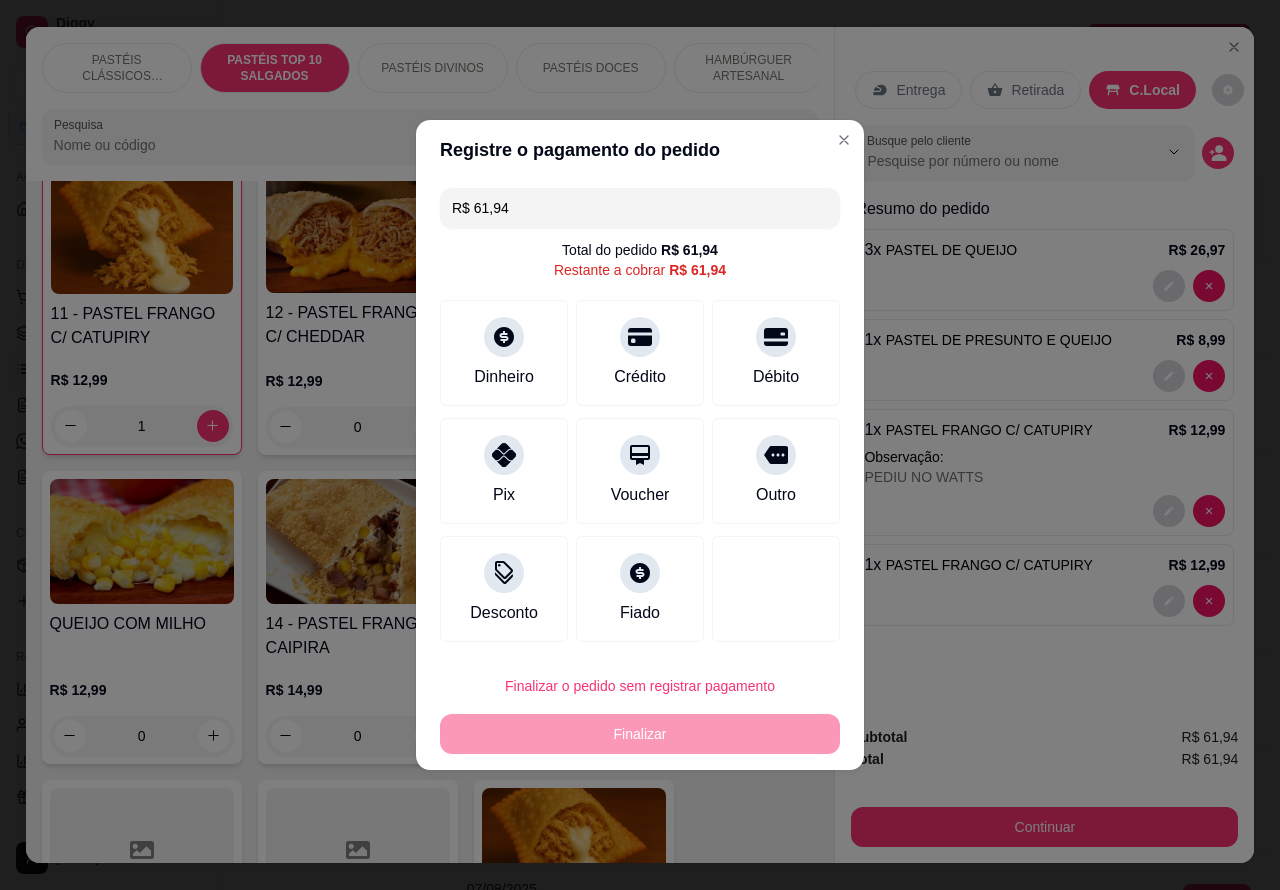 click on "Finalizar o pedido sem registrar pagamento Finalizar" at bounding box center (640, 710) 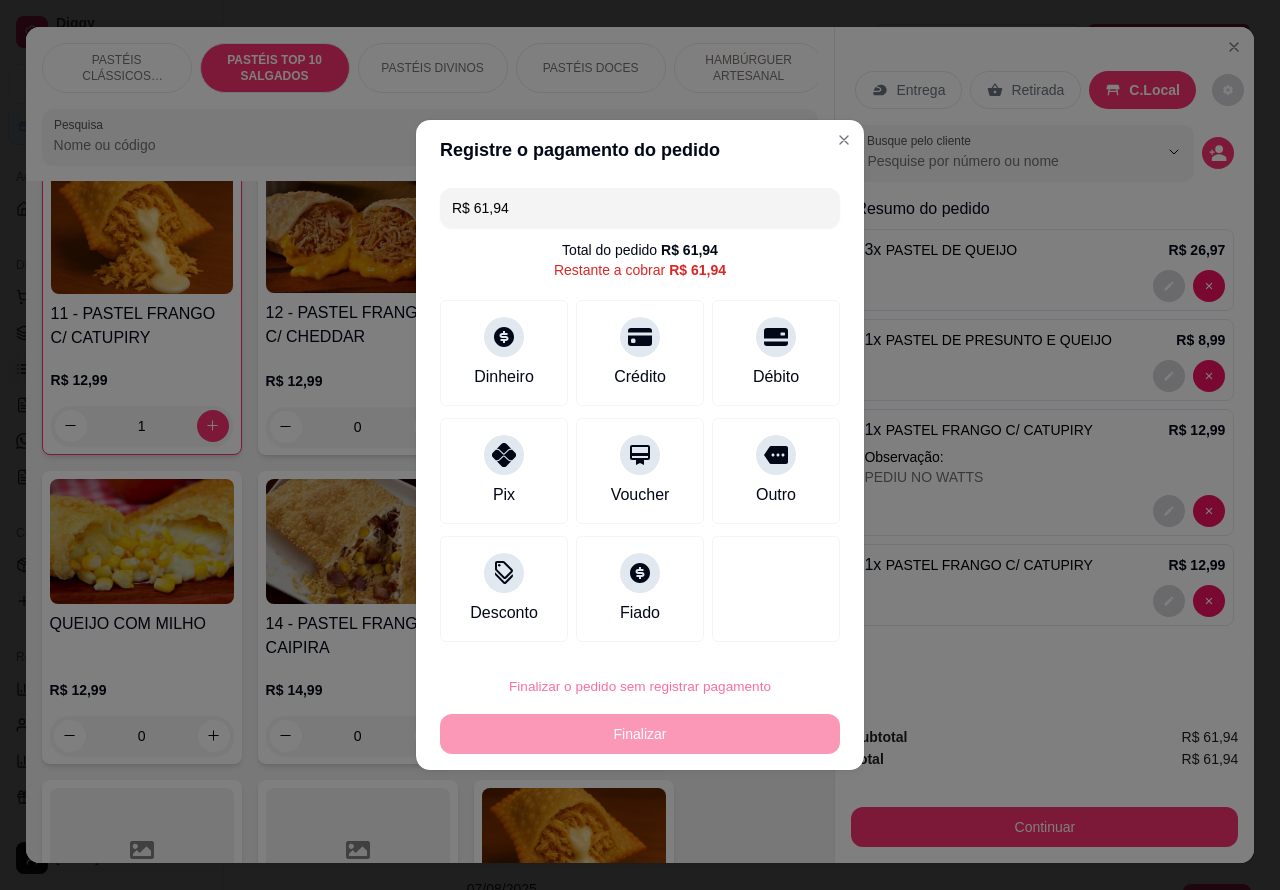 click on "Confirmar" at bounding box center (759, 630) 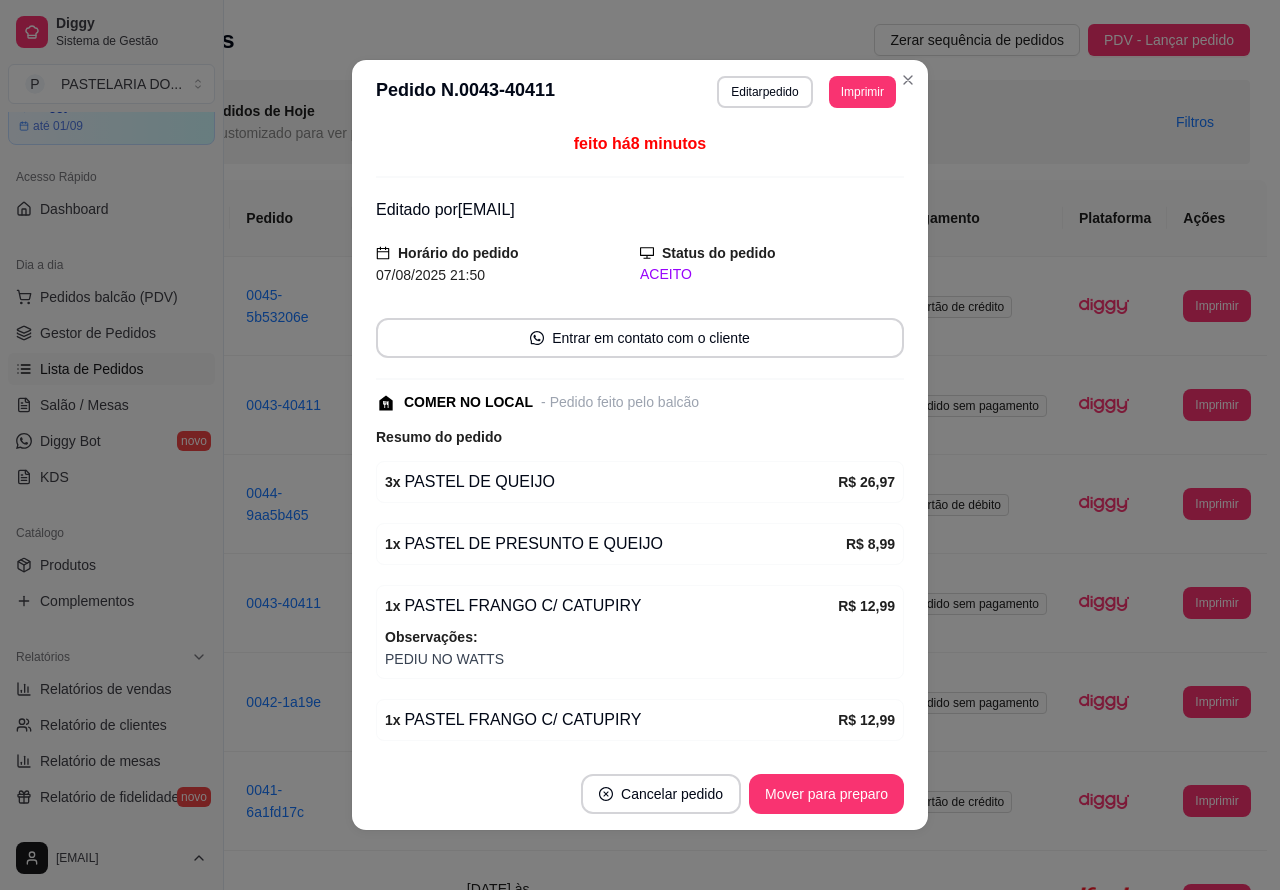 click on "Você está vendo os pedidos de Hoje Selecione um período customizado para ver pedidos de outros dias Filtros" at bounding box center (651, 122) 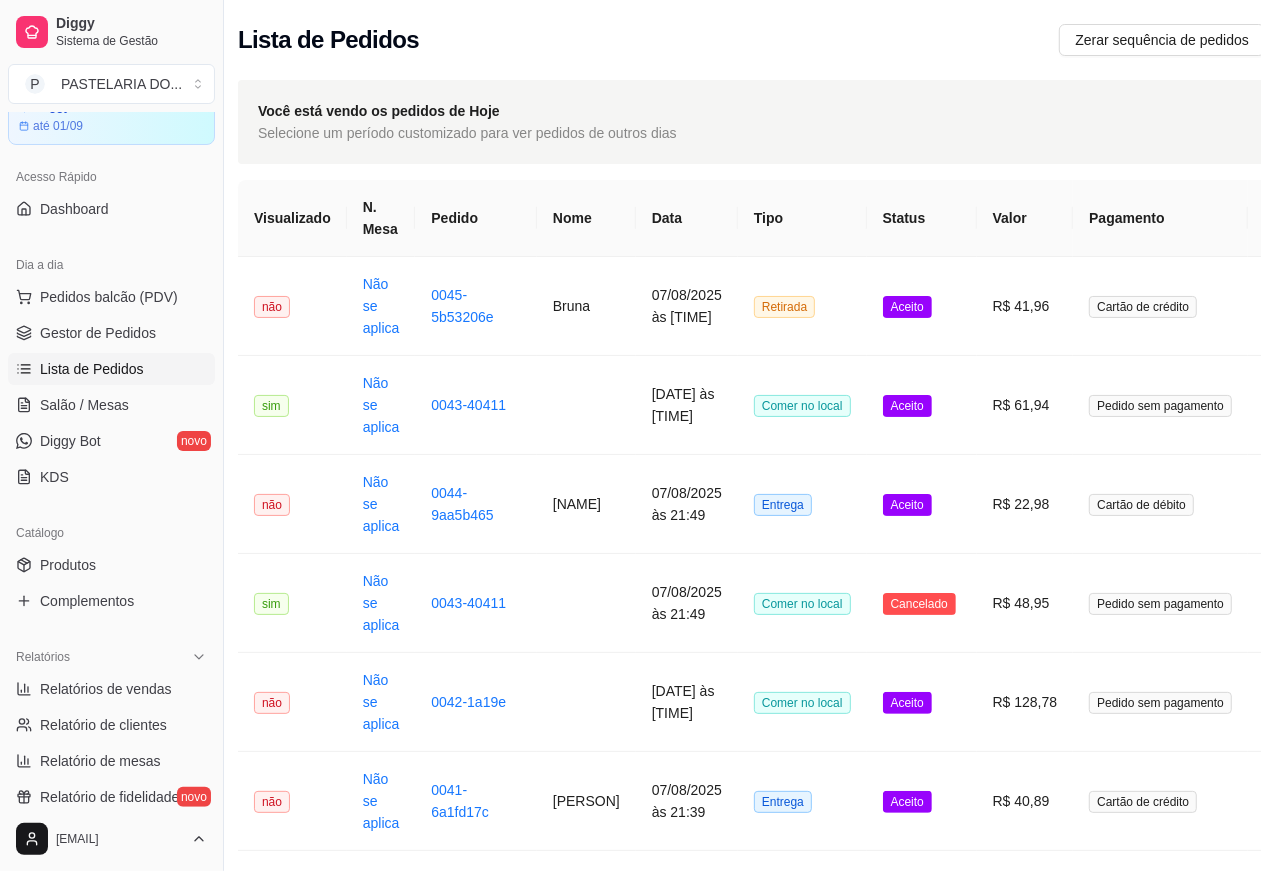 scroll, scrollTop: 0, scrollLeft: 0, axis: both 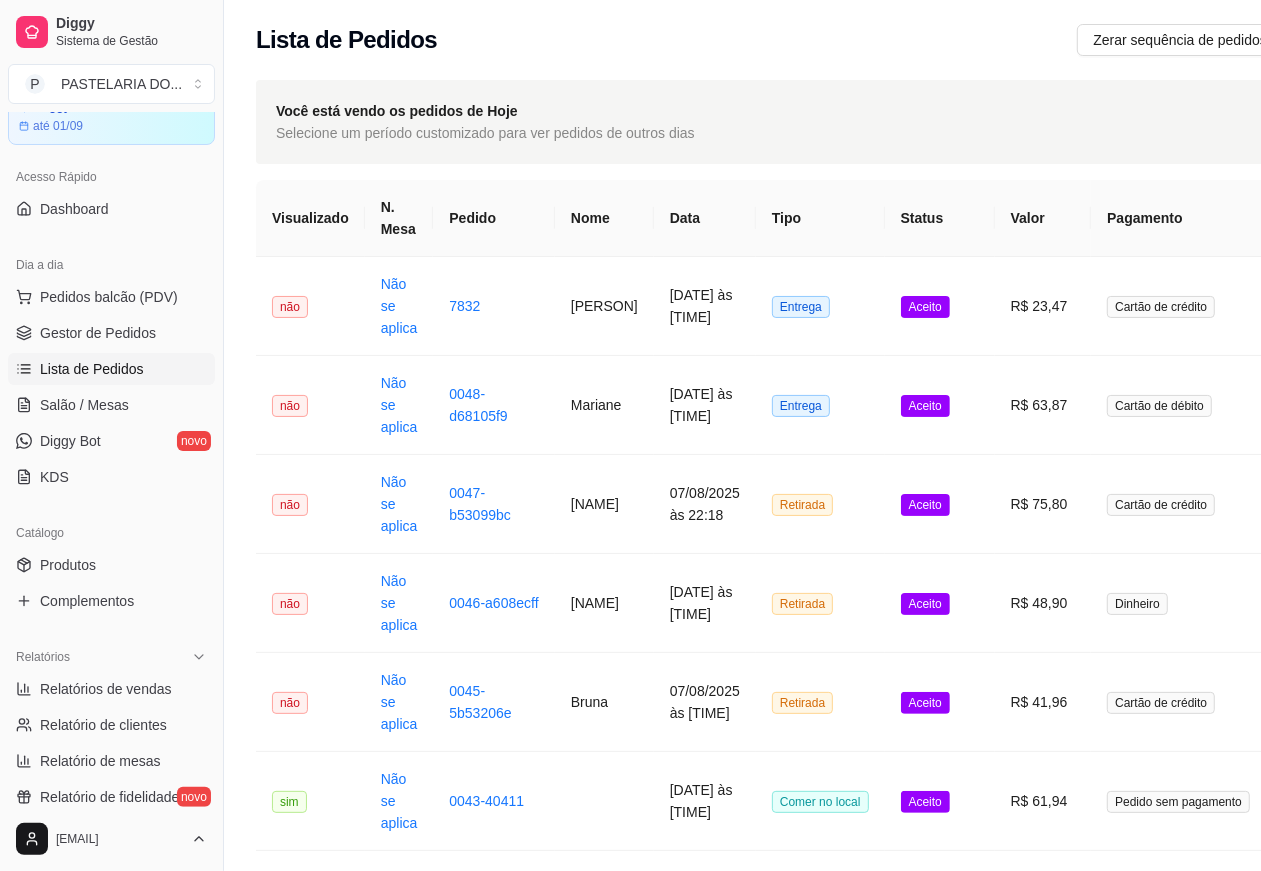 click on "Lista de Pedidos" at bounding box center [111, 369] 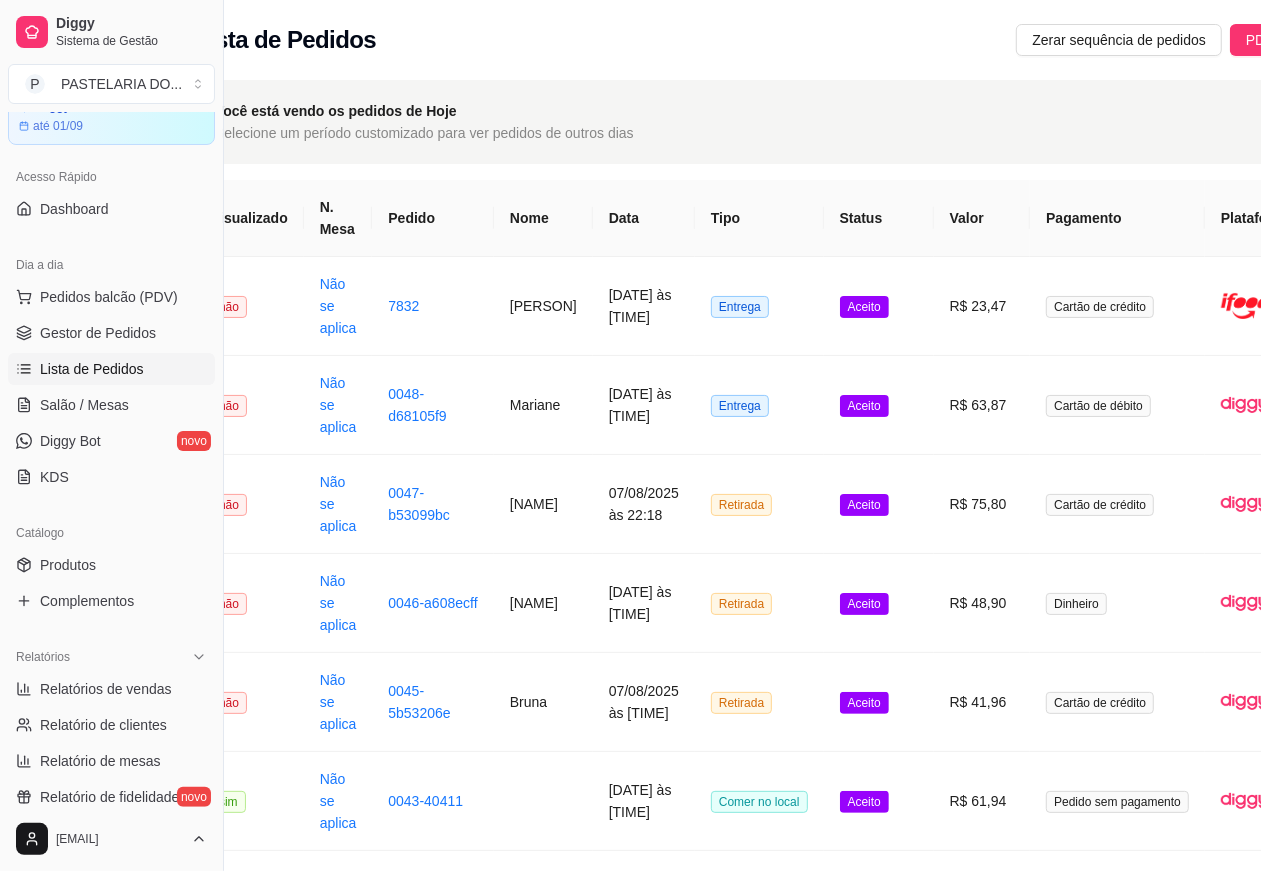 scroll, scrollTop: 0, scrollLeft: 223, axis: horizontal 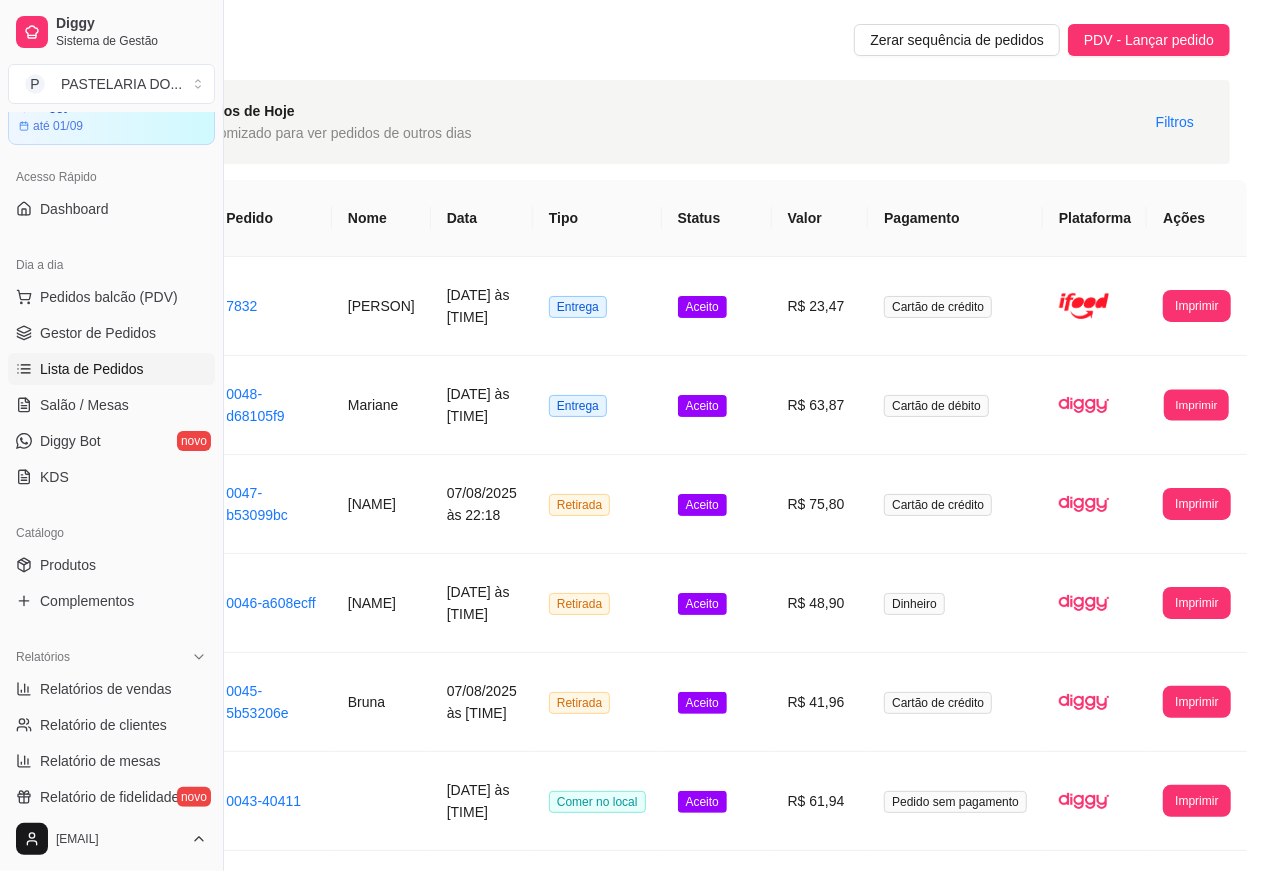click on "Imprimir" at bounding box center (1196, 404) 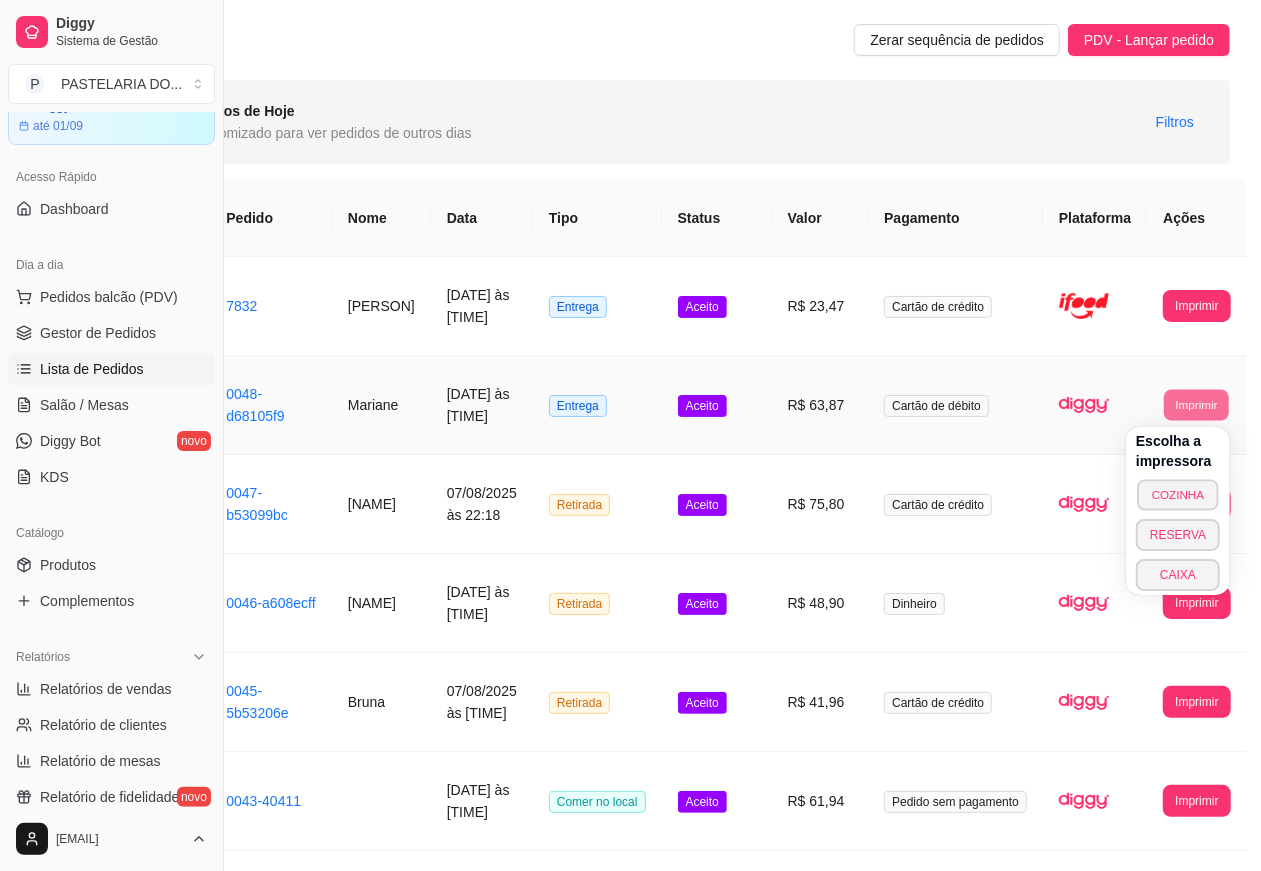 click on "COZINHA" at bounding box center (1178, 494) 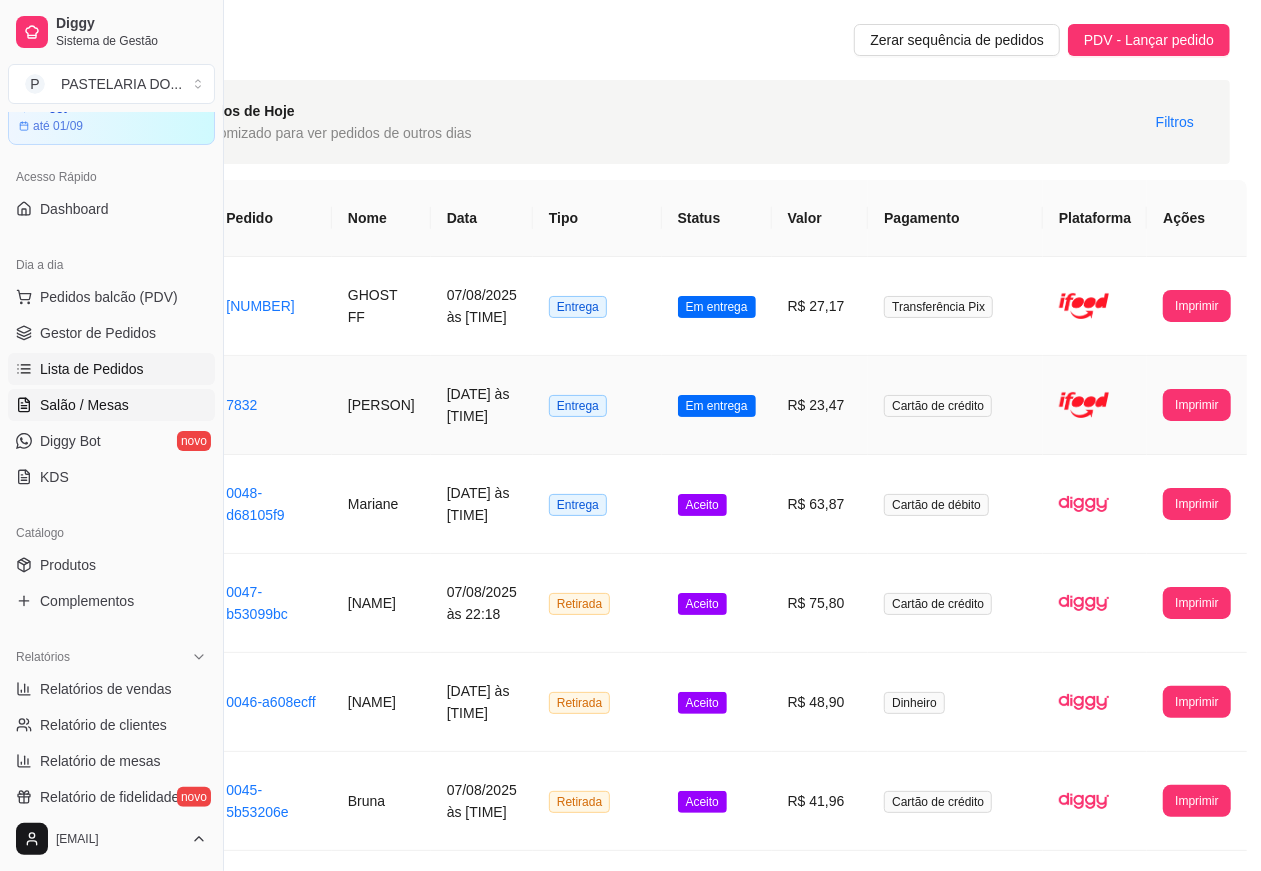 click on "Salão / Mesas" at bounding box center [111, 405] 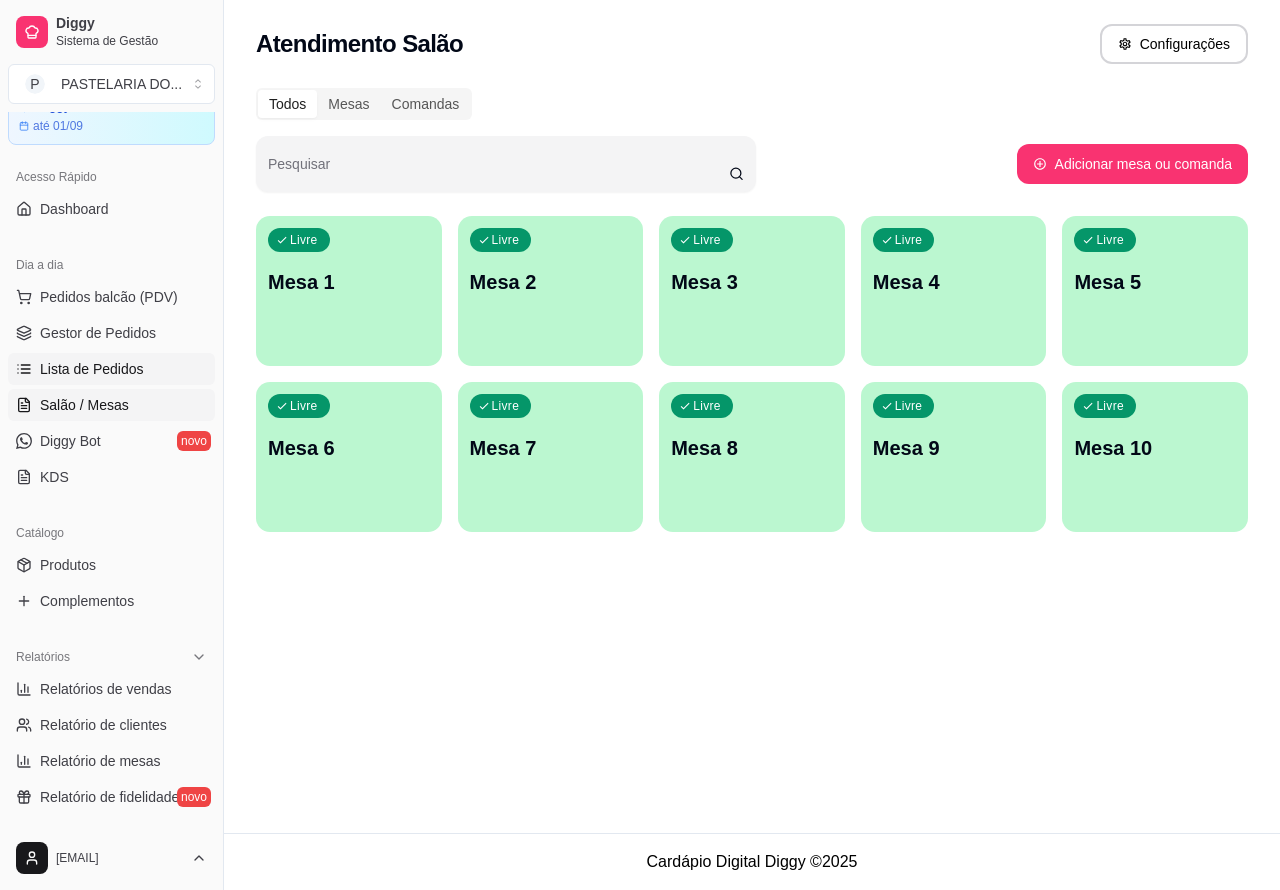 click on "Lista de Pedidos" at bounding box center (92, 369) 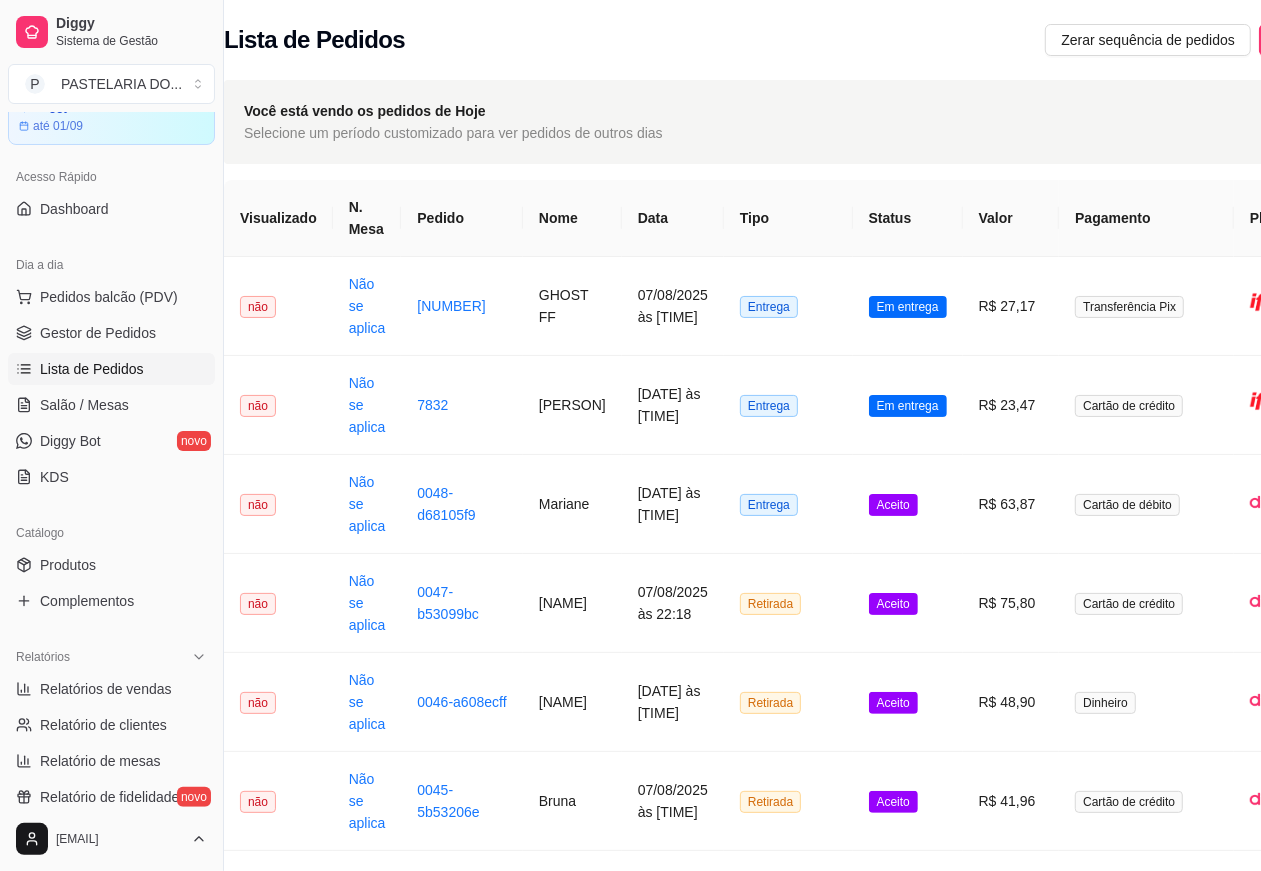 scroll, scrollTop: 0, scrollLeft: 223, axis: horizontal 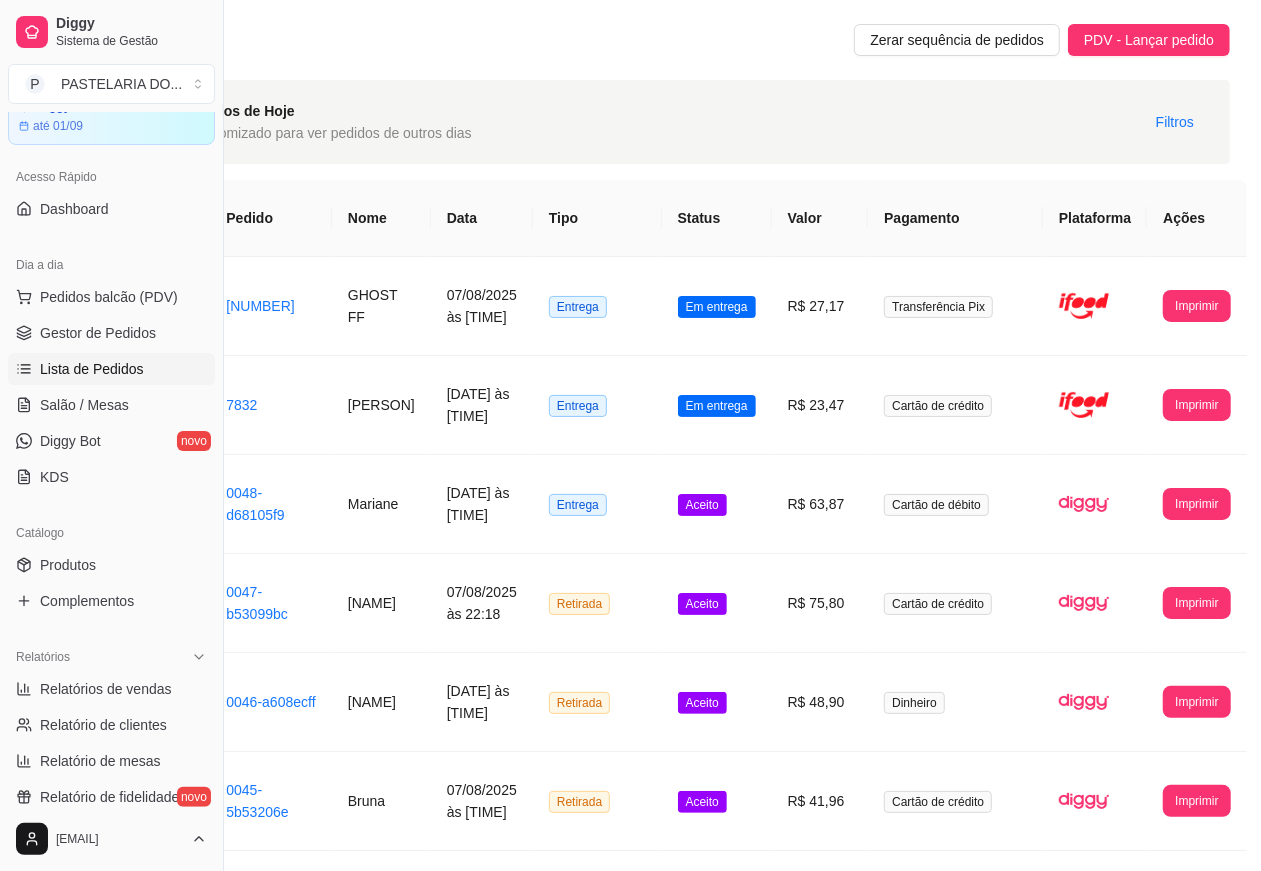 click on "Transferência Pix" at bounding box center [955, 306] 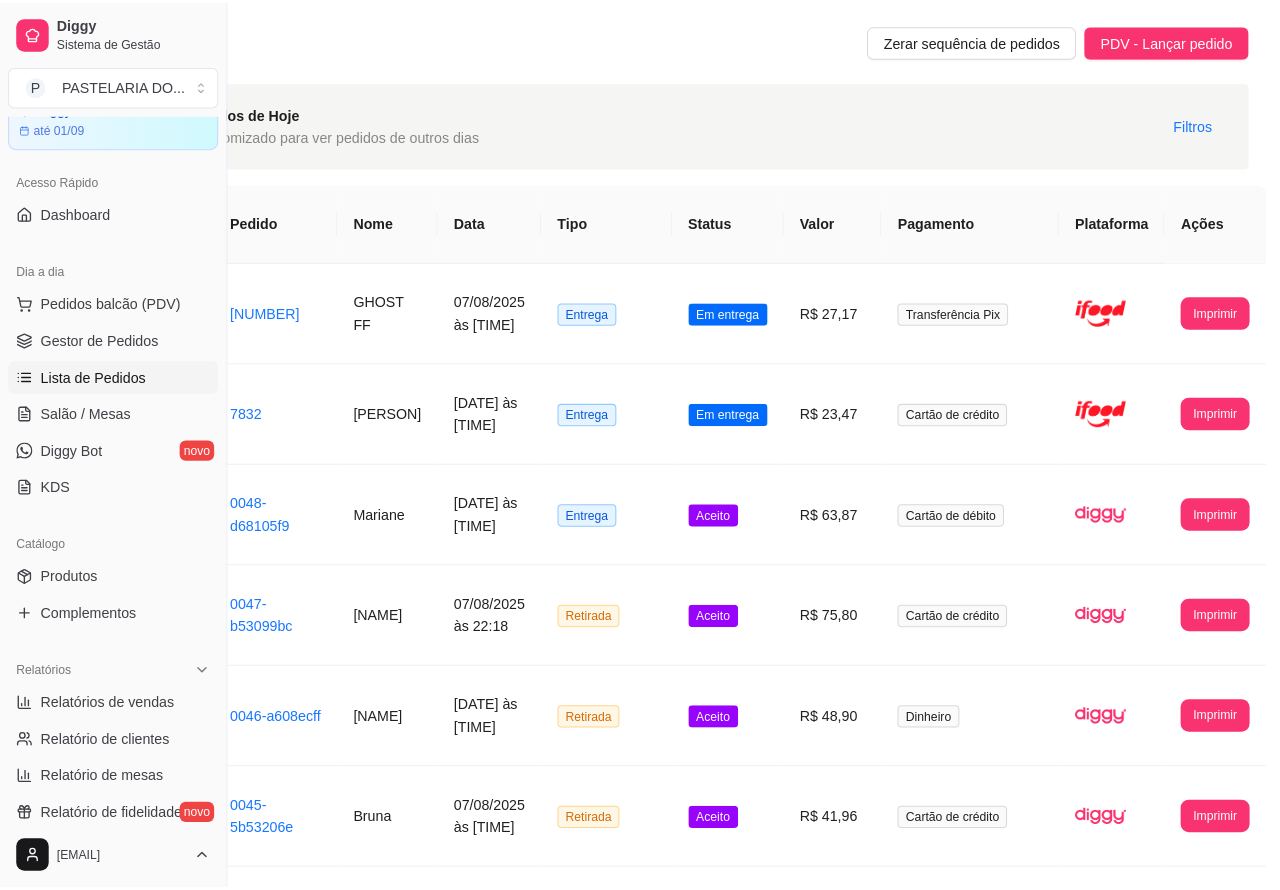 scroll, scrollTop: 0, scrollLeft: 205, axis: horizontal 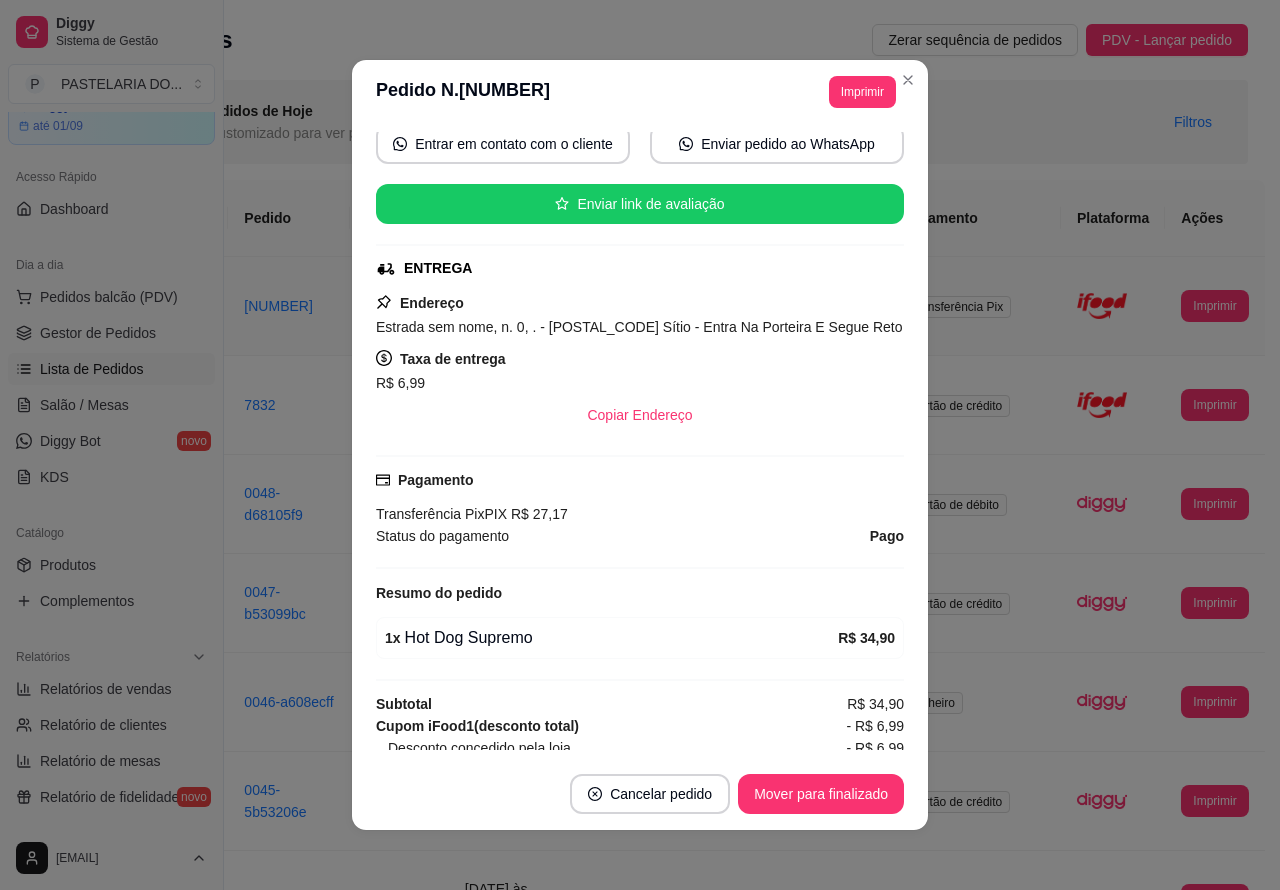 click on "Imprimir" at bounding box center (862, 92) 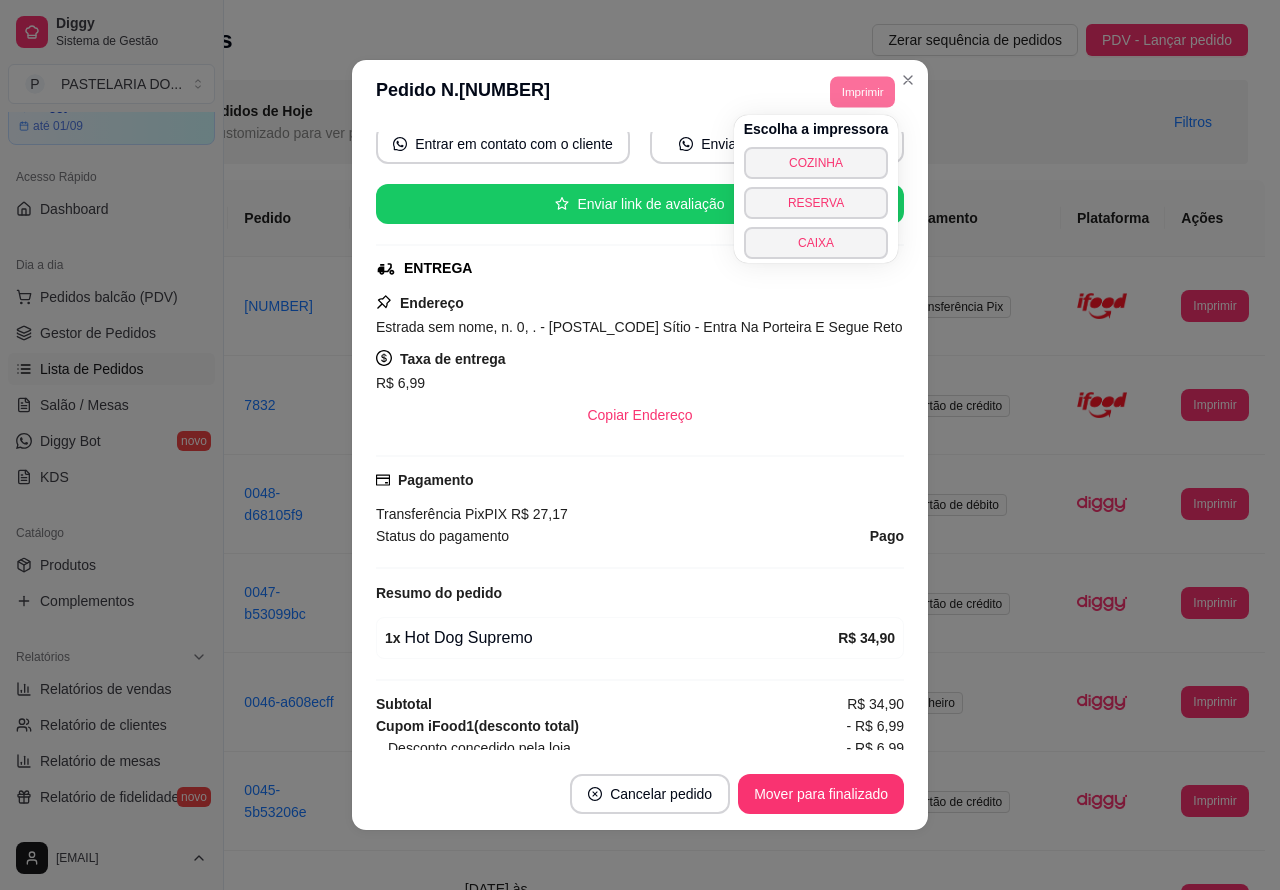 click on "CAIXA" at bounding box center (816, 243) 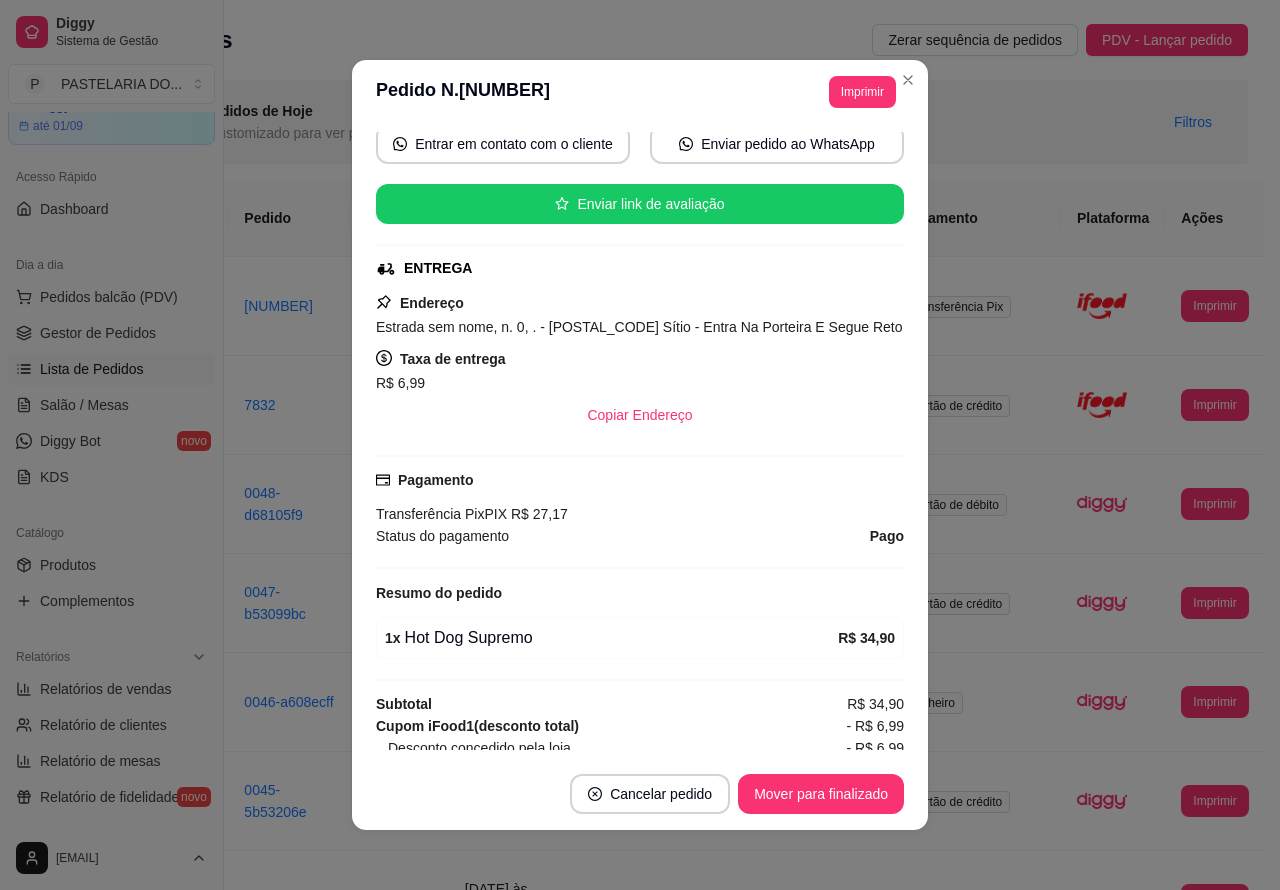 click on "Pedidos balcão (PDV)" at bounding box center [109, 297] 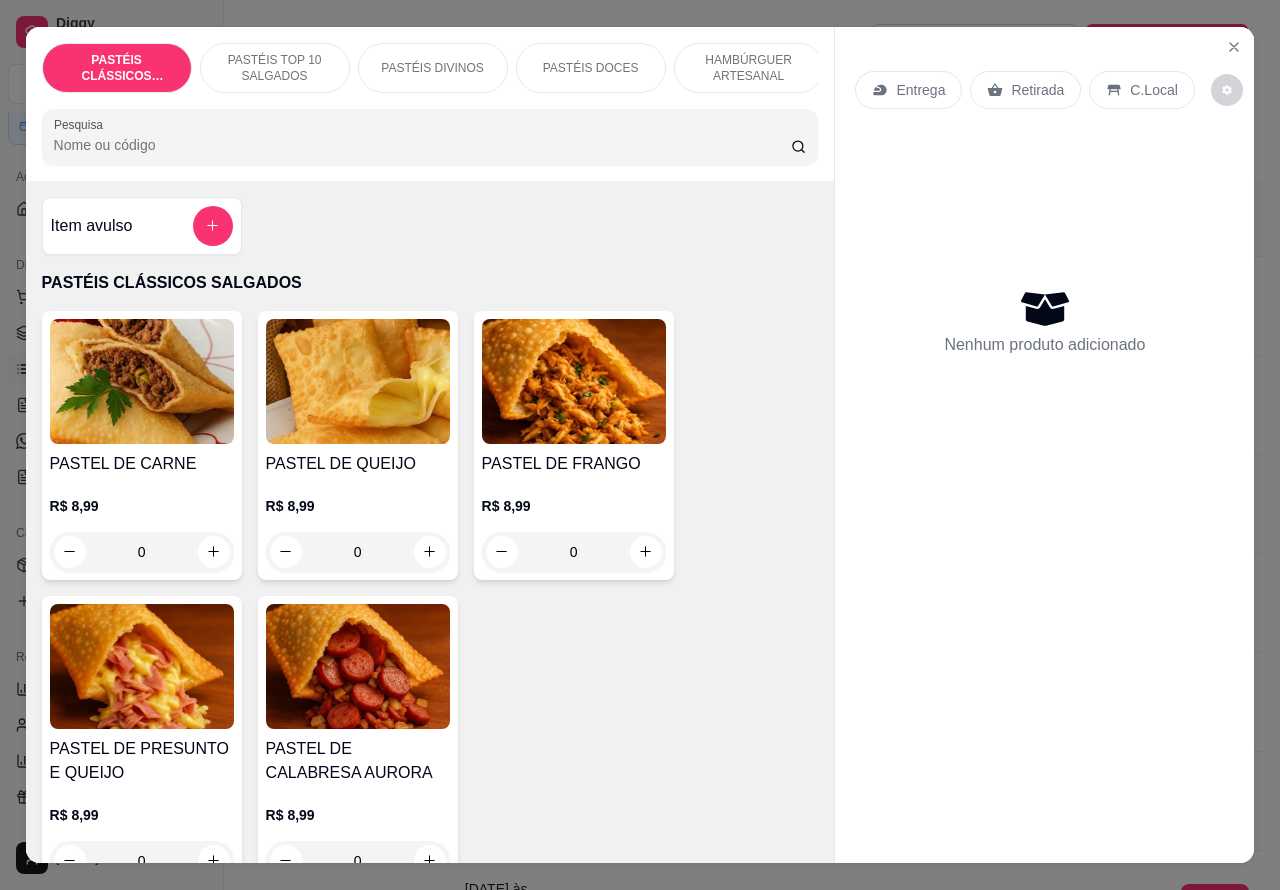 click on "Entrega" at bounding box center [920, 90] 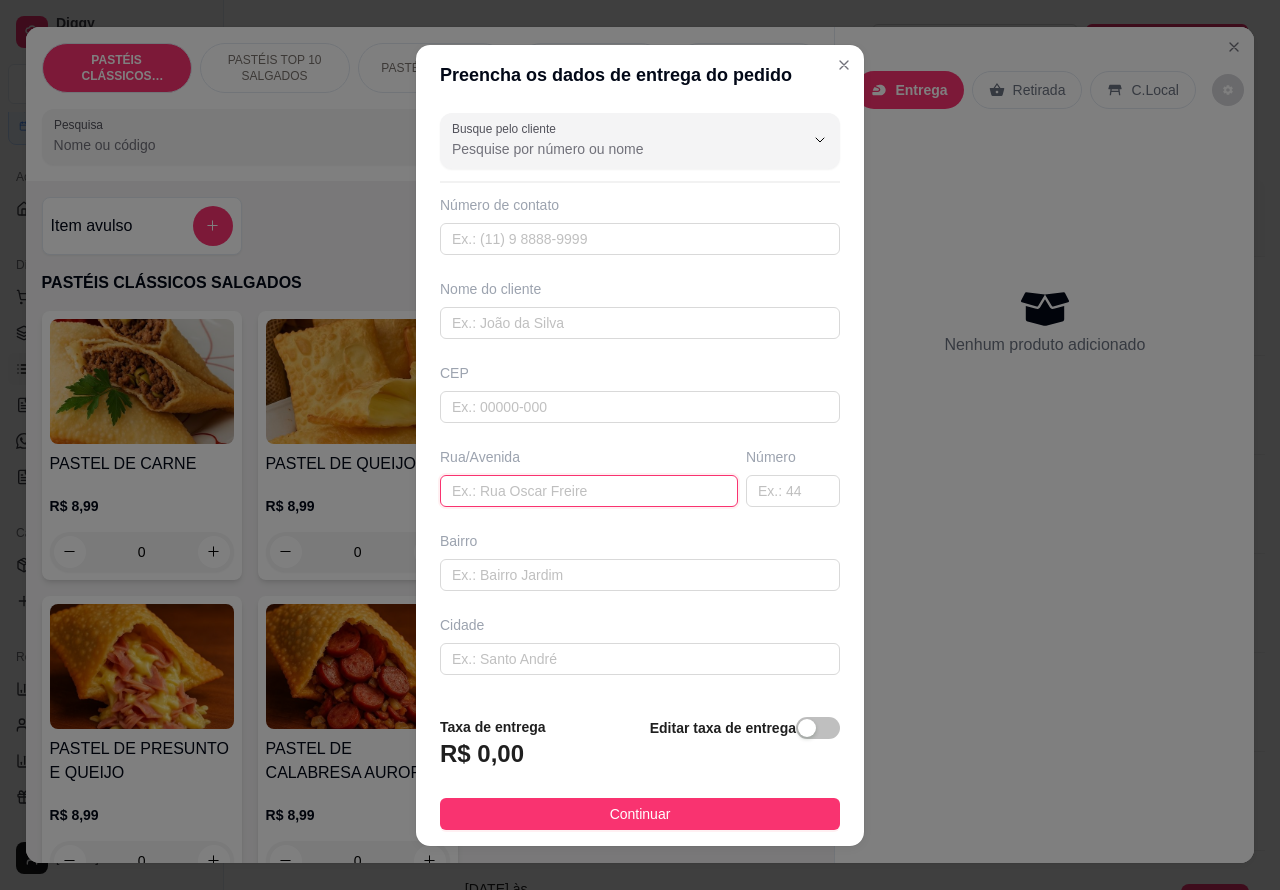 paste on "E apartamento e 11" 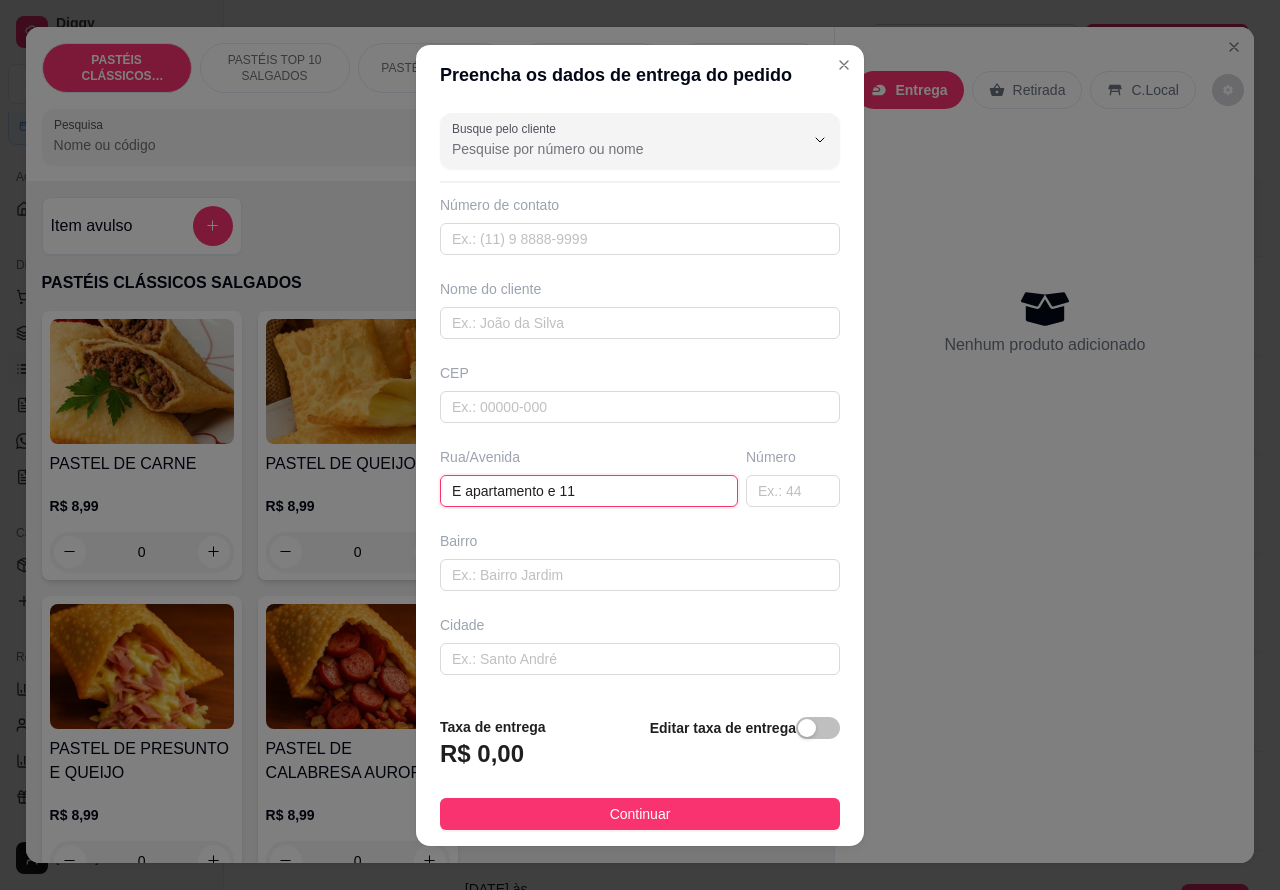 click on "E apartamento e 11" at bounding box center (589, 491) 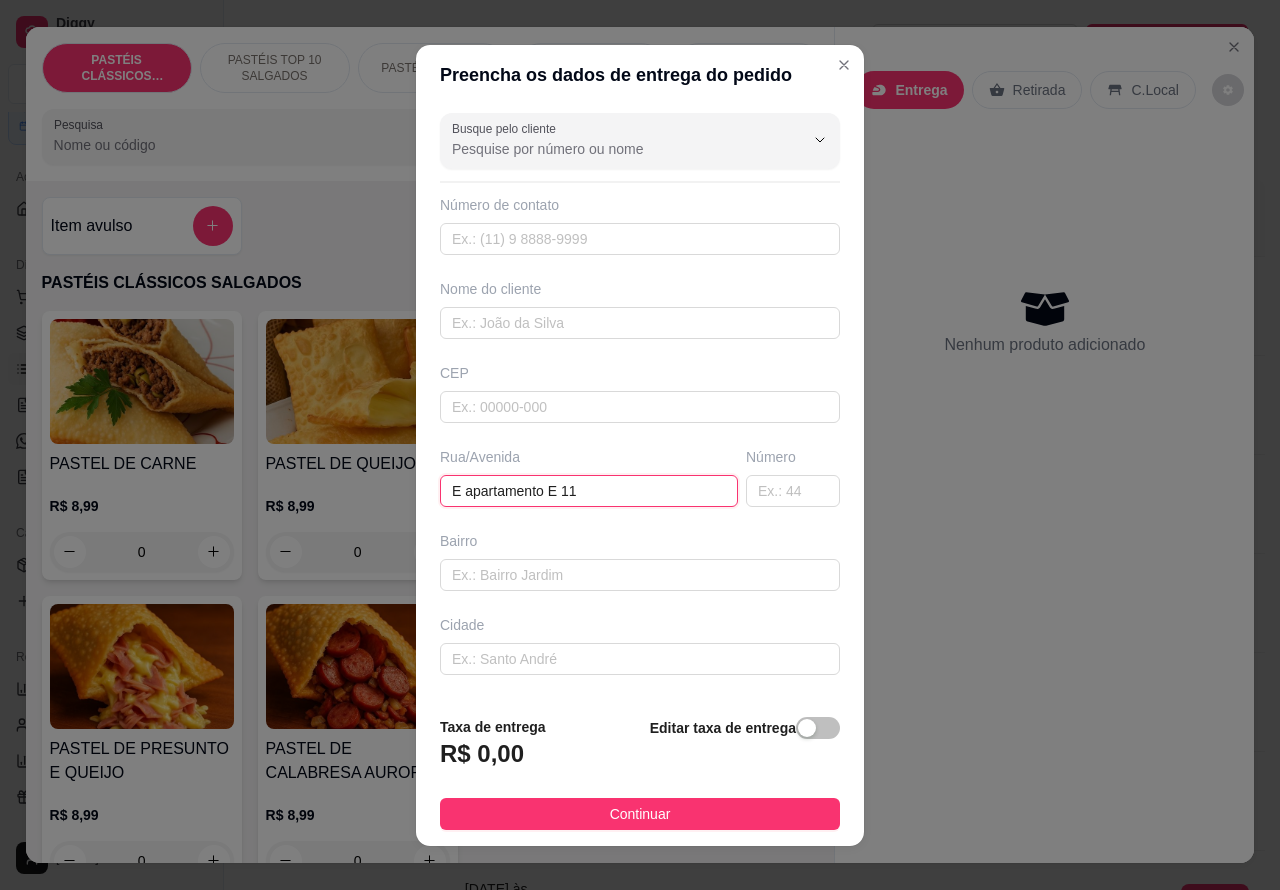 click on "E apartamento E 11" at bounding box center (589, 491) 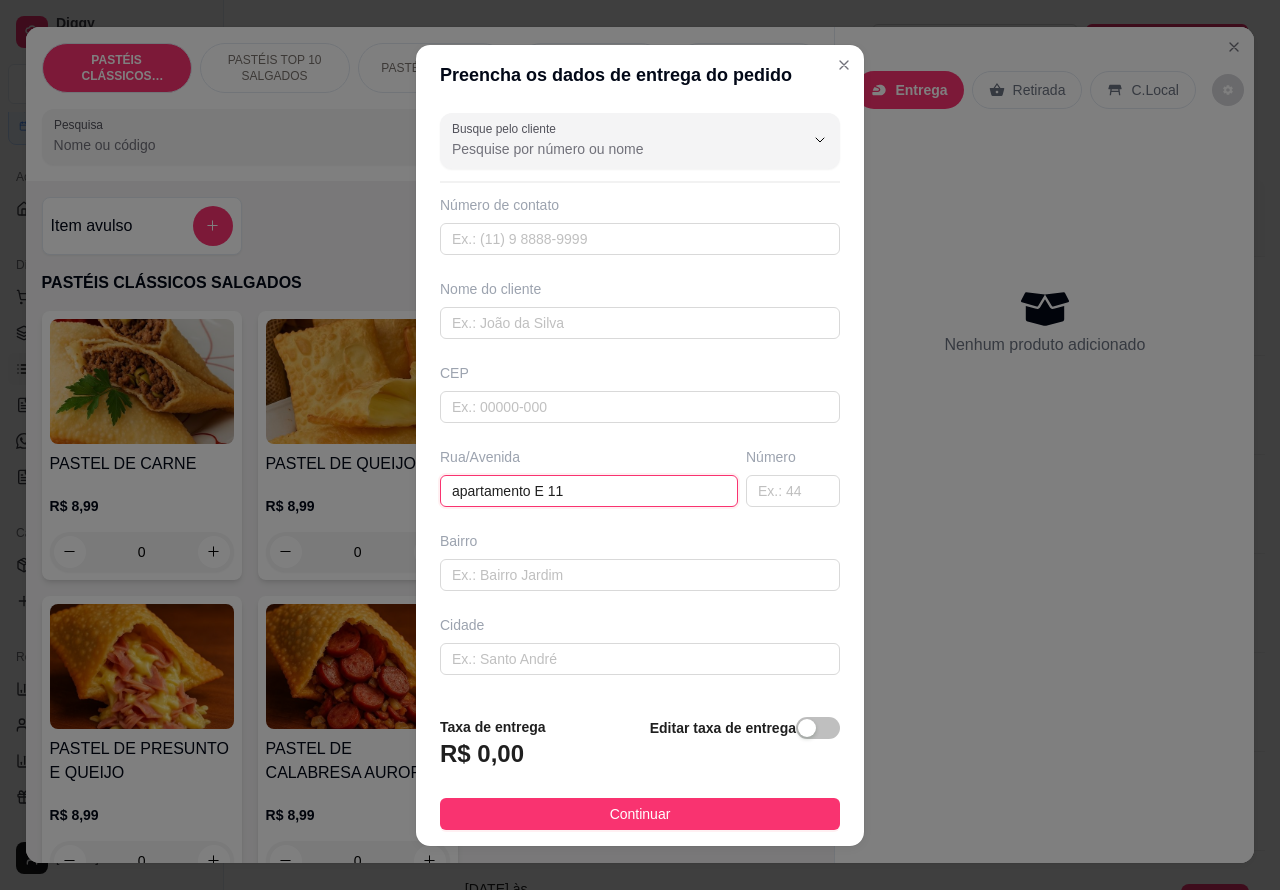 type on "apartamento E 11" 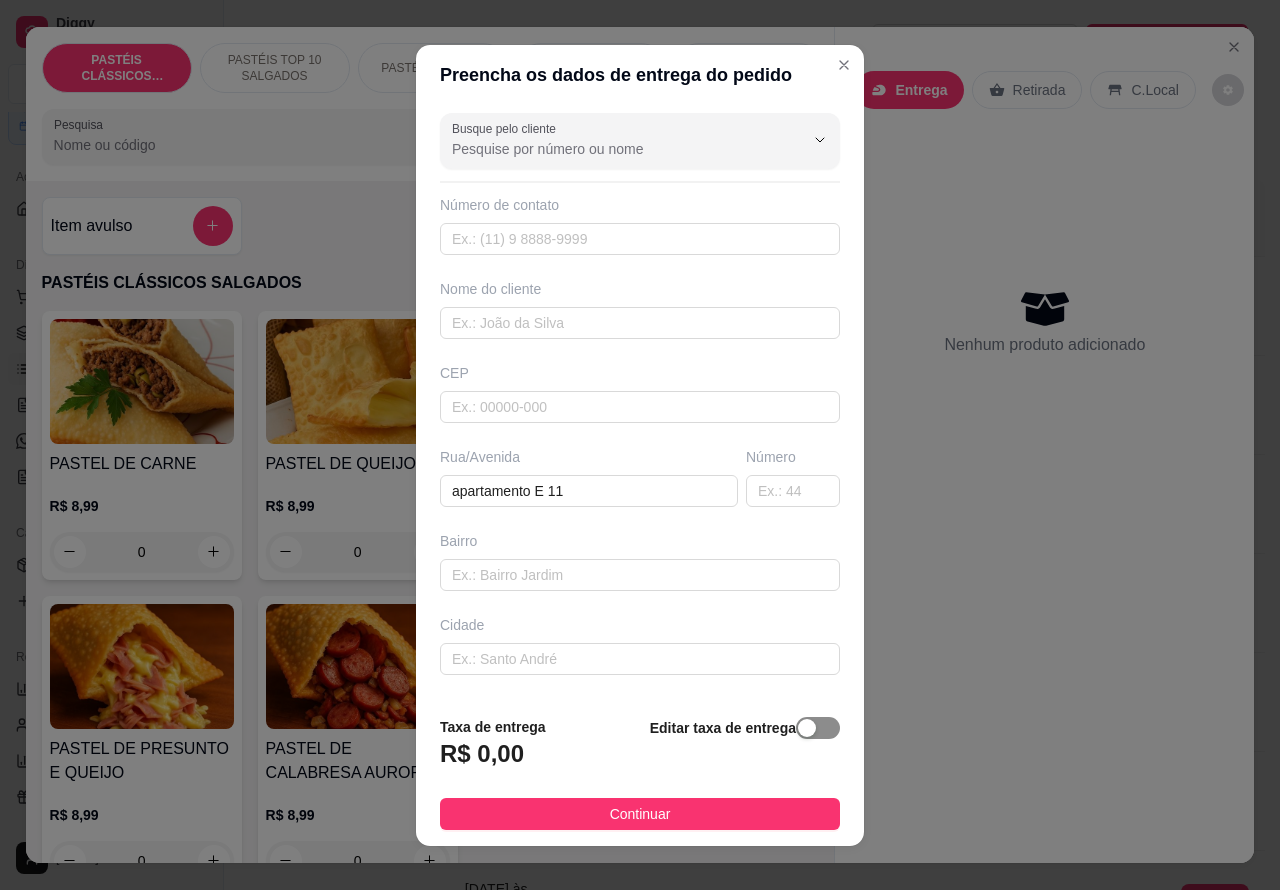 click at bounding box center (807, 728) 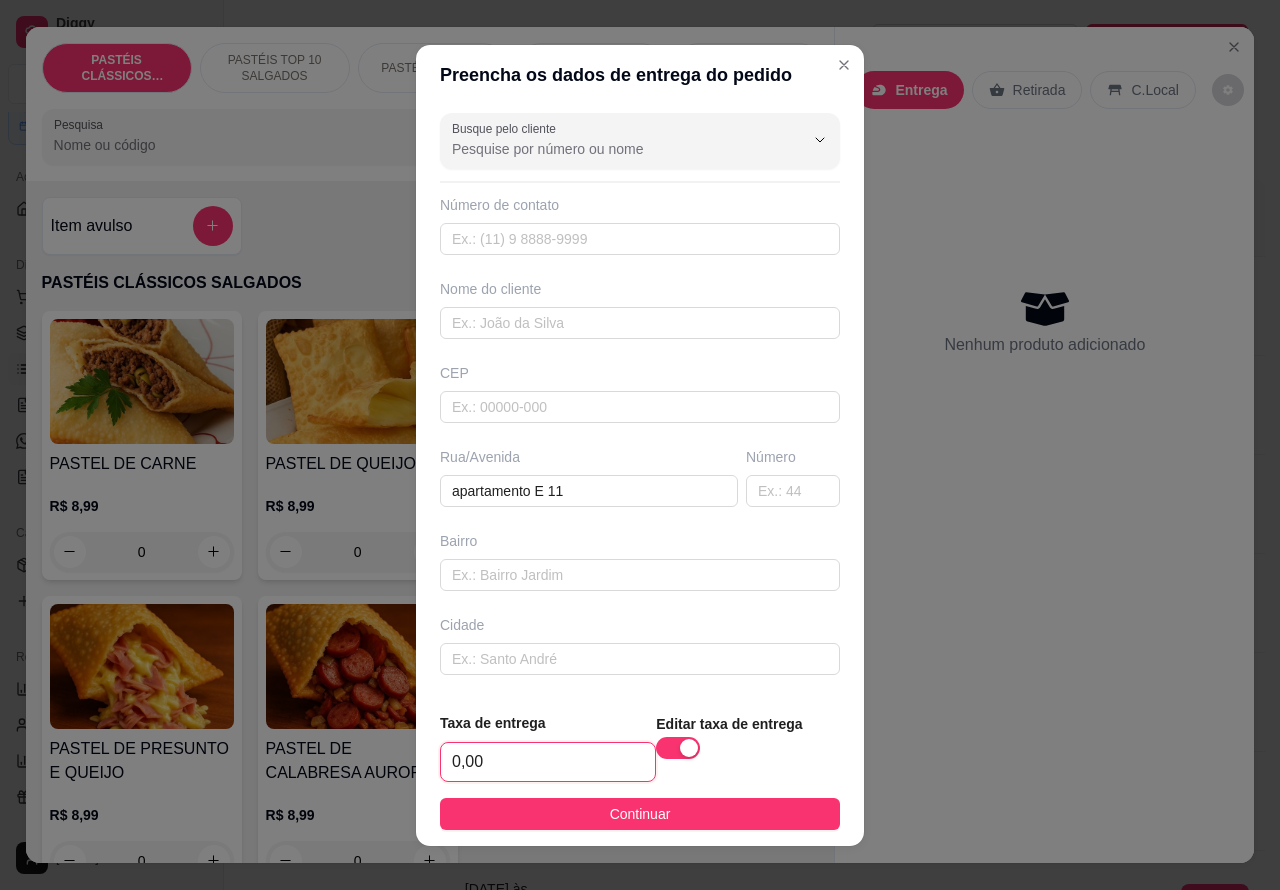click on "0,00" at bounding box center (548, 762) 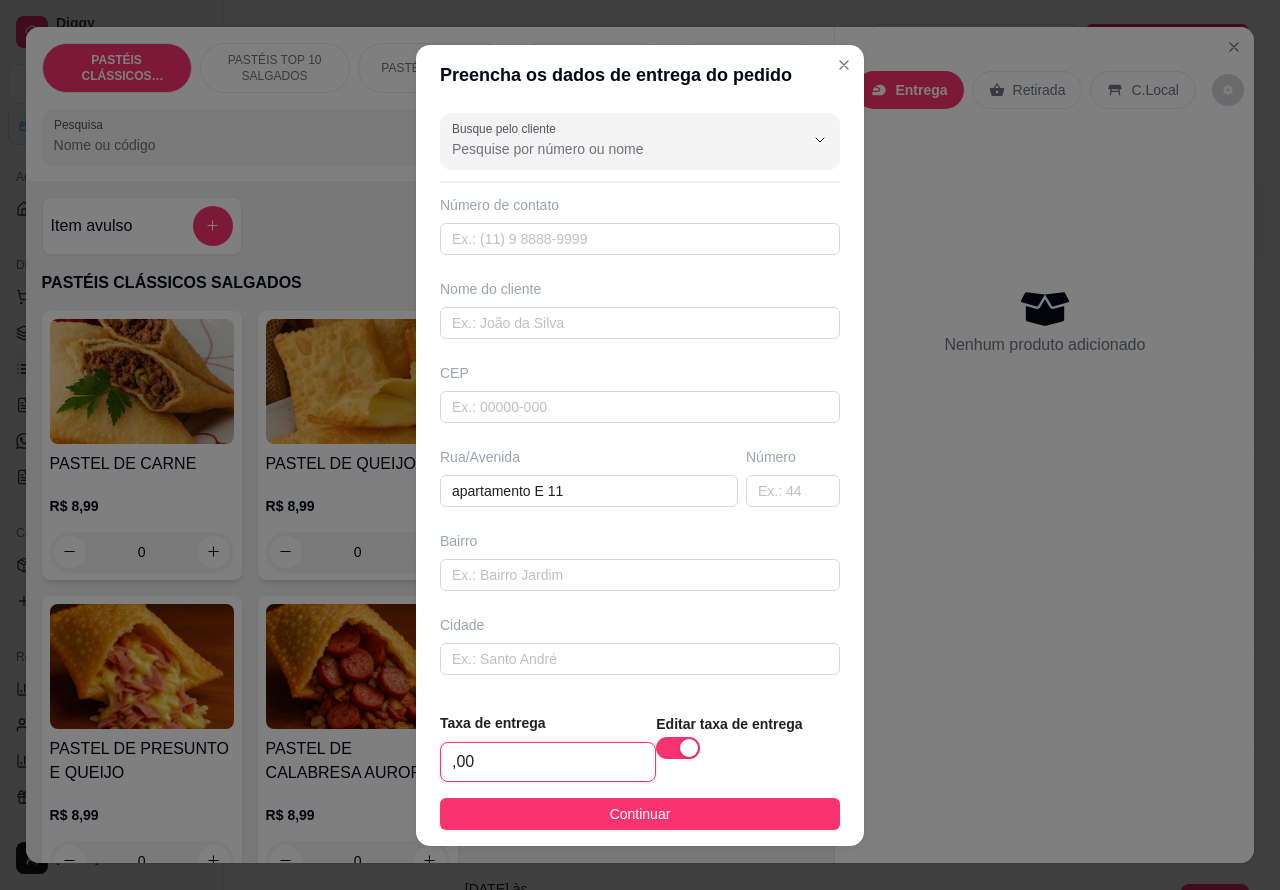 type on "1,00" 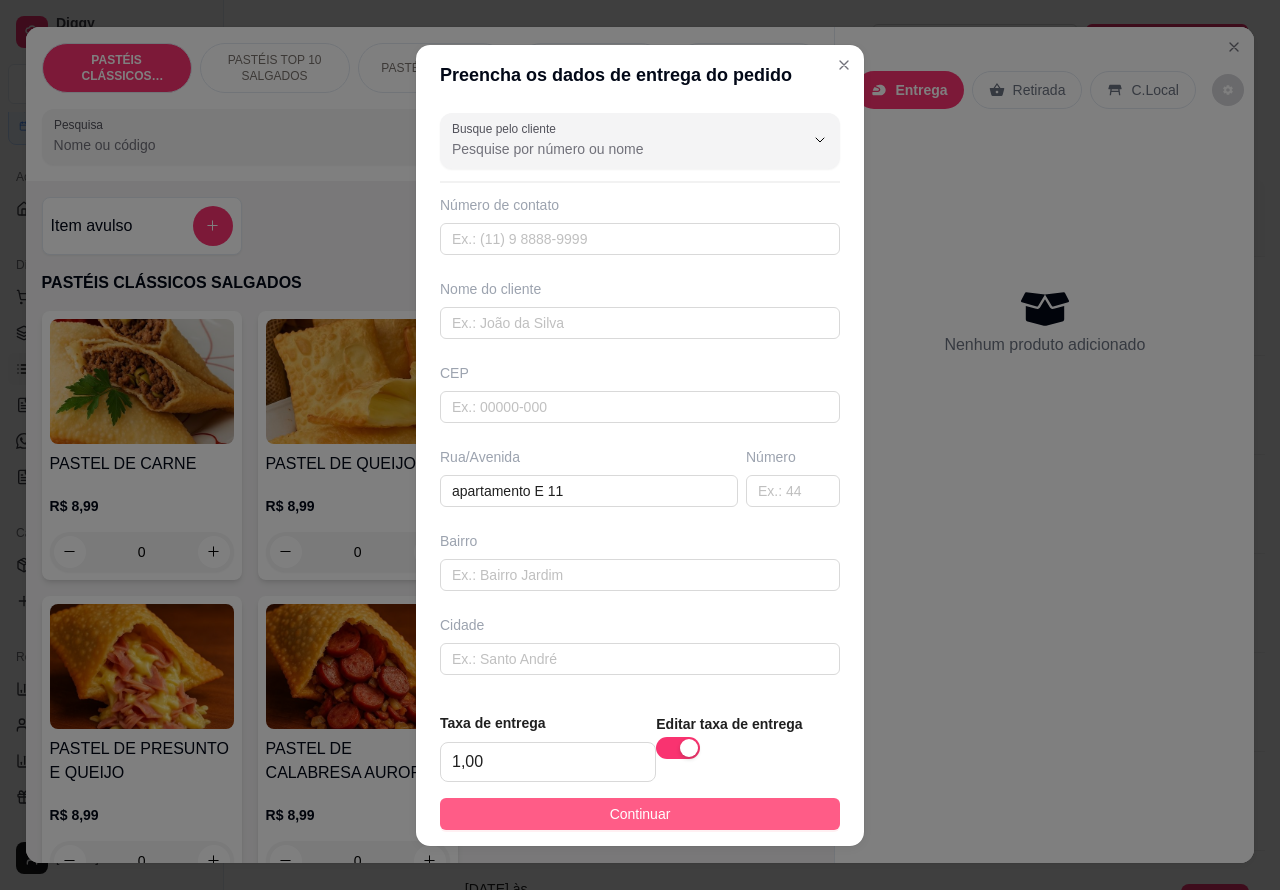 click on "Continuar" at bounding box center [640, 814] 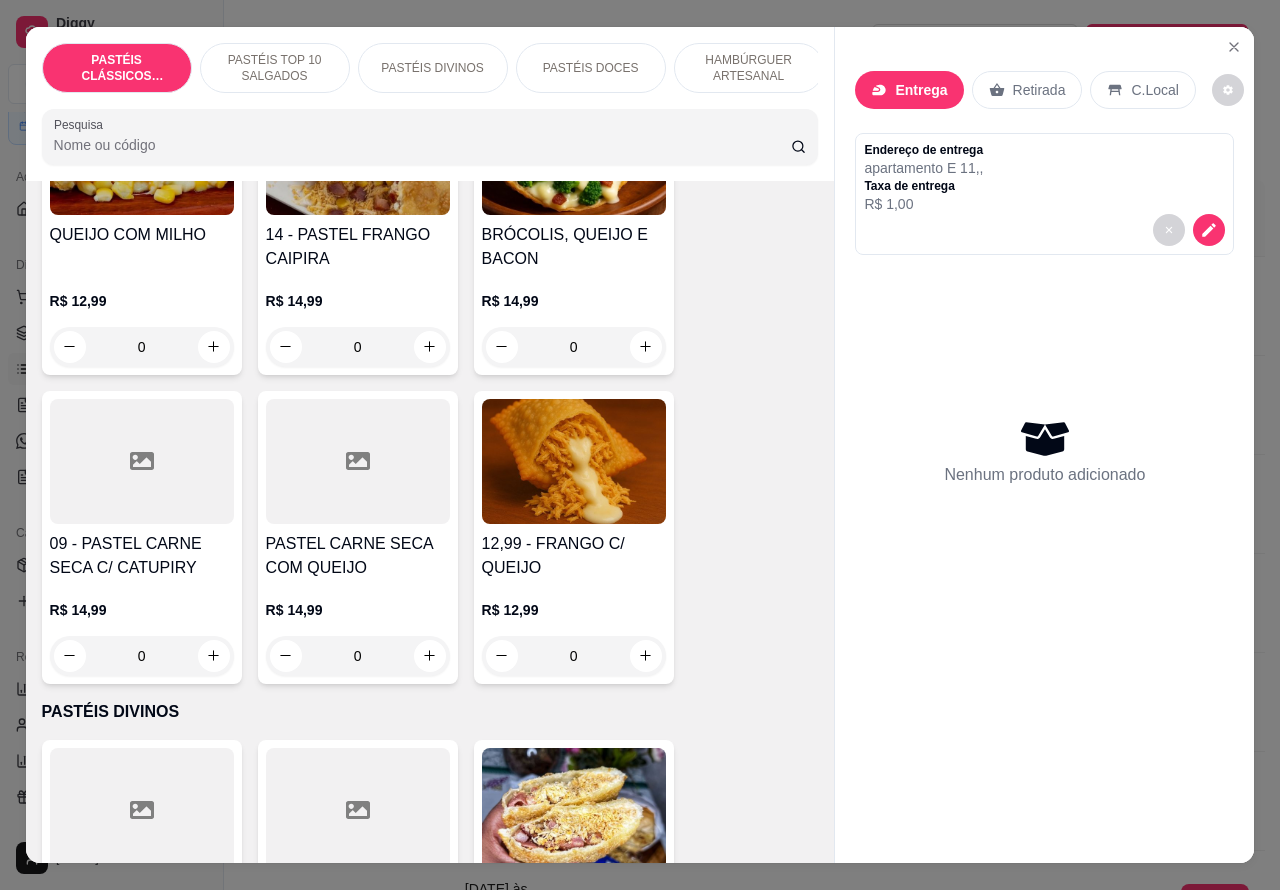 scroll, scrollTop: 2451, scrollLeft: 0, axis: vertical 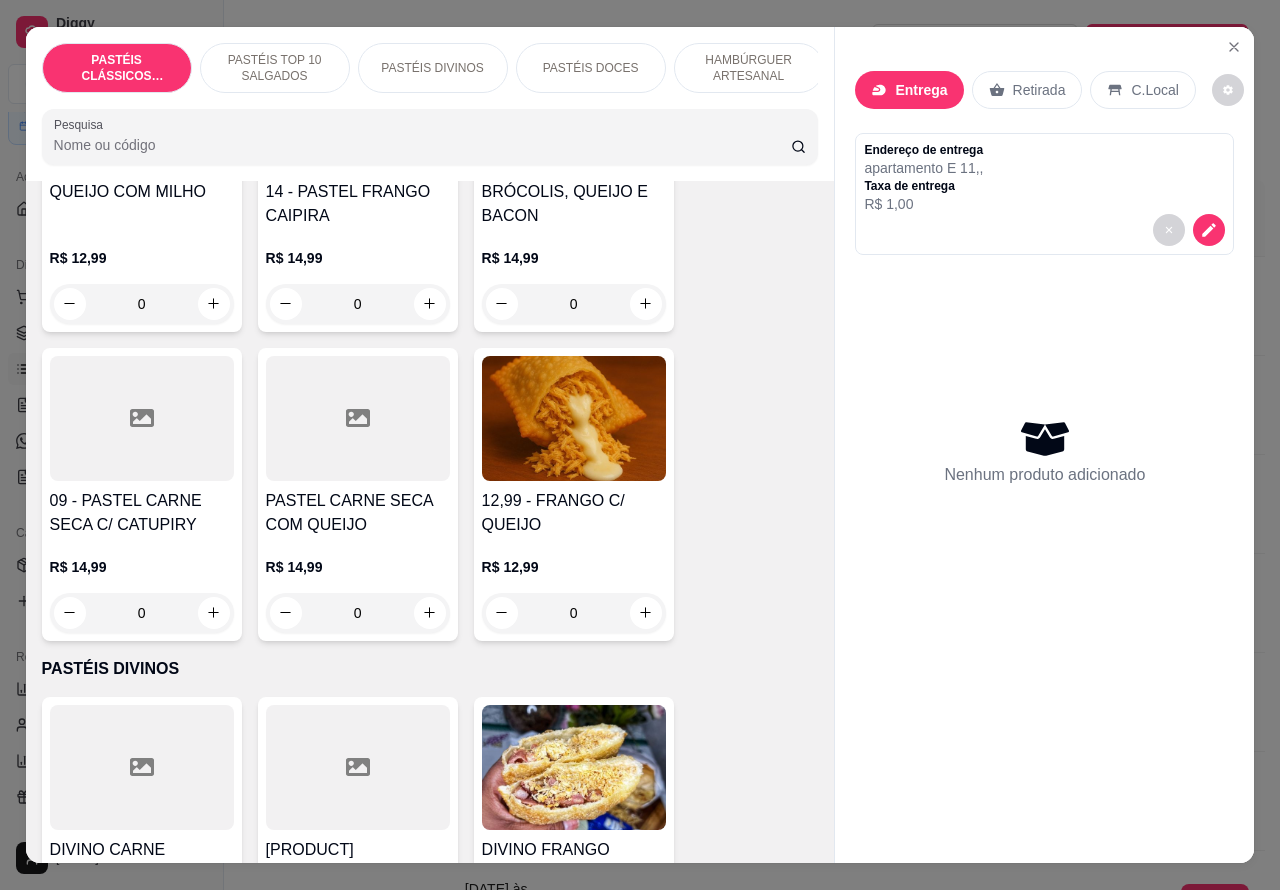click on "0" at bounding box center [142, 613] 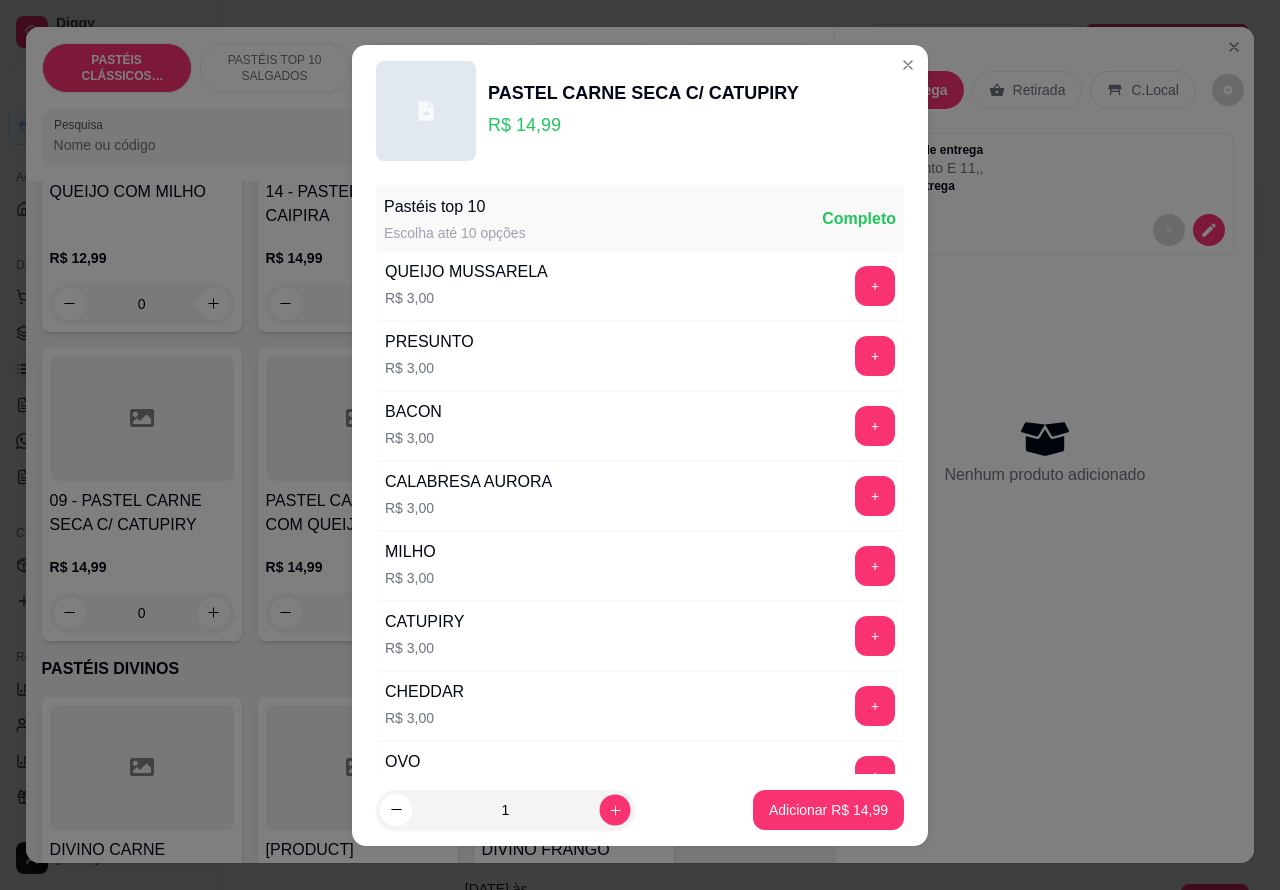 click 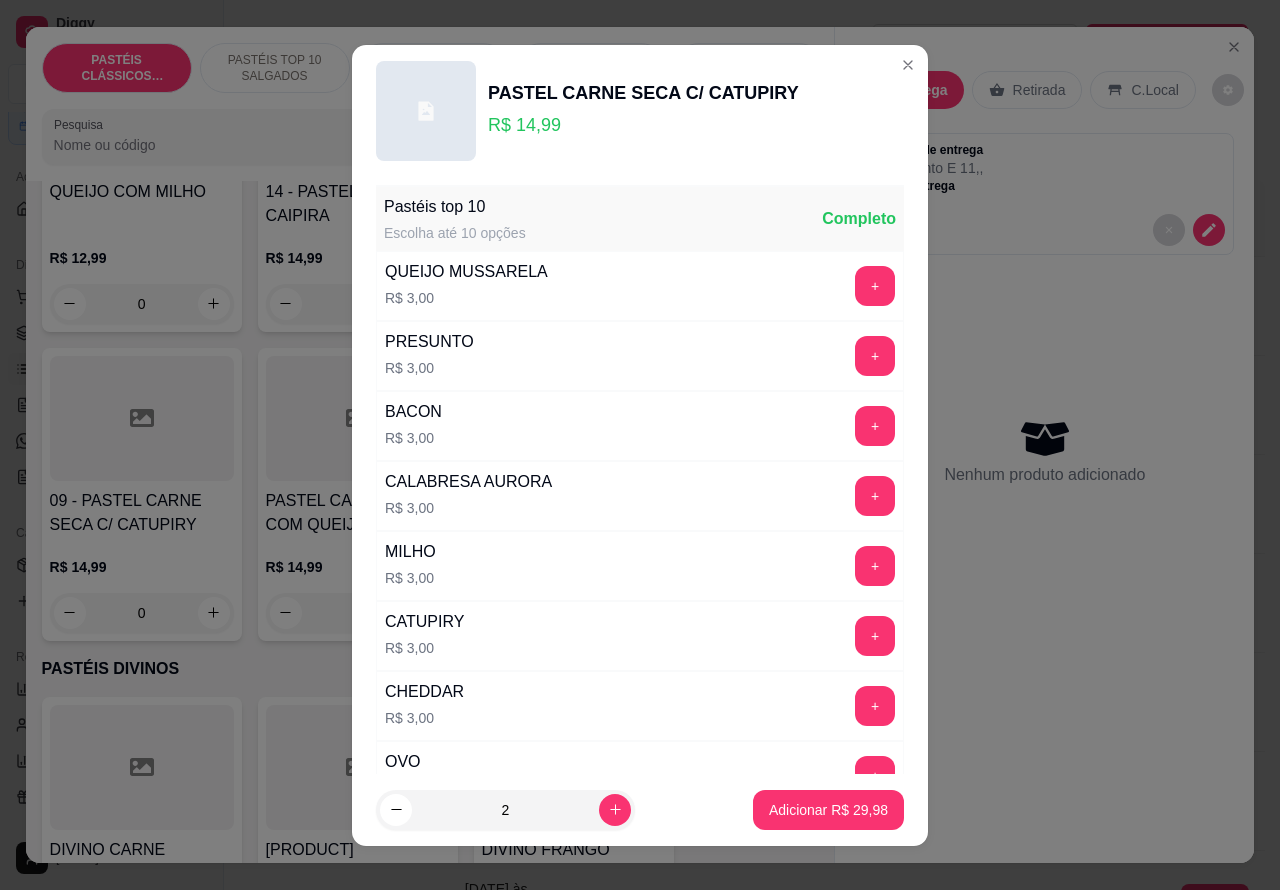 click on "Adicionar   R$ 29,98" at bounding box center [828, 810] 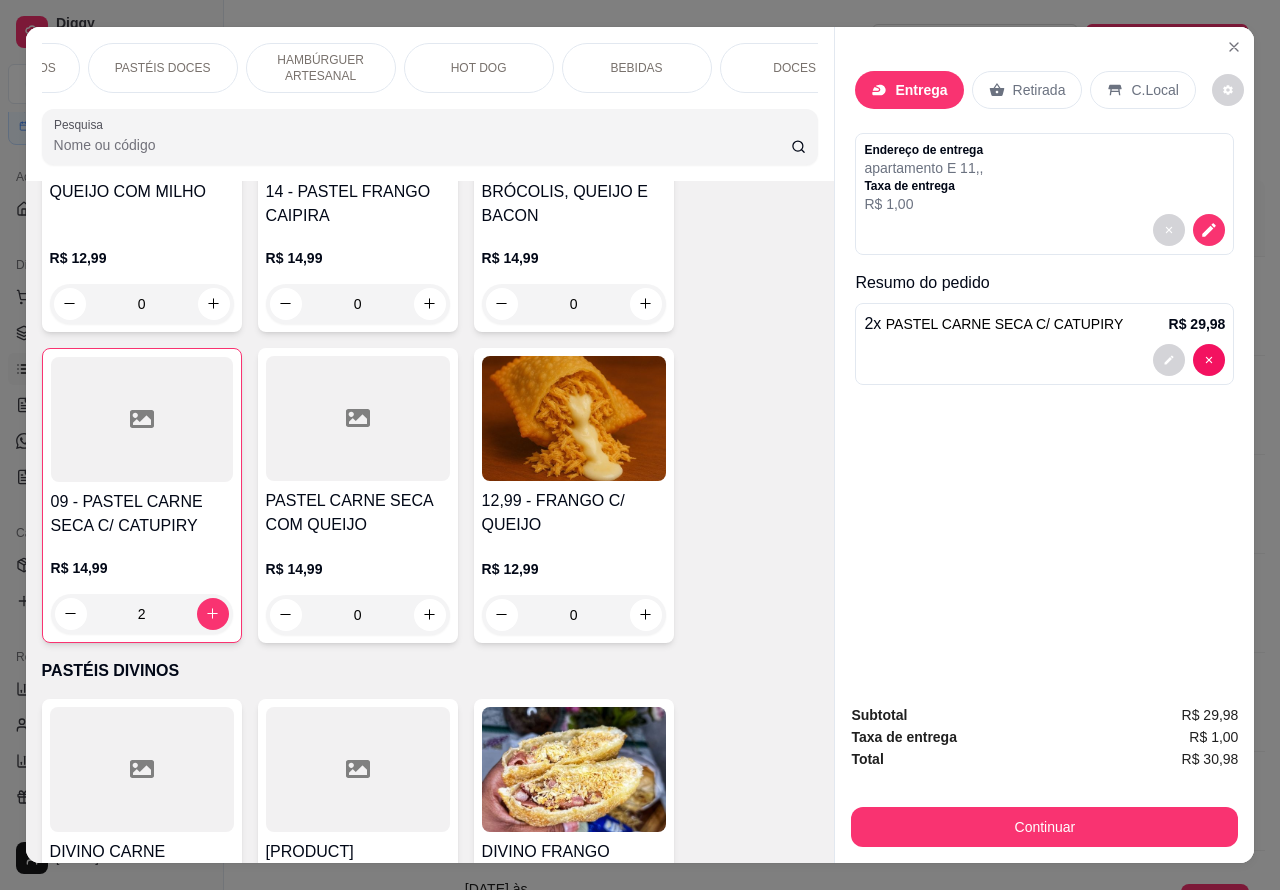 scroll, scrollTop: 0, scrollLeft: 436, axis: horizontal 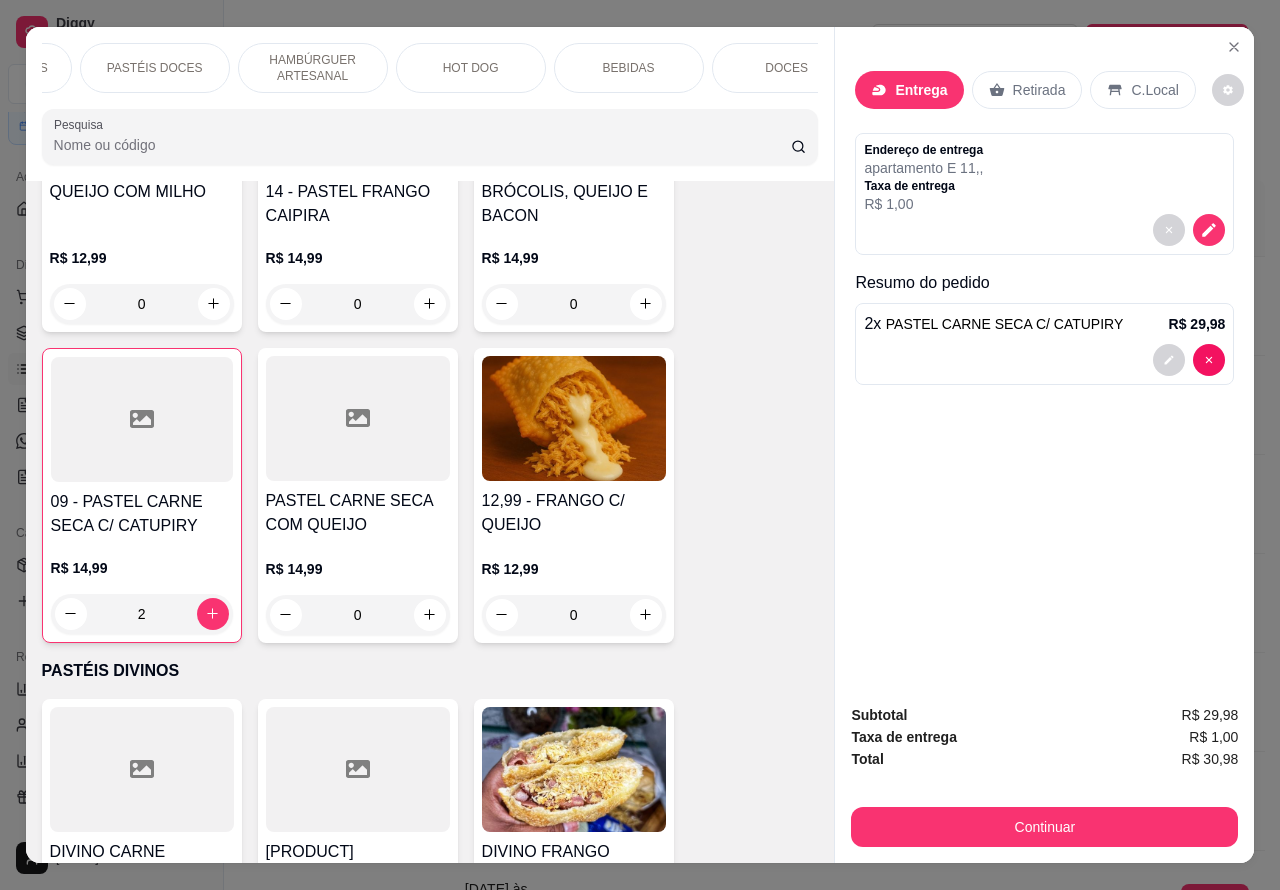 click on "BEBIDAS" at bounding box center (629, 68) 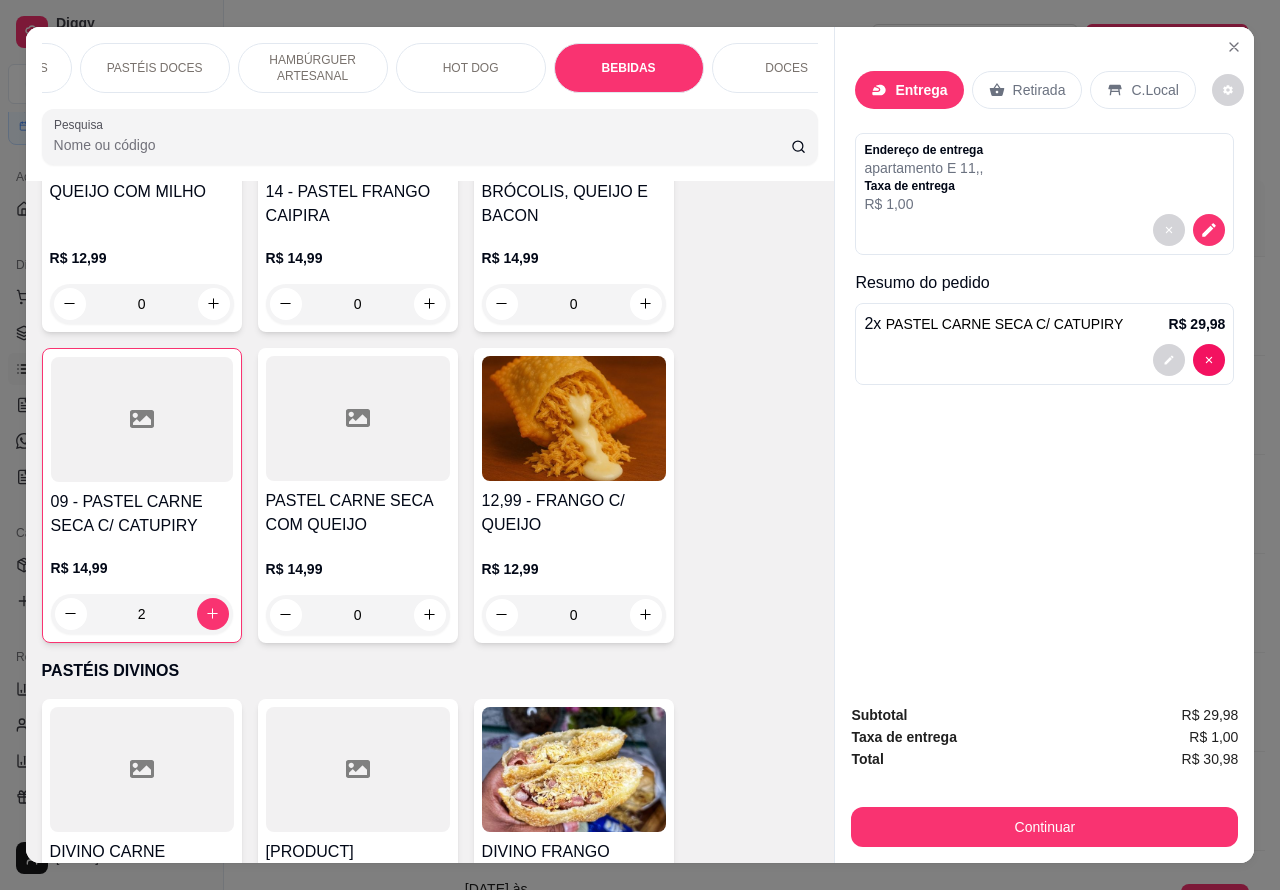 scroll, scrollTop: 6367, scrollLeft: 0, axis: vertical 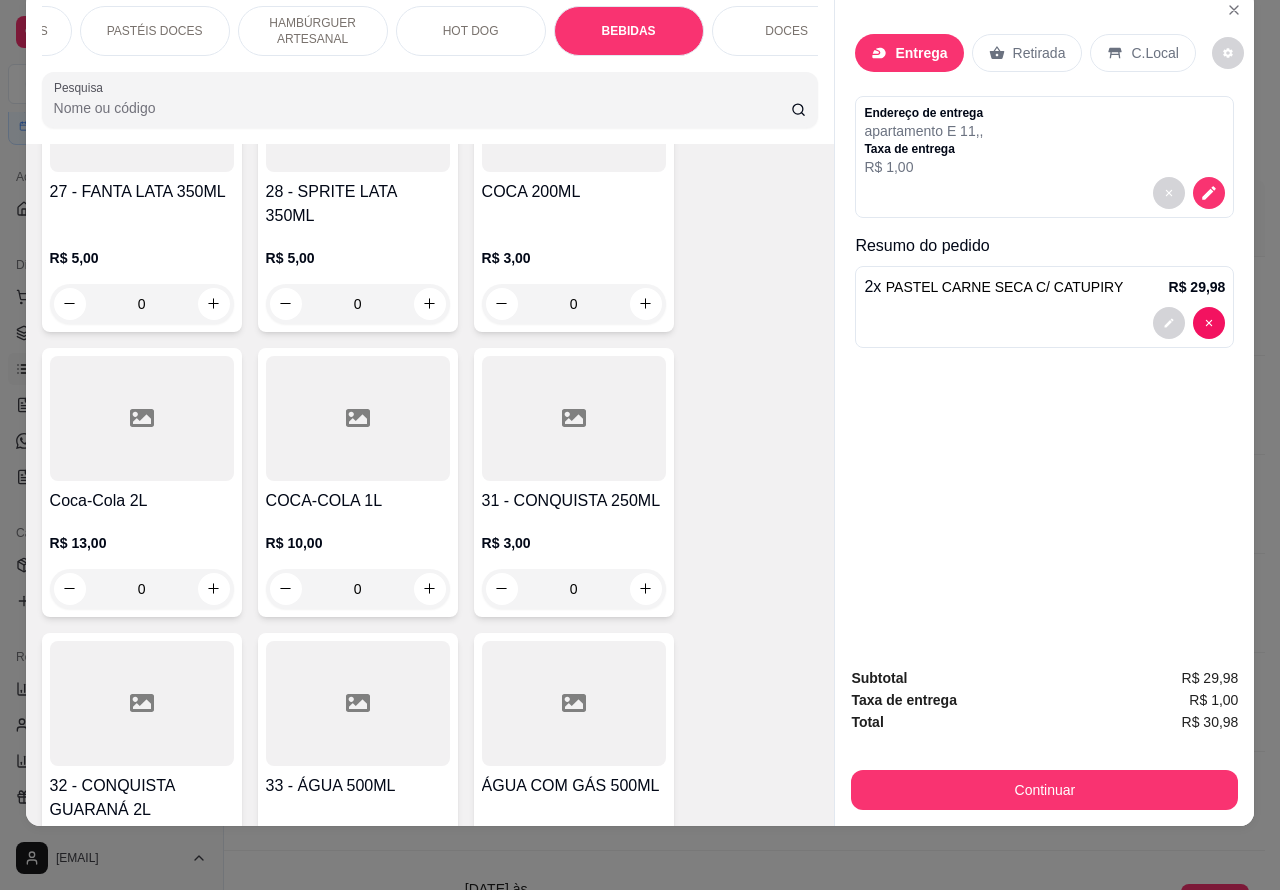 click 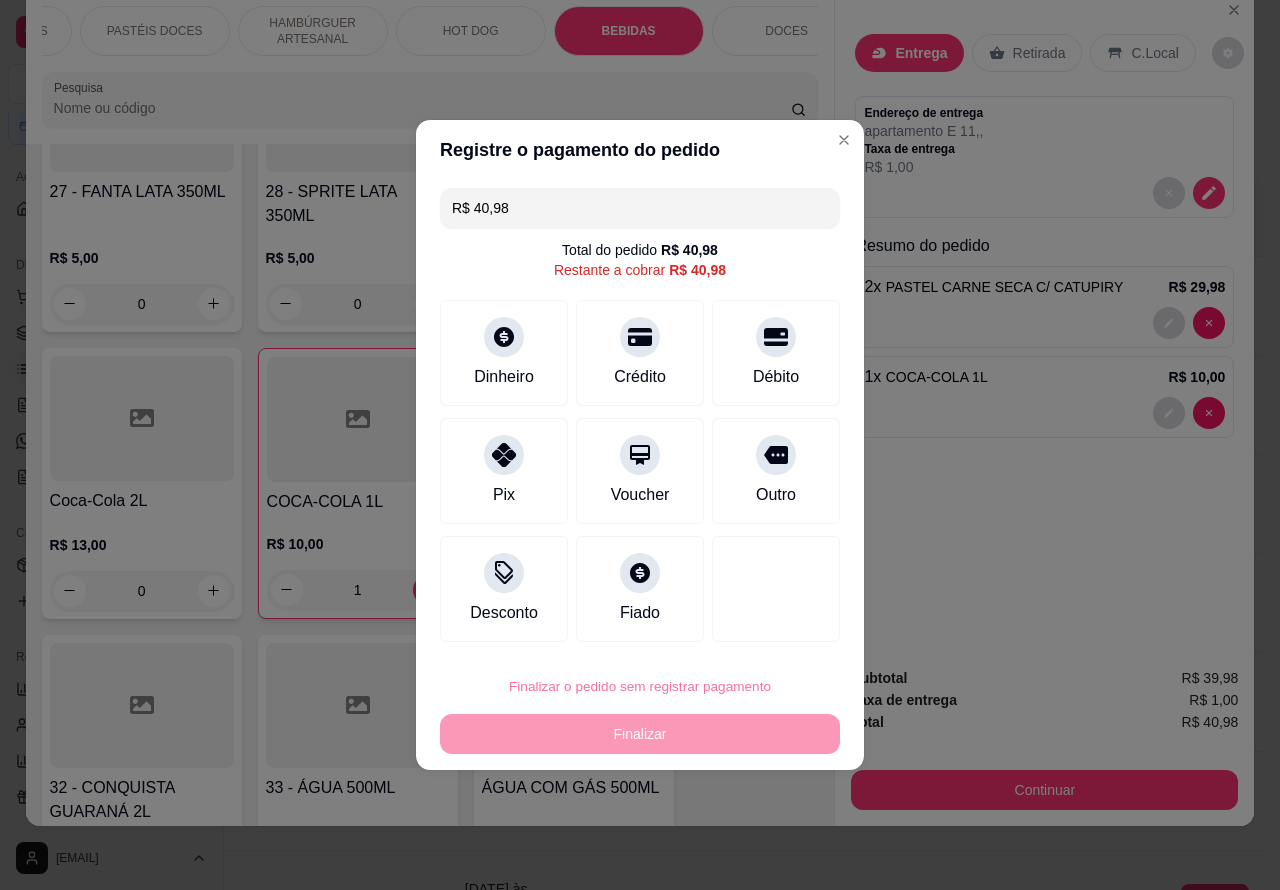 click on "Confirmar" at bounding box center (759, 630) 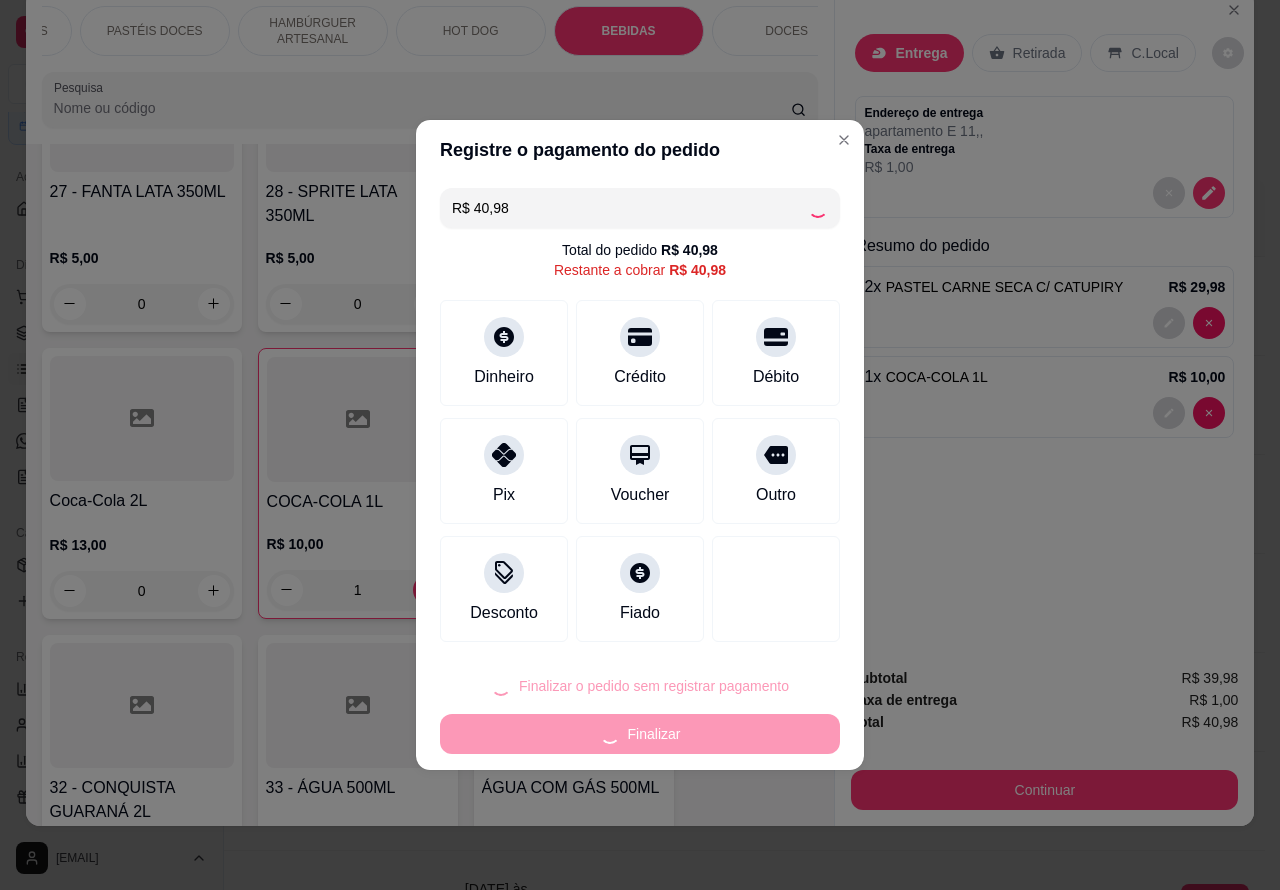 type on "0" 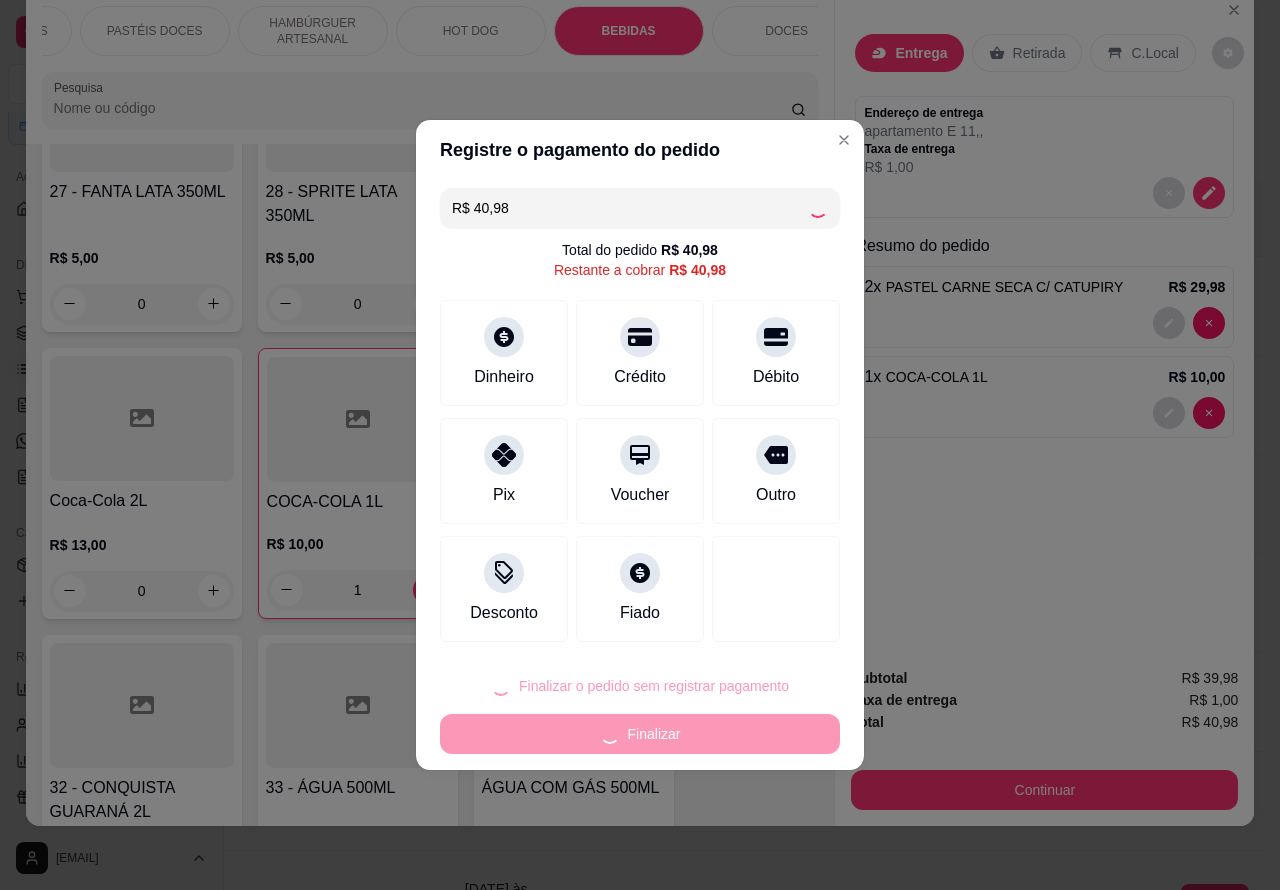 type on "0" 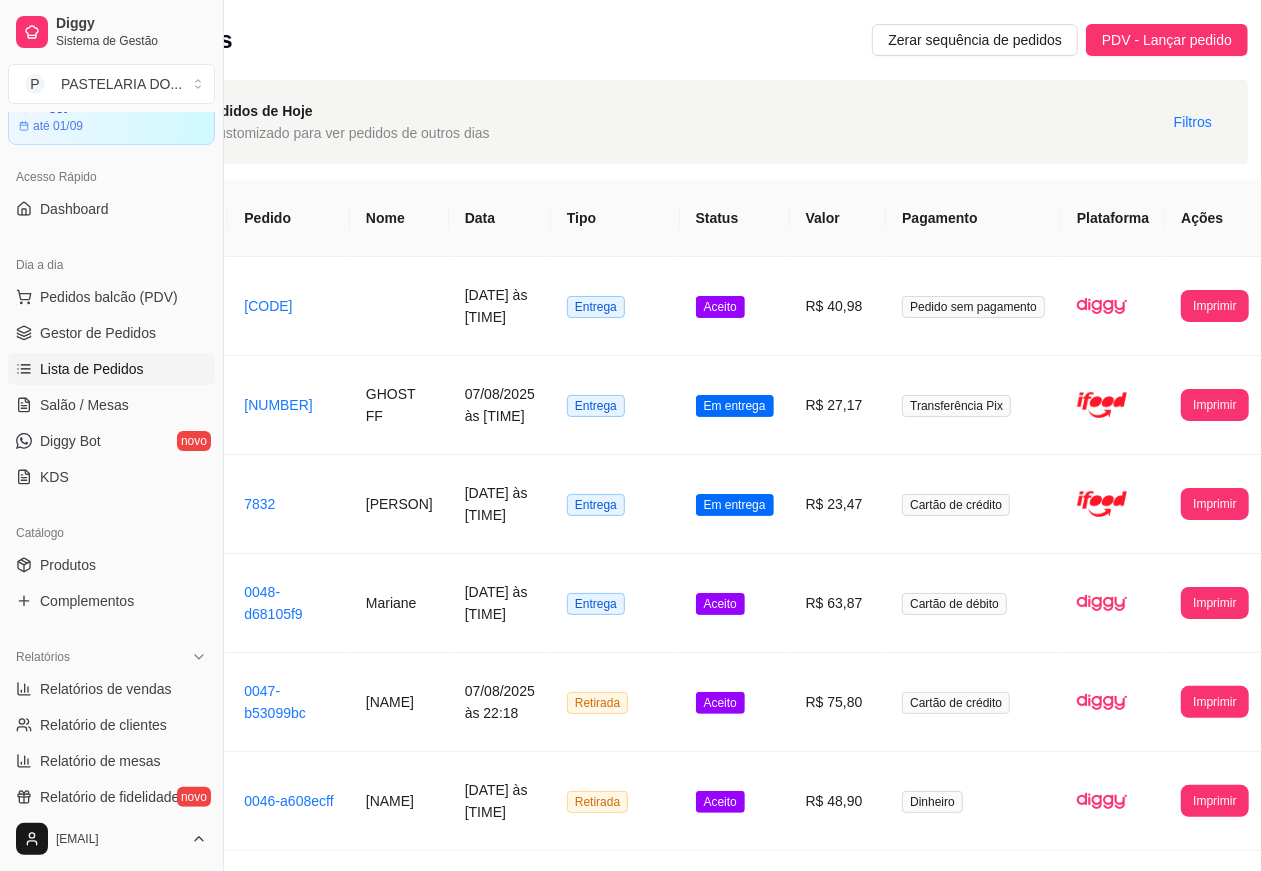 scroll, scrollTop: 0, scrollLeft: 0, axis: both 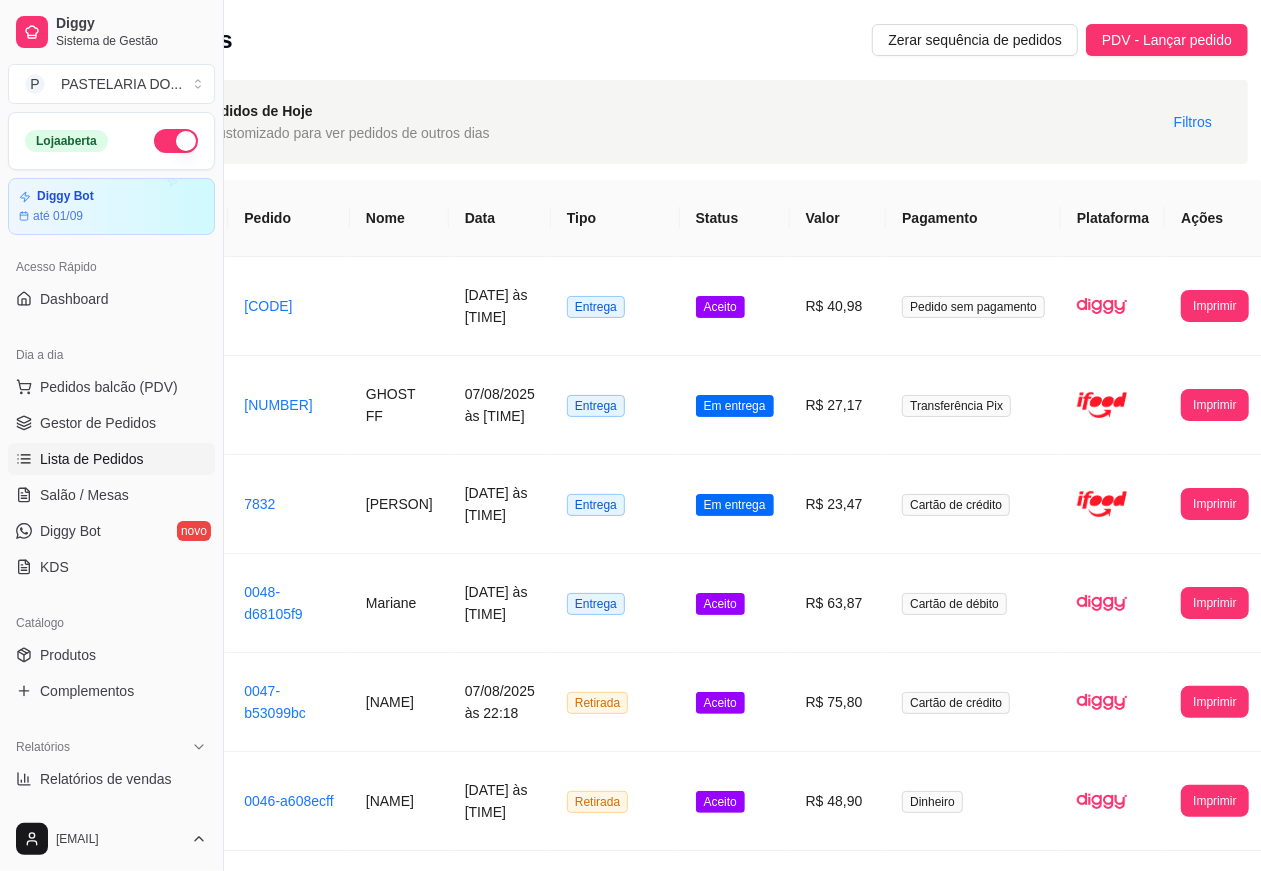 click at bounding box center (176, 141) 